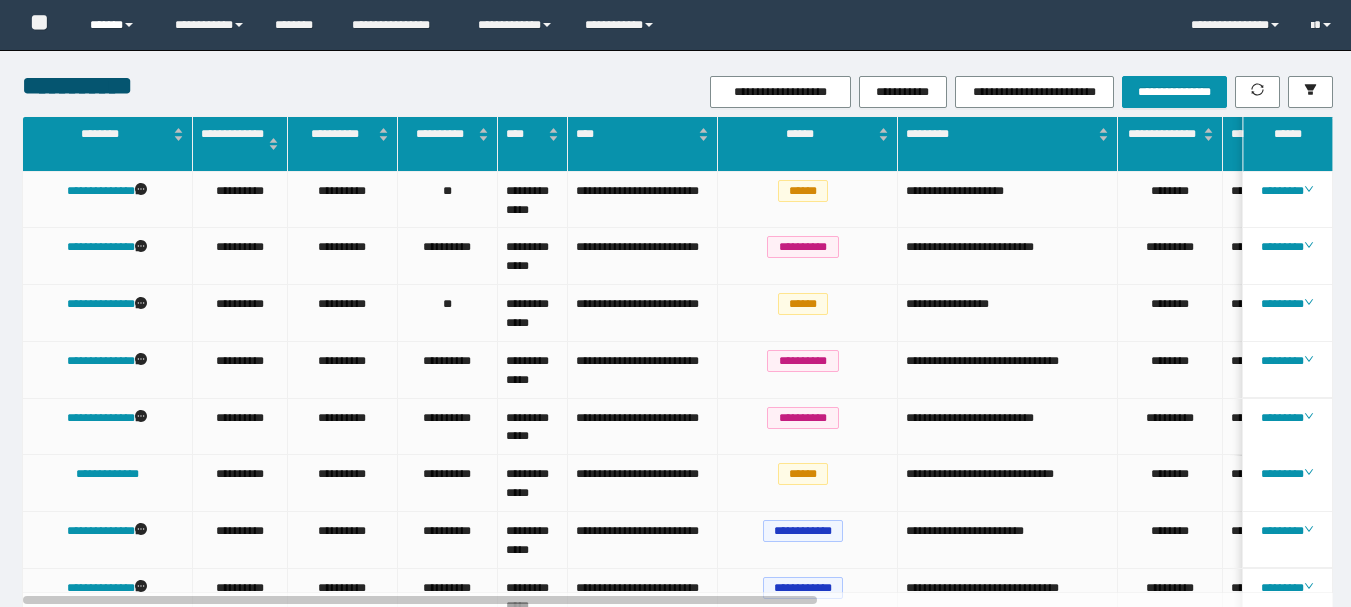 scroll, scrollTop: 0, scrollLeft: 0, axis: both 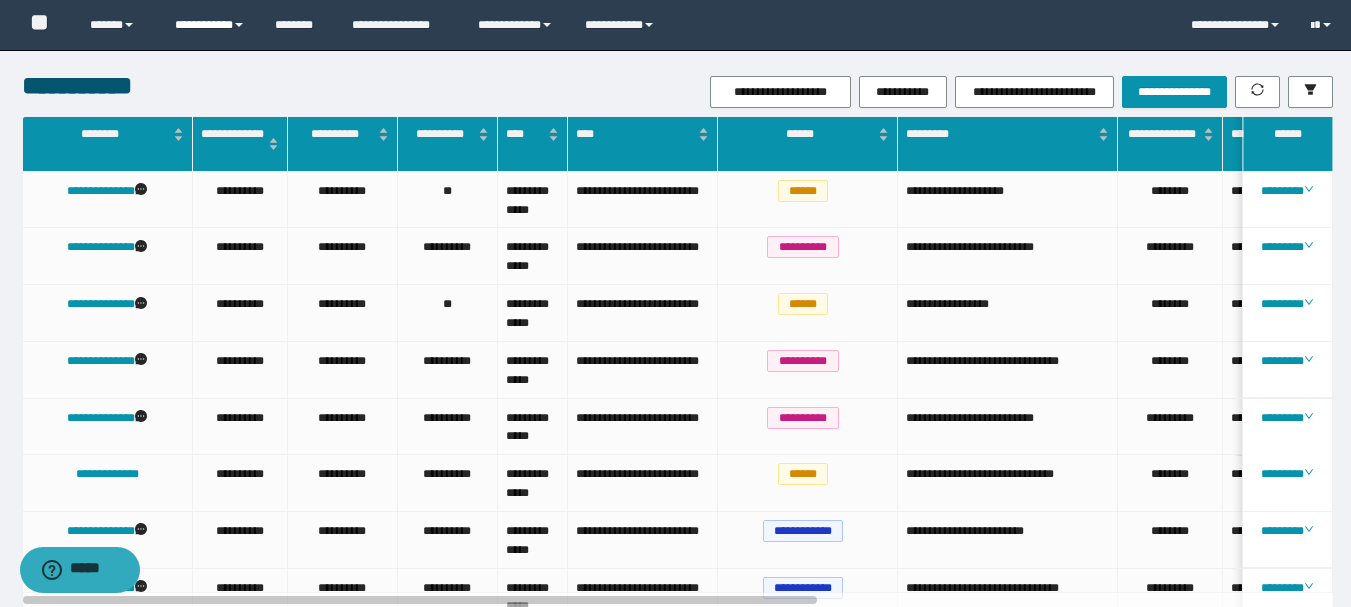 click on "**********" at bounding box center (210, 25) 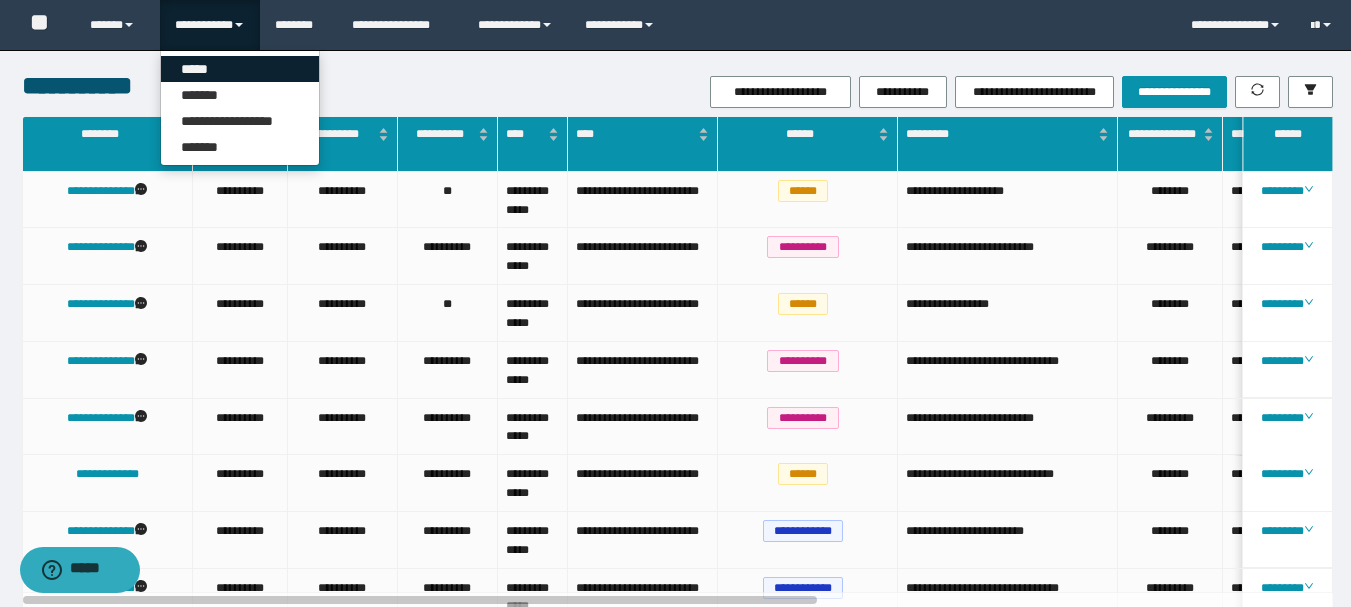 click on "*****" at bounding box center [240, 69] 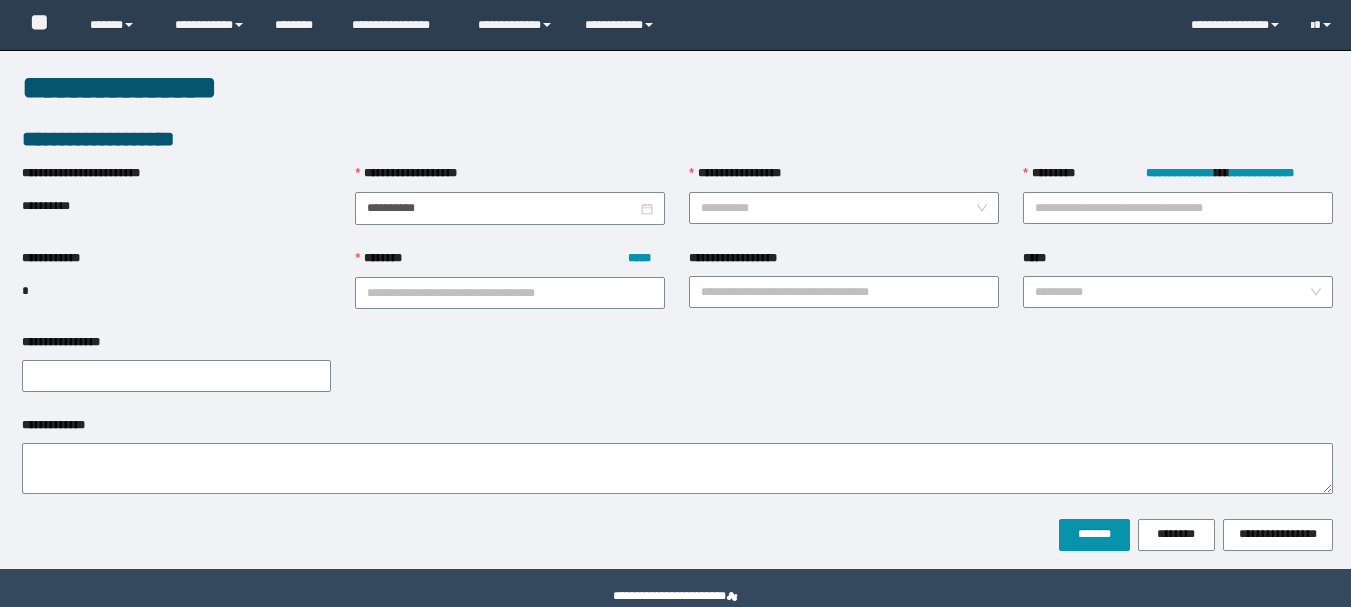 scroll, scrollTop: 0, scrollLeft: 0, axis: both 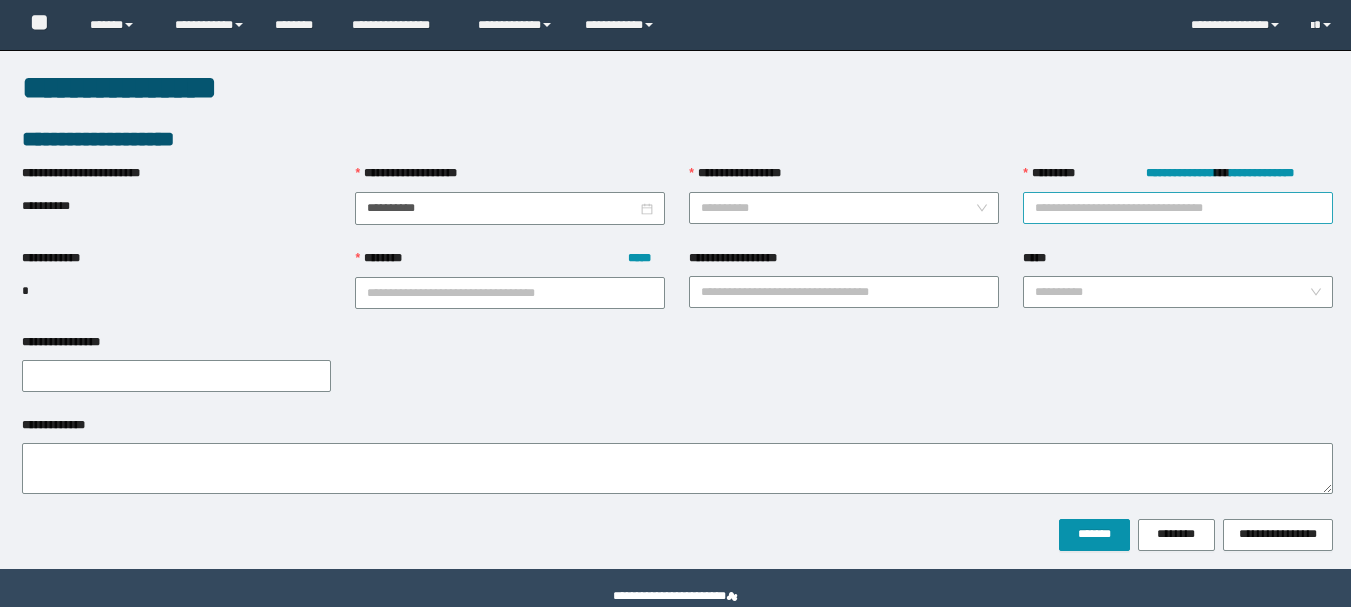 click on "**********" at bounding box center (1178, 208) 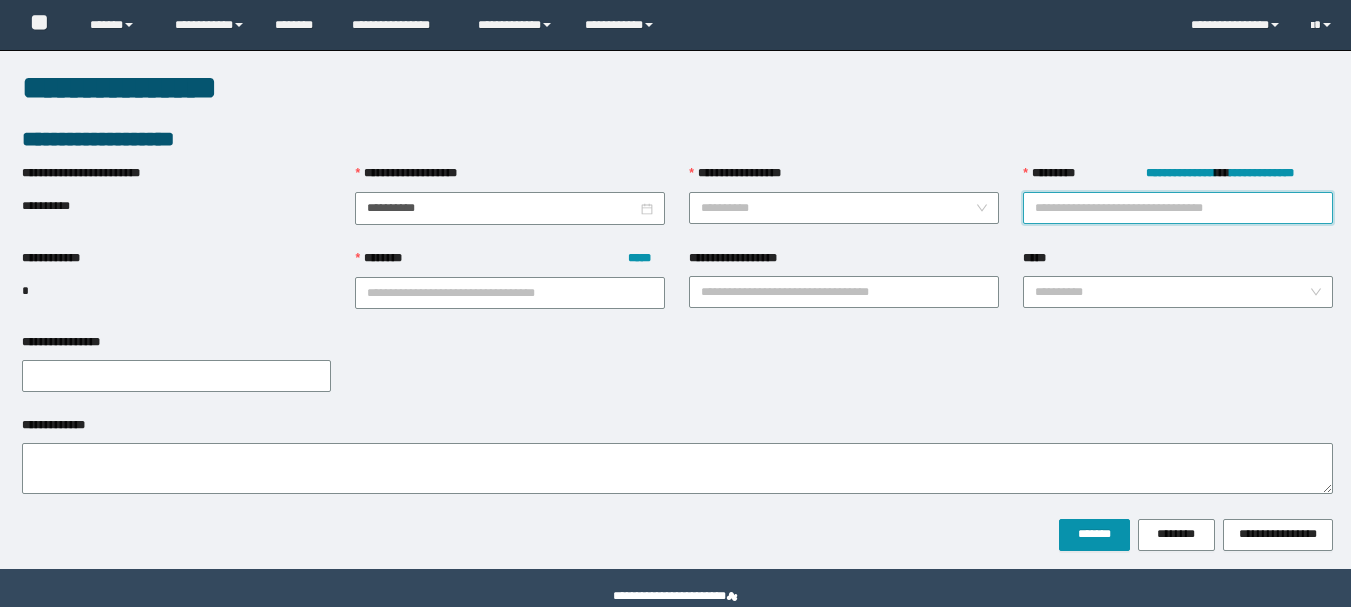 scroll, scrollTop: 0, scrollLeft: 0, axis: both 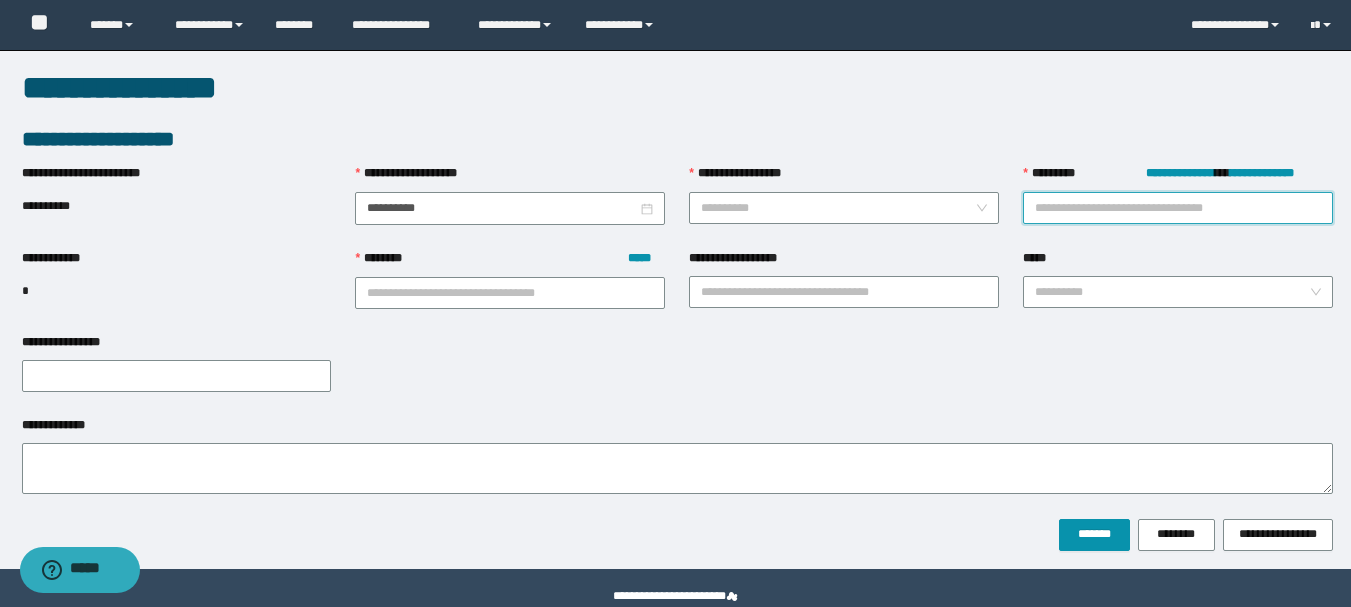 paste on "********" 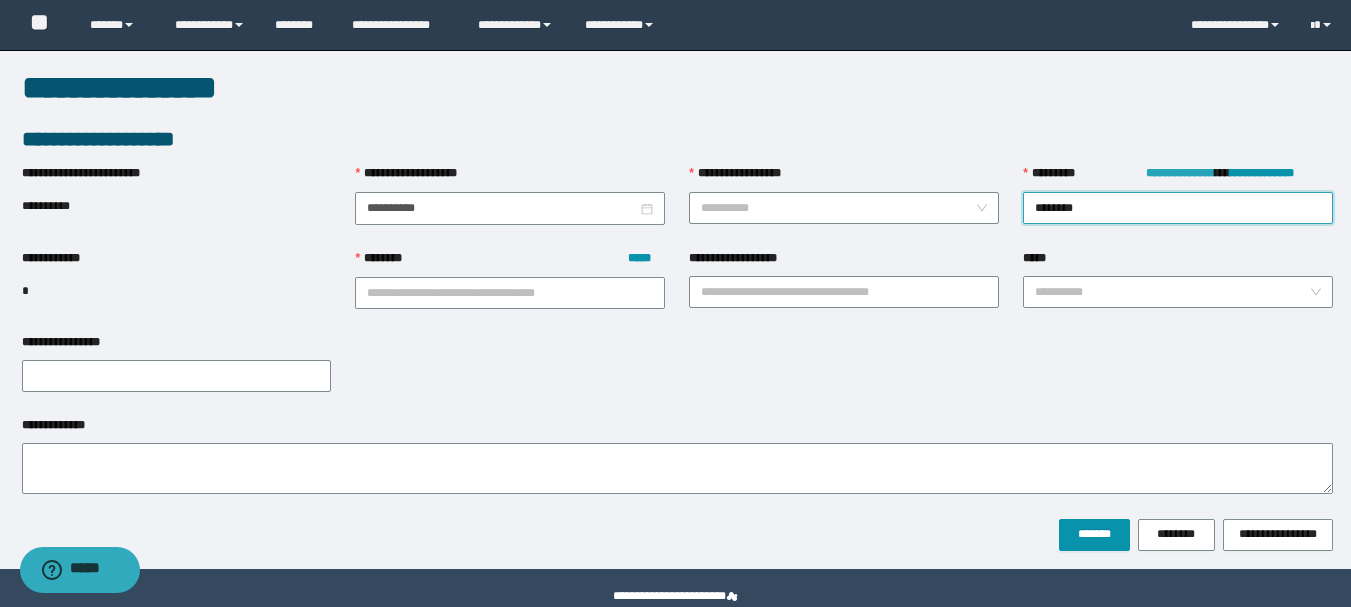 type on "********" 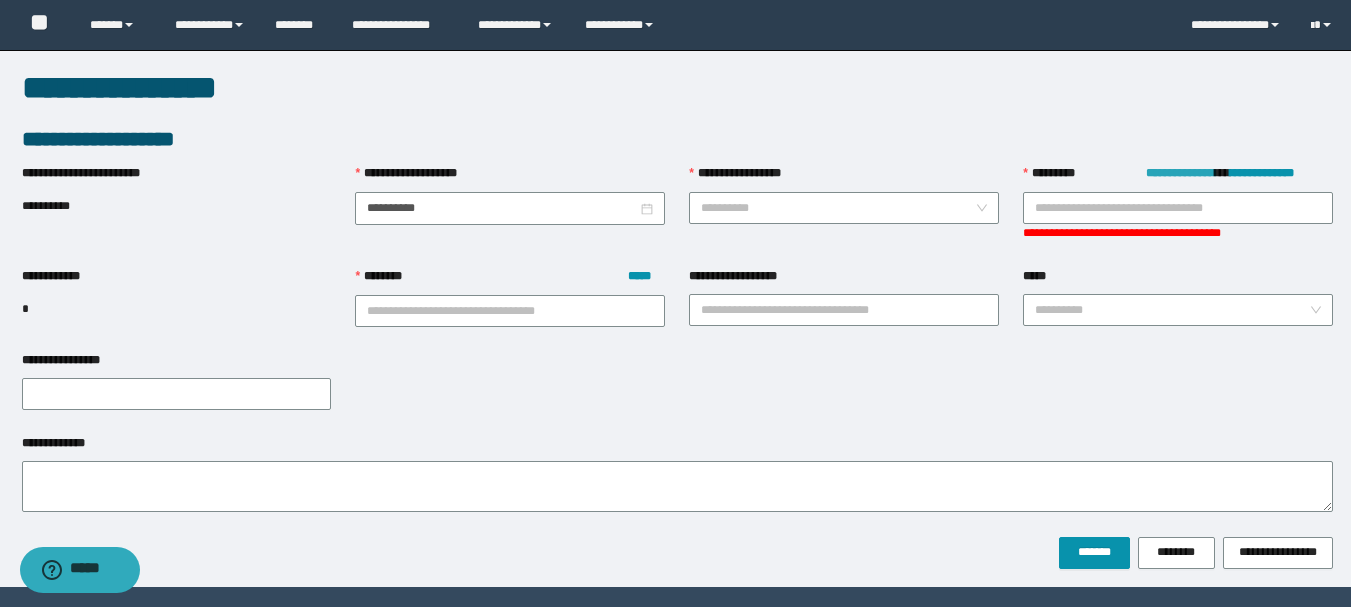 click on "**********" at bounding box center (1180, 173) 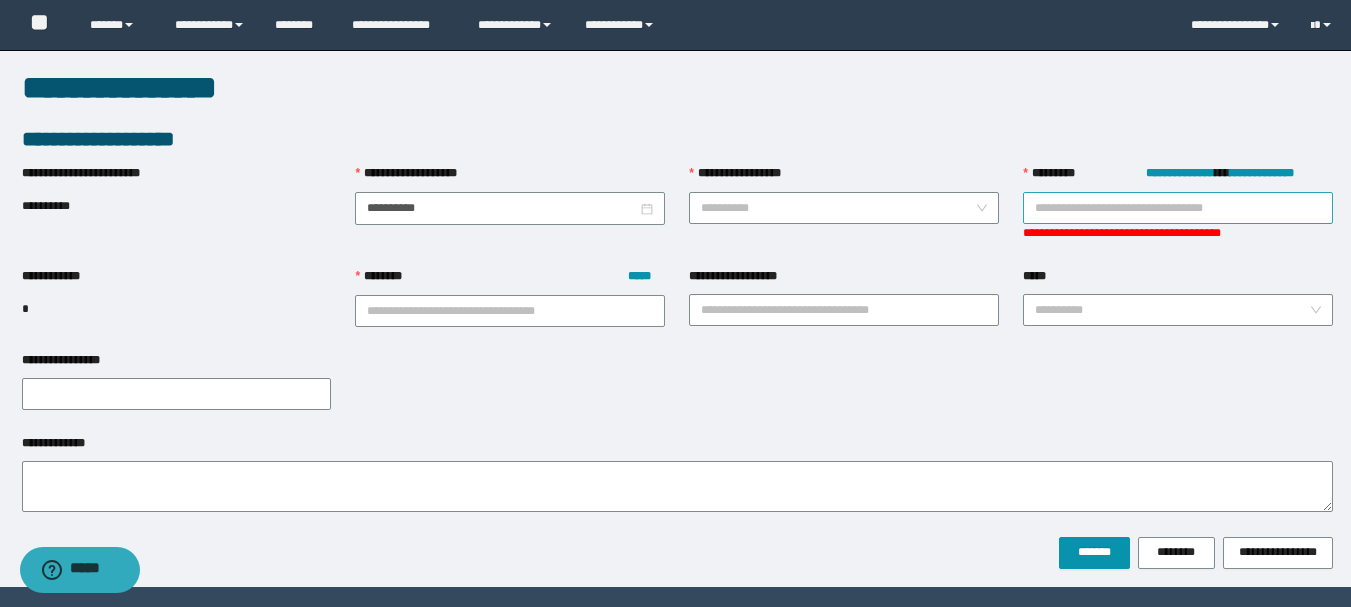 click on "**********" at bounding box center (1178, 208) 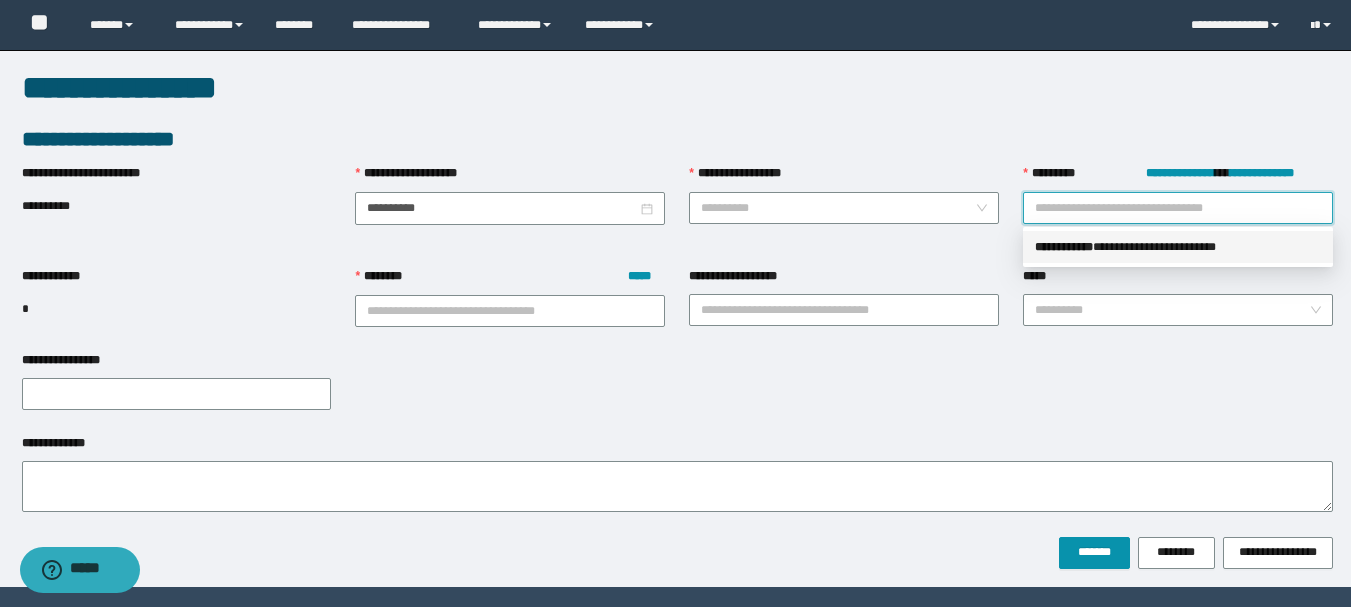 click on "**********" at bounding box center (1178, 247) 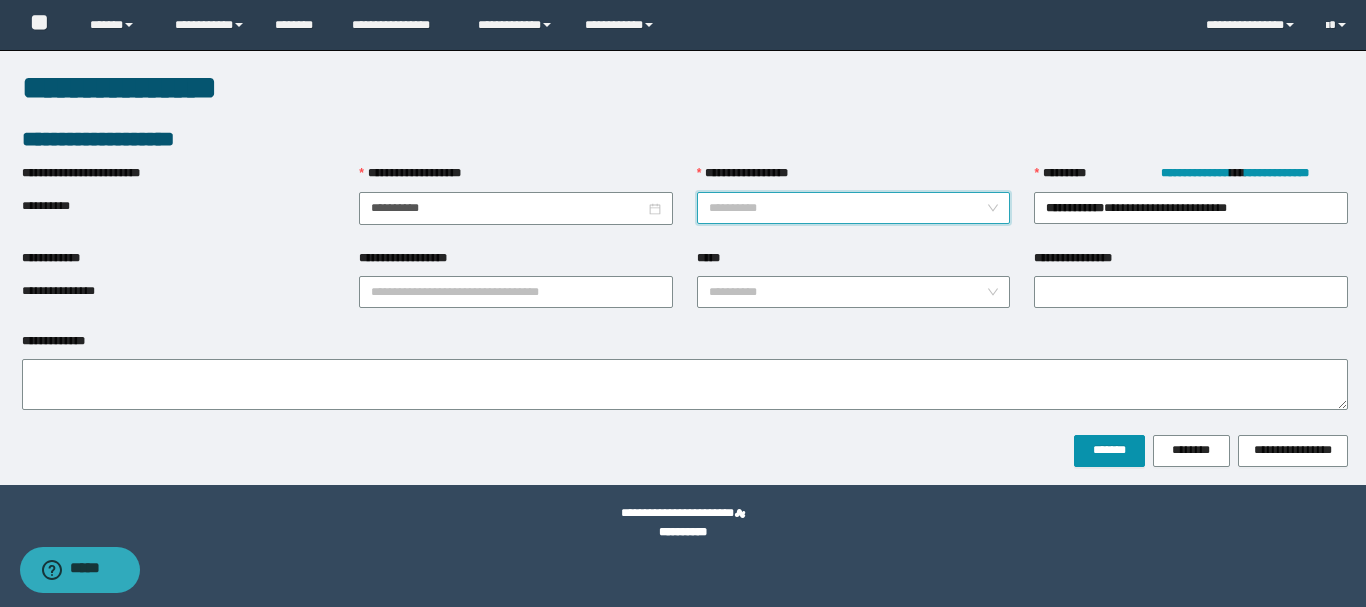 click on "**********" at bounding box center (848, 208) 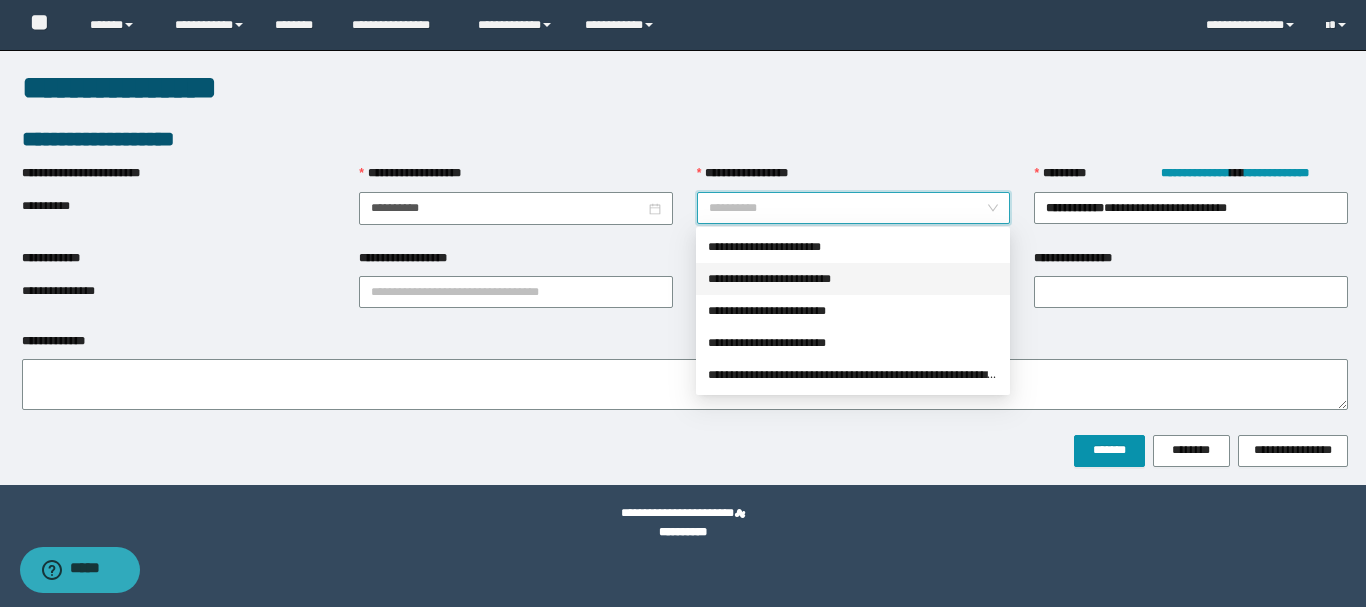 click on "**********" at bounding box center (853, 279) 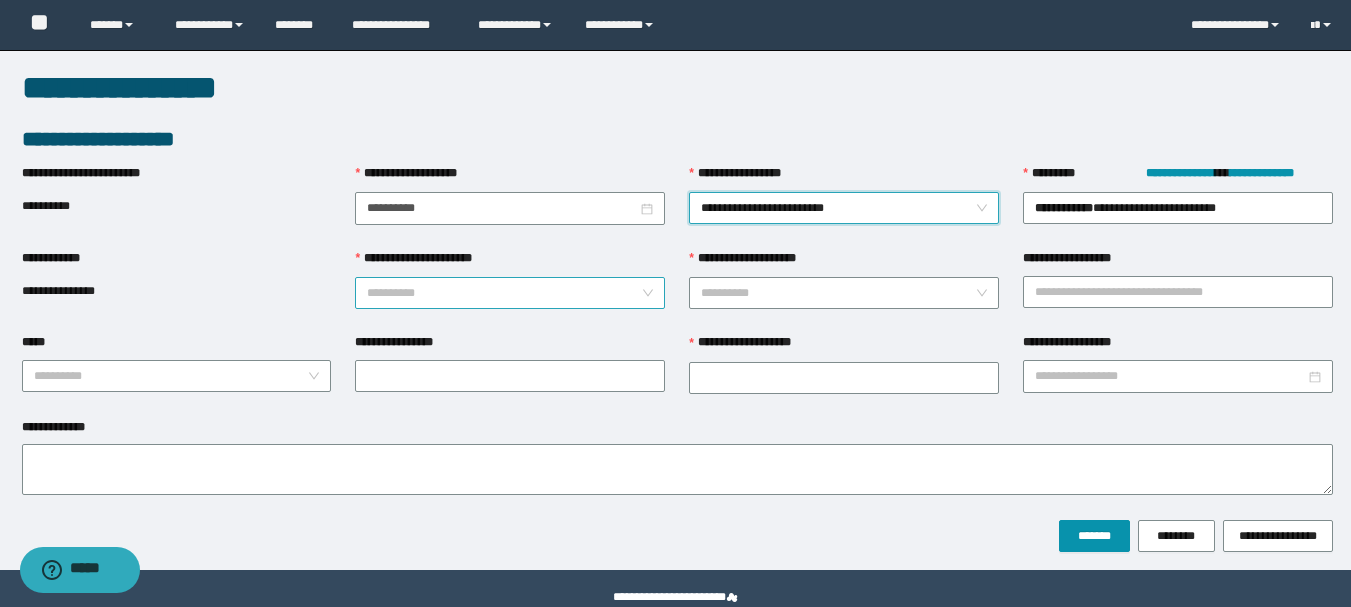click on "**********" at bounding box center (504, 293) 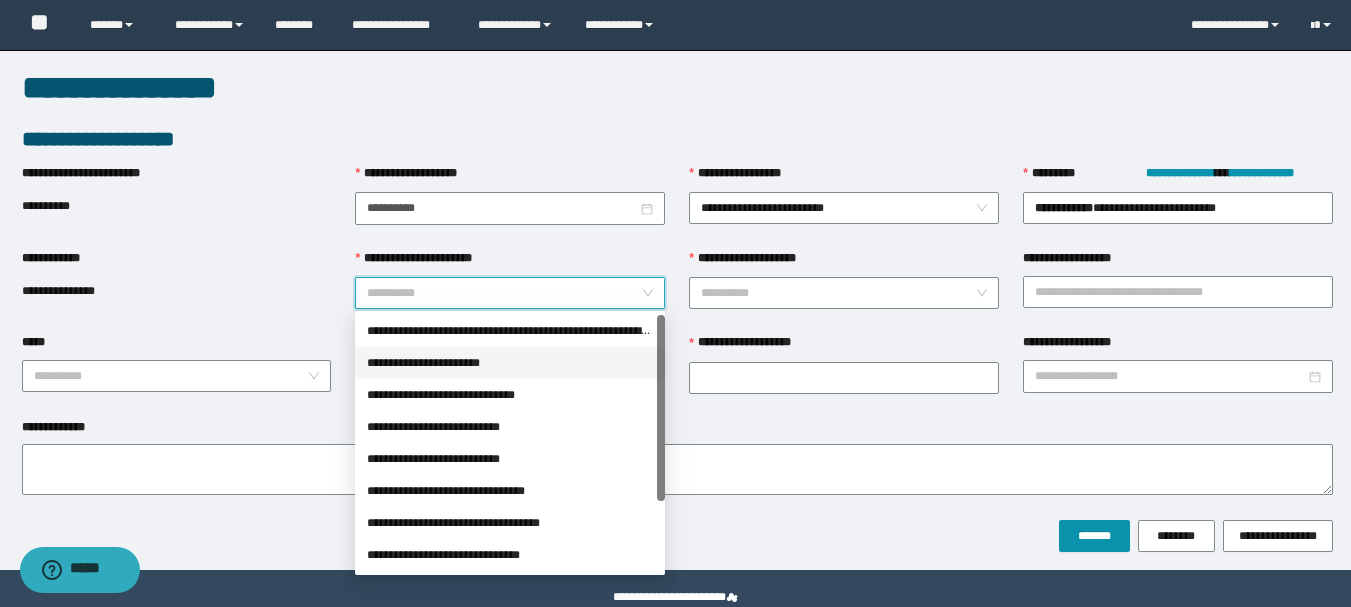 click on "**********" at bounding box center (510, 363) 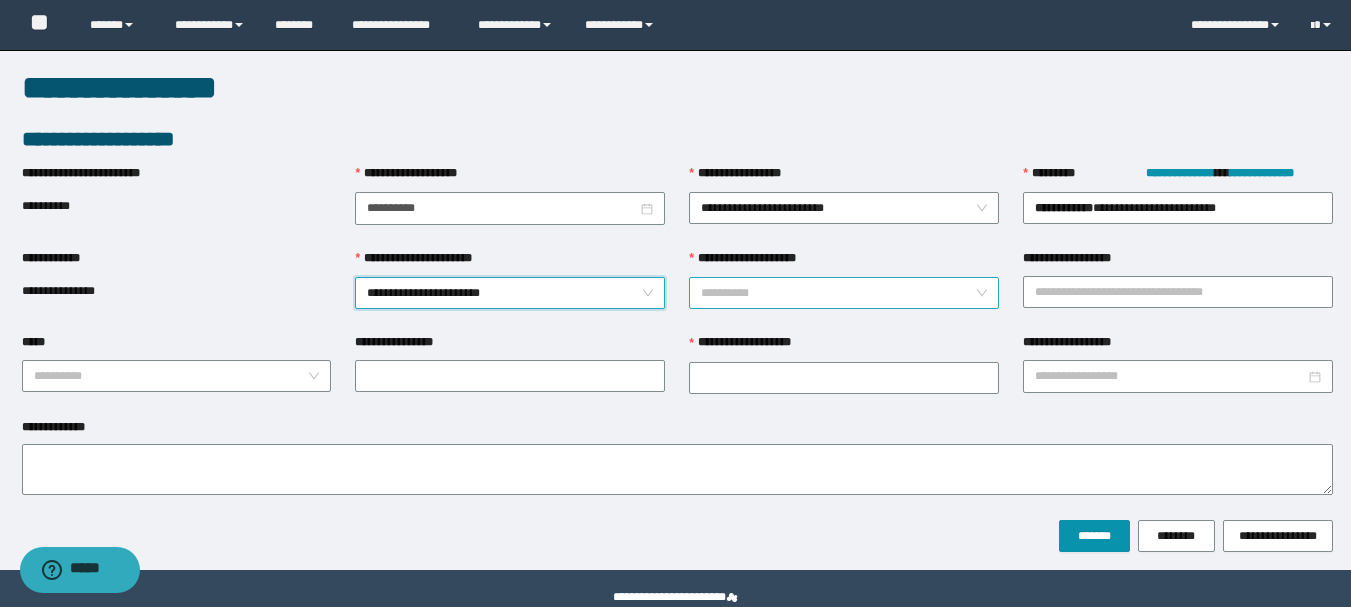 click on "**********" at bounding box center [838, 293] 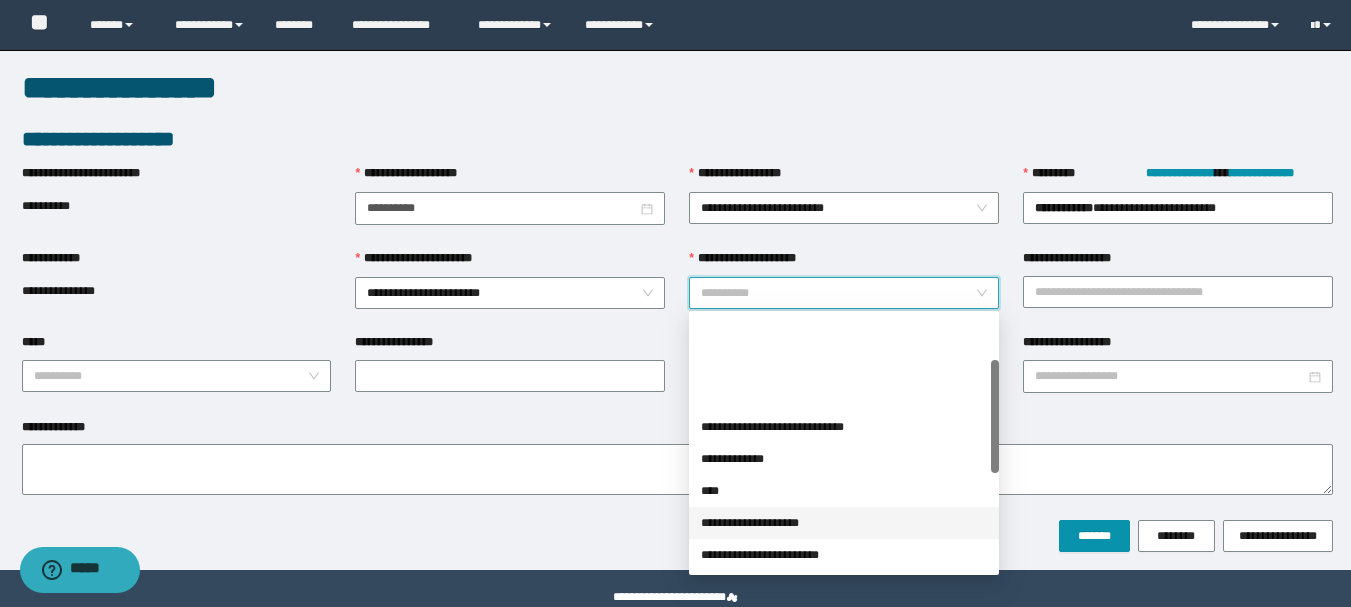 scroll, scrollTop: 320, scrollLeft: 0, axis: vertical 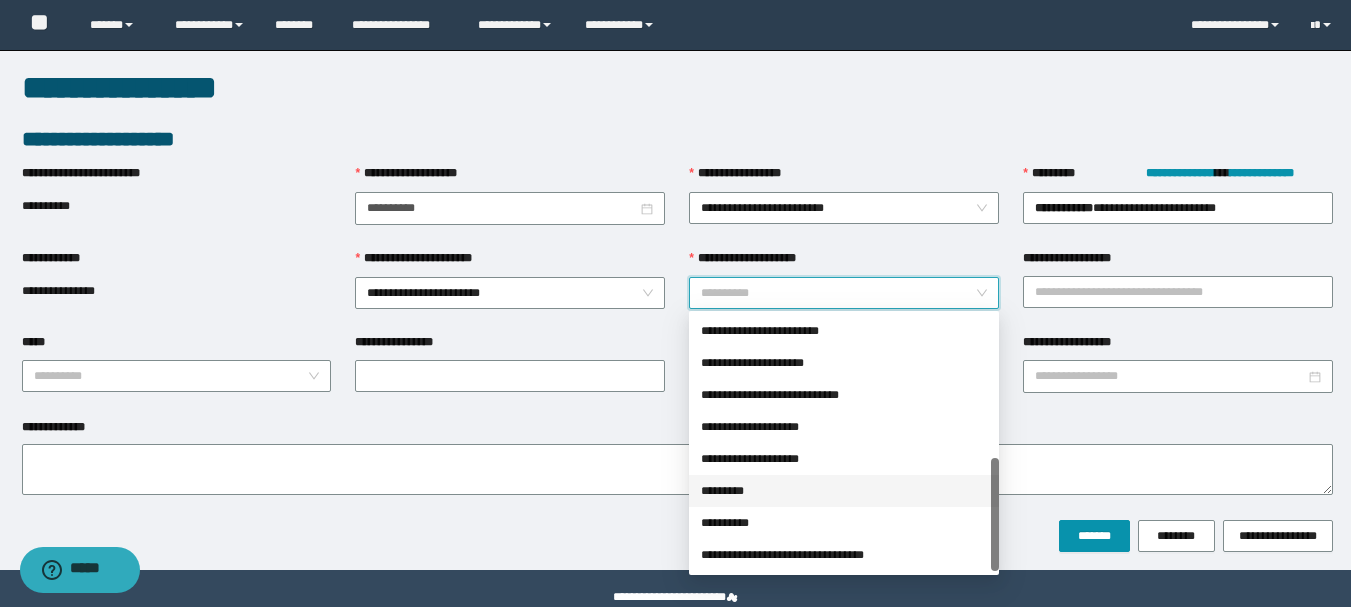 click on "*********" at bounding box center (844, 491) 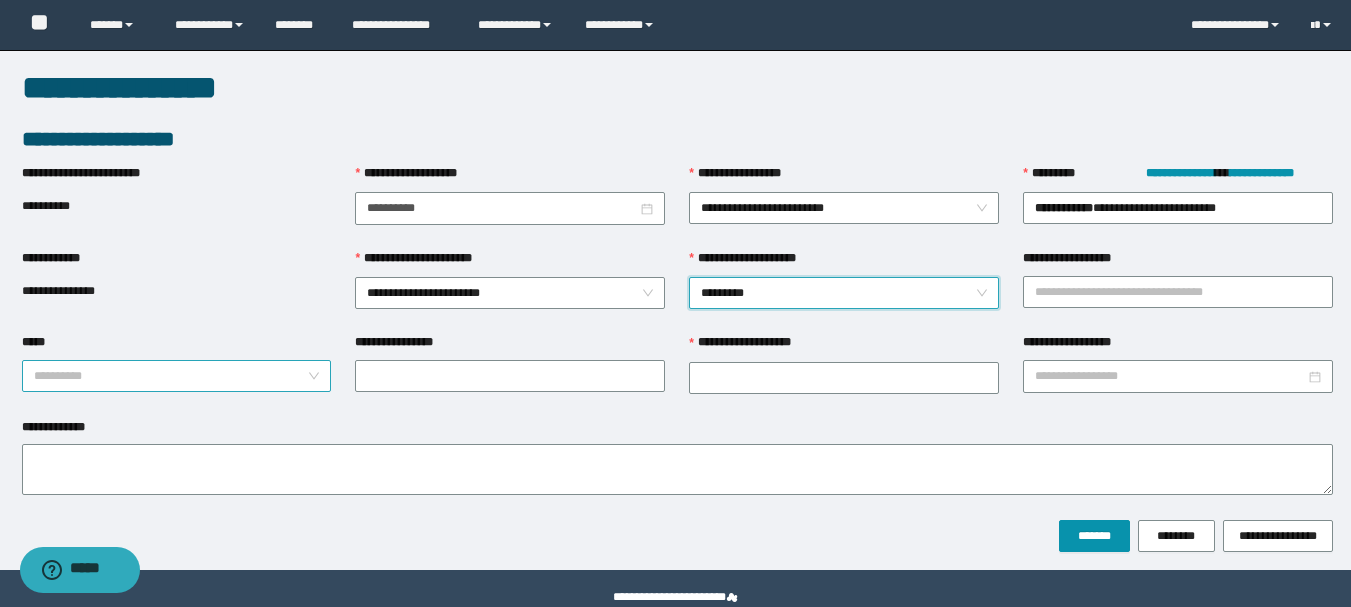 click on "*****" at bounding box center (171, 376) 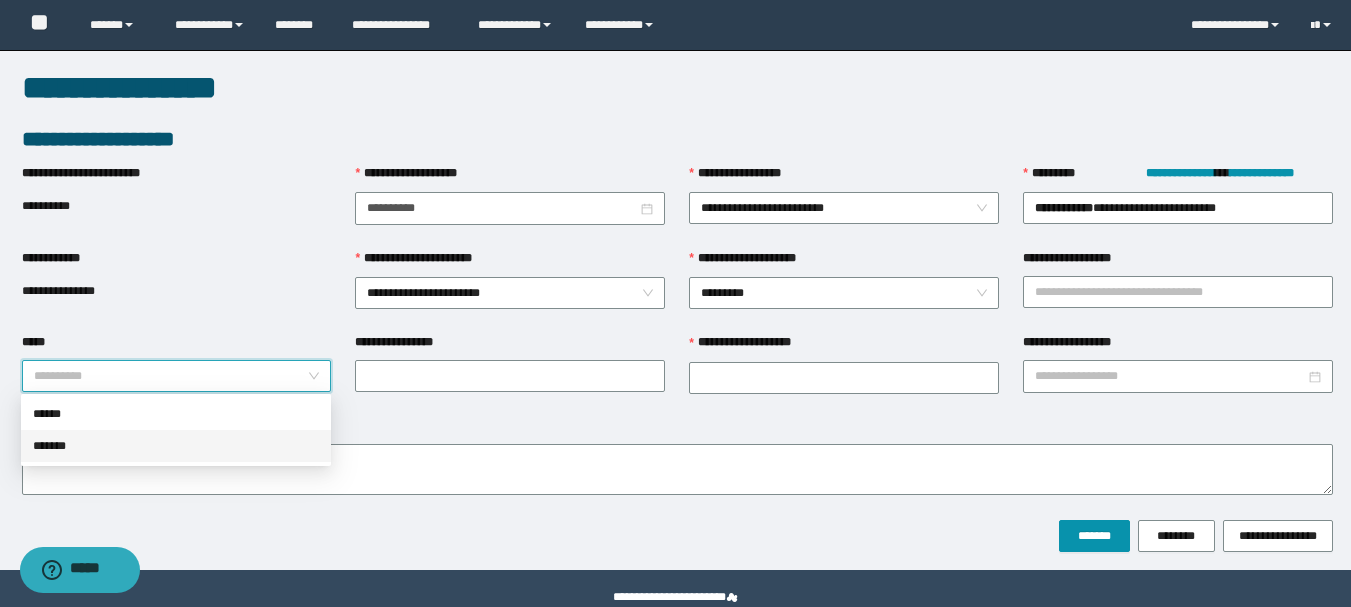 click on "*******" at bounding box center [176, 446] 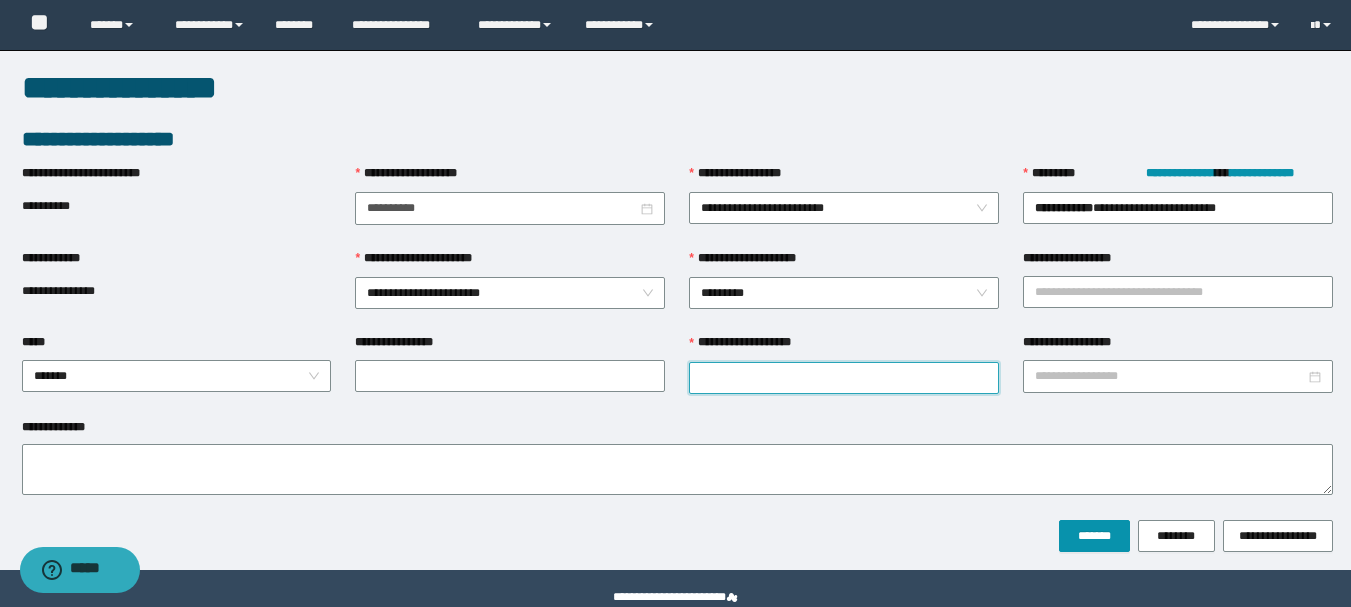 click on "**********" at bounding box center [844, 378] 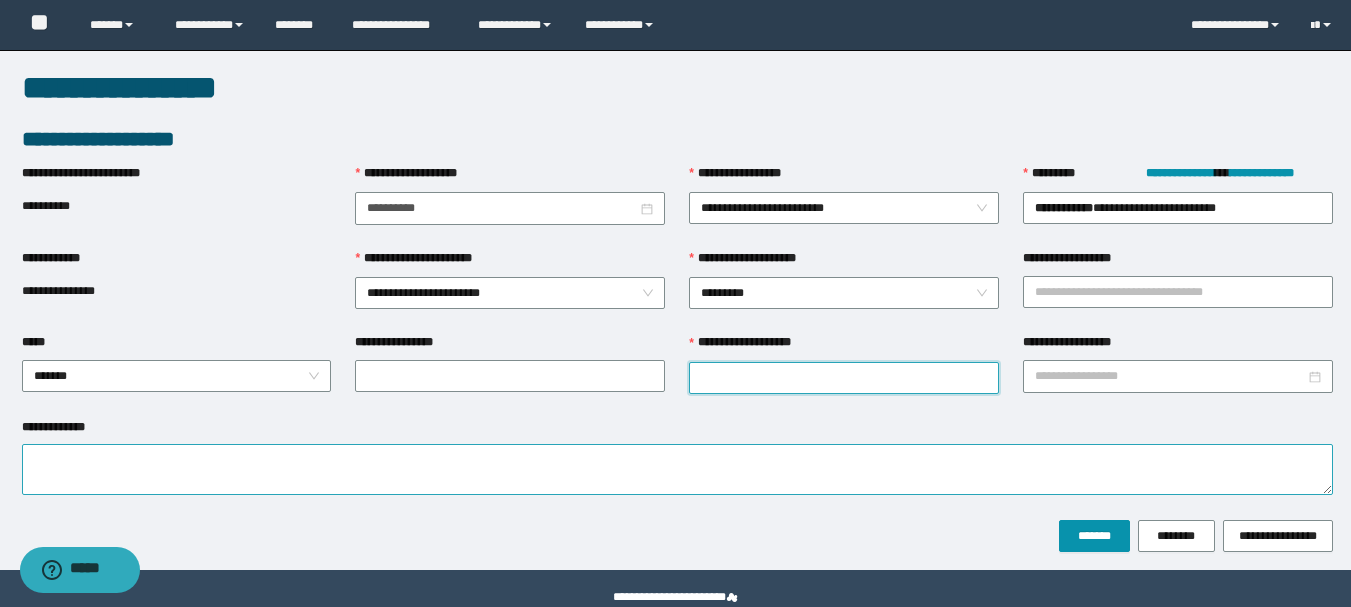 paste on "*********" 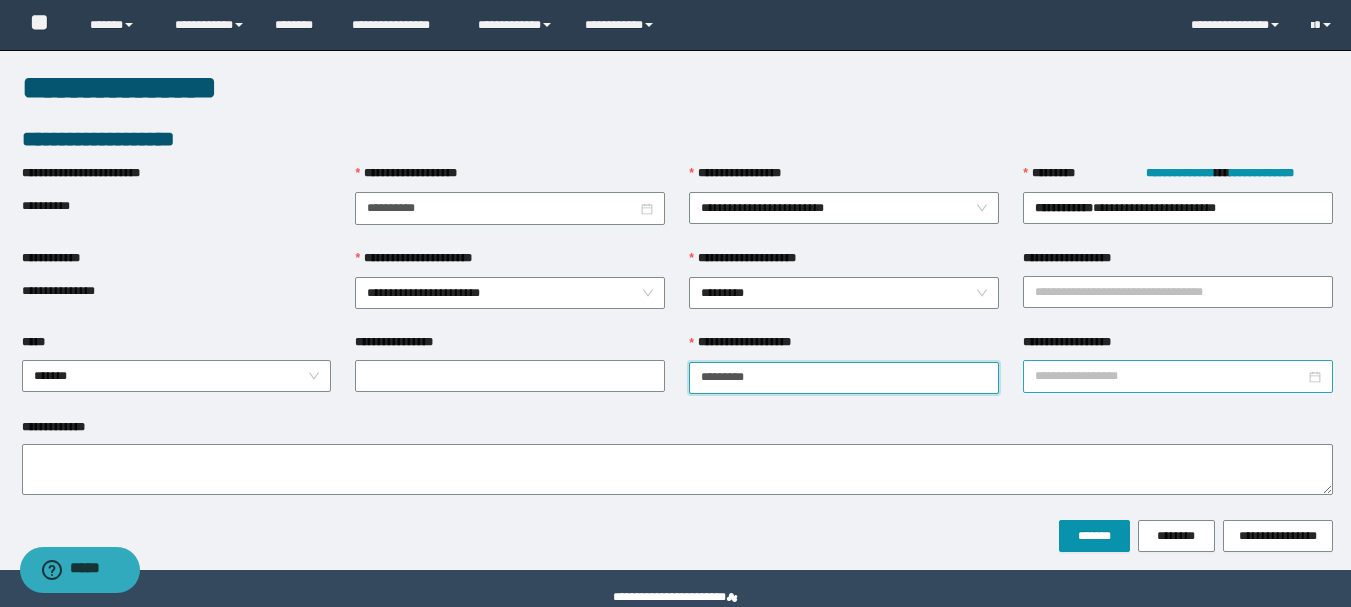 type on "*********" 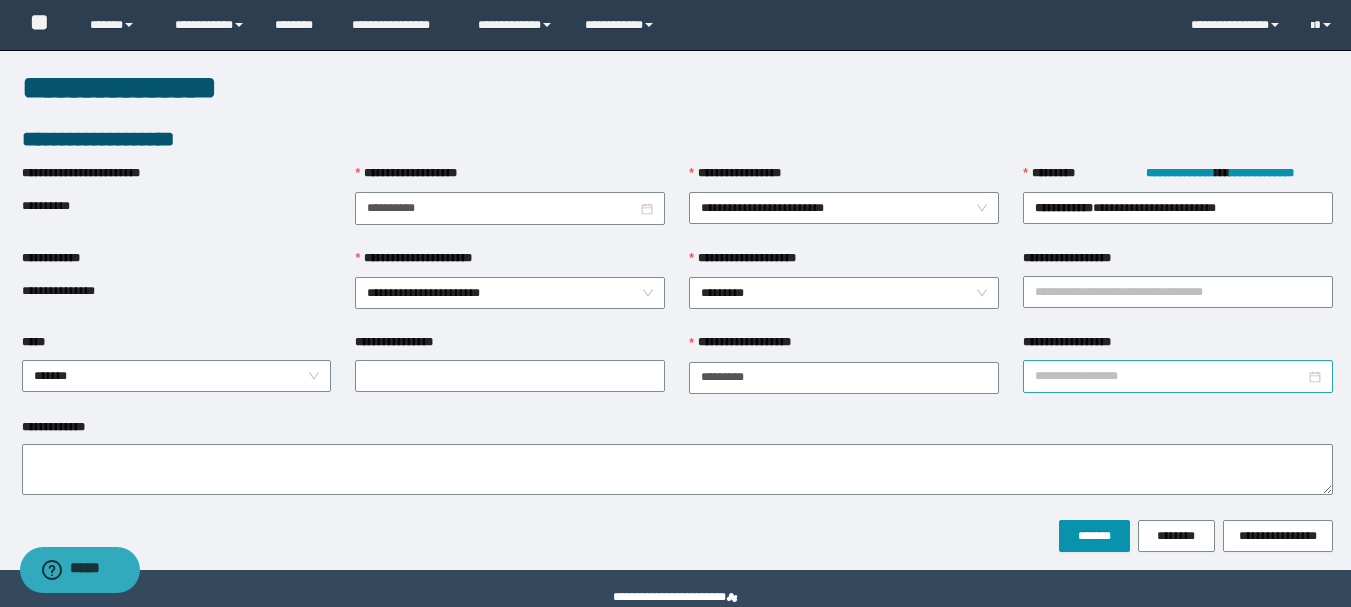 click on "**********" at bounding box center [1170, 376] 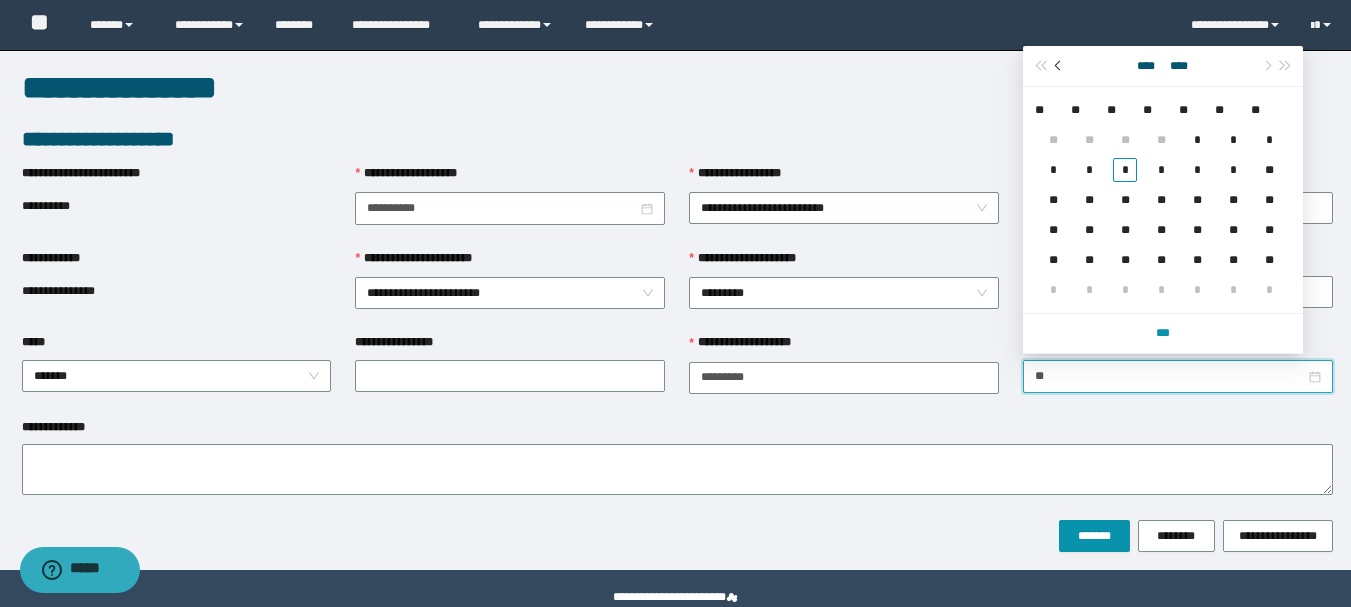 click at bounding box center [1060, 66] 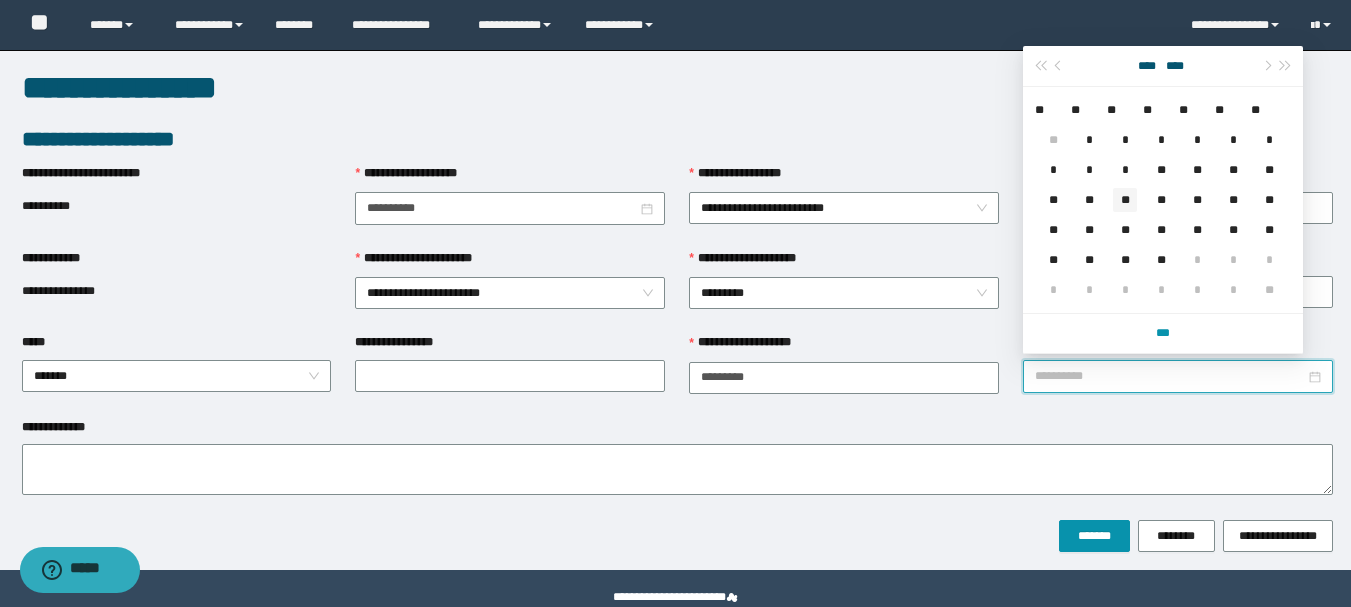 click on "**" at bounding box center [1125, 200] 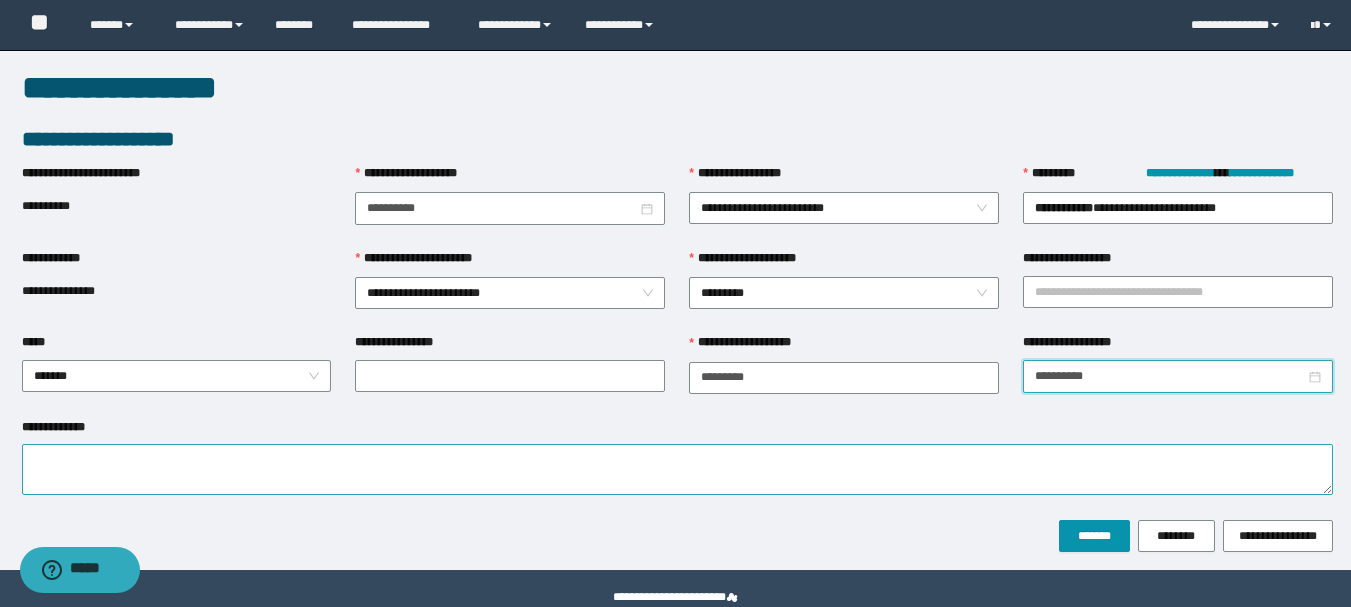 type on "**********" 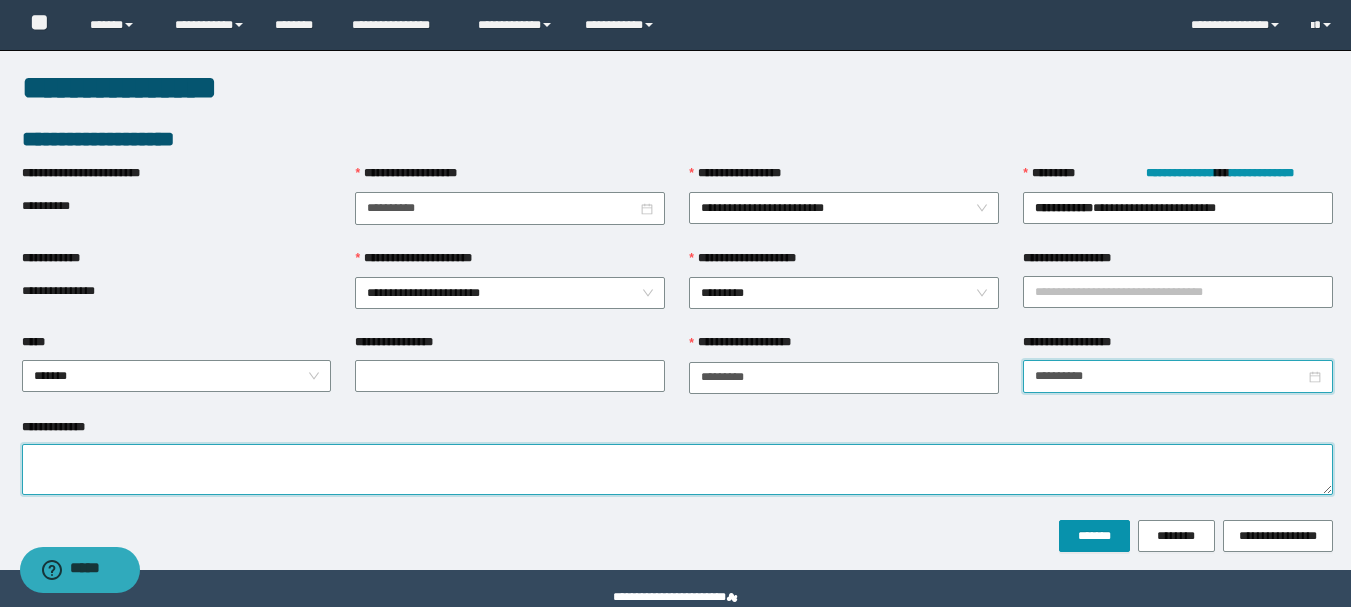click on "**********" at bounding box center [677, 469] 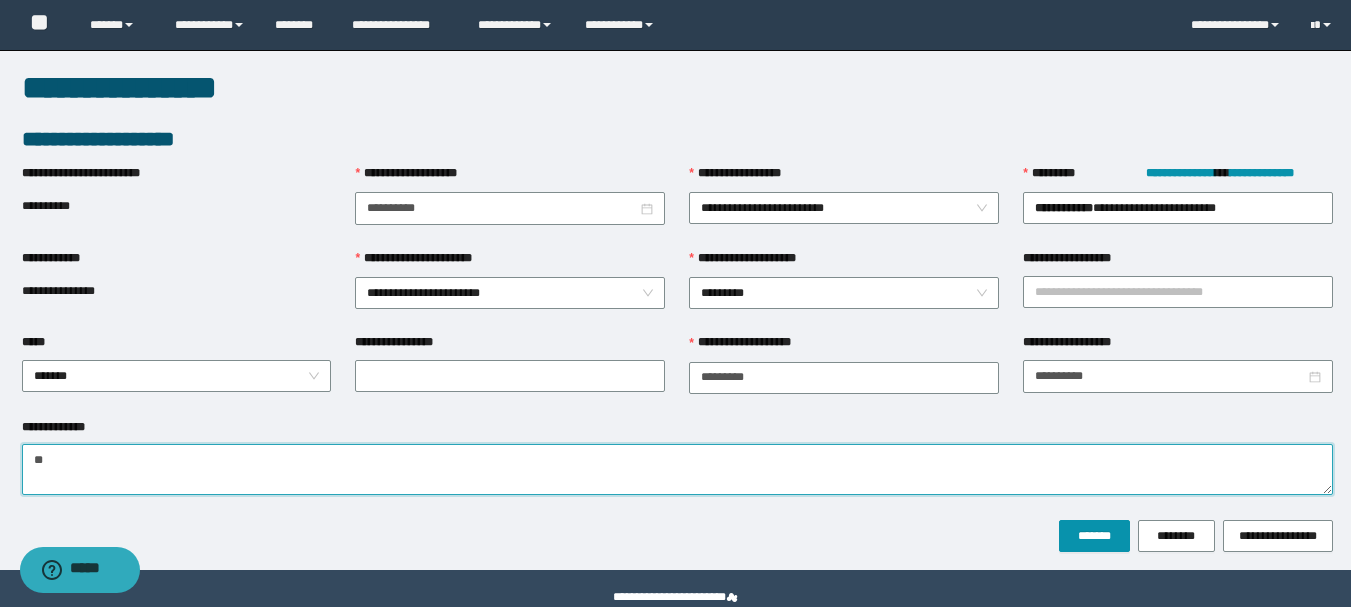 type on "*" 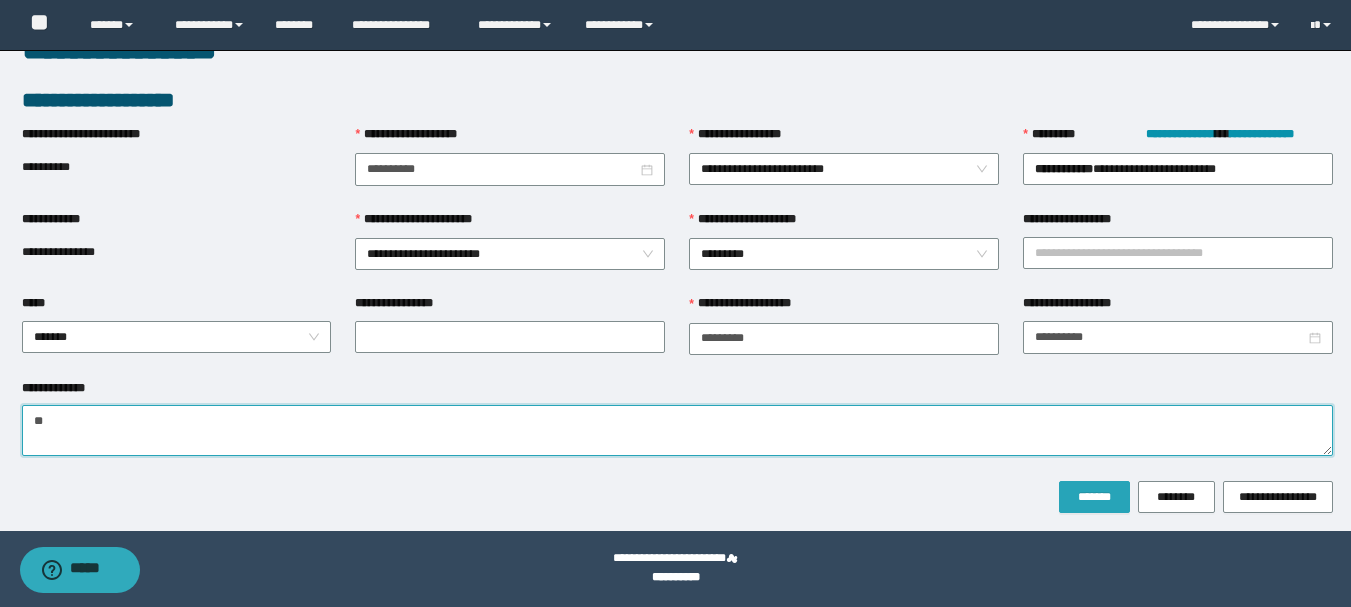 type on "**" 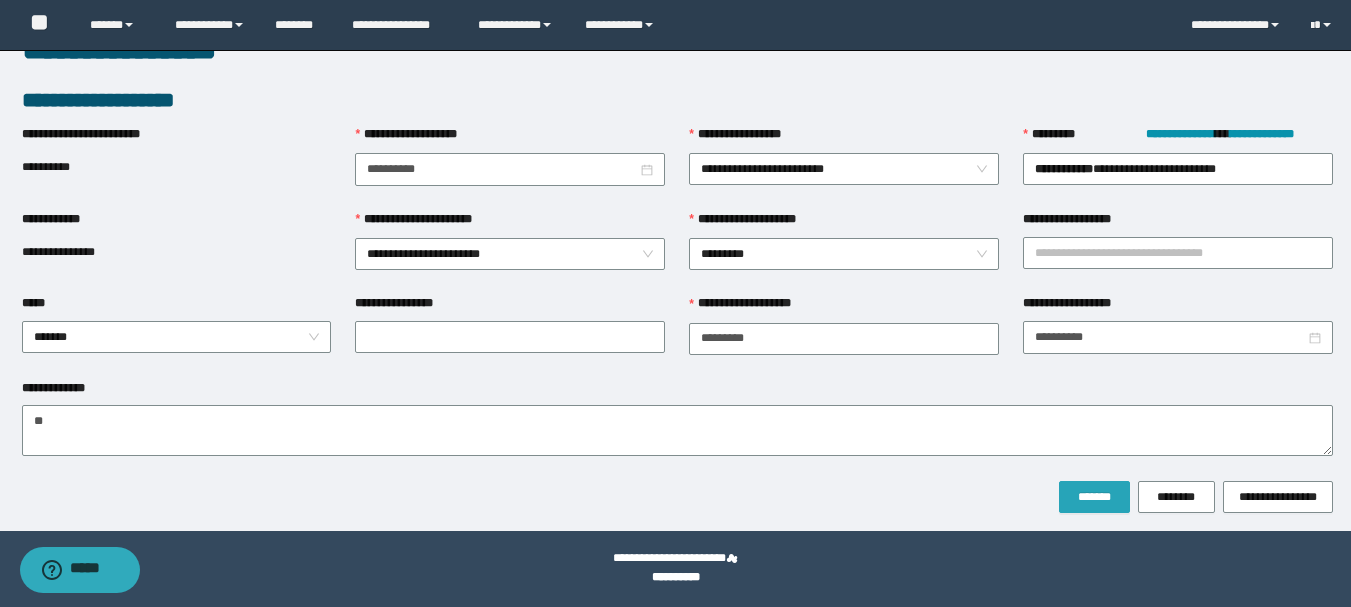 click on "*******" at bounding box center [1094, 497] 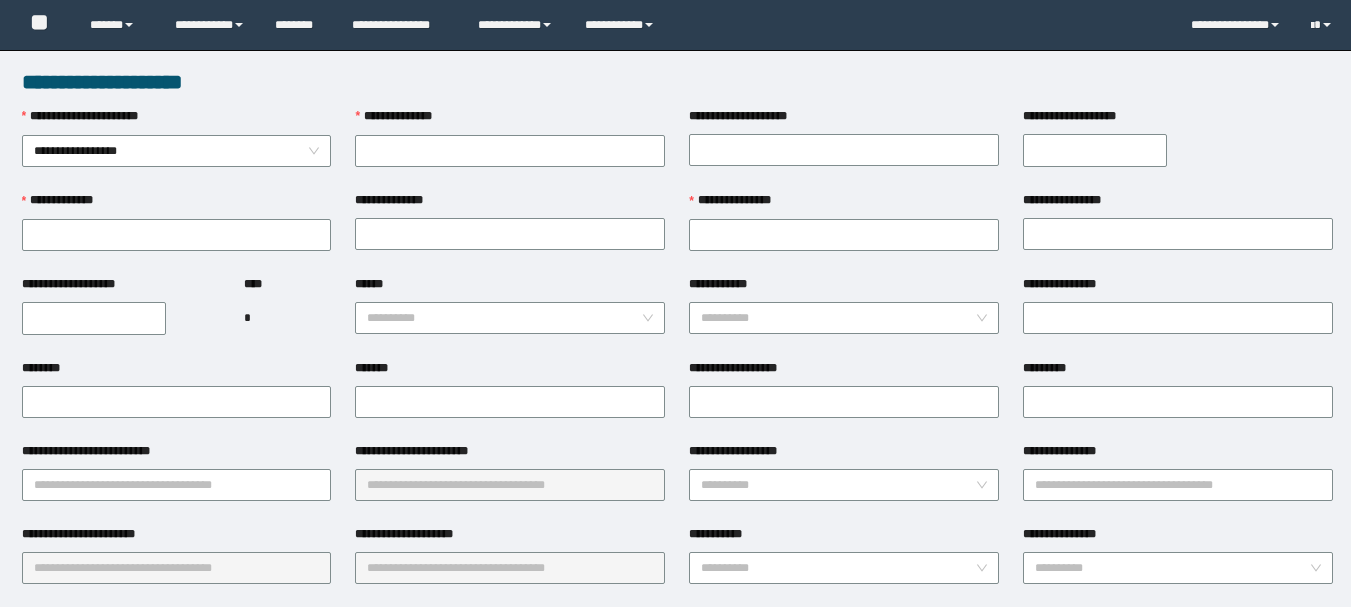 scroll, scrollTop: 0, scrollLeft: 0, axis: both 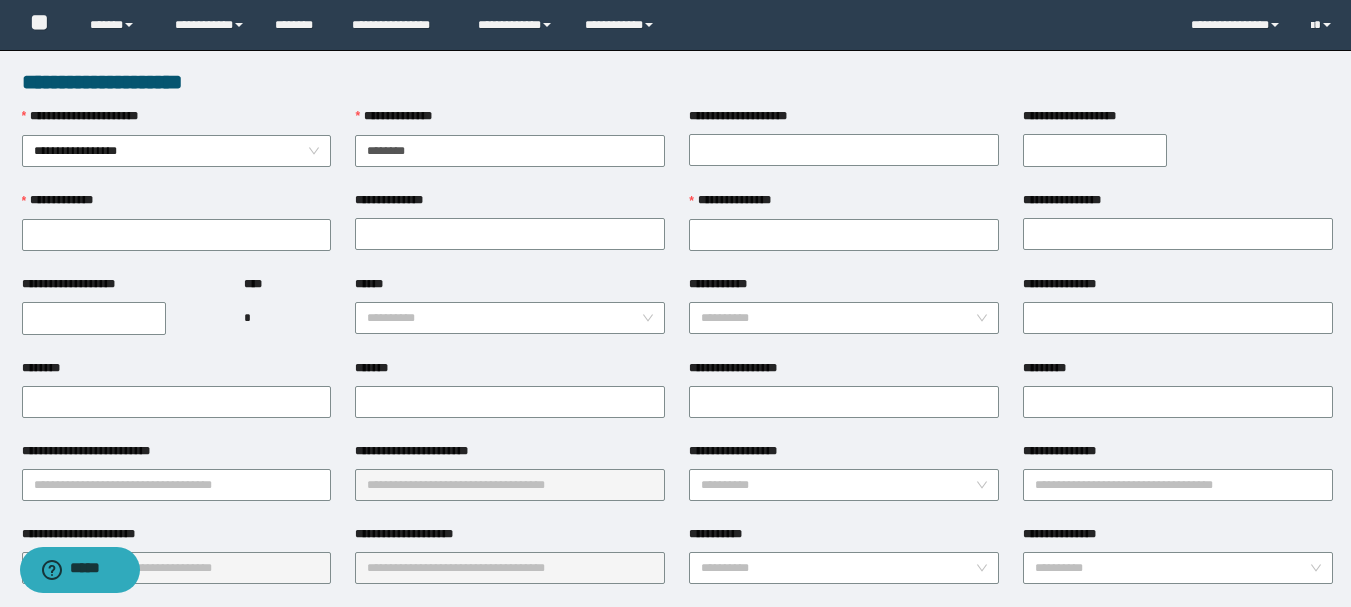 type on "********" 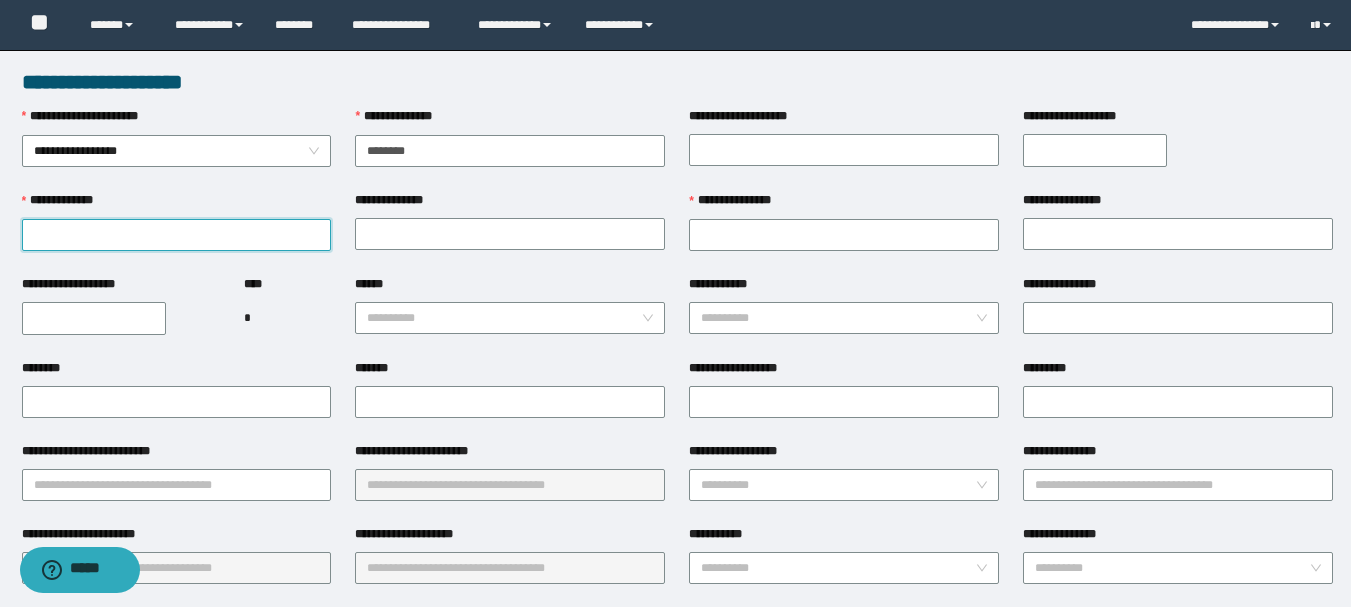 click on "**********" at bounding box center (177, 235) 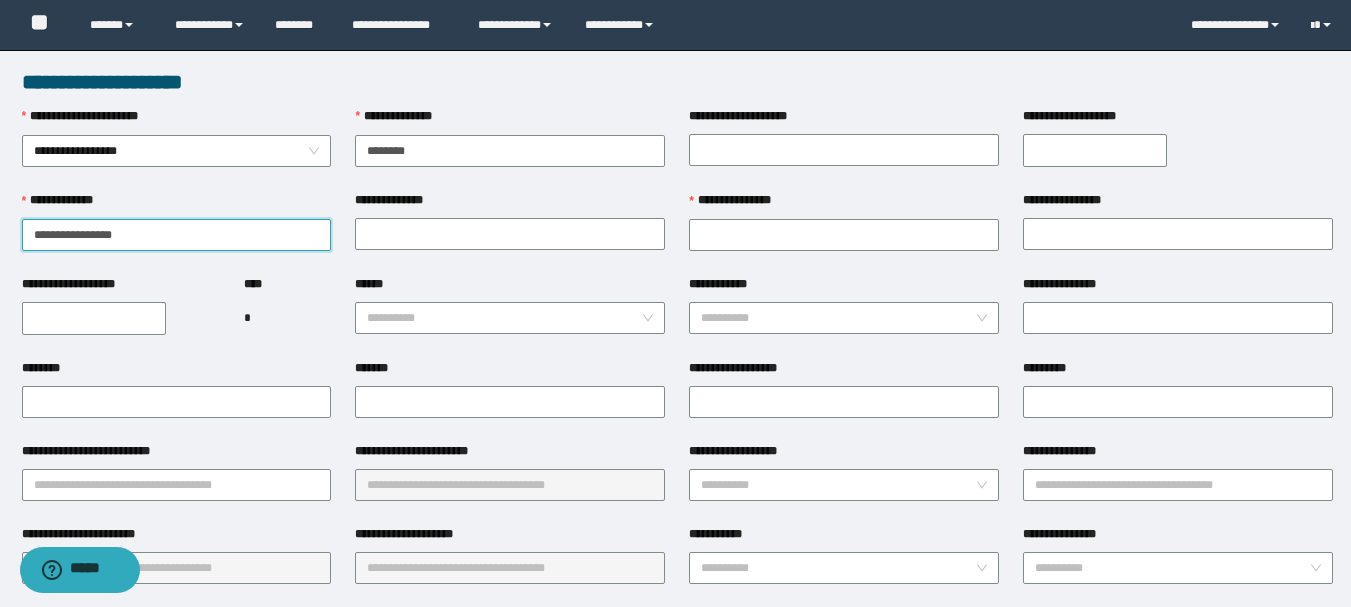drag, startPoint x: 174, startPoint y: 237, endPoint x: 89, endPoint y: 237, distance: 85 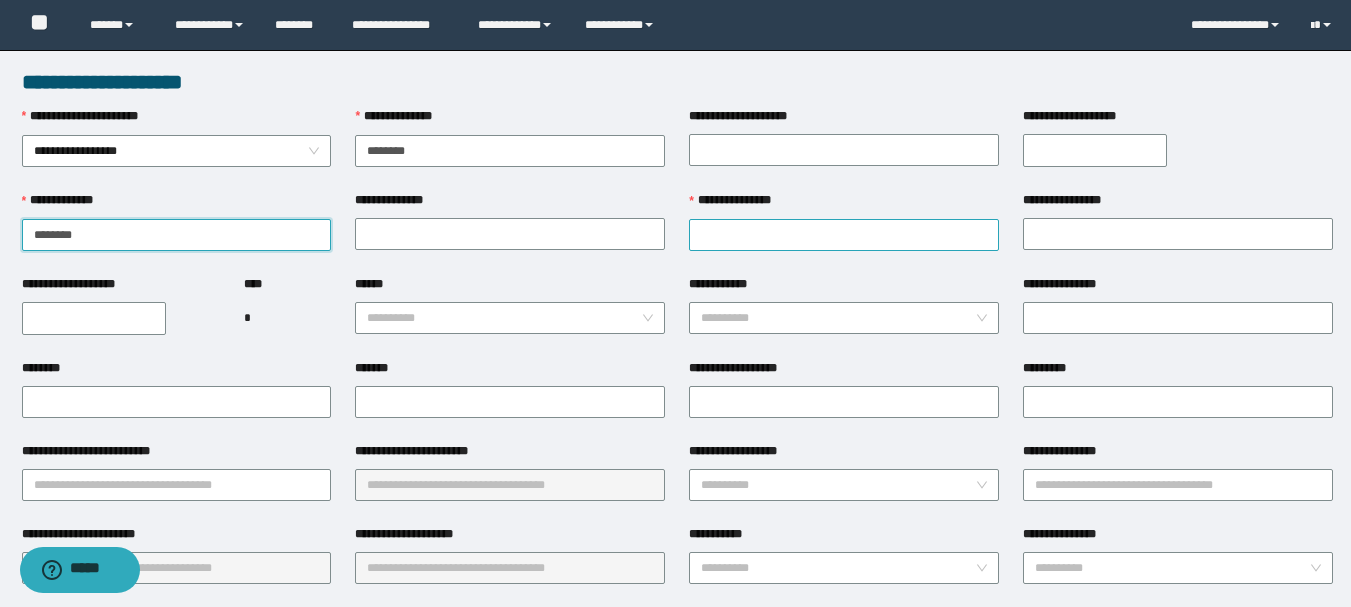 type on "******" 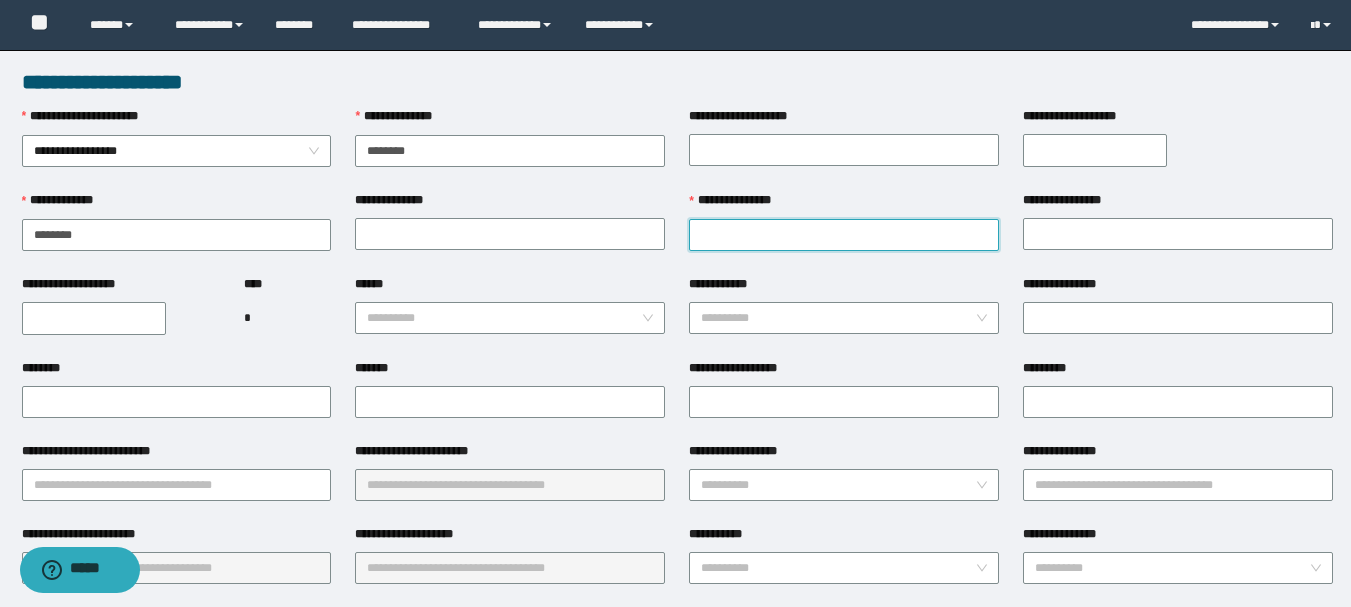 click on "**********" at bounding box center [844, 235] 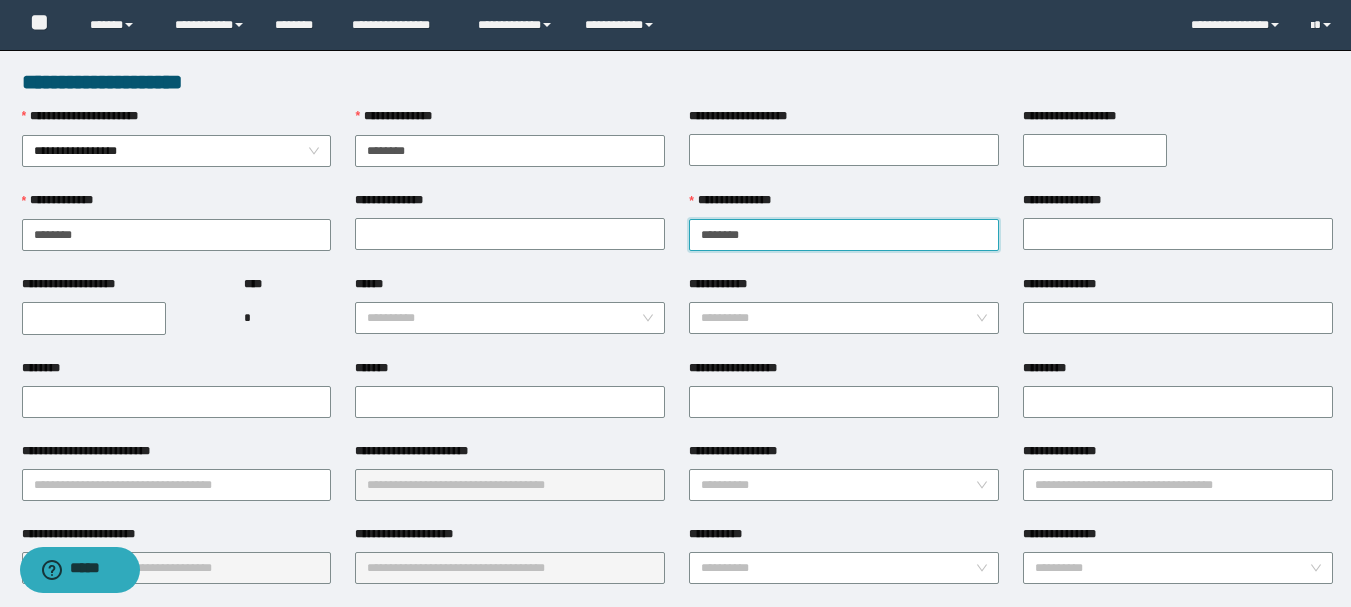 type on "*******" 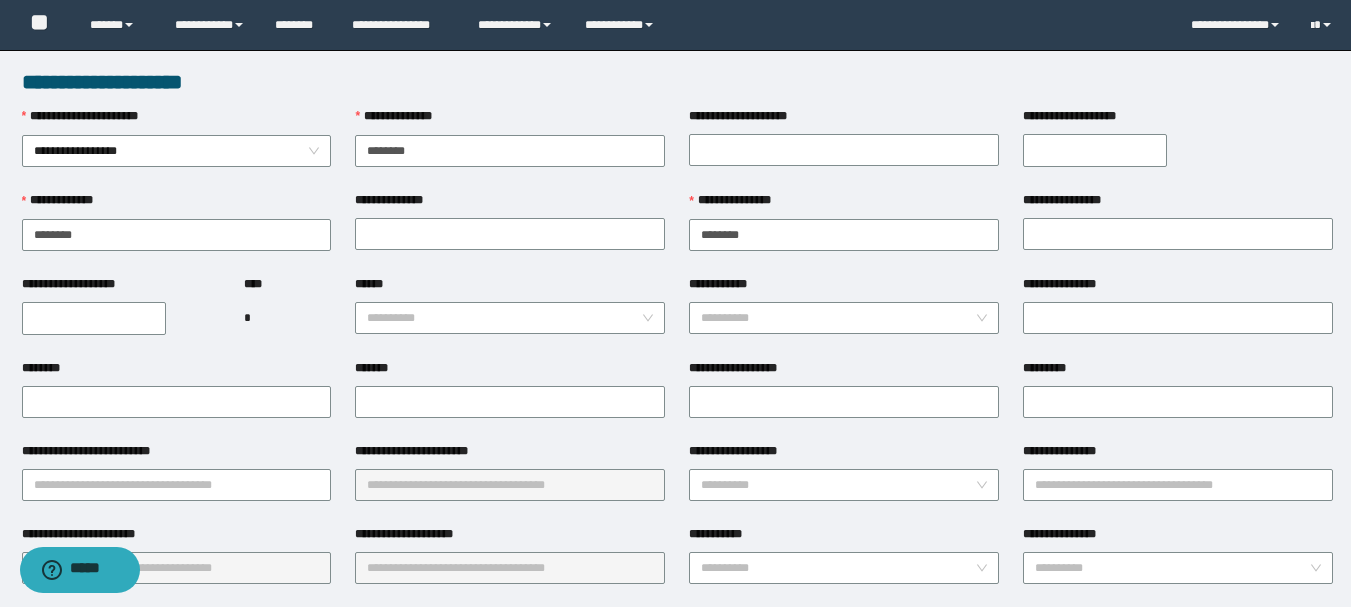 click on "**********" at bounding box center (94, 318) 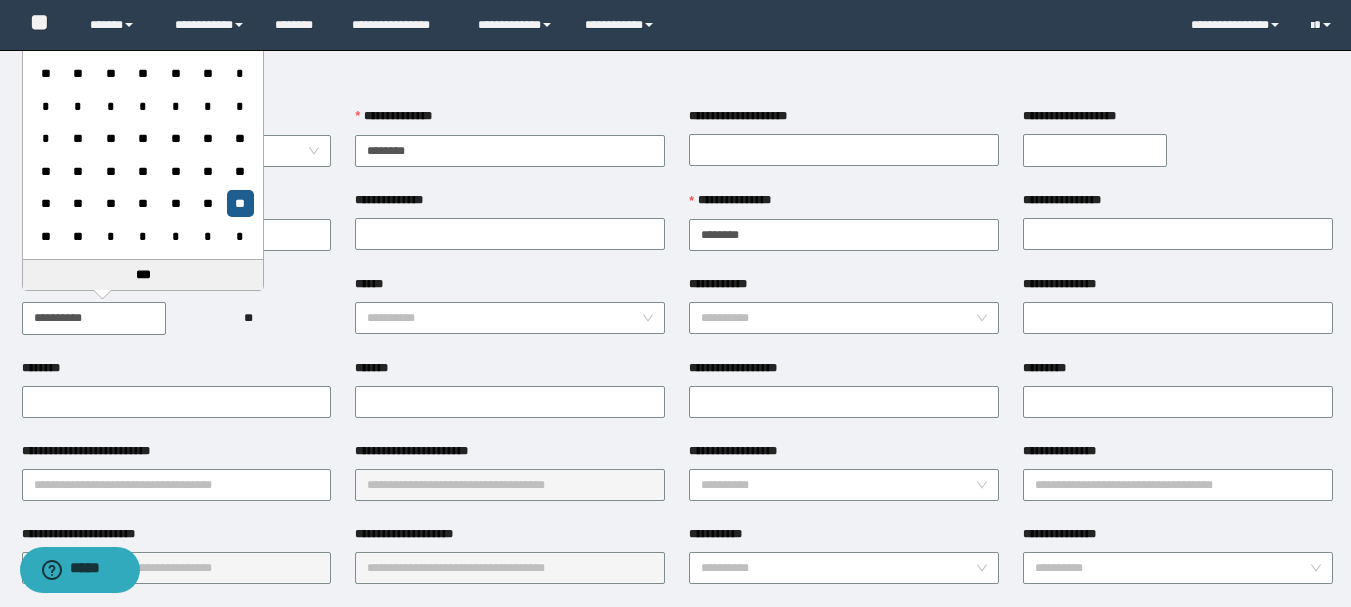 type on "**********" 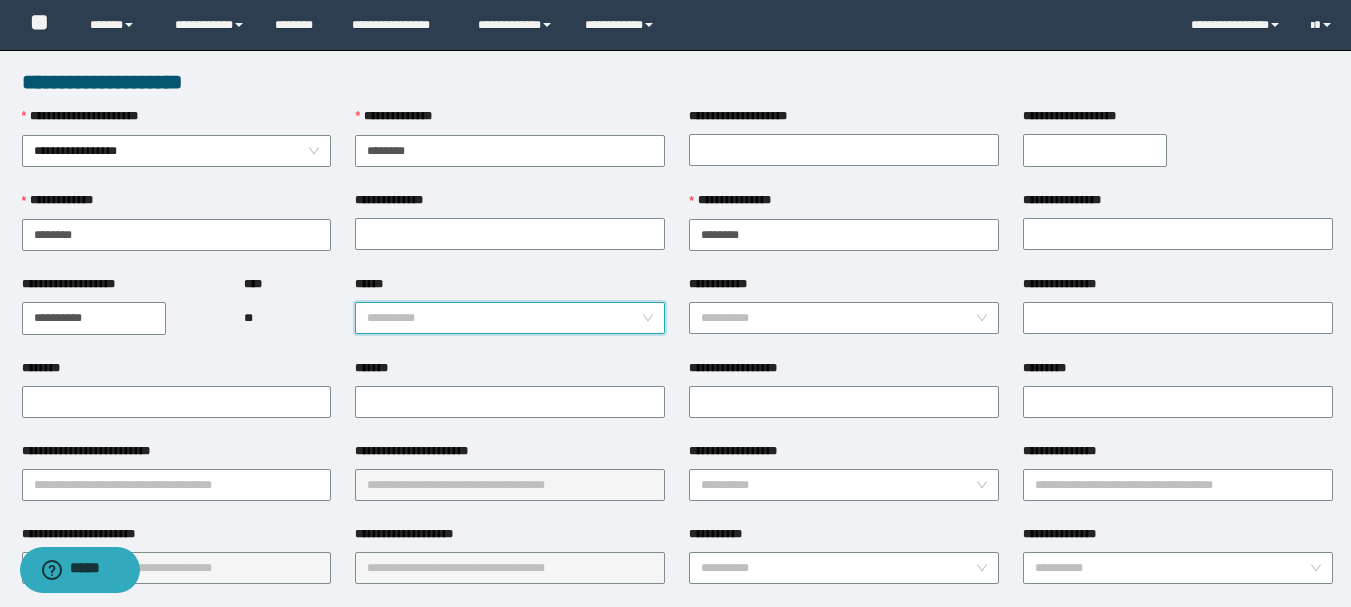 click on "******" at bounding box center (504, 318) 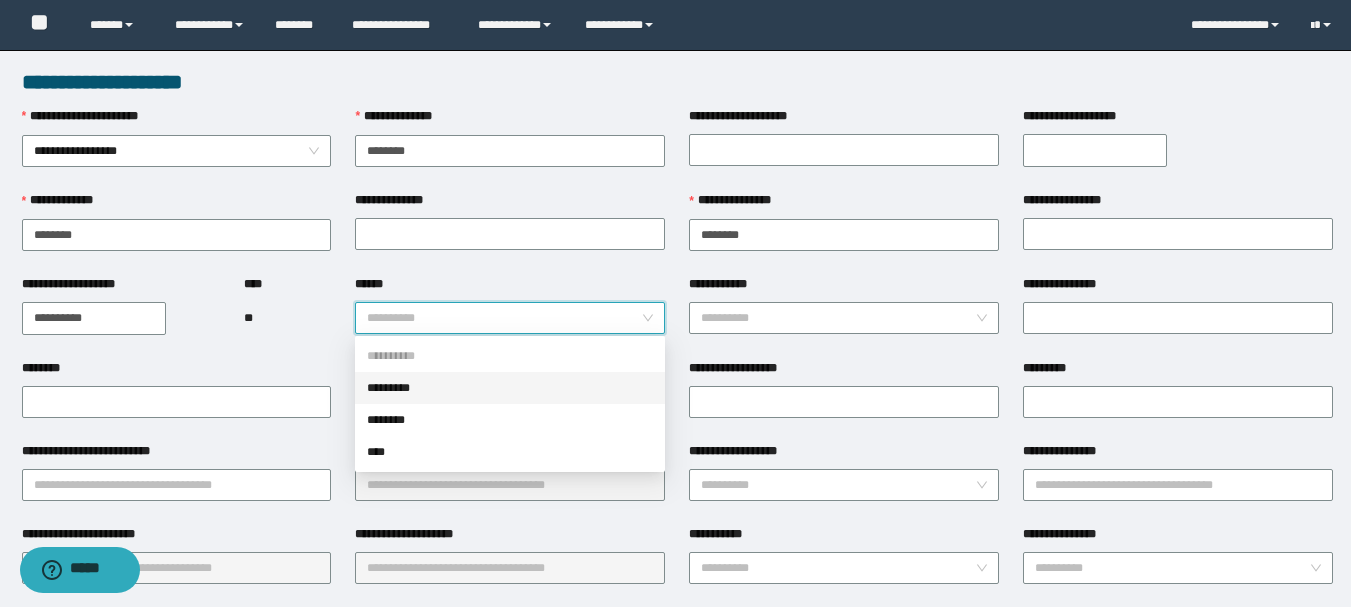 drag, startPoint x: 457, startPoint y: 388, endPoint x: 485, endPoint y: 400, distance: 30.463093 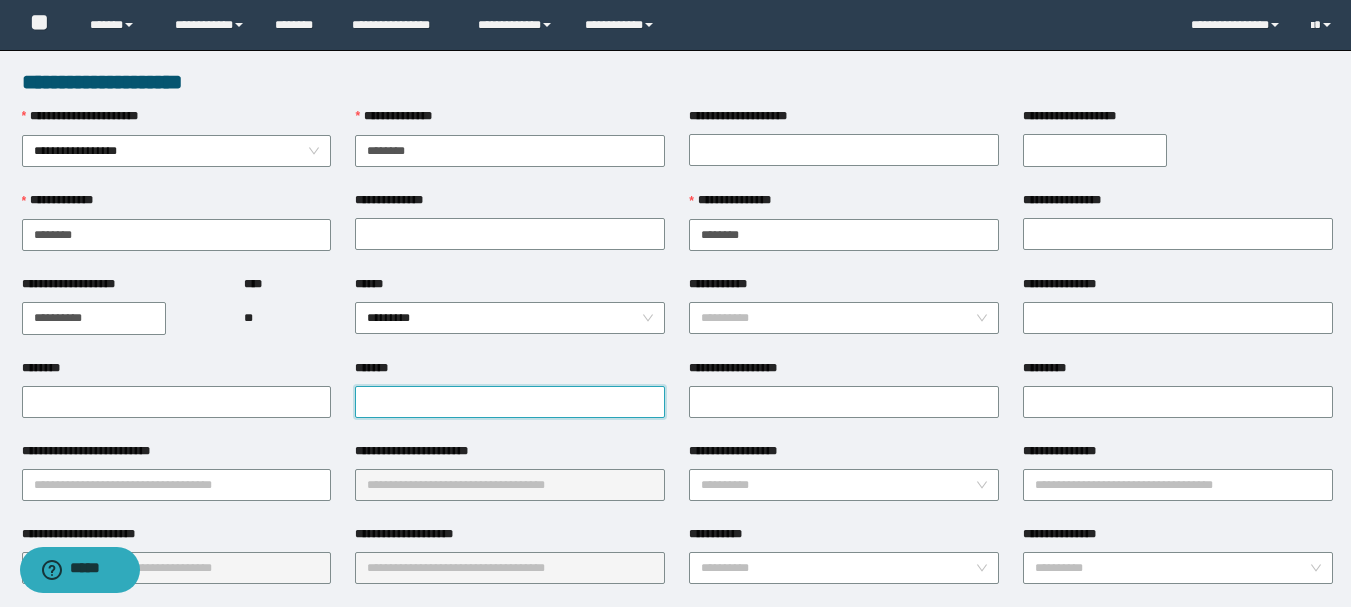 click on "*******" at bounding box center [510, 402] 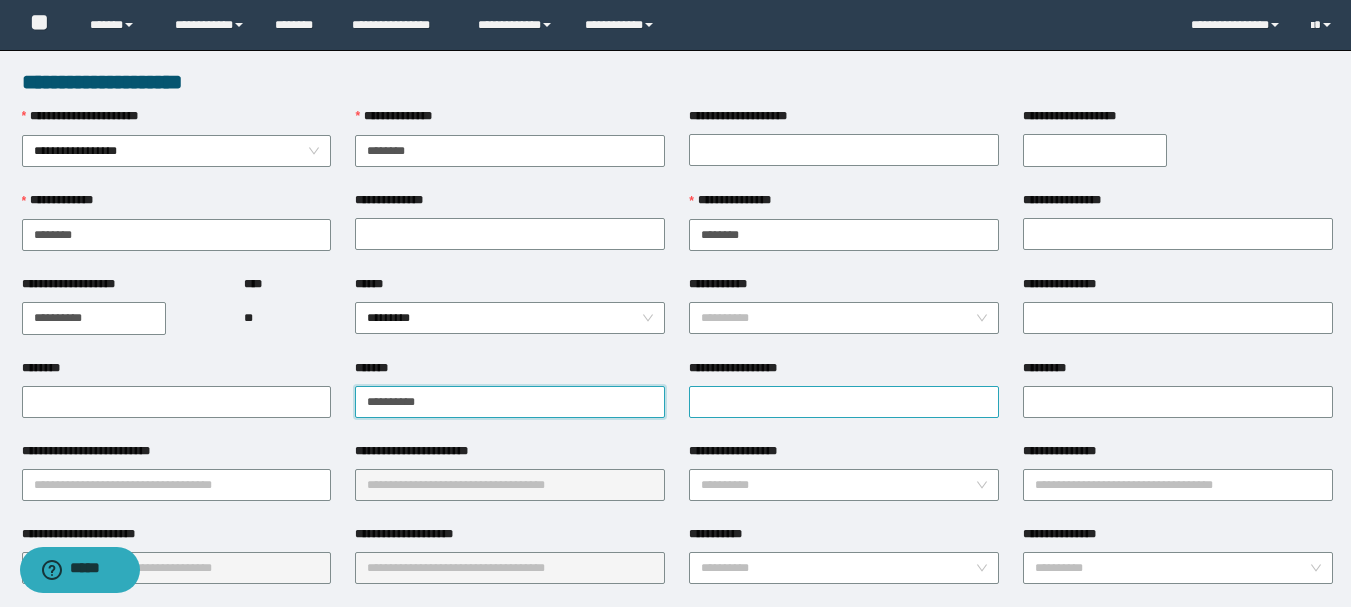 type on "**********" 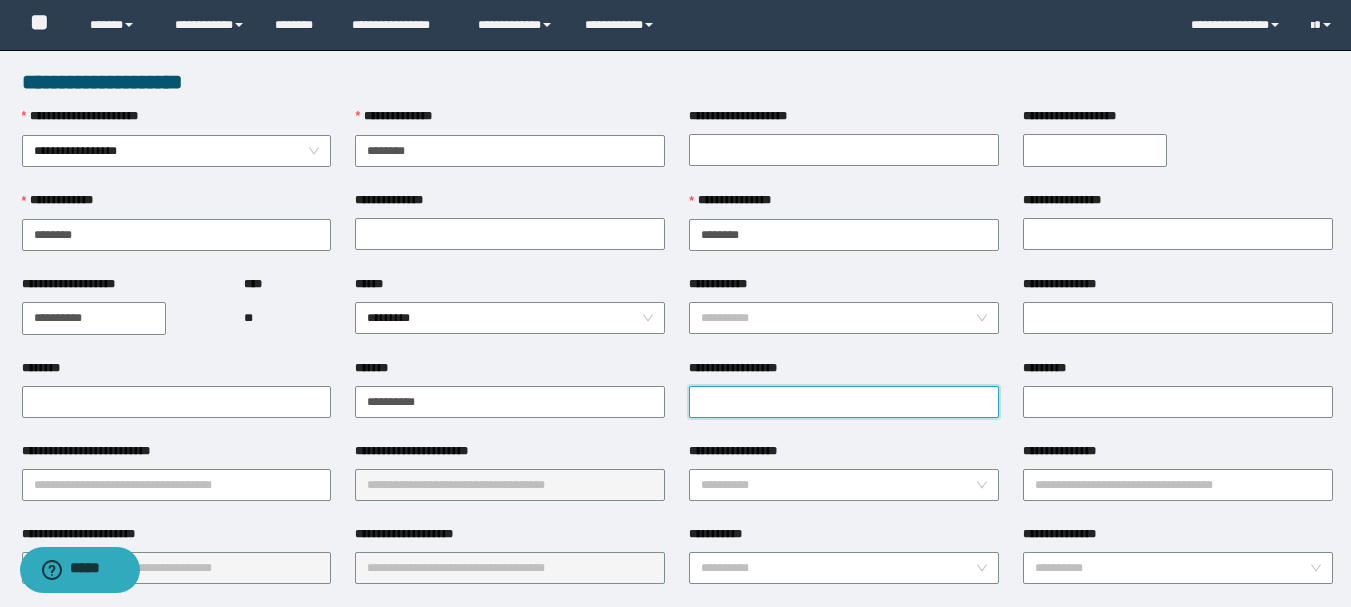 click on "**********" at bounding box center [844, 402] 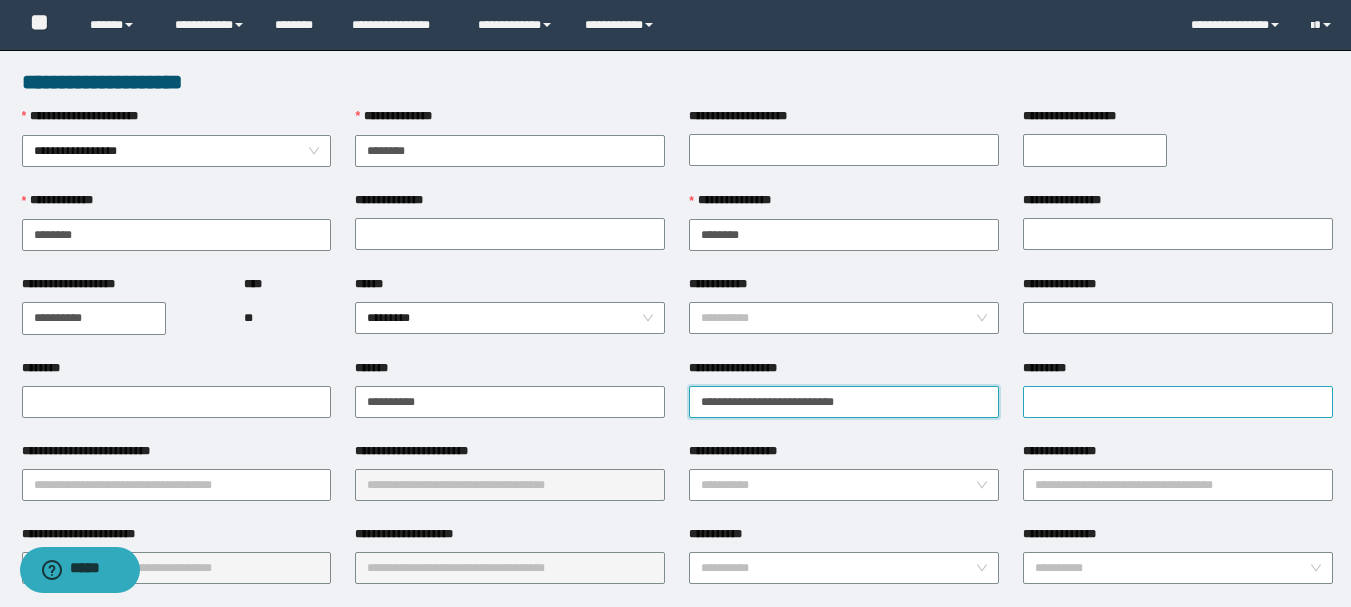 type on "**********" 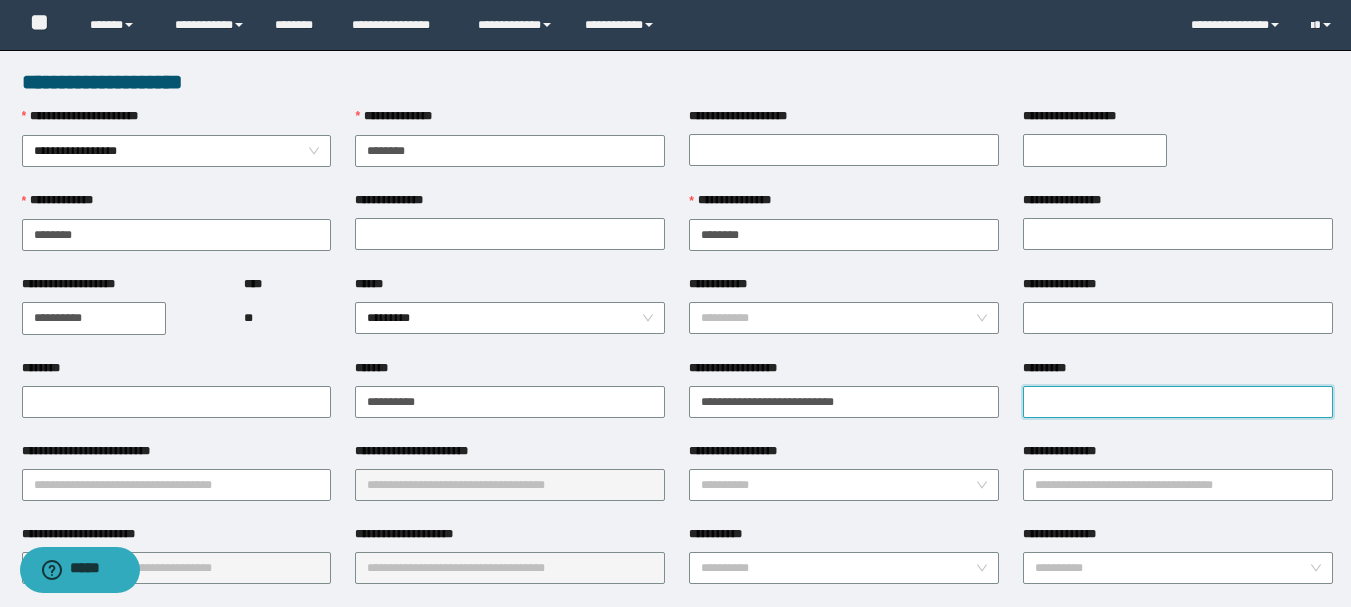 click on "*********" at bounding box center [1178, 402] 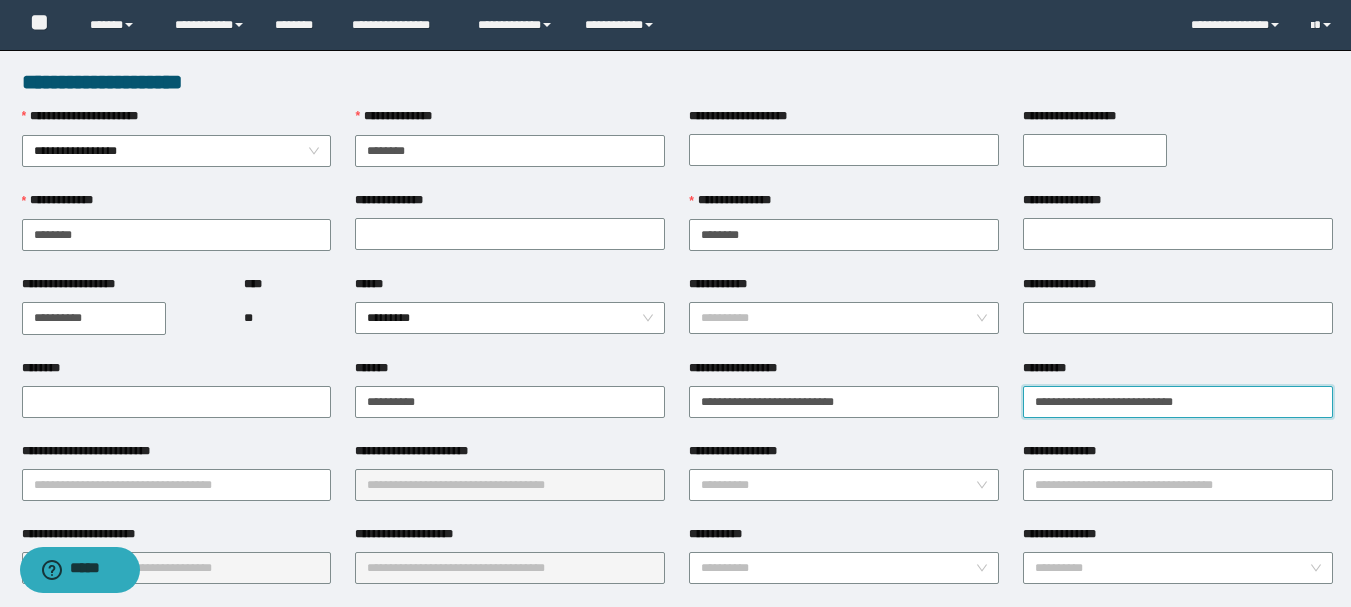 click on "**********" at bounding box center (1178, 402) 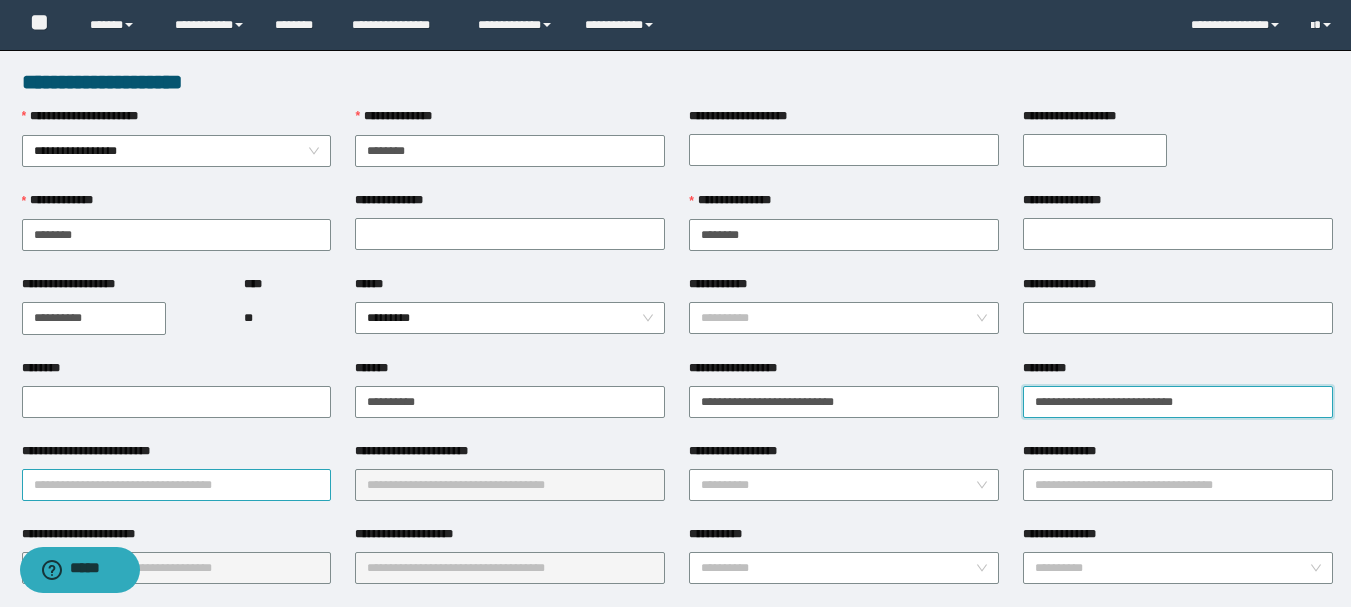 type on "**********" 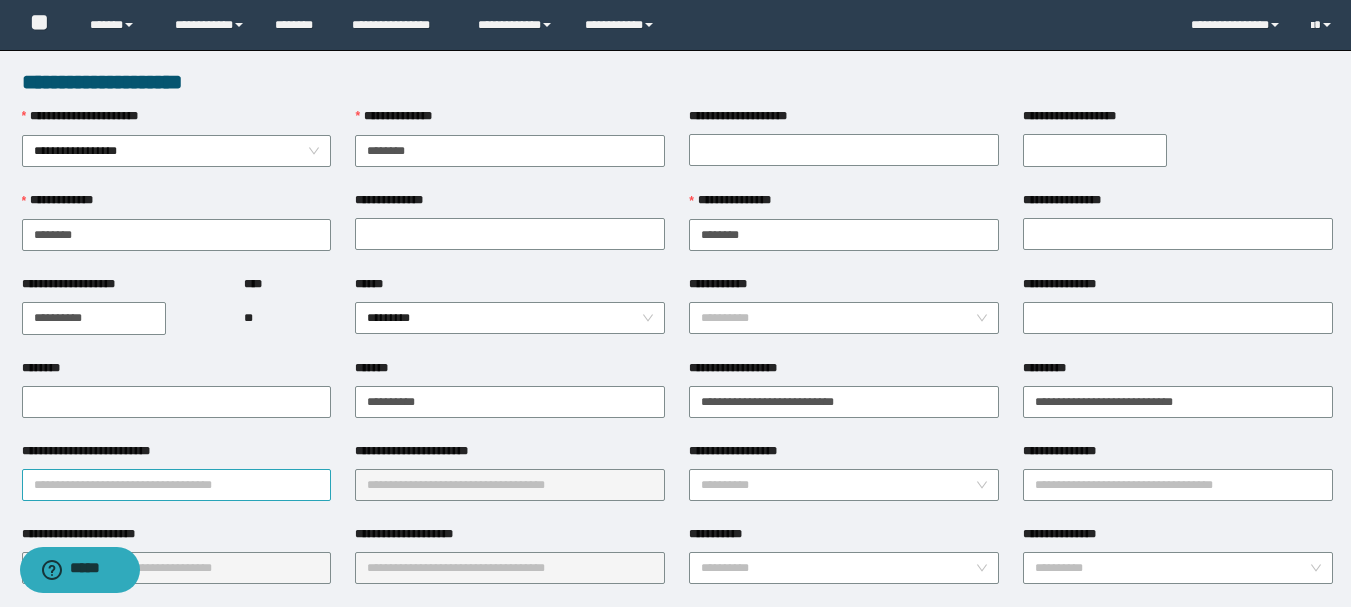 click on "**********" at bounding box center [177, 485] 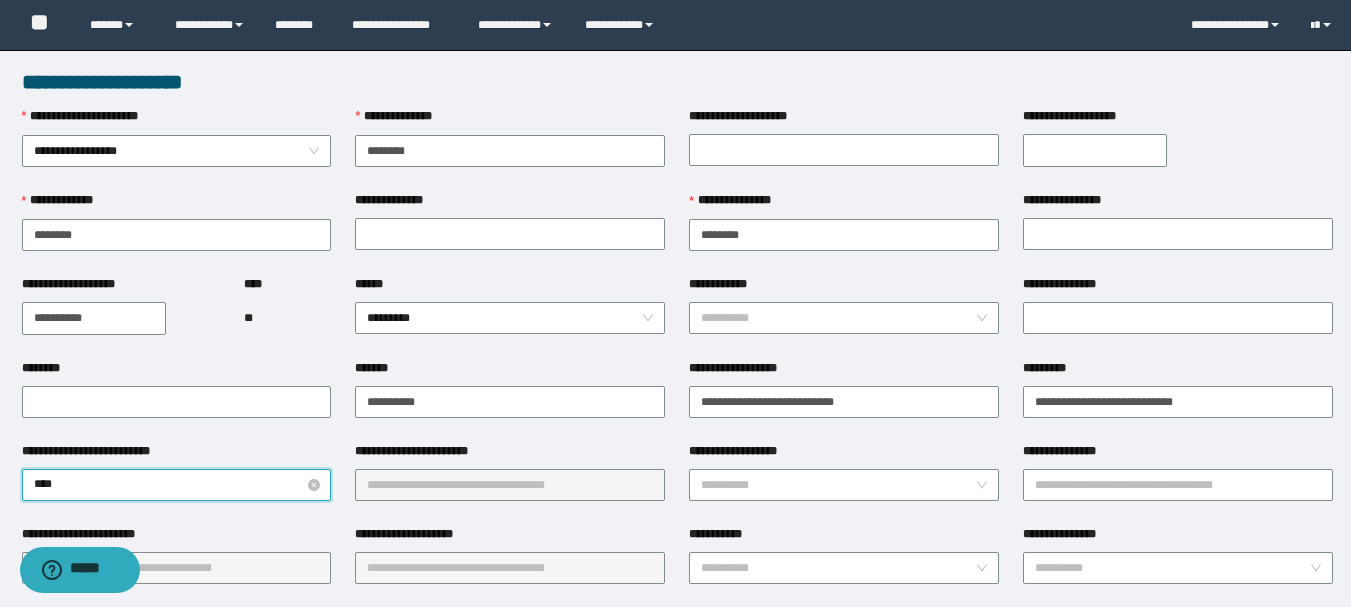 type on "*****" 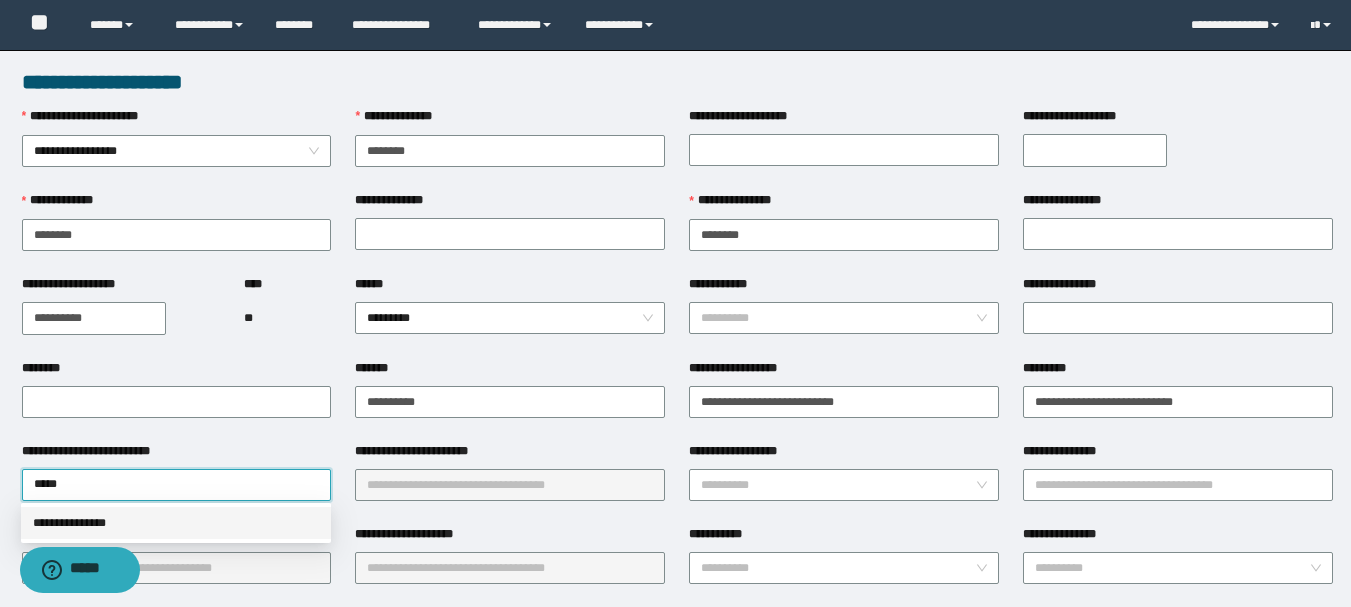 click on "**********" at bounding box center (176, 523) 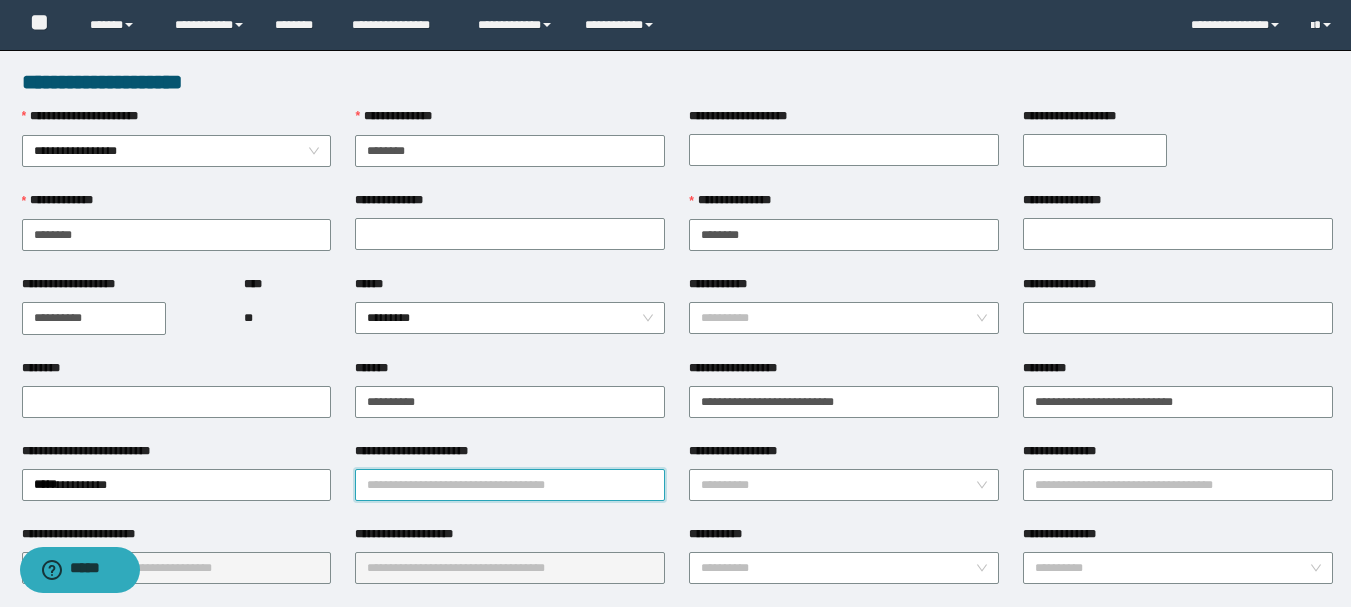 click on "**********" at bounding box center (510, 485) 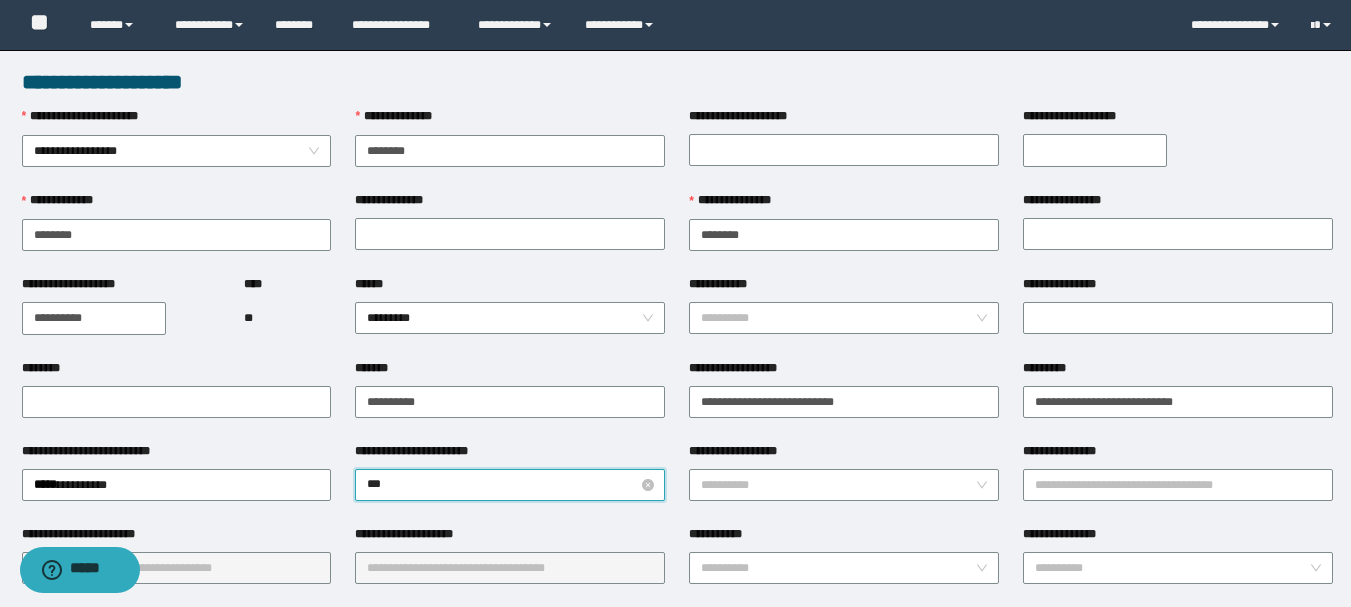 type on "****" 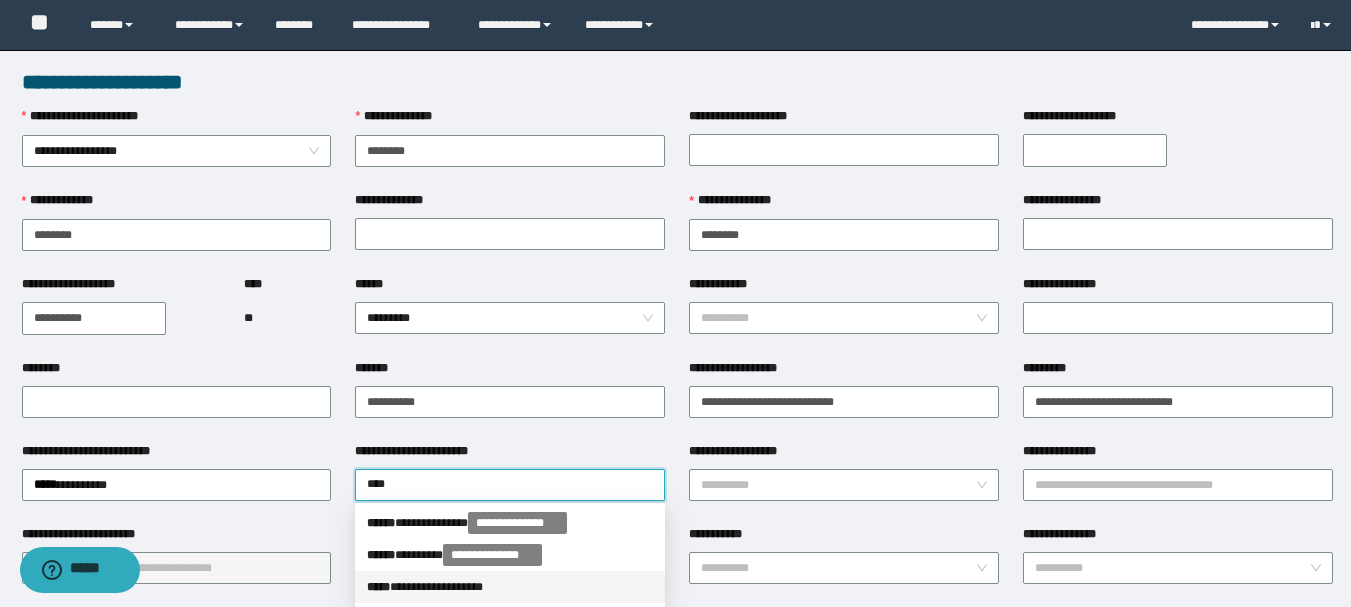 click on "**********" at bounding box center (510, 587) 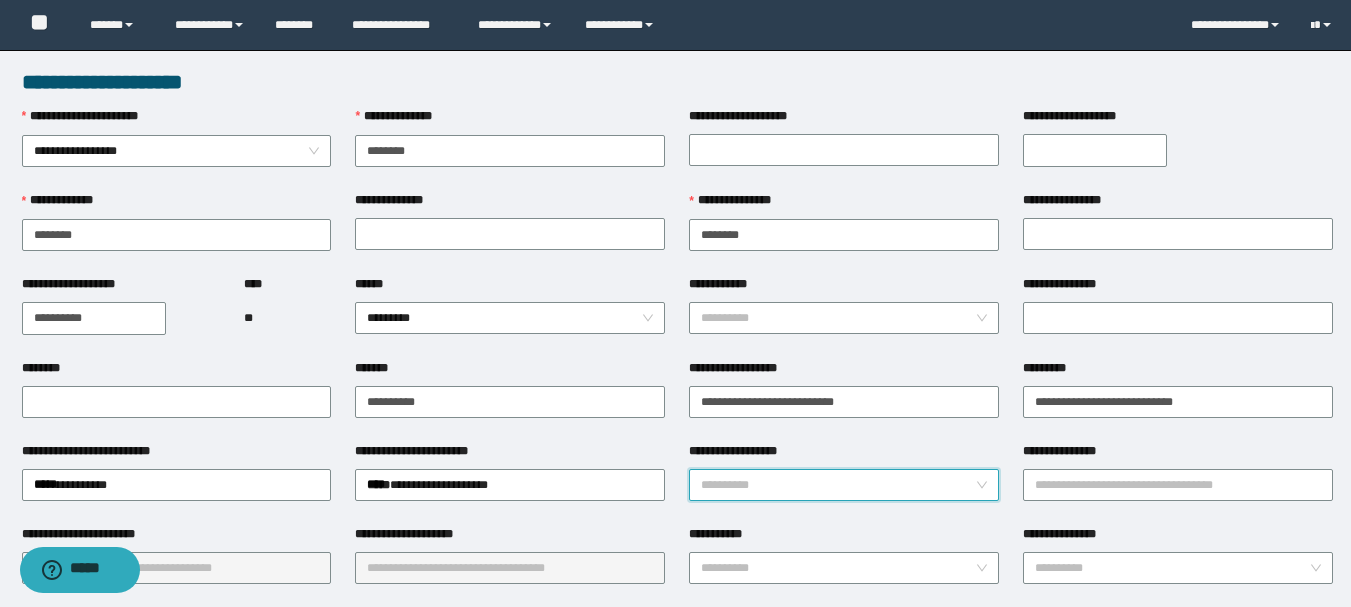 click on "**********" at bounding box center (838, 485) 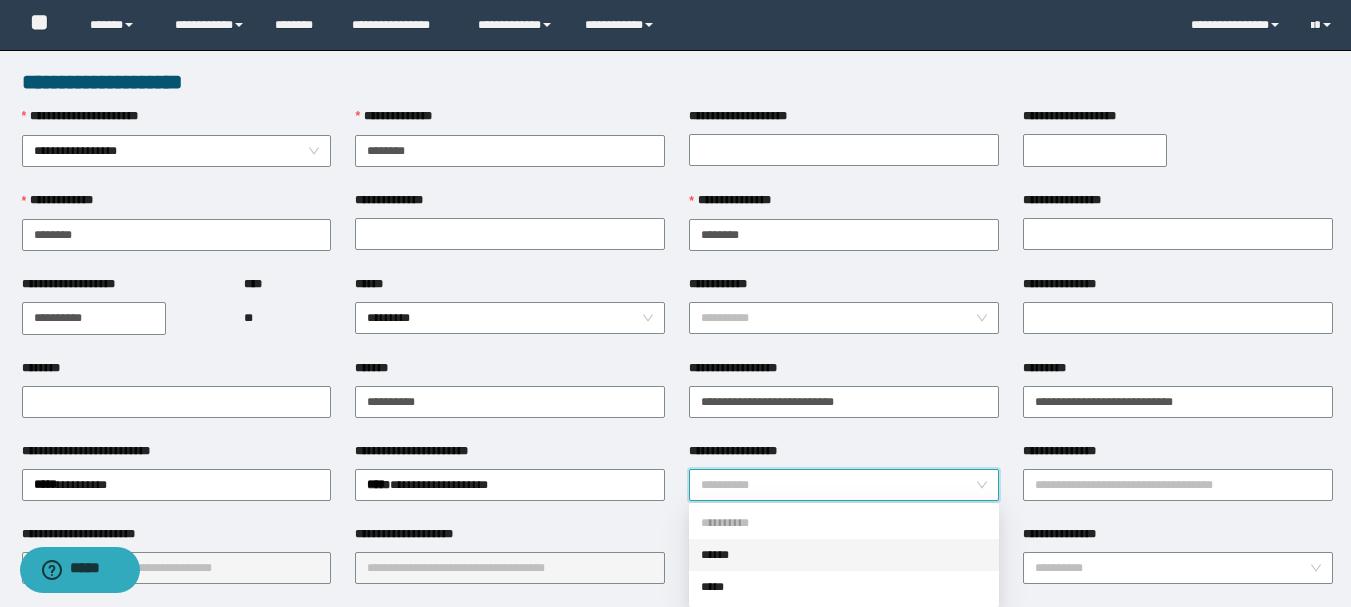 click on "******" at bounding box center [844, 555] 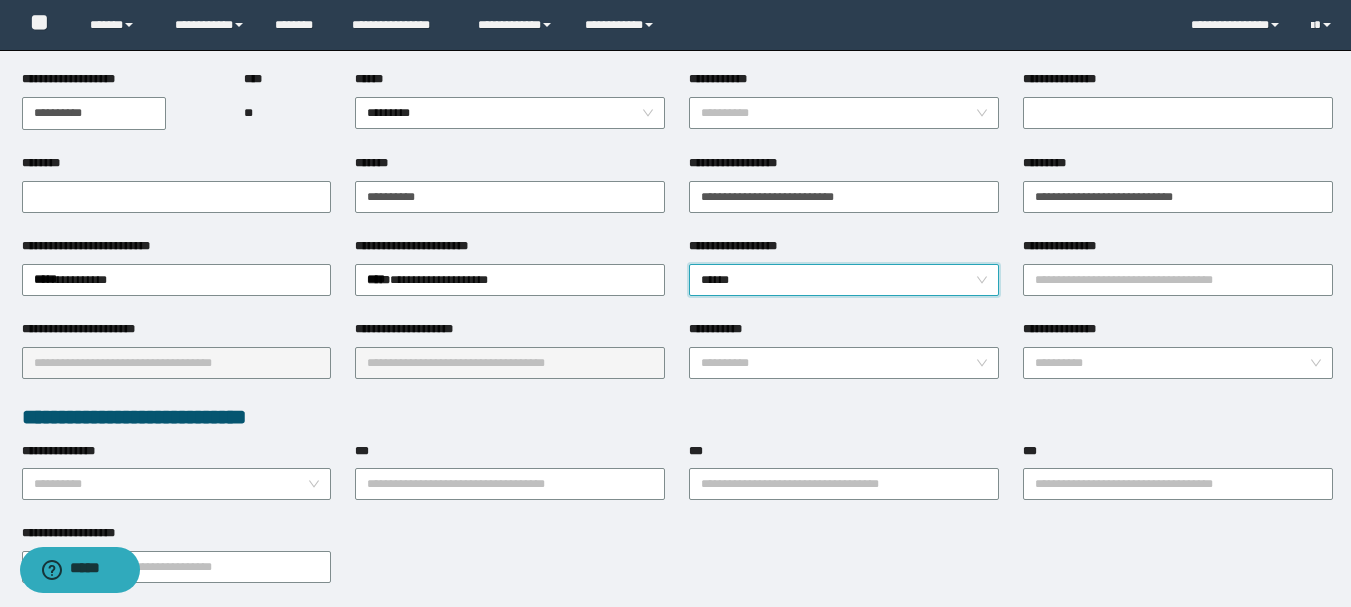 scroll, scrollTop: 300, scrollLeft: 0, axis: vertical 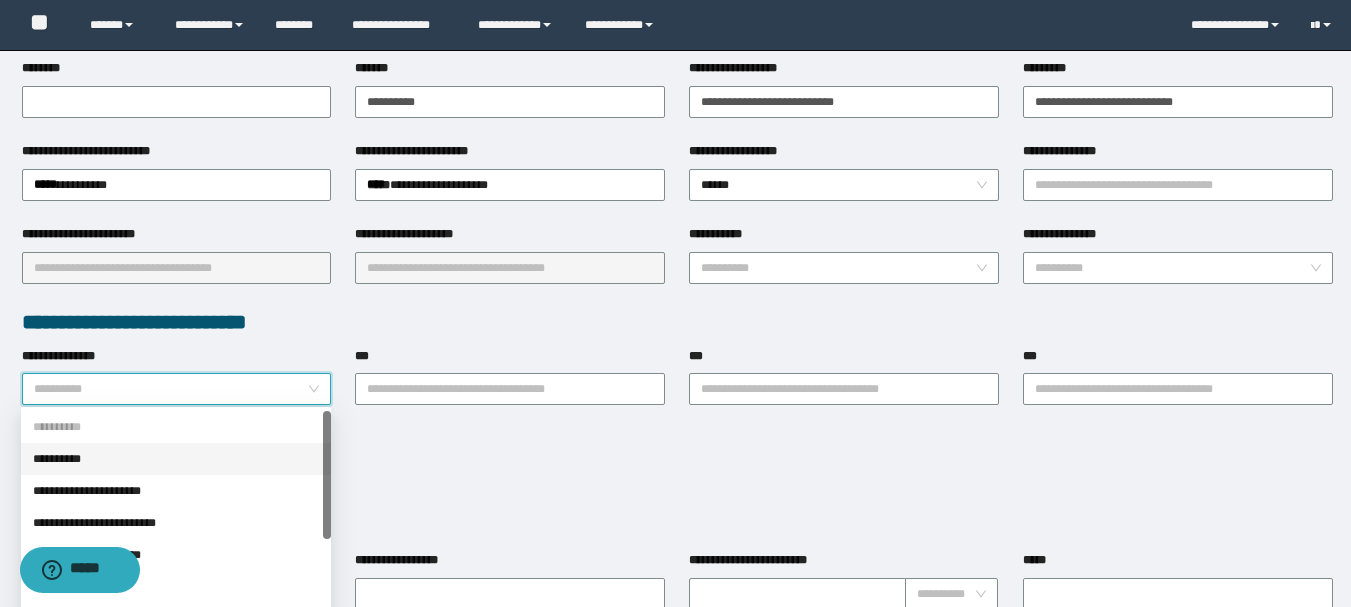click on "**********" at bounding box center (171, 389) 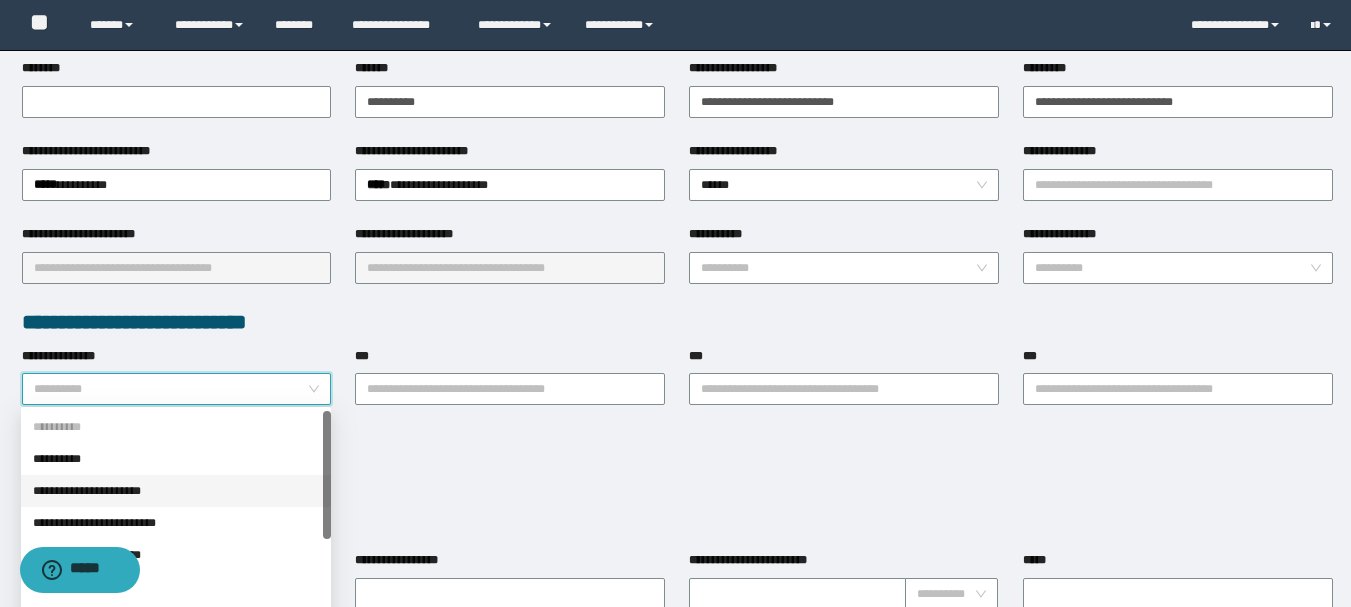 click on "**********" at bounding box center (176, 491) 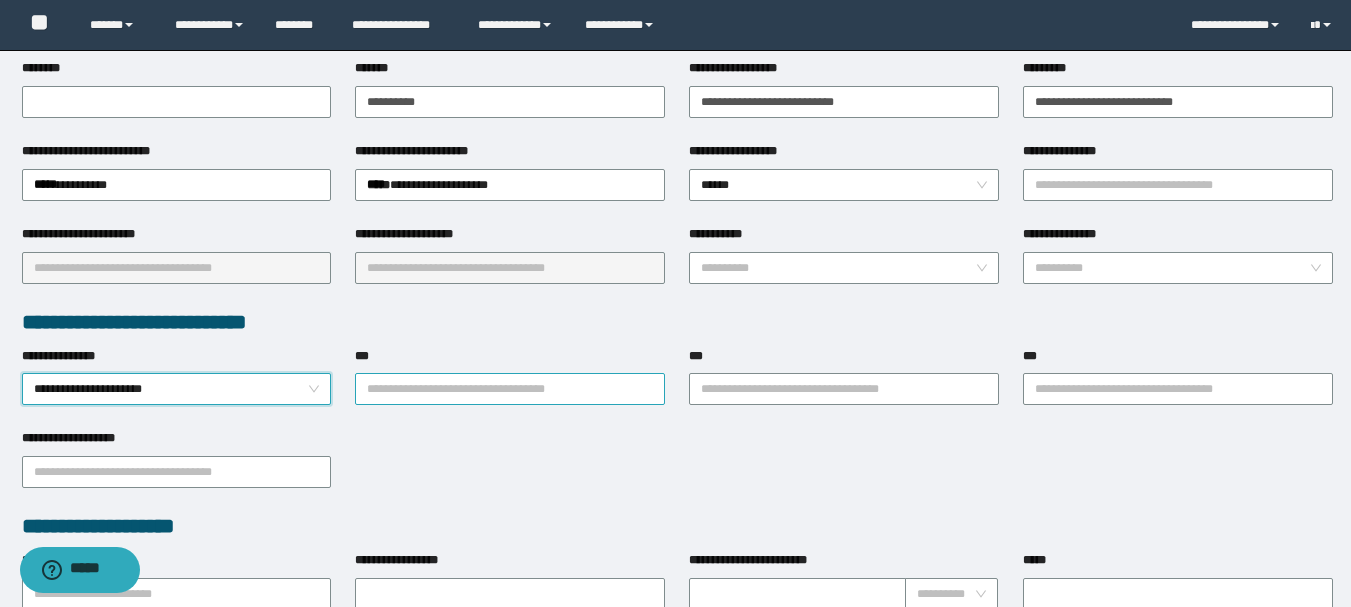 click on "***" at bounding box center [510, 389] 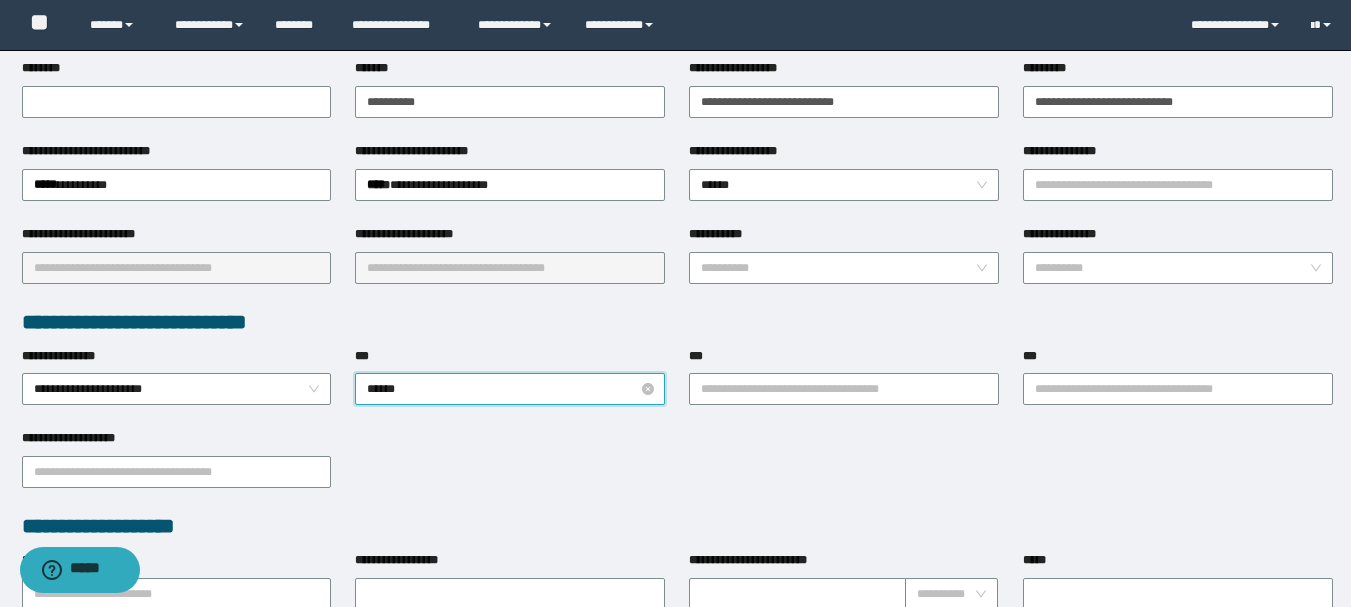 type on "*******" 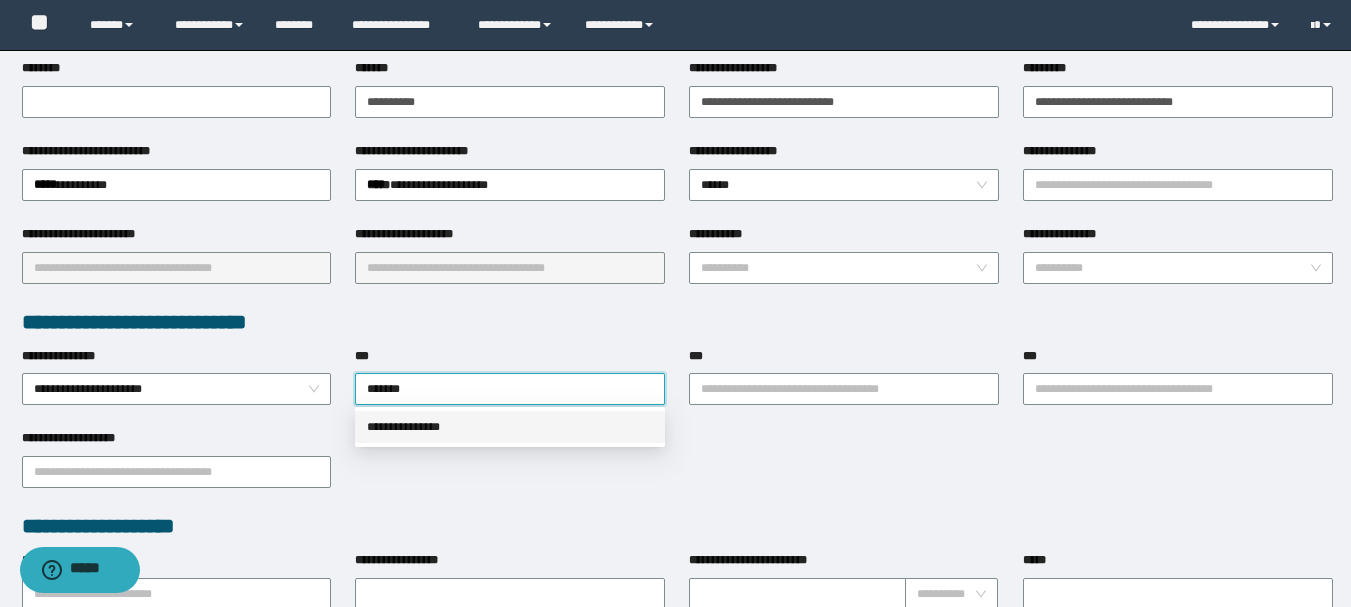 click on "**********" at bounding box center (510, 427) 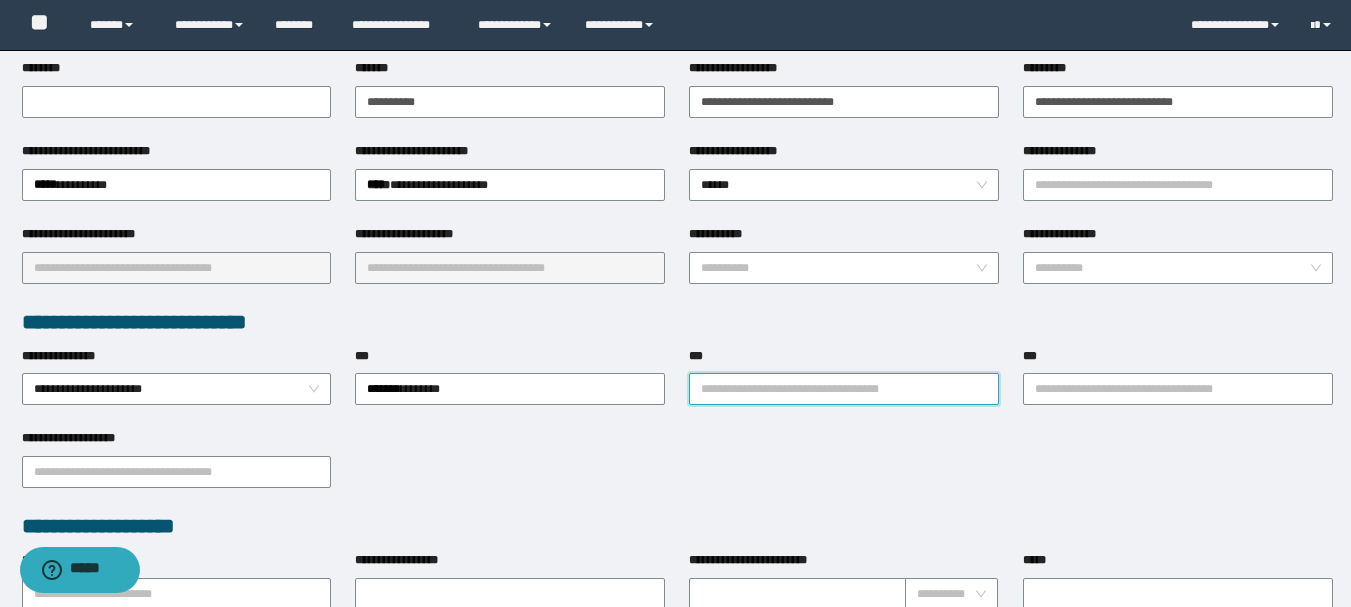 click on "***" at bounding box center [844, 389] 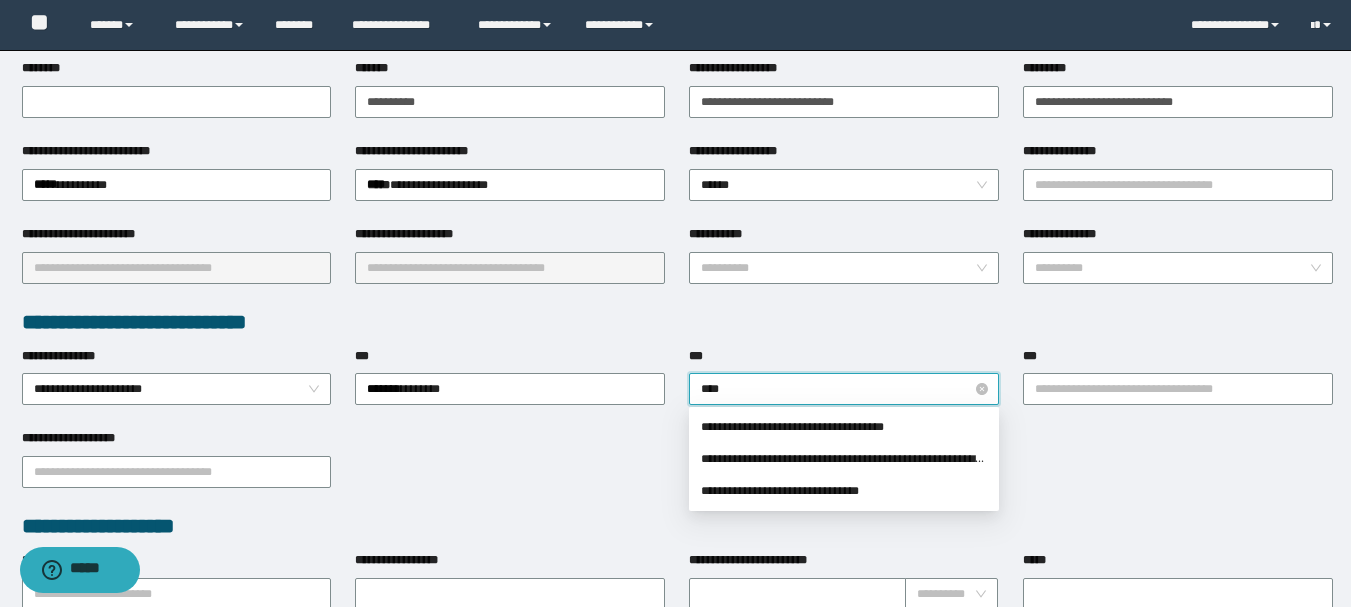 type on "*****" 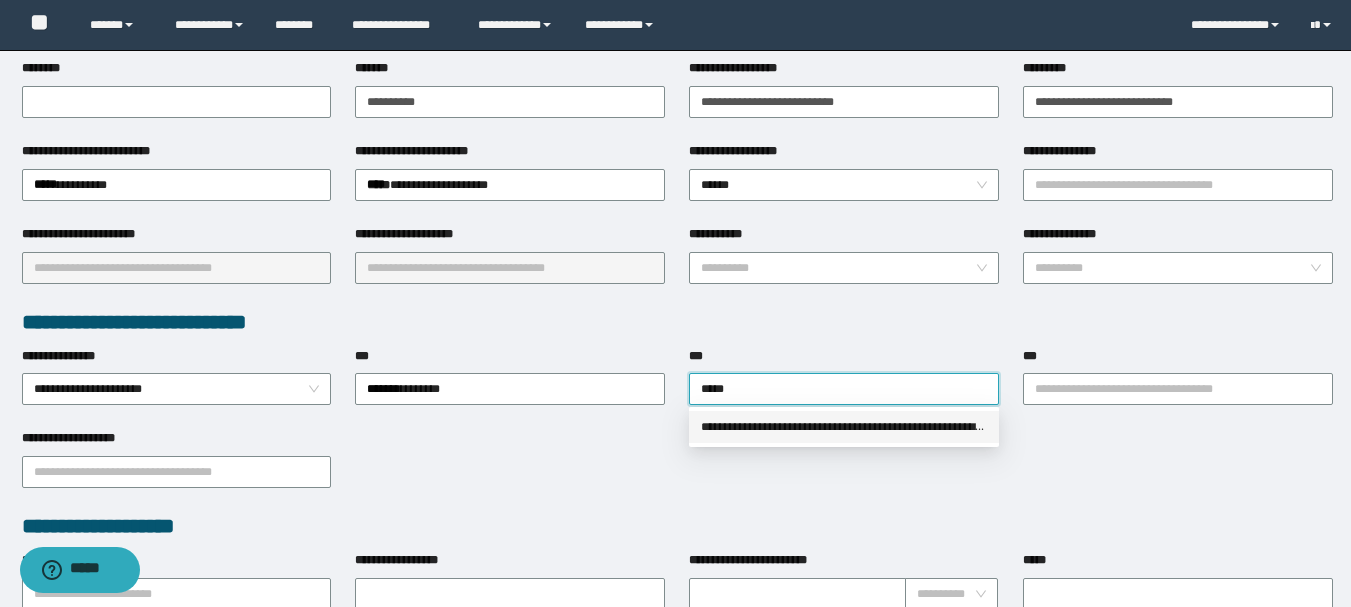 click on "**********" at bounding box center (844, 427) 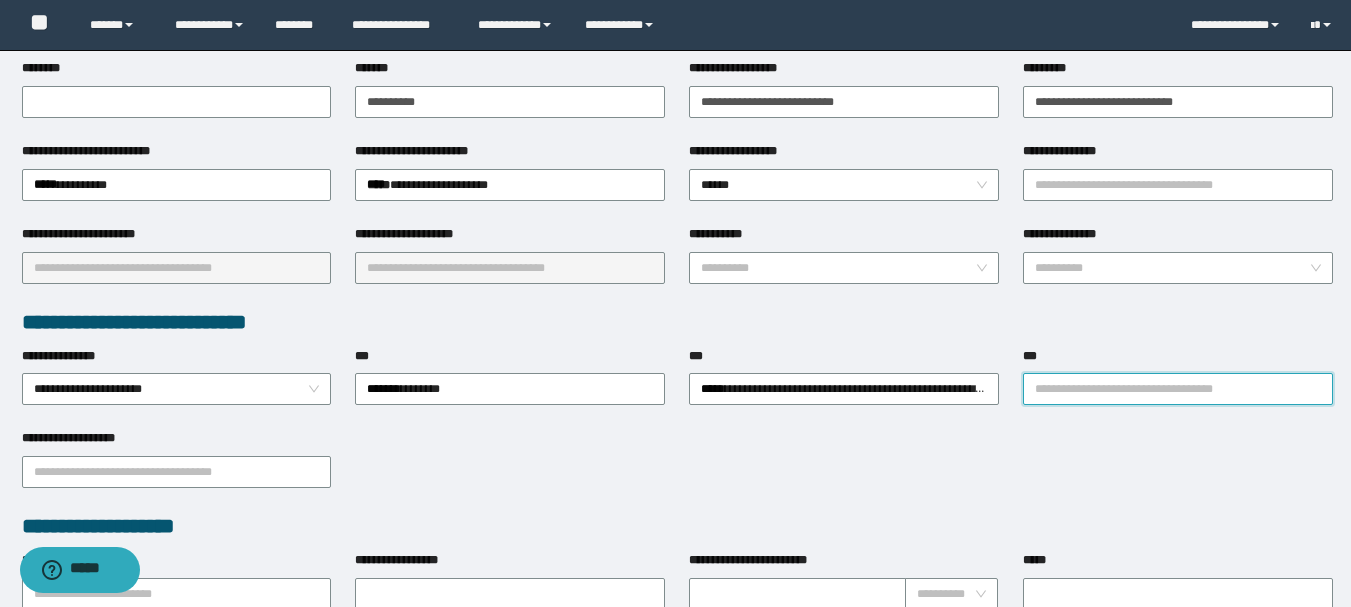 click on "***" at bounding box center (1178, 389) 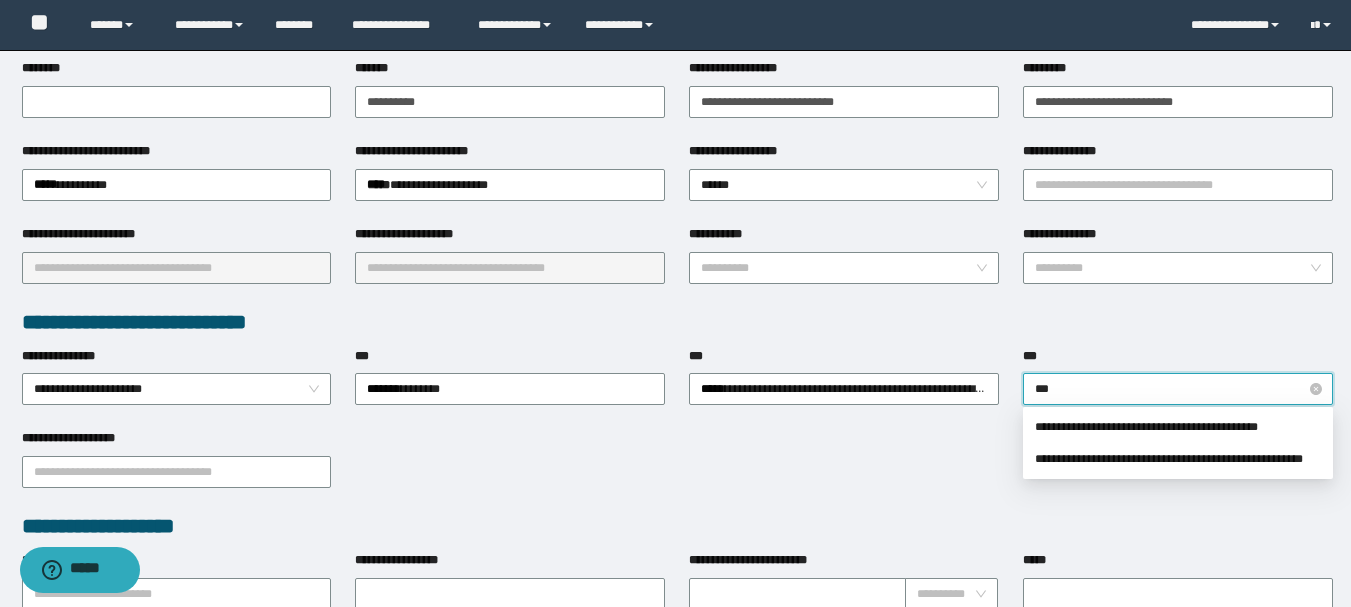 type on "***" 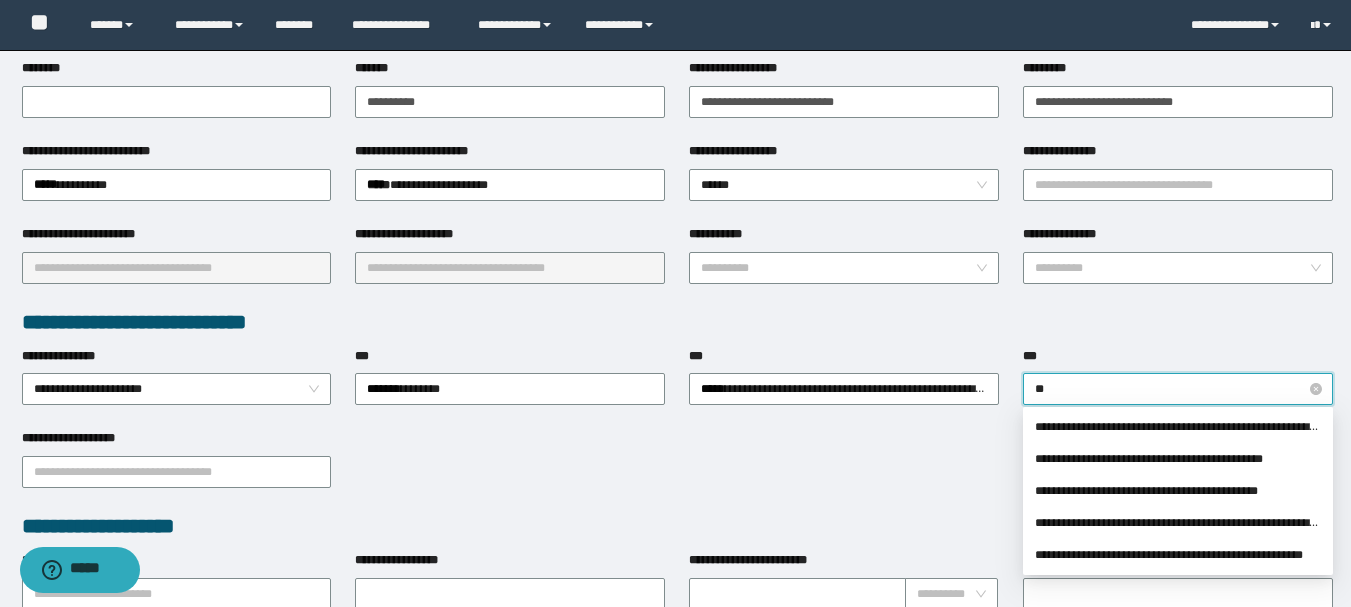type on "***" 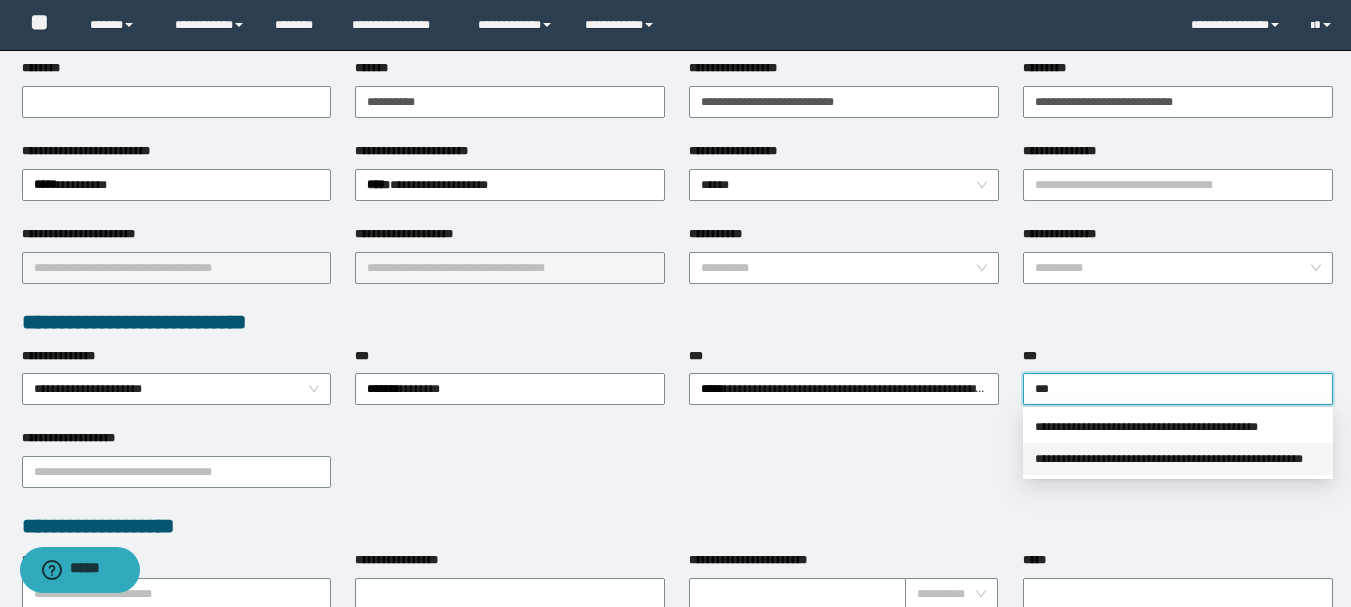 click on "**********" at bounding box center [1178, 459] 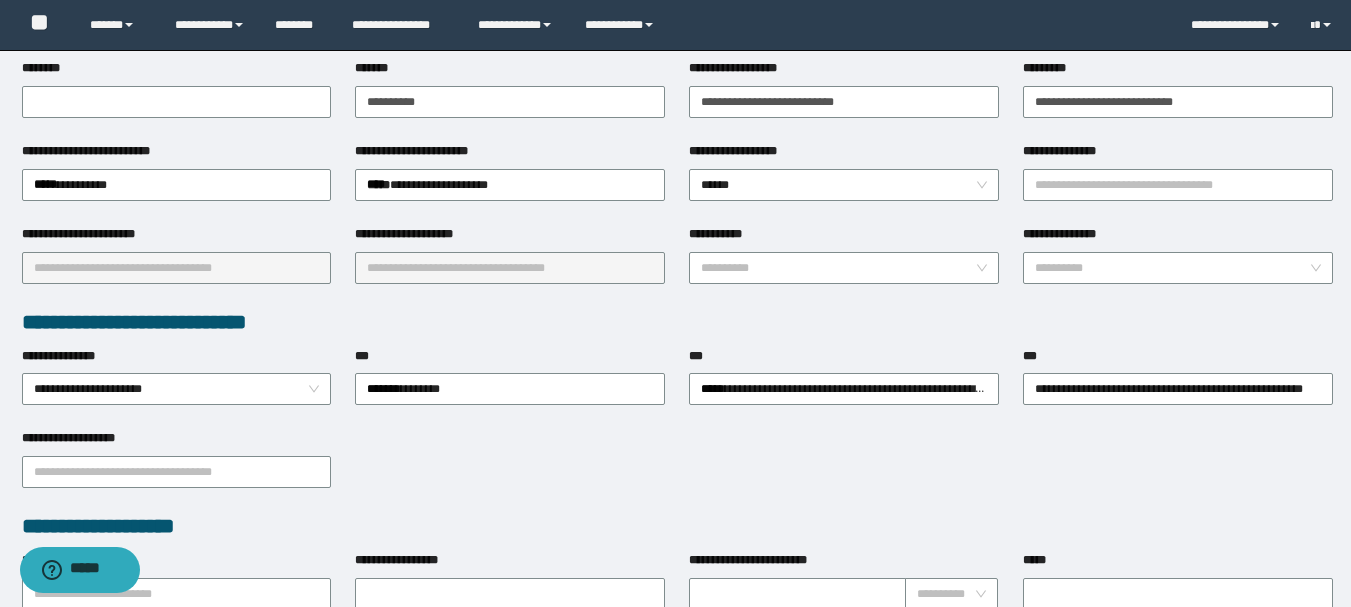 click on "**********" at bounding box center (677, 470) 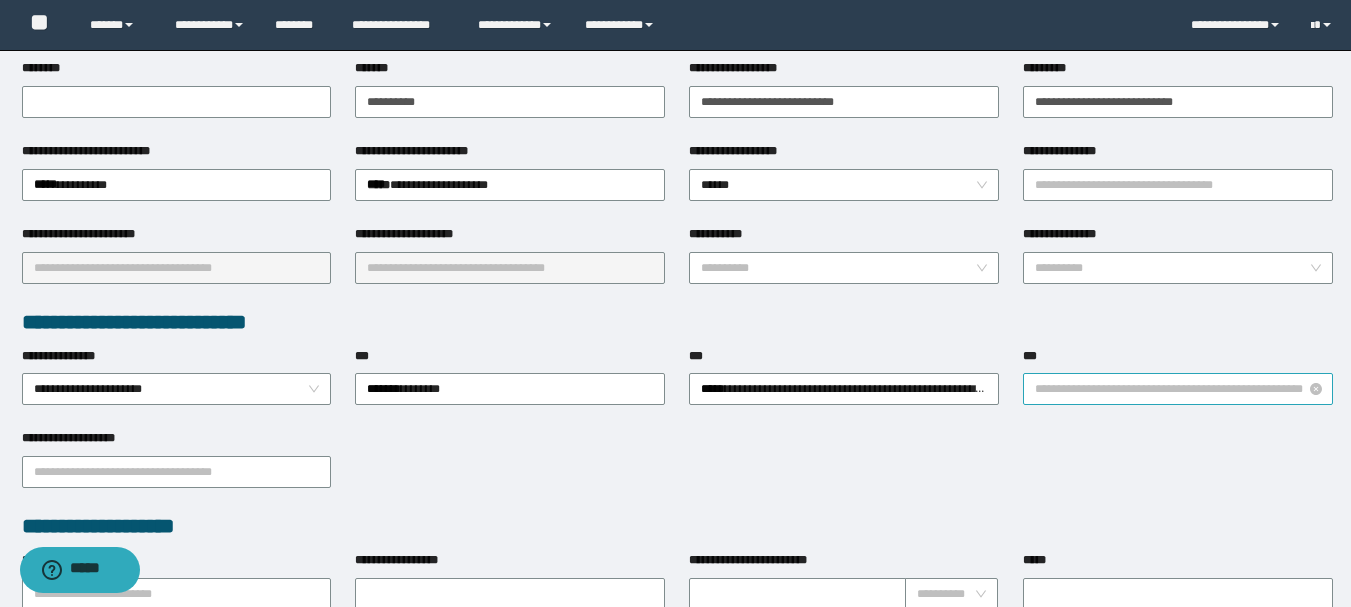click on "**********" at bounding box center (1178, 389) 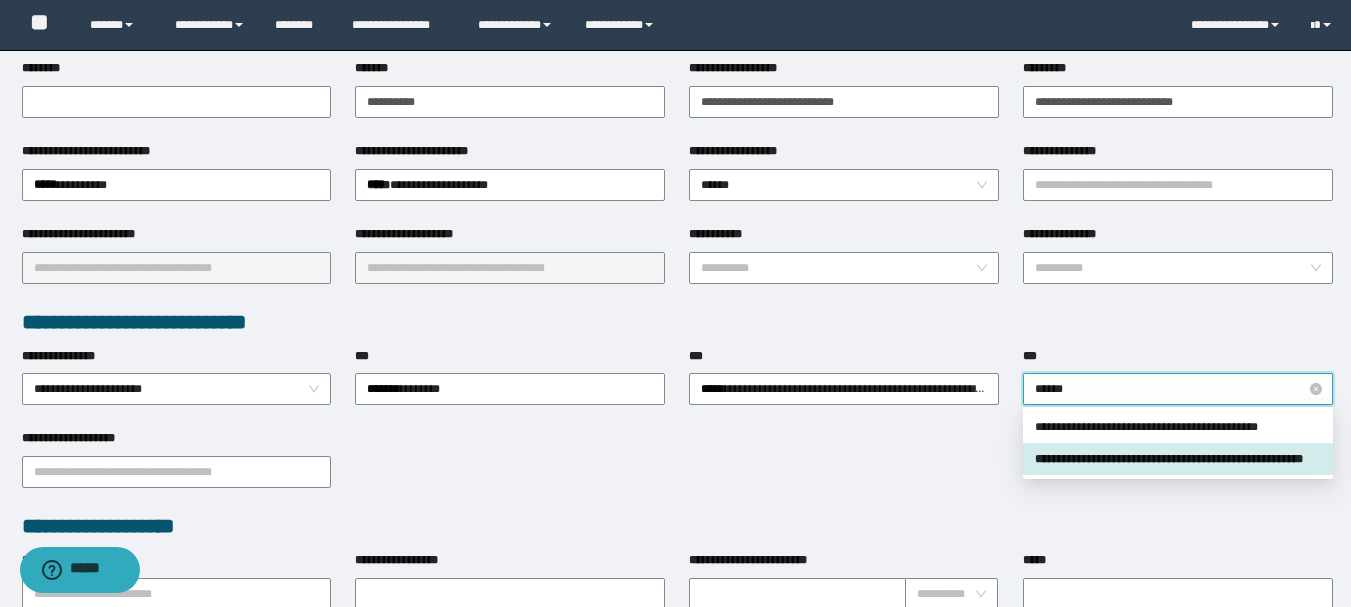 type on "*******" 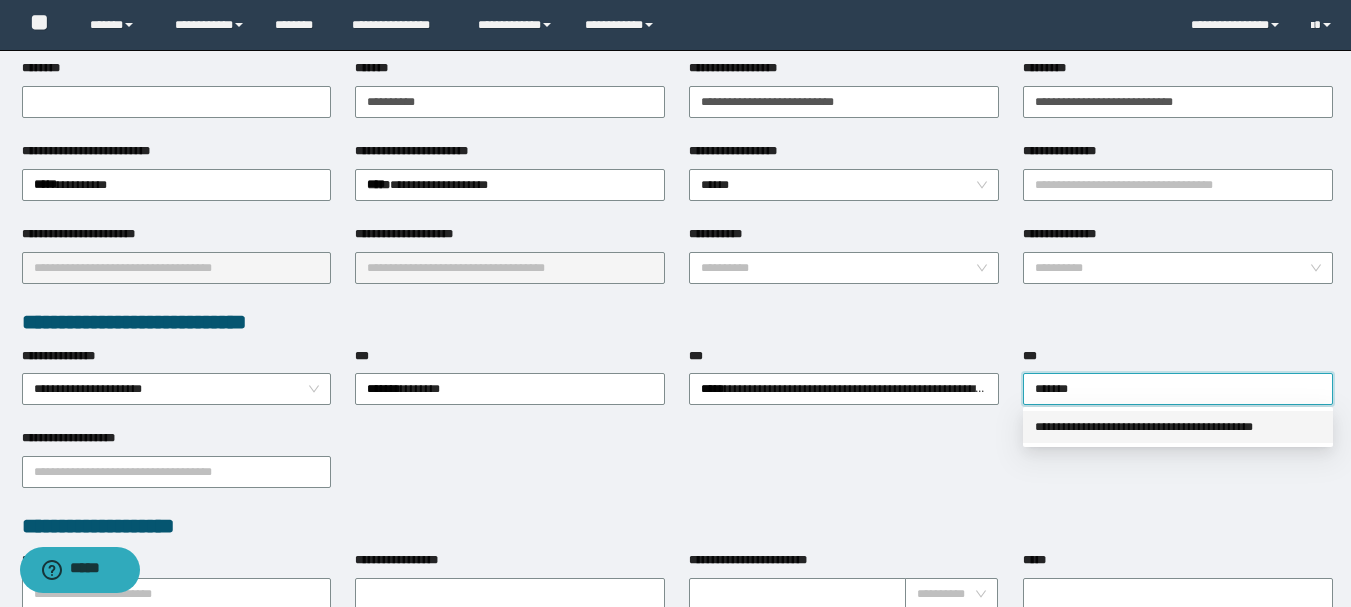 click on "**********" at bounding box center [1178, 427] 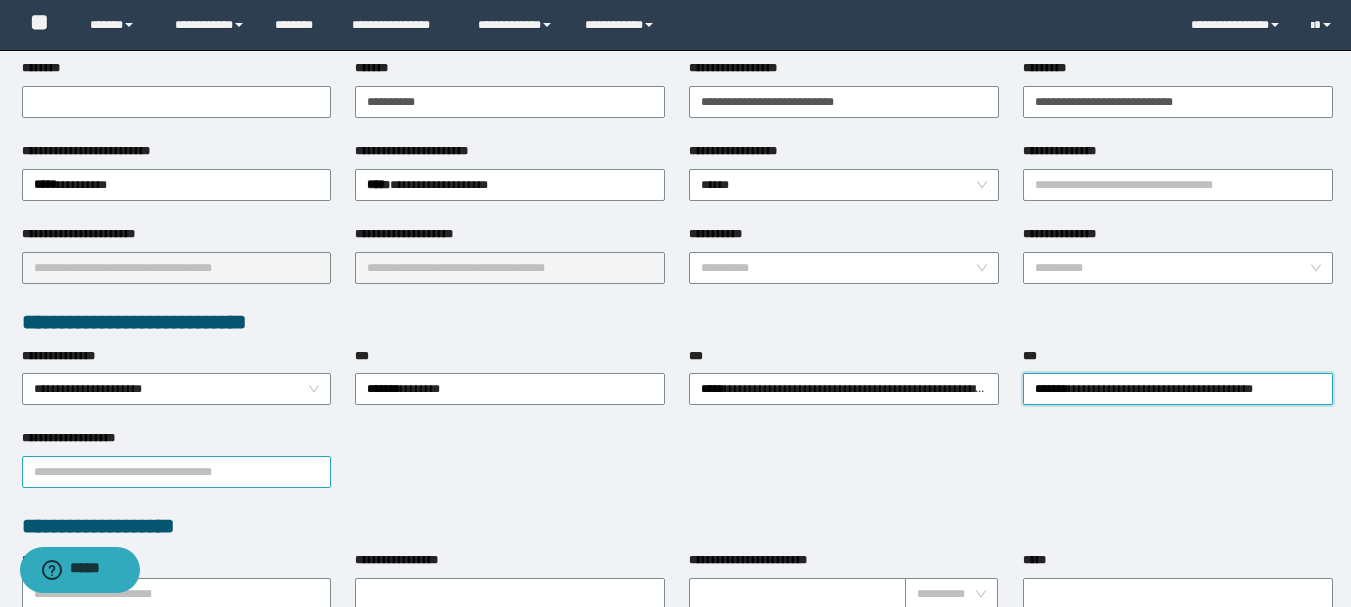 click on "**********" at bounding box center (177, 472) 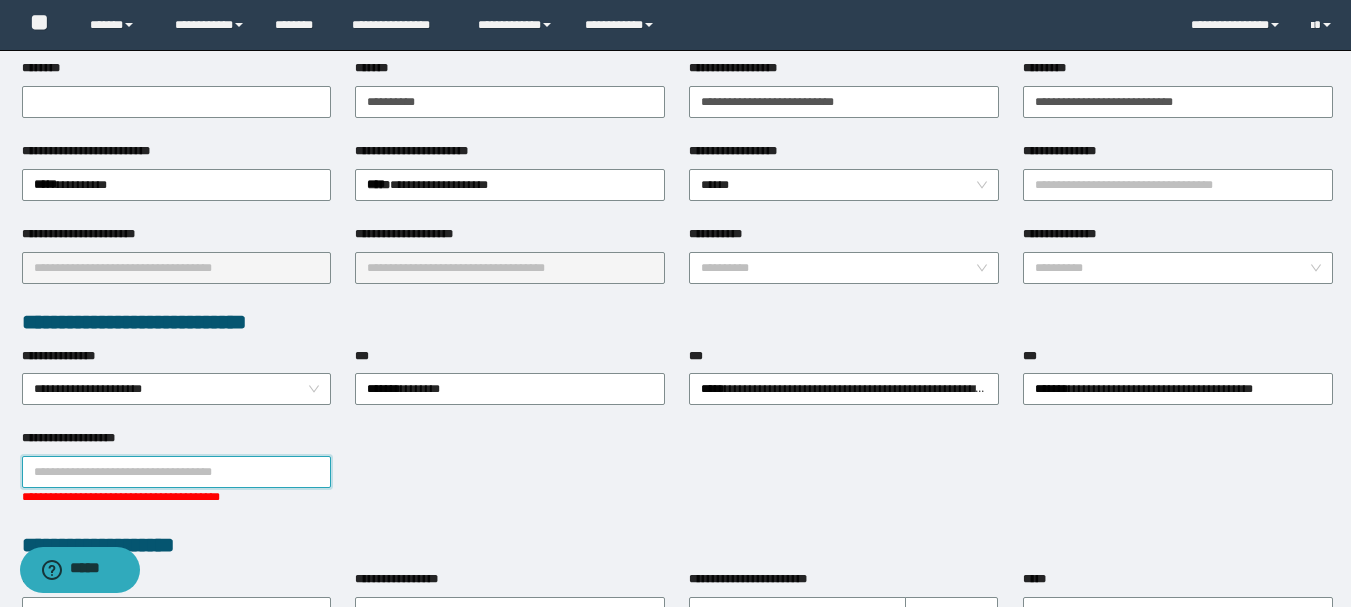 click on "**********" at bounding box center [177, 472] 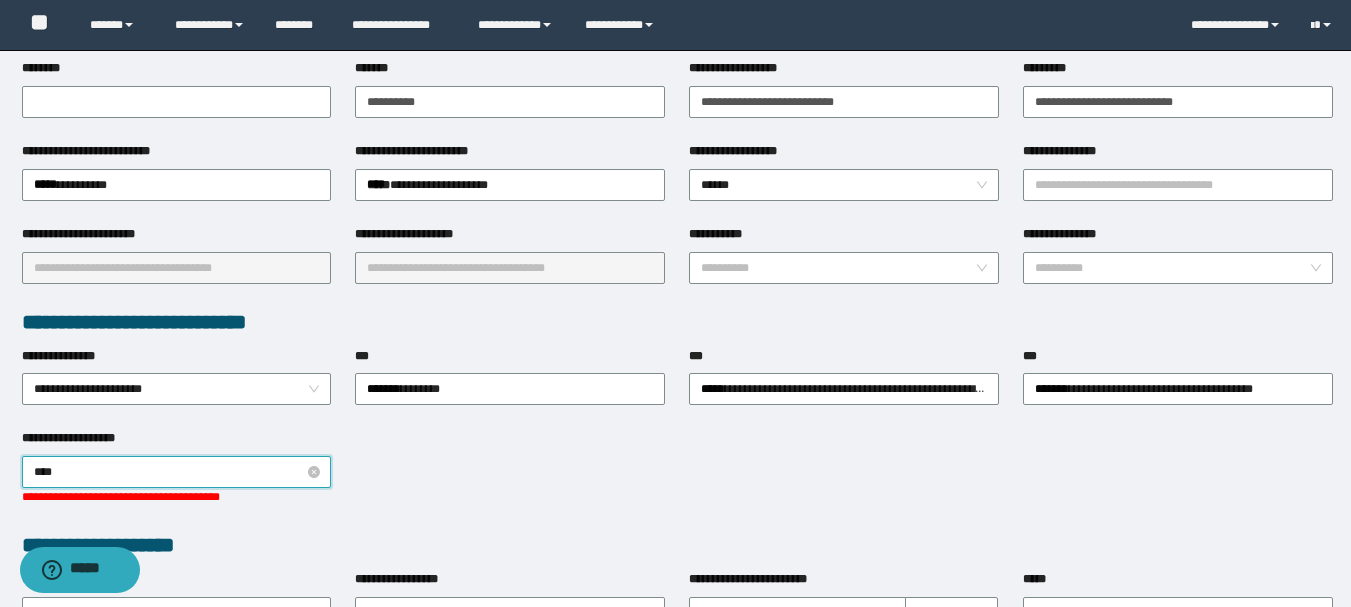 type on "*****" 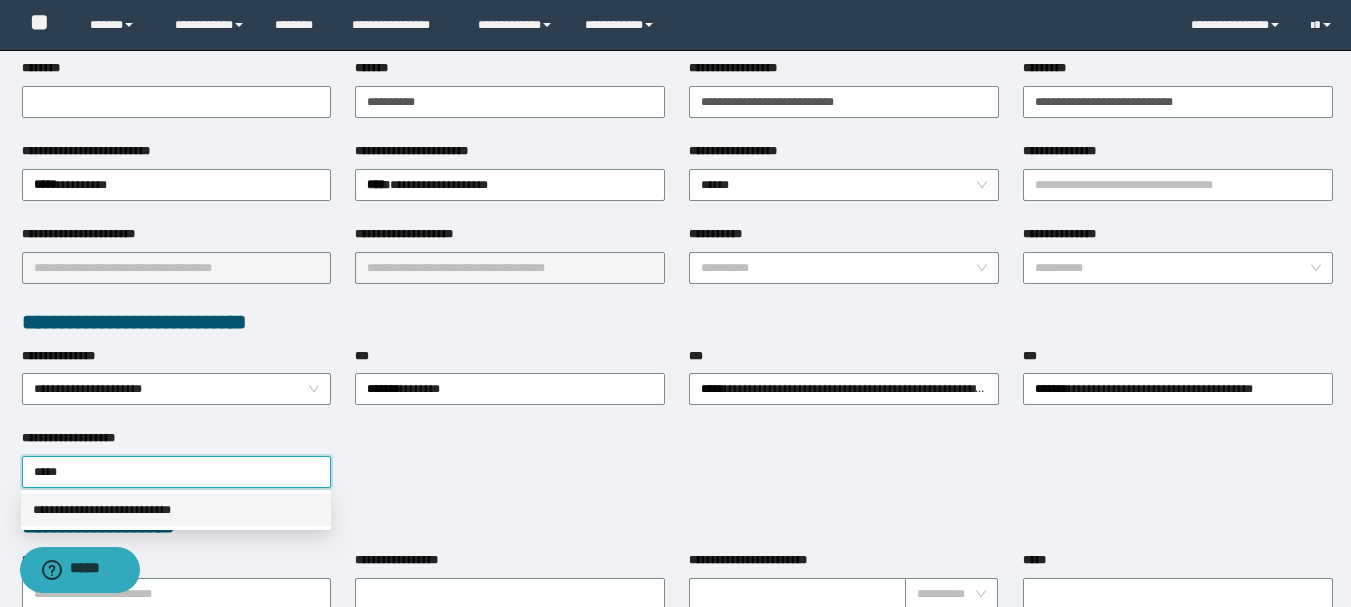 click on "**********" at bounding box center (176, 510) 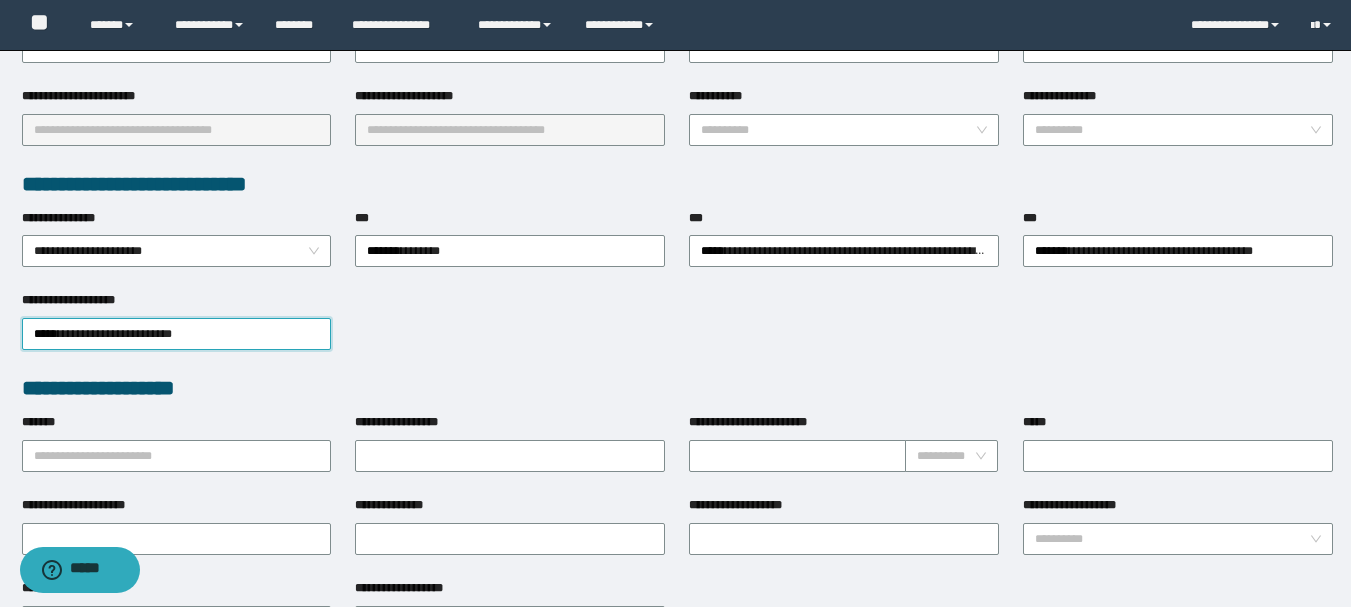 scroll, scrollTop: 500, scrollLeft: 0, axis: vertical 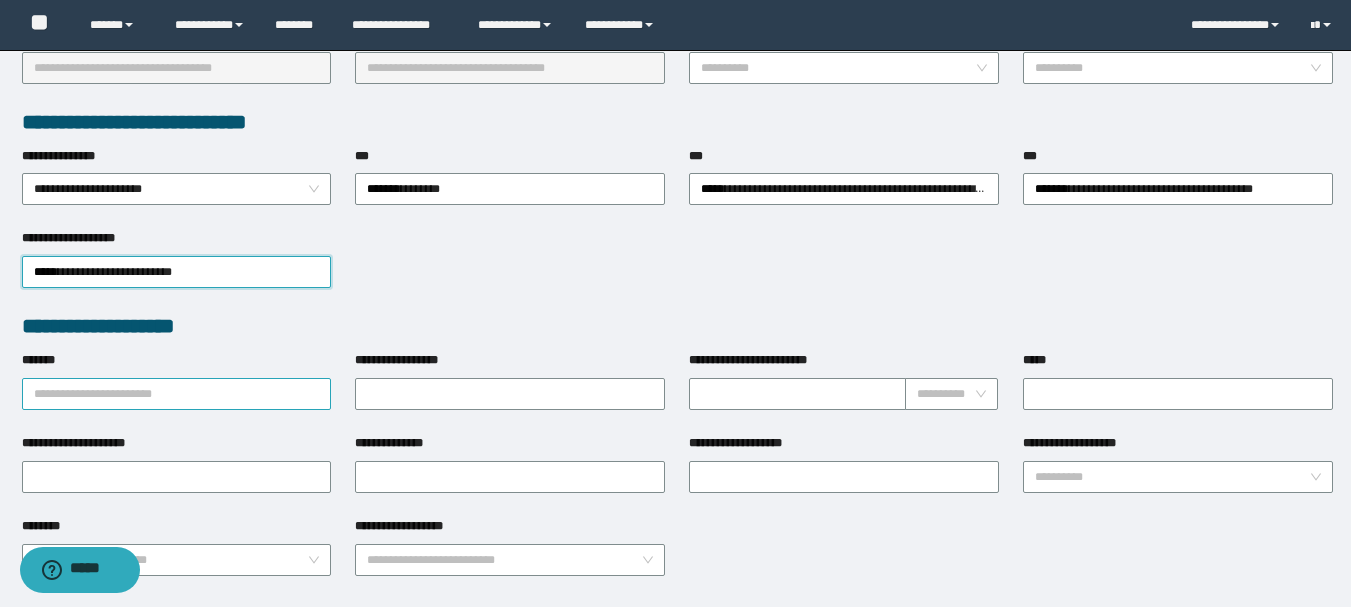click on "*******" at bounding box center [177, 394] 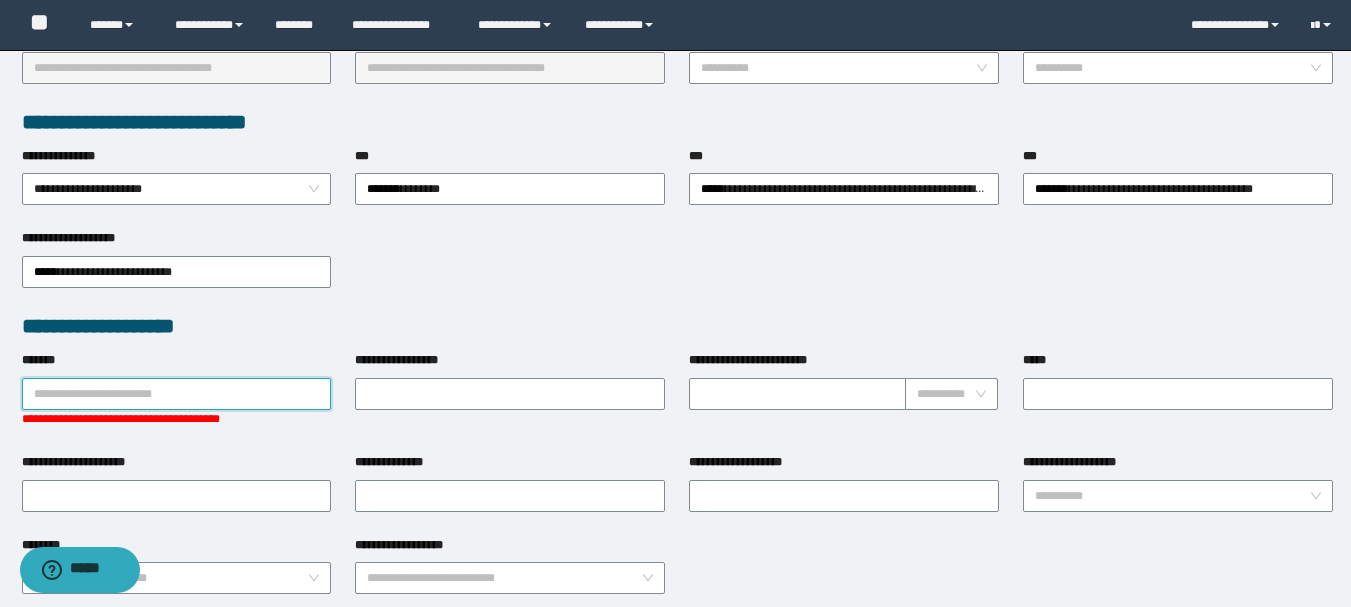 paste on "*********" 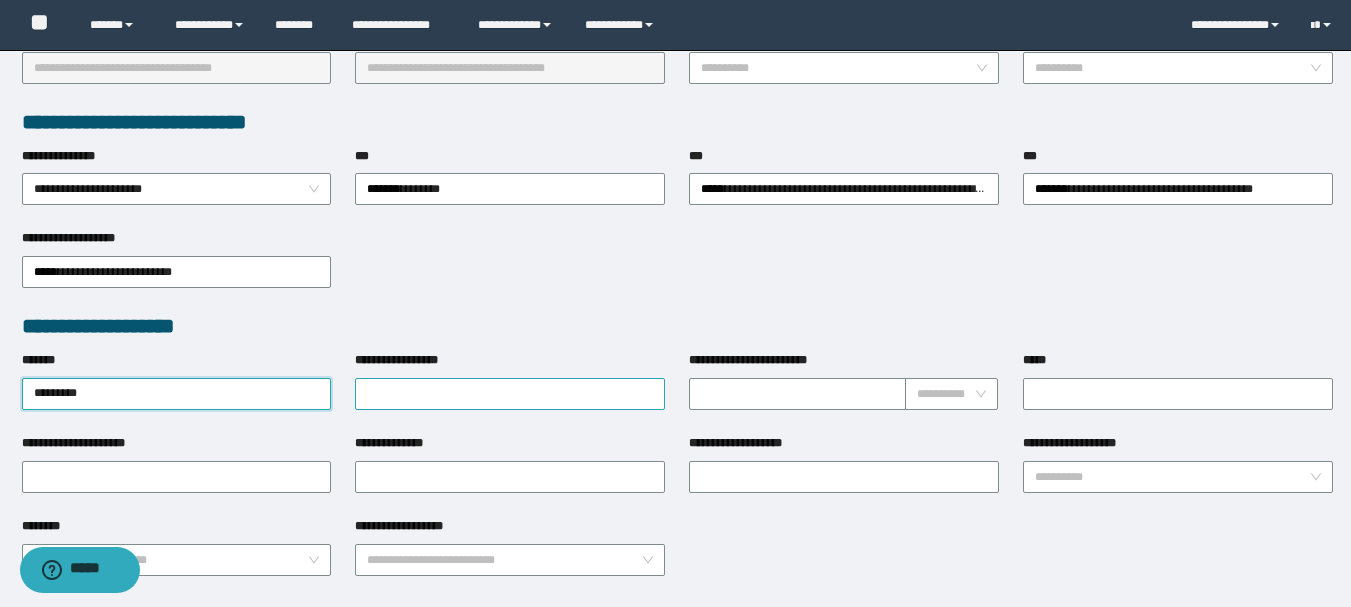 type on "*********" 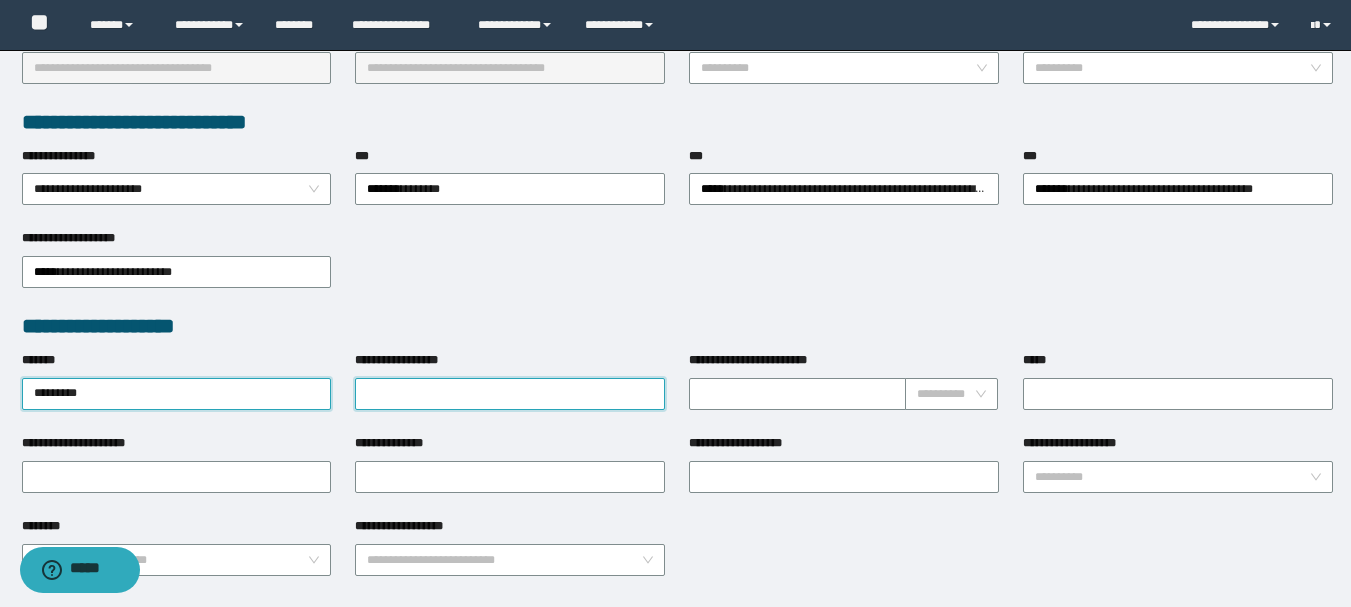 click on "**********" at bounding box center [510, 394] 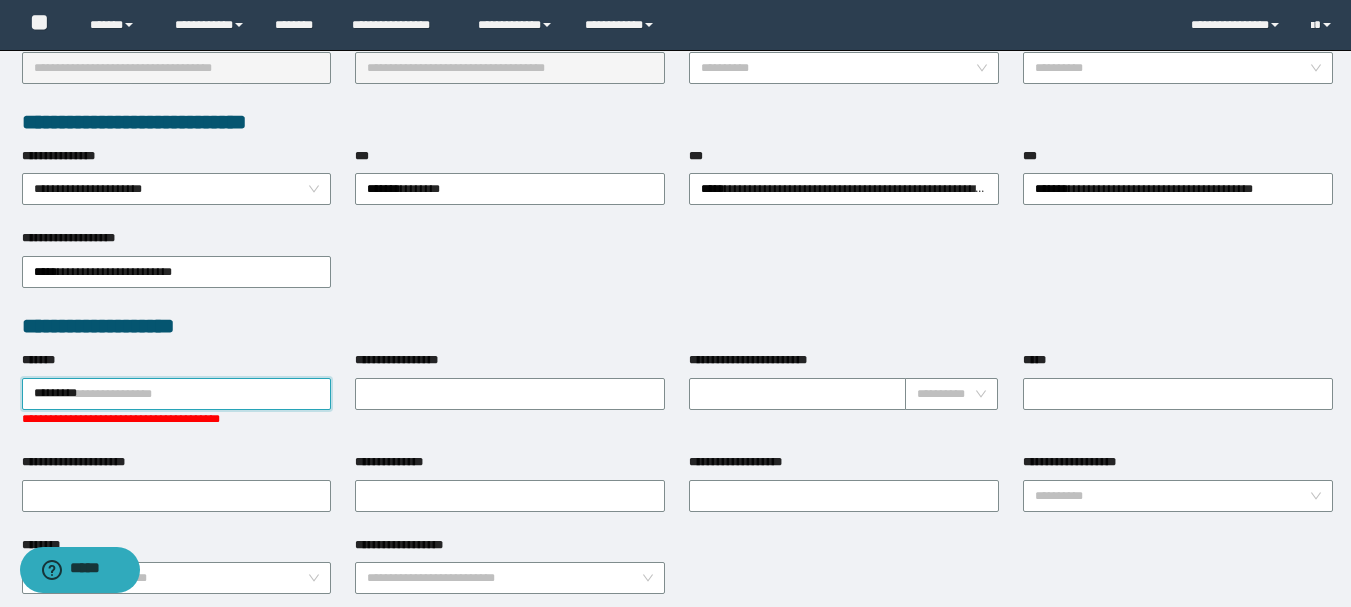 click on "*********" at bounding box center (177, 394) 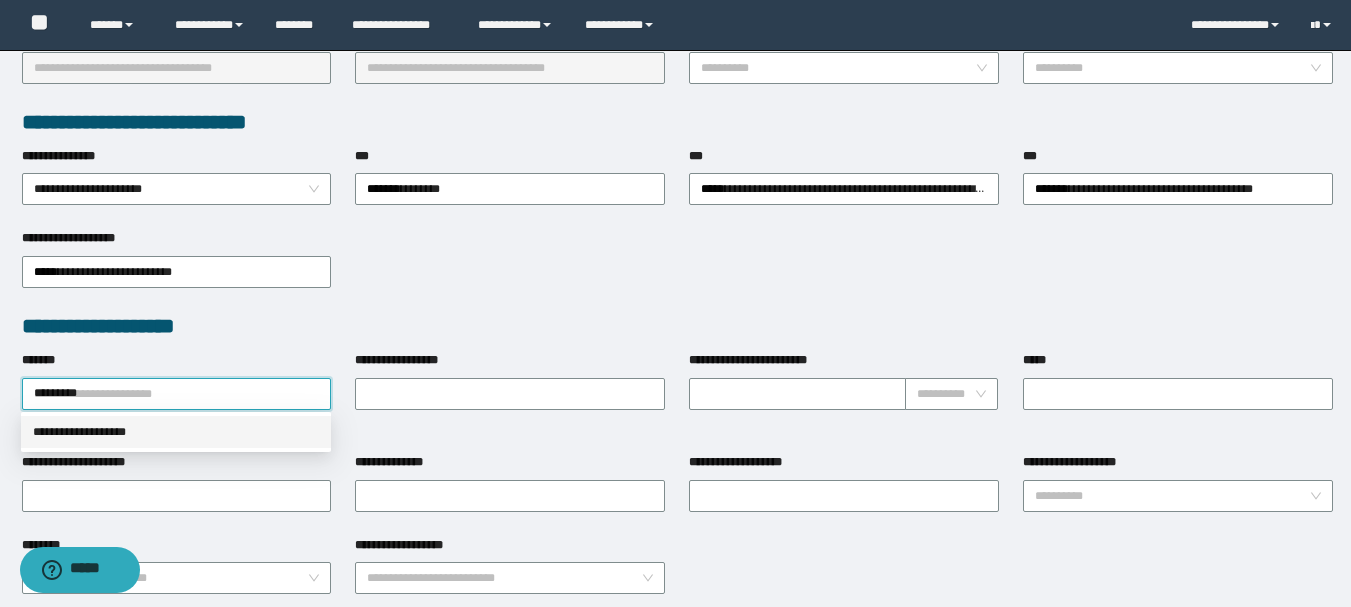 click on "**********" at bounding box center [176, 432] 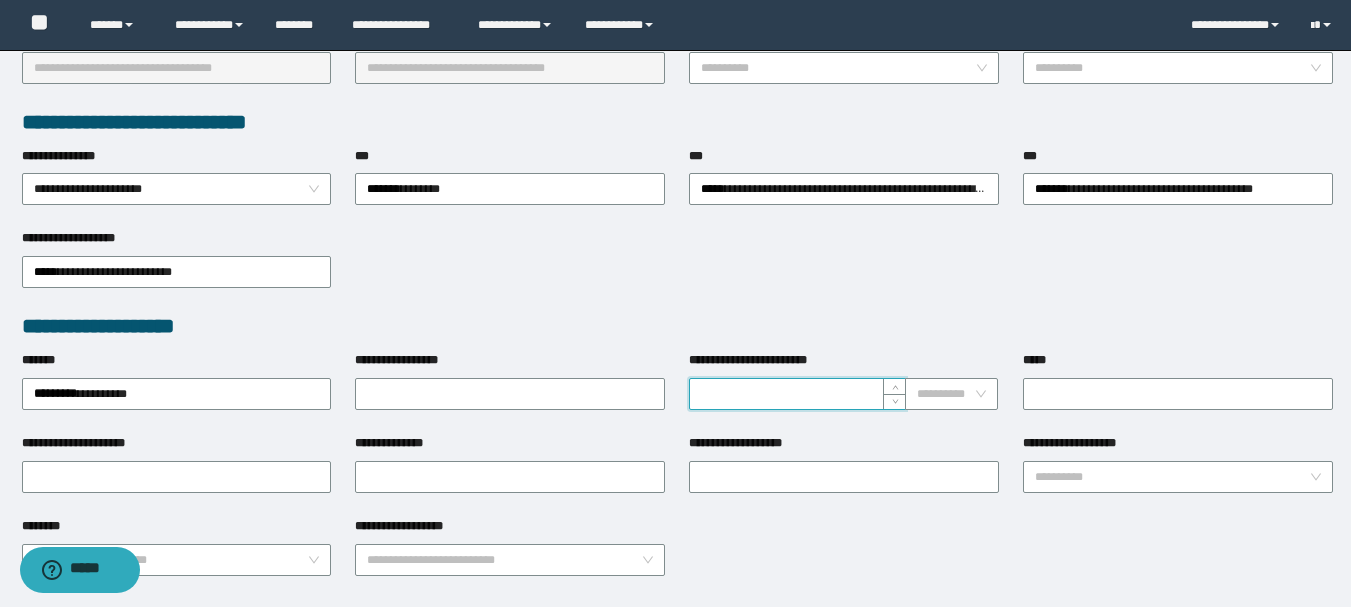click on "**********" at bounding box center [797, 394] 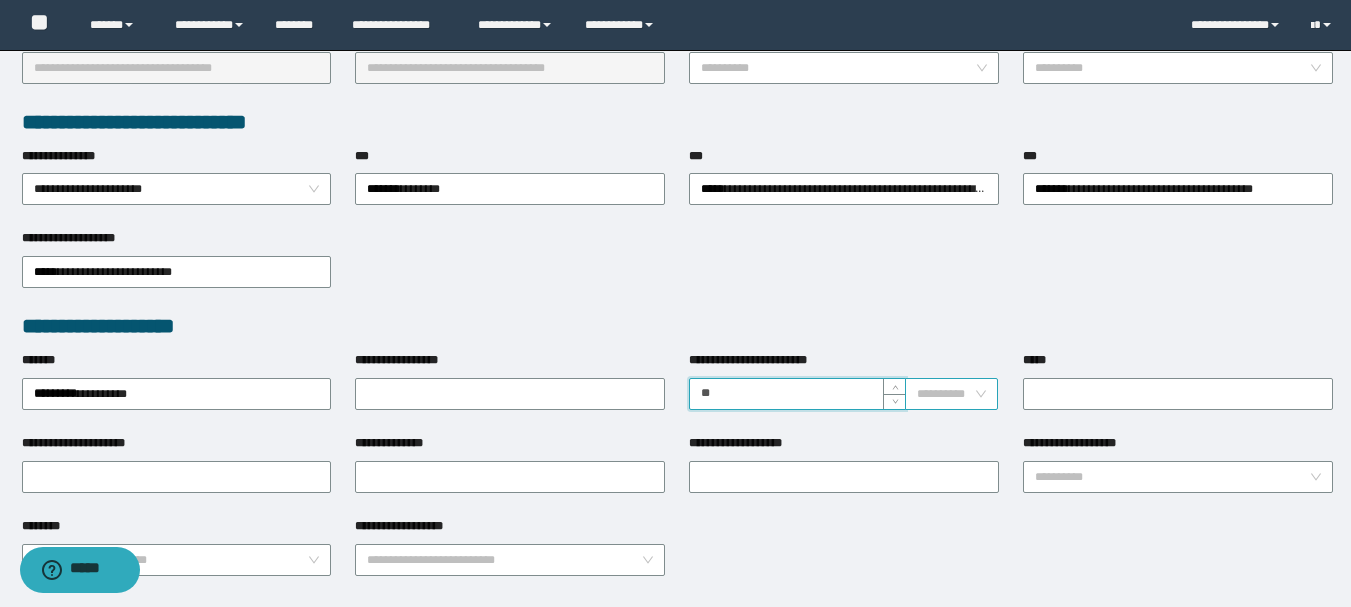 type on "**" 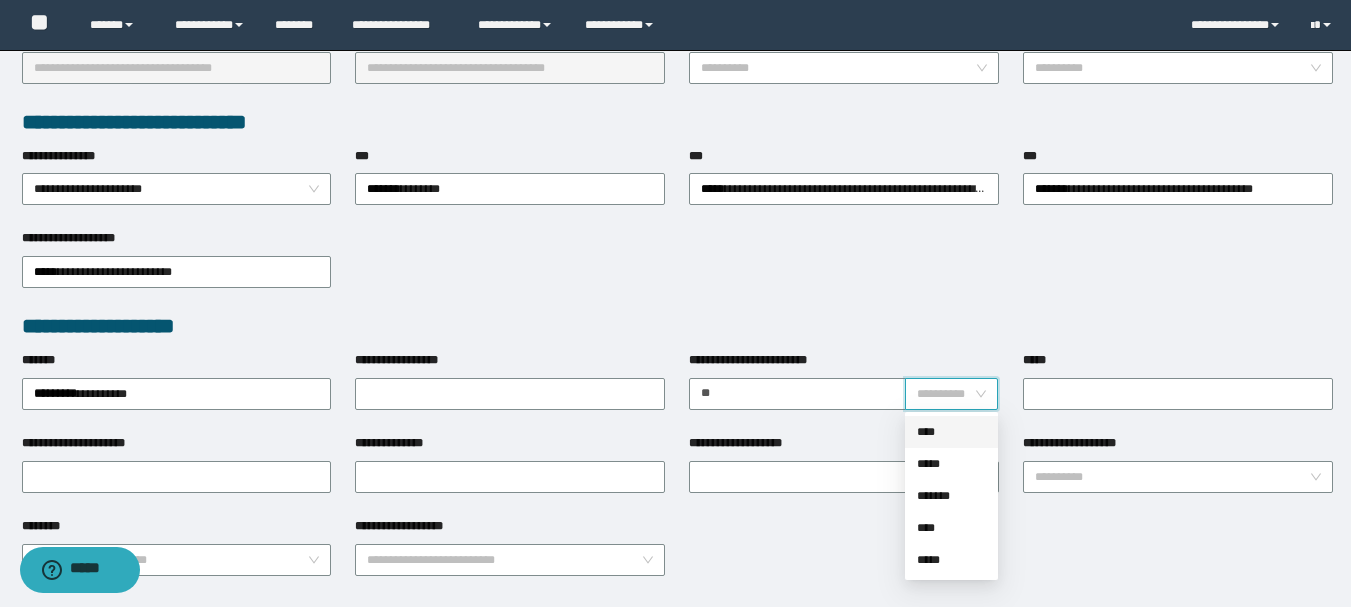 click at bounding box center (945, 394) 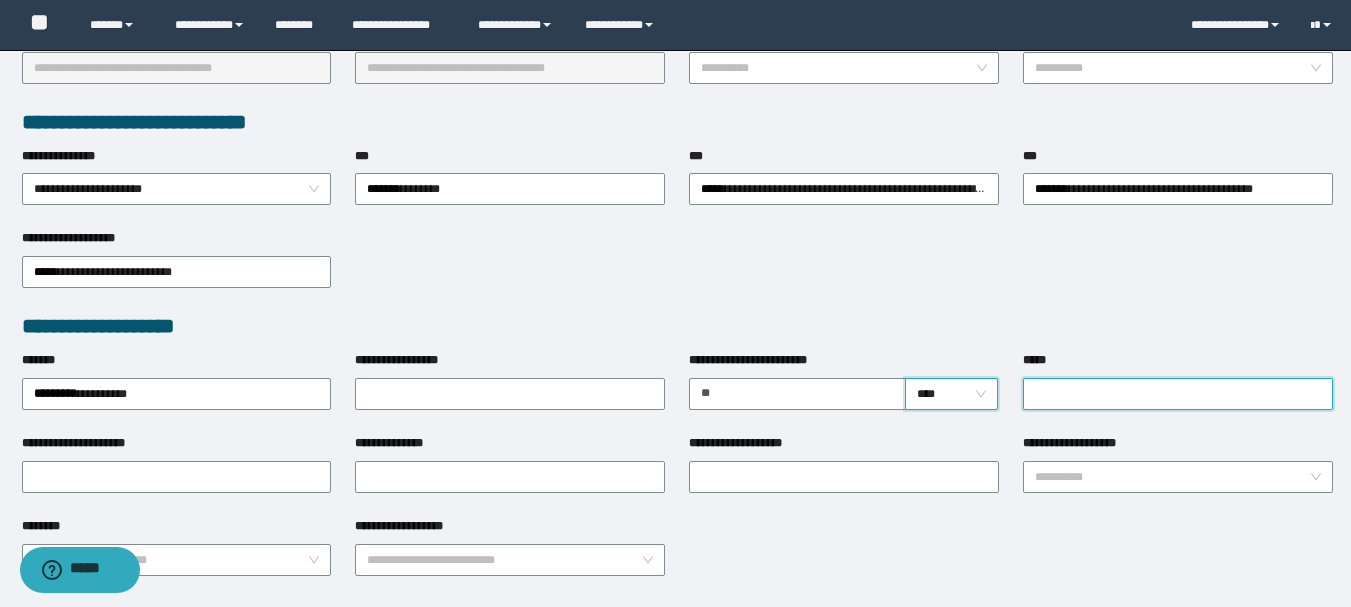 click on "*****" at bounding box center [1178, 394] 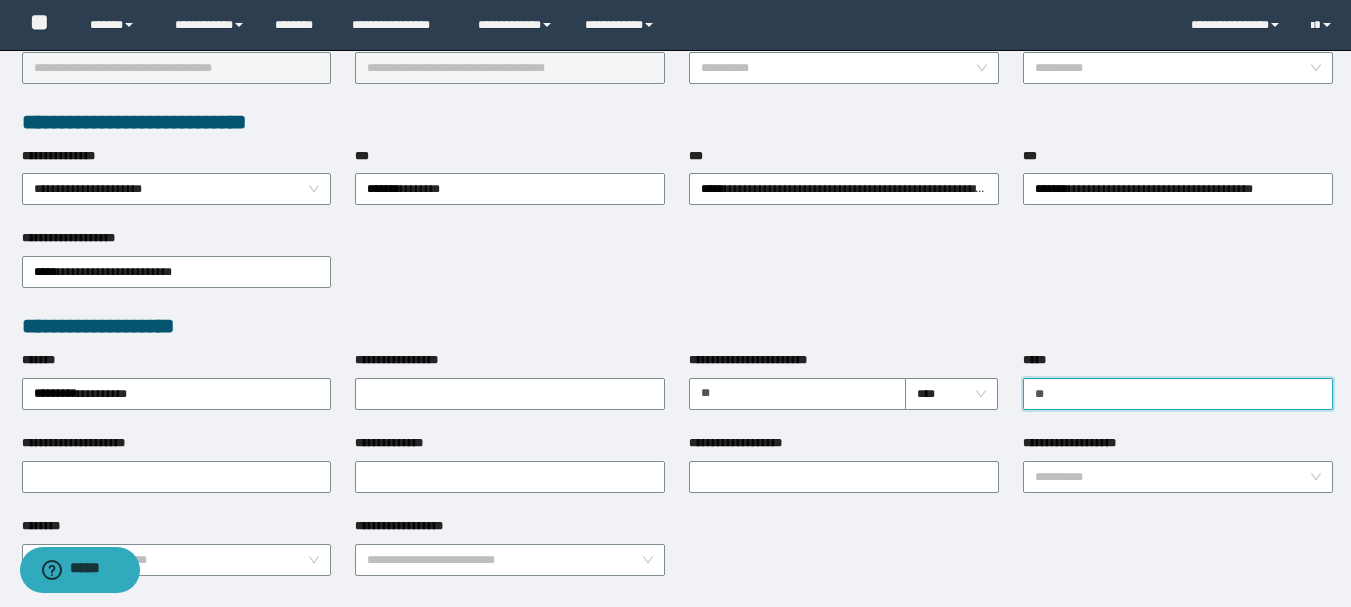 type on "*" 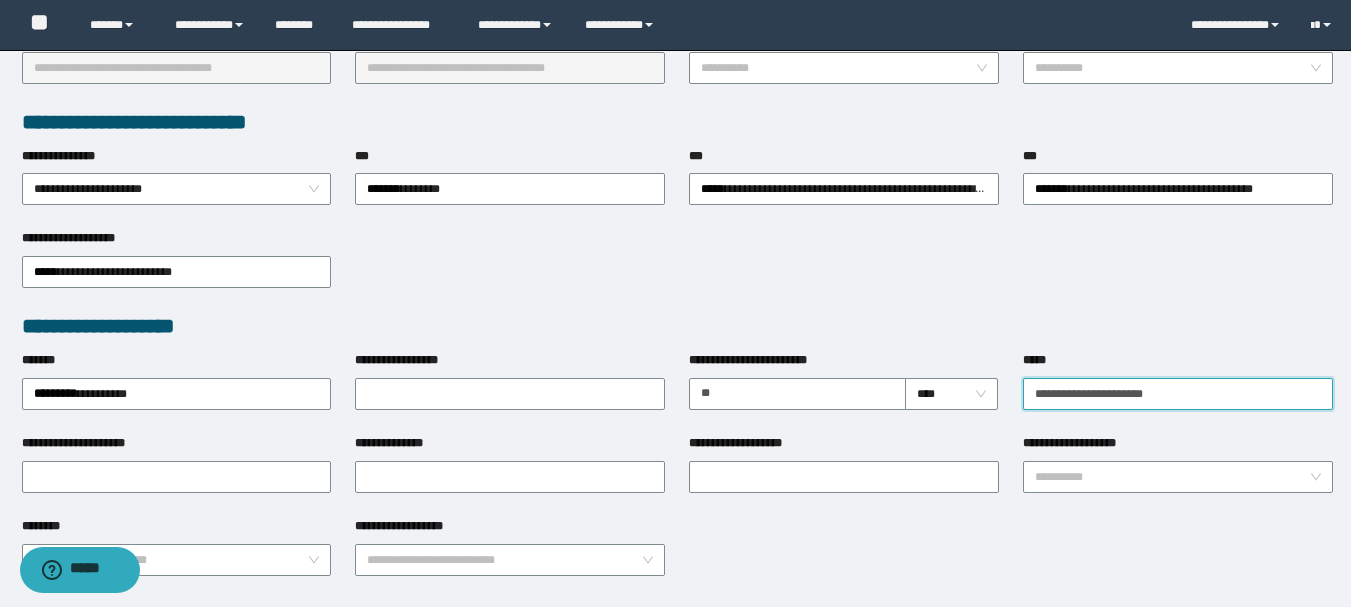 click on "**********" at bounding box center [1178, 394] 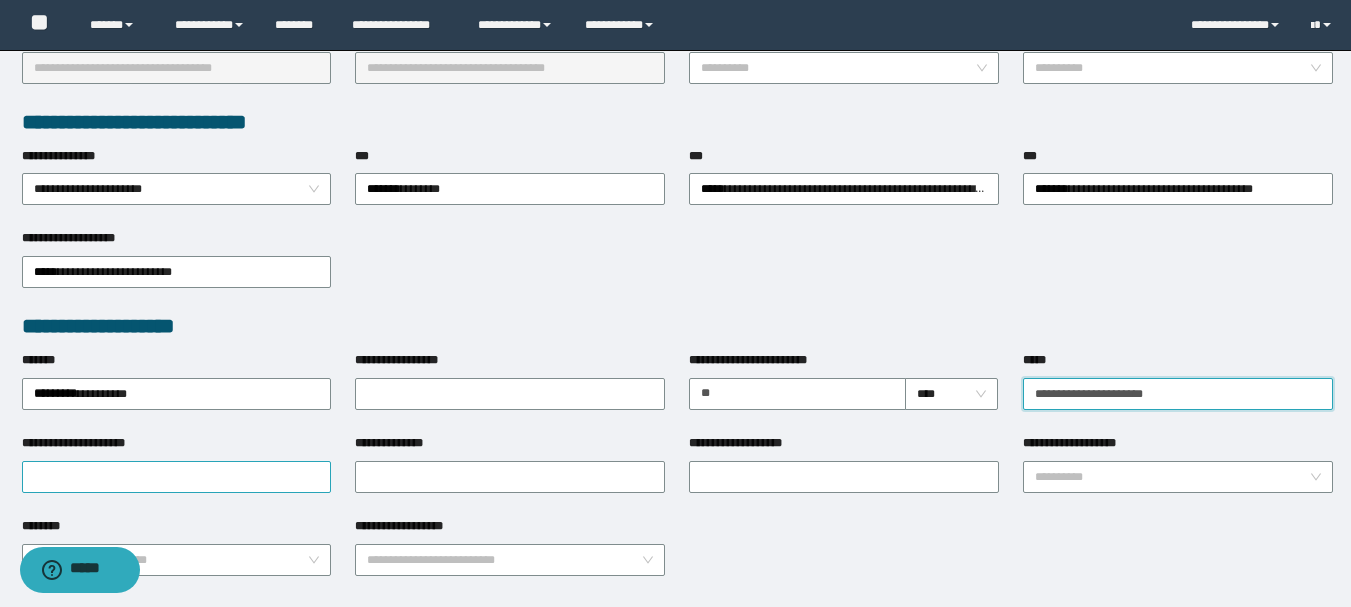 type on "**********" 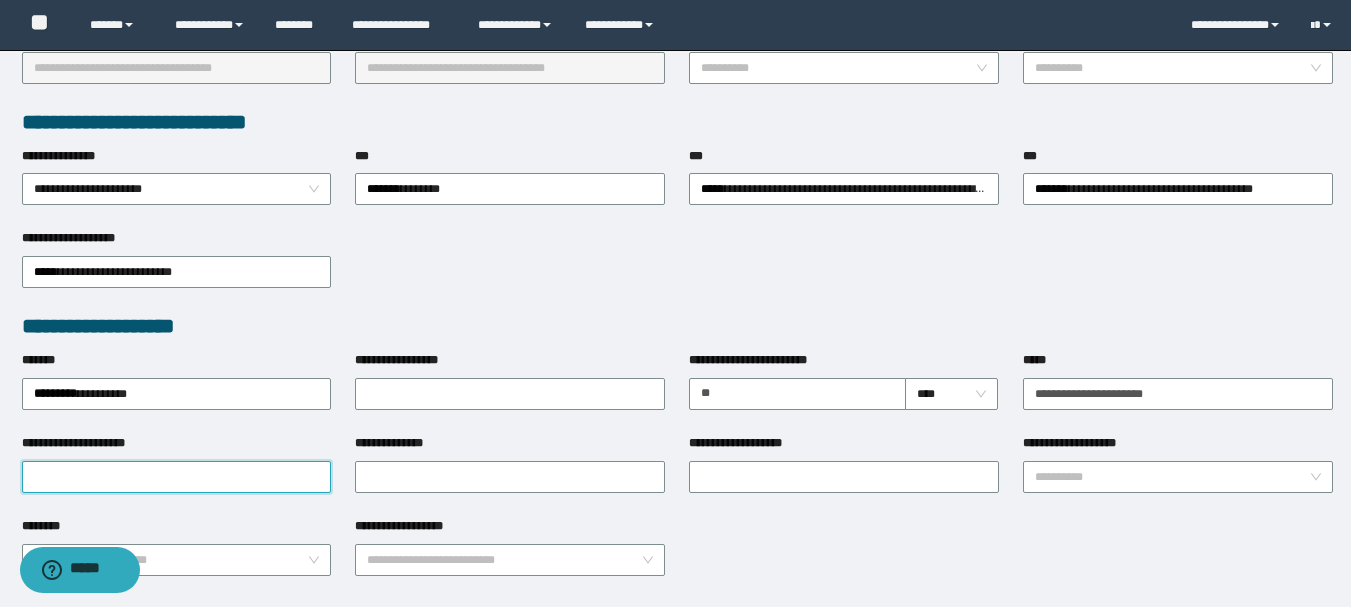 click on "**********" at bounding box center [177, 477] 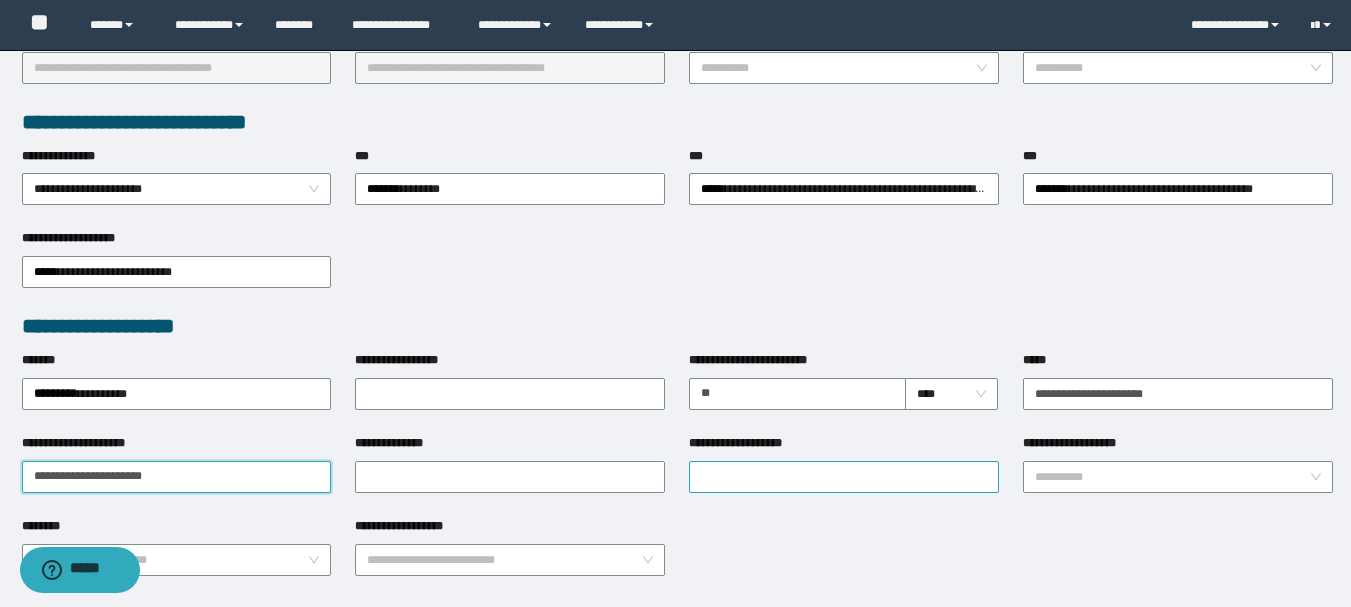 type on "**********" 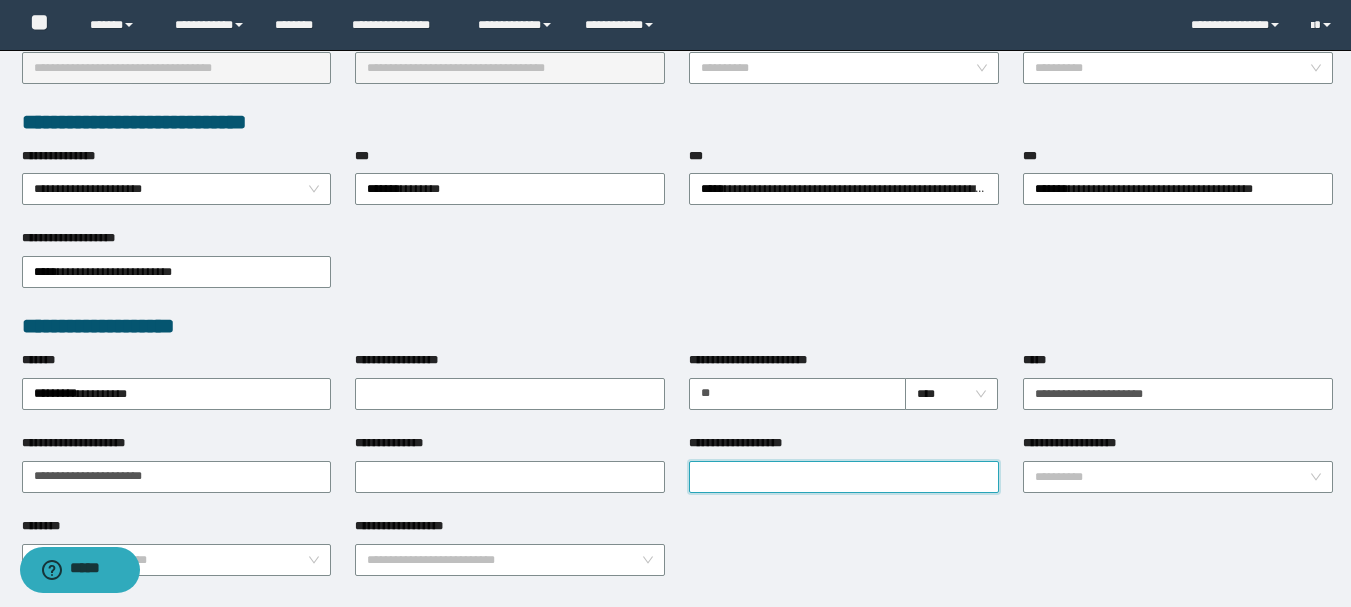 click on "**********" at bounding box center [844, 477] 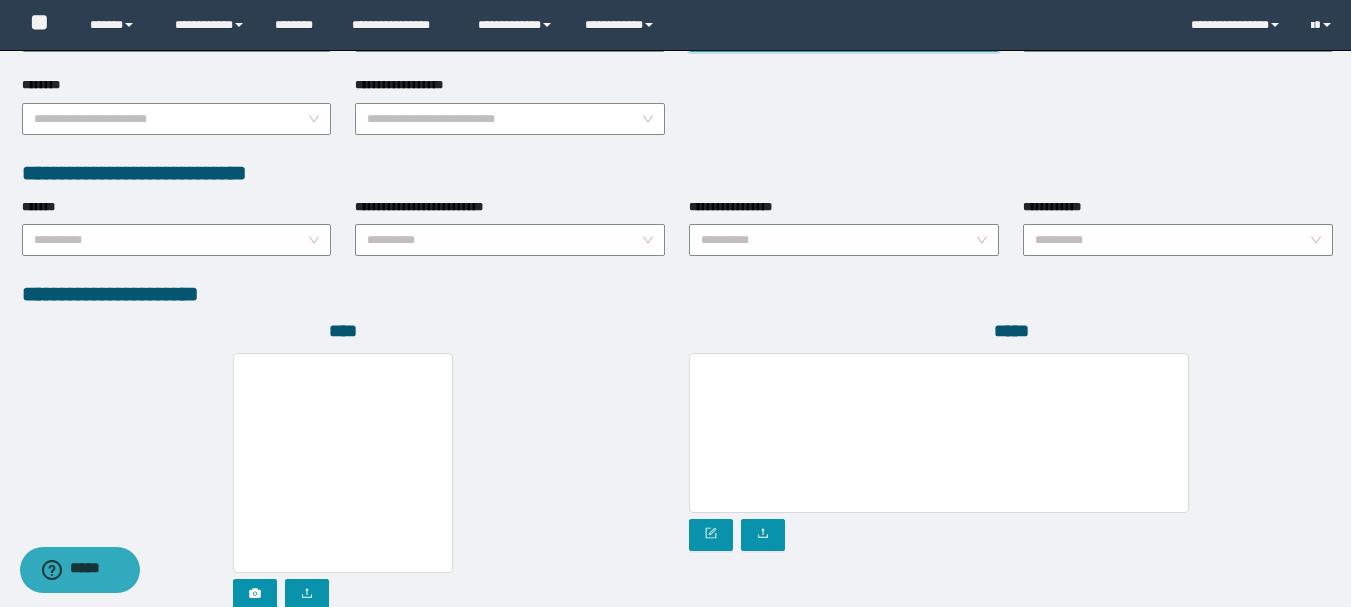 scroll, scrollTop: 1096, scrollLeft: 0, axis: vertical 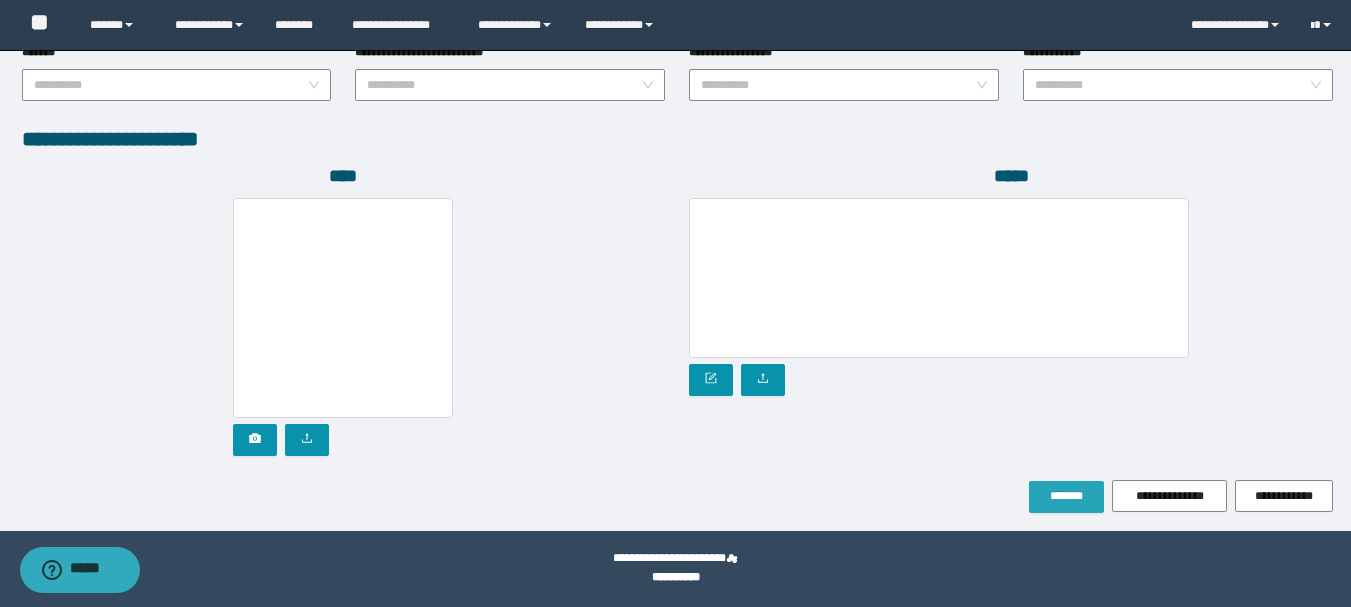 type on "**********" 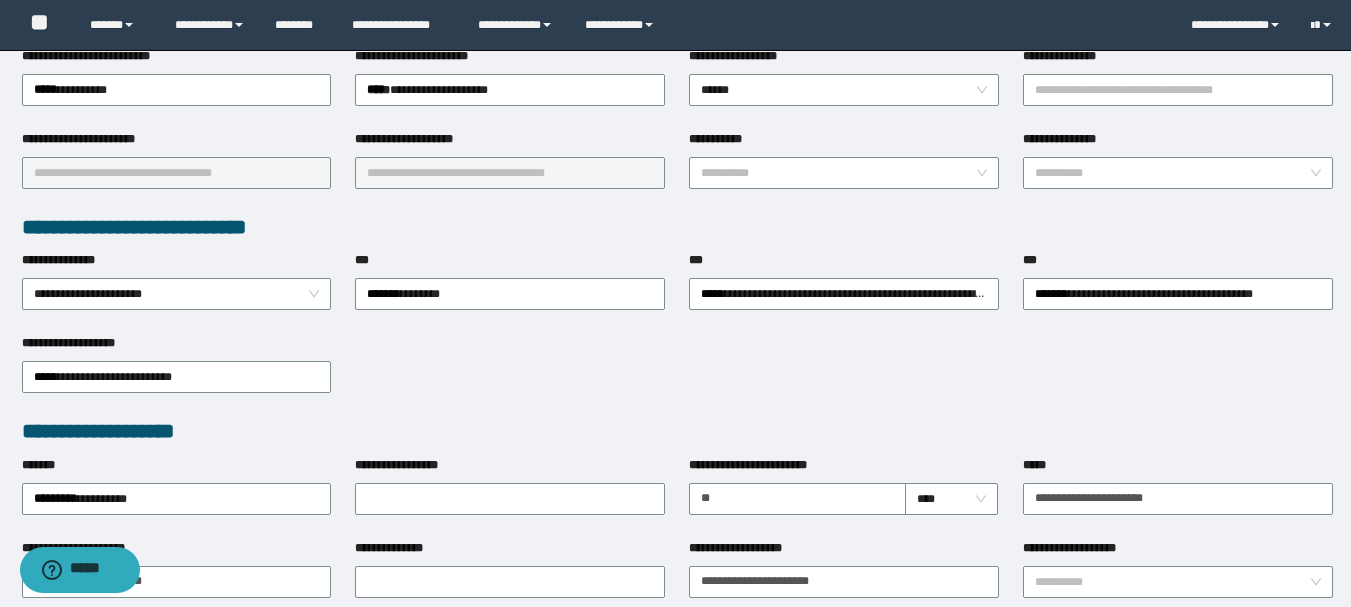 scroll, scrollTop: 0, scrollLeft: 0, axis: both 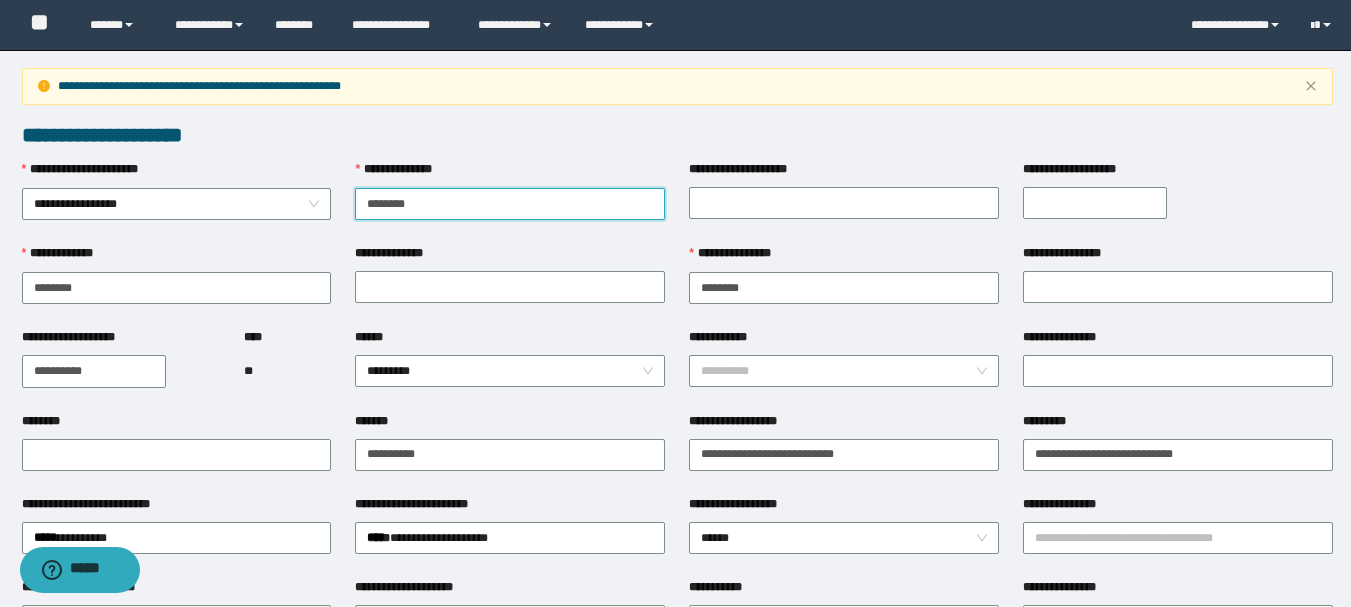 drag, startPoint x: 419, startPoint y: 207, endPoint x: 372, endPoint y: 203, distance: 47.169907 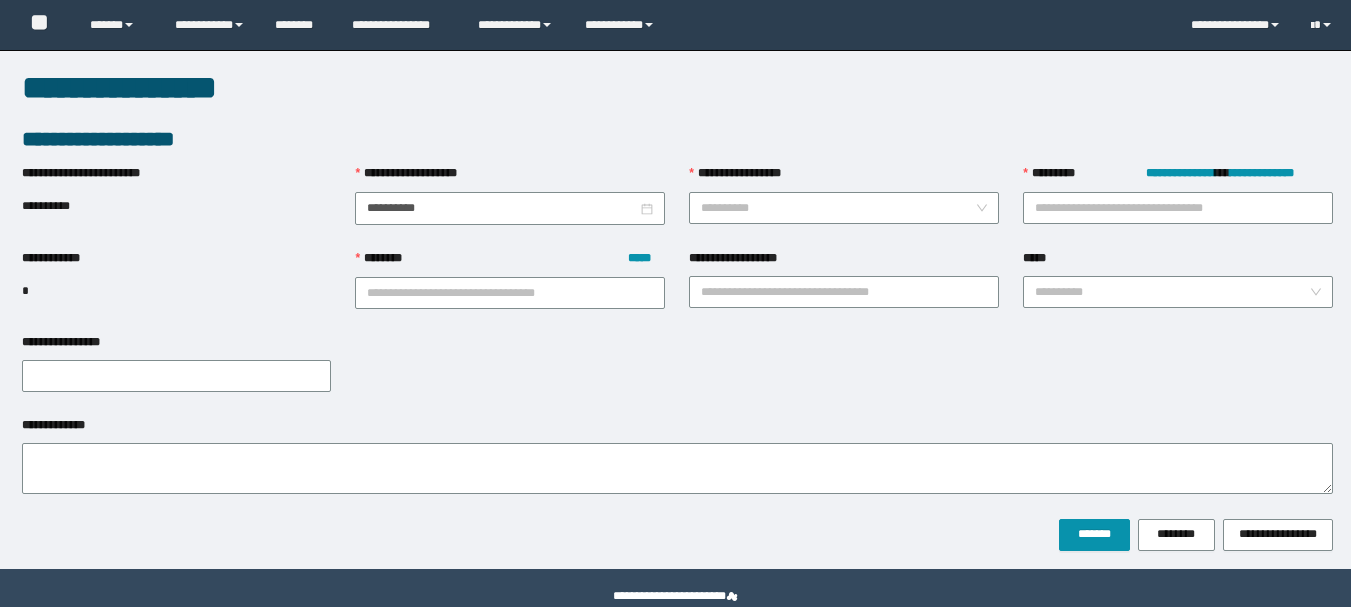 scroll, scrollTop: 0, scrollLeft: 0, axis: both 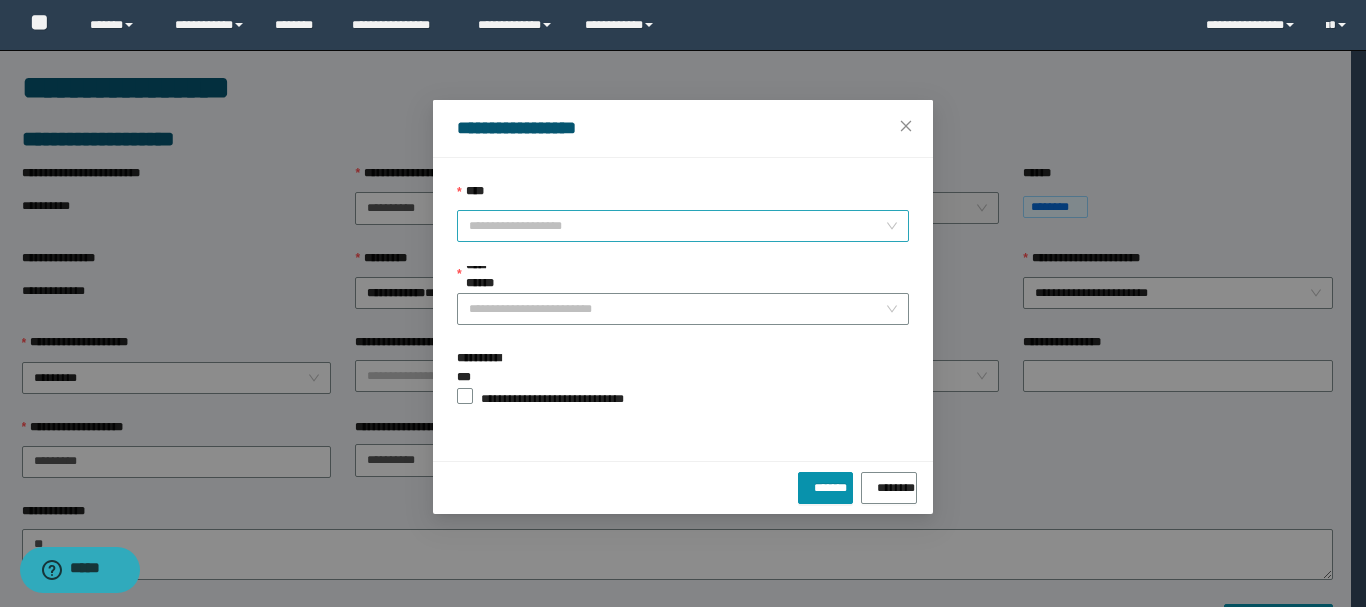 click on "****" at bounding box center [677, 226] 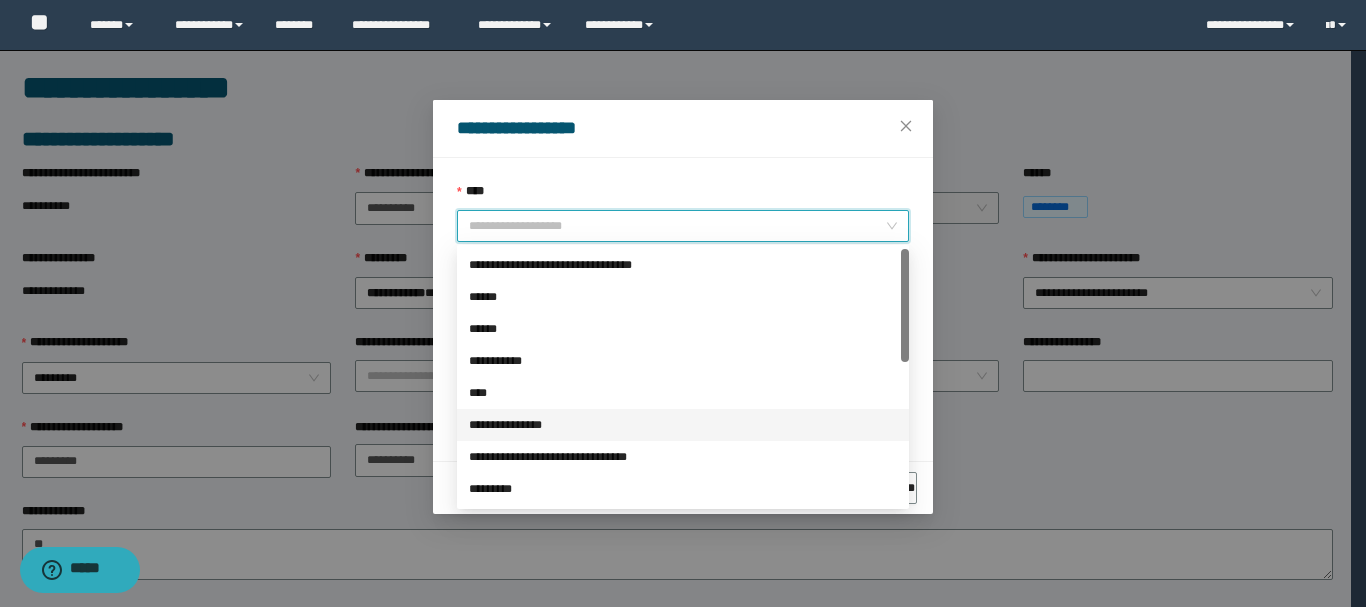 click on "**********" at bounding box center [683, 425] 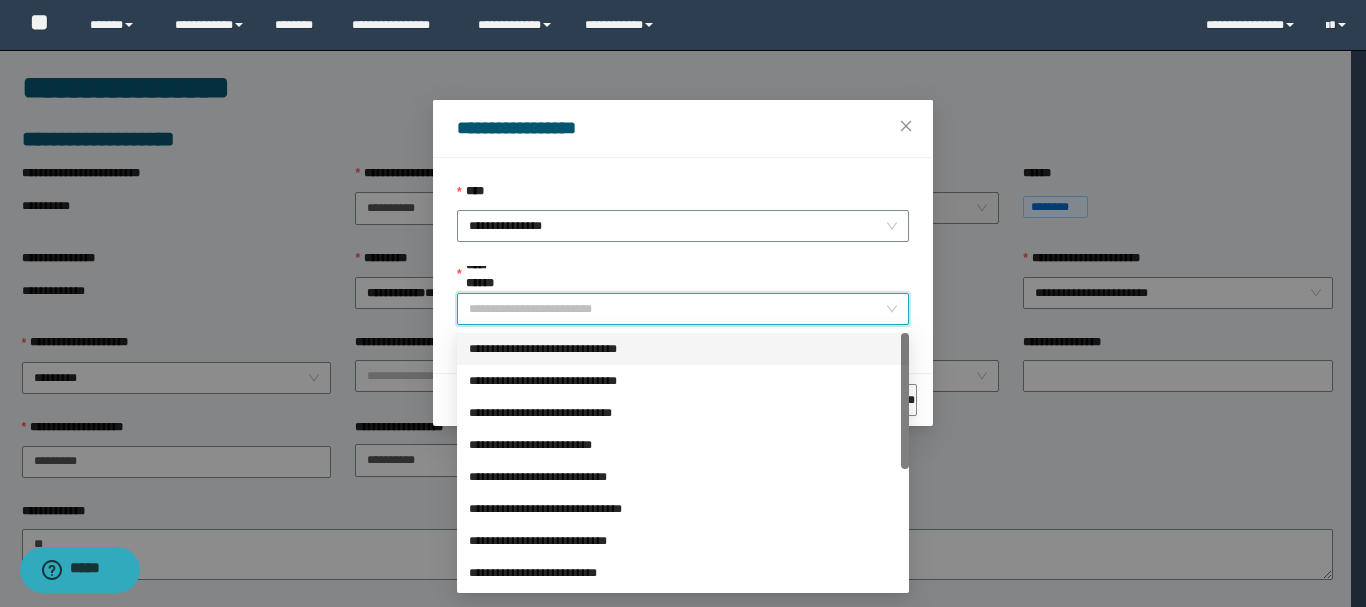 click on "**********" at bounding box center [677, 309] 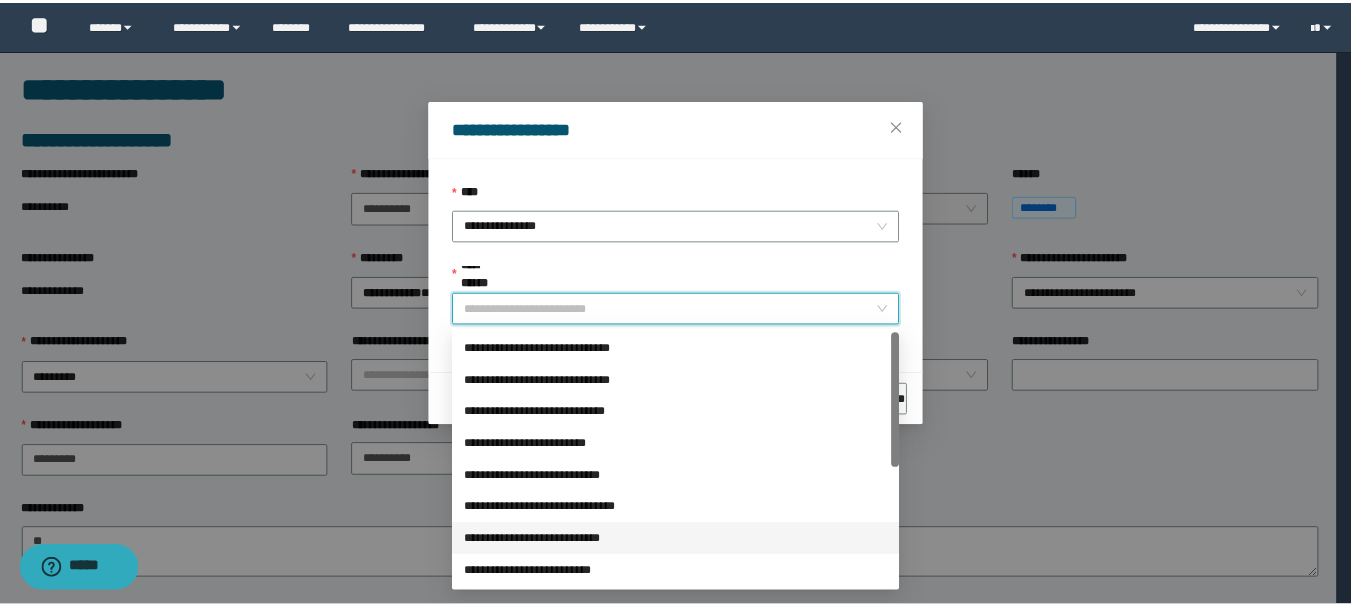 scroll, scrollTop: 100, scrollLeft: 0, axis: vertical 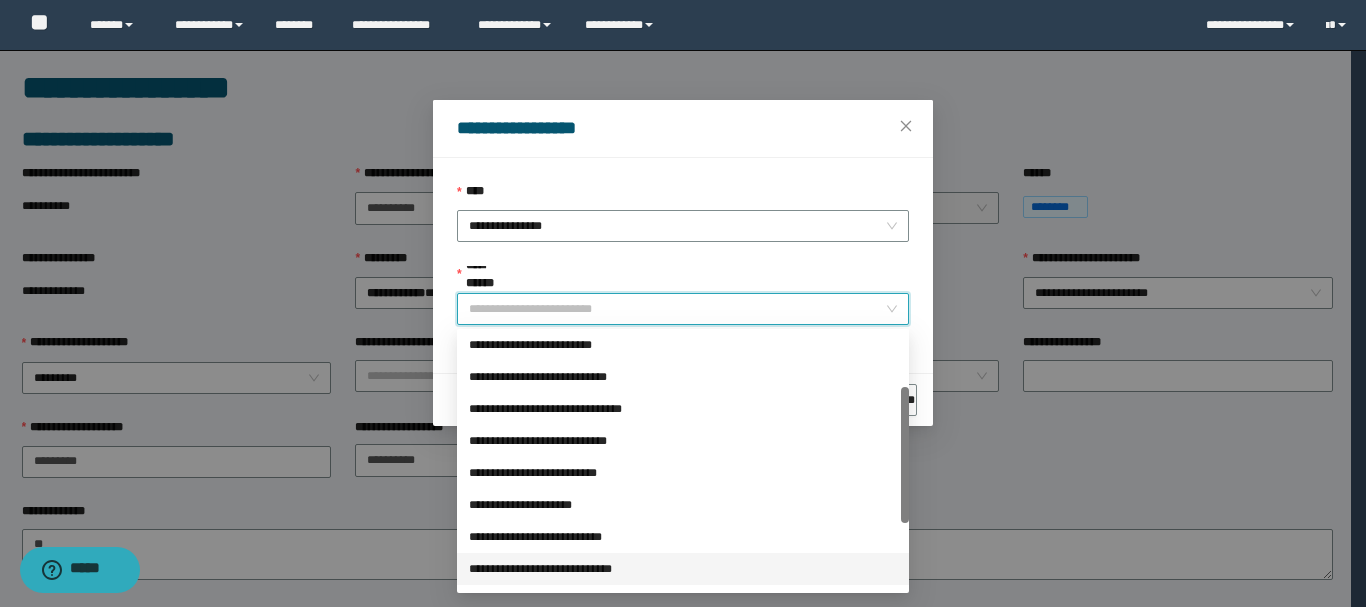 click on "**********" at bounding box center (683, 569) 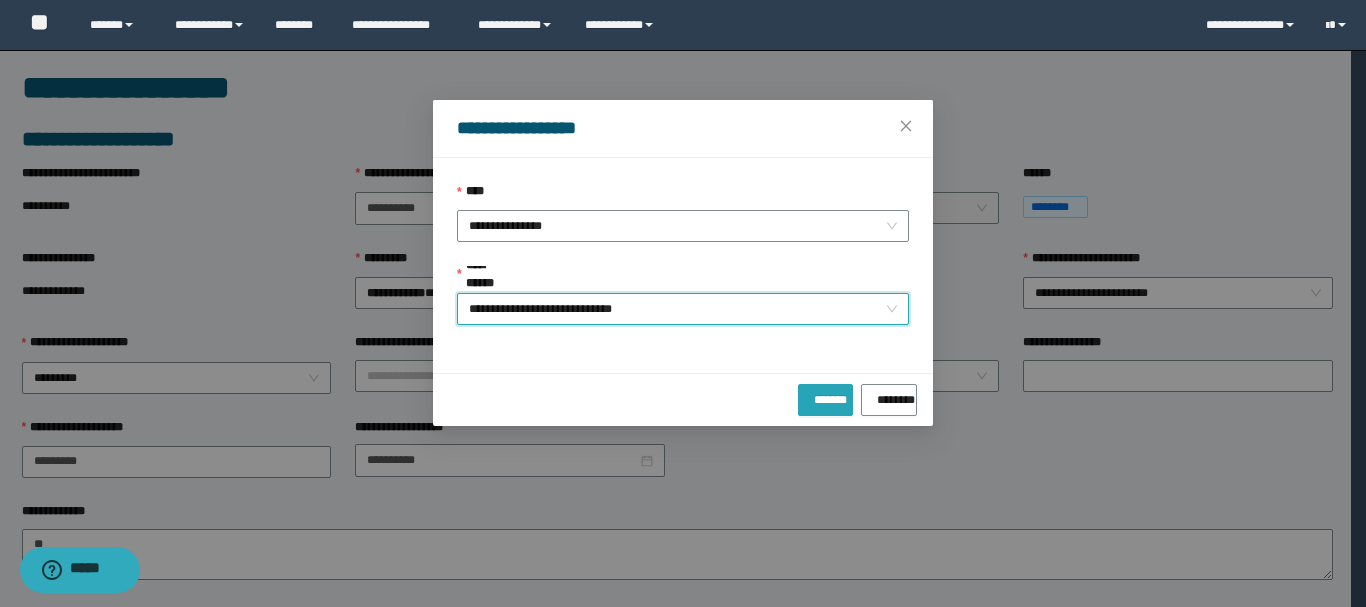 click on "*******" at bounding box center [825, 396] 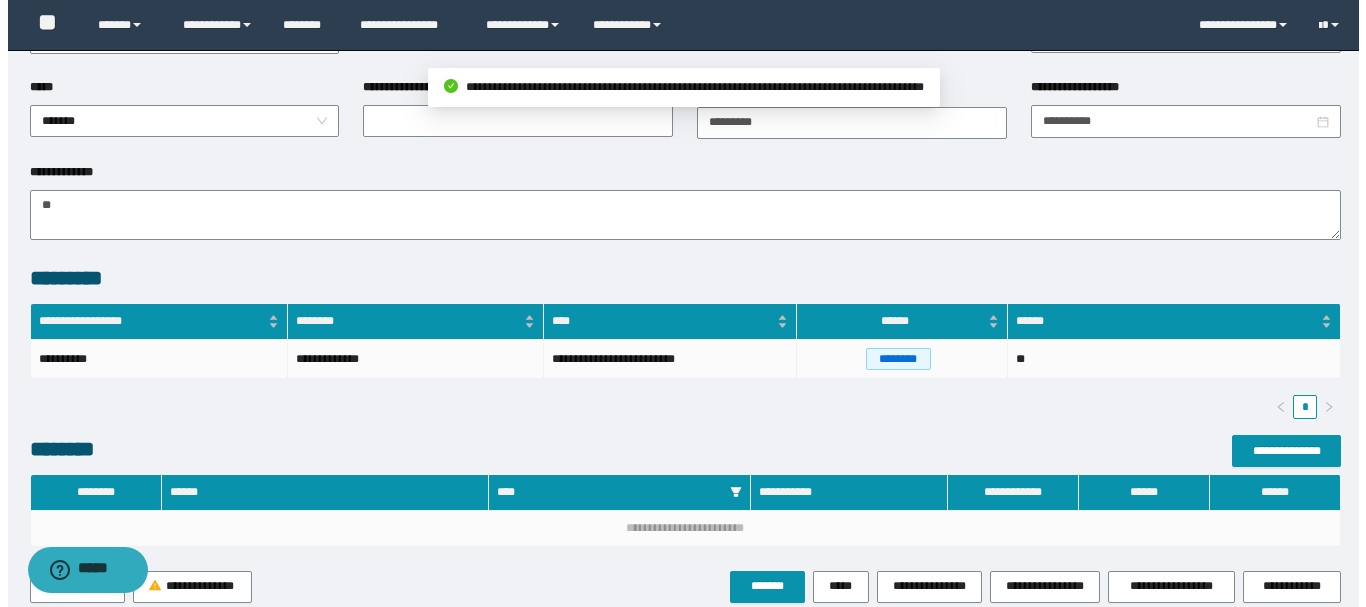 scroll, scrollTop: 400, scrollLeft: 0, axis: vertical 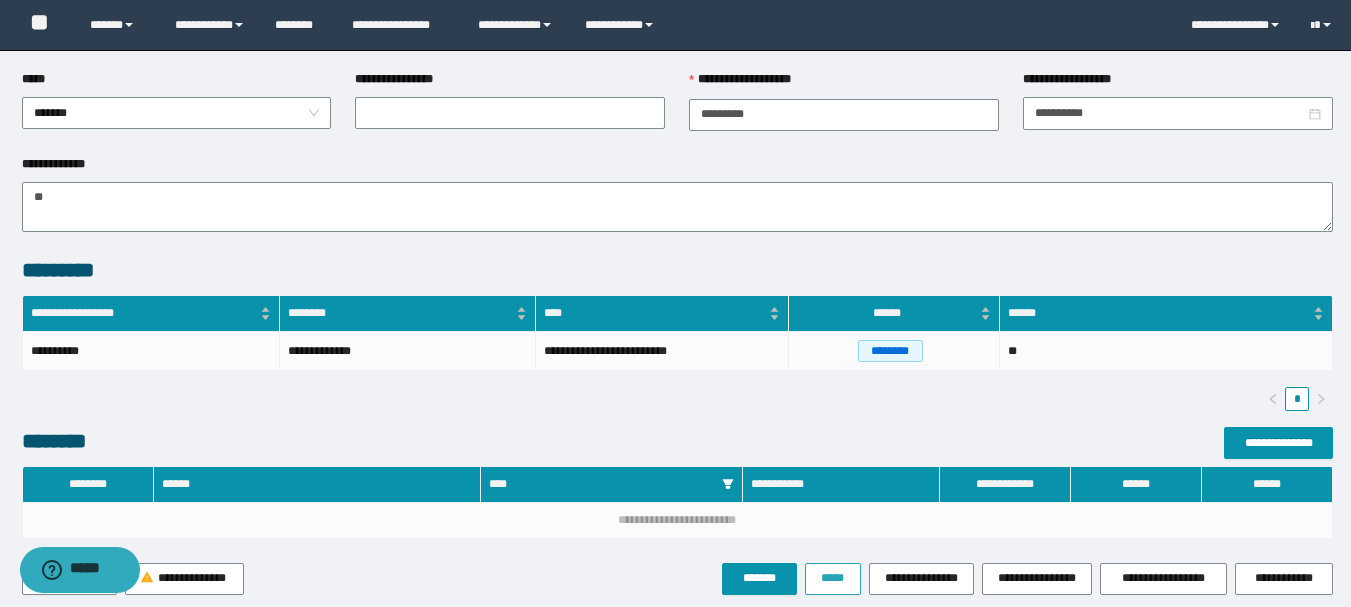 click on "*****" at bounding box center (833, 578) 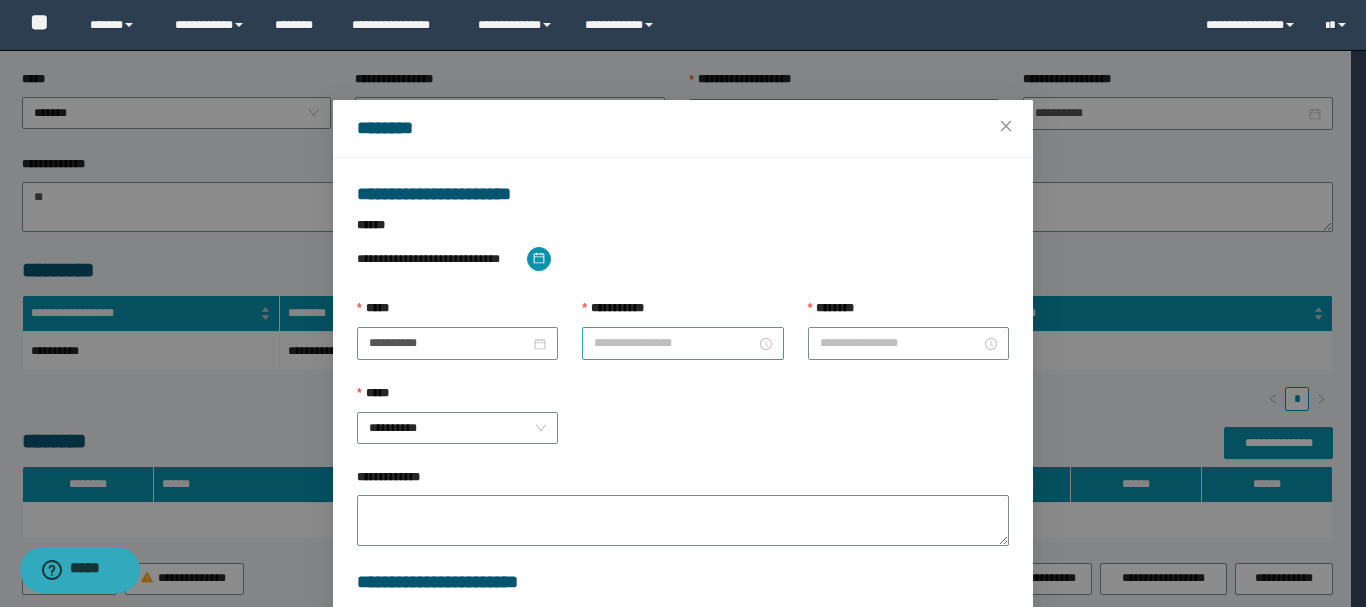 click on "**********" at bounding box center (674, 343) 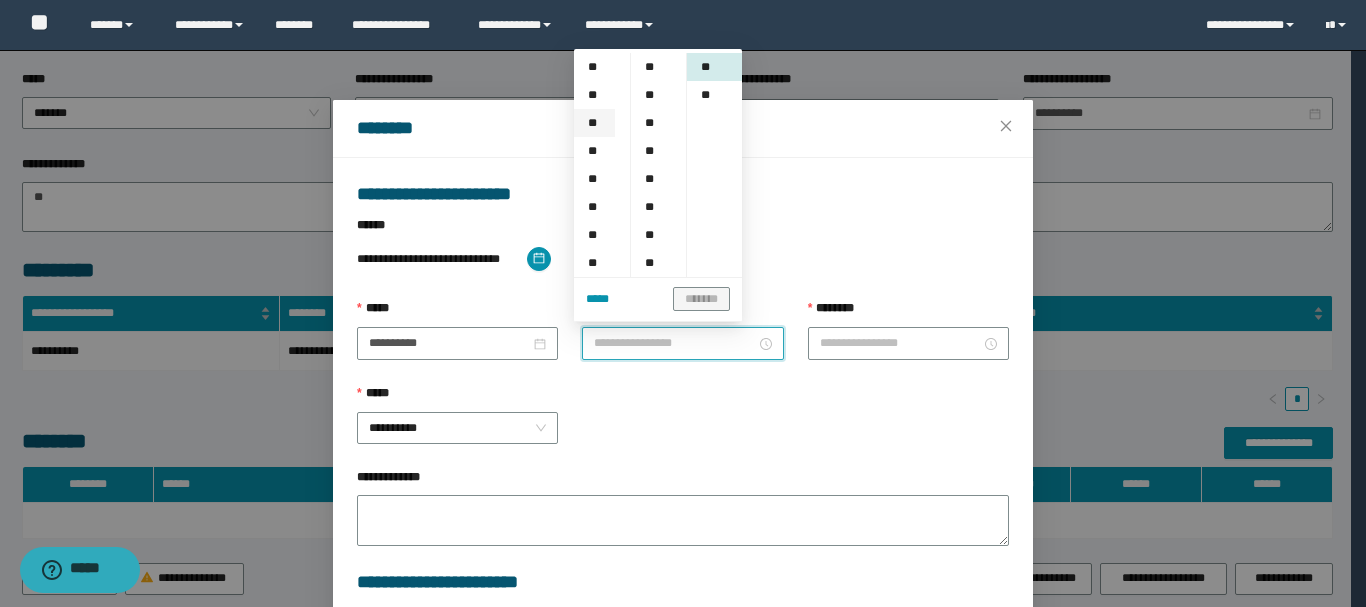 click on "**" at bounding box center [594, 123] 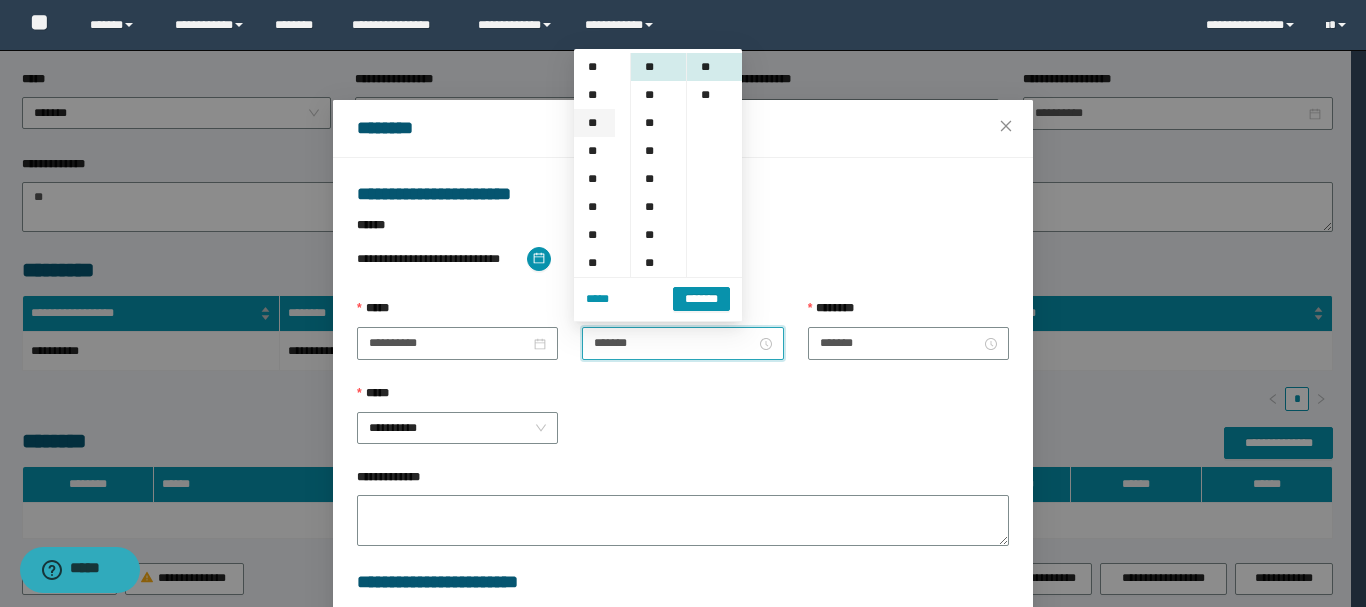 scroll, scrollTop: 56, scrollLeft: 0, axis: vertical 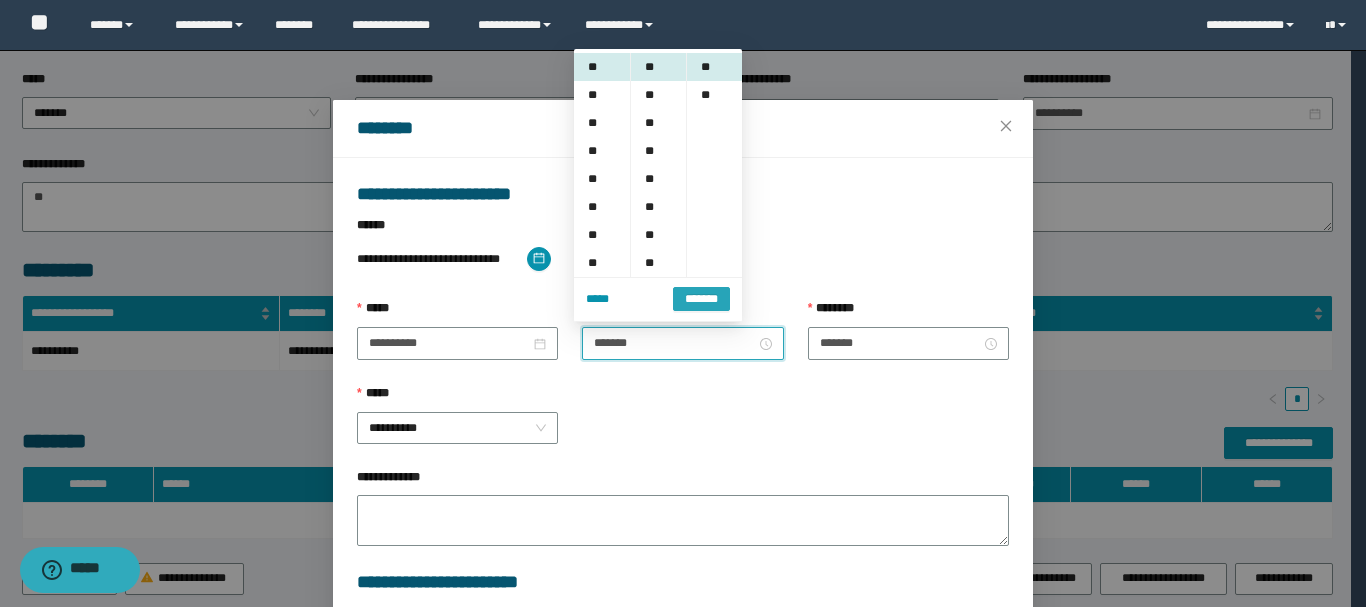 click on "*******" at bounding box center [701, 299] 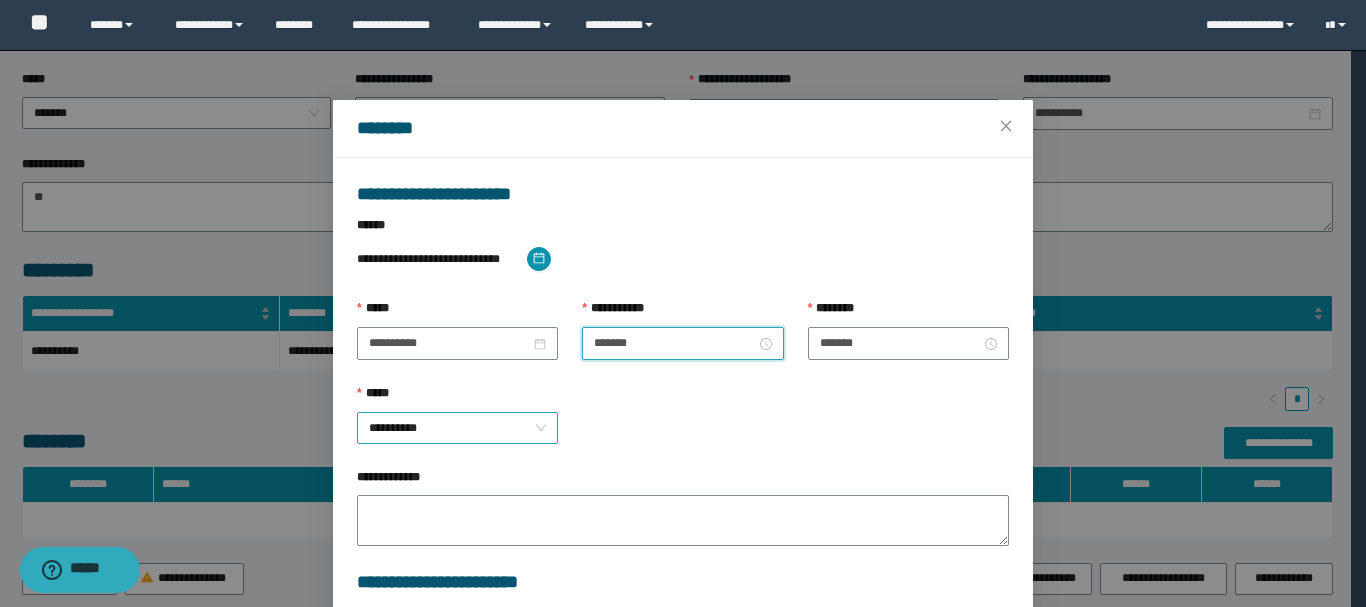 click on "**********" at bounding box center [457, 428] 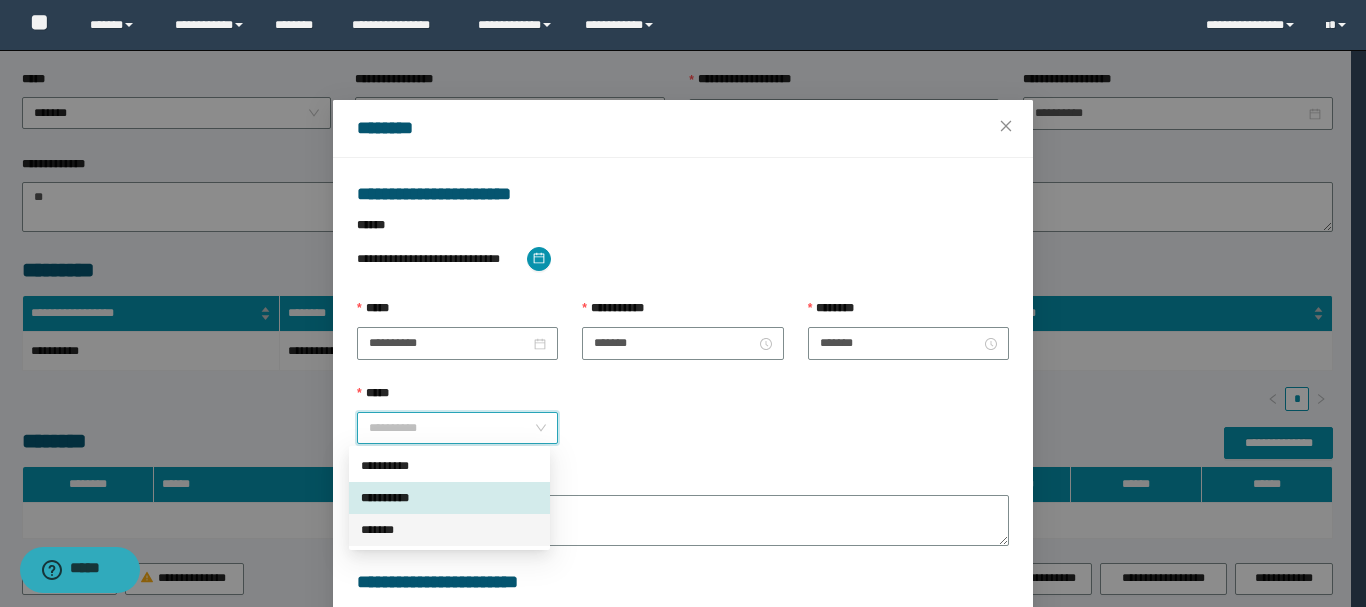 click on "*******" at bounding box center [449, 530] 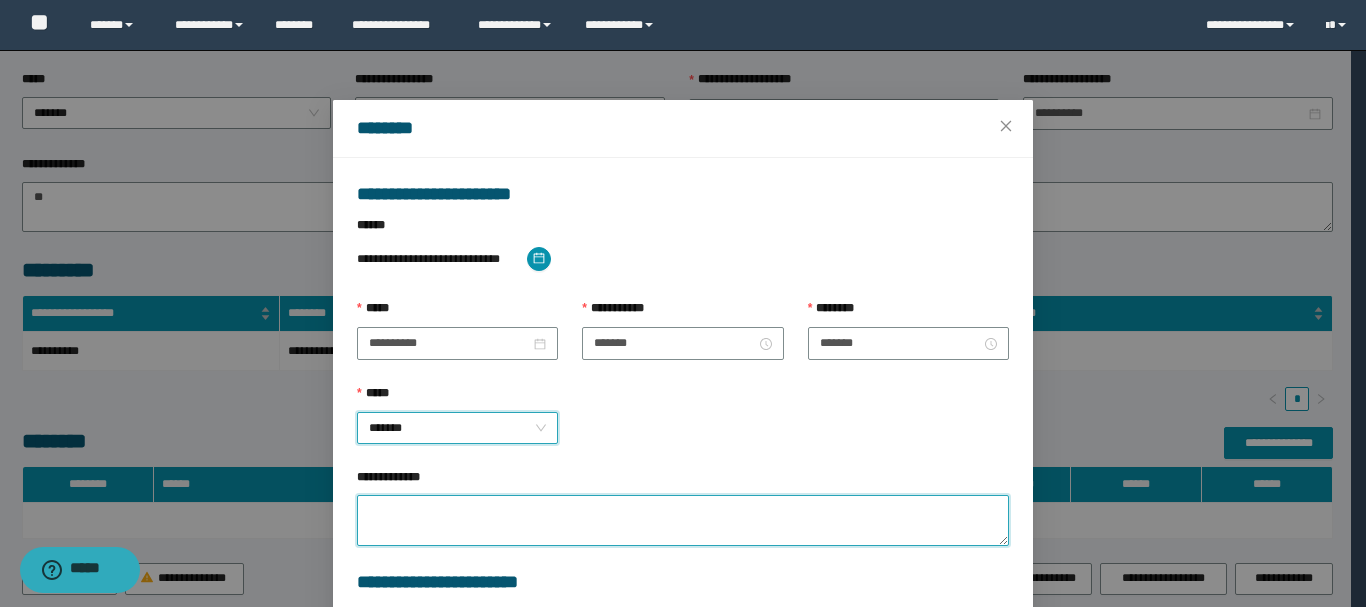 click on "**********" at bounding box center (683, 520) 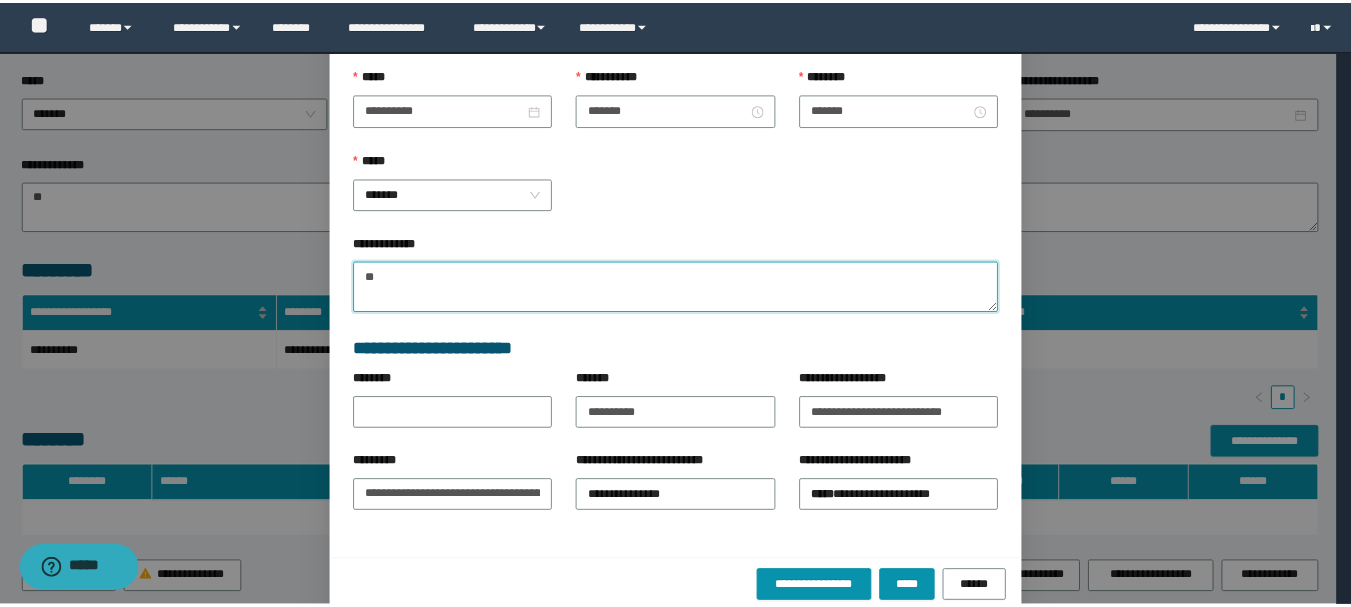 scroll, scrollTop: 263, scrollLeft: 0, axis: vertical 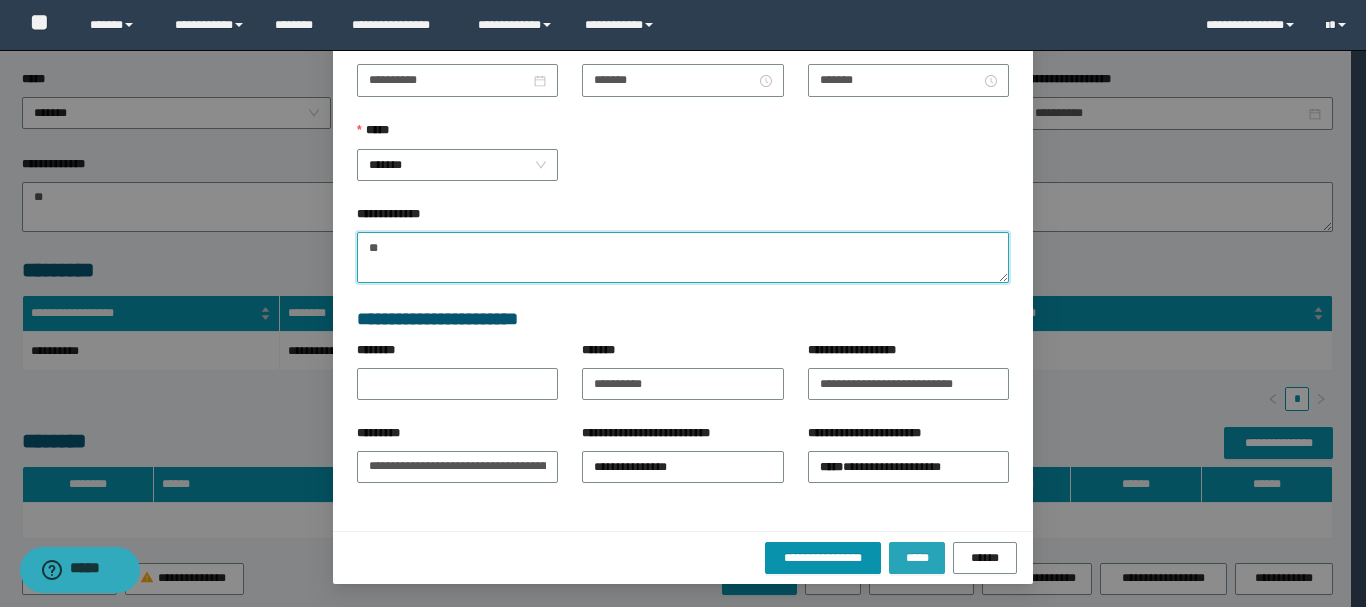 type on "**" 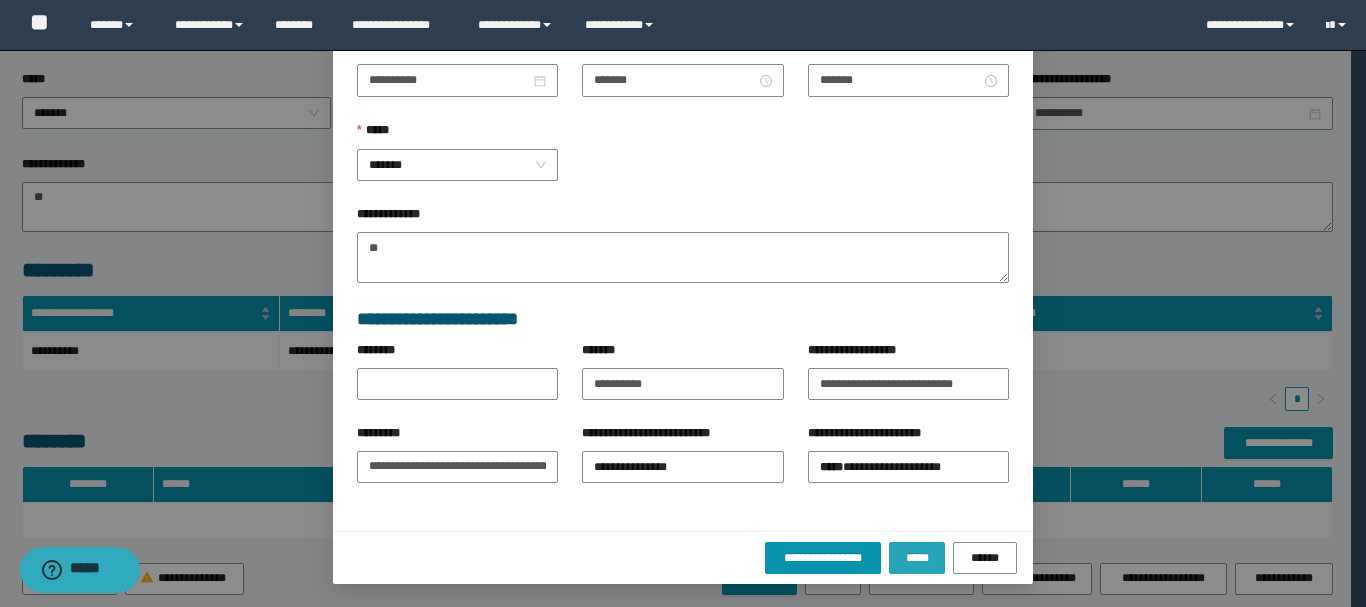 click on "*****" at bounding box center [917, 558] 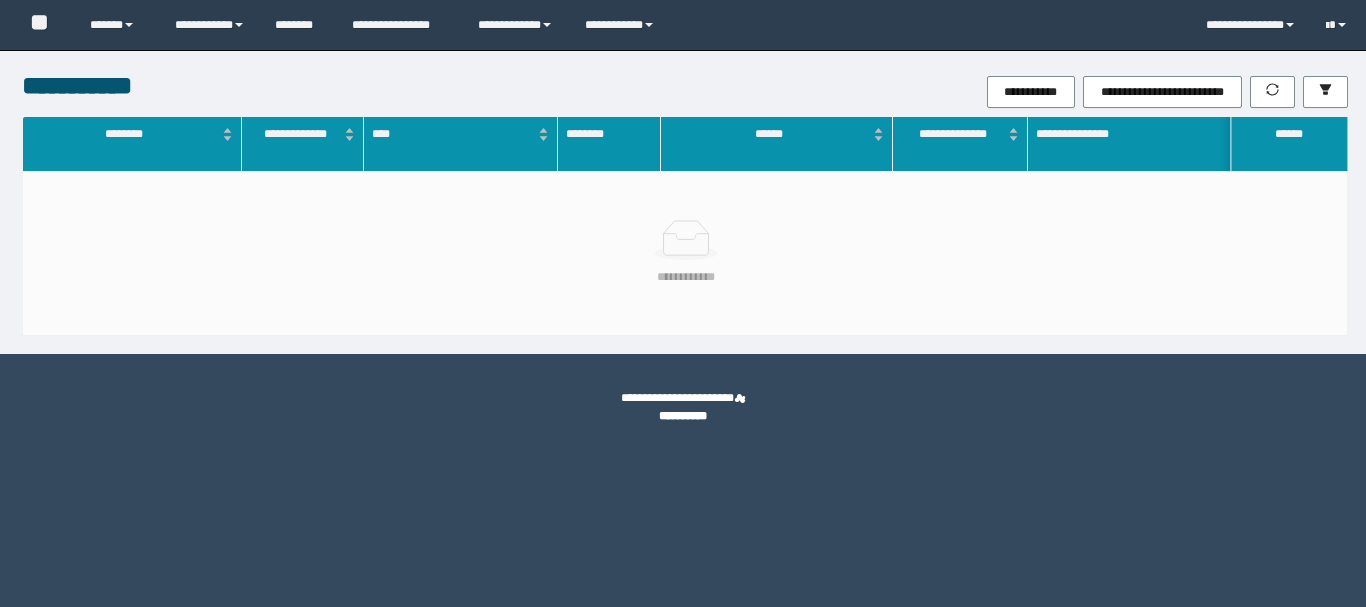 scroll, scrollTop: 0, scrollLeft: 0, axis: both 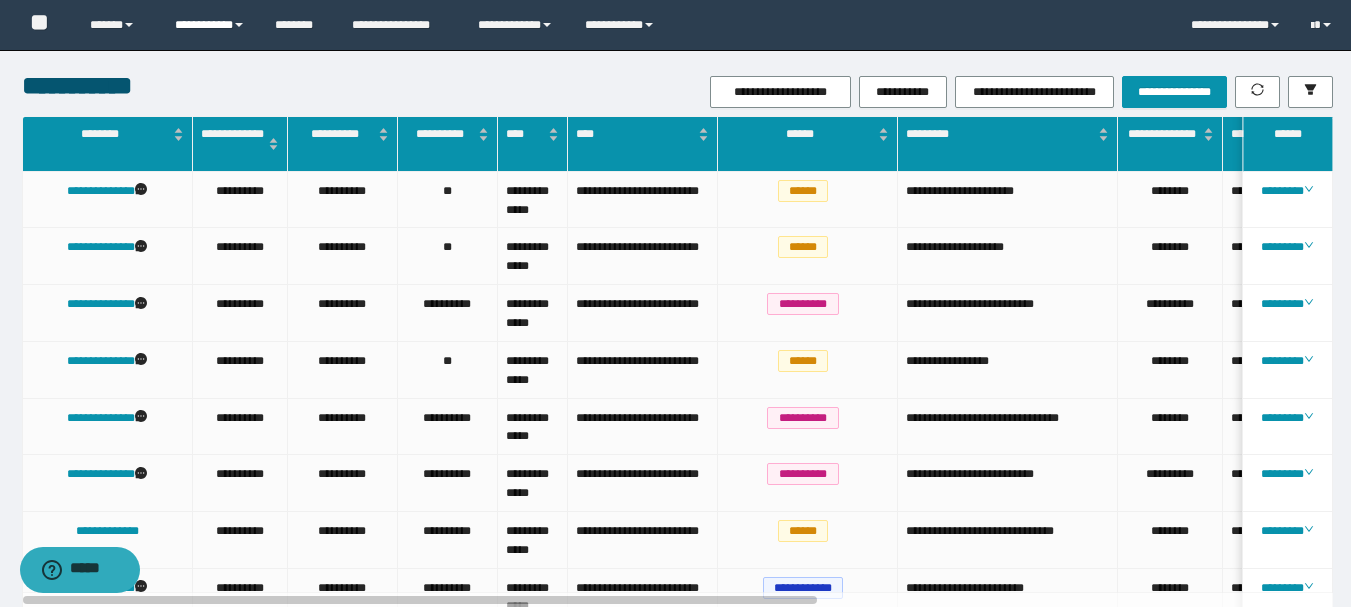 click on "**********" at bounding box center [210, 25] 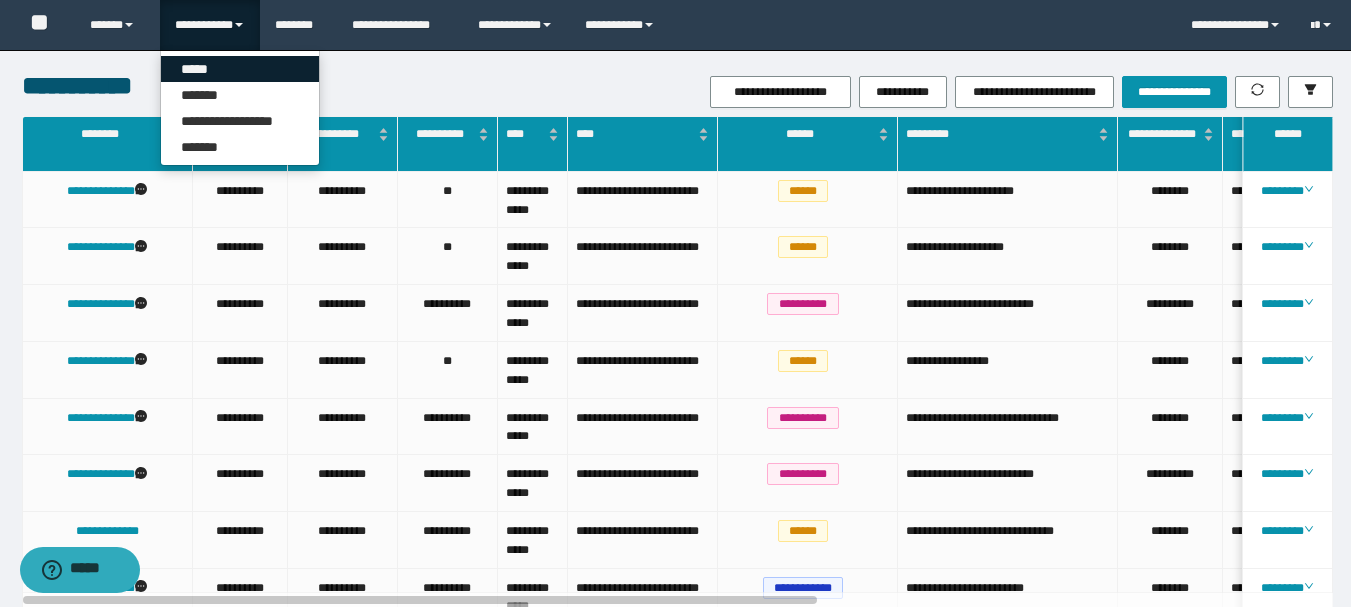 click on "*****" at bounding box center (240, 69) 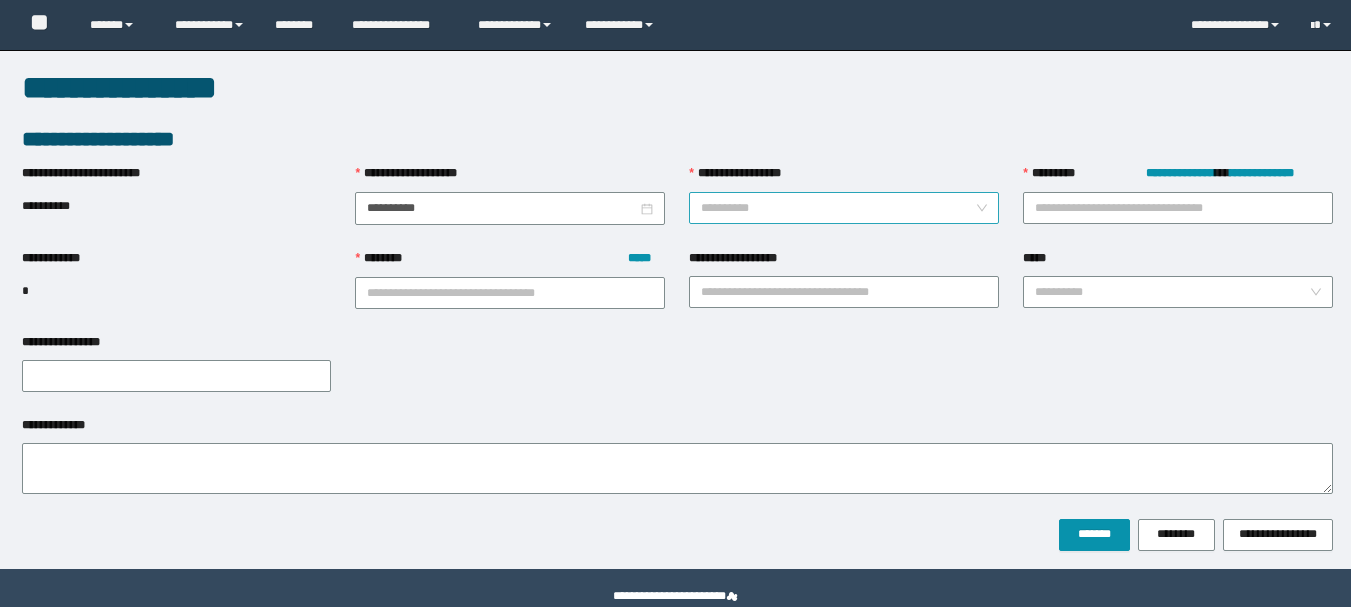 scroll, scrollTop: 0, scrollLeft: 0, axis: both 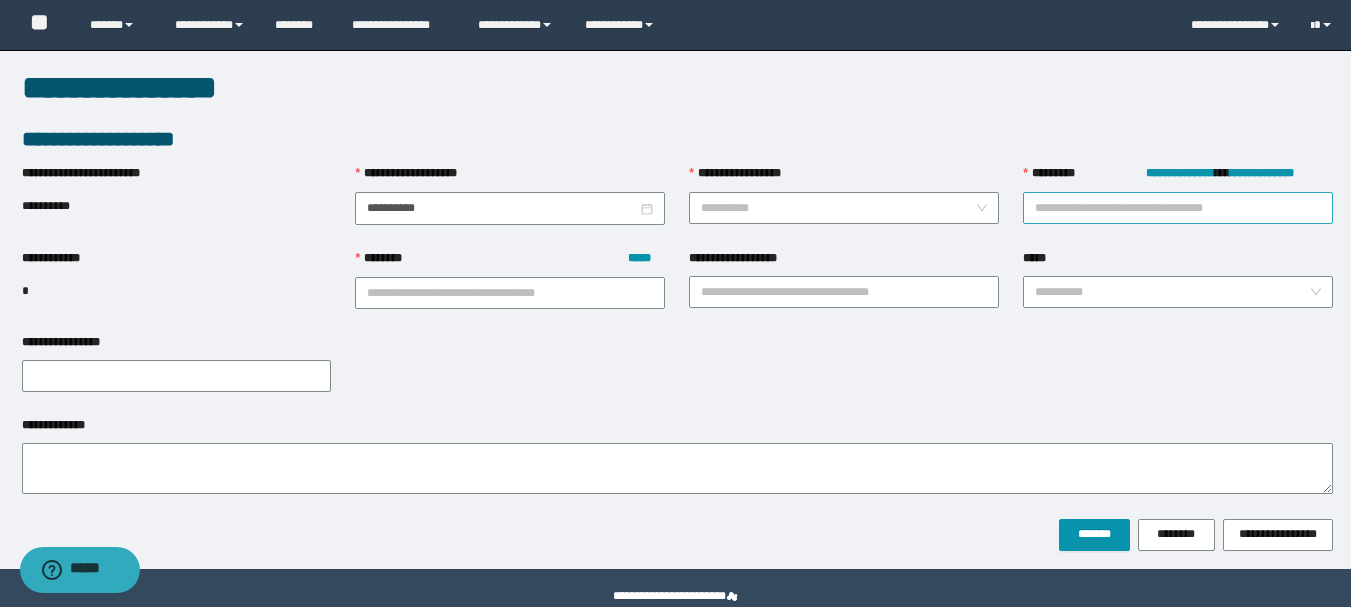 click on "**********" at bounding box center (1178, 208) 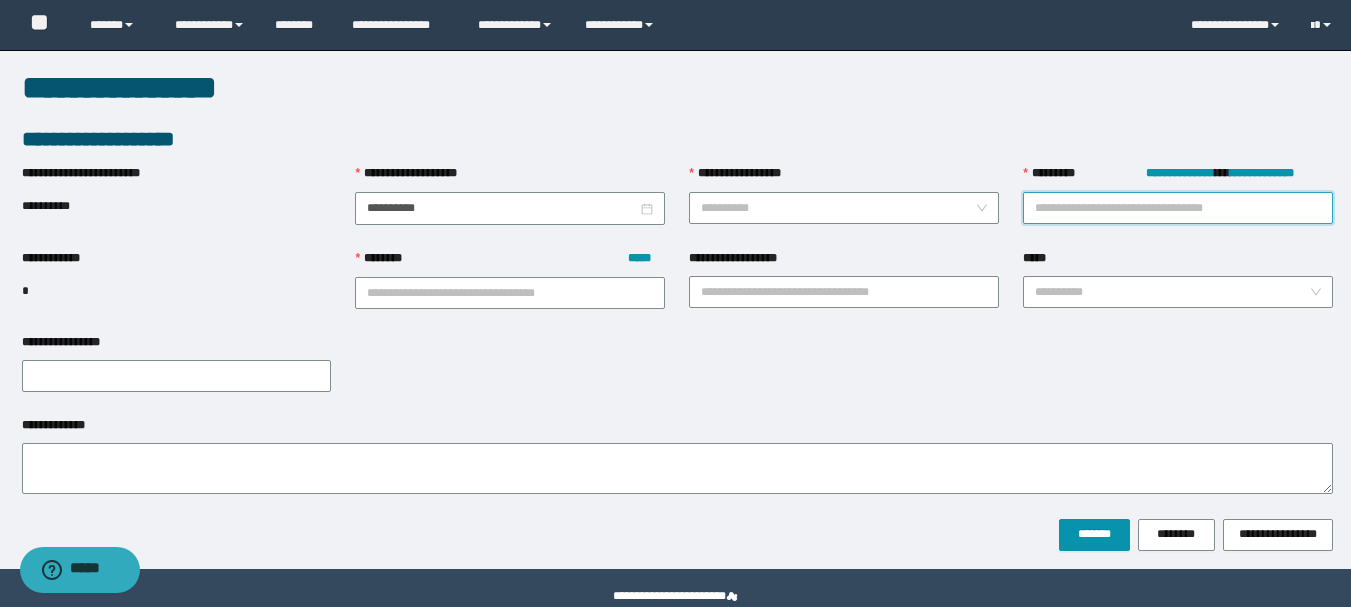 paste on "********" 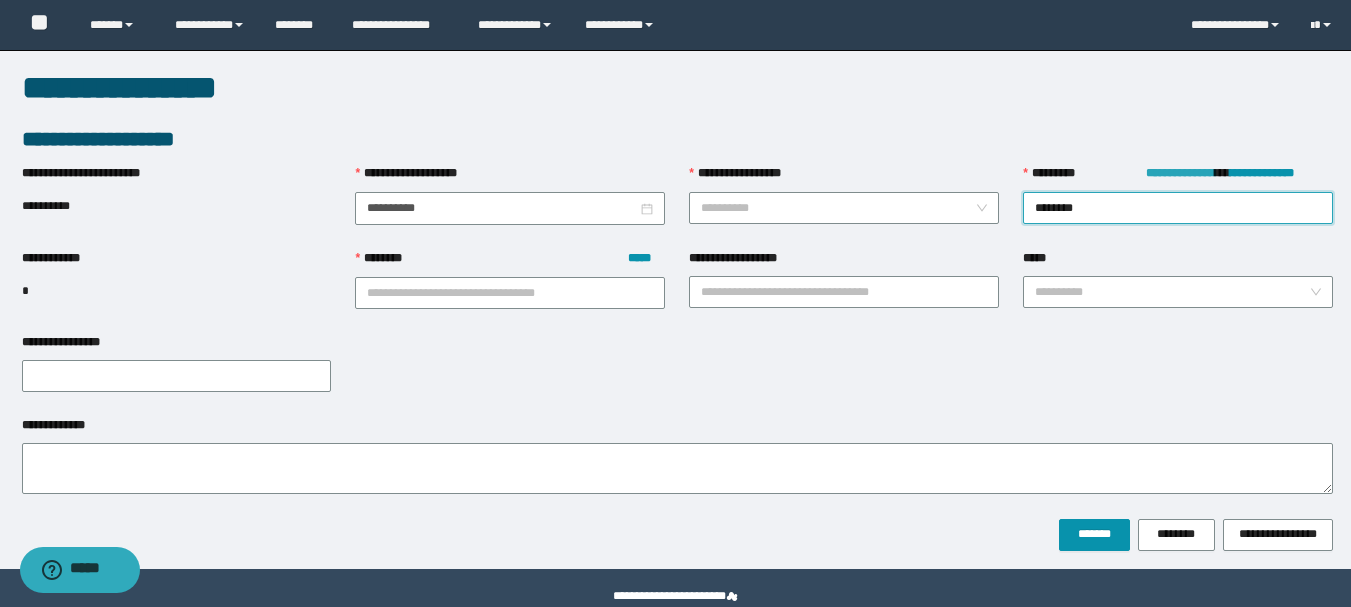 type on "********" 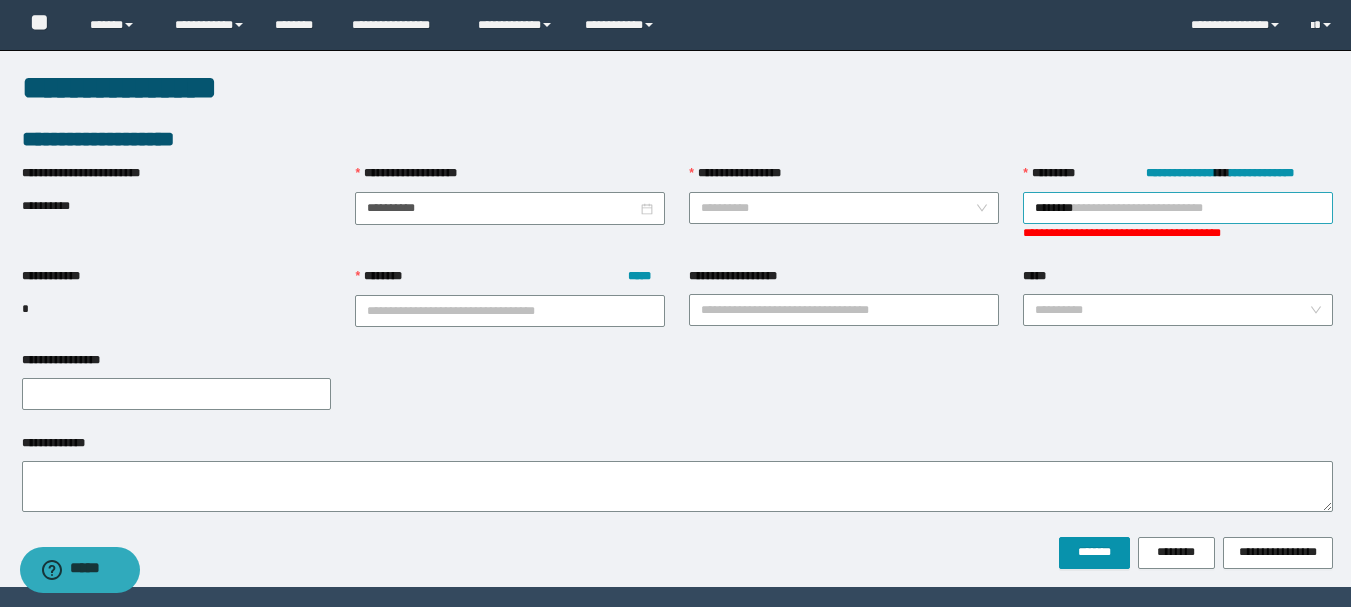 click on "********" at bounding box center [1178, 208] 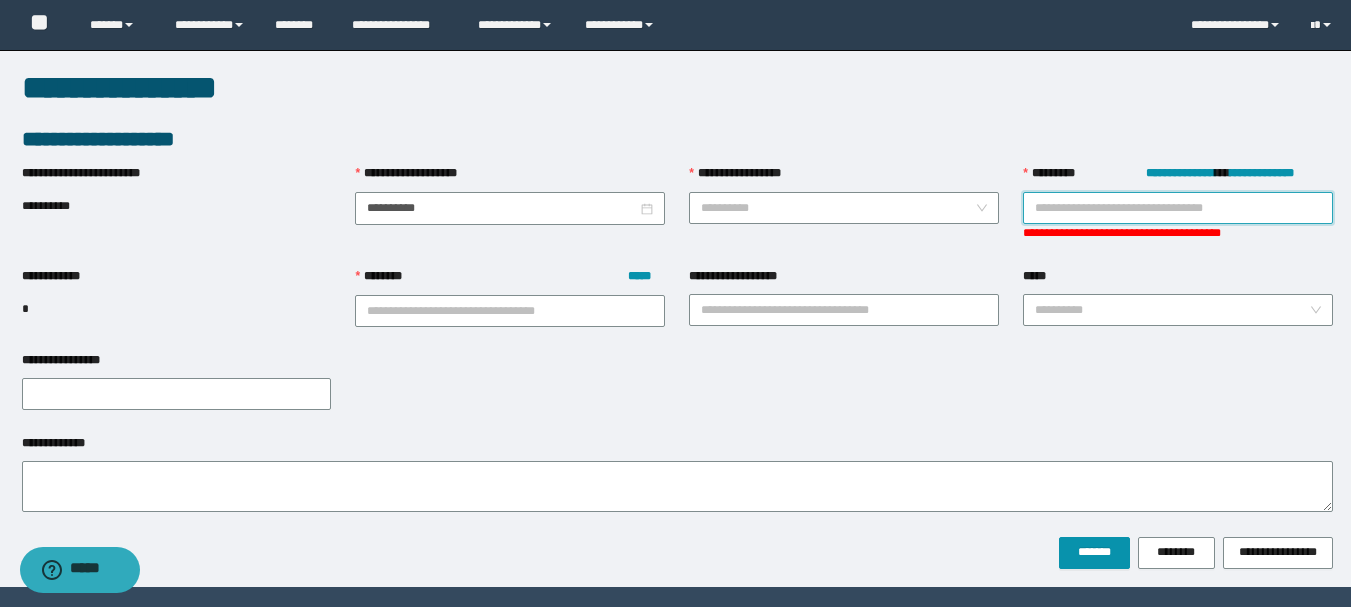 paste on "********" 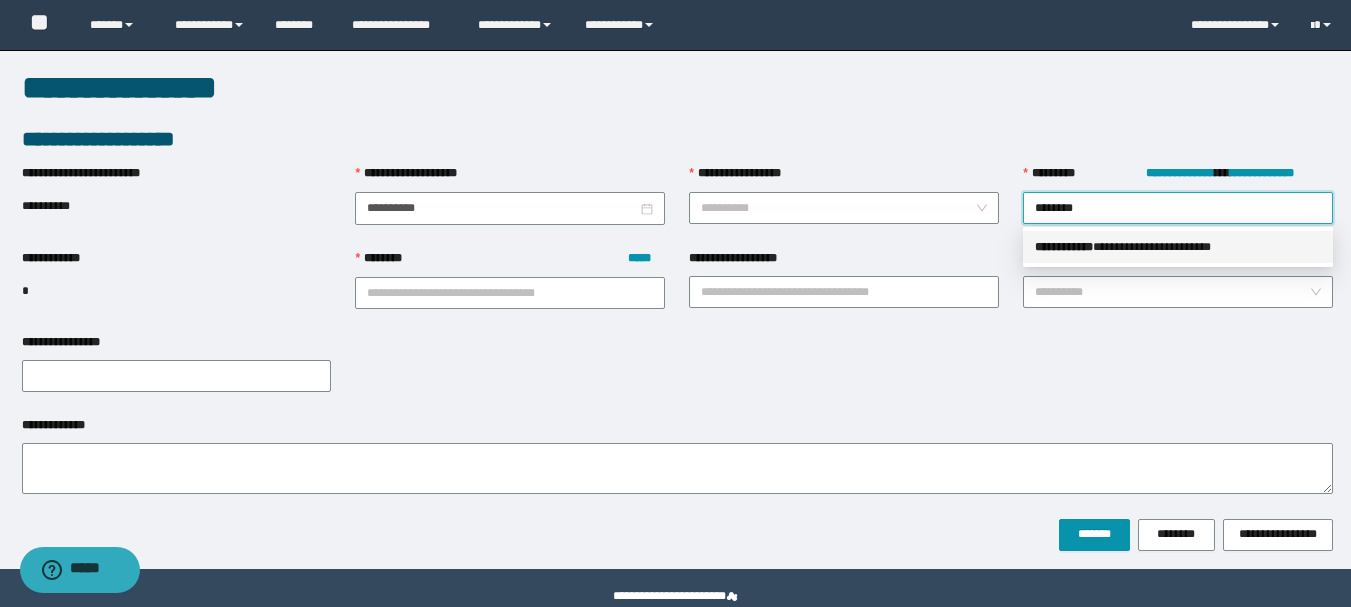 click on "** *   ********" at bounding box center (1064, 247) 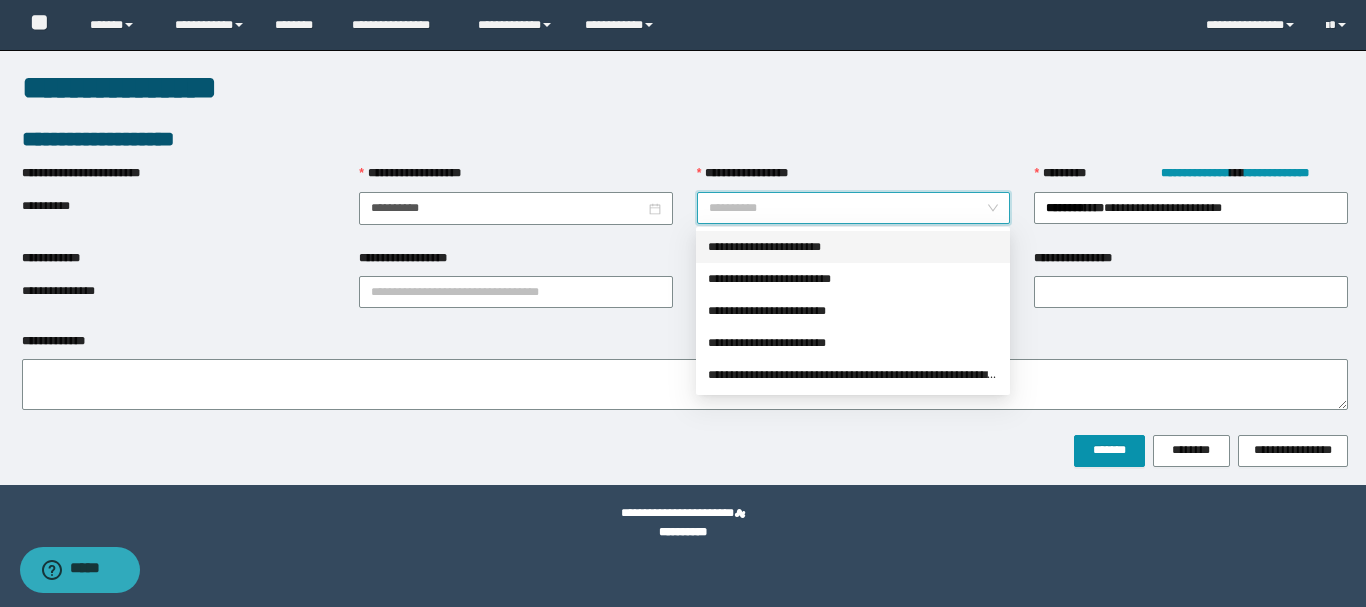 click on "**********" at bounding box center [848, 208] 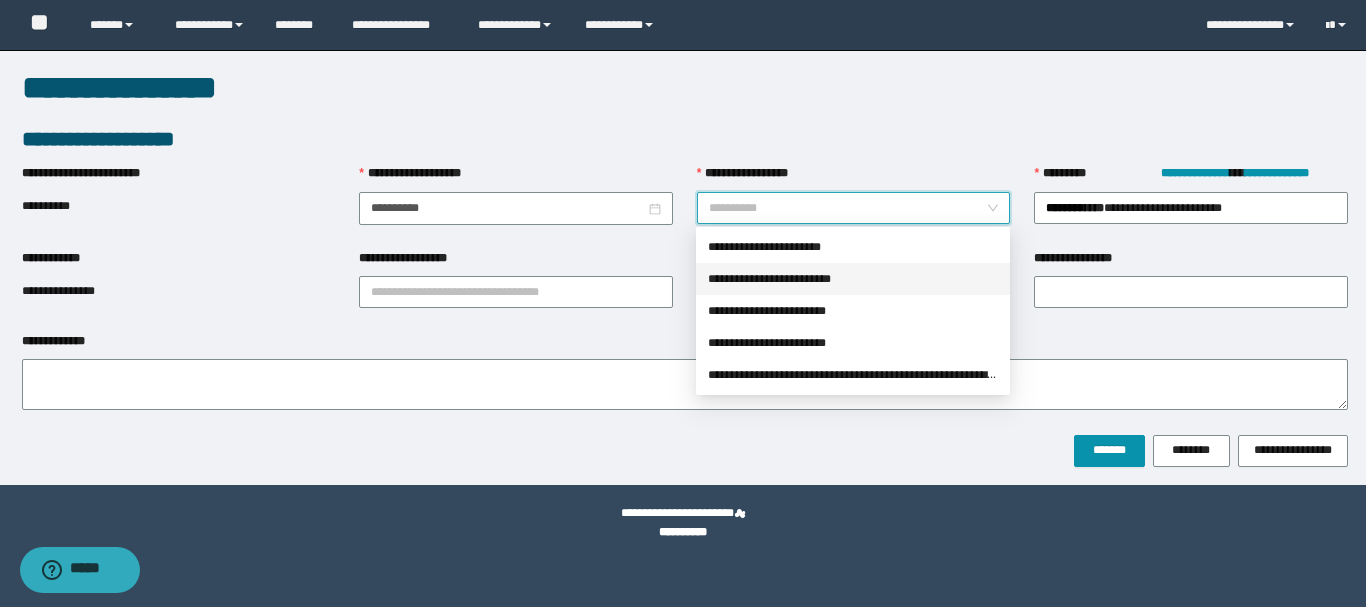 click on "**********" at bounding box center (853, 279) 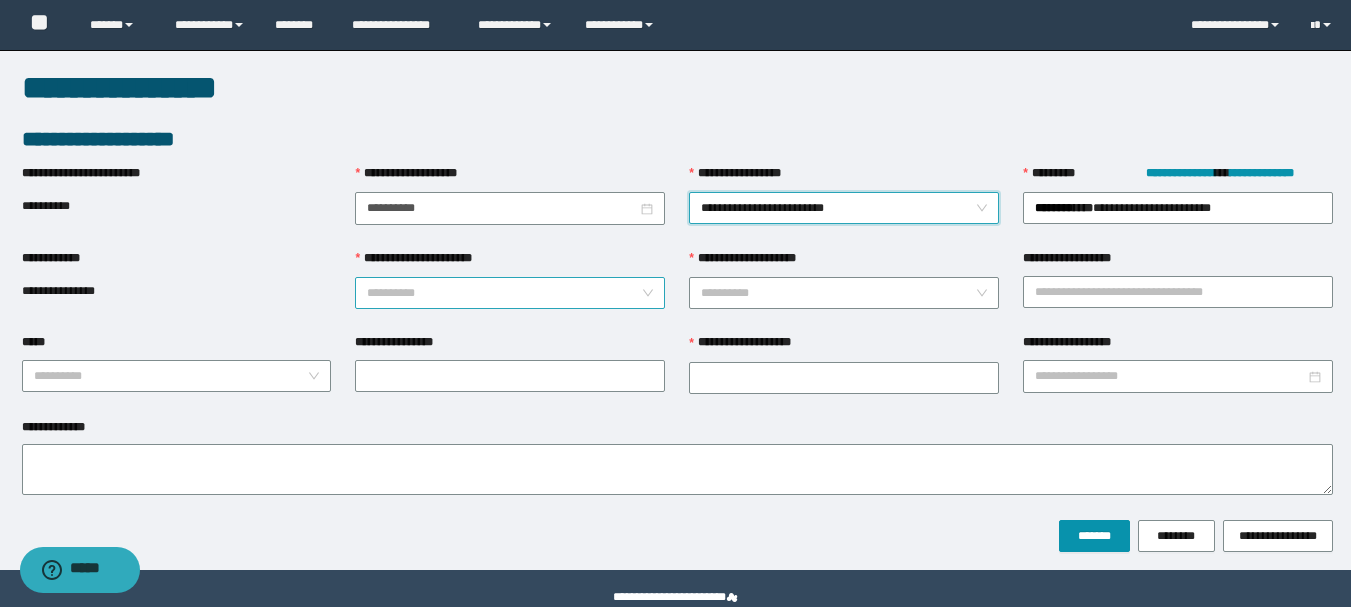 click on "**********" at bounding box center [504, 293] 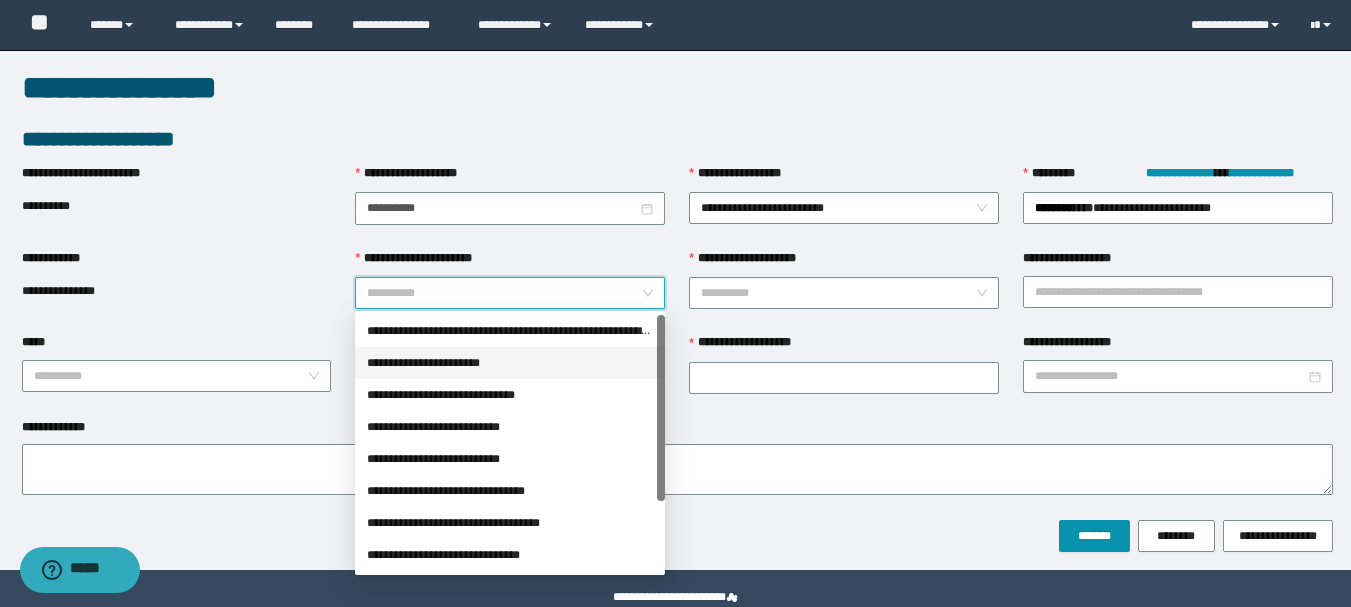 drag, startPoint x: 458, startPoint y: 362, endPoint x: 743, endPoint y: 321, distance: 287.93402 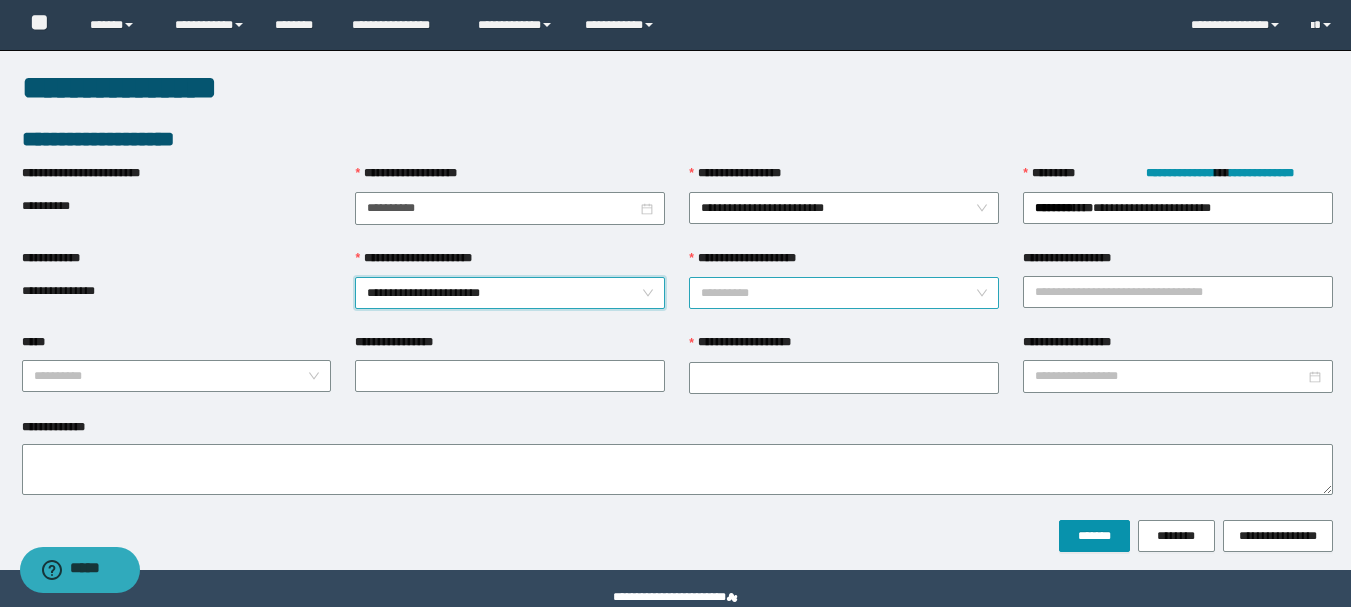 click on "**********" at bounding box center [838, 293] 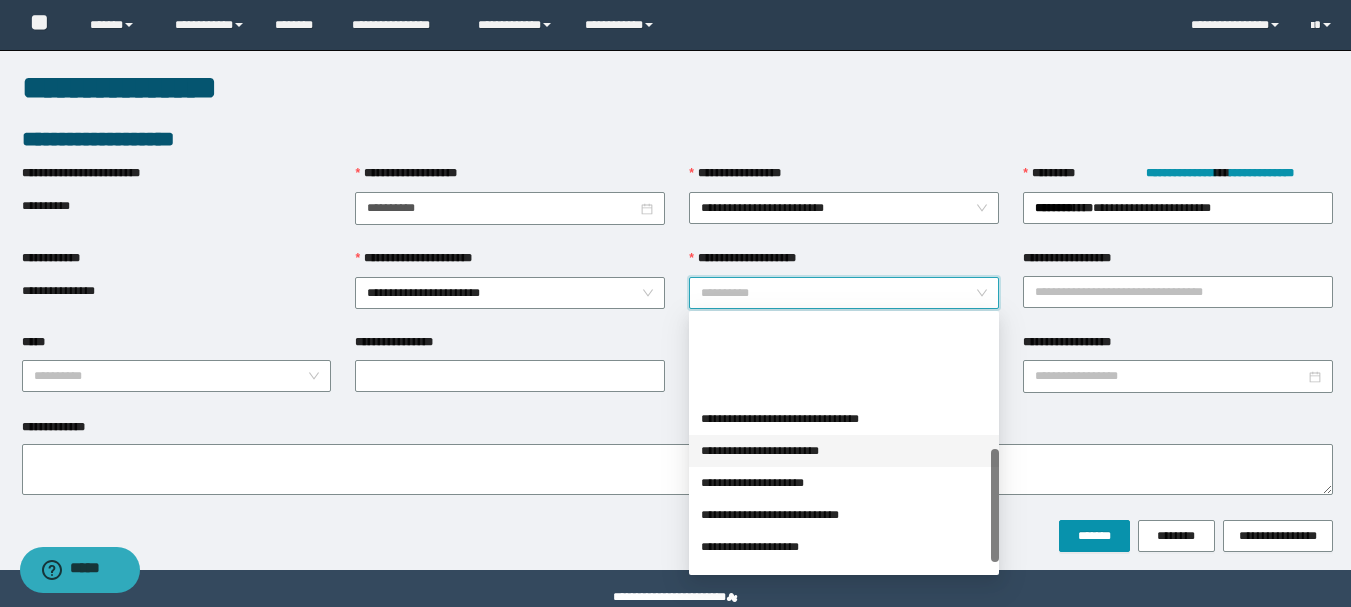 scroll, scrollTop: 300, scrollLeft: 0, axis: vertical 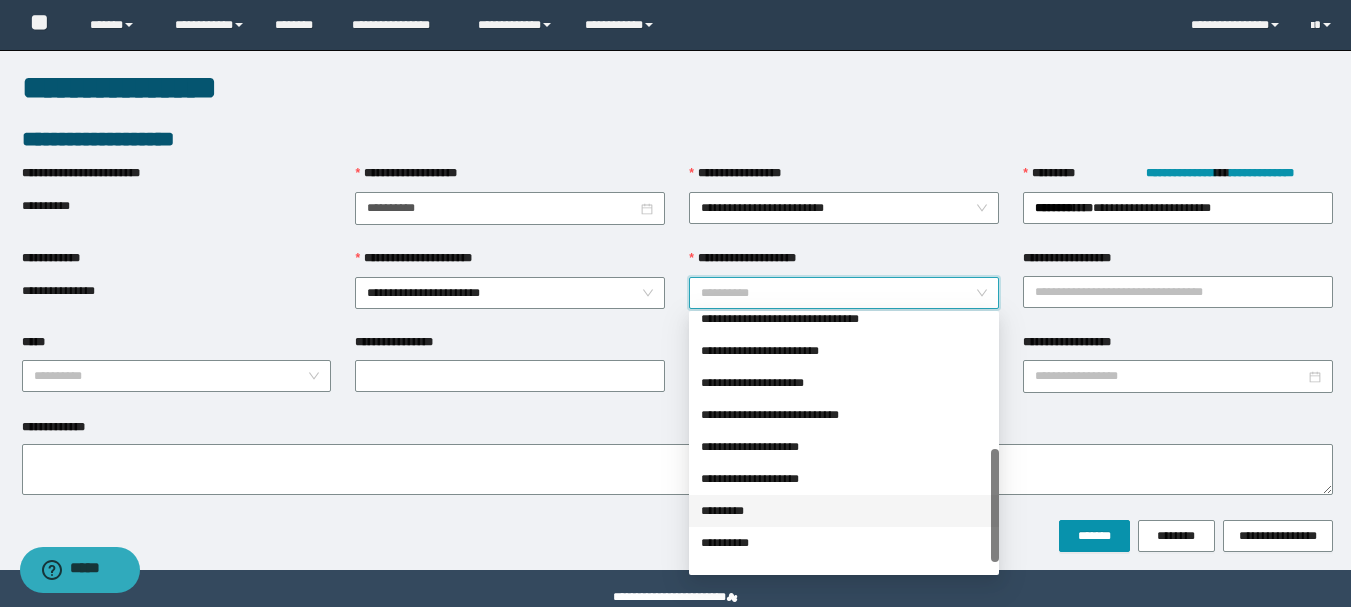click on "*********" at bounding box center [844, 511] 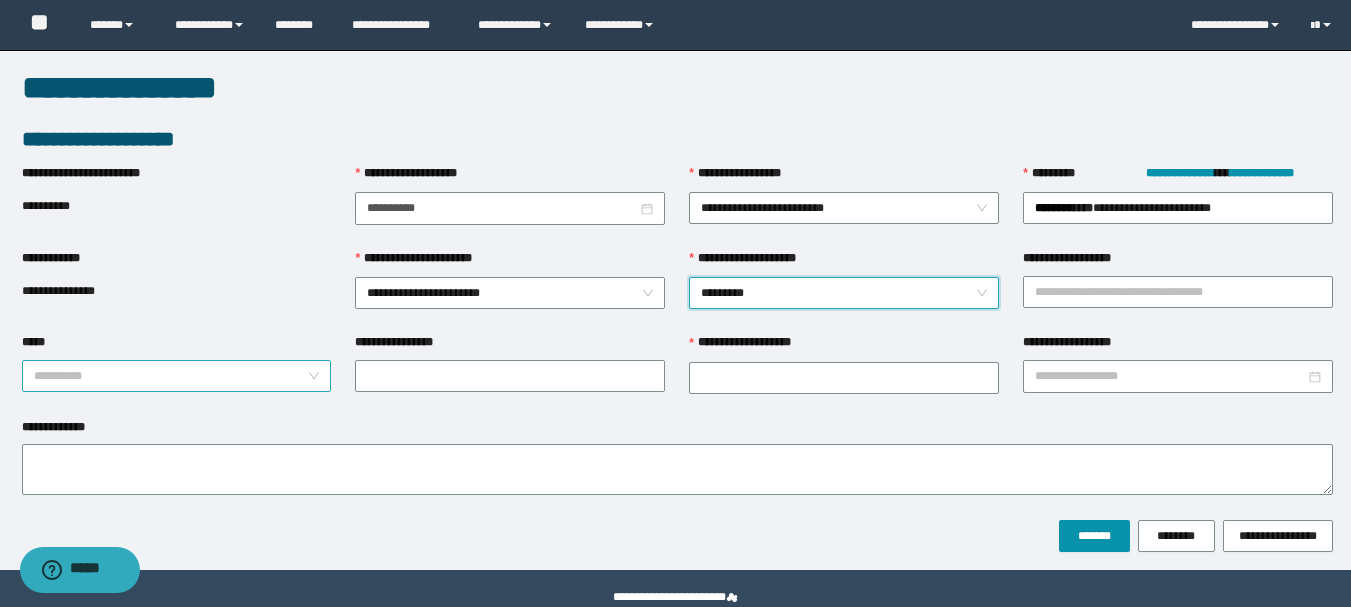 click on "*****" at bounding box center [171, 376] 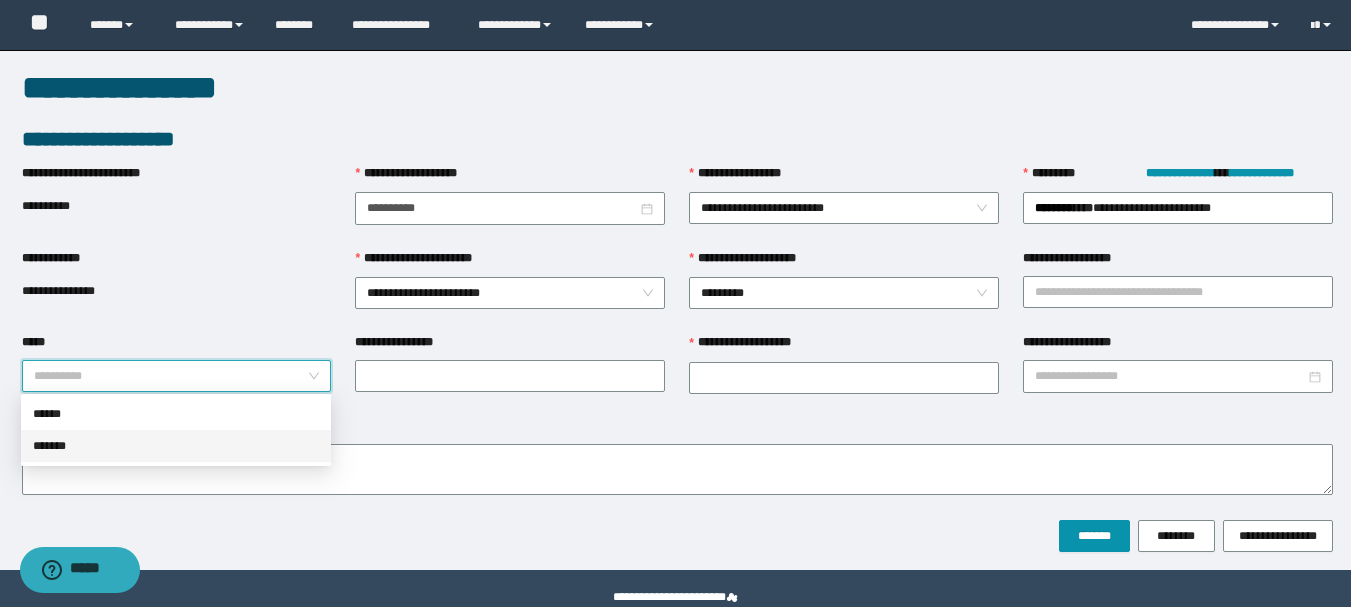 click on "*******" at bounding box center (176, 446) 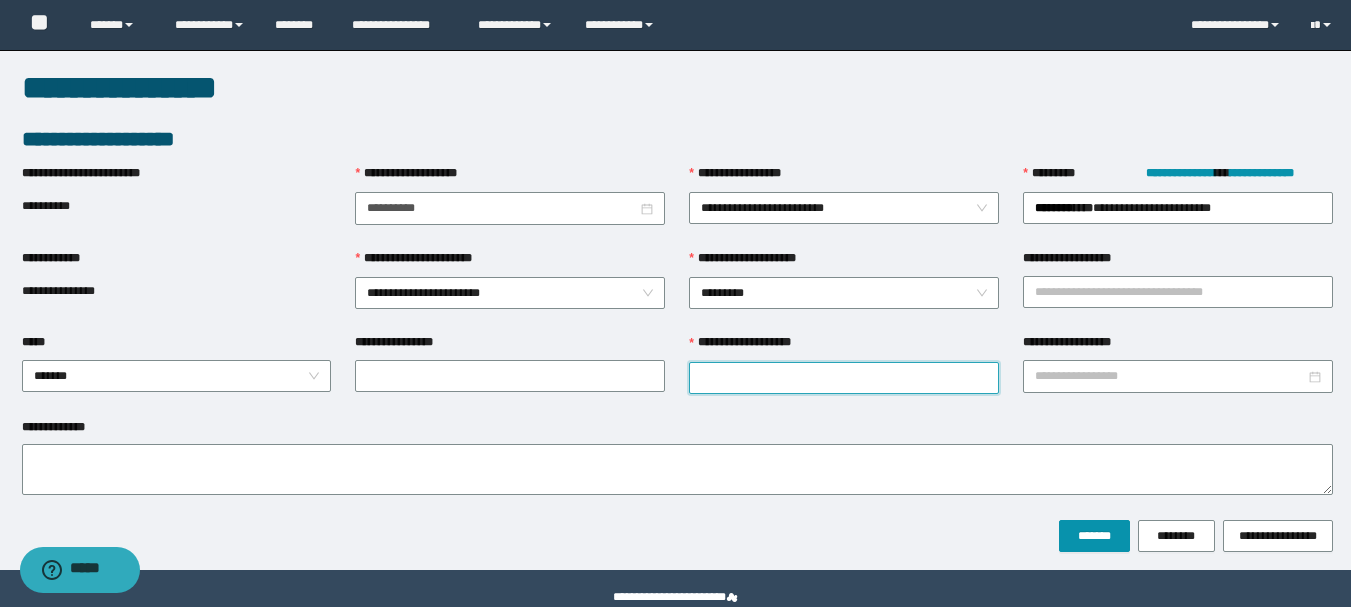 click on "**********" at bounding box center (844, 378) 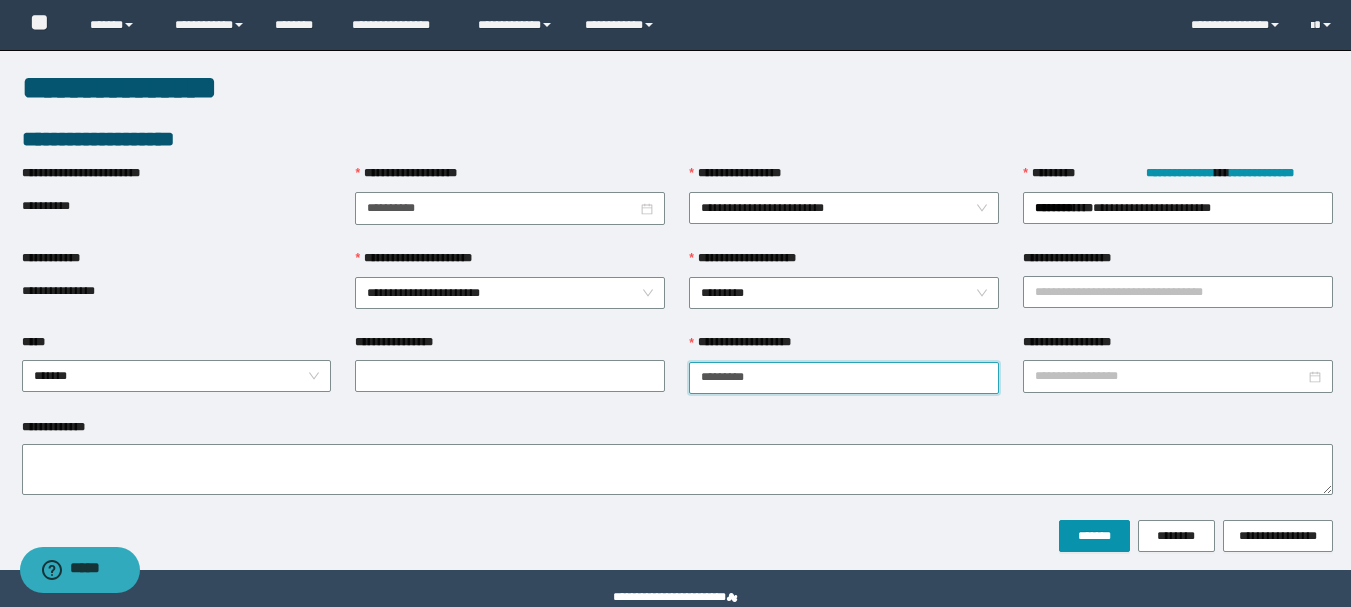 type on "*********" 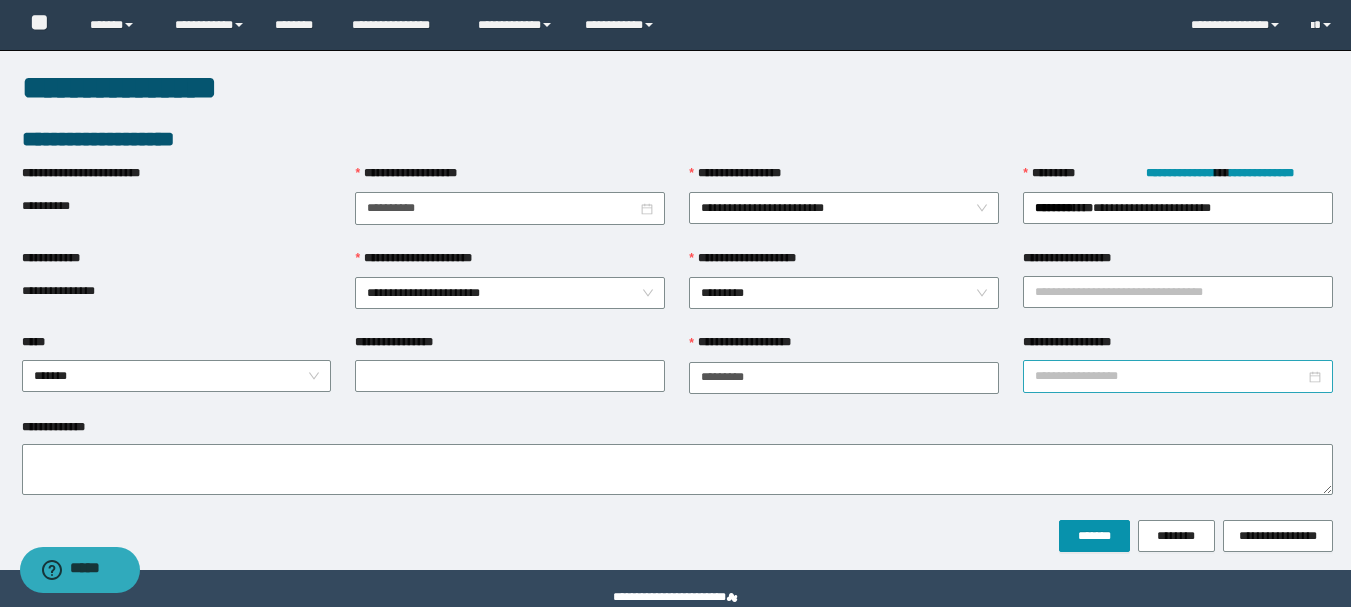 click on "**********" at bounding box center [1170, 376] 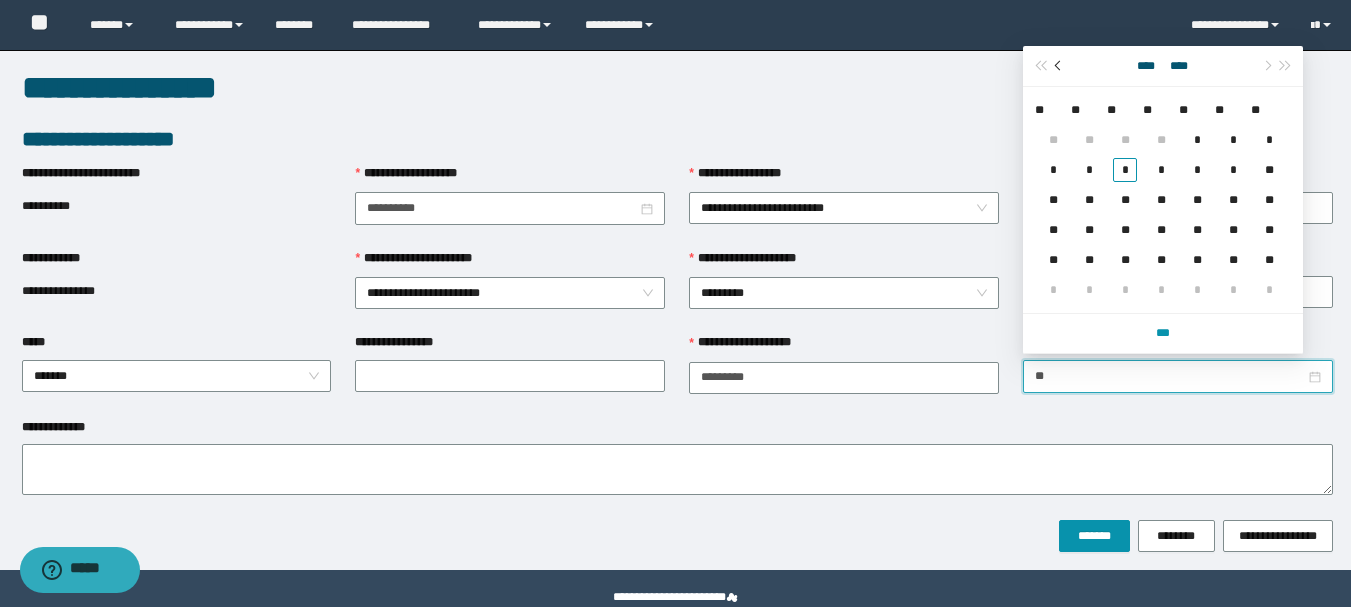 click at bounding box center (1060, 66) 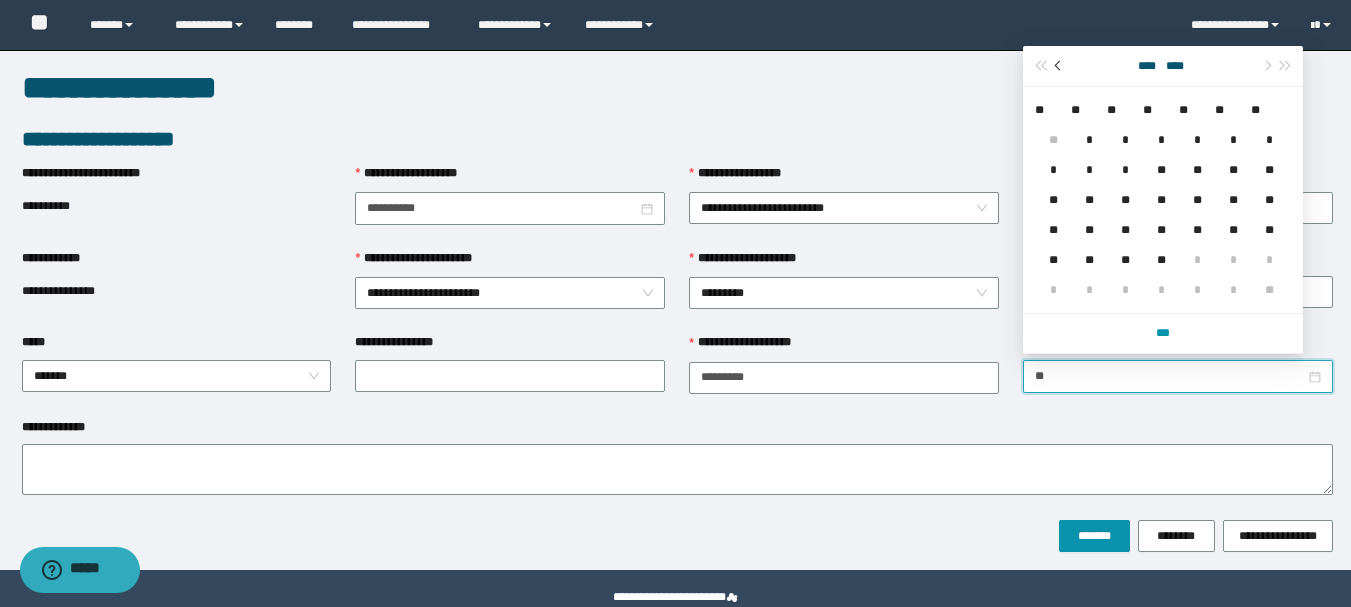 click at bounding box center (1060, 66) 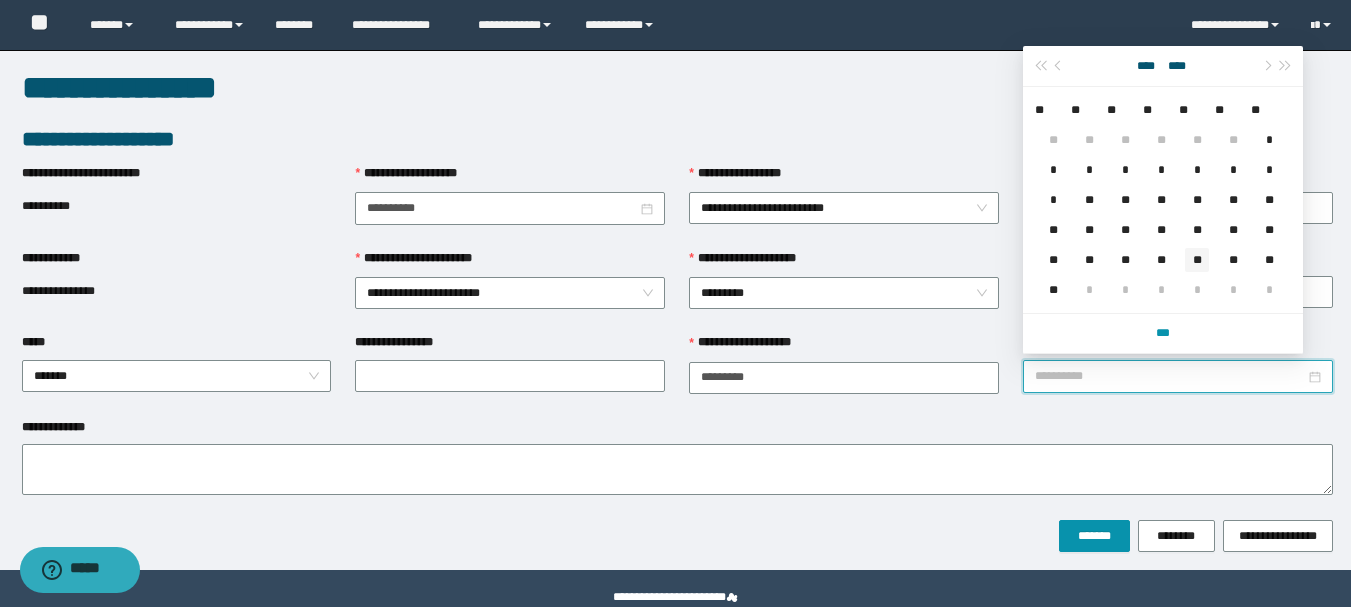 click on "**" at bounding box center (1197, 260) 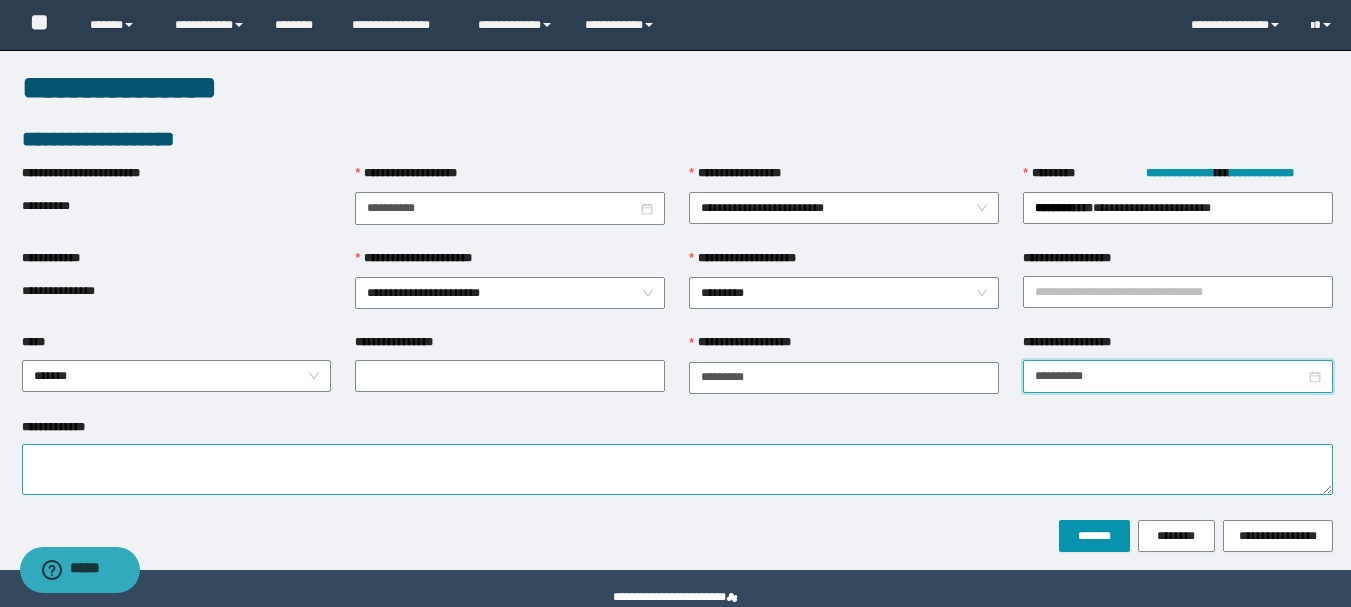 type on "**********" 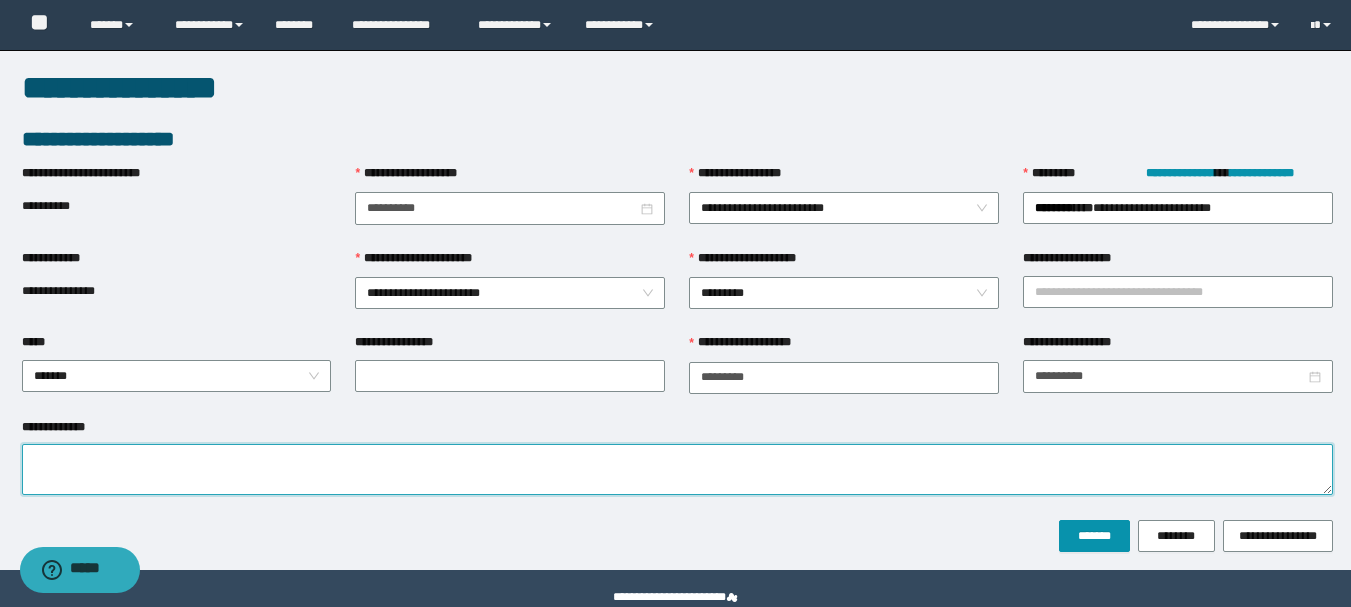 click on "**********" at bounding box center (677, 469) 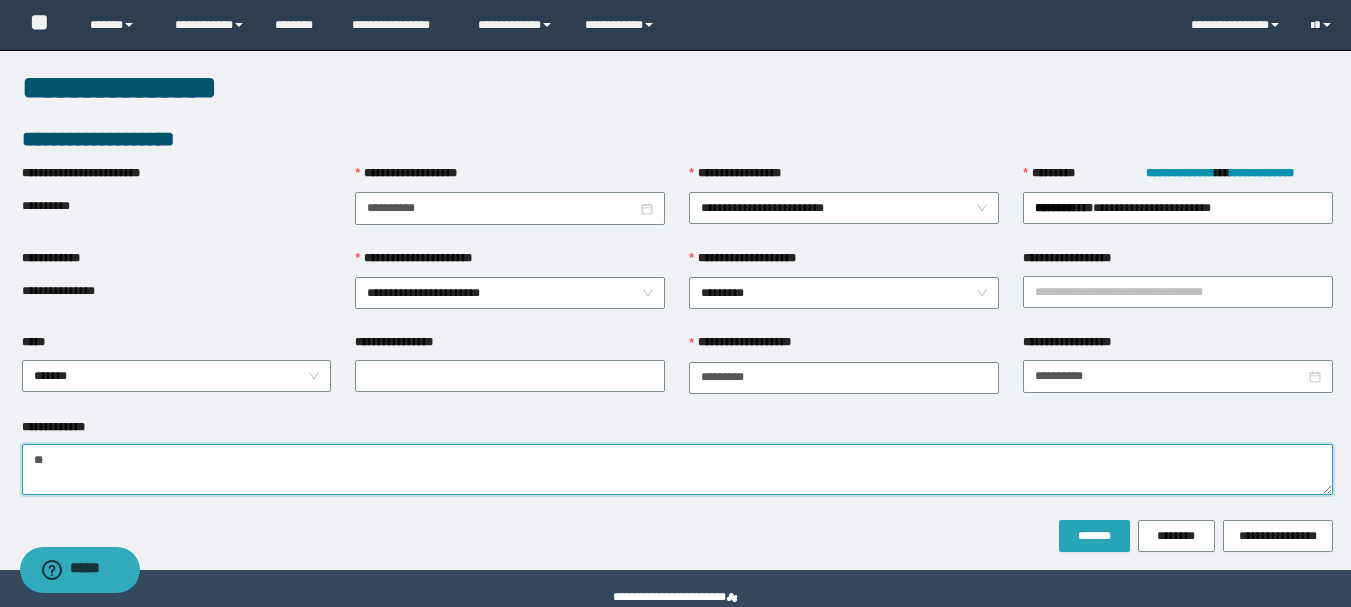 type on "**" 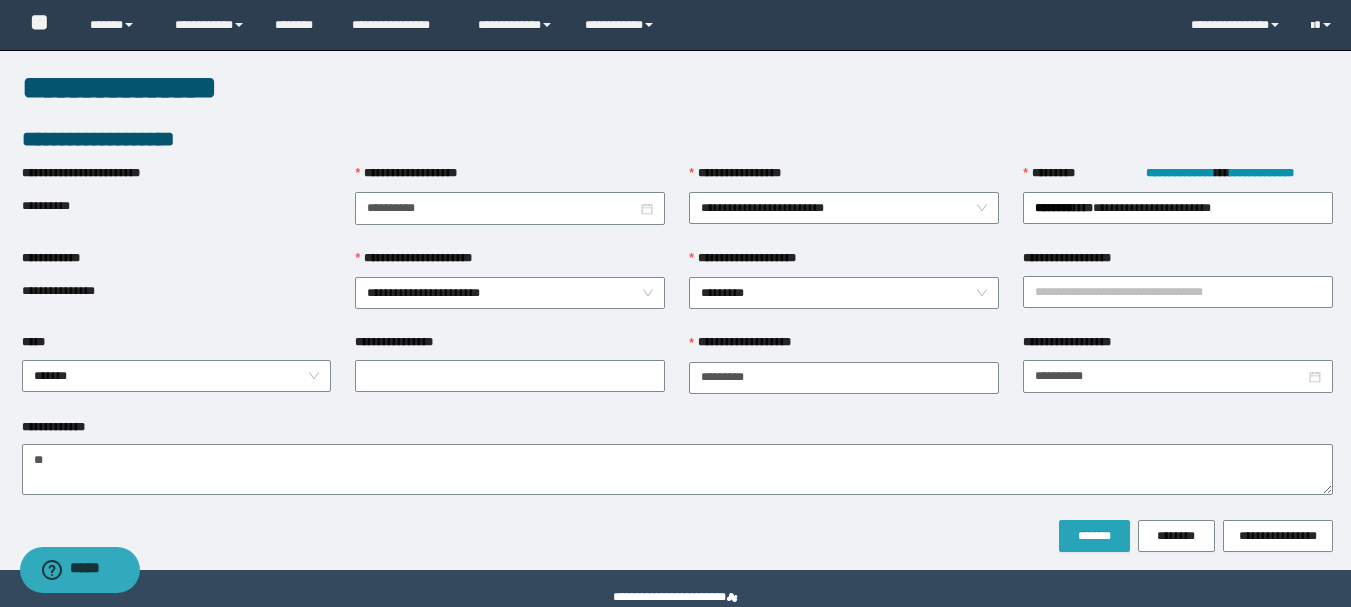 click on "*******" at bounding box center [1094, 536] 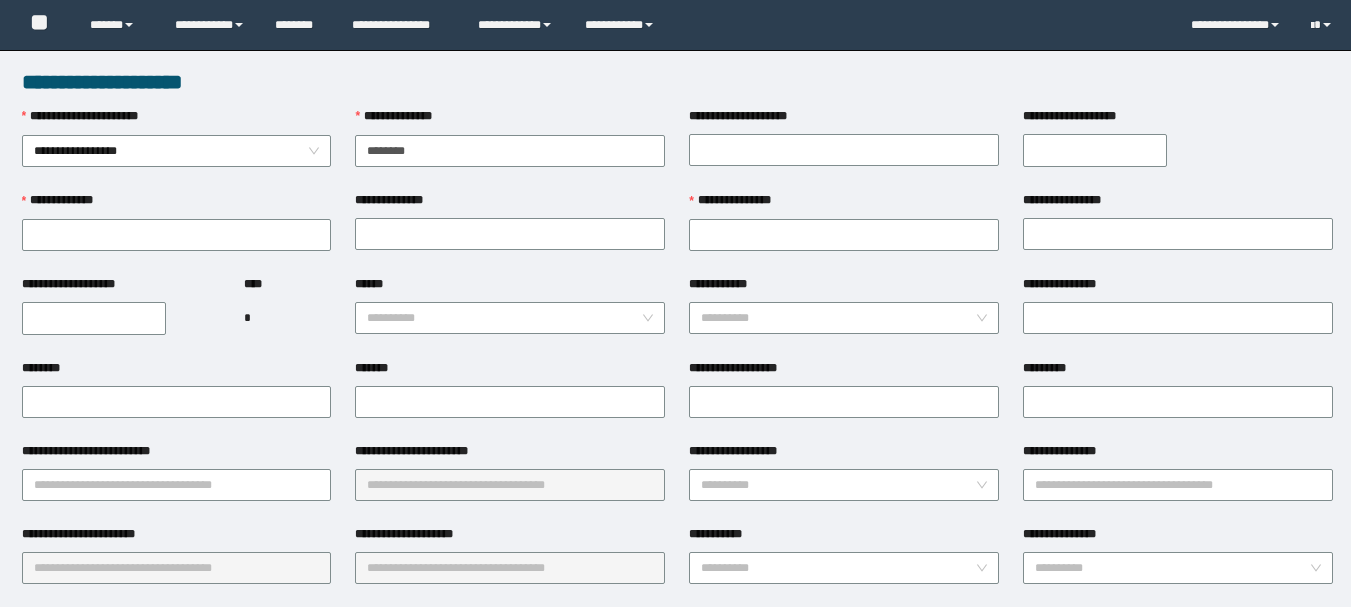 scroll, scrollTop: 0, scrollLeft: 0, axis: both 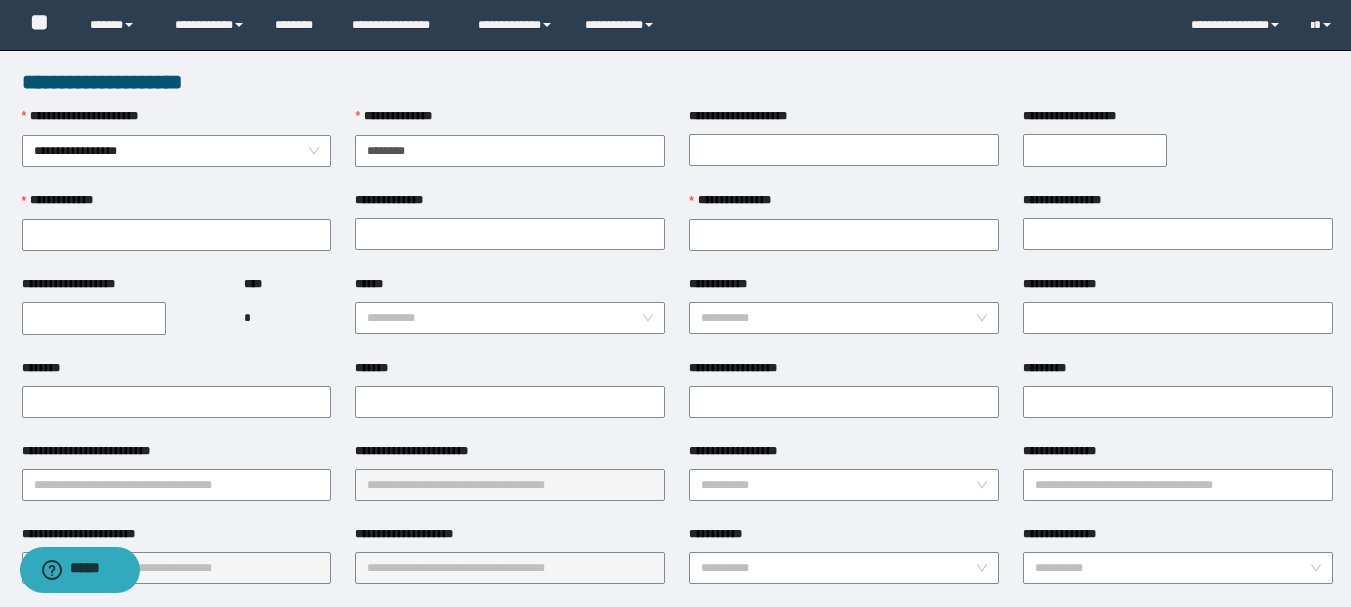 type on "********" 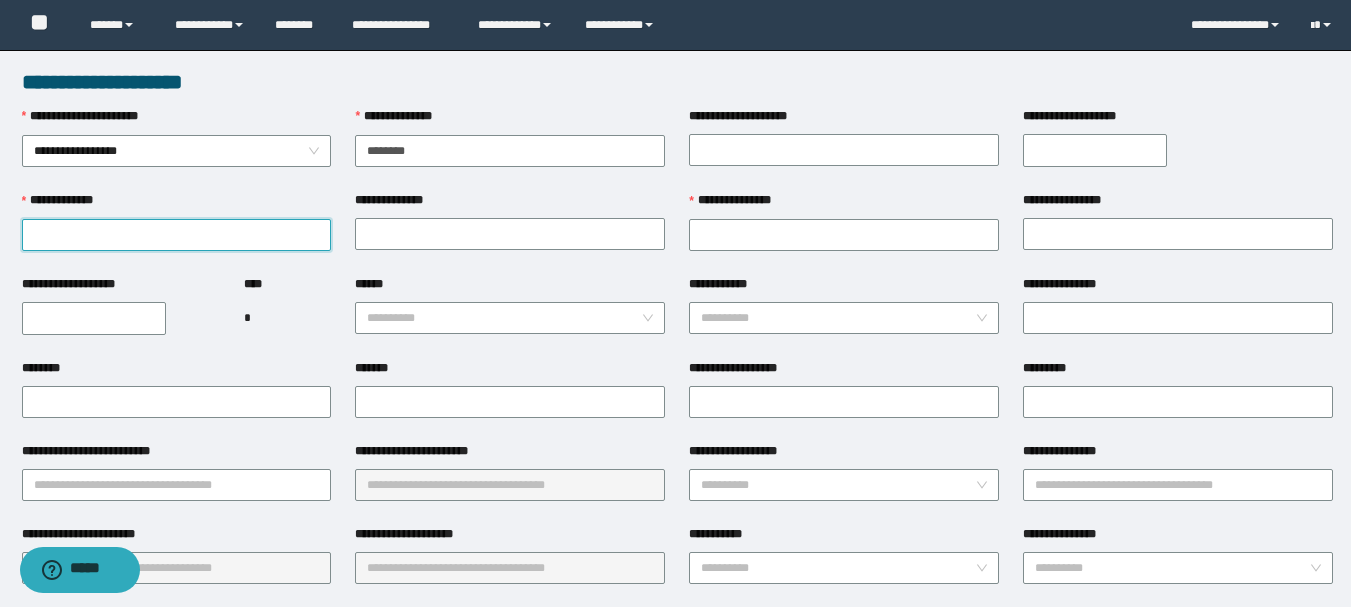 click on "**********" at bounding box center (177, 235) 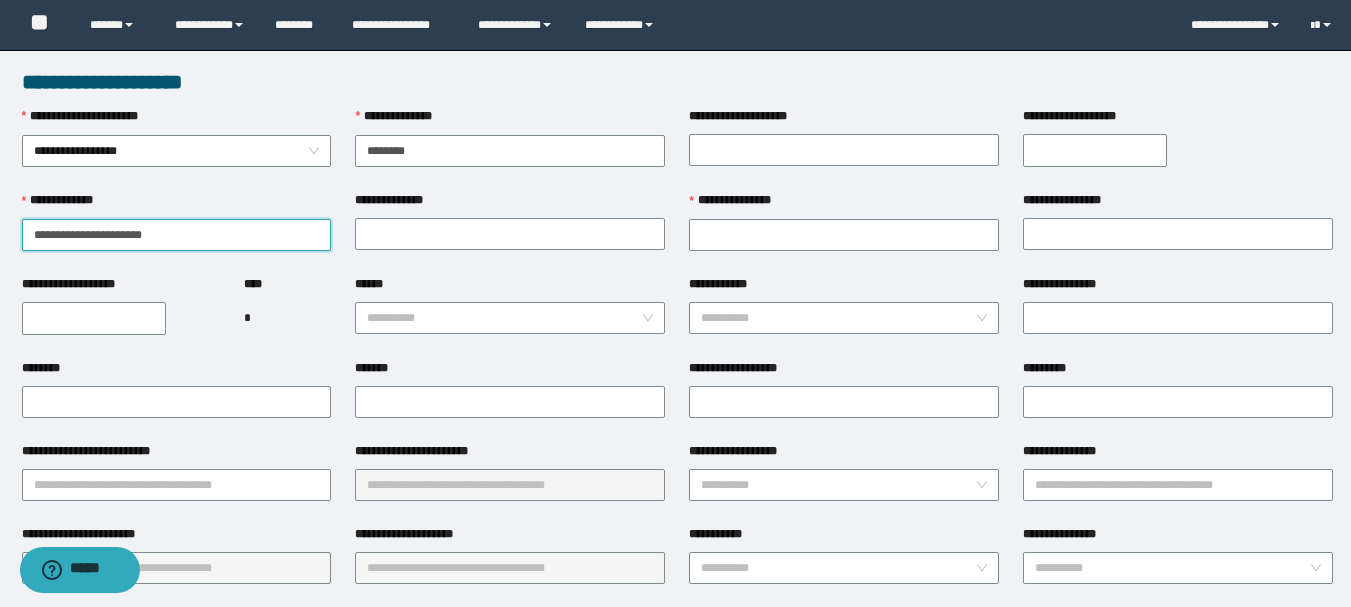drag, startPoint x: 197, startPoint y: 229, endPoint x: 82, endPoint y: 232, distance: 115.03912 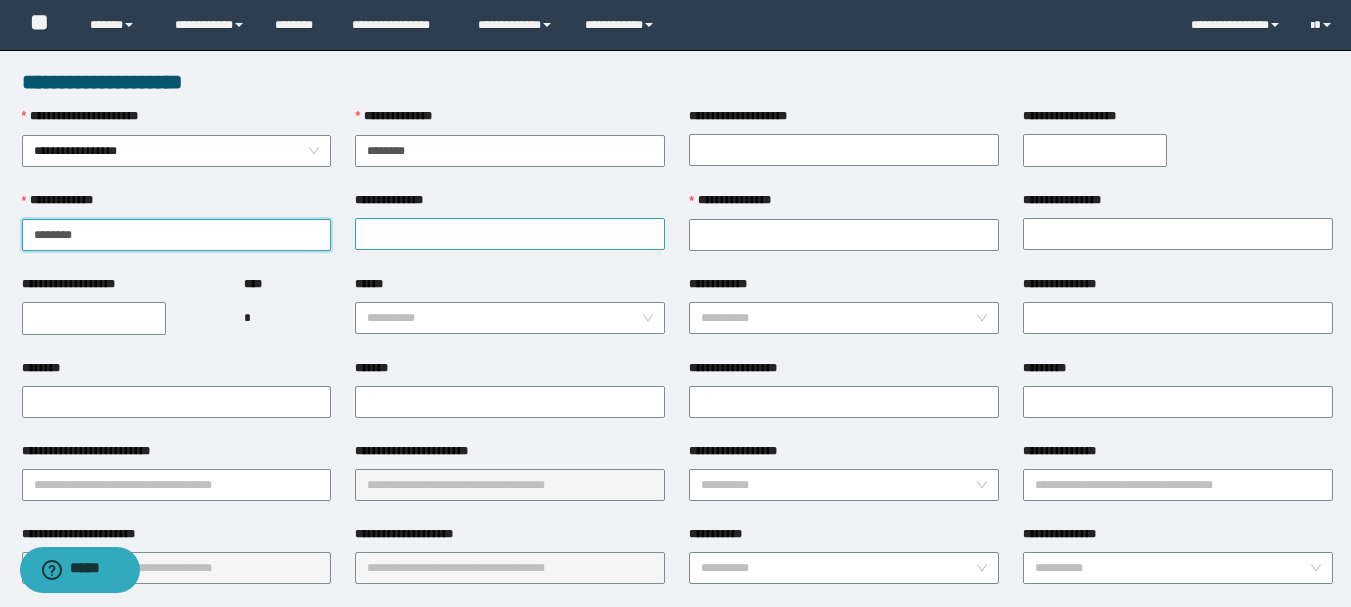 type on "******" 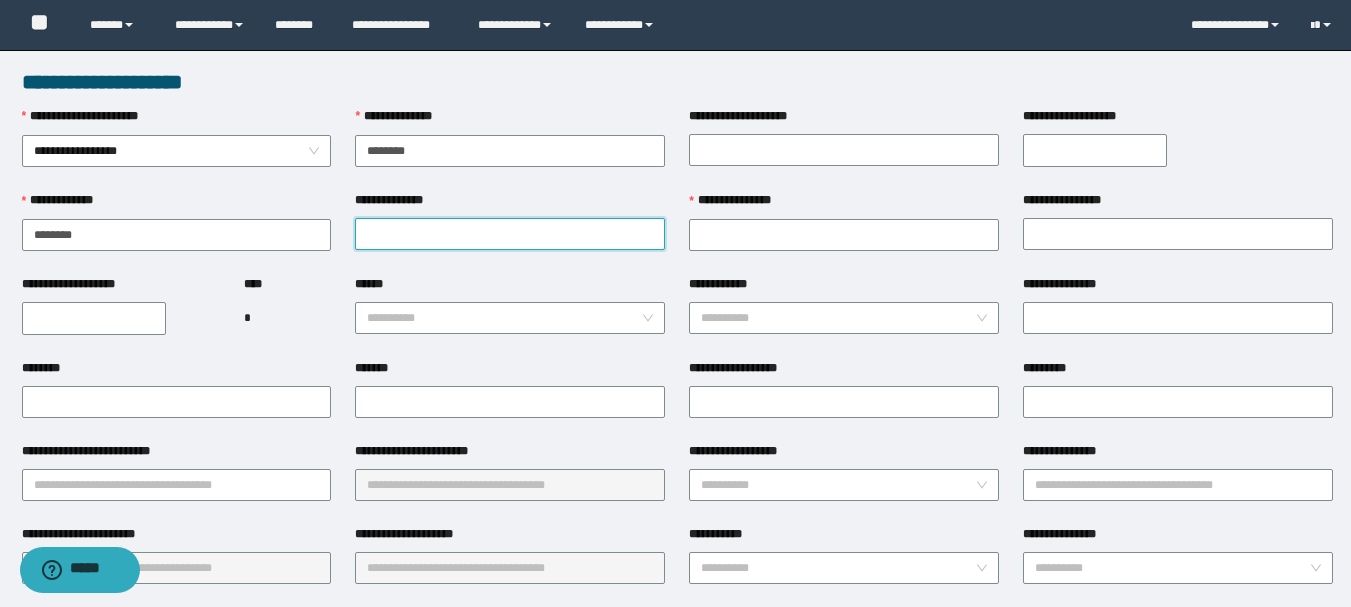 click on "**********" at bounding box center [510, 234] 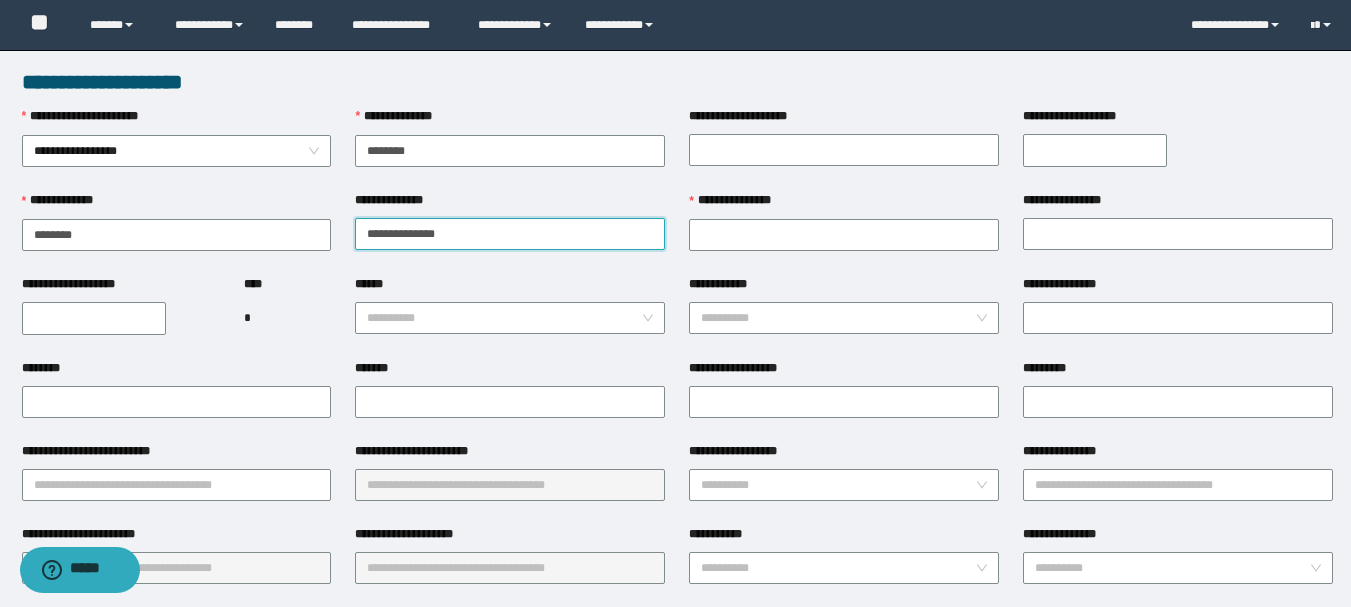 drag, startPoint x: 491, startPoint y: 242, endPoint x: 420, endPoint y: 242, distance: 71 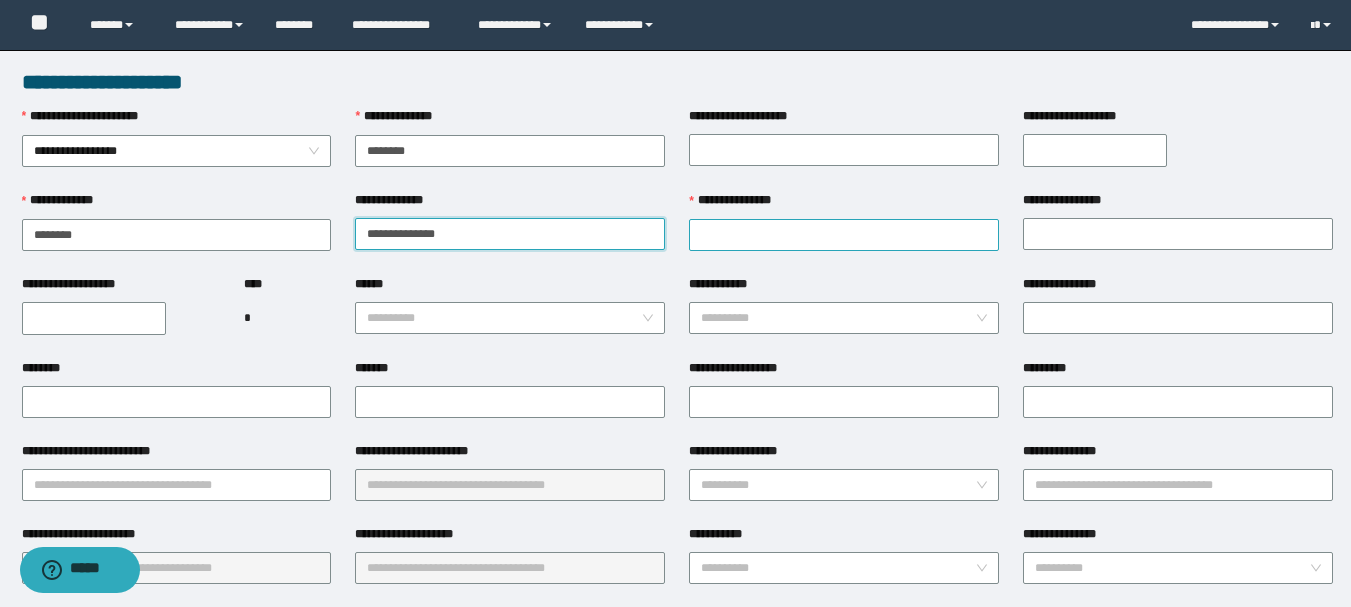 type on "**********" 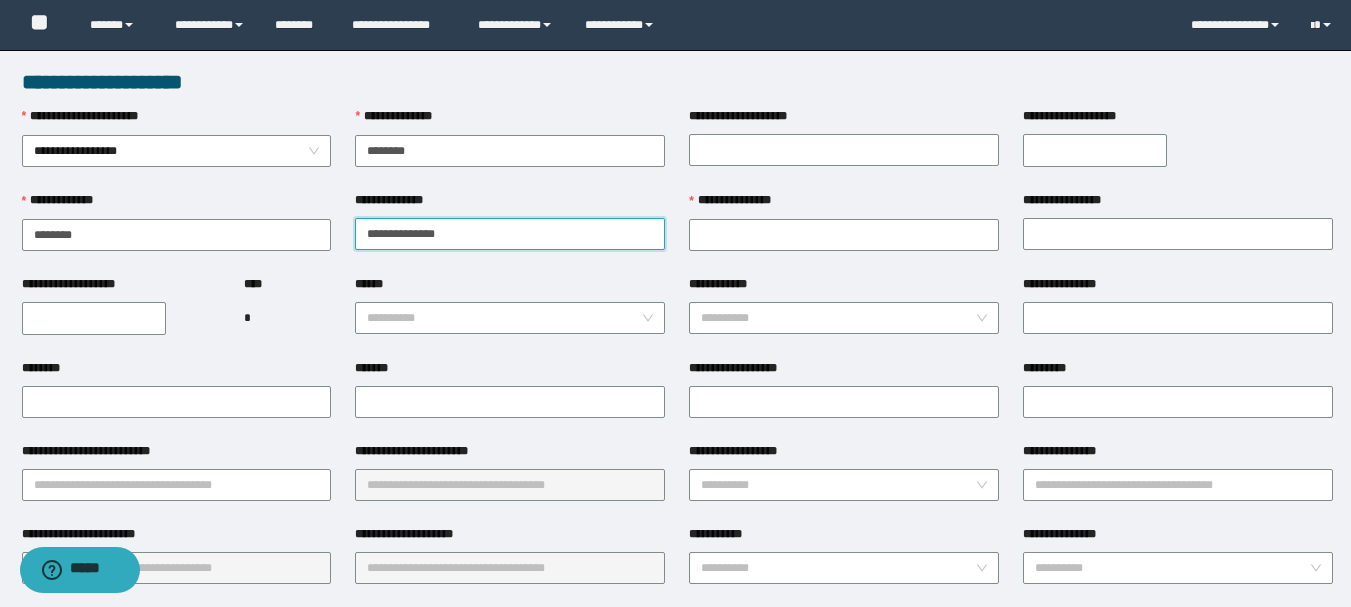 click on "**********" at bounding box center (510, 234) 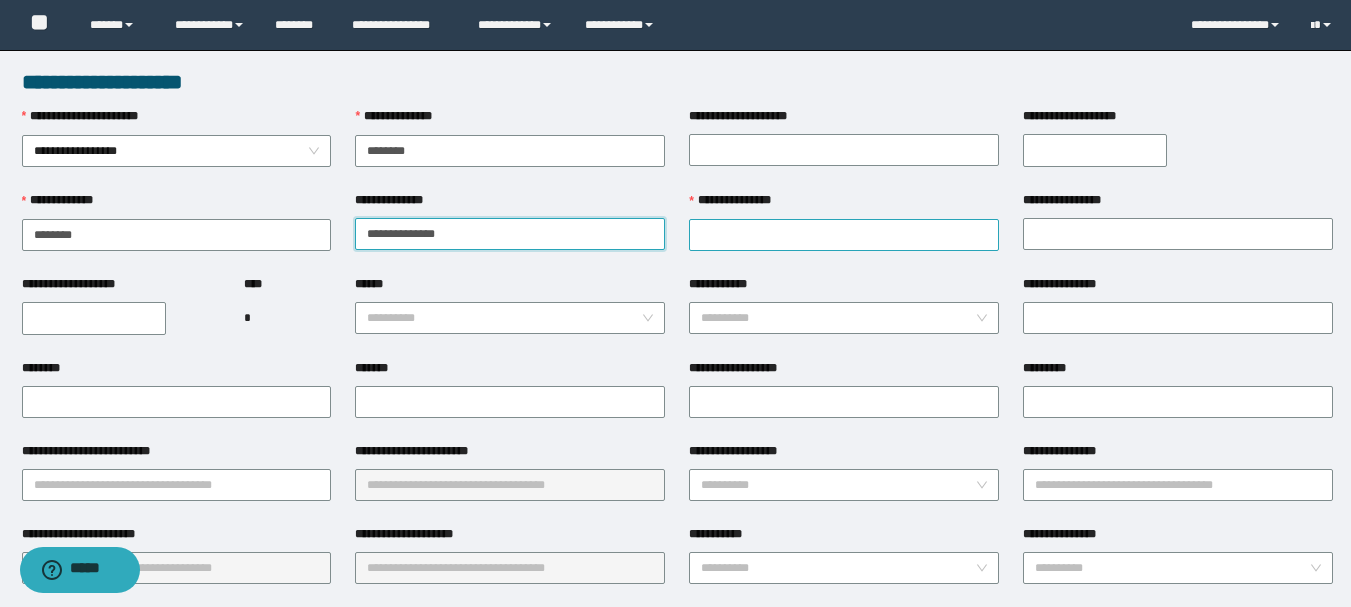 type 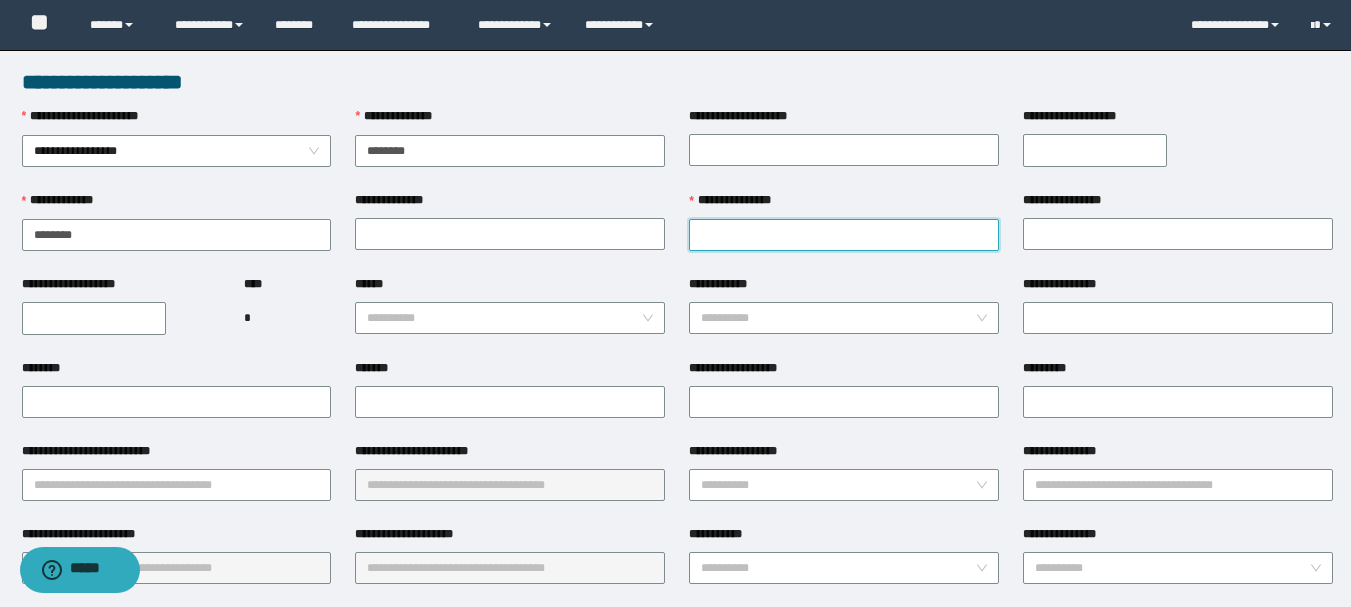 click on "**********" at bounding box center [844, 235] 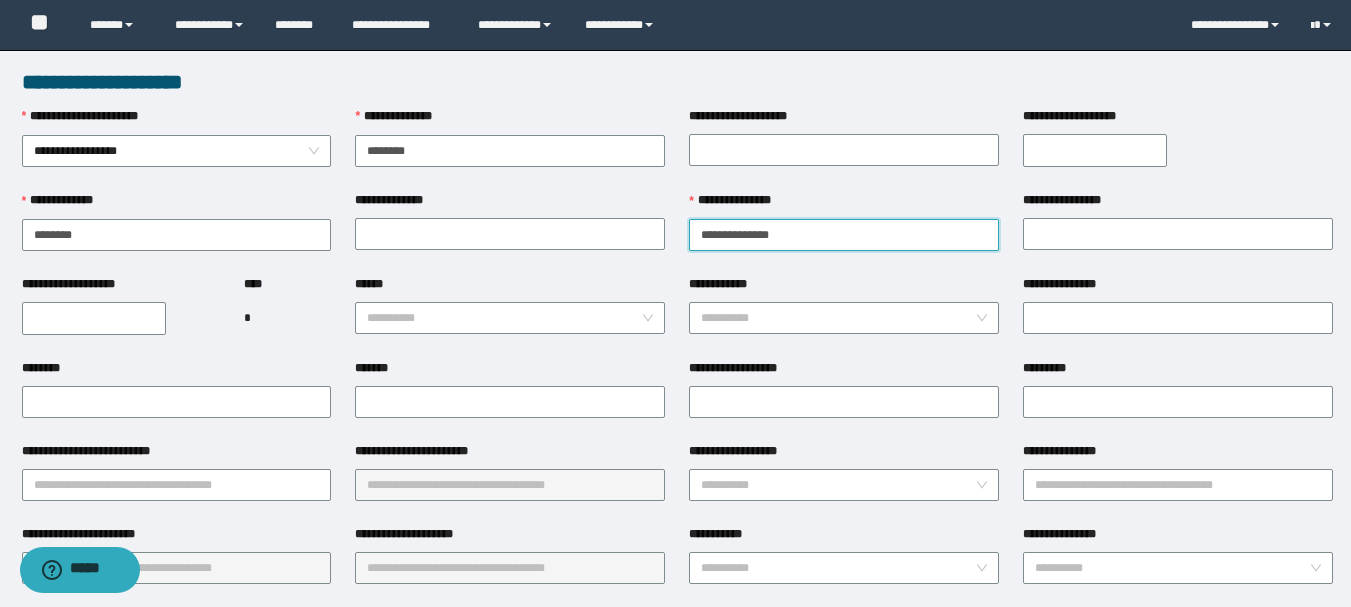 drag, startPoint x: 812, startPoint y: 232, endPoint x: 755, endPoint y: 233, distance: 57.00877 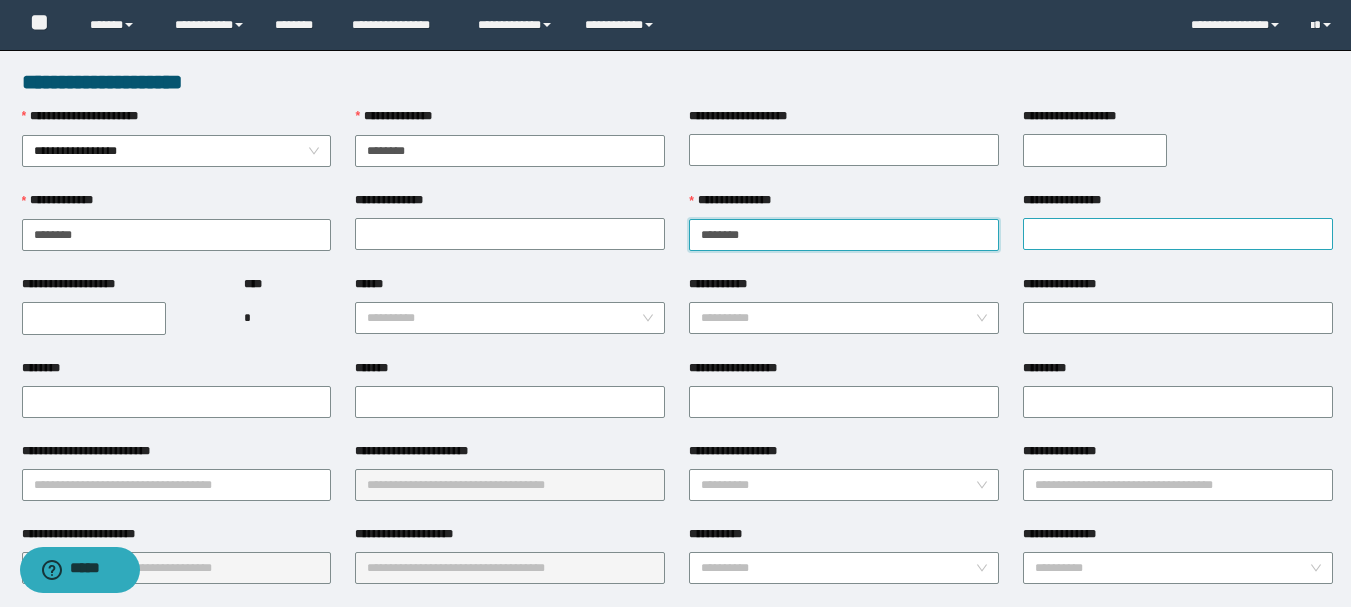 type on "*******" 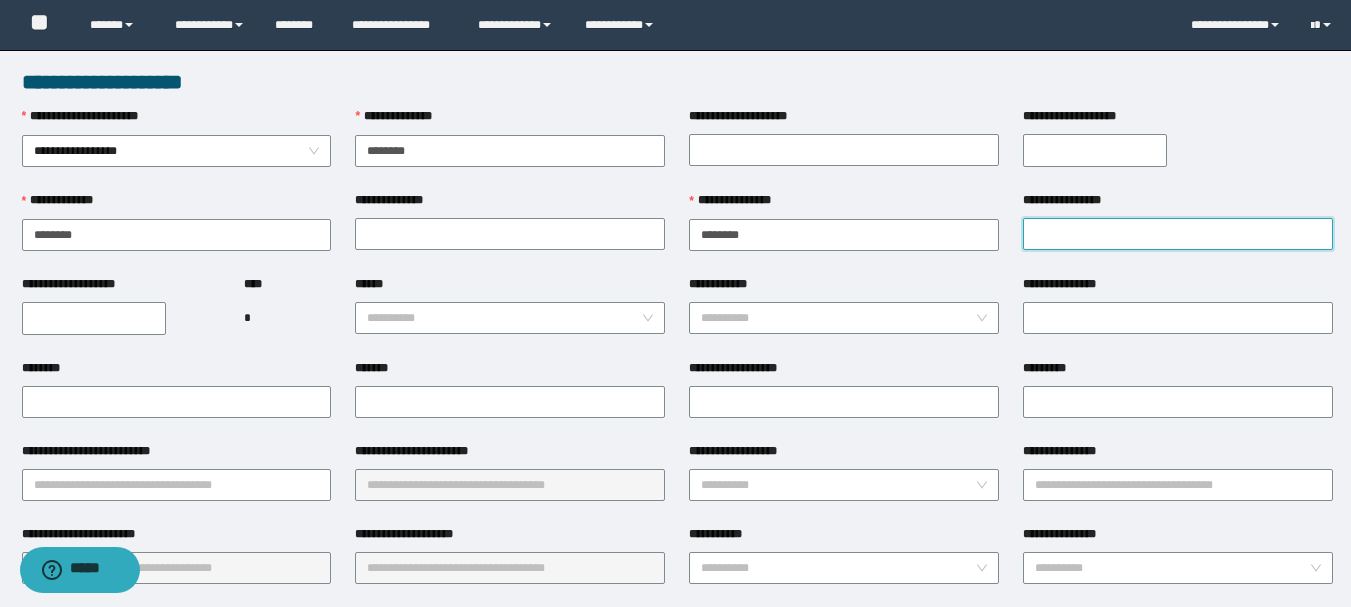 click on "**********" at bounding box center [1178, 234] 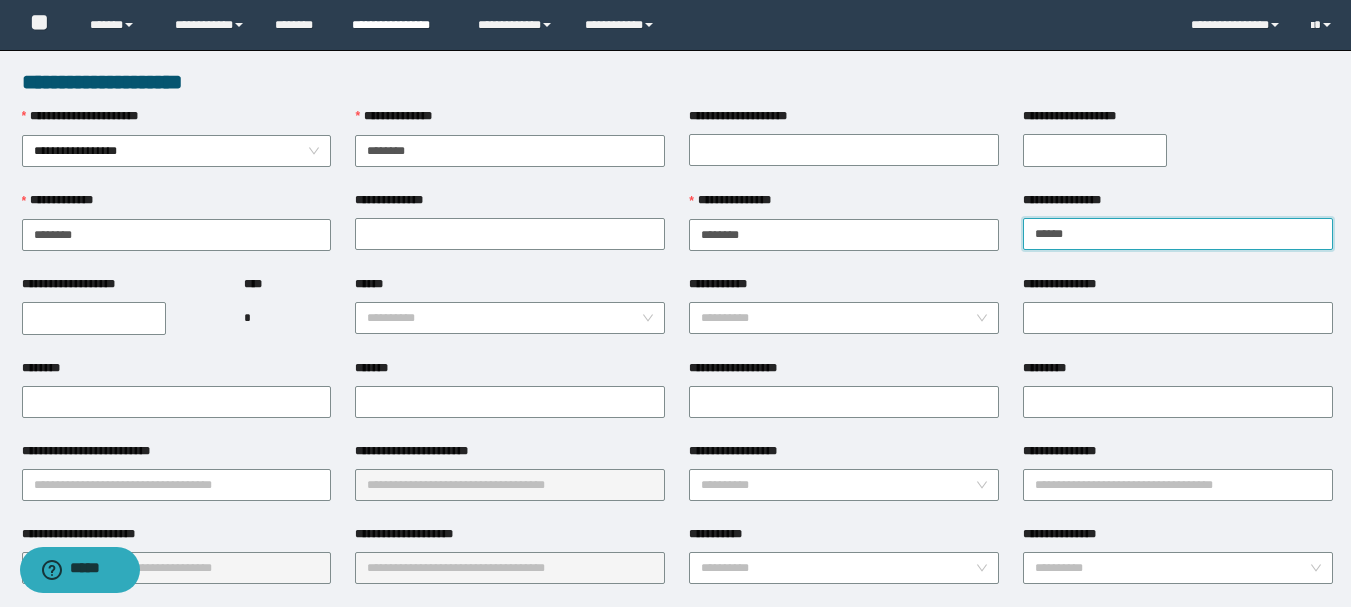 type on "******" 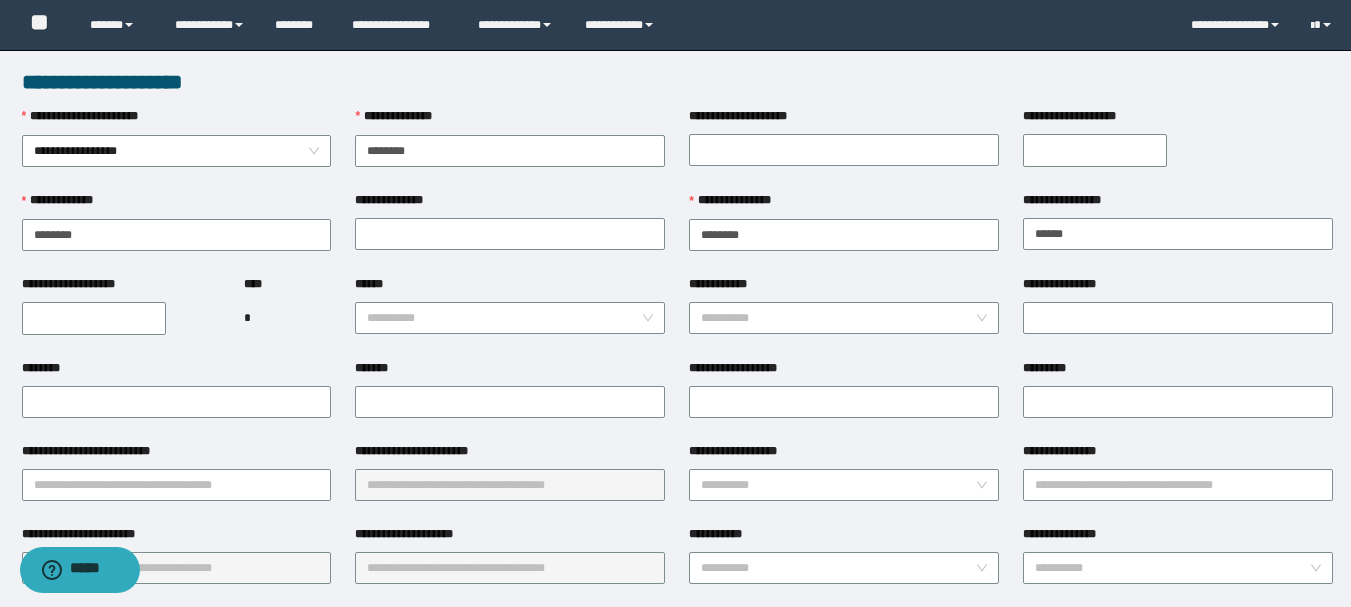 click on "**********" at bounding box center [94, 318] 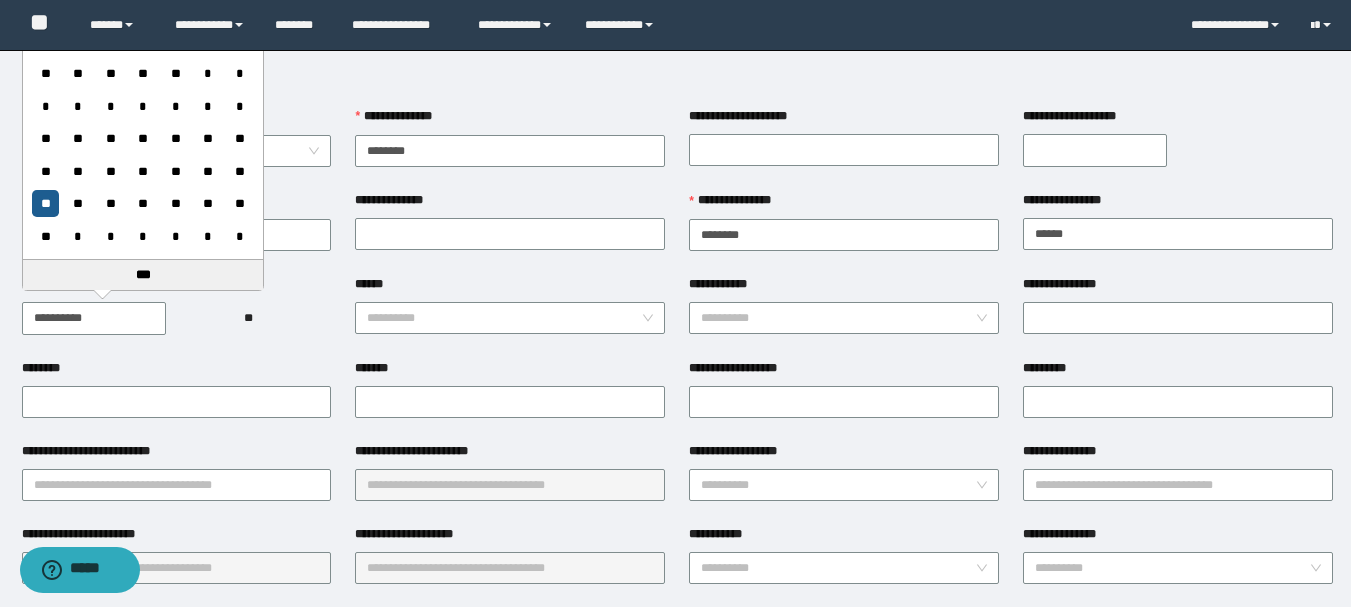 type on "**********" 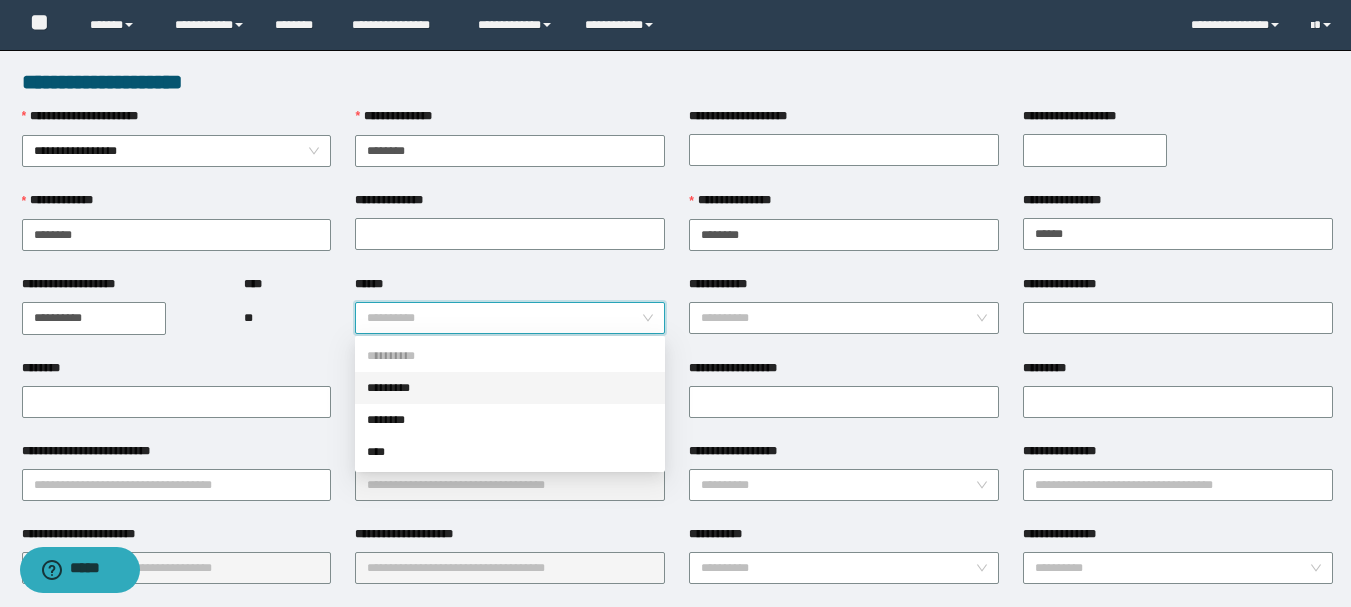 click on "******" at bounding box center [504, 318] 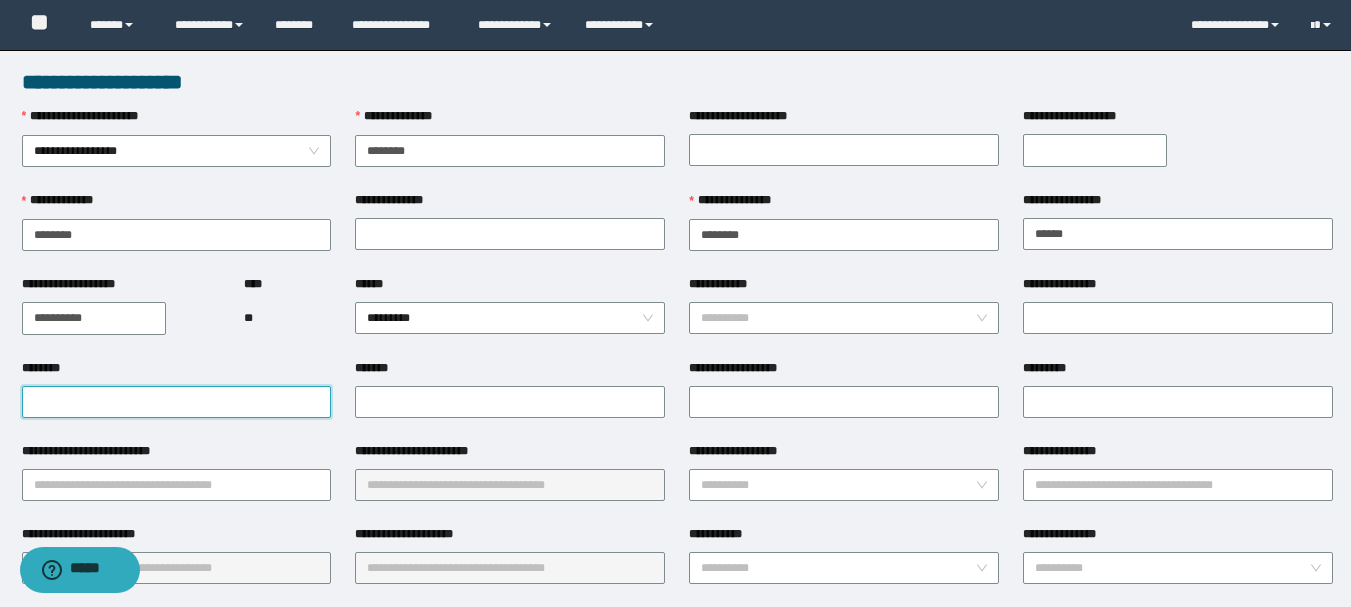 click on "********" at bounding box center [177, 402] 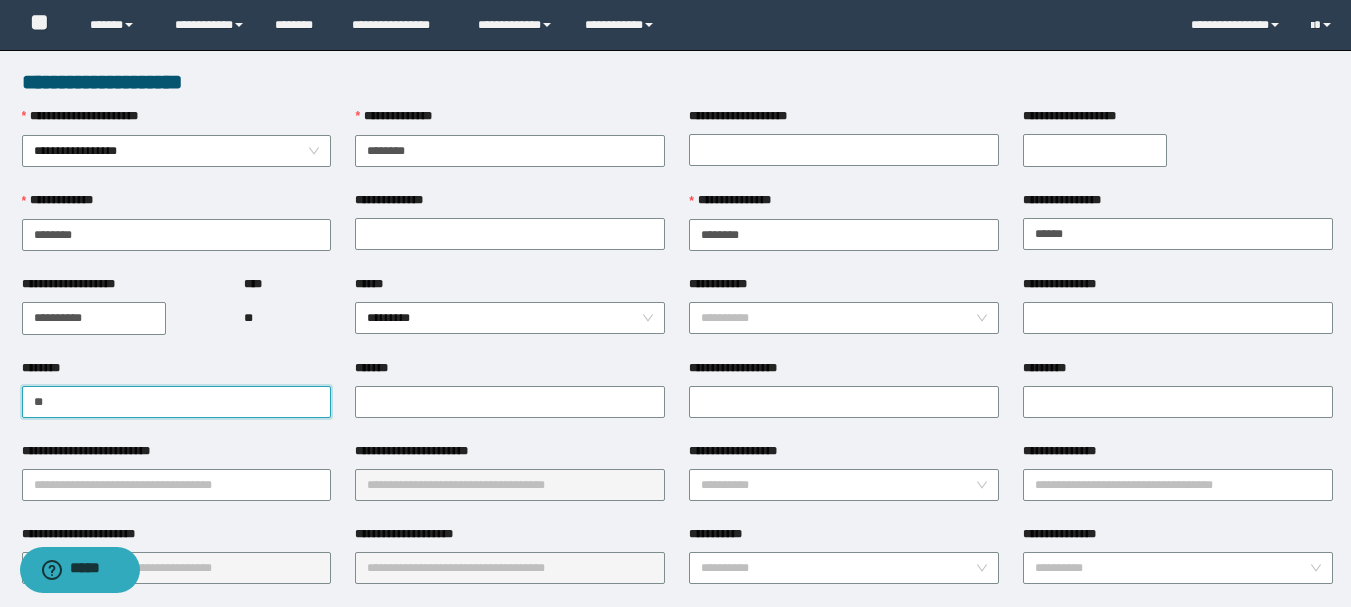 type on "*" 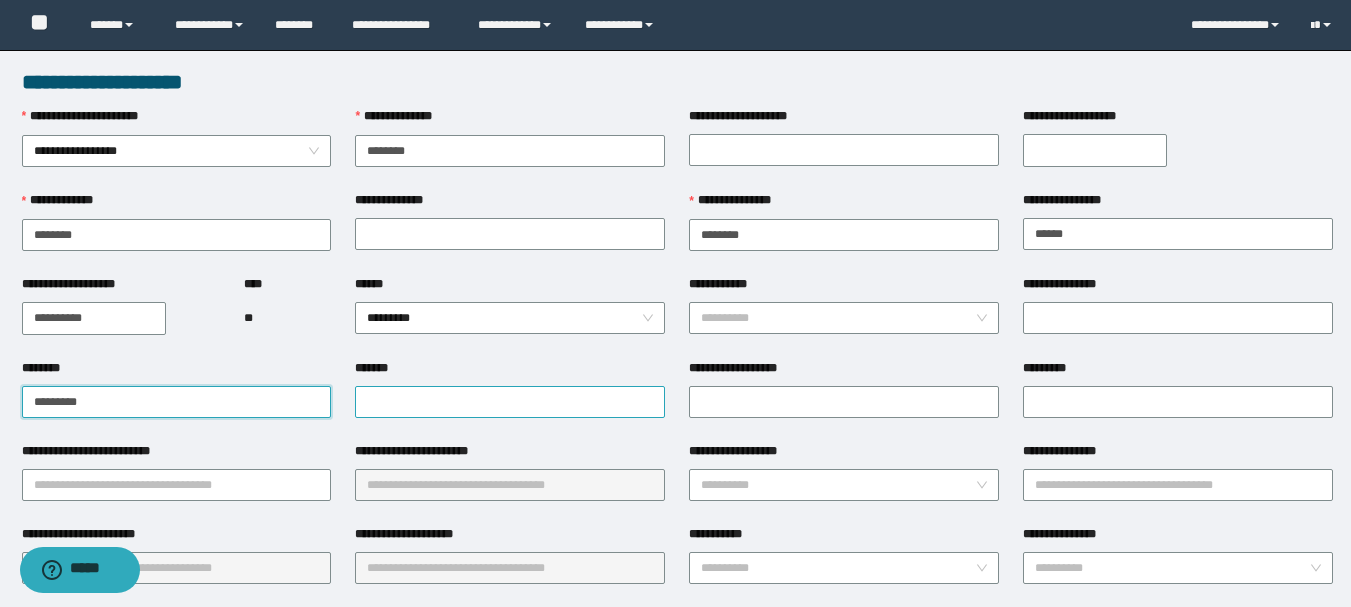 type on "*********" 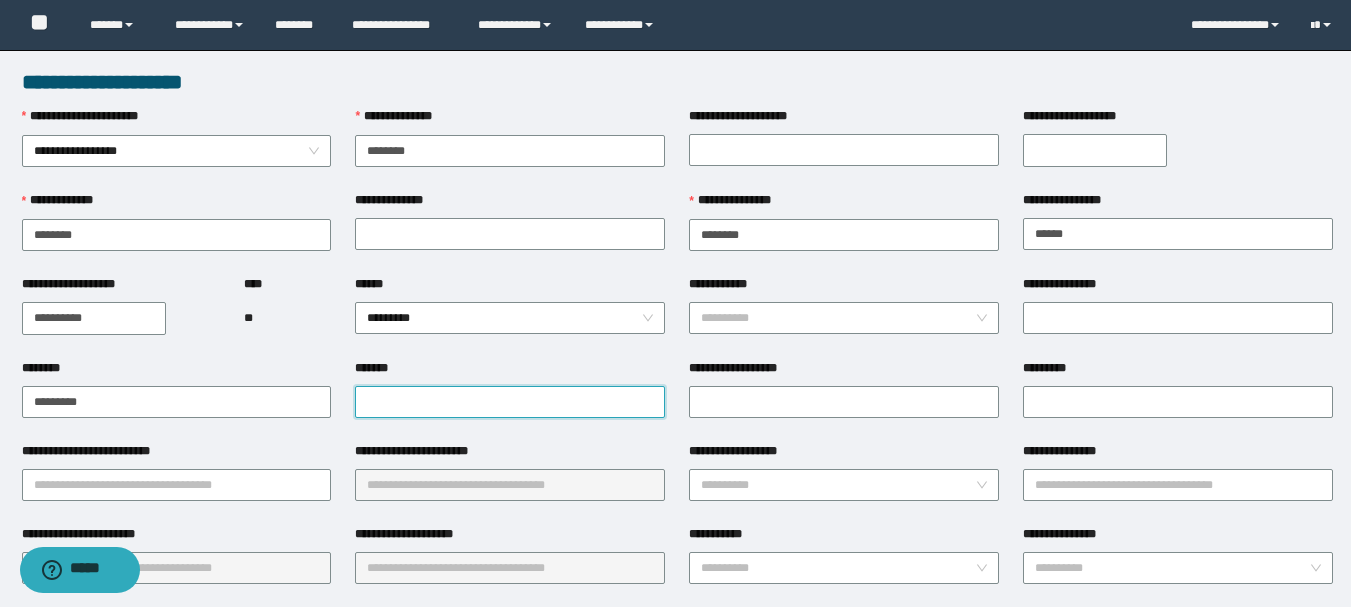 click on "*******" at bounding box center (510, 402) 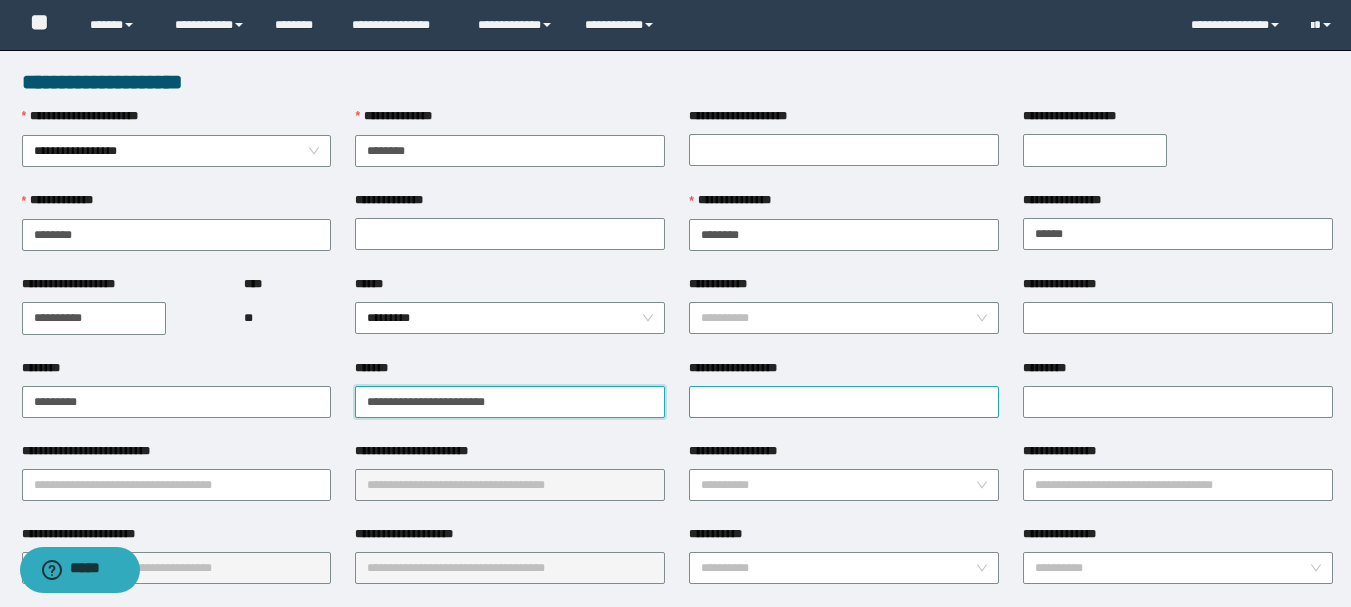 type on "**********" 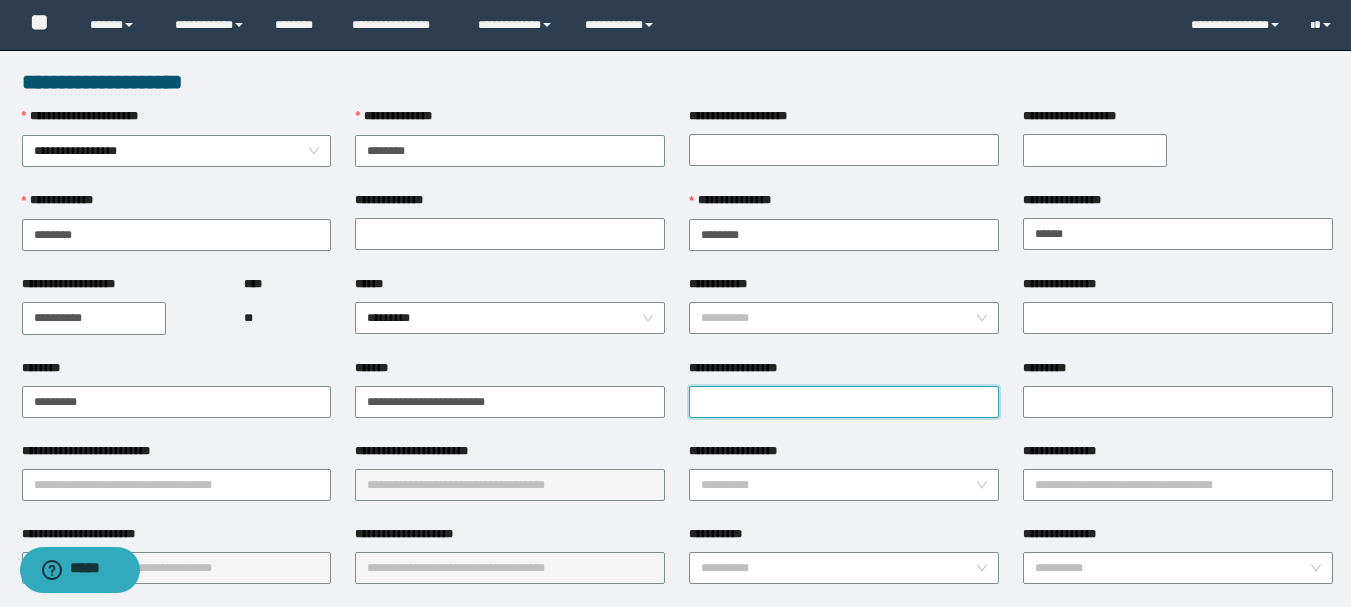 click on "**********" at bounding box center (844, 402) 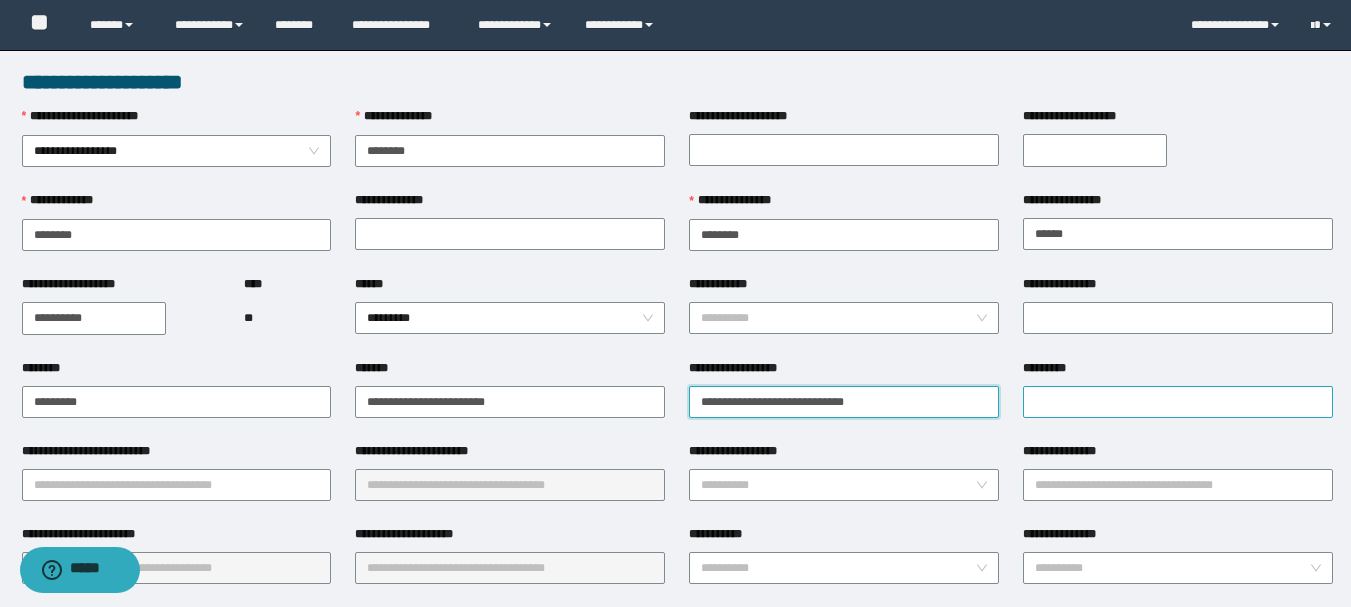 type on "**********" 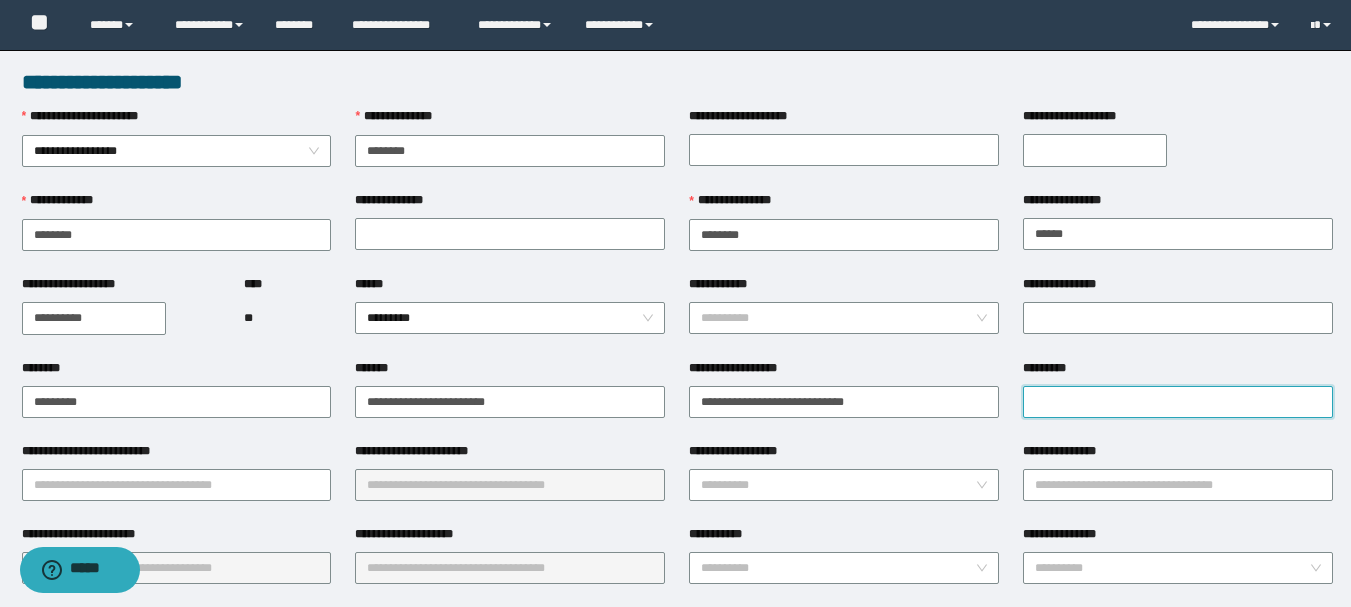 click on "*********" at bounding box center (1178, 402) 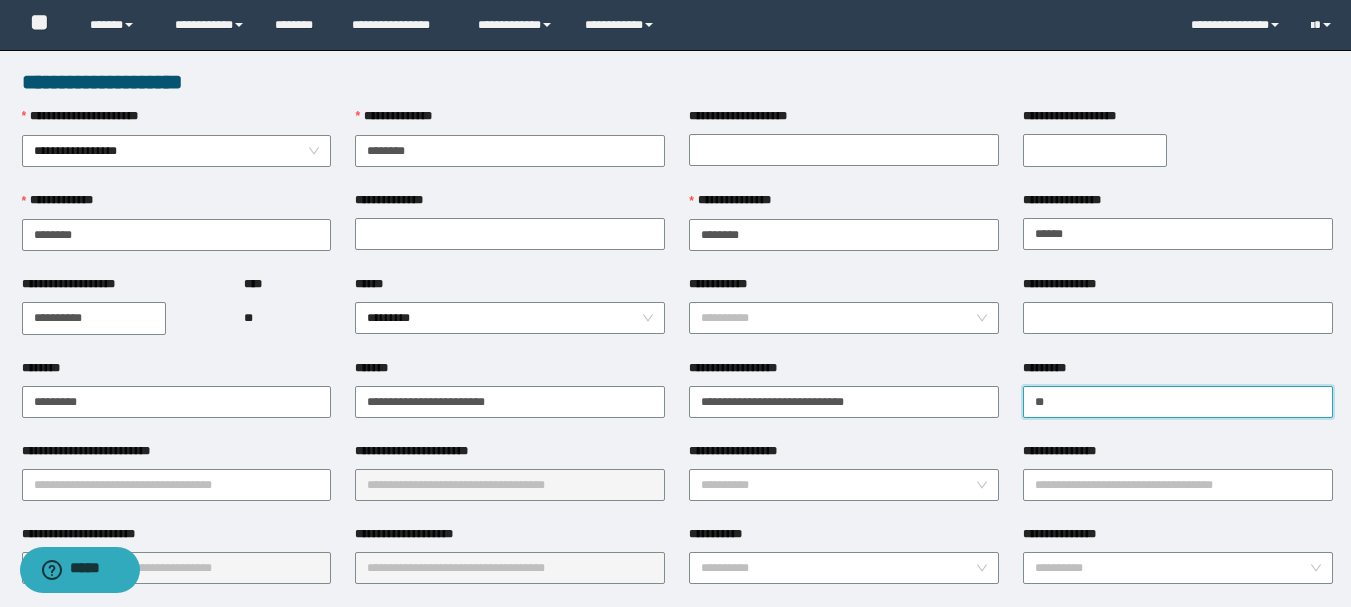type on "*" 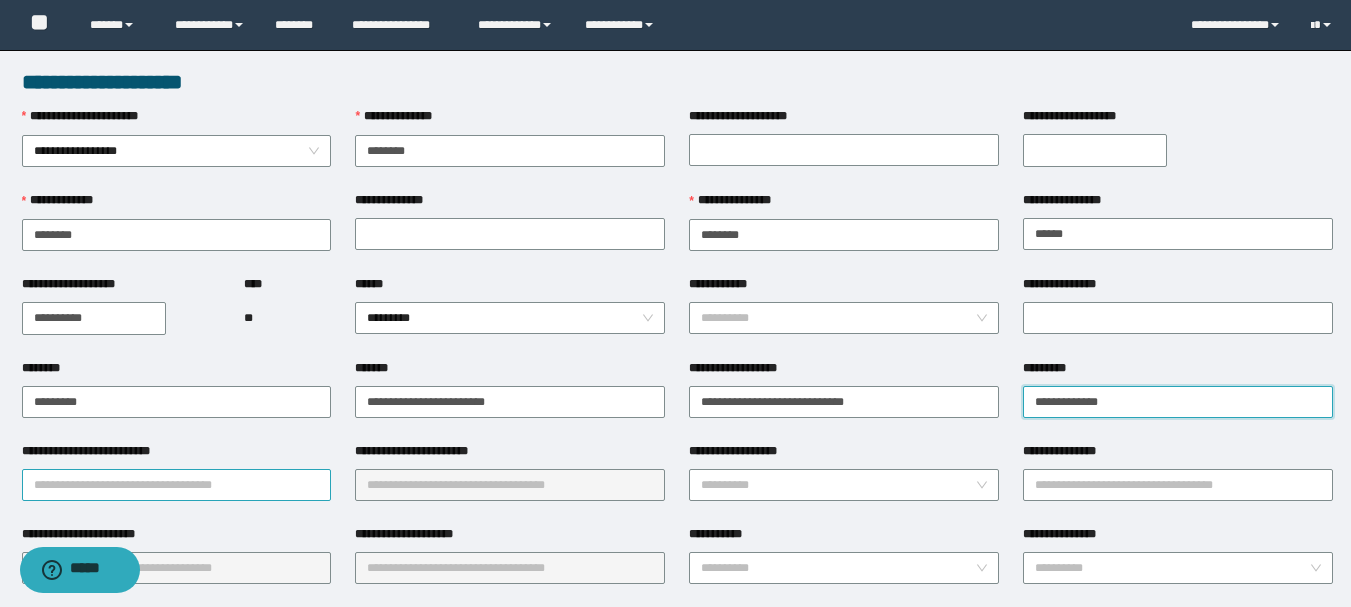 type on "**********" 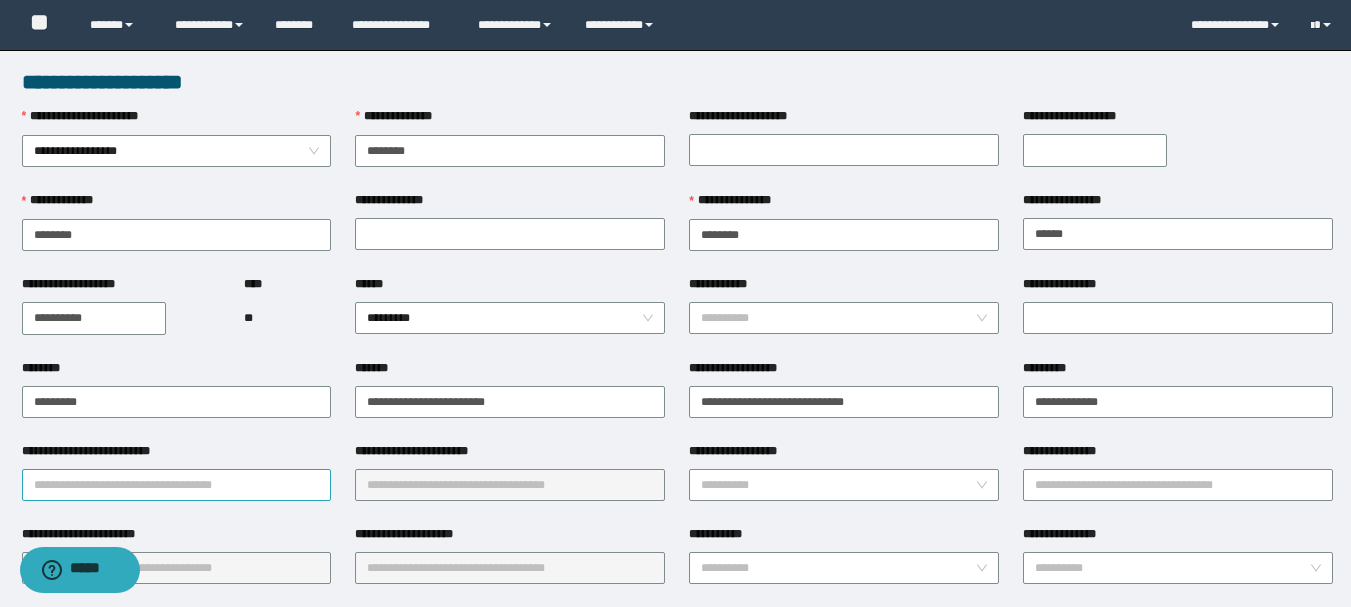 click on "**********" at bounding box center [177, 485] 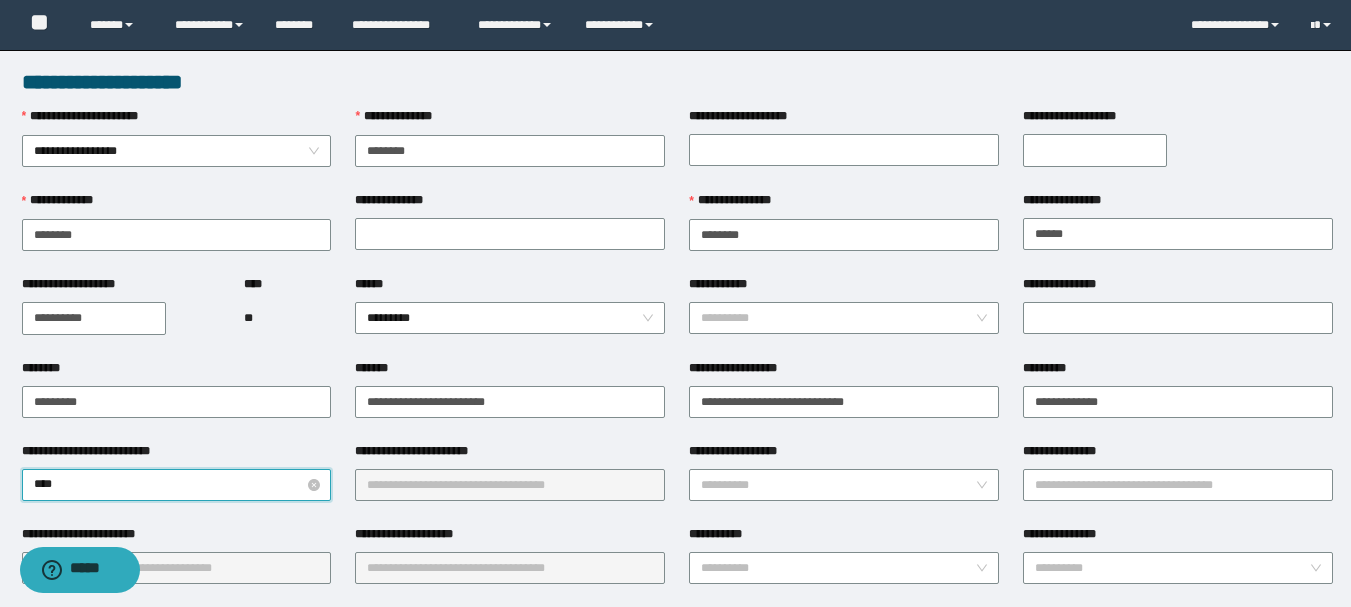 type on "*****" 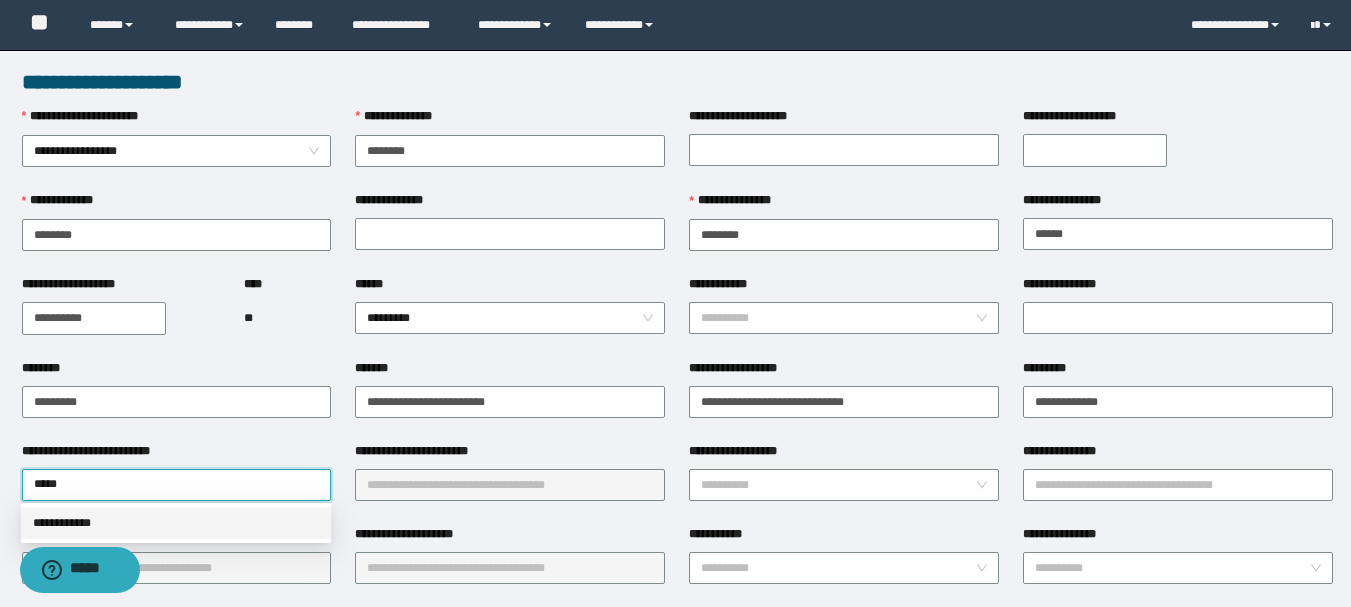 click on "**********" at bounding box center [176, 523] 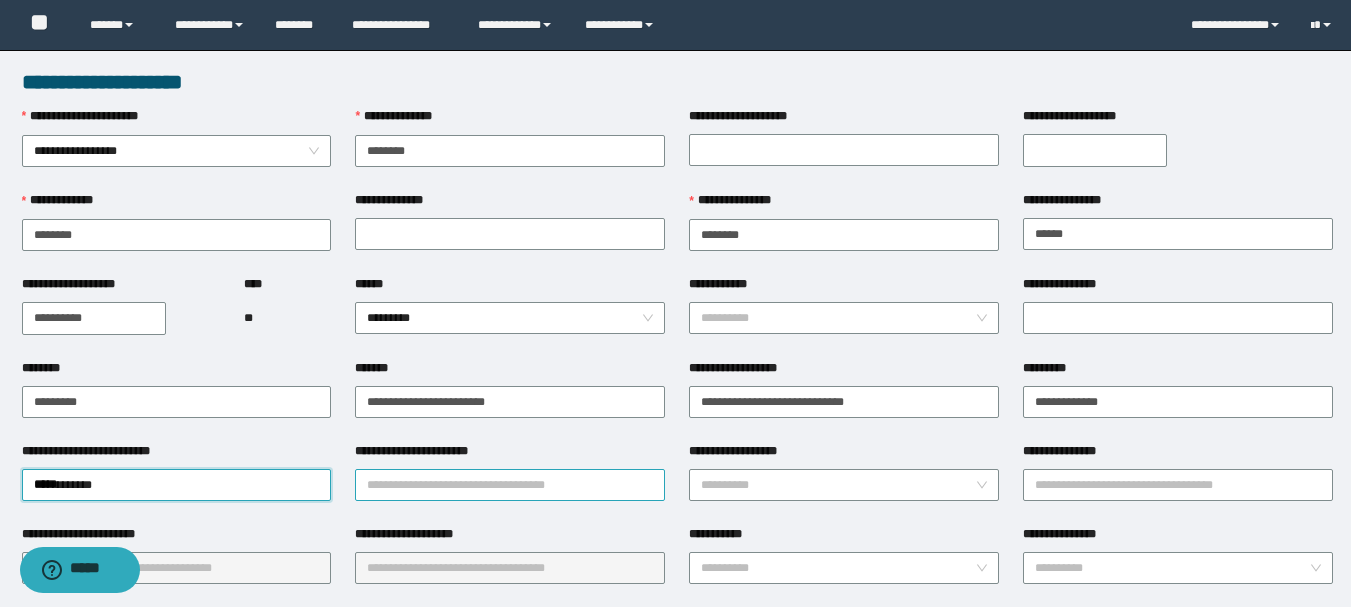 click on "**********" at bounding box center [510, 485] 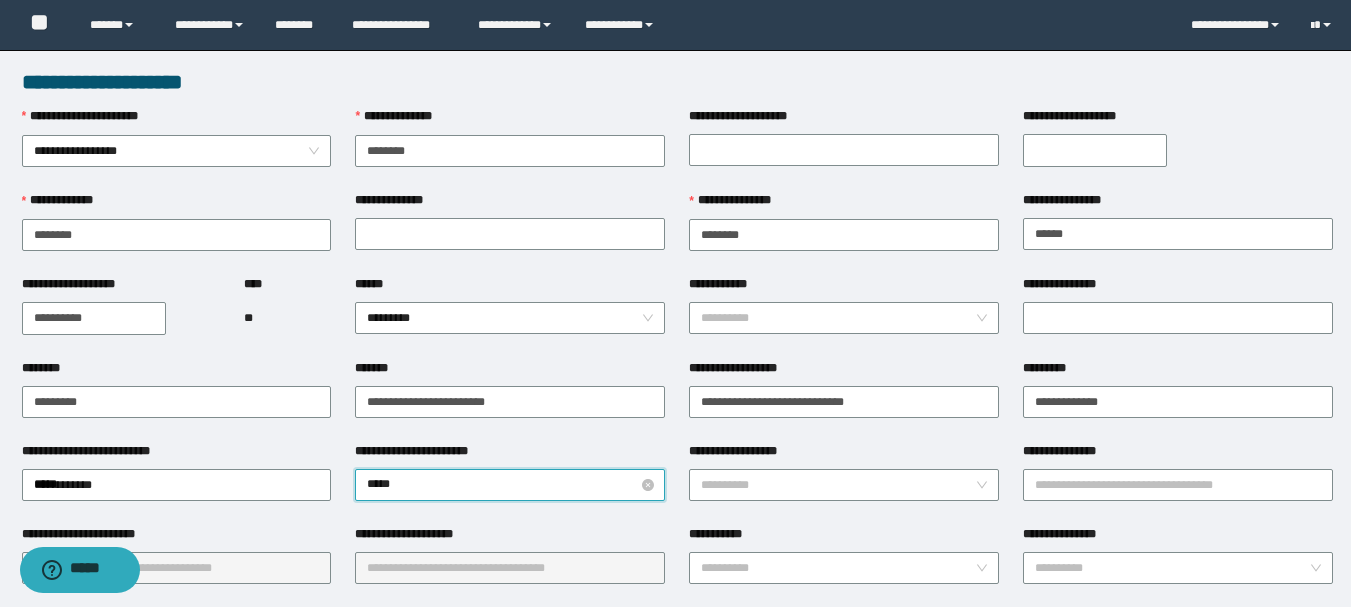 type on "******" 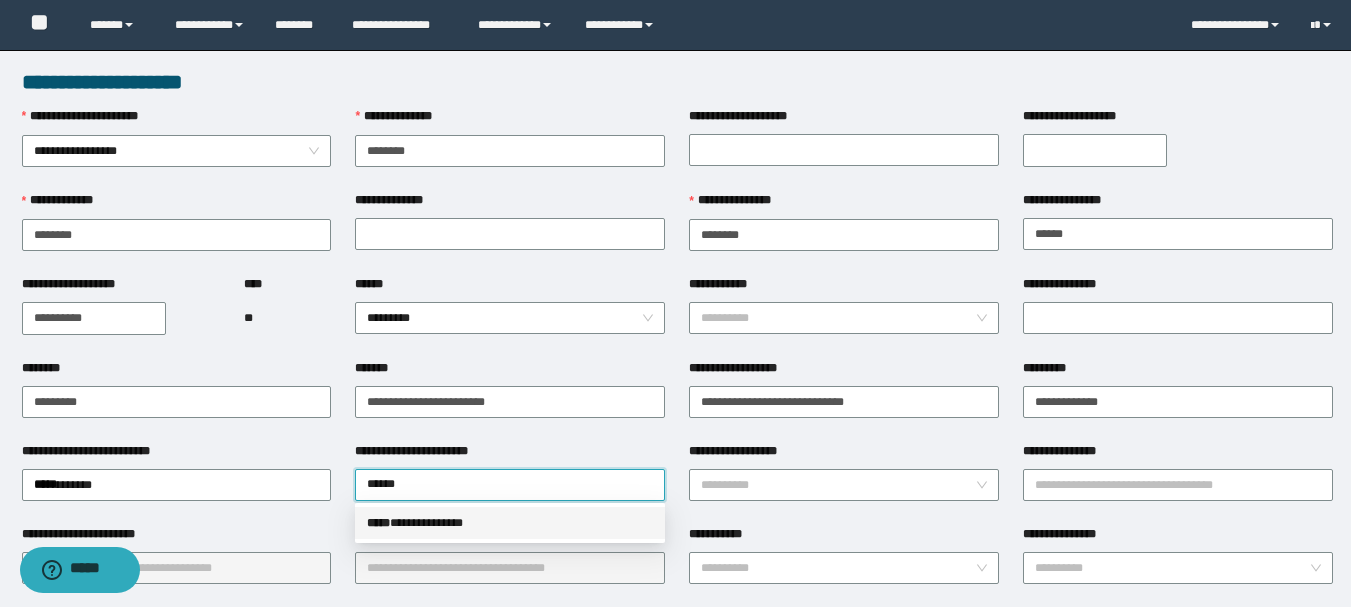 click on "**********" at bounding box center (510, 523) 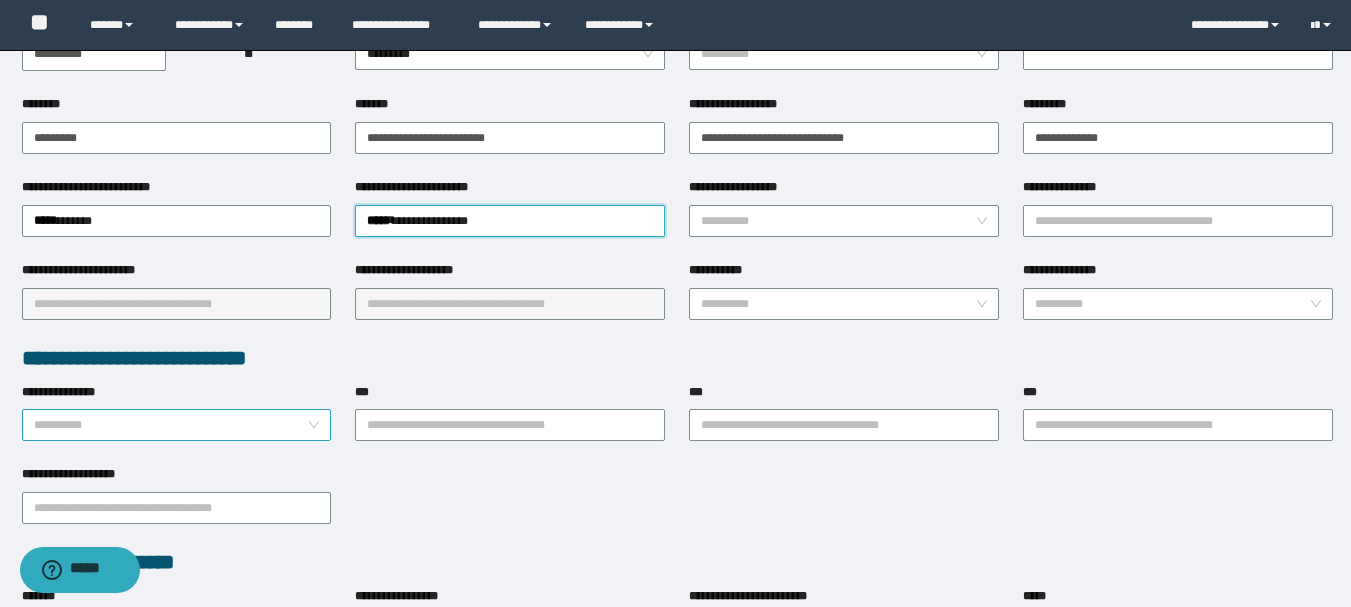 scroll, scrollTop: 300, scrollLeft: 0, axis: vertical 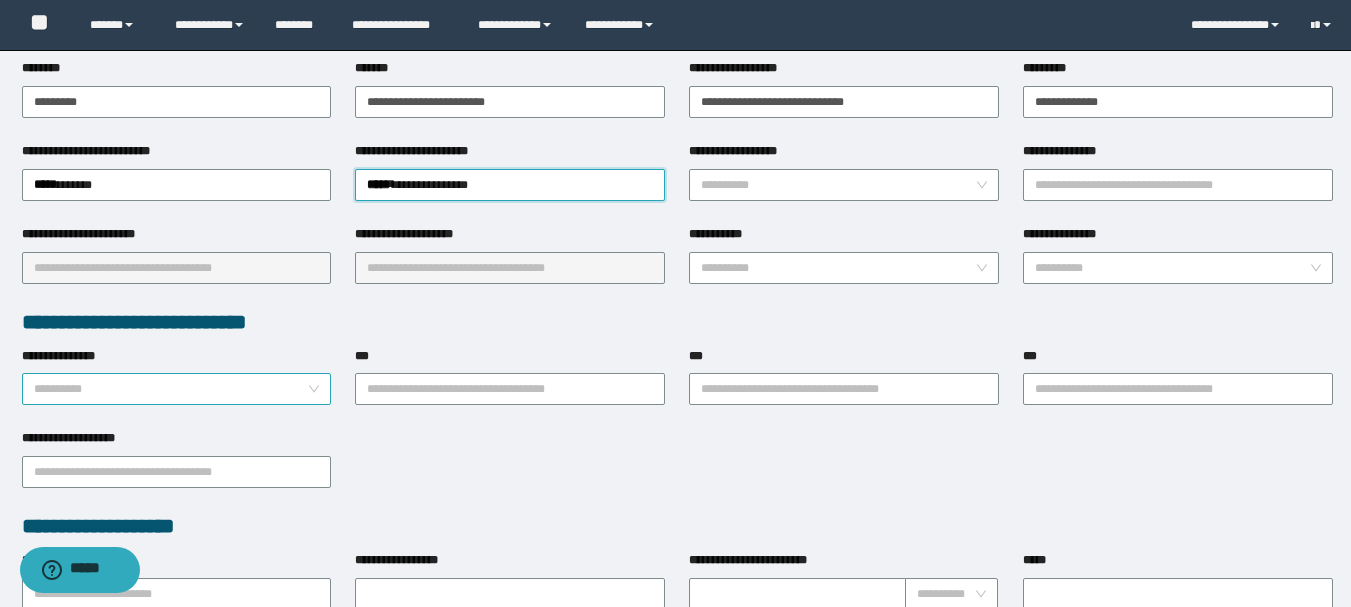 click on "**********" at bounding box center [171, 389] 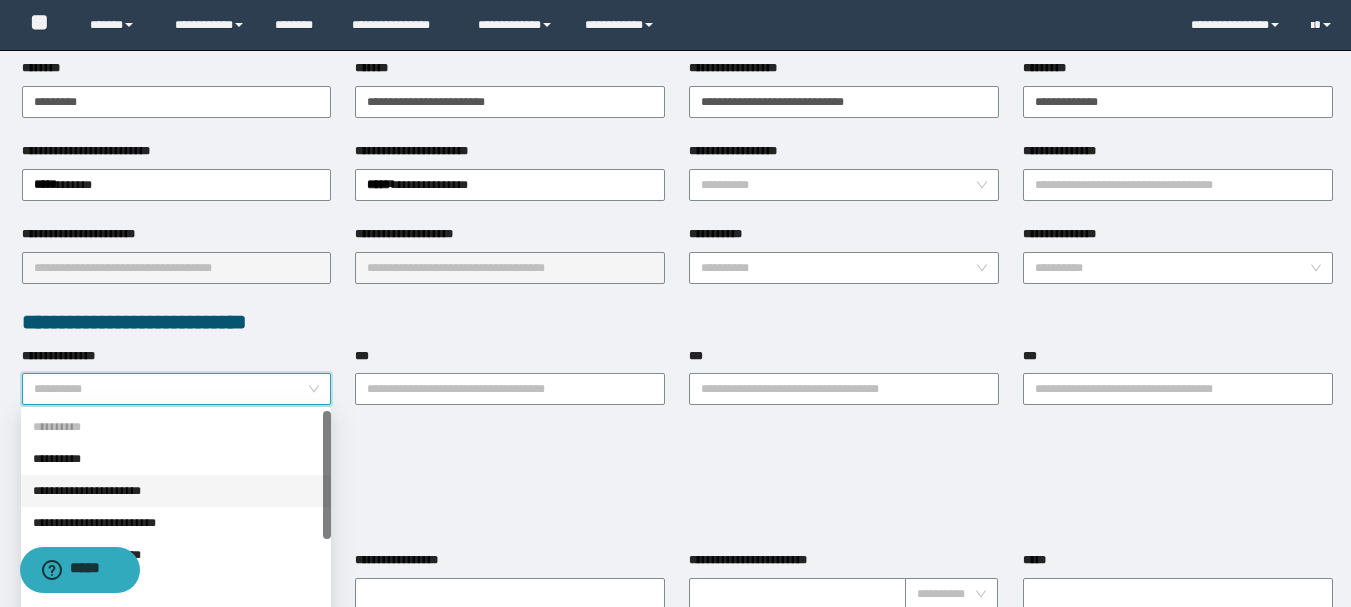 click on "**********" at bounding box center [176, 491] 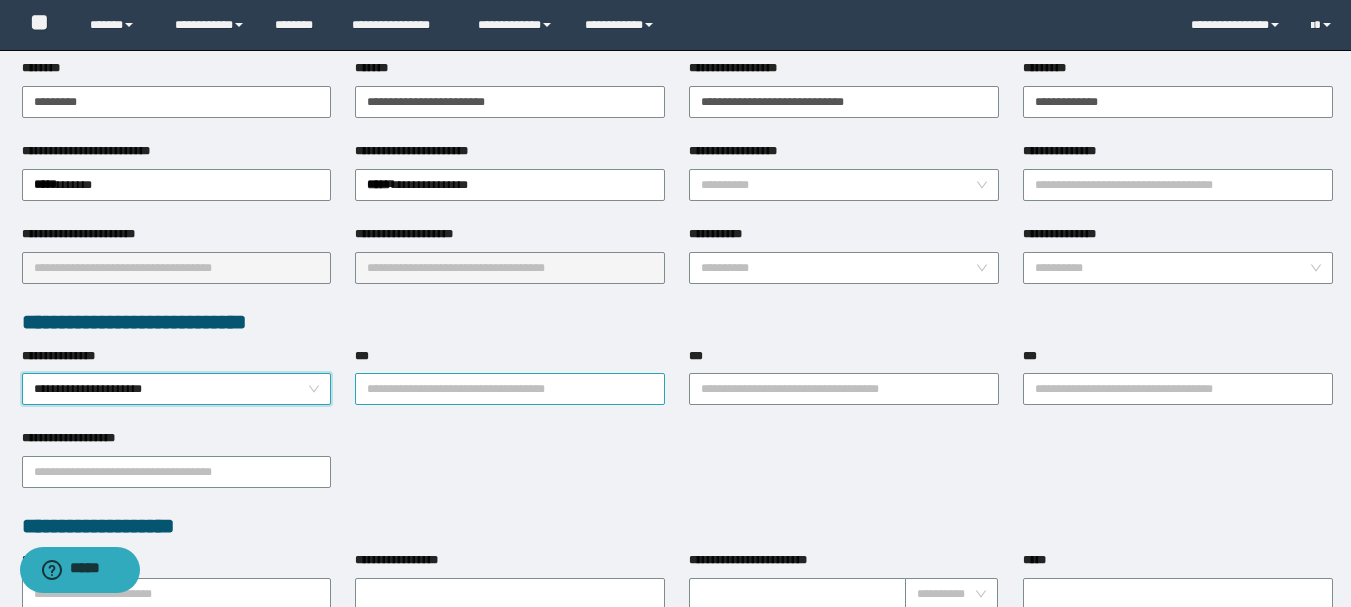 click on "***" at bounding box center (510, 389) 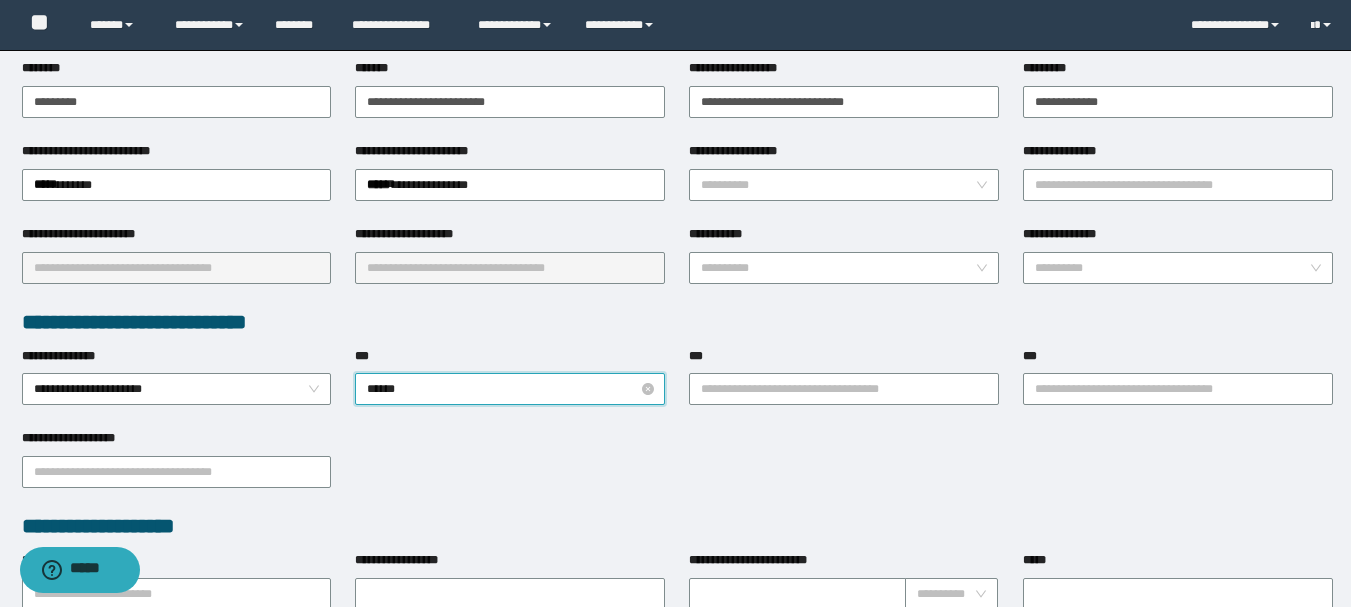 type on "*******" 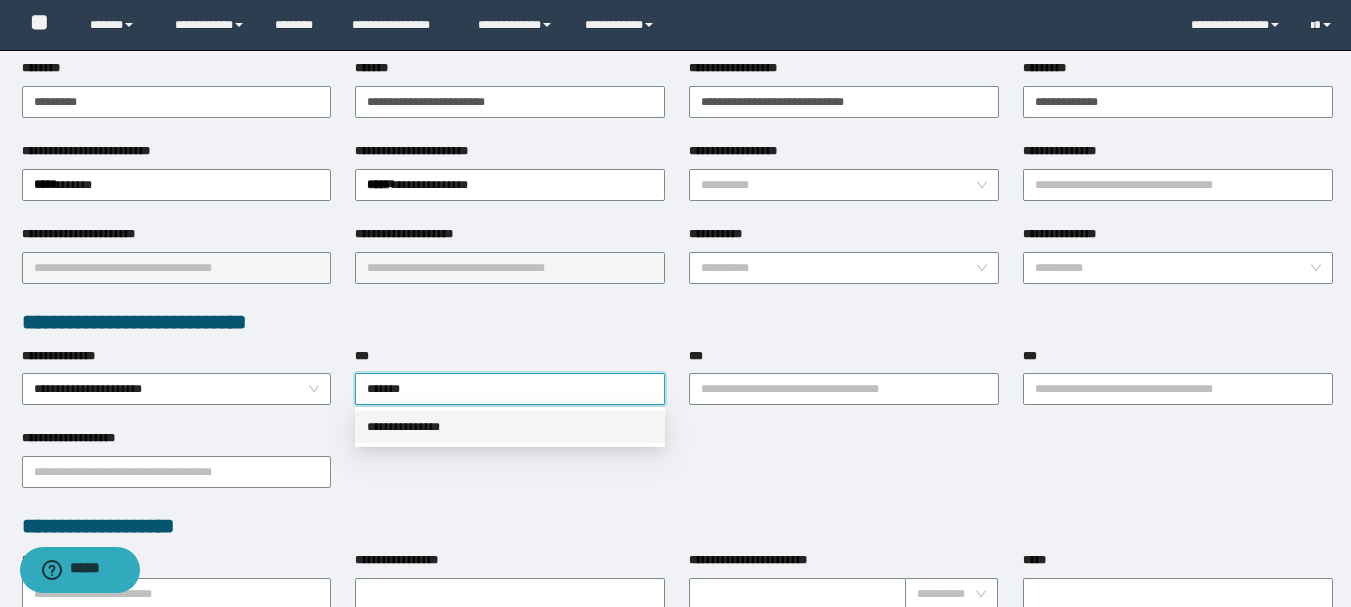 drag, startPoint x: 412, startPoint y: 429, endPoint x: 497, endPoint y: 428, distance: 85.00588 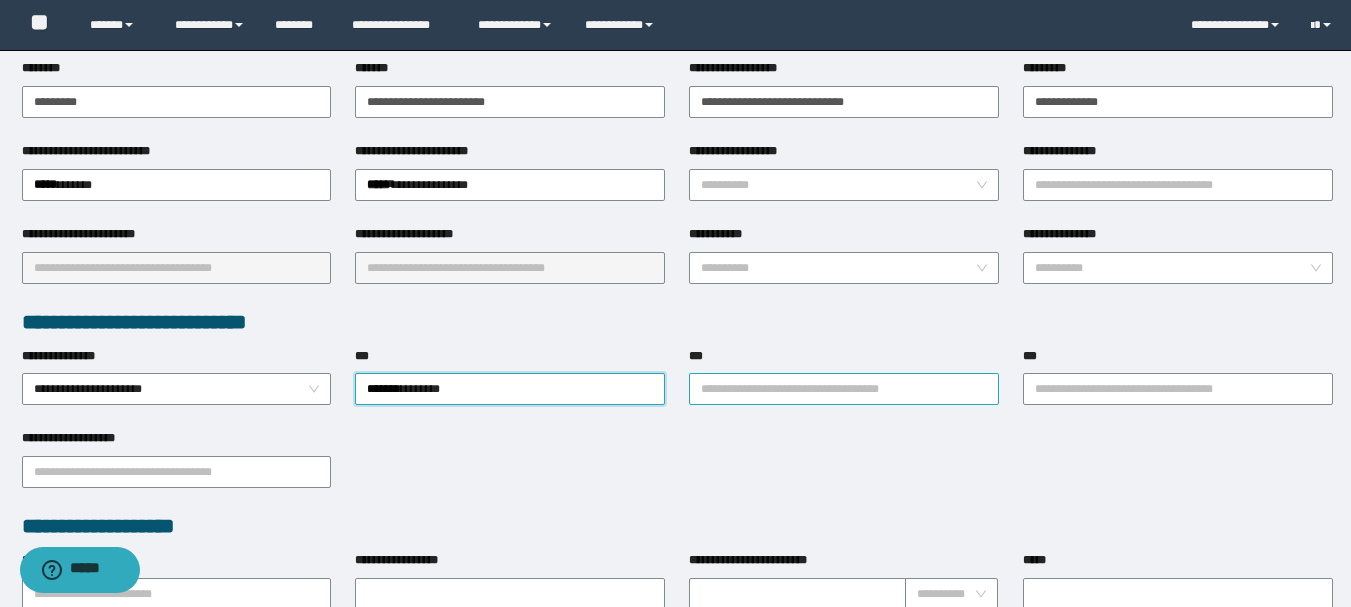 click on "***" at bounding box center (844, 389) 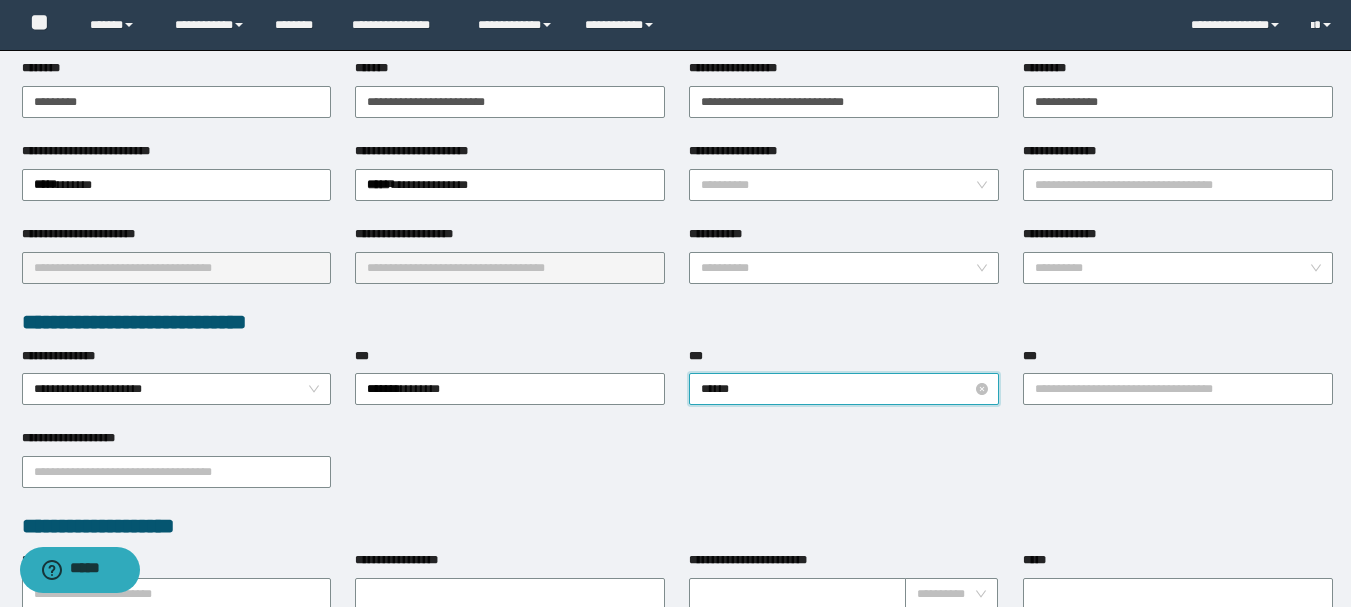 type on "*******" 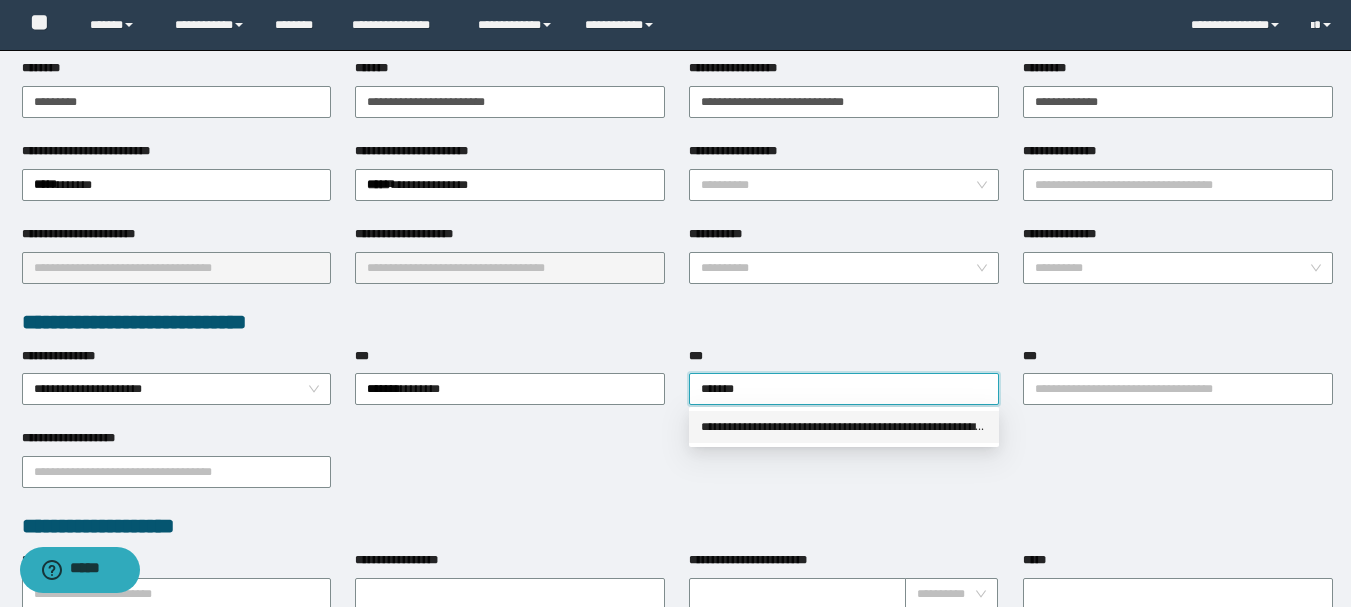 click on "**********" at bounding box center [844, 427] 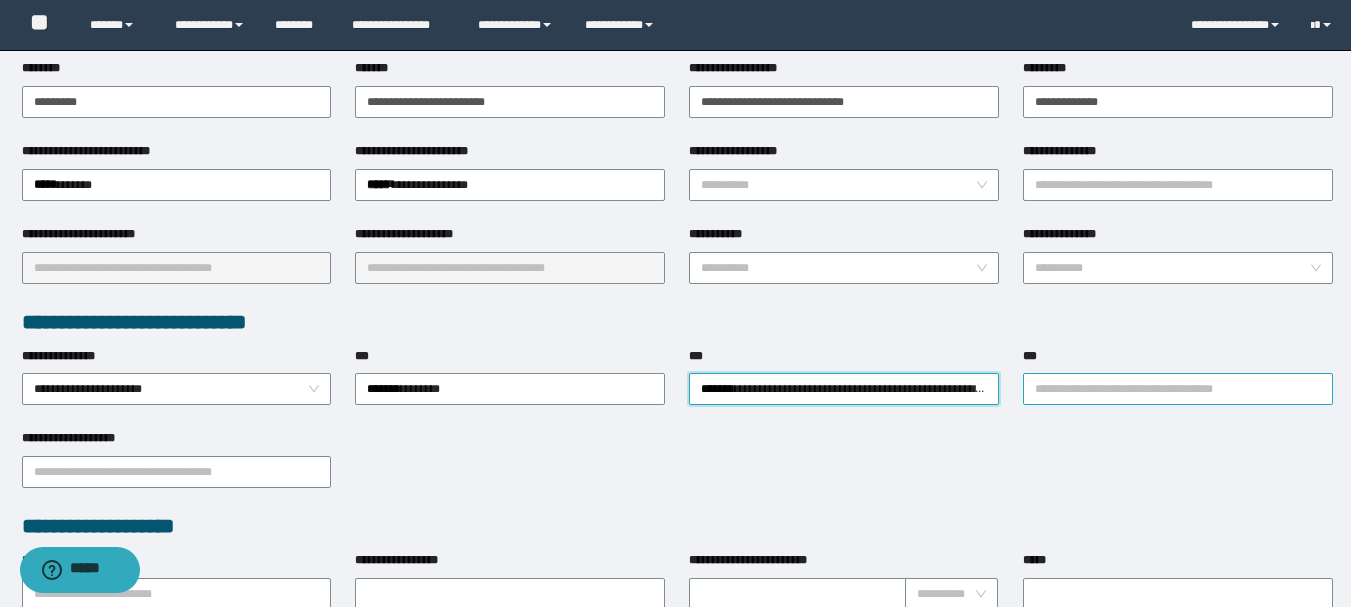 click on "***" at bounding box center (1178, 389) 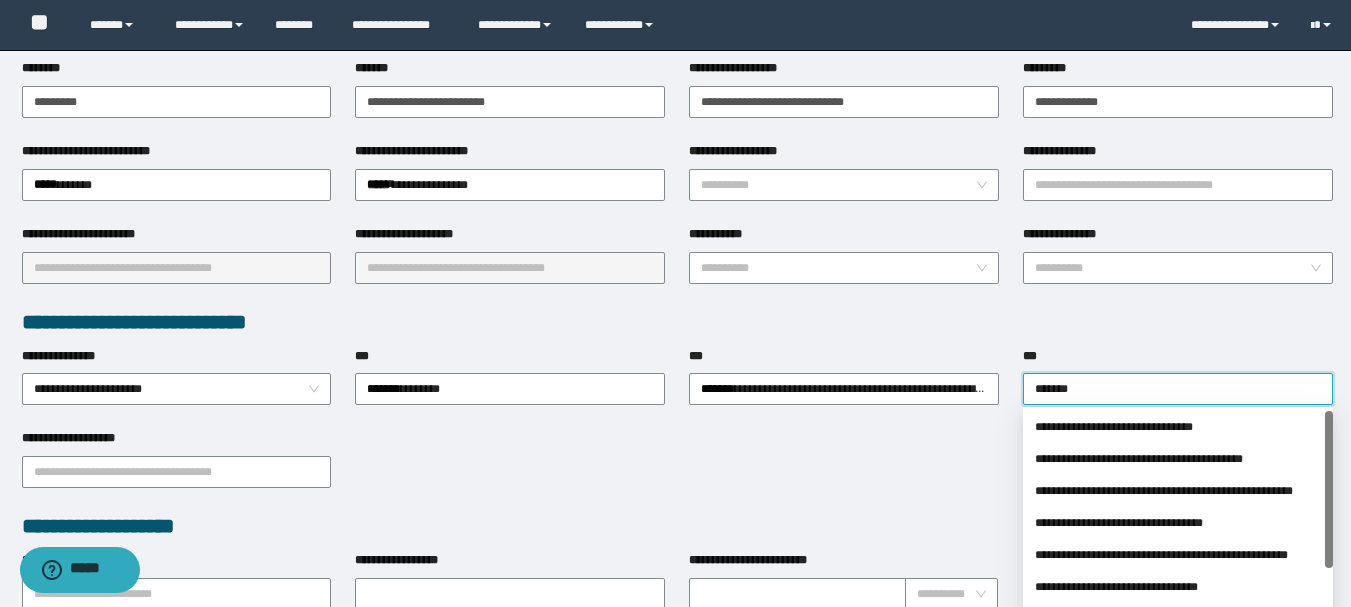 type on "********" 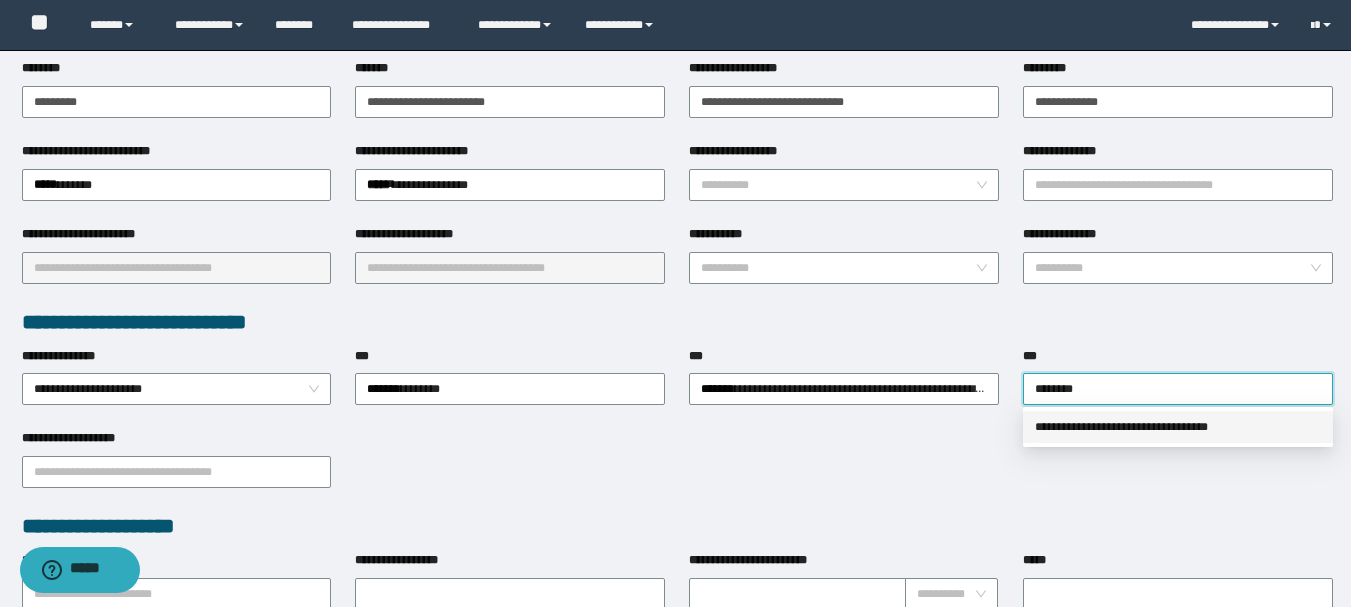 click on "**********" at bounding box center [1178, 427] 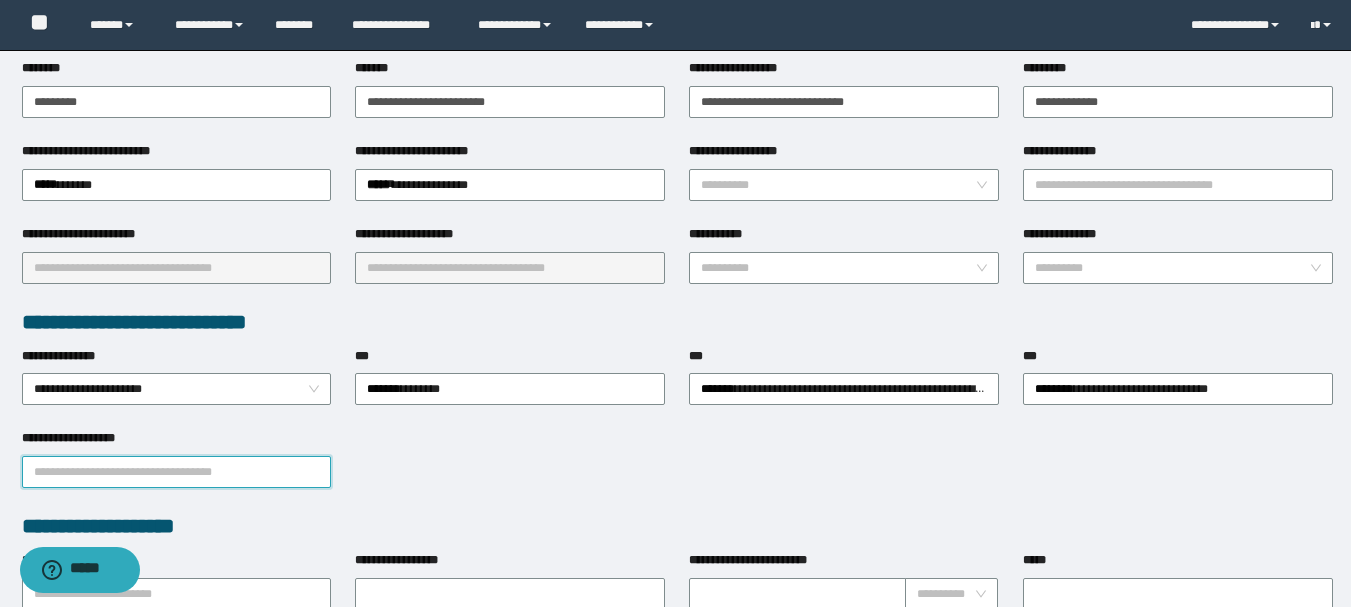 click on "**********" at bounding box center (177, 472) 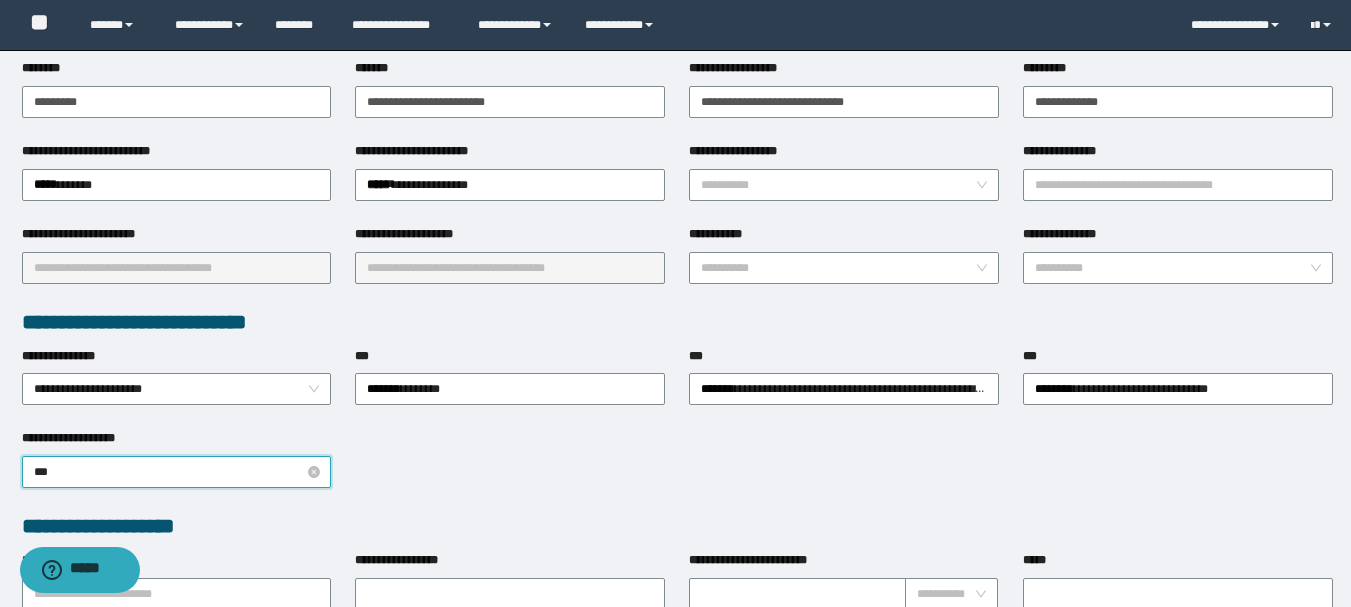 type on "****" 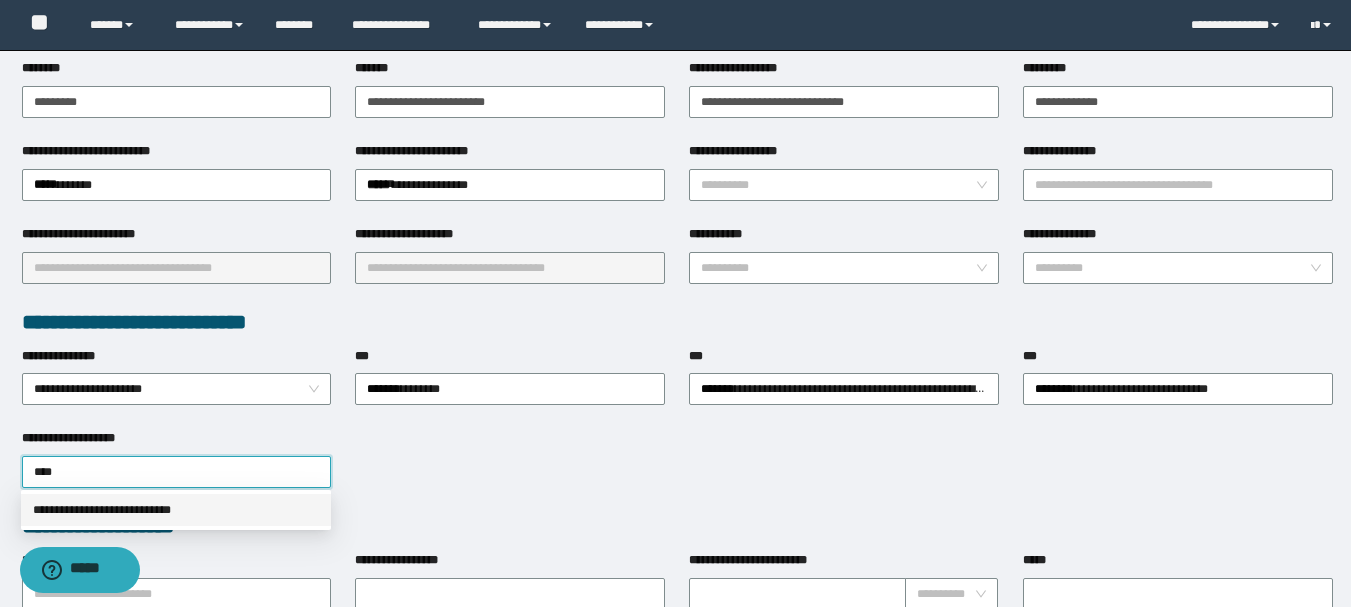 click on "**********" at bounding box center (176, 510) 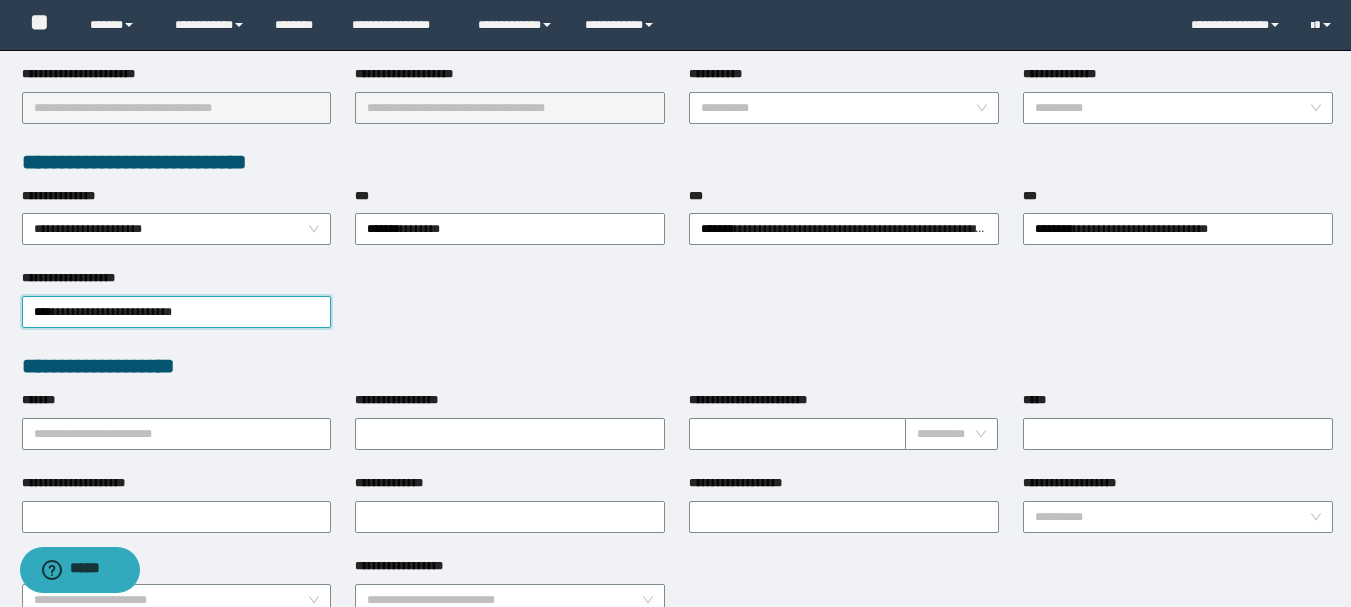 scroll, scrollTop: 500, scrollLeft: 0, axis: vertical 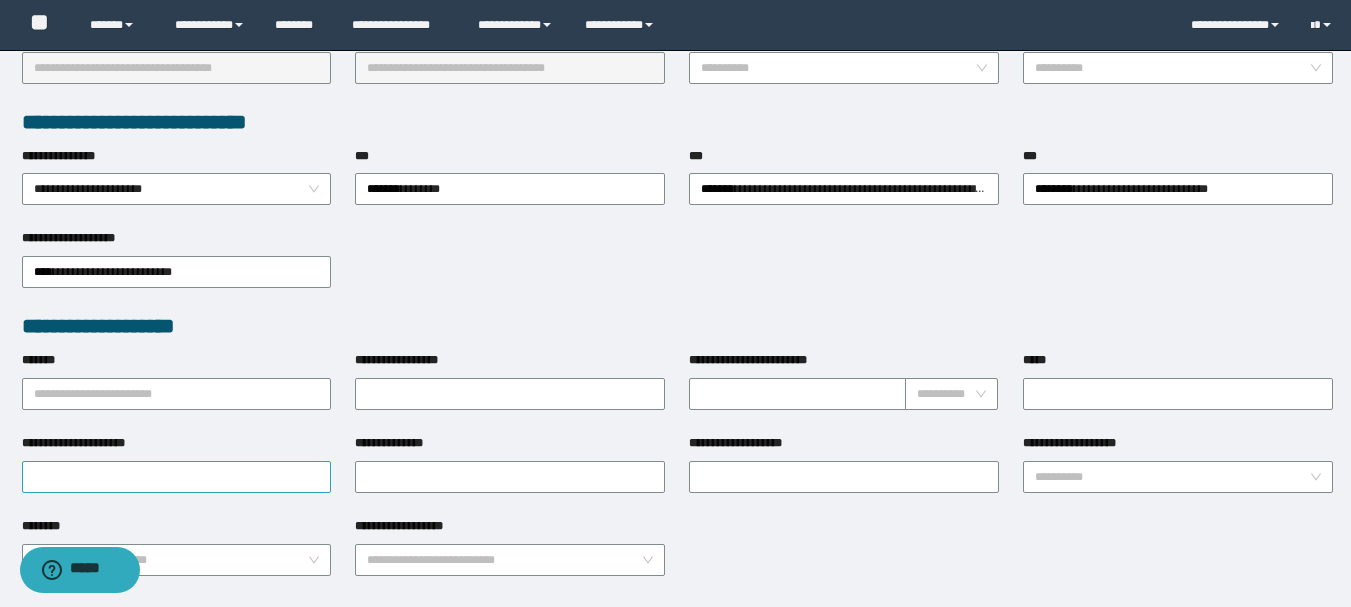 type 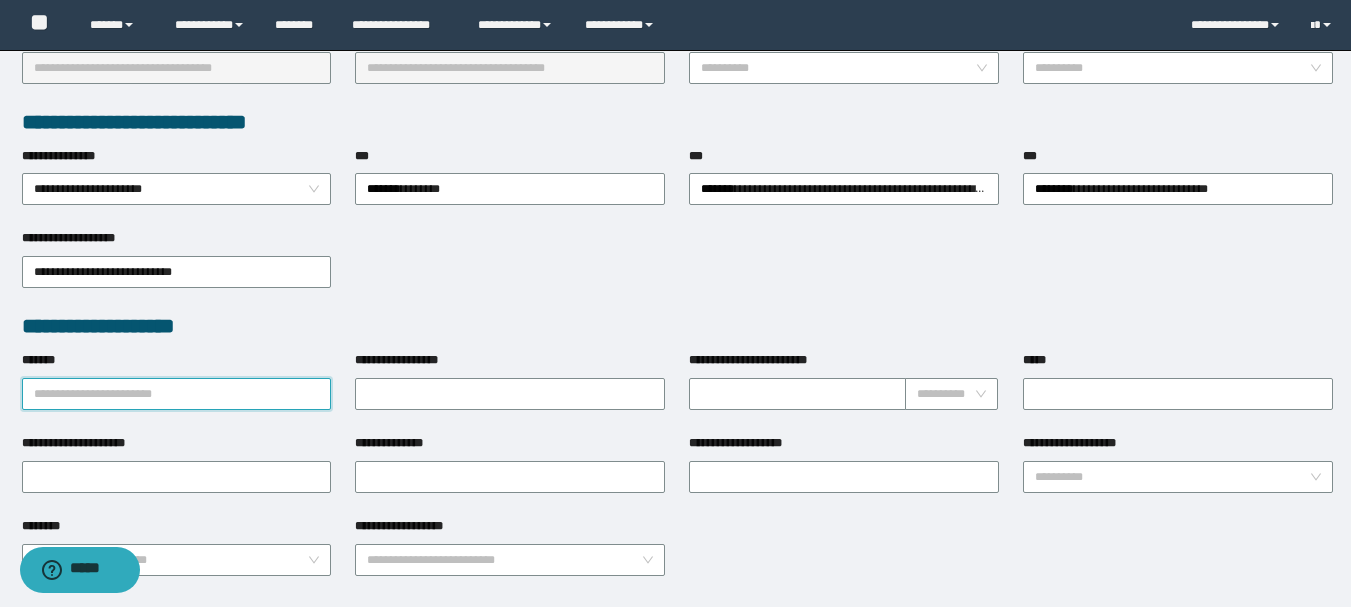 click on "*******" at bounding box center [177, 394] 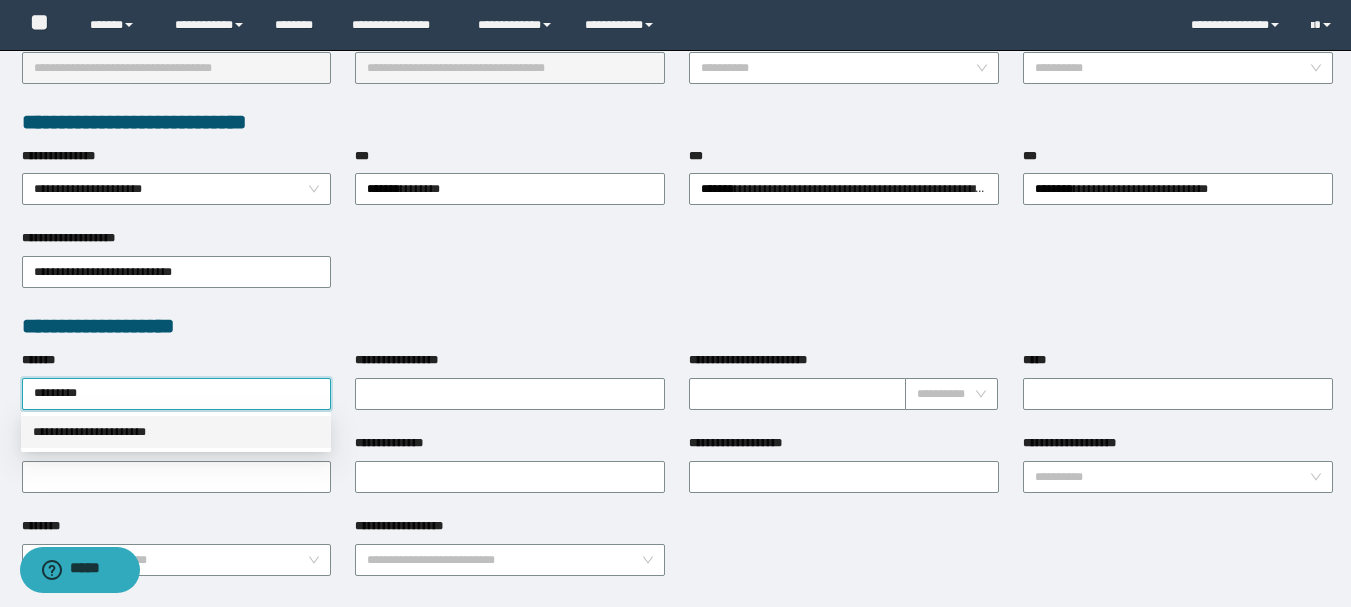 click on "**********" at bounding box center (176, 432) 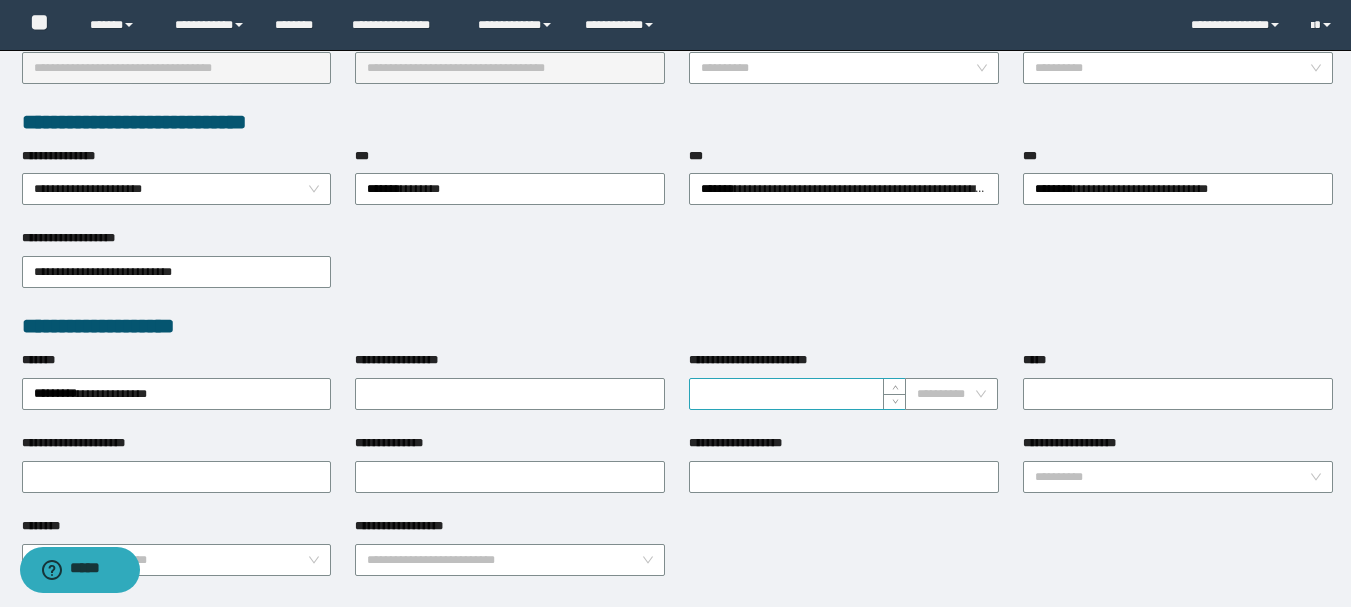drag, startPoint x: 789, startPoint y: 409, endPoint x: 782, endPoint y: 400, distance: 11.401754 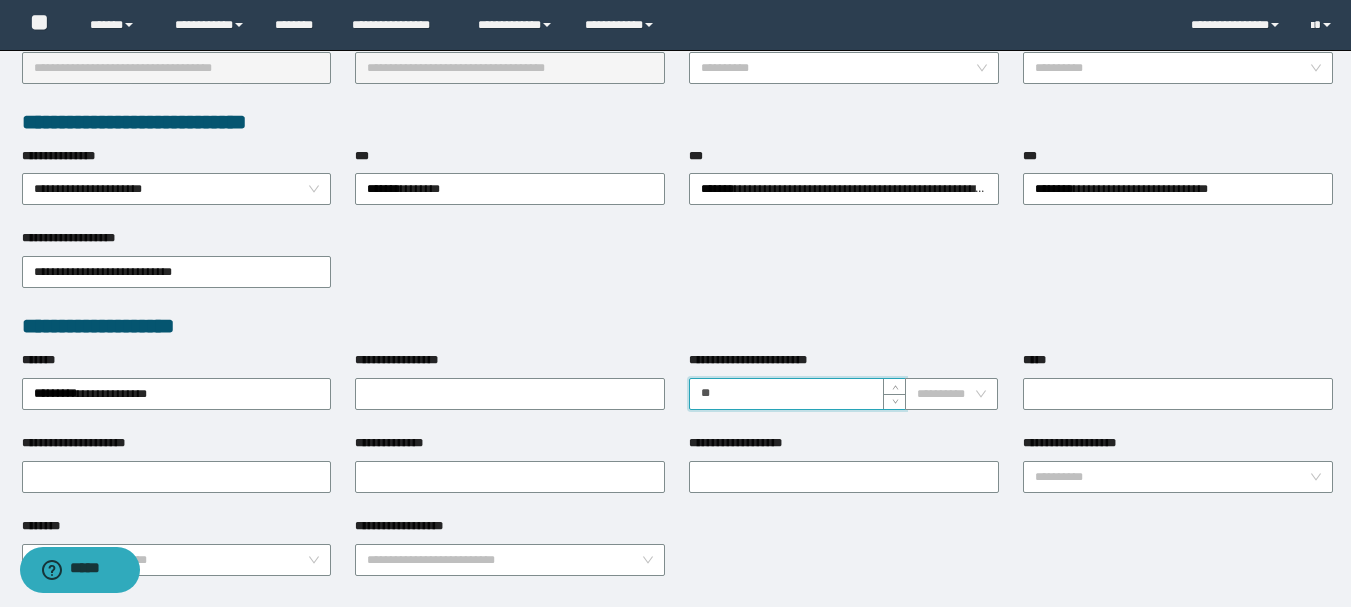scroll, scrollTop: 400, scrollLeft: 0, axis: vertical 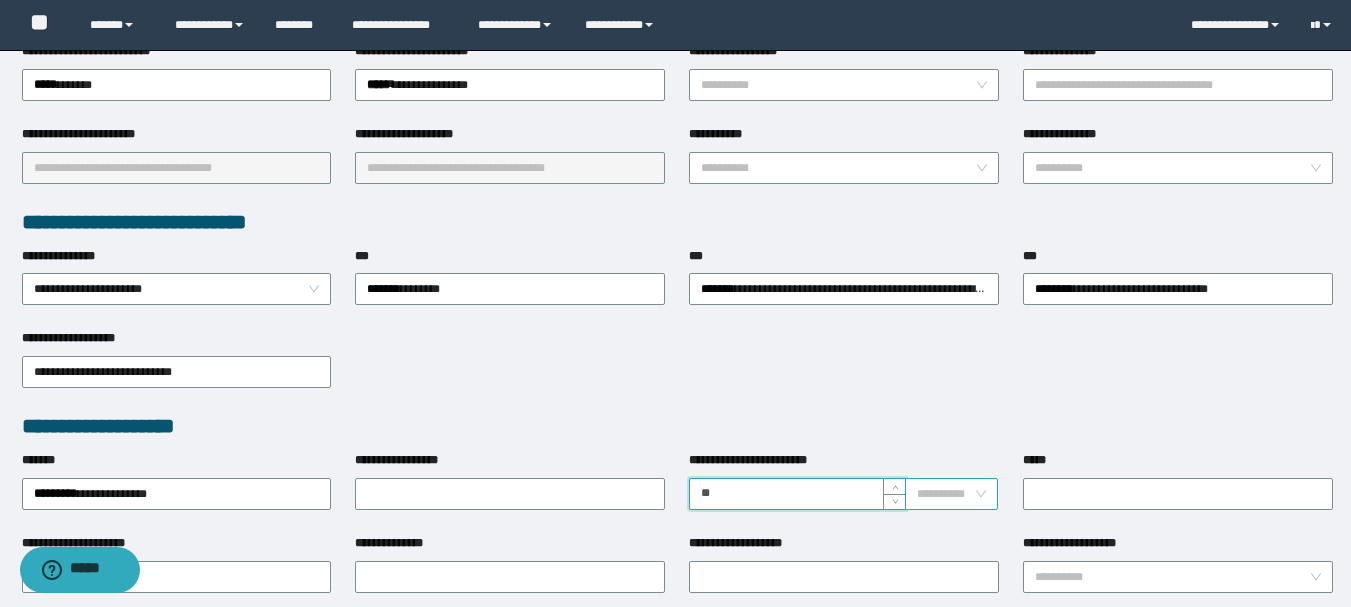 click on "**********" at bounding box center (951, 494) 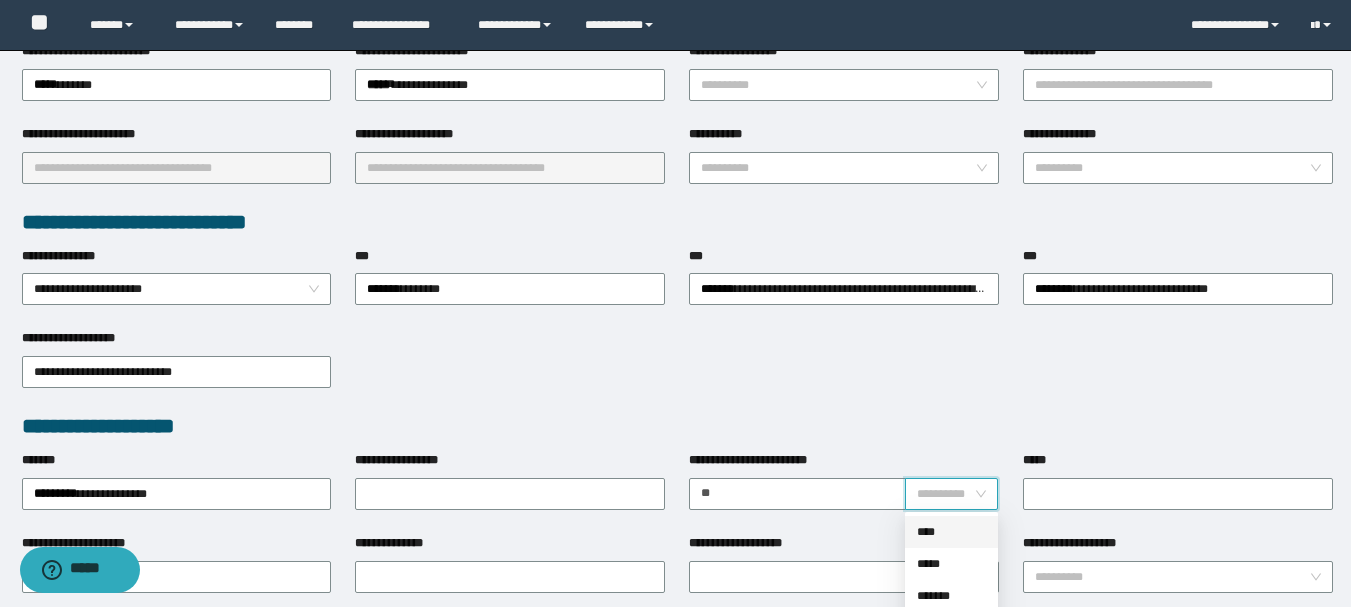 click on "****" at bounding box center [951, 532] 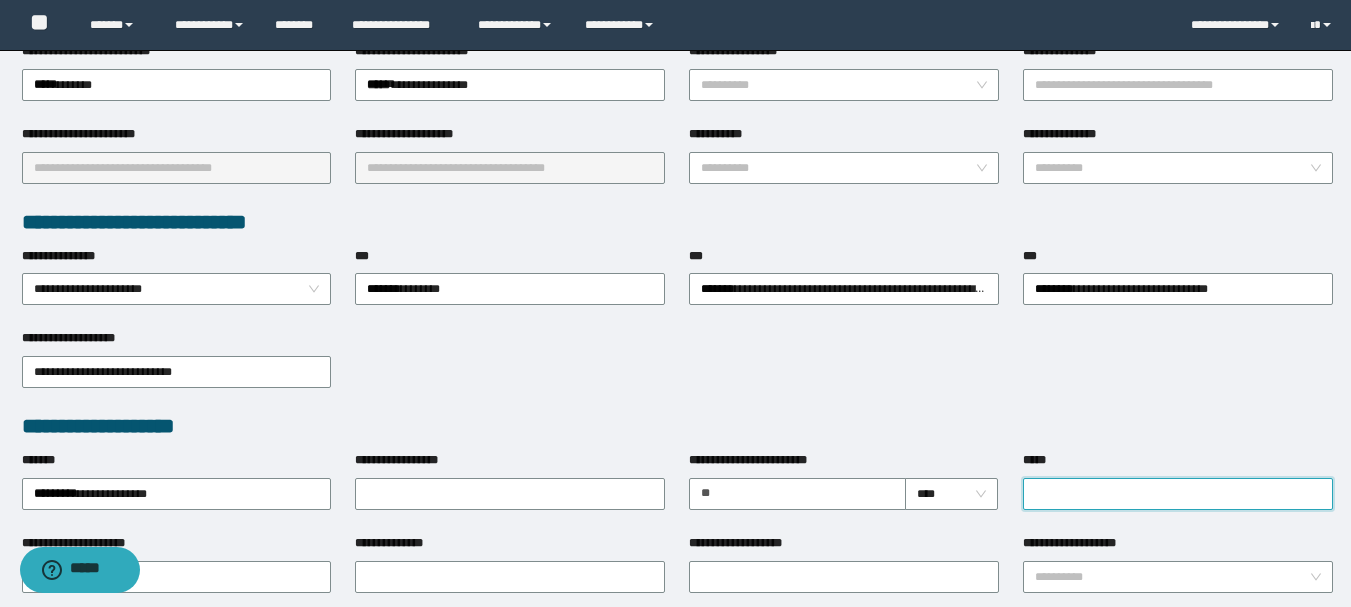 click on "*****" at bounding box center [1178, 494] 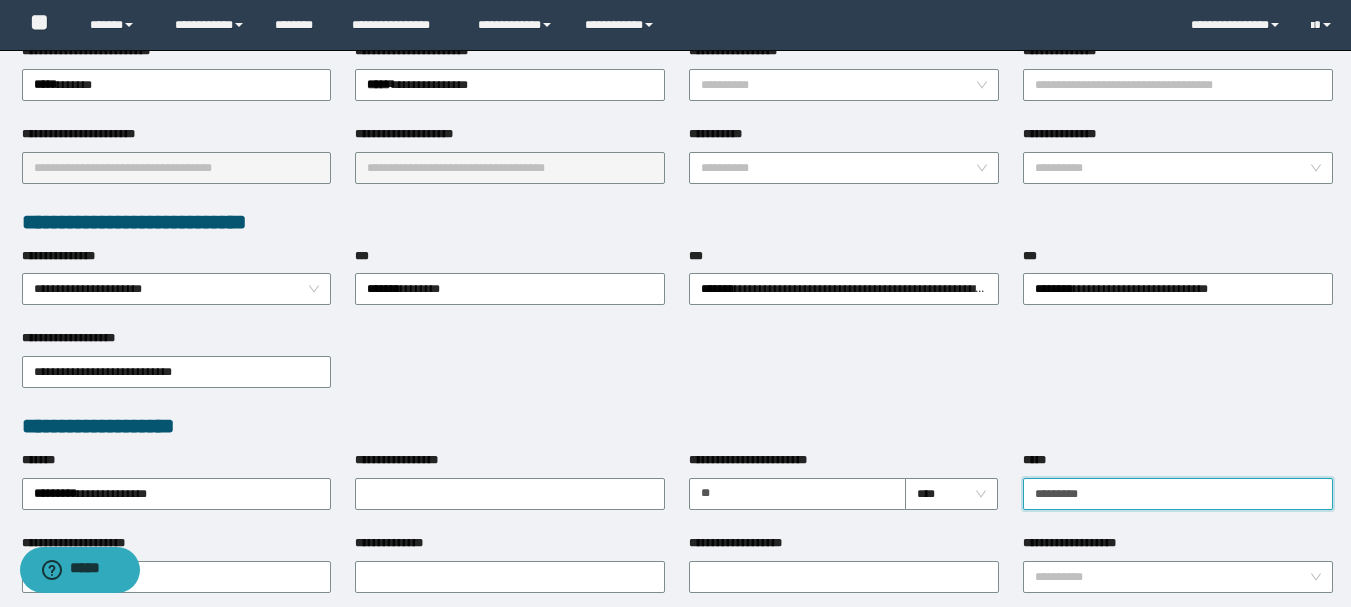 drag, startPoint x: 1111, startPoint y: 487, endPoint x: 996, endPoint y: 509, distance: 117.08544 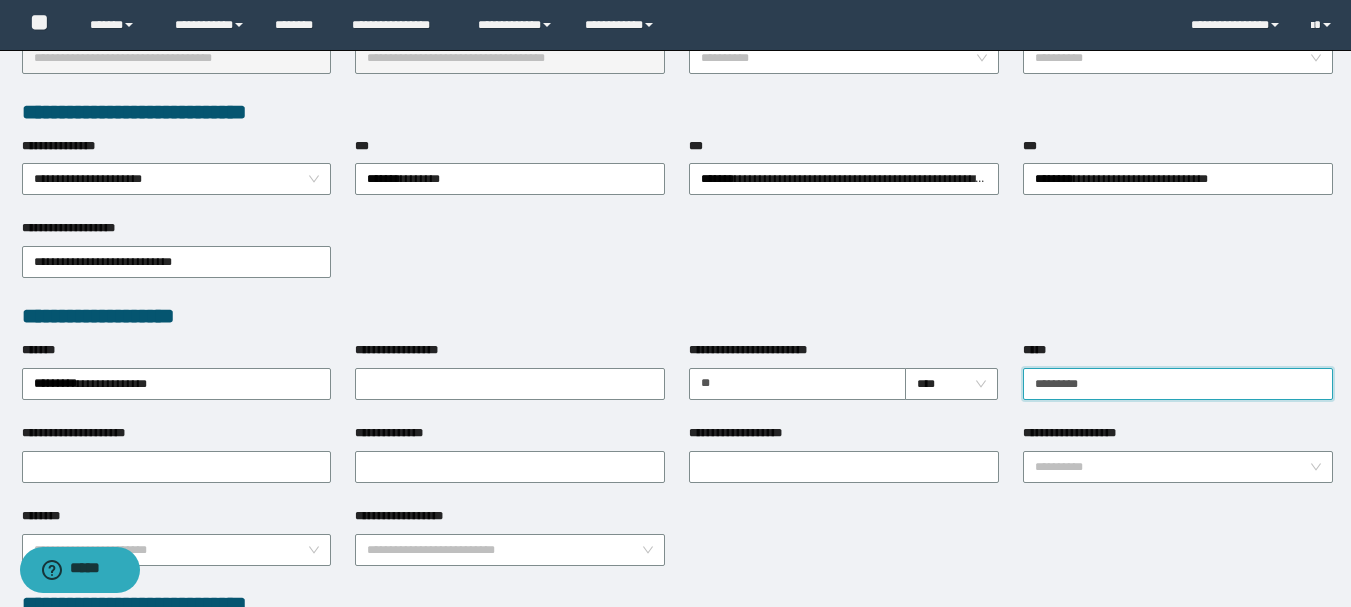 scroll, scrollTop: 600, scrollLeft: 0, axis: vertical 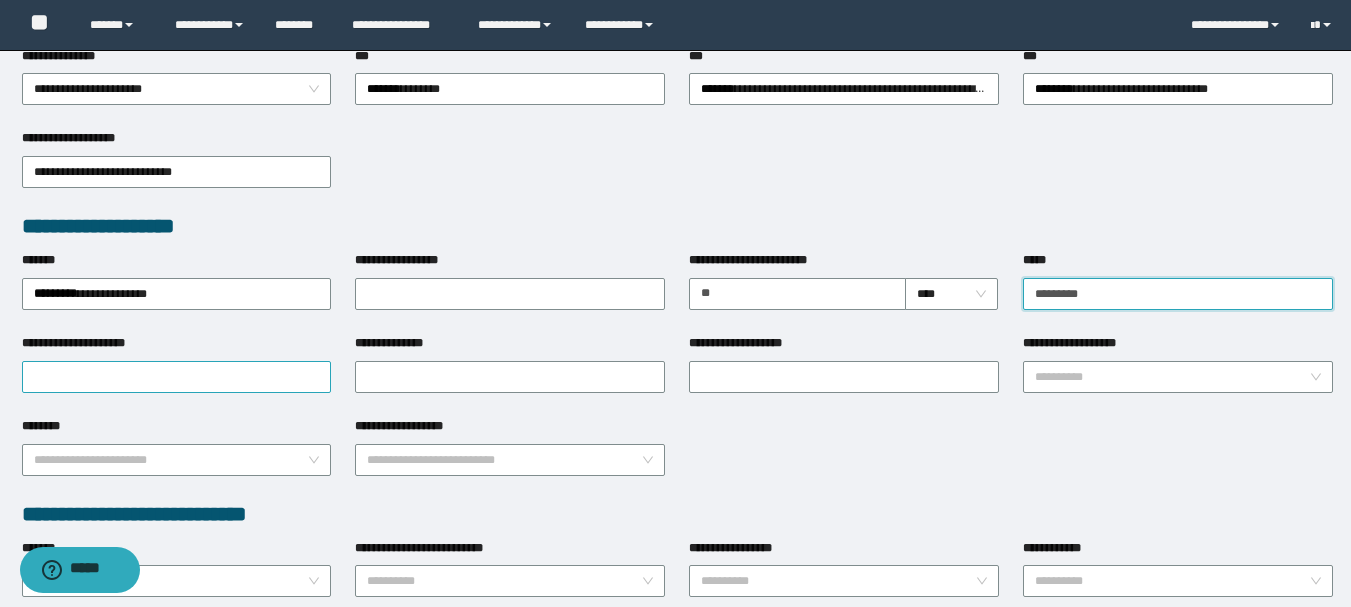 type on "*********" 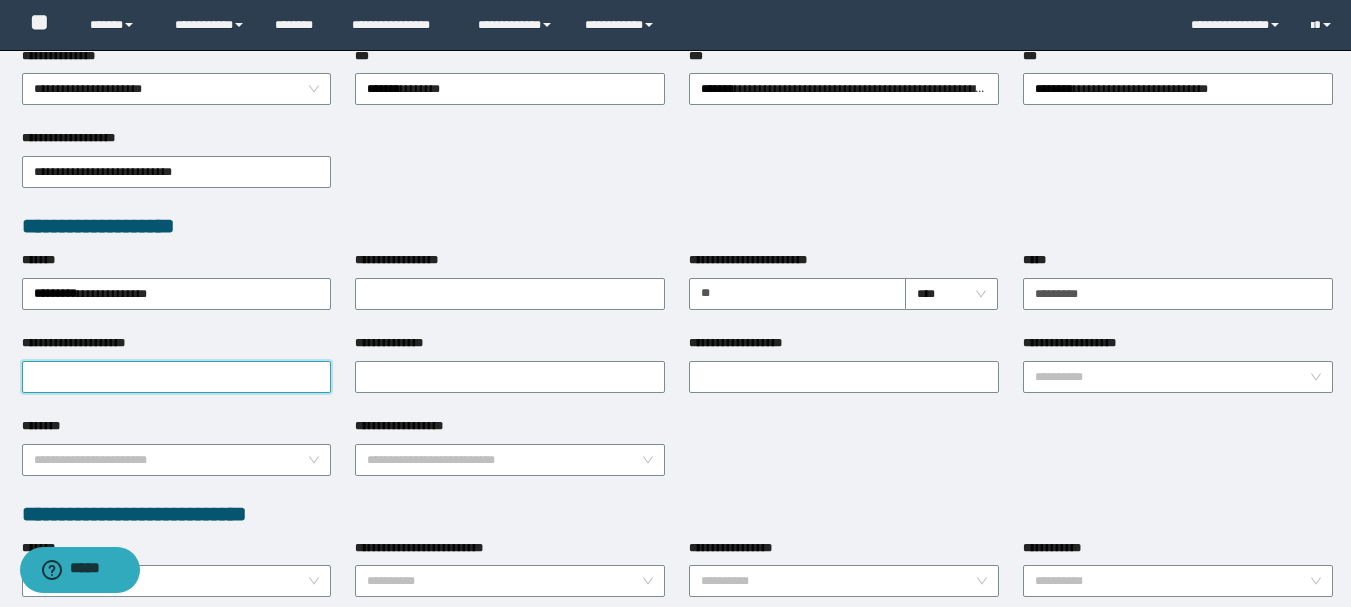 click on "**********" at bounding box center [177, 377] 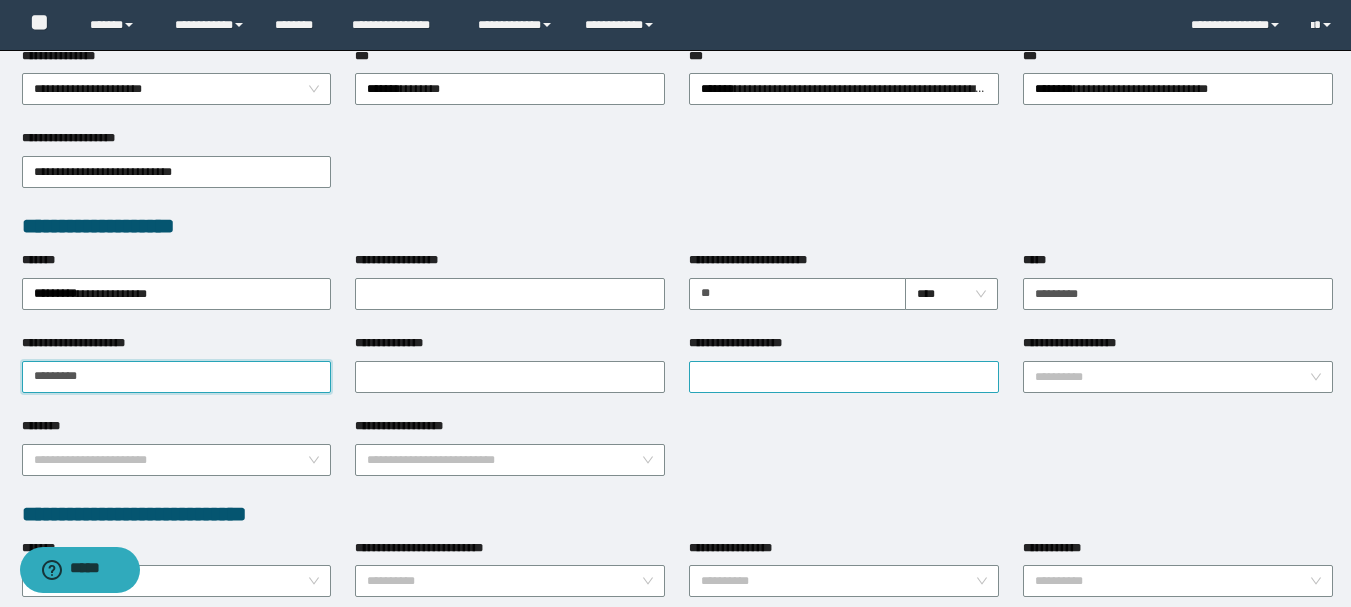 type on "*********" 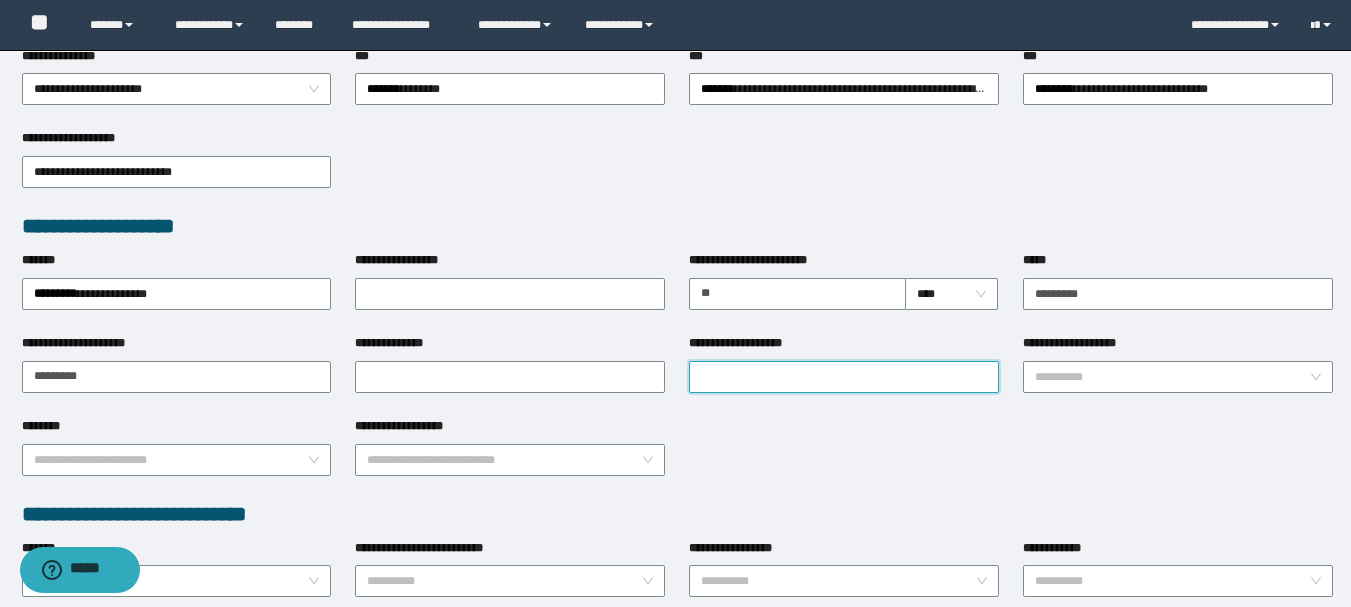 click on "**********" at bounding box center [844, 377] 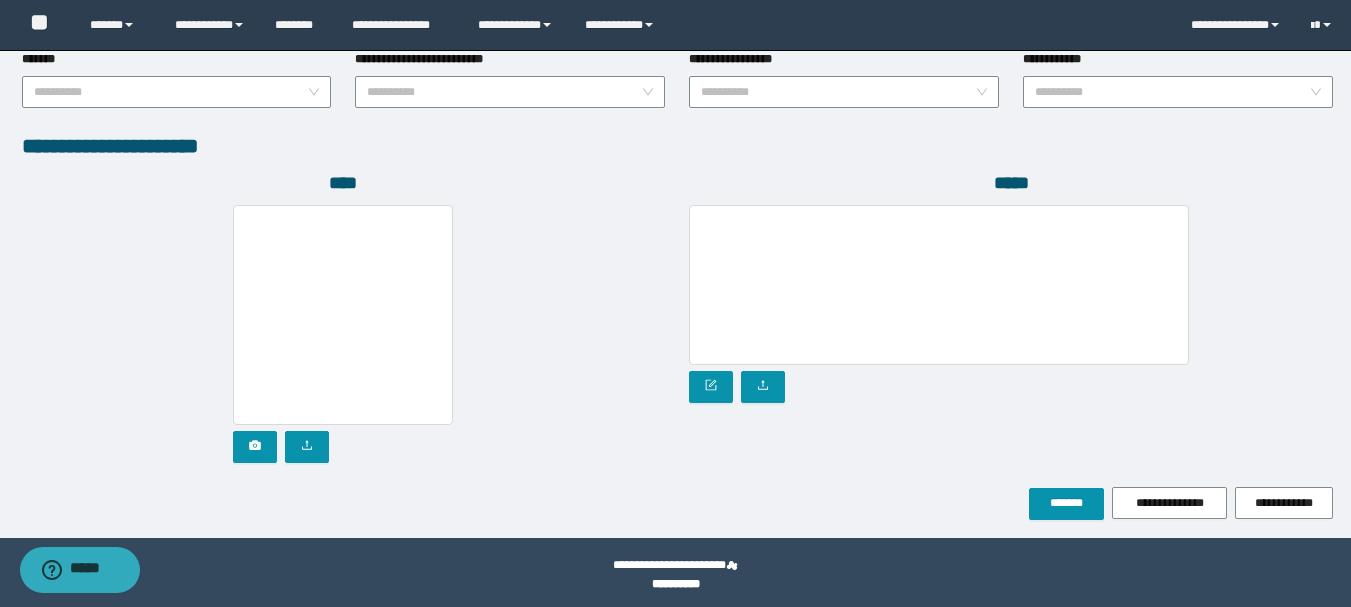 scroll, scrollTop: 1096, scrollLeft: 0, axis: vertical 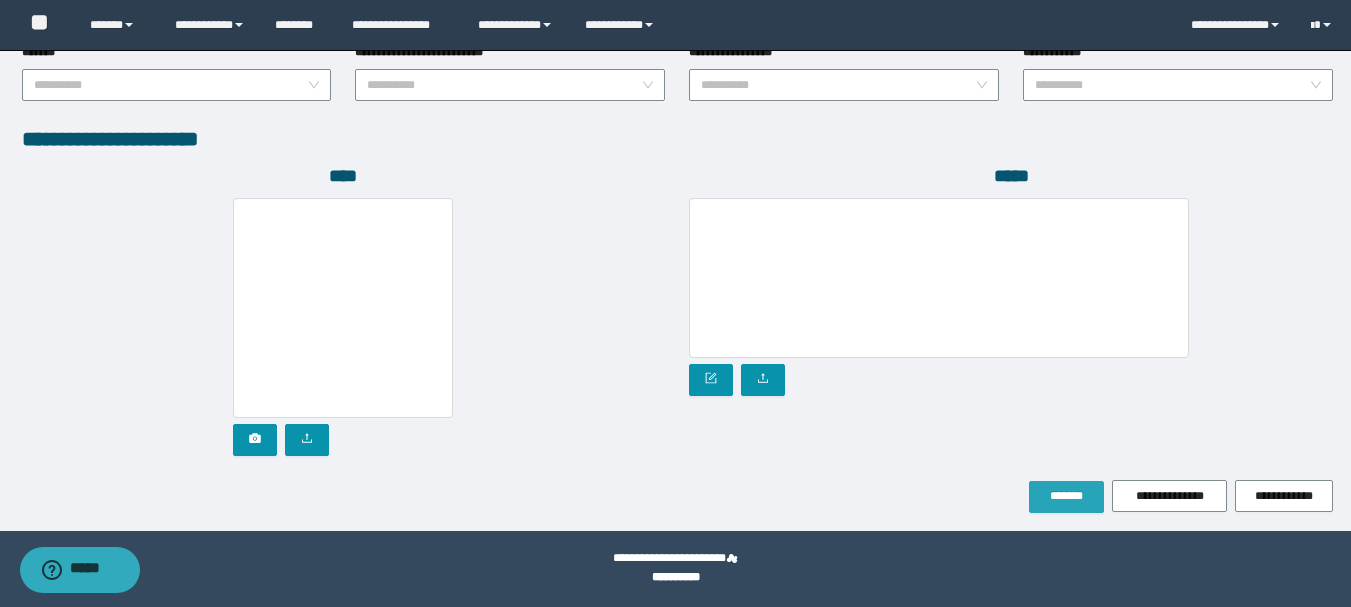 type on "*********" 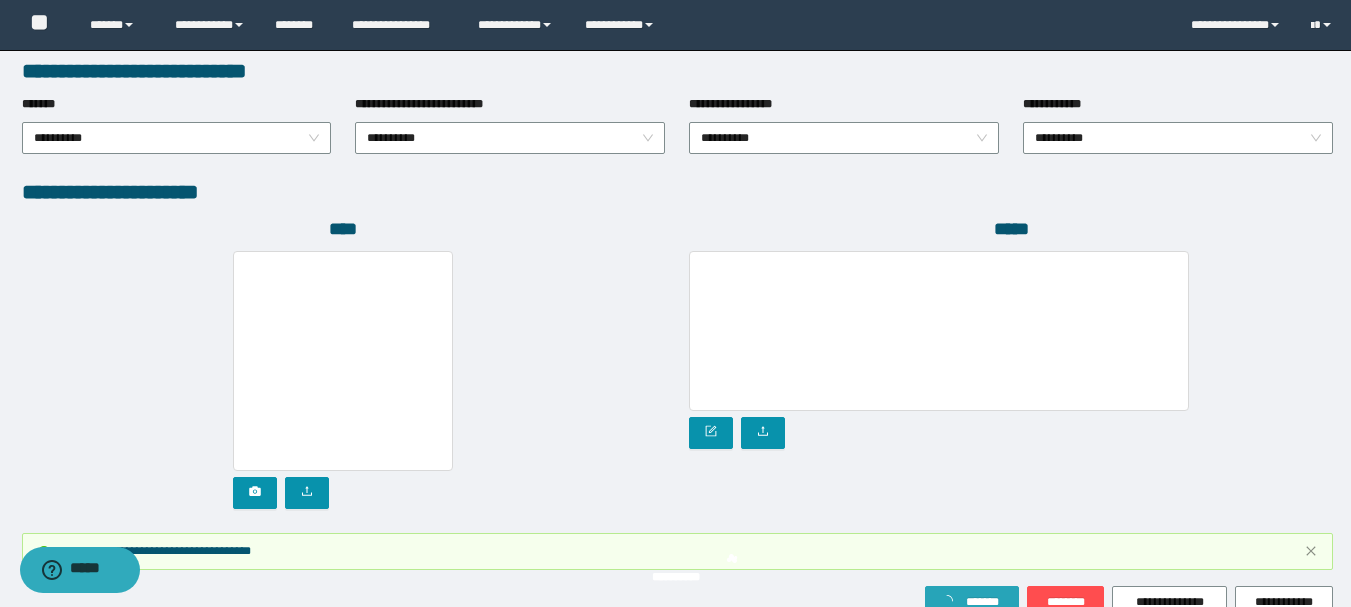 scroll, scrollTop: 1149, scrollLeft: 0, axis: vertical 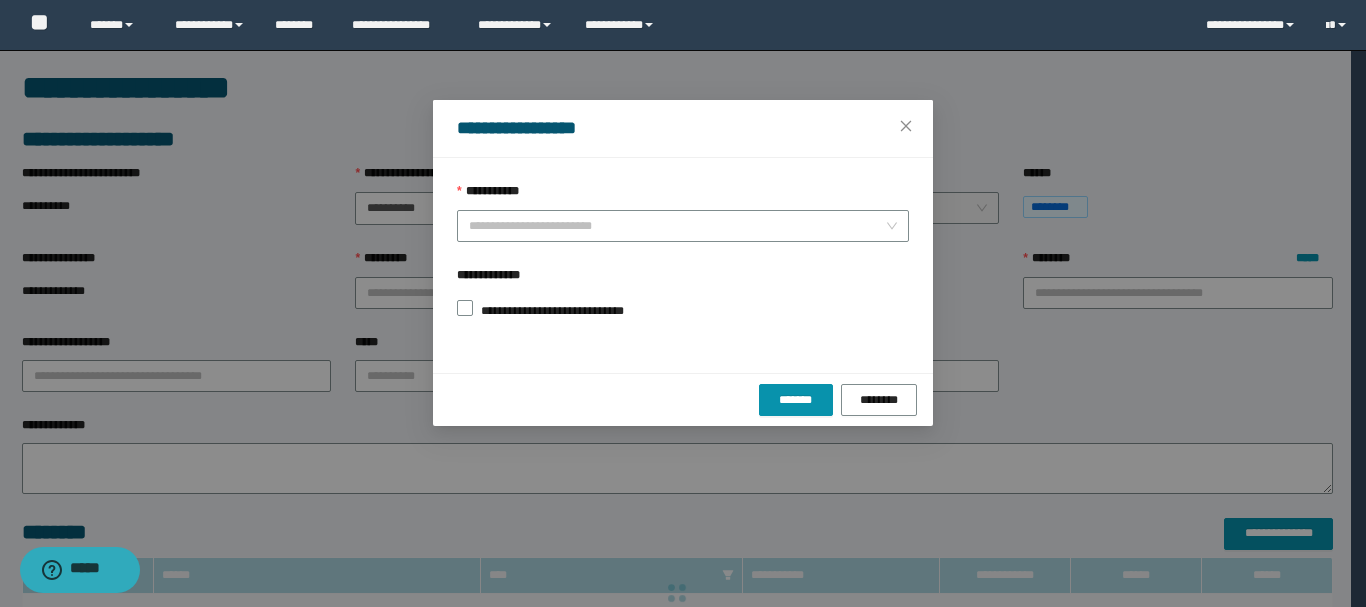 type on "**" 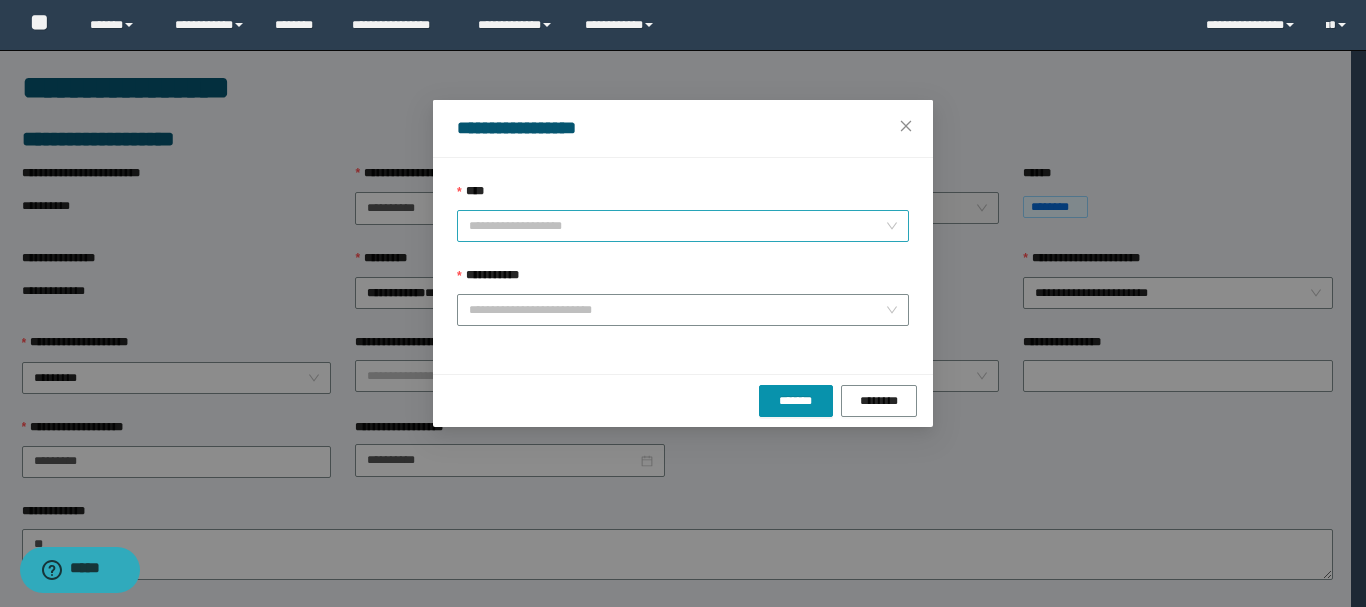 click on "****" at bounding box center [677, 226] 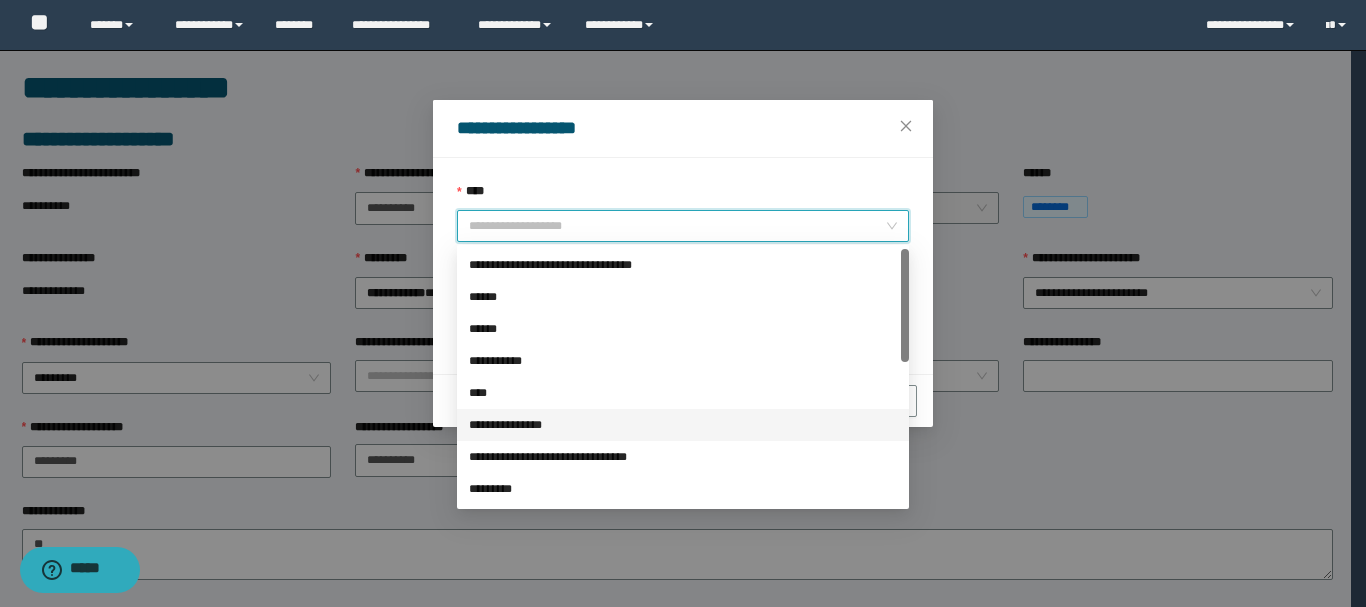 click on "**********" at bounding box center [683, 425] 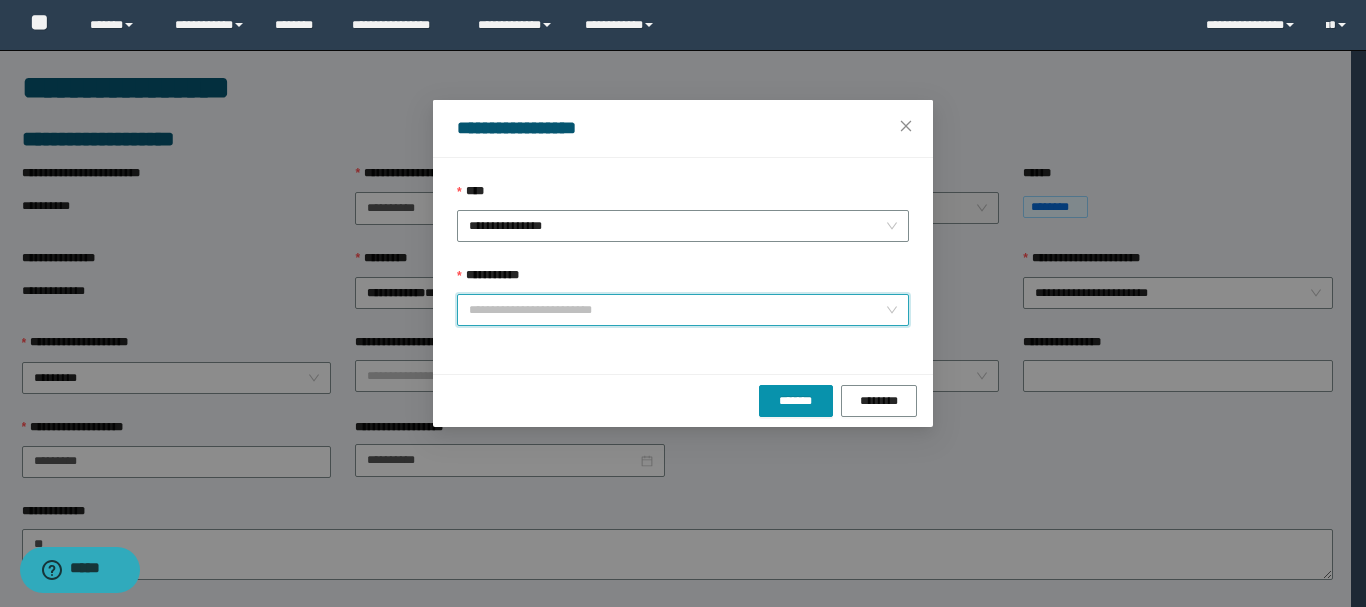click on "**********" at bounding box center [677, 310] 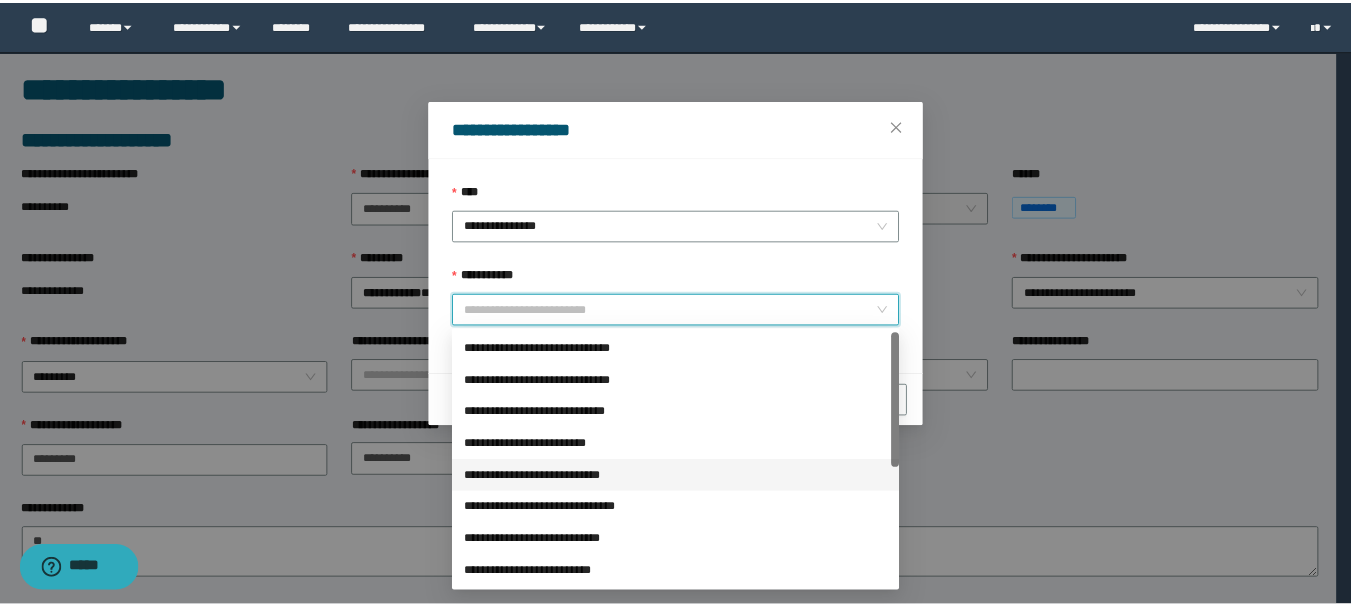 scroll, scrollTop: 100, scrollLeft: 0, axis: vertical 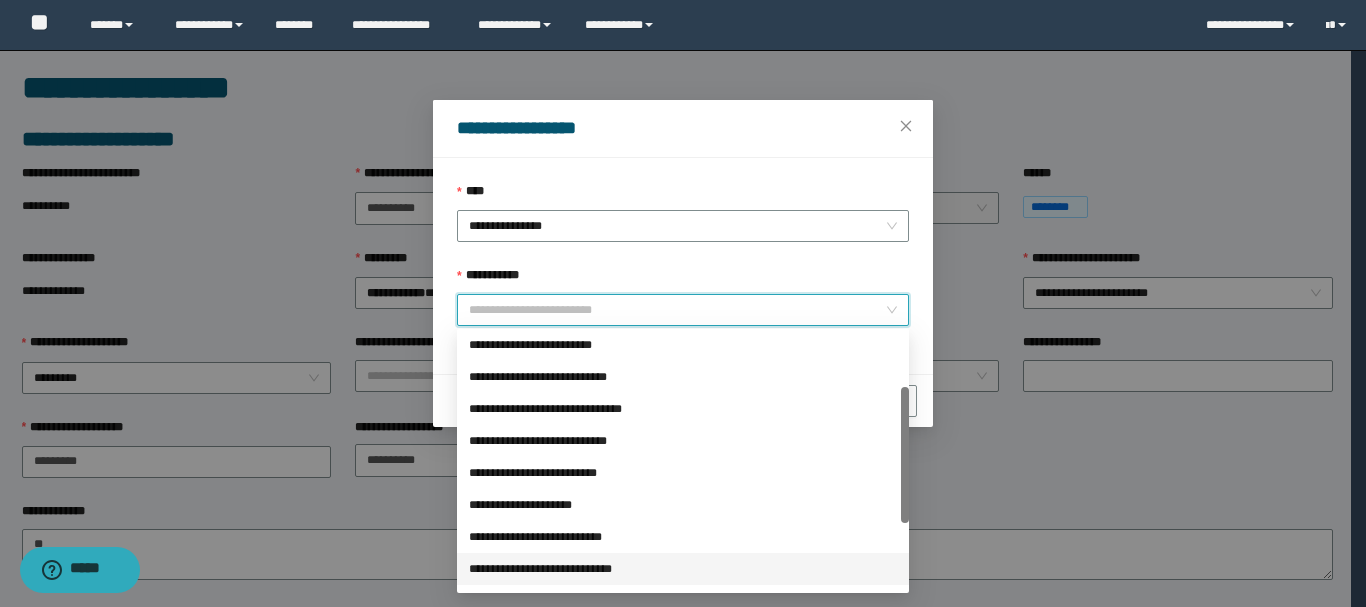 click on "**********" at bounding box center [683, 569] 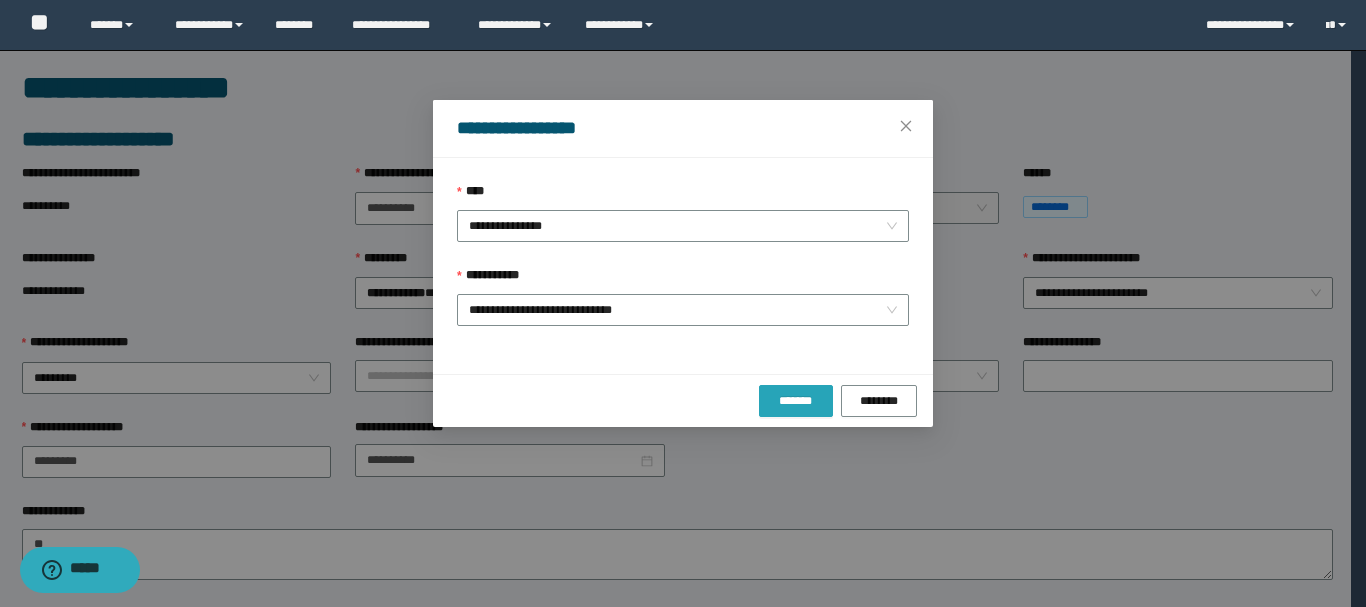 click on "*******" at bounding box center (796, 401) 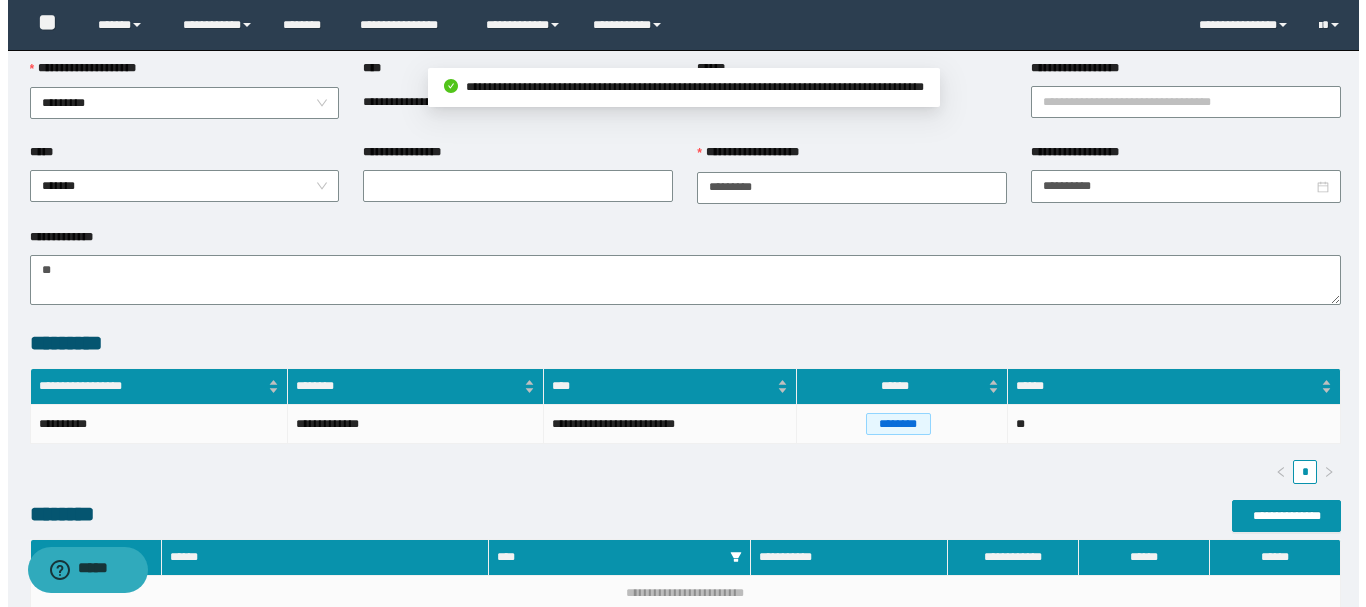 scroll, scrollTop: 480, scrollLeft: 0, axis: vertical 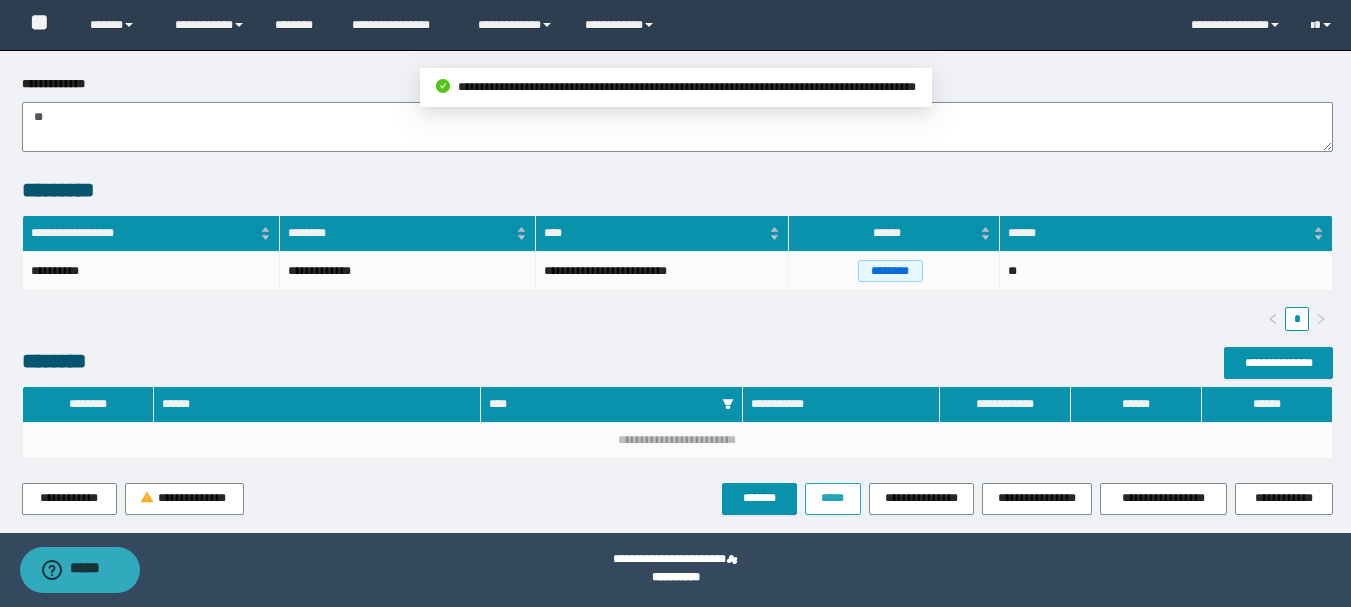 click on "*****" at bounding box center (833, 498) 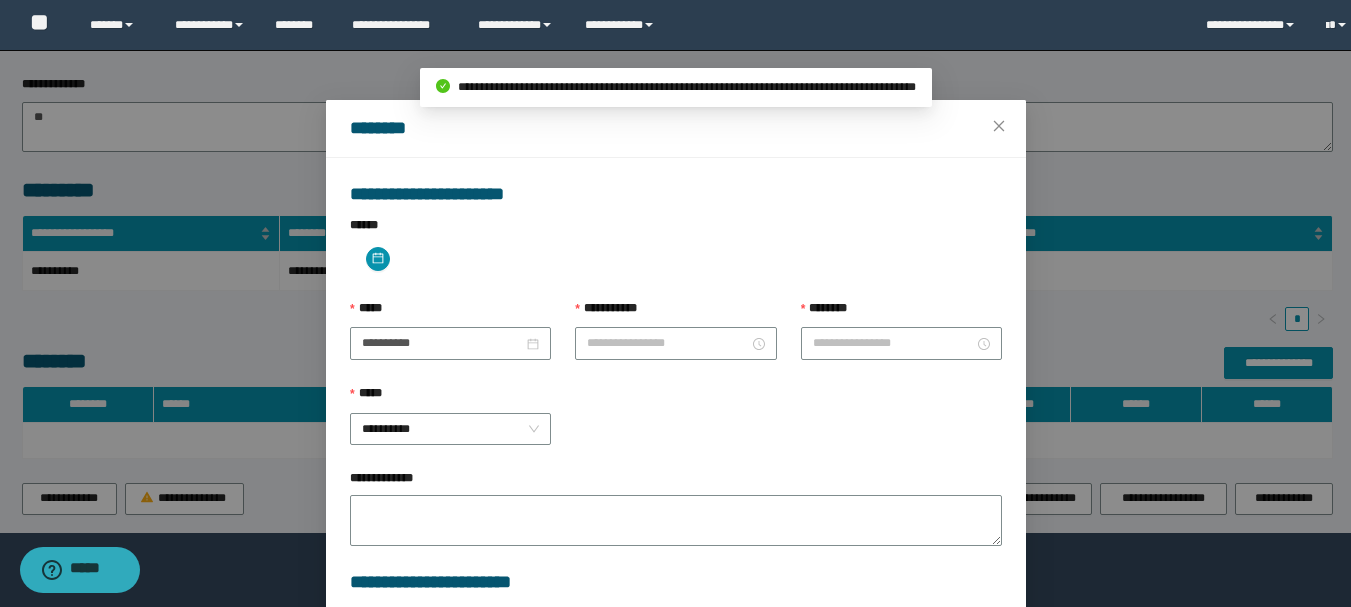 type on "*********" 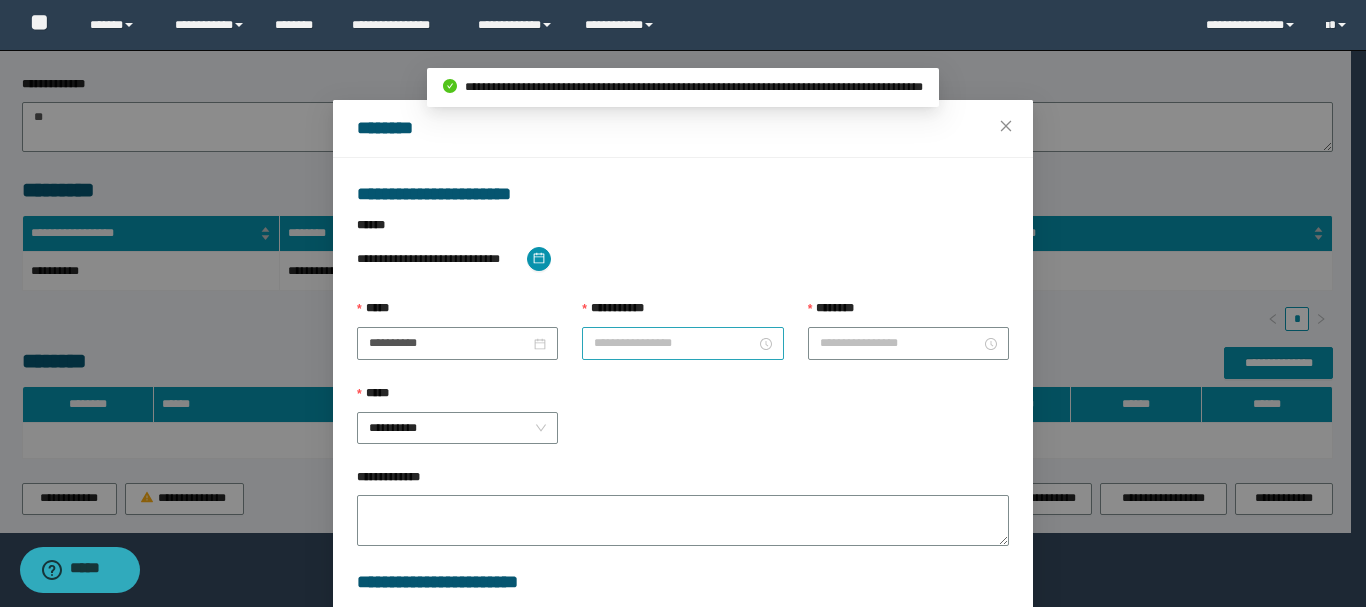 click on "**********" at bounding box center [674, 343] 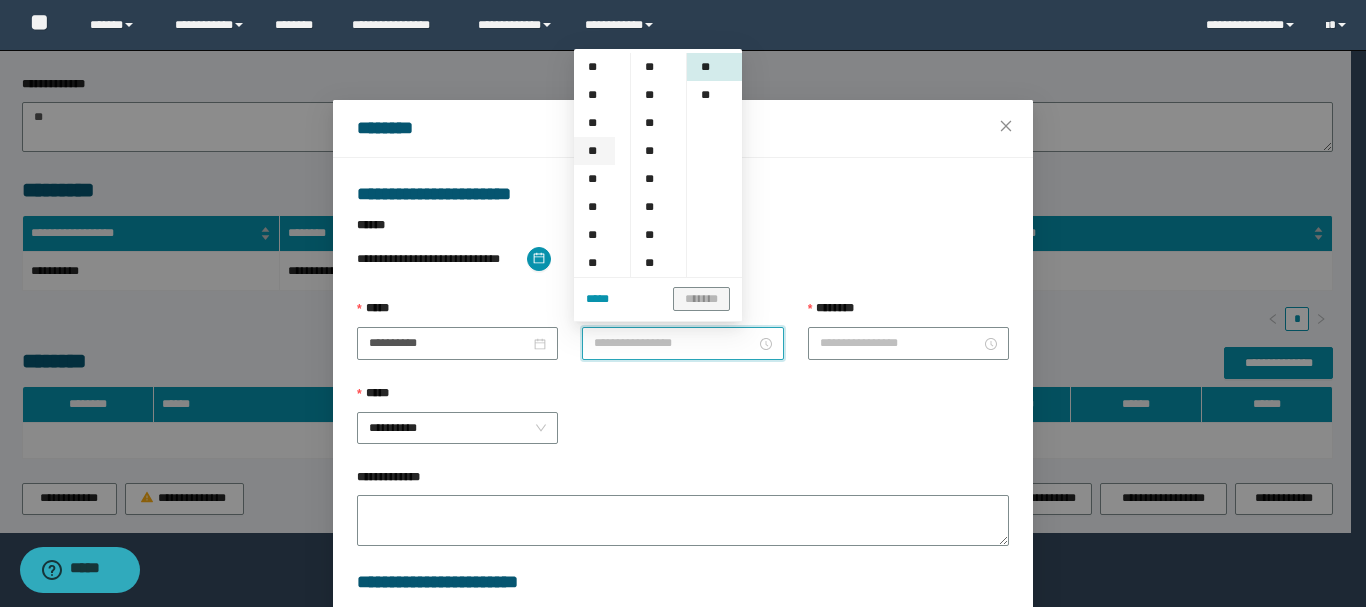 click on "**" at bounding box center (594, 151) 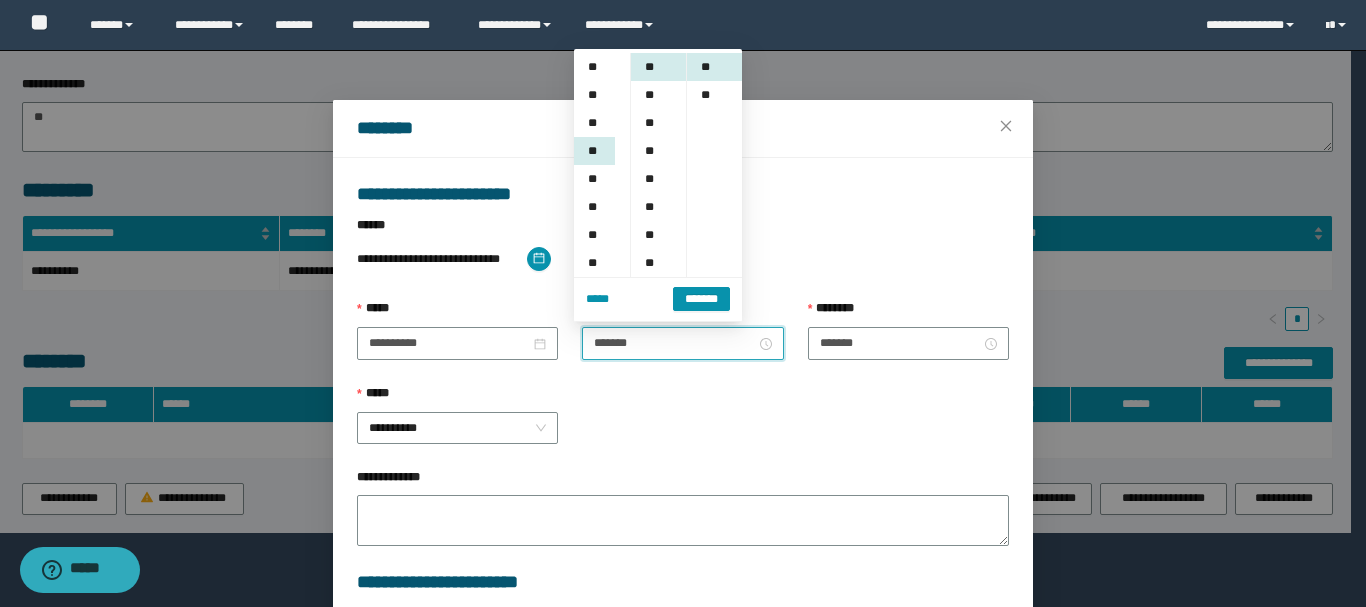 scroll, scrollTop: 84, scrollLeft: 0, axis: vertical 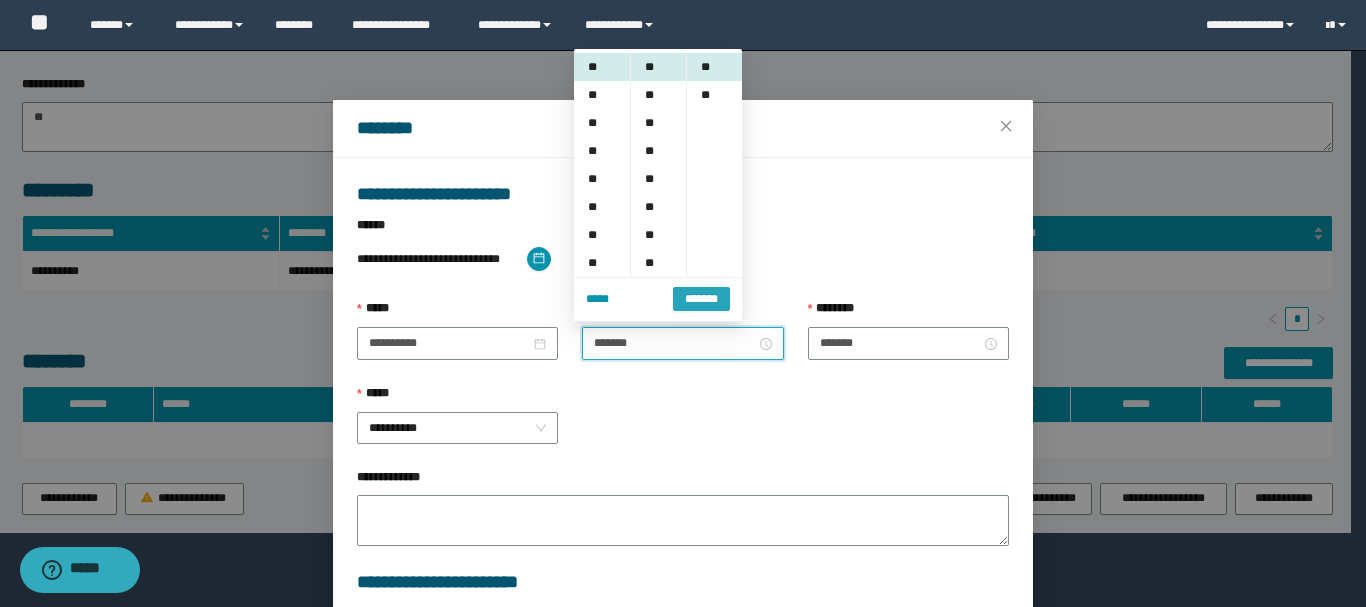 click on "*******" at bounding box center (701, 299) 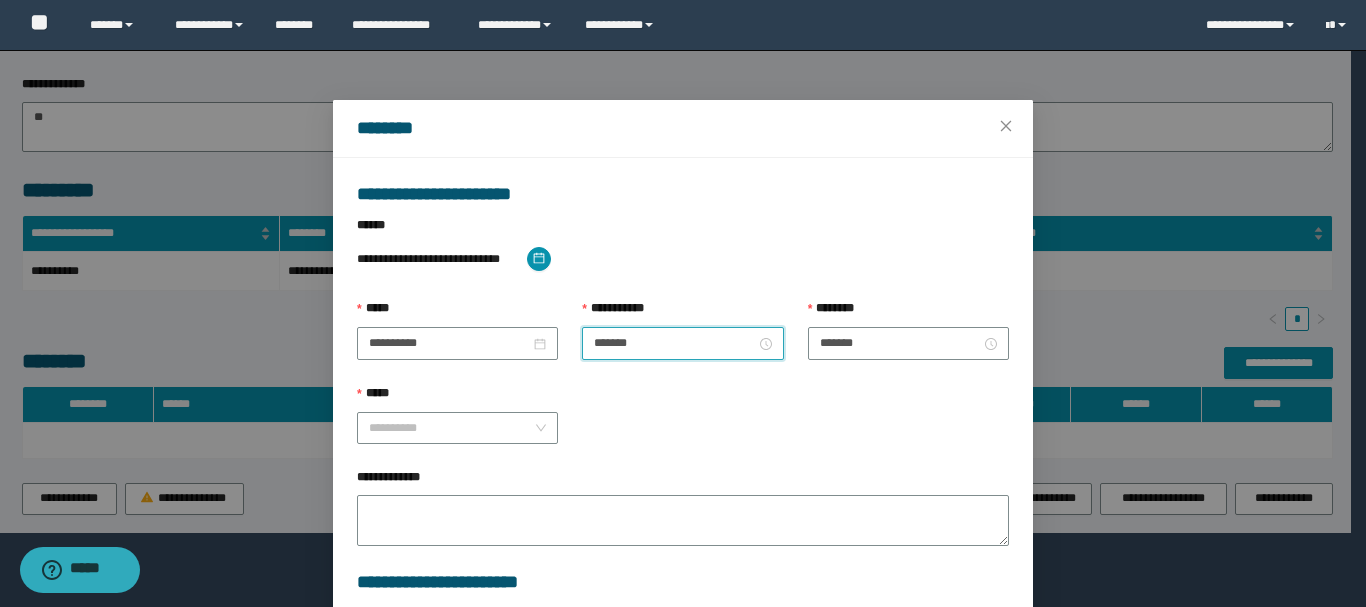 drag, startPoint x: 439, startPoint y: 421, endPoint x: 430, endPoint y: 449, distance: 29.410883 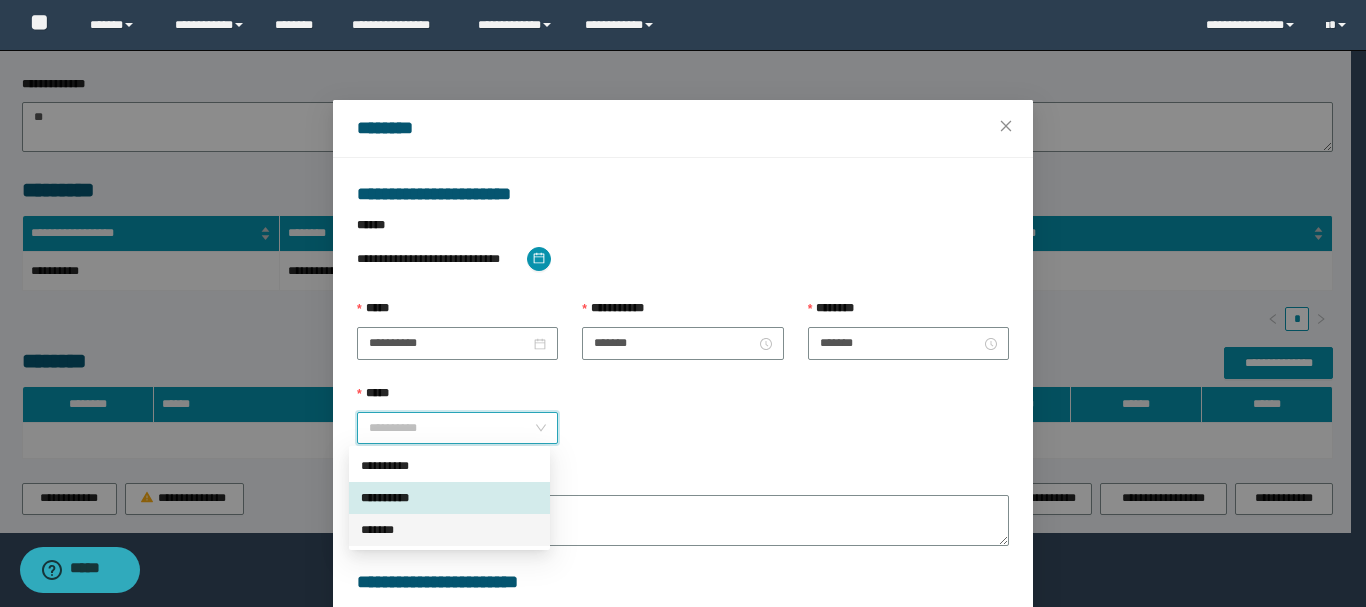 click on "*******" at bounding box center [449, 530] 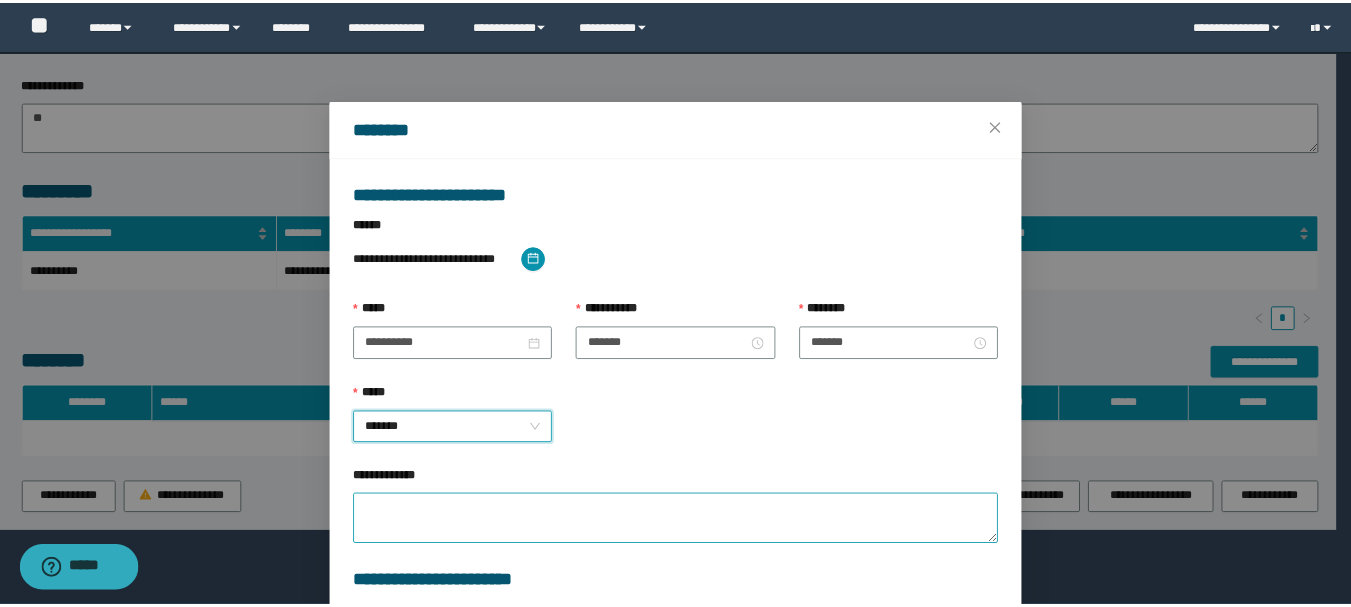 scroll, scrollTop: 263, scrollLeft: 0, axis: vertical 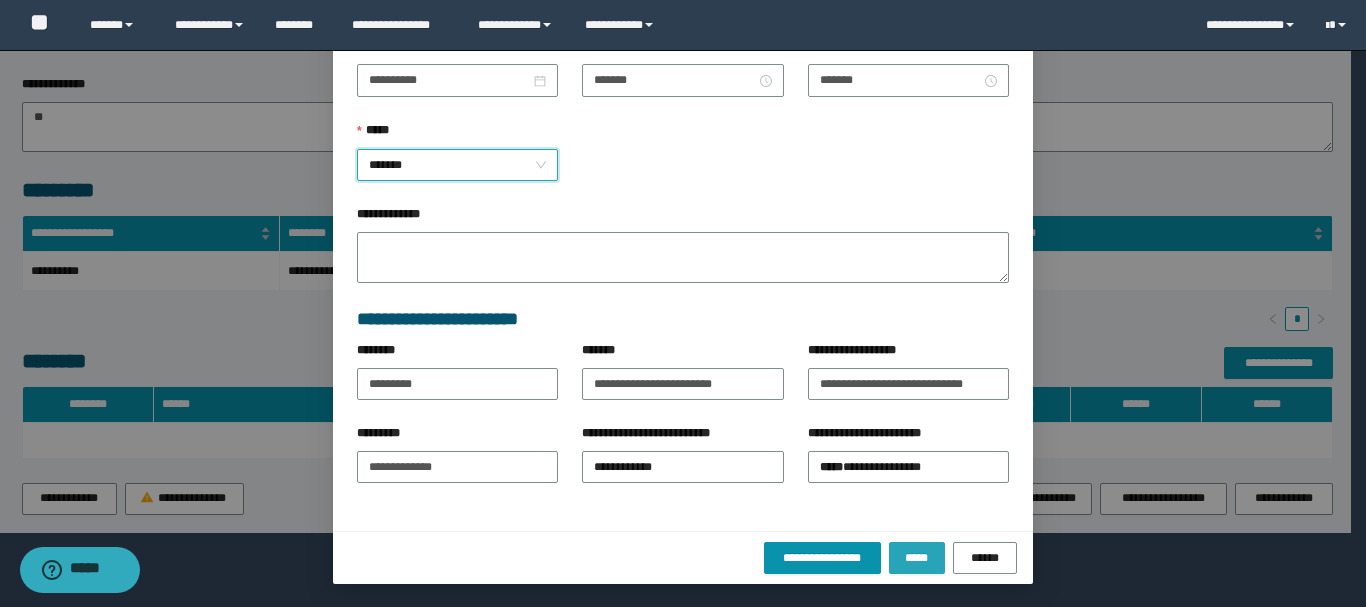 click on "*****" at bounding box center [917, 558] 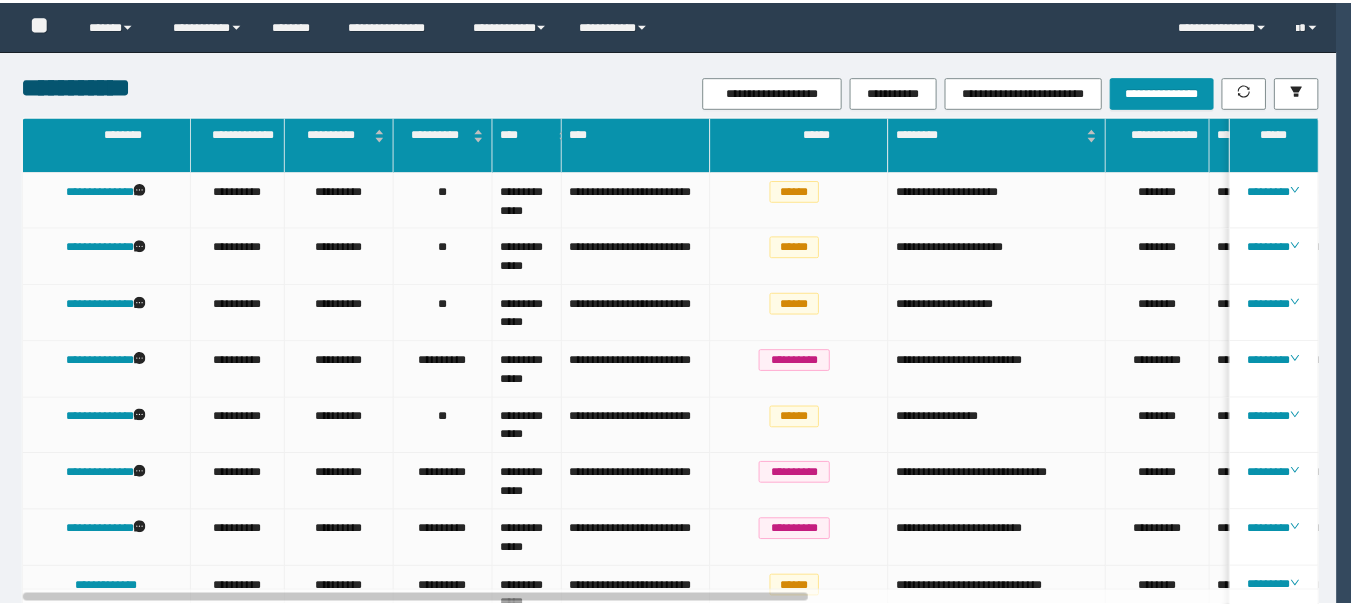 scroll, scrollTop: 0, scrollLeft: 0, axis: both 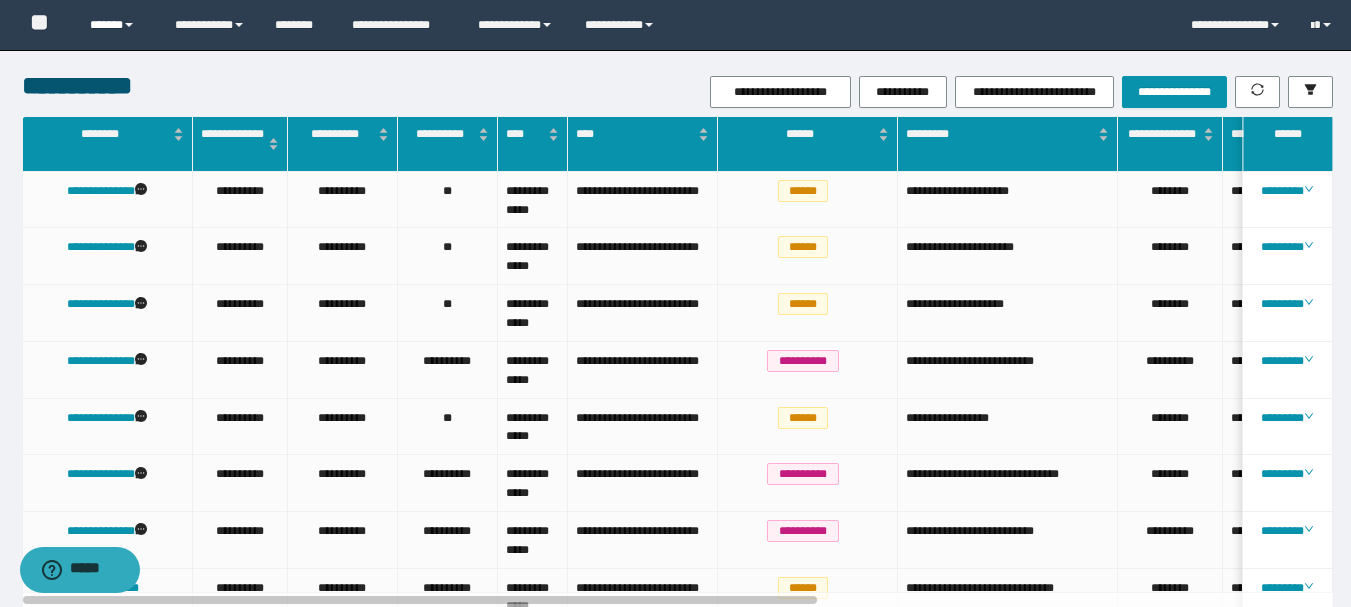 click on "******" at bounding box center [117, 25] 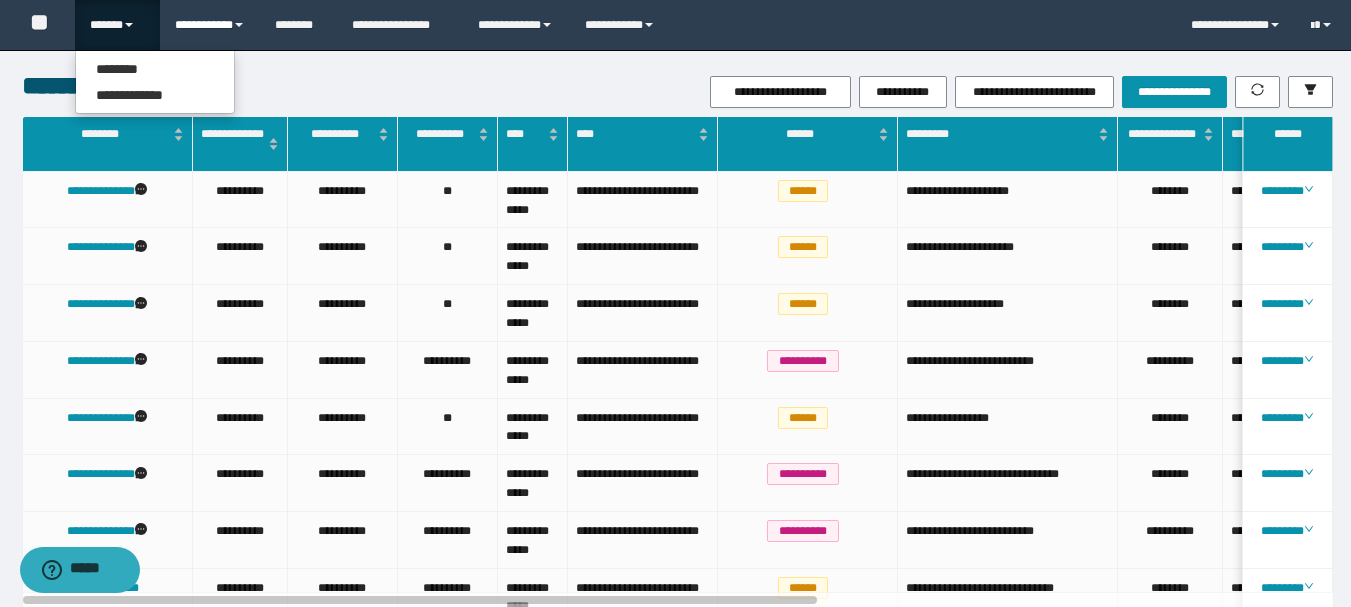 click on "**********" at bounding box center [210, 25] 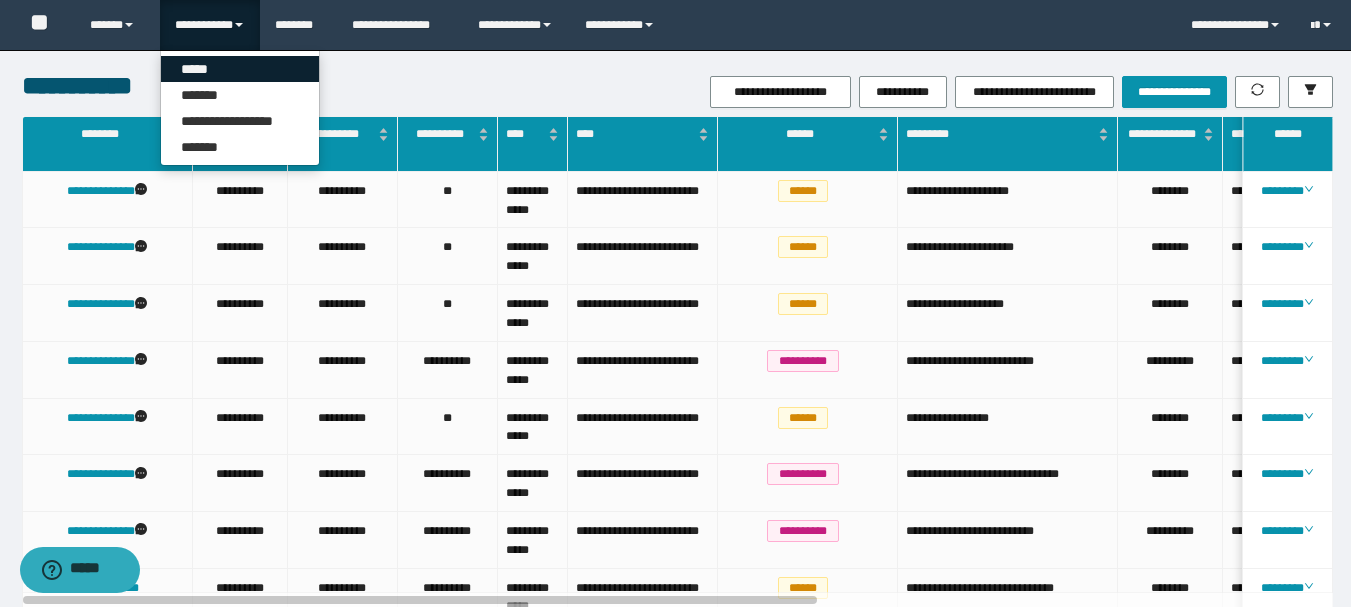 click on "*****" at bounding box center [240, 69] 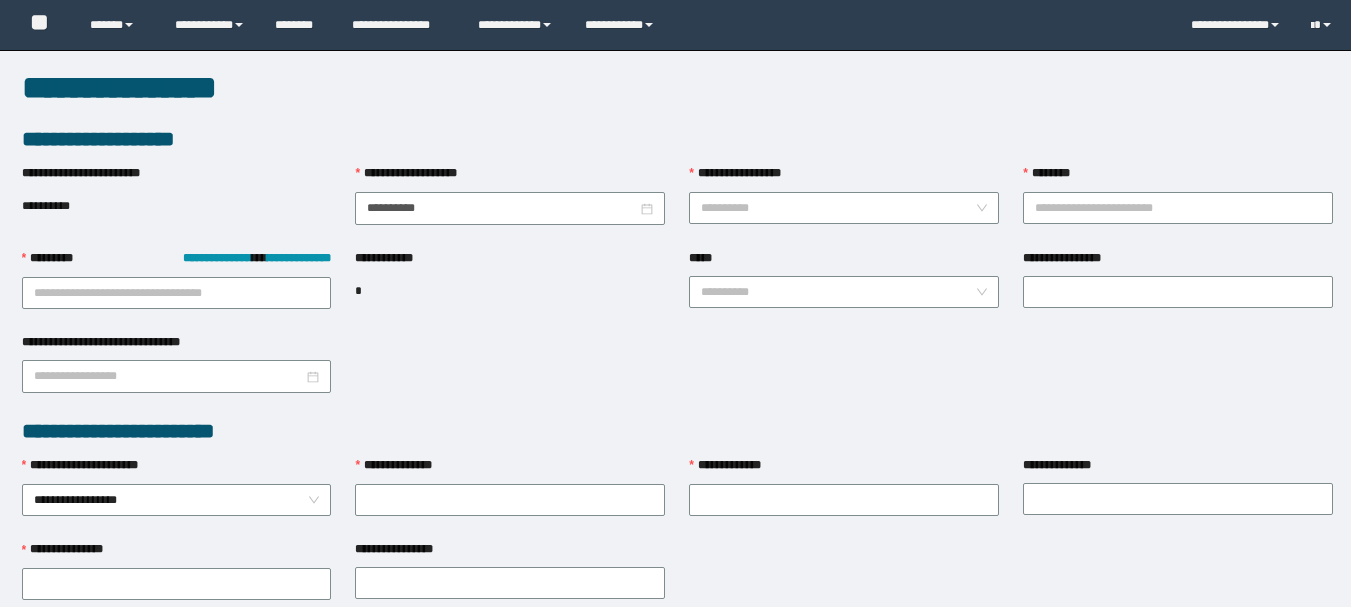 scroll, scrollTop: 0, scrollLeft: 0, axis: both 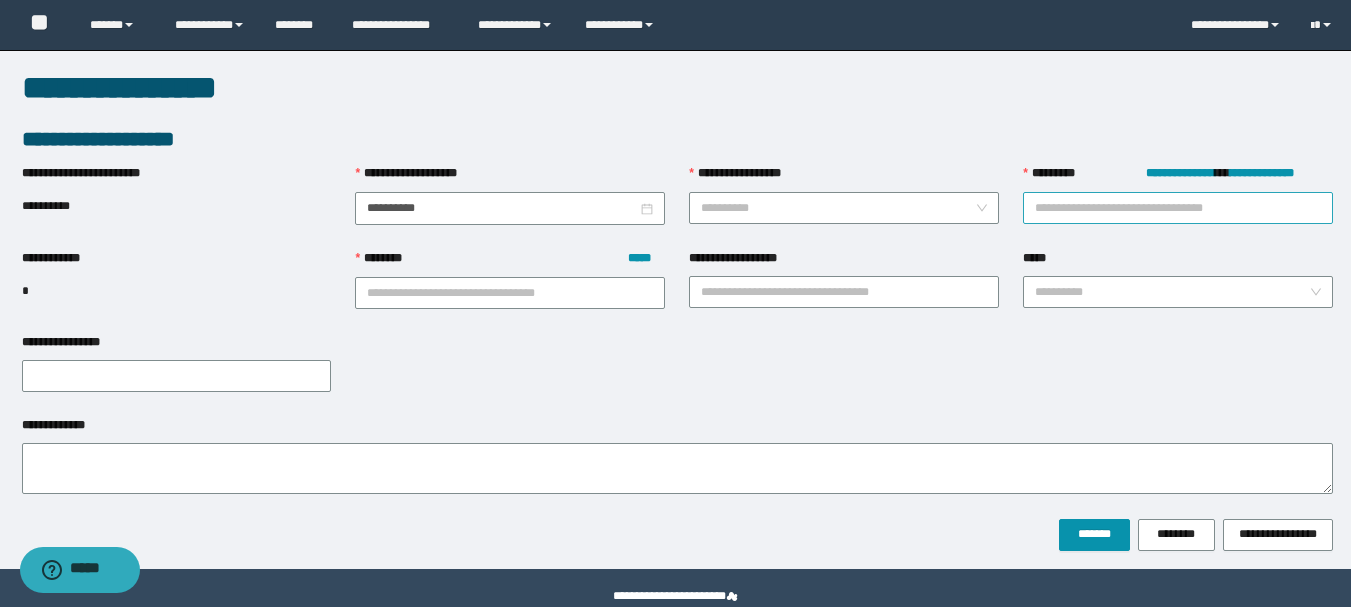 click on "**********" at bounding box center (1178, 208) 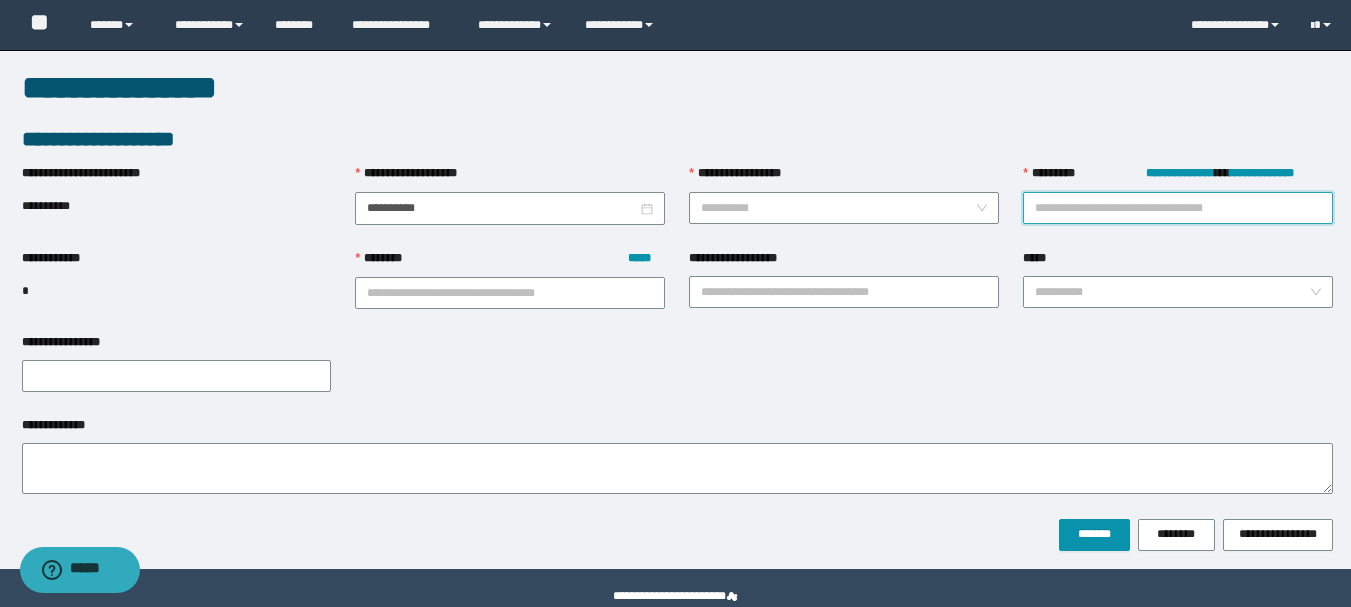 paste on "**********" 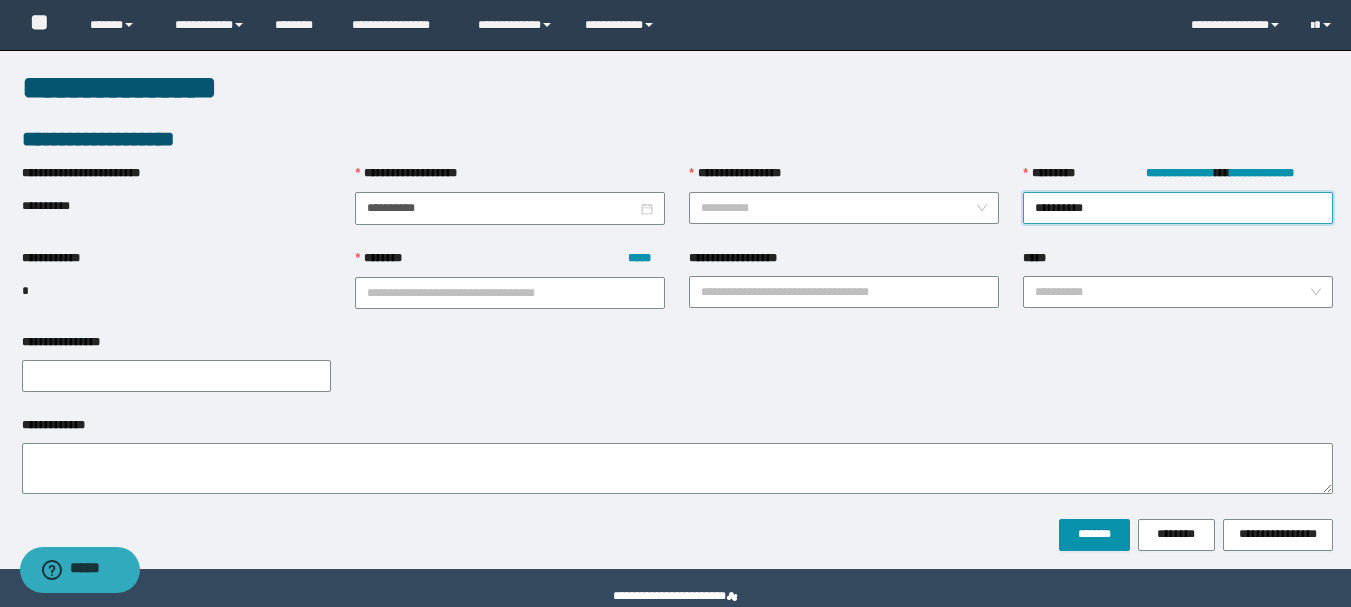 type on "**********" 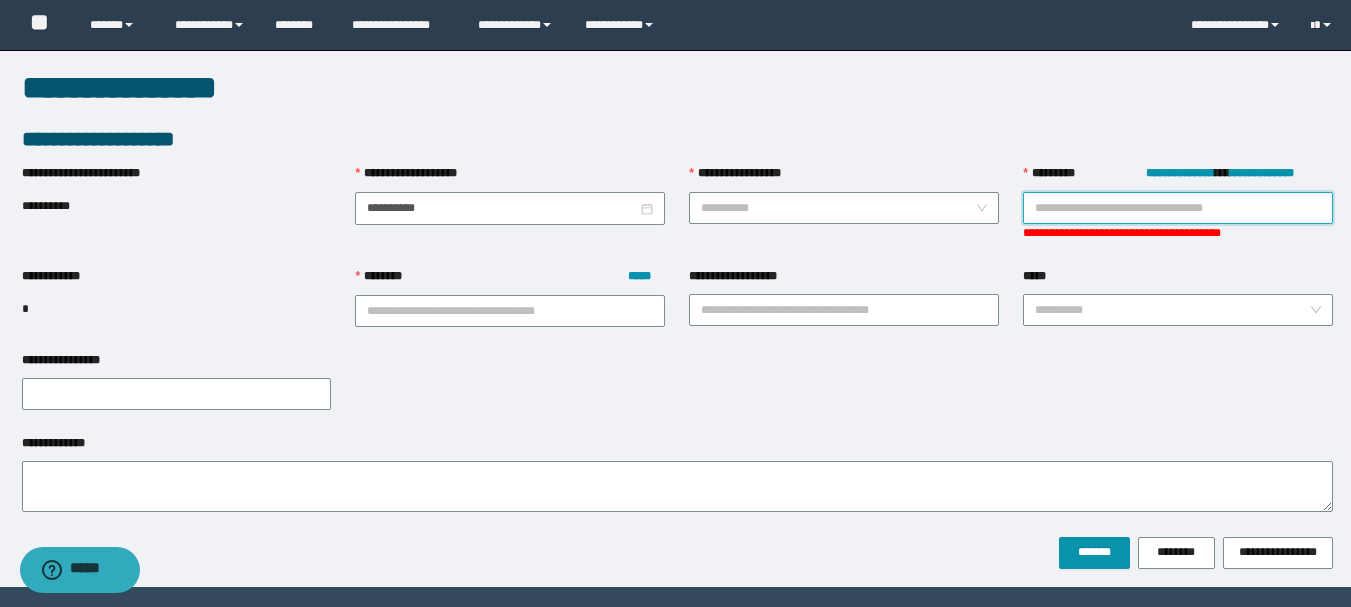 paste on "**********" 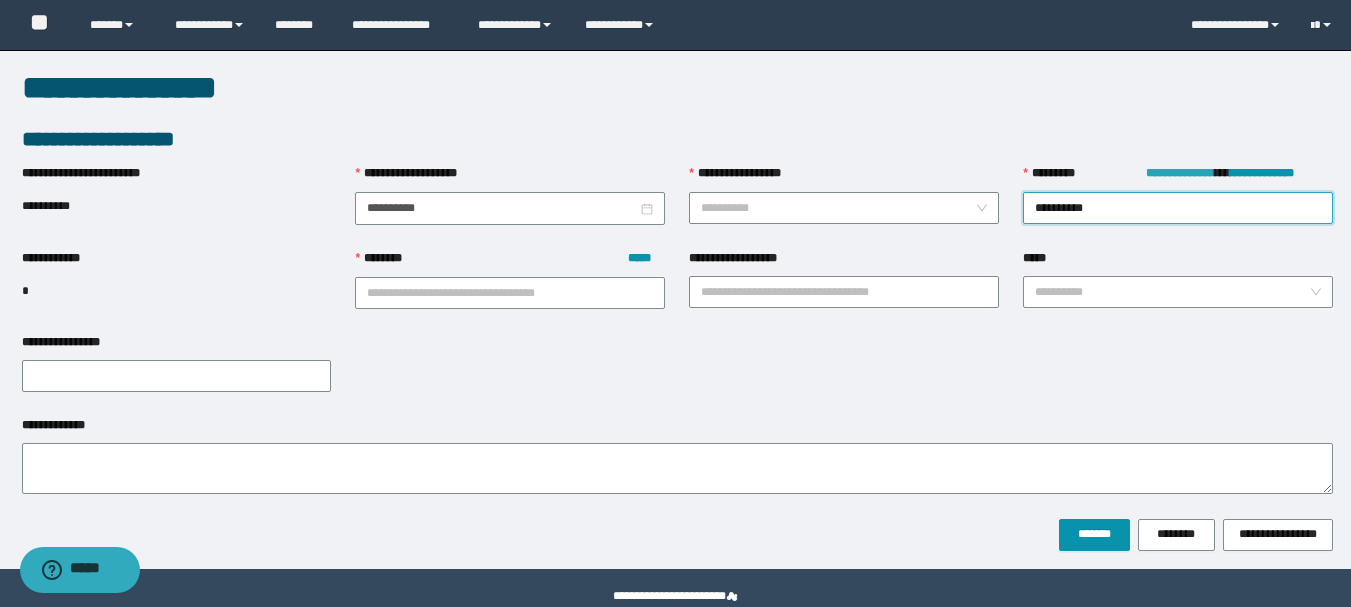 type on "**********" 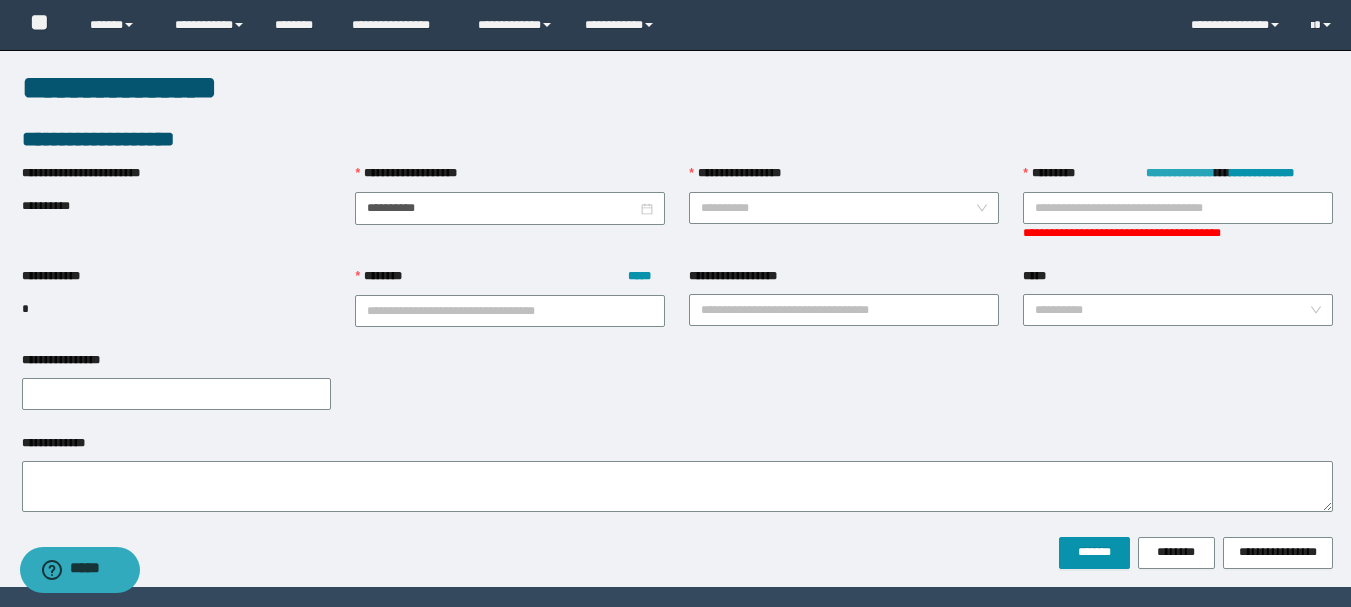 click on "**********" at bounding box center (1180, 173) 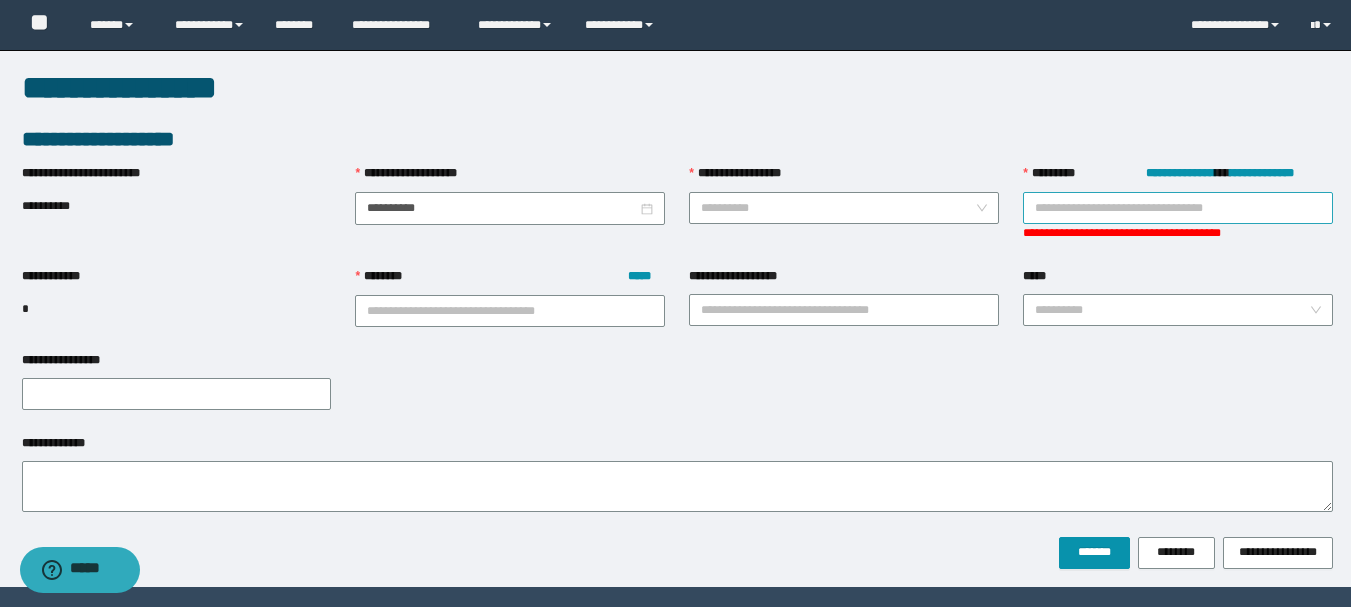 click on "**********" at bounding box center (1178, 208) 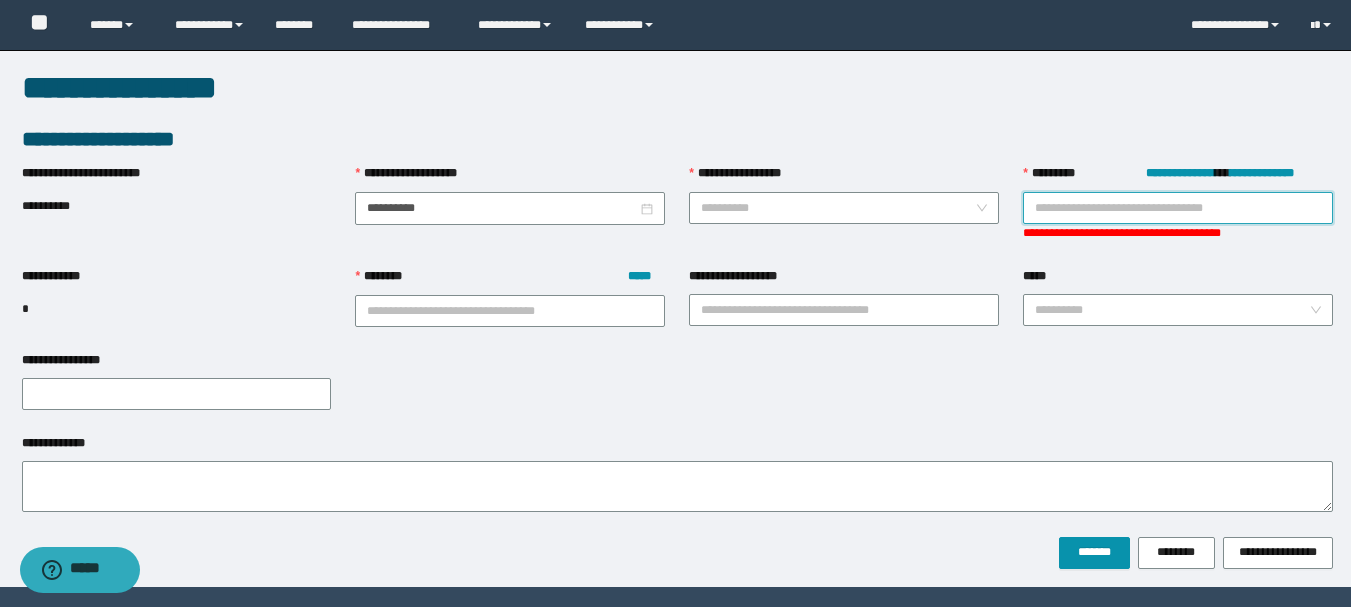paste on "**********" 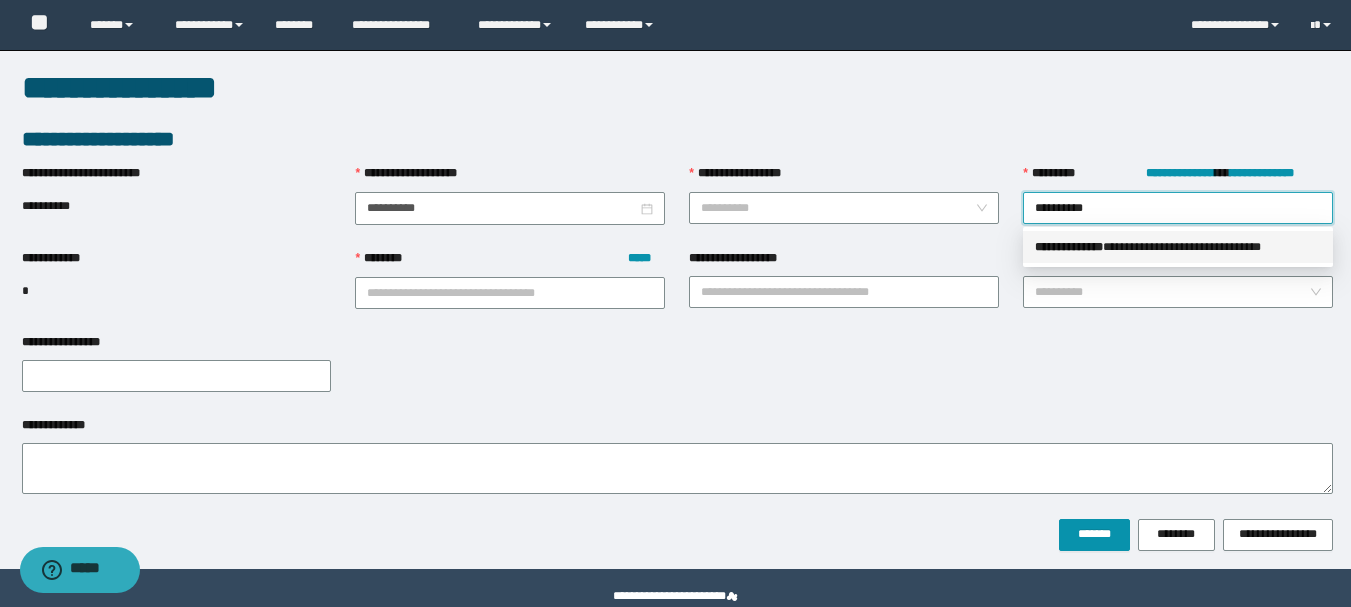 click on "**********" at bounding box center [1178, 247] 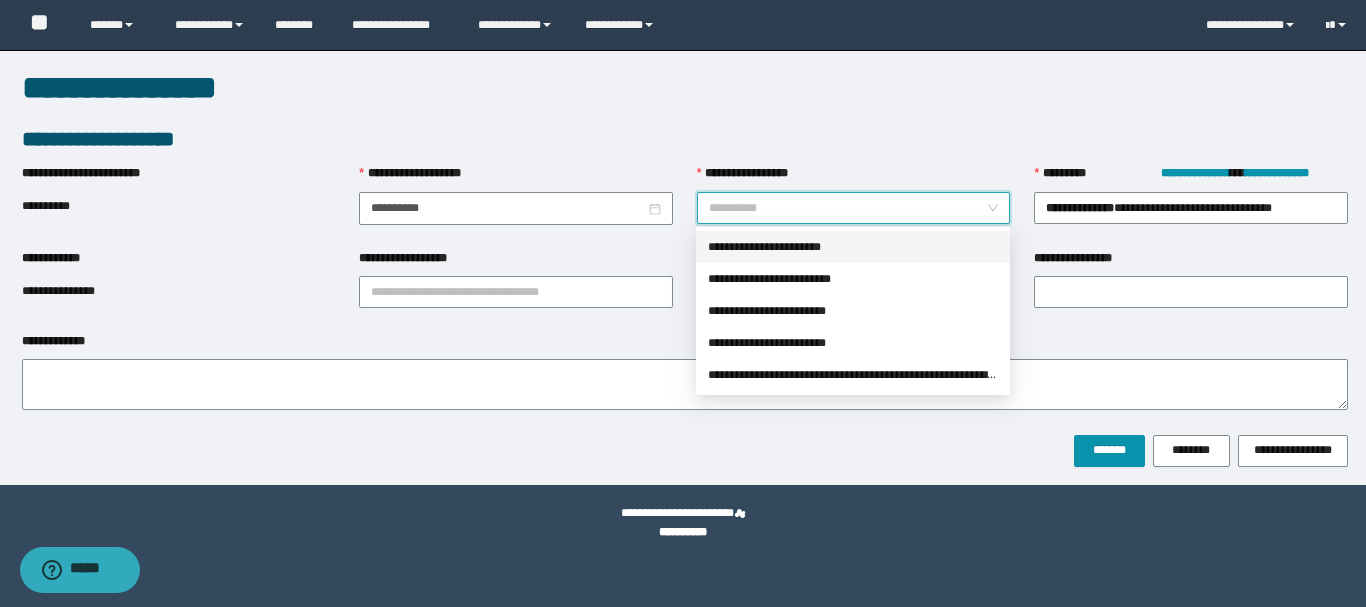 click on "**********" at bounding box center [848, 208] 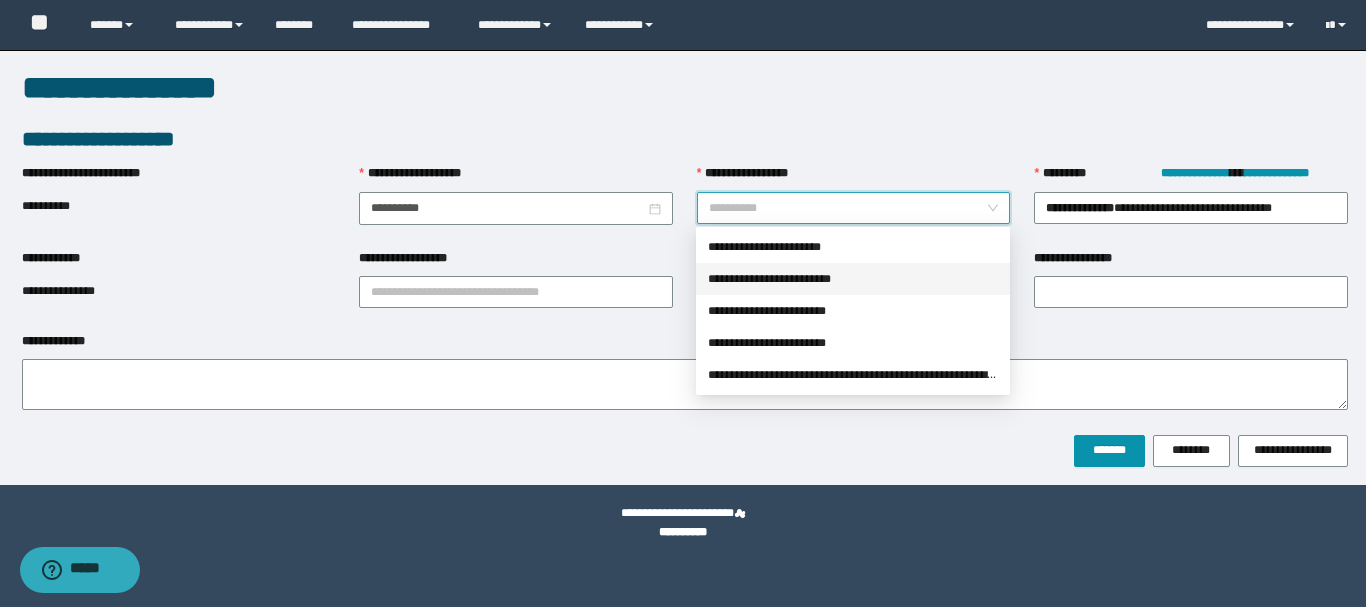 click on "**********" at bounding box center [853, 279] 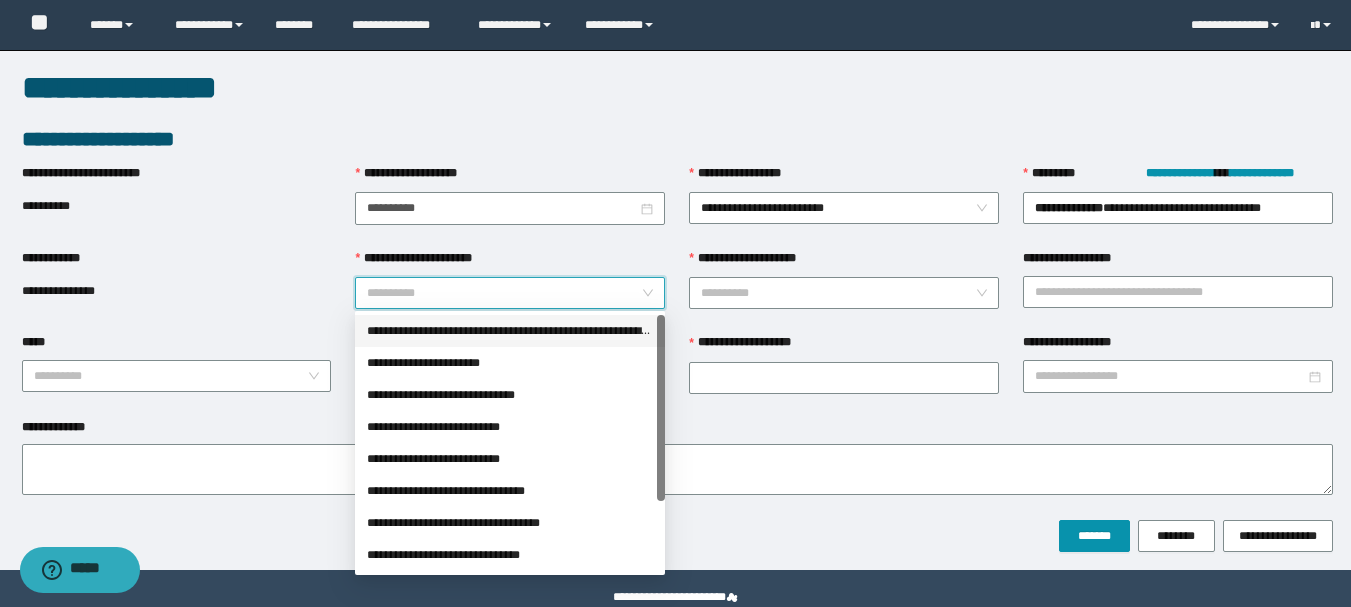 click on "**********" at bounding box center [504, 293] 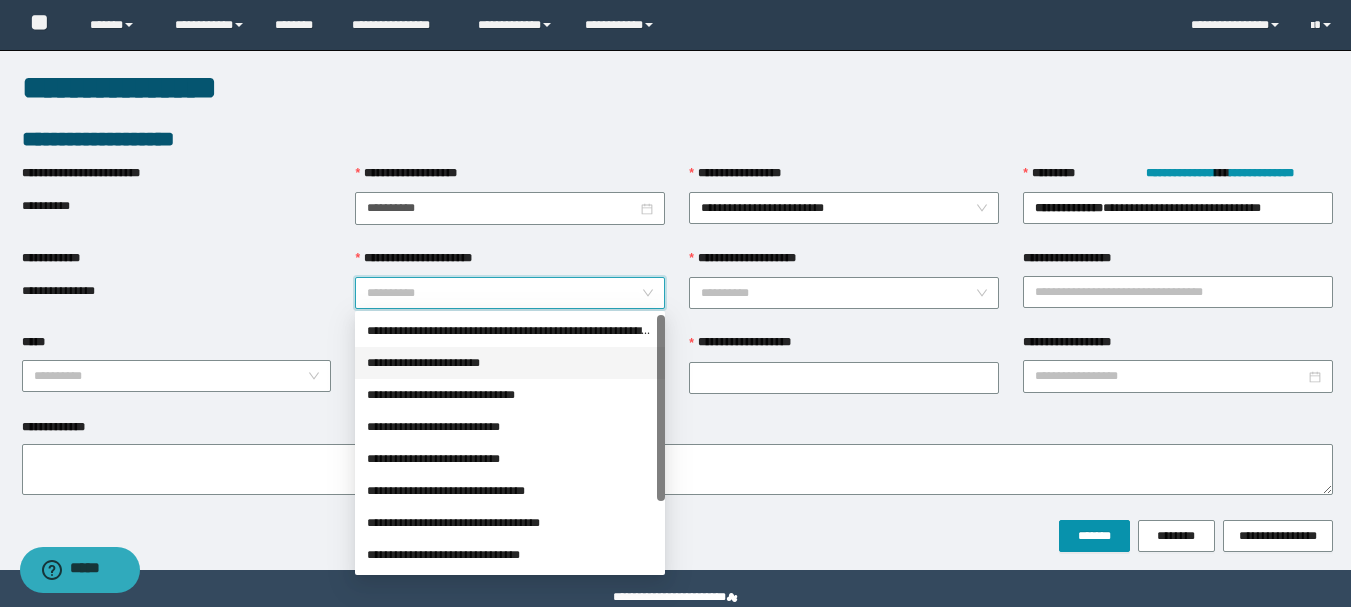 click on "**********" at bounding box center [510, 363] 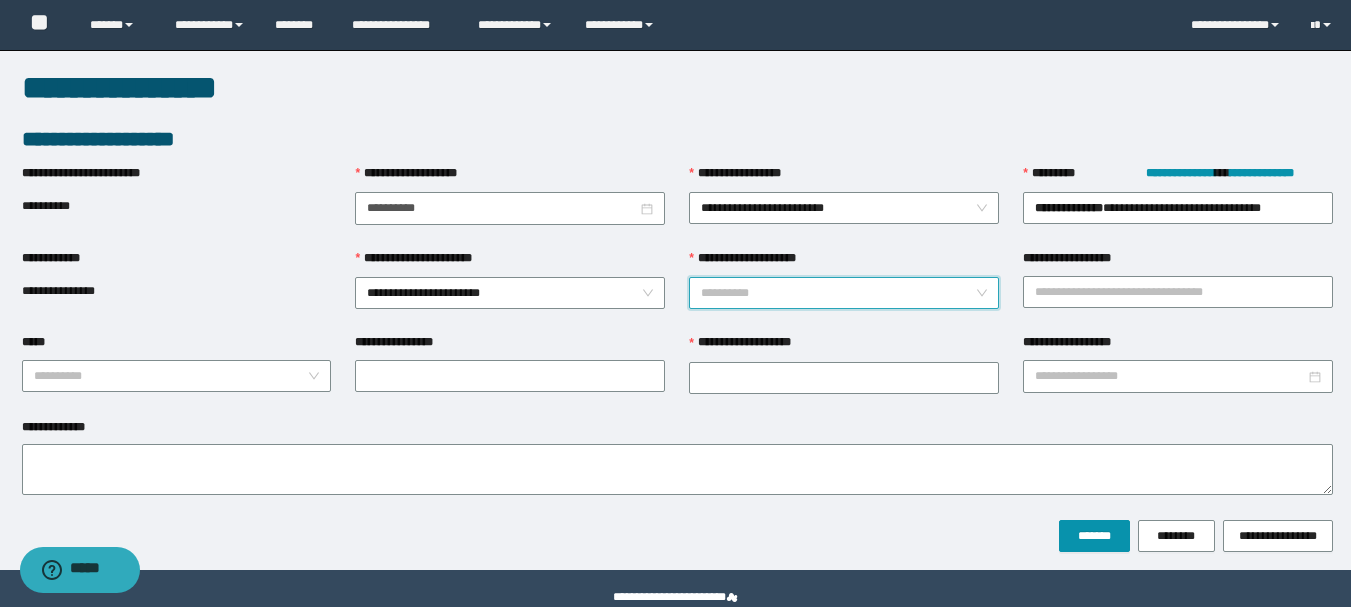 click on "**********" at bounding box center [838, 293] 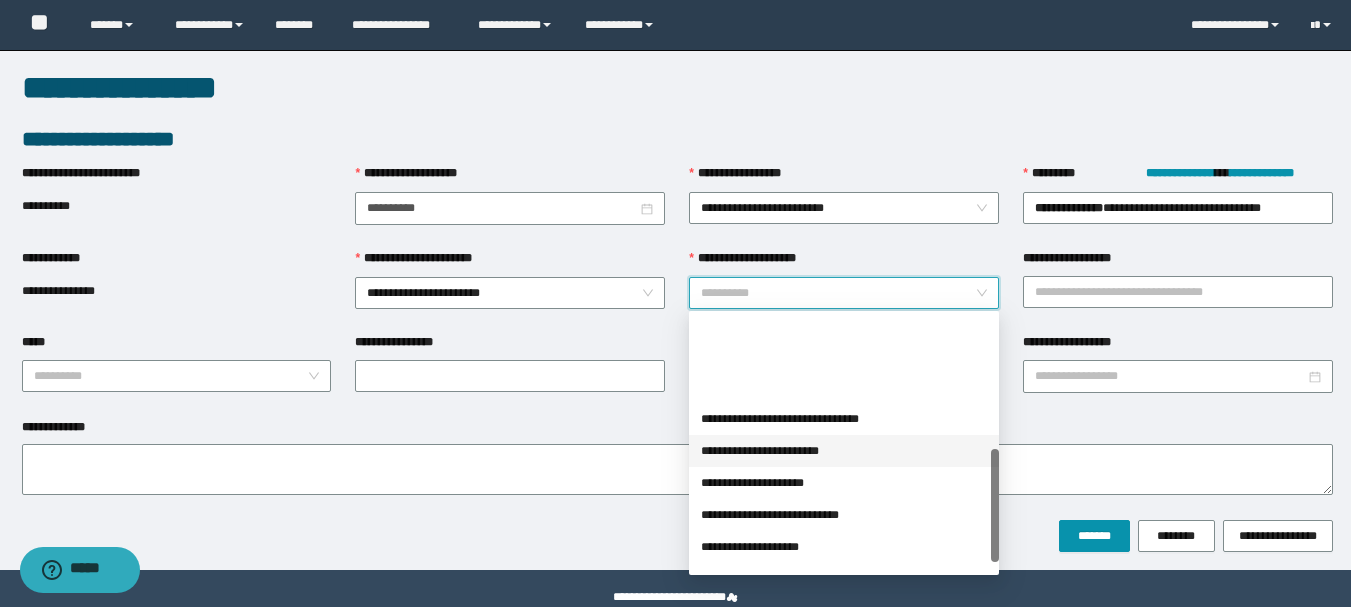 scroll, scrollTop: 300, scrollLeft: 0, axis: vertical 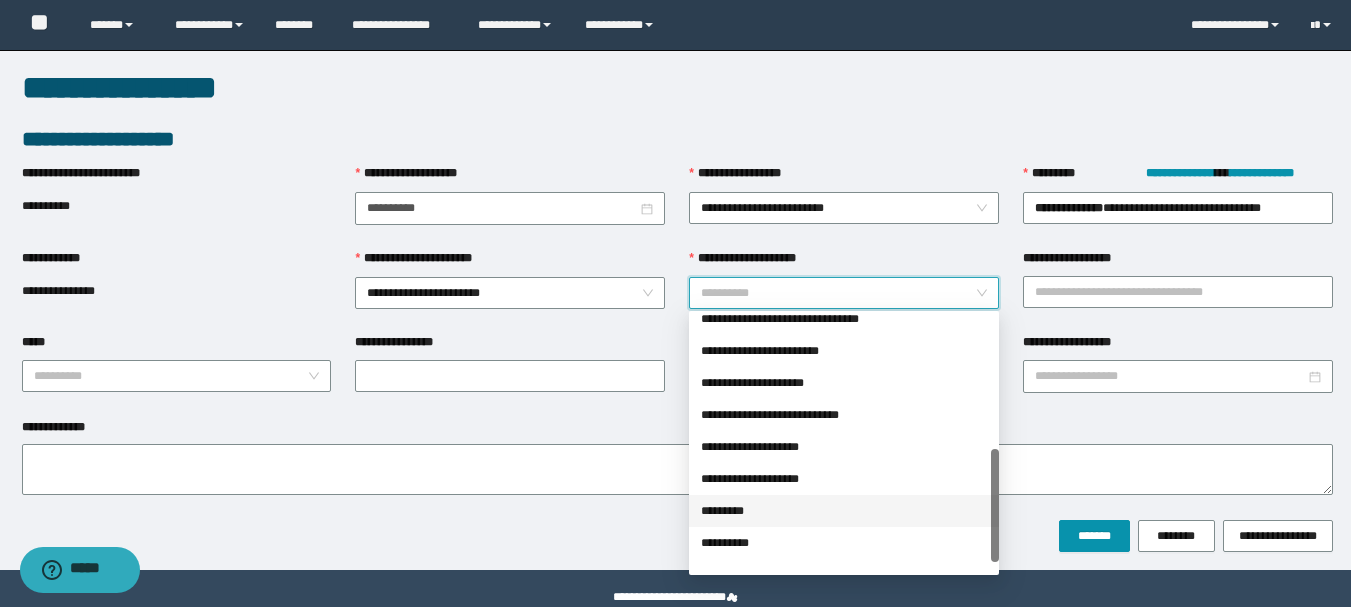 click on "*********" at bounding box center [844, 511] 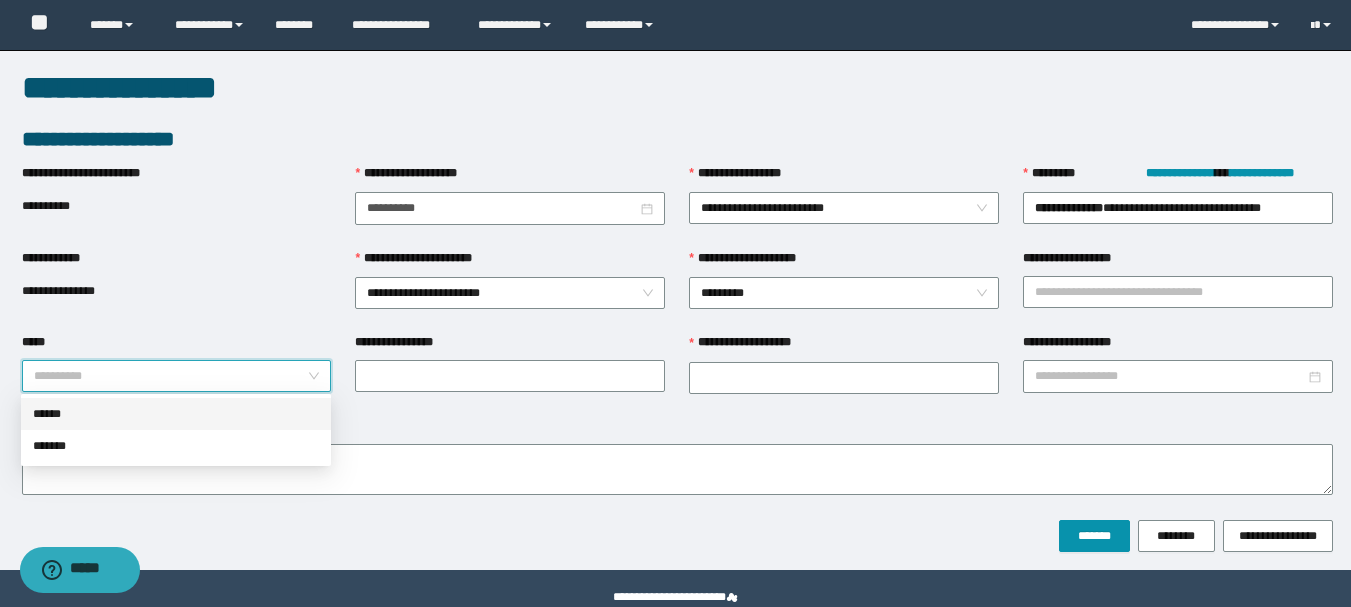 click on "*****" at bounding box center [171, 376] 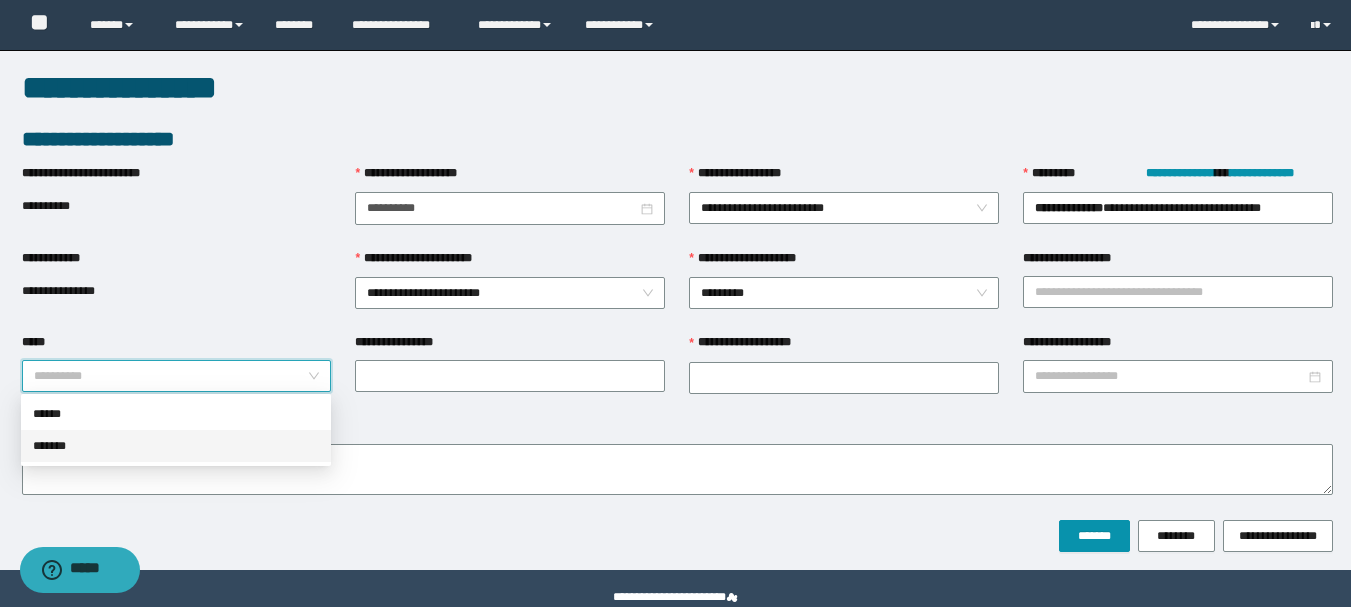 click on "*******" at bounding box center [176, 446] 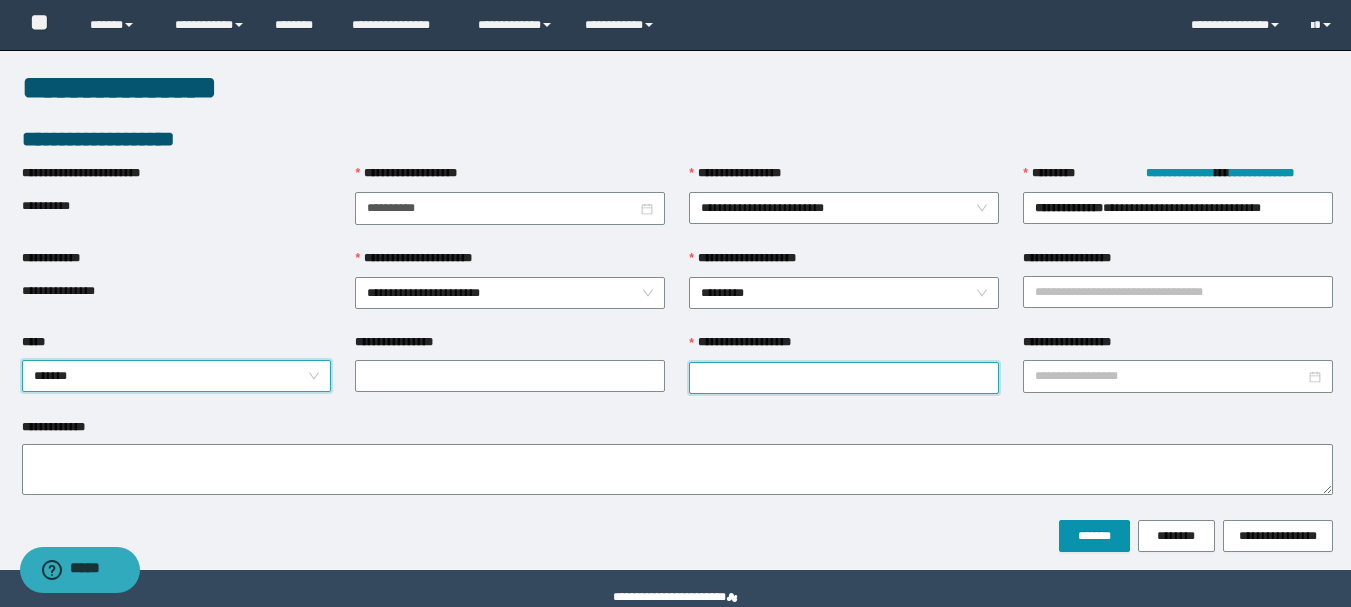 click on "**********" at bounding box center [844, 378] 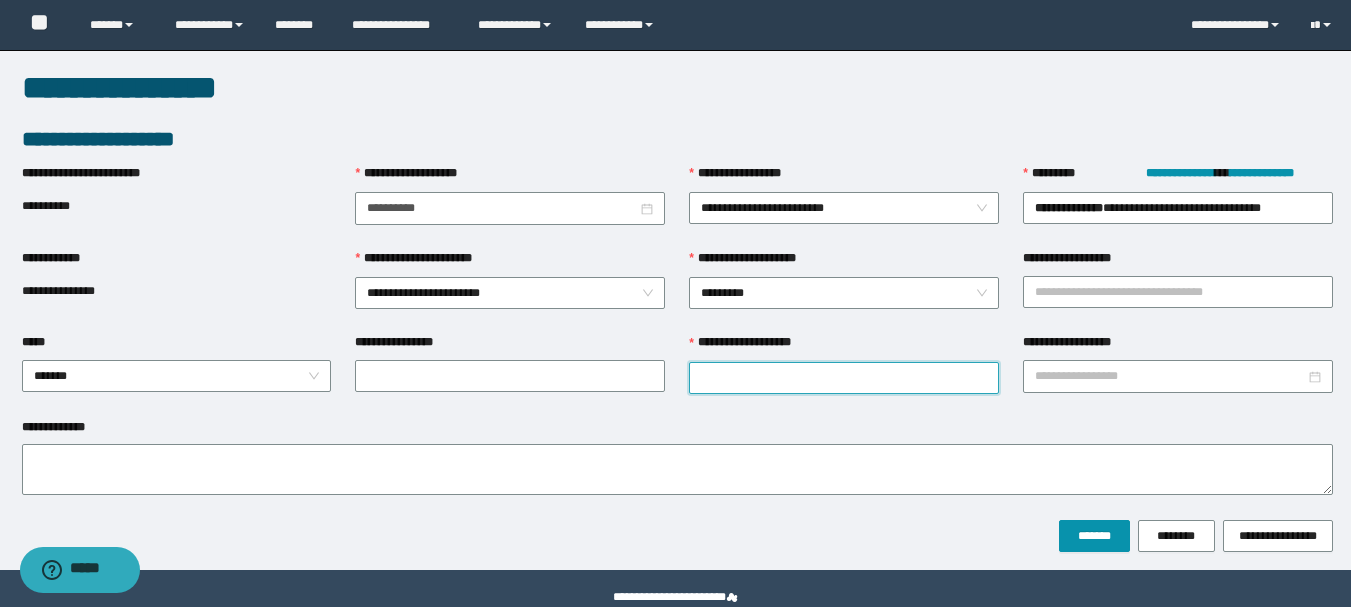 paste on "*********" 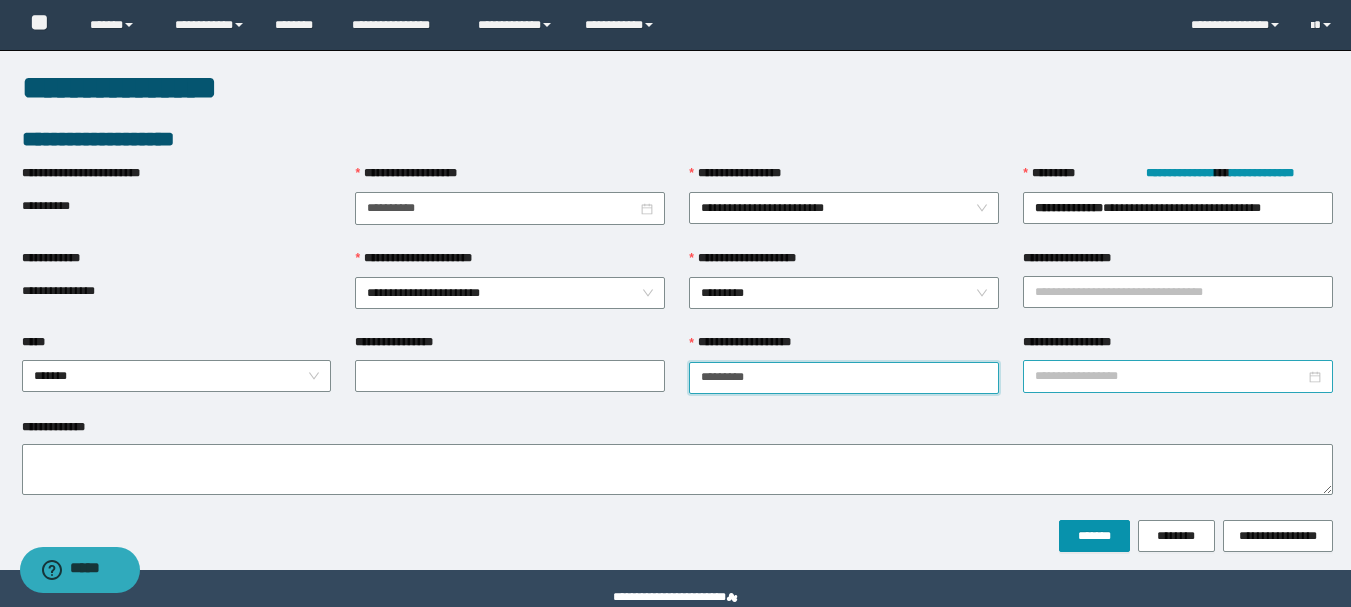 type on "*********" 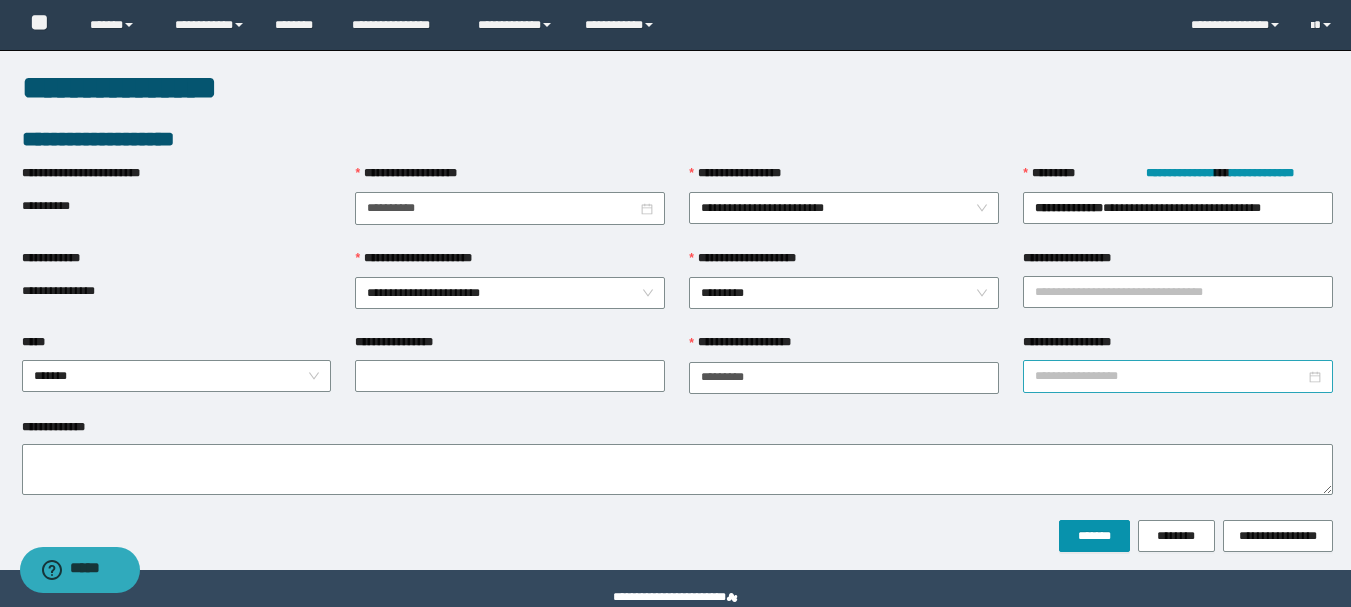 click on "**********" at bounding box center (1170, 376) 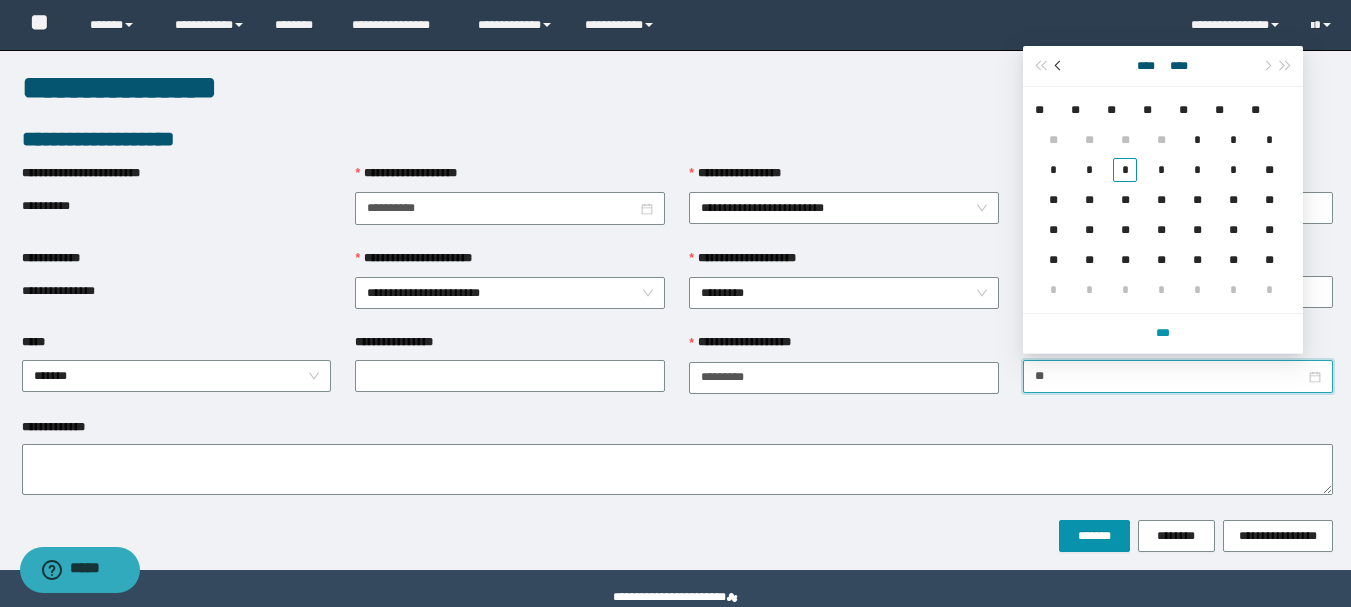 click at bounding box center [1059, 66] 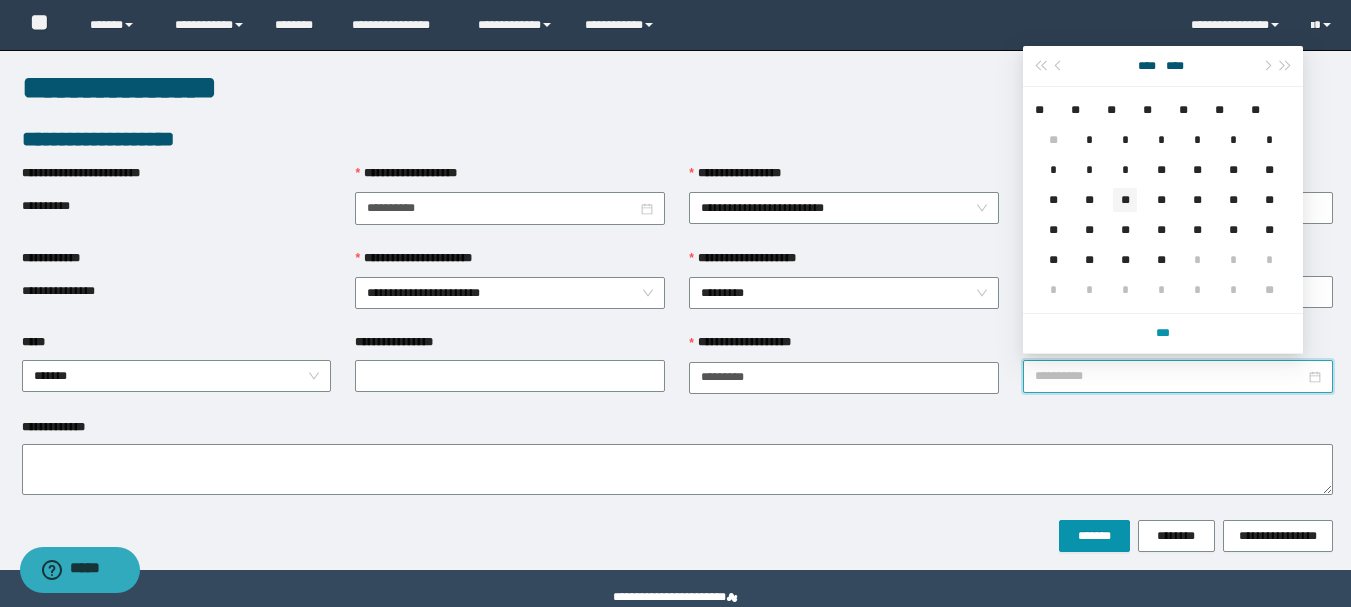 click on "**" at bounding box center (1125, 200) 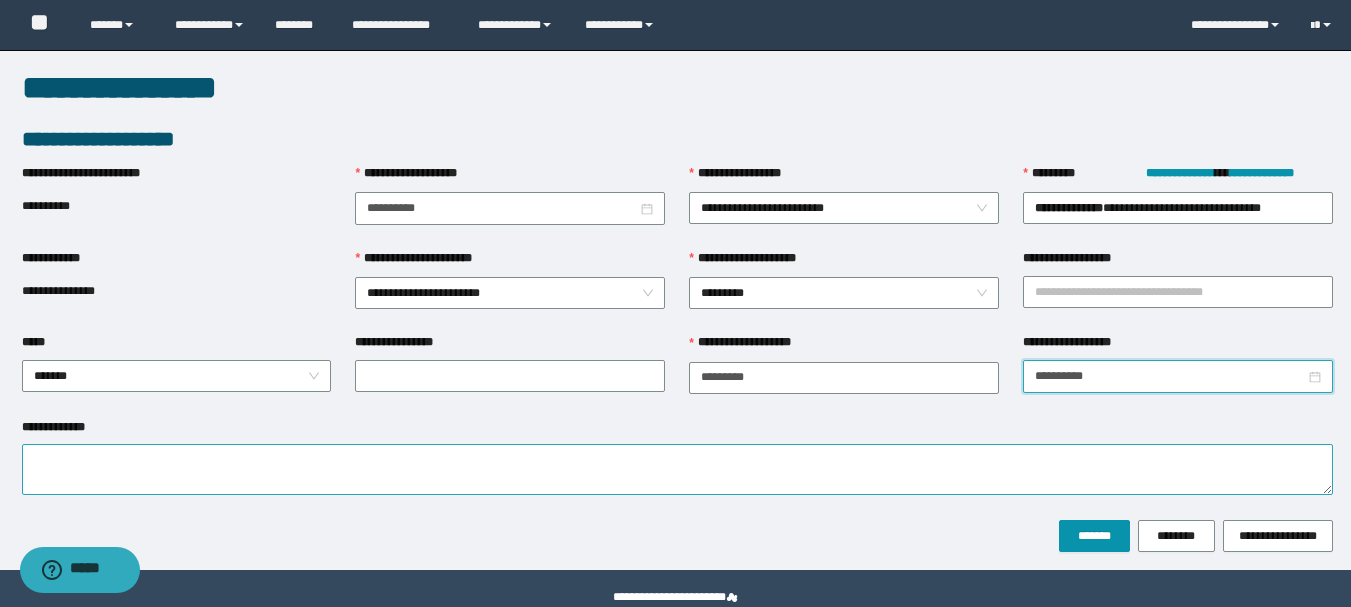type on "**********" 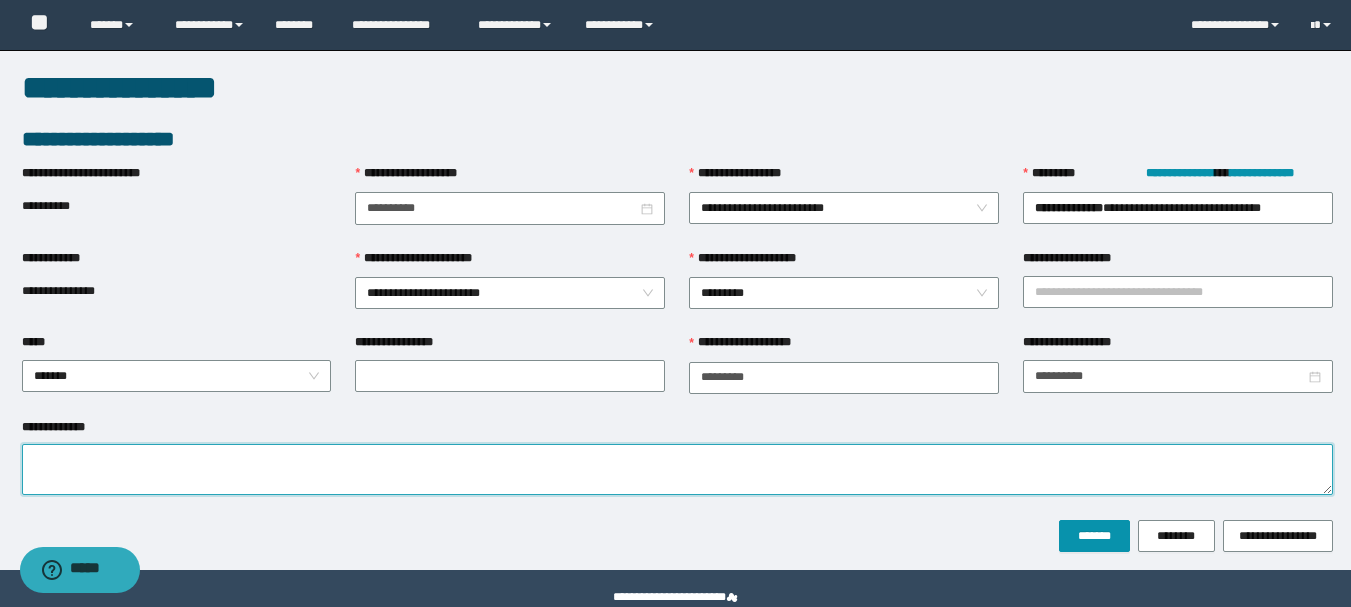 click on "**********" at bounding box center (677, 469) 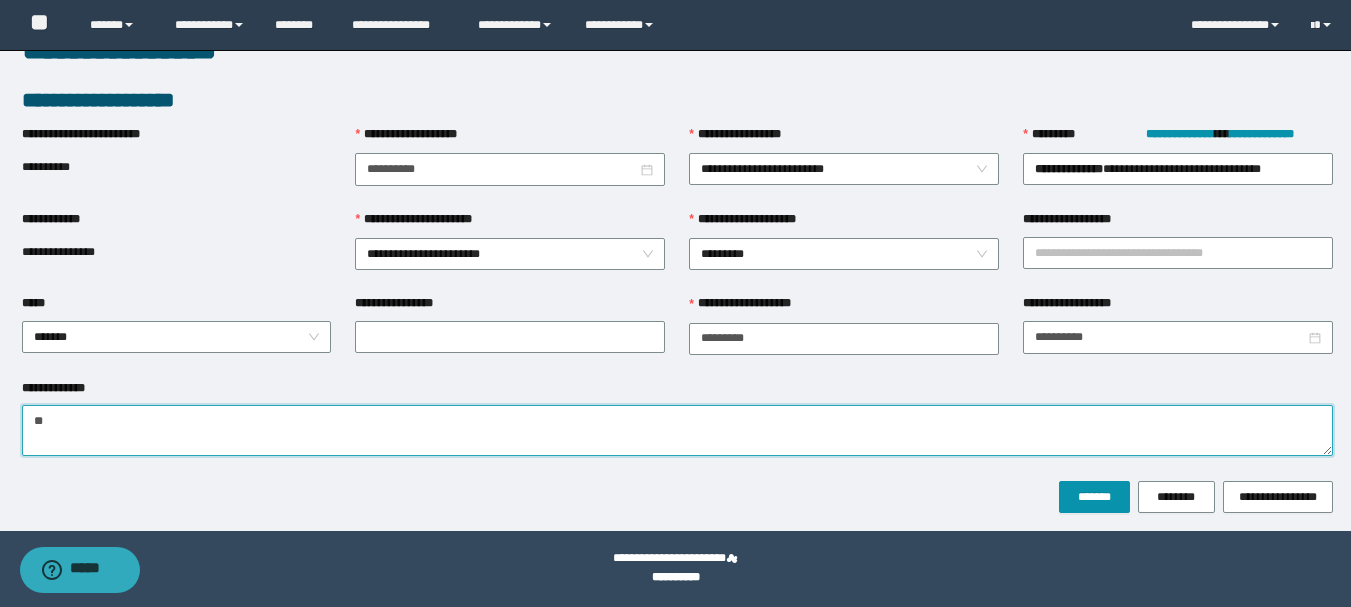 scroll, scrollTop: 0, scrollLeft: 0, axis: both 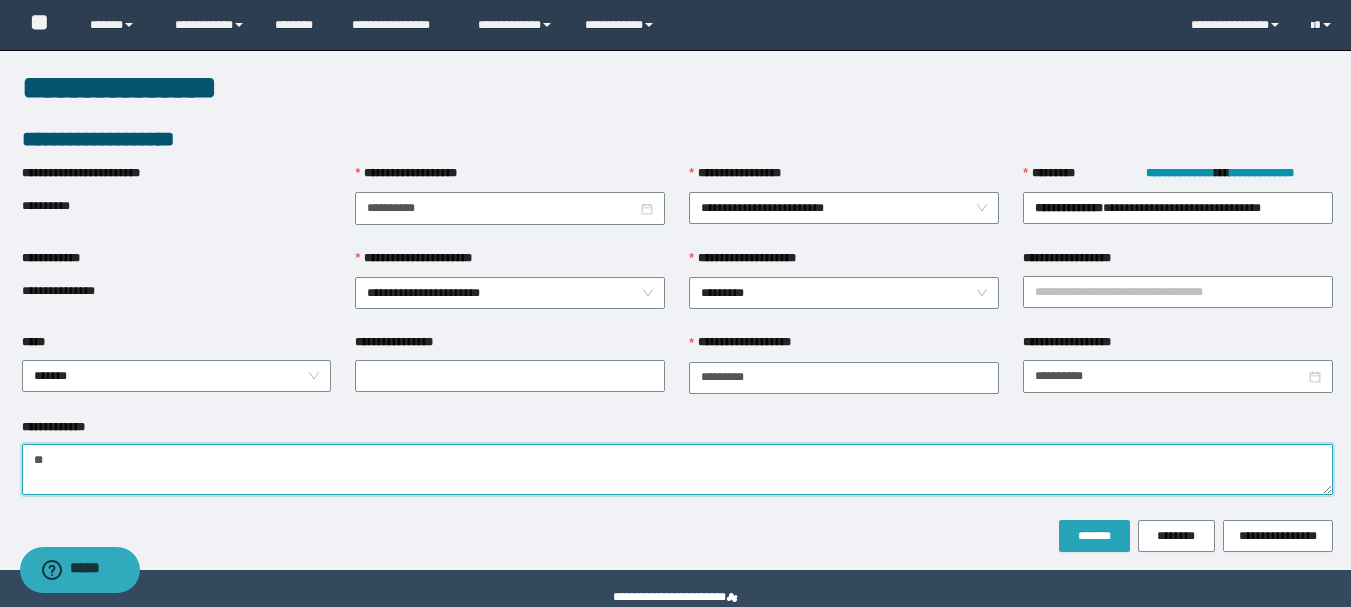 type on "**" 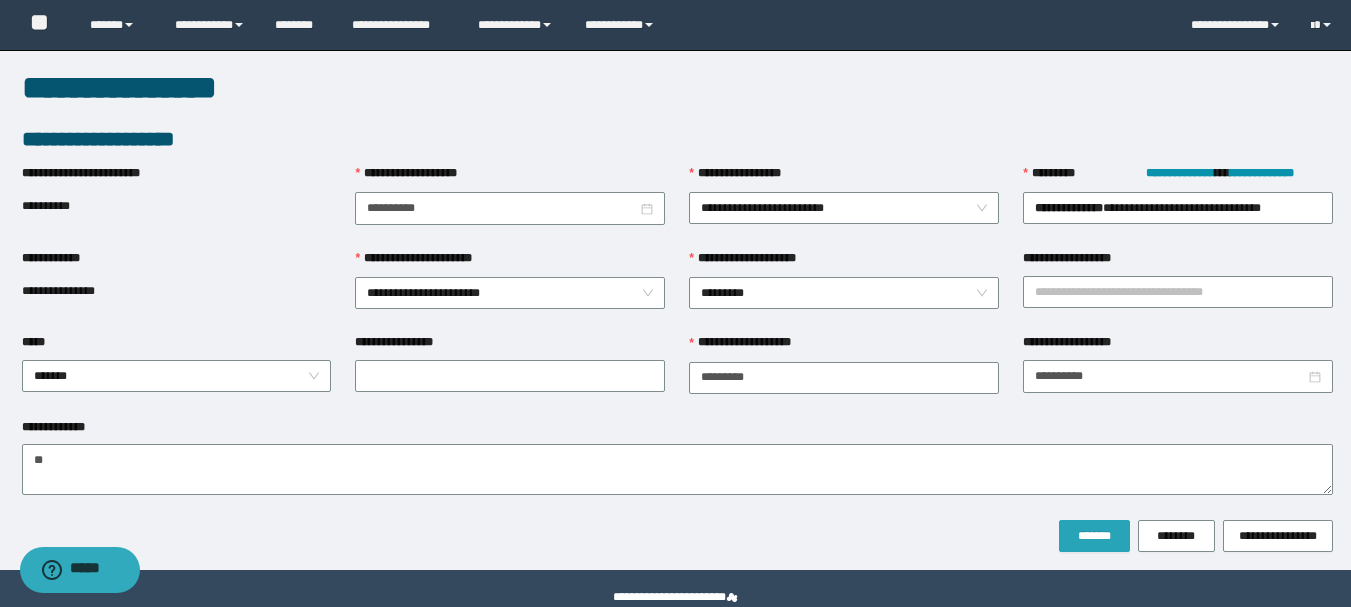 click on "*******" at bounding box center (1094, 536) 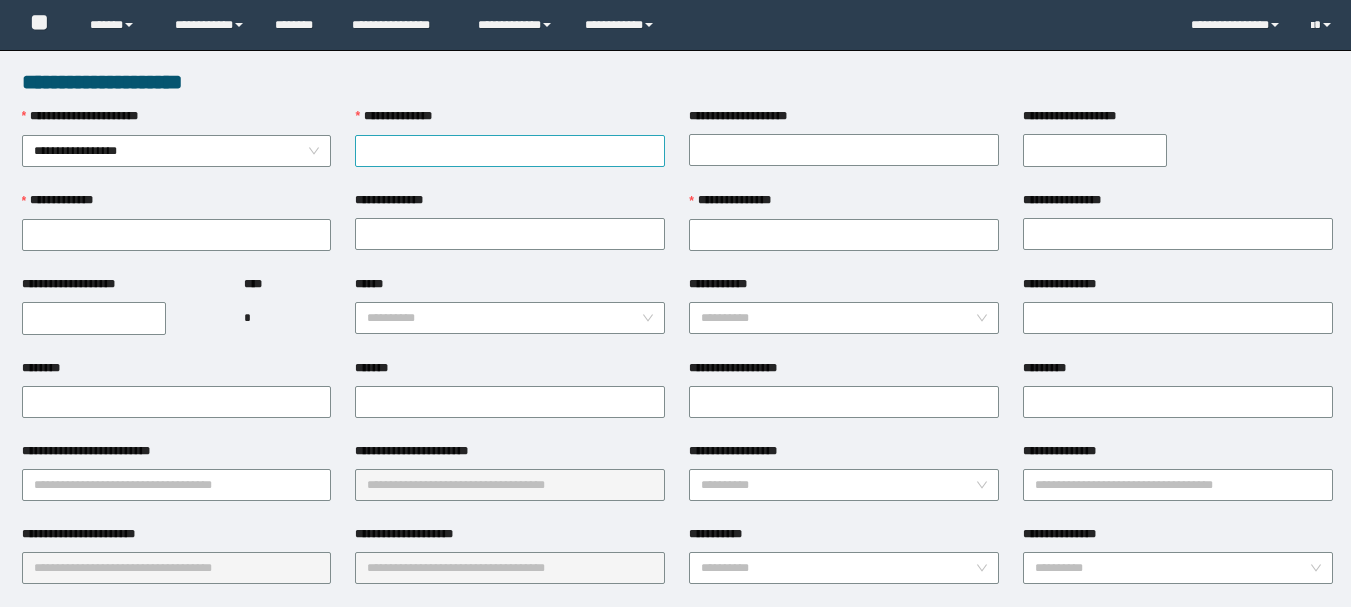 scroll, scrollTop: 0, scrollLeft: 0, axis: both 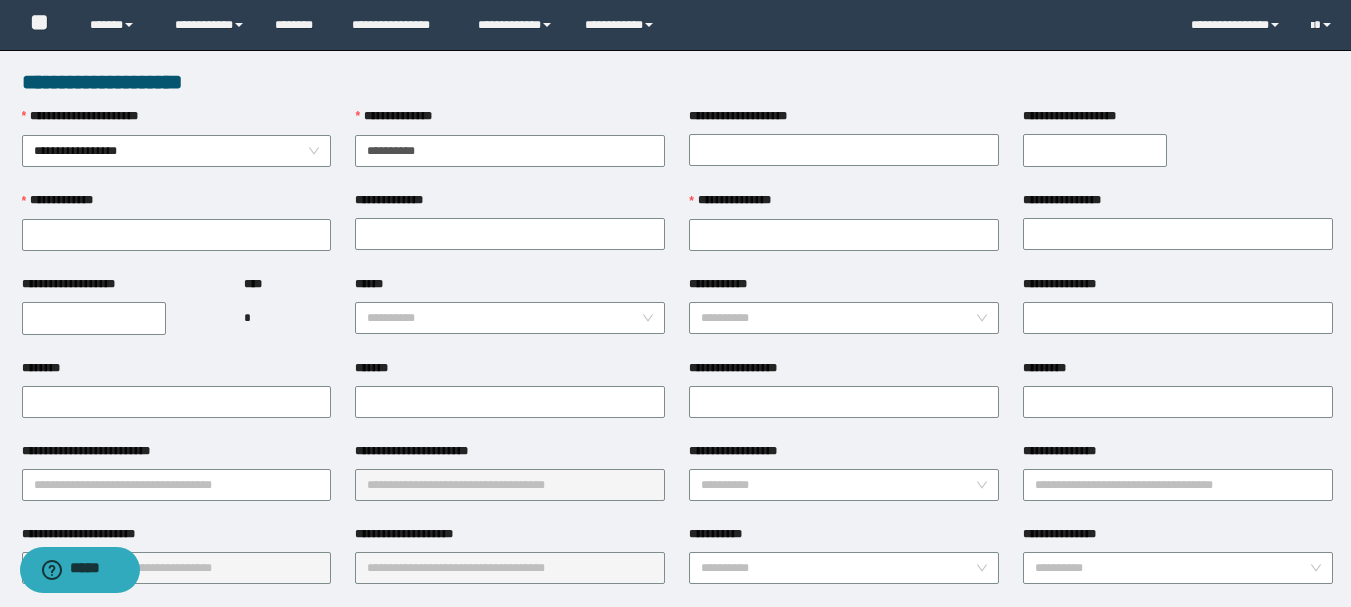 type on "**********" 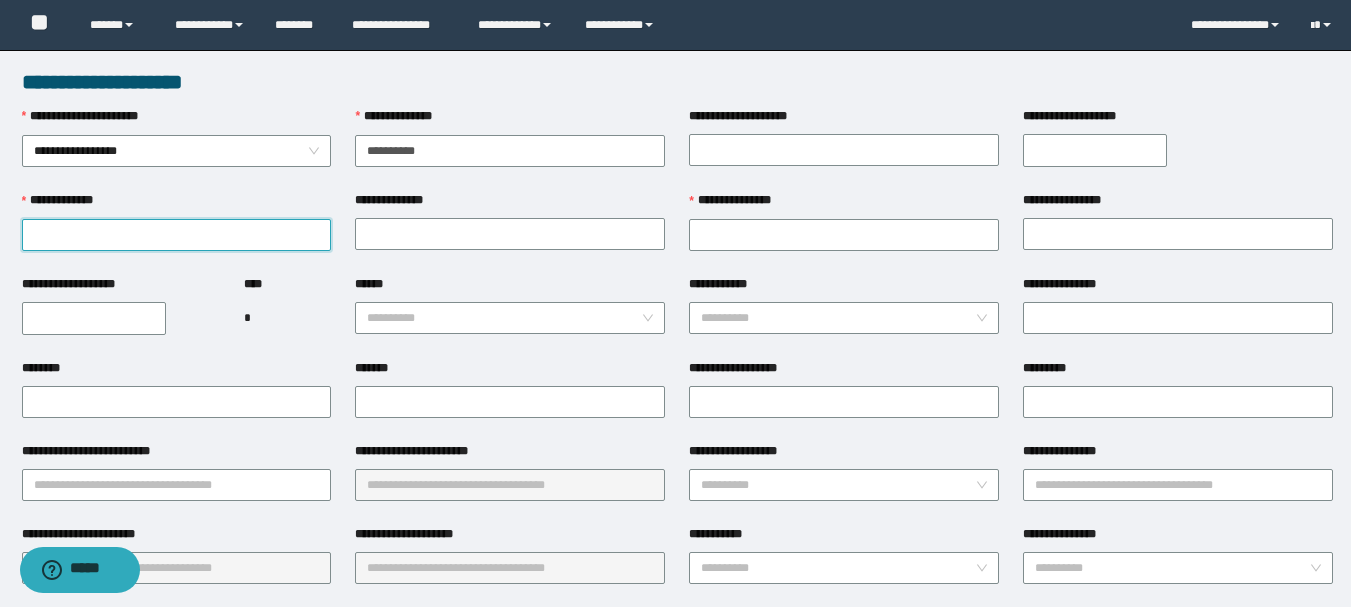 click on "**********" at bounding box center [177, 235] 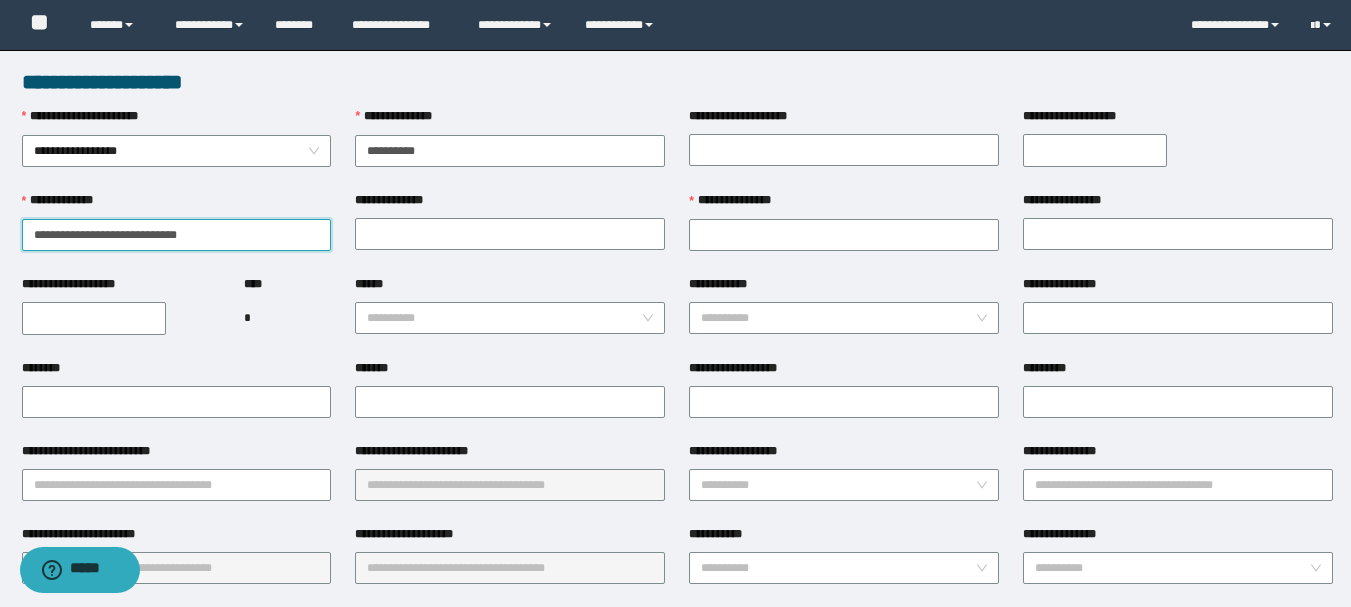drag, startPoint x: 259, startPoint y: 239, endPoint x: 73, endPoint y: 237, distance: 186.01076 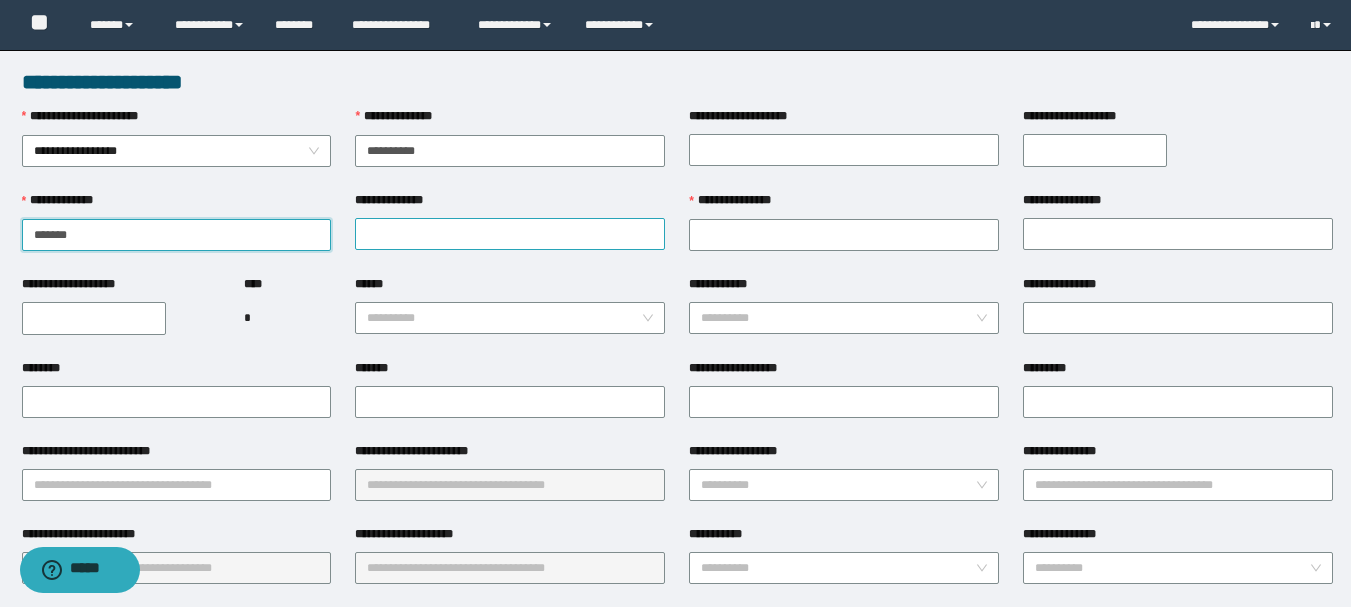 type on "******" 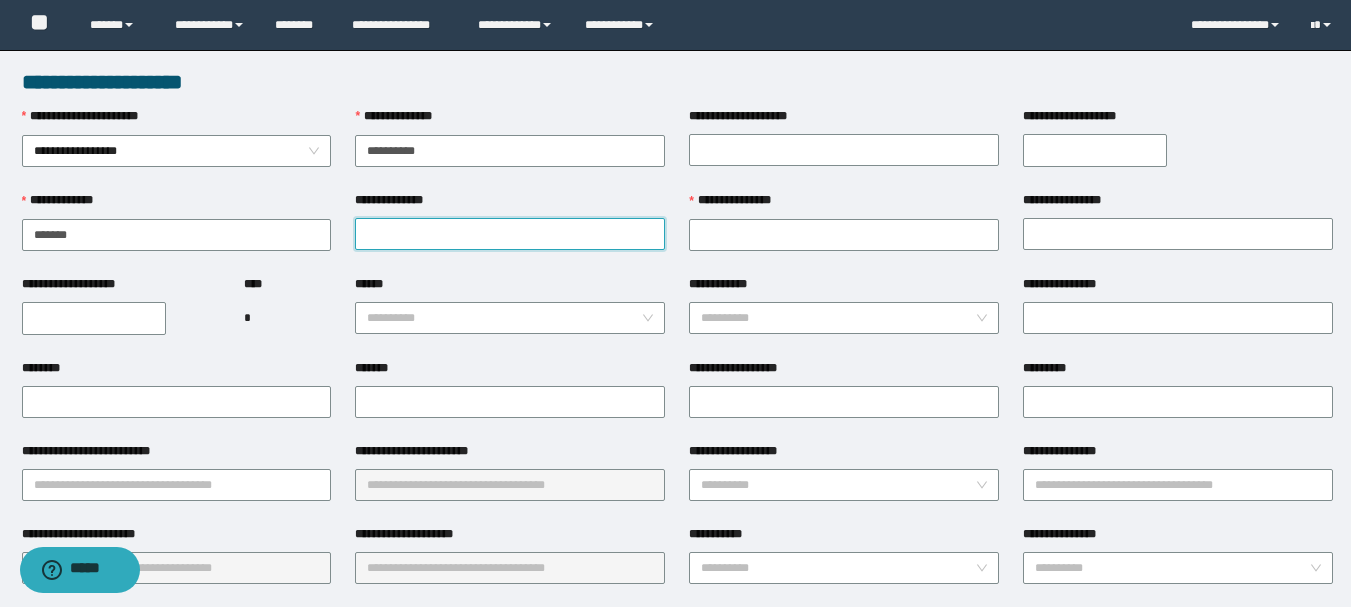 click on "**********" at bounding box center [510, 234] 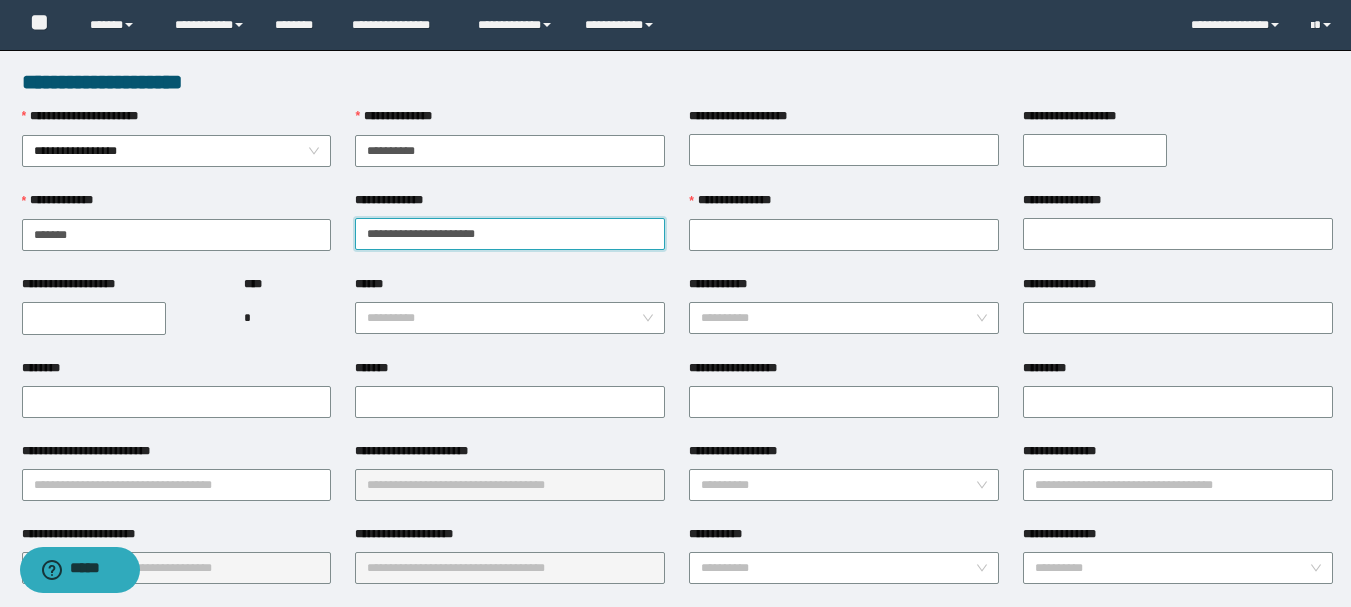 drag, startPoint x: 516, startPoint y: 234, endPoint x: 434, endPoint y: 234, distance: 82 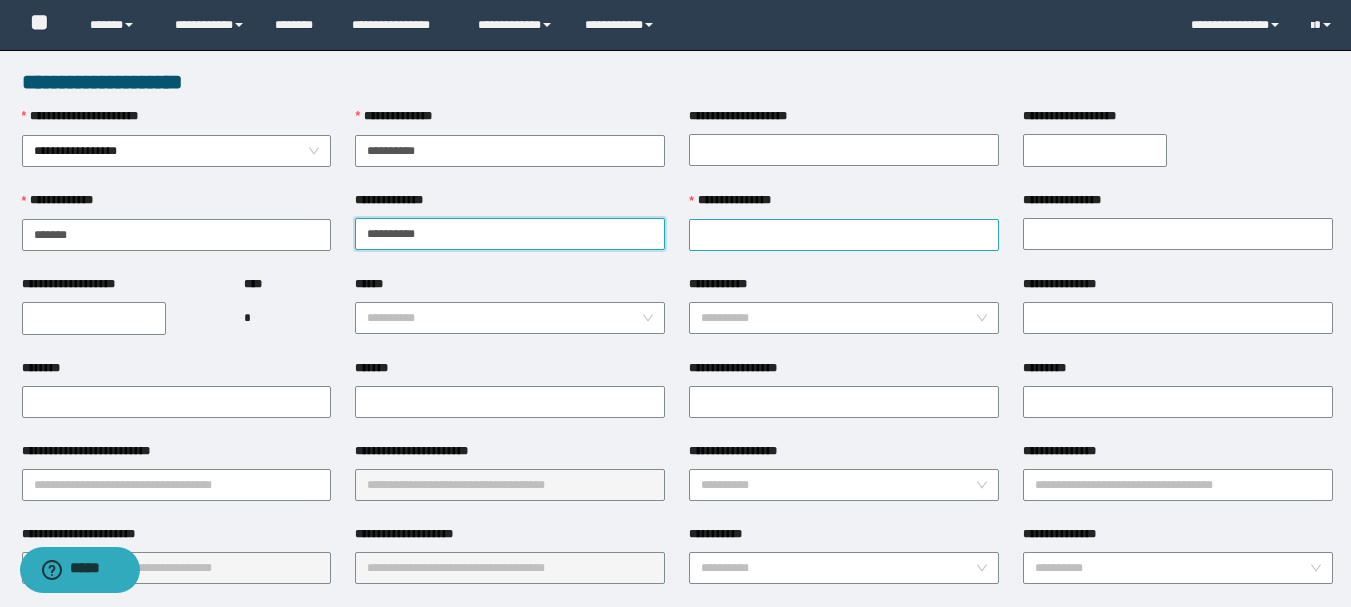 type on "*********" 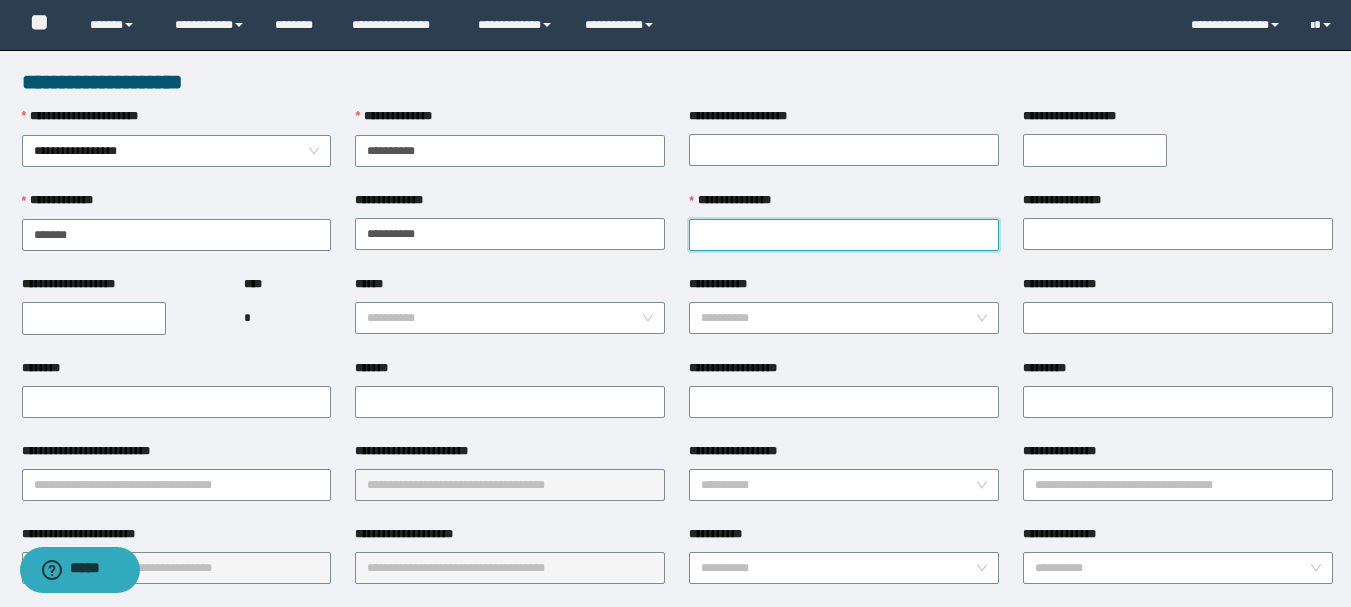 click on "**********" at bounding box center (844, 235) 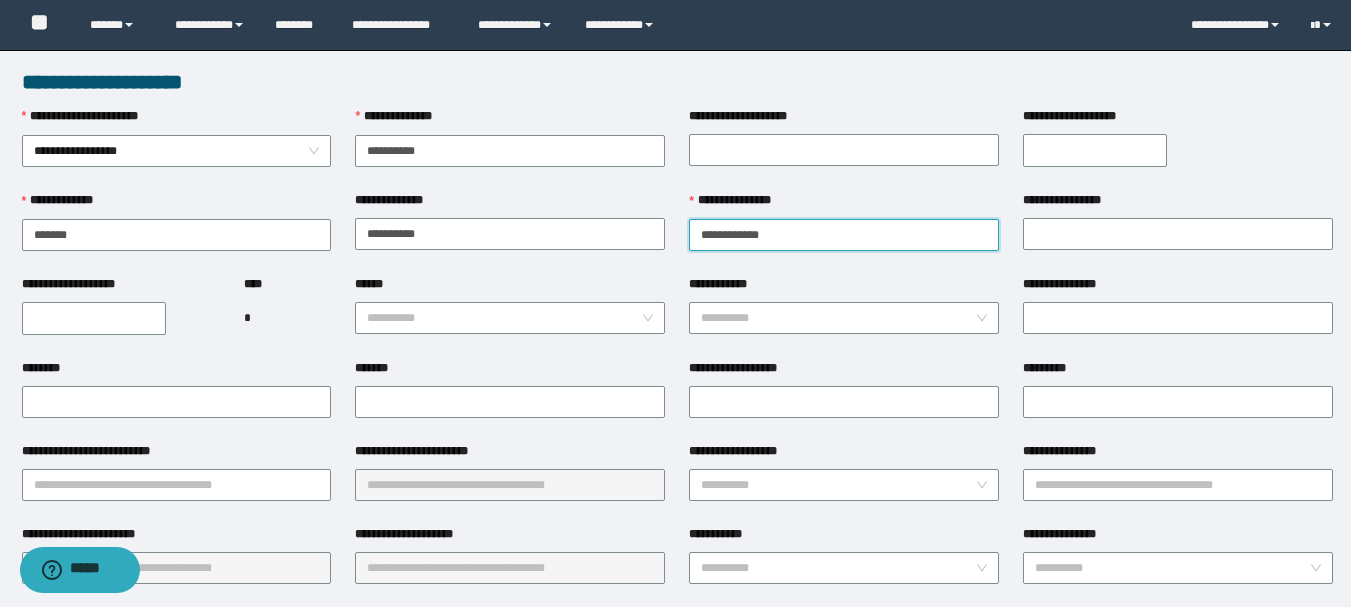 drag, startPoint x: 817, startPoint y: 241, endPoint x: 739, endPoint y: 232, distance: 78.51752 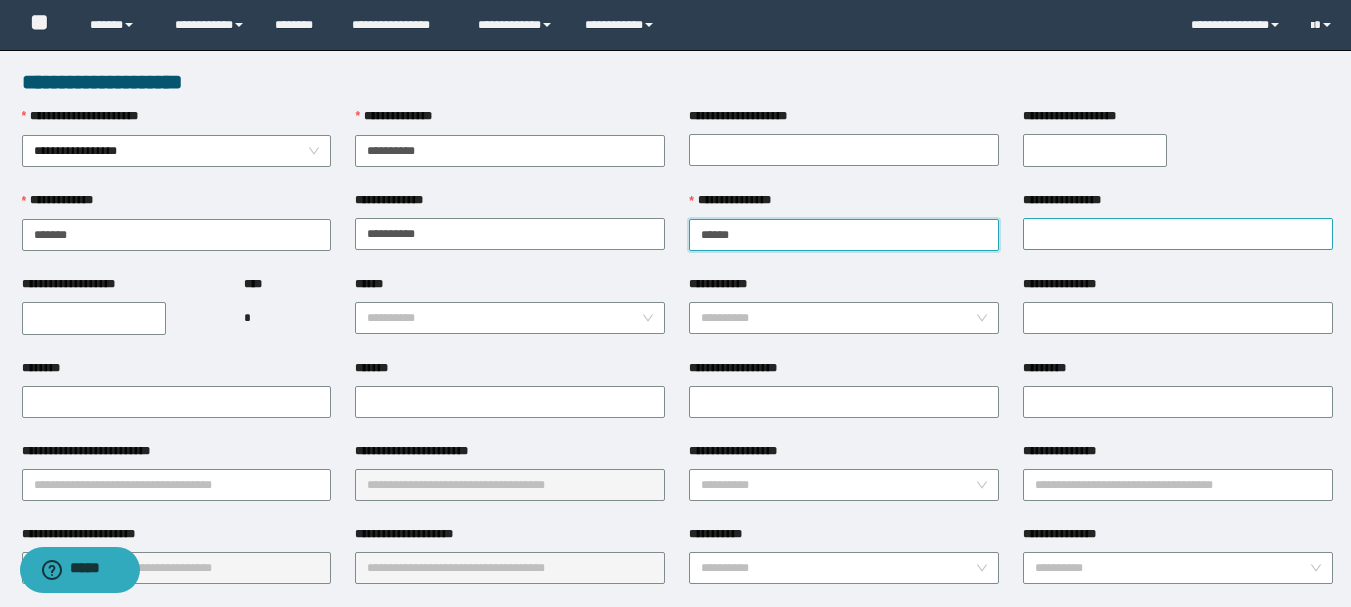 type on "*****" 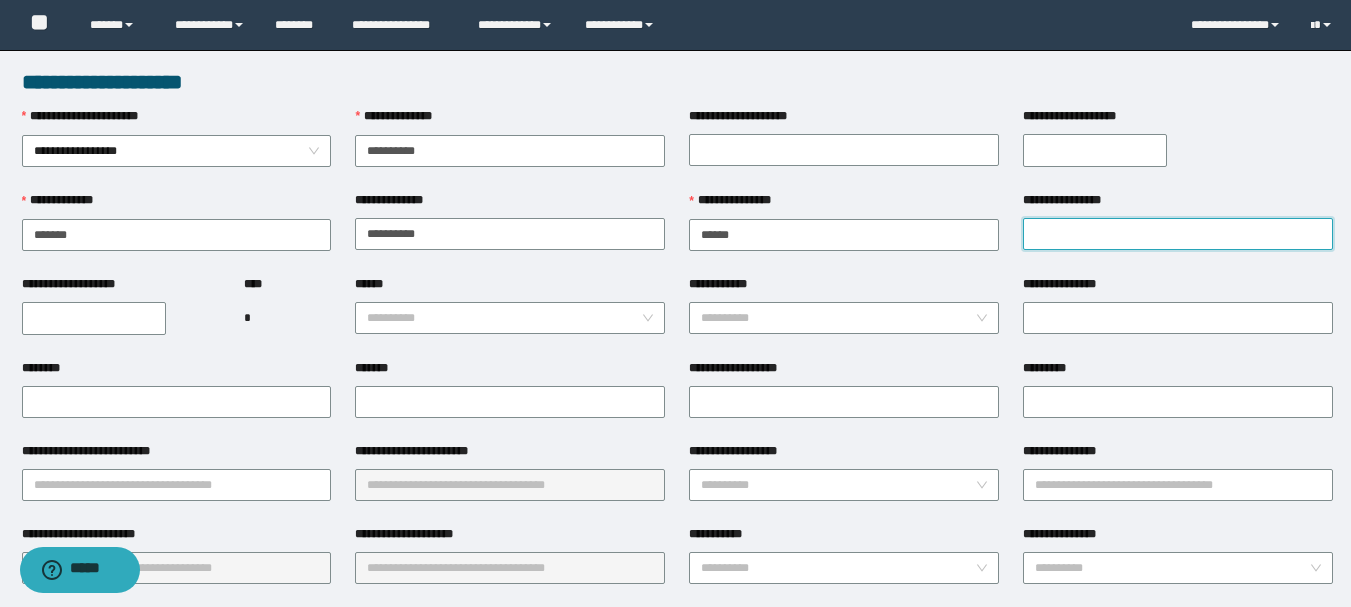 click on "**********" at bounding box center (1178, 234) 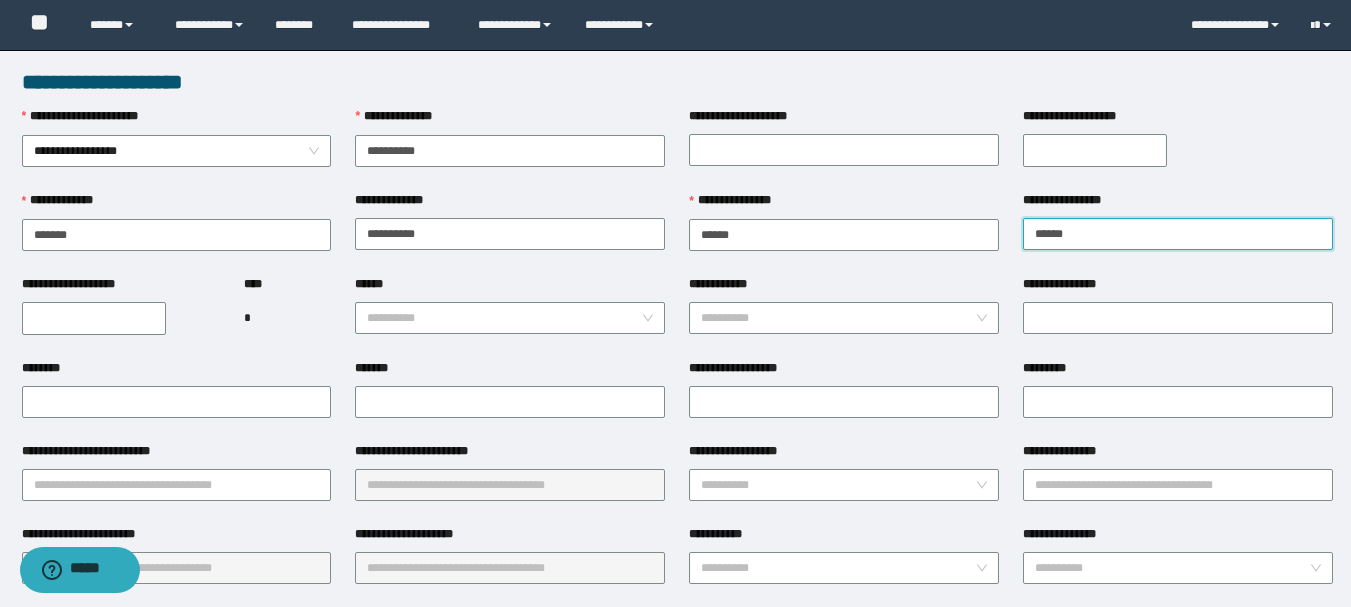 type on "******" 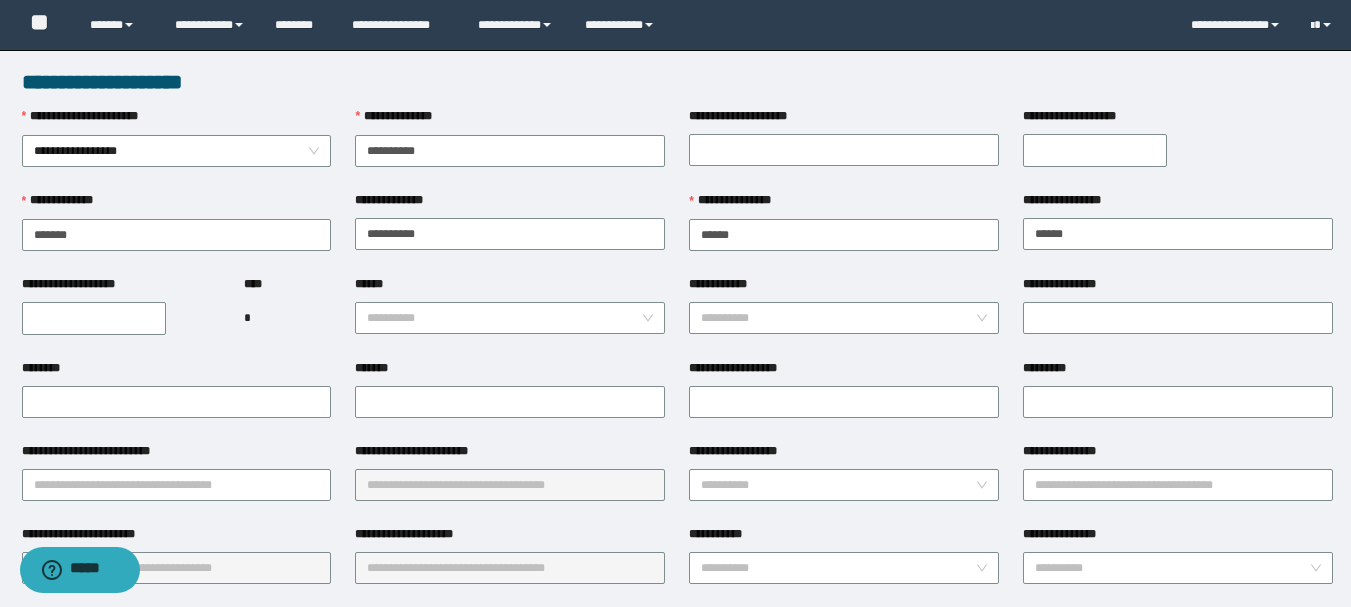 click on "**********" at bounding box center [94, 318] 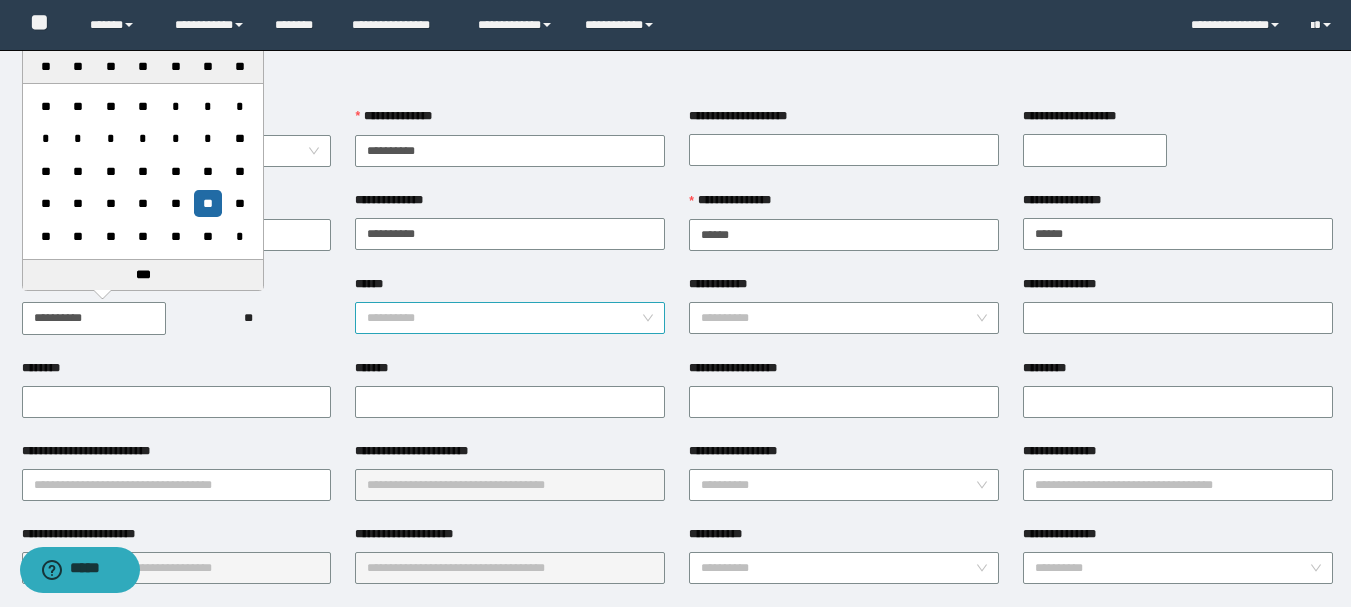 type on "**********" 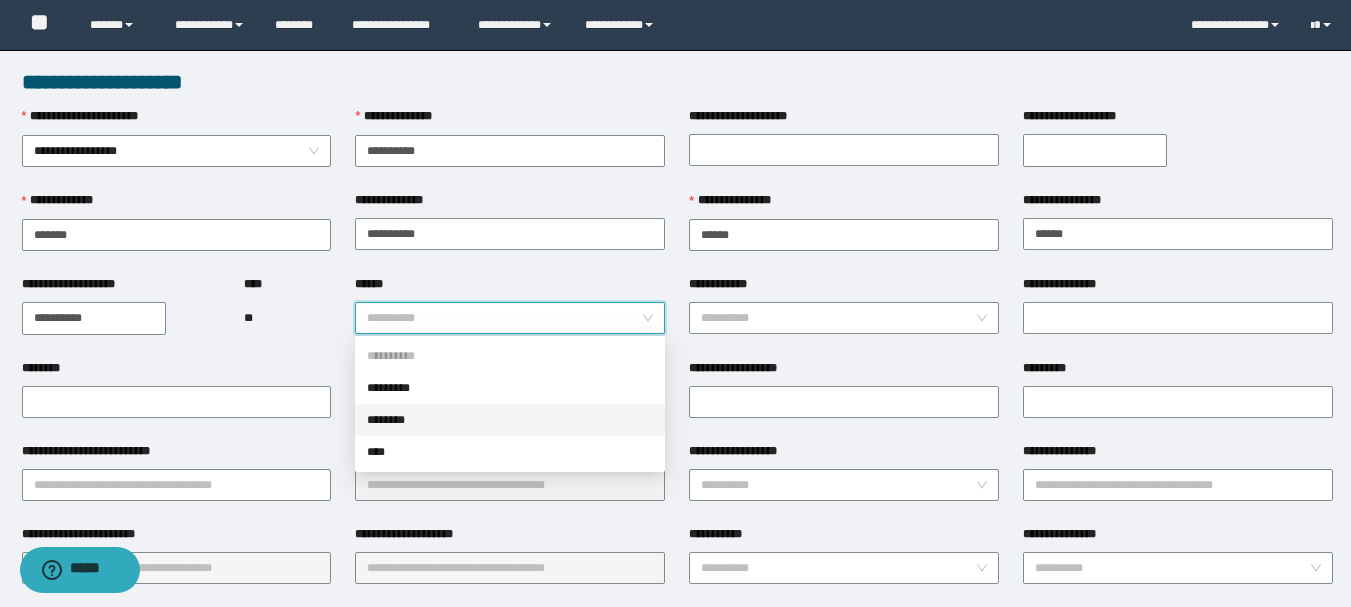 click on "********" at bounding box center [510, 420] 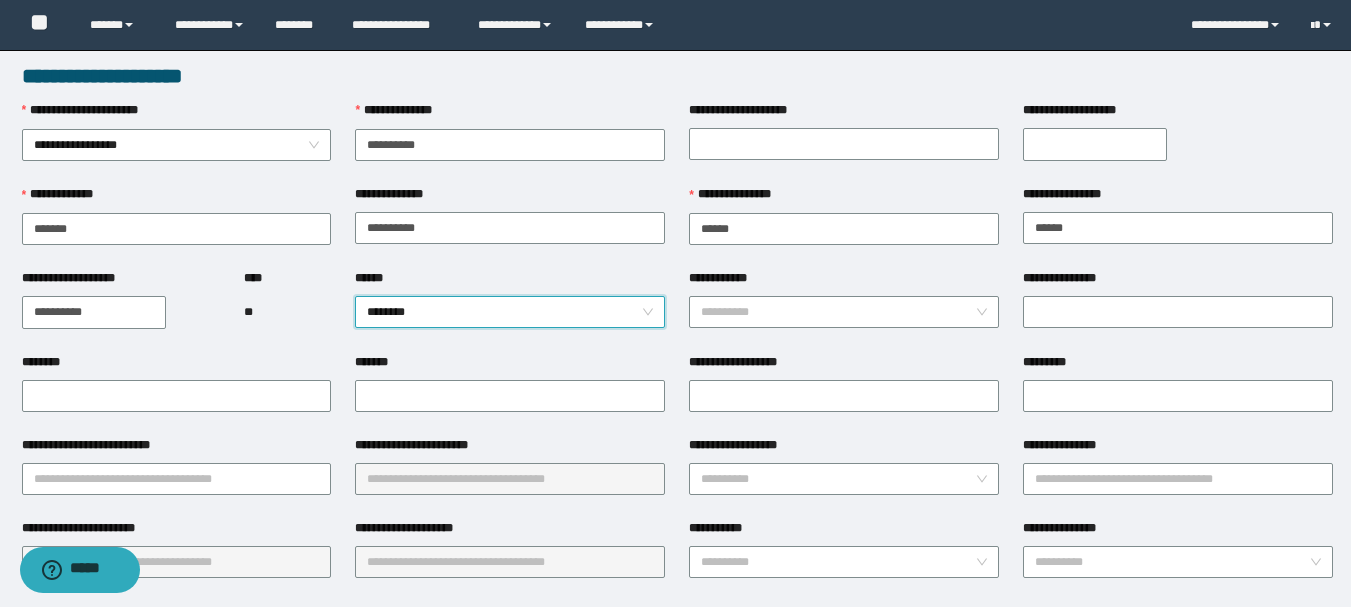 scroll, scrollTop: 100, scrollLeft: 0, axis: vertical 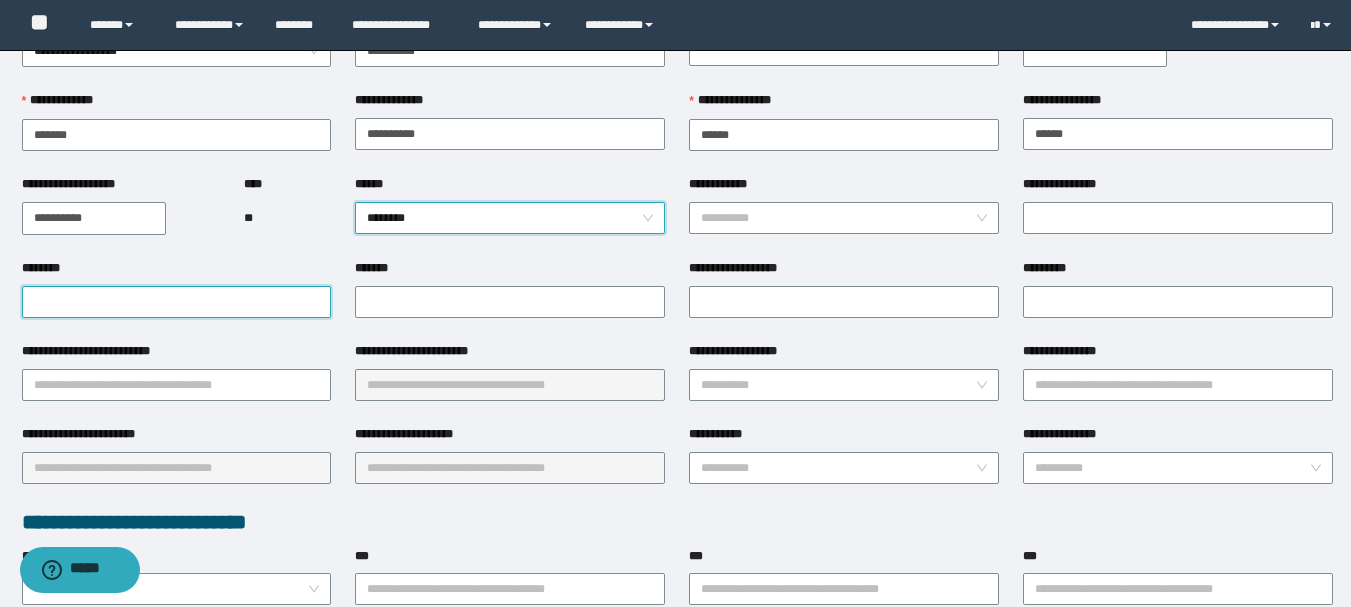 click on "********" at bounding box center (177, 302) 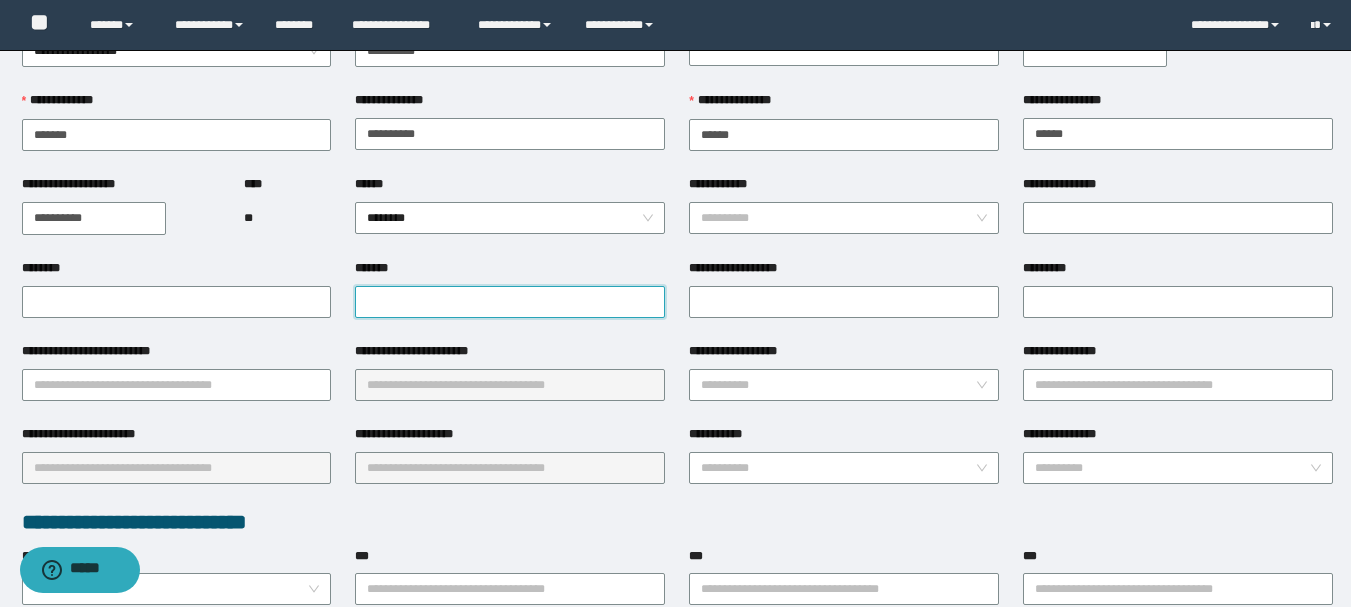 click on "*******" at bounding box center [510, 302] 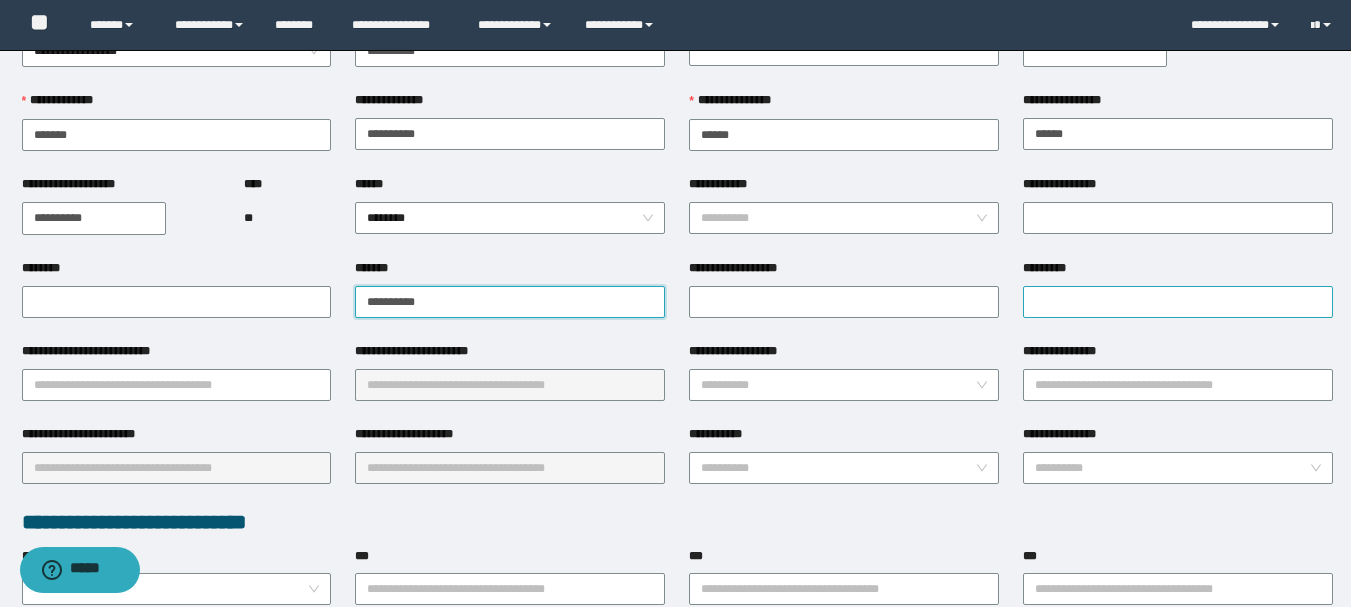 type on "**********" 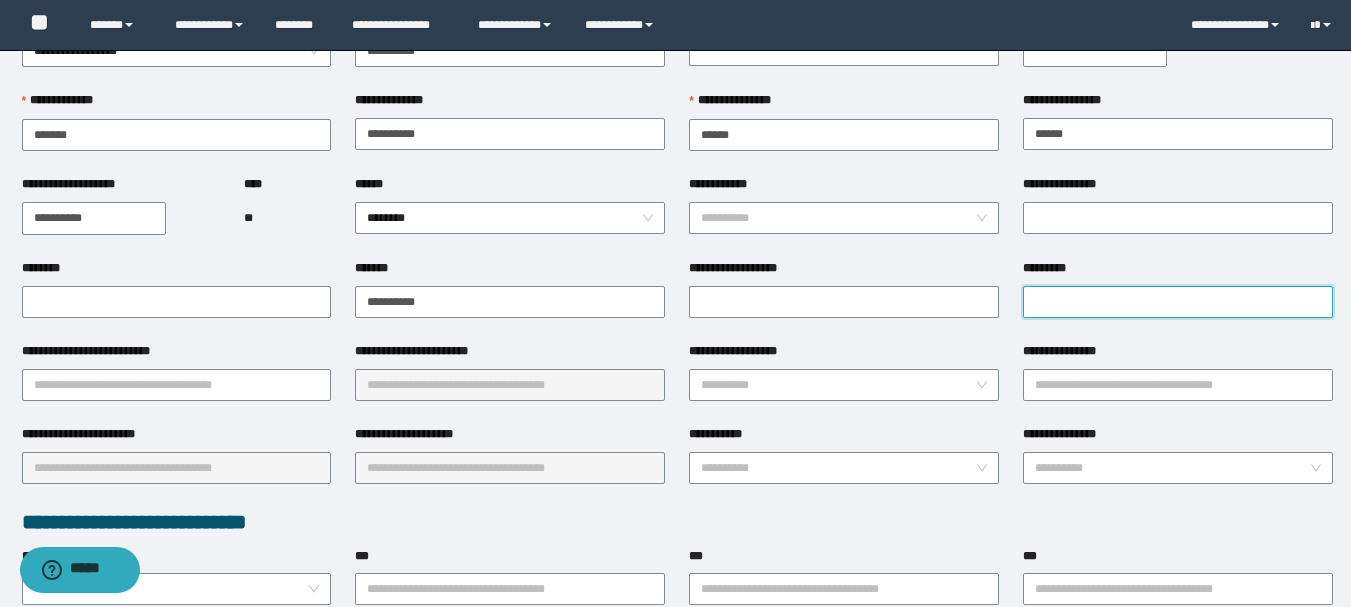 click on "*********" at bounding box center [1178, 302] 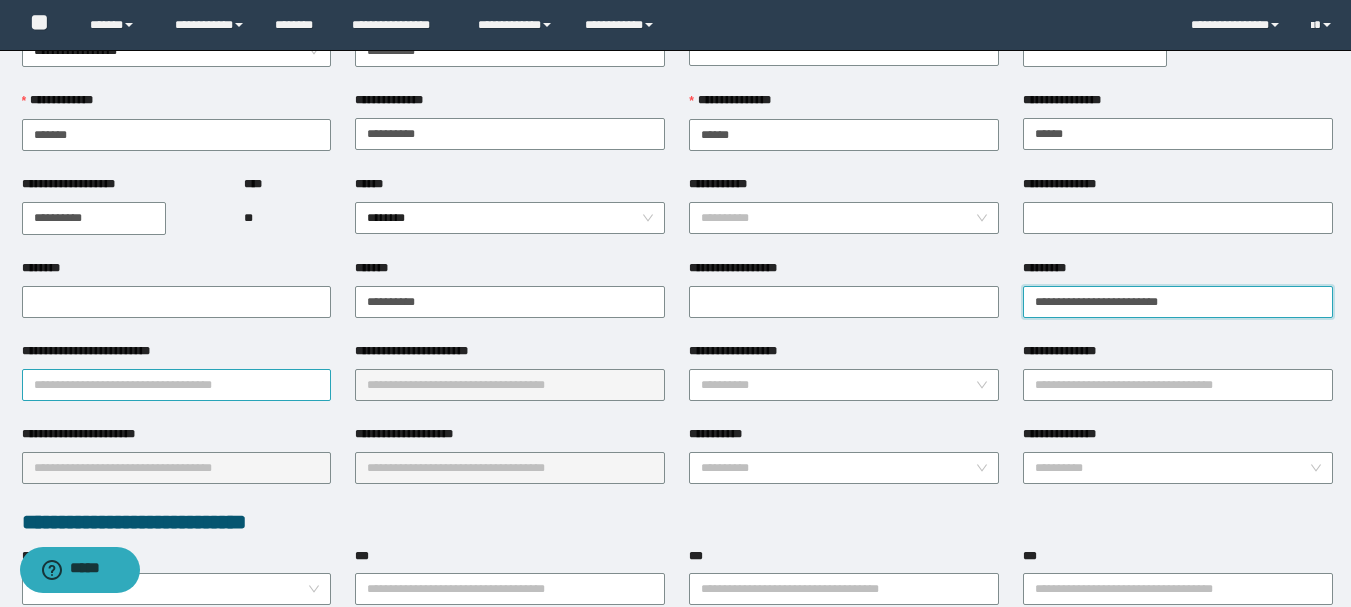 type on "**********" 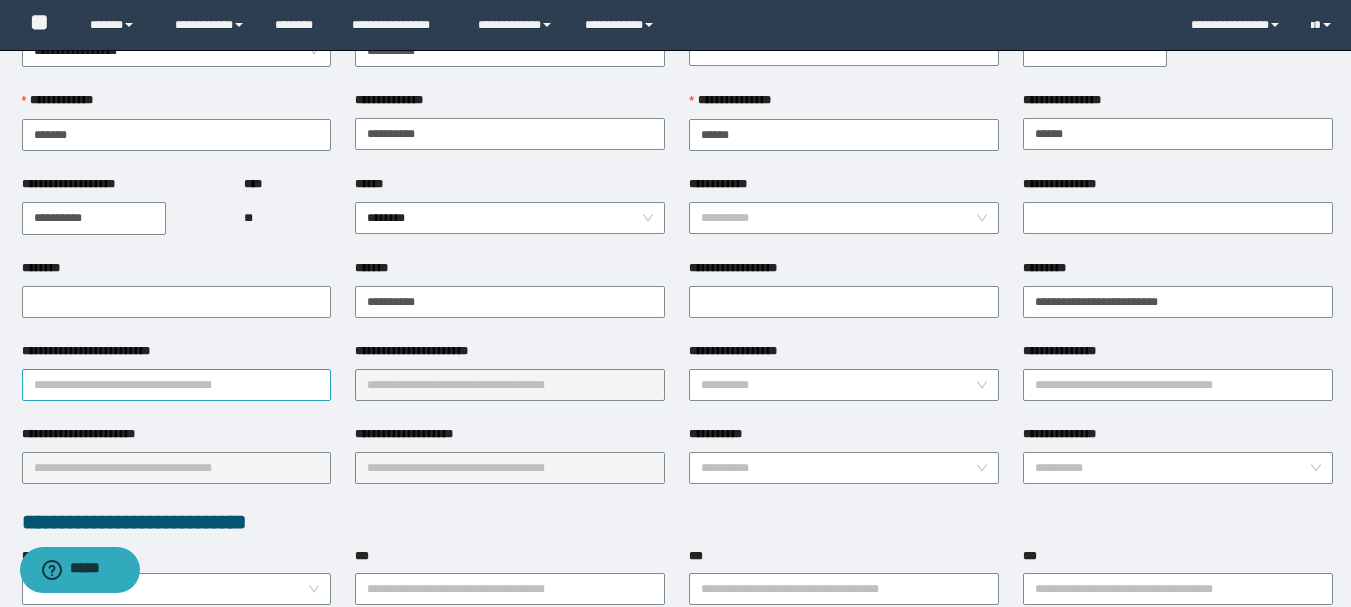 click on "**********" at bounding box center [177, 385] 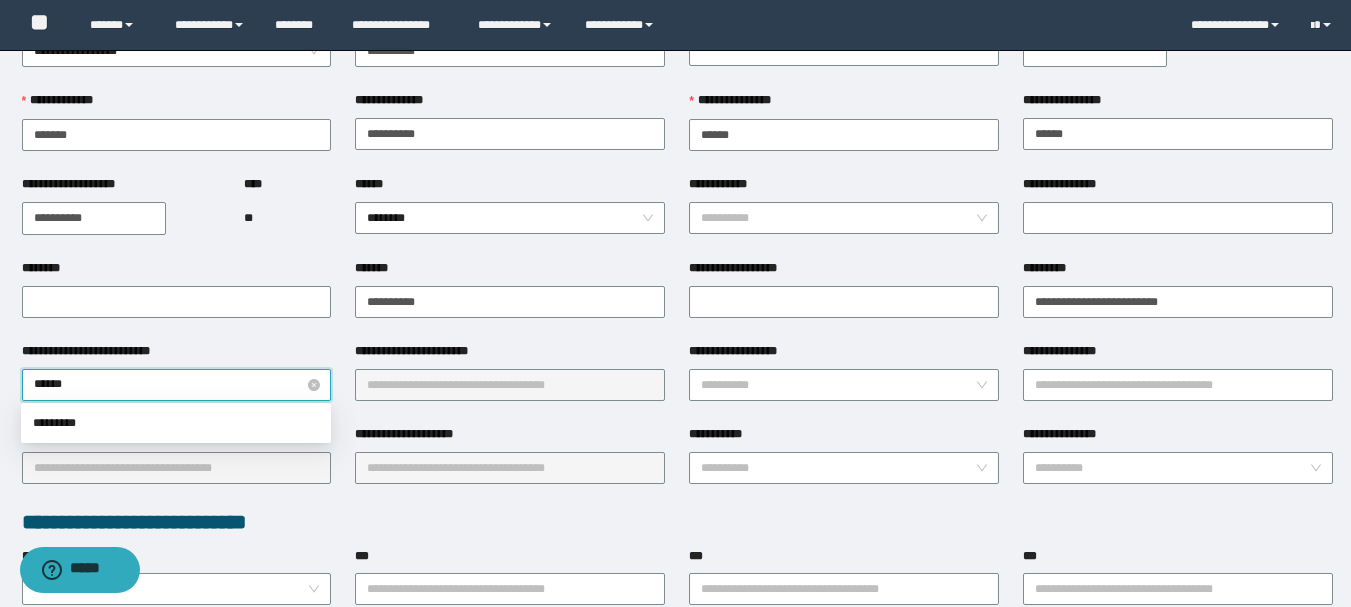 type on "*******" 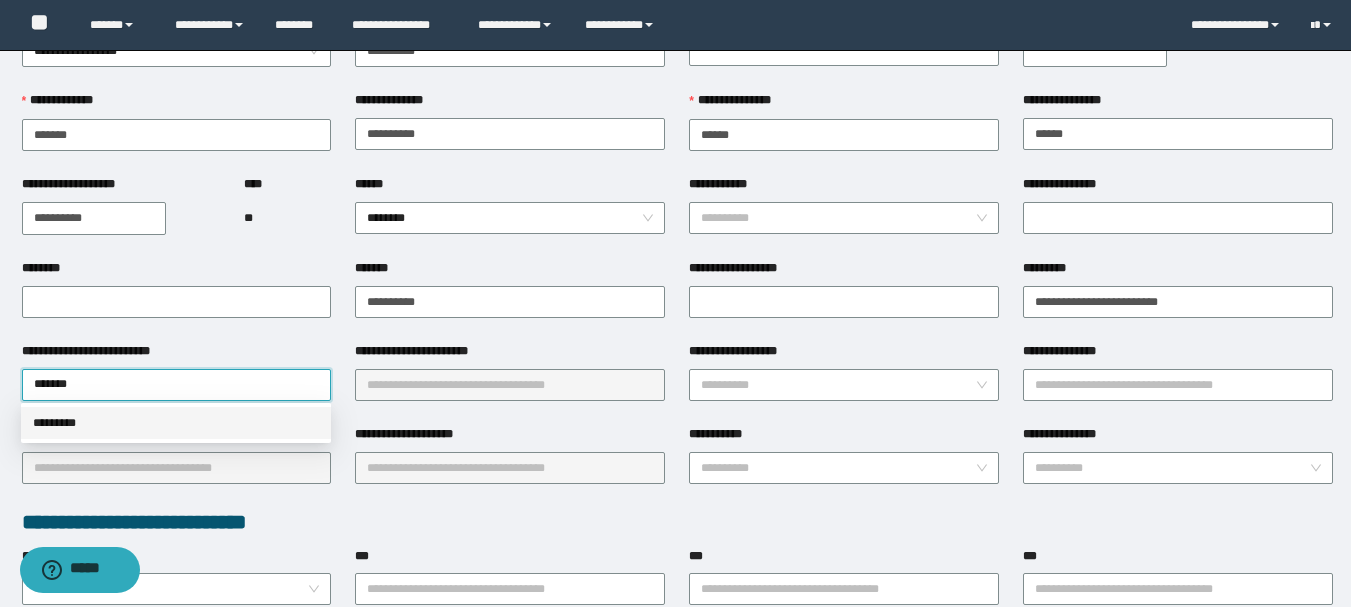 click on "*********" at bounding box center (176, 423) 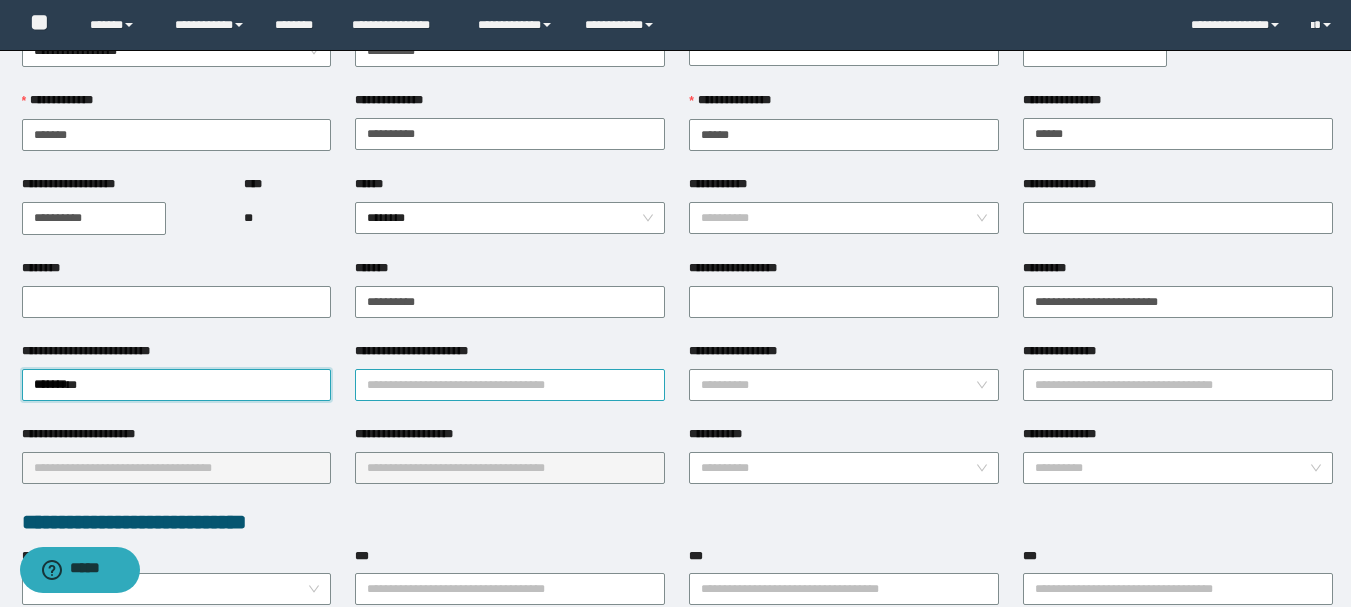 click on "**********" at bounding box center [510, 385] 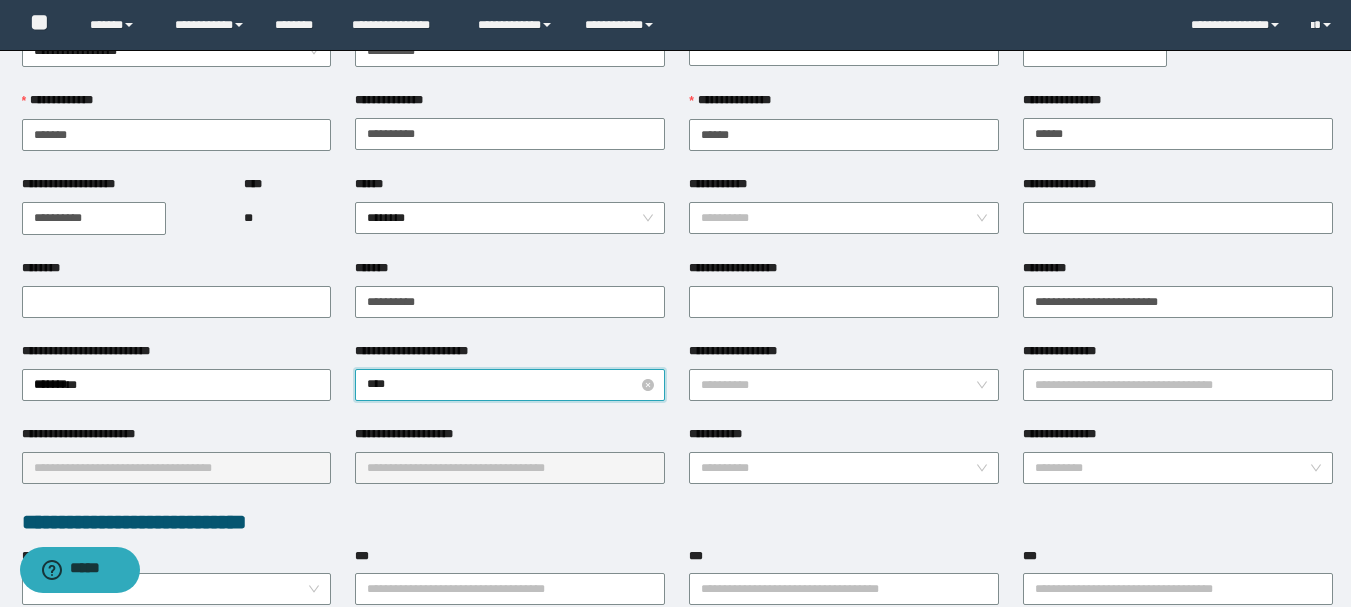 type on "***" 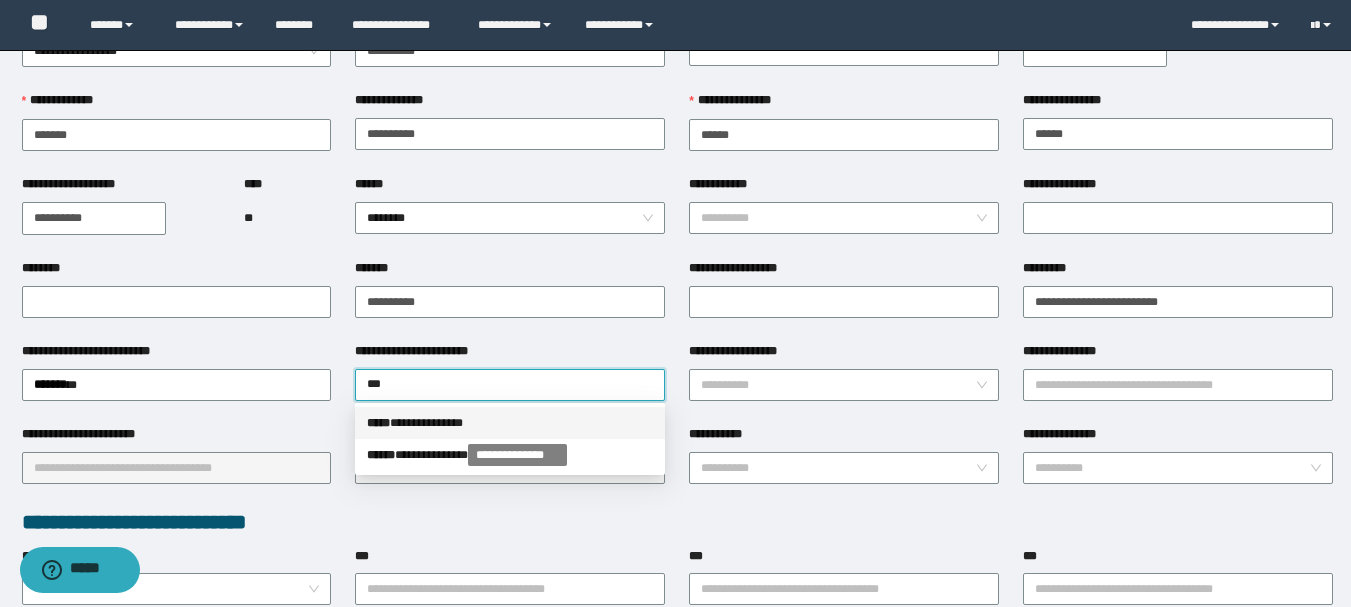 click on "**********" at bounding box center (510, 423) 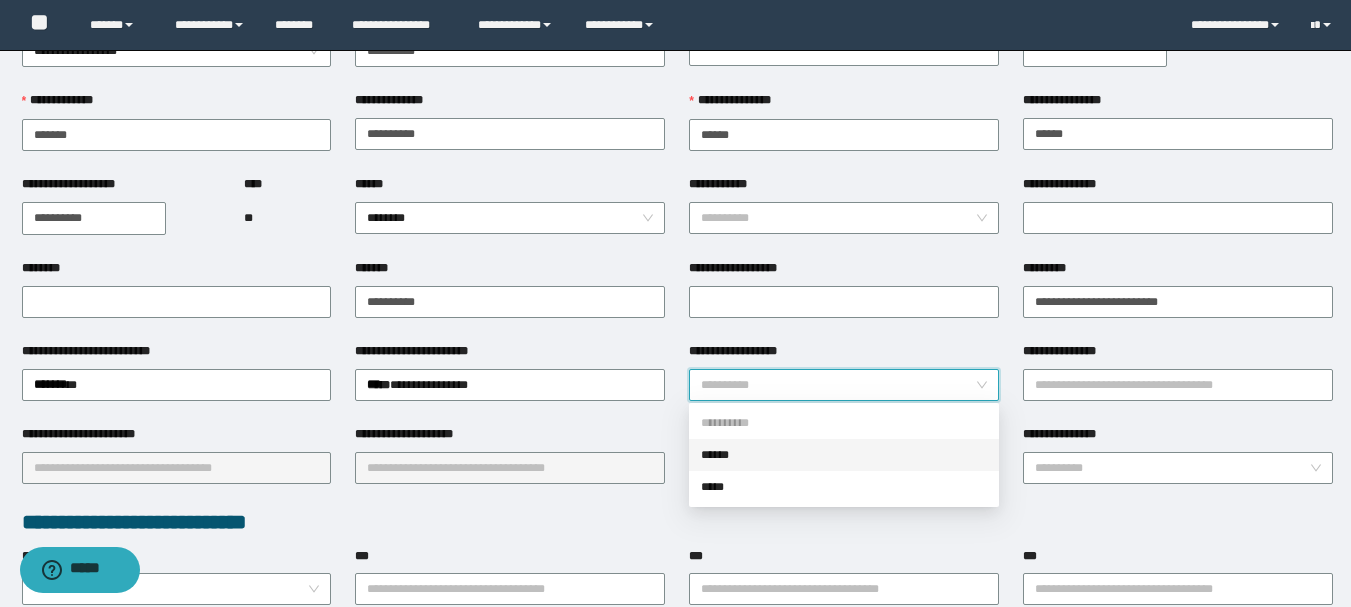 click on "**********" at bounding box center (838, 385) 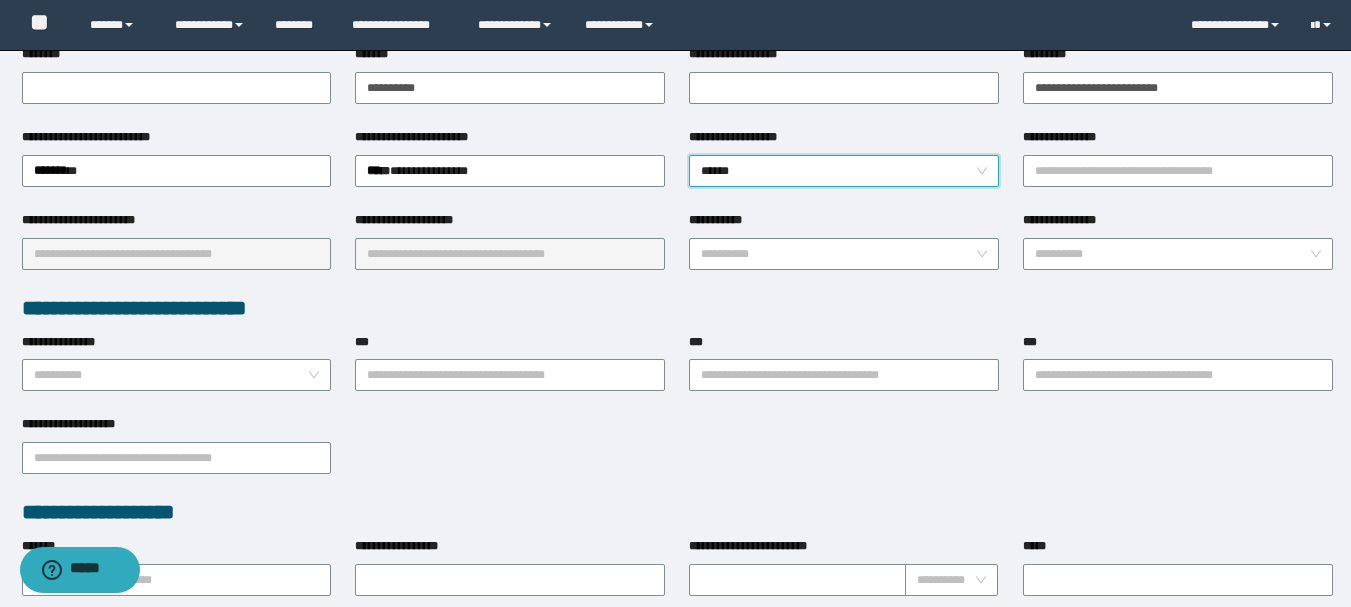 scroll, scrollTop: 400, scrollLeft: 0, axis: vertical 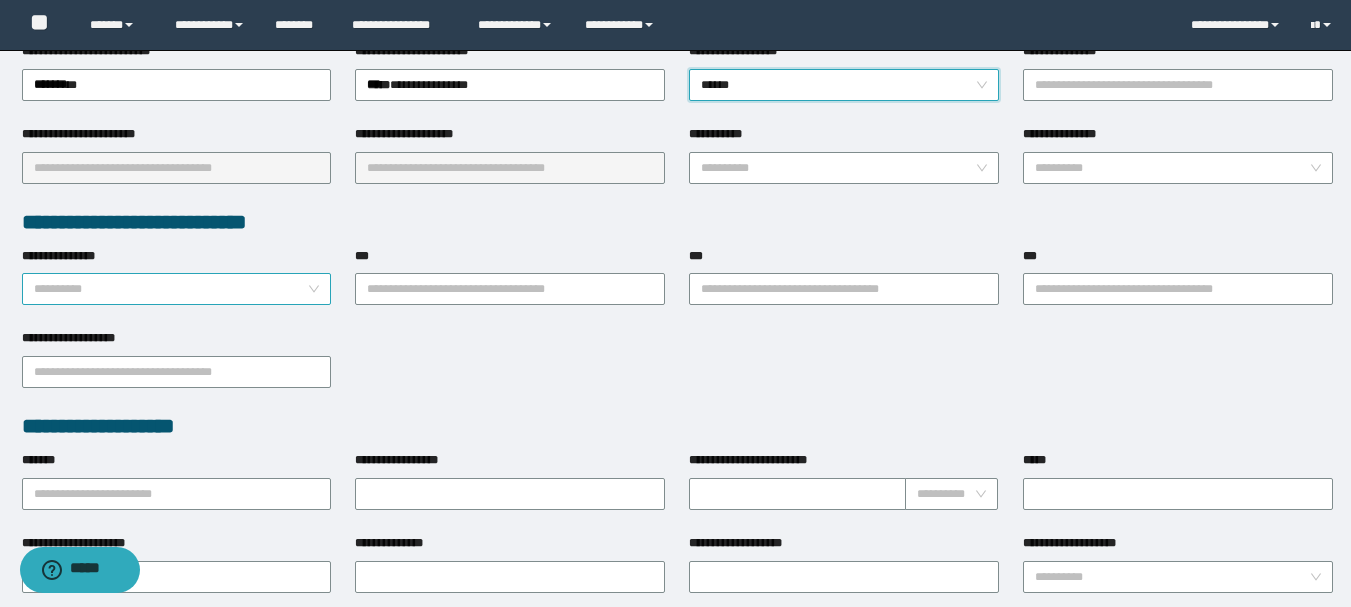 click on "**********" at bounding box center (171, 289) 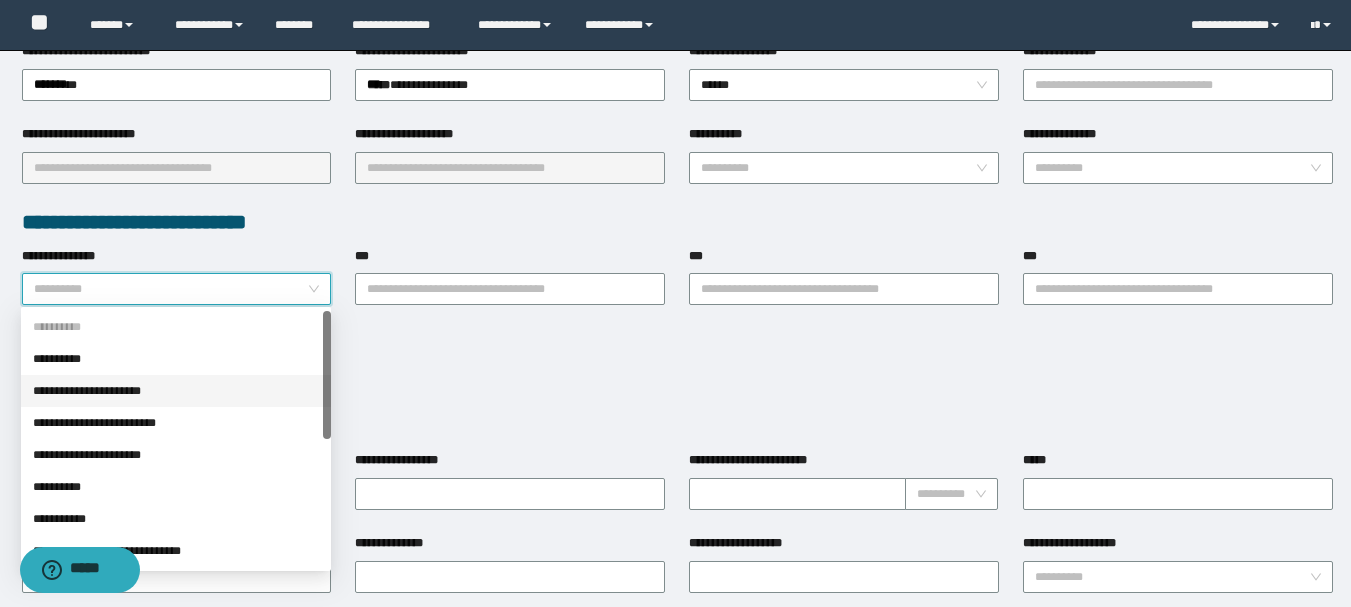 click on "**********" at bounding box center [176, 391] 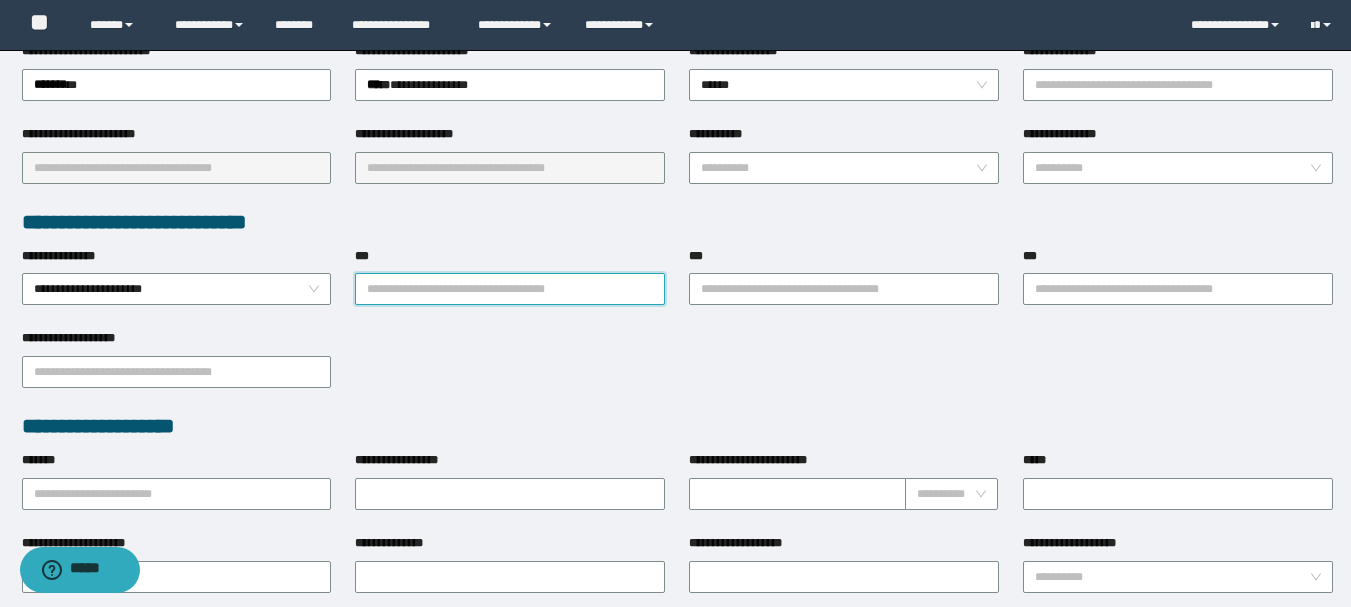 click on "***" at bounding box center (510, 289) 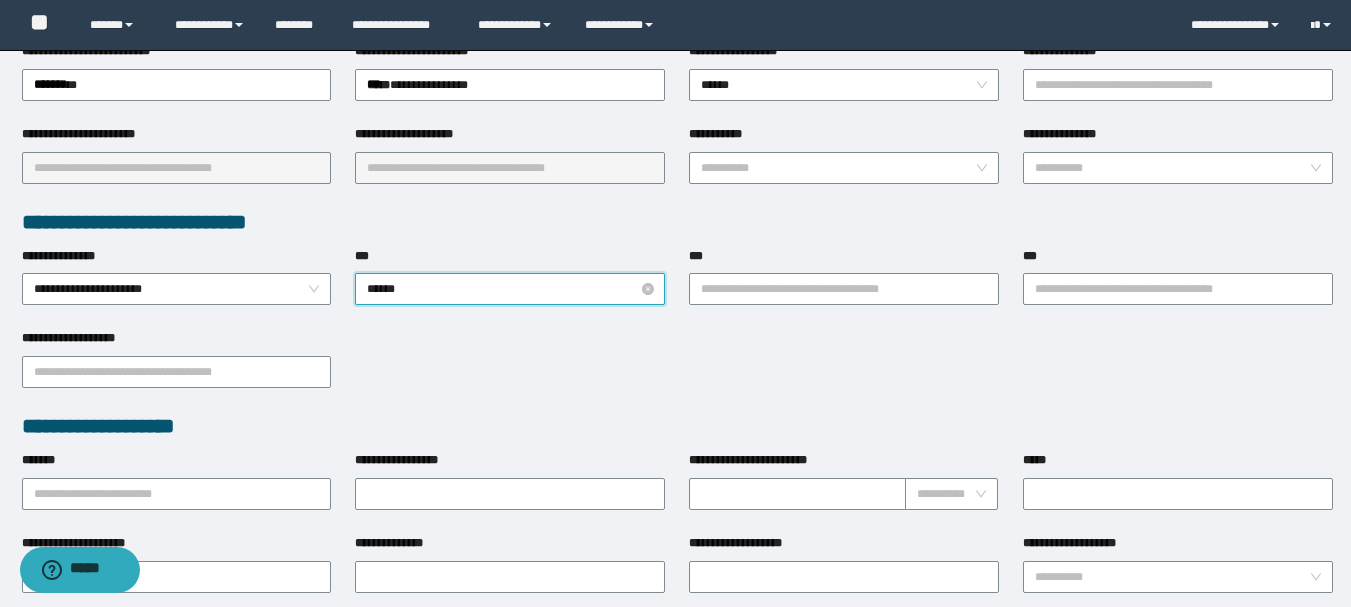 type on "*******" 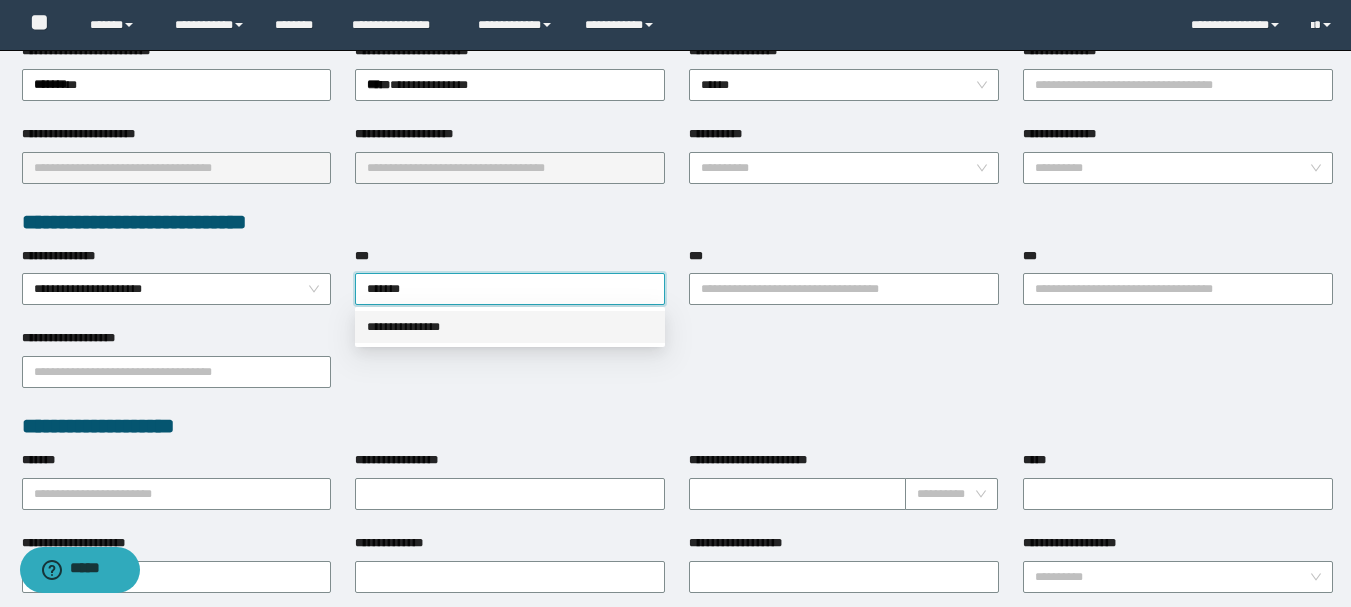 click on "**********" at bounding box center [510, 327] 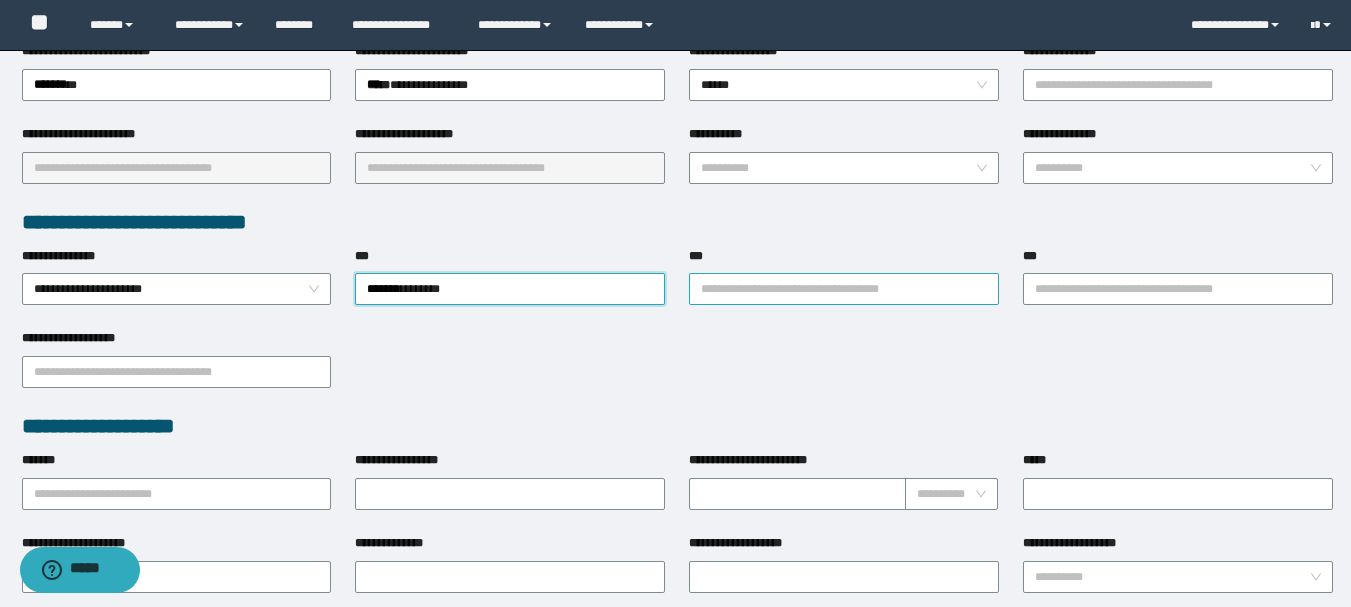 click on "***" at bounding box center (844, 289) 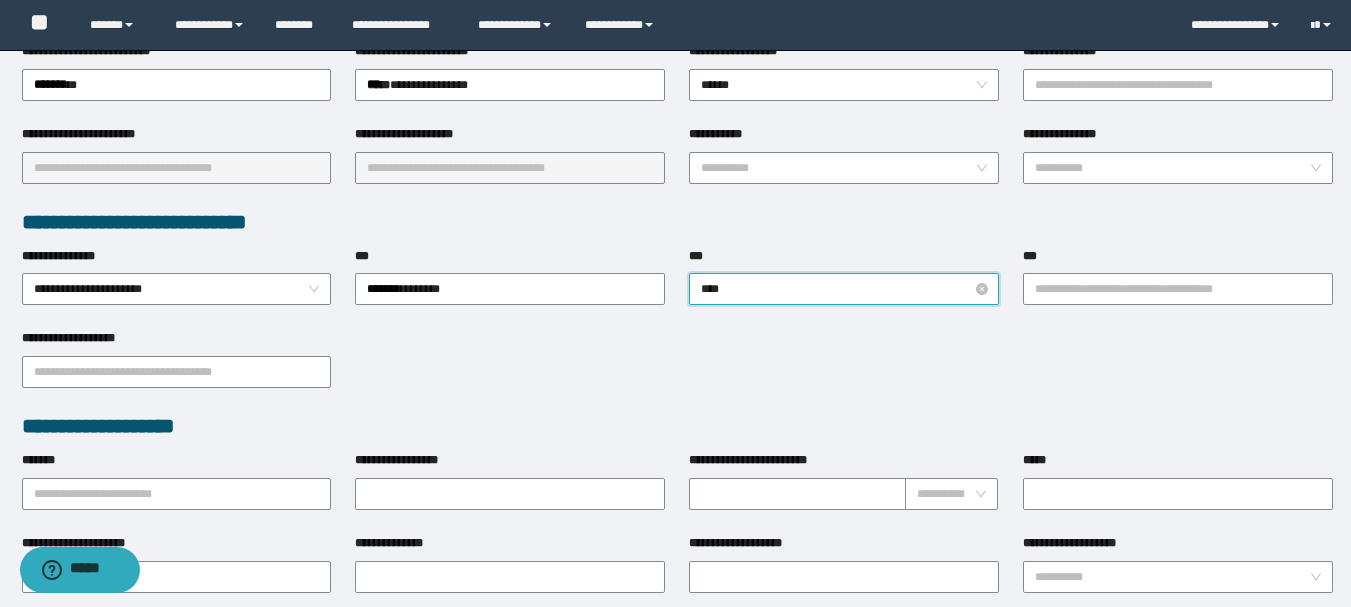 type on "*****" 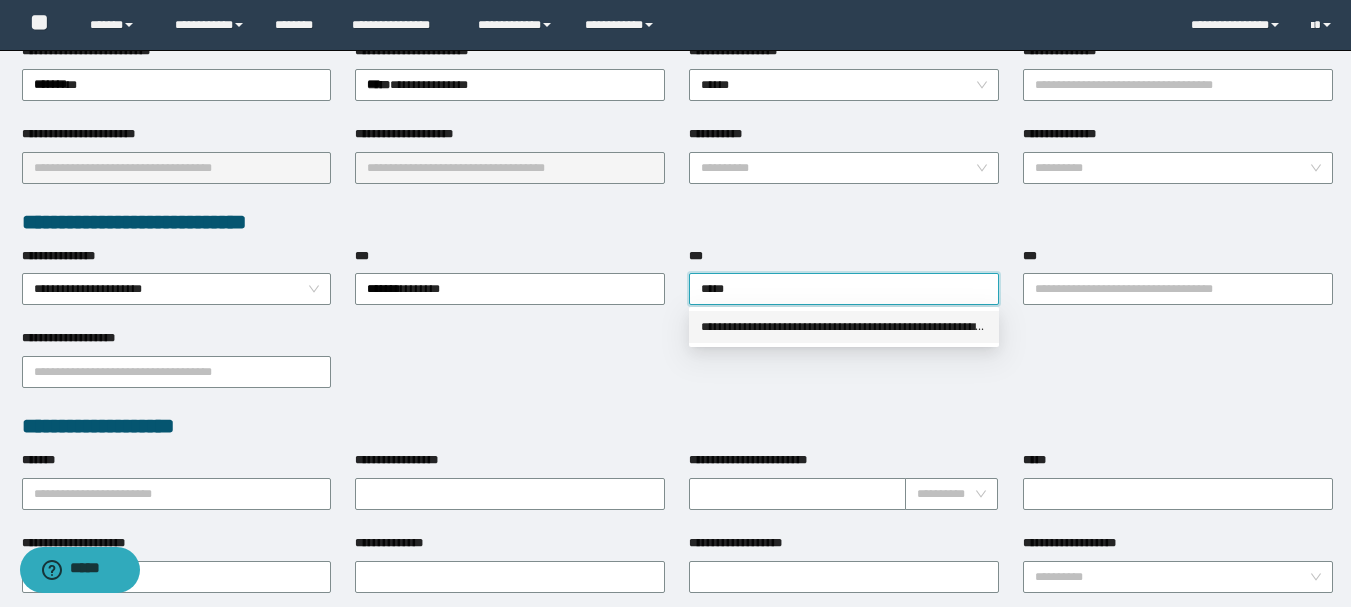 click on "**********" at bounding box center [844, 327] 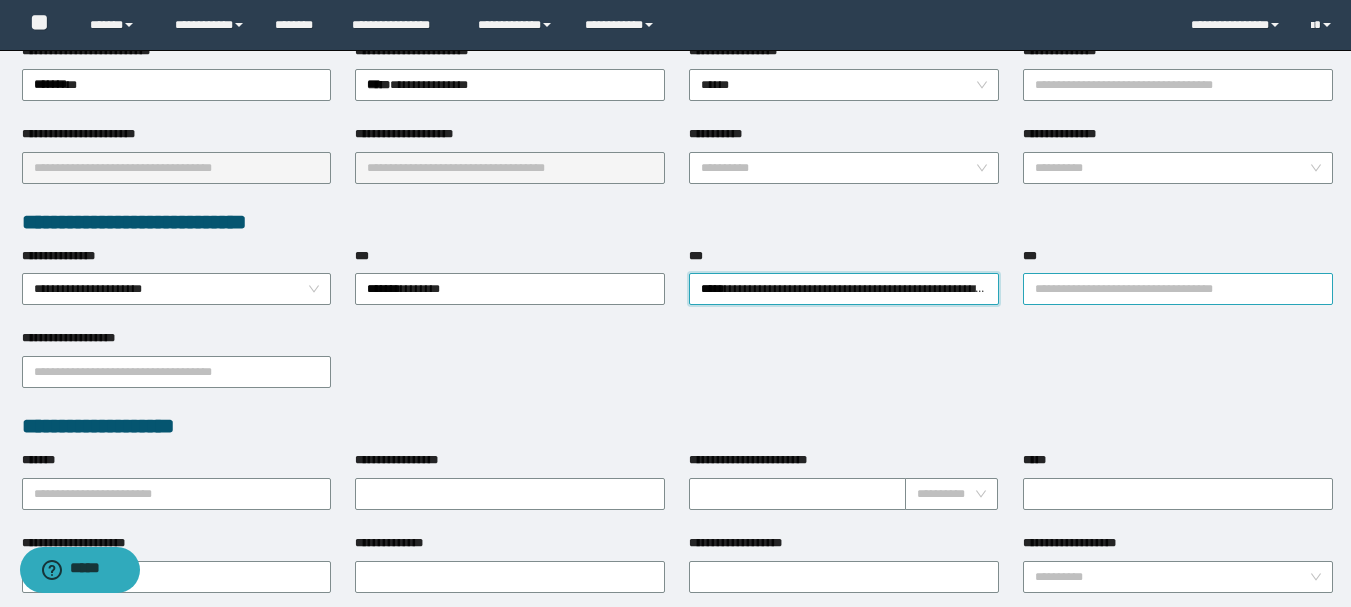 click on "***" at bounding box center [1178, 289] 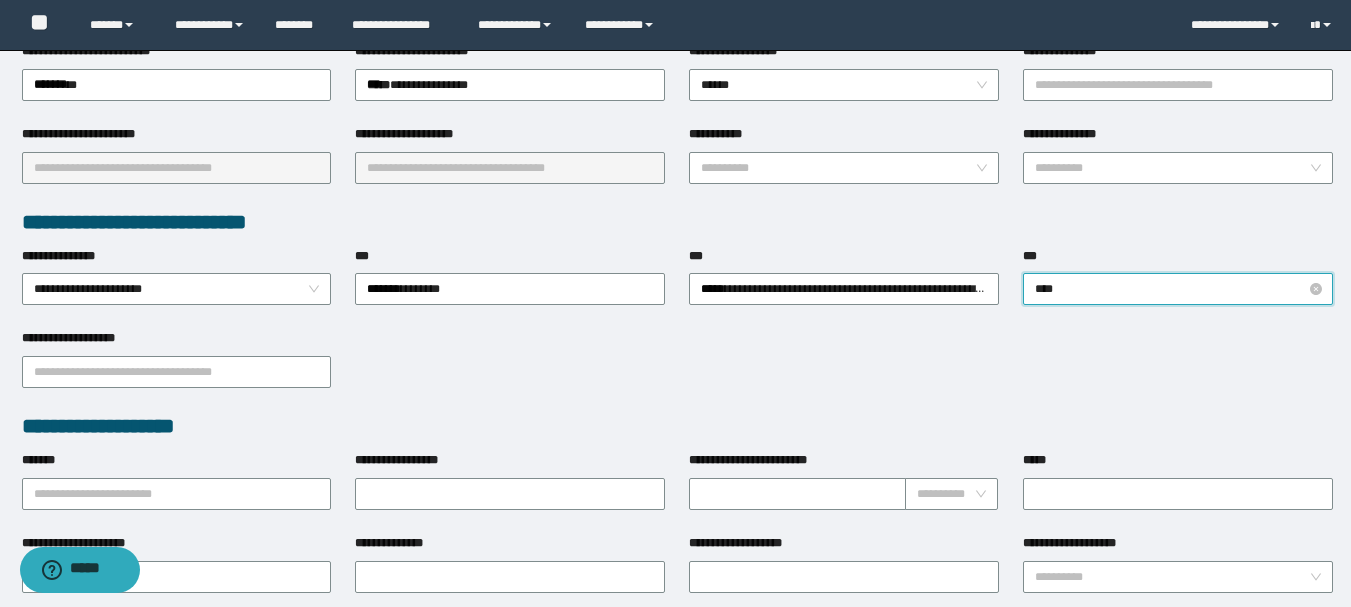 type on "*****" 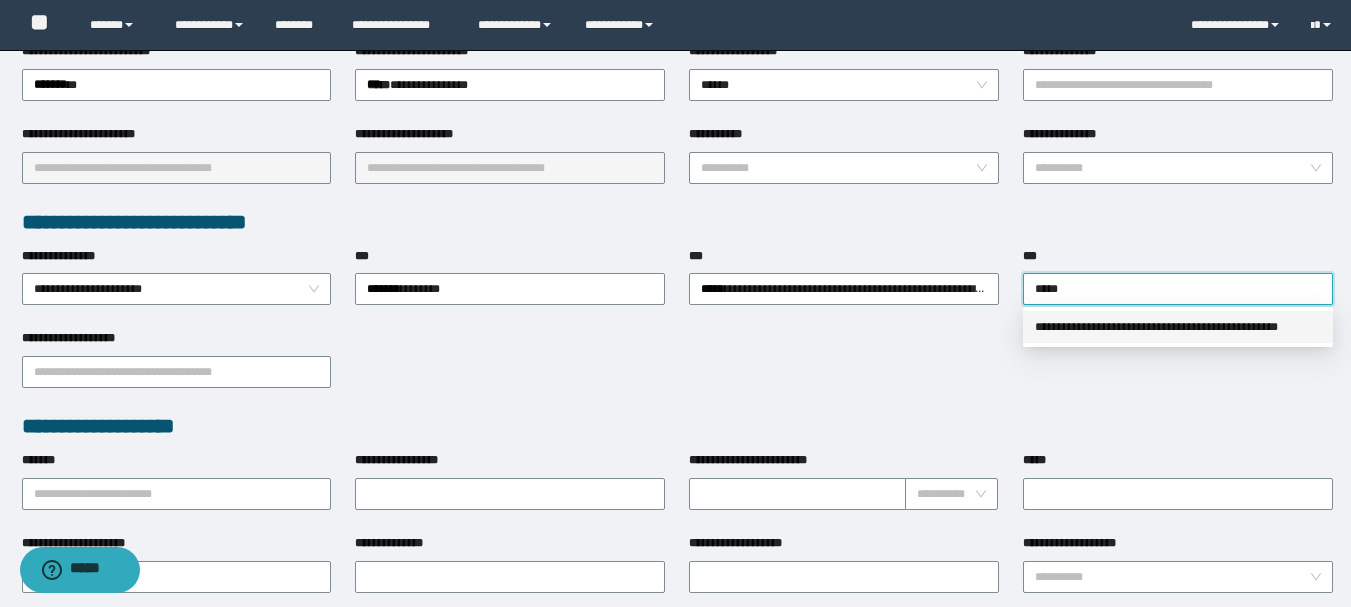 click on "**********" at bounding box center (1178, 327) 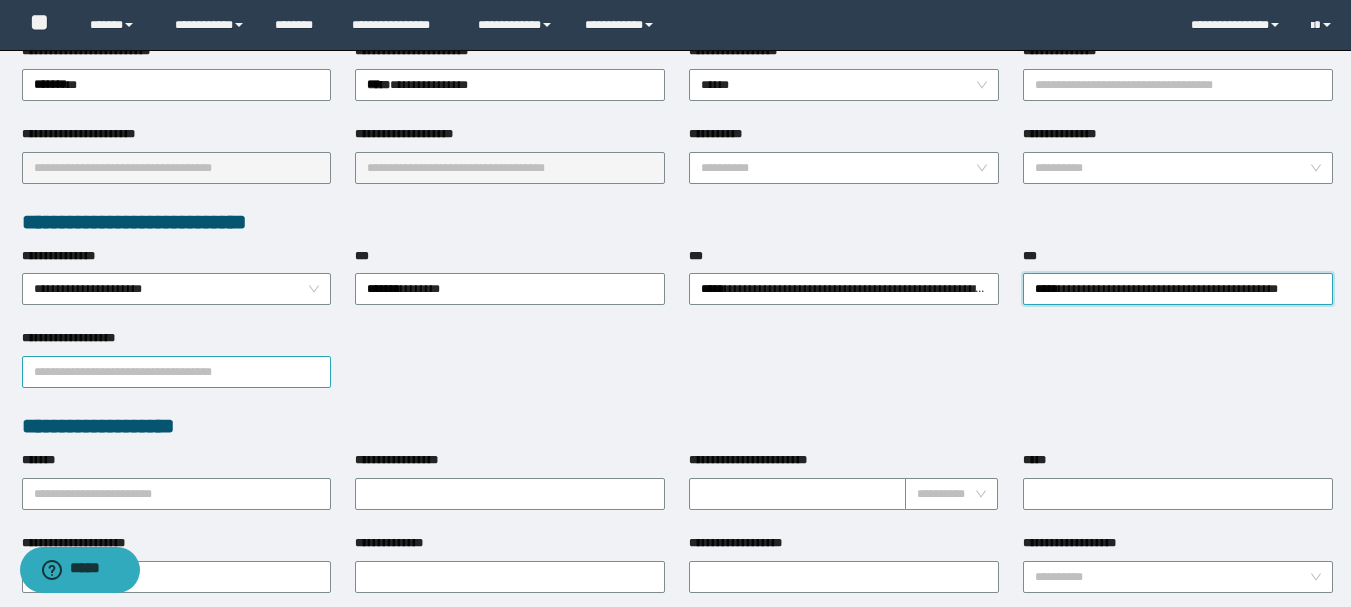 click on "**********" at bounding box center (177, 372) 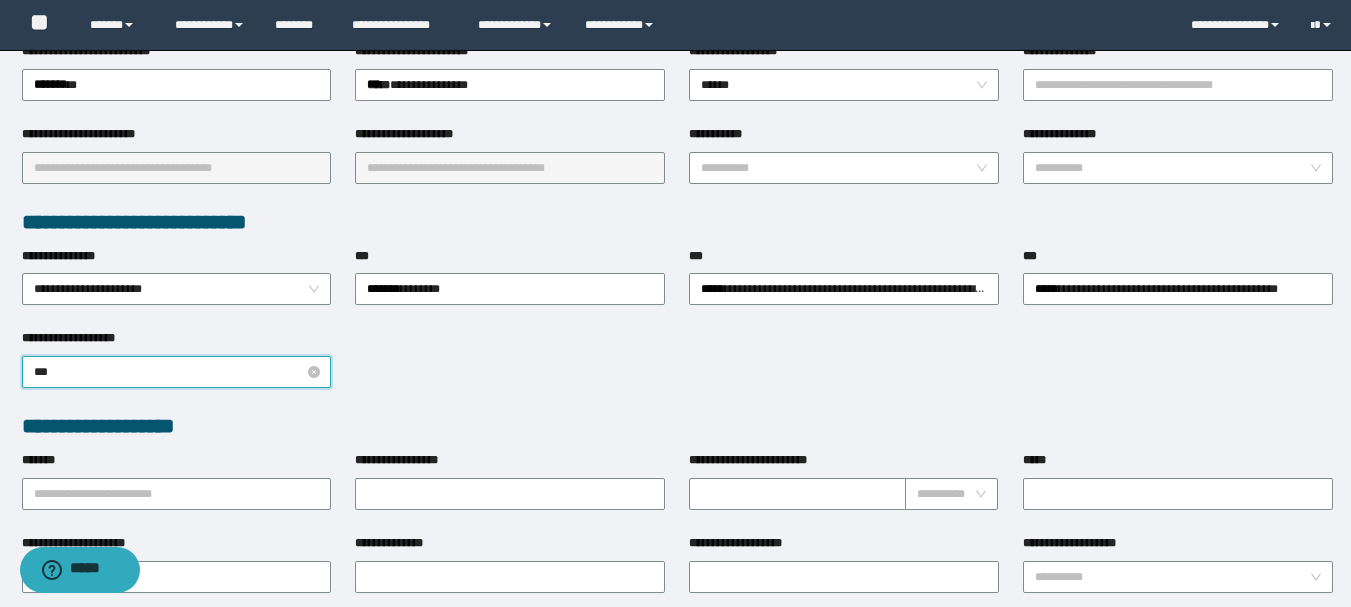 type on "****" 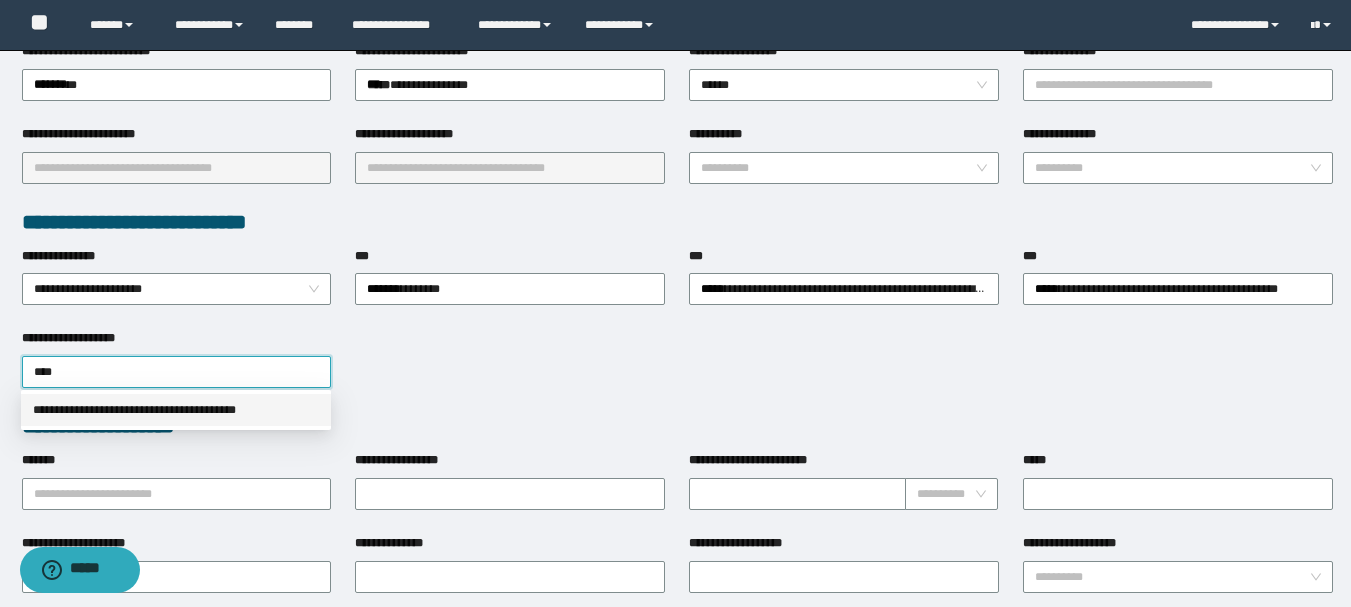 click on "**********" at bounding box center [176, 410] 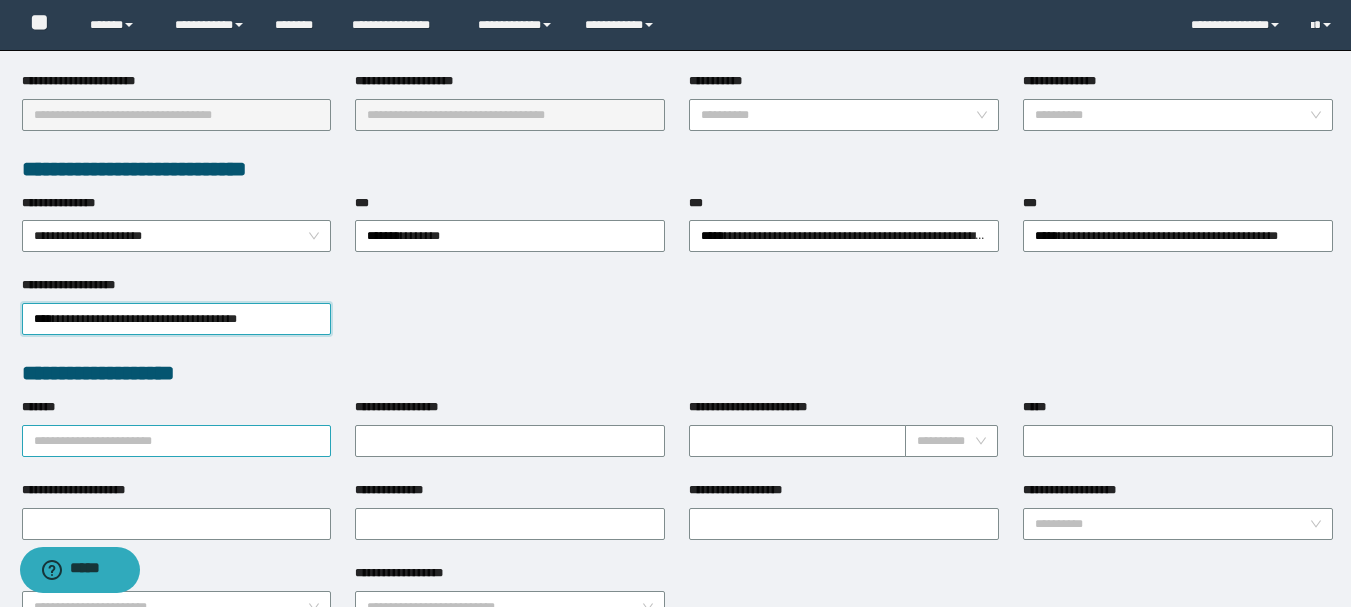 scroll, scrollTop: 500, scrollLeft: 0, axis: vertical 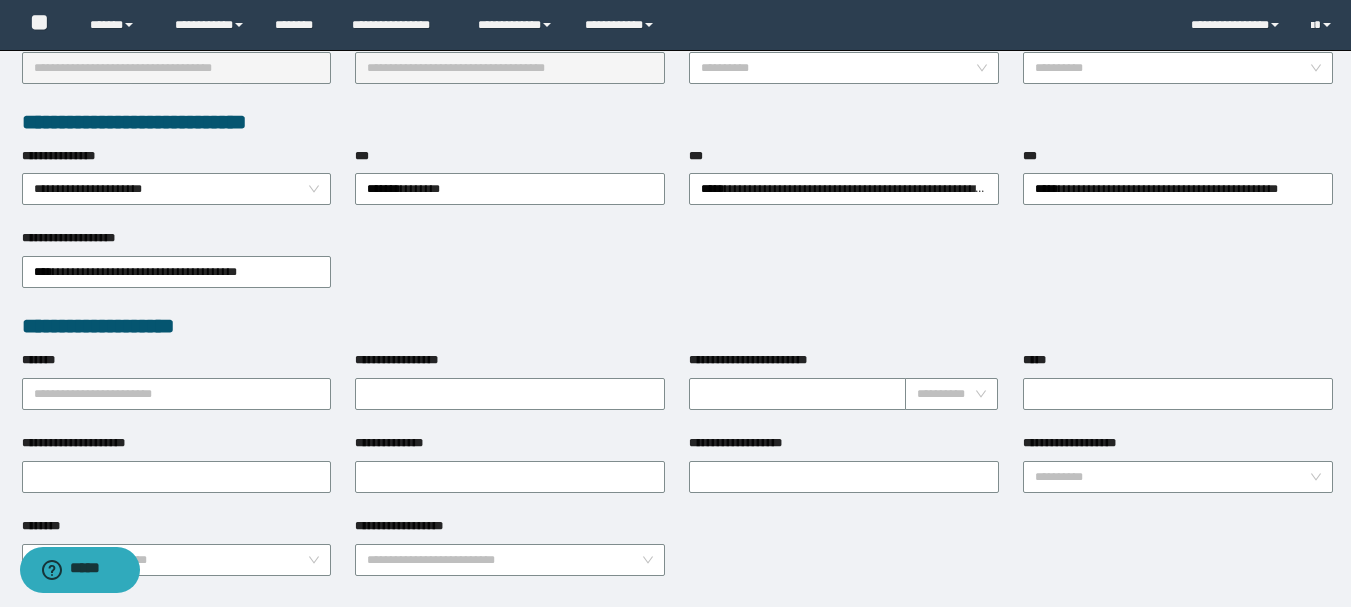 type 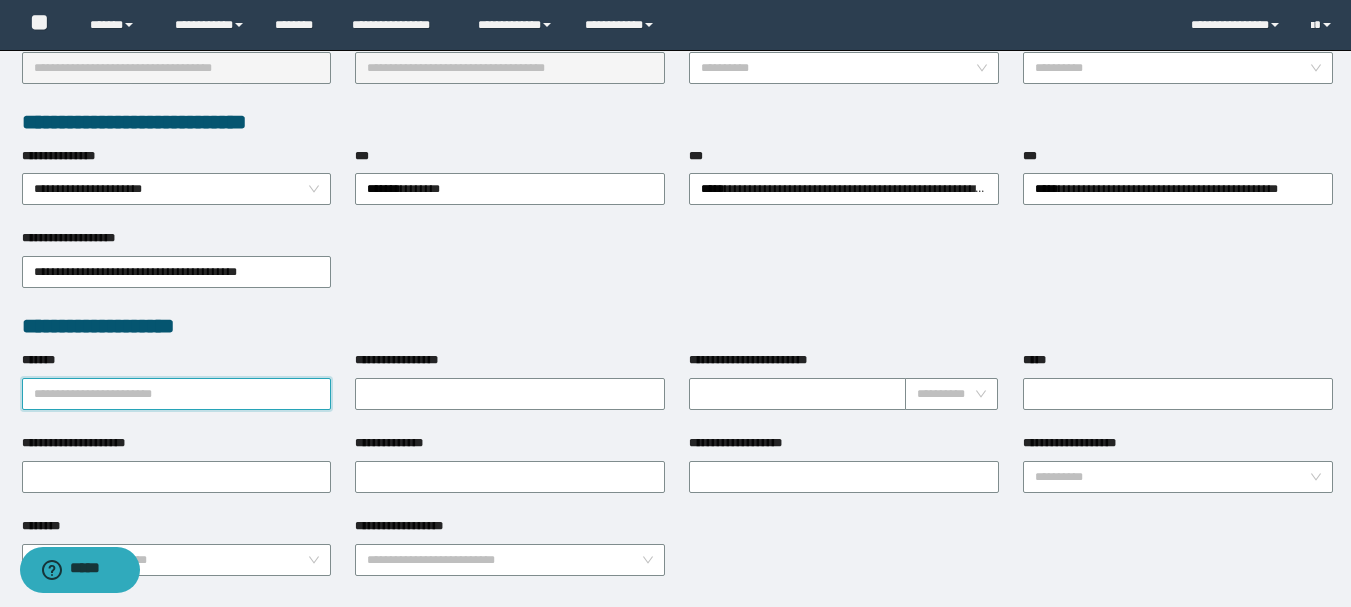 click on "*******" at bounding box center (177, 394) 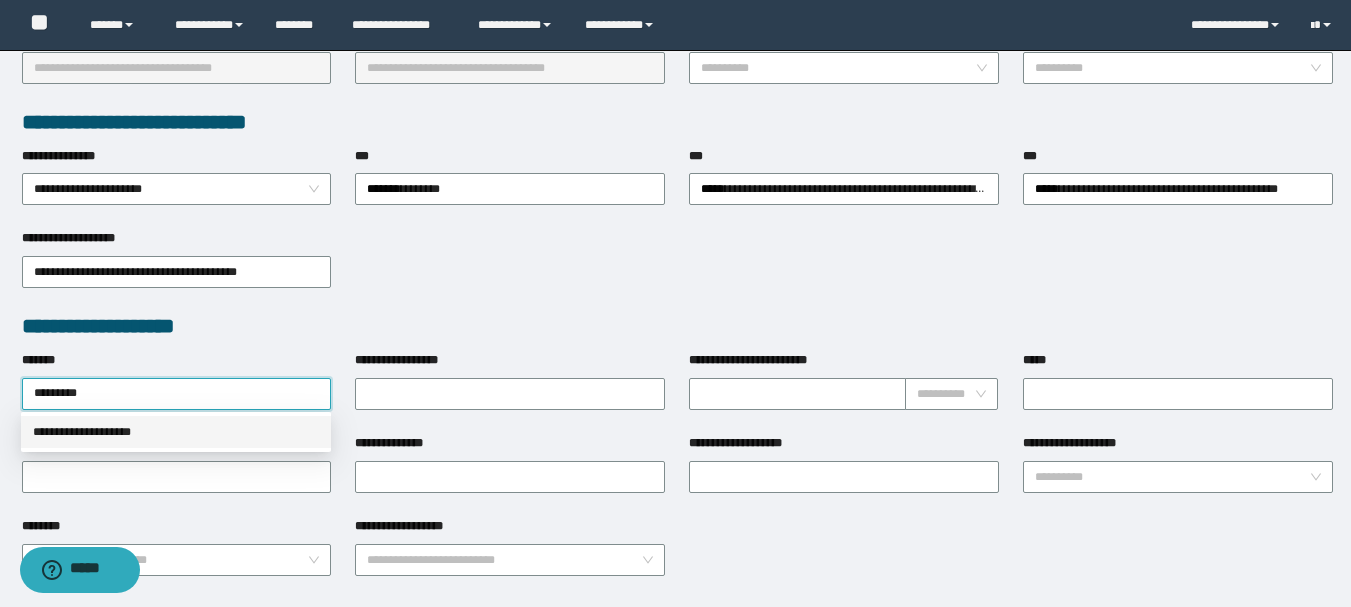 click on "**********" at bounding box center (176, 432) 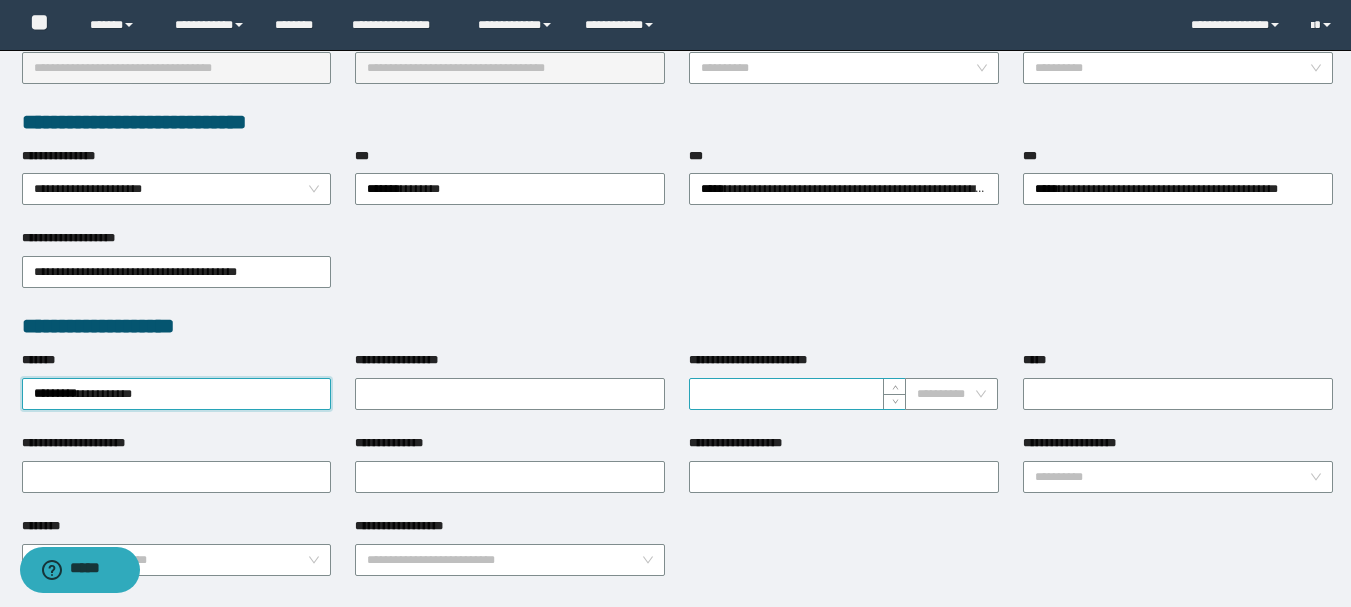 click on "**********" at bounding box center (797, 394) 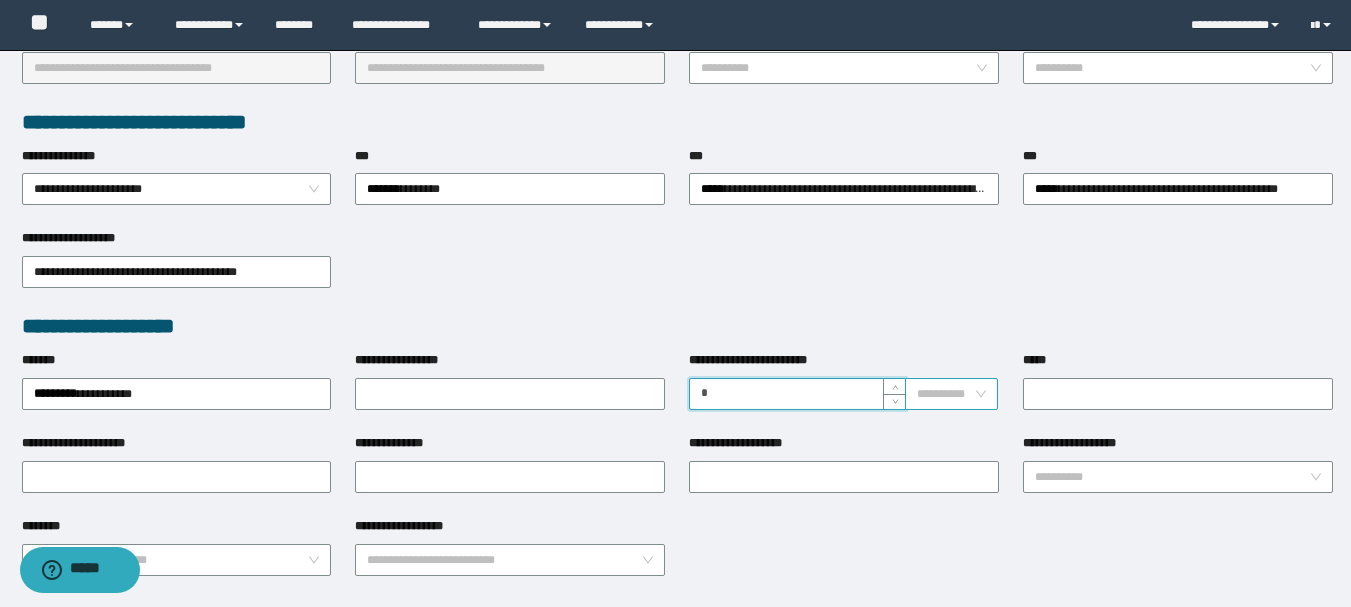 type on "*" 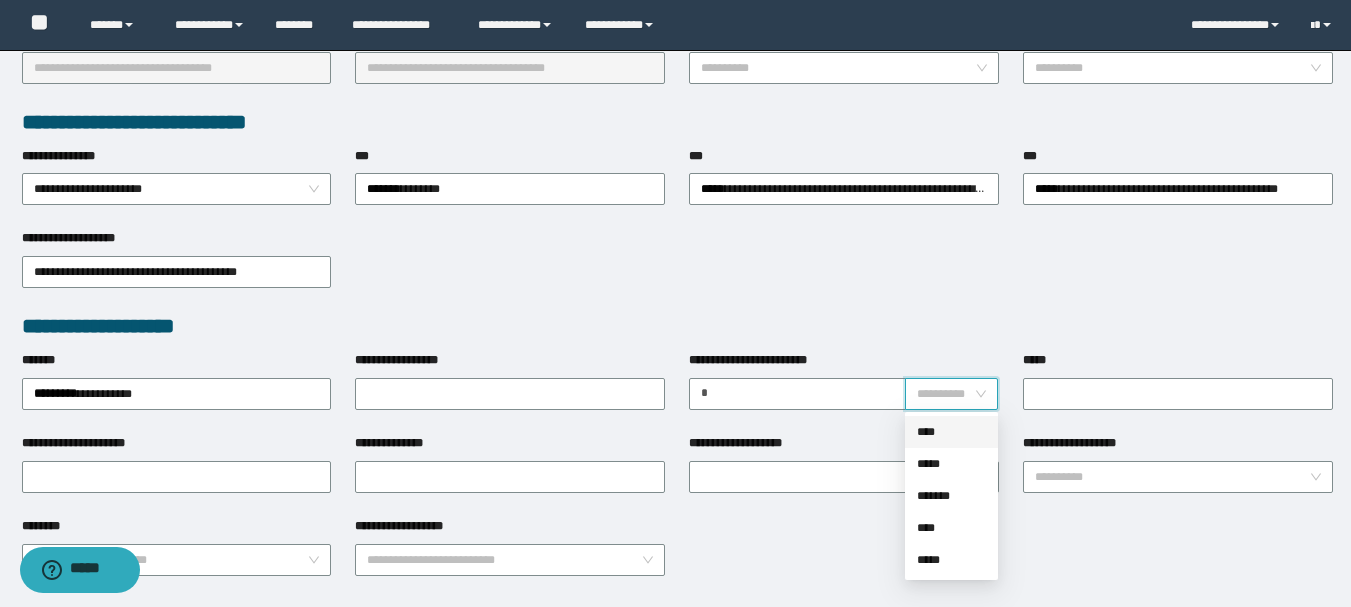click on "****" at bounding box center [951, 432] 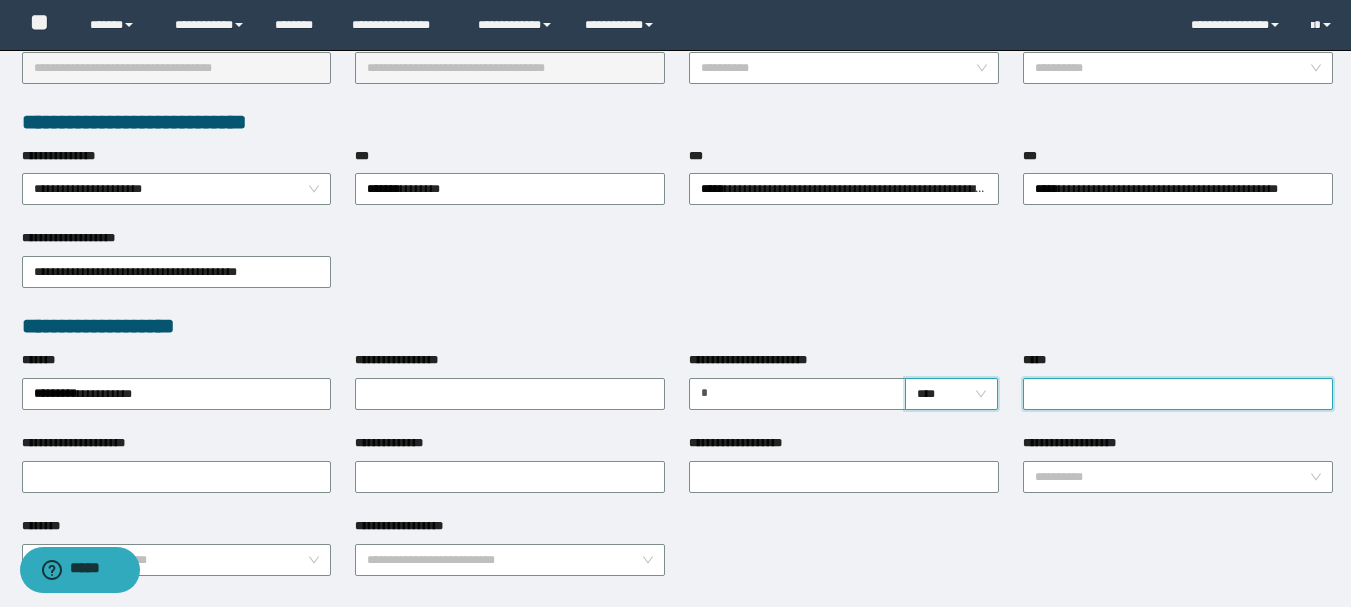click on "*****" at bounding box center [1178, 394] 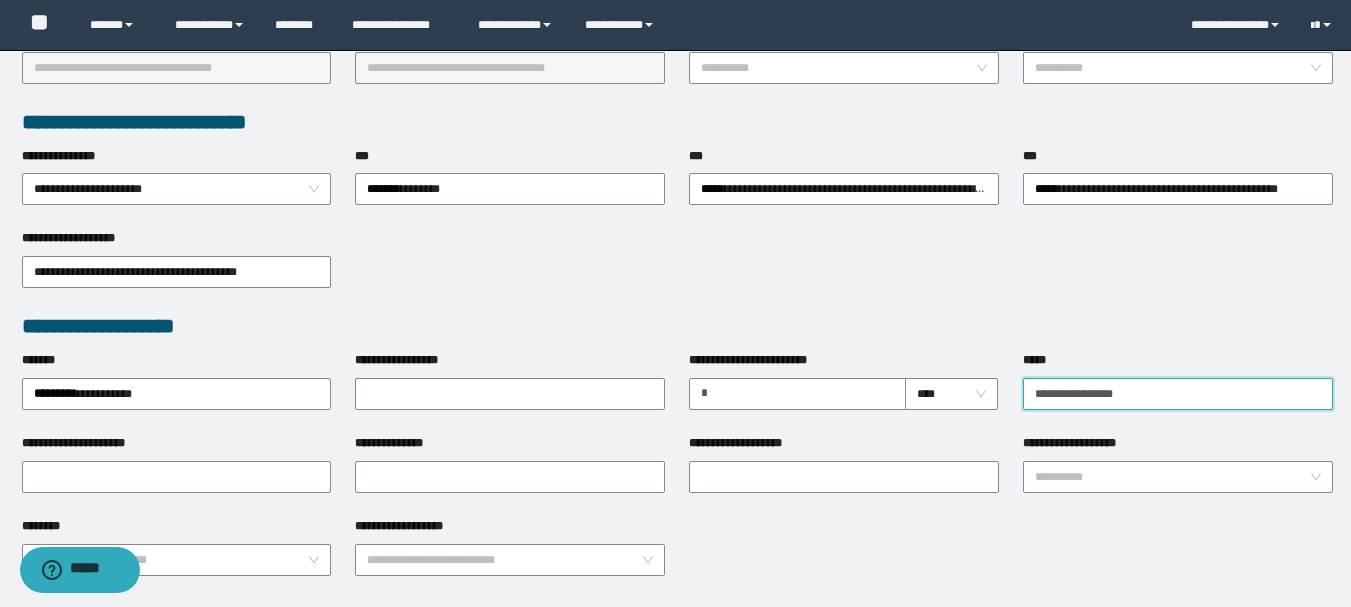 drag, startPoint x: 1138, startPoint y: 400, endPoint x: 1001, endPoint y: 400, distance: 137 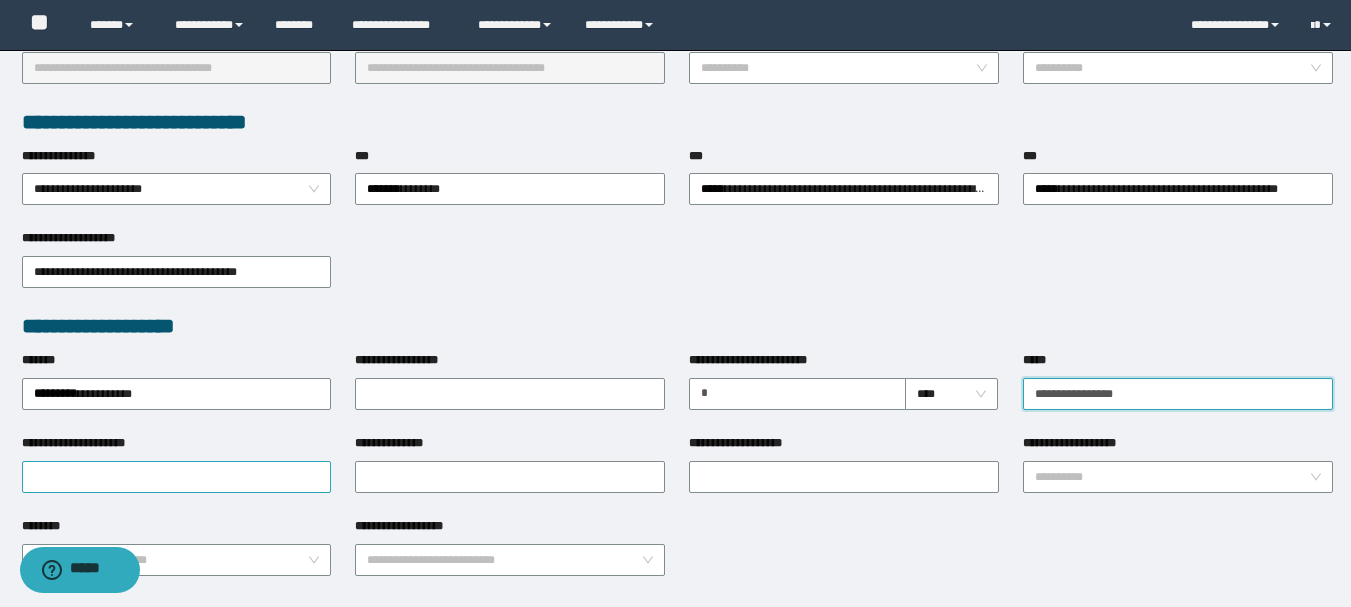 type on "**********" 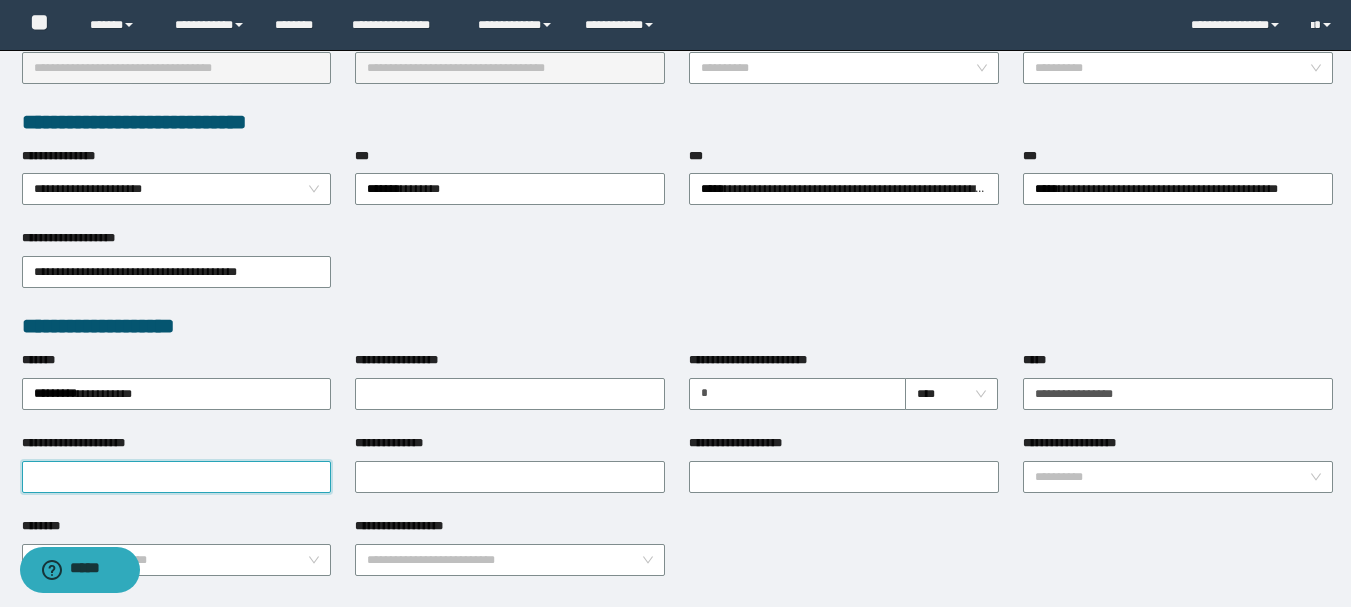 click on "**********" at bounding box center (177, 477) 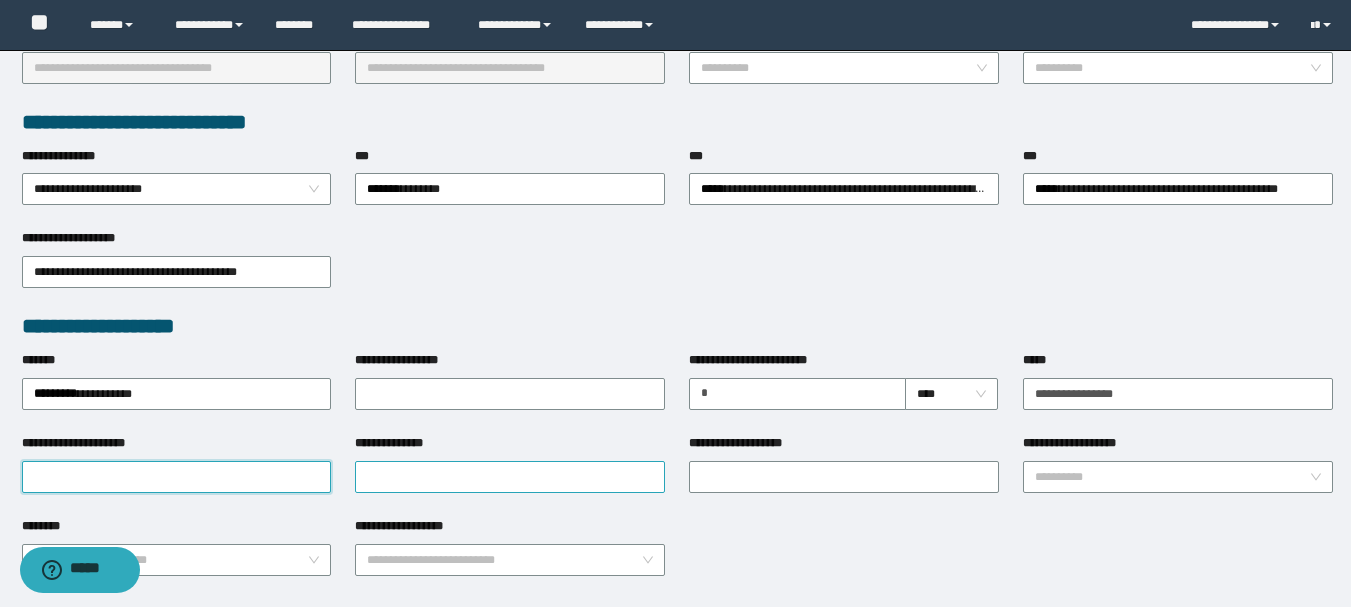 paste on "**********" 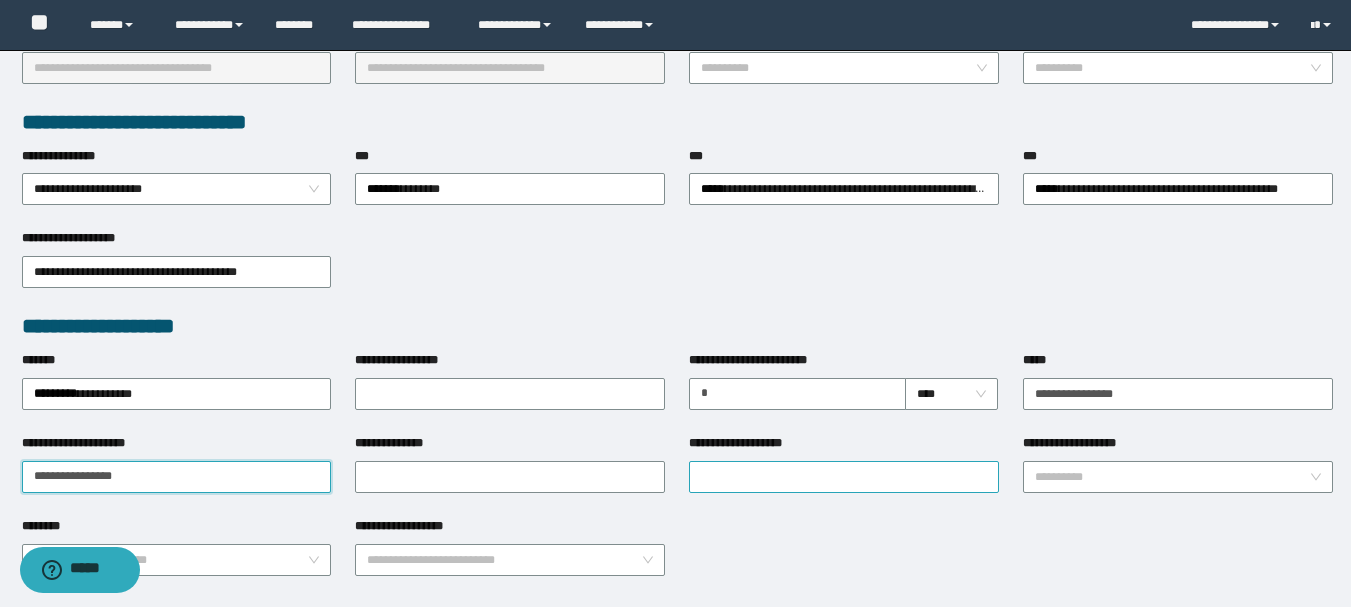 type on "**********" 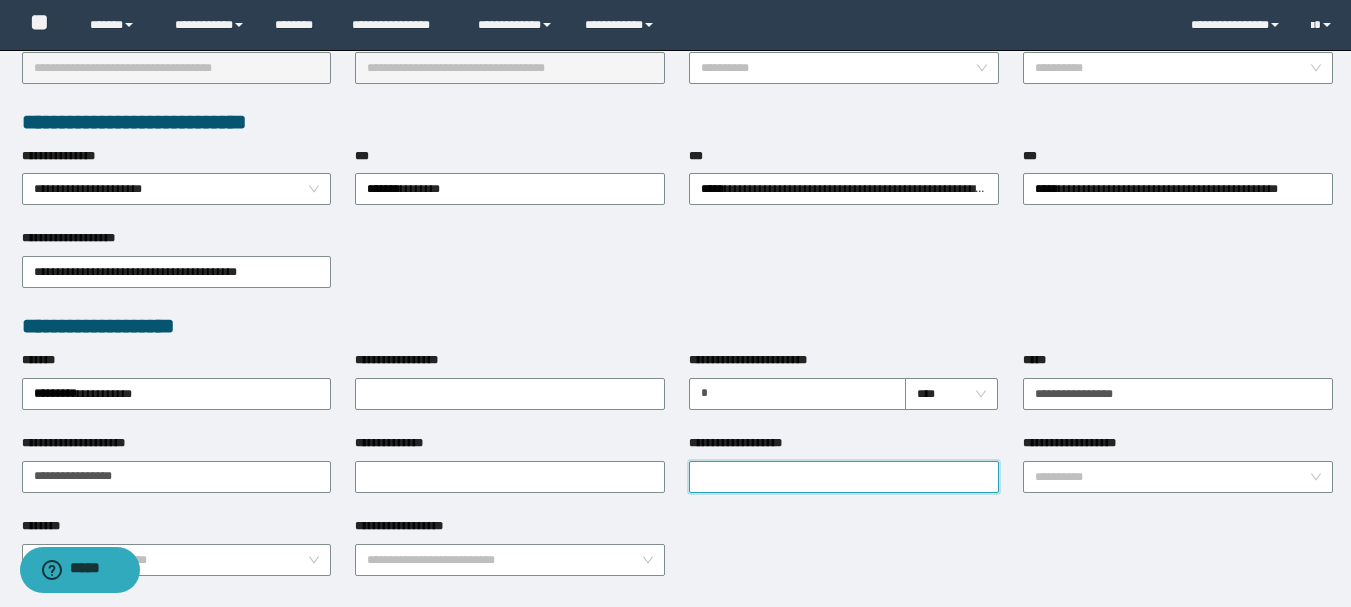 click on "**********" at bounding box center (844, 477) 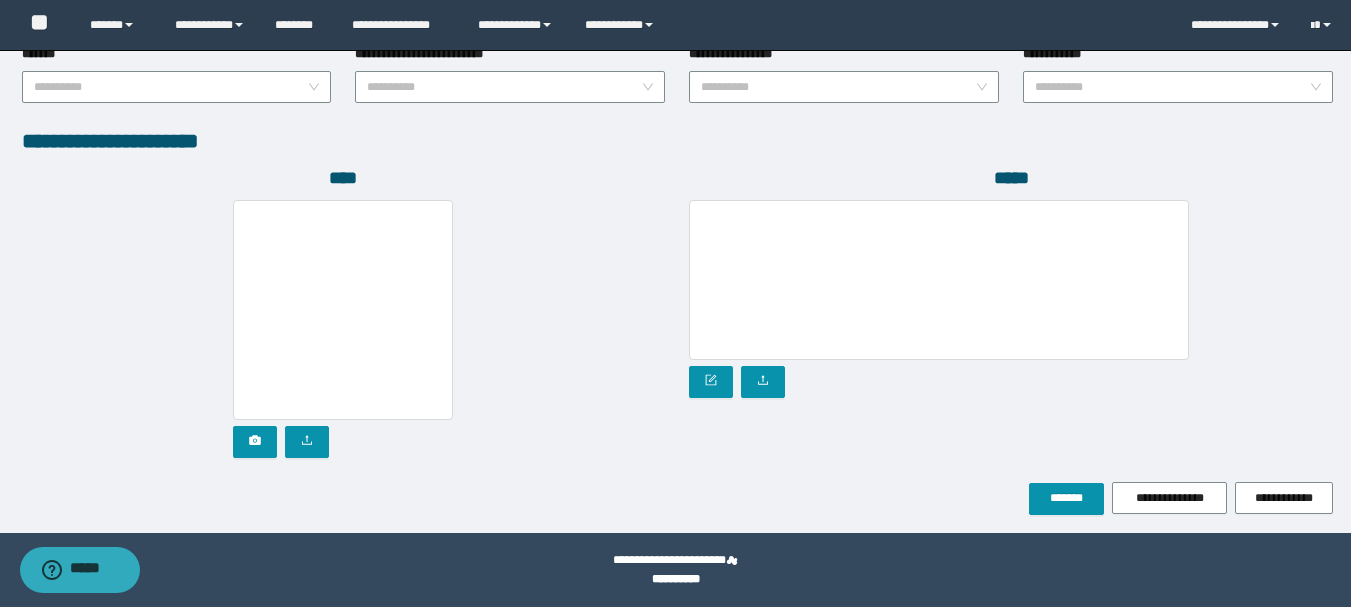 scroll, scrollTop: 1096, scrollLeft: 0, axis: vertical 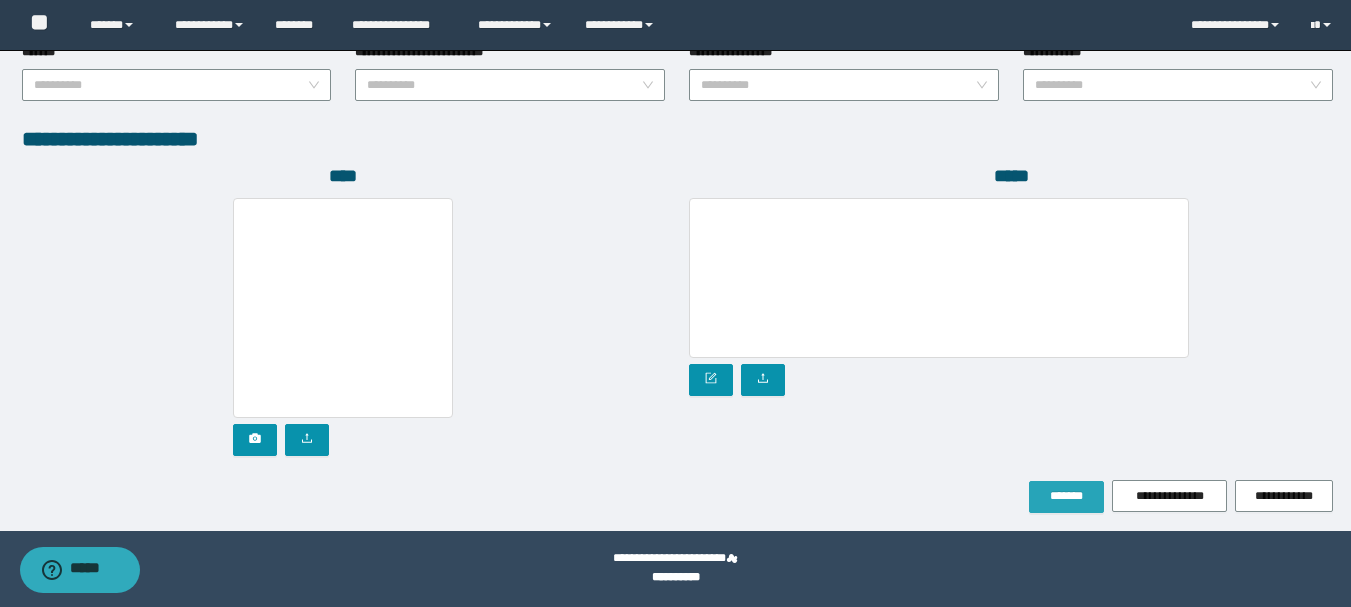 type on "**********" 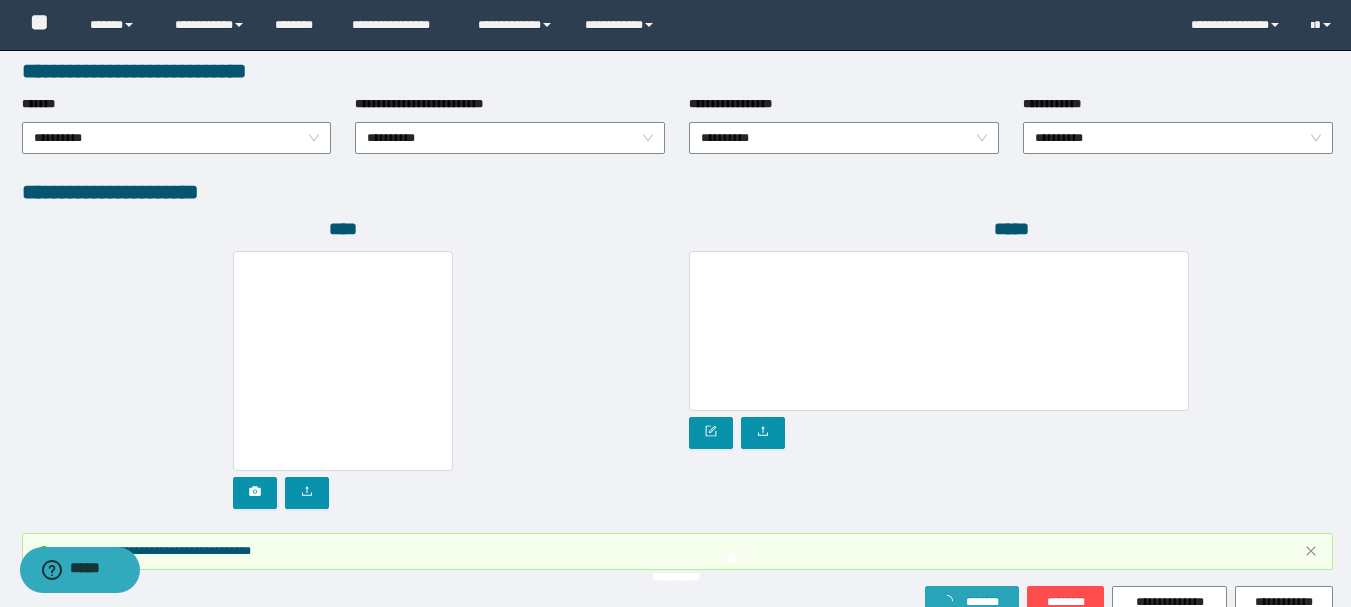 scroll, scrollTop: 1149, scrollLeft: 0, axis: vertical 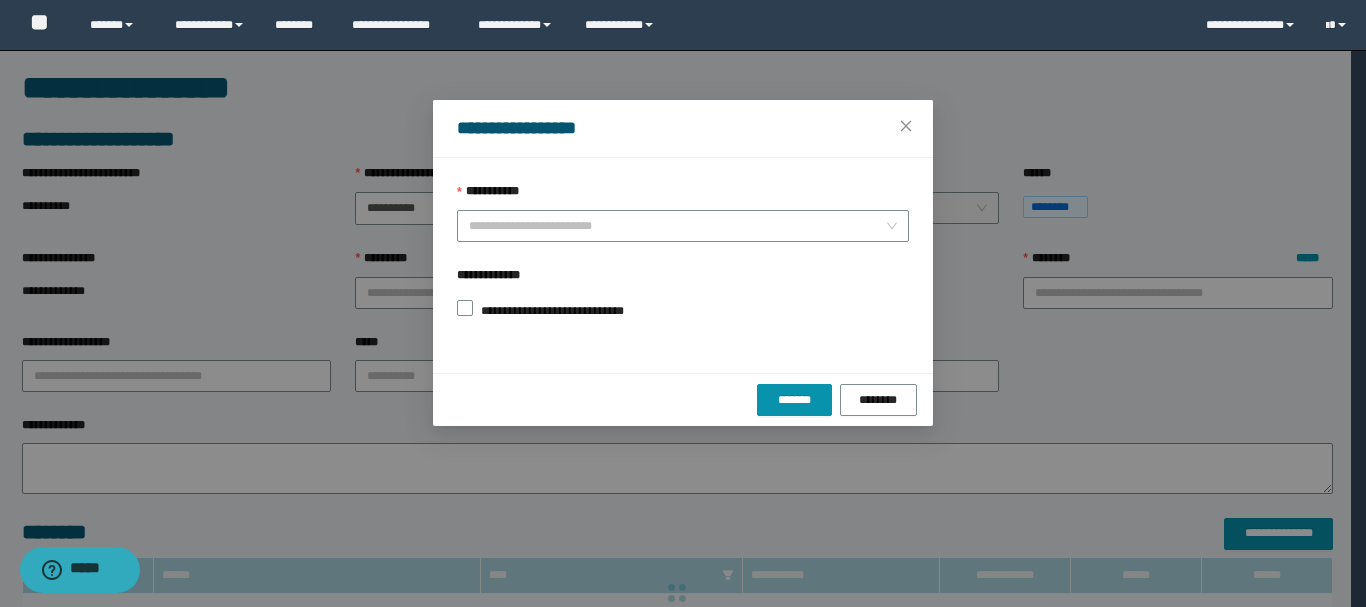 type on "**" 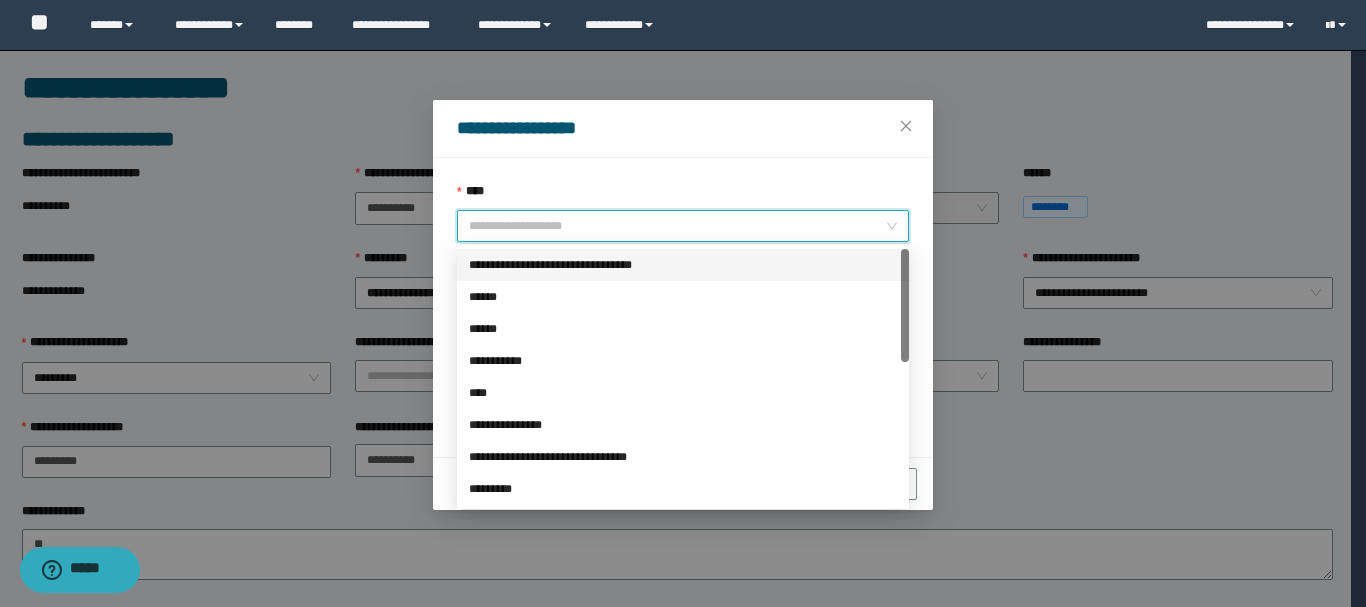 click on "****" at bounding box center [677, 226] 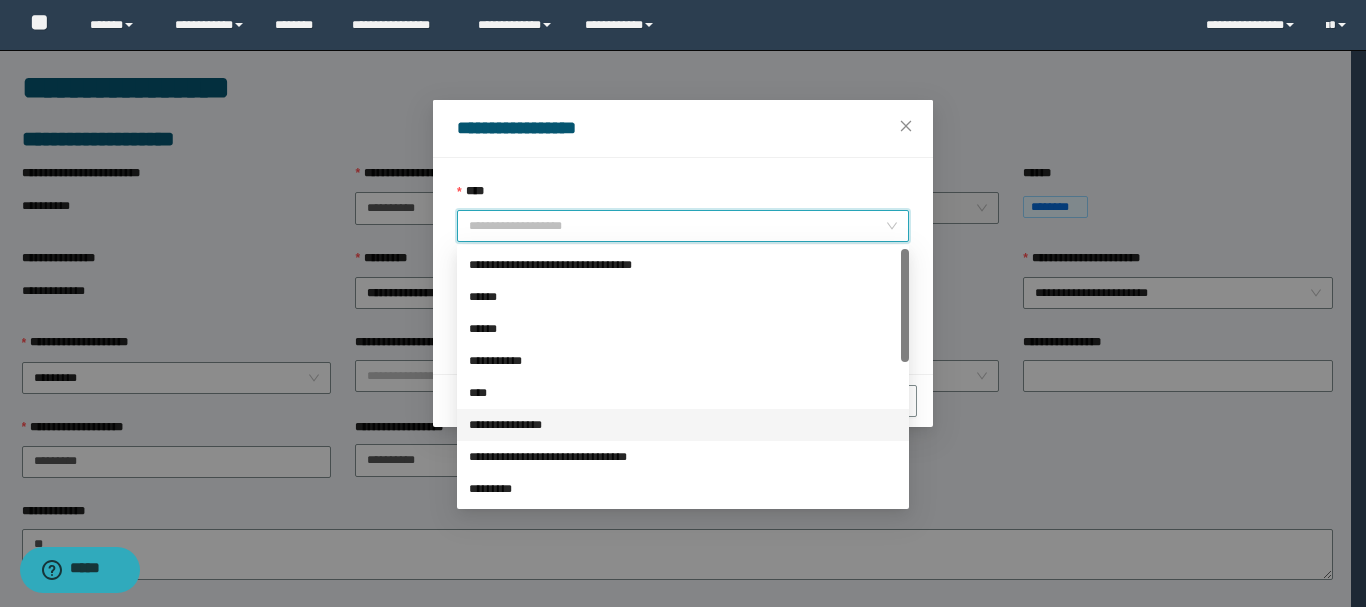 click on "**********" at bounding box center [683, 425] 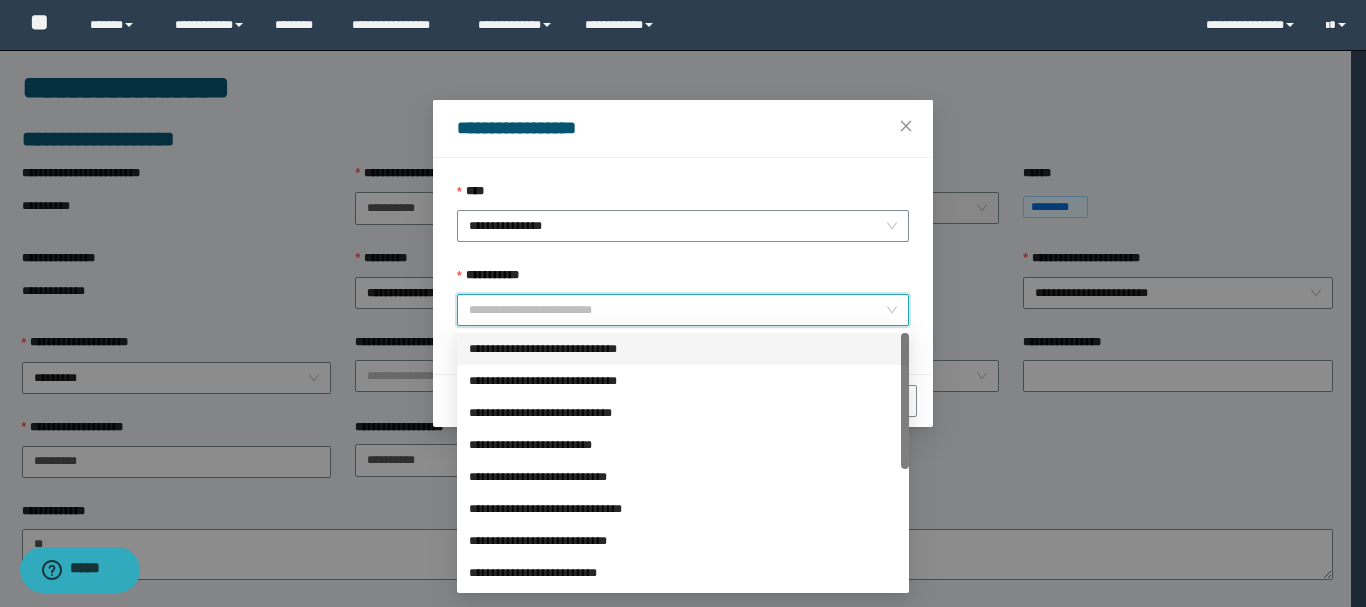 click on "**********" at bounding box center (677, 310) 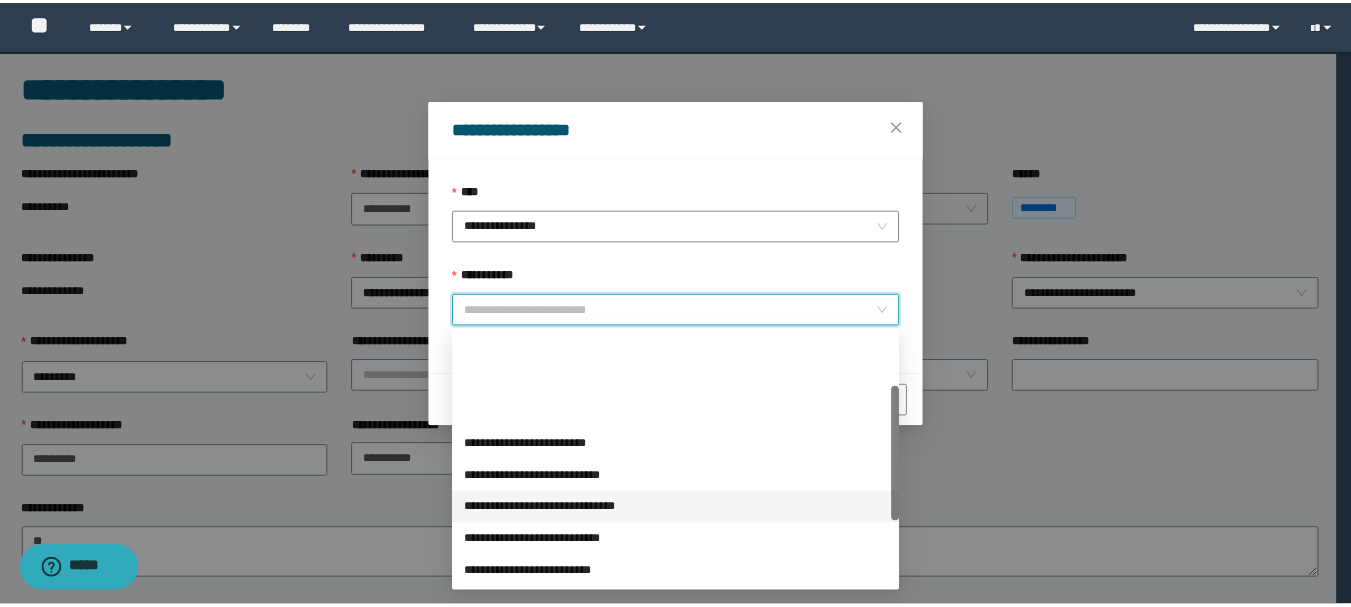 scroll, scrollTop: 100, scrollLeft: 0, axis: vertical 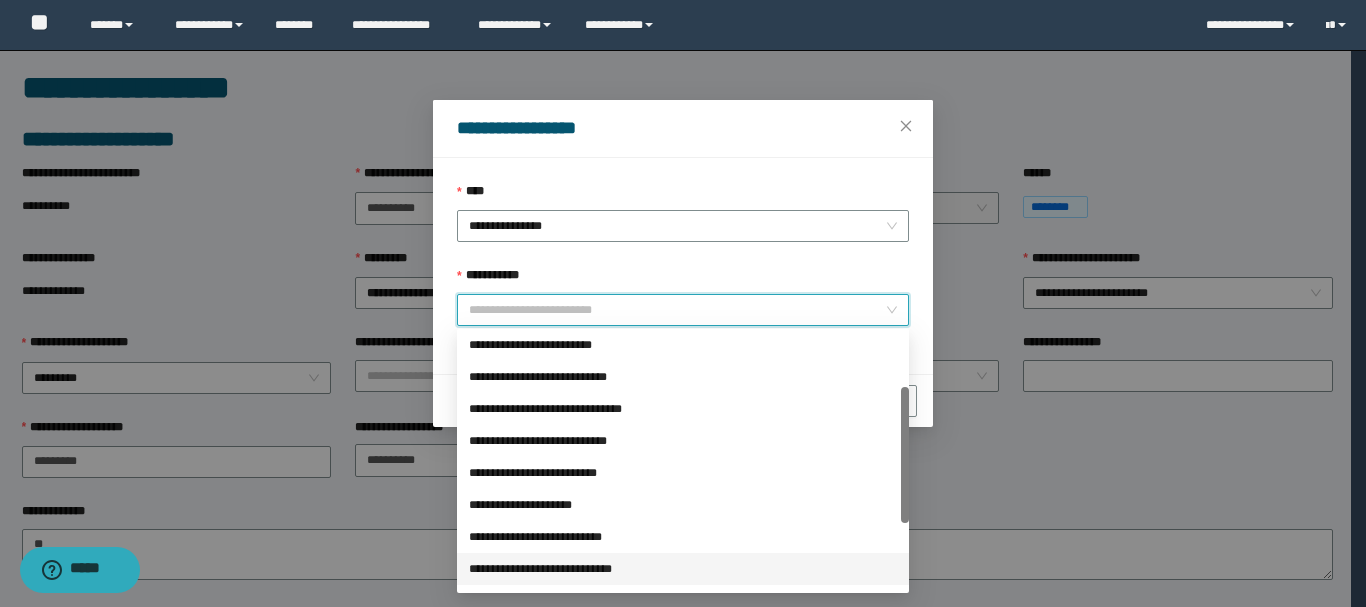 click on "**********" at bounding box center (683, 569) 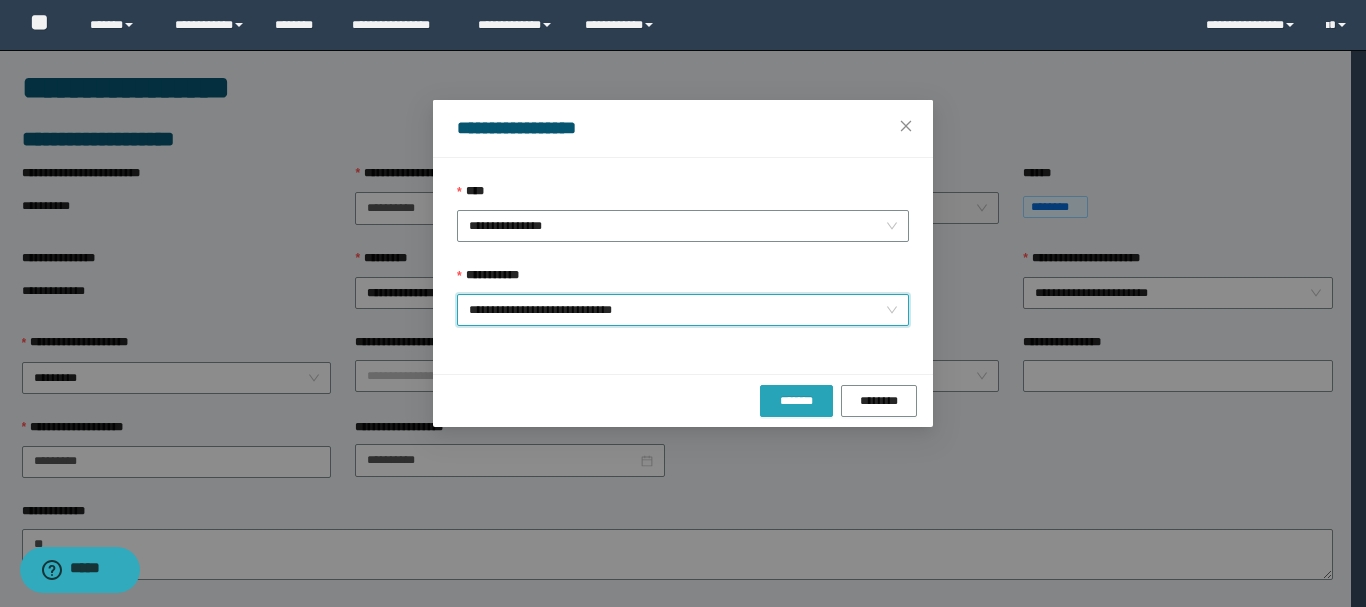 click on "*******" at bounding box center (796, 401) 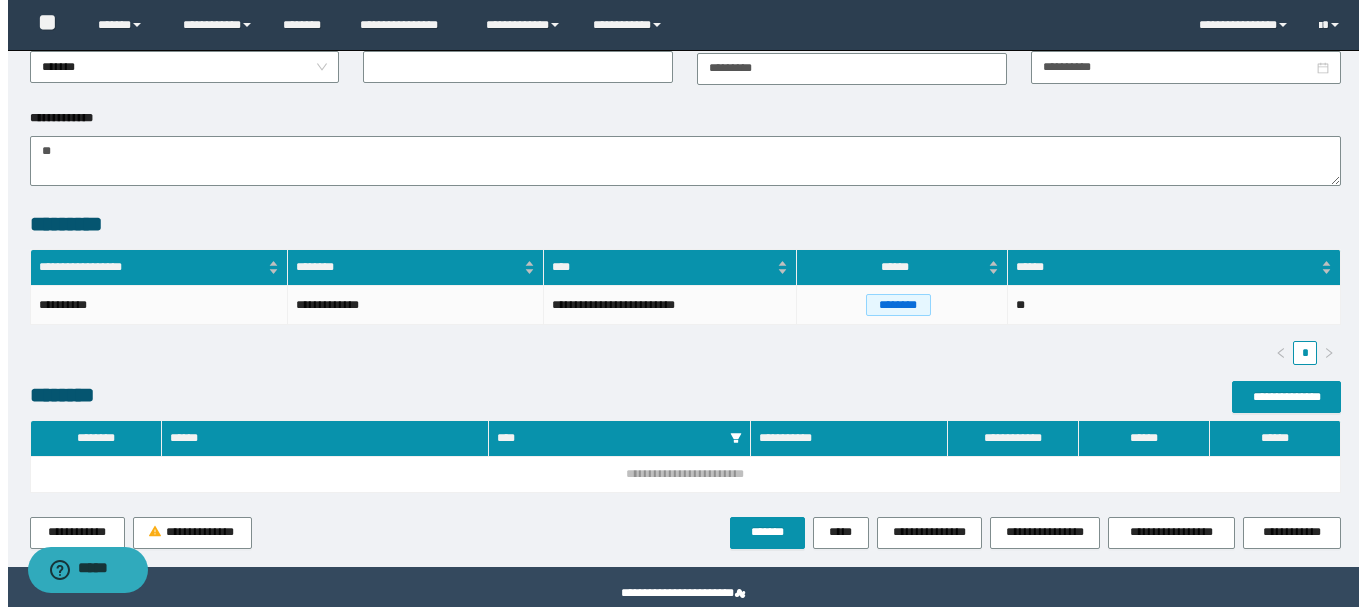 scroll, scrollTop: 480, scrollLeft: 0, axis: vertical 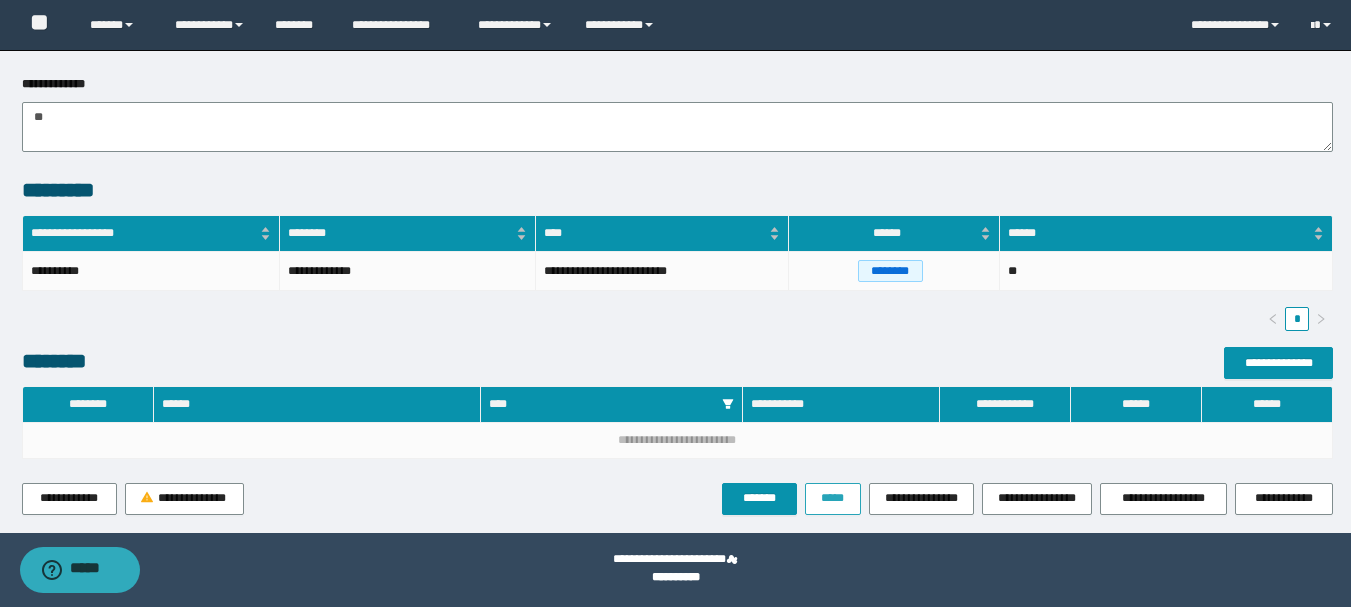click on "*****" at bounding box center (833, 498) 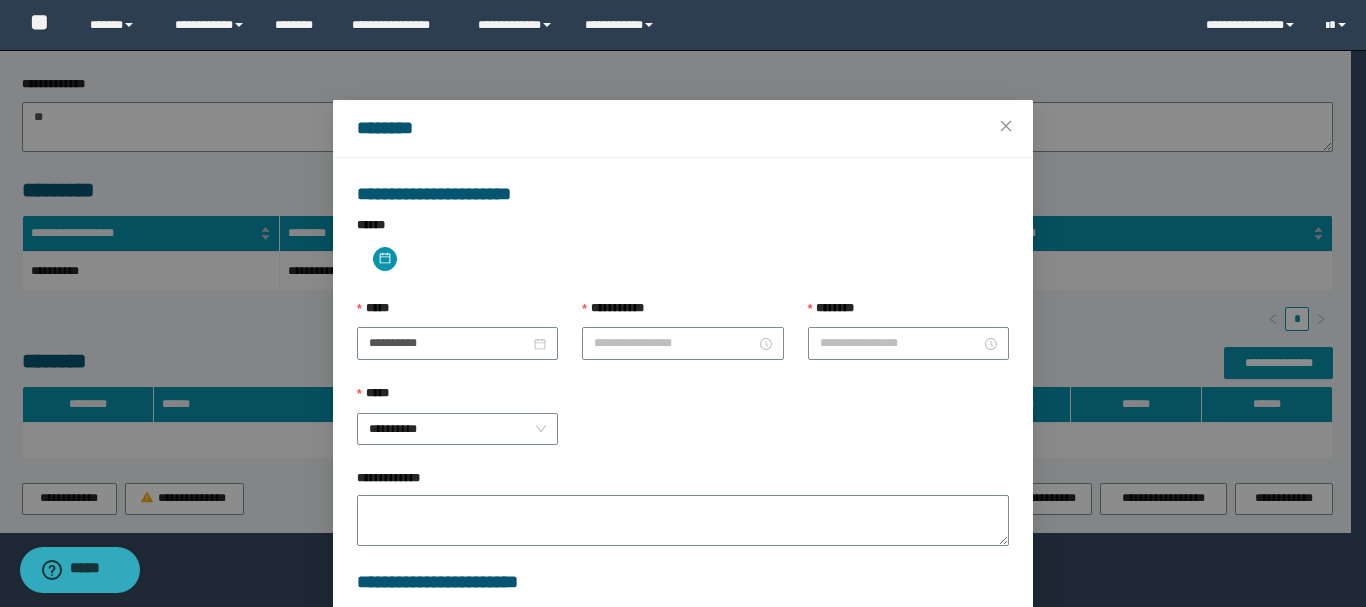type on "**********" 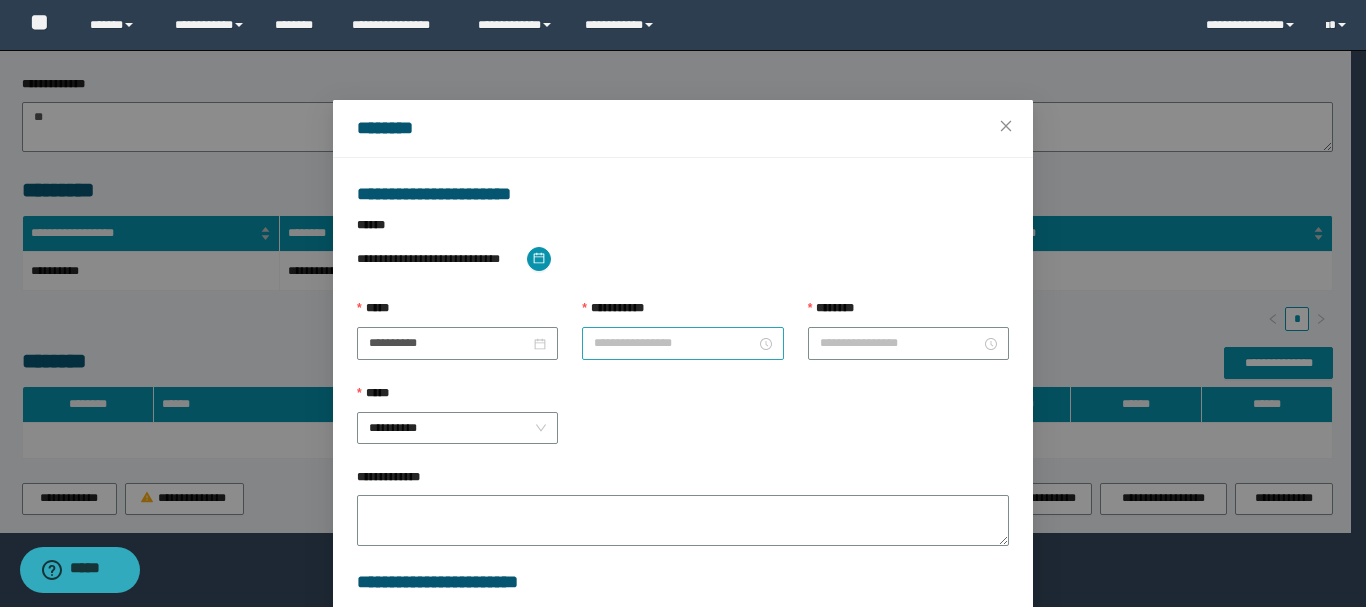 click on "**********" at bounding box center (674, 343) 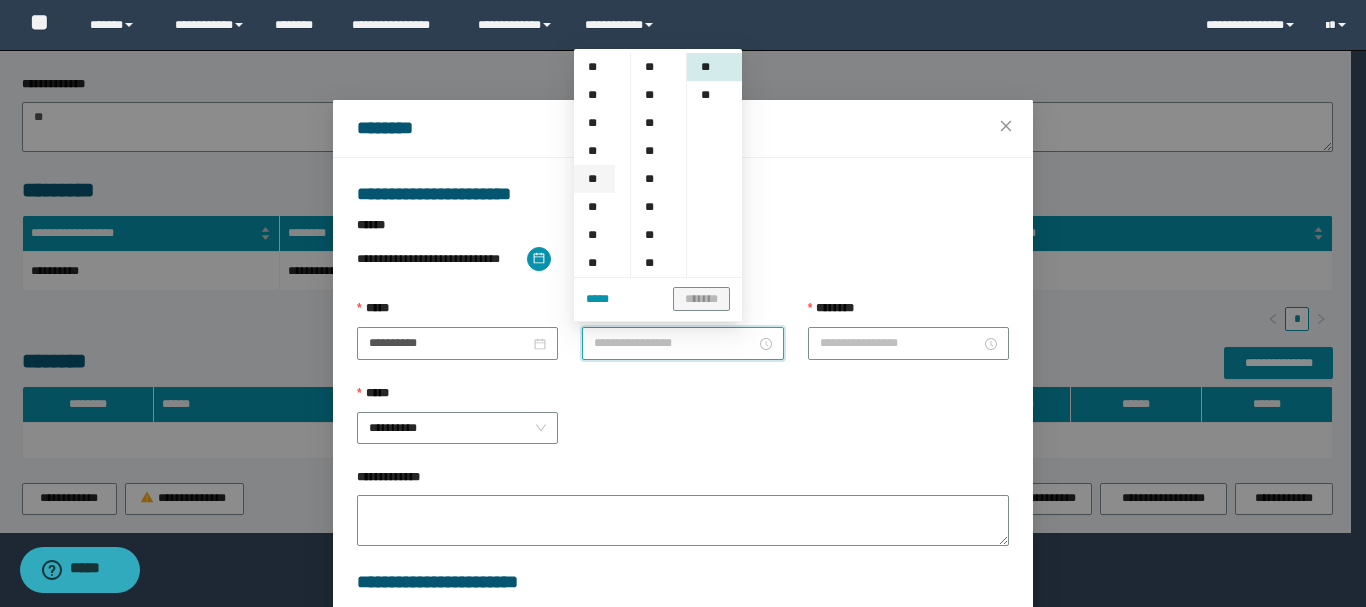 click on "**" at bounding box center (594, 179) 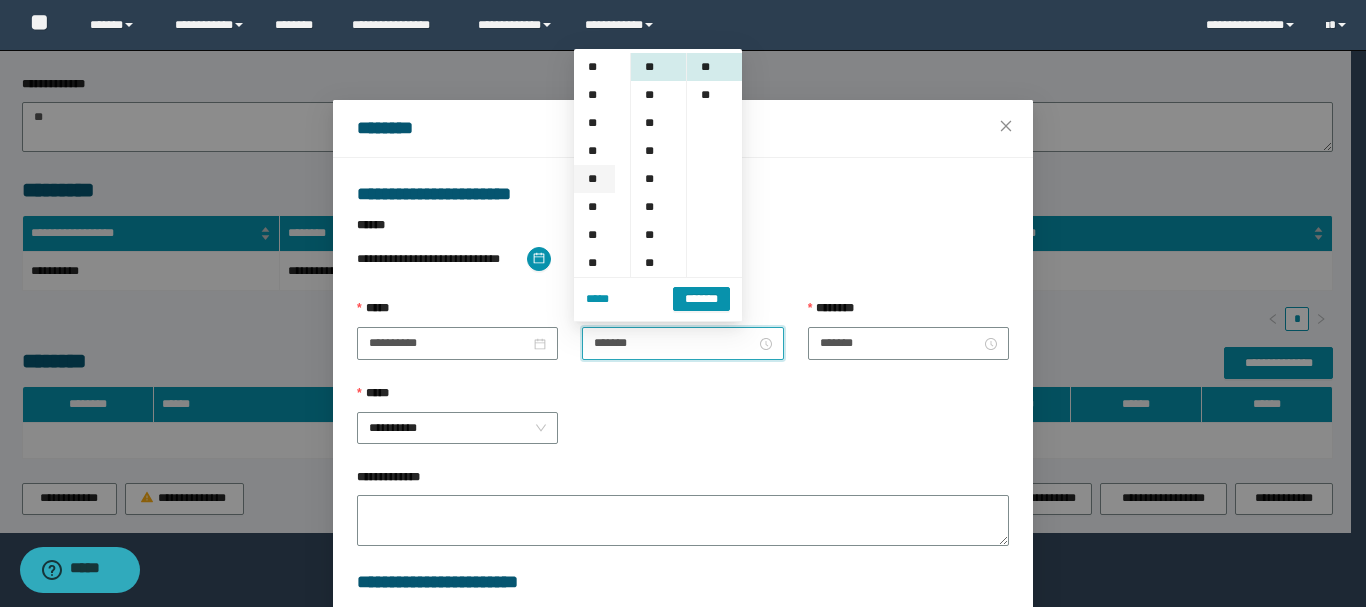 type on "*******" 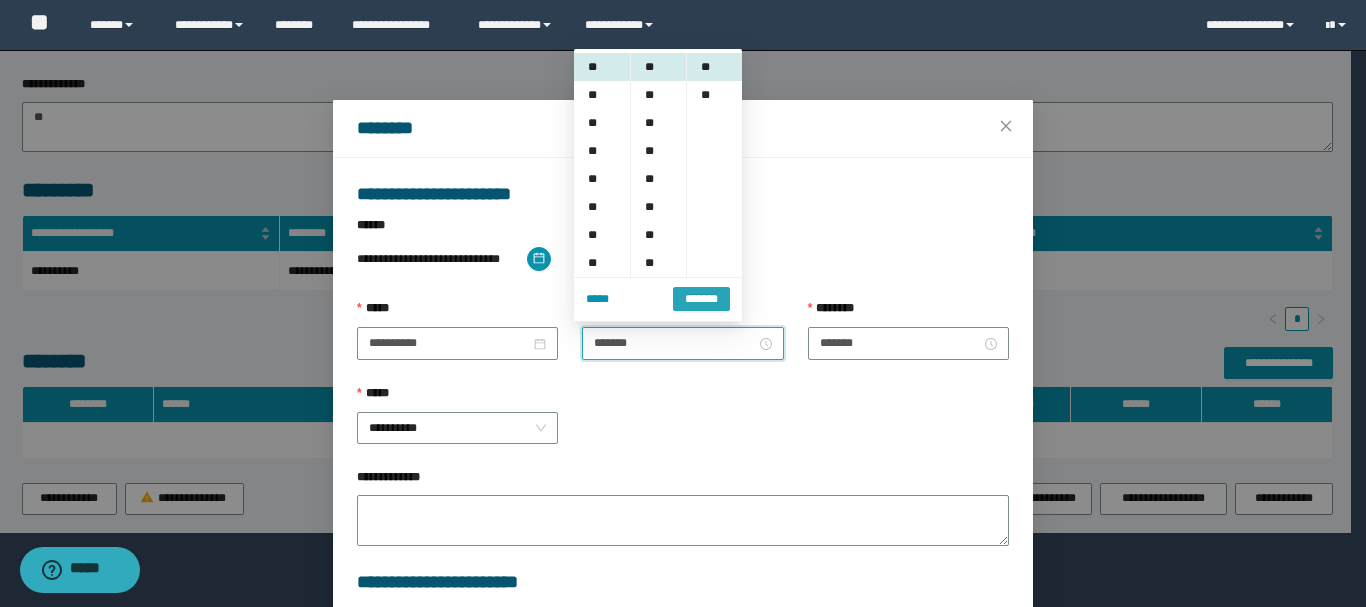 click on "*******" at bounding box center [701, 299] 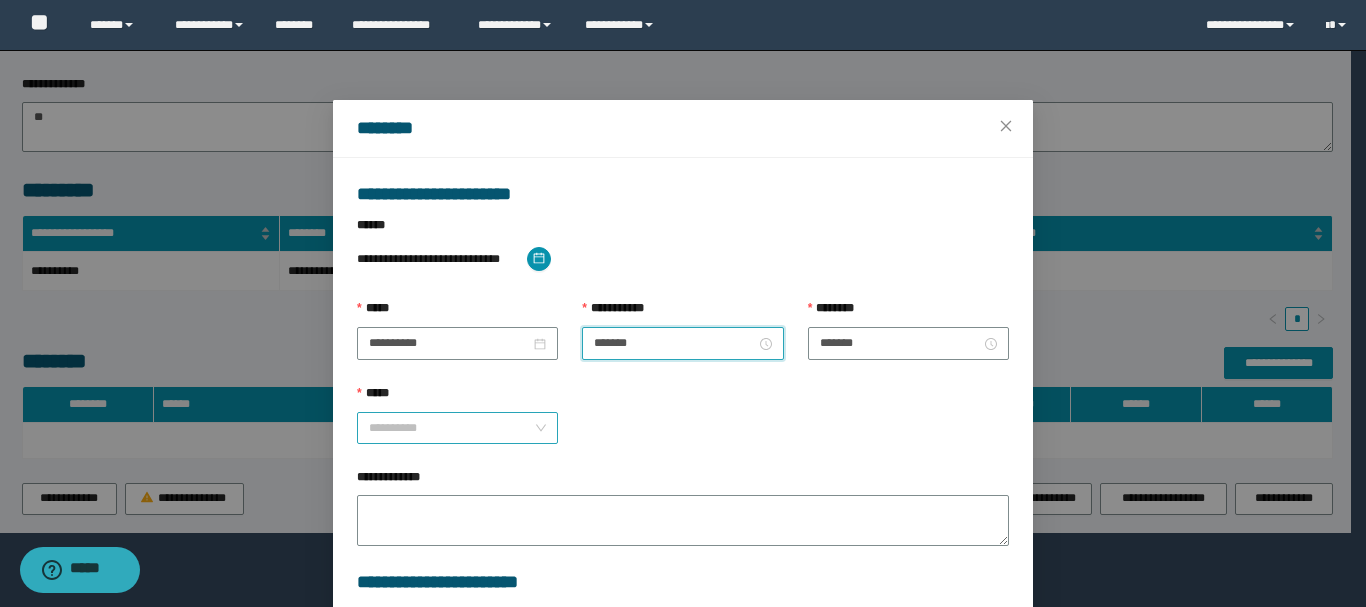 click on "**********" at bounding box center (457, 428) 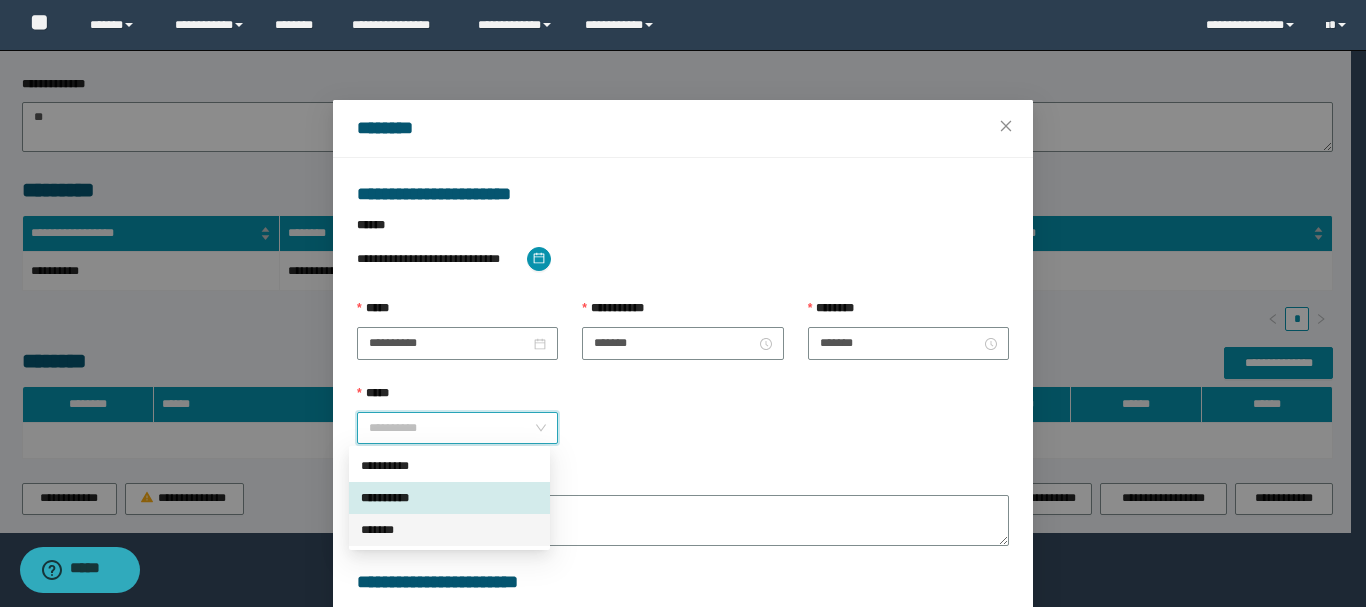 click on "*******" at bounding box center [449, 530] 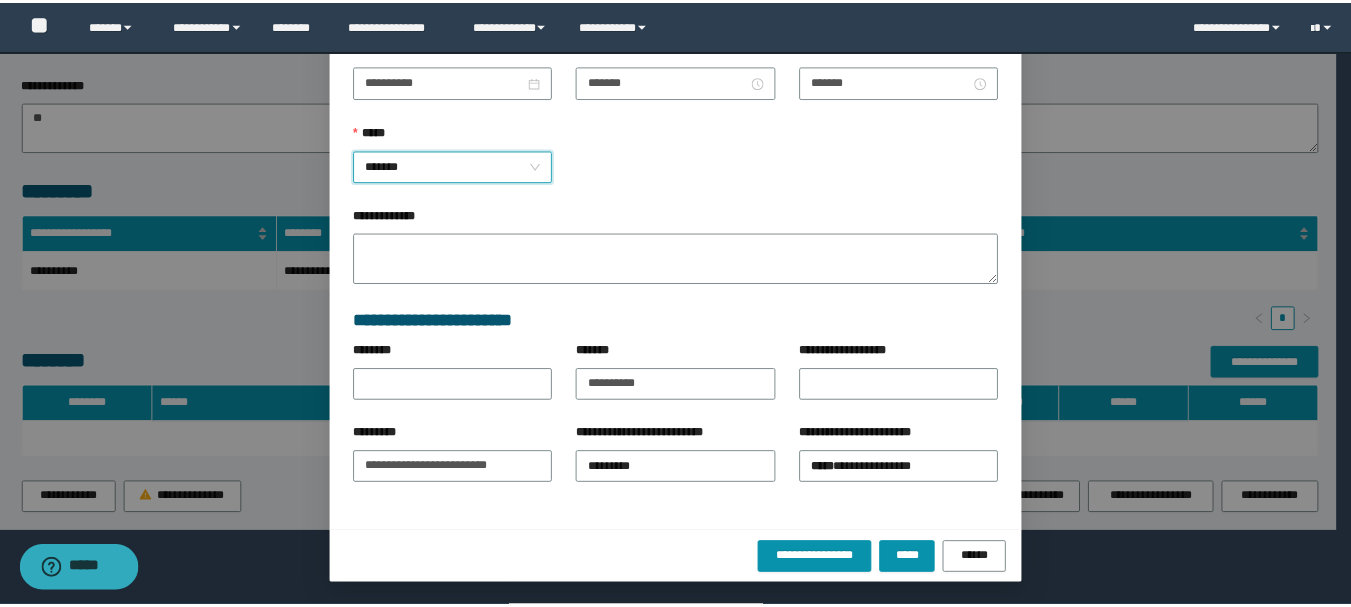scroll, scrollTop: 263, scrollLeft: 0, axis: vertical 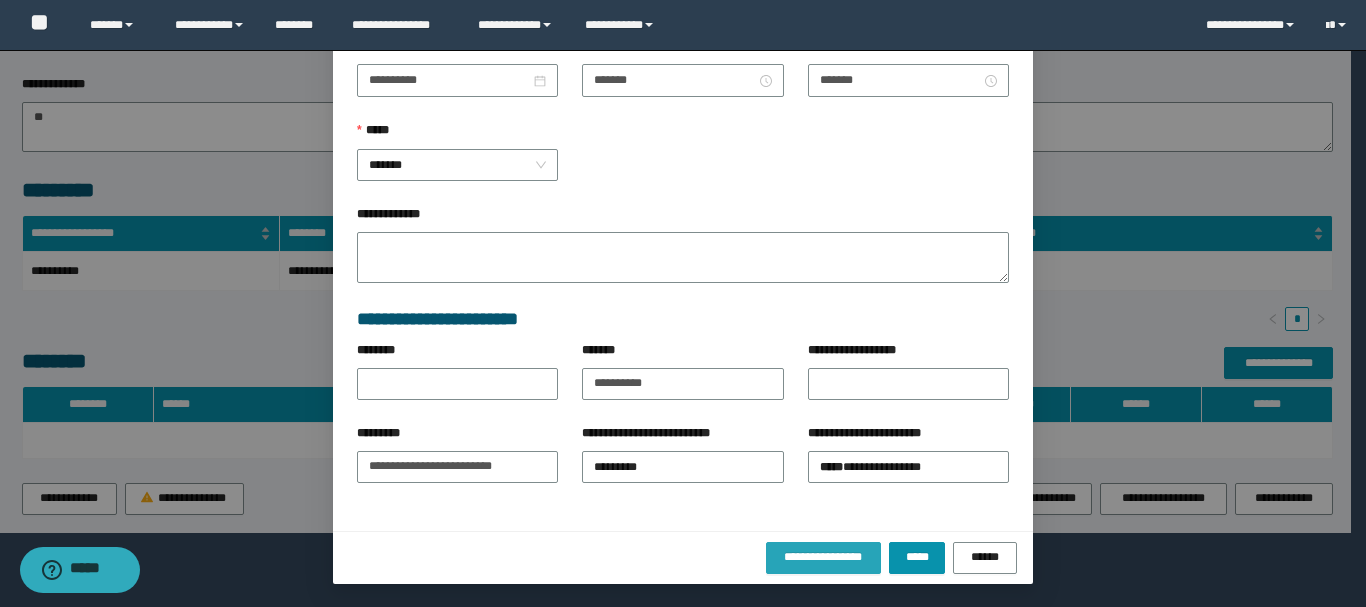click on "**********" at bounding box center (824, 557) 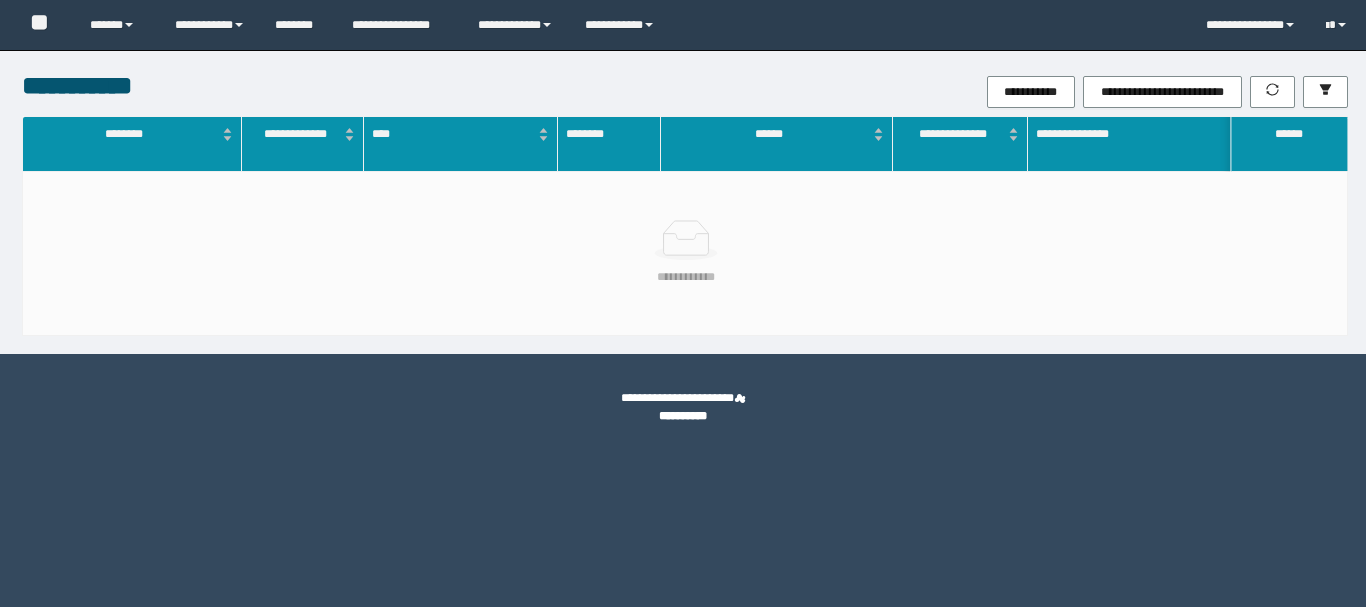 scroll, scrollTop: 0, scrollLeft: 0, axis: both 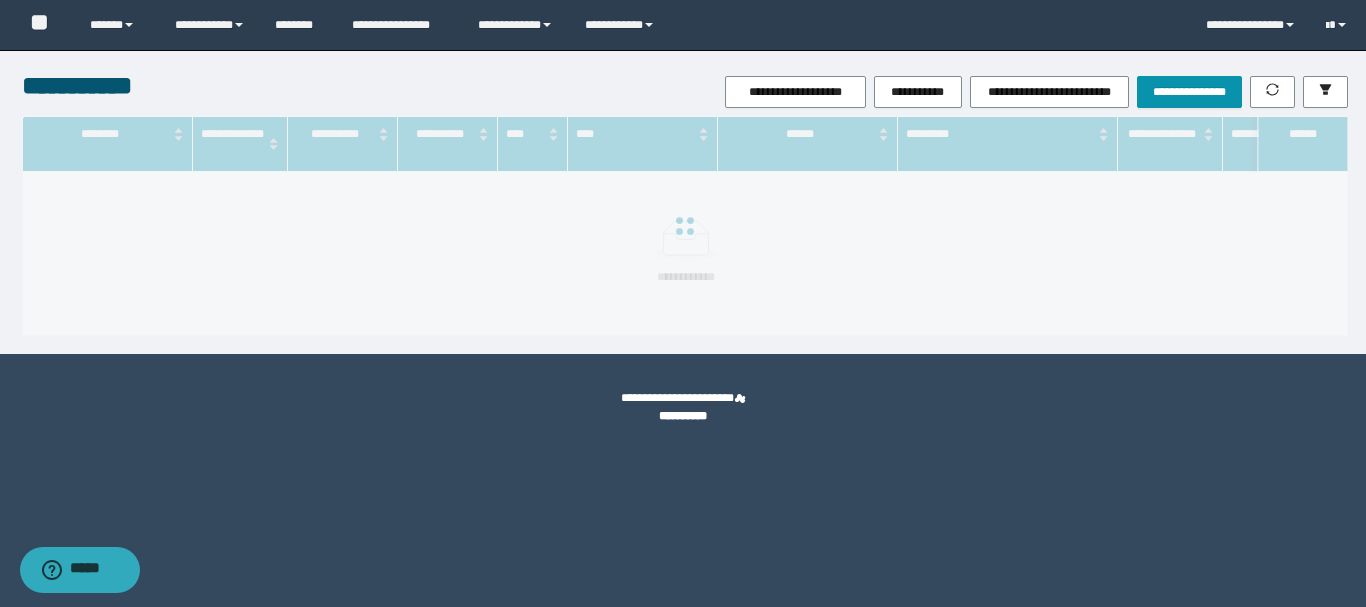 drag, startPoint x: 1116, startPoint y: 428, endPoint x: 879, endPoint y: 151, distance: 364.5518 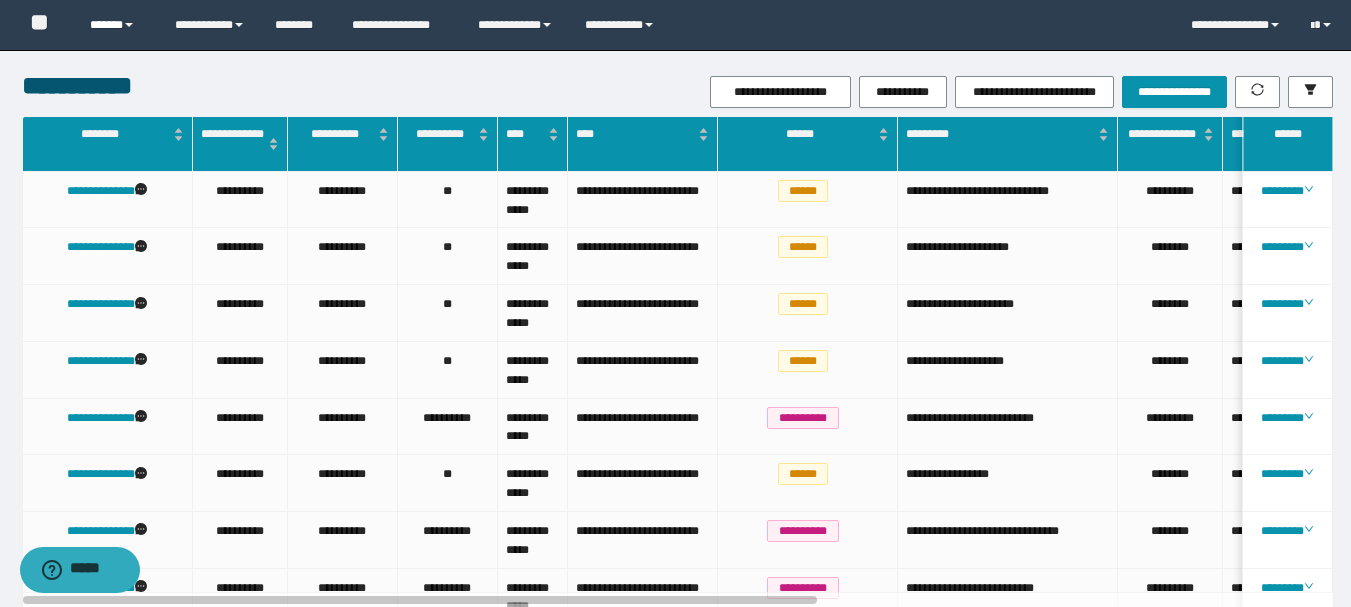 click on "******" at bounding box center [117, 25] 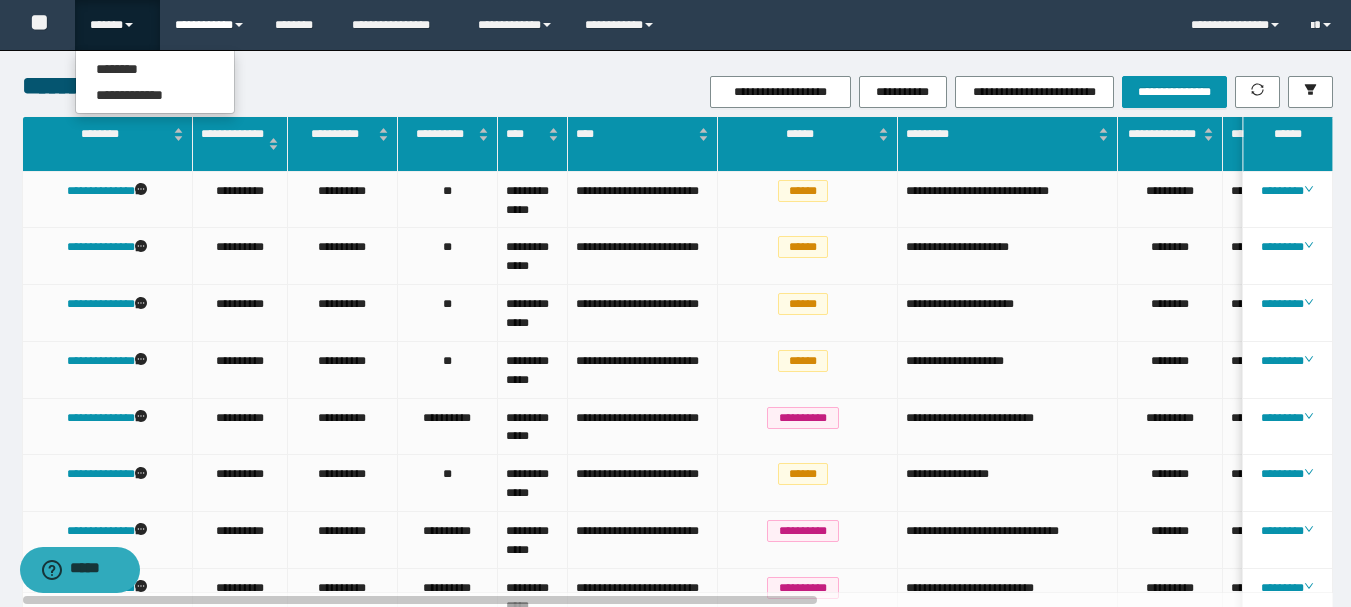 click on "**********" at bounding box center (210, 25) 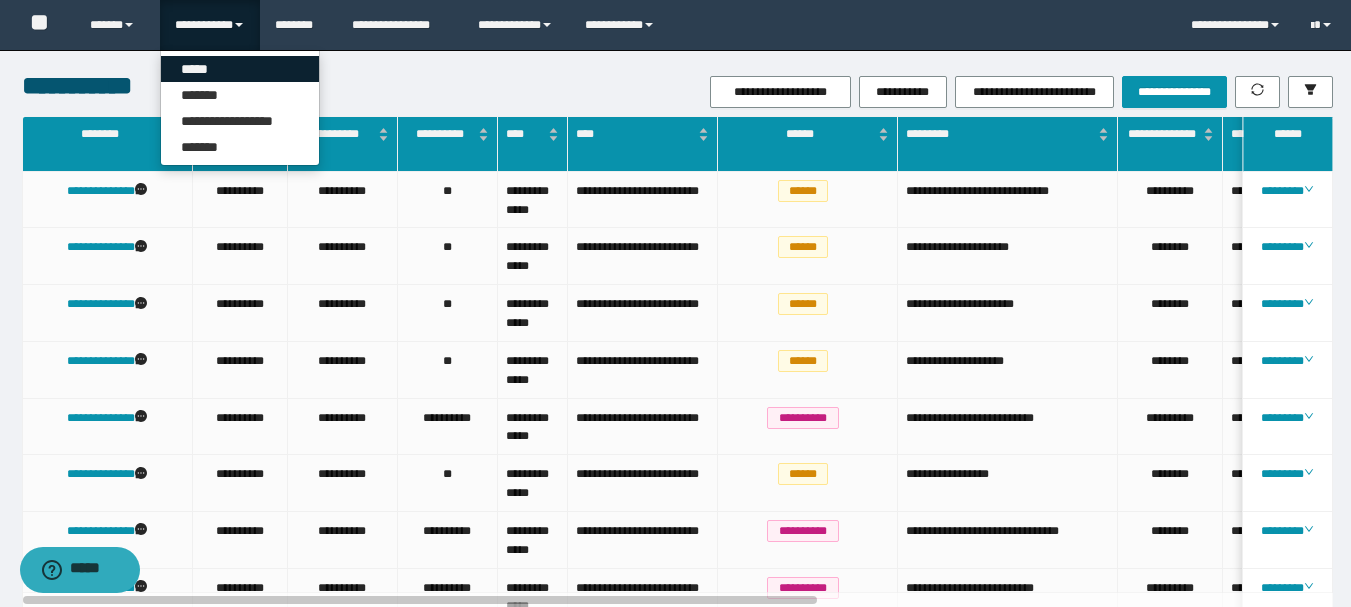 click on "*****" at bounding box center [240, 69] 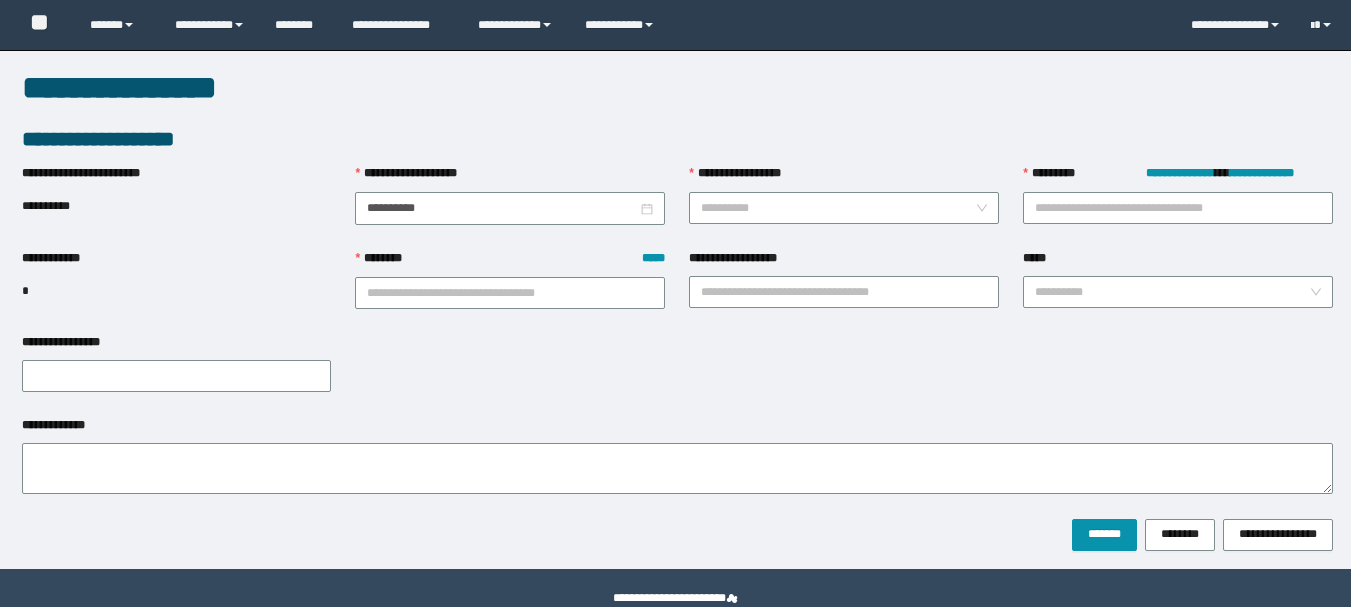 scroll, scrollTop: 0, scrollLeft: 0, axis: both 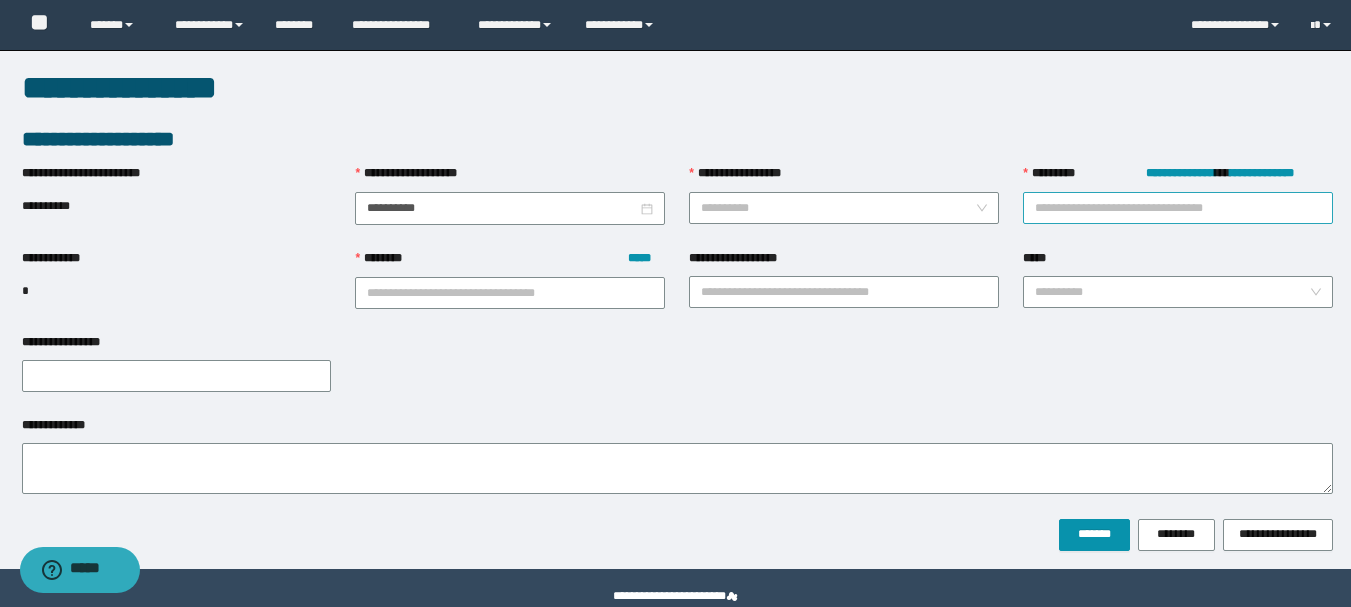 click on "**********" at bounding box center [1178, 208] 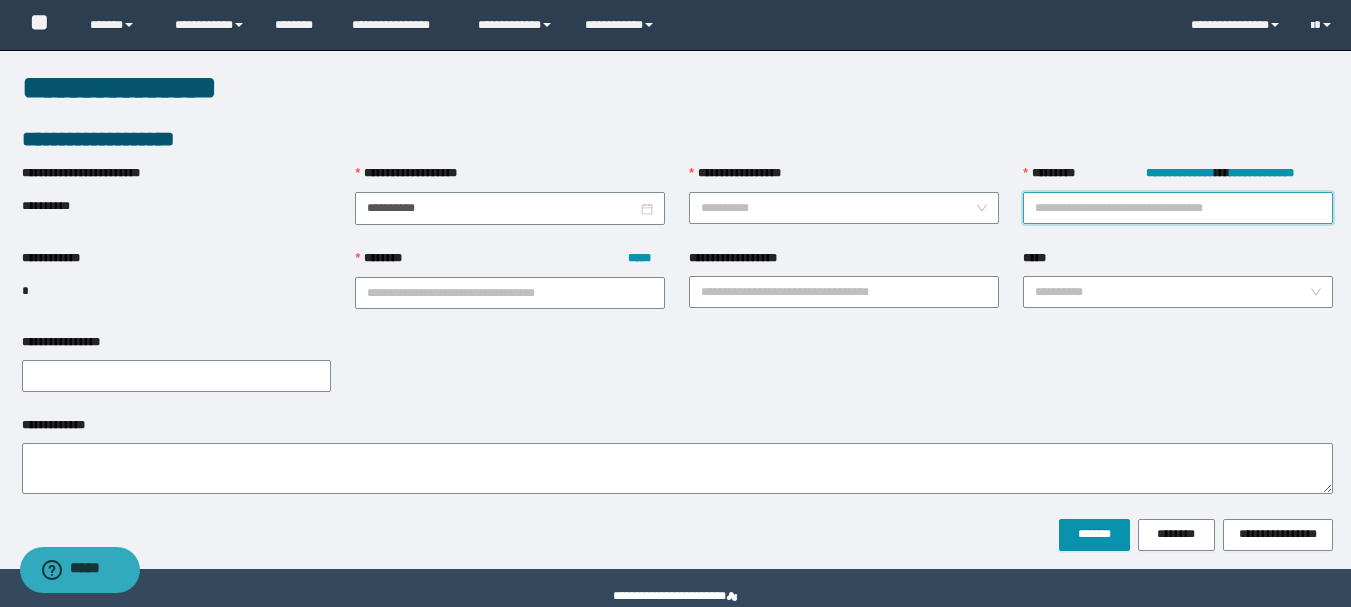 paste on "**********" 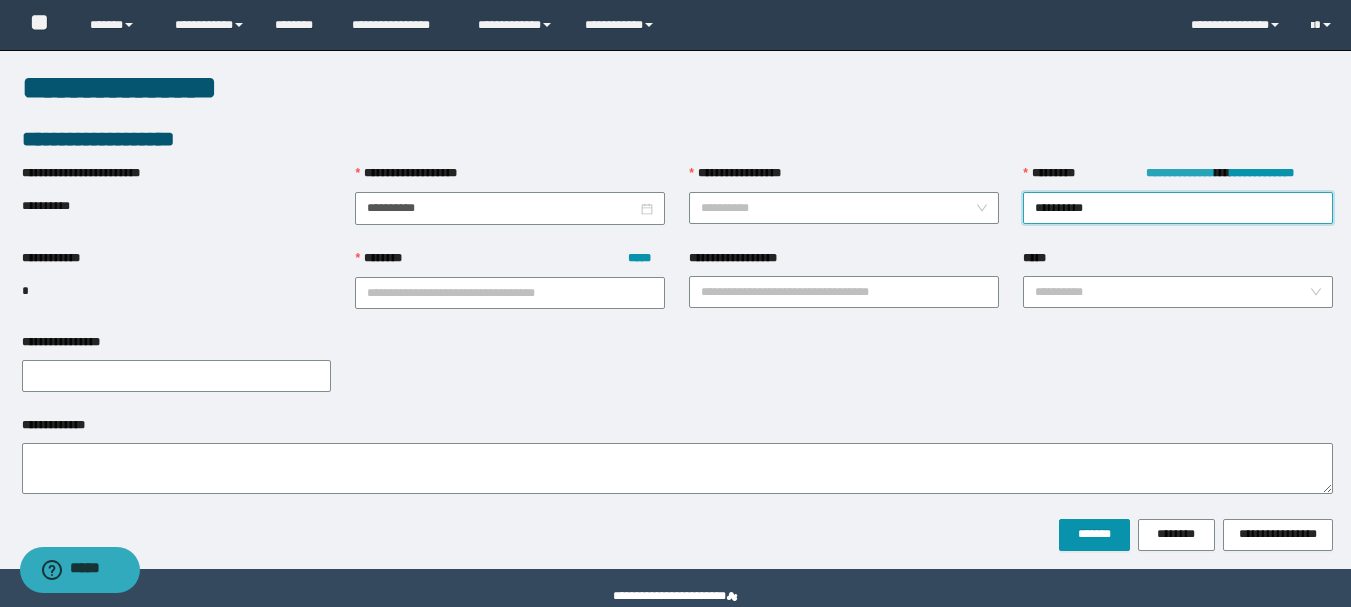 type on "**********" 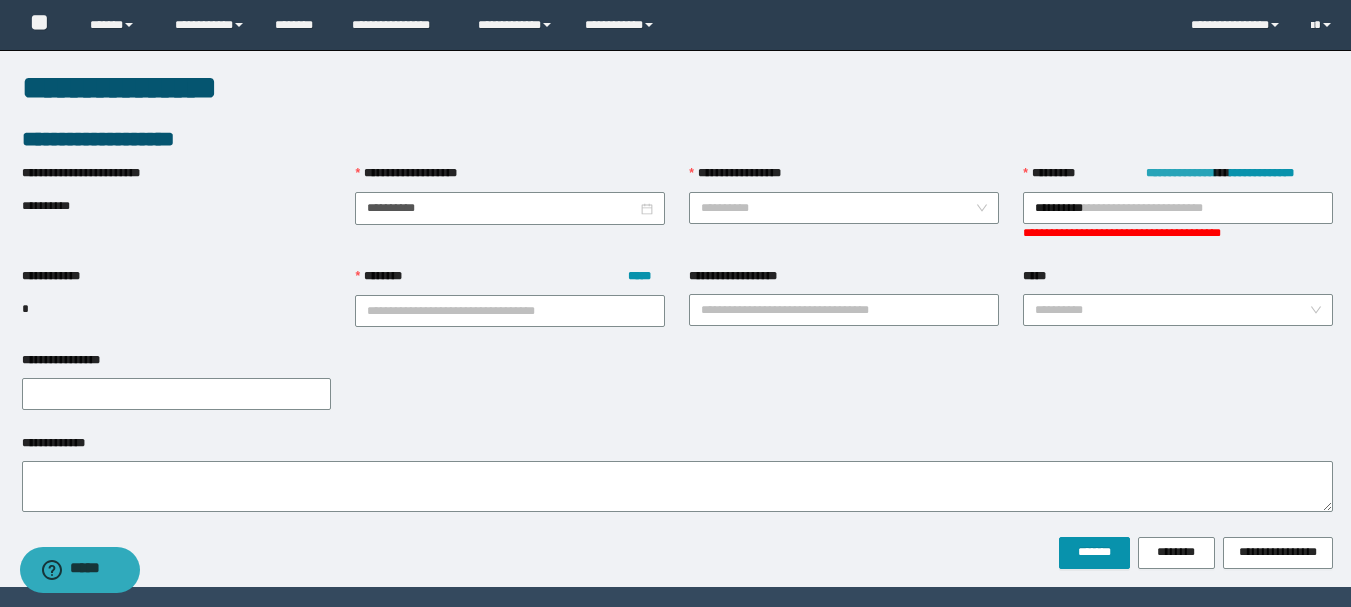 click on "**********" at bounding box center (1180, 173) 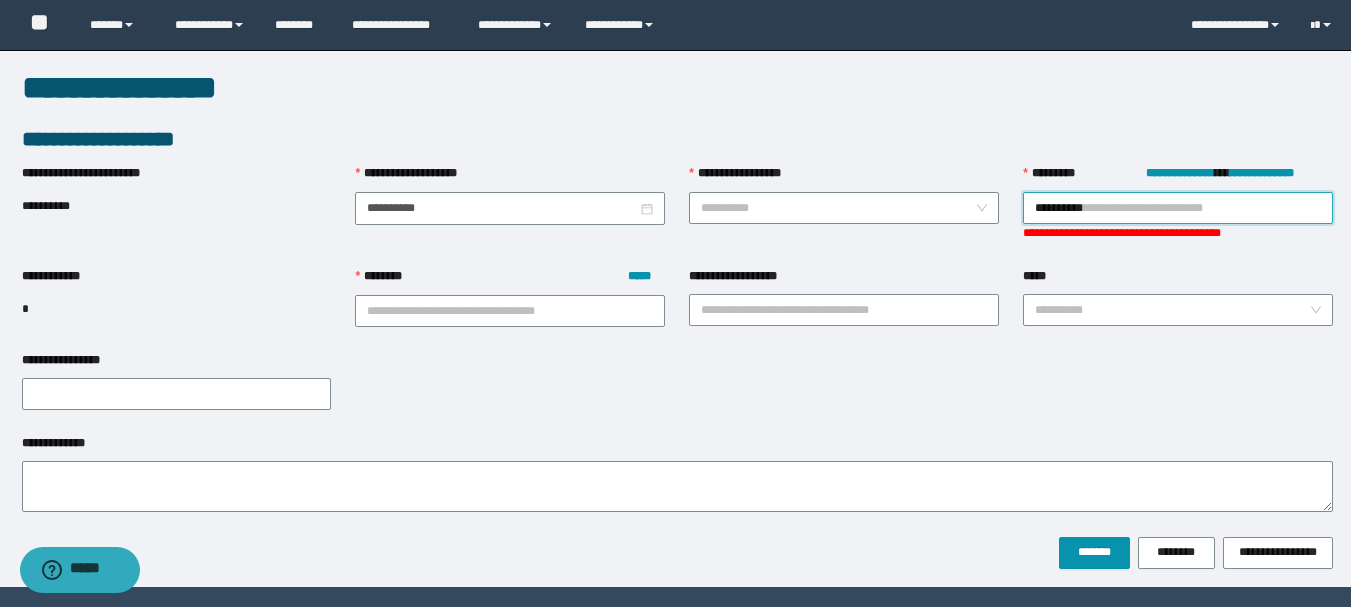 click on "**********" at bounding box center [1178, 208] 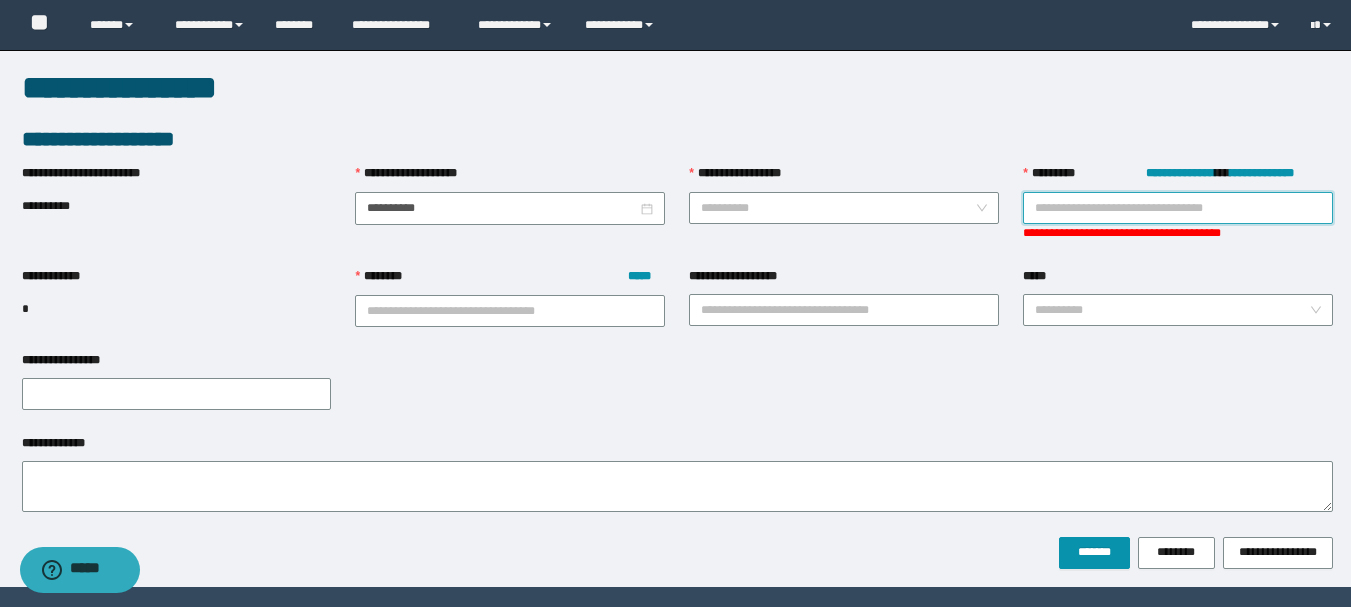 paste on "**********" 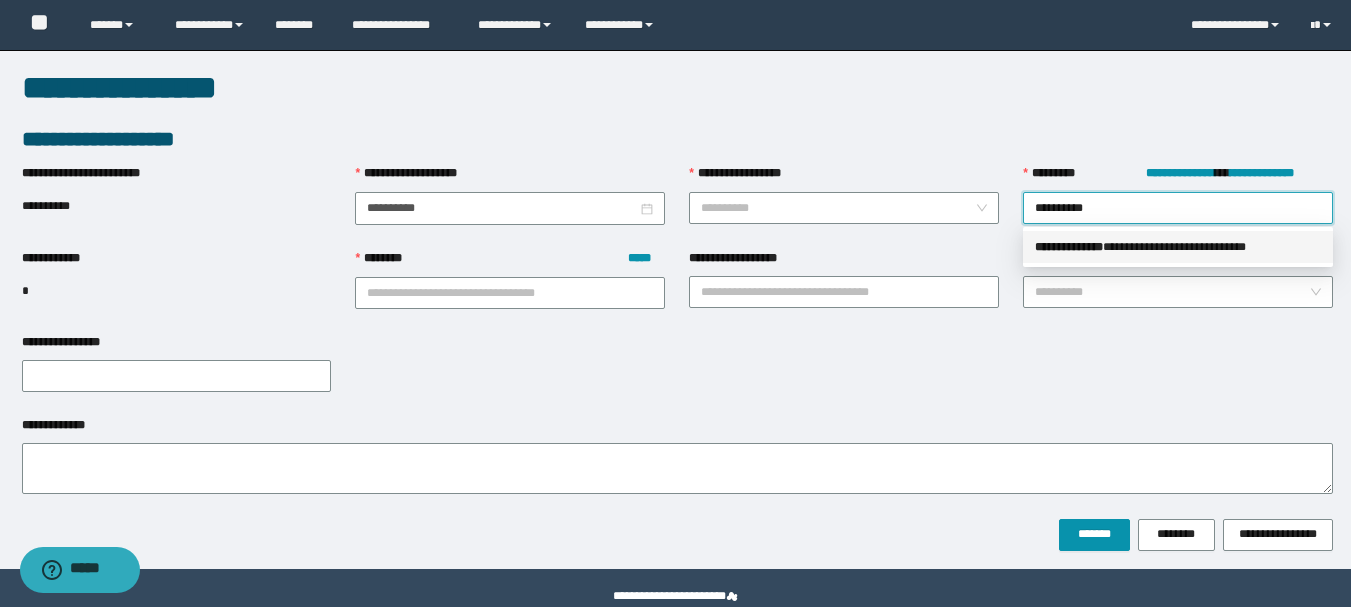 click on "**********" at bounding box center (1178, 247) 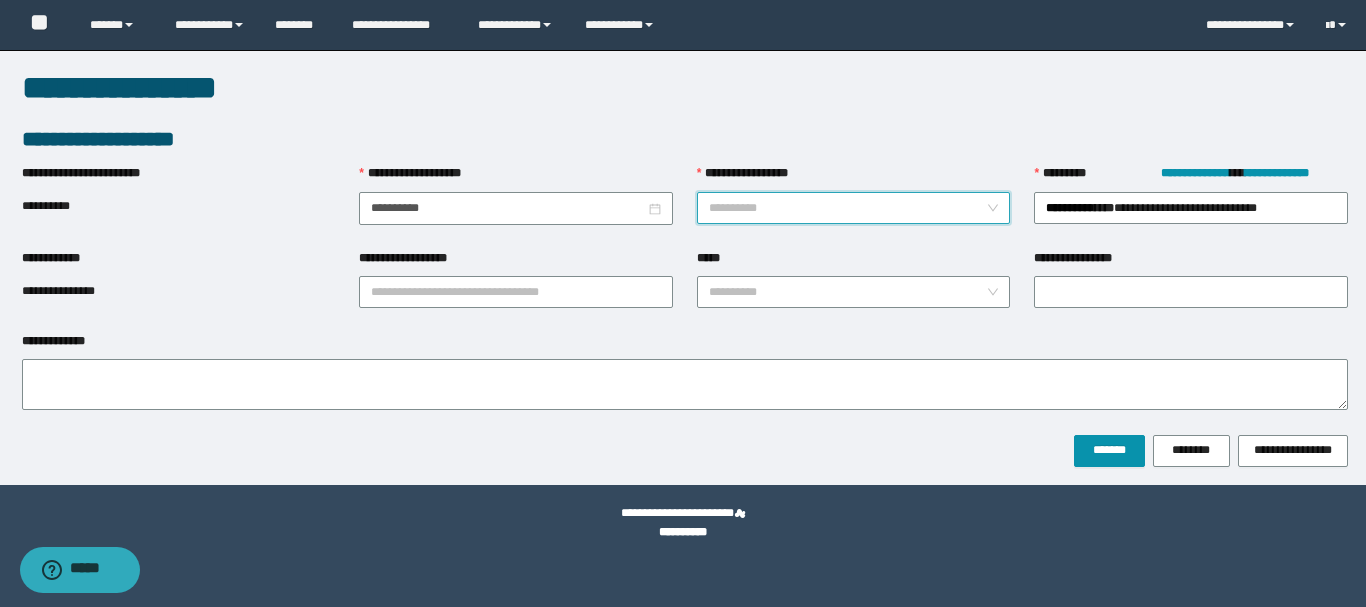 click on "**********" at bounding box center [848, 208] 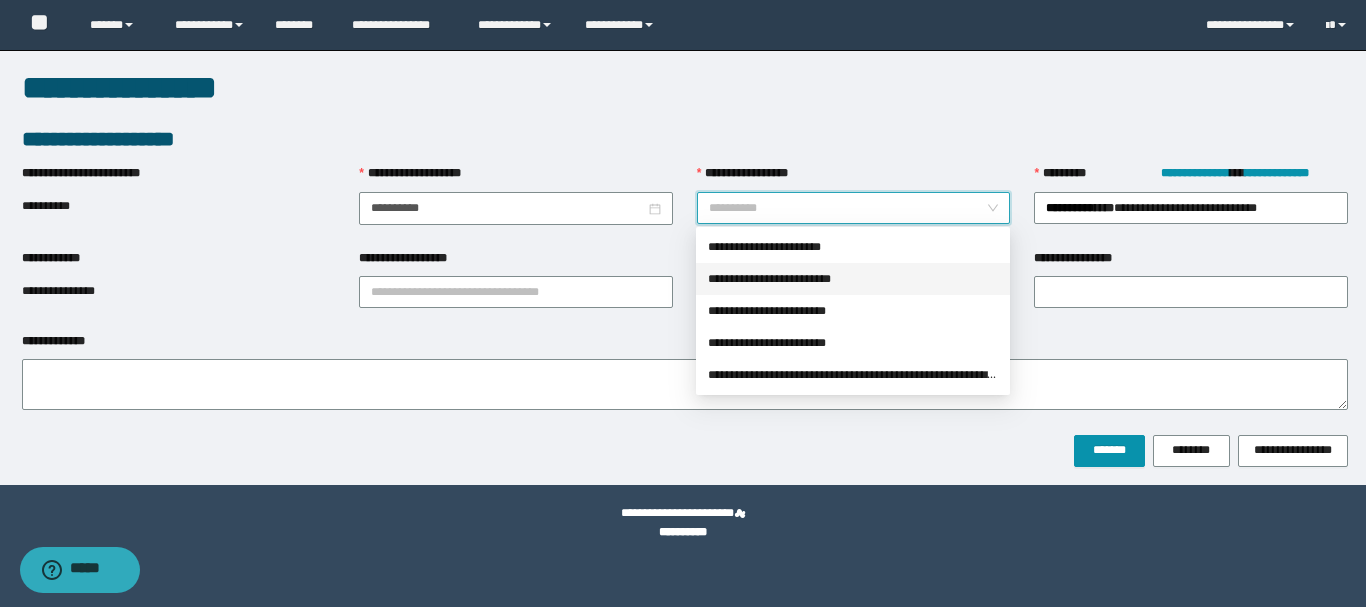 click on "**********" at bounding box center (853, 279) 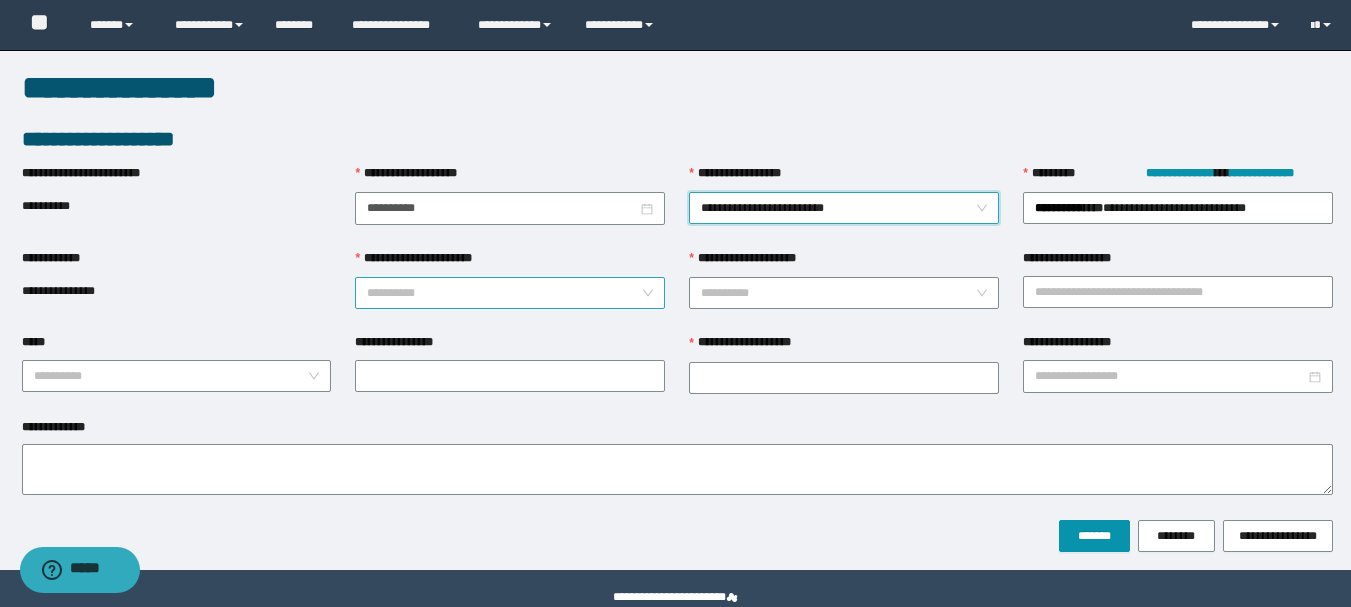click on "**********" at bounding box center (504, 293) 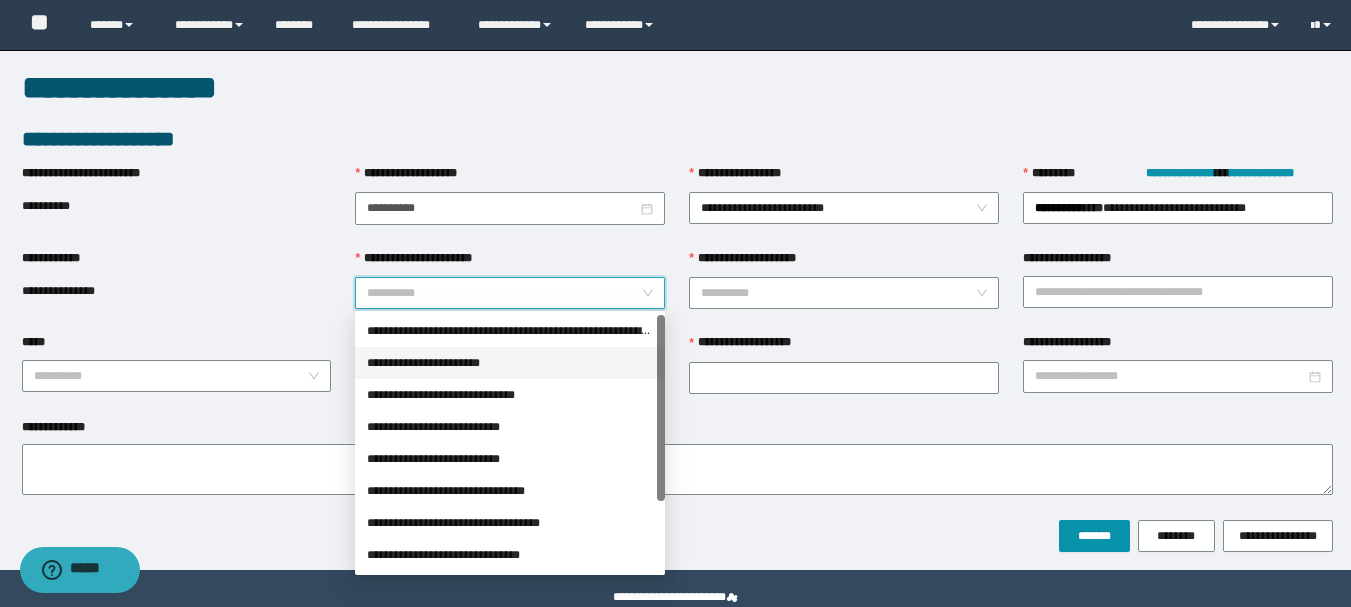 click on "**********" at bounding box center [510, 363] 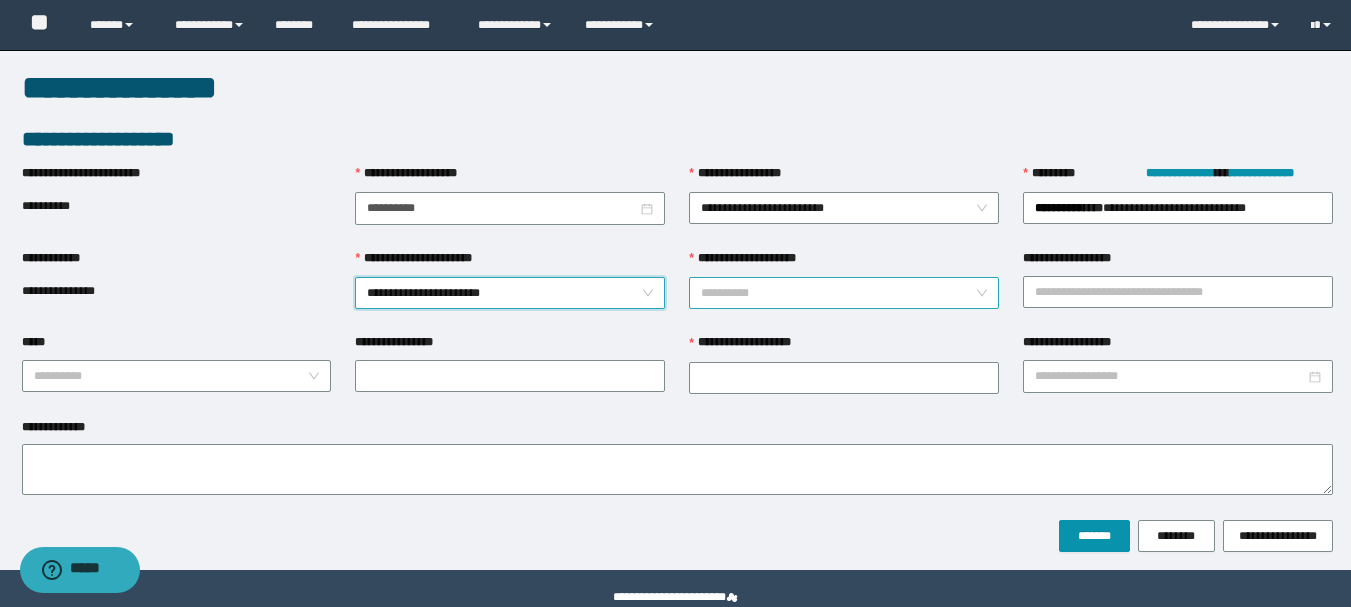 click on "**********" at bounding box center [838, 293] 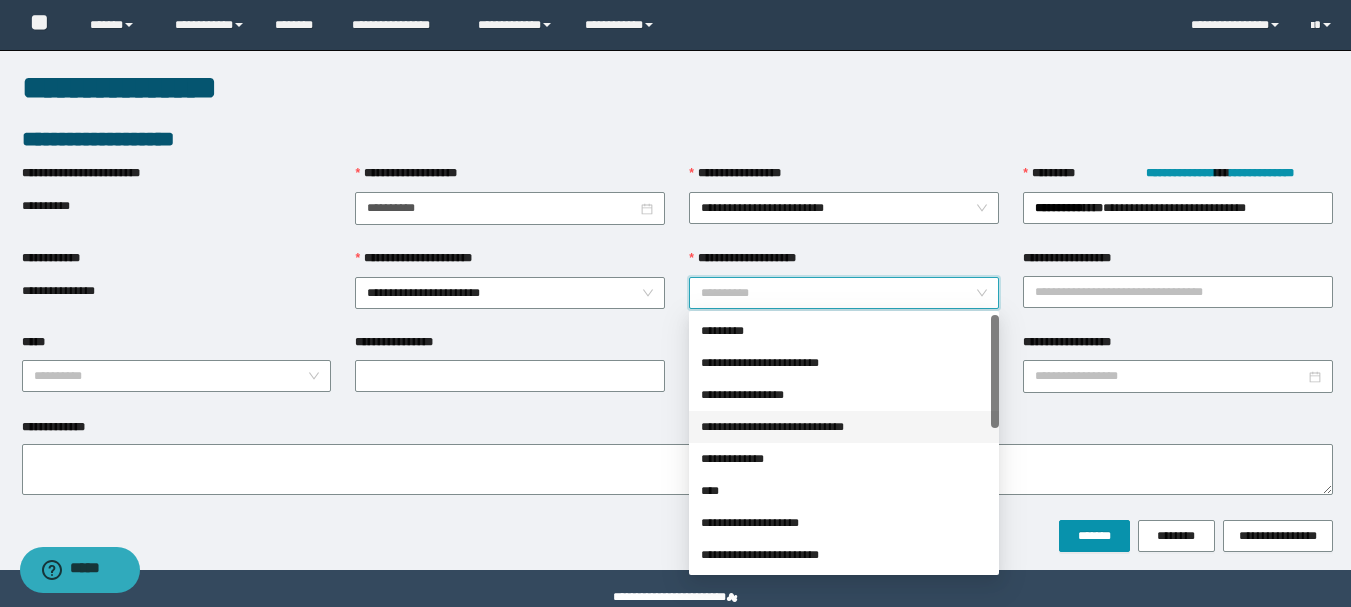scroll, scrollTop: 320, scrollLeft: 0, axis: vertical 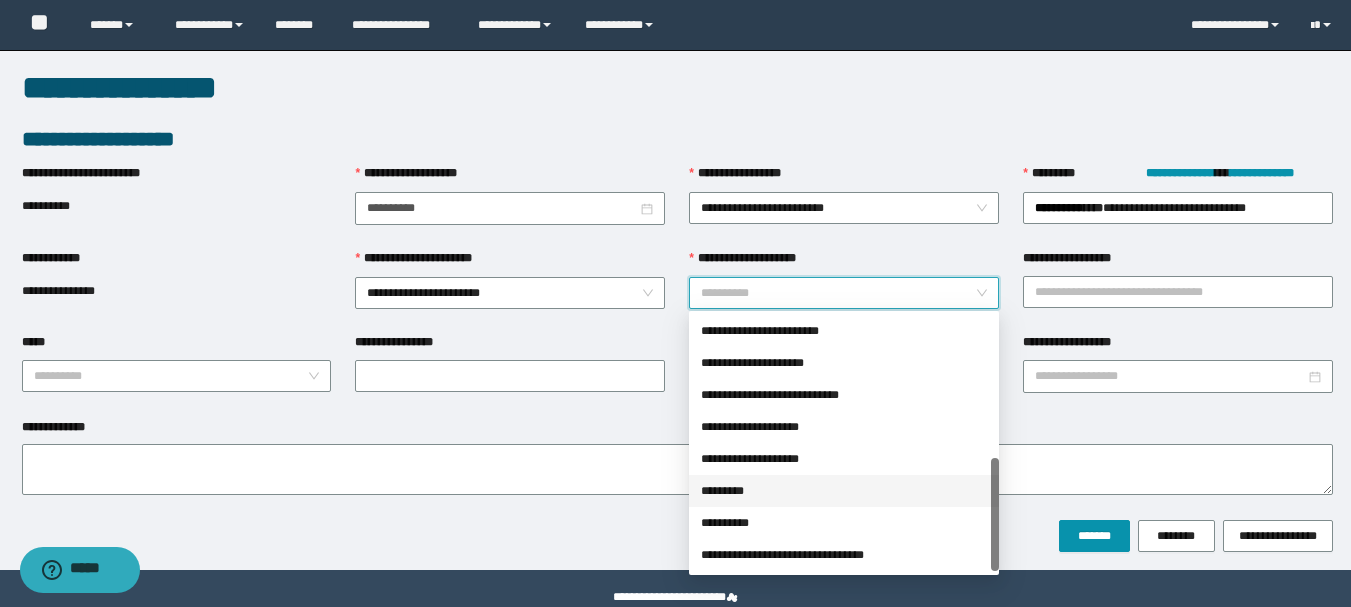 click on "*********" at bounding box center (844, 491) 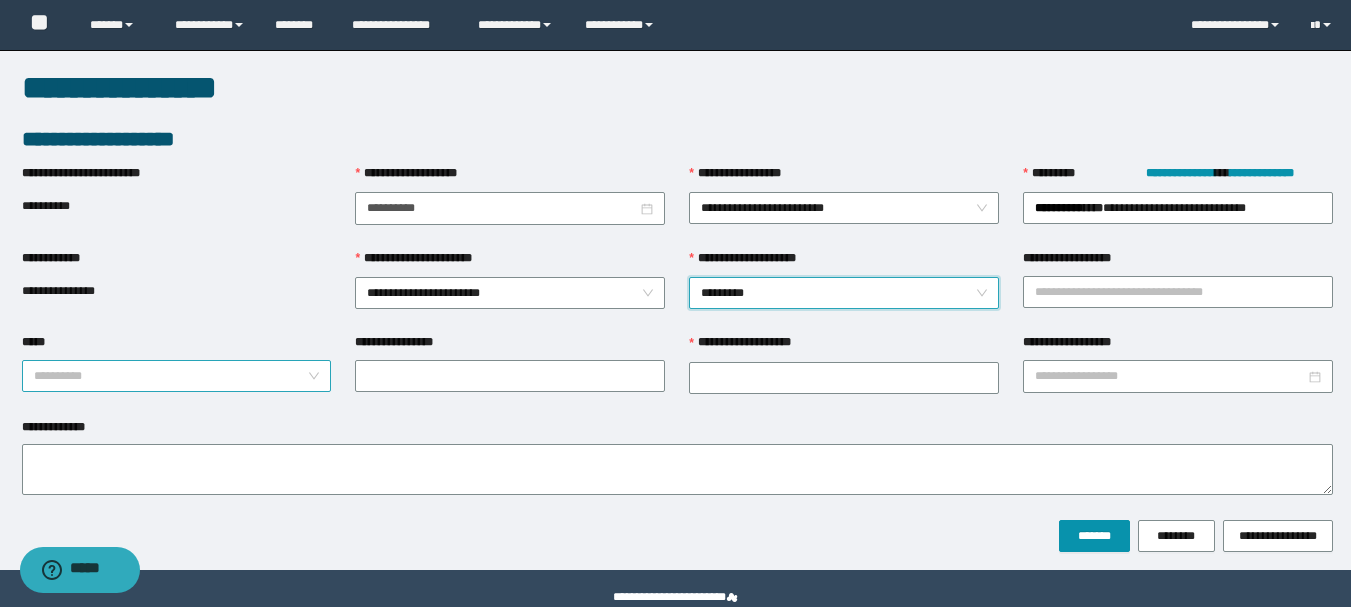 click on "*****" at bounding box center (171, 376) 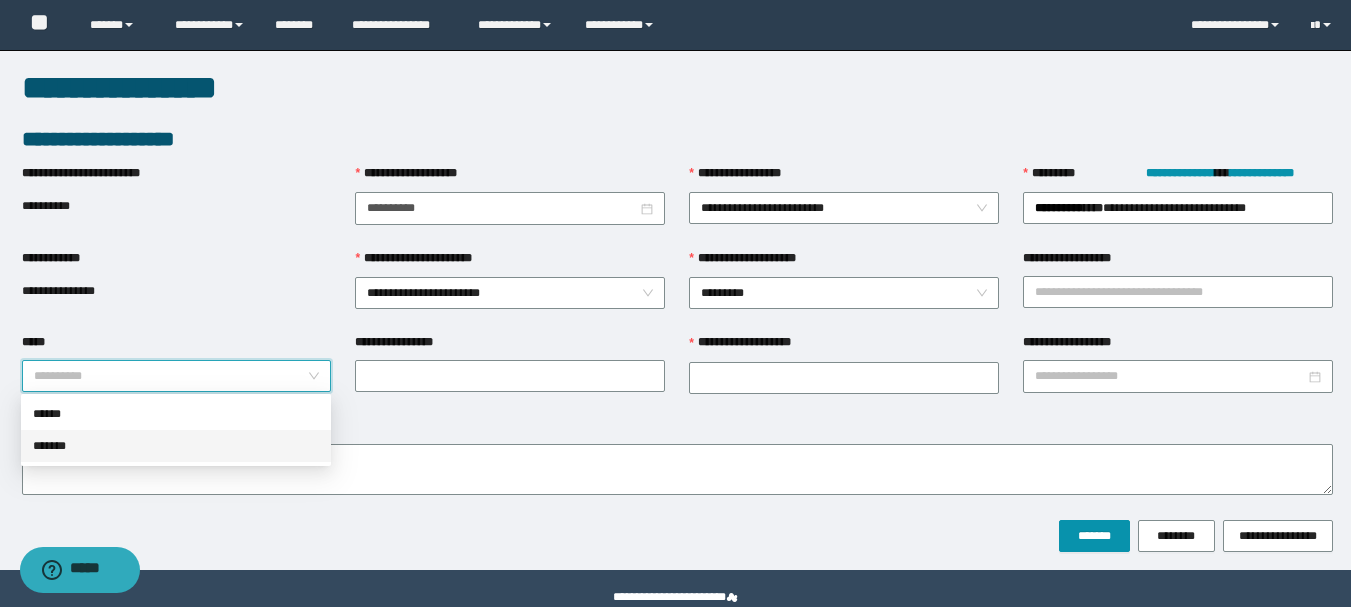 click on "*******" at bounding box center (176, 446) 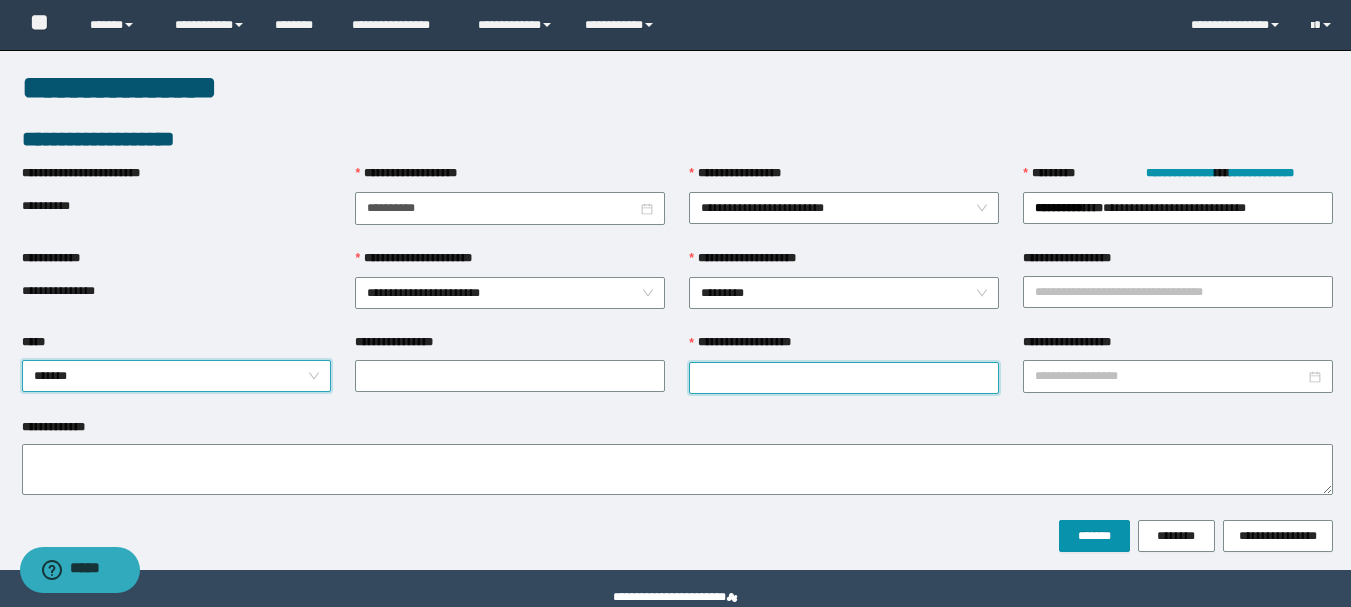 click on "**********" at bounding box center (844, 378) 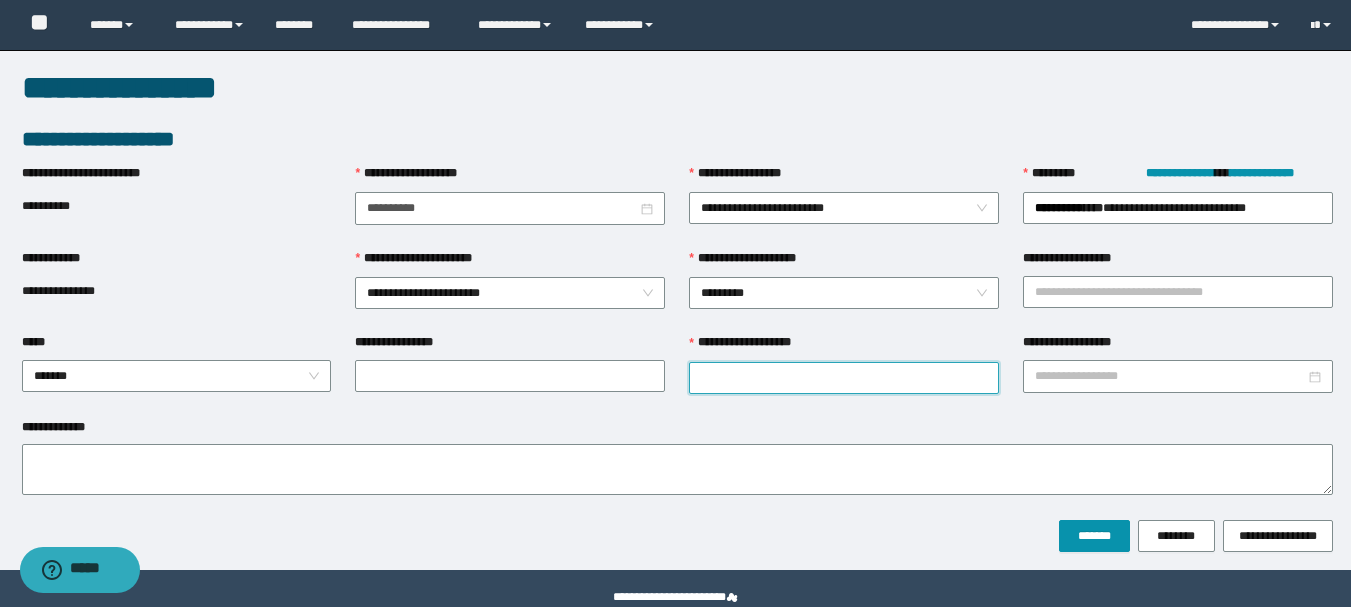 paste on "*********" 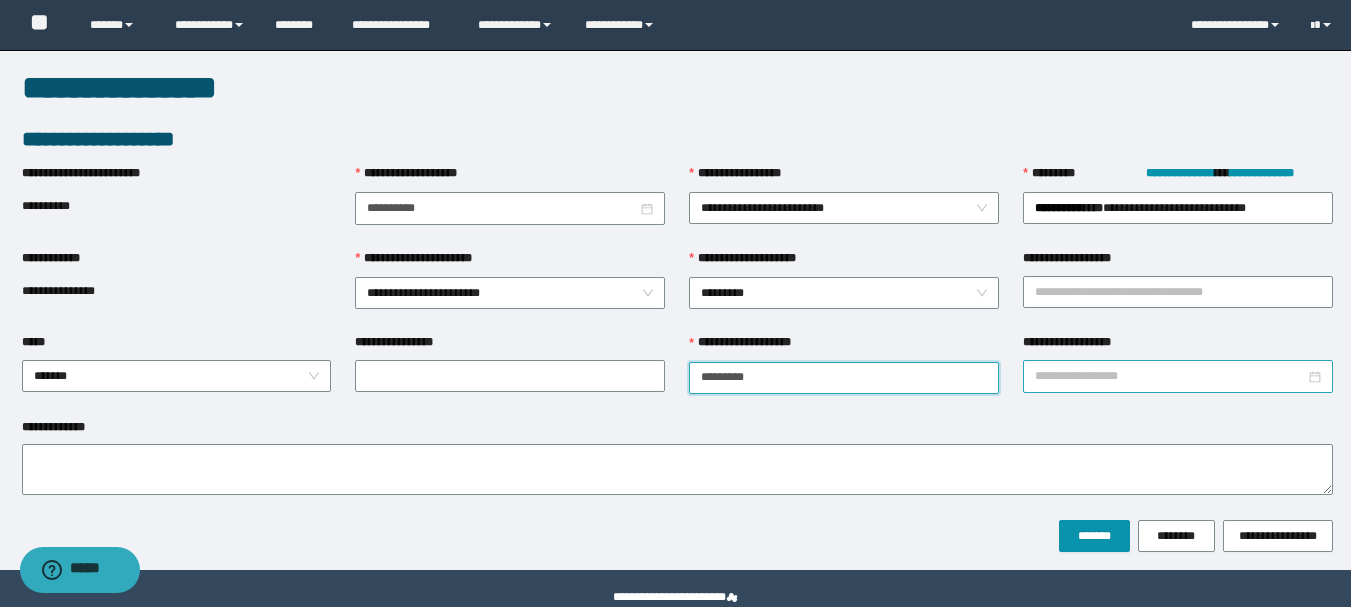 type on "*********" 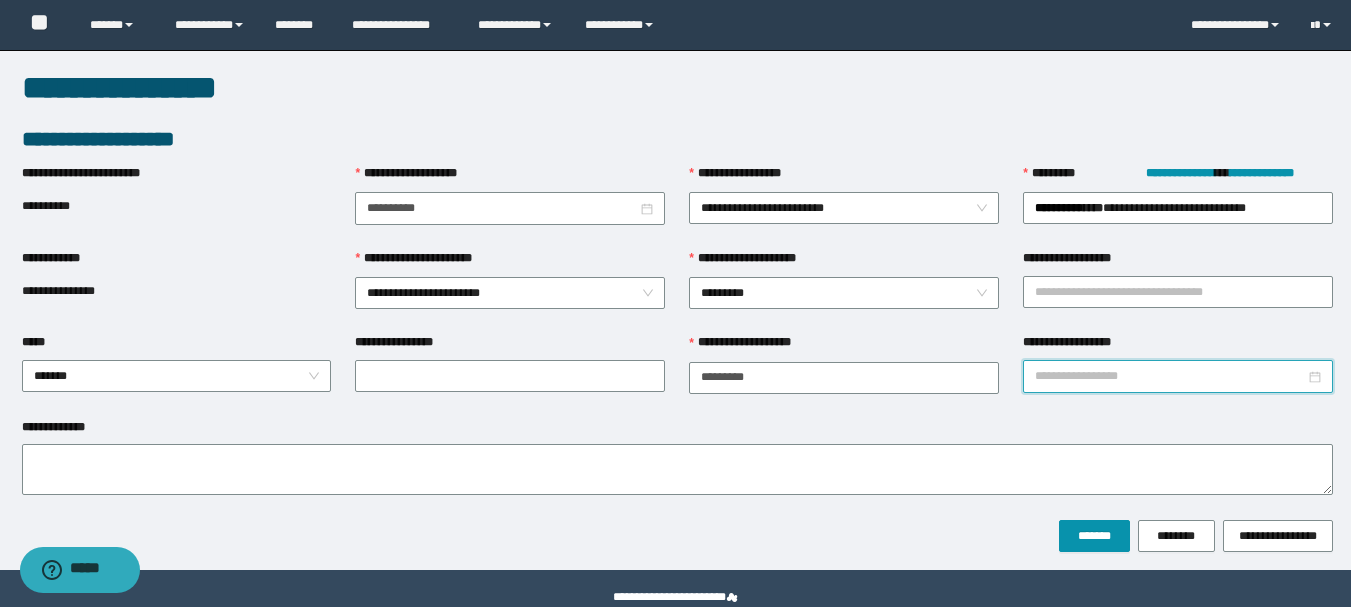 click on "**********" at bounding box center [1170, 376] 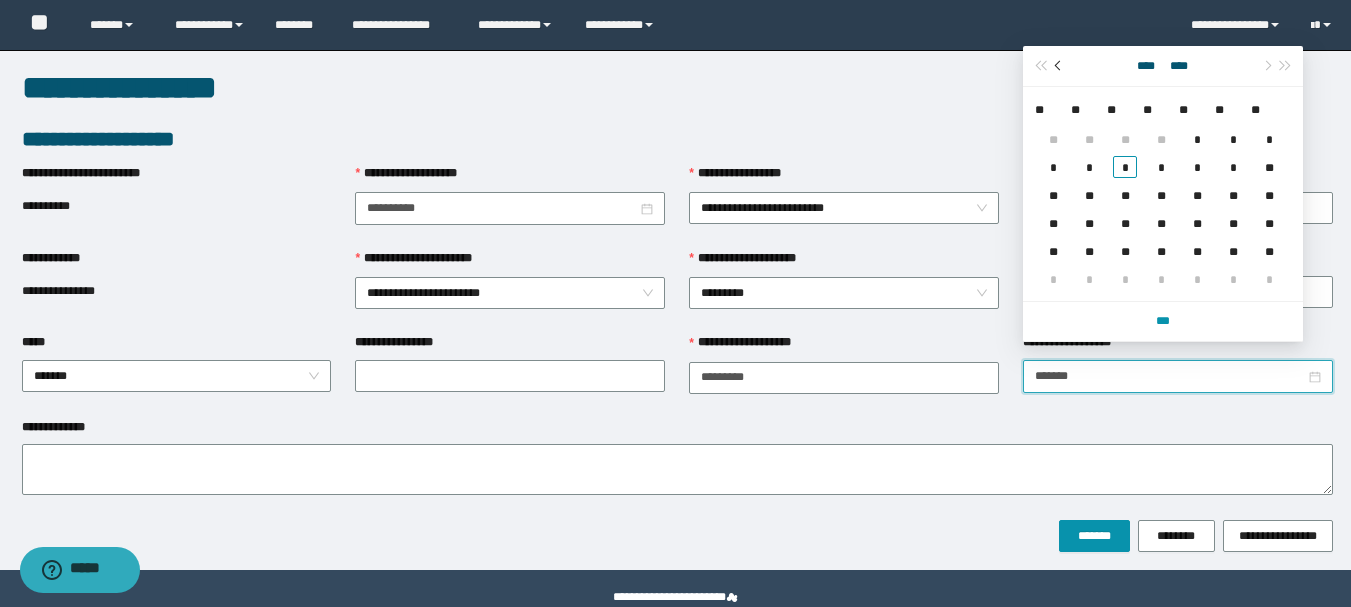 click at bounding box center [1059, 66] 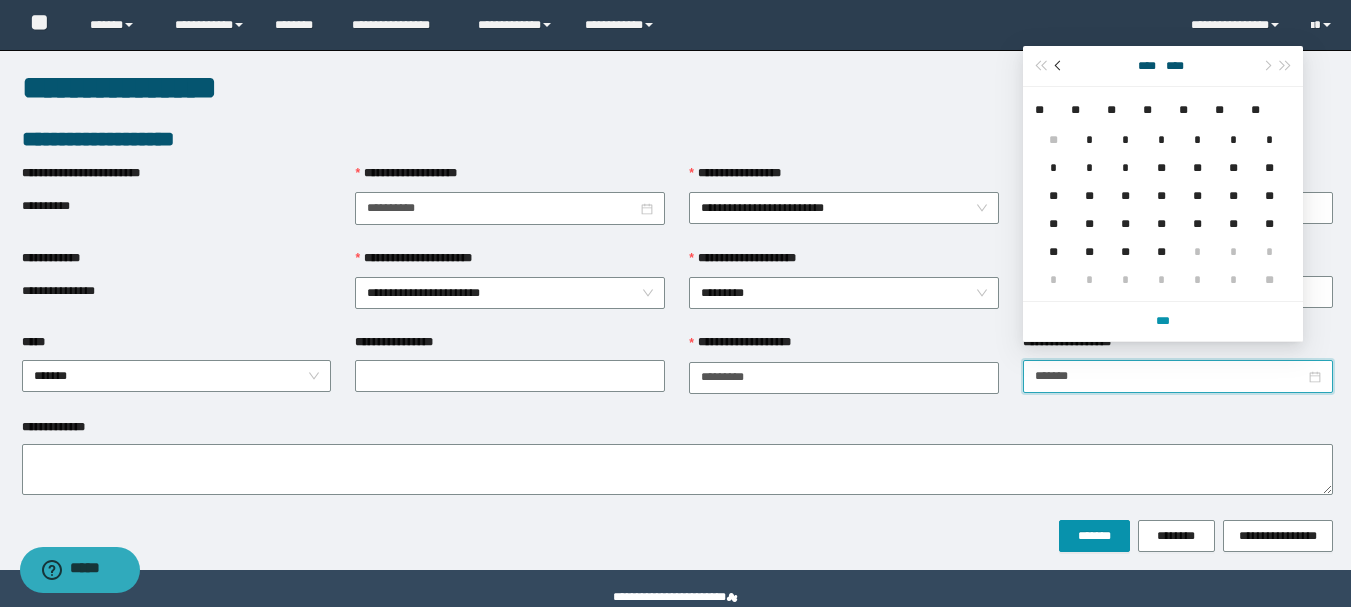 click at bounding box center (1060, 66) 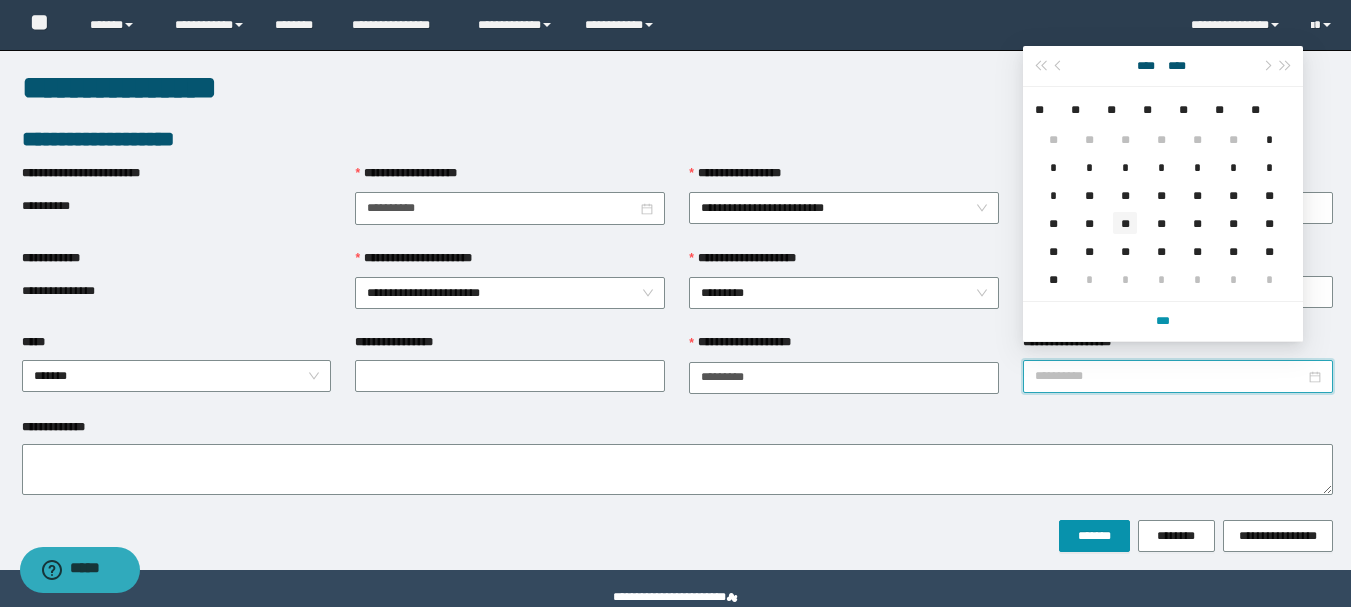 click on "**" at bounding box center (1125, 223) 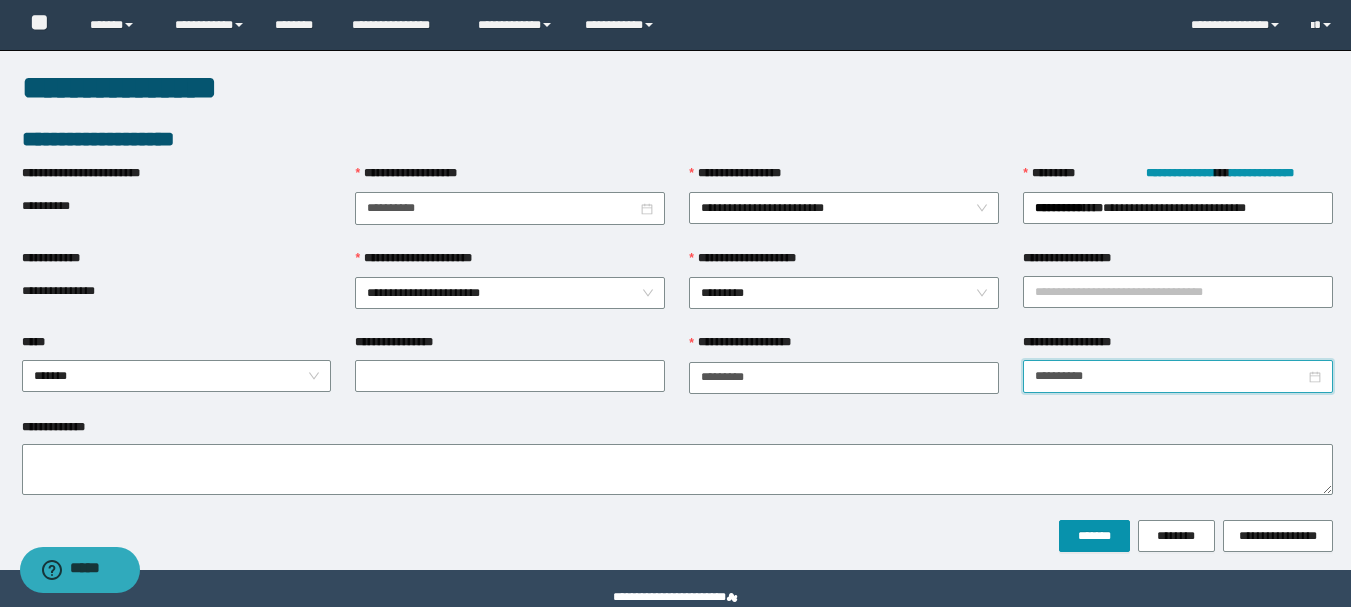 type on "**********" 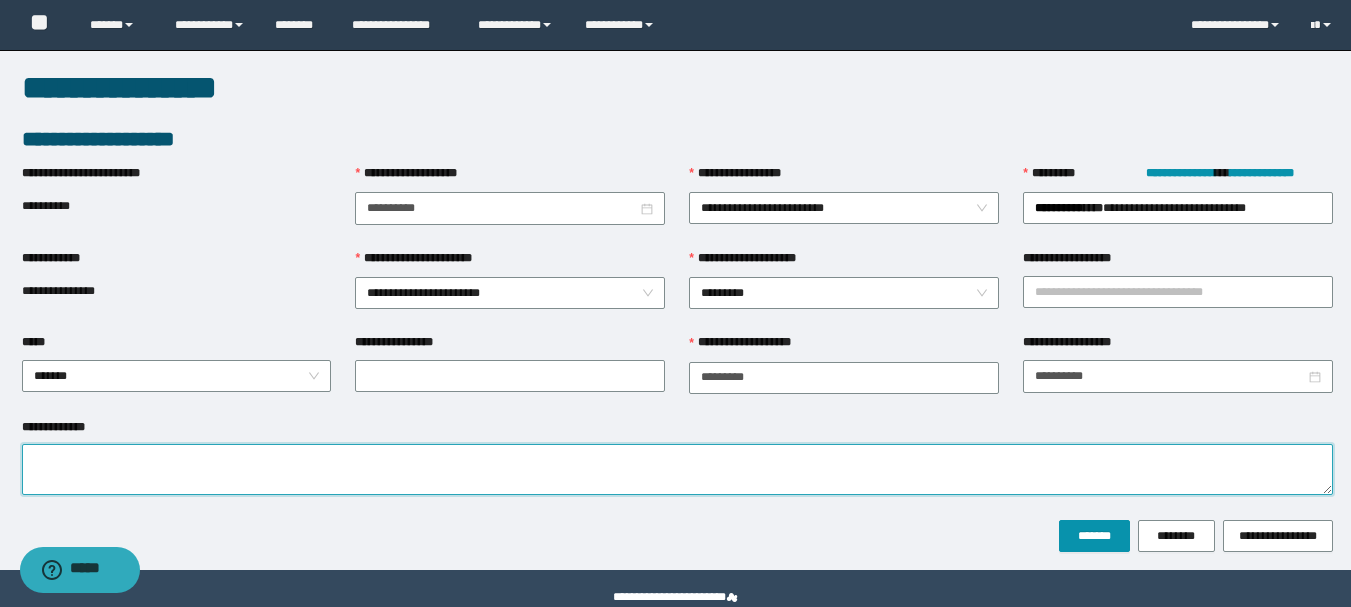 click on "**********" at bounding box center (677, 469) 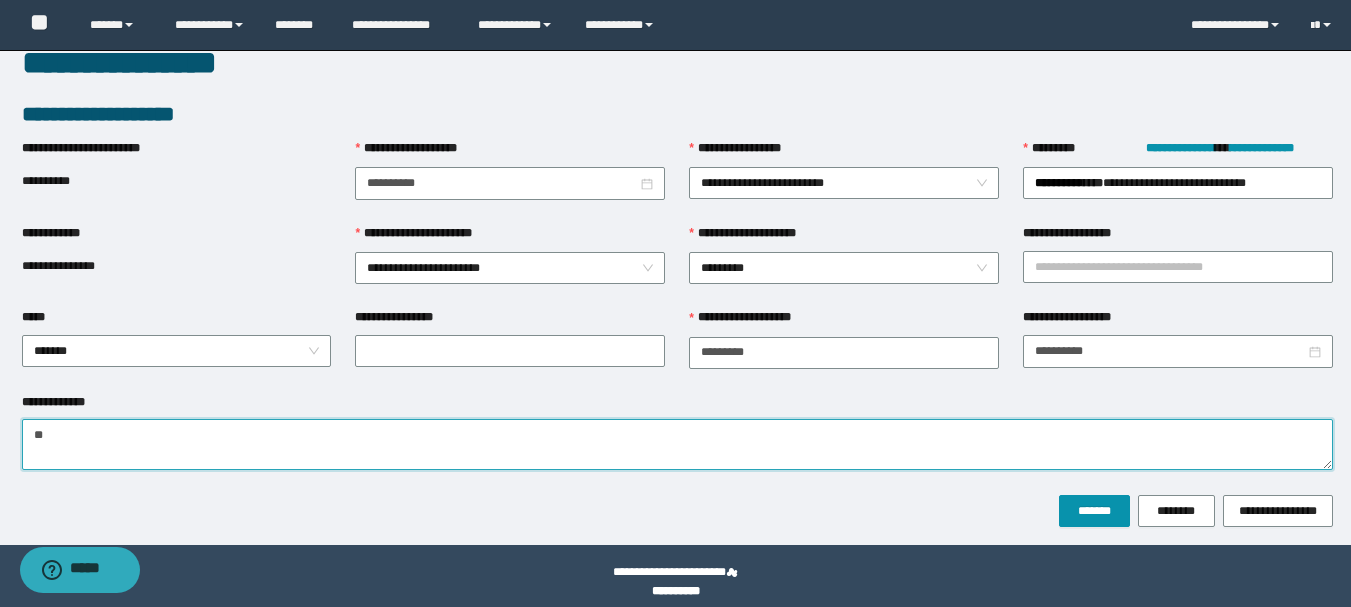 scroll, scrollTop: 39, scrollLeft: 0, axis: vertical 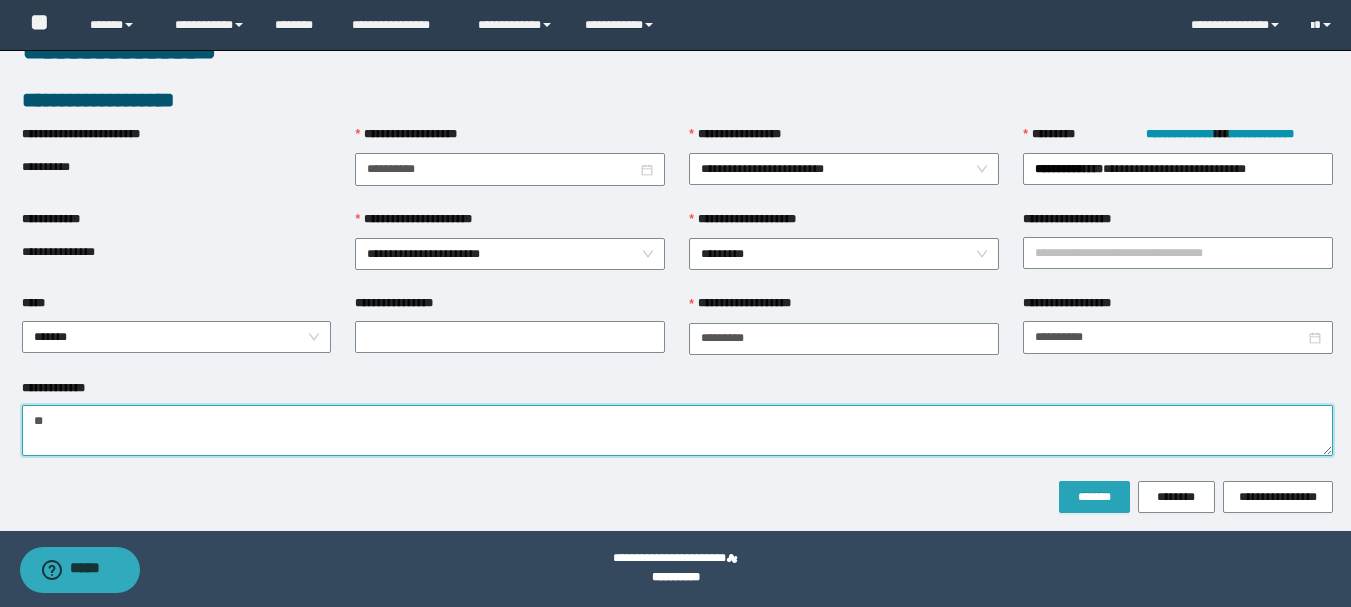 type on "**" 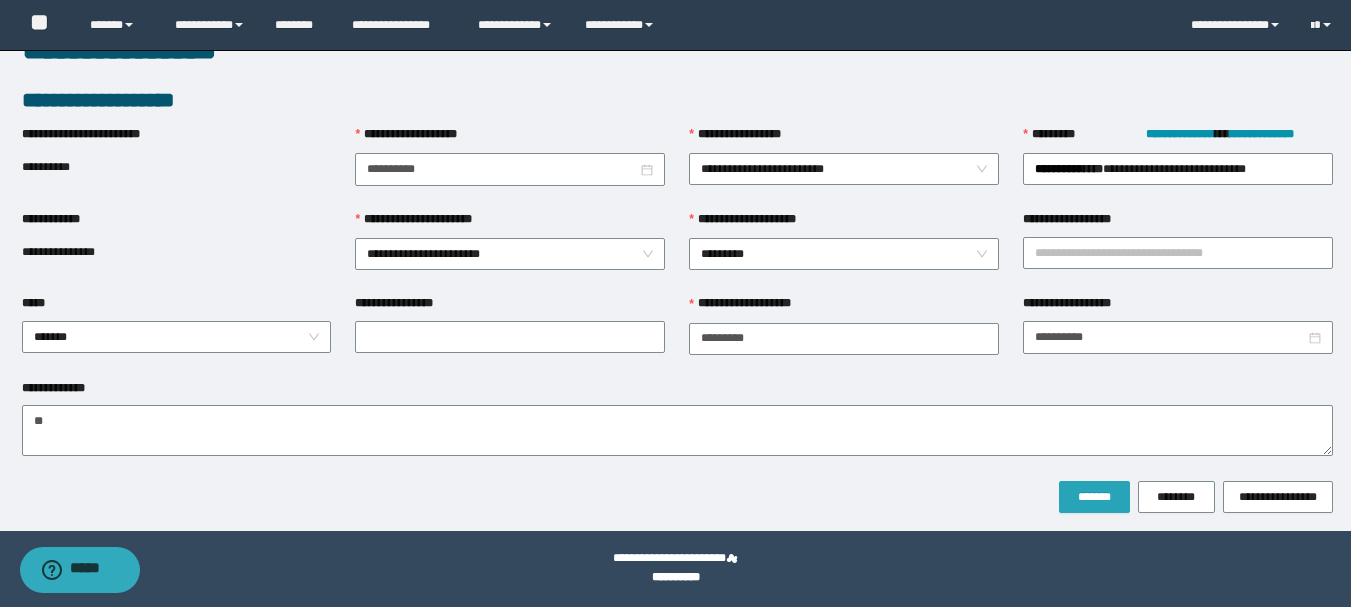 click on "*******" at bounding box center (1094, 497) 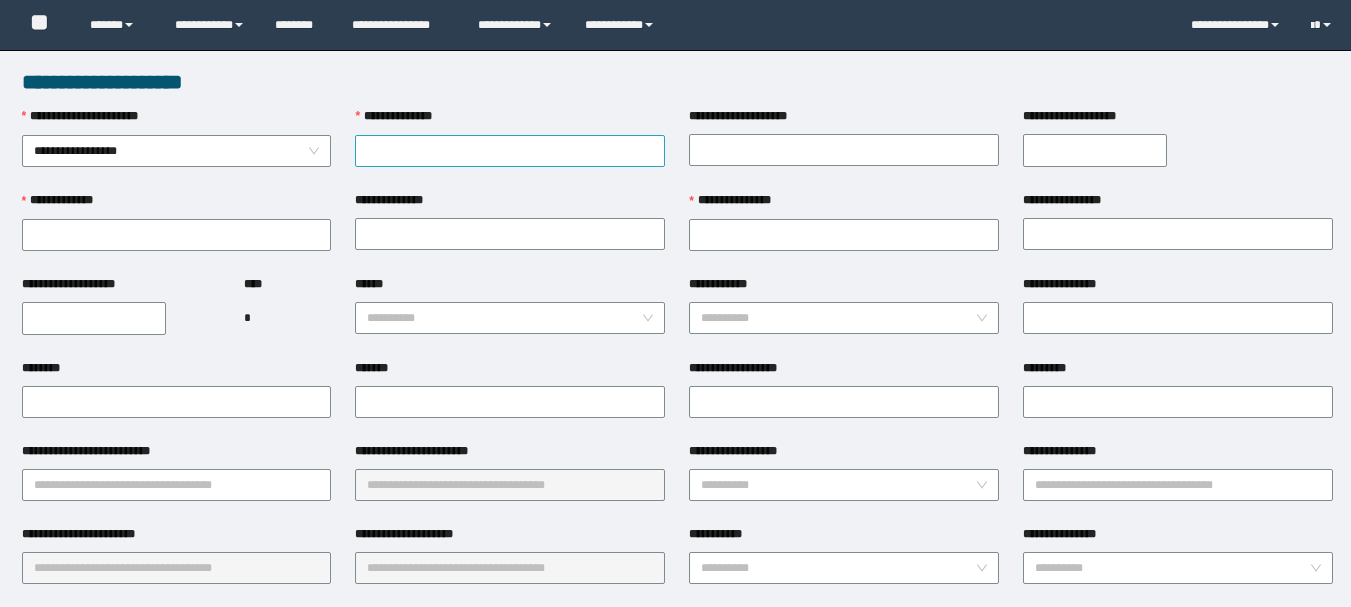 scroll, scrollTop: 0, scrollLeft: 0, axis: both 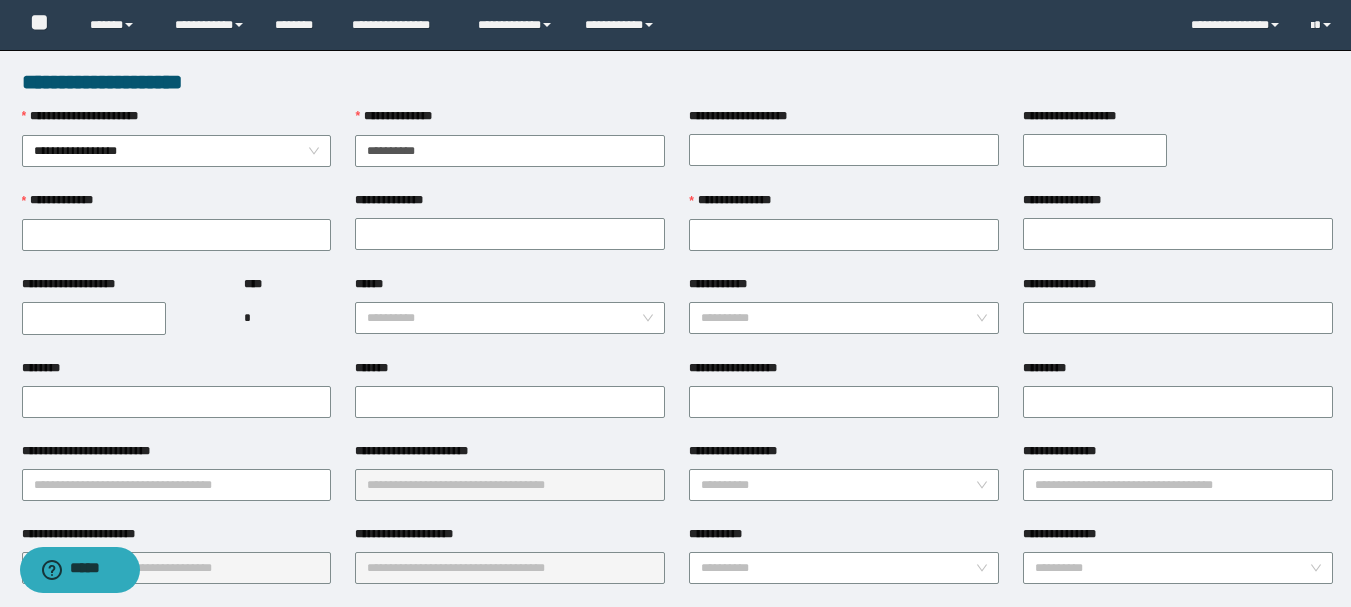type on "**********" 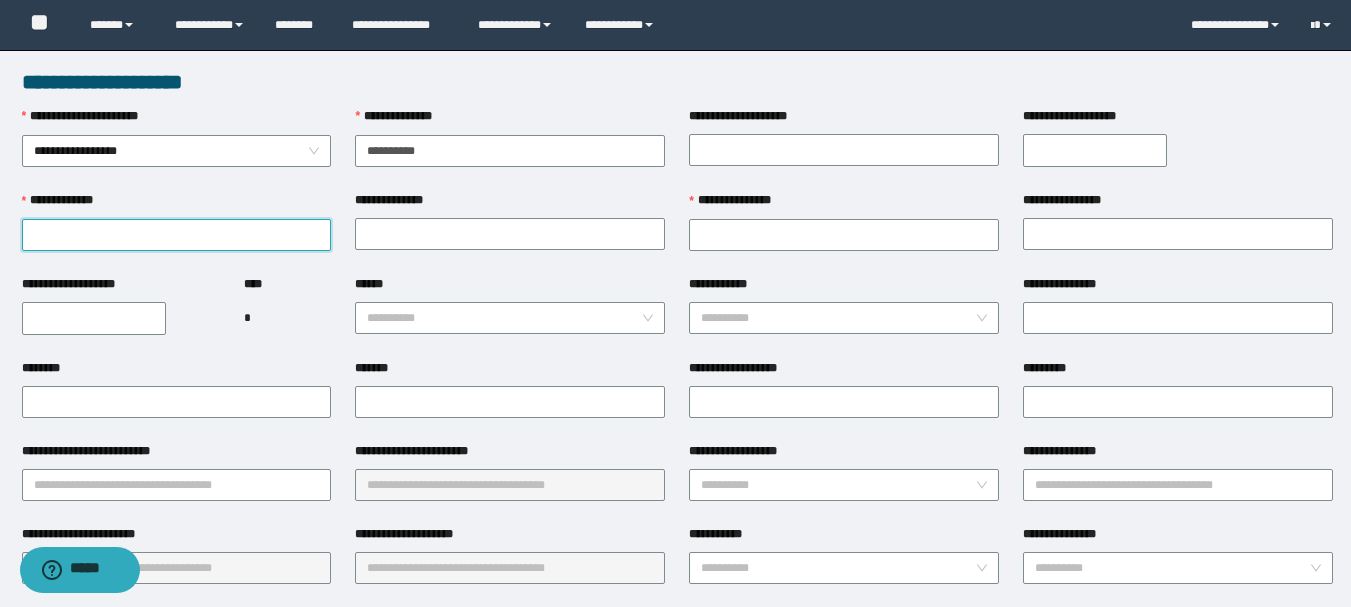 drag, startPoint x: 150, startPoint y: 222, endPoint x: 184, endPoint y: 224, distance: 34.058773 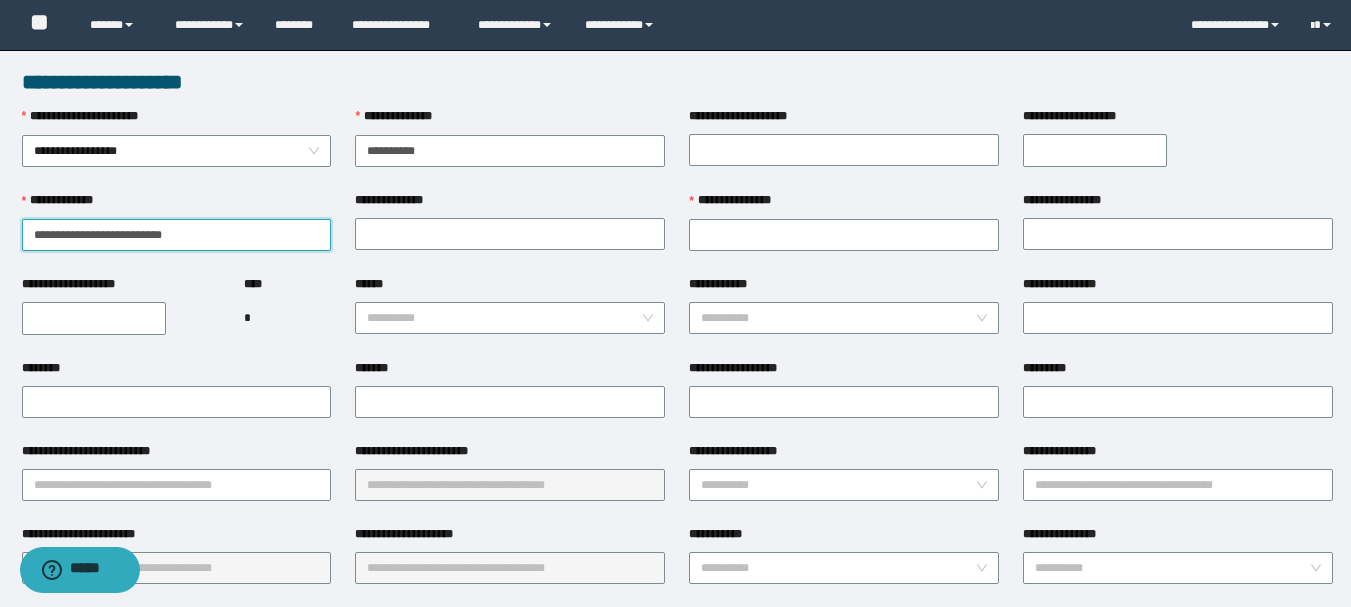 drag, startPoint x: 176, startPoint y: 231, endPoint x: 87, endPoint y: 231, distance: 89 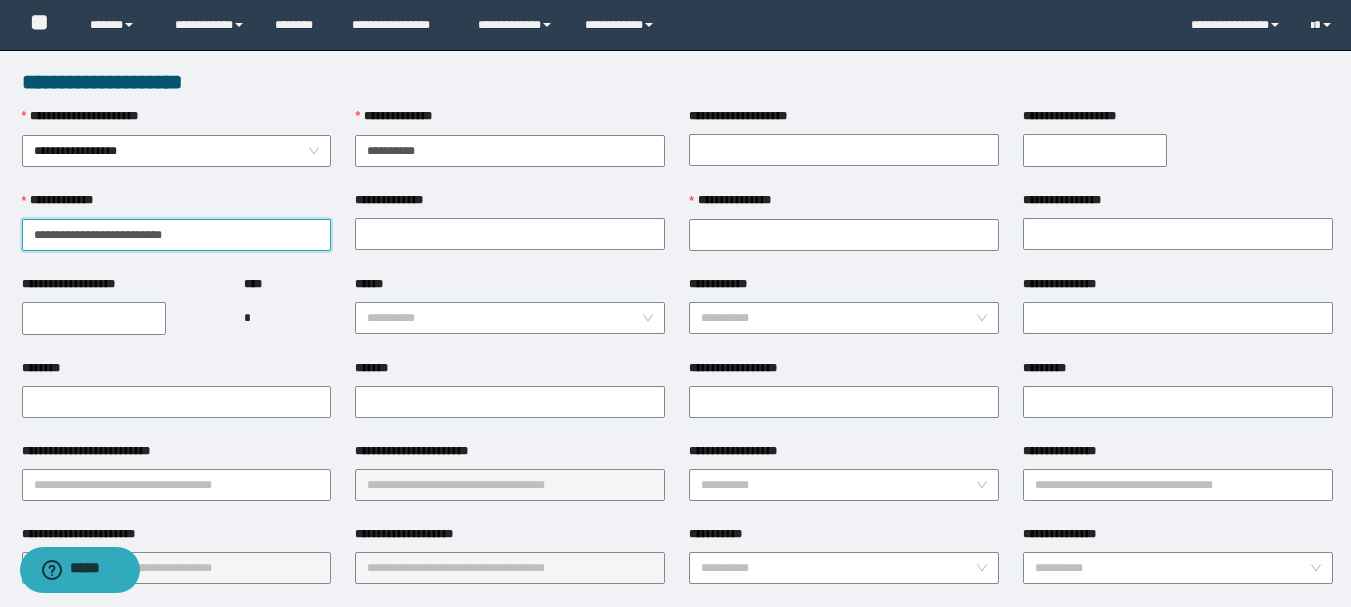 drag, startPoint x: 218, startPoint y: 237, endPoint x: 109, endPoint y: 239, distance: 109.01835 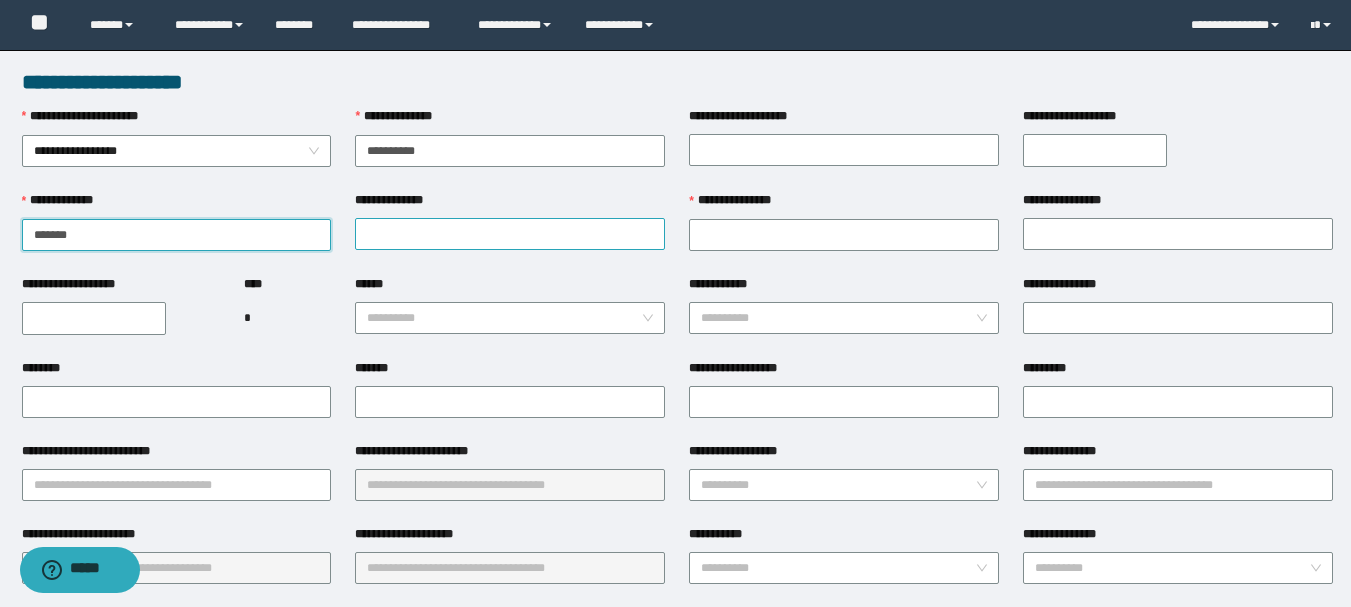 type on "******" 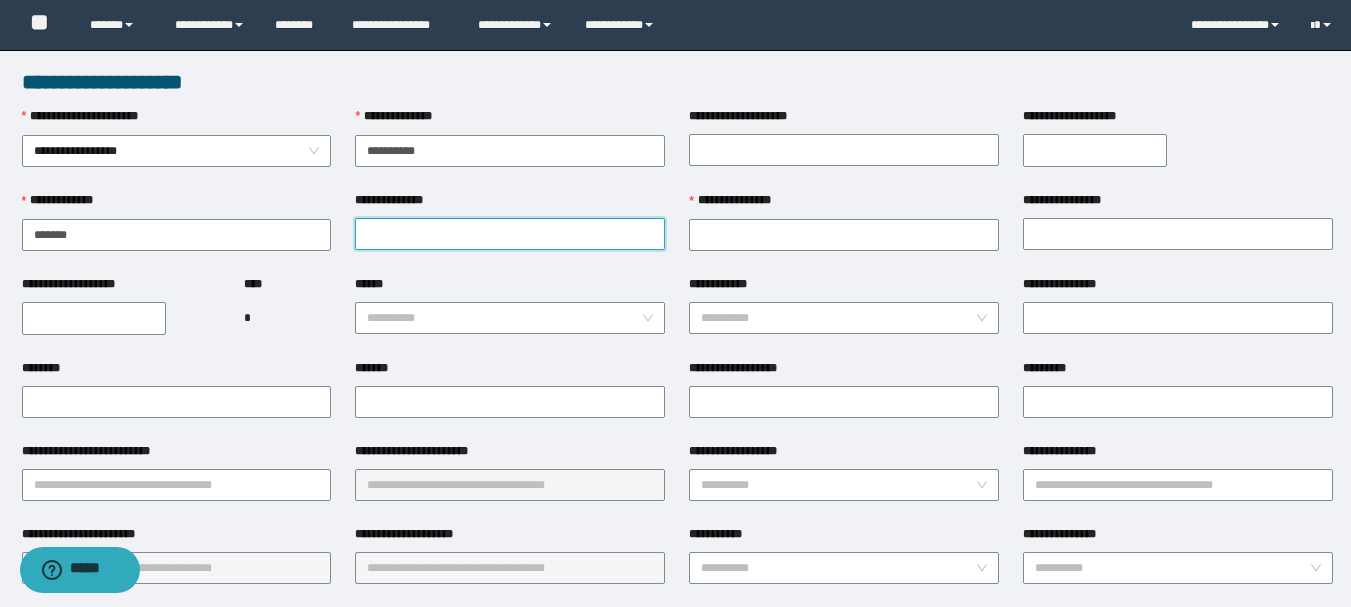 click on "**********" at bounding box center [510, 234] 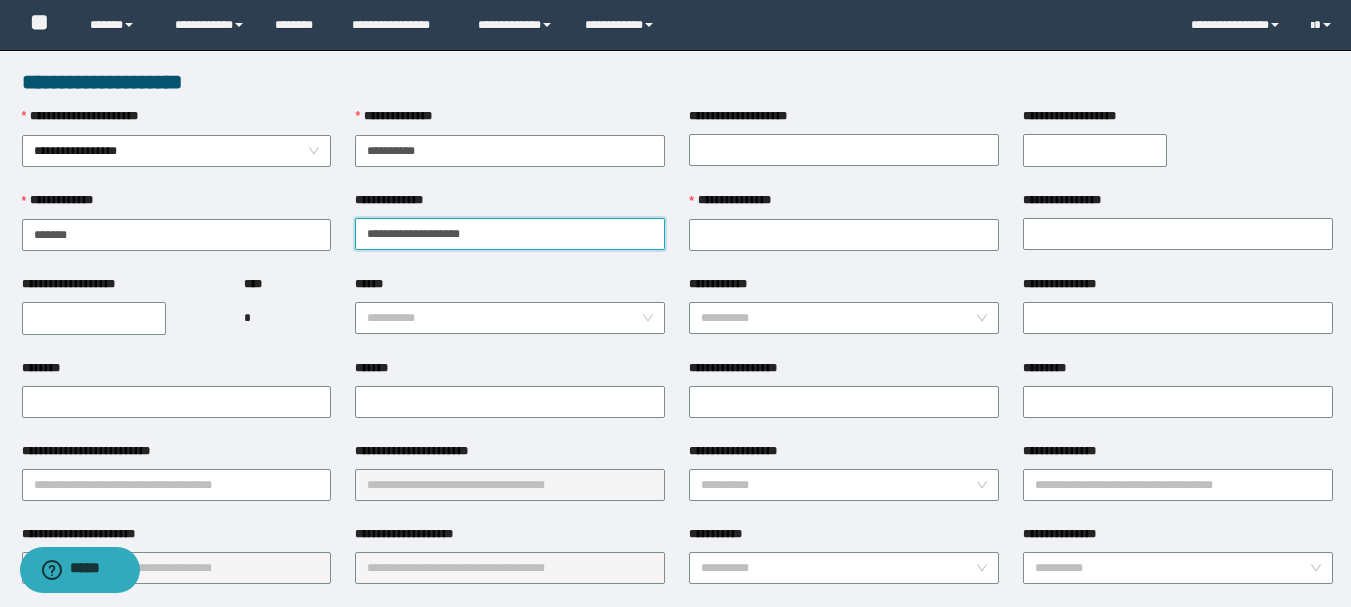 drag, startPoint x: 518, startPoint y: 234, endPoint x: 425, endPoint y: 235, distance: 93.00538 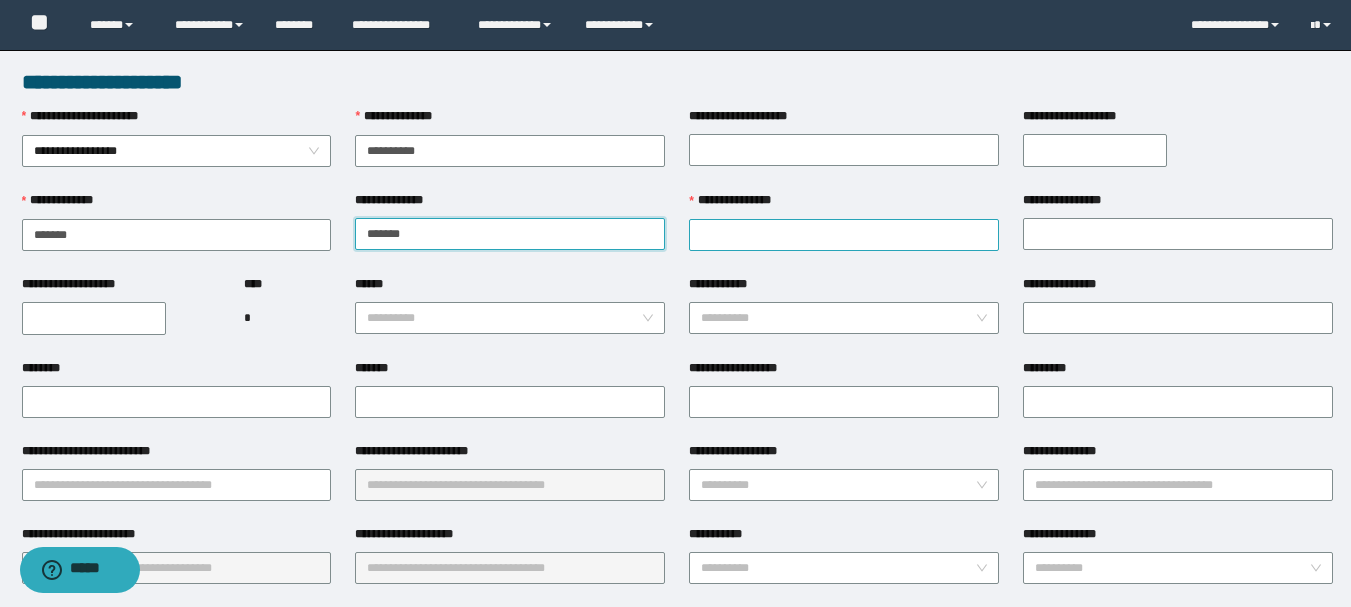type on "*******" 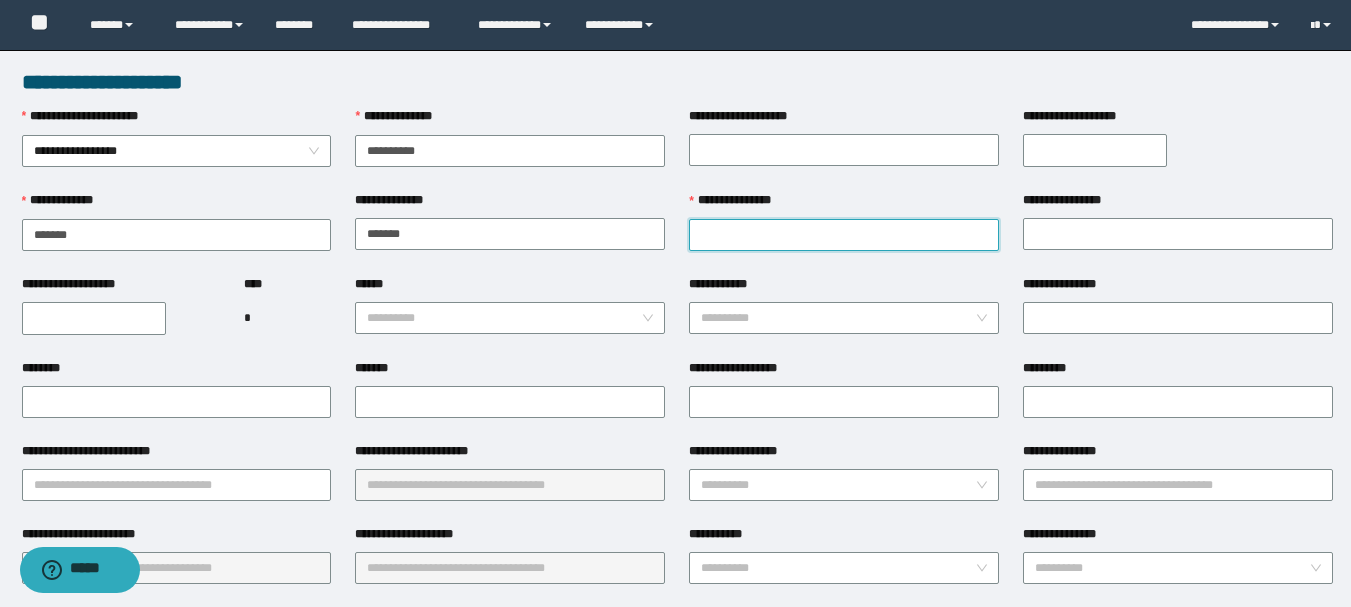 click on "**********" at bounding box center [844, 235] 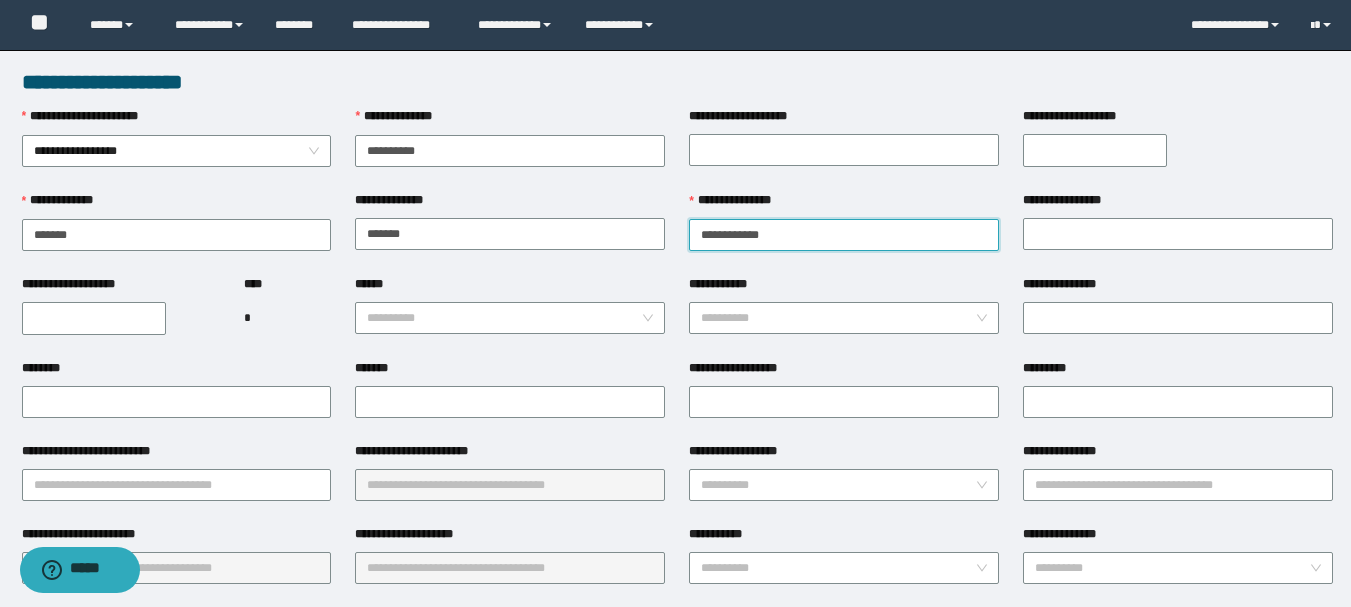 drag, startPoint x: 804, startPoint y: 237, endPoint x: 751, endPoint y: 237, distance: 53 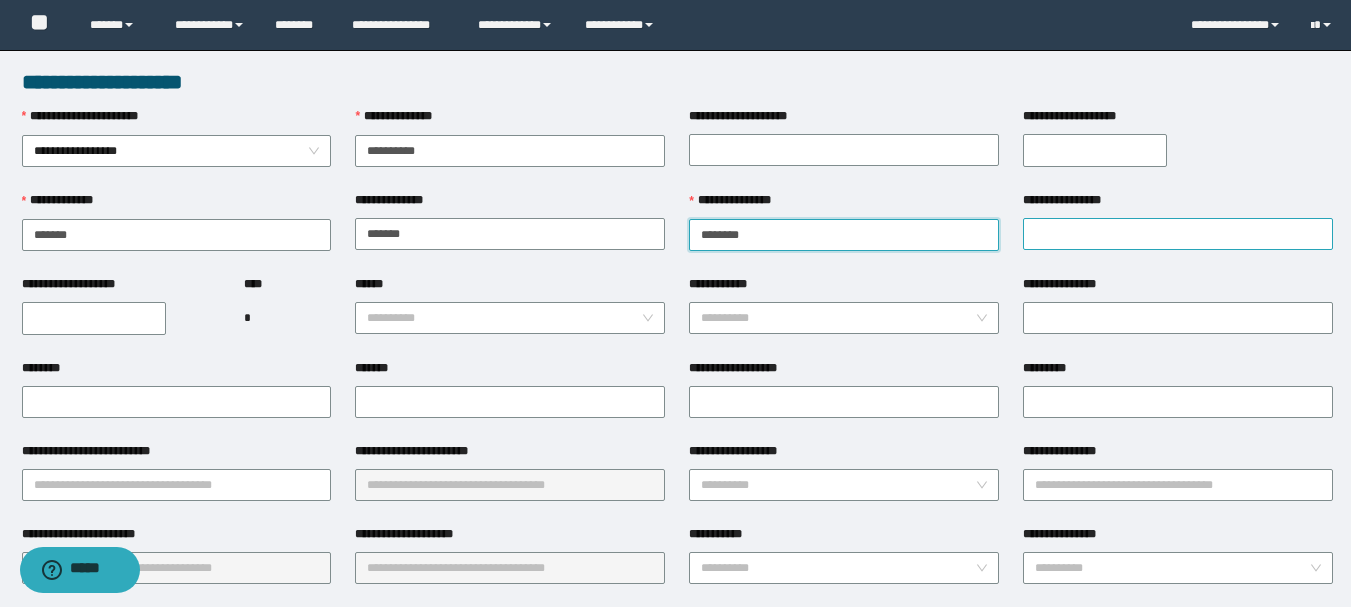 type on "******" 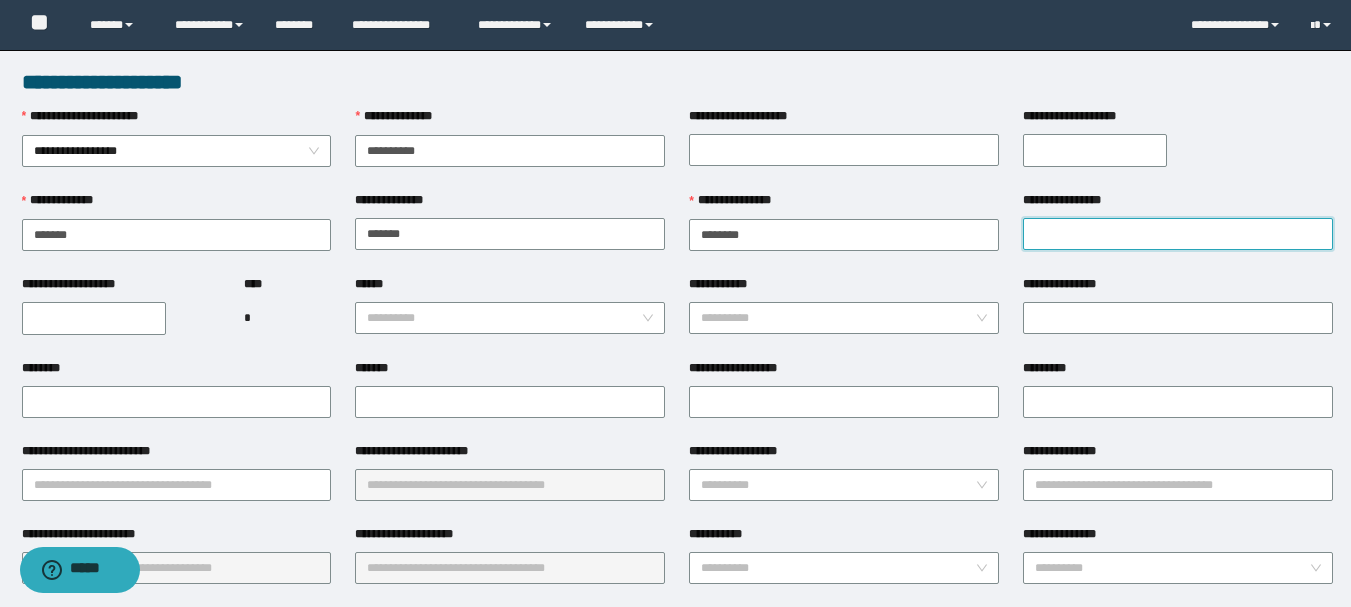 click on "**********" at bounding box center (1178, 234) 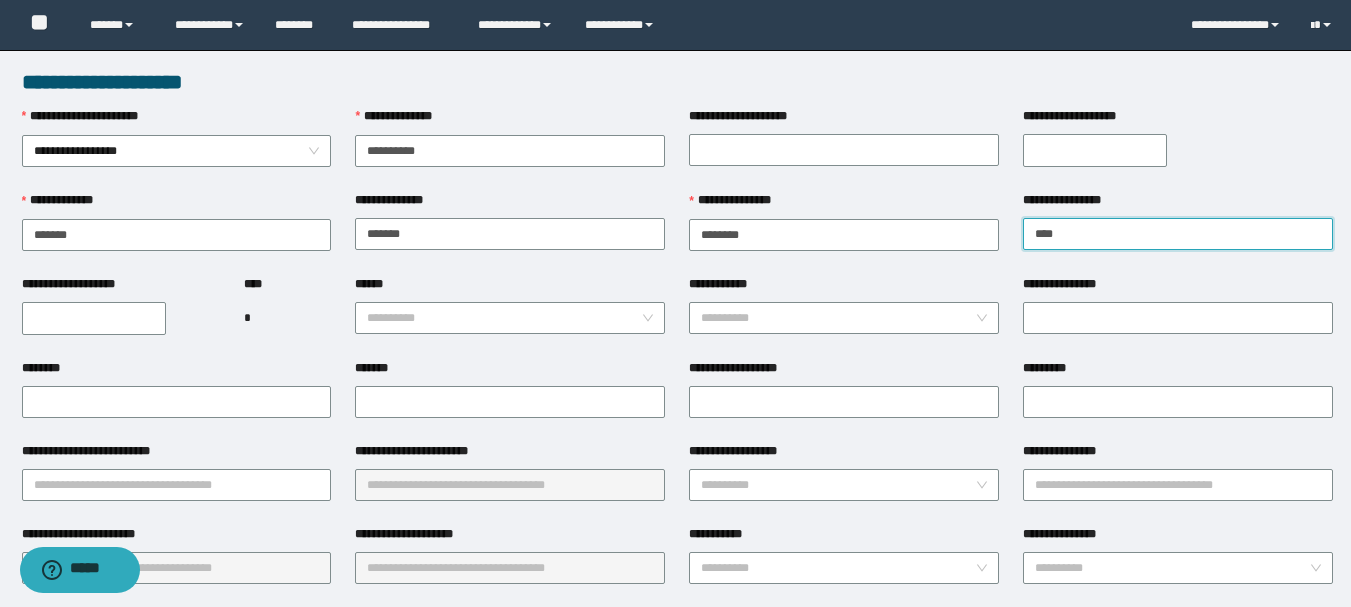 type on "****" 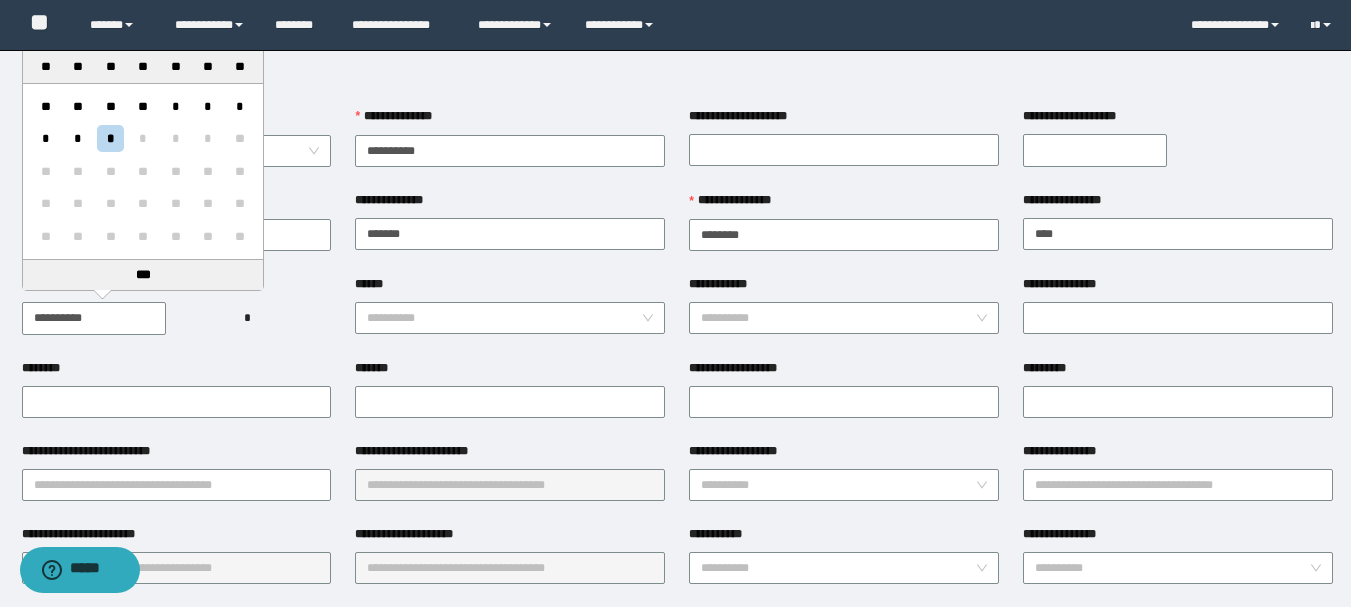 click on "**********" at bounding box center (94, 318) 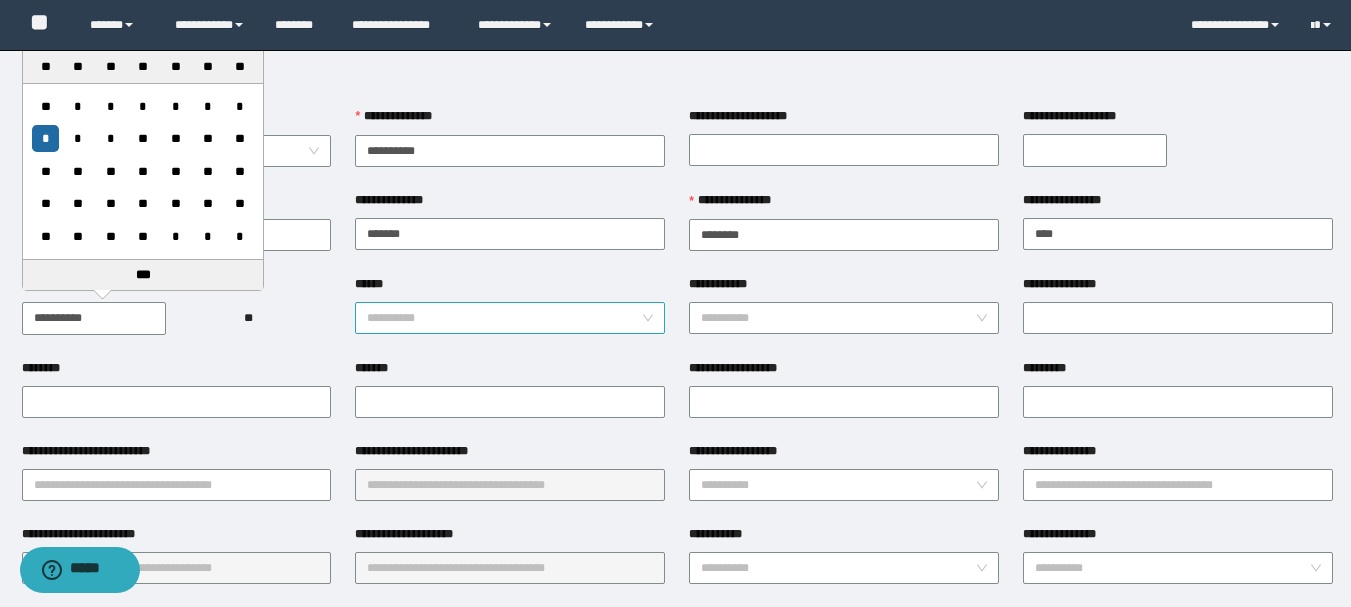 type on "**********" 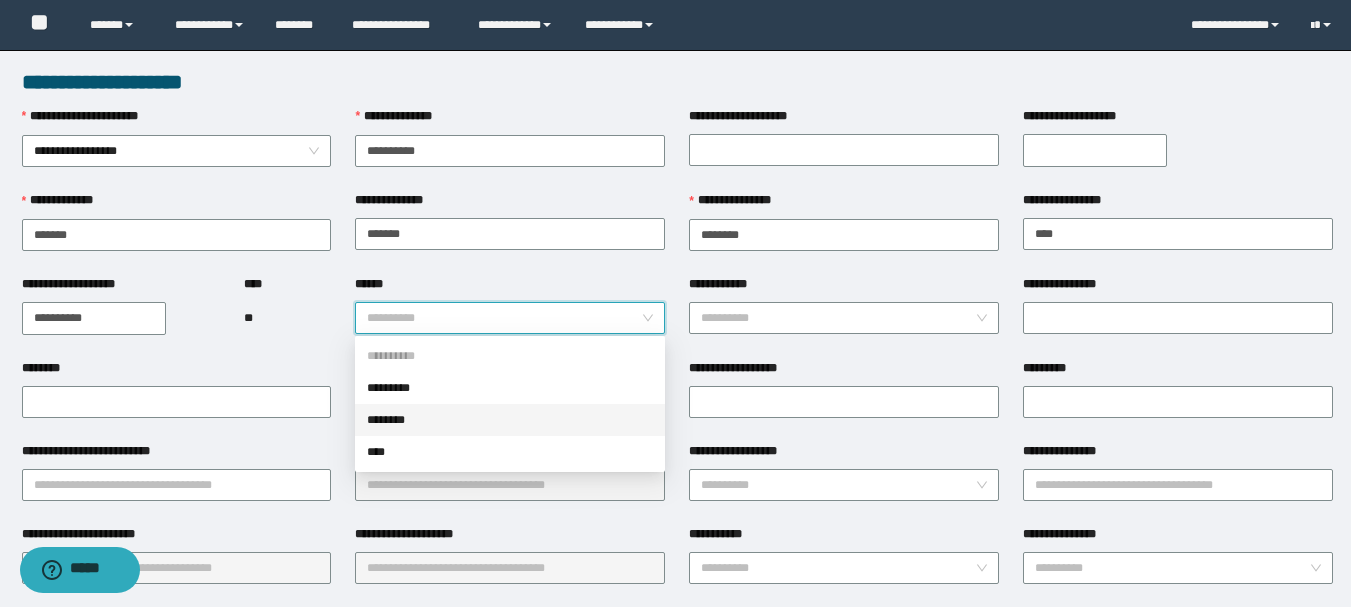 click on "********" at bounding box center (510, 420) 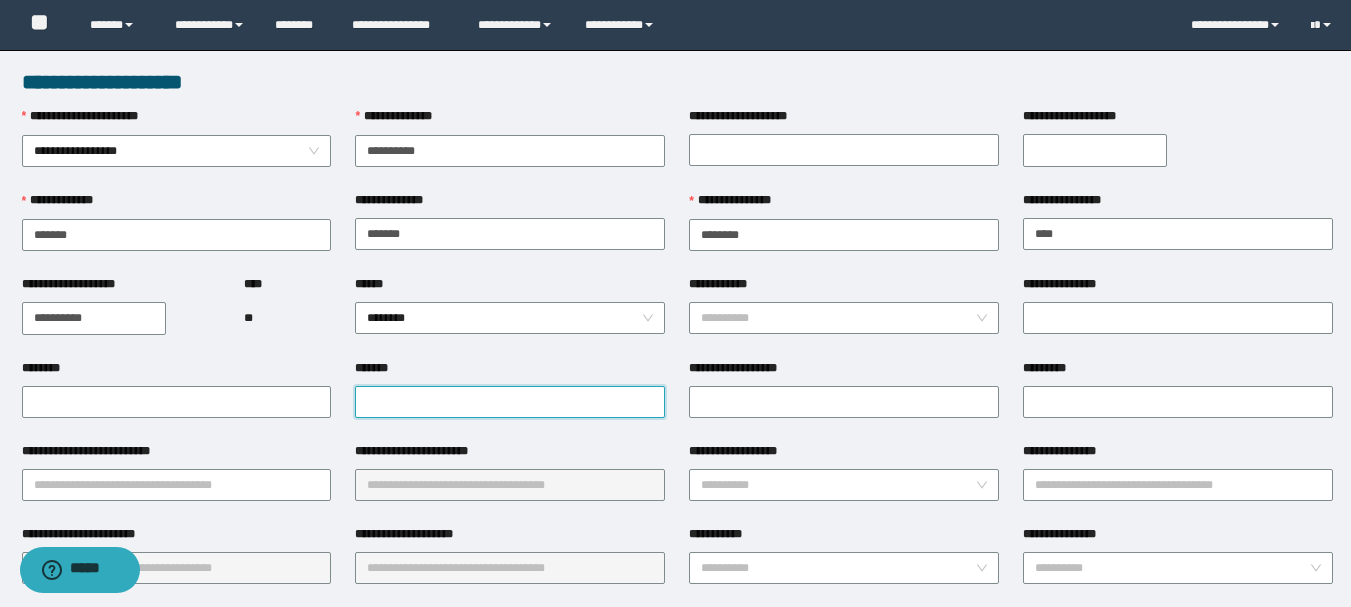 click on "*******" at bounding box center (510, 402) 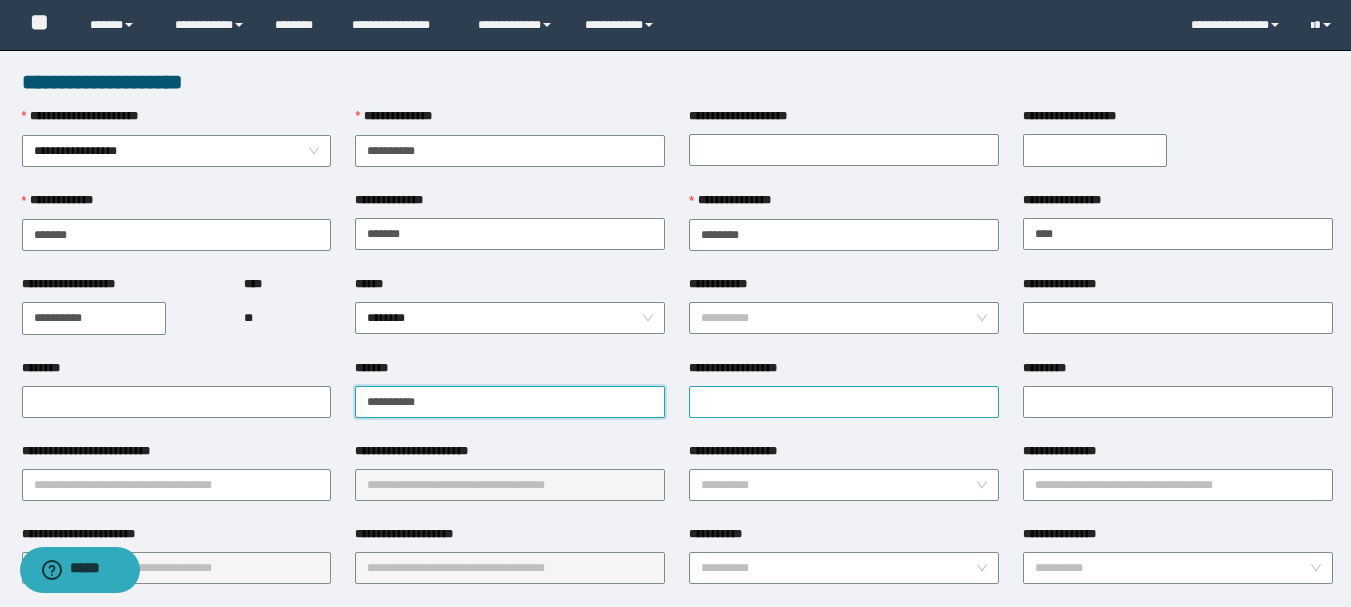 type on "**********" 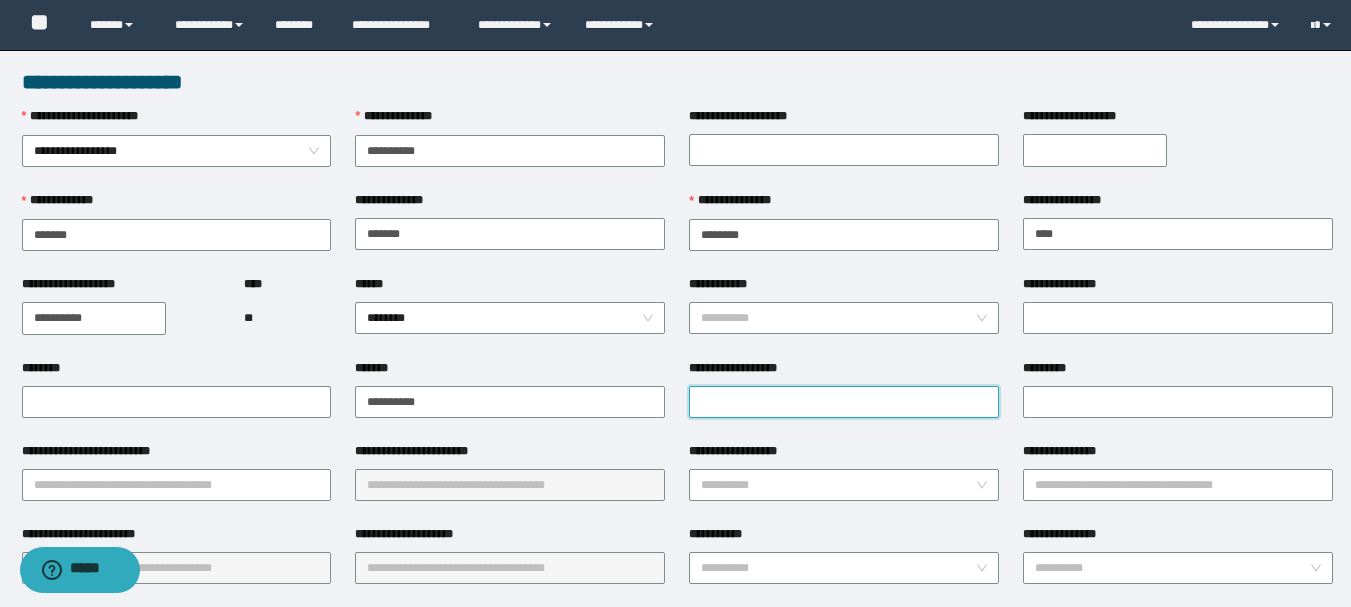 click on "**********" at bounding box center (844, 402) 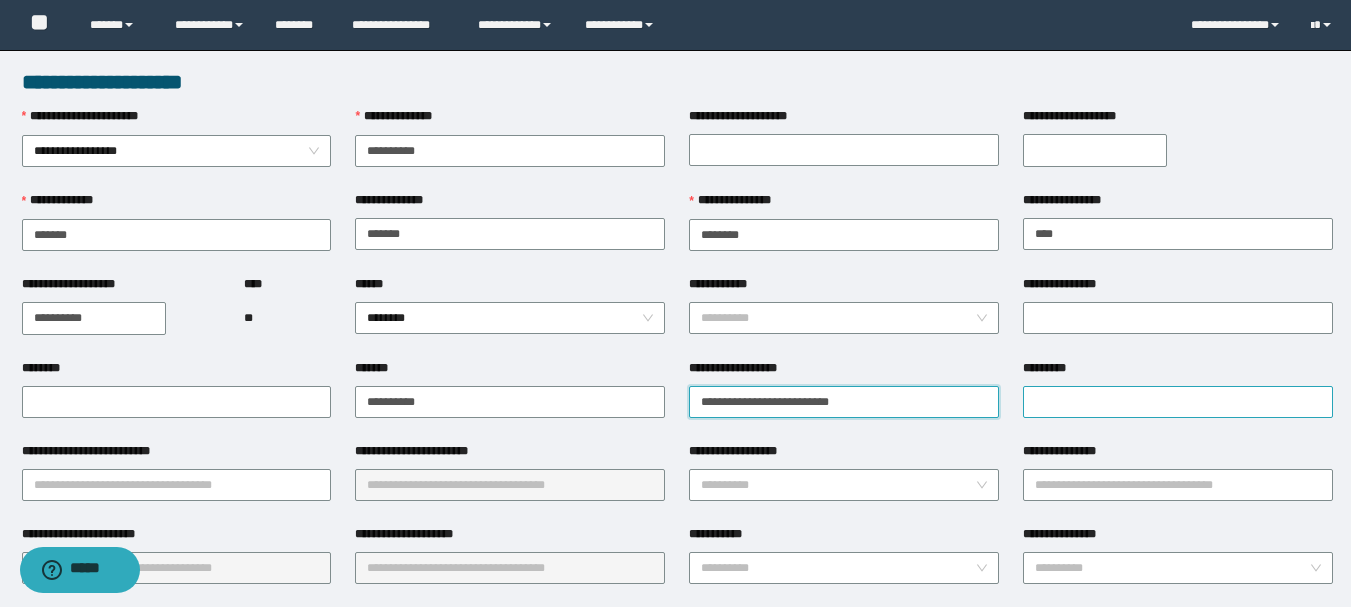 type on "**********" 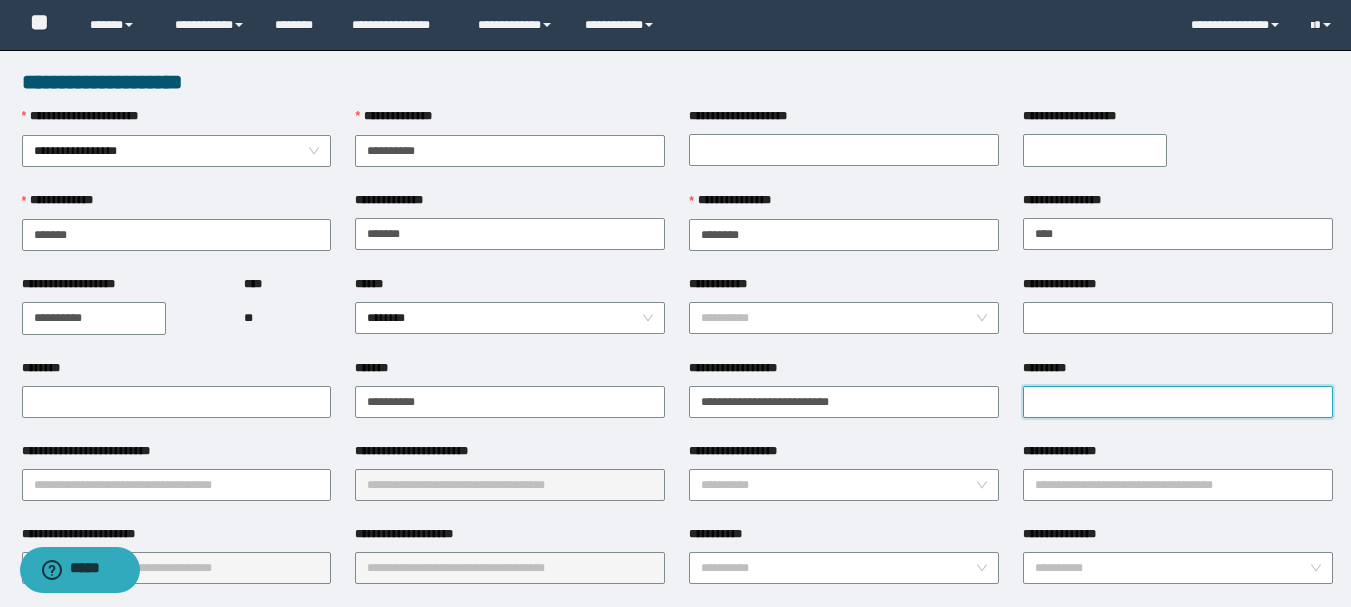 click on "*********" at bounding box center (1178, 402) 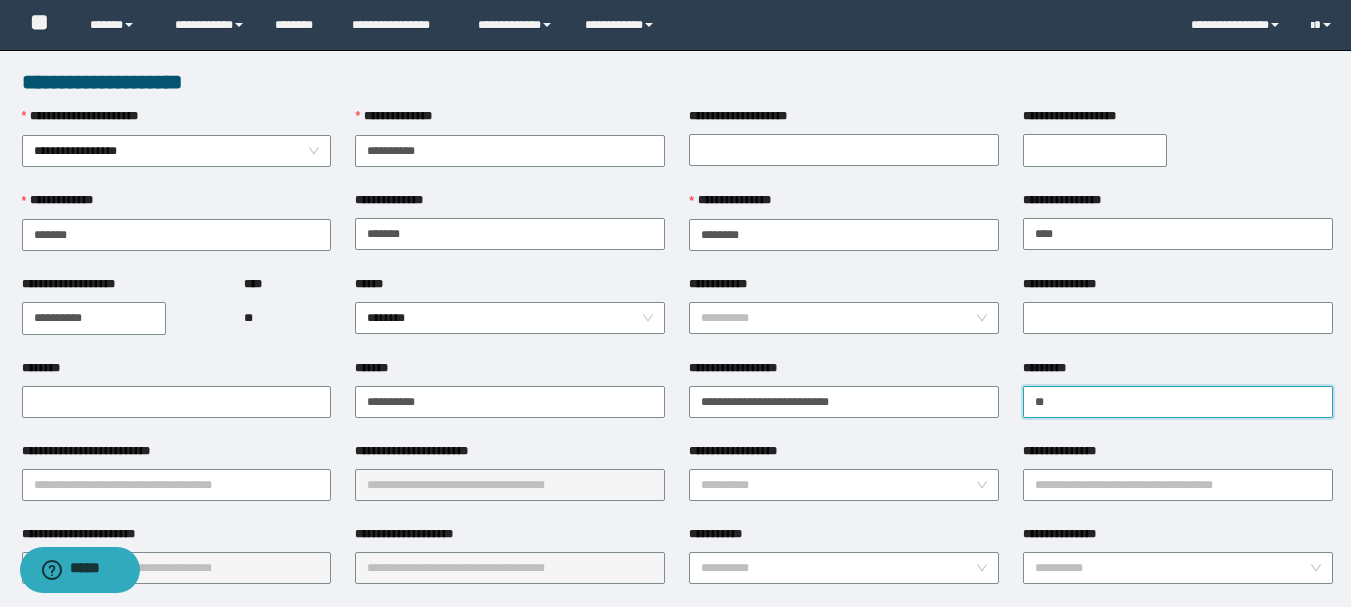 type on "*" 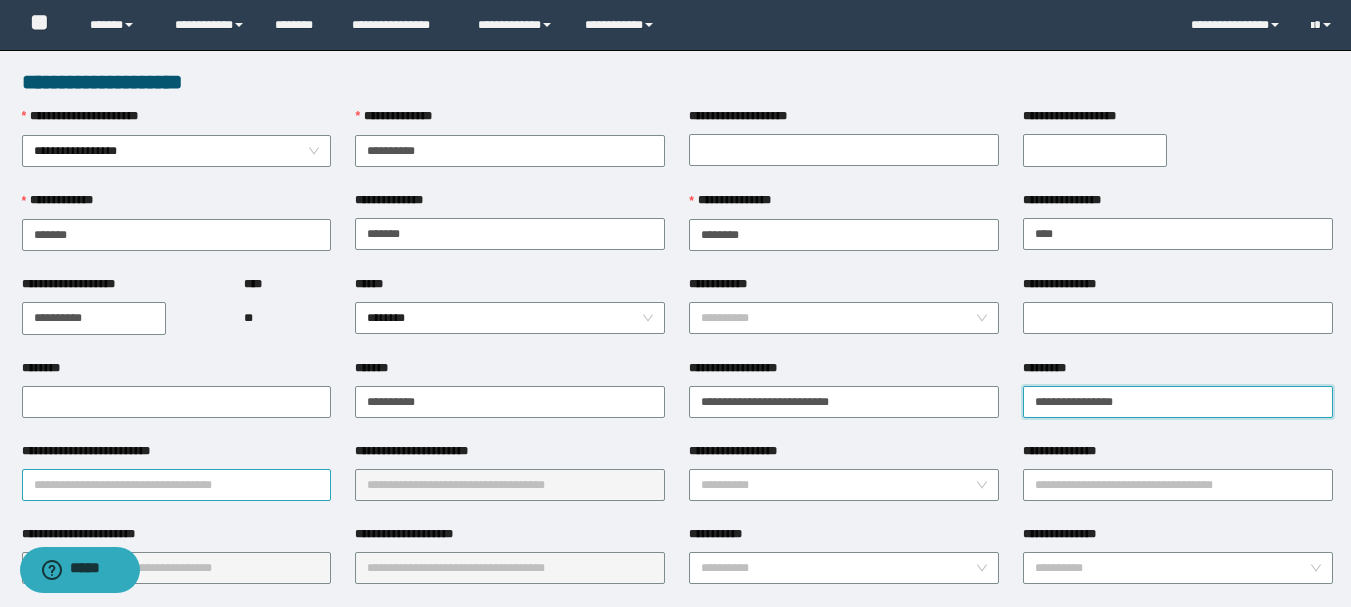 type on "**********" 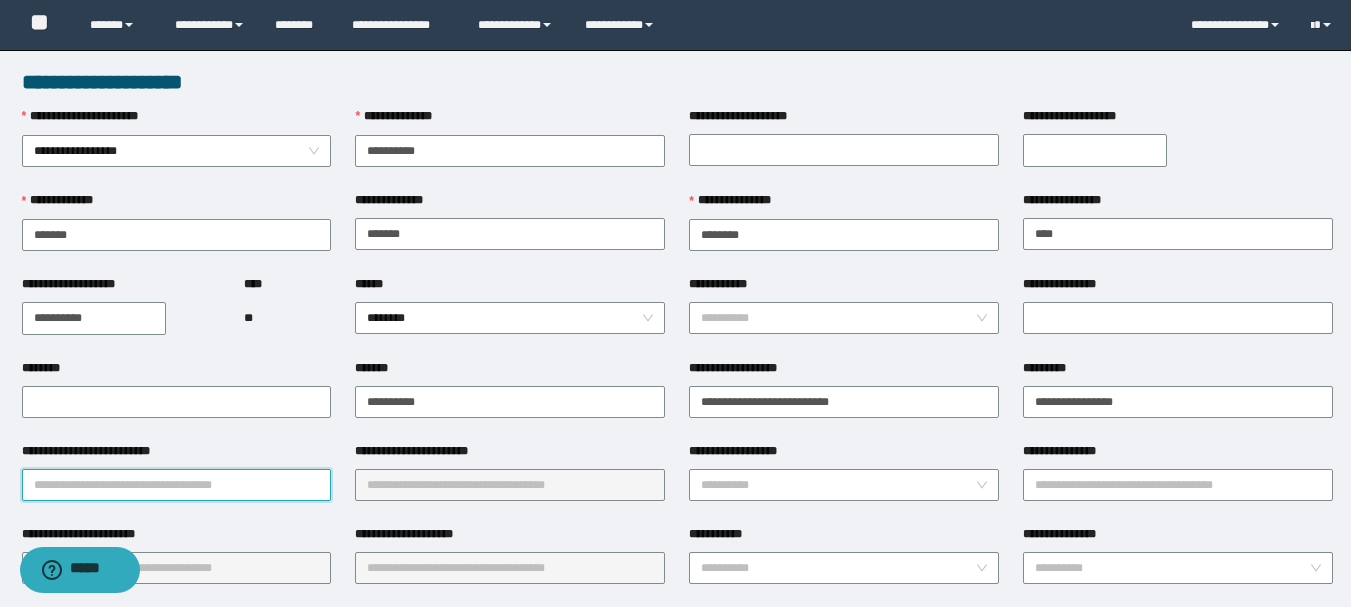click on "**********" at bounding box center [177, 485] 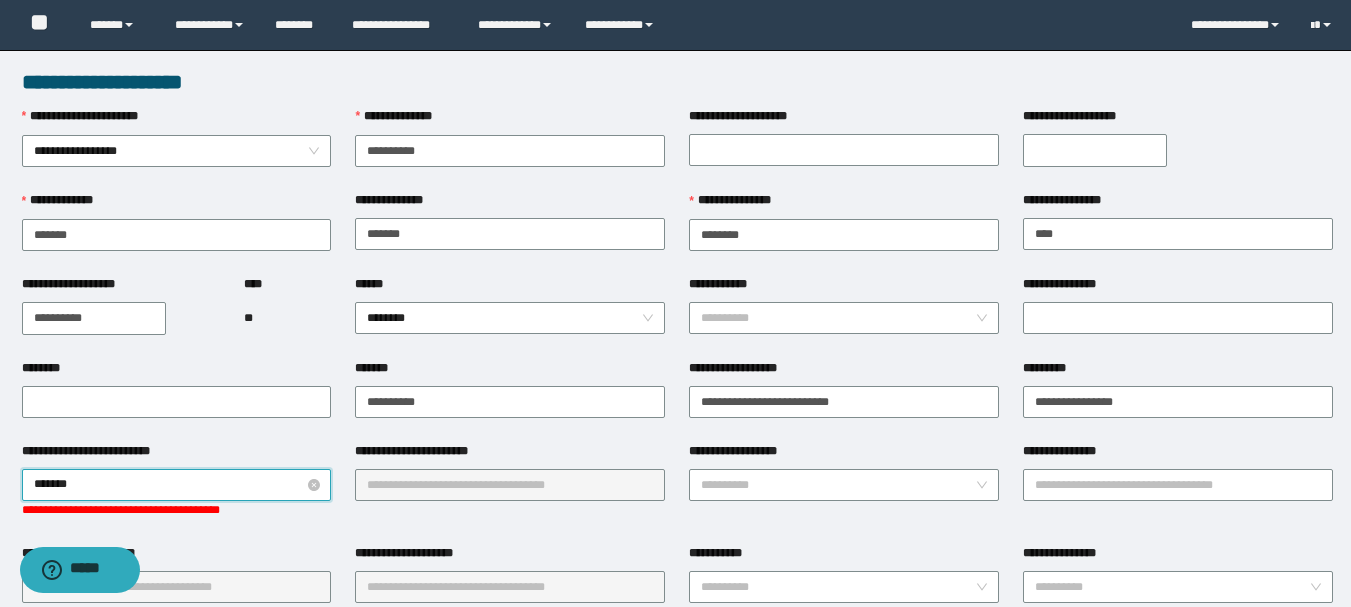 type on "********" 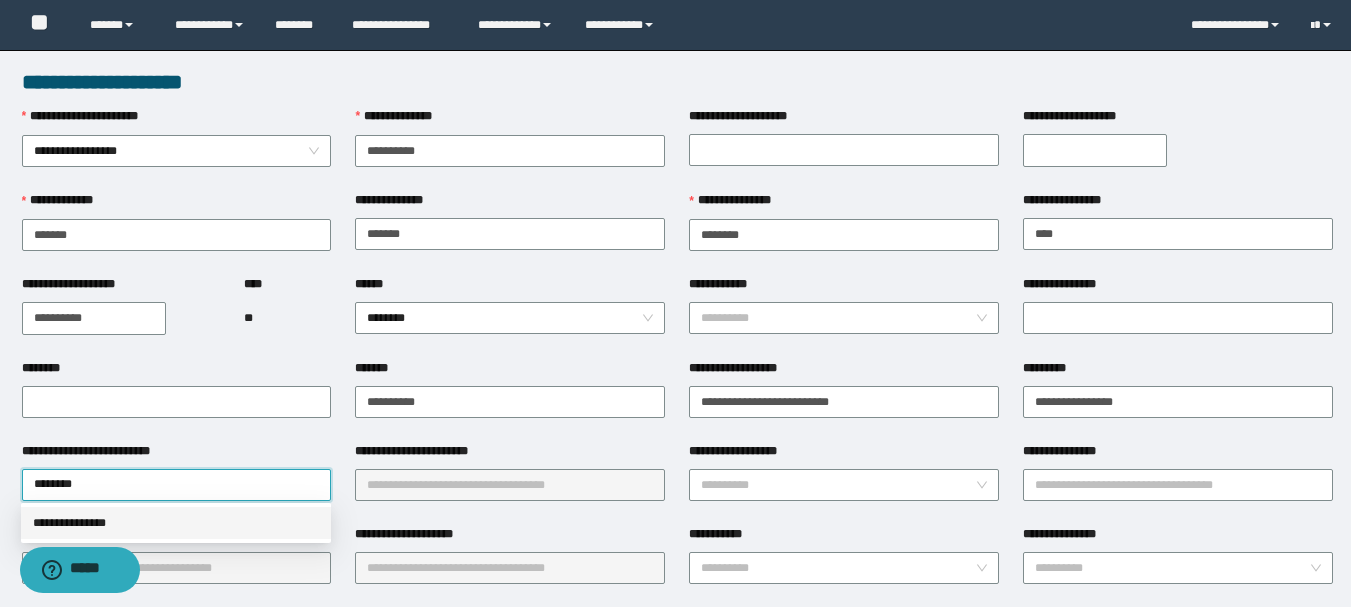 click on "**********" at bounding box center (176, 523) 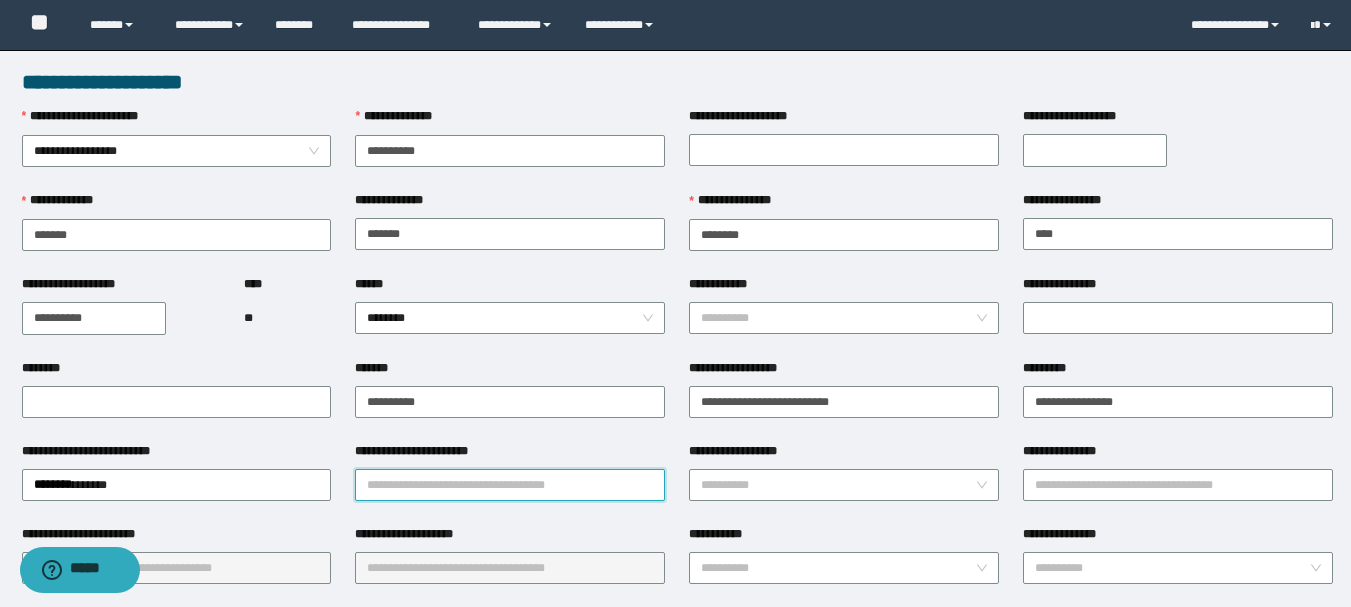 click on "**********" at bounding box center (510, 485) 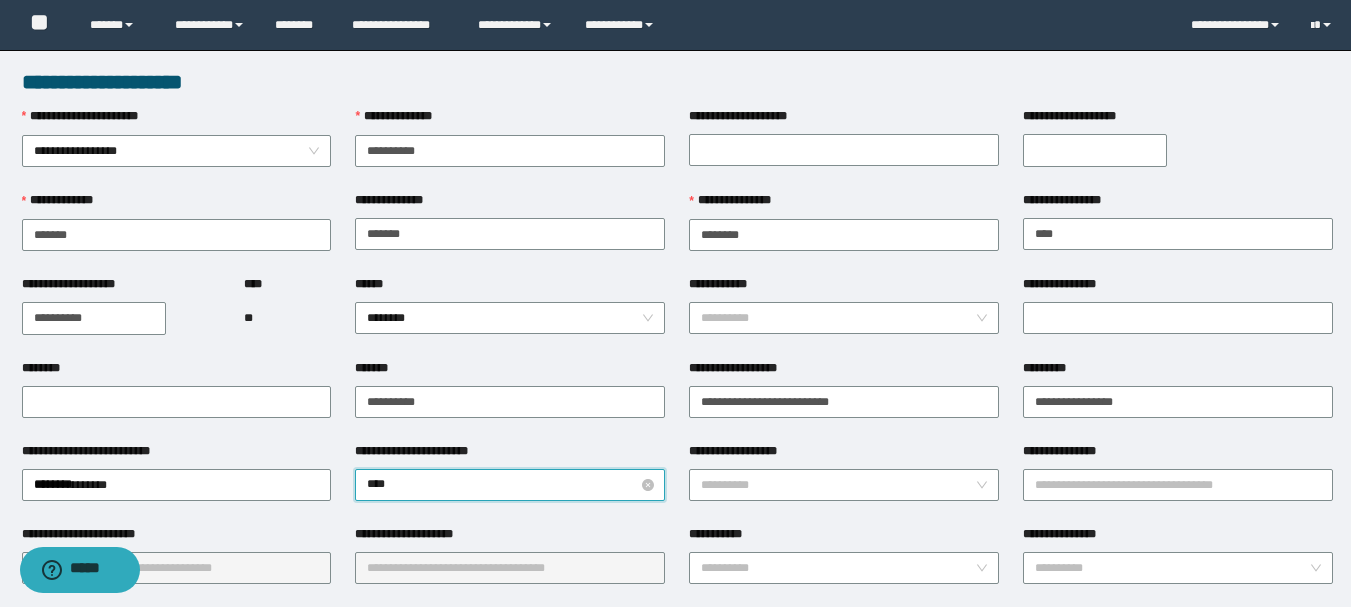 type on "*****" 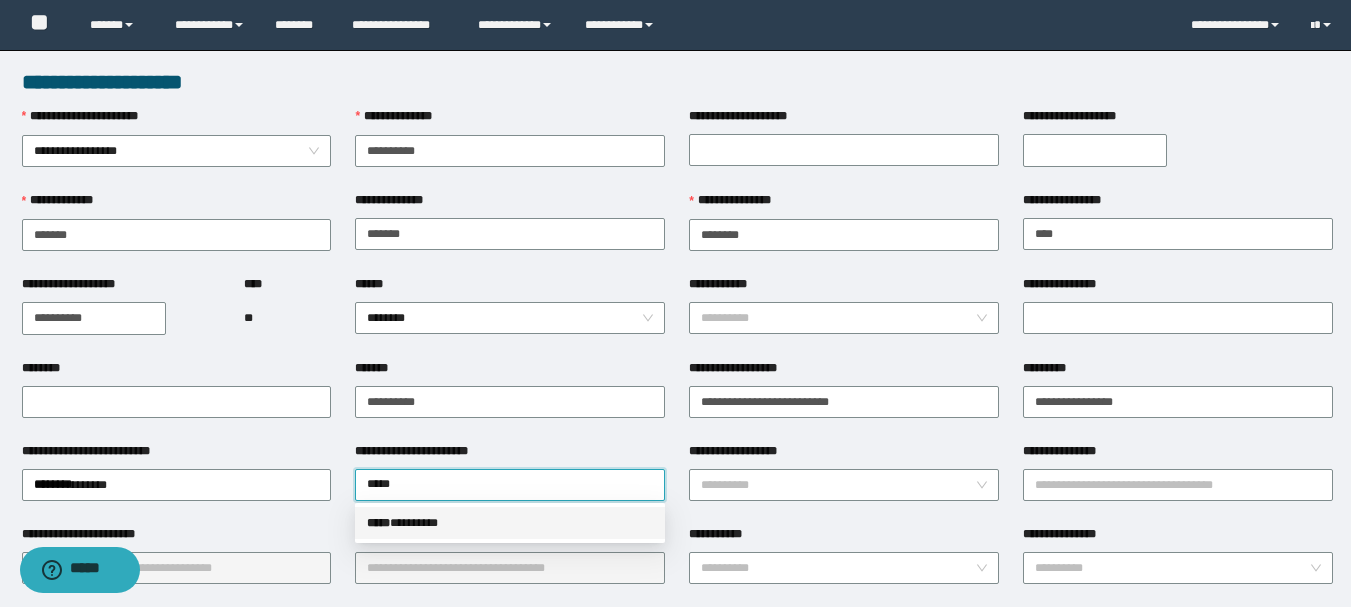 click on "***** * *******" at bounding box center [510, 523] 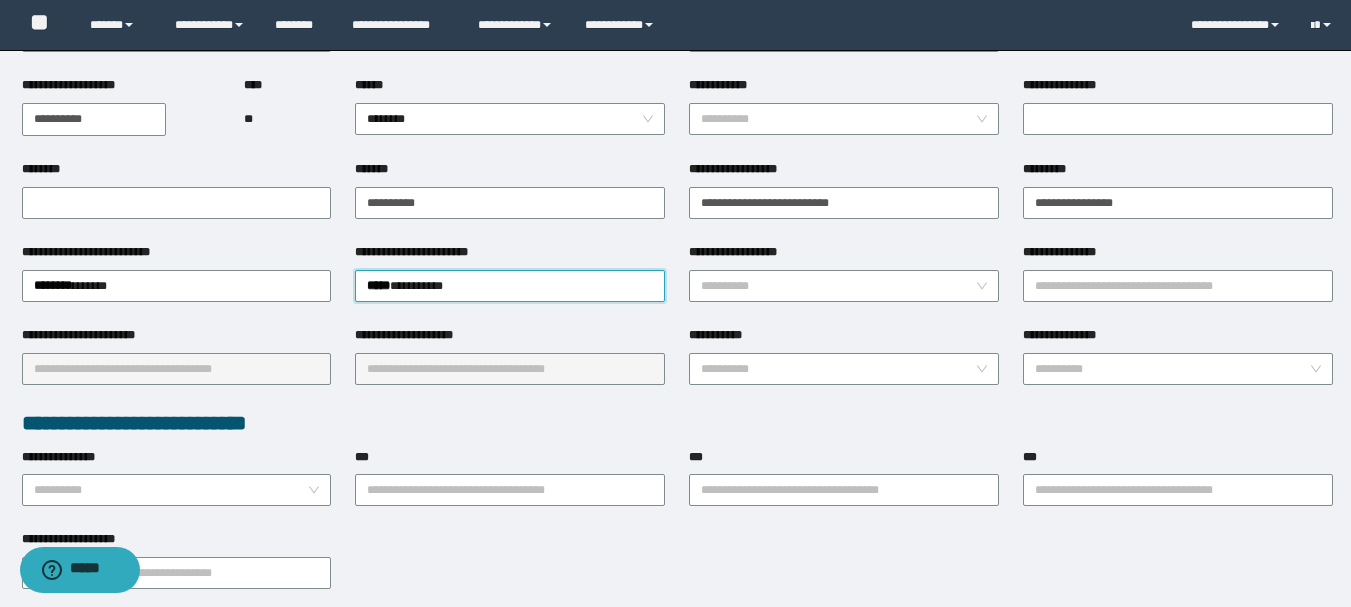 scroll, scrollTop: 200, scrollLeft: 0, axis: vertical 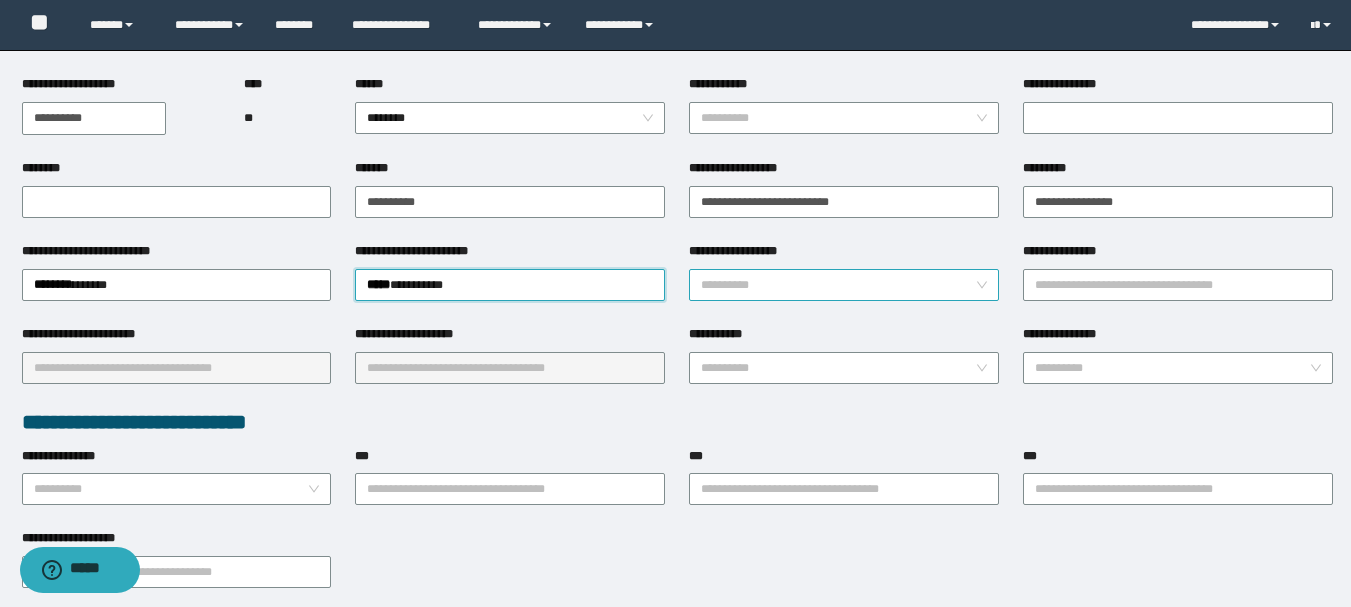 click on "**********" at bounding box center [838, 285] 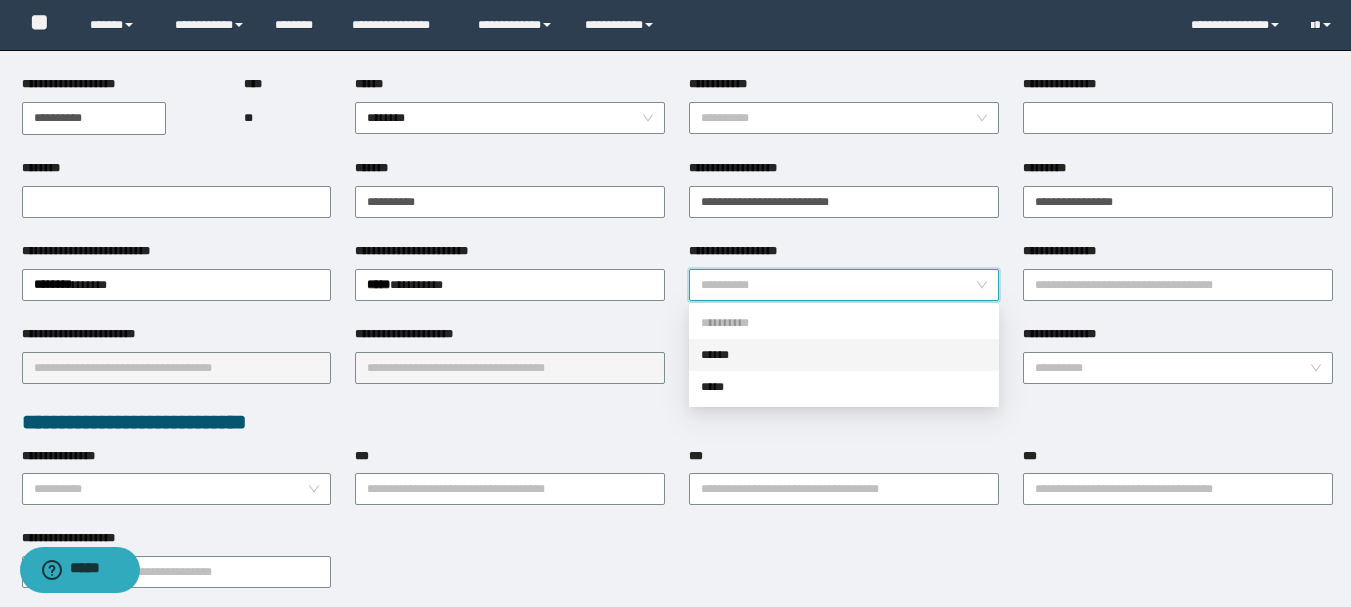 click on "******" at bounding box center (844, 355) 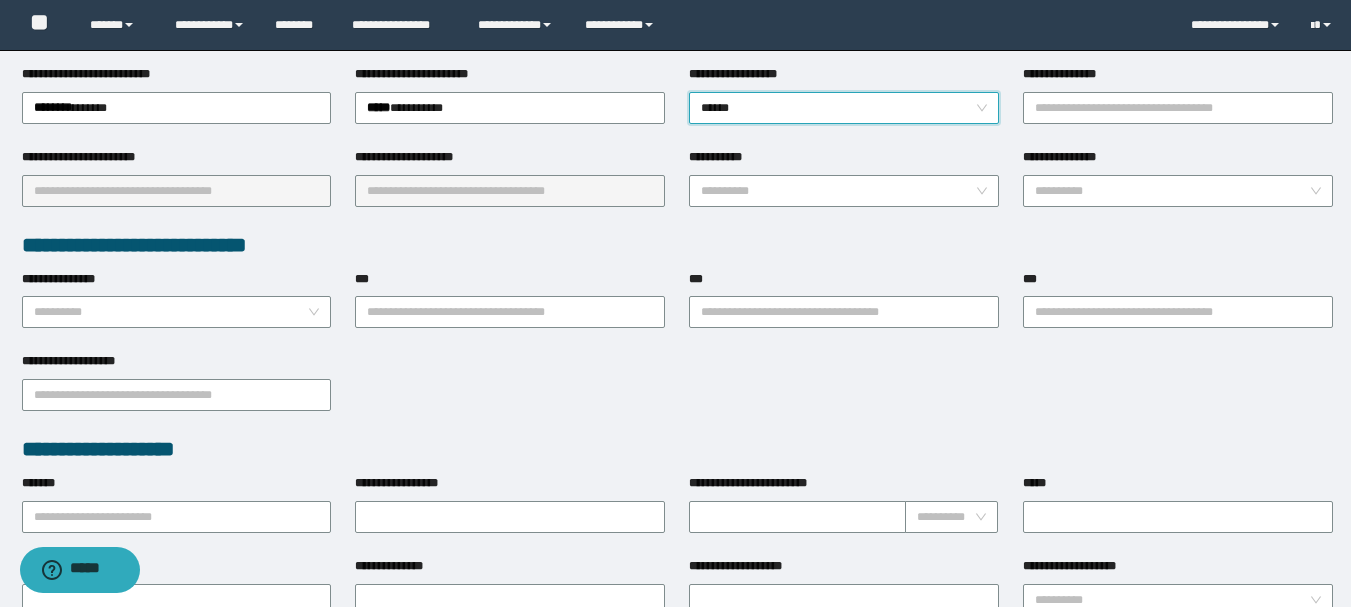scroll, scrollTop: 400, scrollLeft: 0, axis: vertical 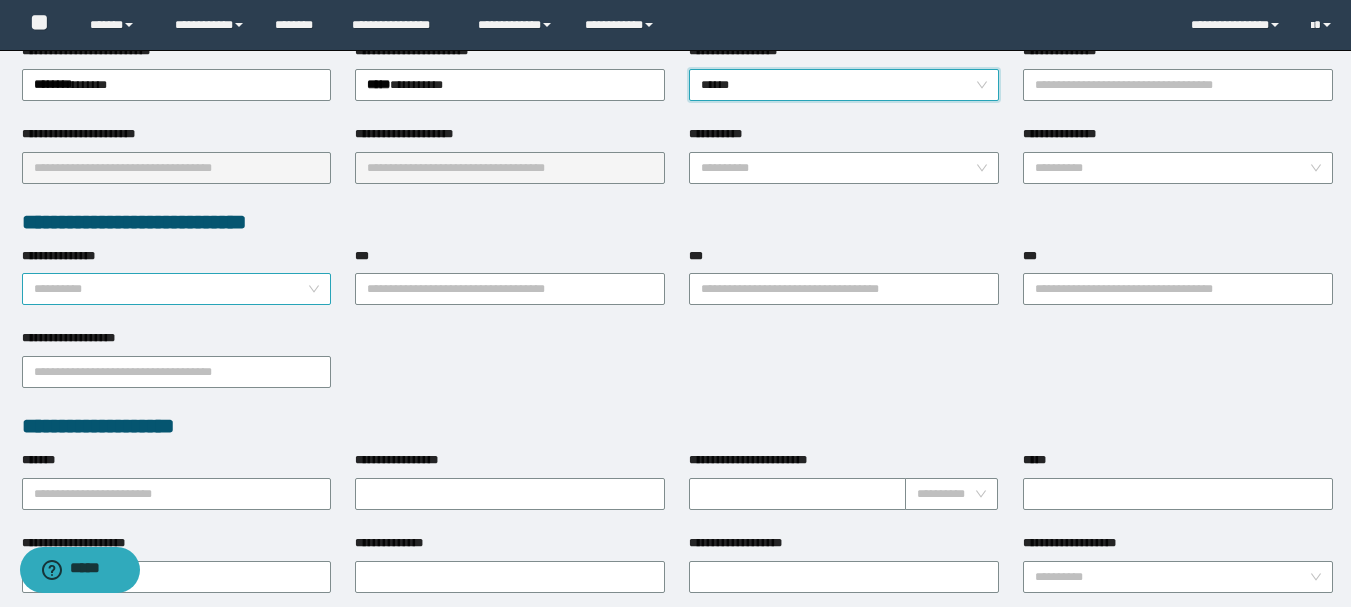 click on "**********" at bounding box center (171, 289) 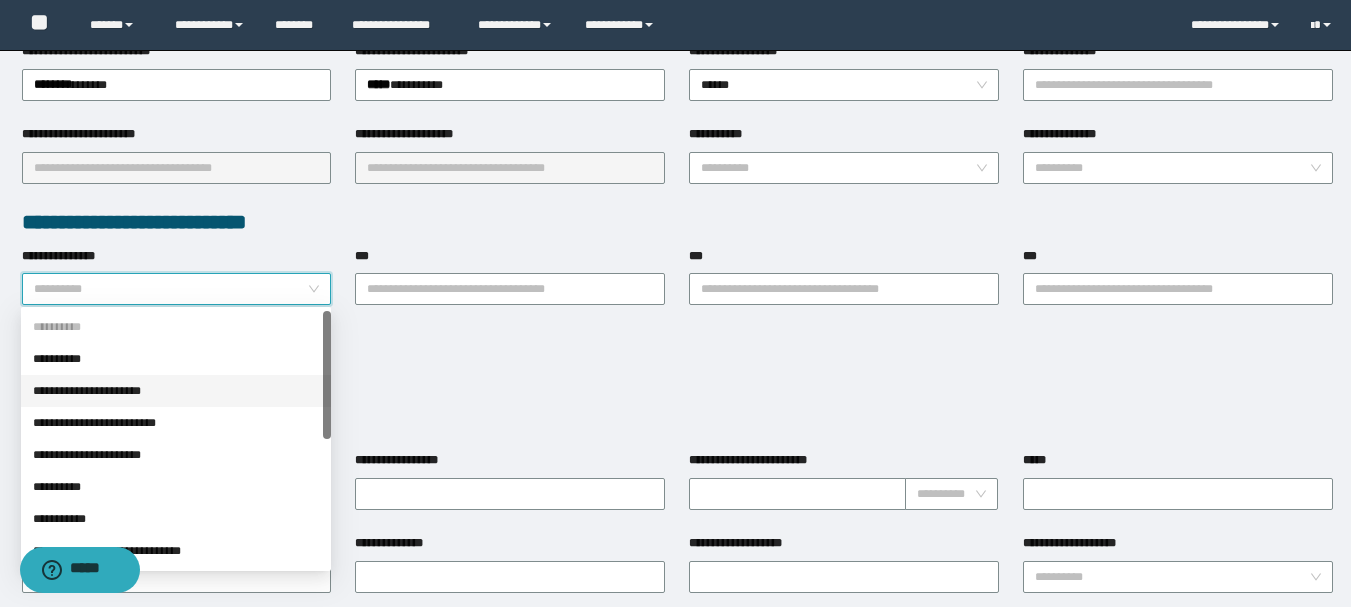 click on "**********" at bounding box center [176, 391] 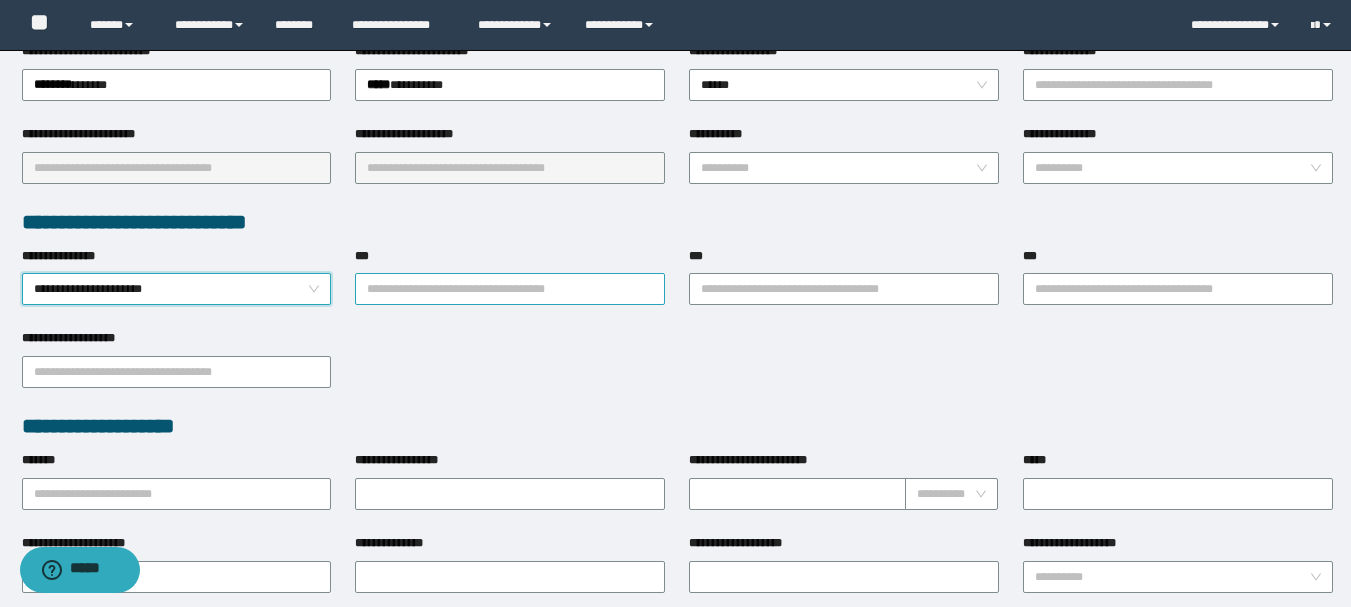 click on "***" at bounding box center [510, 289] 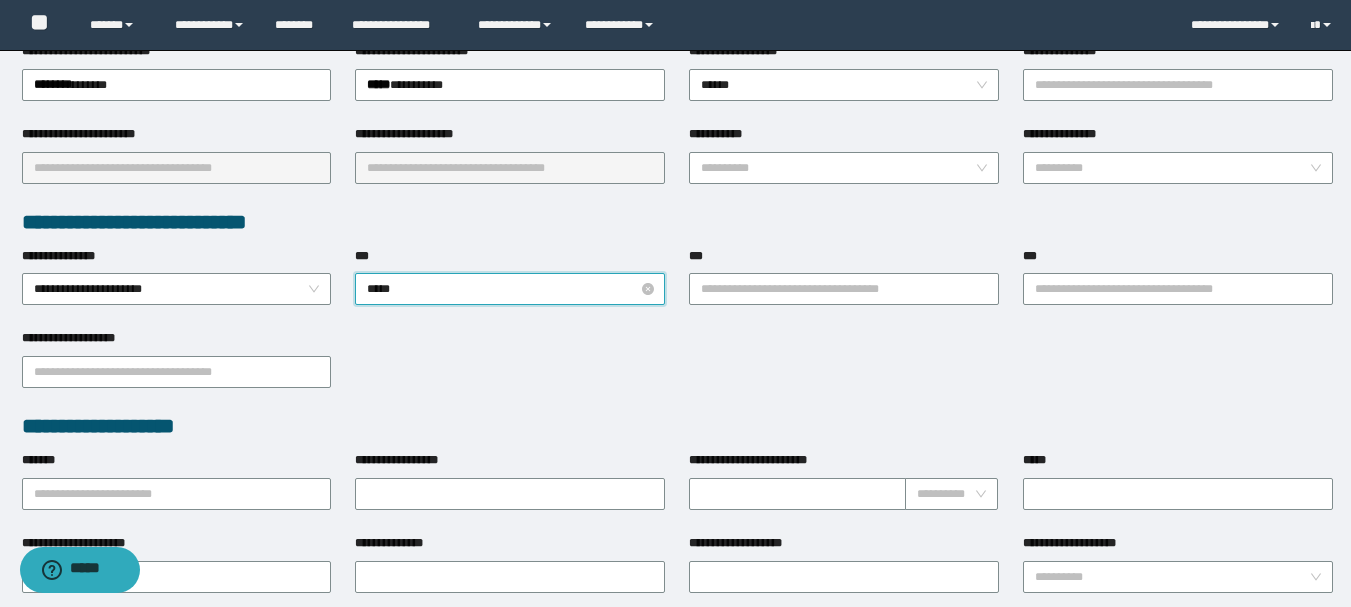 type on "******" 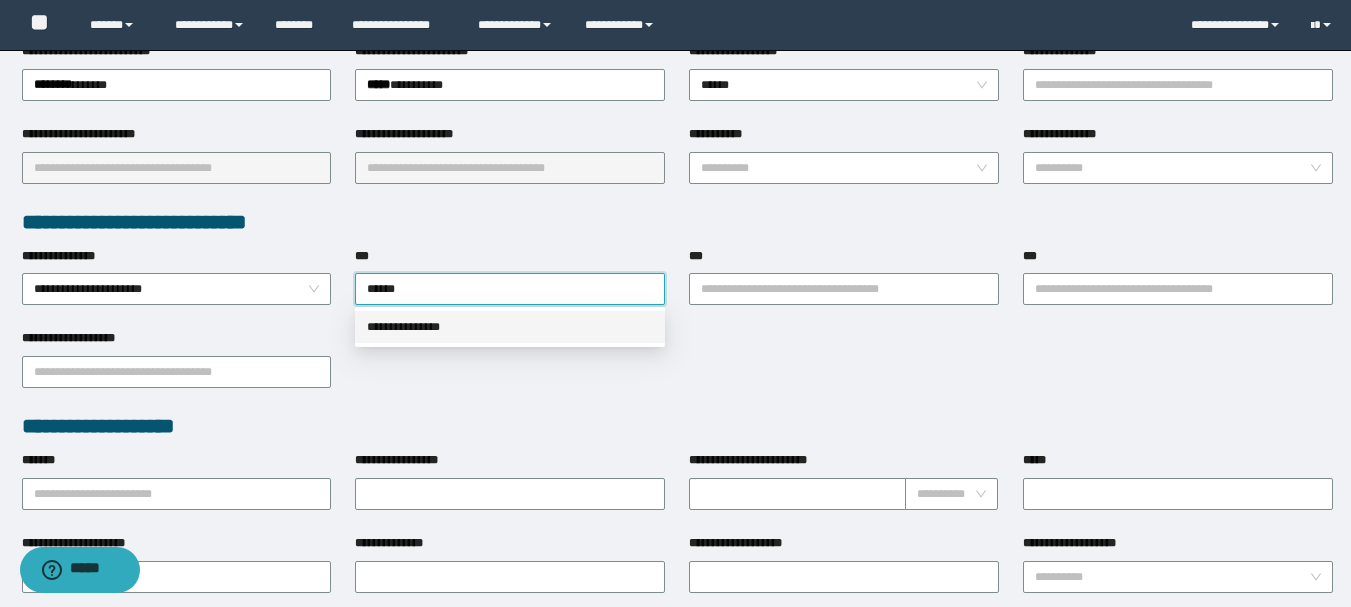 click on "**********" at bounding box center [510, 327] 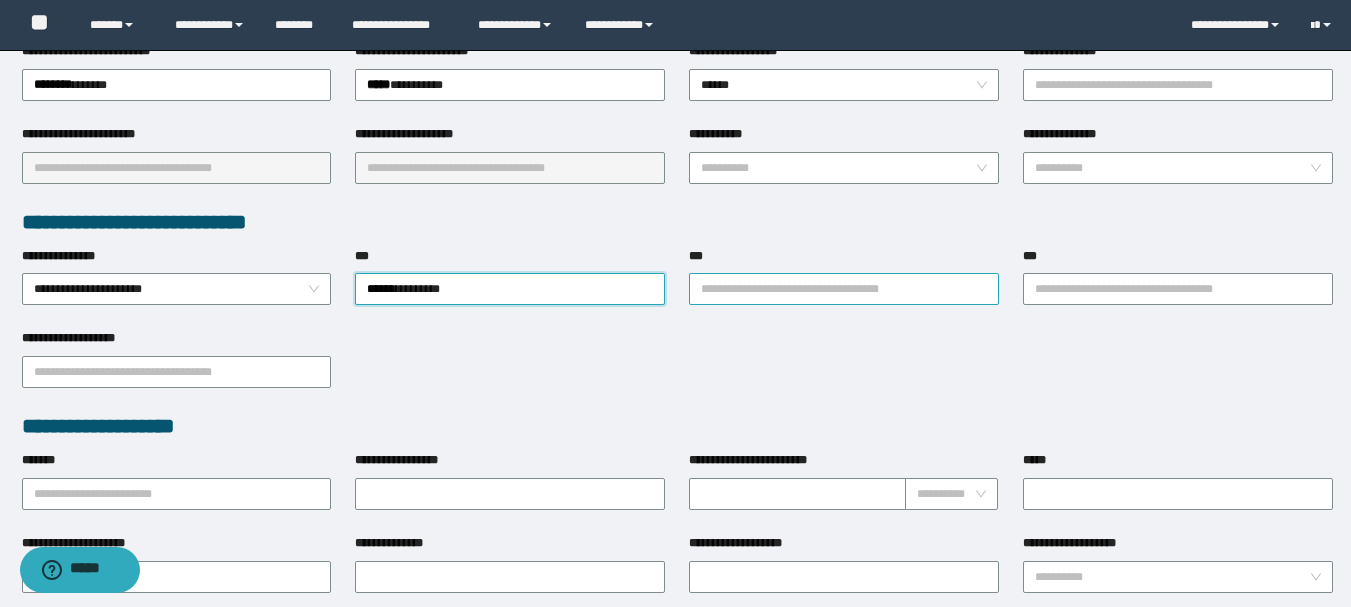 click on "**********" at bounding box center (844, 289) 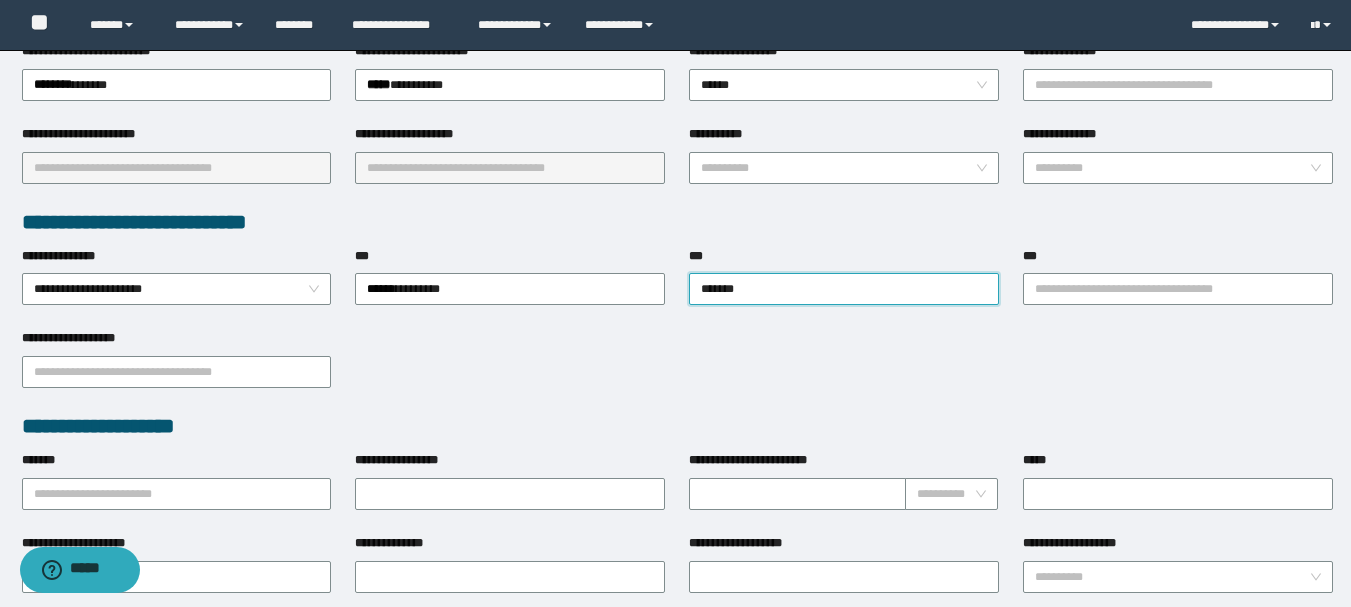type on "******" 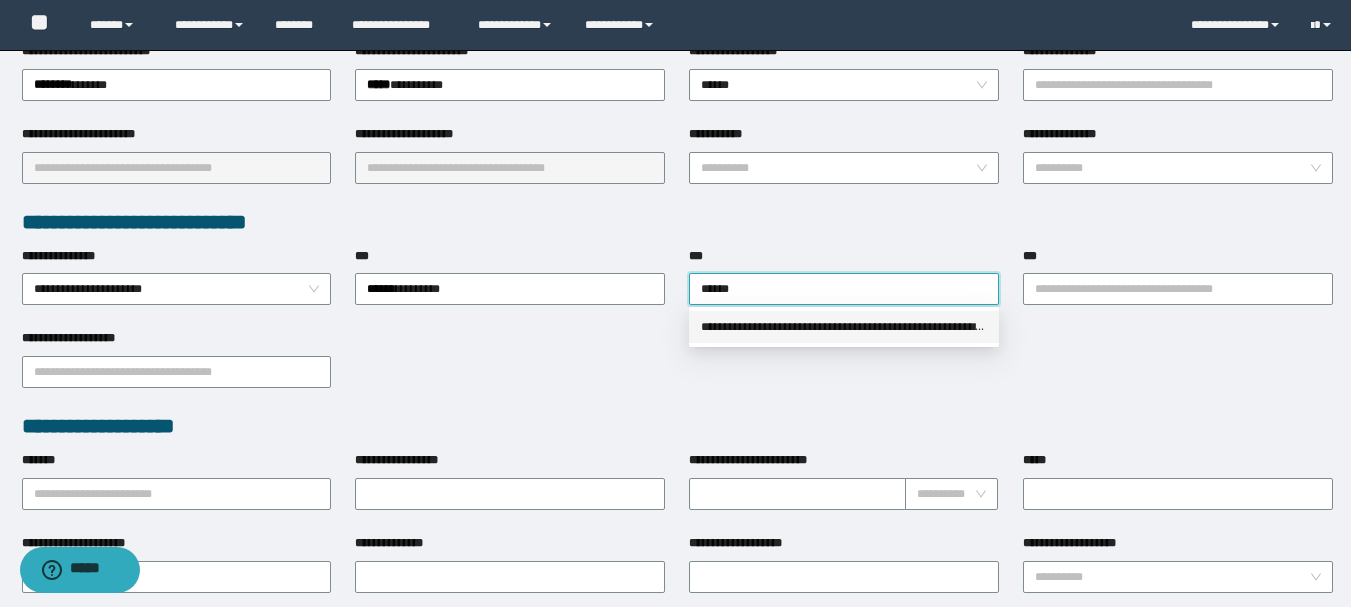 click on "**********" at bounding box center [844, 327] 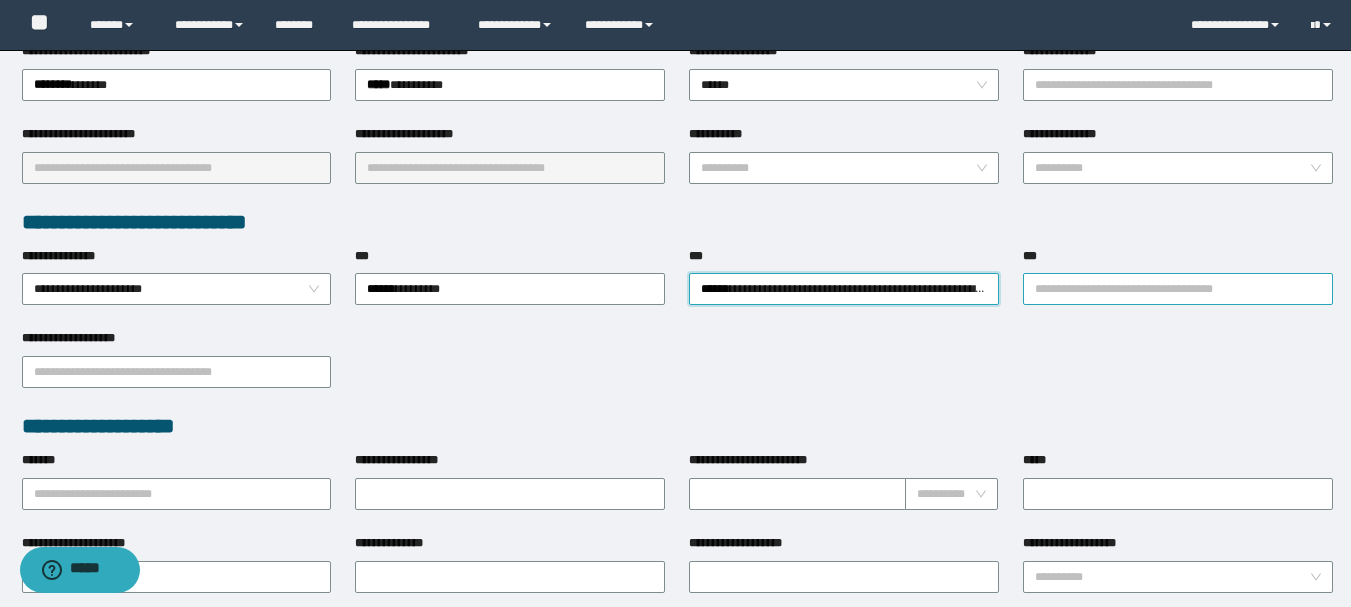 click on "***" at bounding box center [1178, 289] 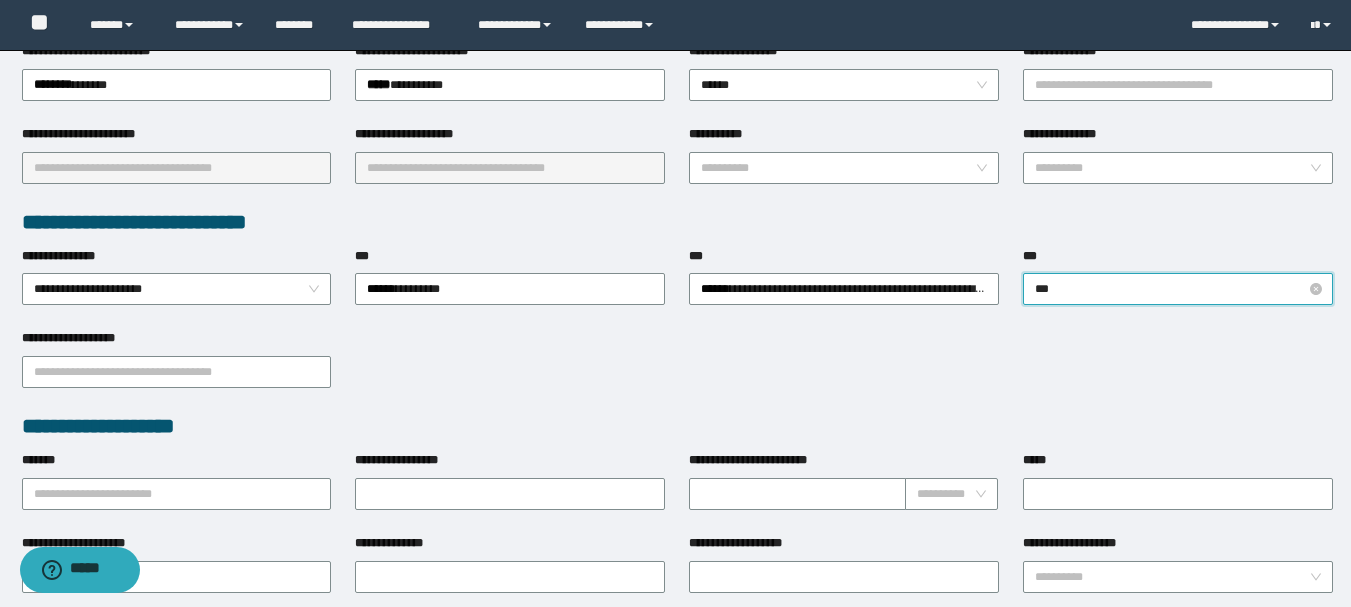 type on "****" 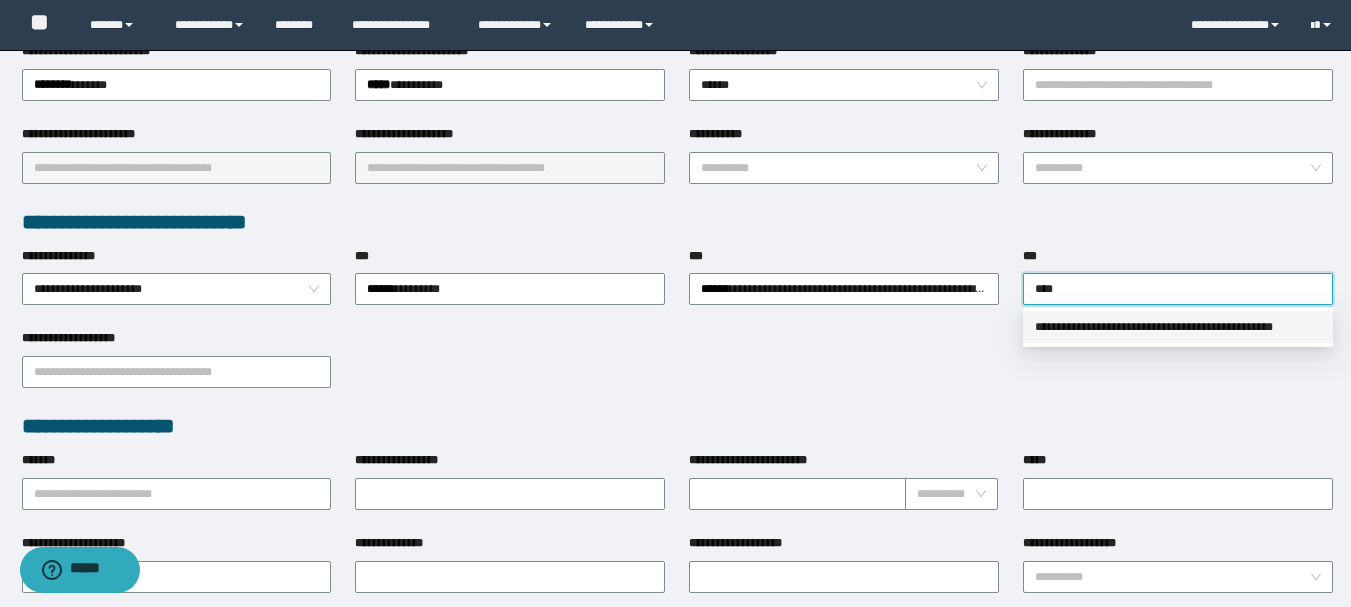click on "**********" at bounding box center (1178, 327) 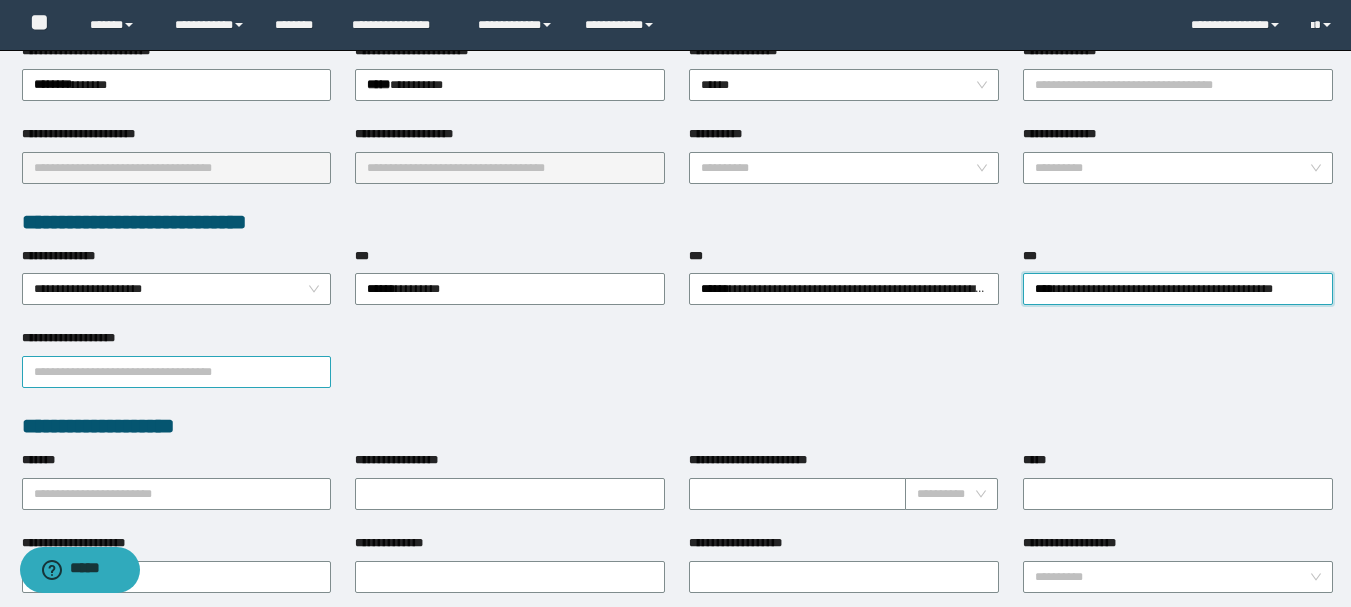 click on "**********" at bounding box center (177, 372) 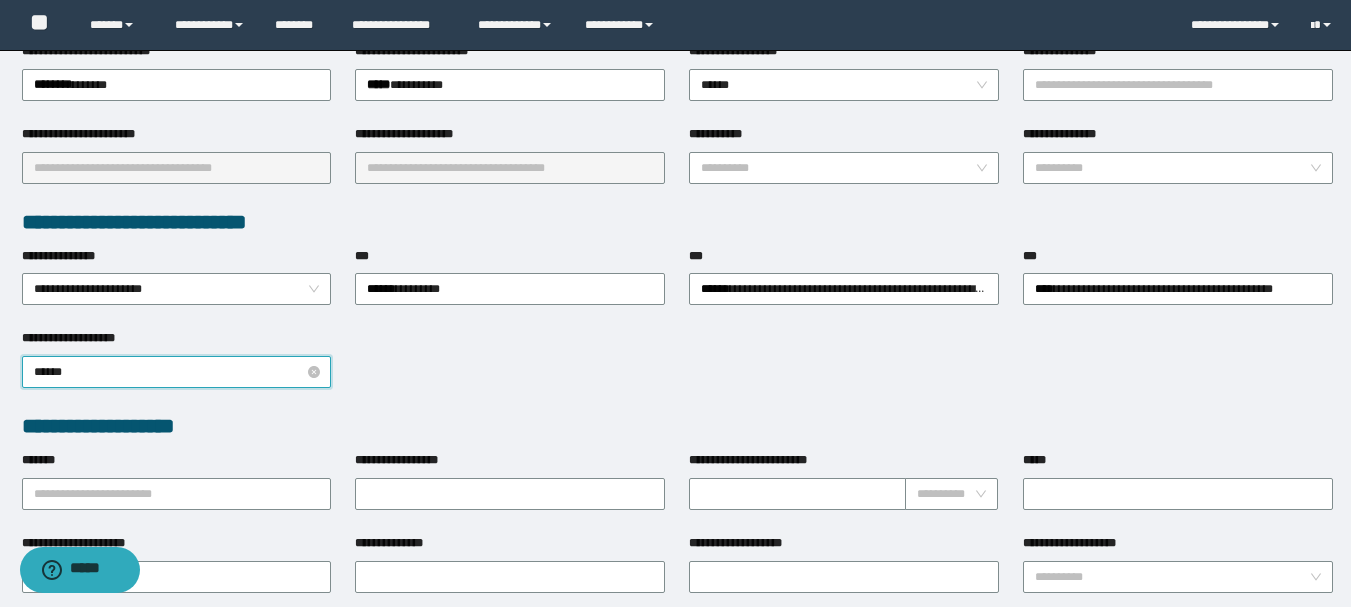 type on "*******" 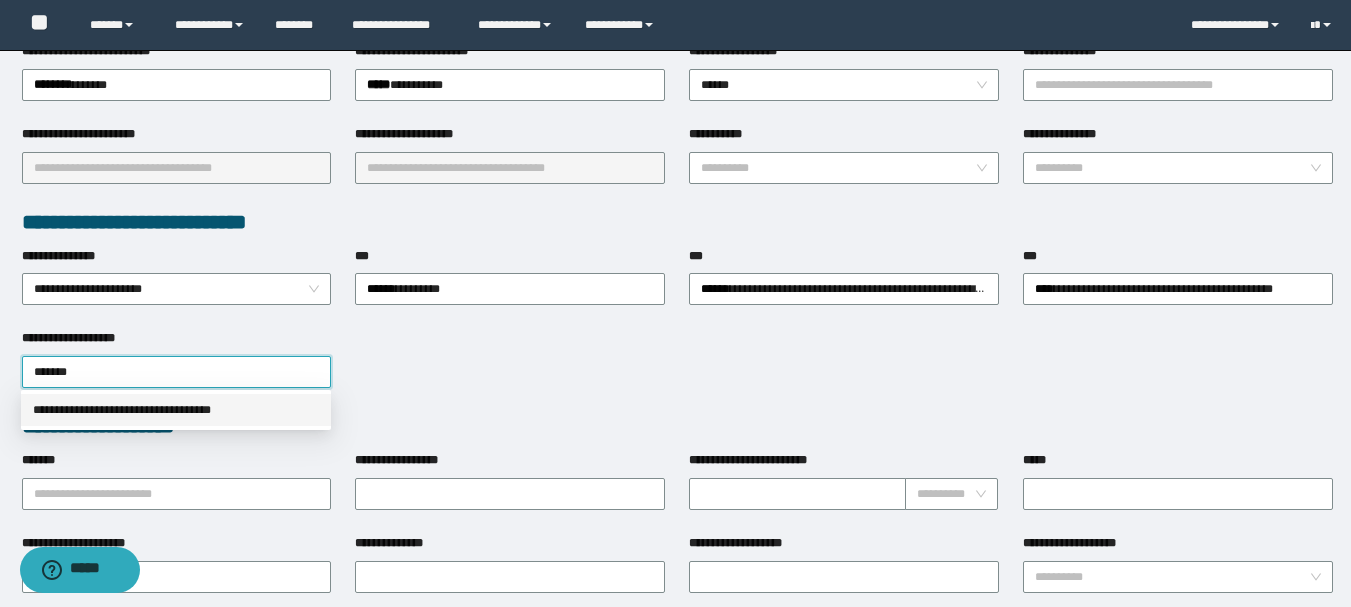 click on "**********" at bounding box center (176, 410) 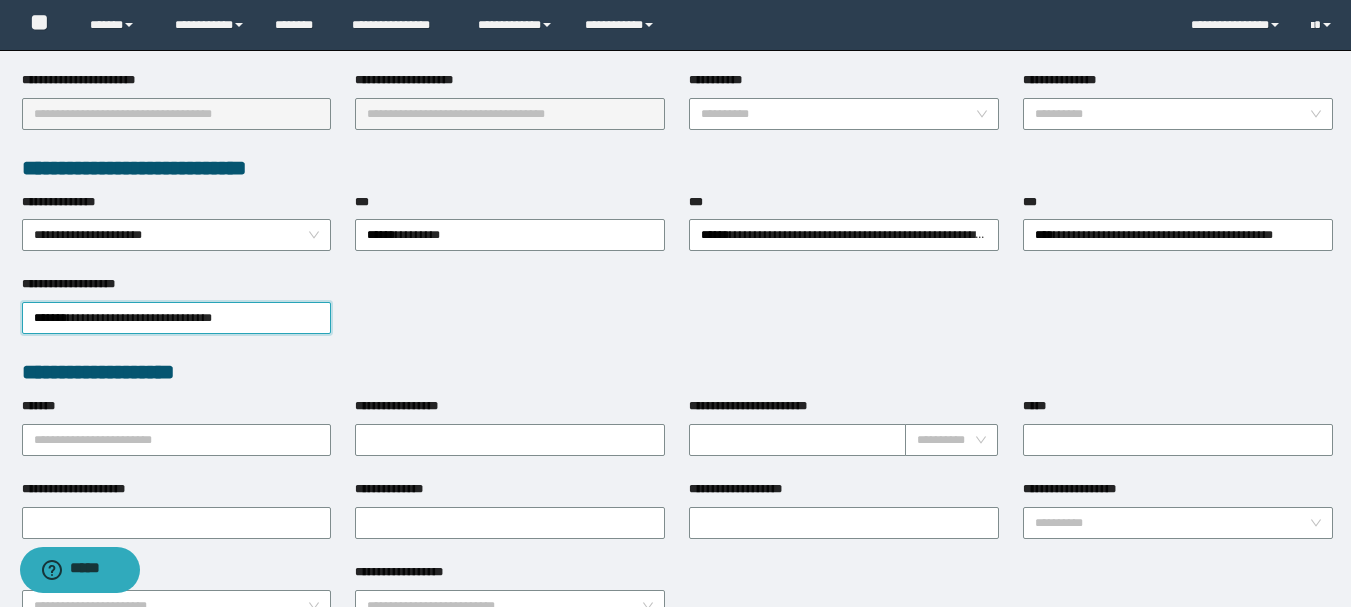 scroll, scrollTop: 500, scrollLeft: 0, axis: vertical 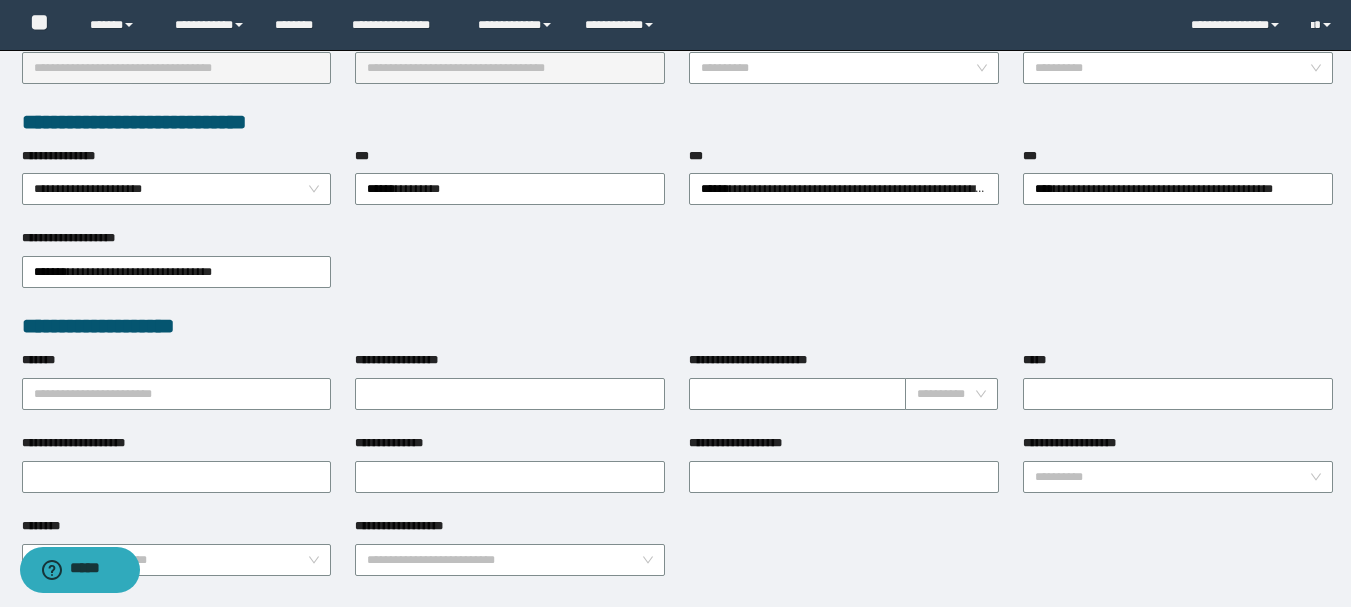 type 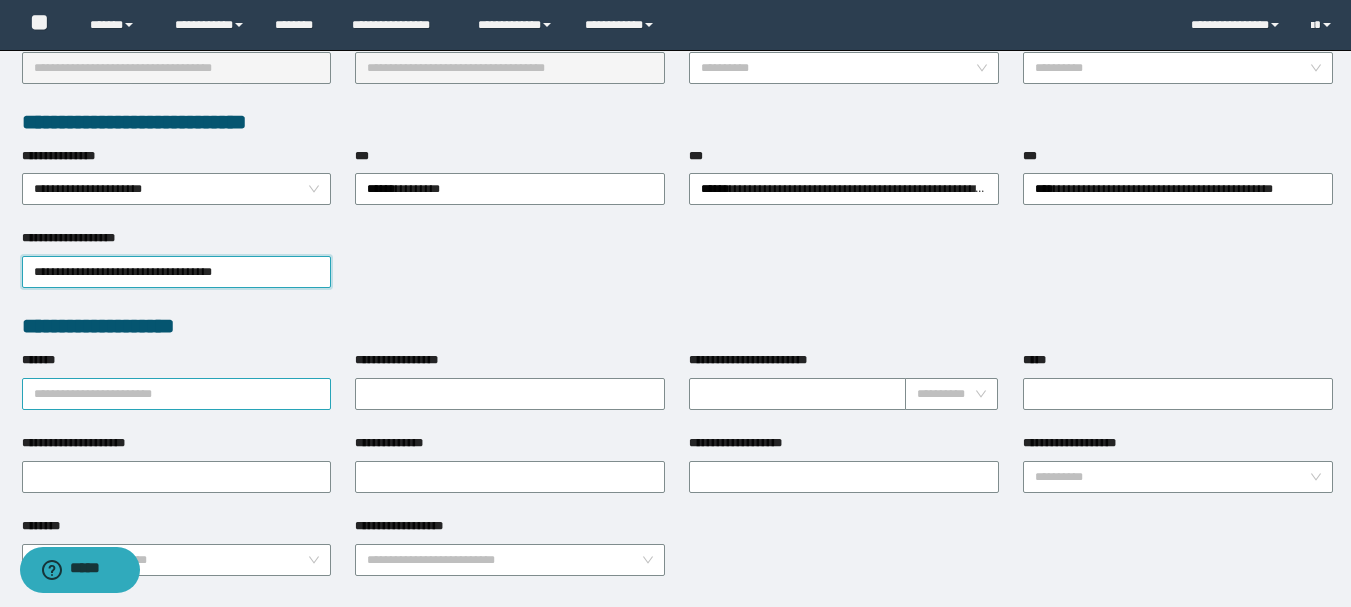 click on "*******" at bounding box center [177, 394] 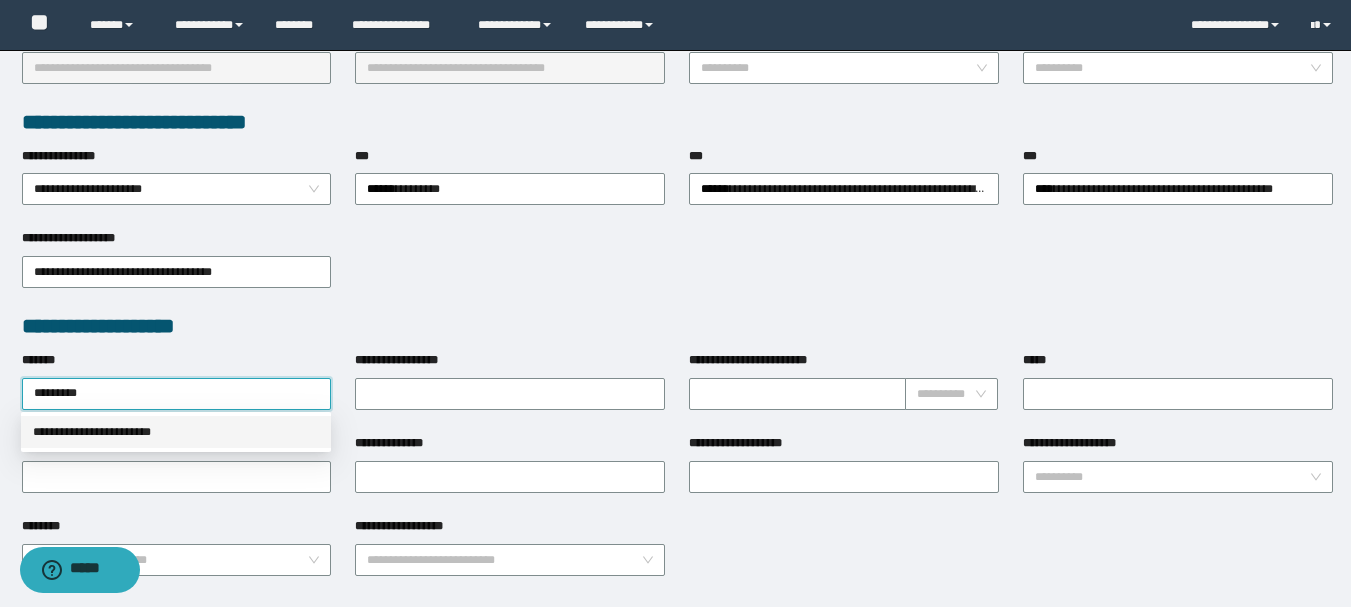 click on "**********" at bounding box center (176, 432) 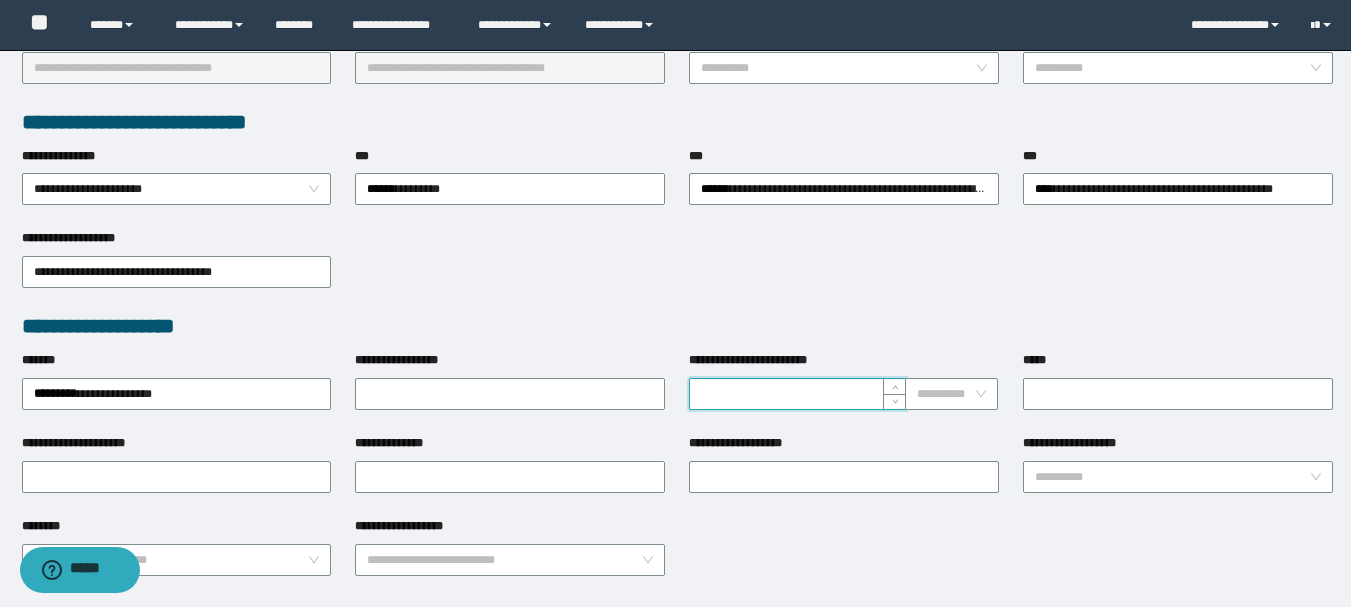 click on "**********" at bounding box center (797, 394) 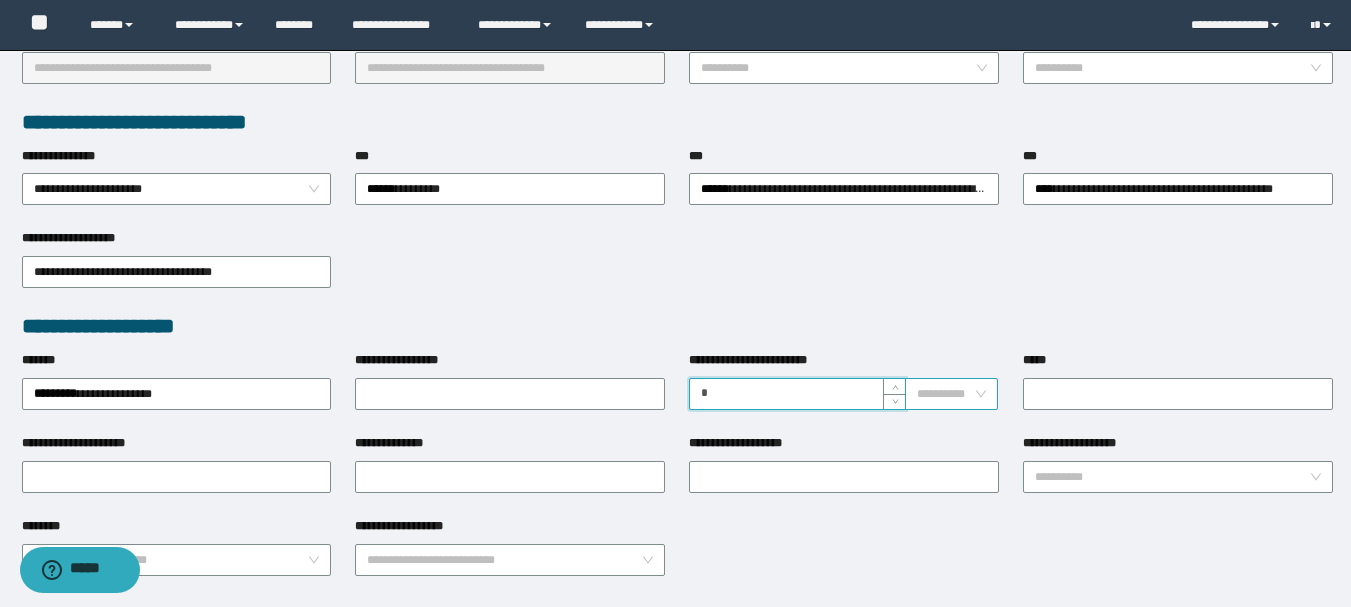 click on "**********" at bounding box center (951, 394) 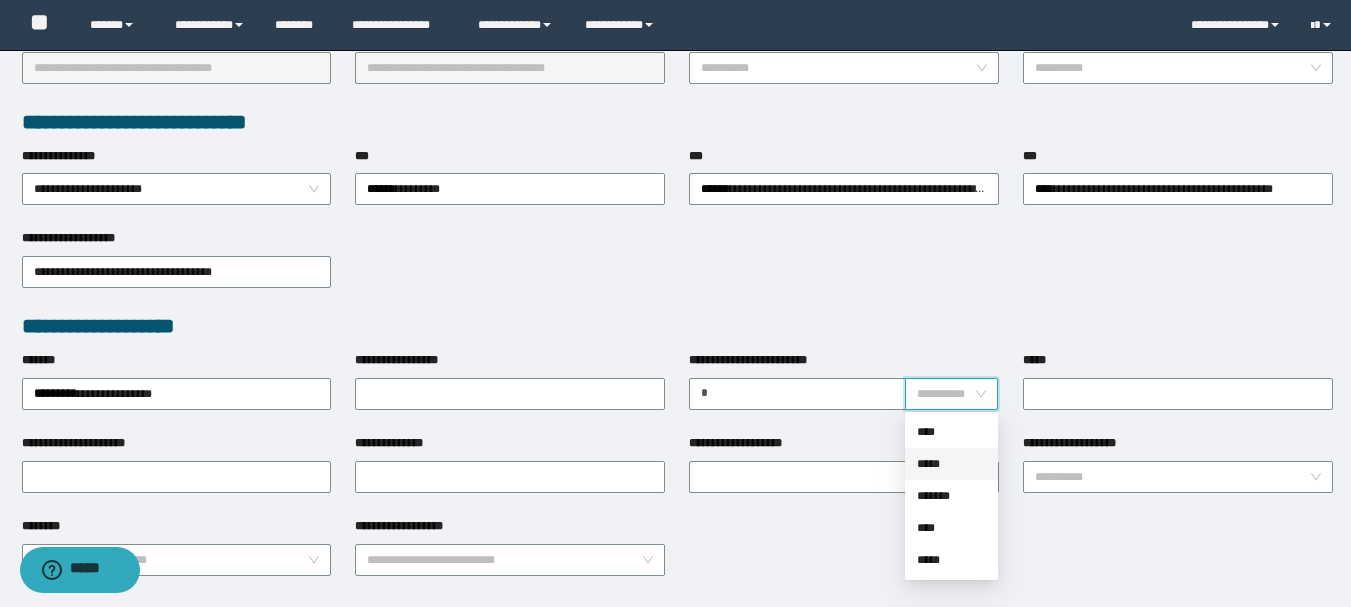 click on "*****" at bounding box center (951, 464) 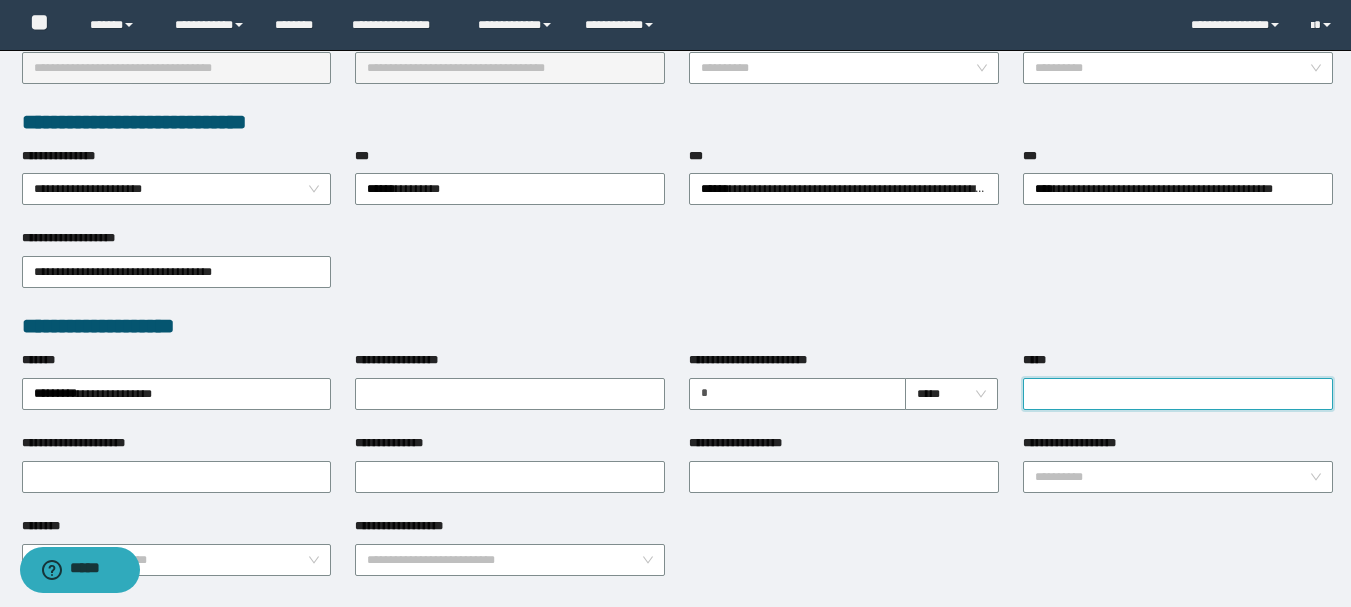 click on "*****" at bounding box center [1178, 394] 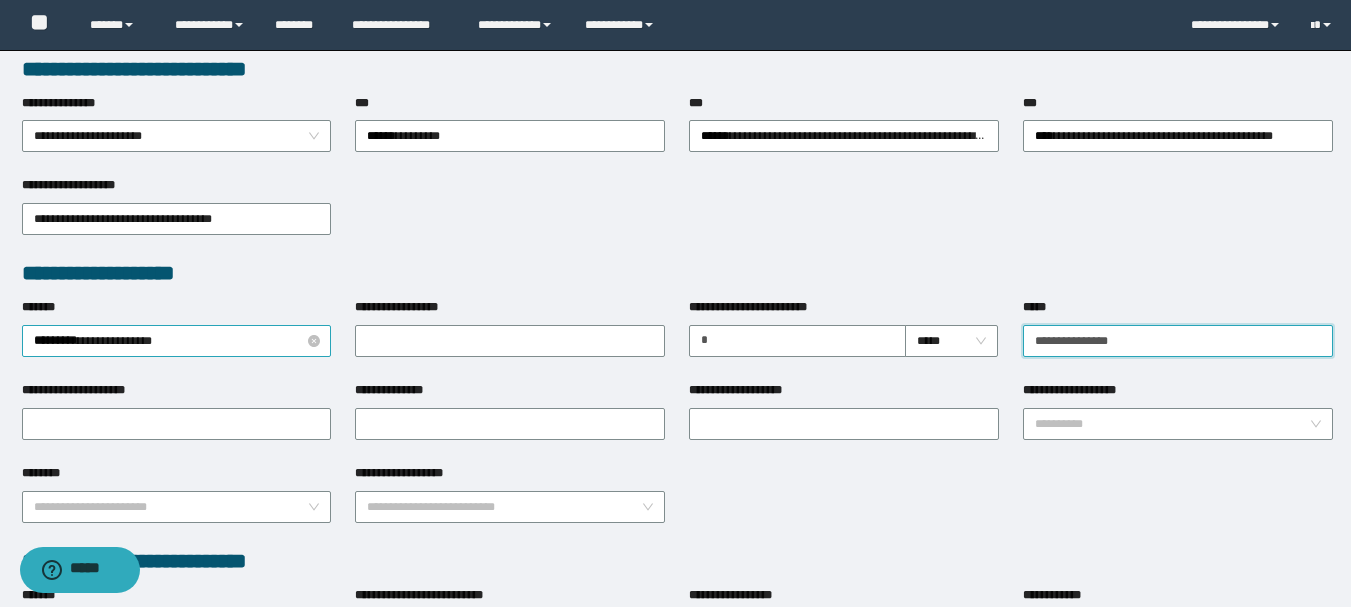 scroll, scrollTop: 600, scrollLeft: 0, axis: vertical 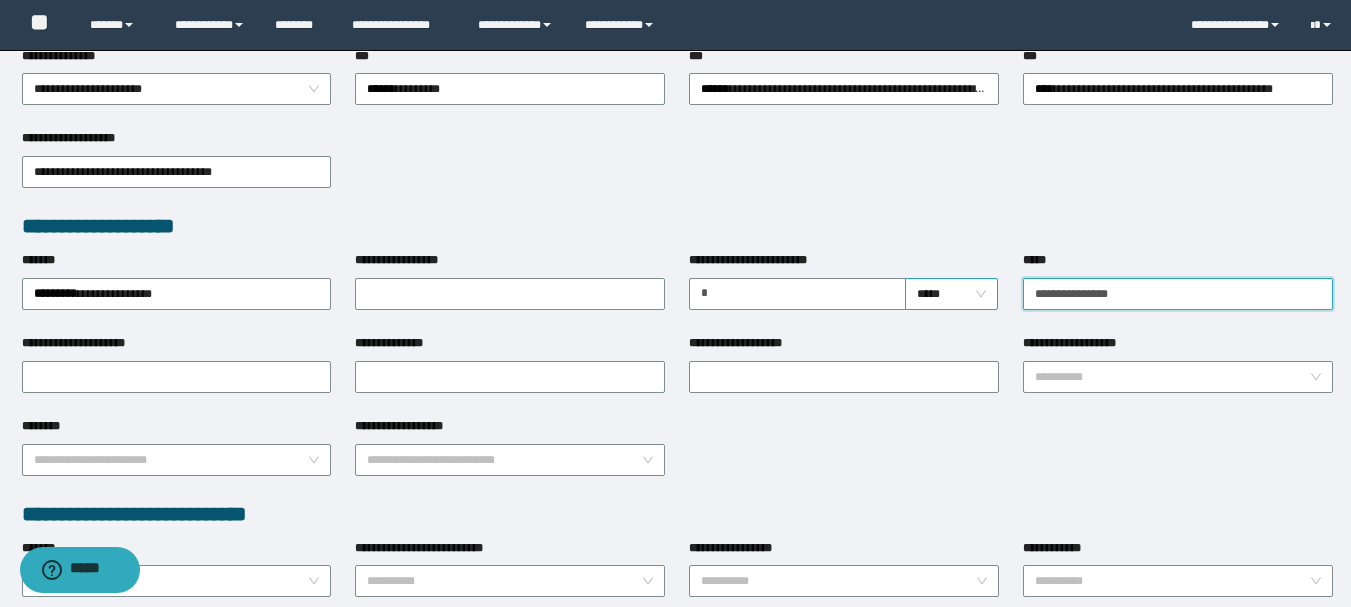 drag, startPoint x: 1171, startPoint y: 286, endPoint x: 978, endPoint y: 286, distance: 193 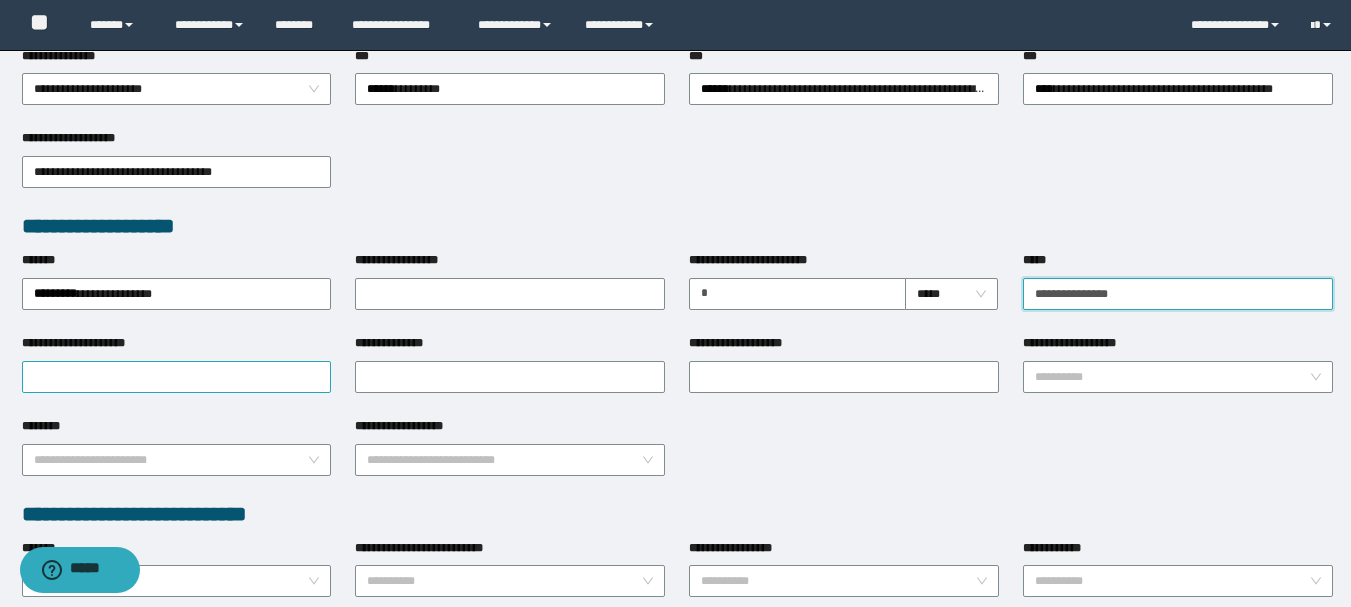 type on "**********" 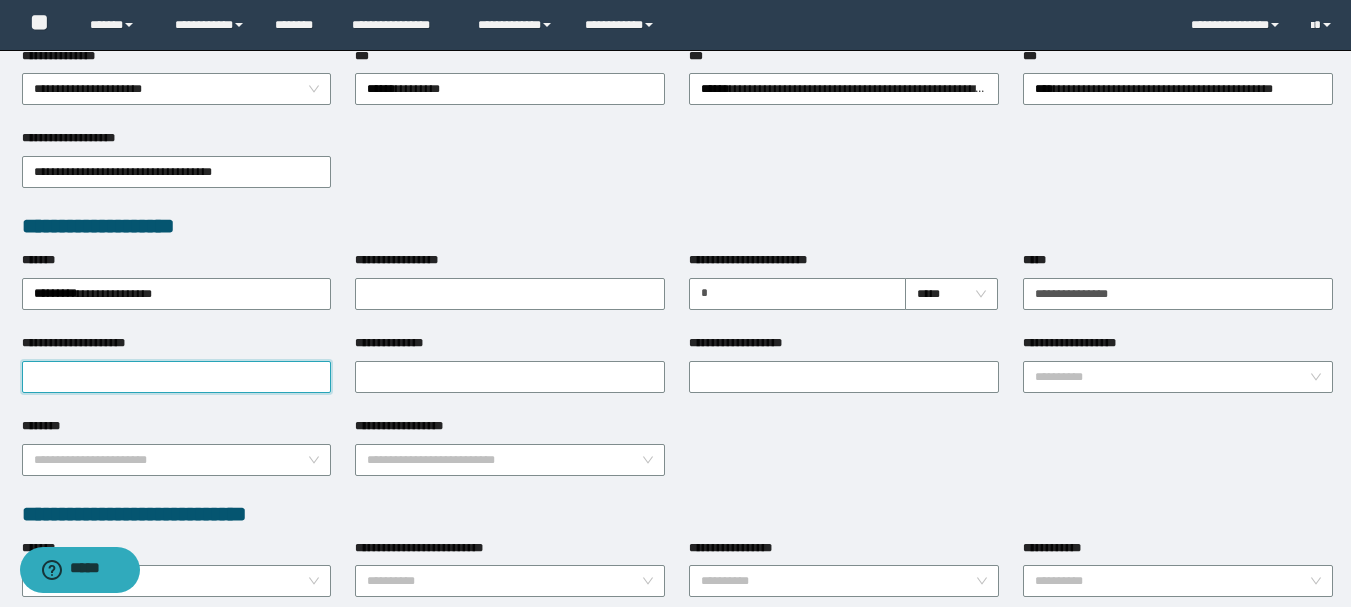 click on "**********" at bounding box center (177, 377) 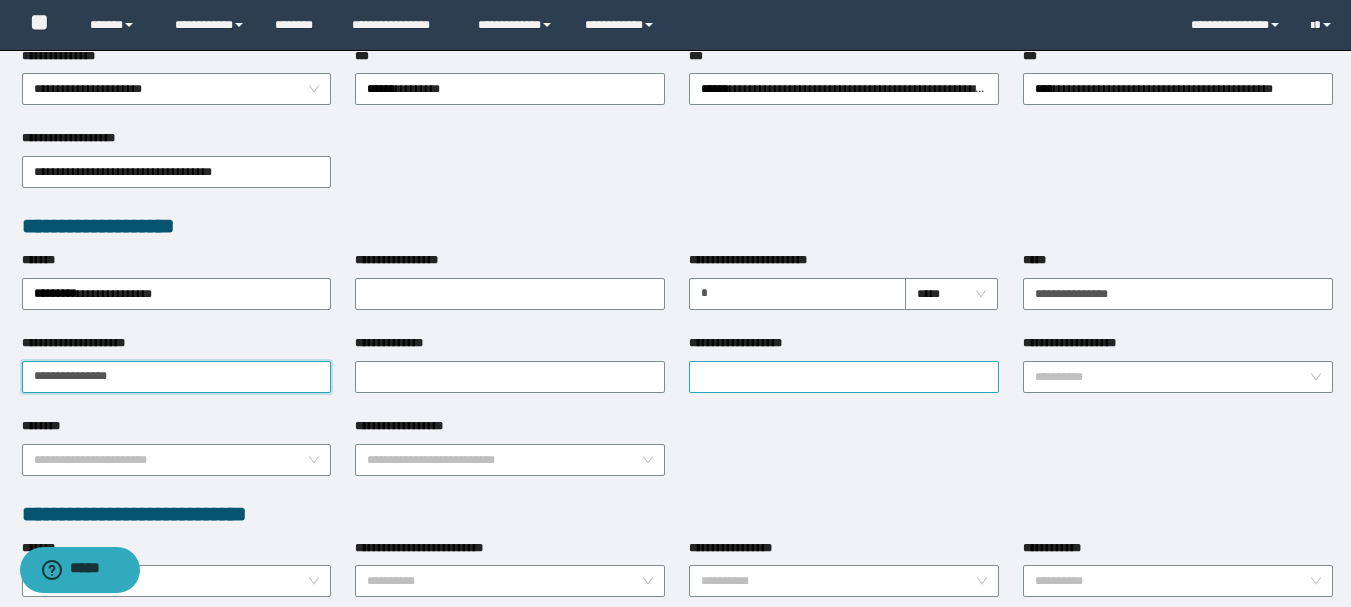 type on "**********" 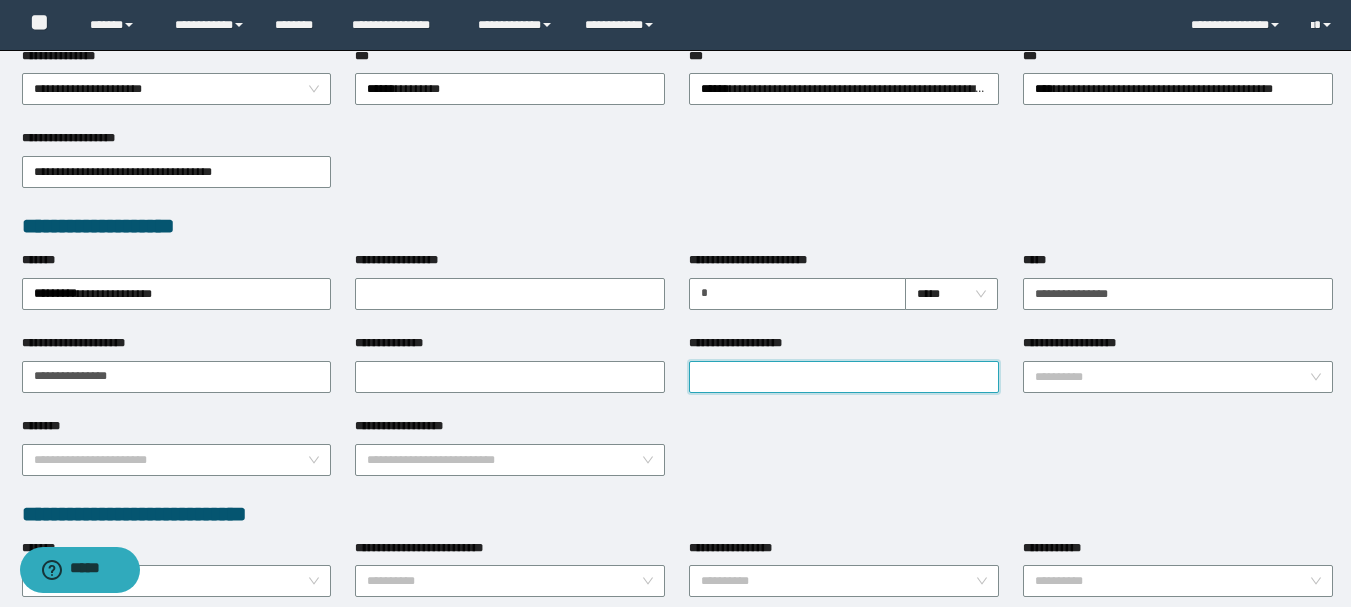 click on "**********" at bounding box center [844, 377] 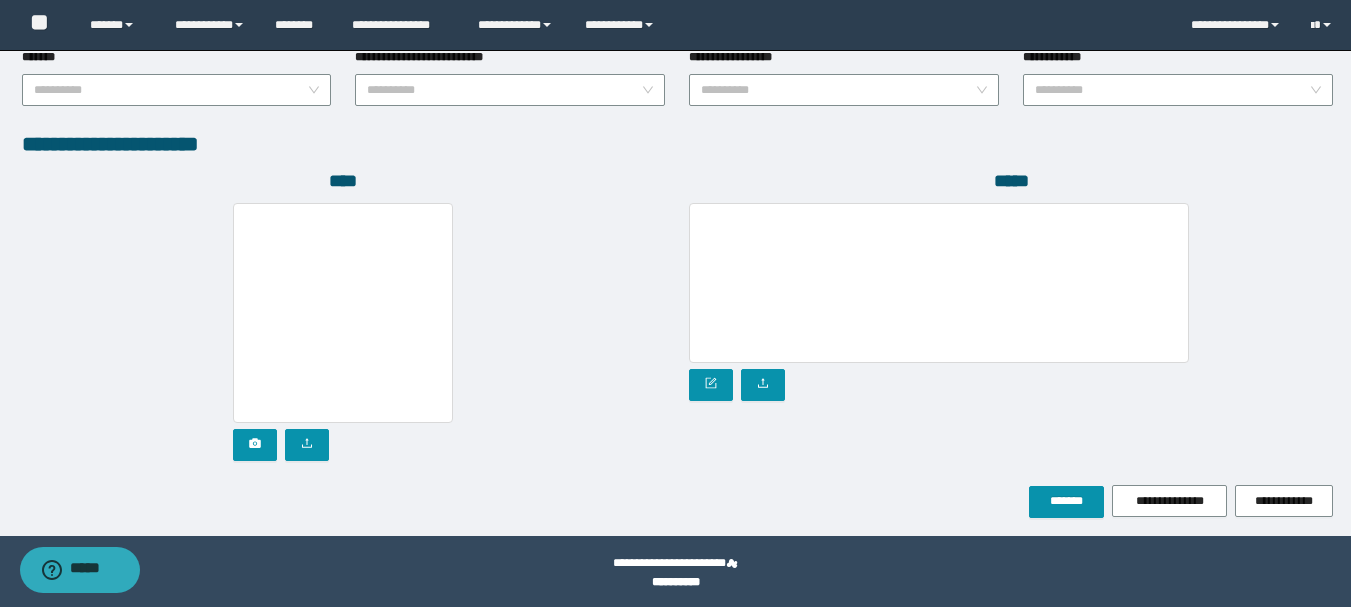 scroll, scrollTop: 1096, scrollLeft: 0, axis: vertical 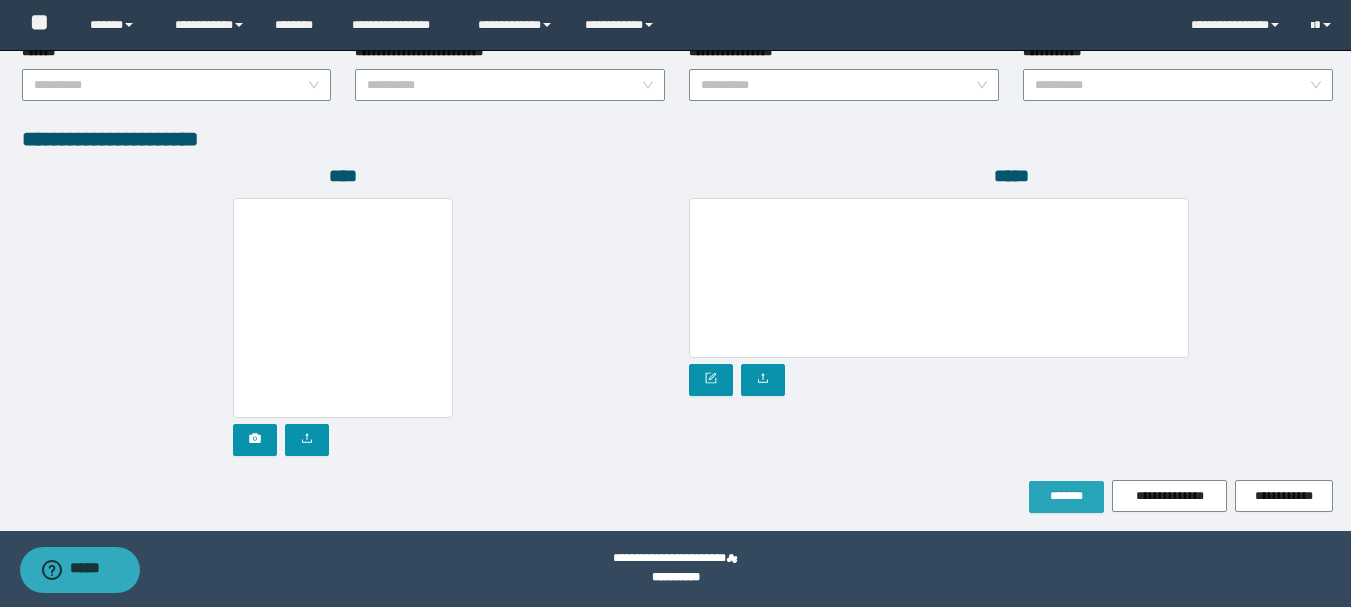type on "**********" 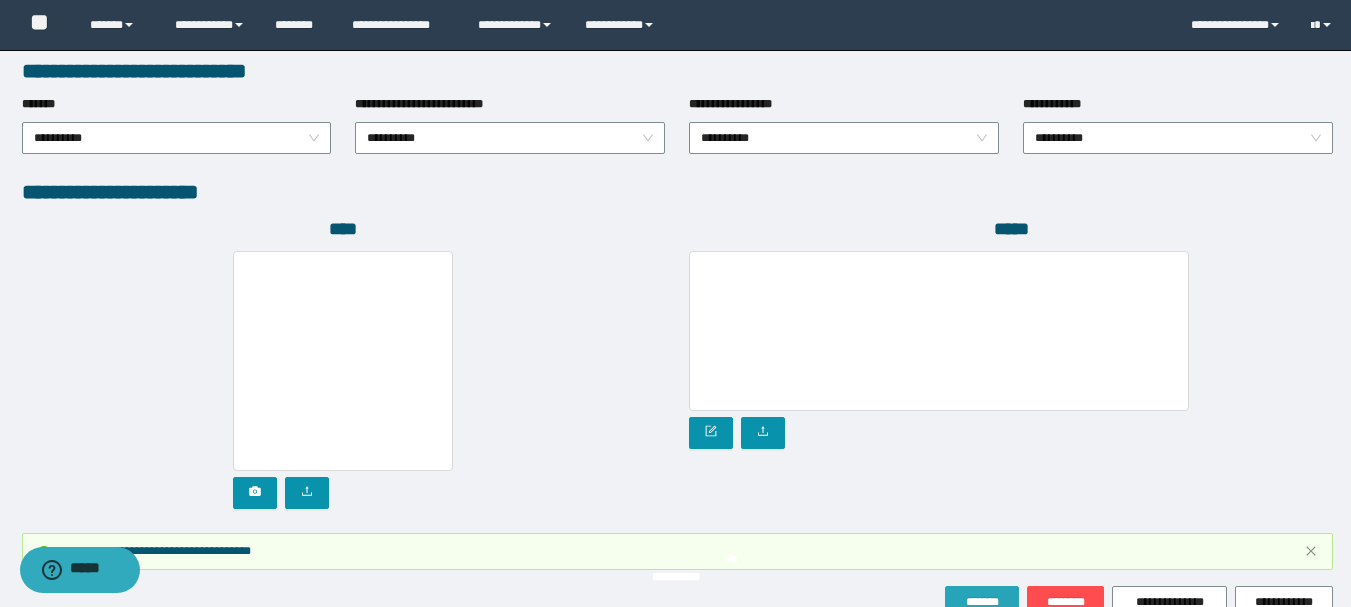 scroll, scrollTop: 1149, scrollLeft: 0, axis: vertical 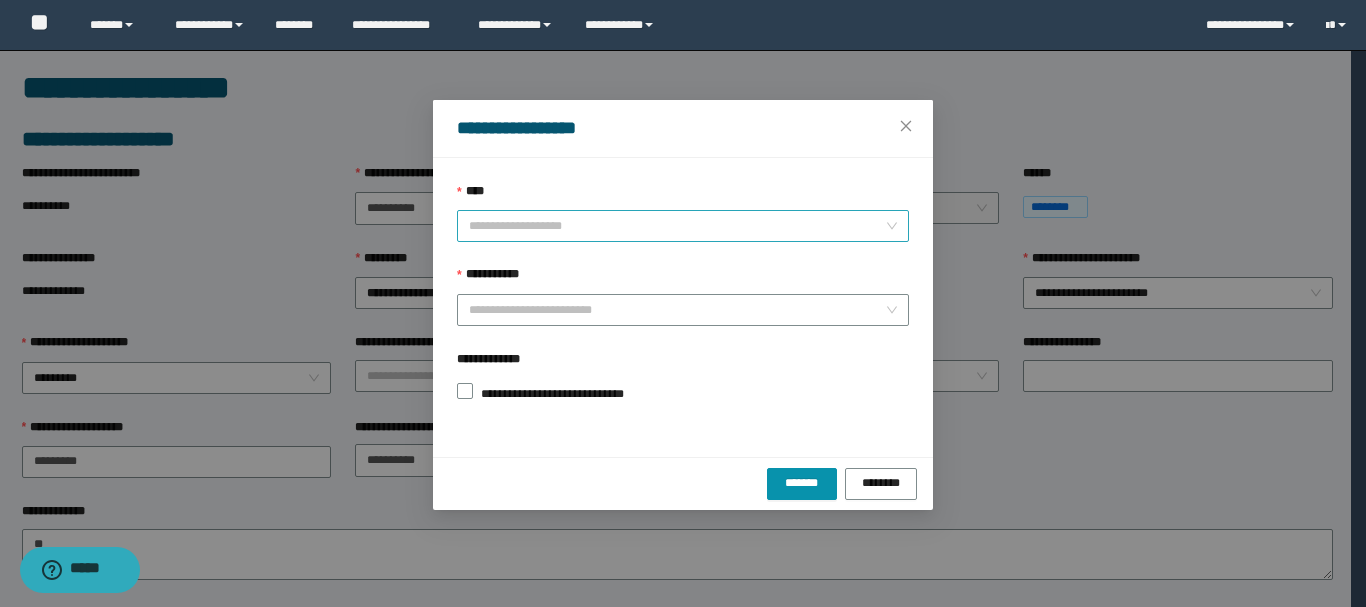 click on "****" at bounding box center [677, 226] 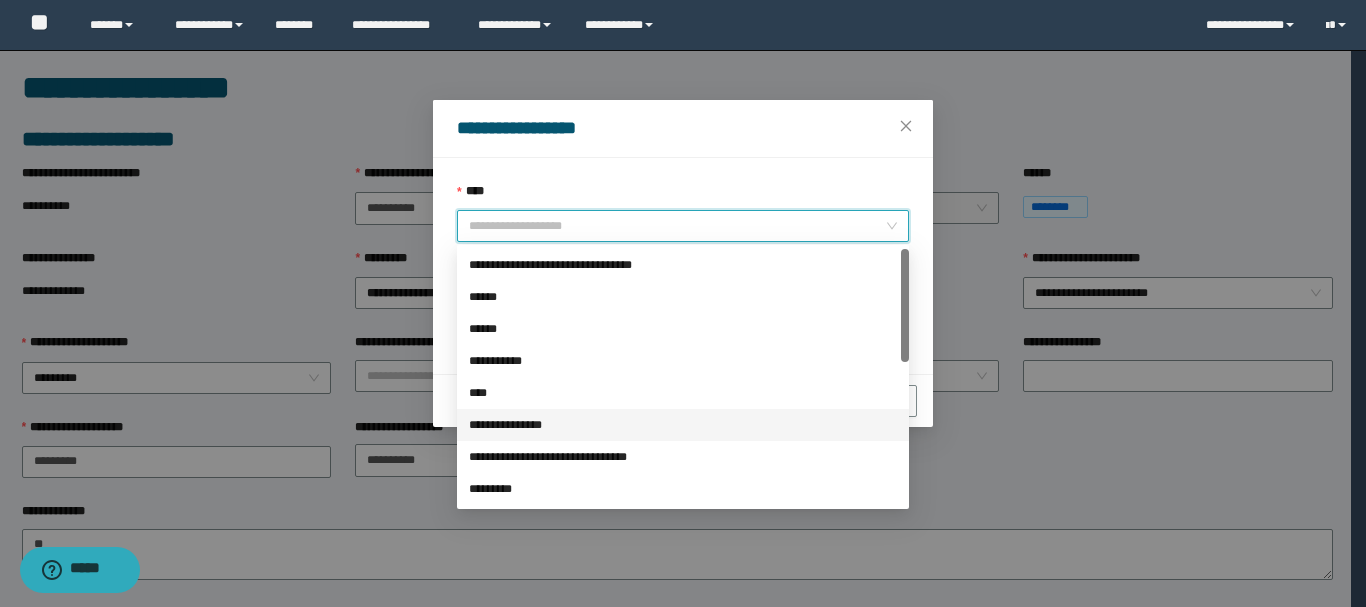 click on "**********" at bounding box center (683, 425) 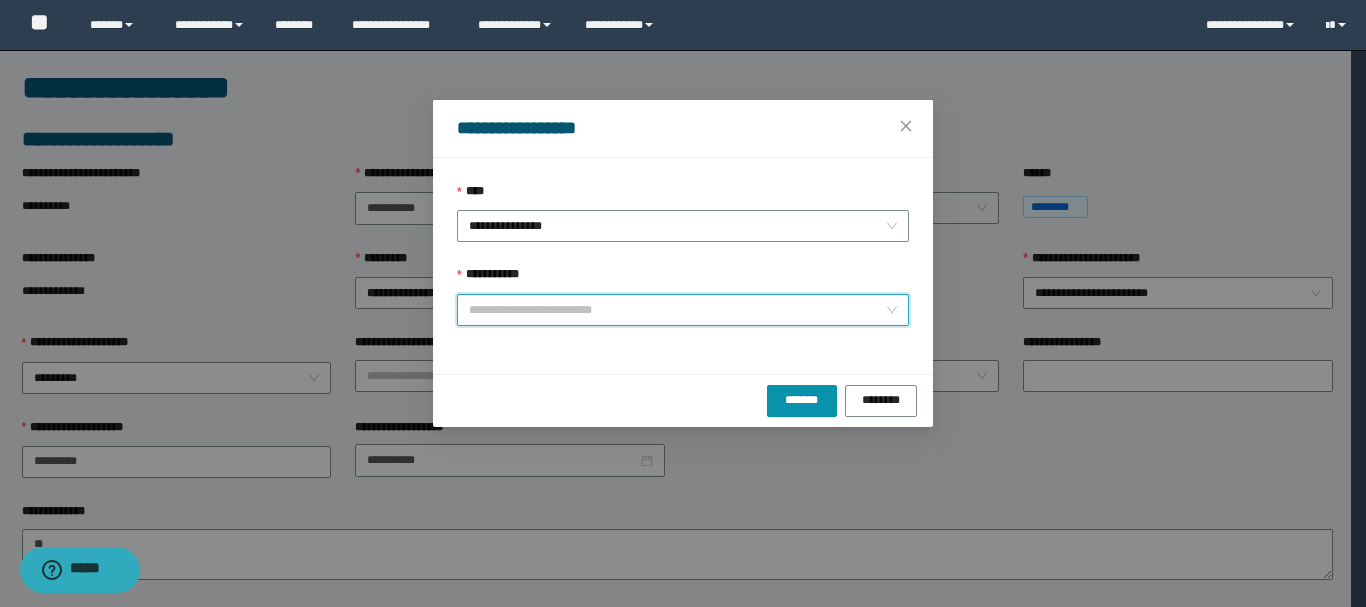 click on "**********" at bounding box center (677, 310) 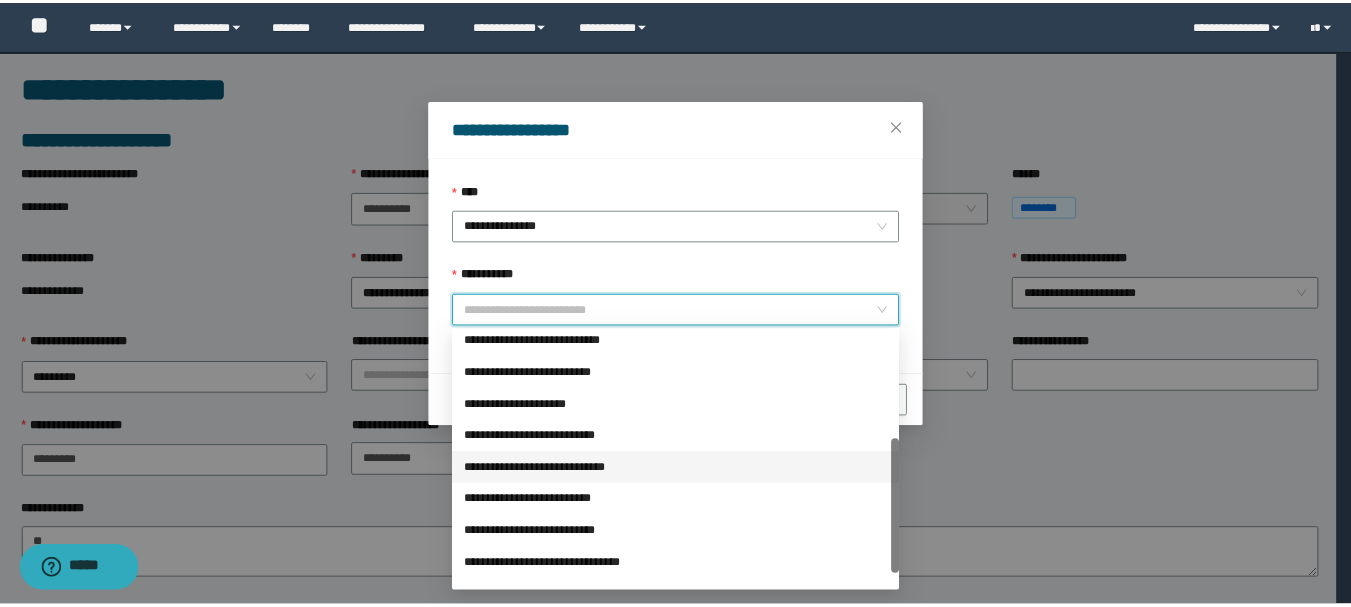 scroll, scrollTop: 200, scrollLeft: 0, axis: vertical 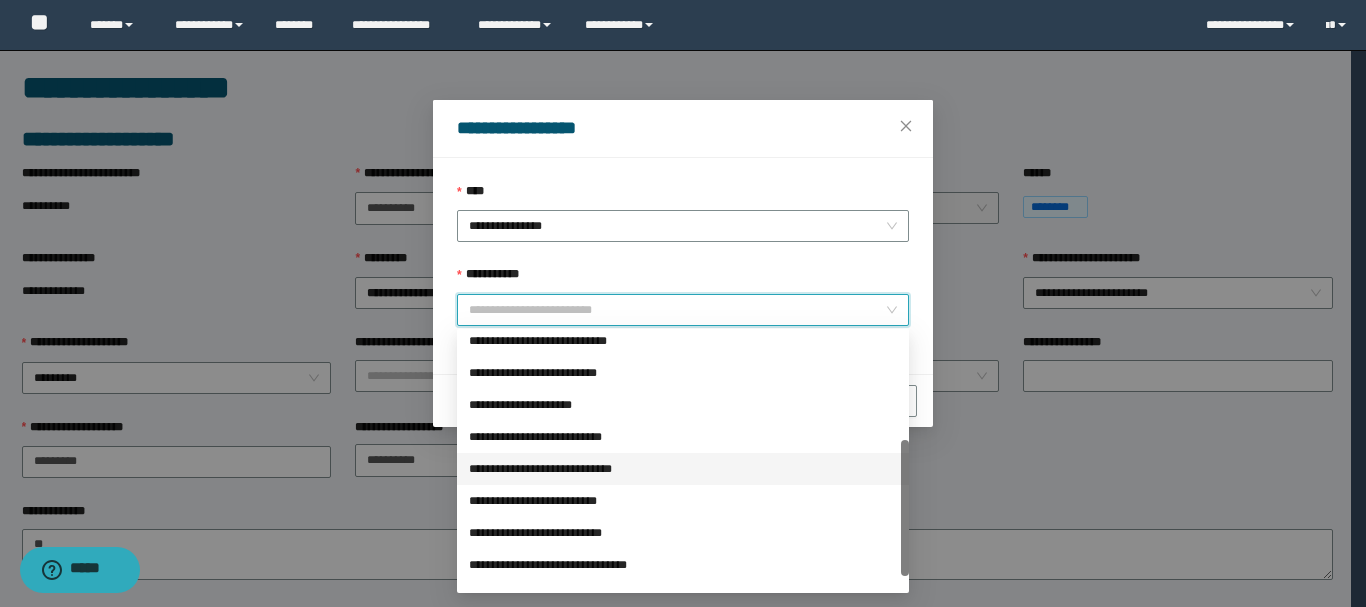 drag, startPoint x: 540, startPoint y: 475, endPoint x: 560, endPoint y: 473, distance: 20.09975 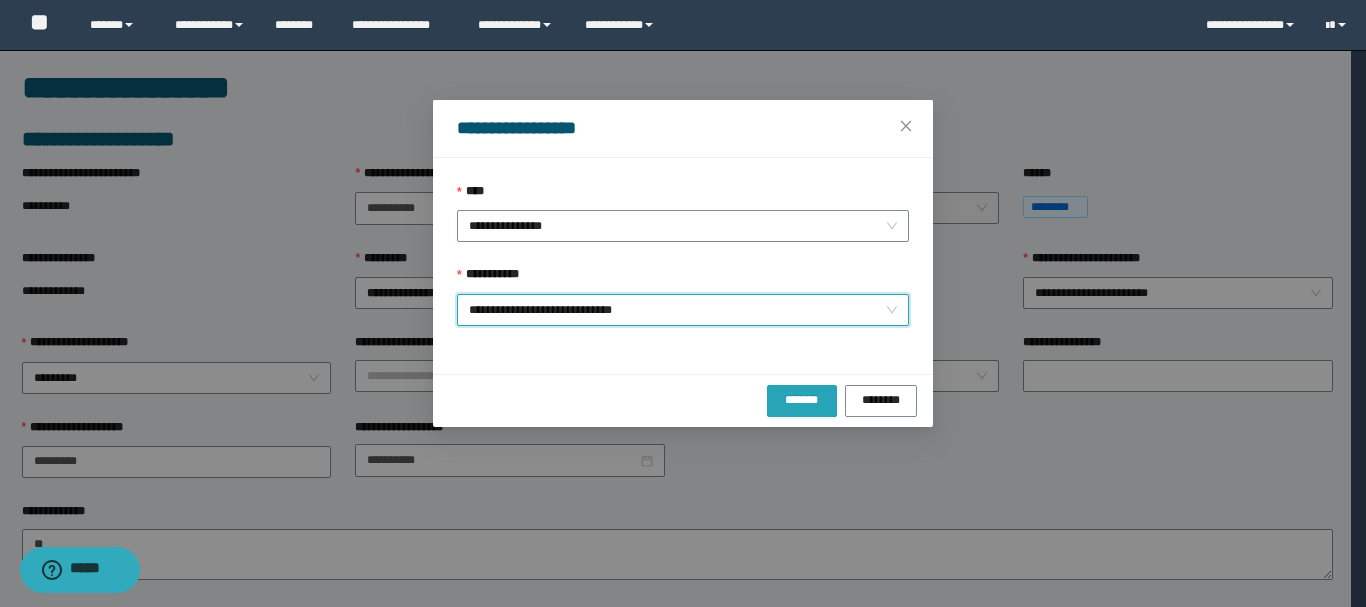click on "*******" at bounding box center (802, 399) 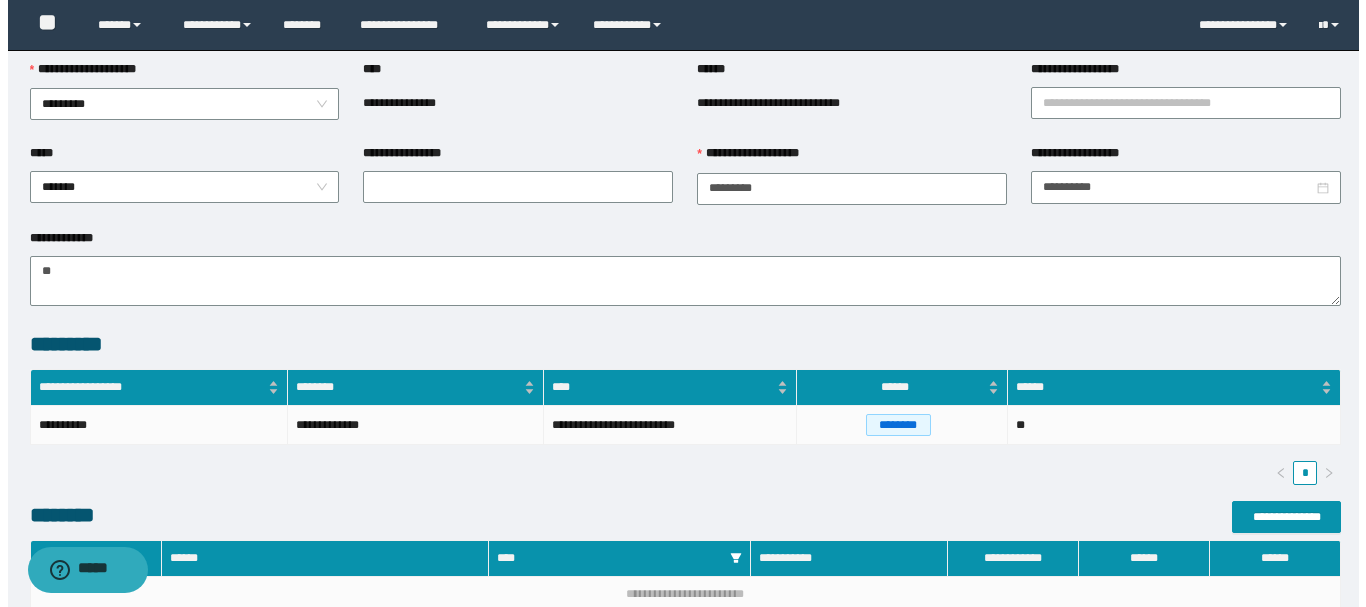 scroll, scrollTop: 480, scrollLeft: 0, axis: vertical 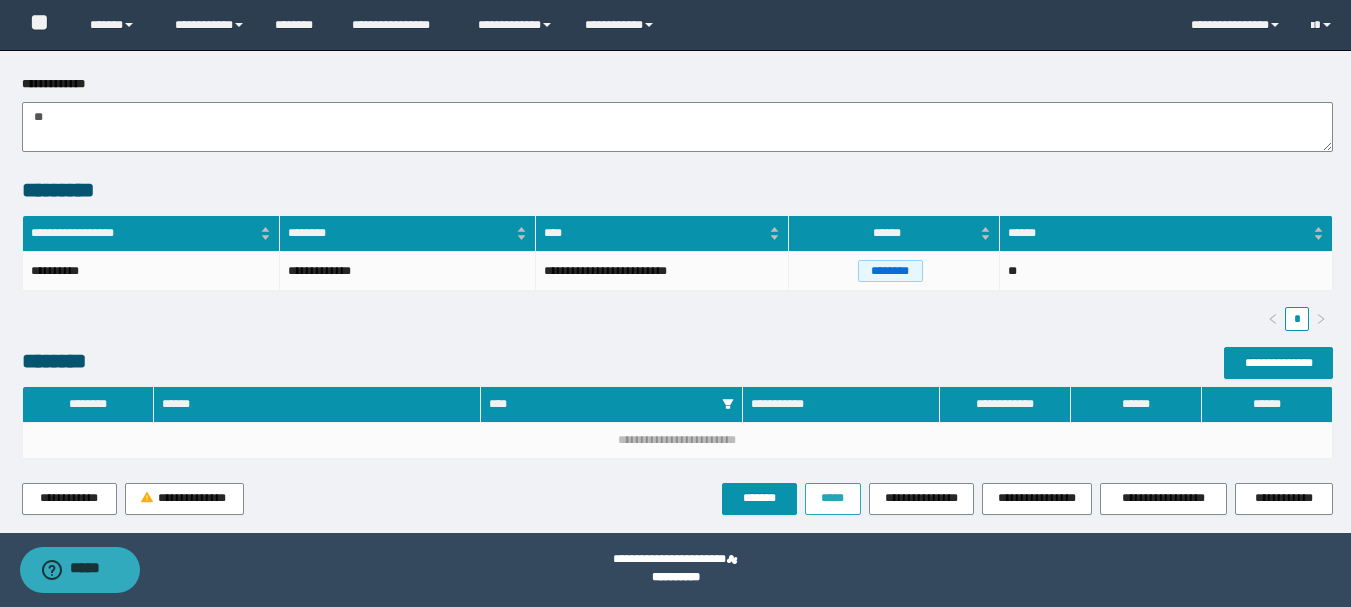 click on "*****" at bounding box center (833, 499) 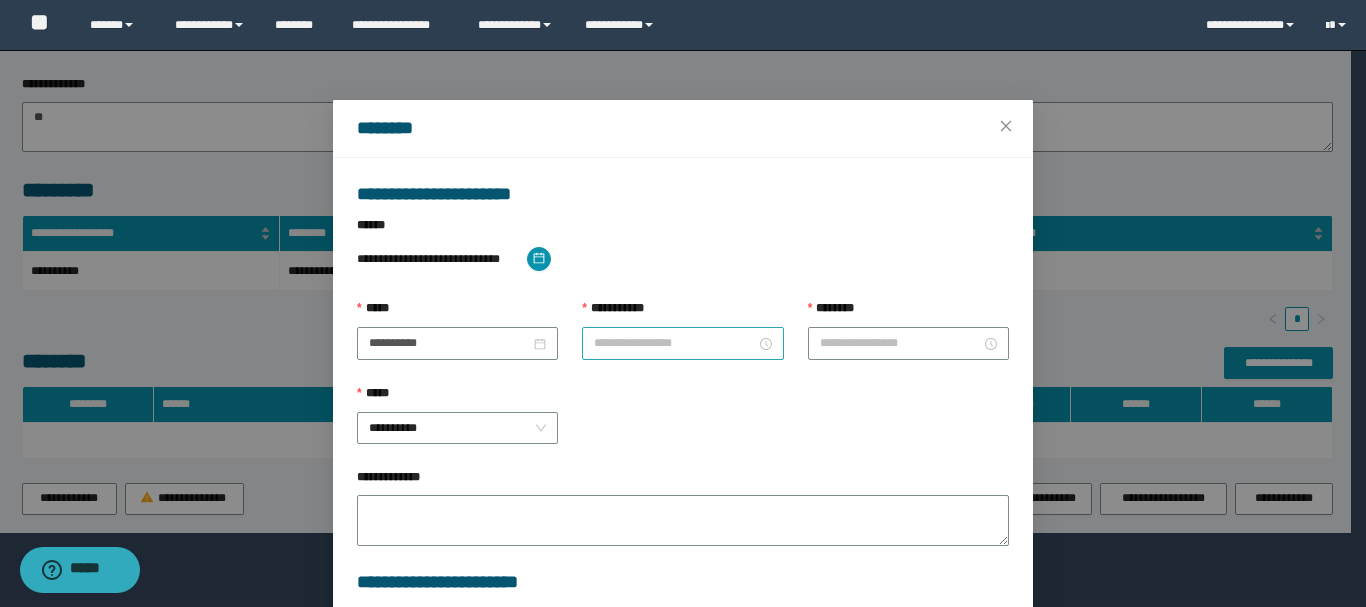 click on "**********" at bounding box center (674, 343) 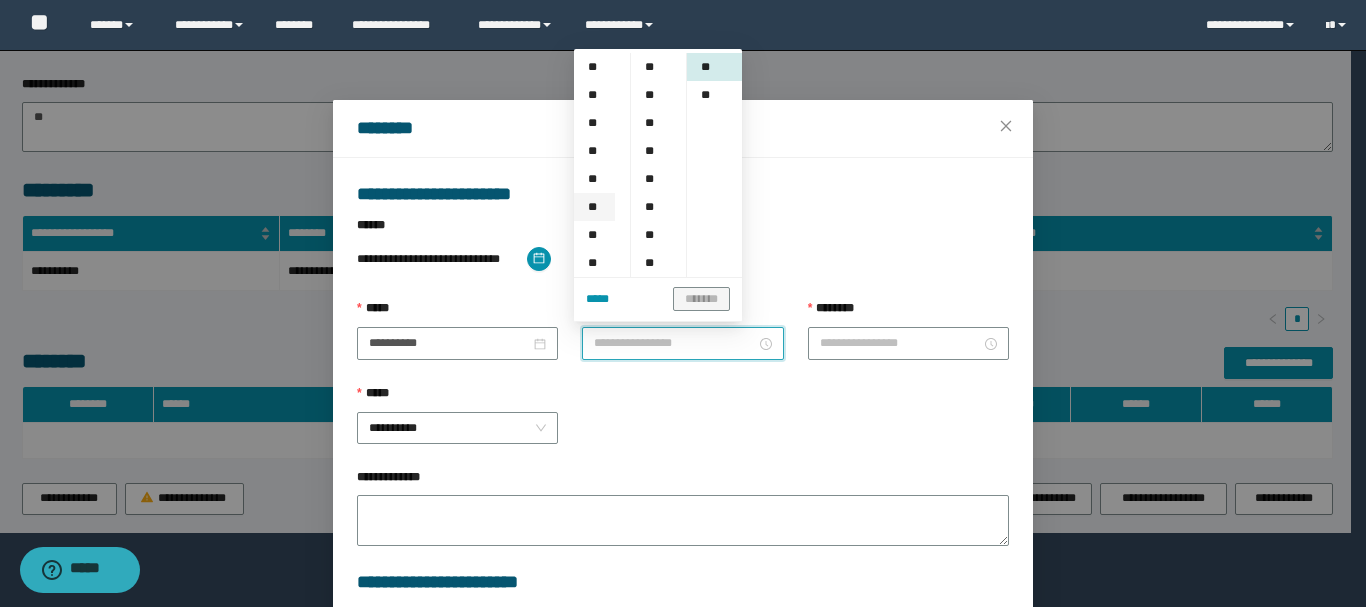 click on "**" at bounding box center [594, 207] 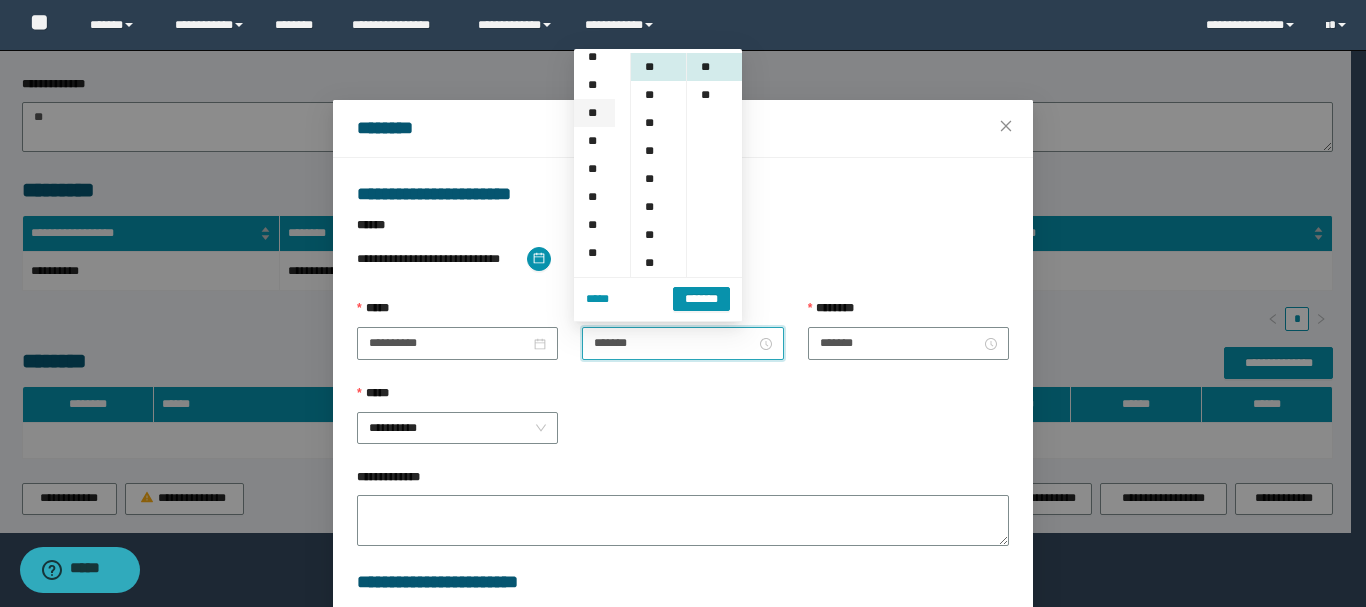 scroll, scrollTop: 140, scrollLeft: 0, axis: vertical 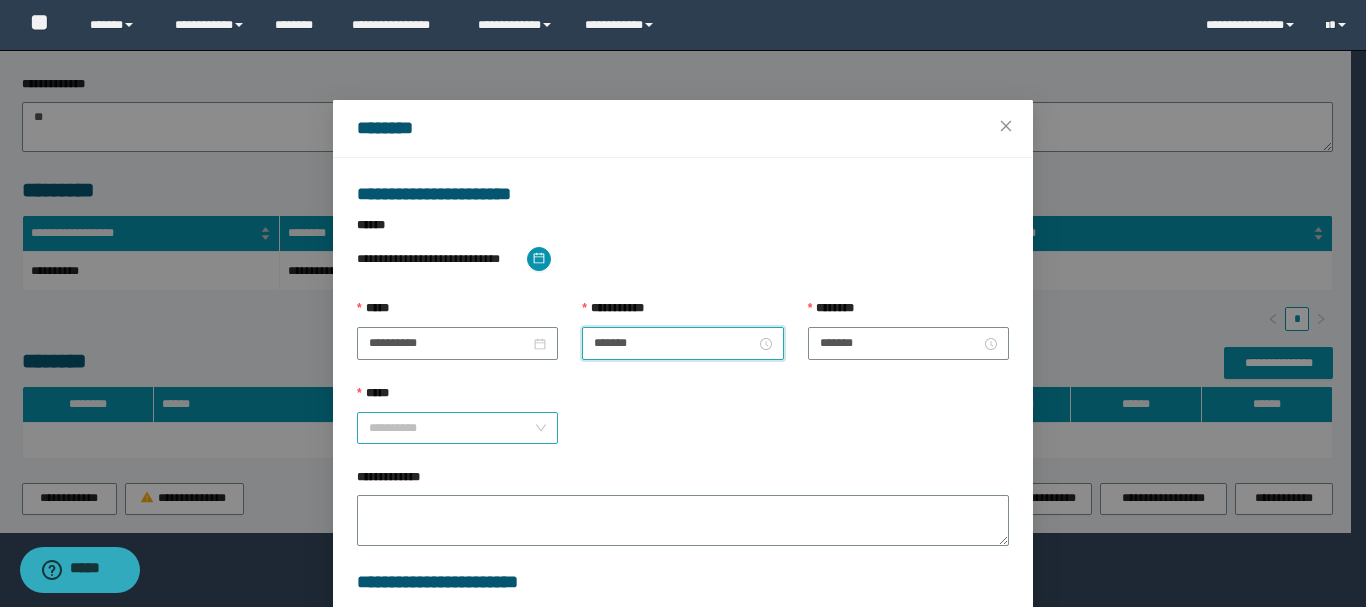 click on "**********" at bounding box center [457, 428] 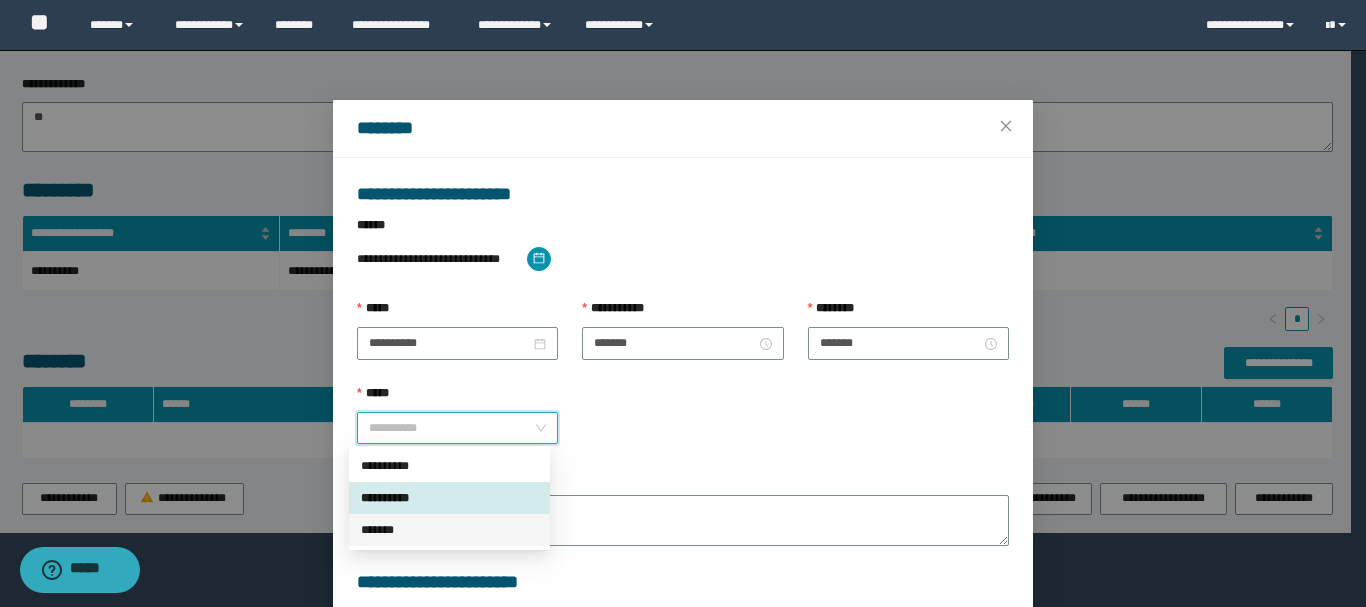type on "**********" 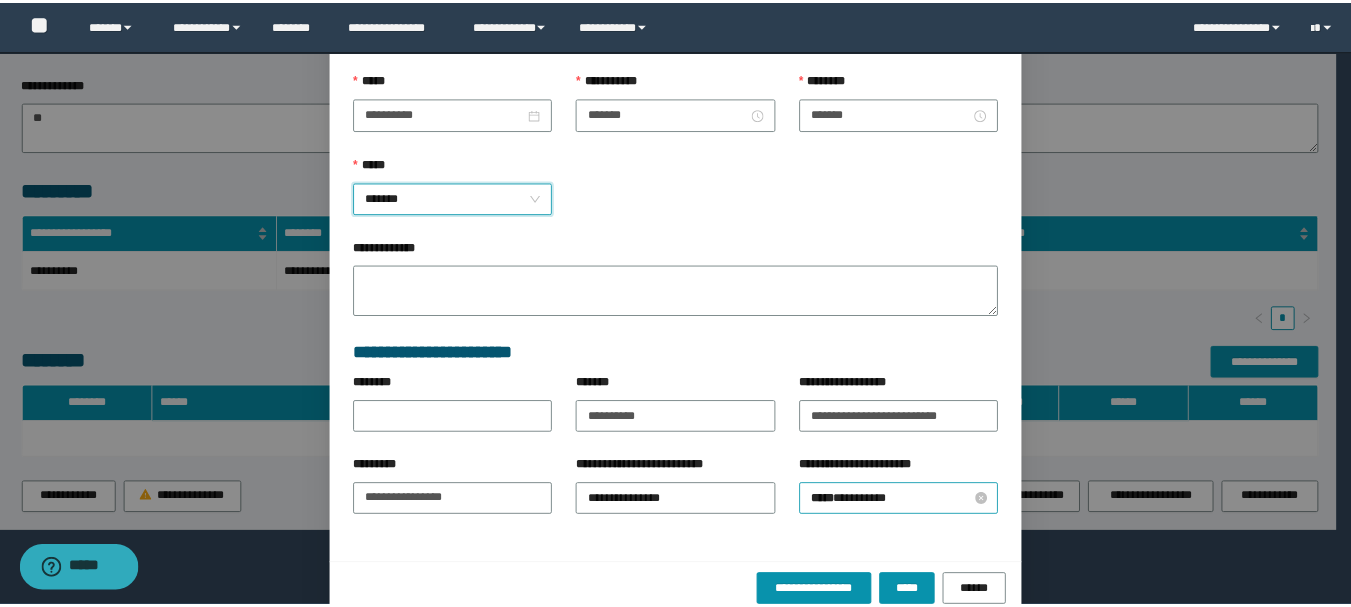 scroll, scrollTop: 263, scrollLeft: 0, axis: vertical 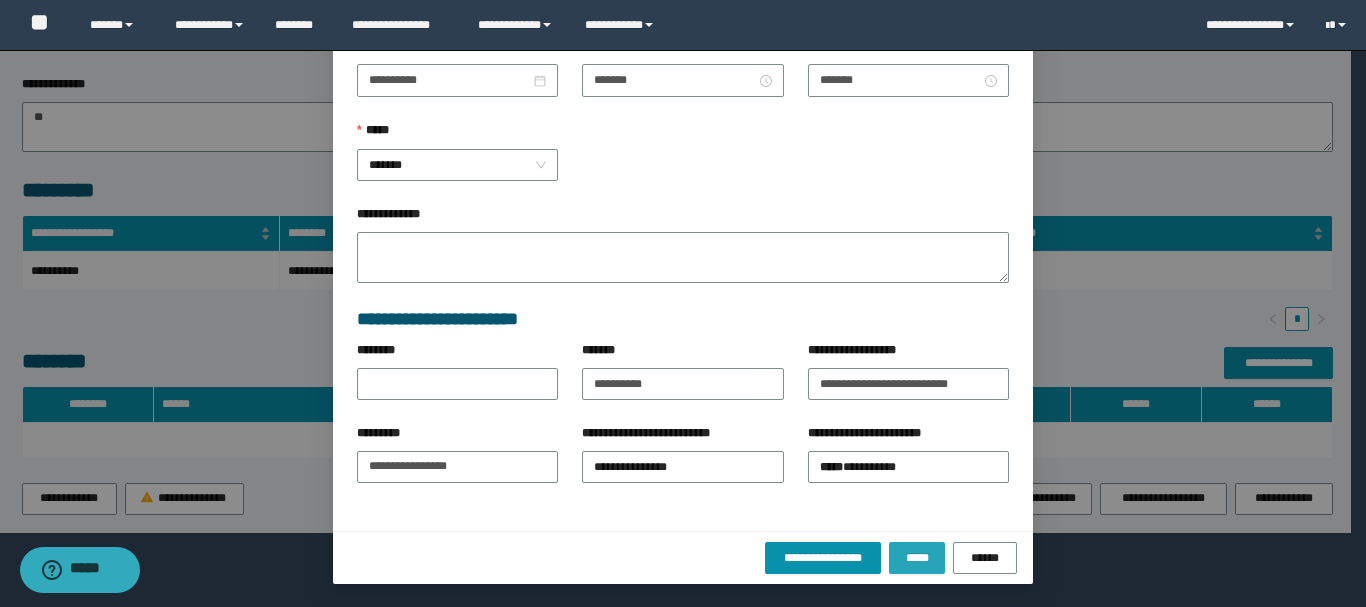 click on "*****" at bounding box center [917, 558] 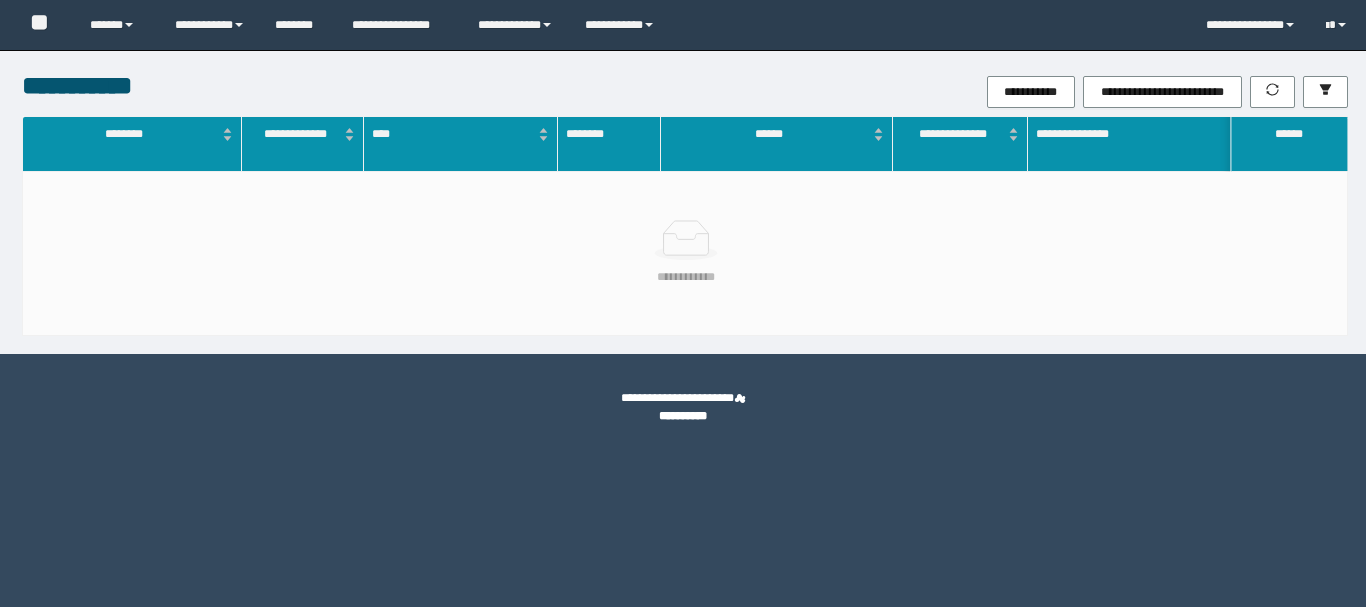scroll, scrollTop: 0, scrollLeft: 0, axis: both 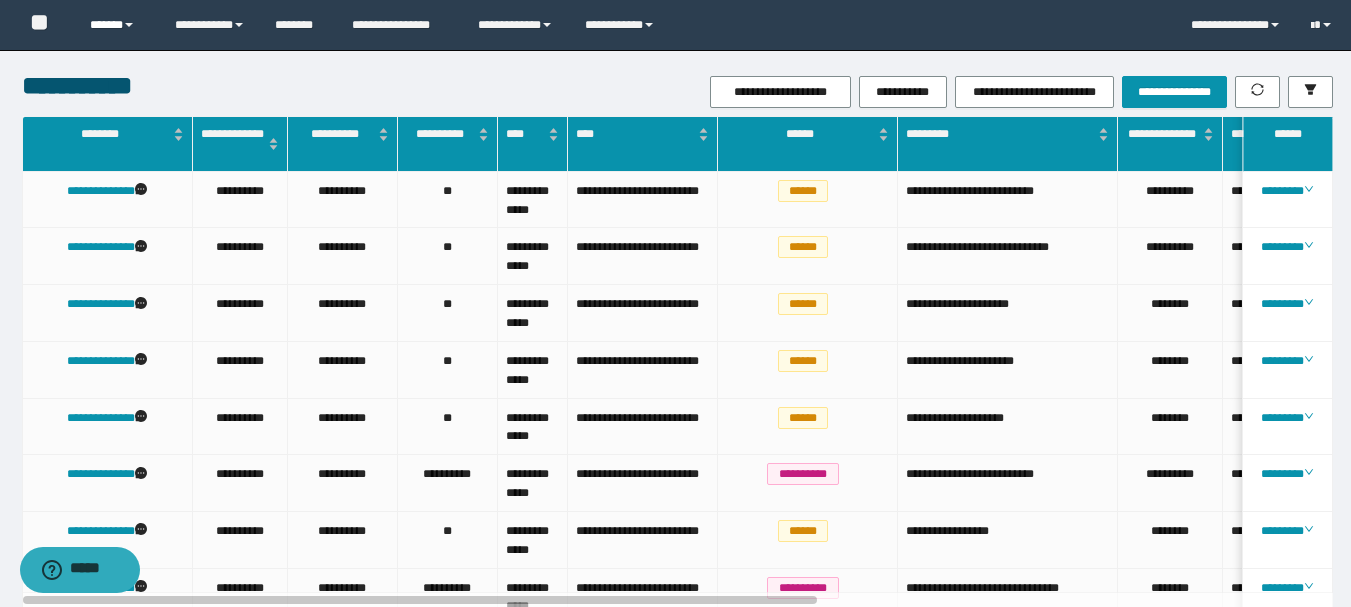 click on "******" at bounding box center (117, 25) 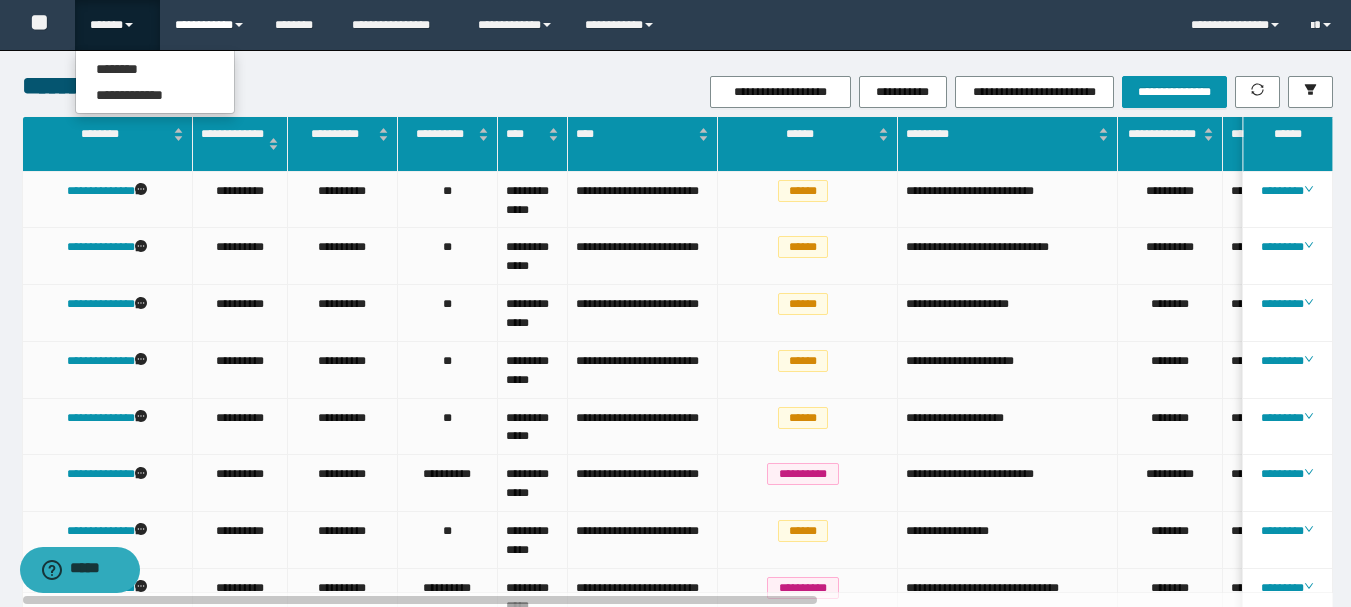 click on "**********" at bounding box center [210, 25] 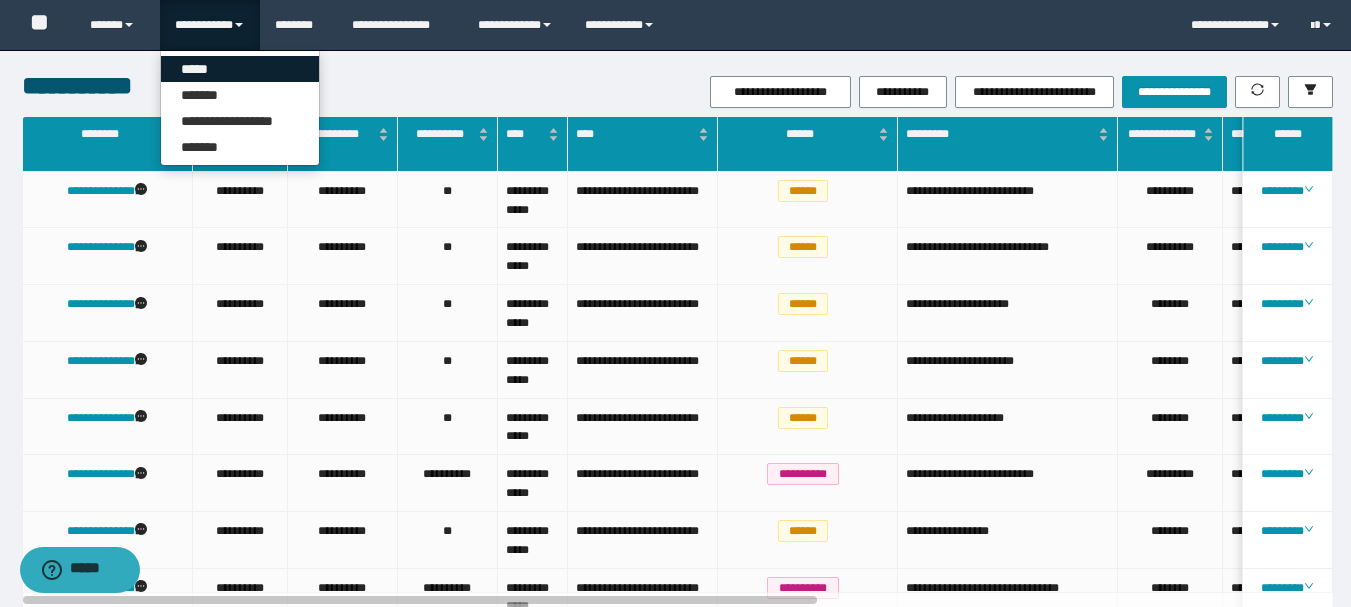 click on "*****" at bounding box center (240, 69) 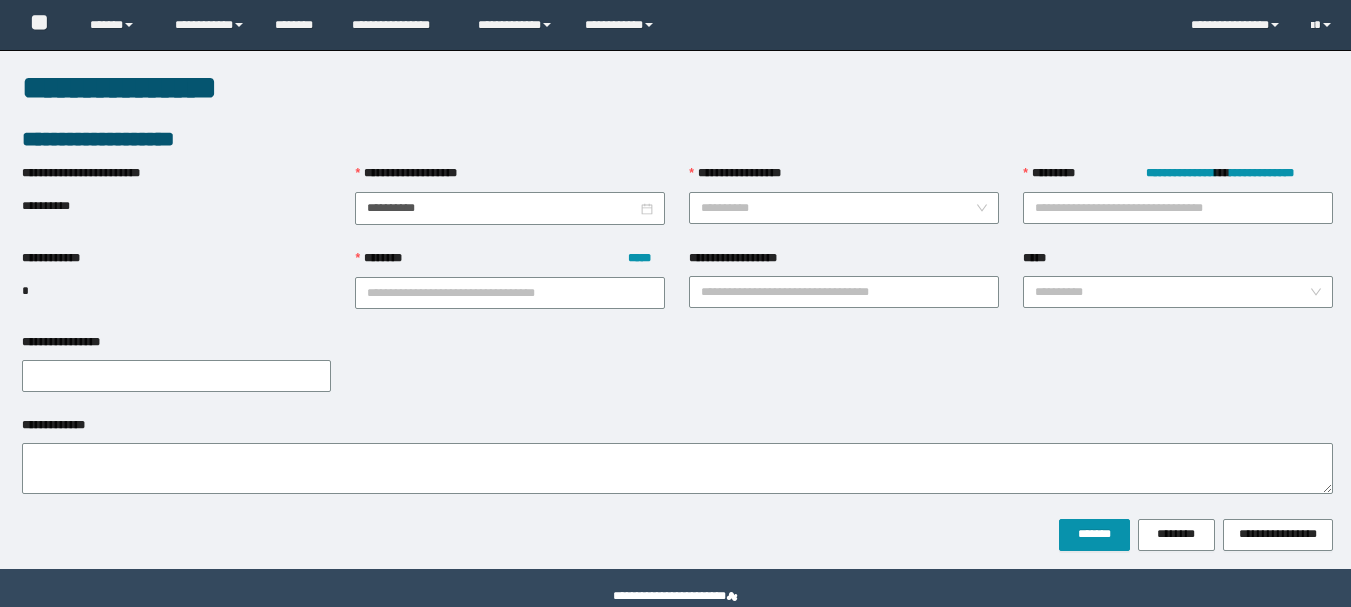 scroll, scrollTop: 0, scrollLeft: 0, axis: both 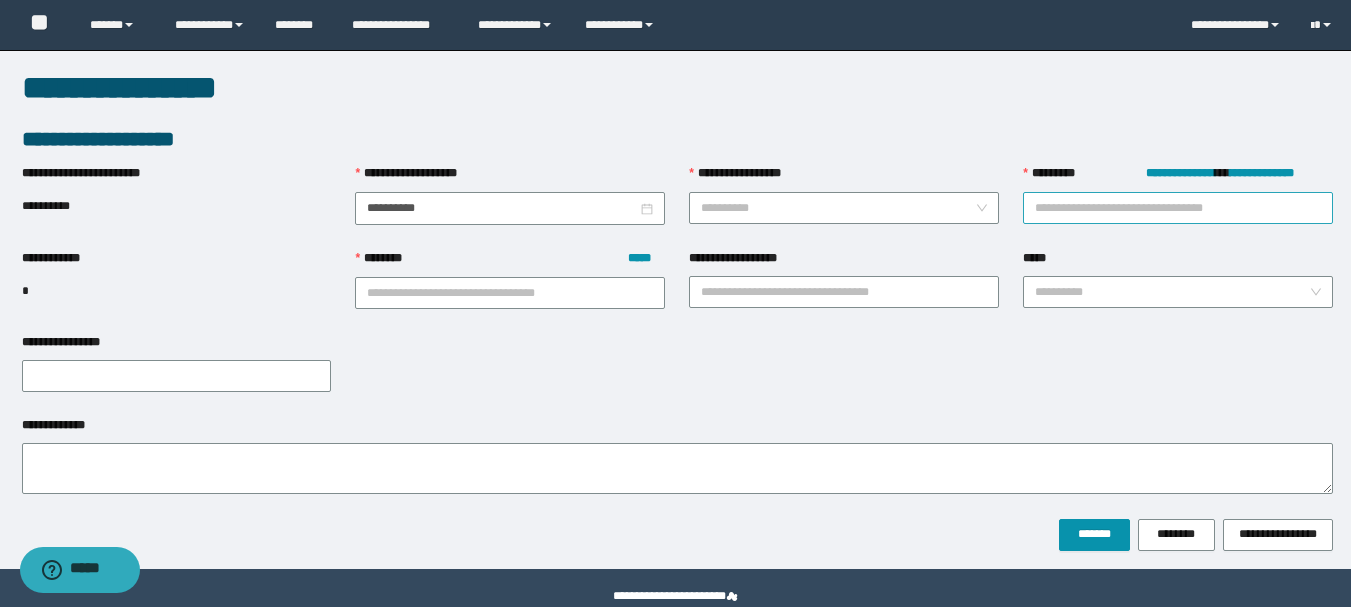 click on "**********" at bounding box center (1178, 208) 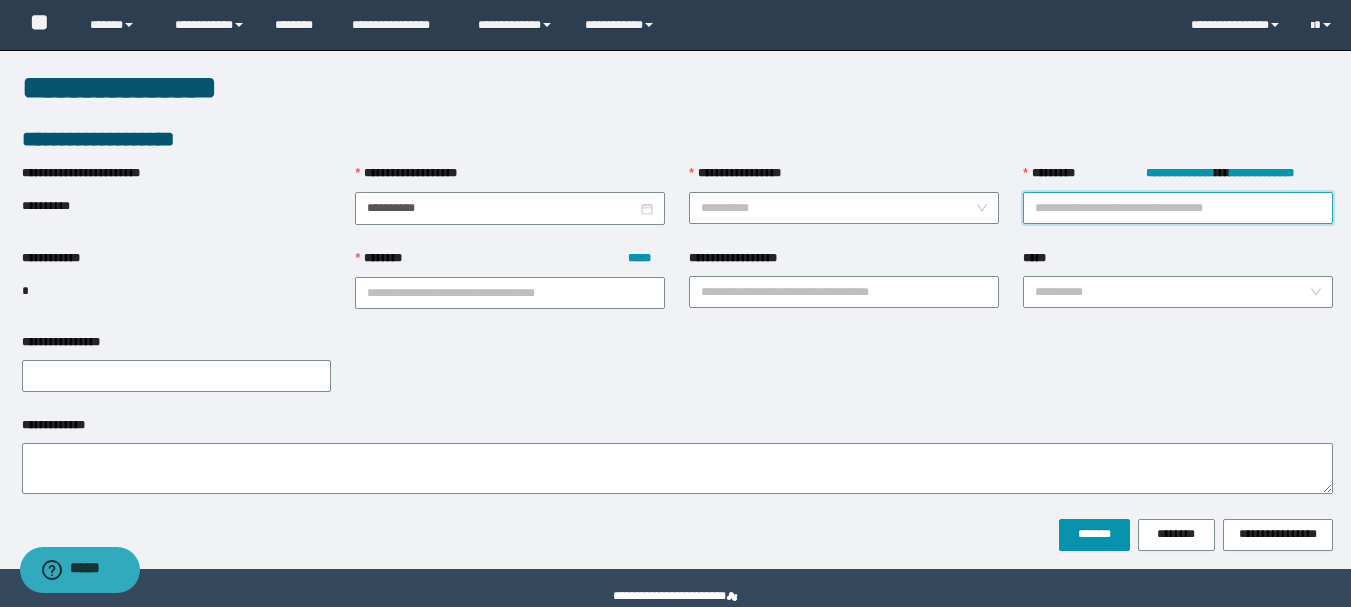 paste on "********" 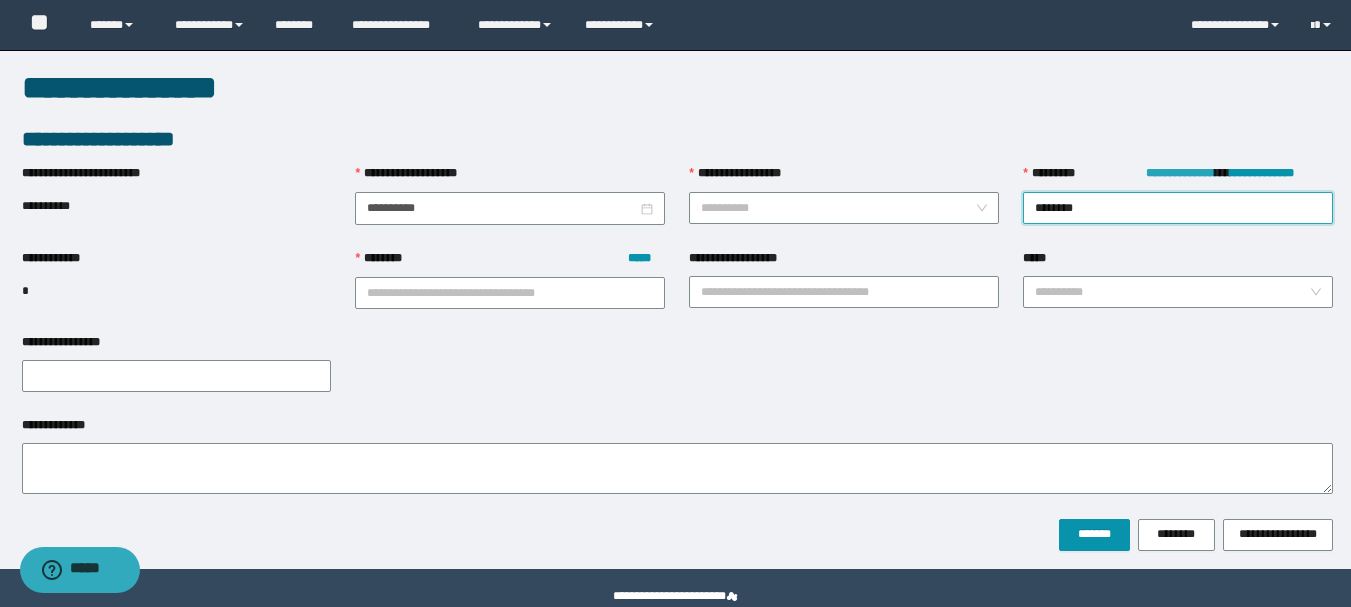type on "********" 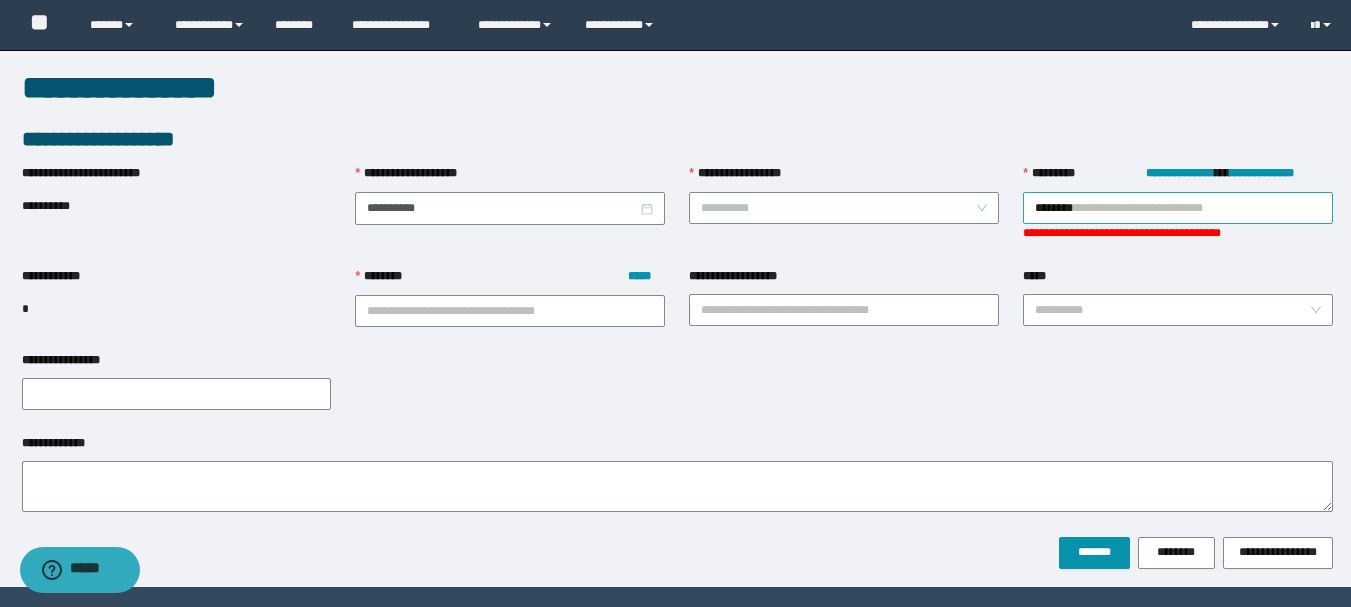click on "********" at bounding box center [1178, 208] 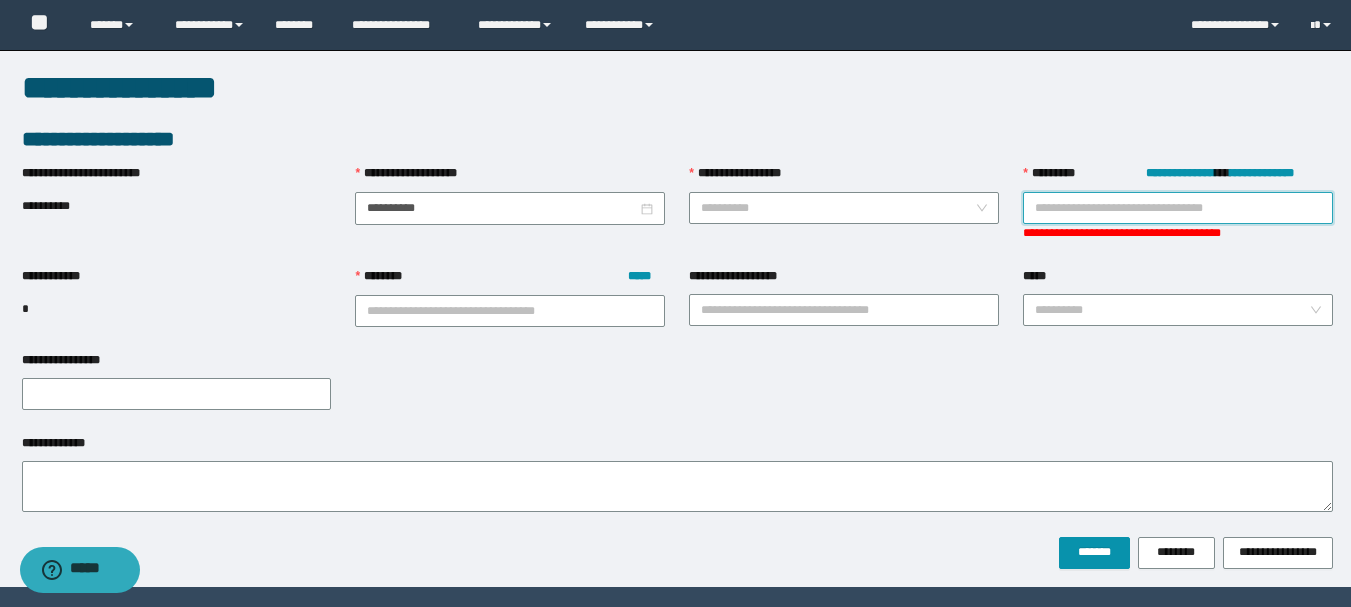 paste on "********" 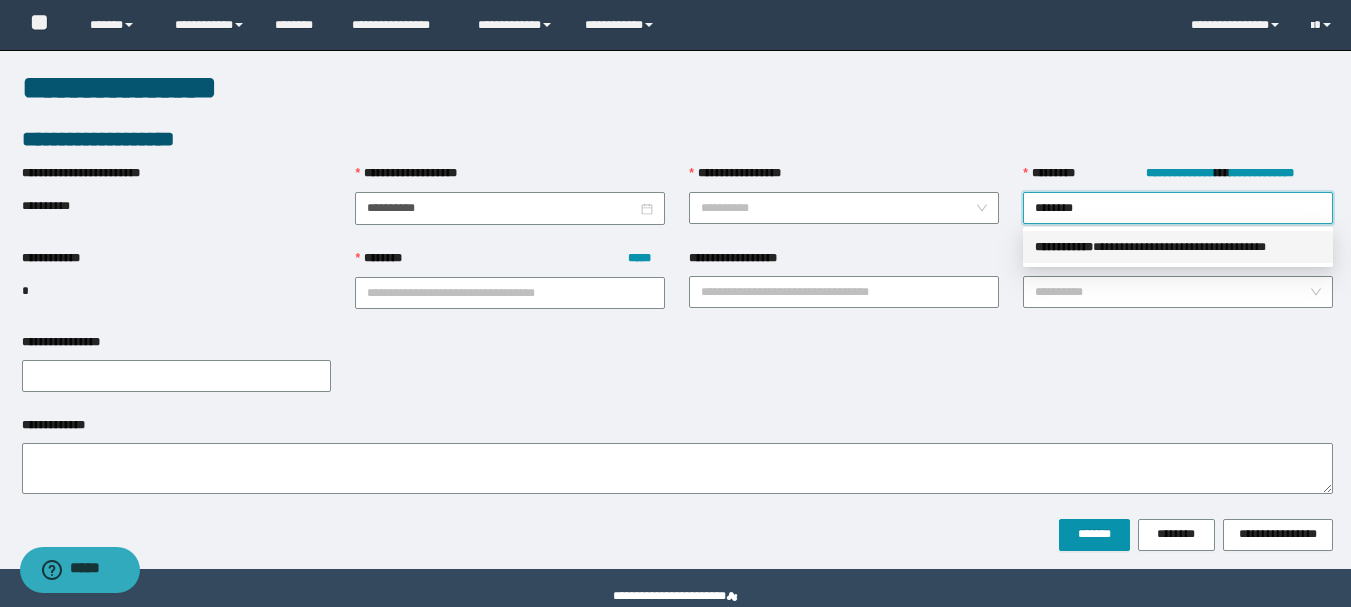 click on "**********" at bounding box center [1178, 247] 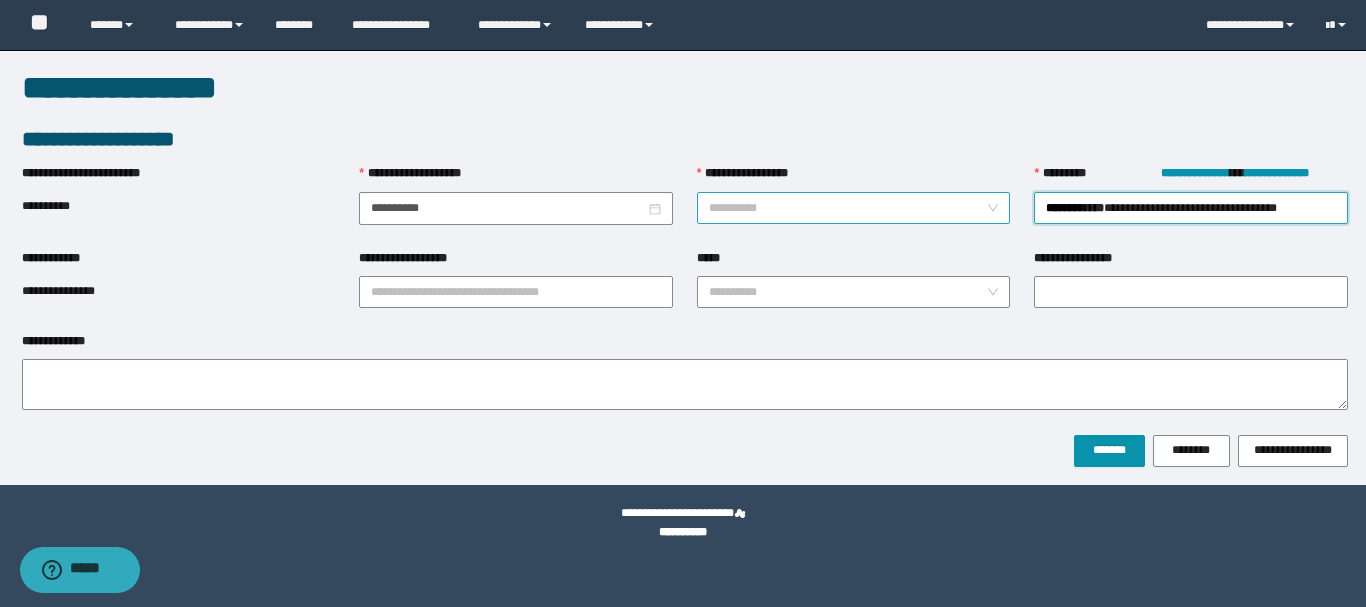 click on "**********" at bounding box center (848, 208) 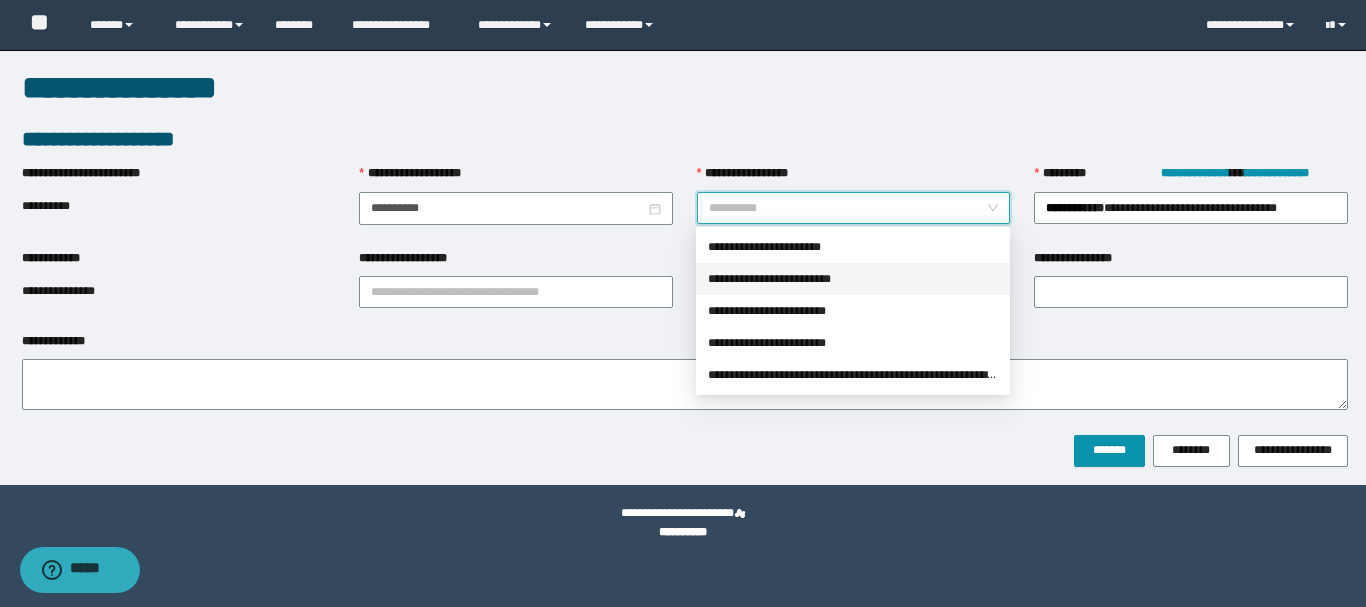 click on "**********" at bounding box center (853, 279) 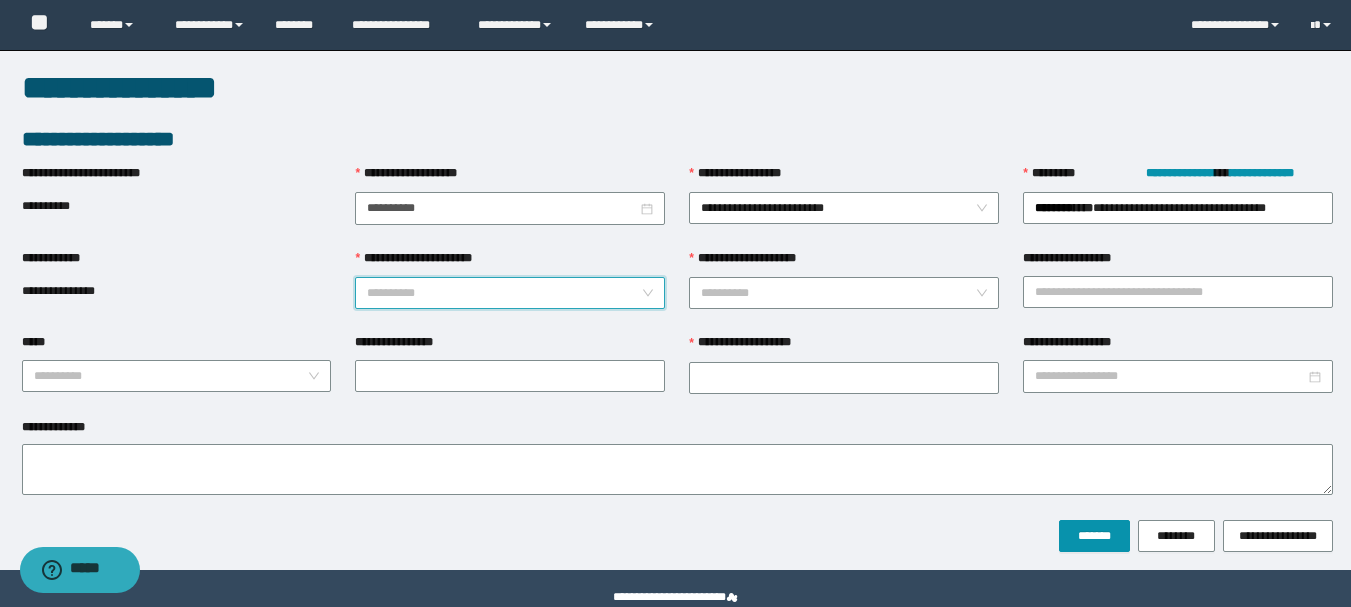 click on "**********" at bounding box center [504, 293] 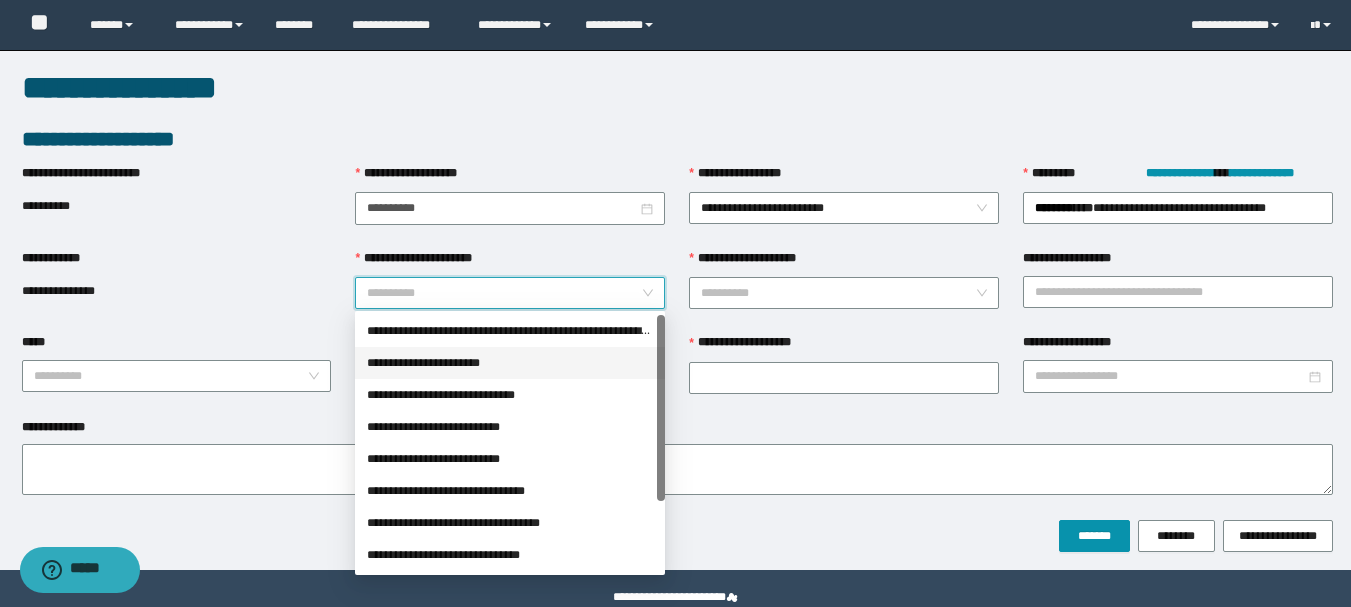 click on "**********" at bounding box center (510, 363) 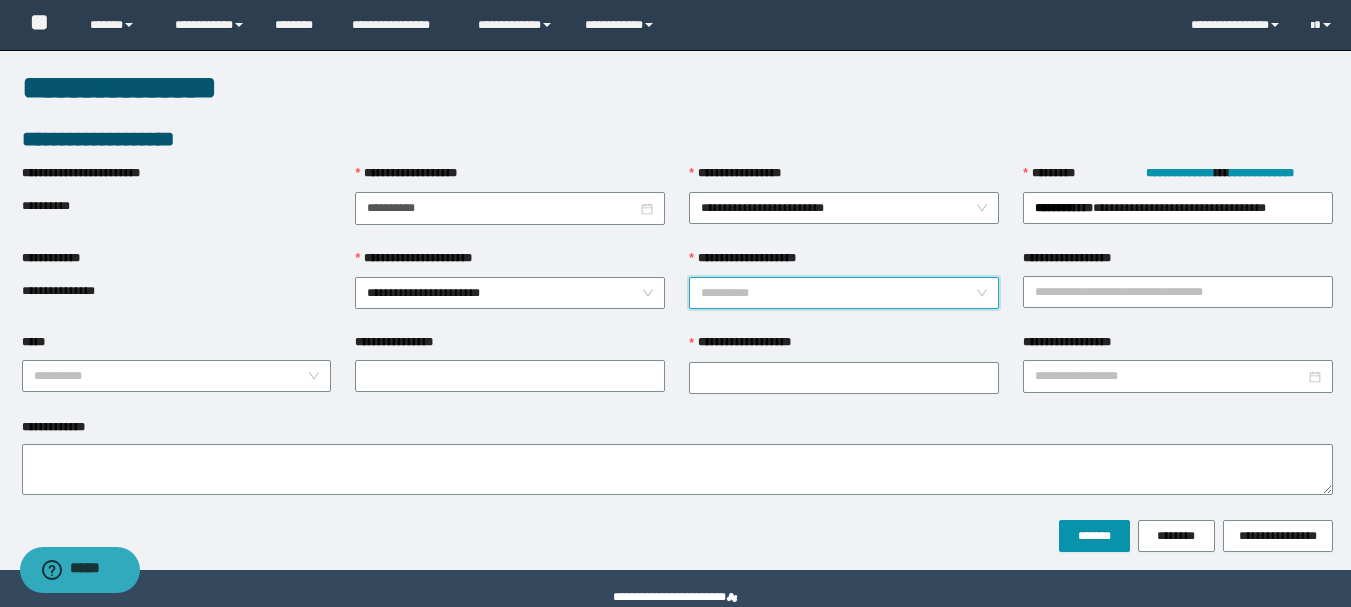 click on "**********" at bounding box center (838, 293) 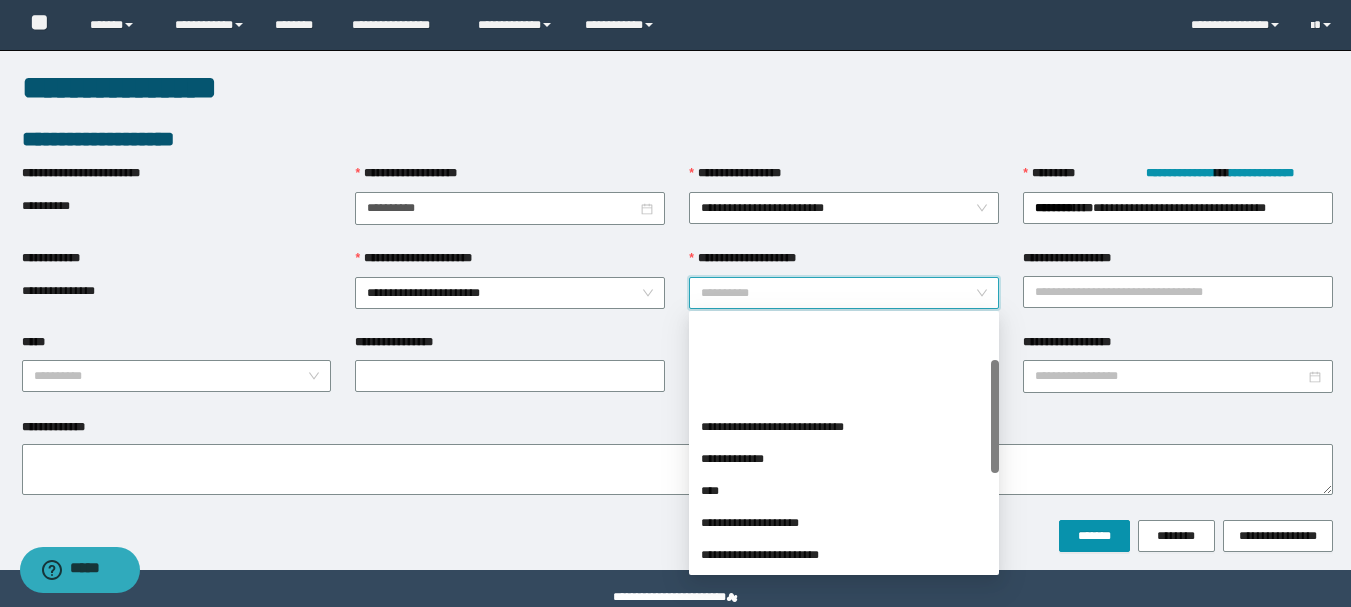 scroll, scrollTop: 320, scrollLeft: 0, axis: vertical 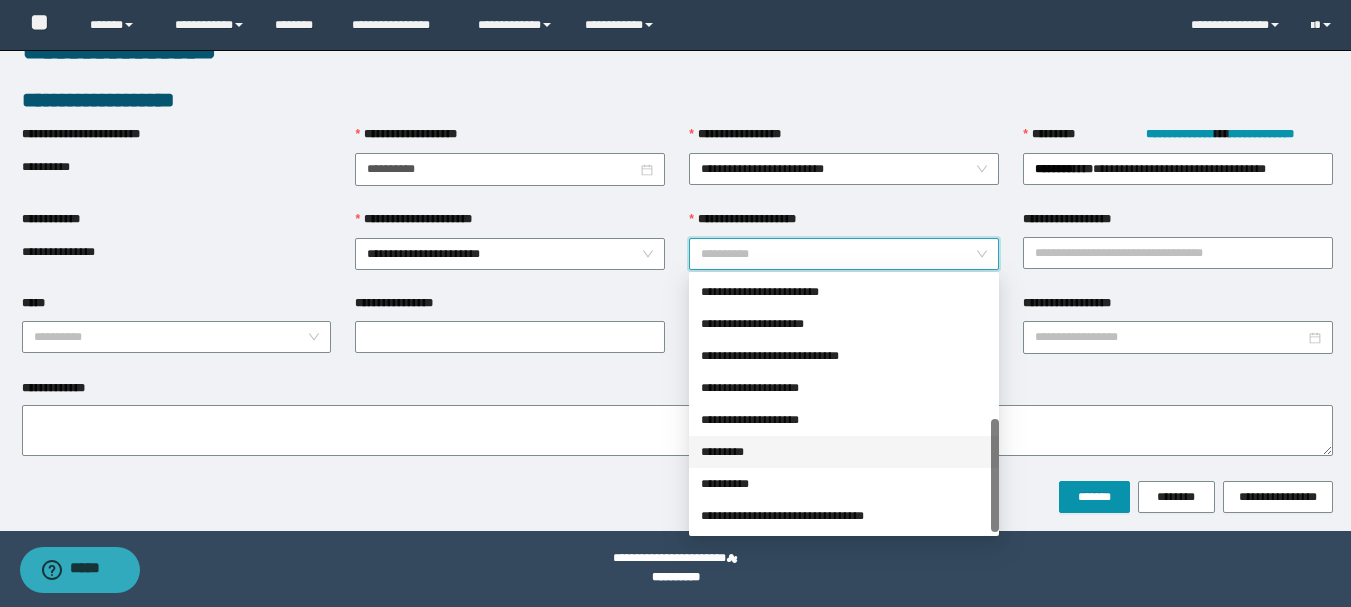 click on "*********" at bounding box center [844, 452] 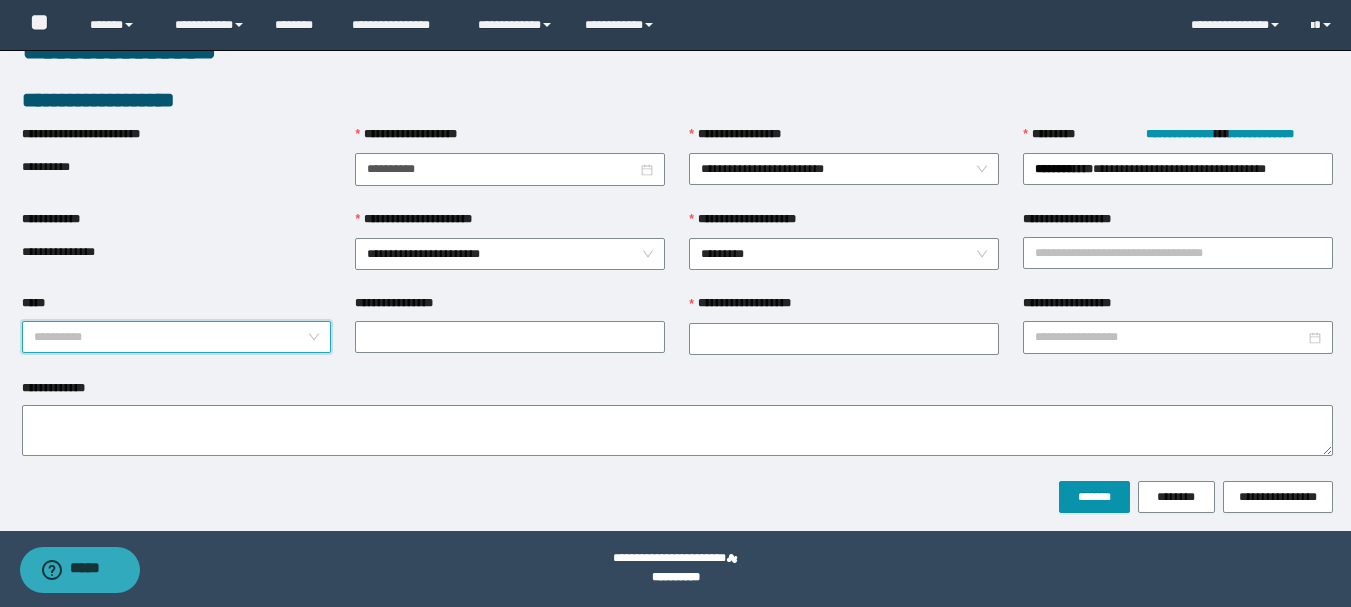 click on "*****" at bounding box center (171, 337) 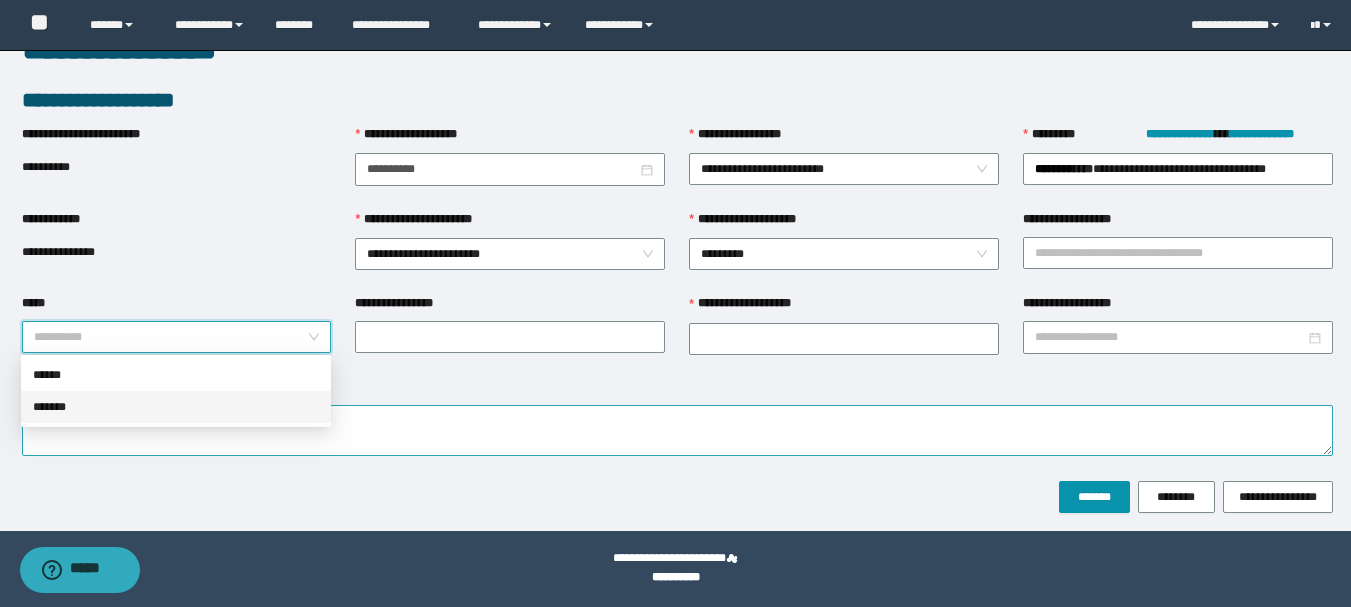 click on "*******" at bounding box center [176, 407] 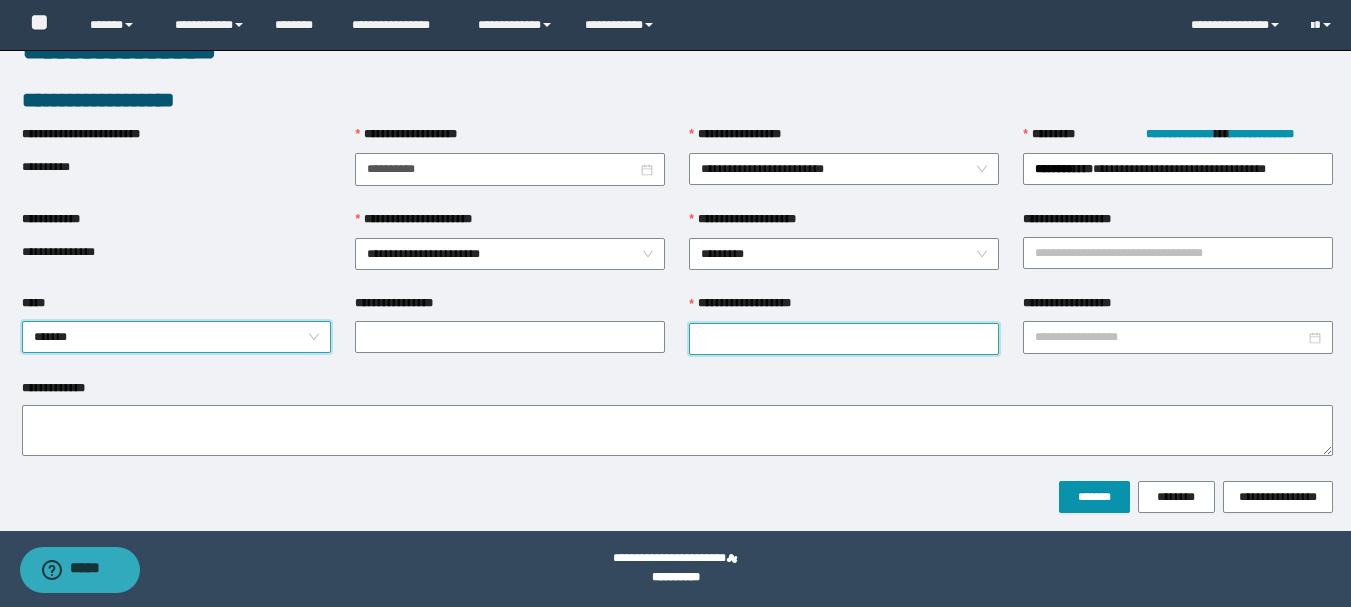 click on "**********" at bounding box center [844, 339] 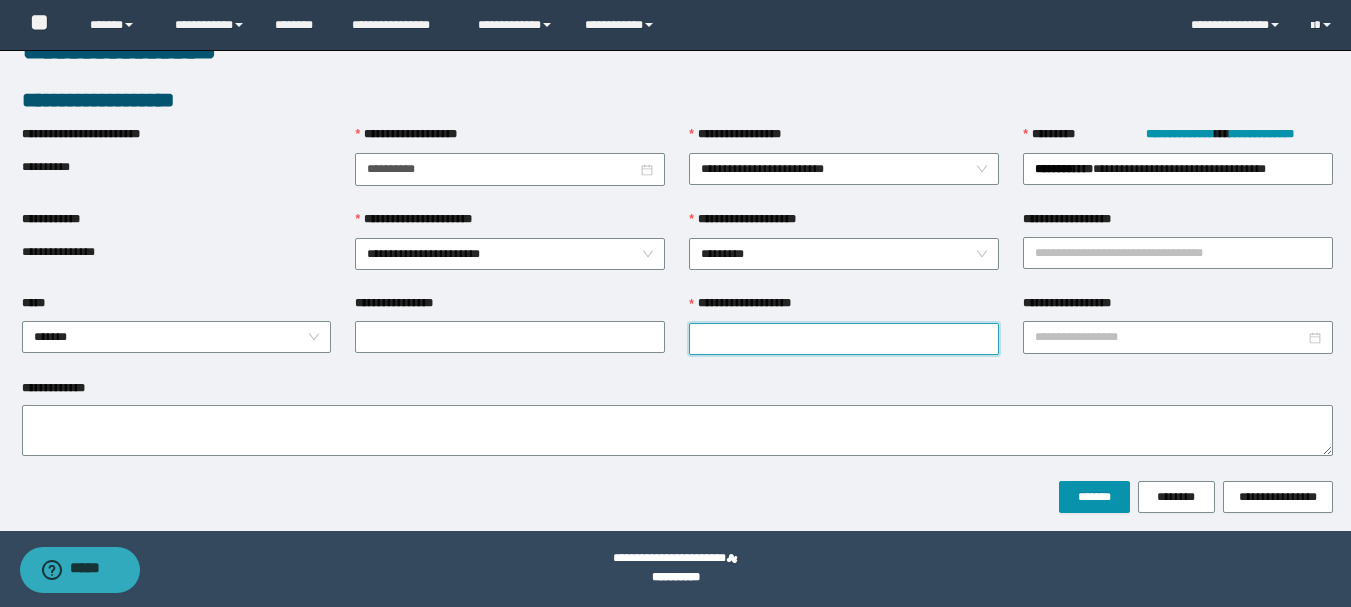 paste on "*********" 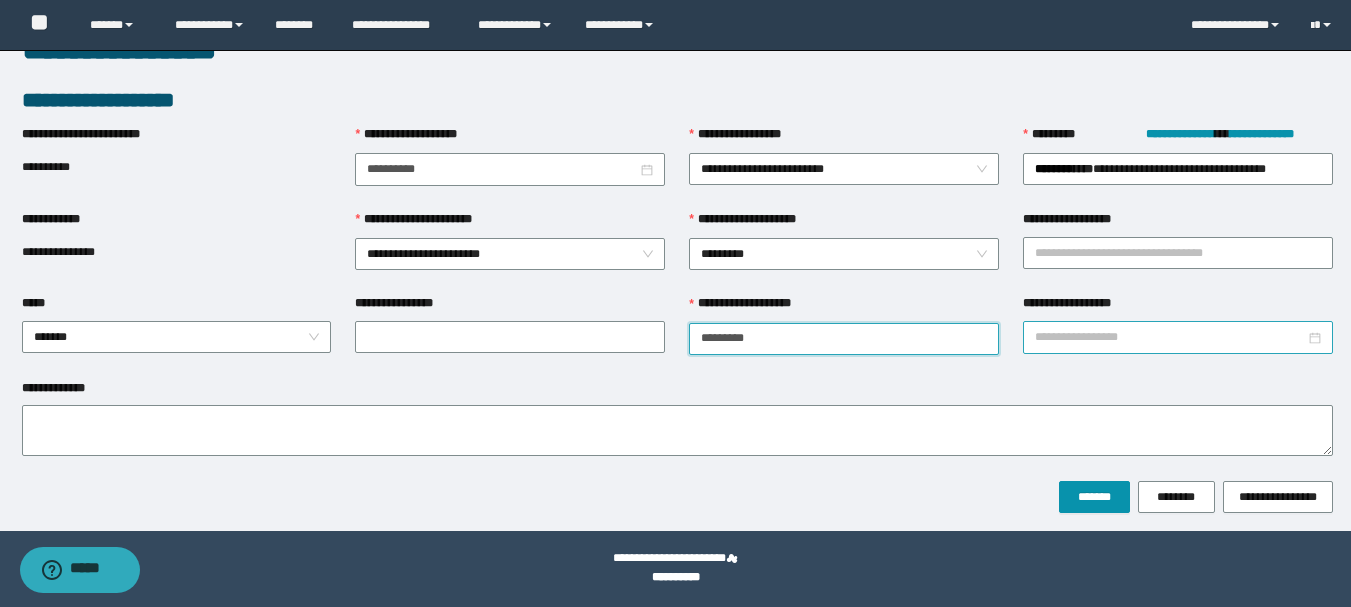 type on "*********" 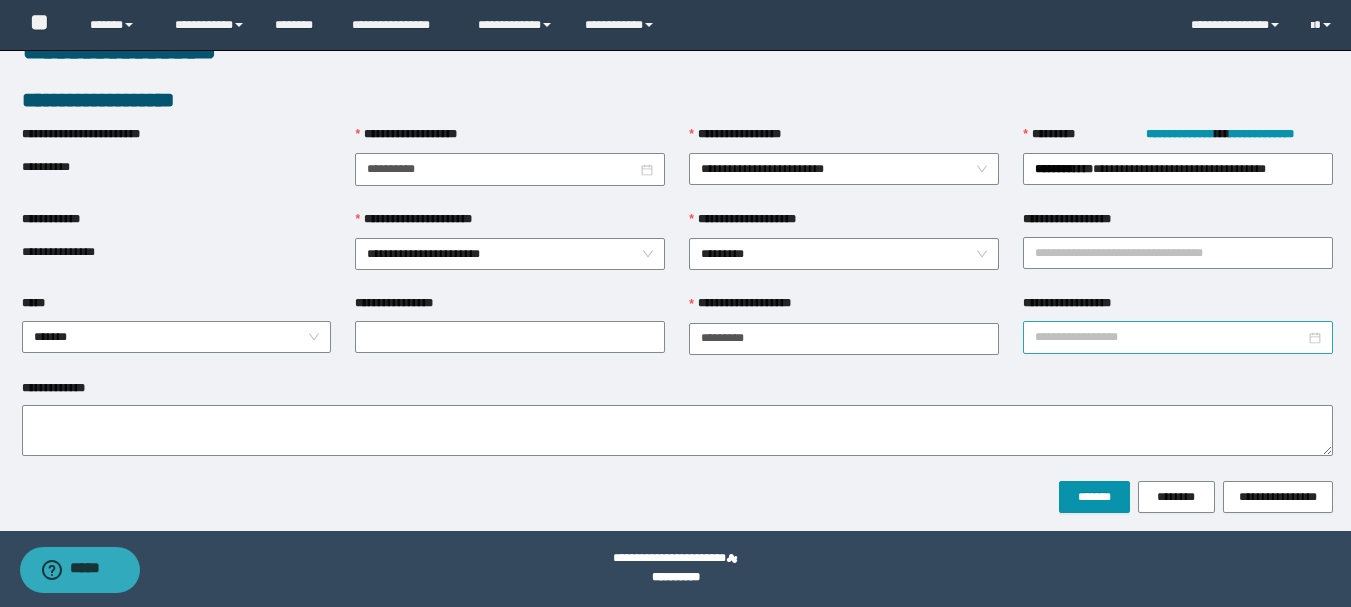 click on "**********" at bounding box center (1170, 337) 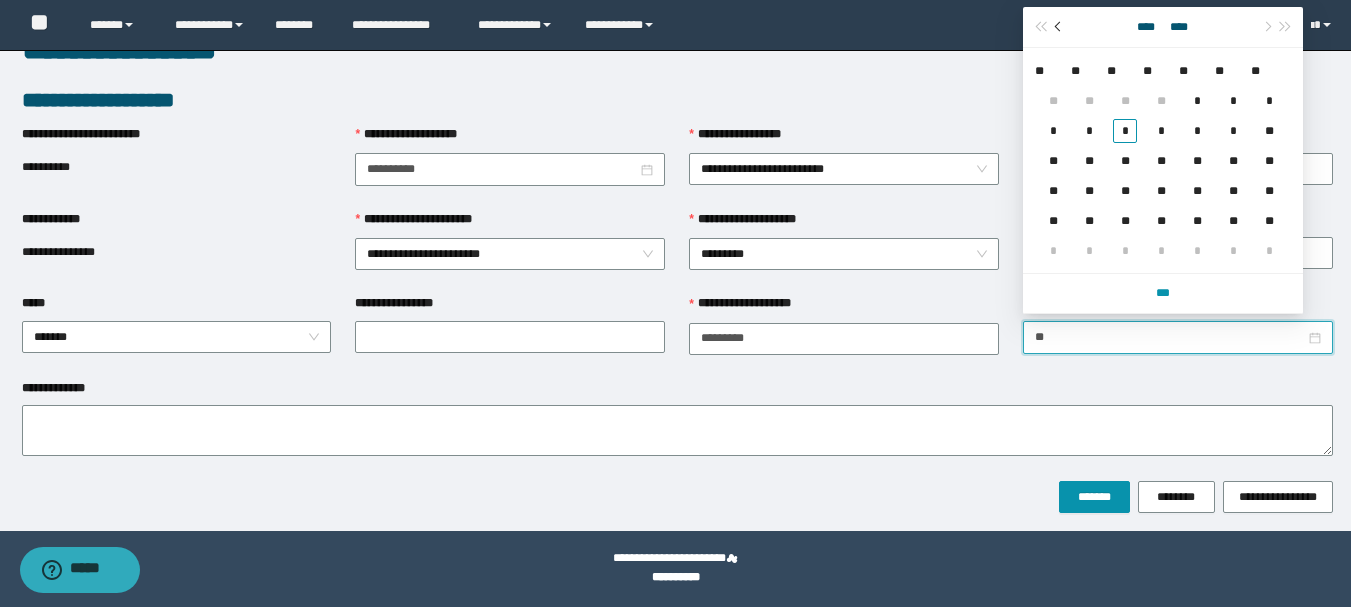 click at bounding box center [1059, 27] 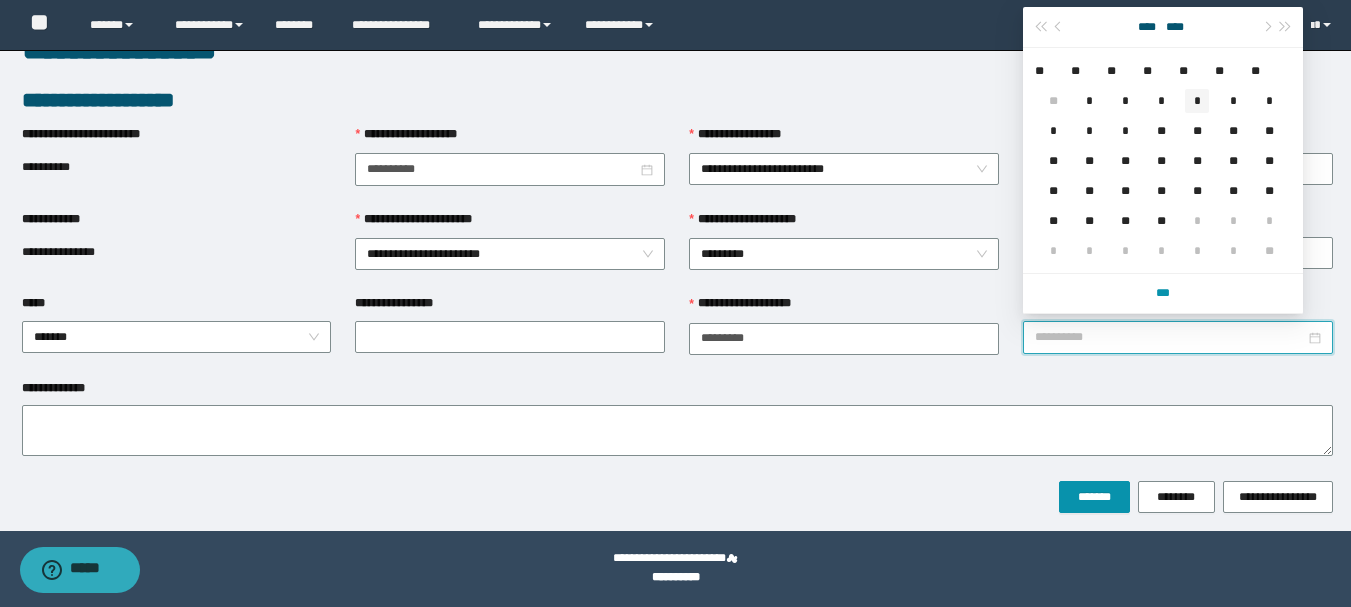click on "*" at bounding box center (1197, 101) 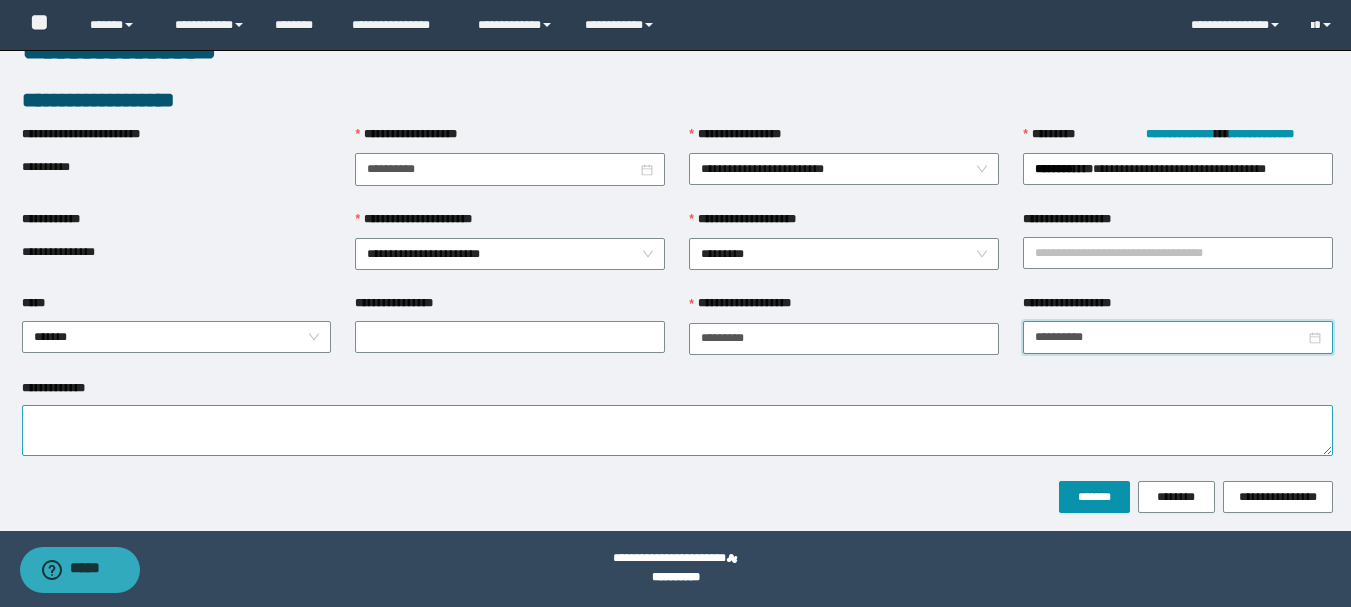 type on "**********" 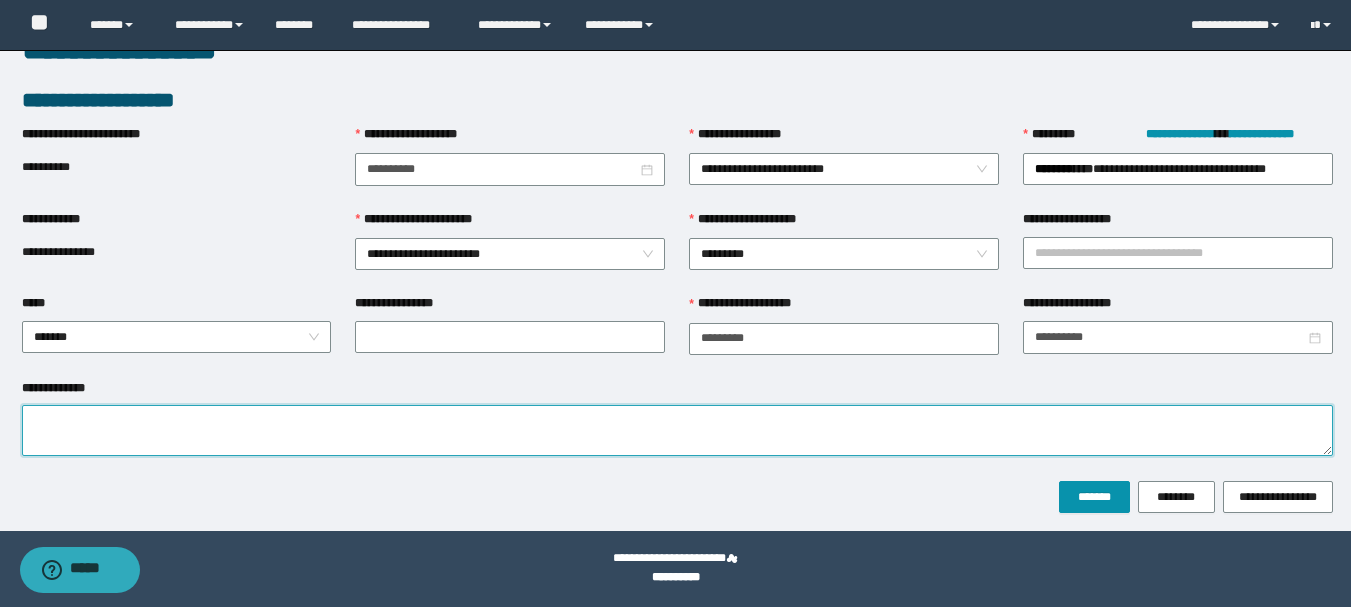 click on "**********" at bounding box center [677, 430] 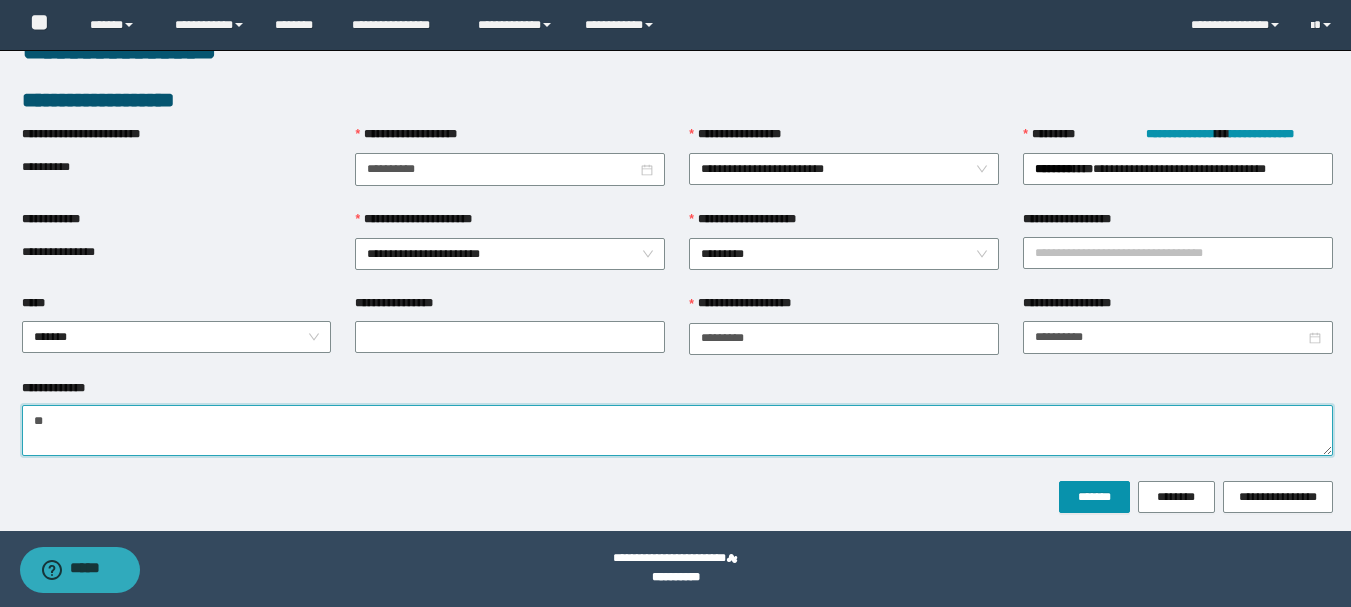 type on "*" 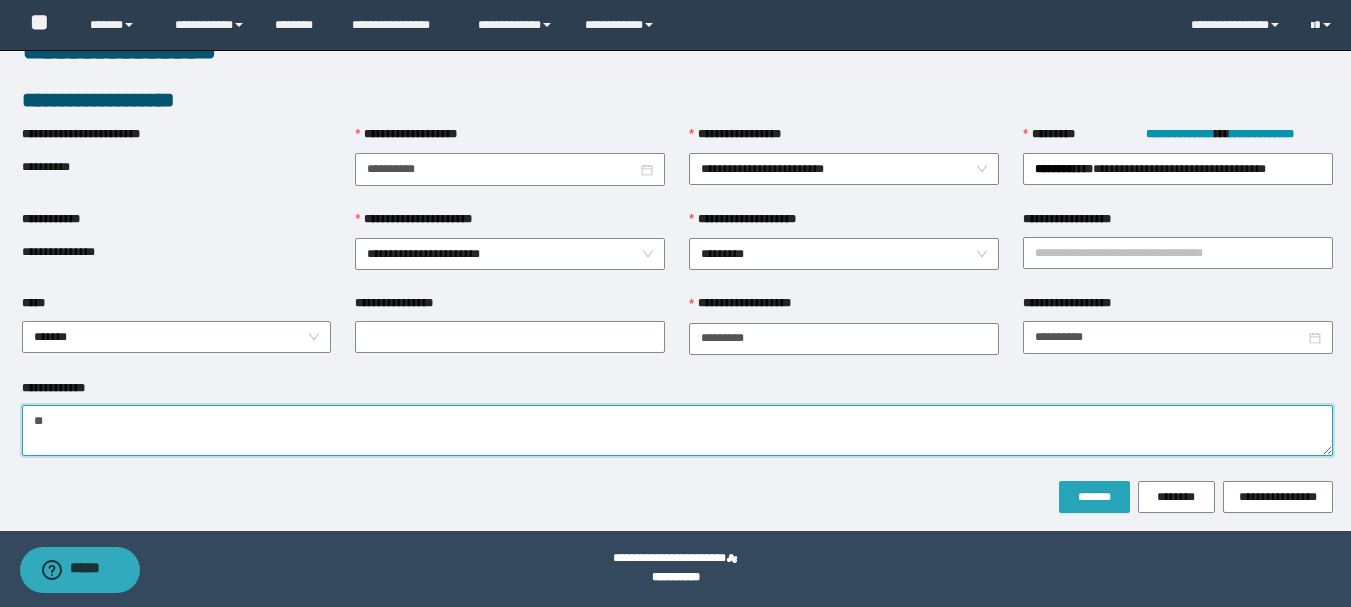 type on "**" 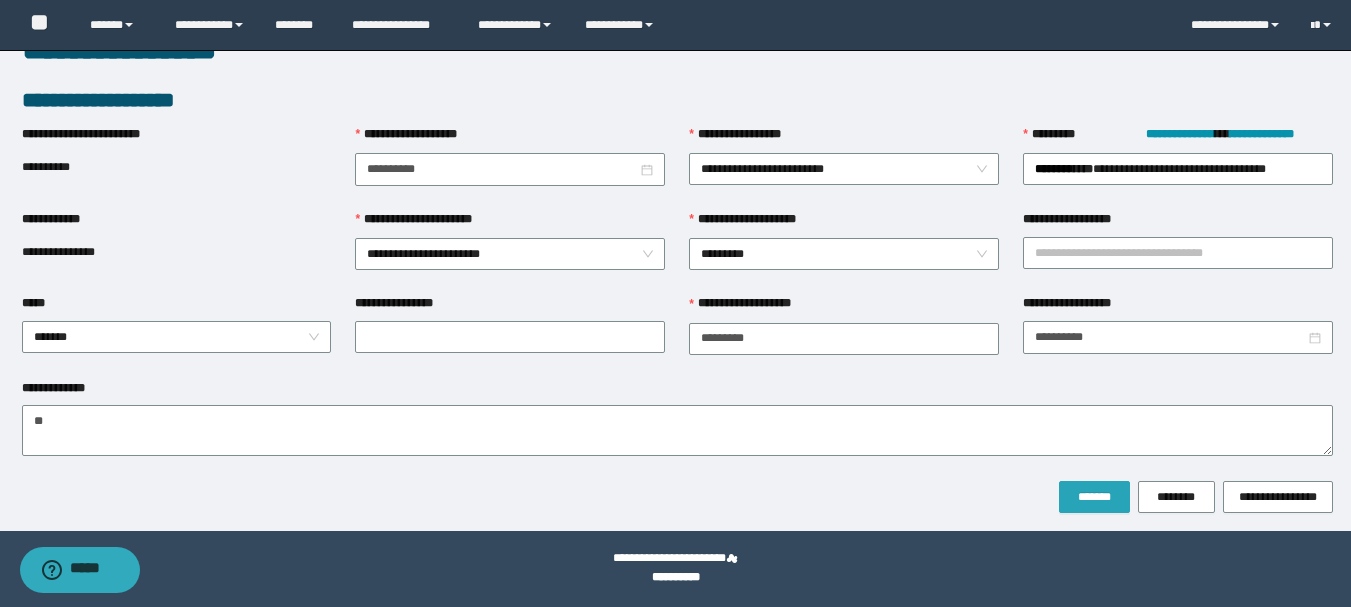 click on "*******" at bounding box center [1094, 497] 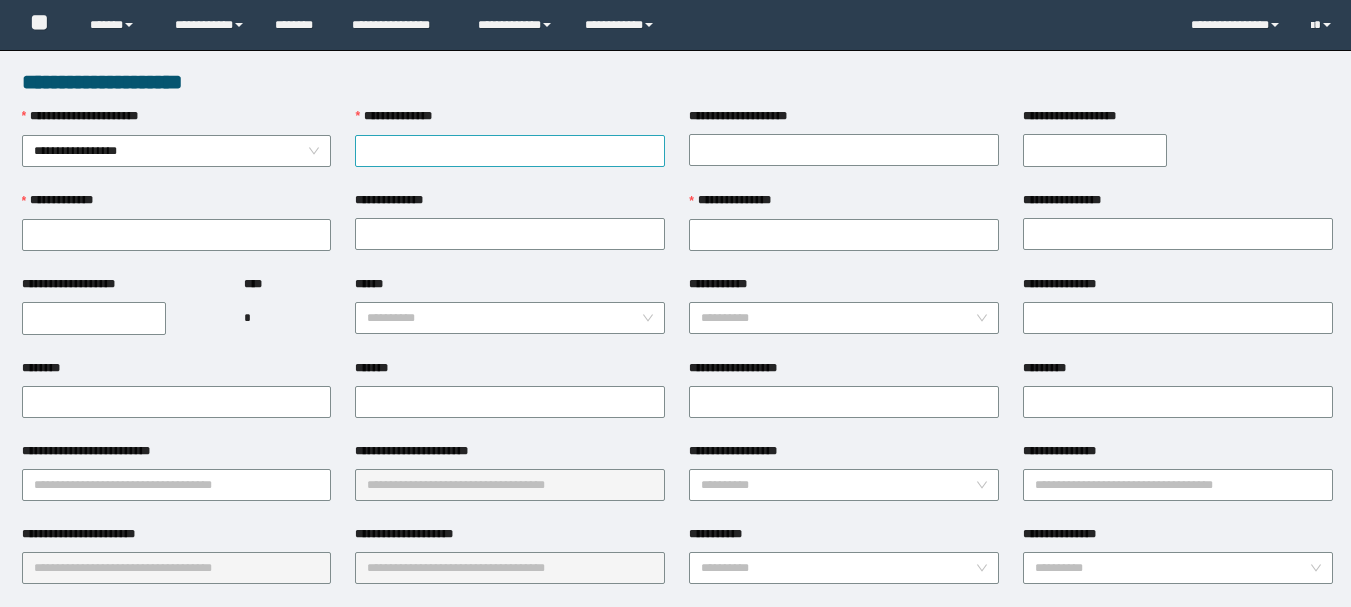 scroll, scrollTop: 0, scrollLeft: 0, axis: both 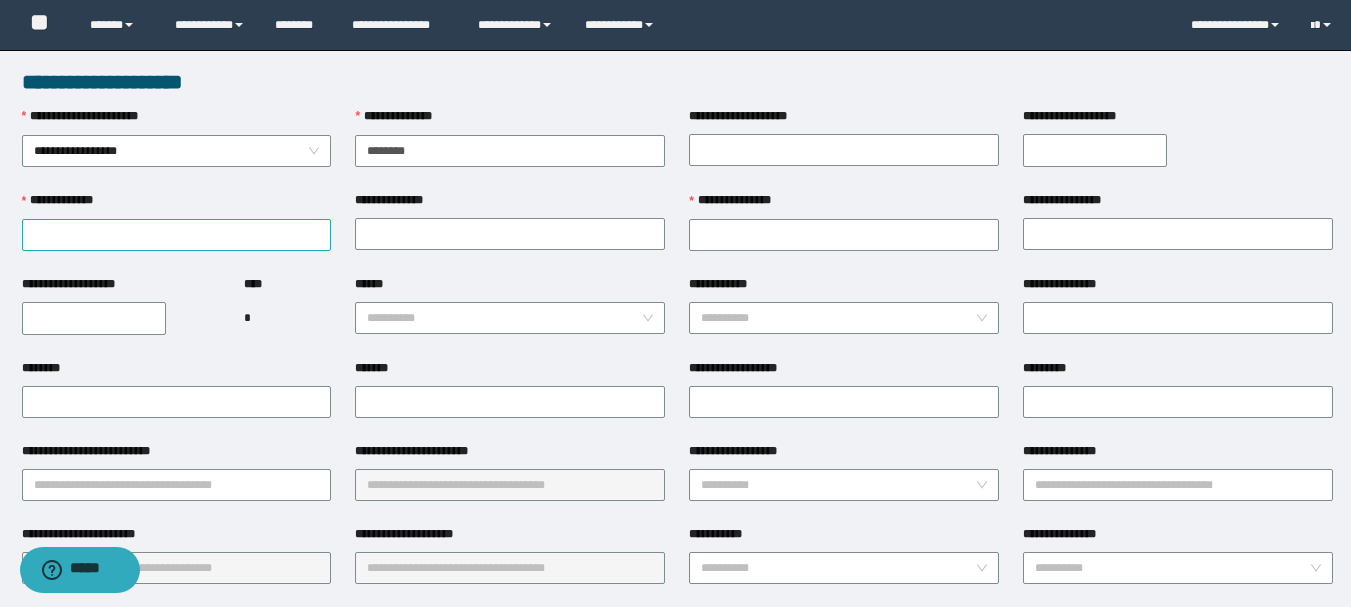 type on "********" 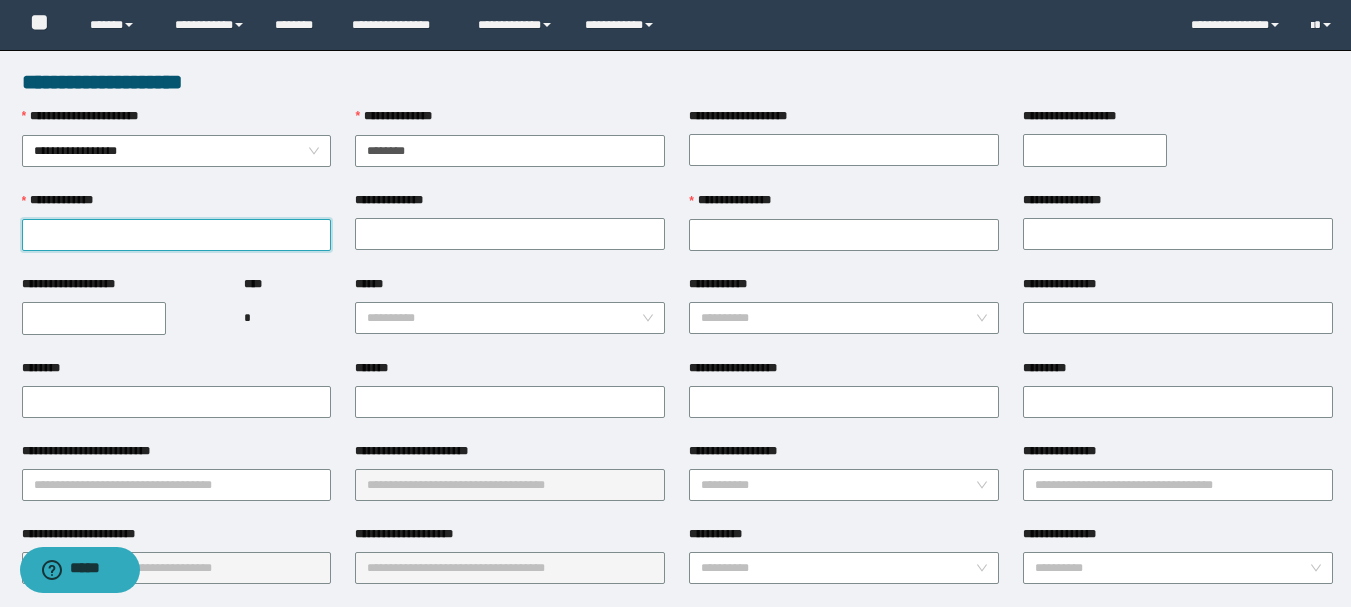 click on "**********" at bounding box center (177, 235) 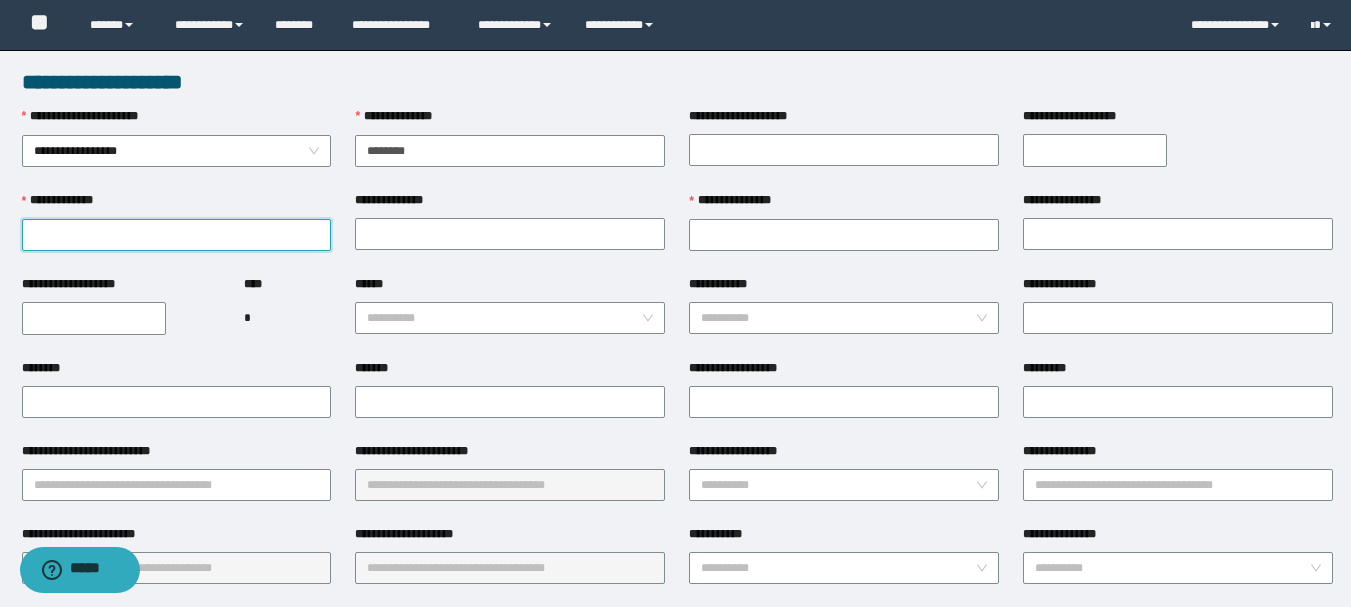 paste on "**********" 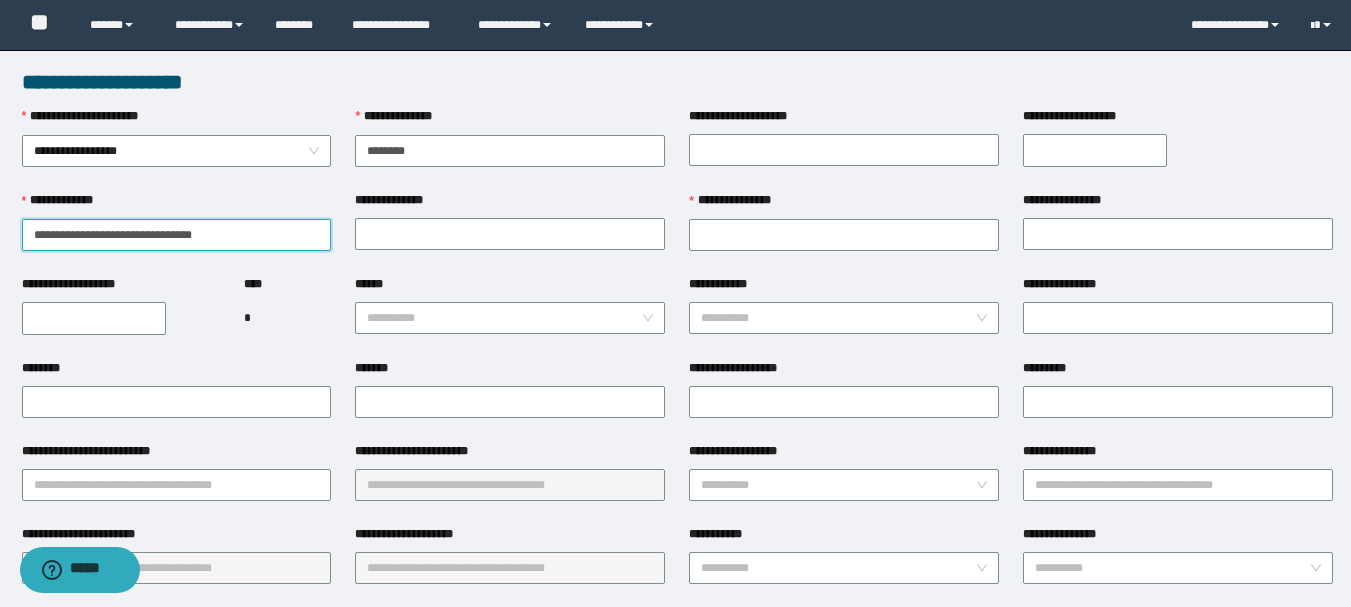 drag, startPoint x: 251, startPoint y: 234, endPoint x: 79, endPoint y: 233, distance: 172.00291 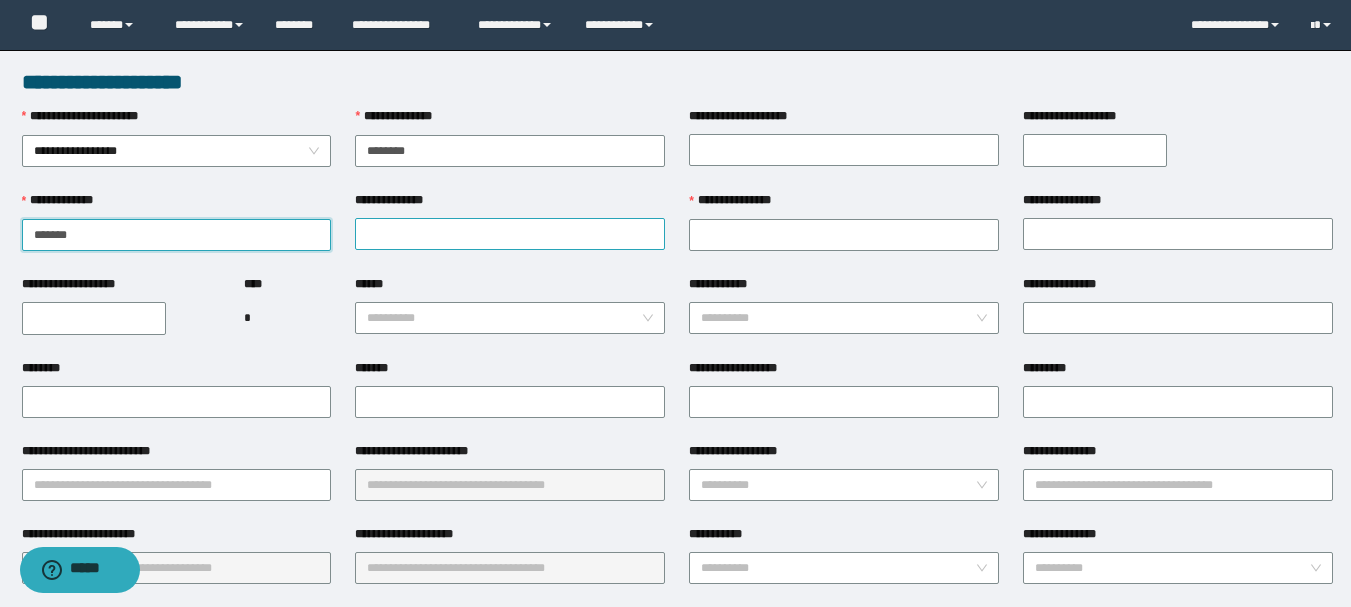 type on "******" 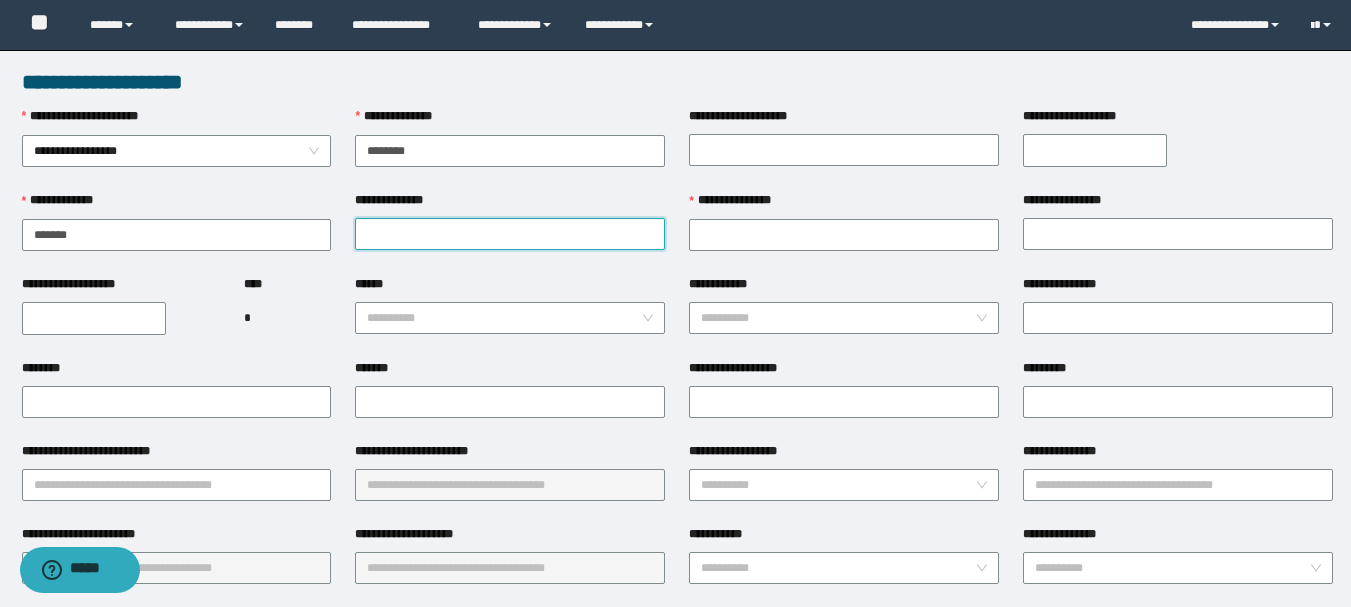click on "**********" at bounding box center (510, 234) 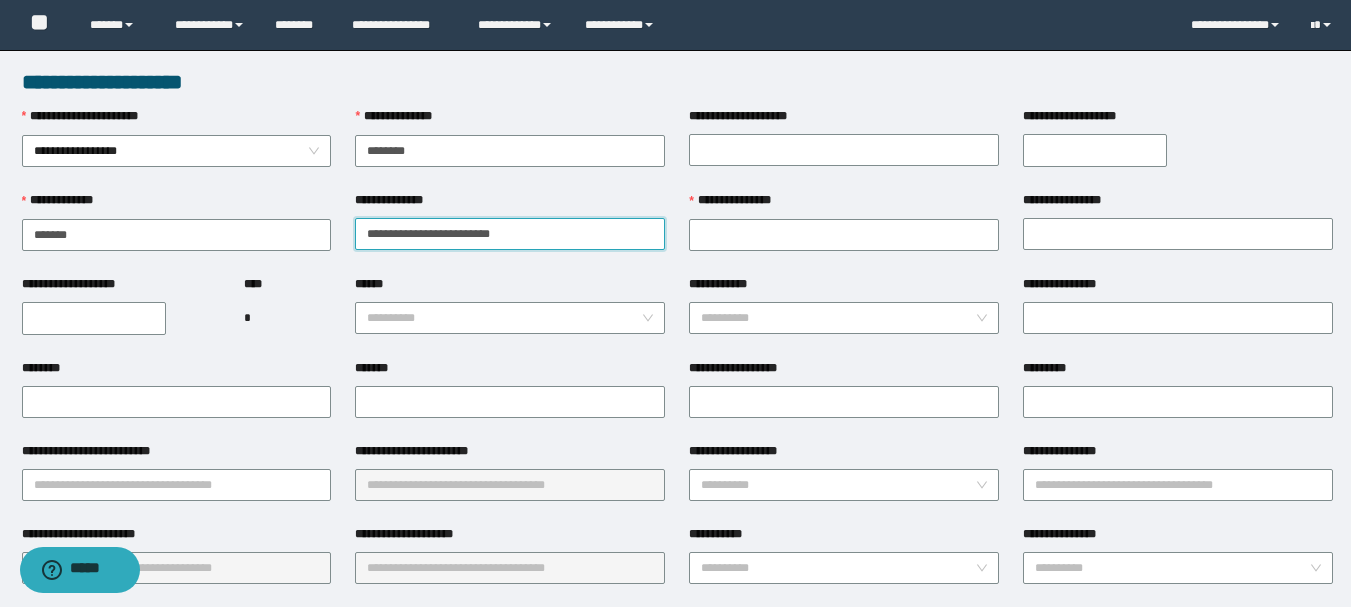 drag, startPoint x: 551, startPoint y: 237, endPoint x: 428, endPoint y: 234, distance: 123.03658 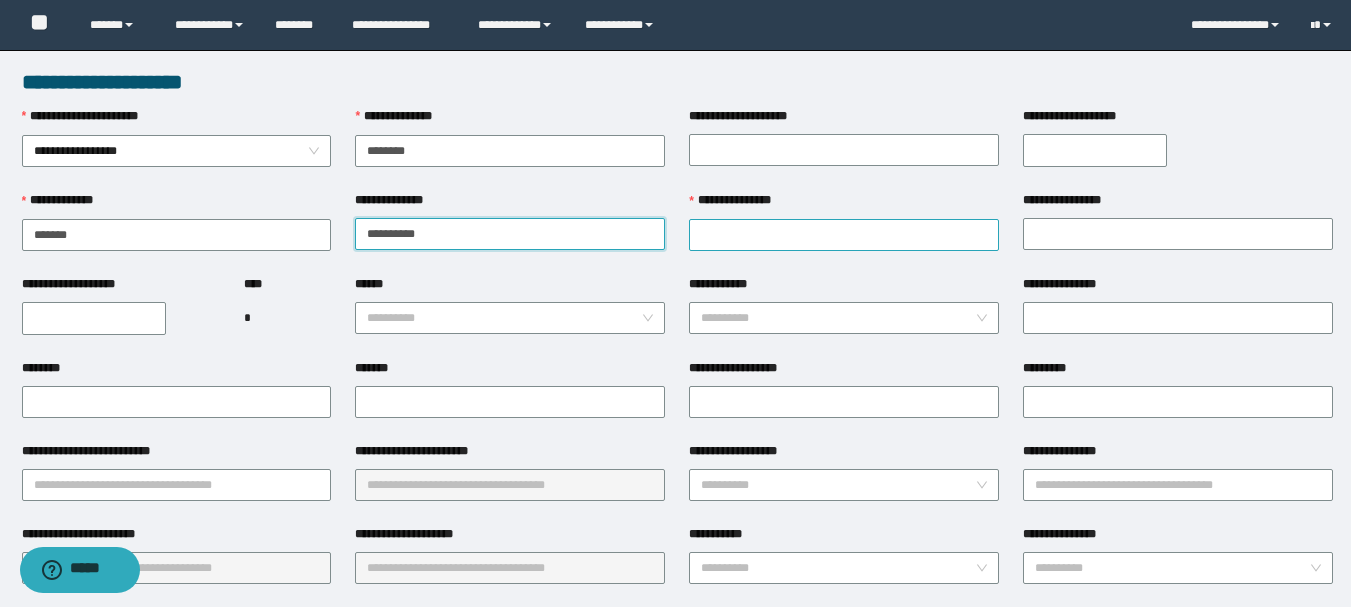 type on "*********" 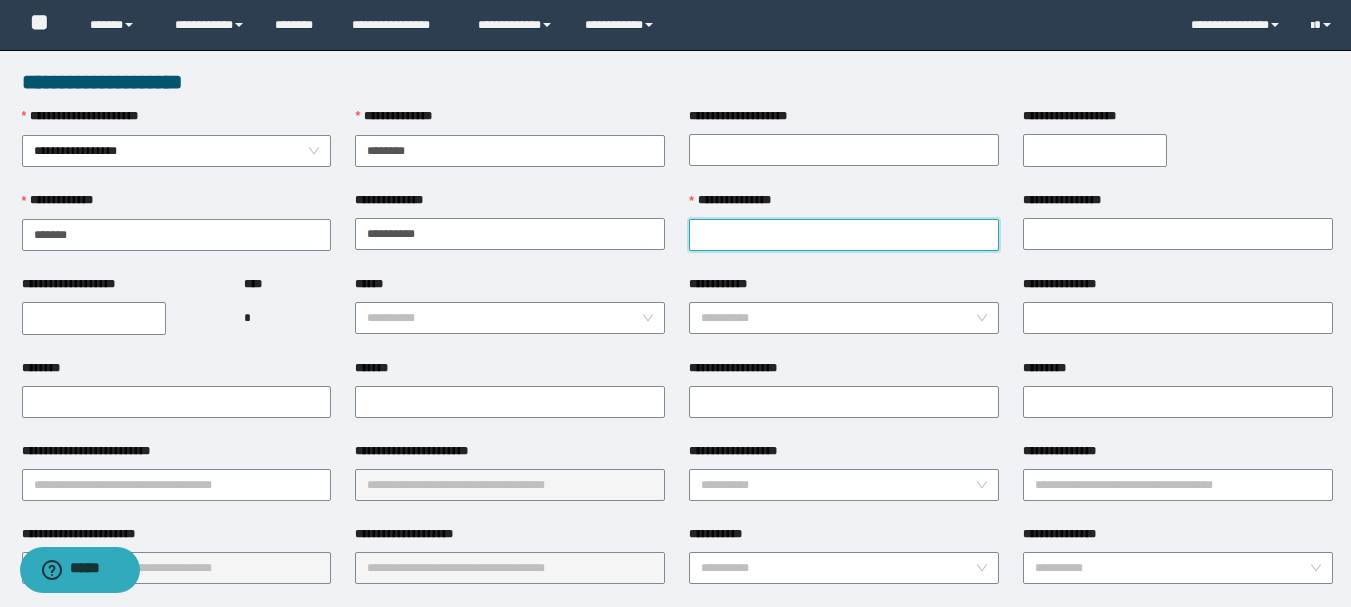 click on "**********" at bounding box center (844, 235) 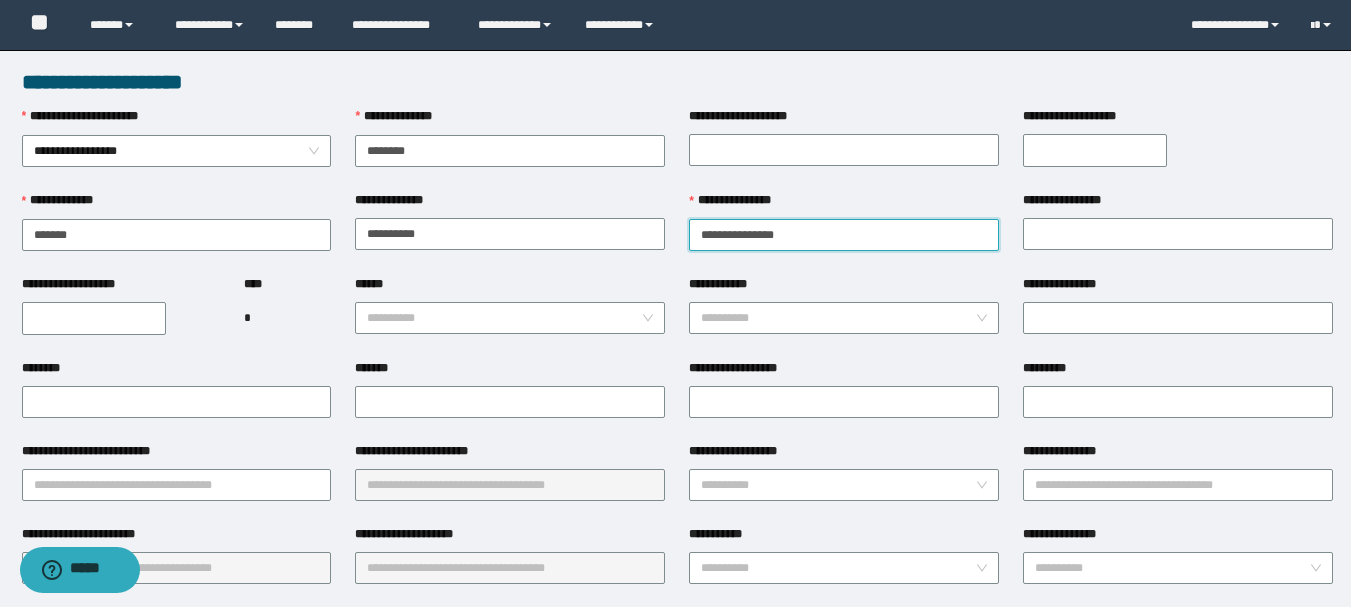 click on "**********" at bounding box center [844, 235] 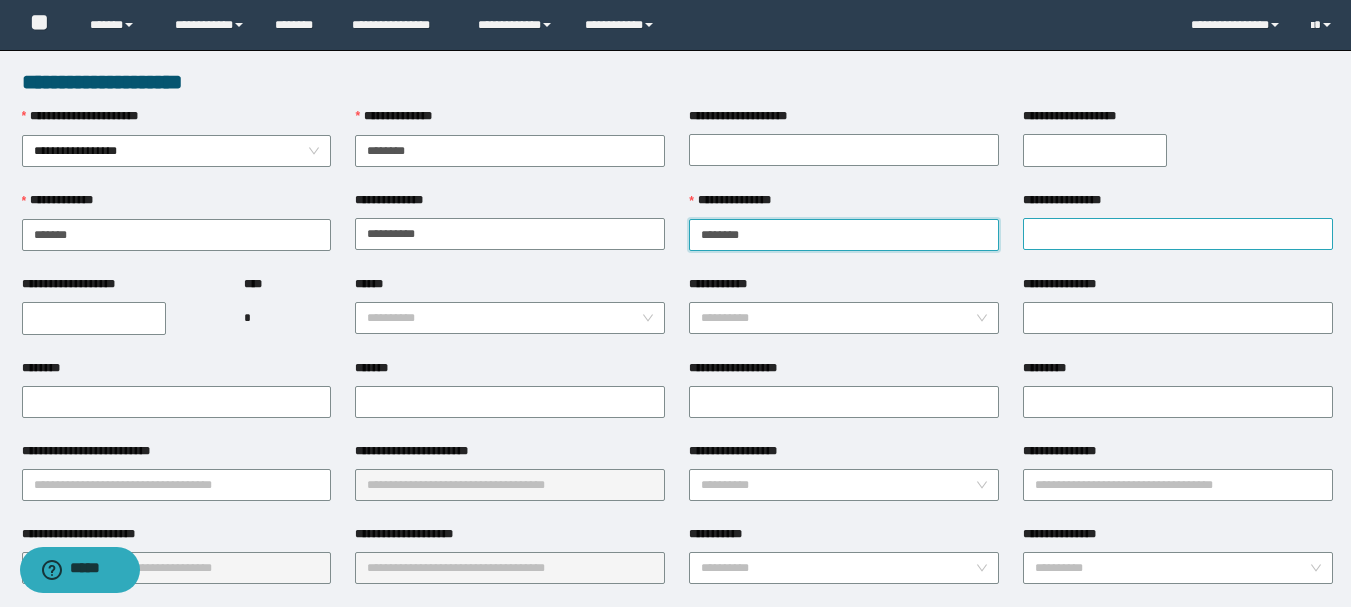 type on "*******" 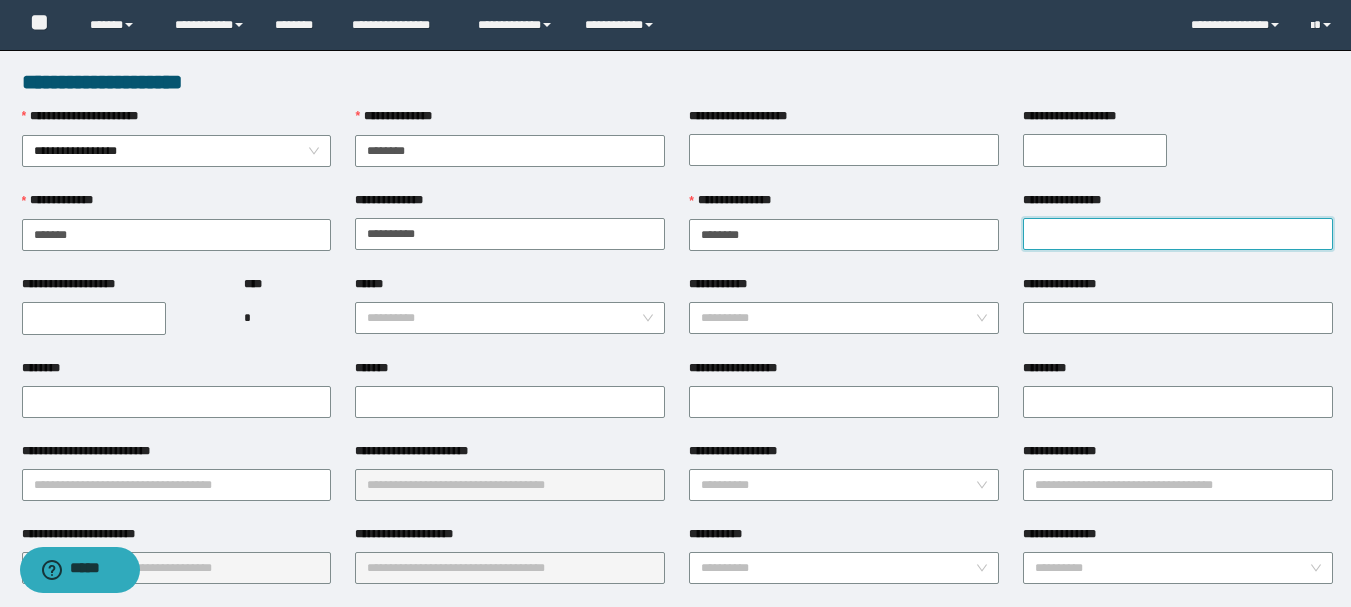 click on "**********" at bounding box center [1178, 234] 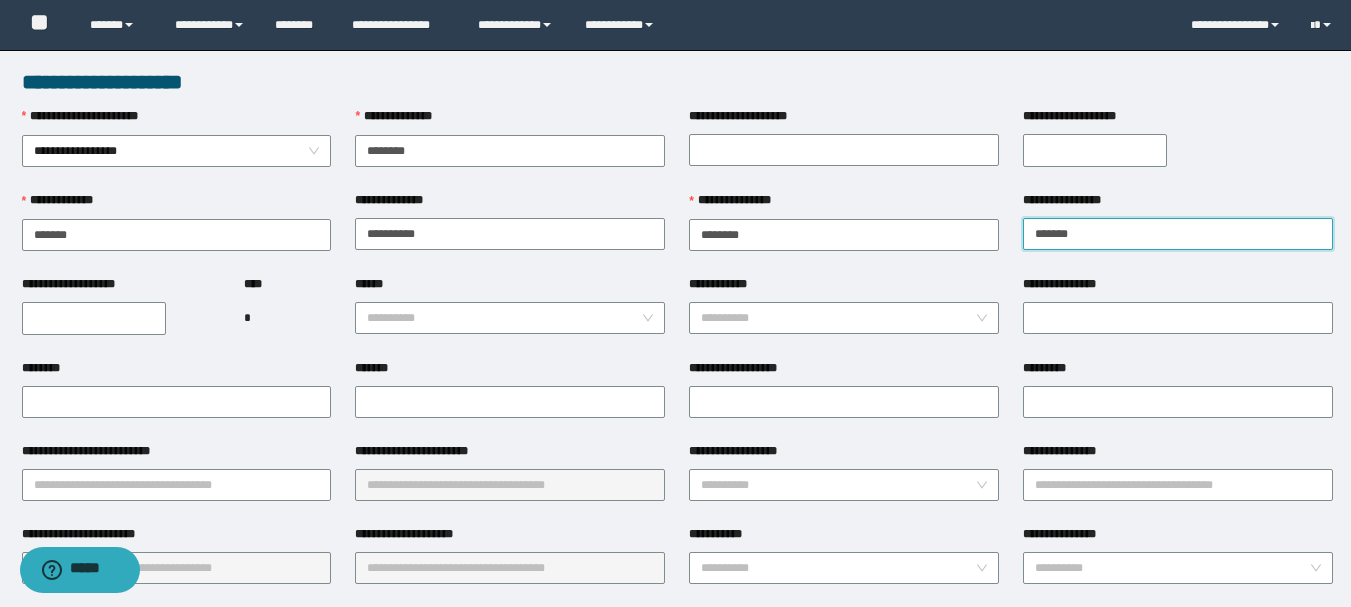 type on "*******" 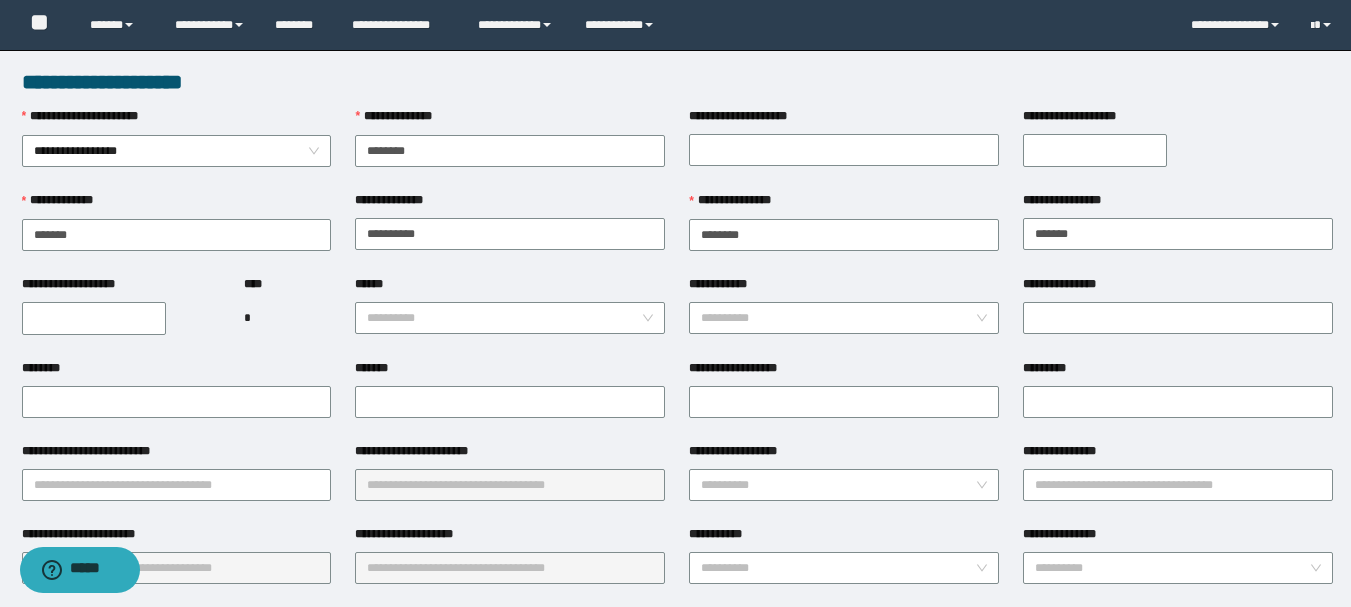 click on "**********" at bounding box center (94, 318) 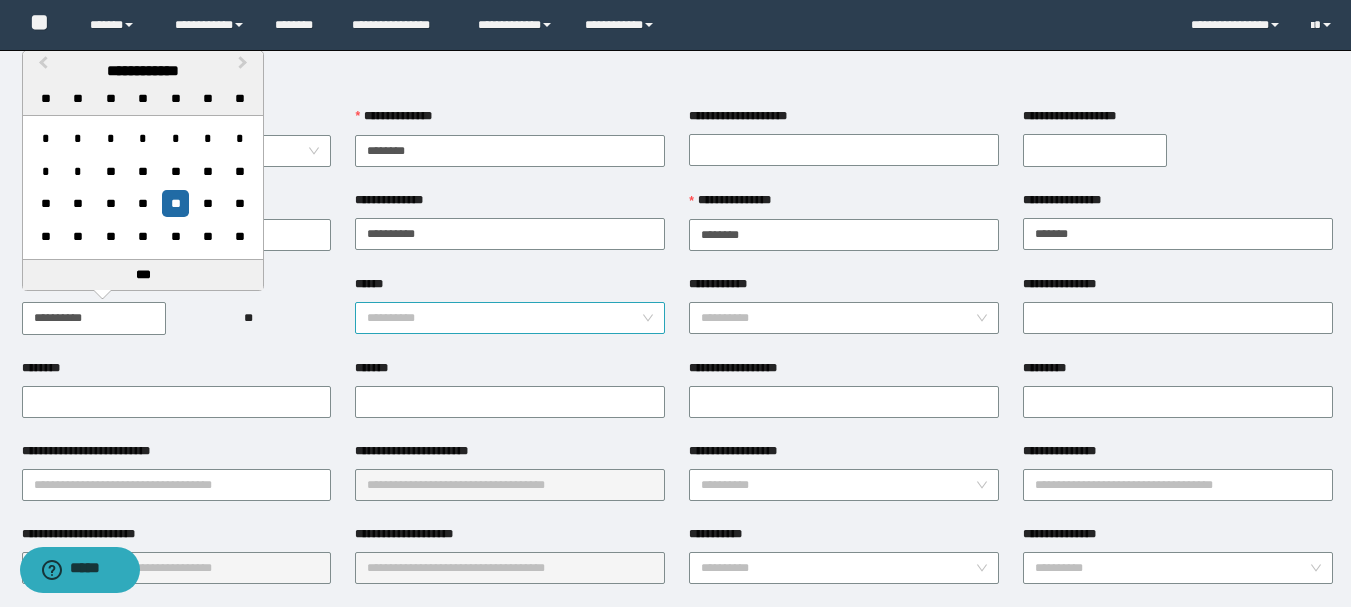 type on "**********" 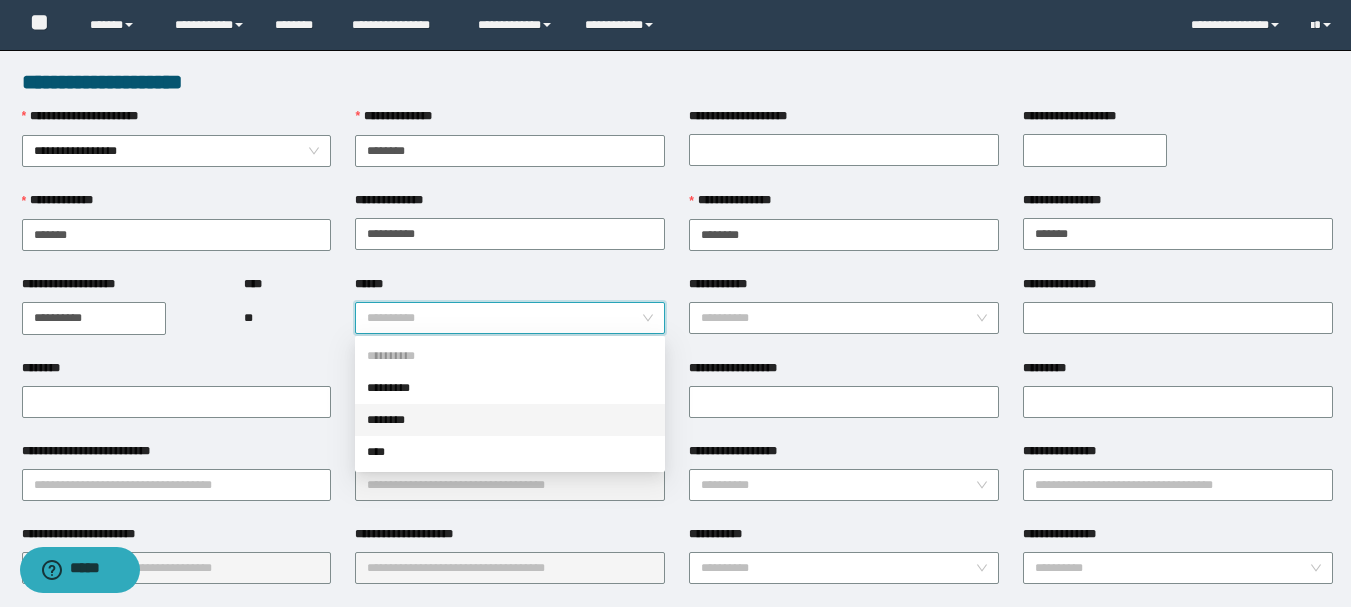 click on "********" at bounding box center (510, 420) 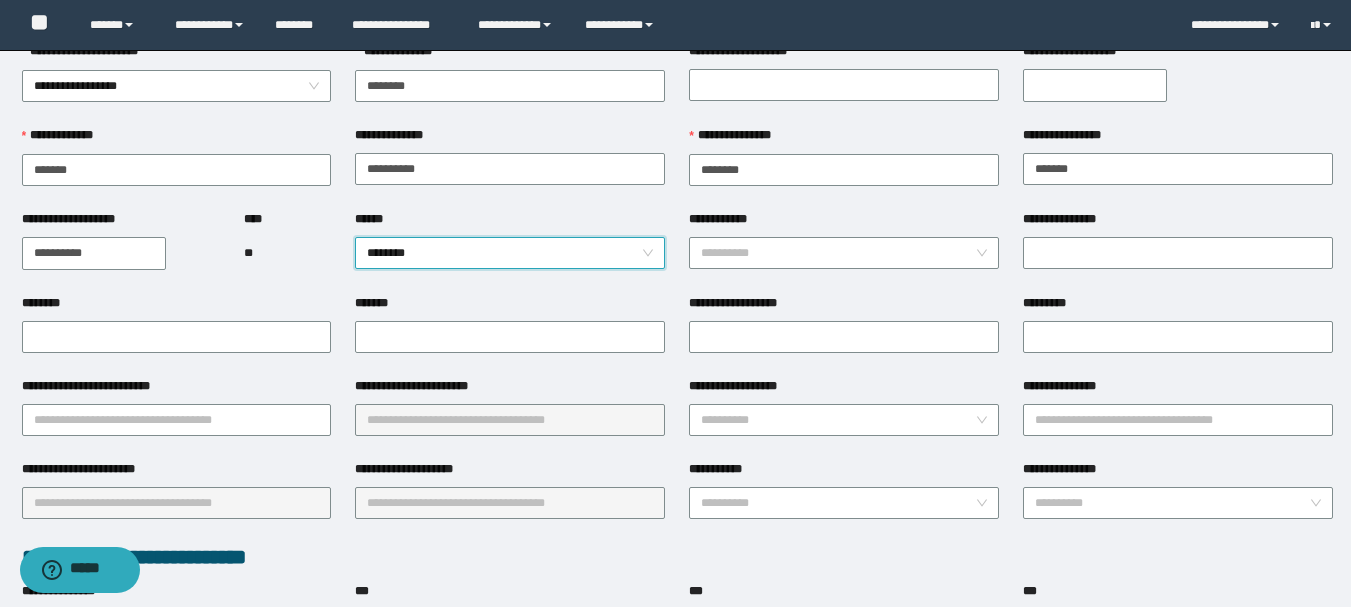 scroll, scrollTop: 100, scrollLeft: 0, axis: vertical 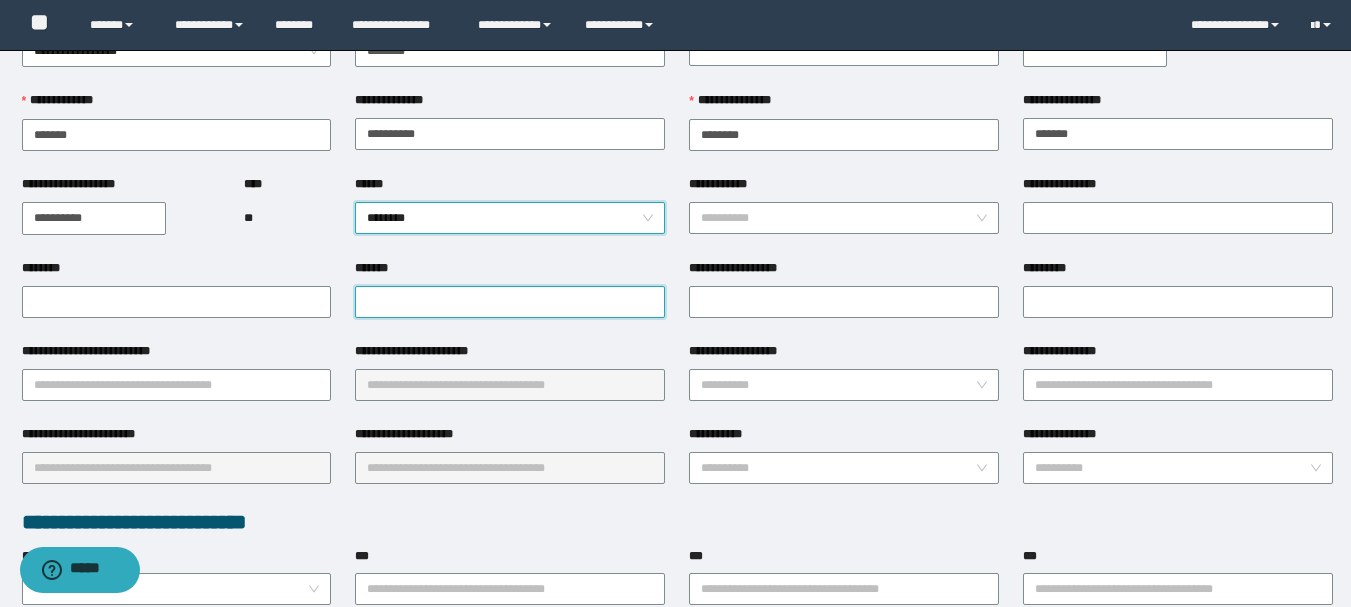 click on "*******" at bounding box center [510, 302] 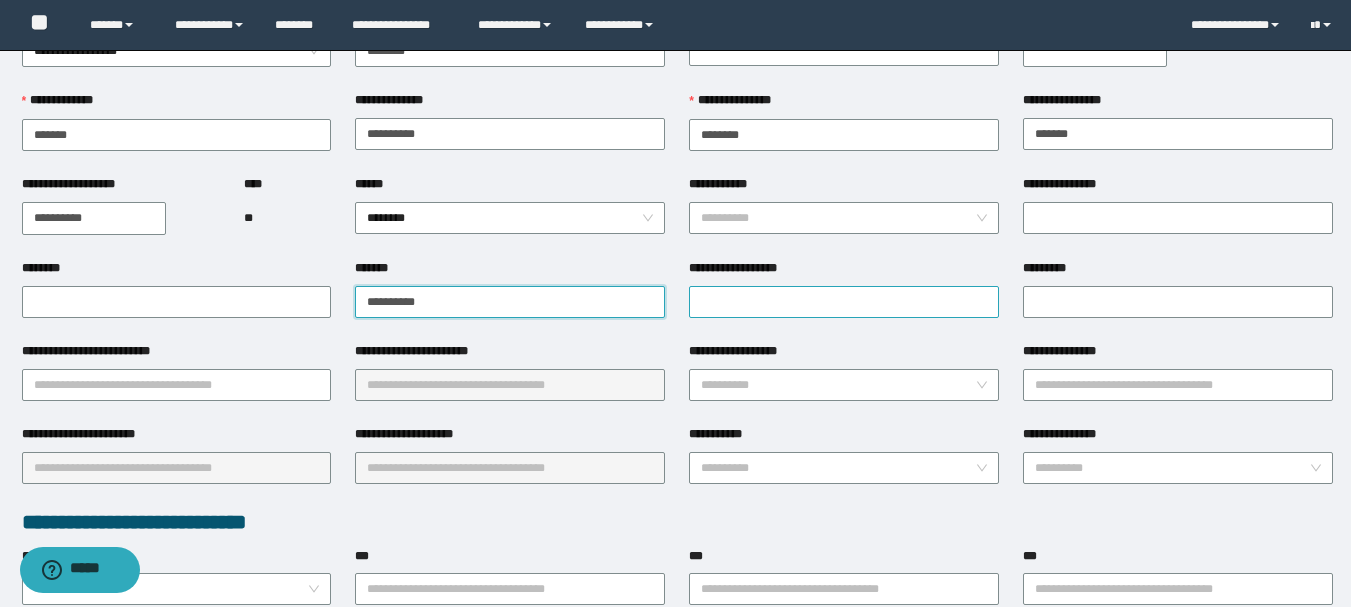 type on "**********" 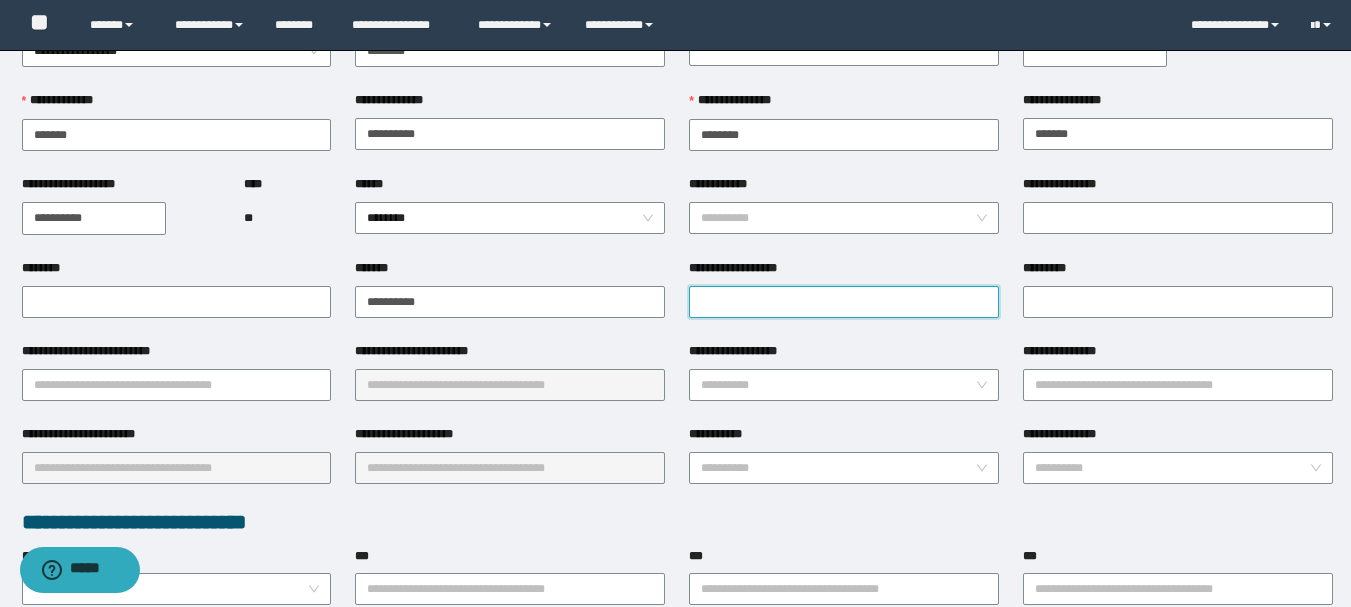 click on "**********" at bounding box center [844, 302] 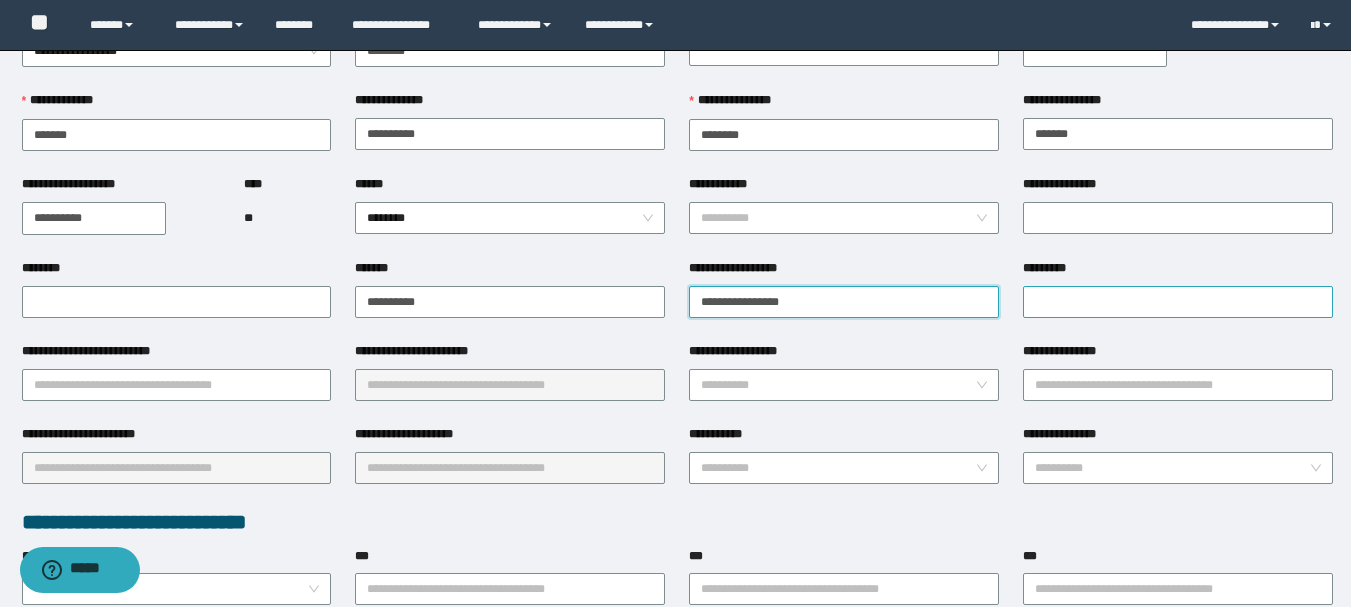 type on "**********" 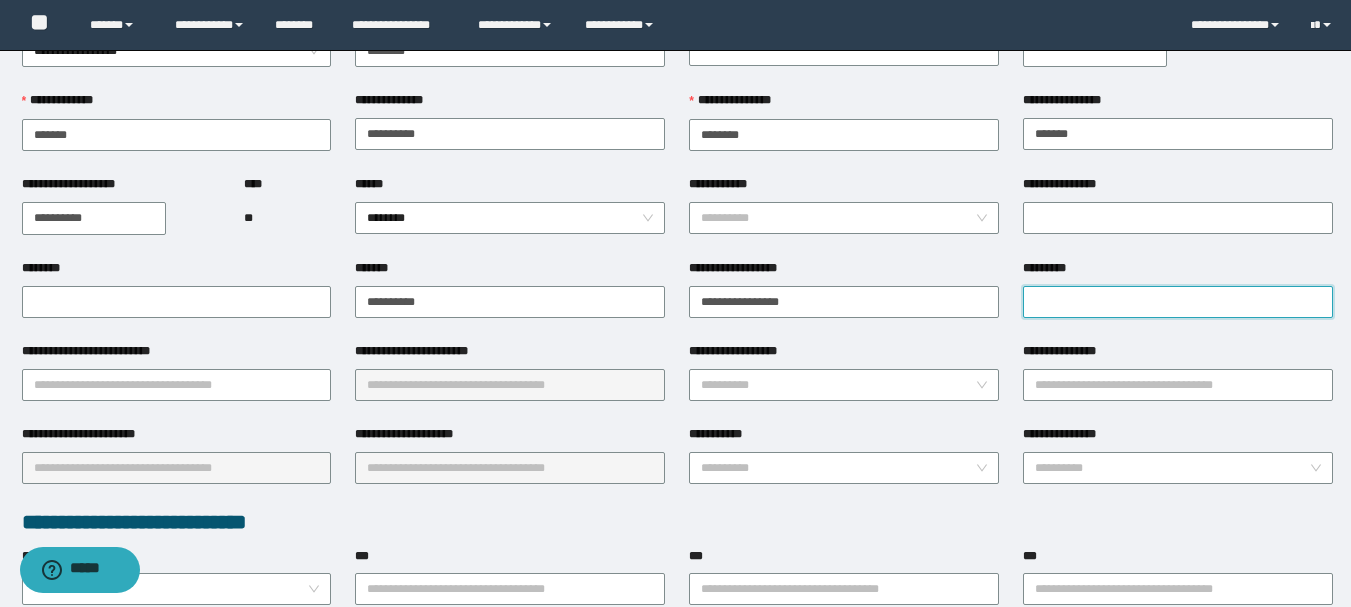 click on "*********" at bounding box center (1178, 302) 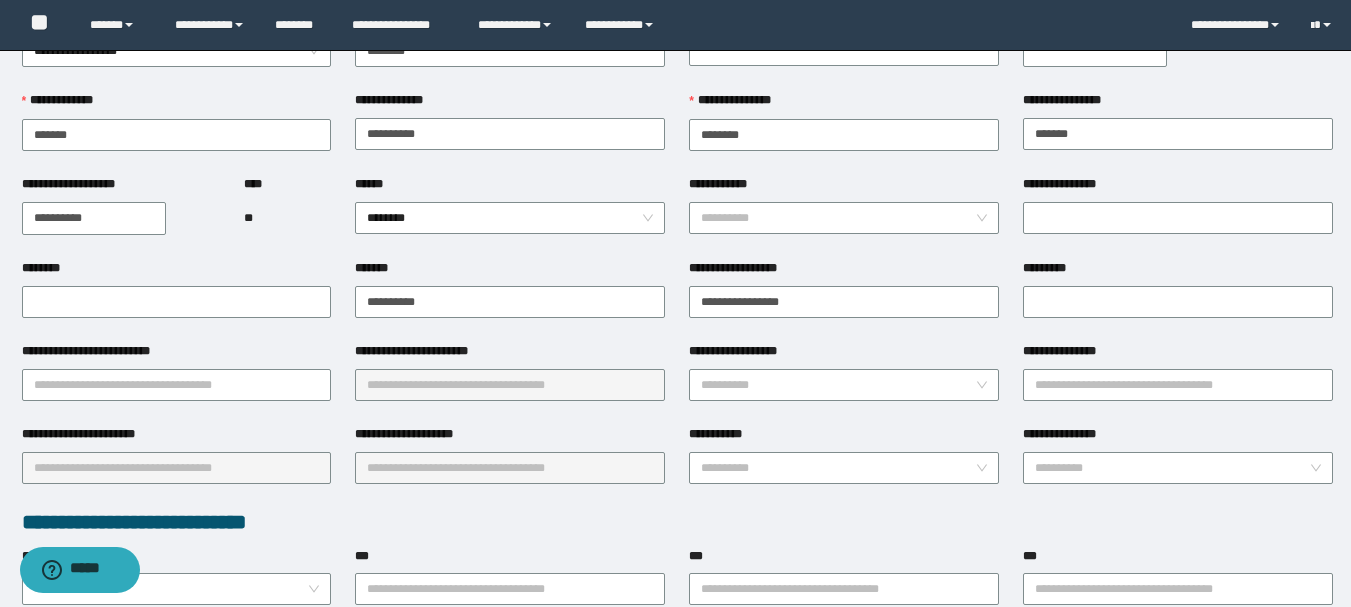 click on "**********" at bounding box center (177, 355) 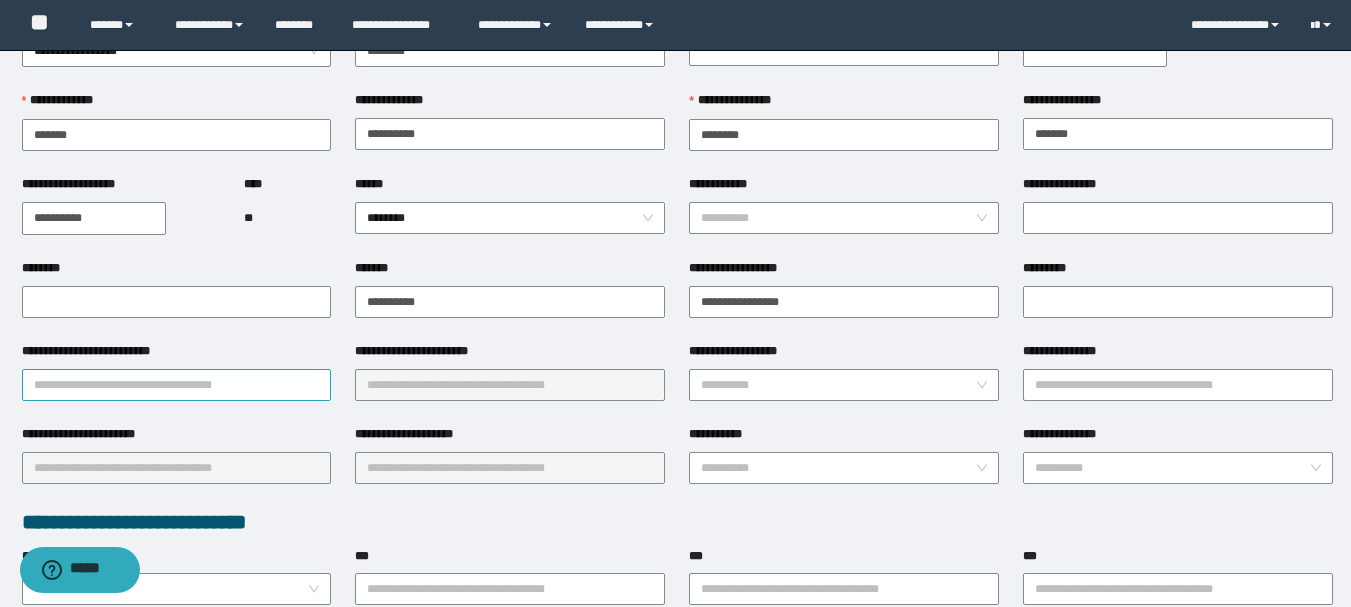 click on "**********" at bounding box center [177, 385] 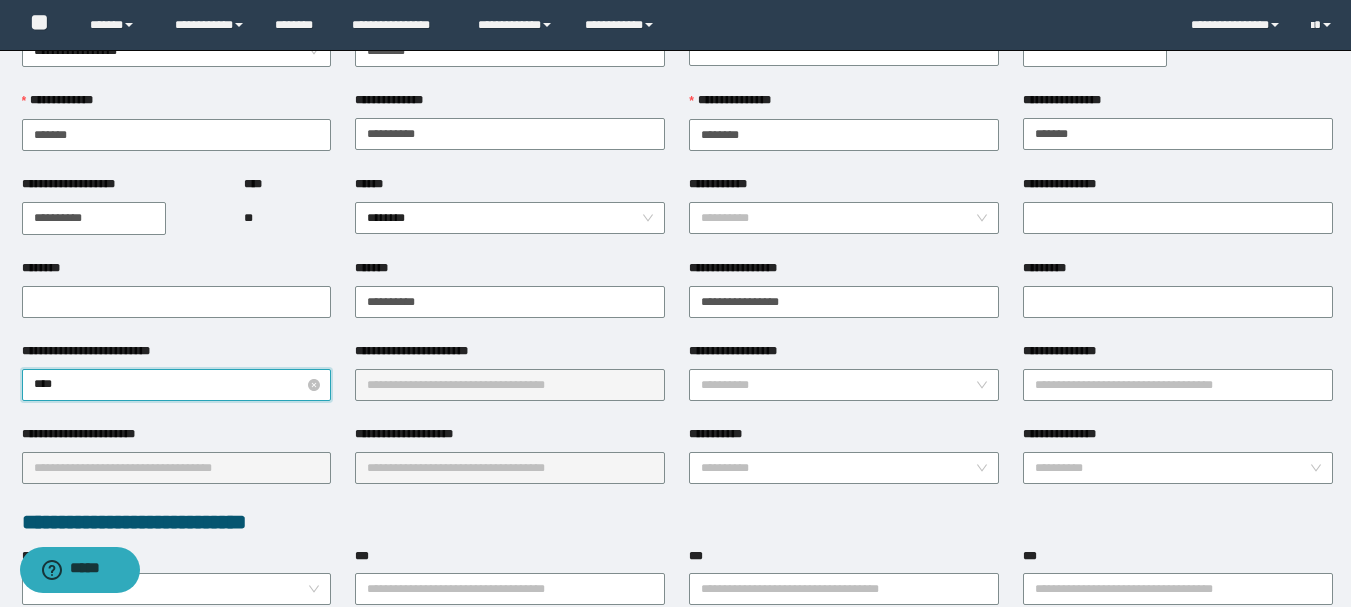 type on "*****" 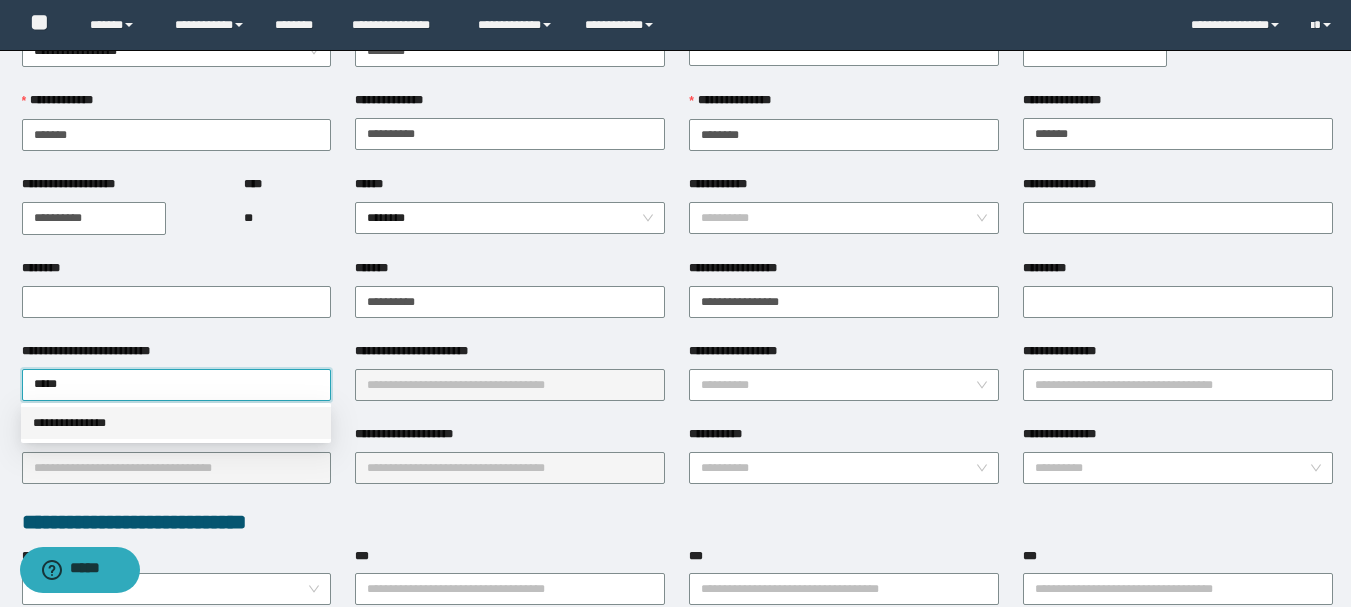 click on "**********" at bounding box center [176, 423] 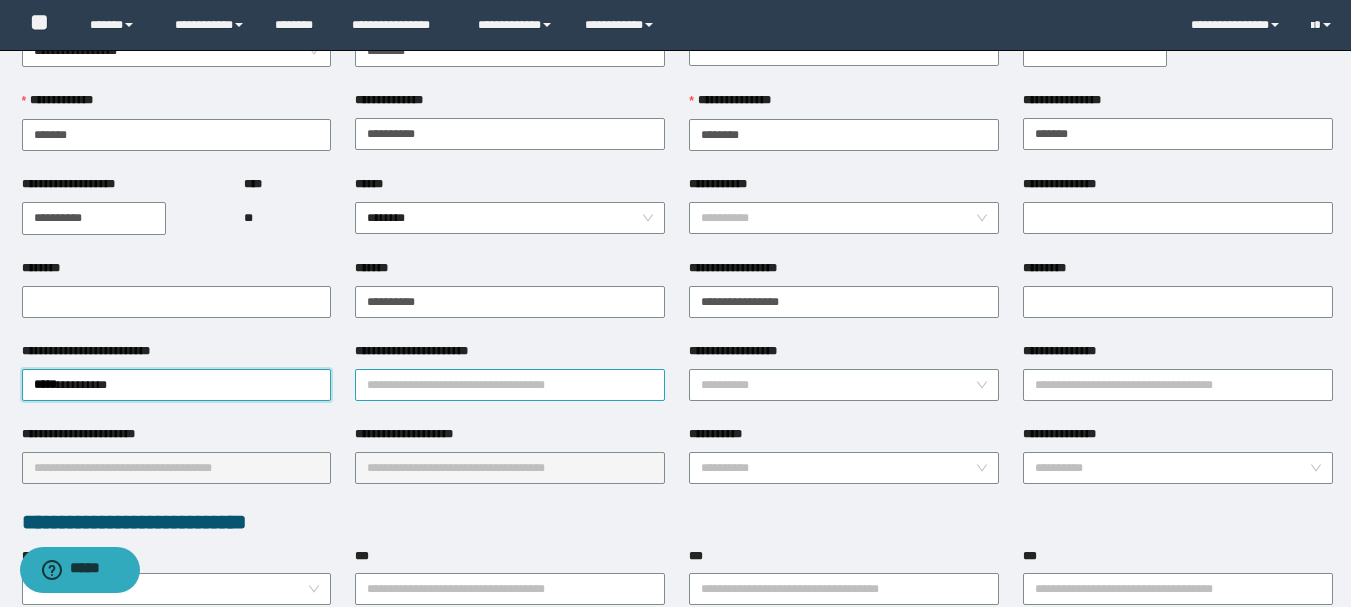 click on "**********" at bounding box center (510, 385) 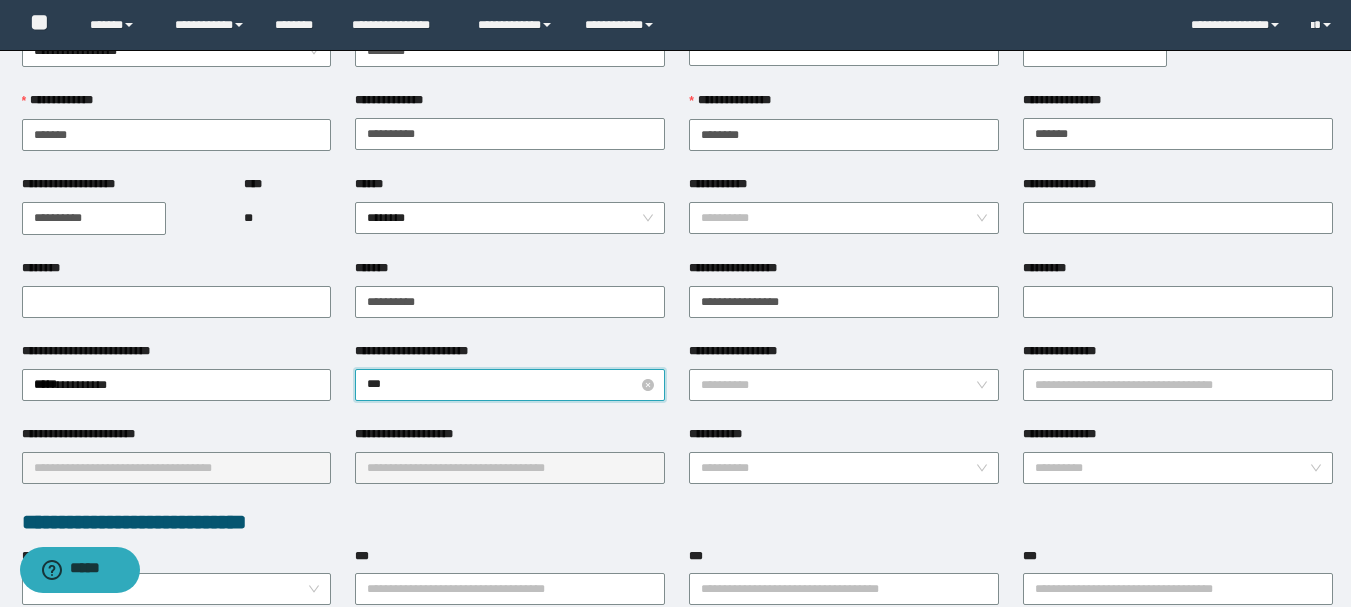 type on "****" 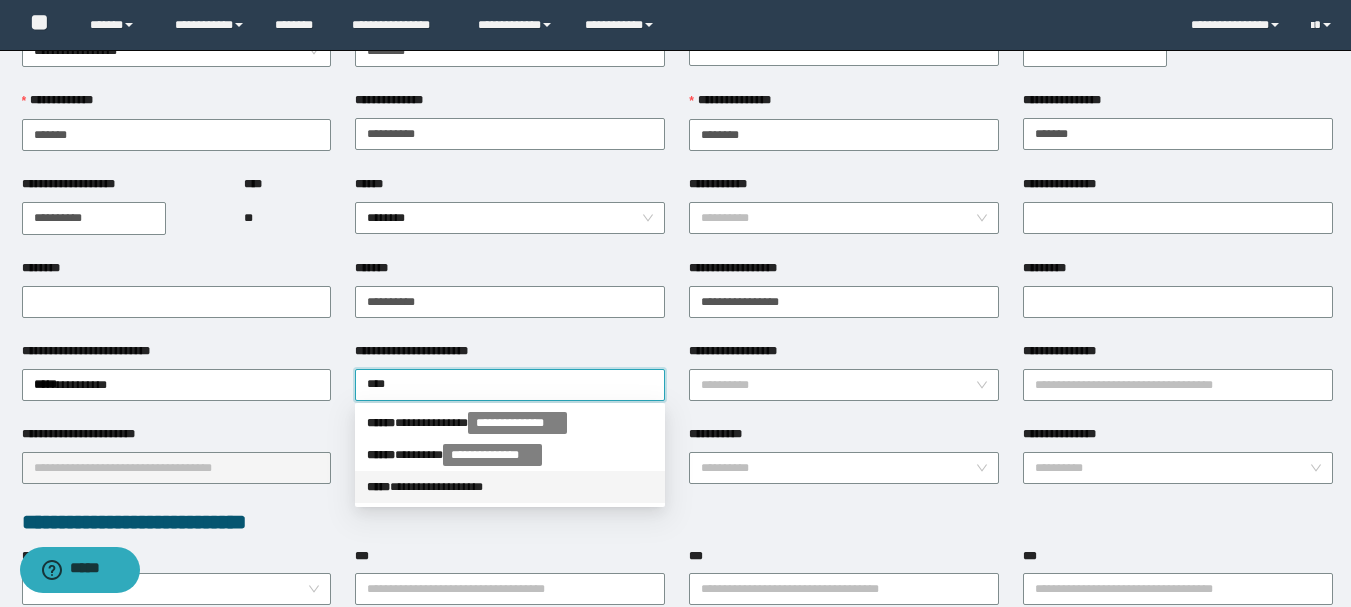 click on "**********" at bounding box center (510, 487) 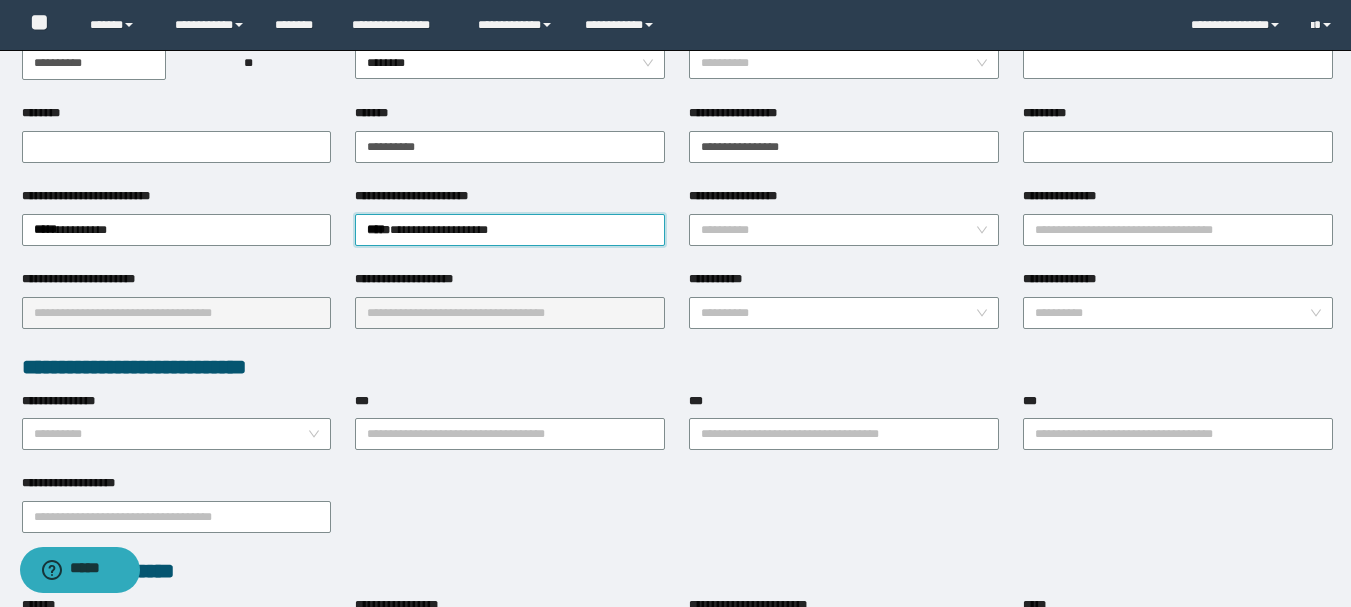 scroll, scrollTop: 300, scrollLeft: 0, axis: vertical 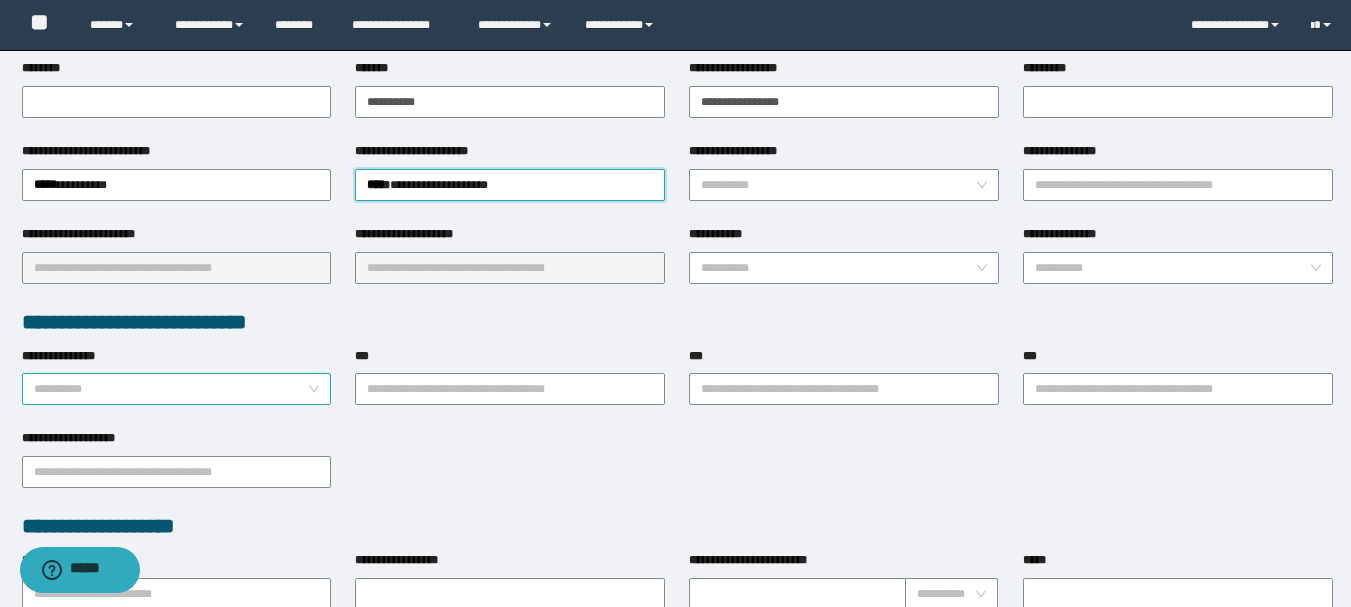 click on "**********" at bounding box center (171, 389) 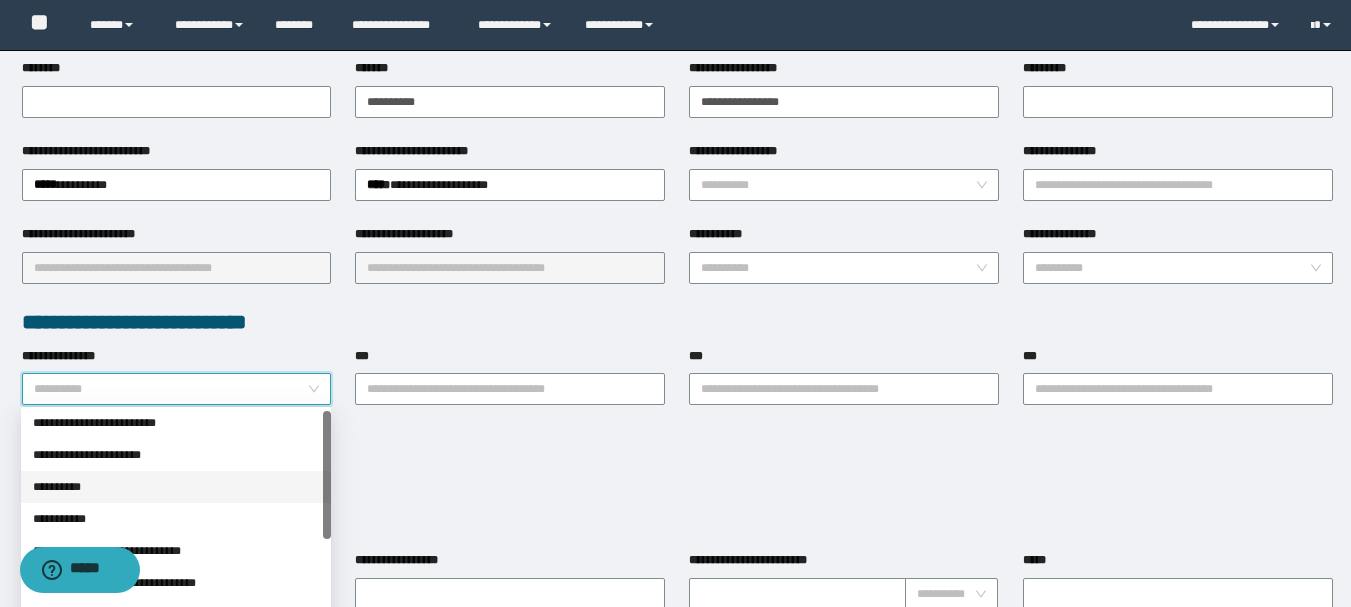 scroll, scrollTop: 0, scrollLeft: 0, axis: both 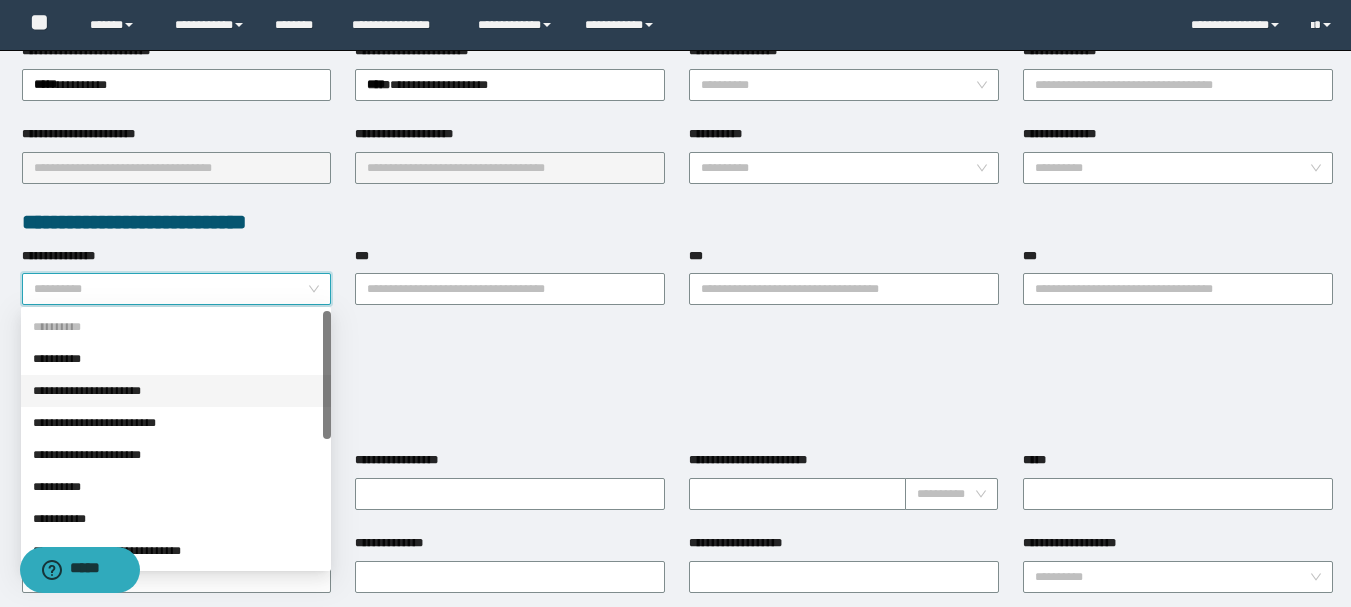 drag, startPoint x: 180, startPoint y: 396, endPoint x: 380, endPoint y: 325, distance: 212.22865 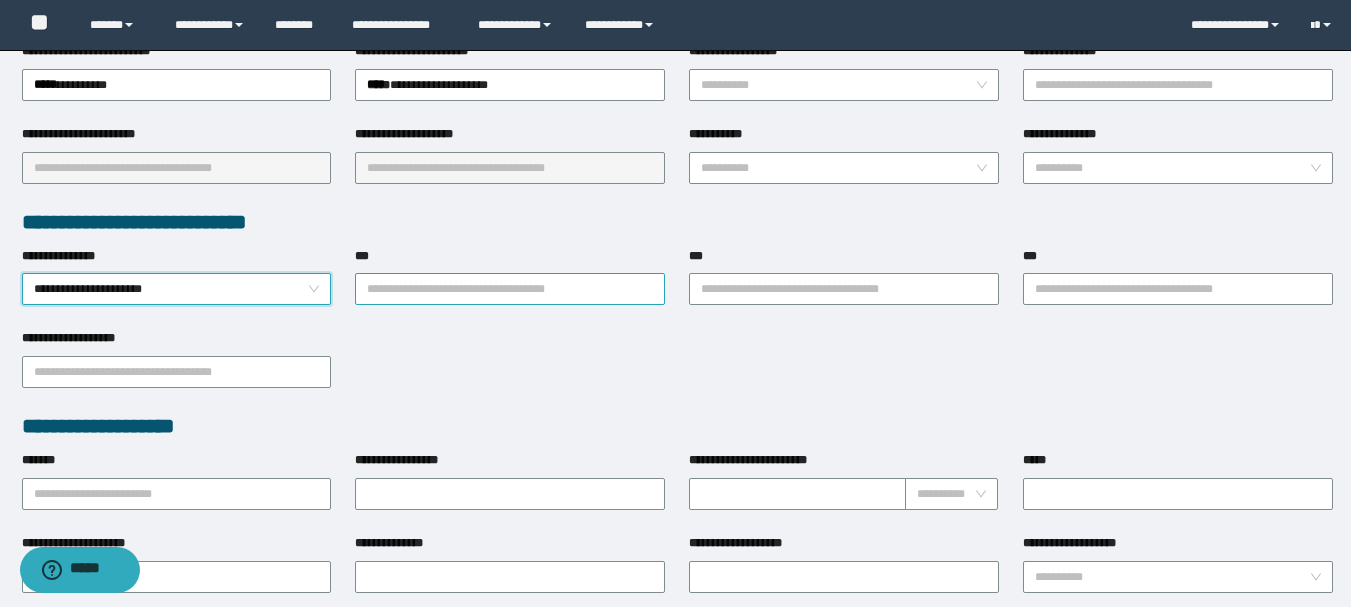 click on "***" at bounding box center (510, 289) 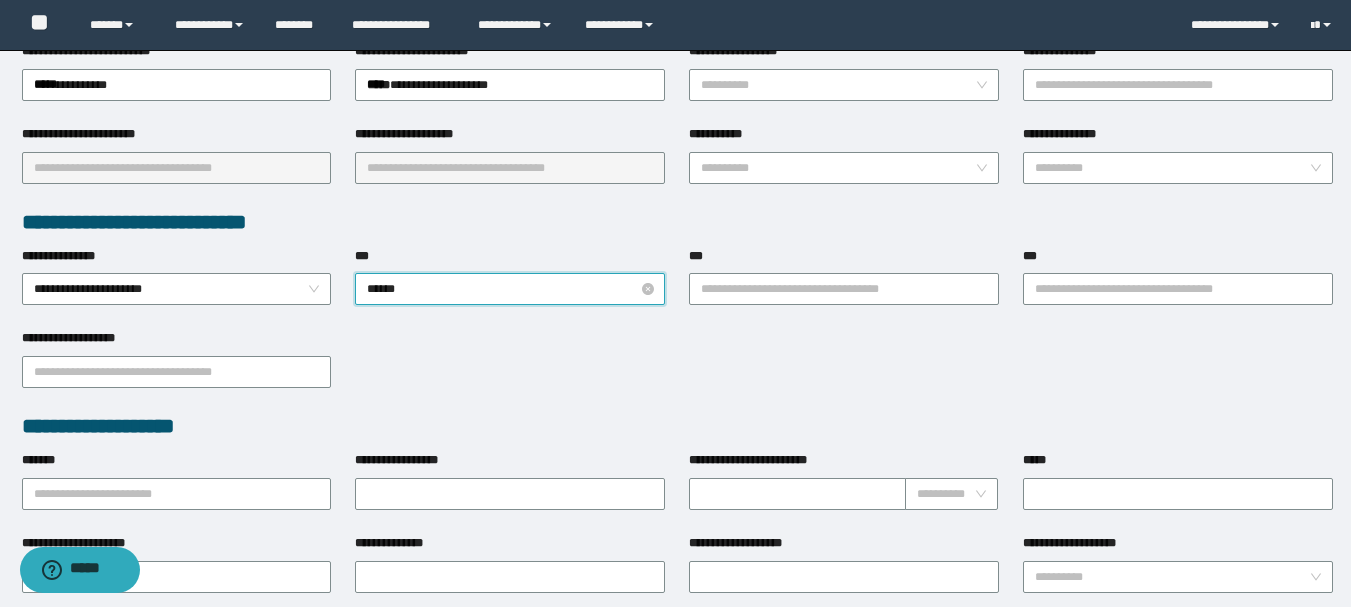 type on "*******" 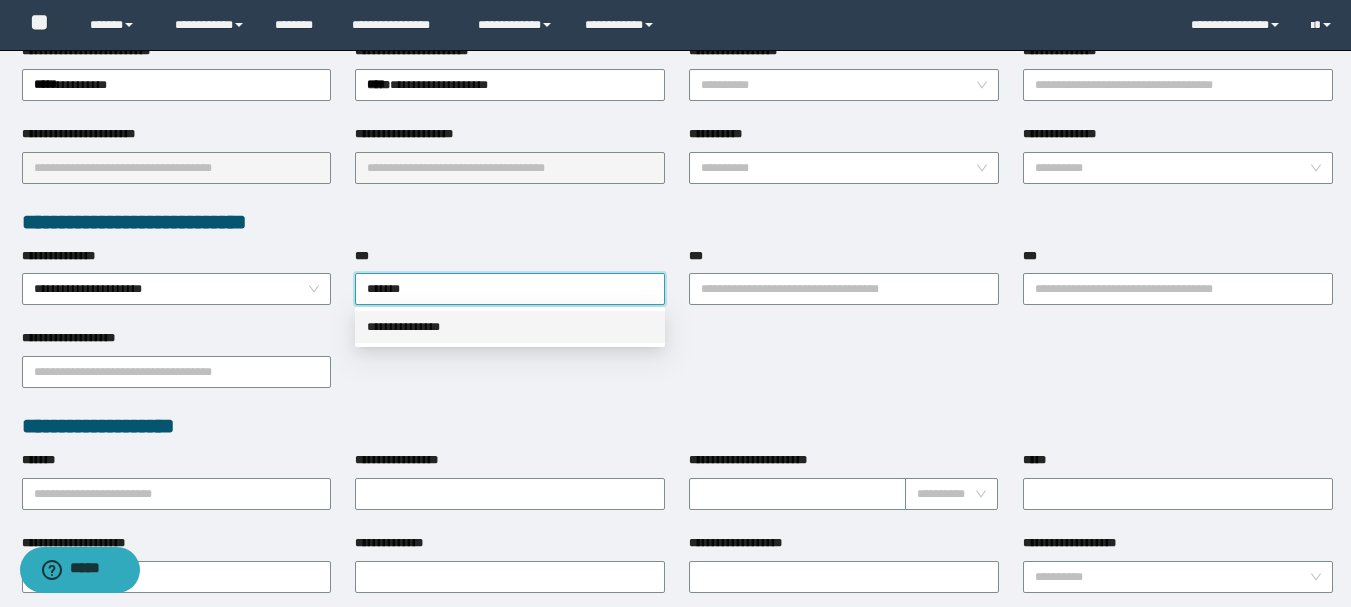 click on "**********" at bounding box center (510, 327) 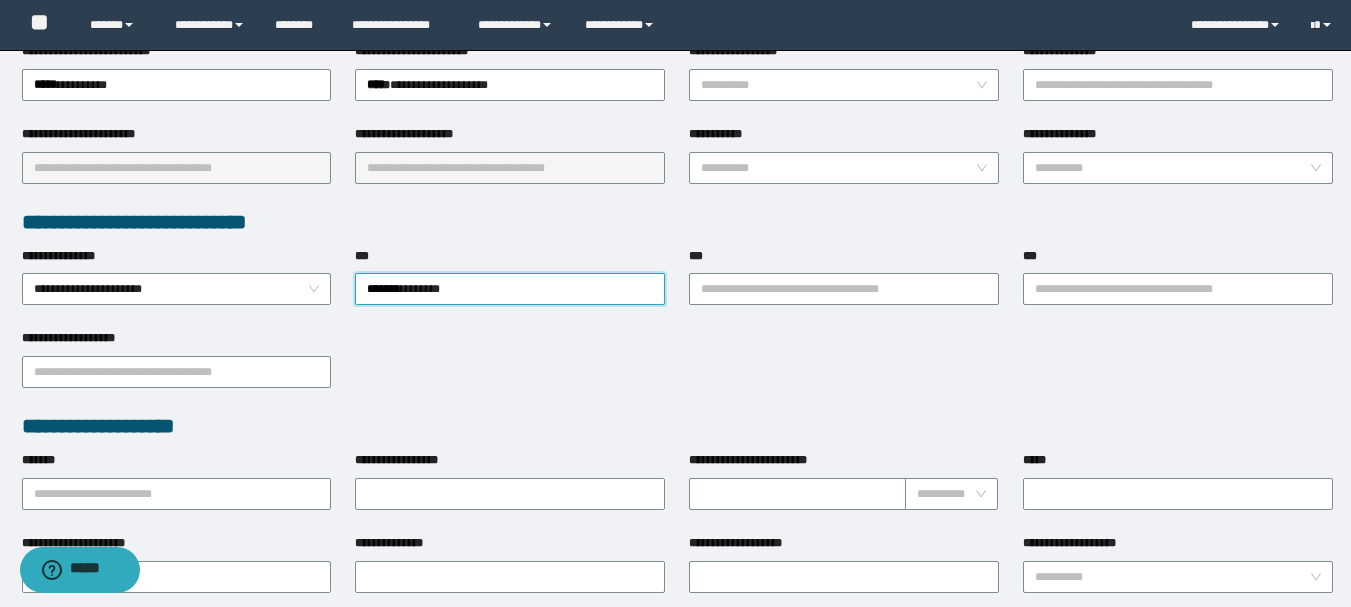 click on "***" at bounding box center (844, 260) 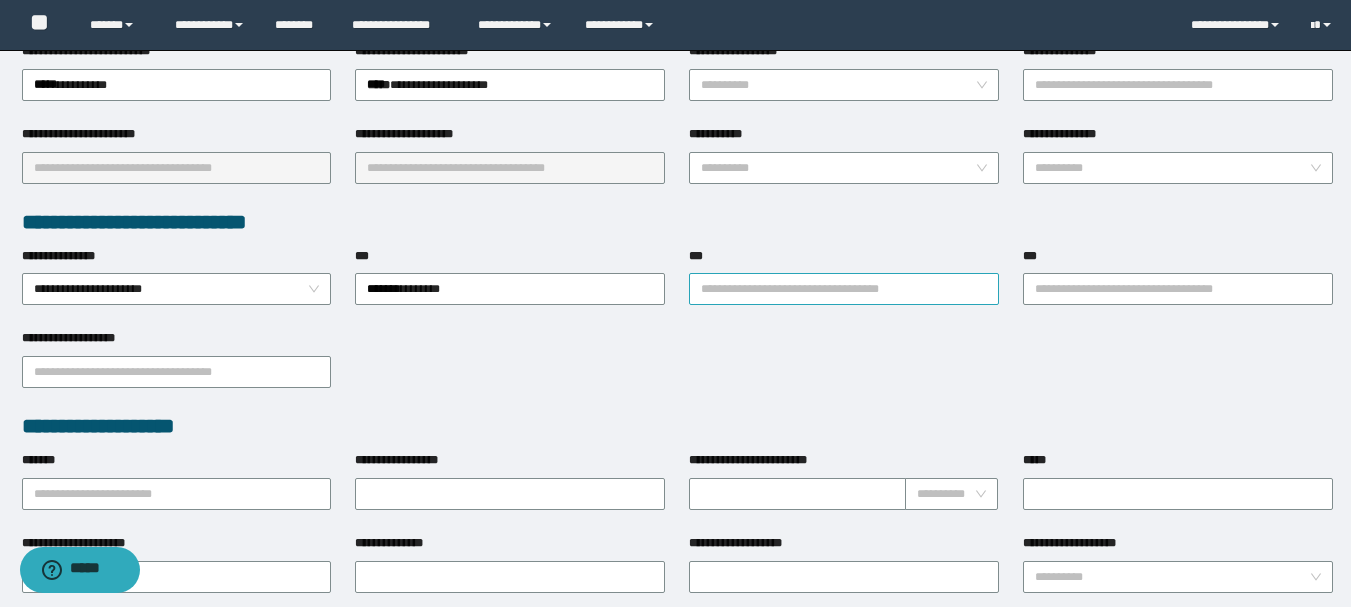 click on "***" at bounding box center [844, 289] 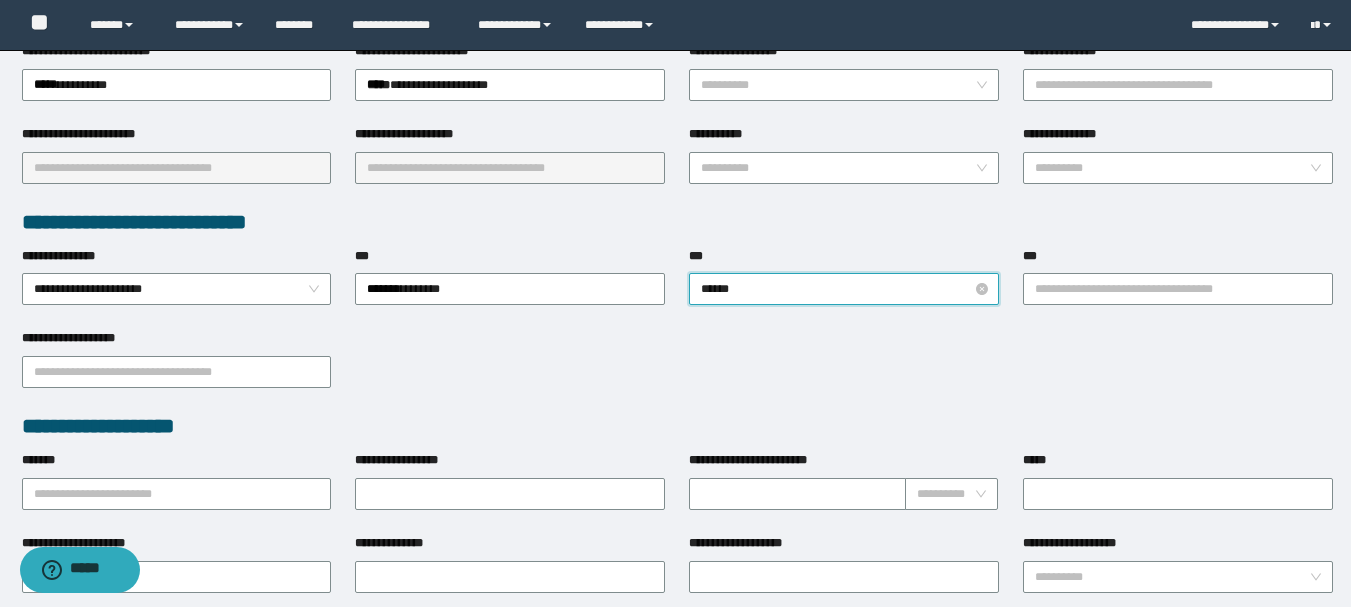 type on "*******" 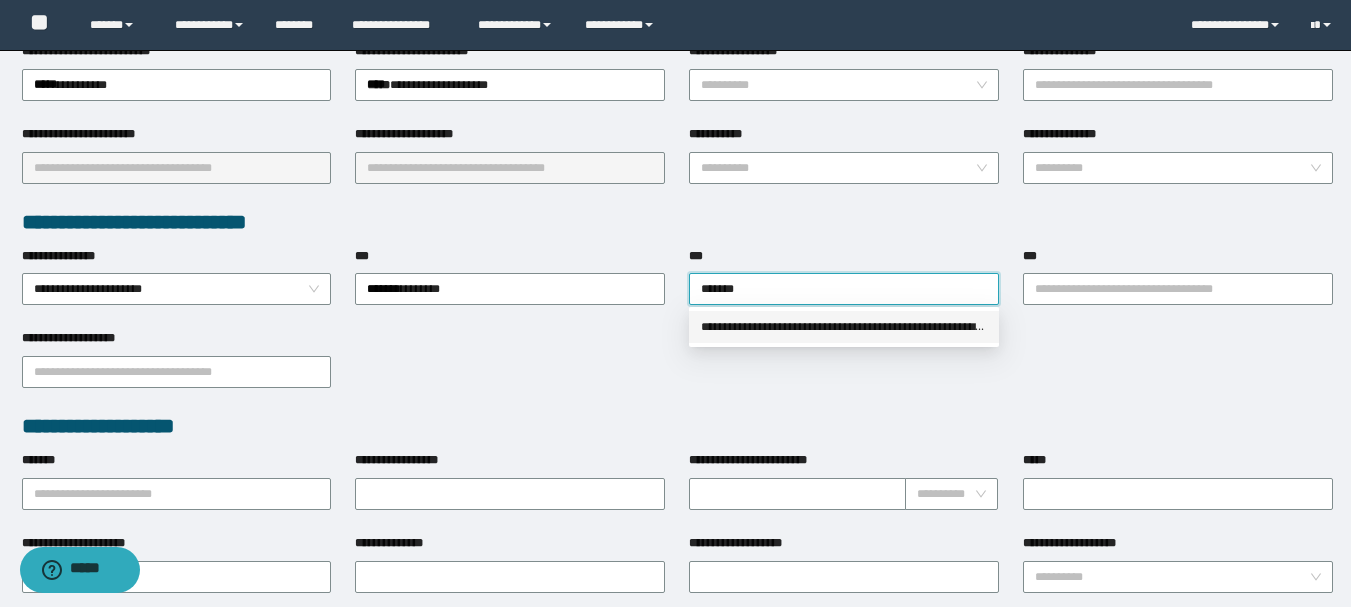 click on "**********" at bounding box center (844, 327) 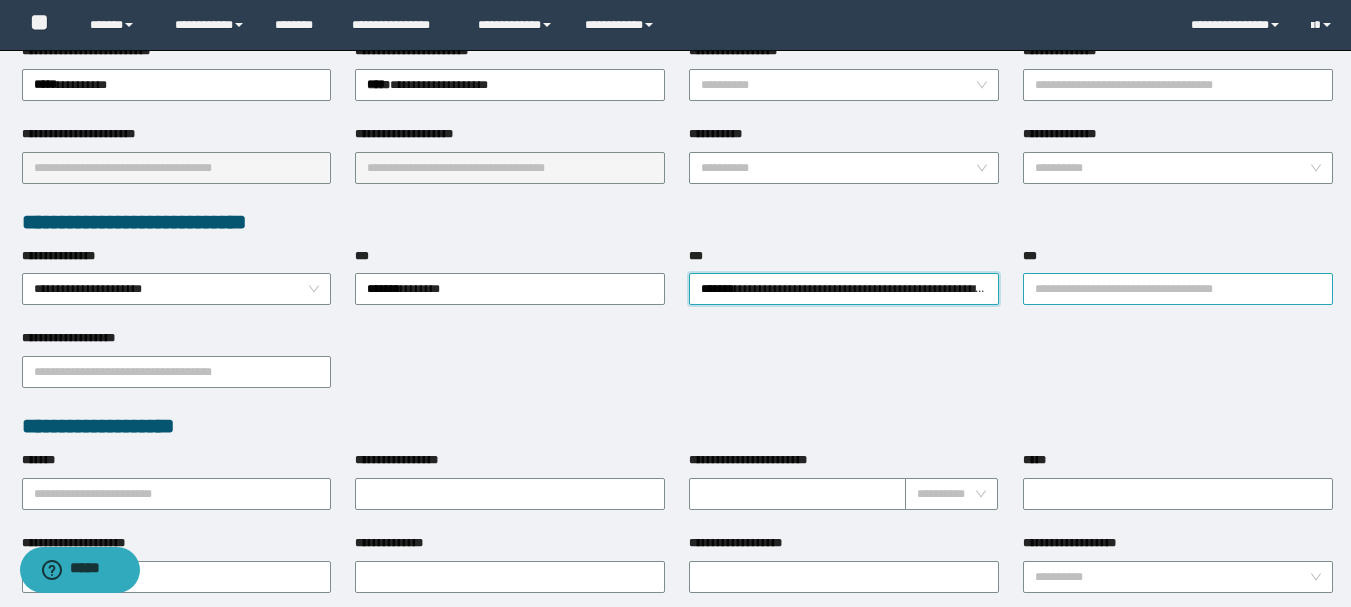 click on "***" at bounding box center [1178, 289] 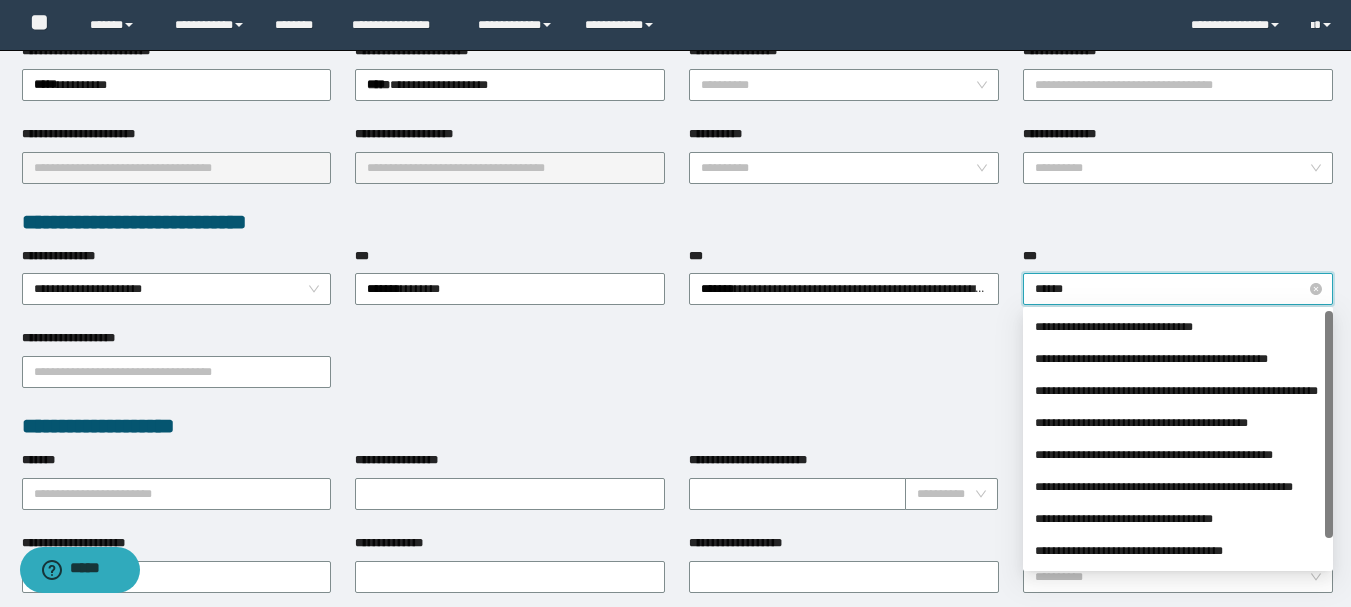 type on "*******" 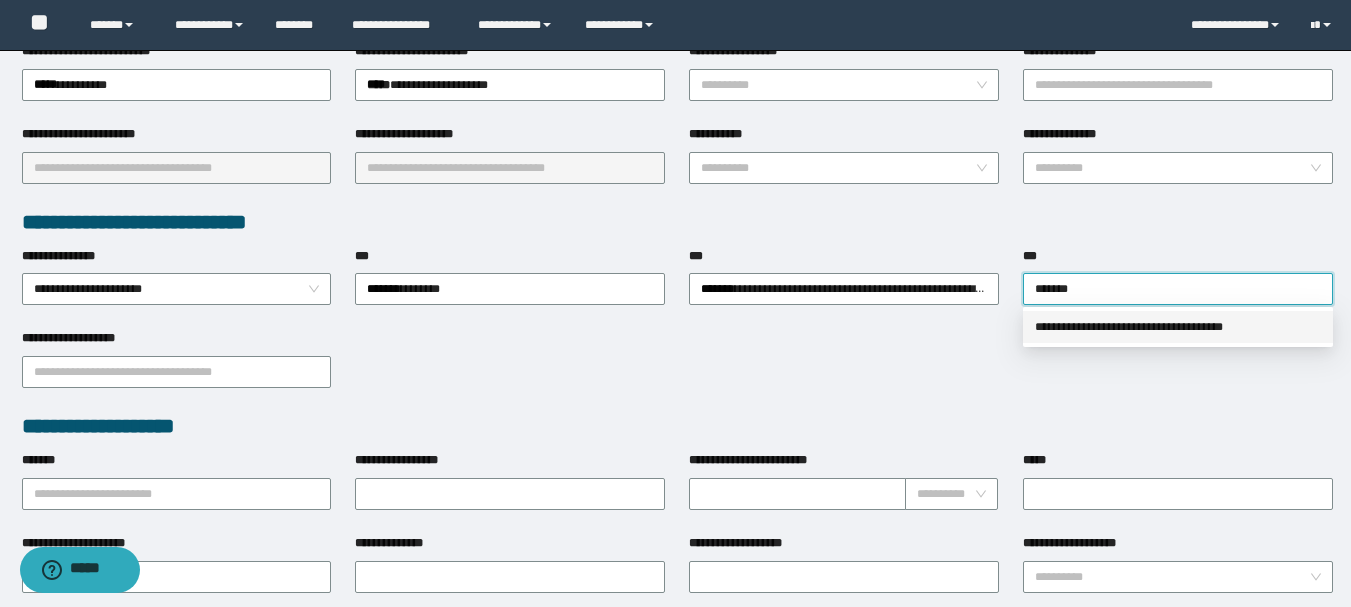 click on "**********" at bounding box center [1178, 327] 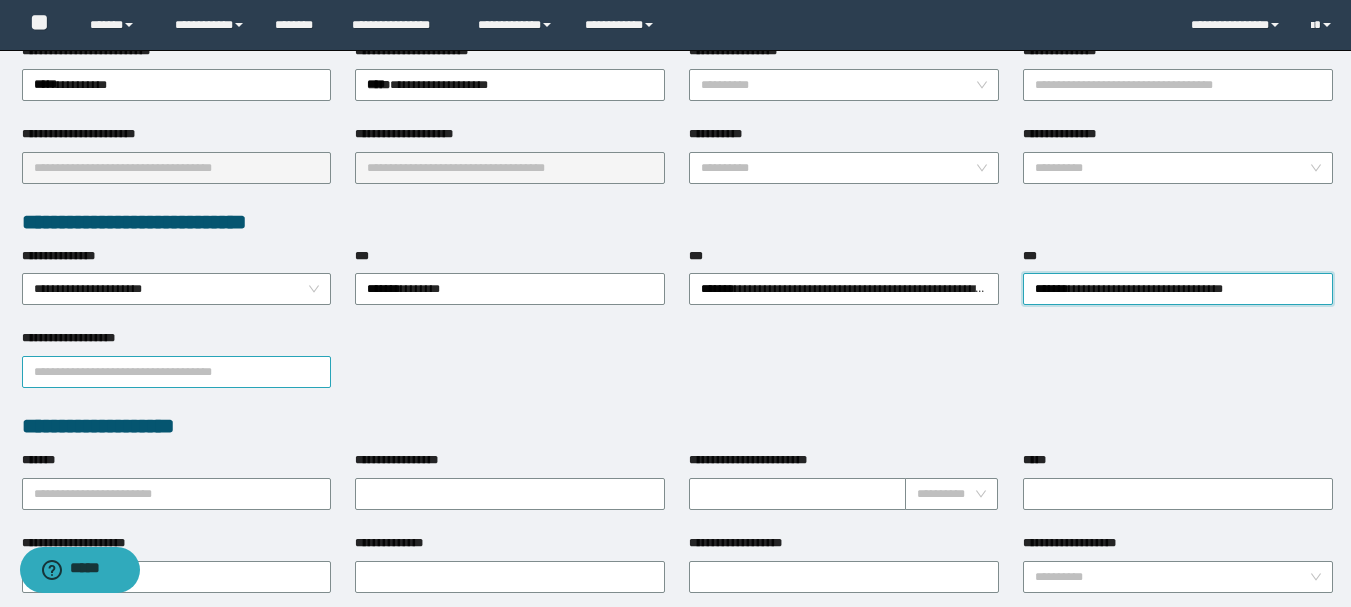 click on "**********" at bounding box center (177, 372) 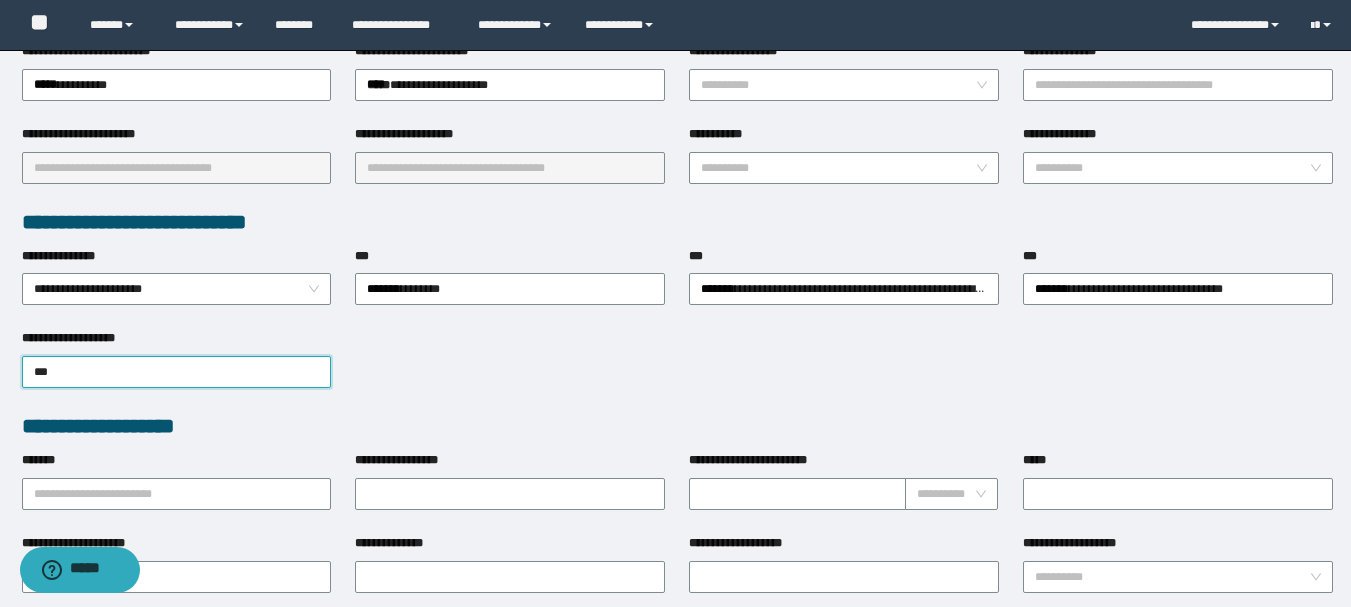 type on "****" 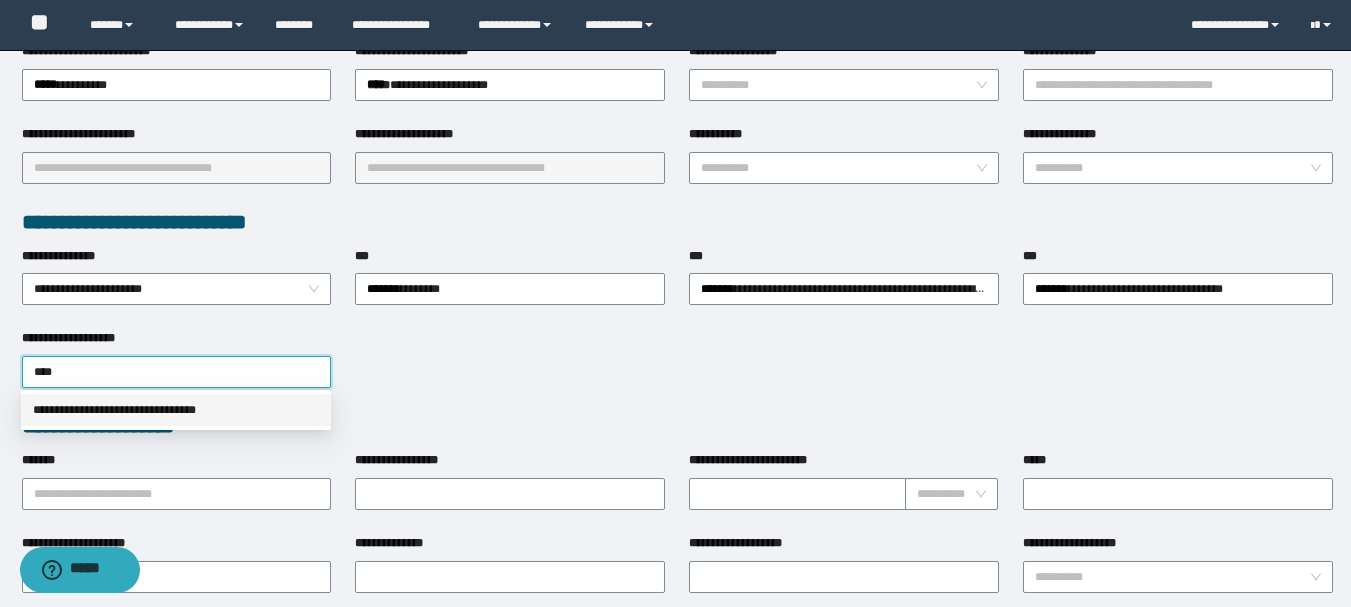 click on "**********" at bounding box center (176, 410) 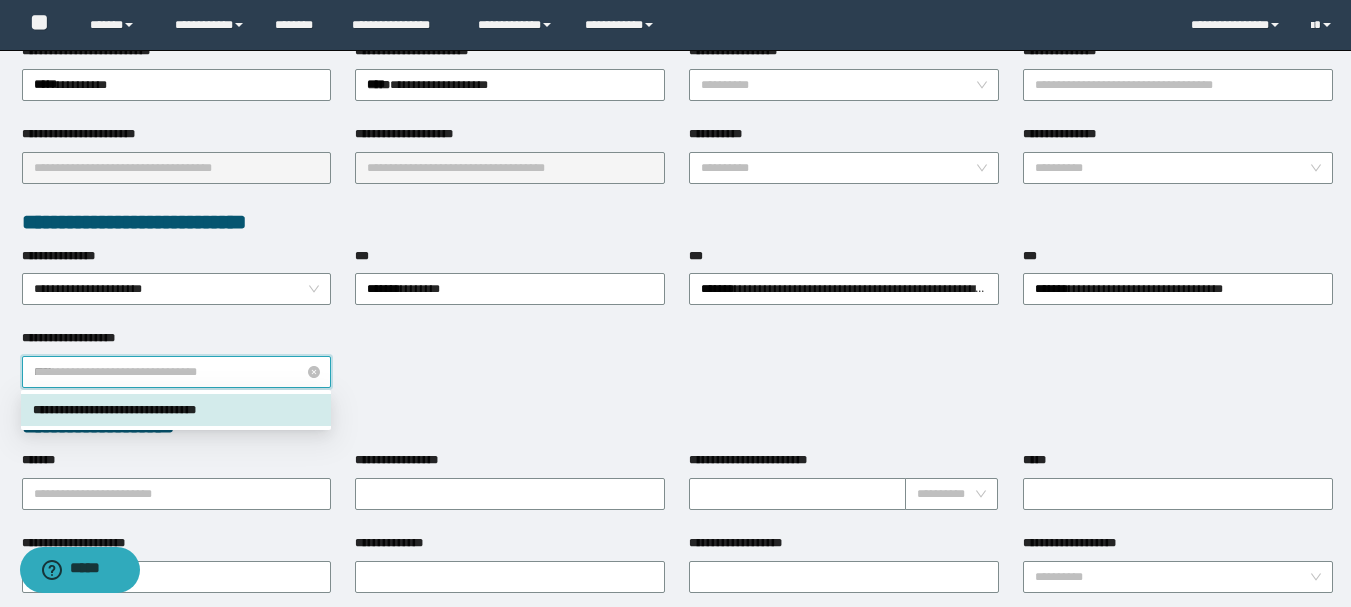 drag, startPoint x: 270, startPoint y: 380, endPoint x: 90, endPoint y: 378, distance: 180.01111 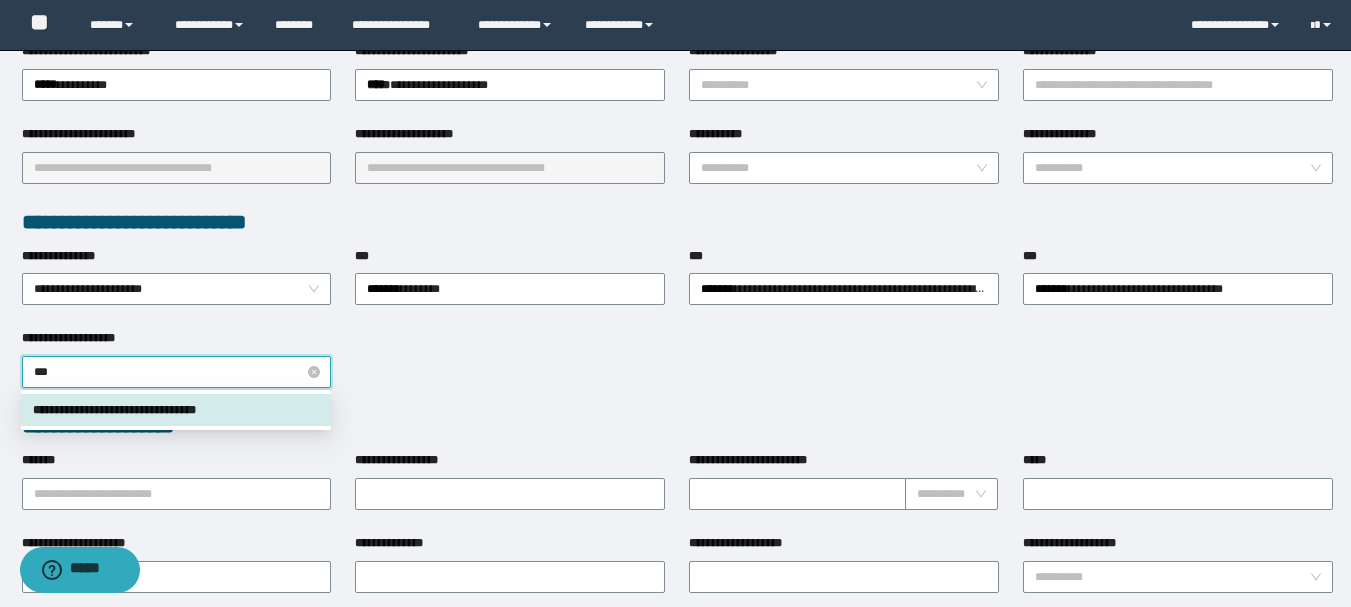 type on "****" 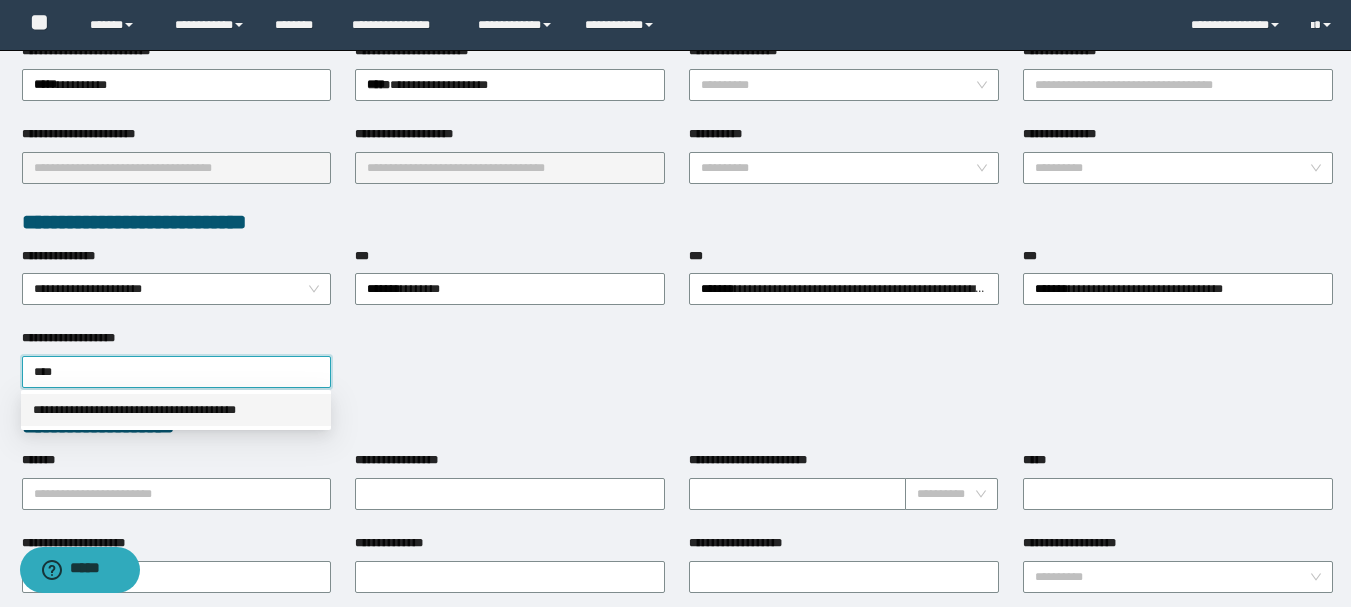 click on "**********" at bounding box center [176, 410] 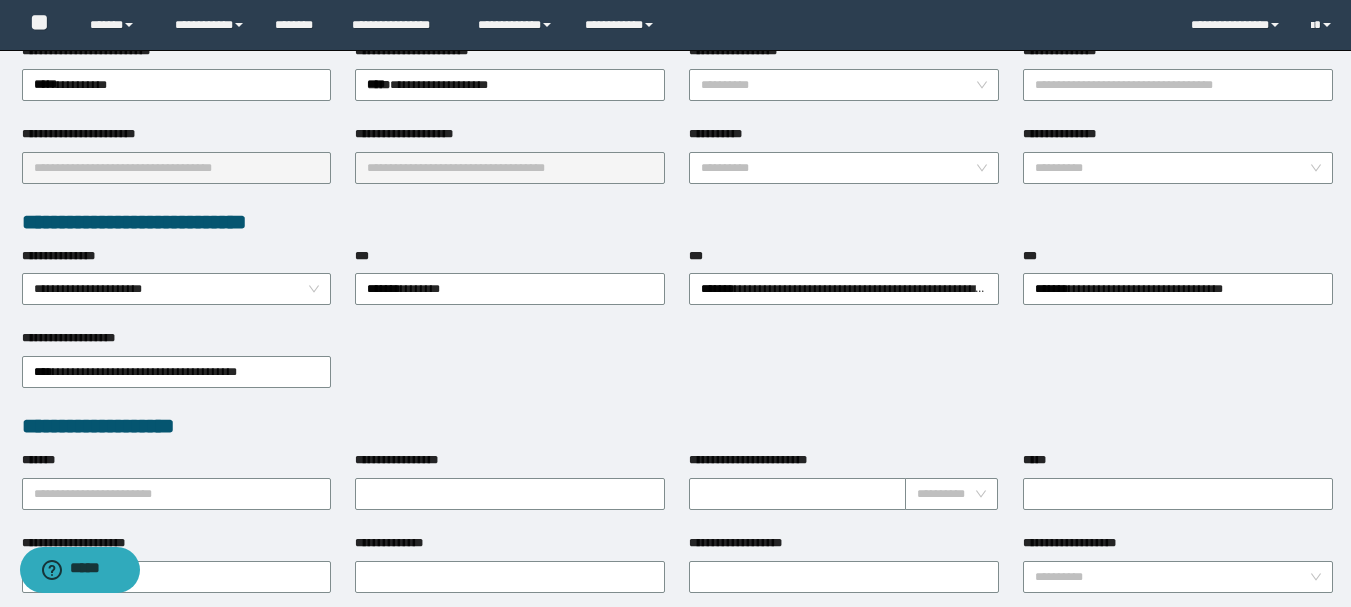 type 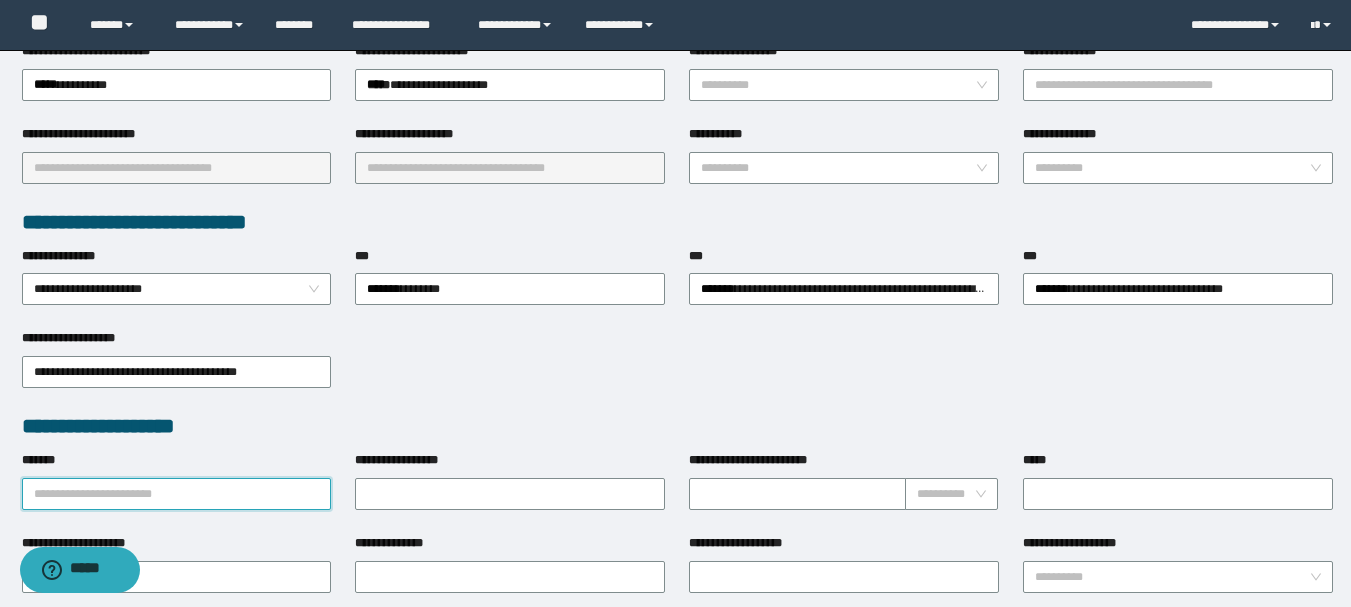 click on "*******" at bounding box center [177, 494] 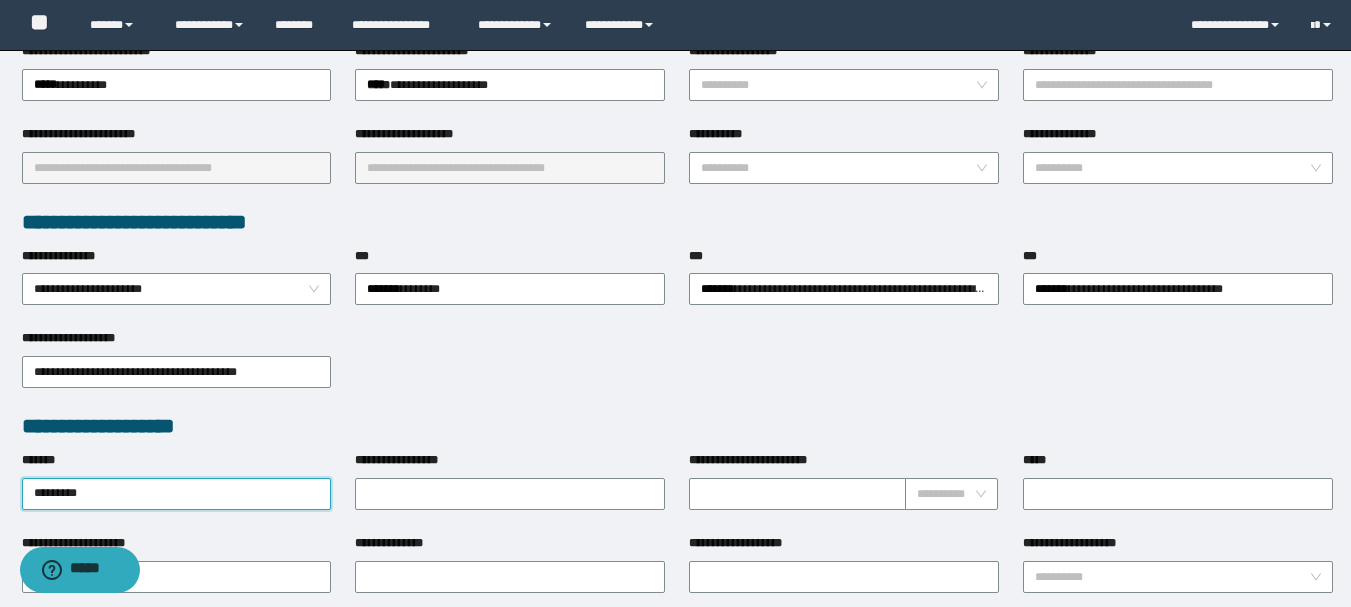 scroll, scrollTop: 500, scrollLeft: 0, axis: vertical 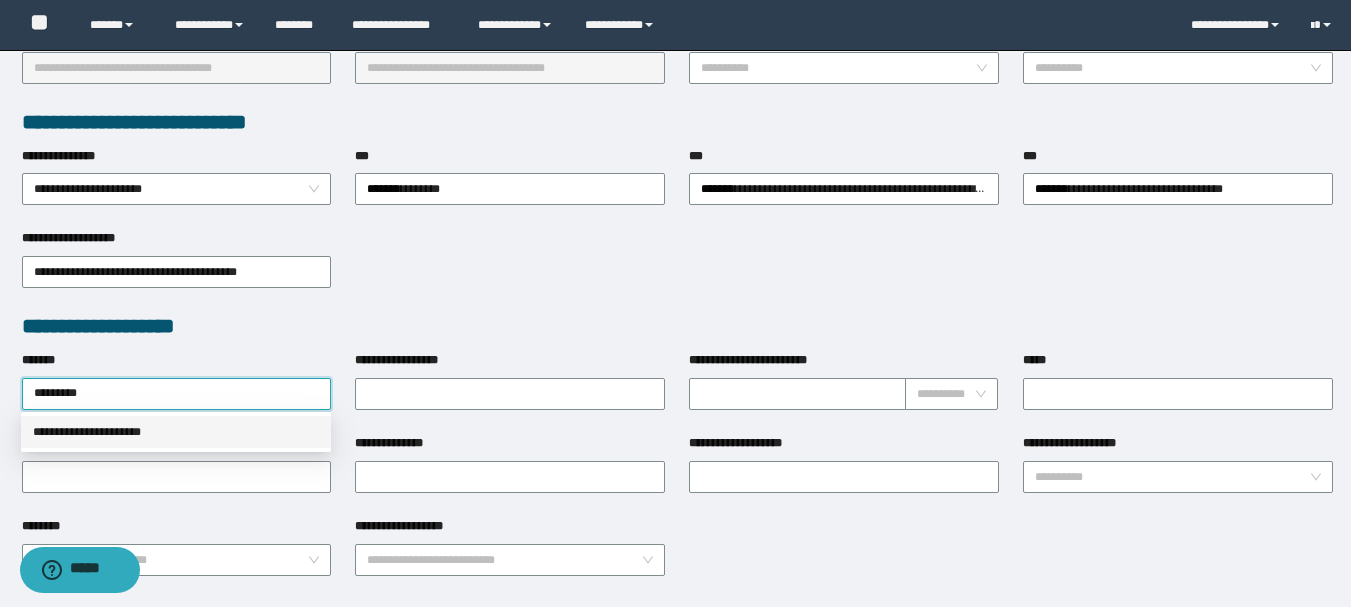 click on "**********" at bounding box center [176, 432] 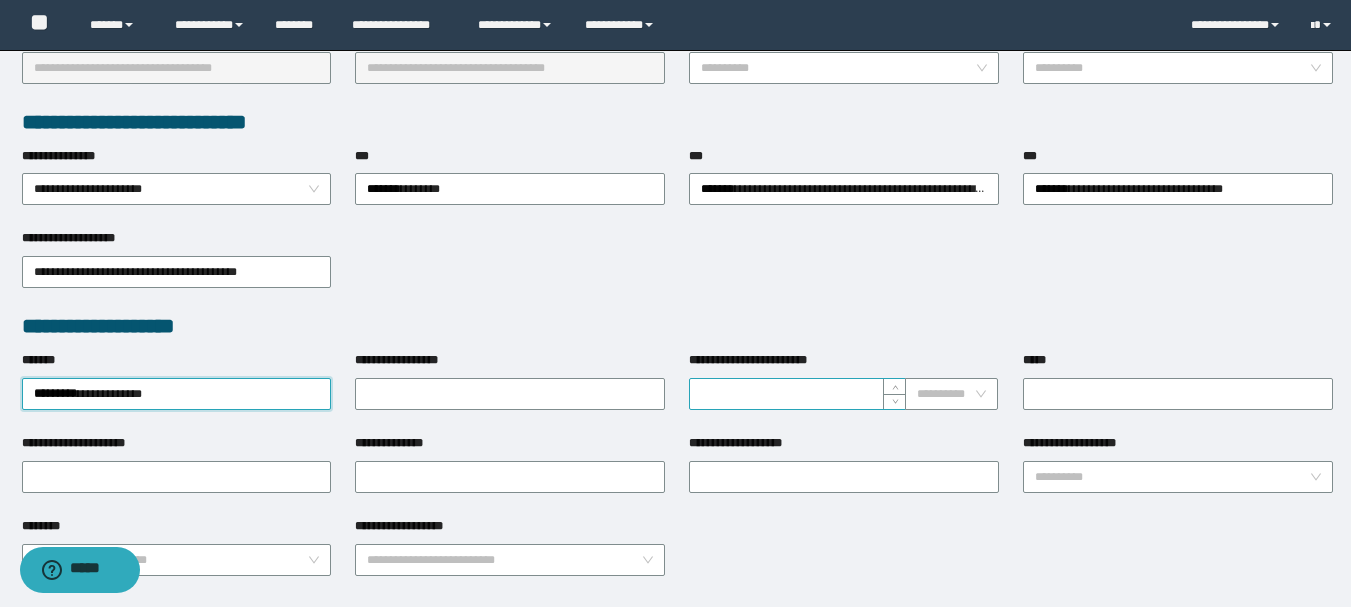 click on "**********" at bounding box center [844, 392] 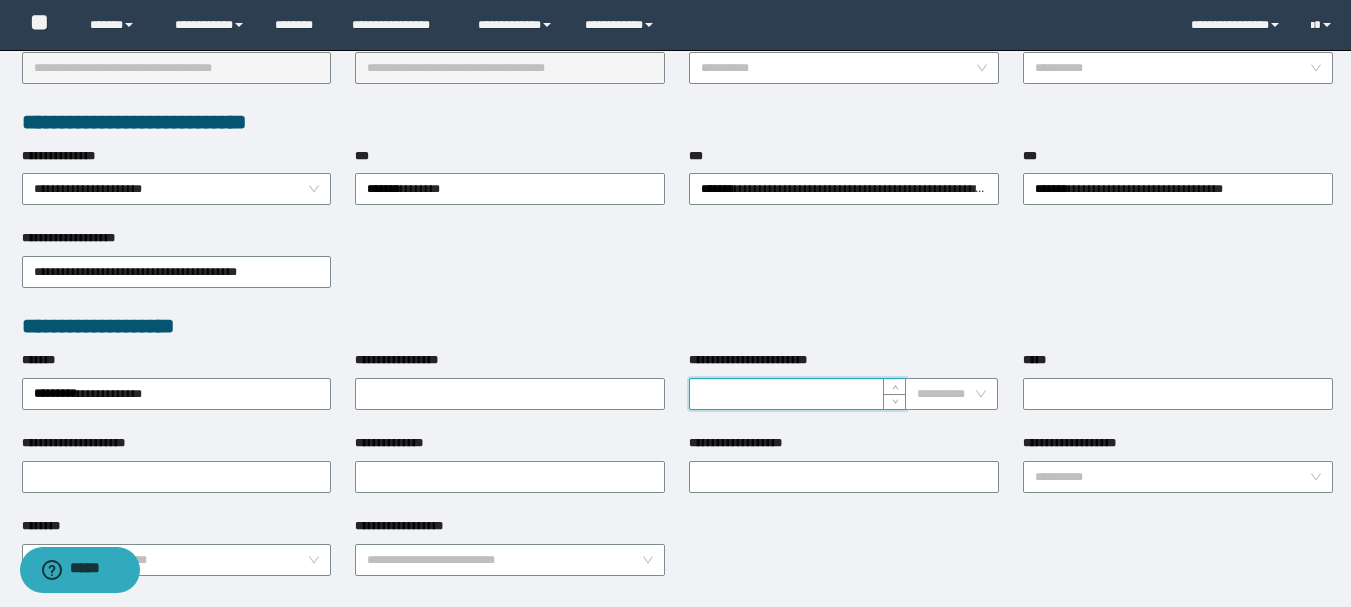 click on "**********" at bounding box center (797, 394) 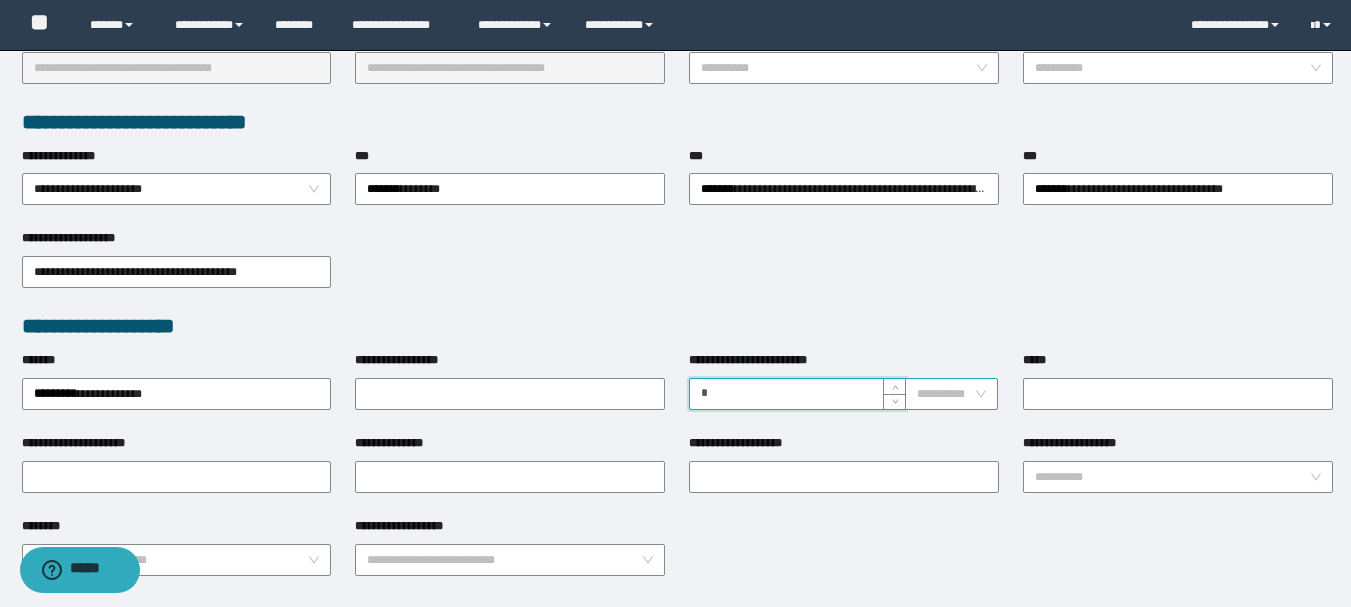 type on "*" 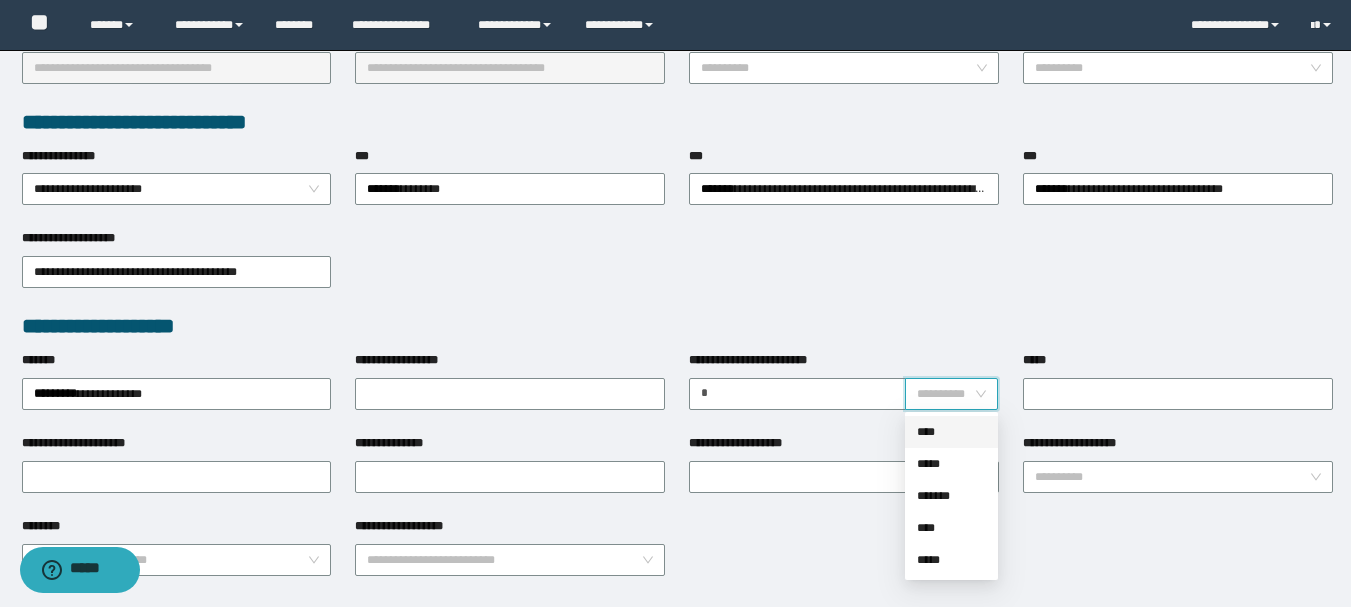 click on "****" at bounding box center [951, 432] 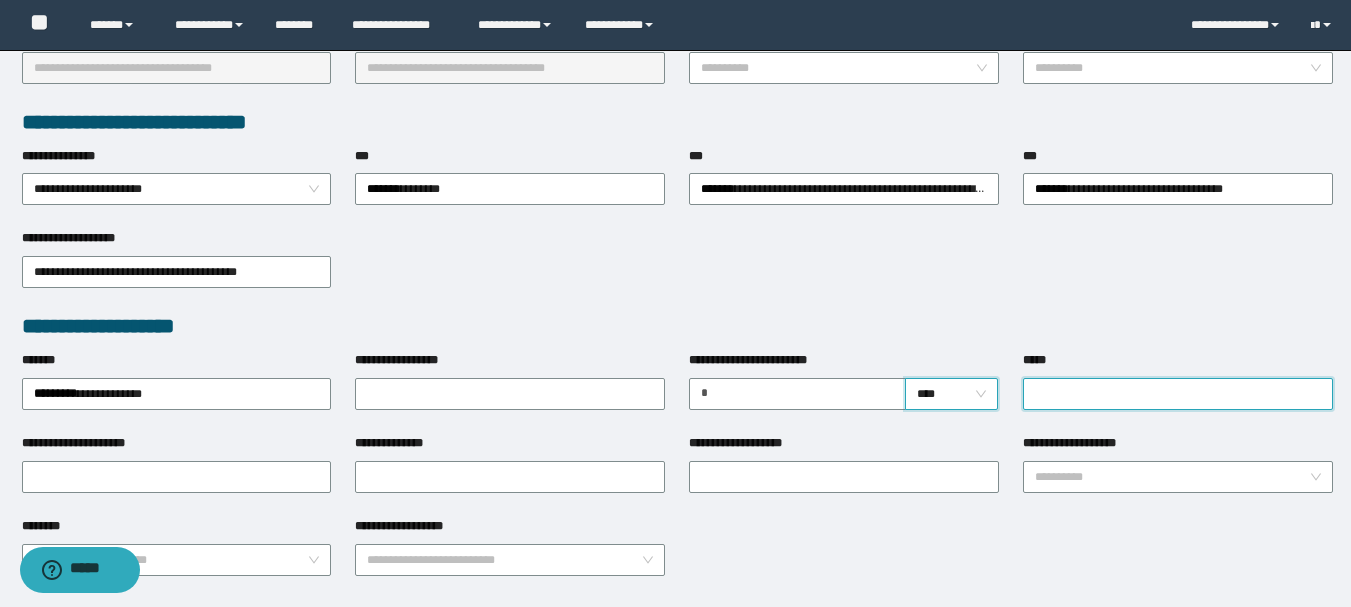 click on "*****" at bounding box center [1178, 394] 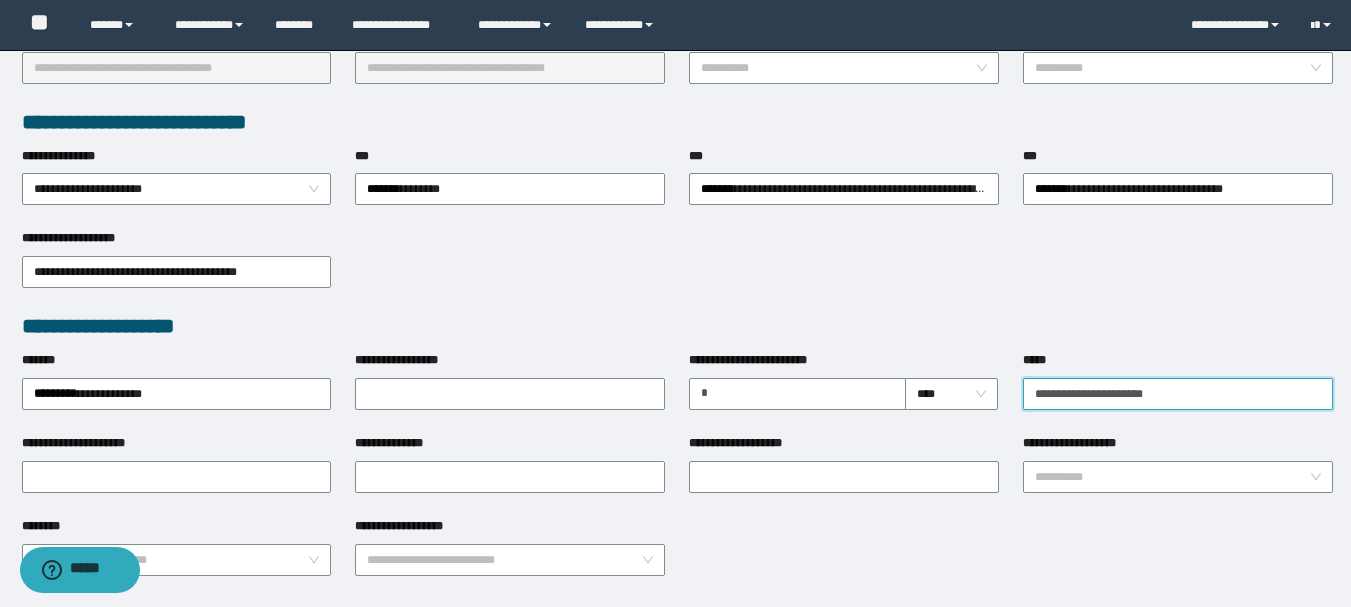 drag, startPoint x: 1164, startPoint y: 391, endPoint x: 998, endPoint y: 413, distance: 167.45149 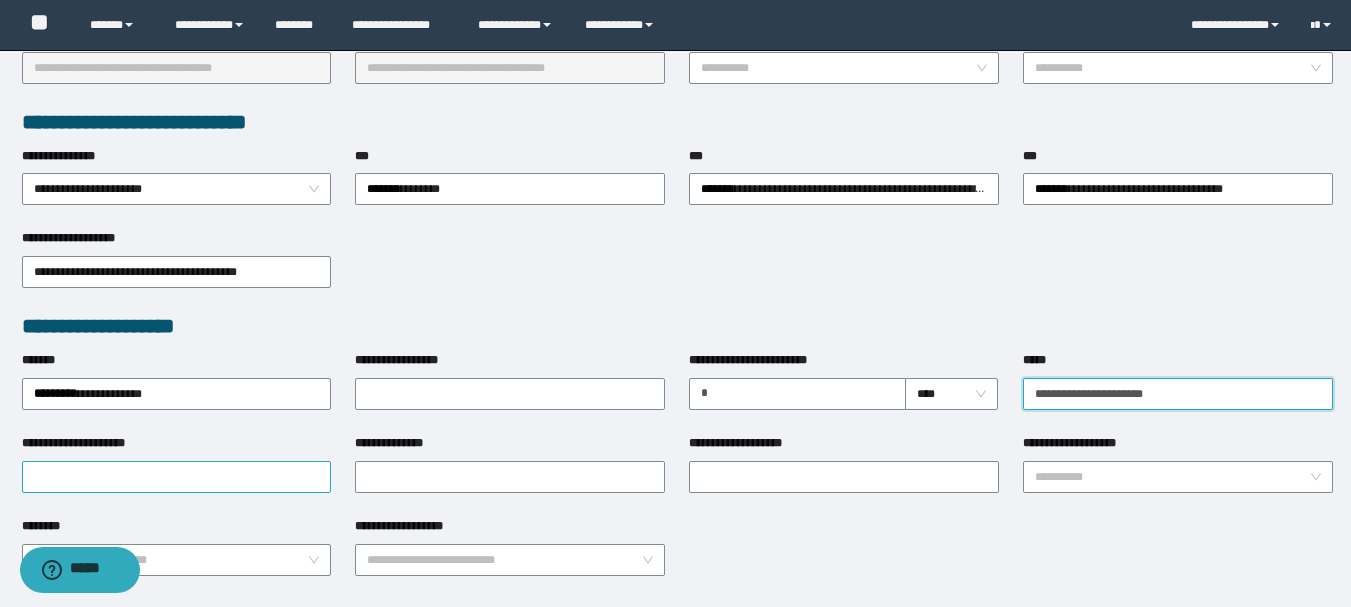 type on "**********" 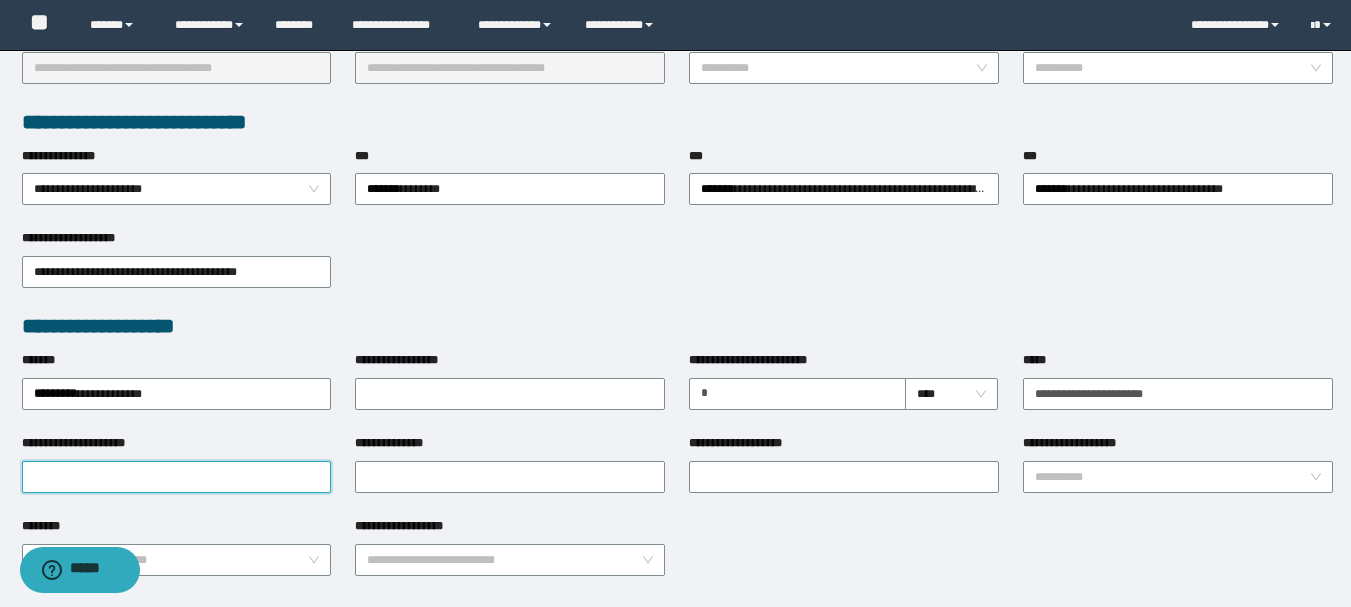 click on "**********" at bounding box center (177, 477) 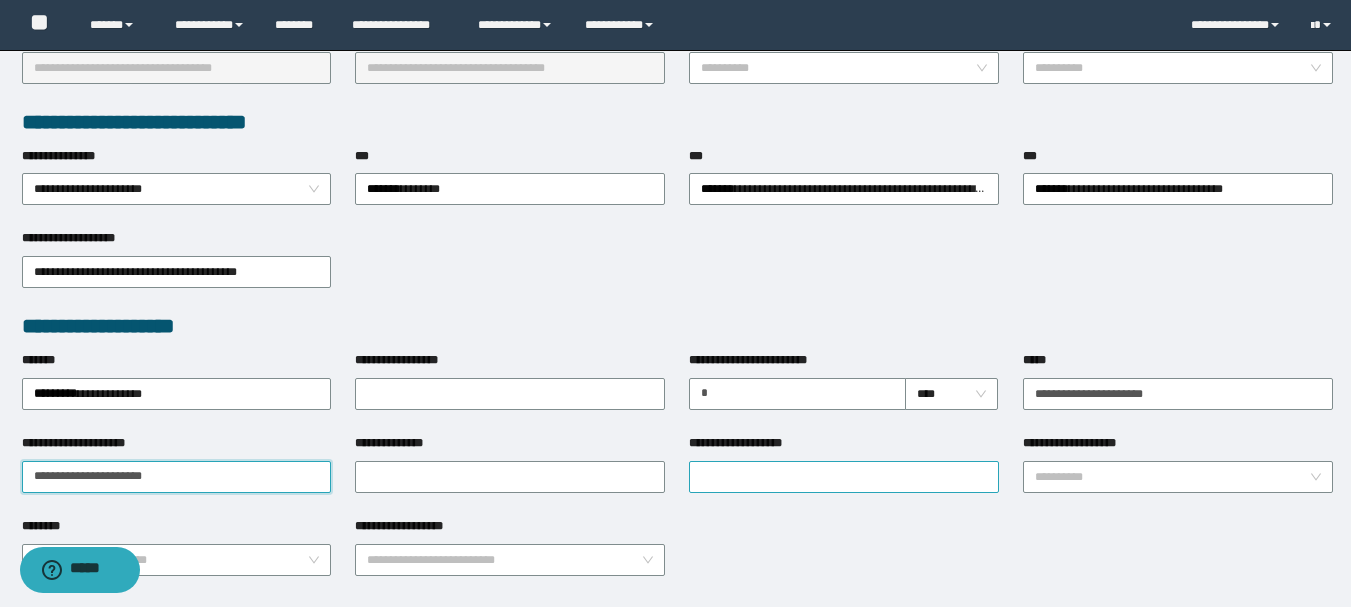type on "**********" 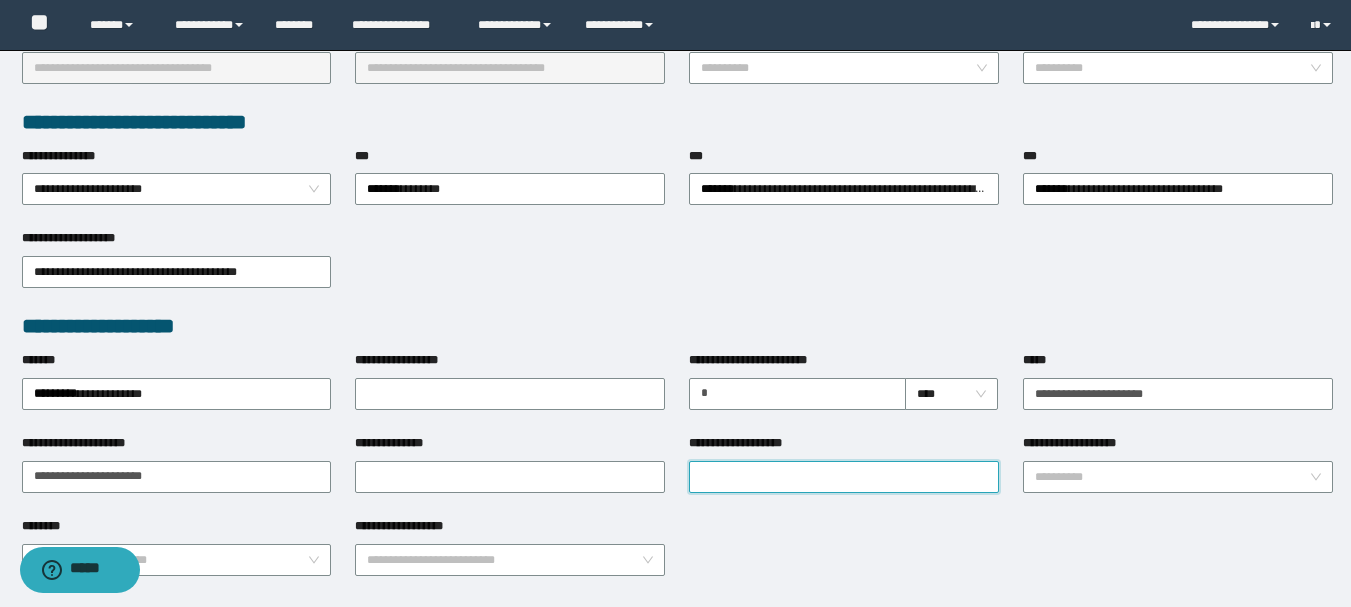 click on "**********" at bounding box center [844, 477] 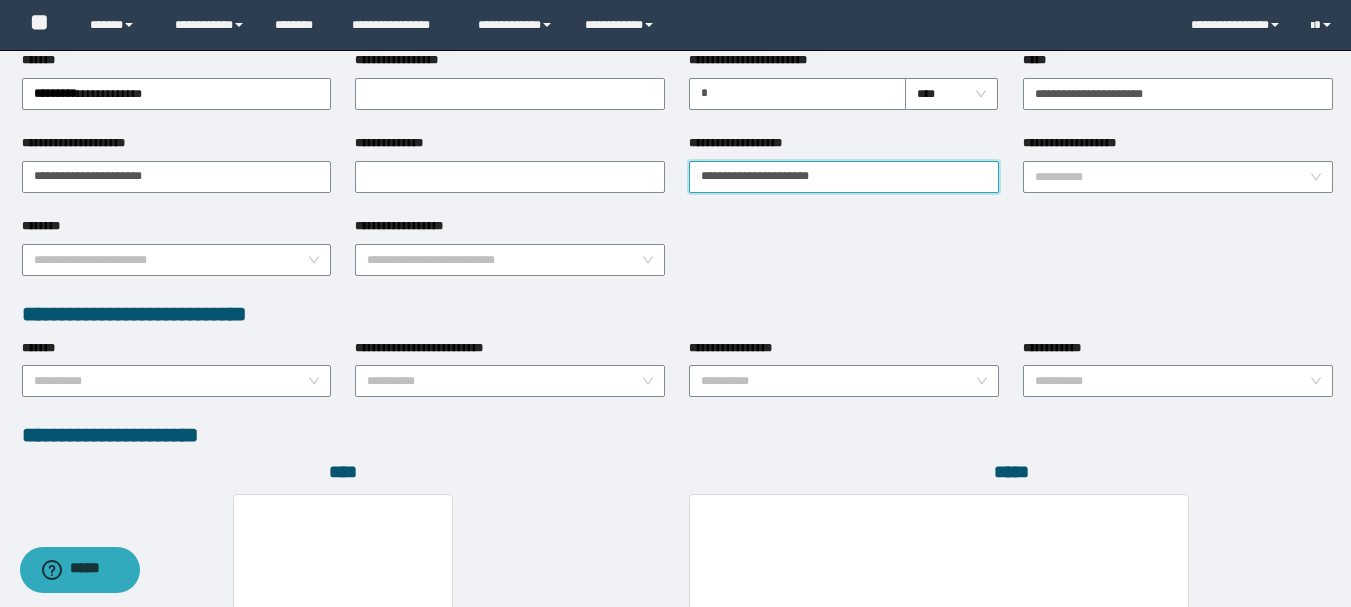 scroll, scrollTop: 1096, scrollLeft: 0, axis: vertical 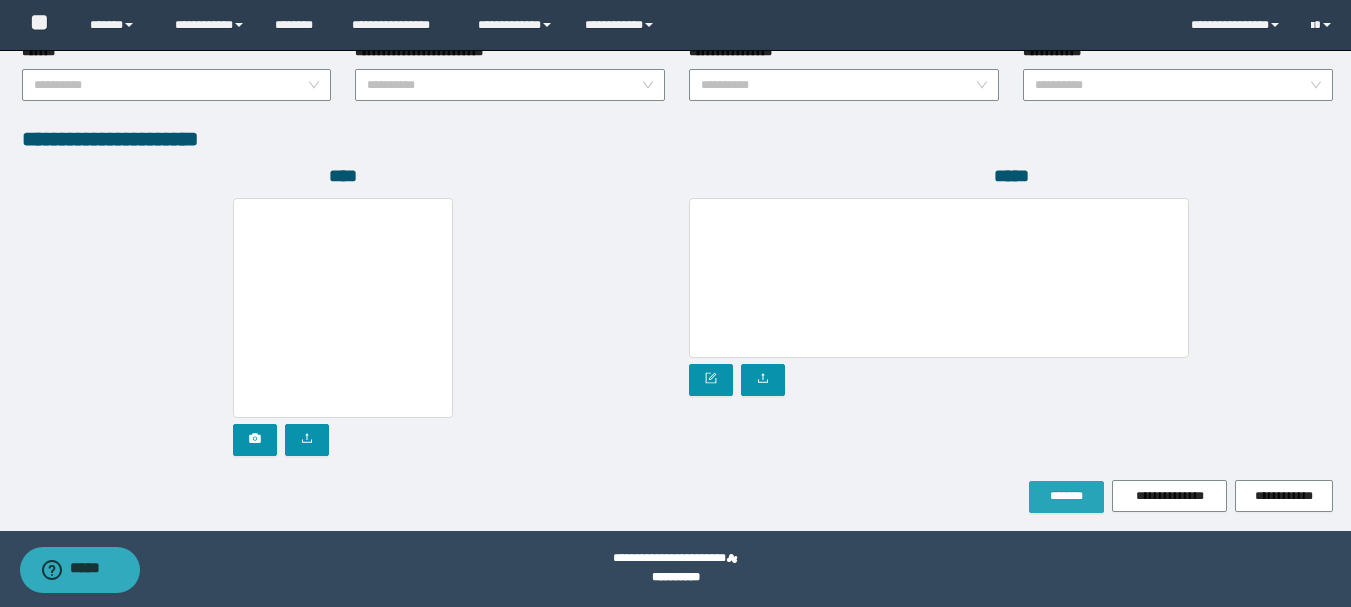 type on "**********" 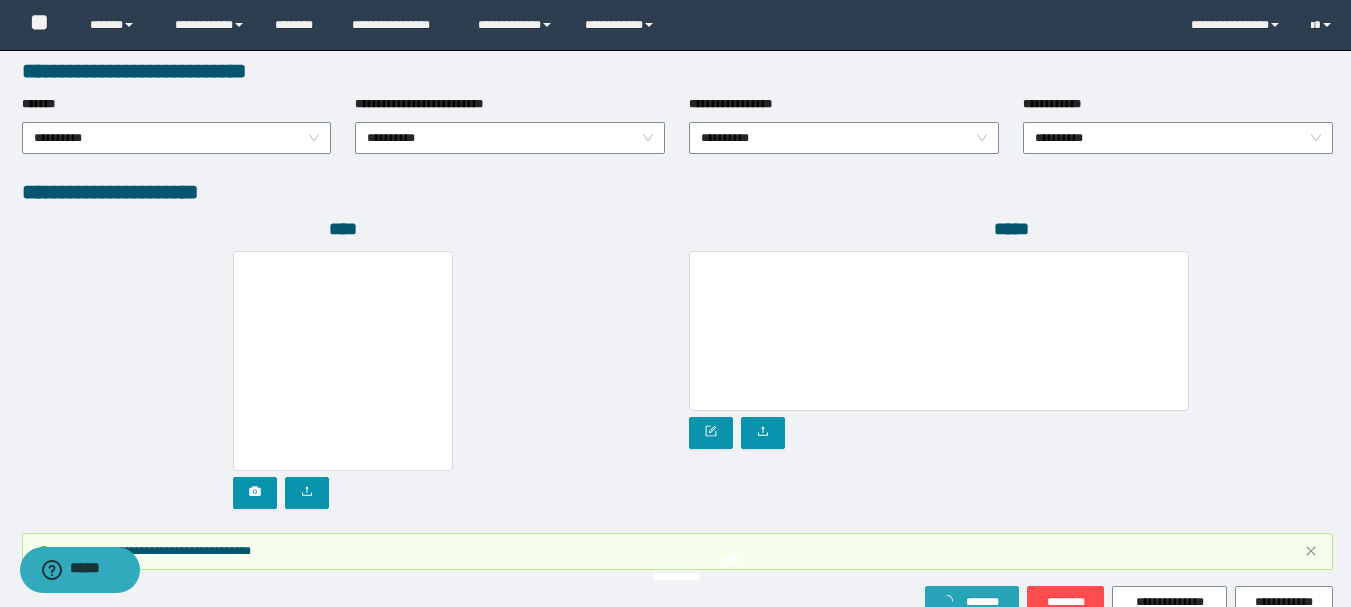 scroll, scrollTop: 1149, scrollLeft: 0, axis: vertical 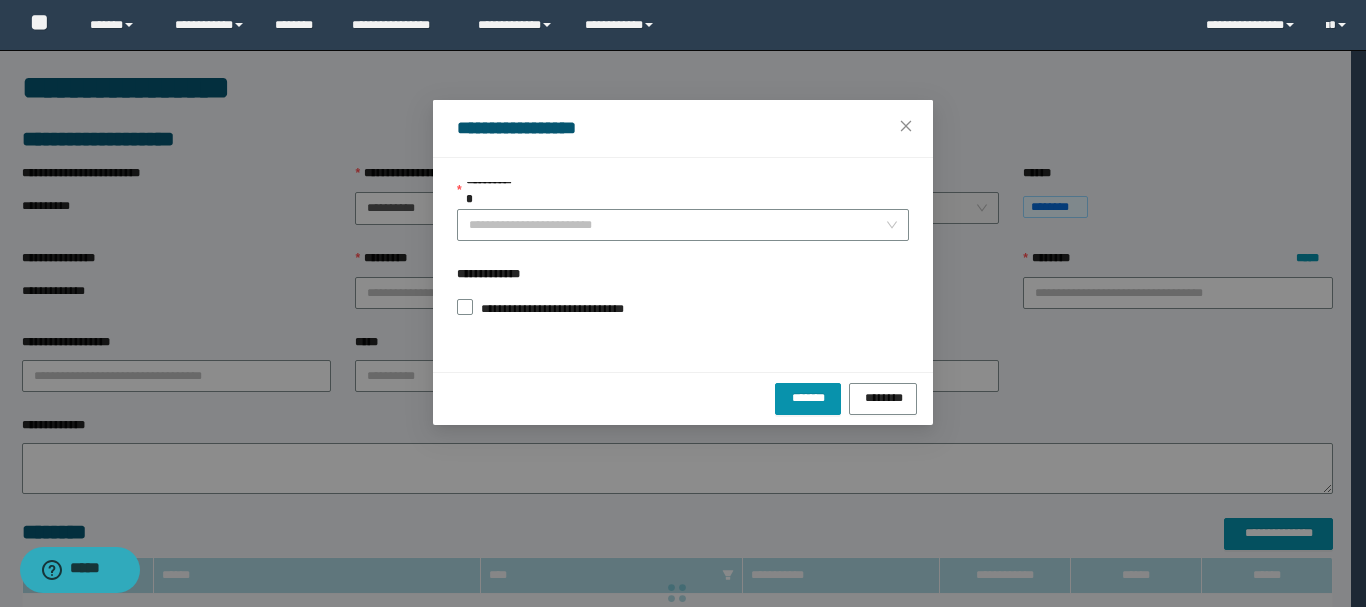 type on "**" 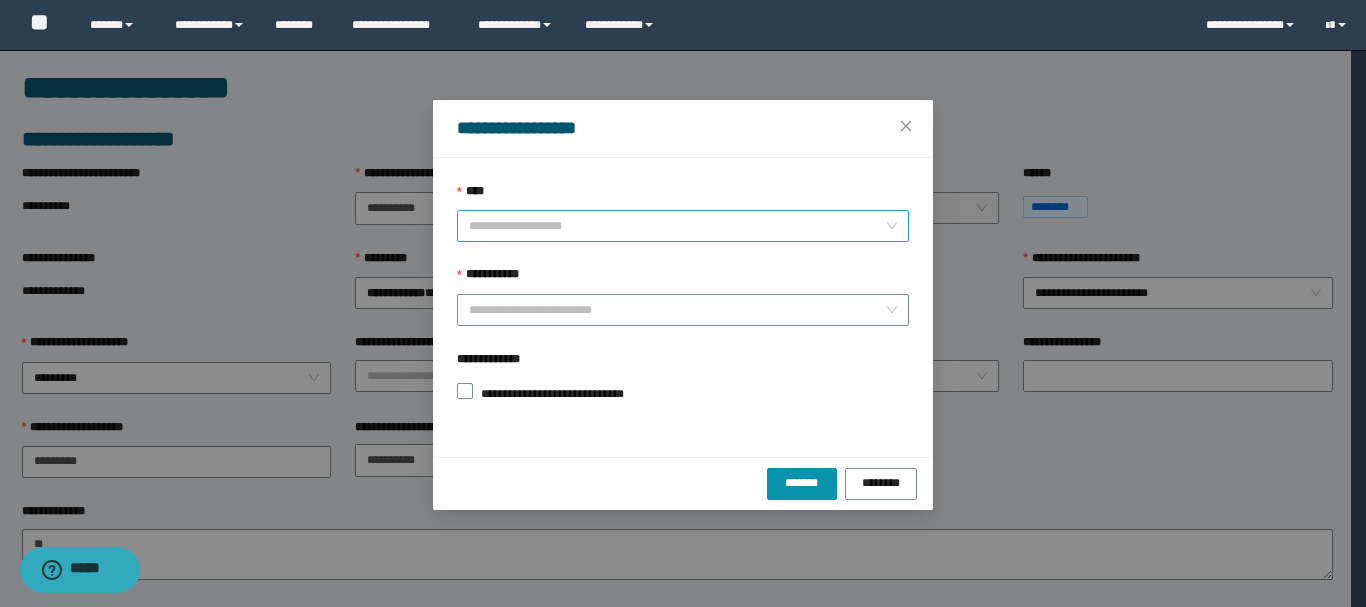click on "****" at bounding box center (677, 226) 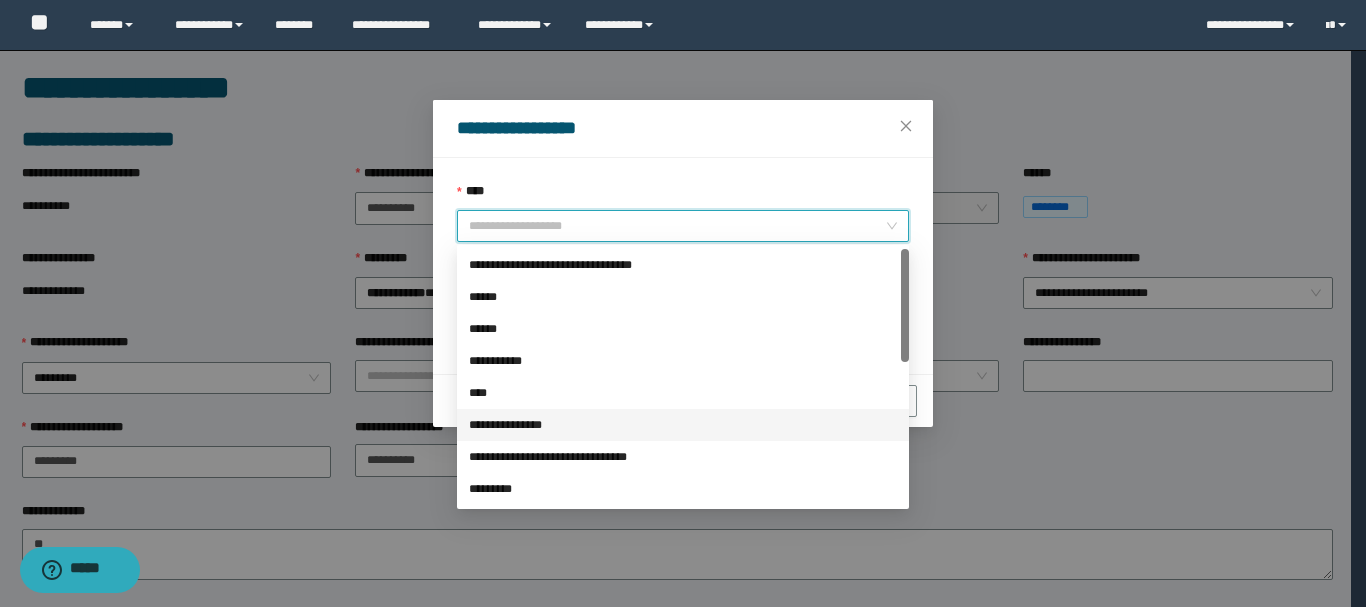 click on "**********" at bounding box center (683, 425) 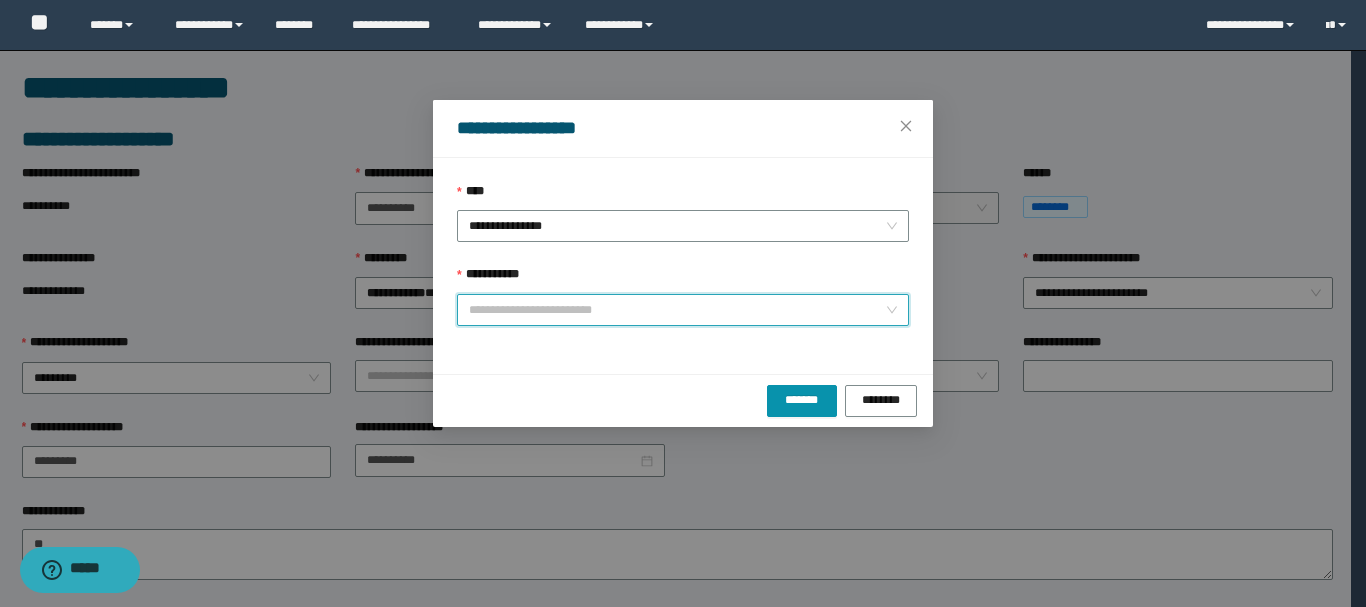 click on "**********" at bounding box center (677, 310) 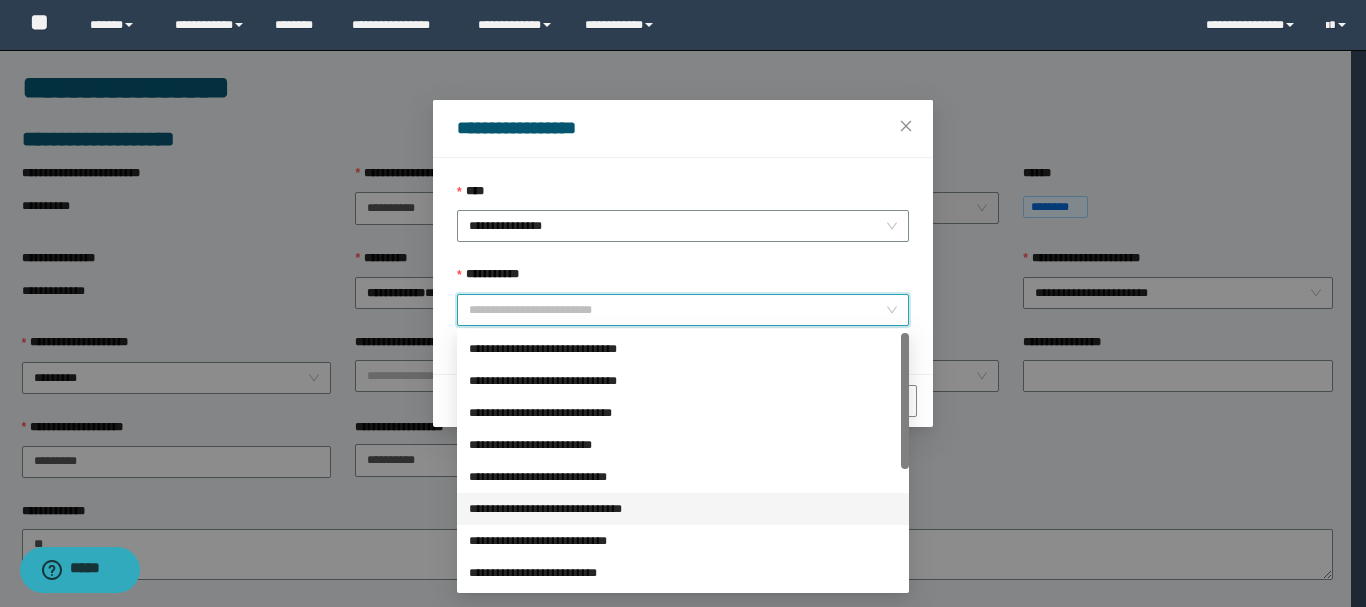 click on "**********" at bounding box center (683, 509) 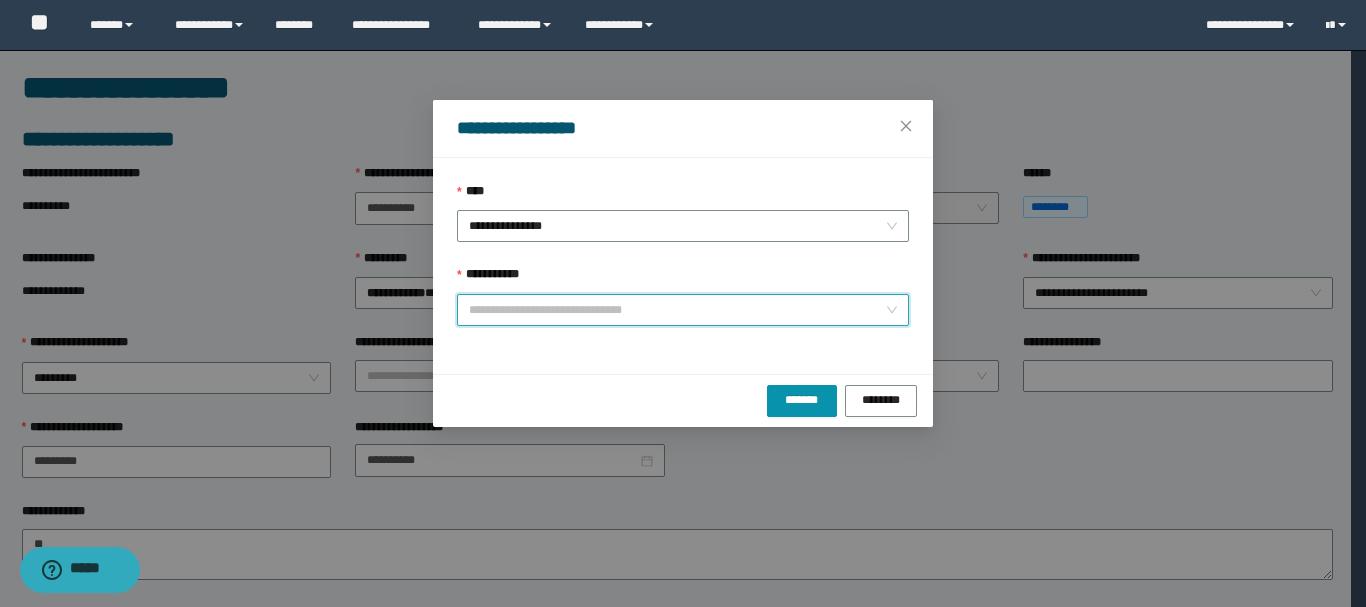 click on "**********" at bounding box center (683, 310) 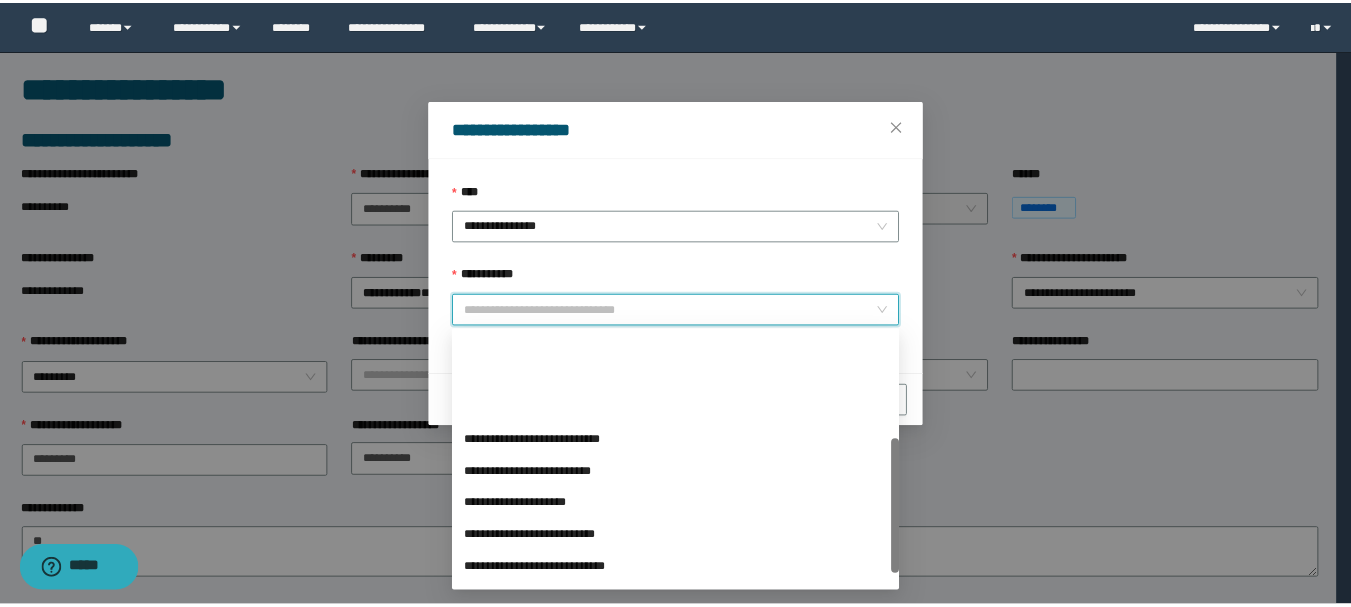 scroll, scrollTop: 200, scrollLeft: 0, axis: vertical 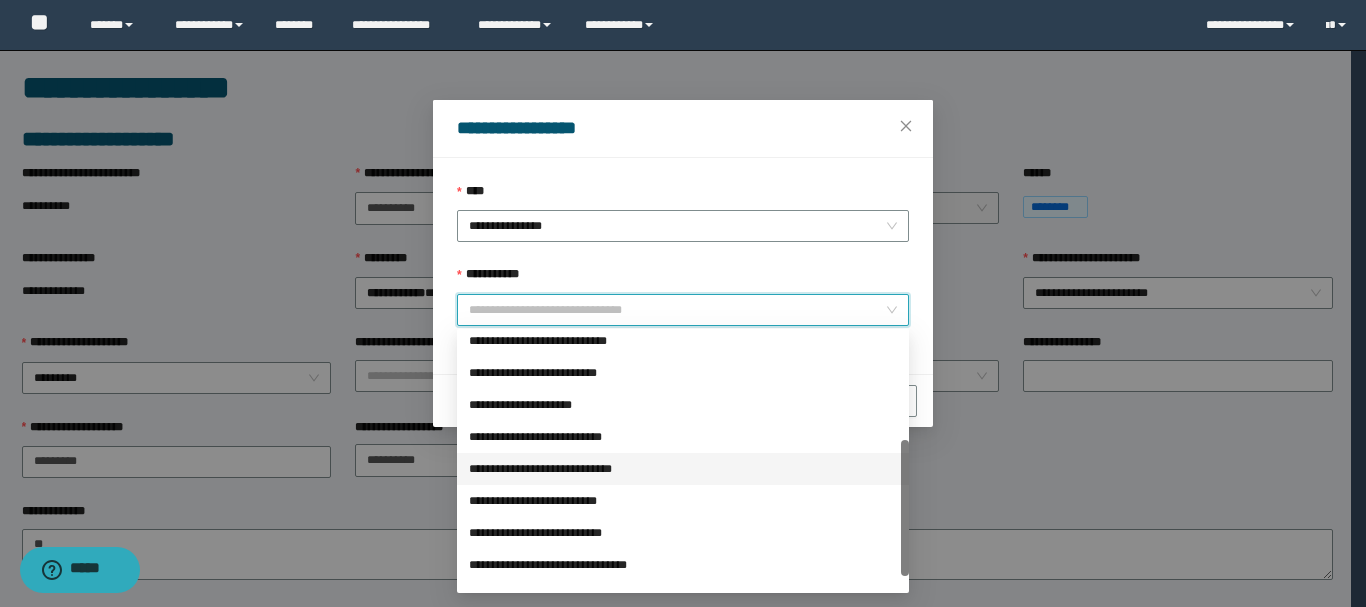 click on "**********" at bounding box center [683, 469] 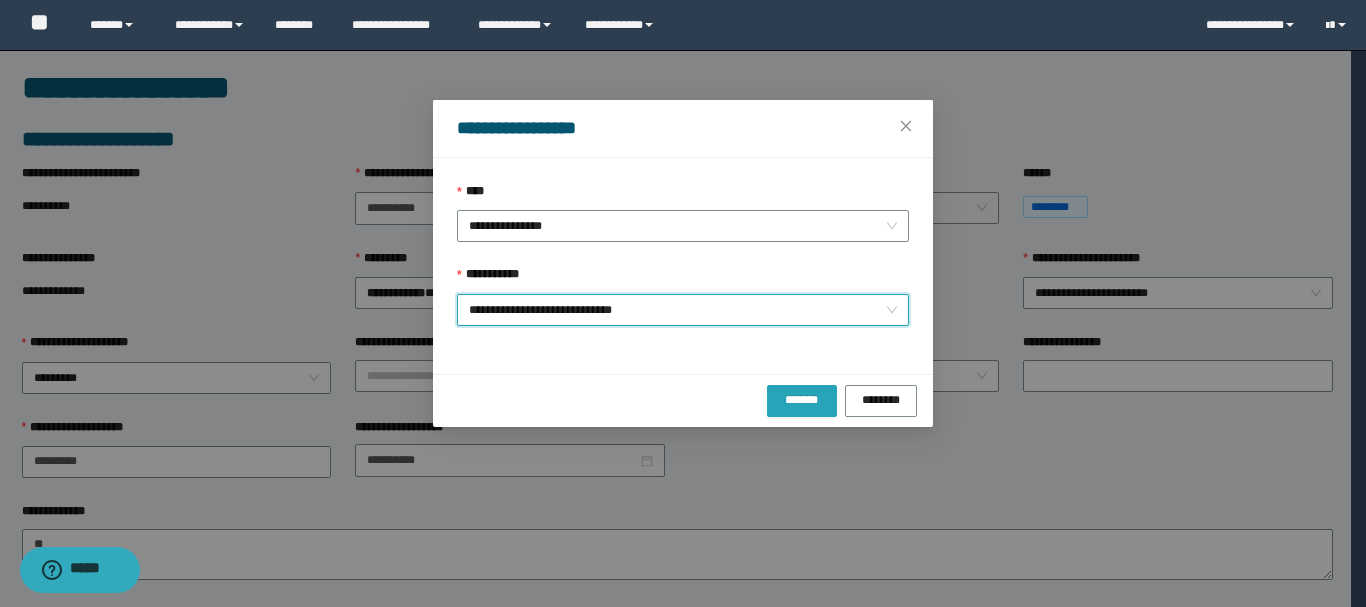 click on "*******" at bounding box center [802, 399] 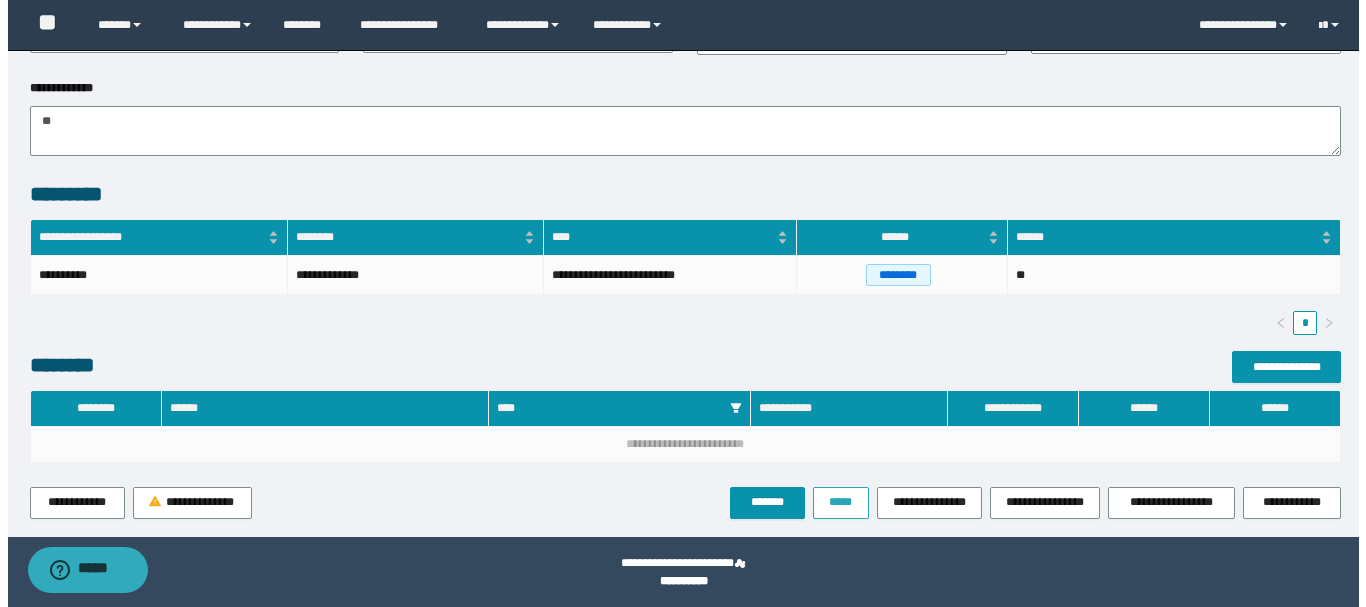scroll, scrollTop: 480, scrollLeft: 0, axis: vertical 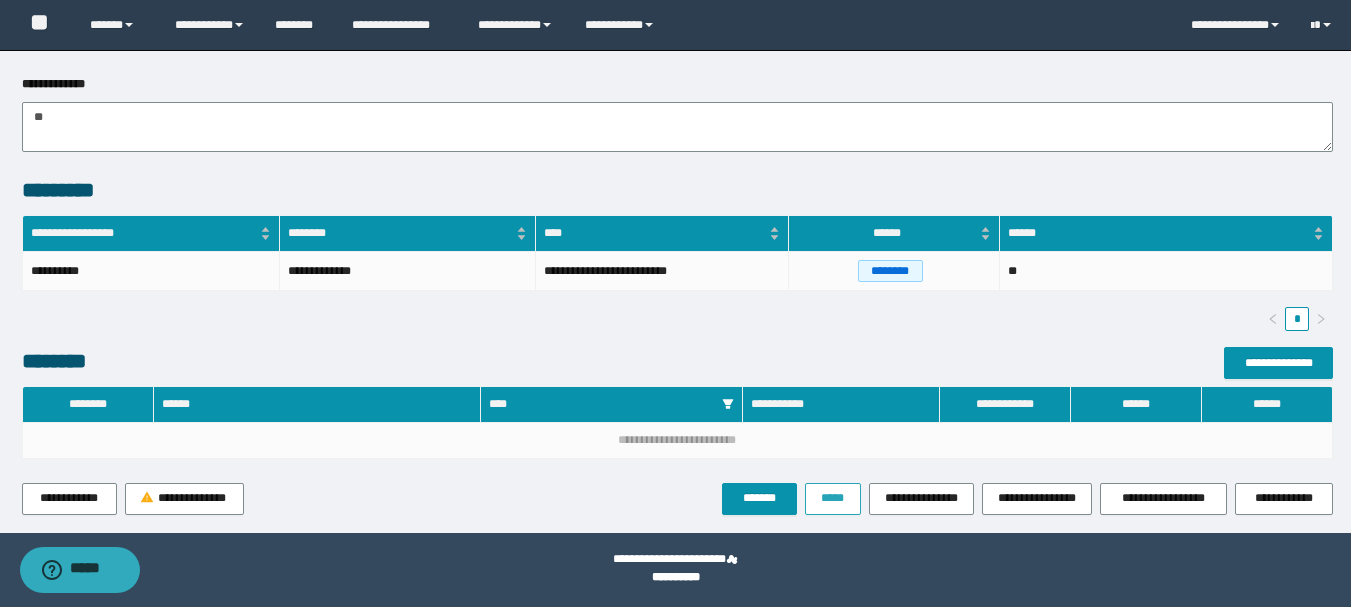 click on "*****" at bounding box center (833, 499) 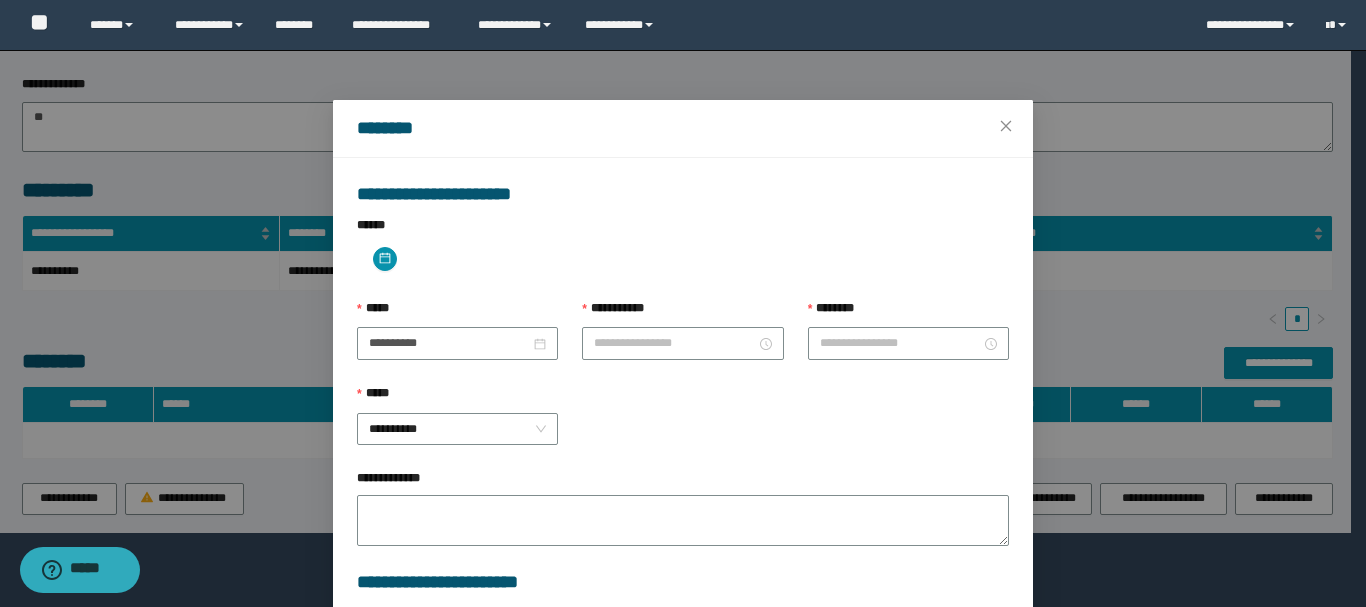type on "**********" 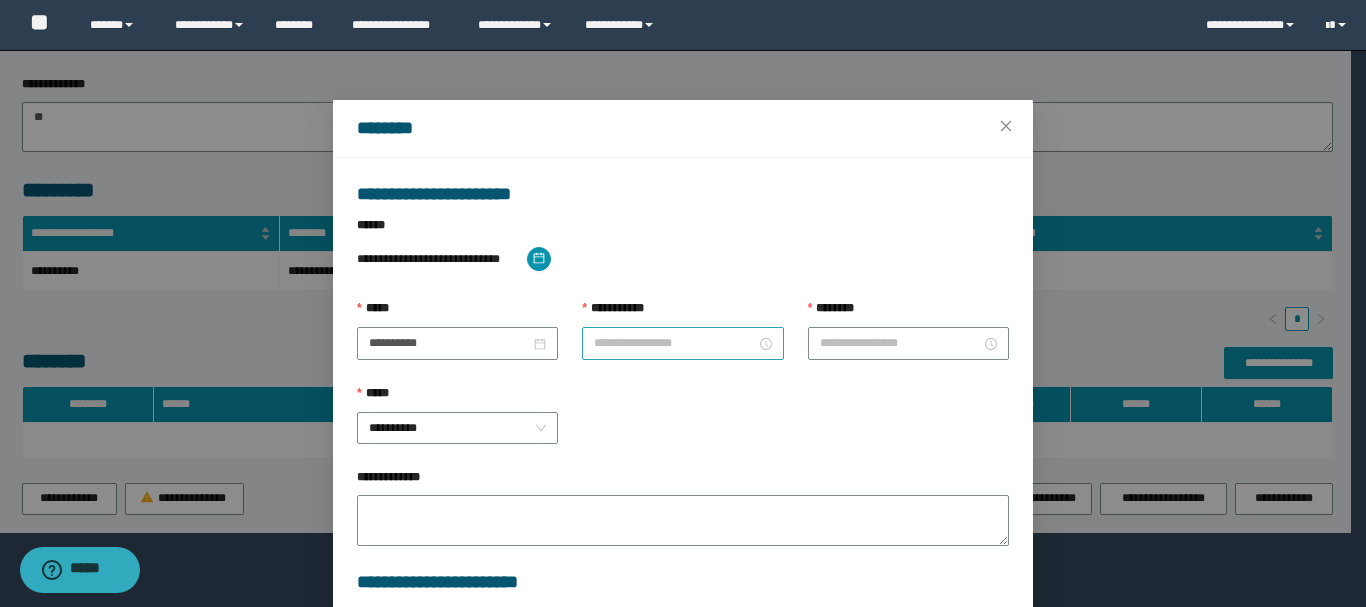 click on "**********" at bounding box center [674, 343] 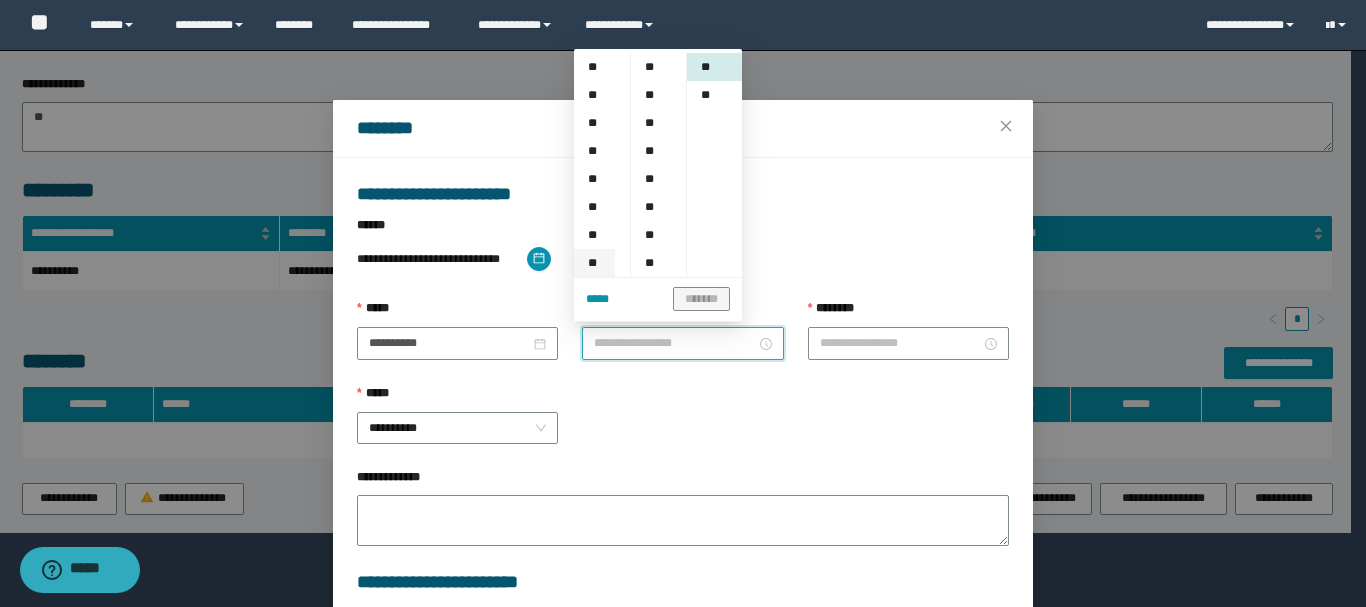 click on "**" at bounding box center [594, 263] 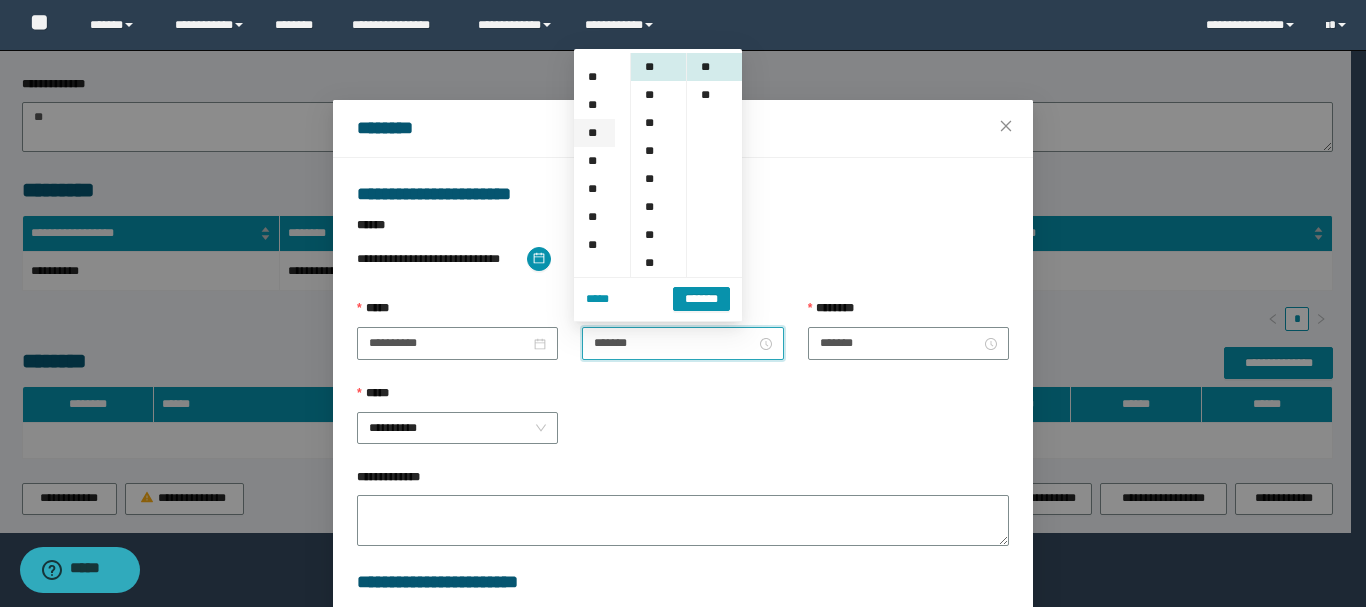 scroll, scrollTop: 196, scrollLeft: 0, axis: vertical 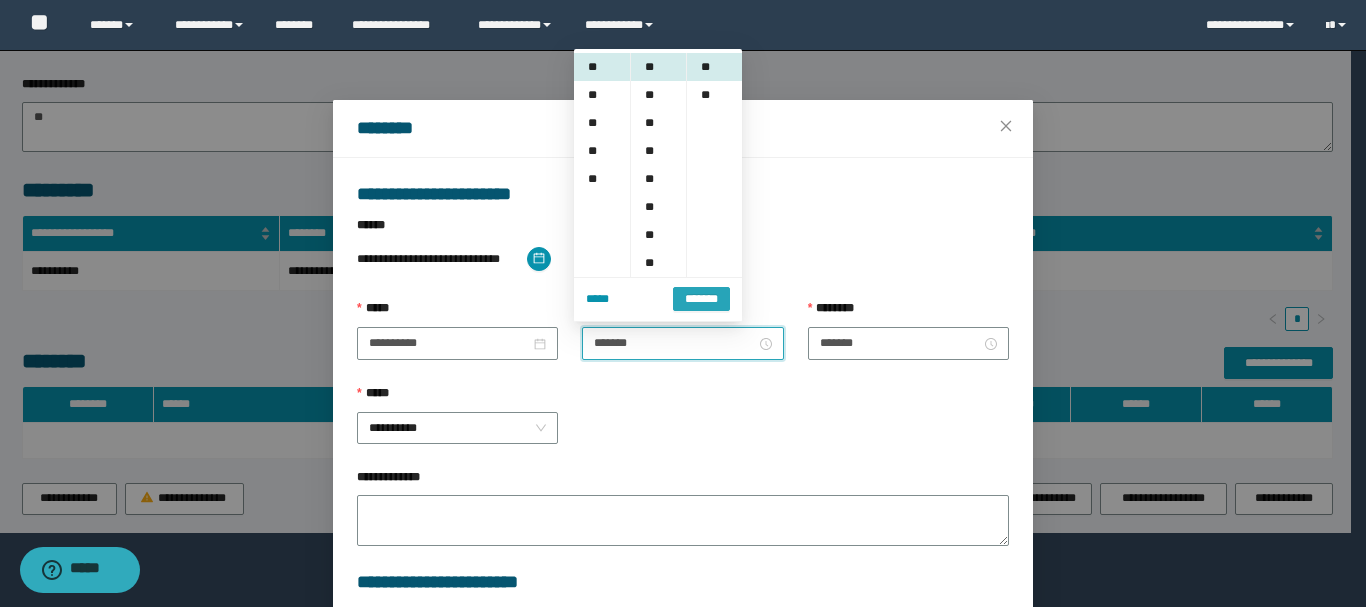 click on "*******" at bounding box center [701, 299] 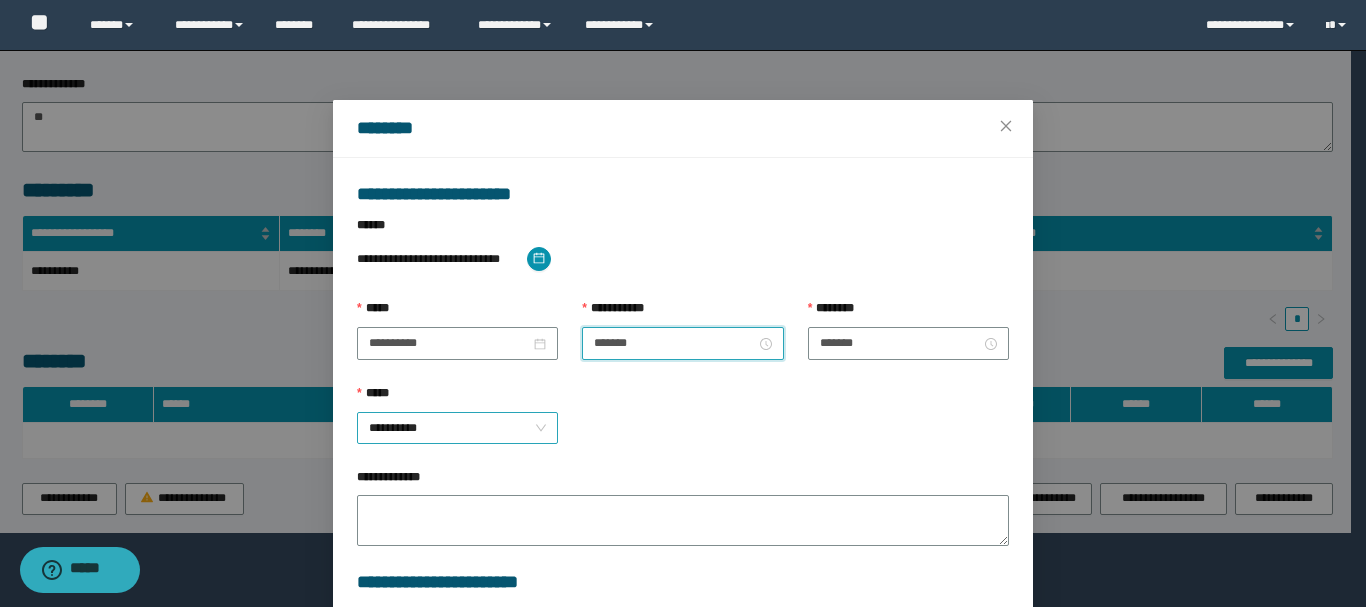 click on "**********" at bounding box center (457, 428) 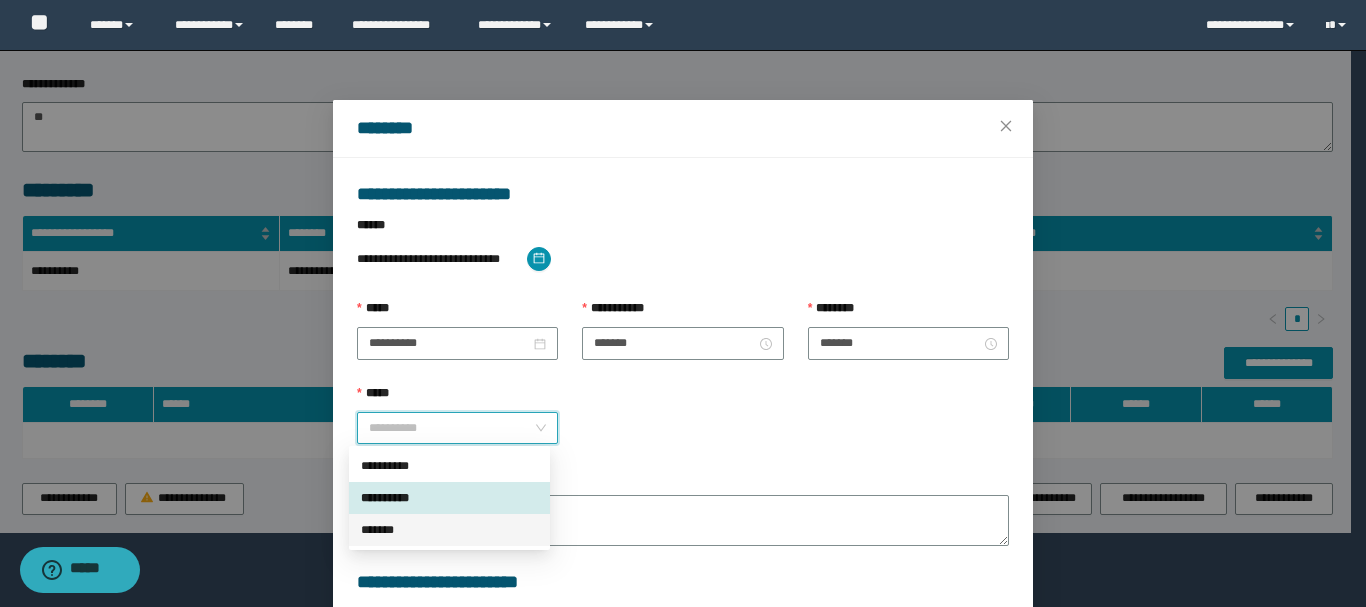 click on "*******" at bounding box center (449, 530) 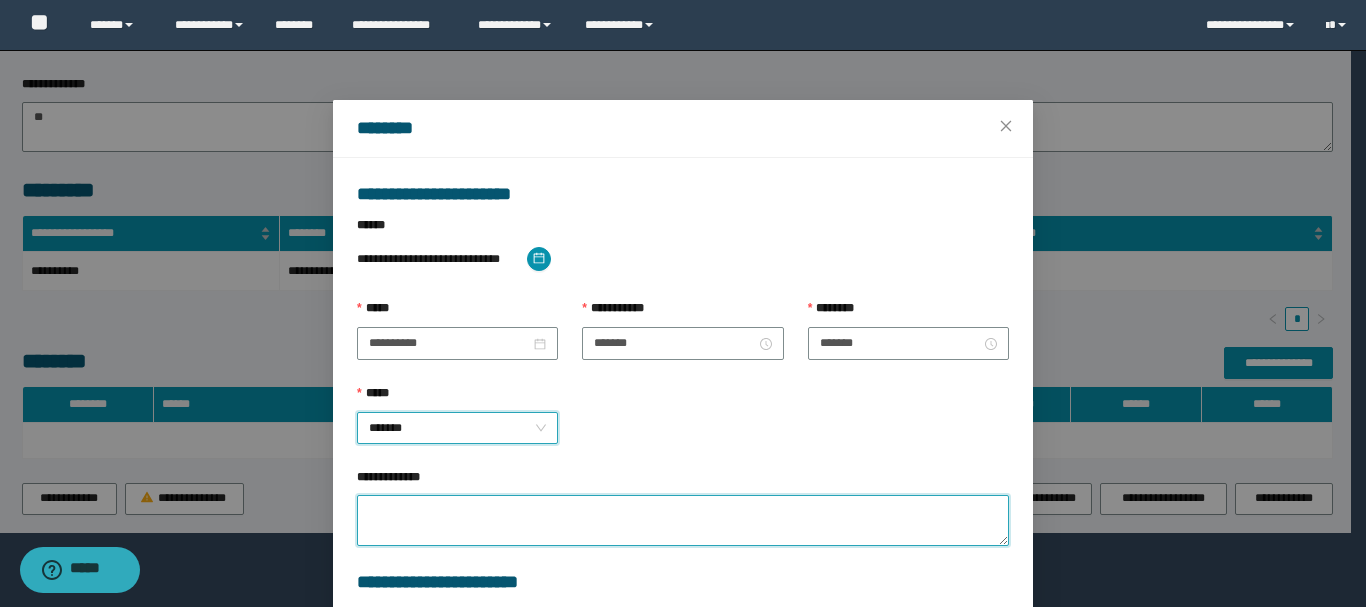 click on "**********" at bounding box center [683, 520] 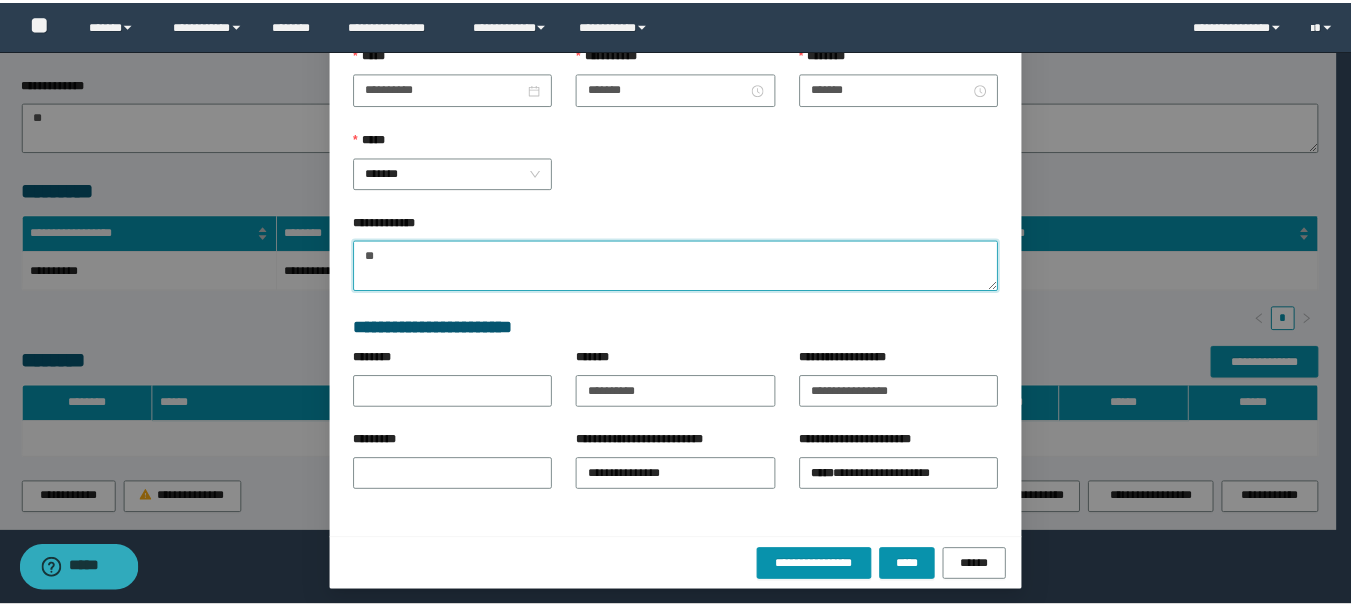 scroll, scrollTop: 263, scrollLeft: 0, axis: vertical 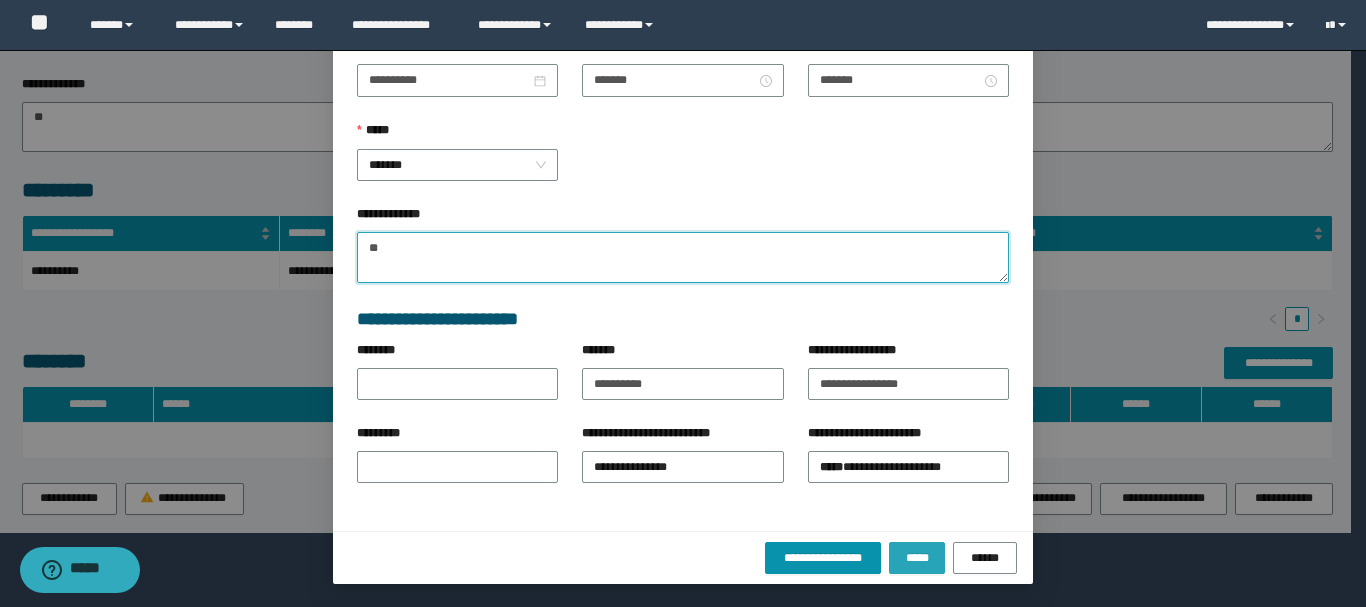 type on "**" 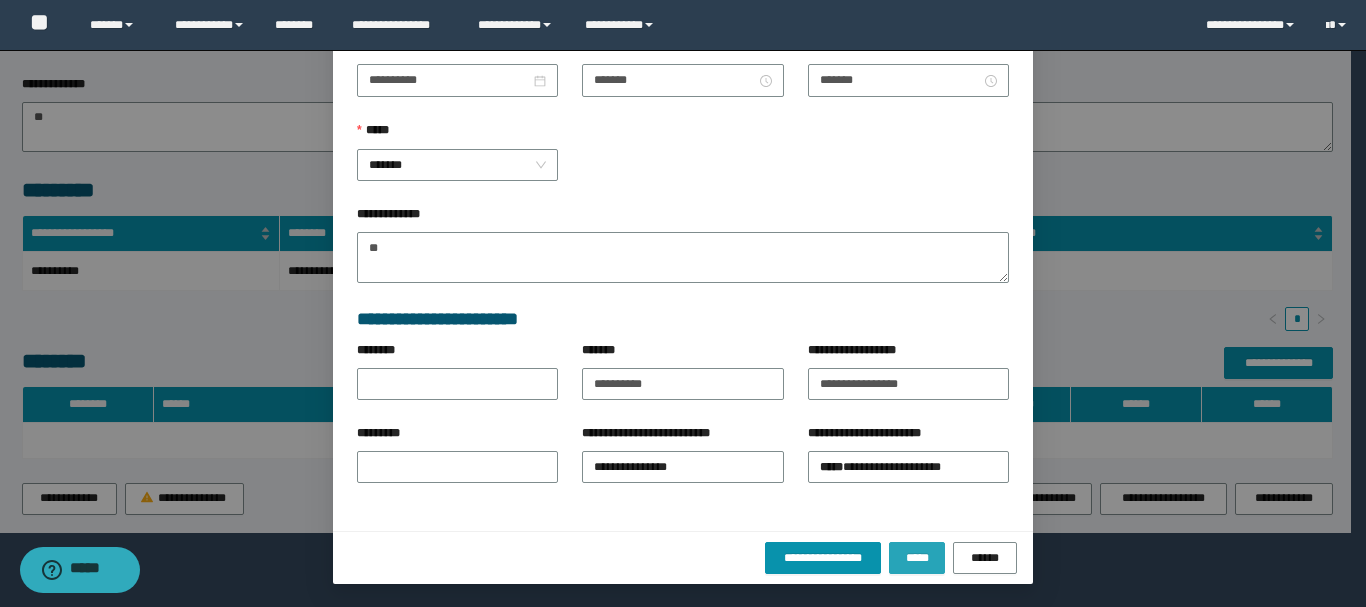 click on "*****" at bounding box center (917, 558) 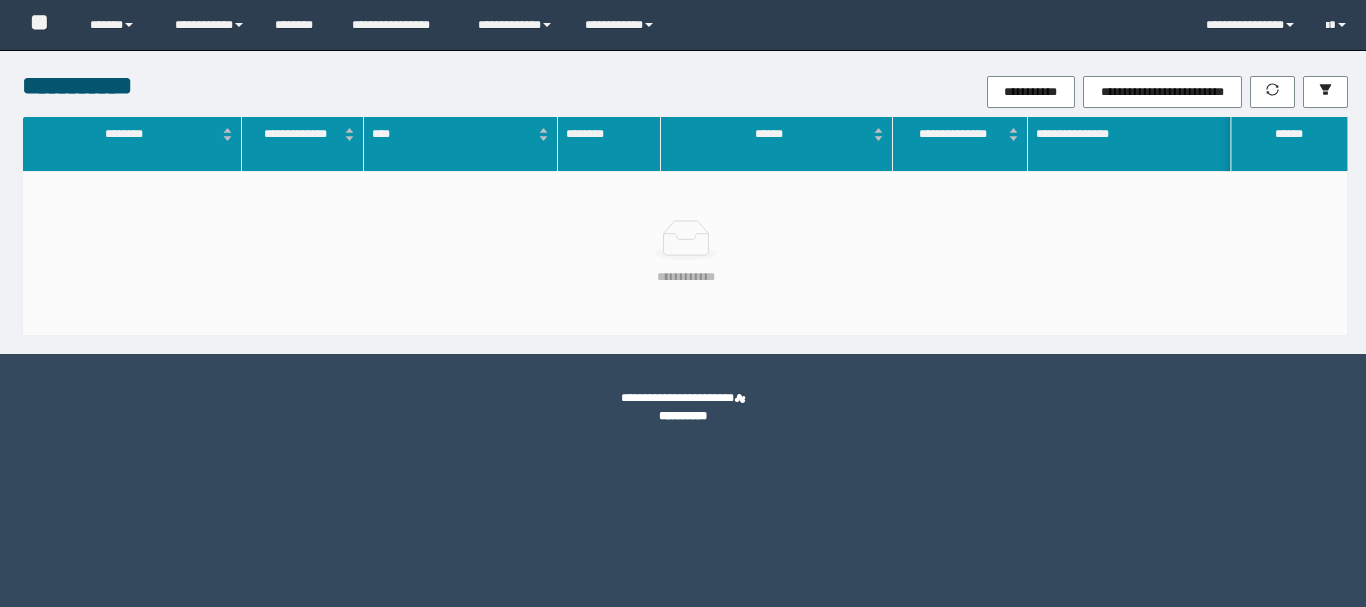 scroll, scrollTop: 0, scrollLeft: 0, axis: both 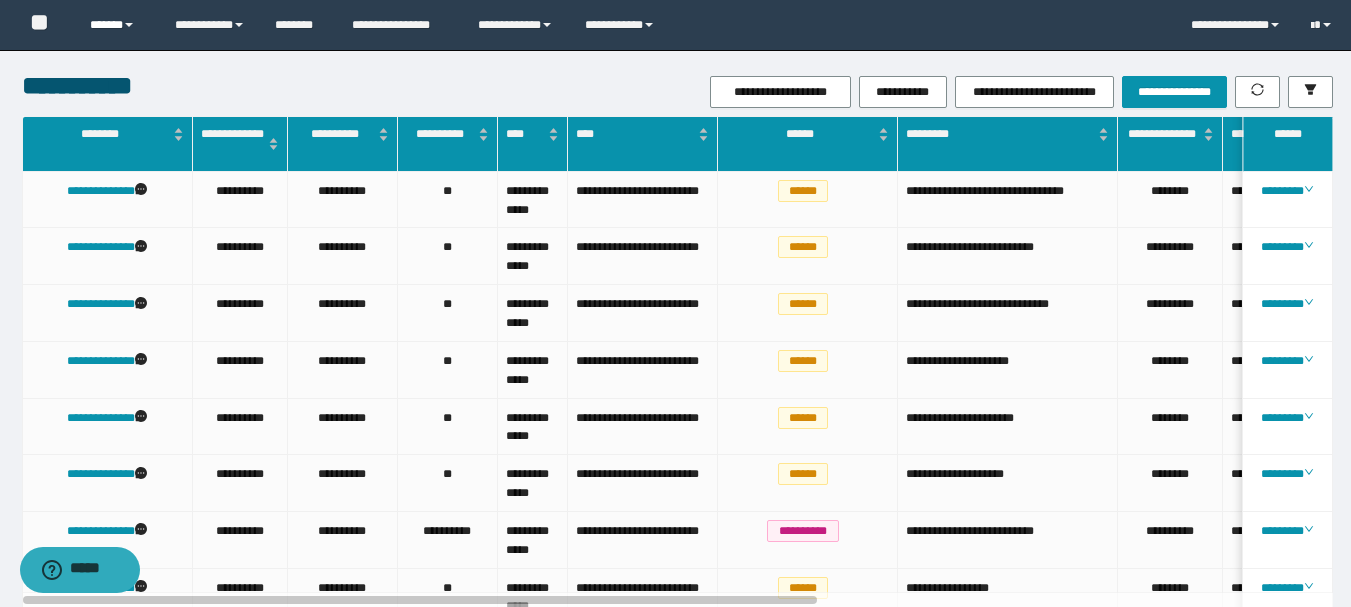 click on "******" at bounding box center [117, 25] 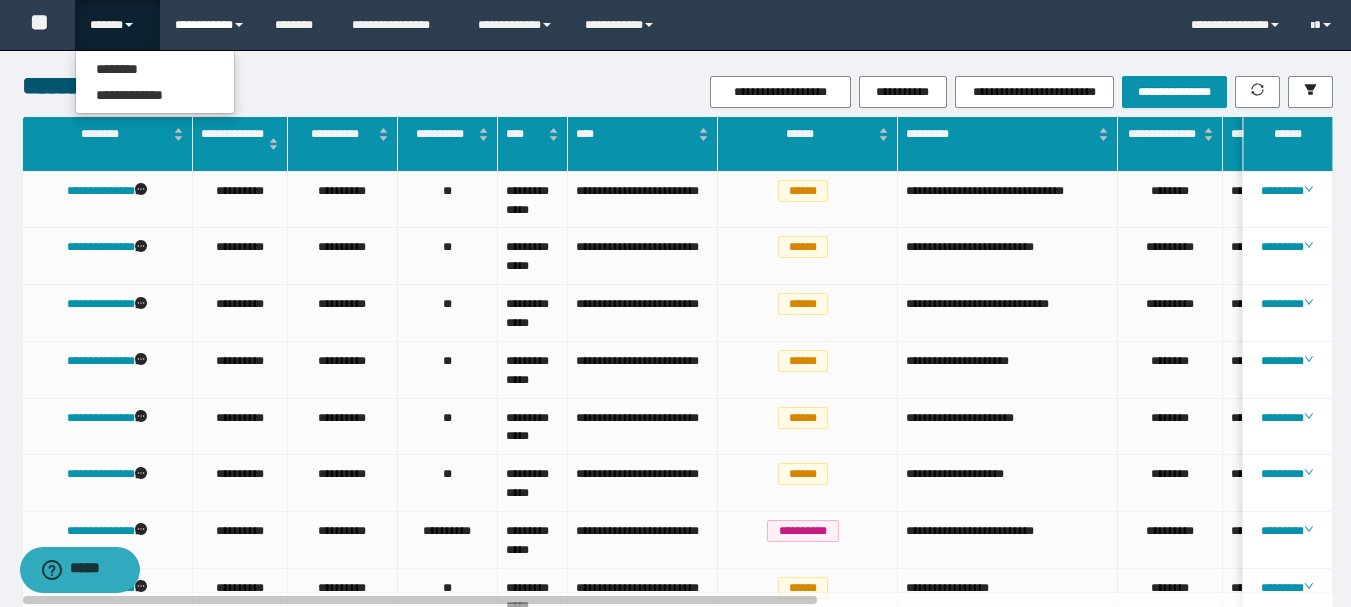 click on "**********" at bounding box center (210, 25) 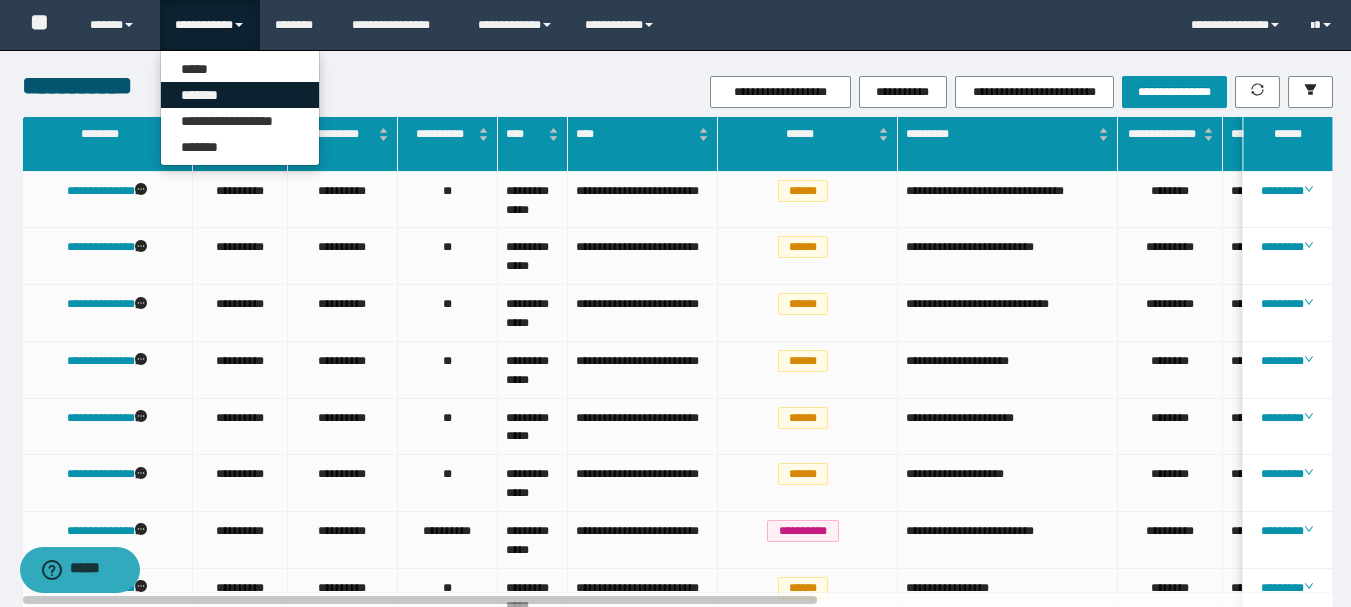 drag, startPoint x: 227, startPoint y: 94, endPoint x: 215, endPoint y: 94, distance: 12 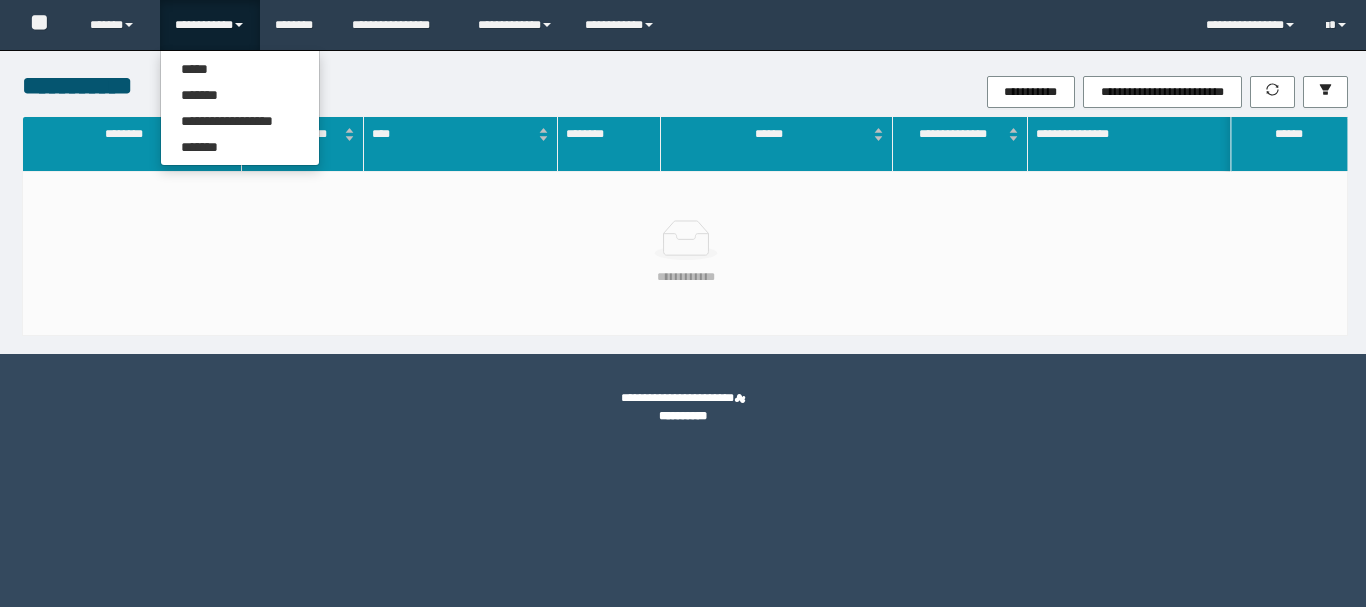 scroll, scrollTop: 0, scrollLeft: 0, axis: both 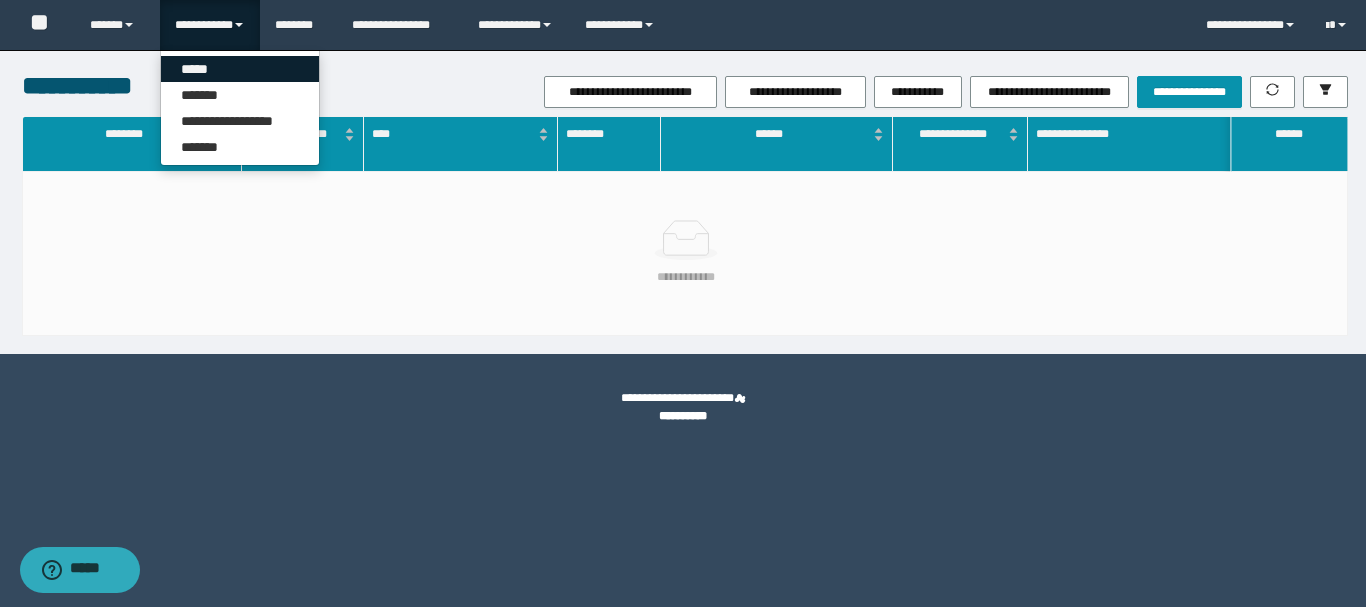 click on "*****" at bounding box center (240, 69) 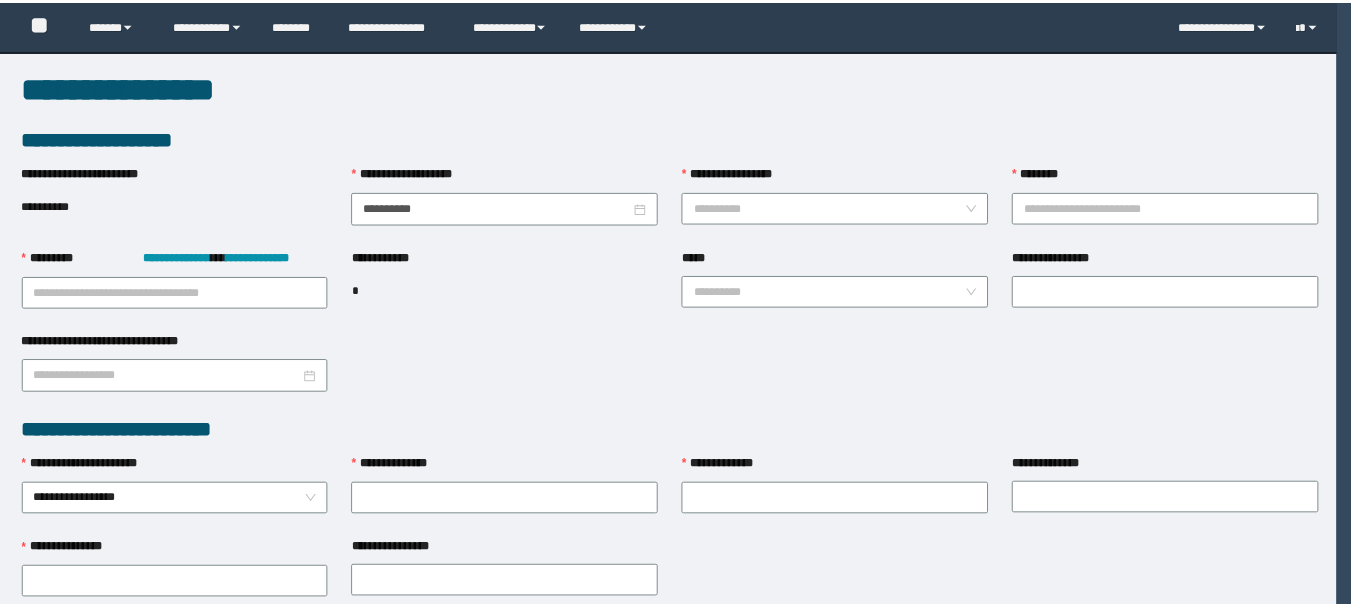 scroll, scrollTop: 0, scrollLeft: 0, axis: both 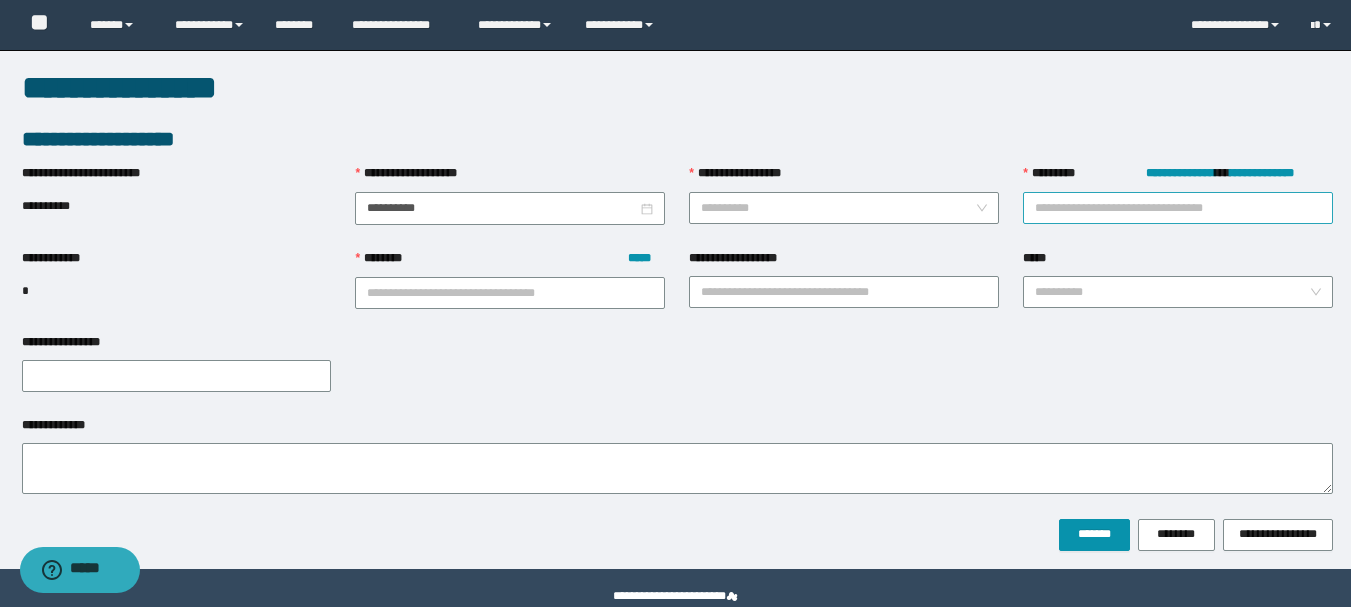 click on "**********" at bounding box center [1178, 208] 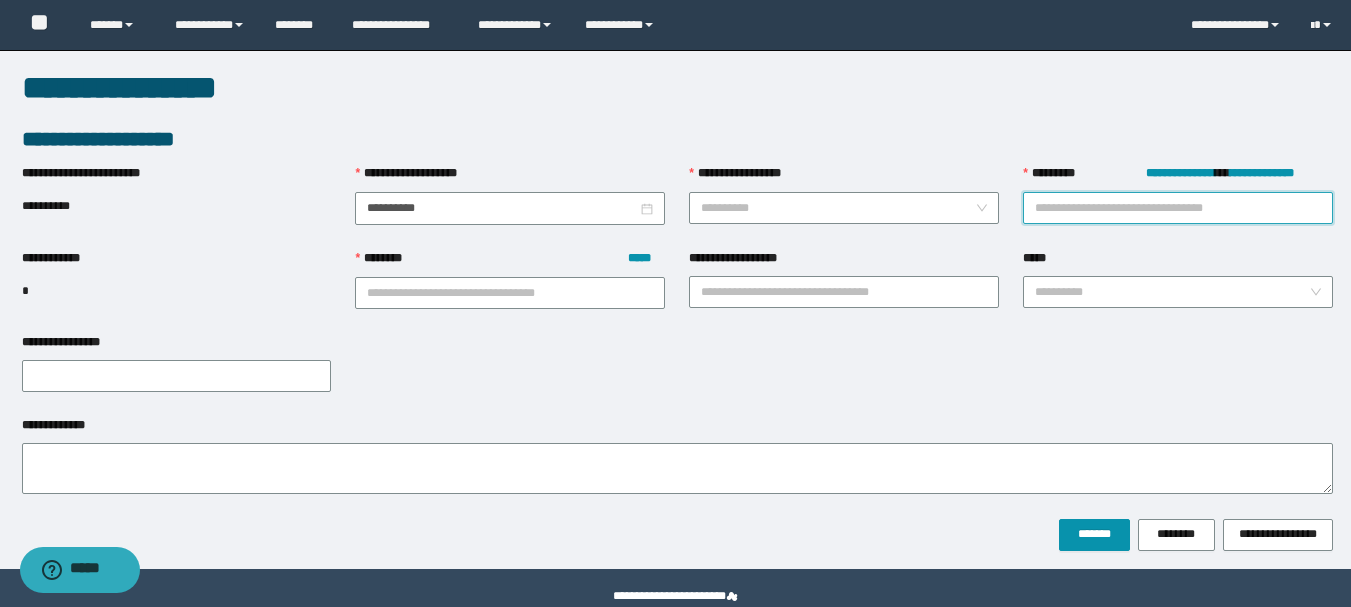 paste on "********" 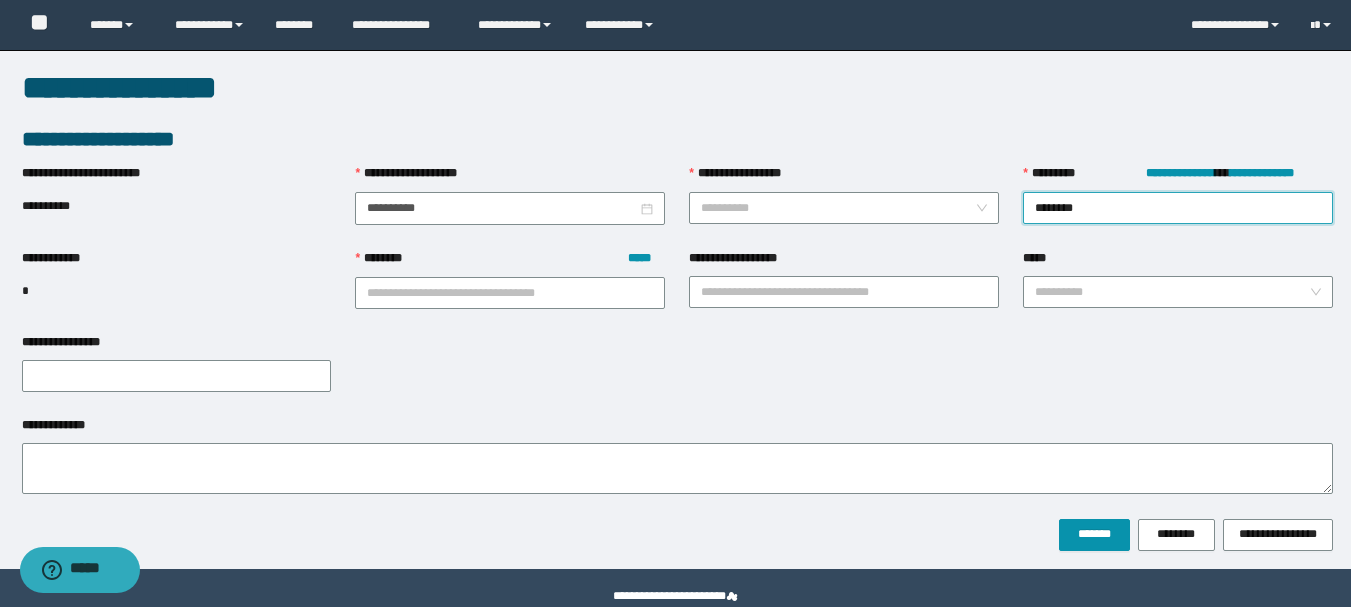 type on "********" 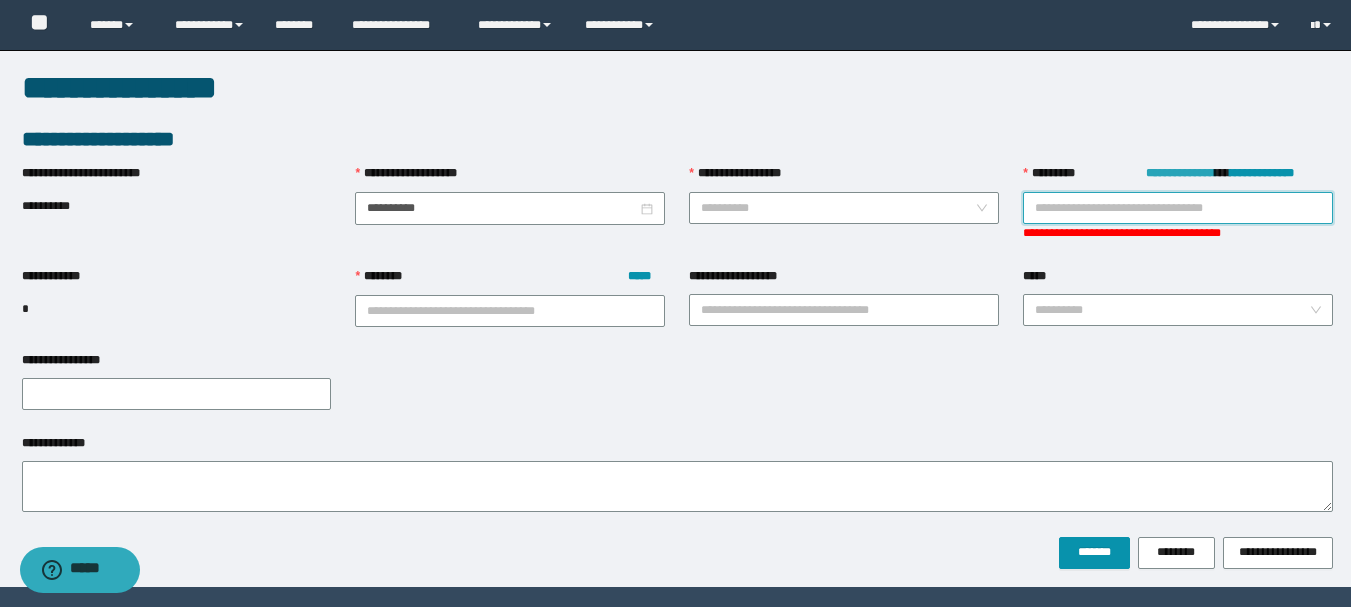 click on "**********" at bounding box center [1180, 173] 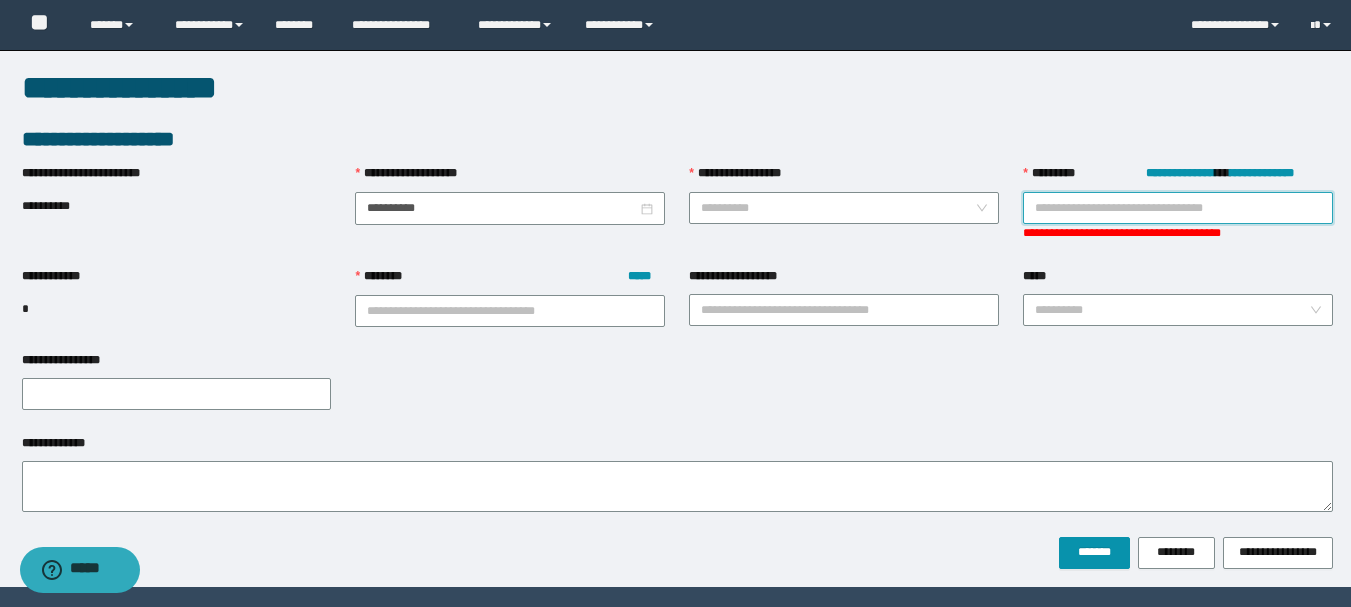 click on "**********" at bounding box center [1178, 208] 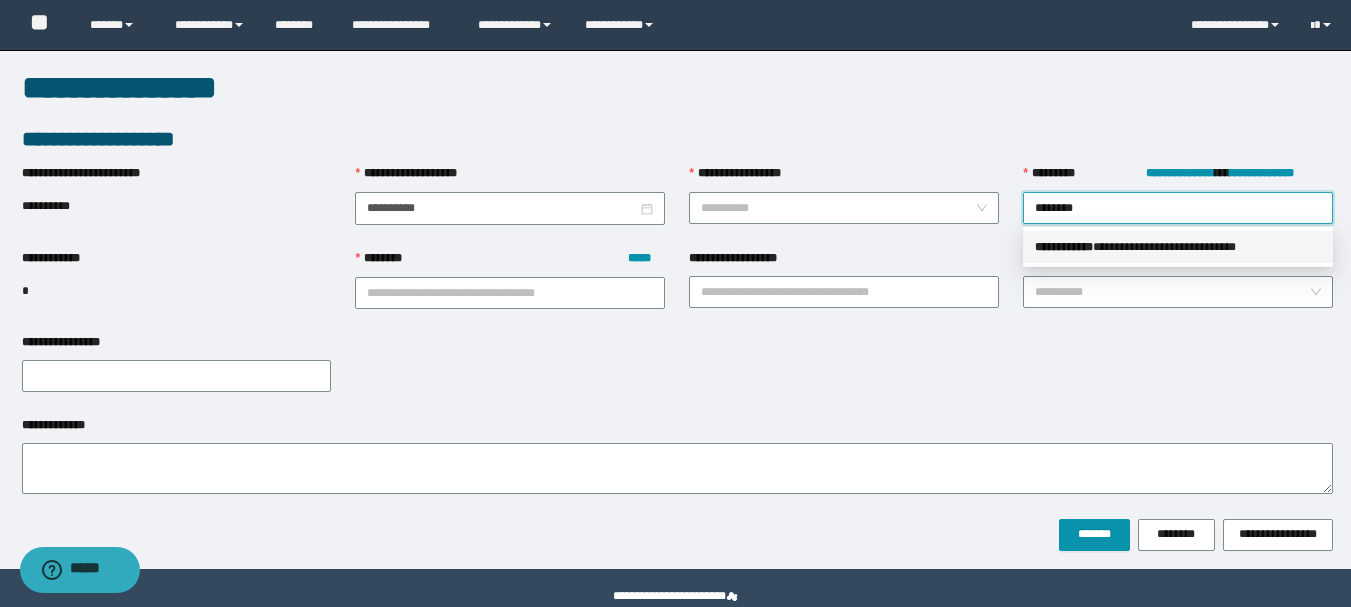 click on "**********" at bounding box center [1178, 247] 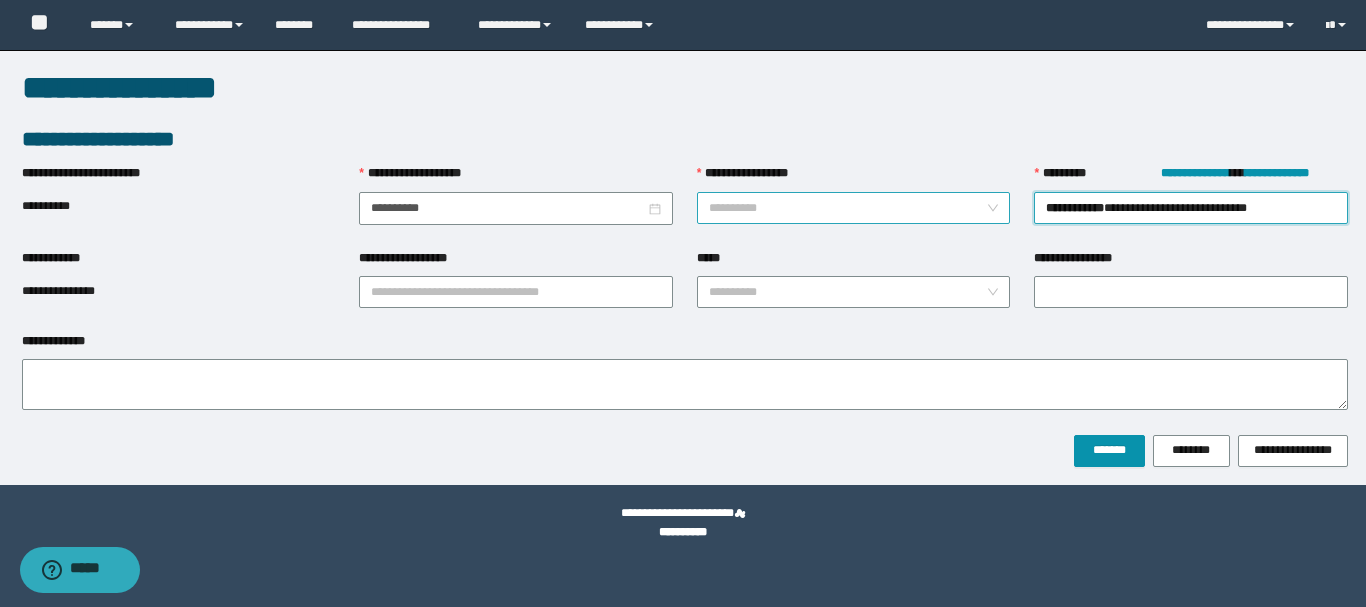 click on "**********" at bounding box center [848, 208] 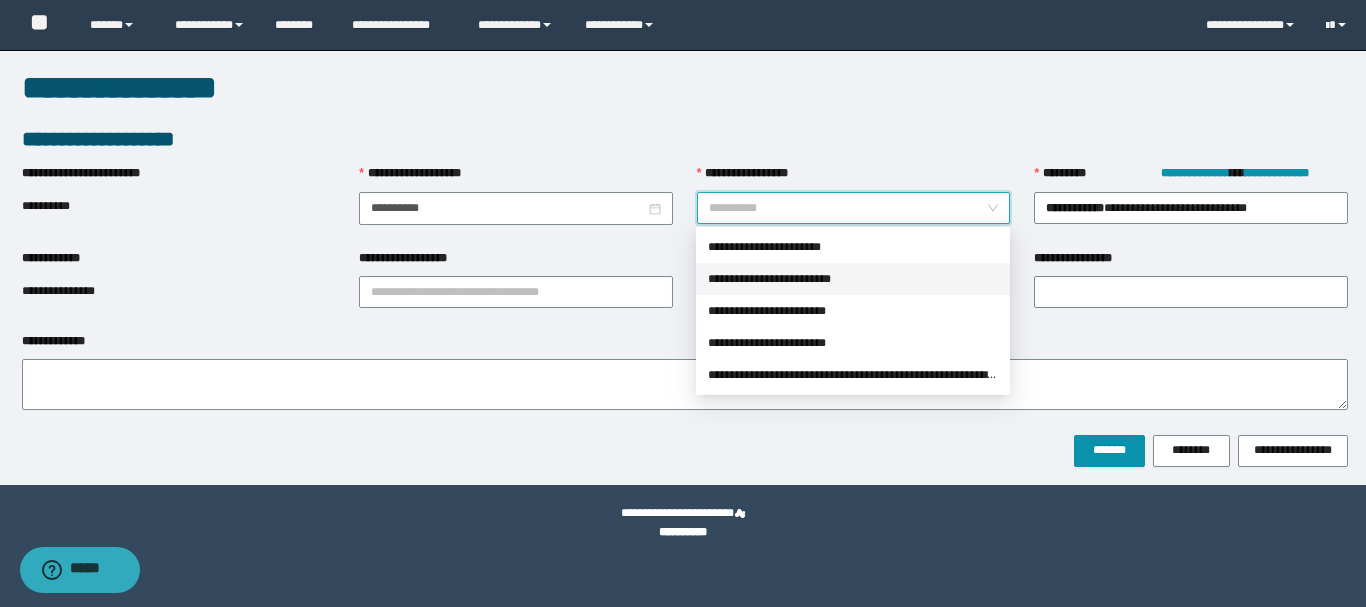 click on "**********" at bounding box center (853, 279) 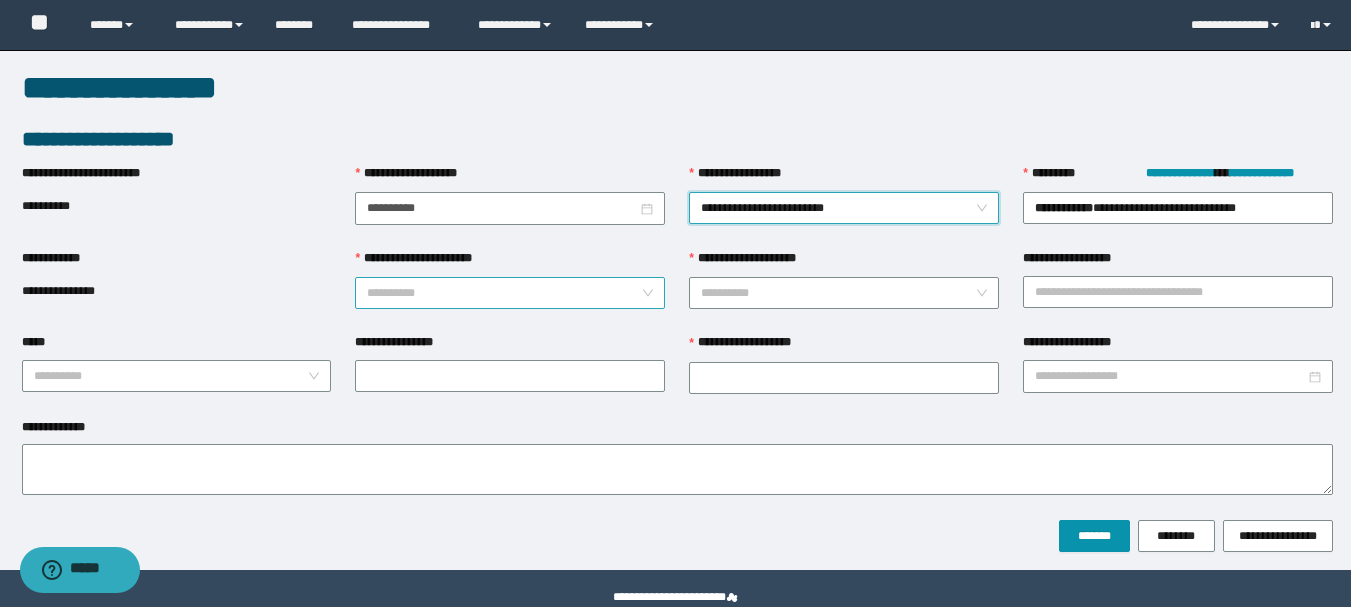 click on "**********" at bounding box center (510, 293) 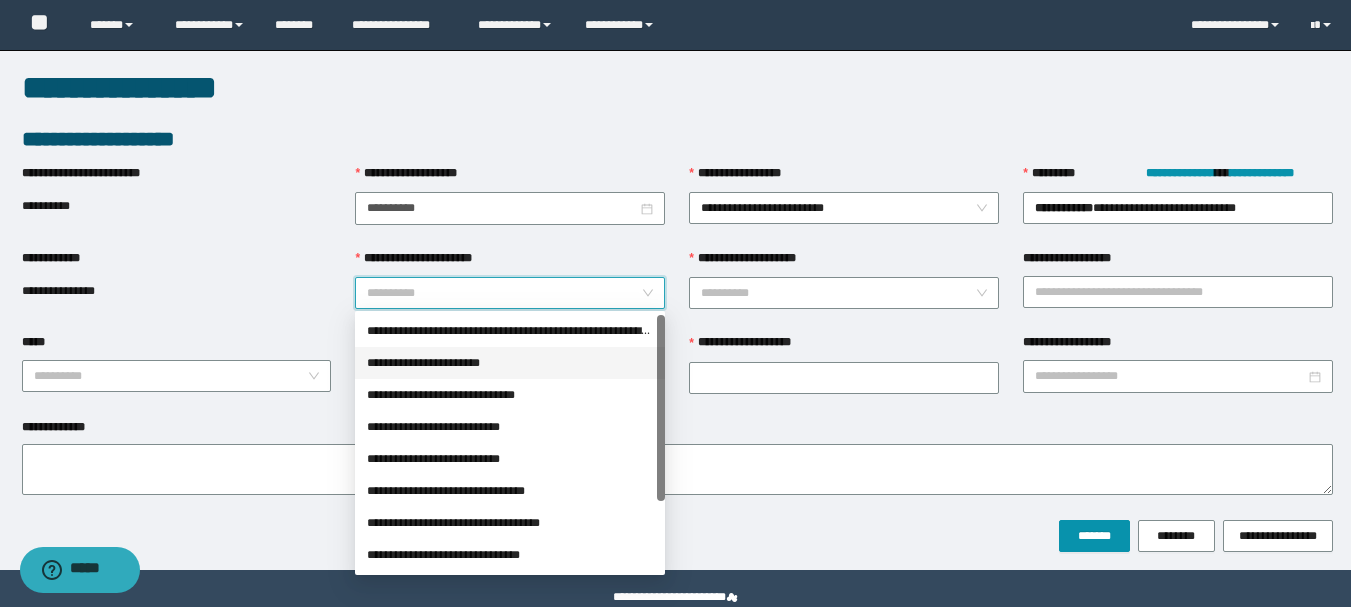 click on "**********" at bounding box center (510, 363) 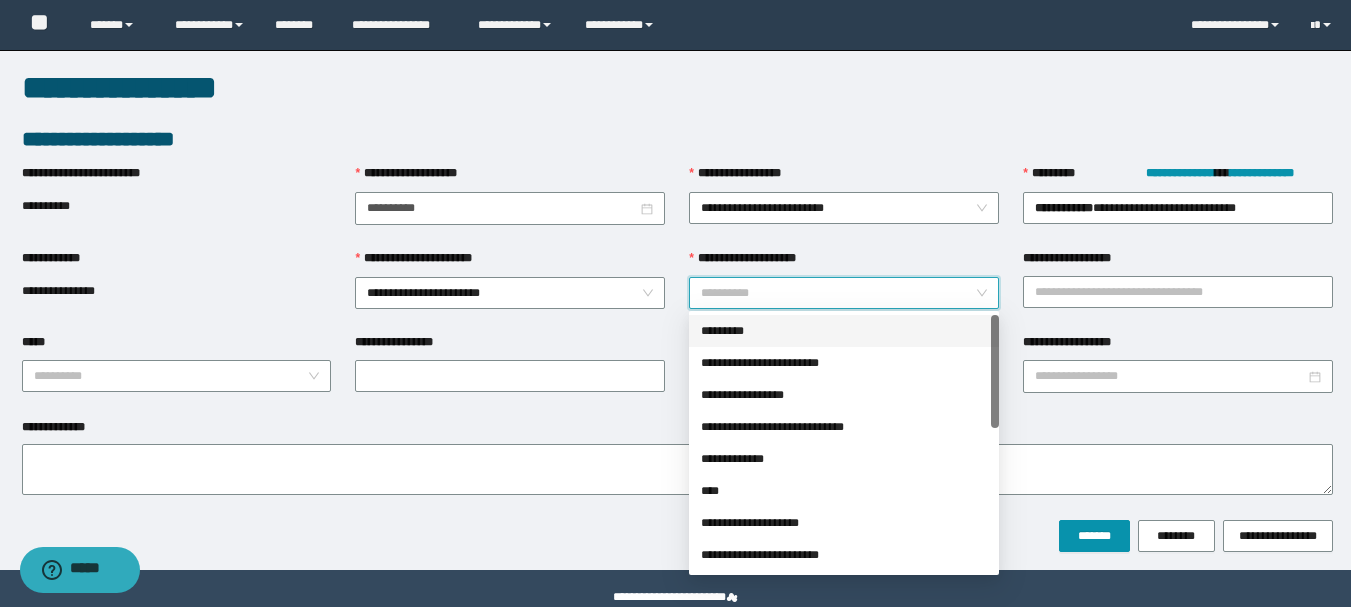click on "**********" at bounding box center (838, 293) 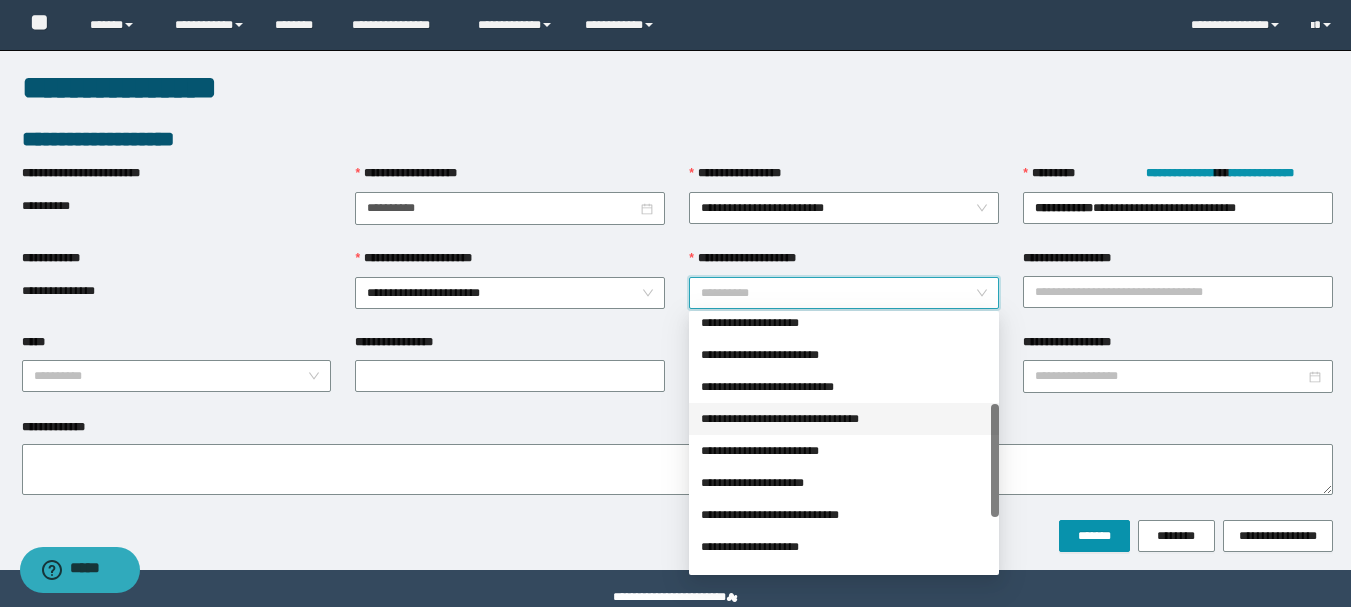 scroll, scrollTop: 320, scrollLeft: 0, axis: vertical 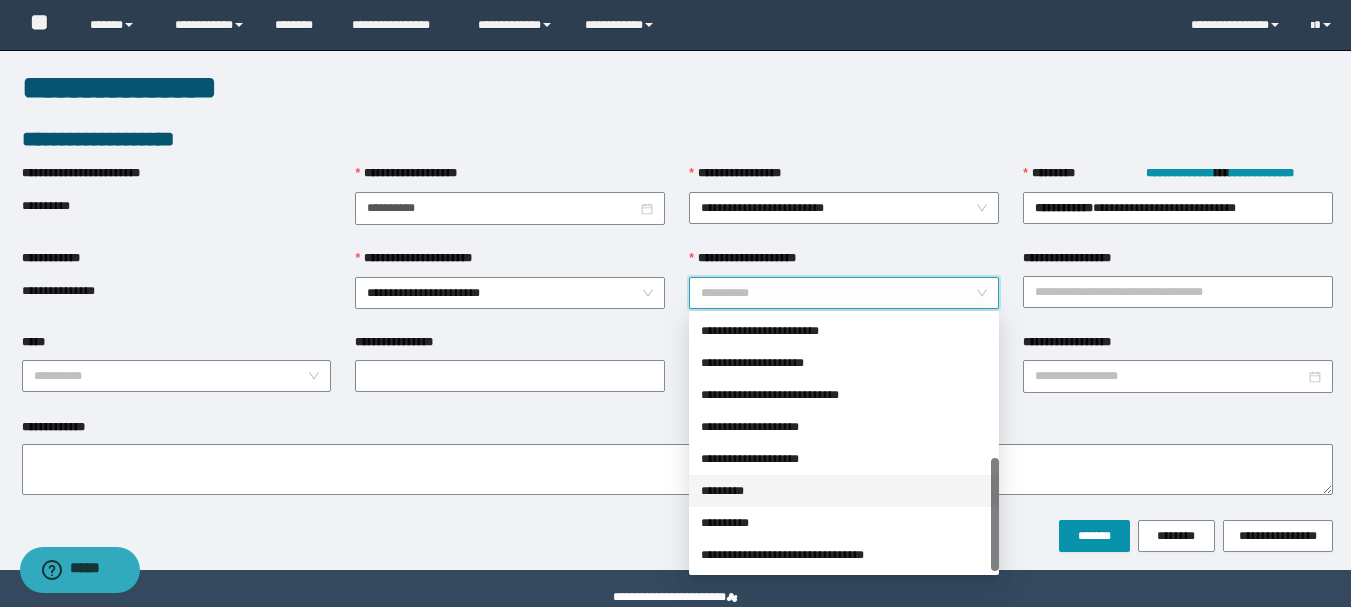 click on "*********" at bounding box center (844, 491) 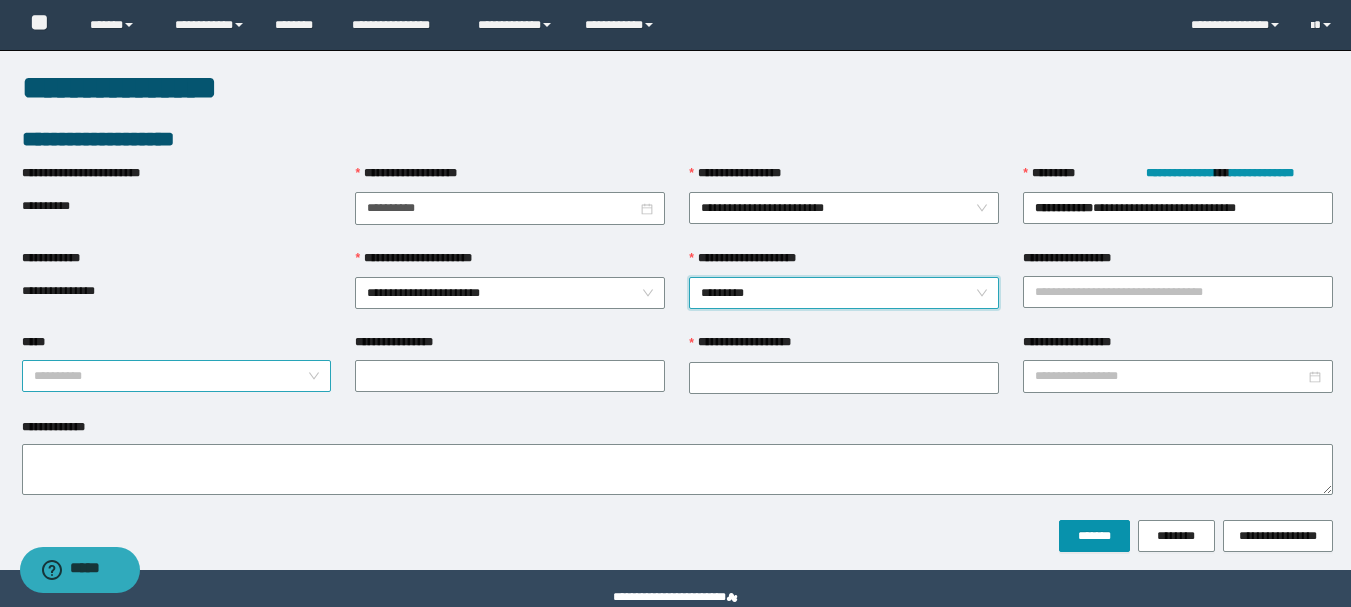 drag, startPoint x: 324, startPoint y: 373, endPoint x: 308, endPoint y: 376, distance: 16.27882 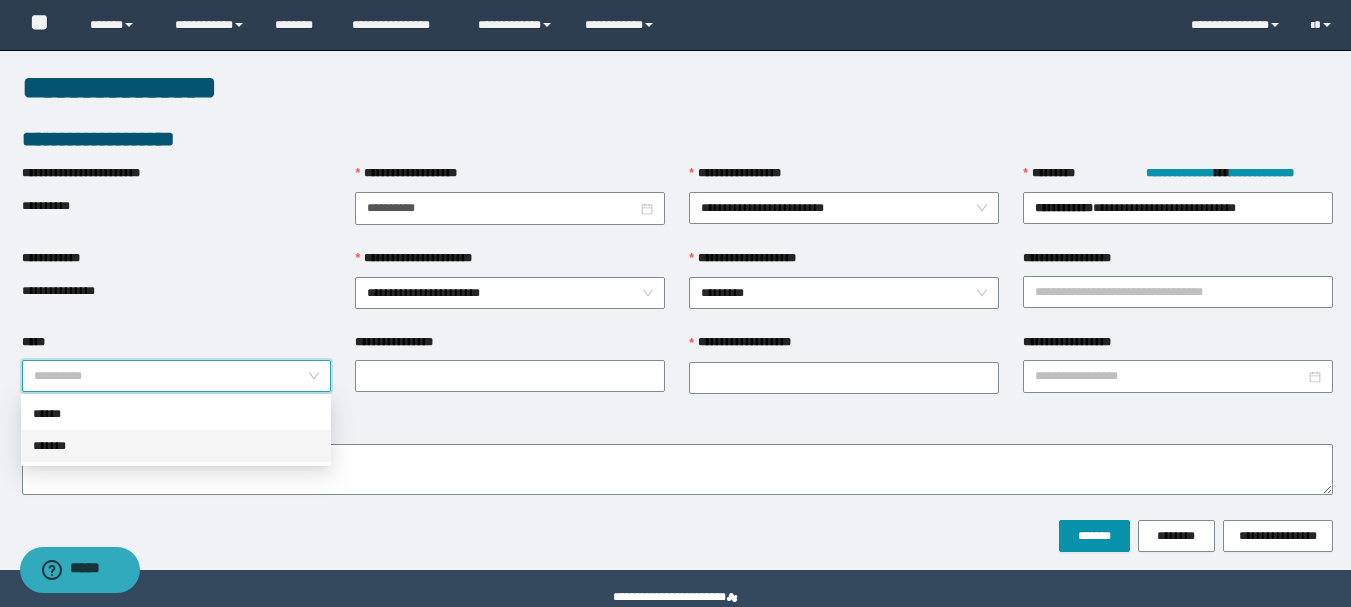 click on "*******" at bounding box center (176, 446) 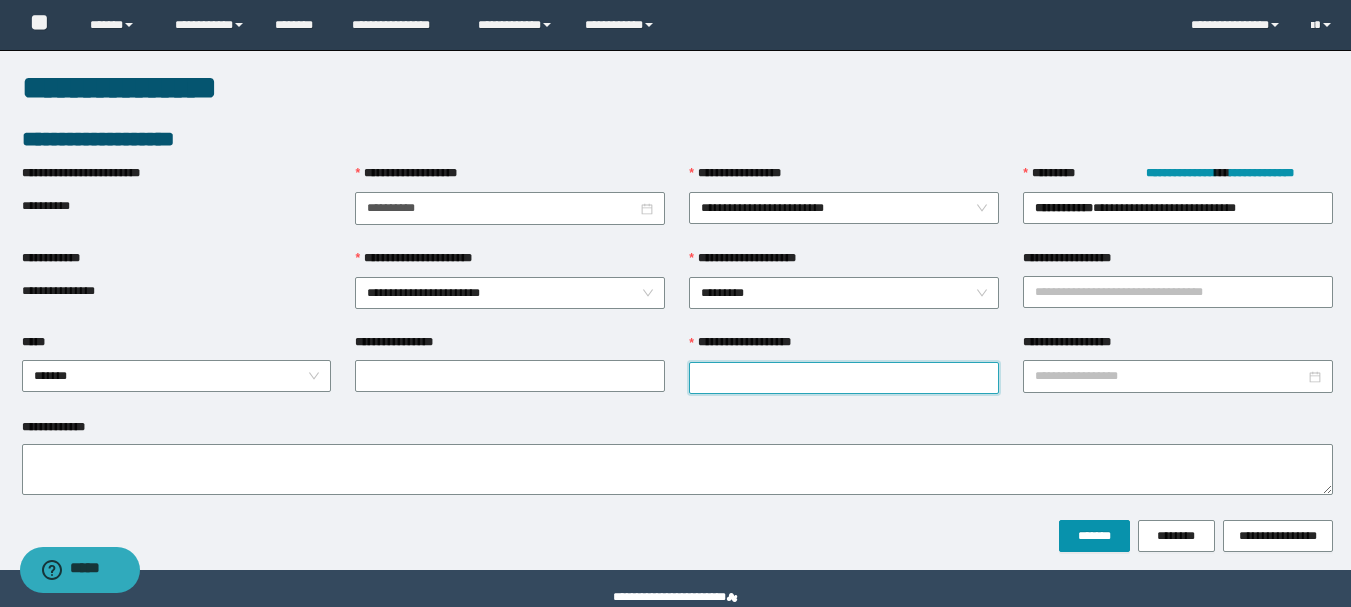 click on "**********" at bounding box center (844, 378) 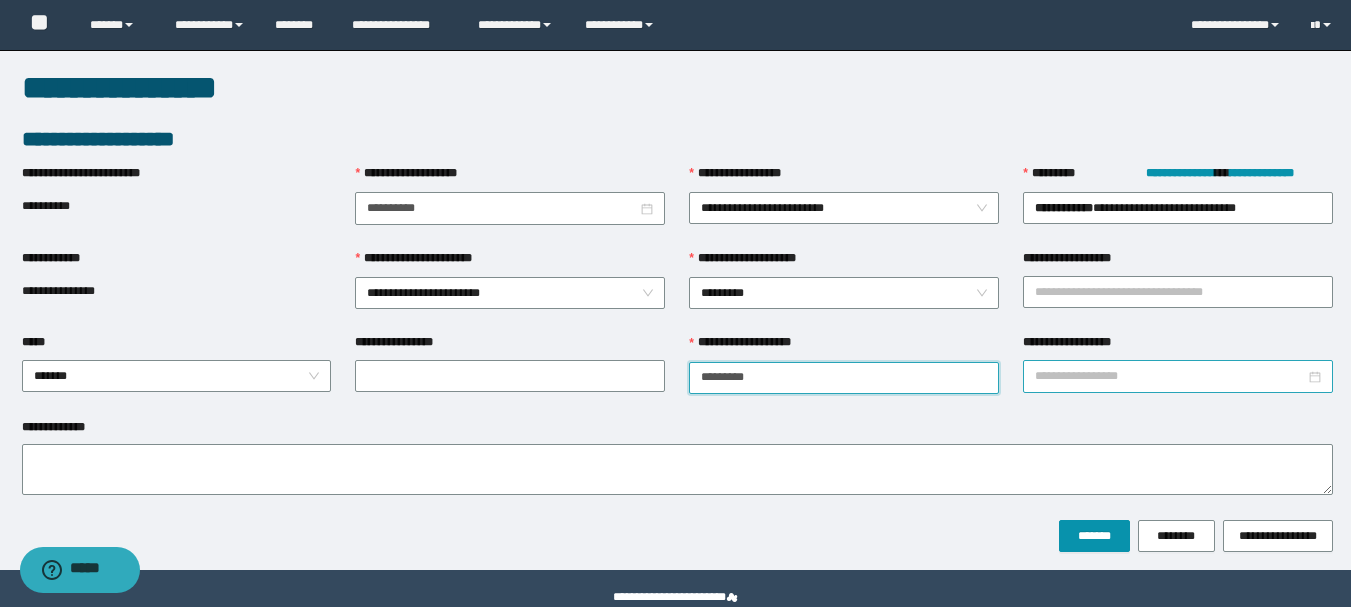 type on "*********" 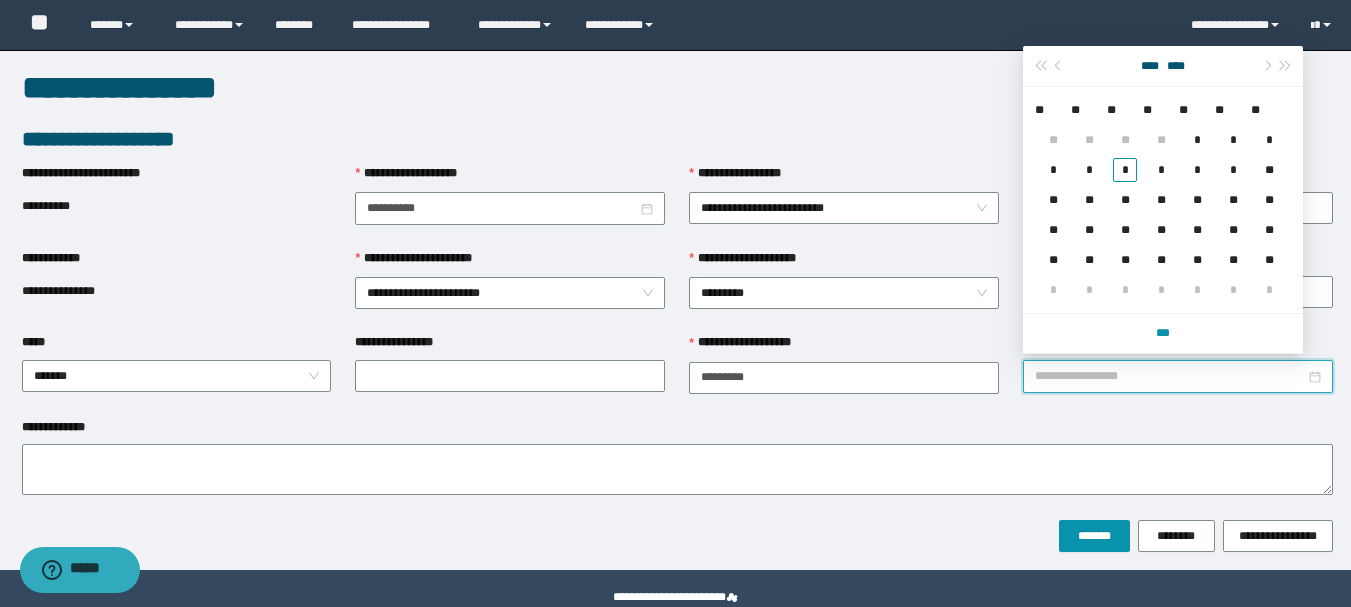 click on "**********" at bounding box center (1170, 376) 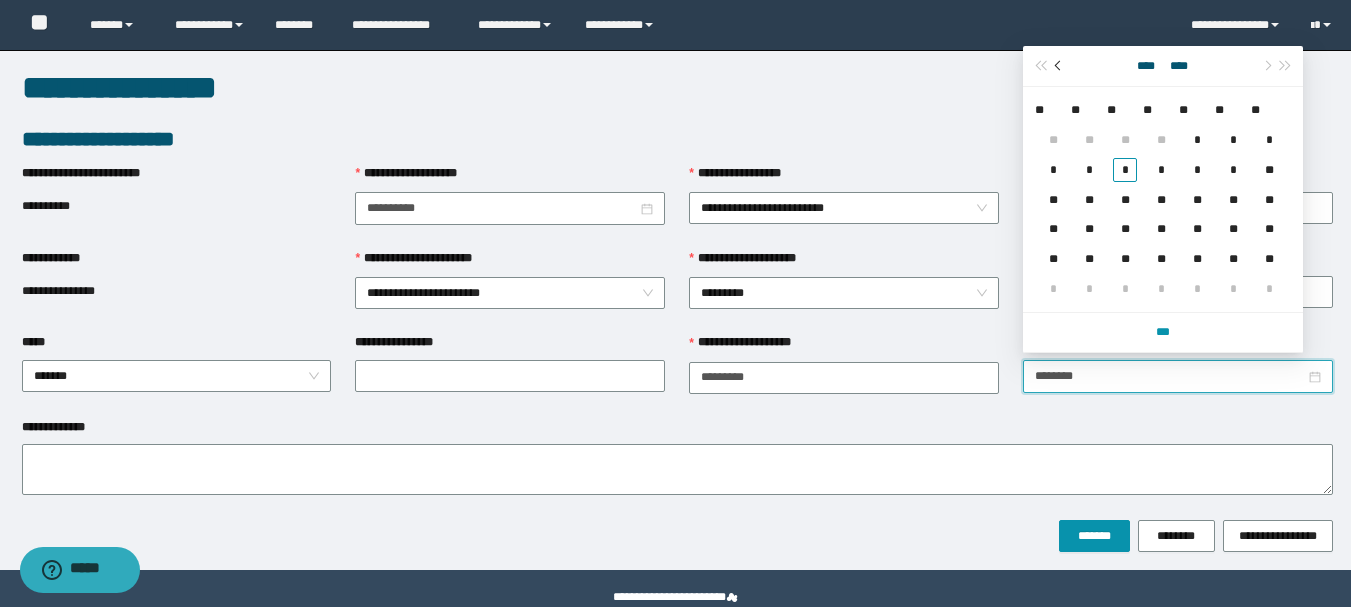 click at bounding box center [1060, 66] 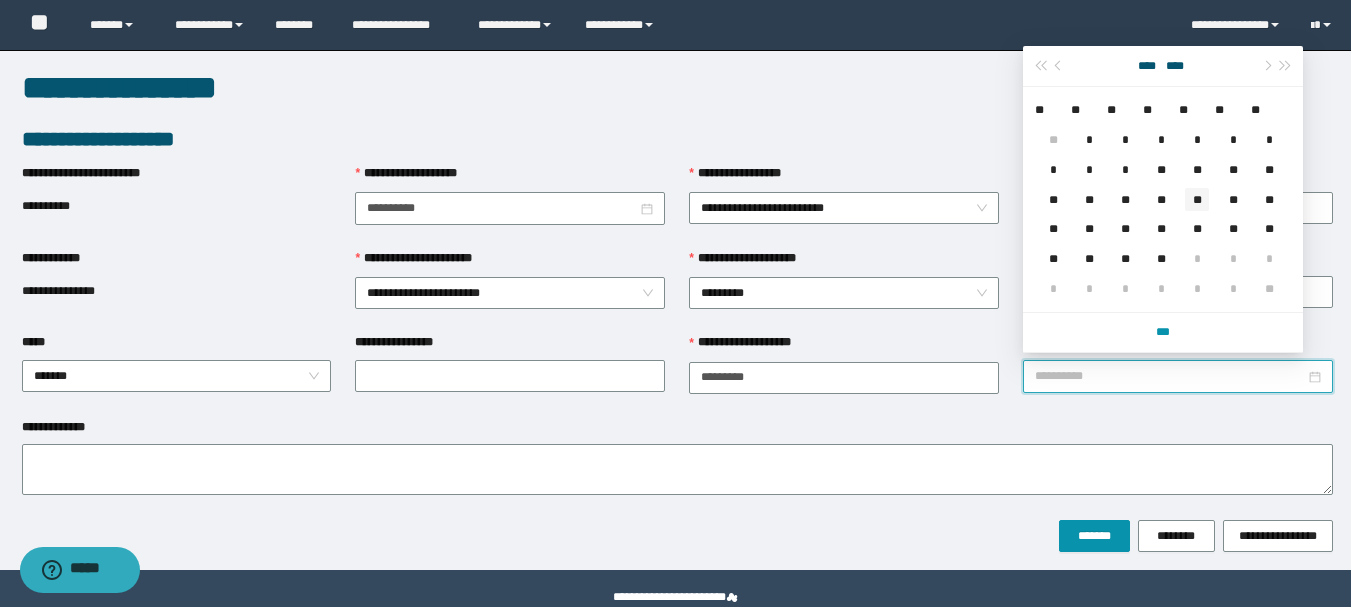 click on "**" at bounding box center [1197, 200] 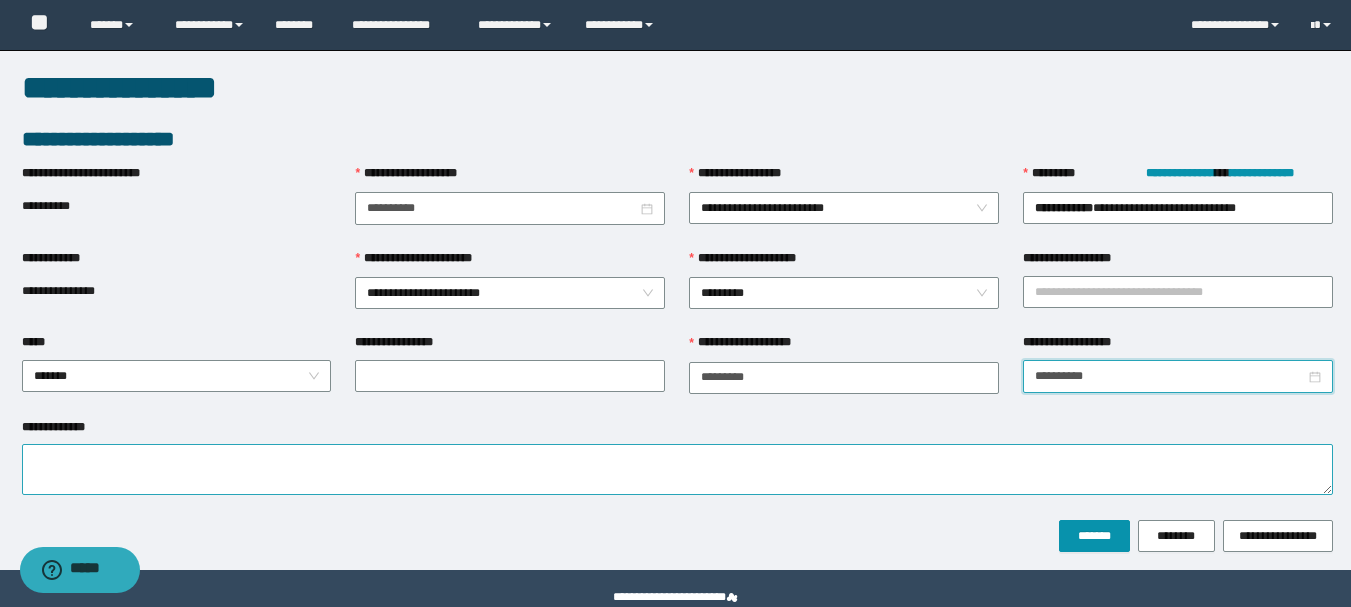 type on "**********" 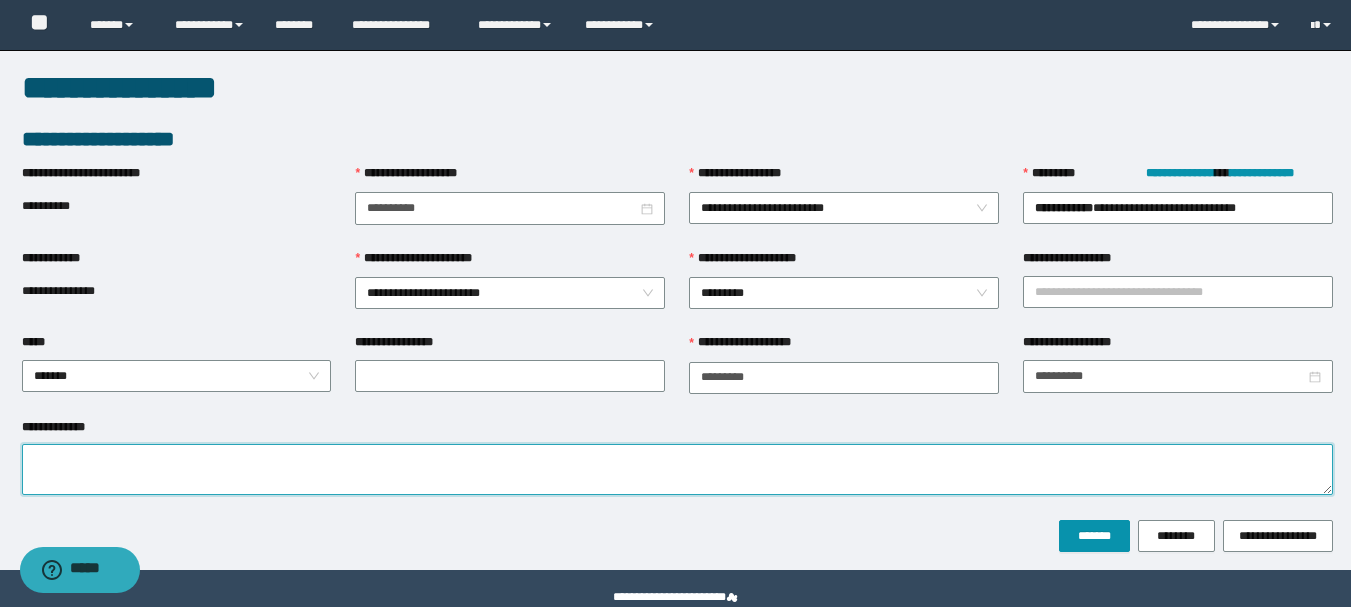 click on "**********" at bounding box center (677, 469) 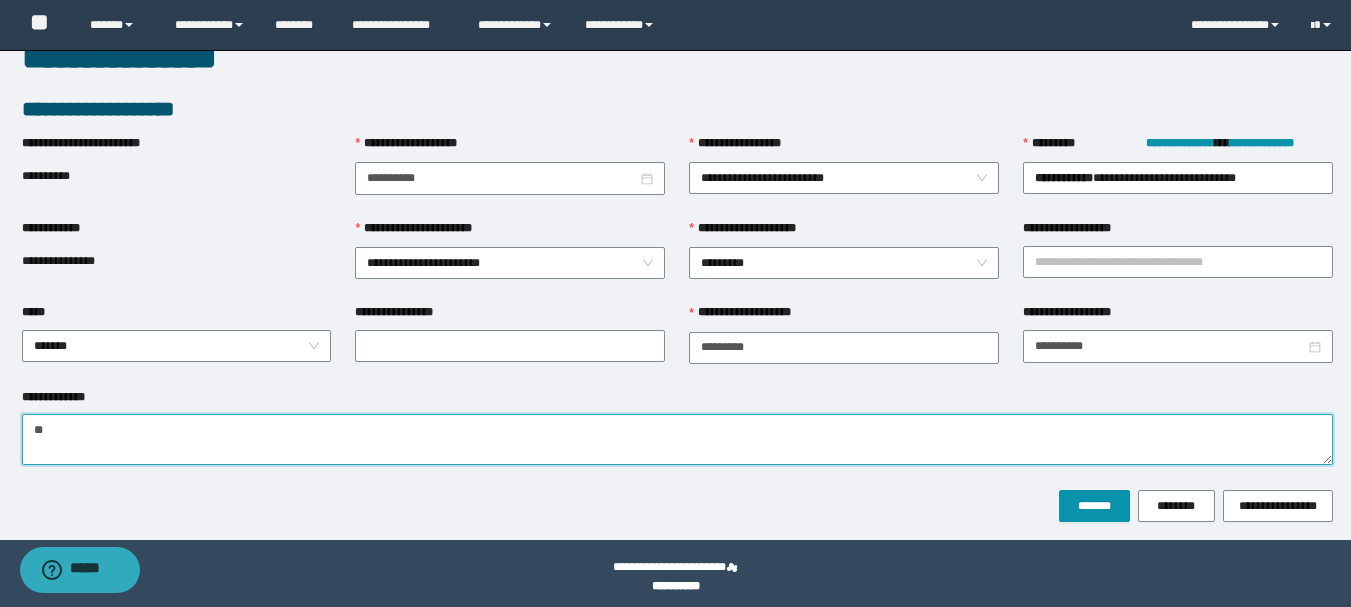scroll, scrollTop: 39, scrollLeft: 0, axis: vertical 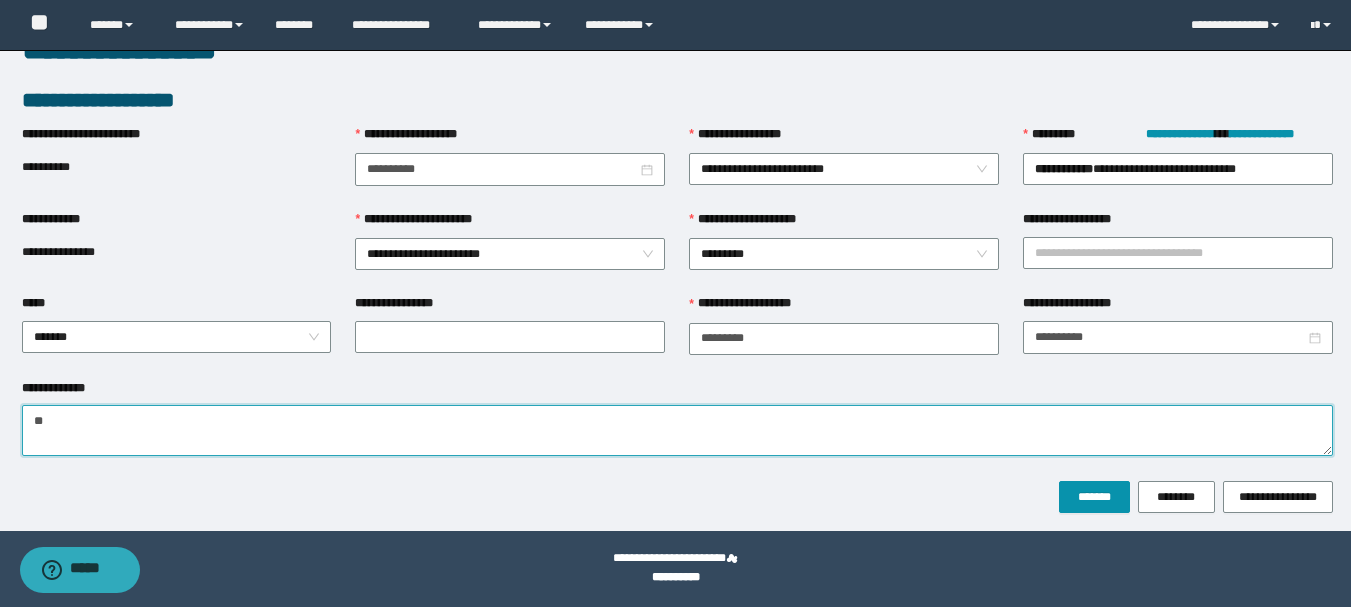 type on "**" 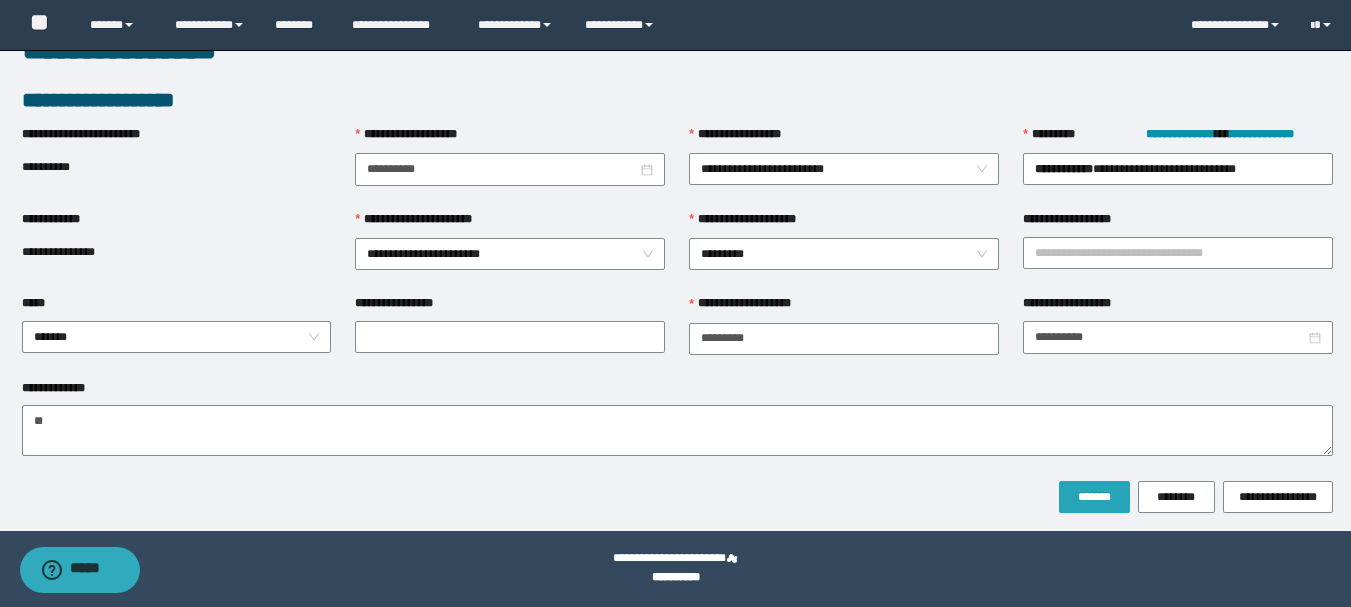 click on "*******" at bounding box center (1094, 497) 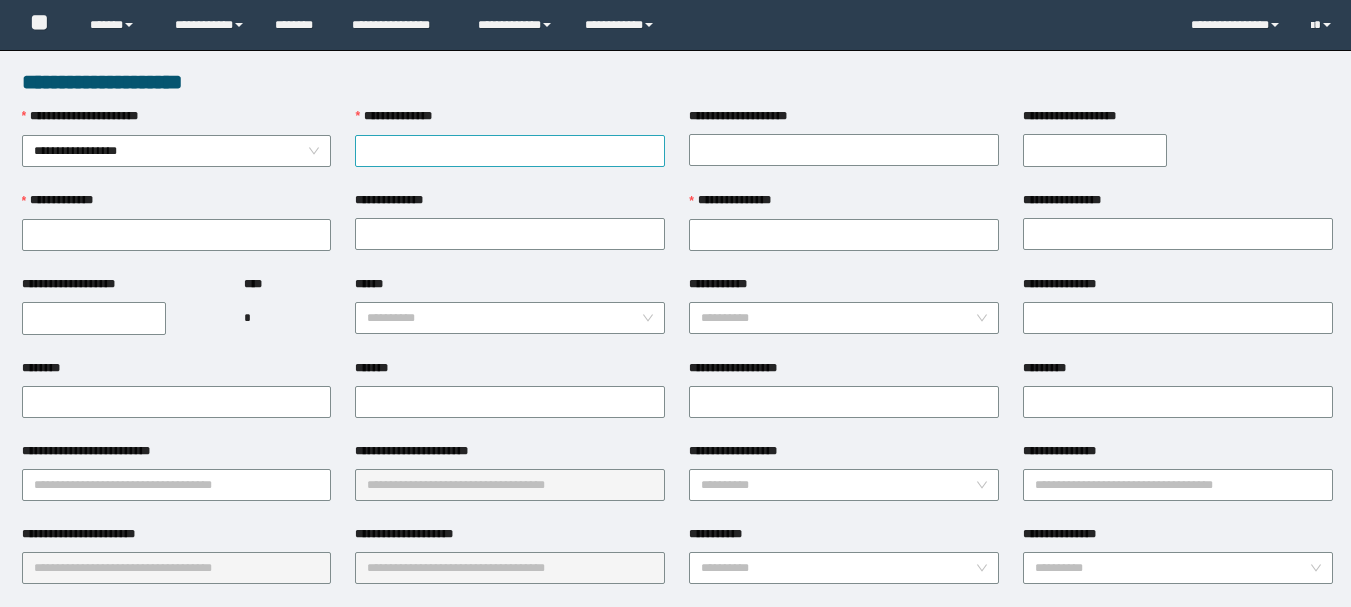 scroll, scrollTop: 0, scrollLeft: 0, axis: both 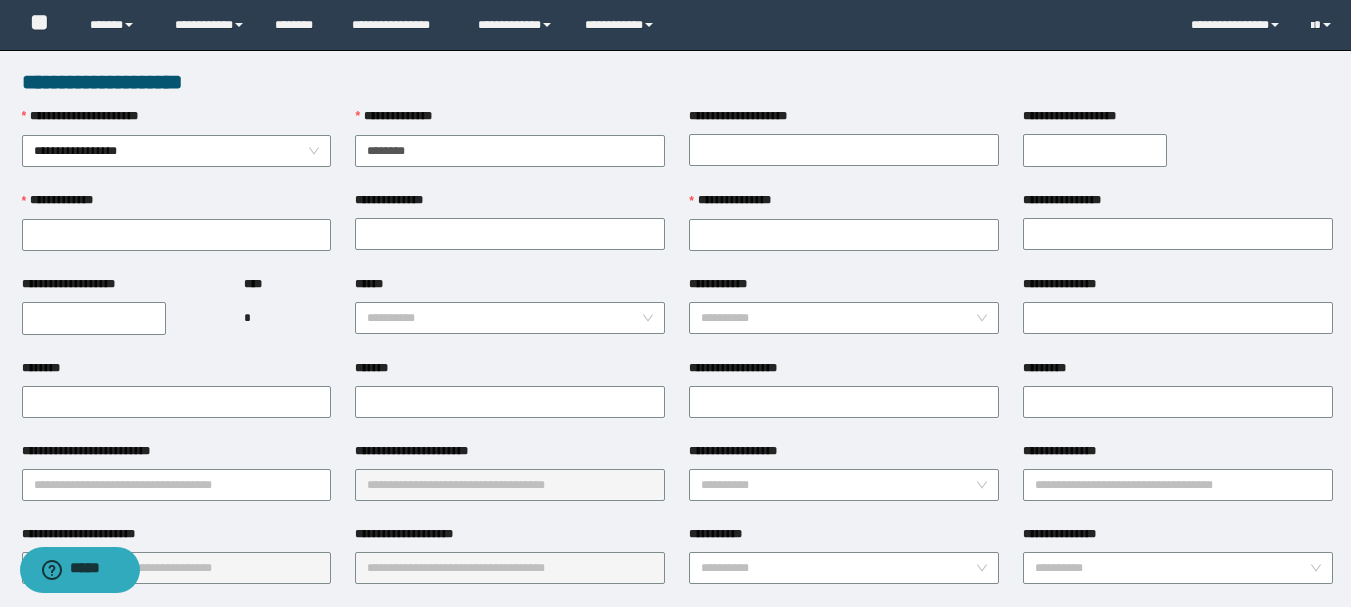 type on "********" 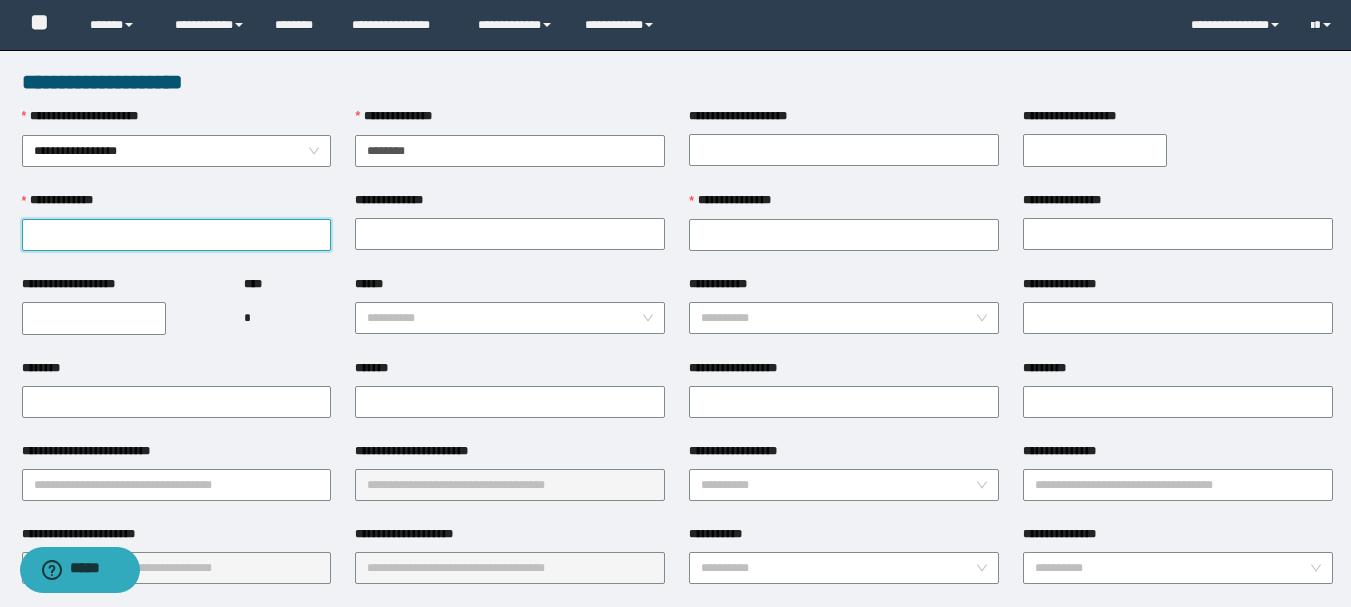 paste on "**********" 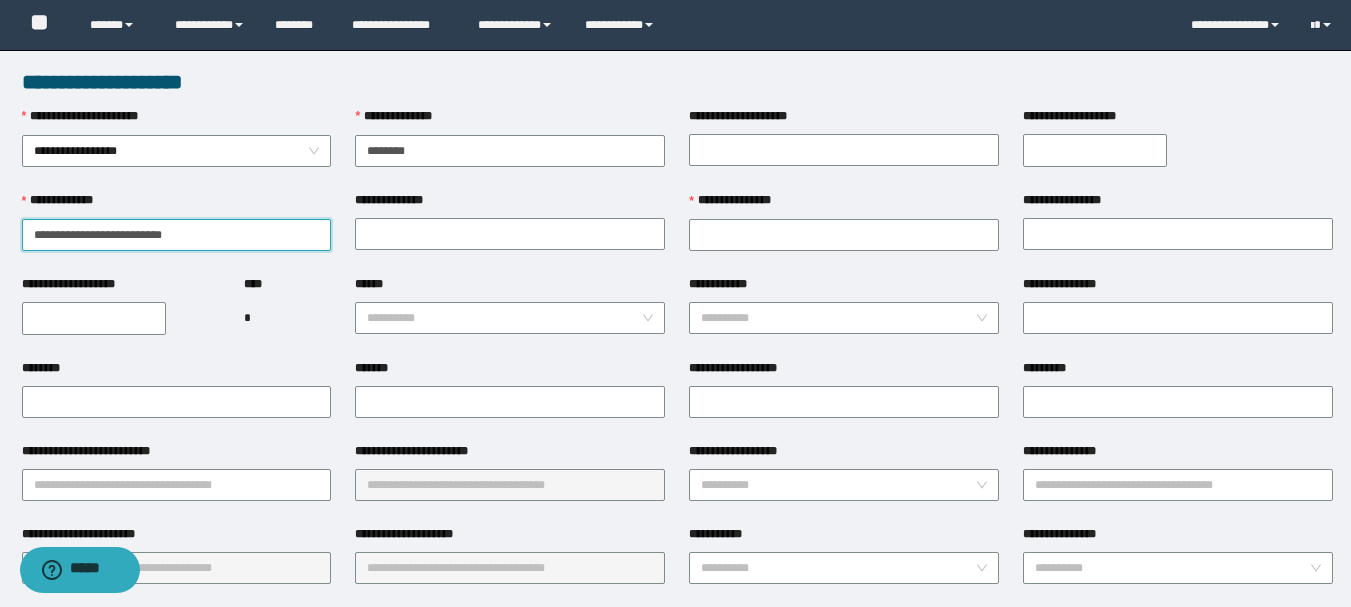 drag, startPoint x: 237, startPoint y: 231, endPoint x: 65, endPoint y: 225, distance: 172.10461 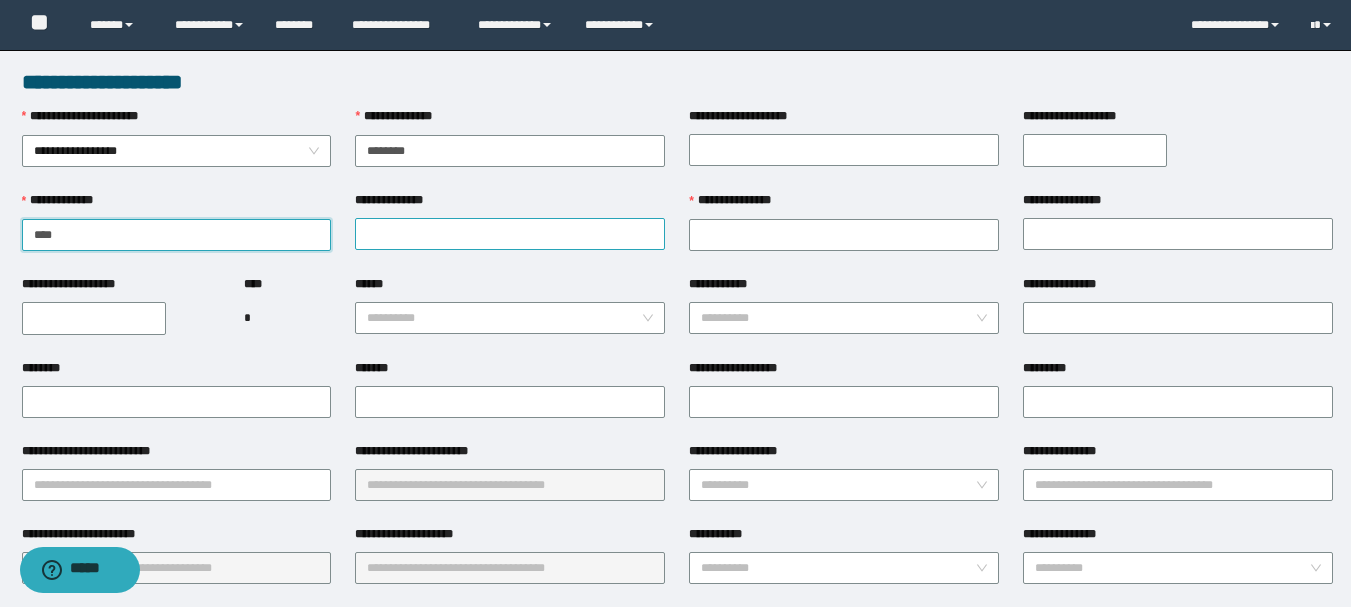 type on "****" 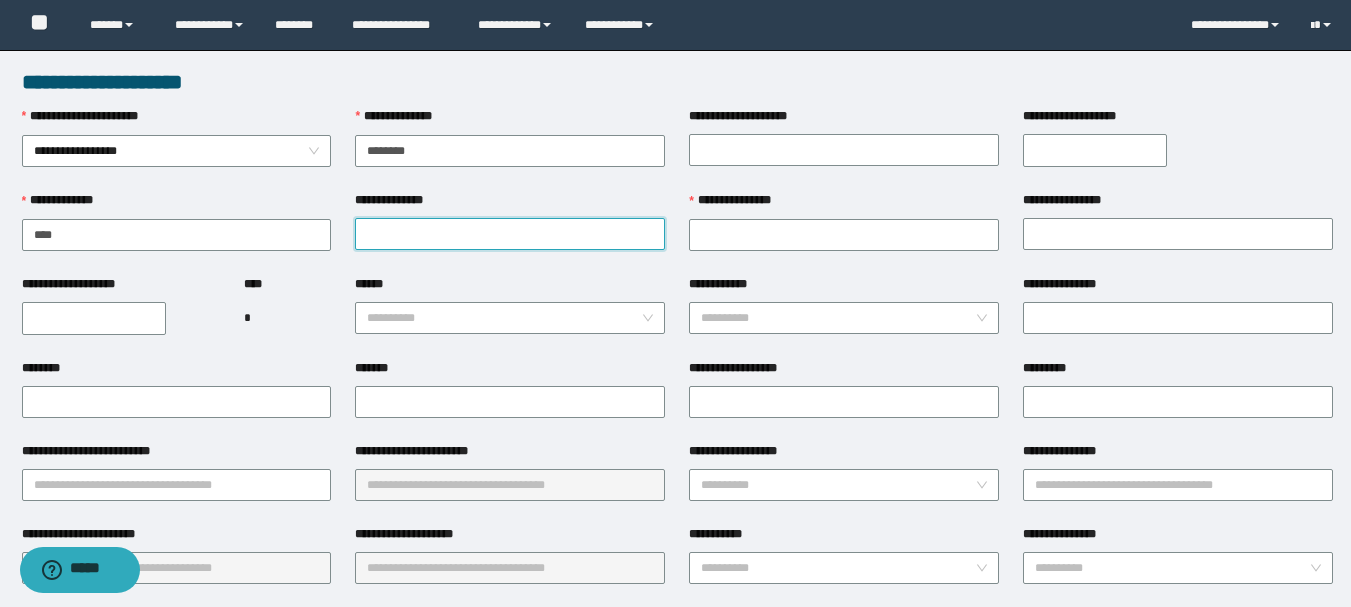 click on "**********" at bounding box center (510, 234) 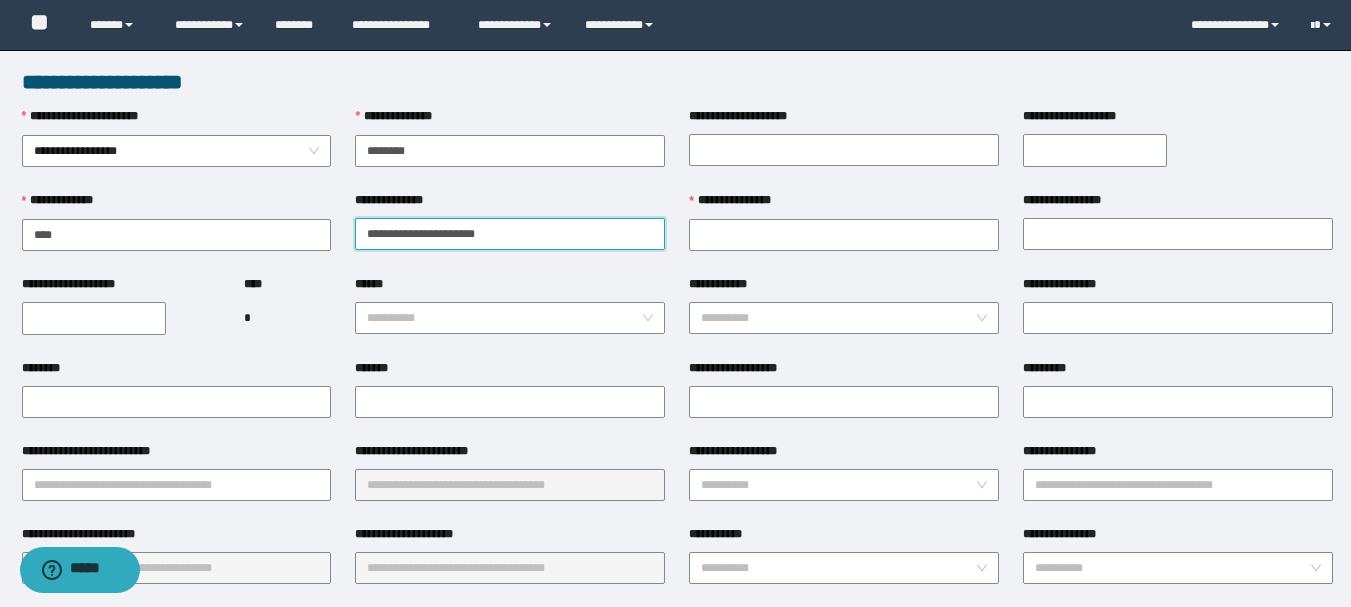 drag, startPoint x: 521, startPoint y: 234, endPoint x: 408, endPoint y: 234, distance: 113 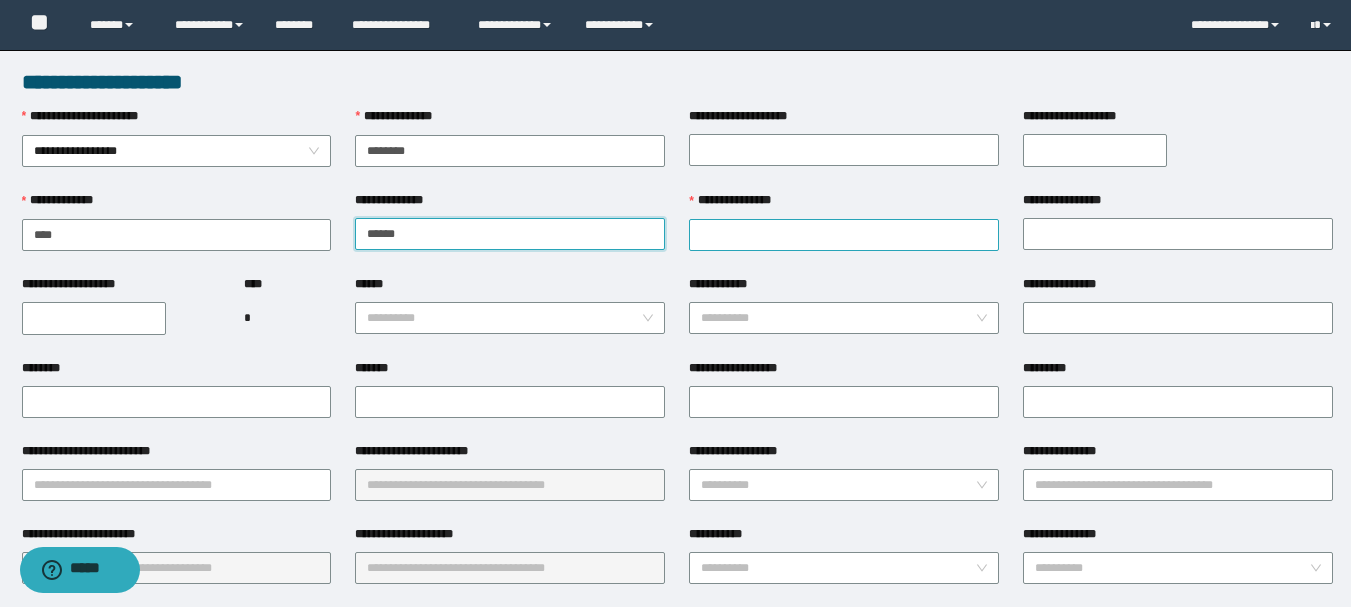 type on "****" 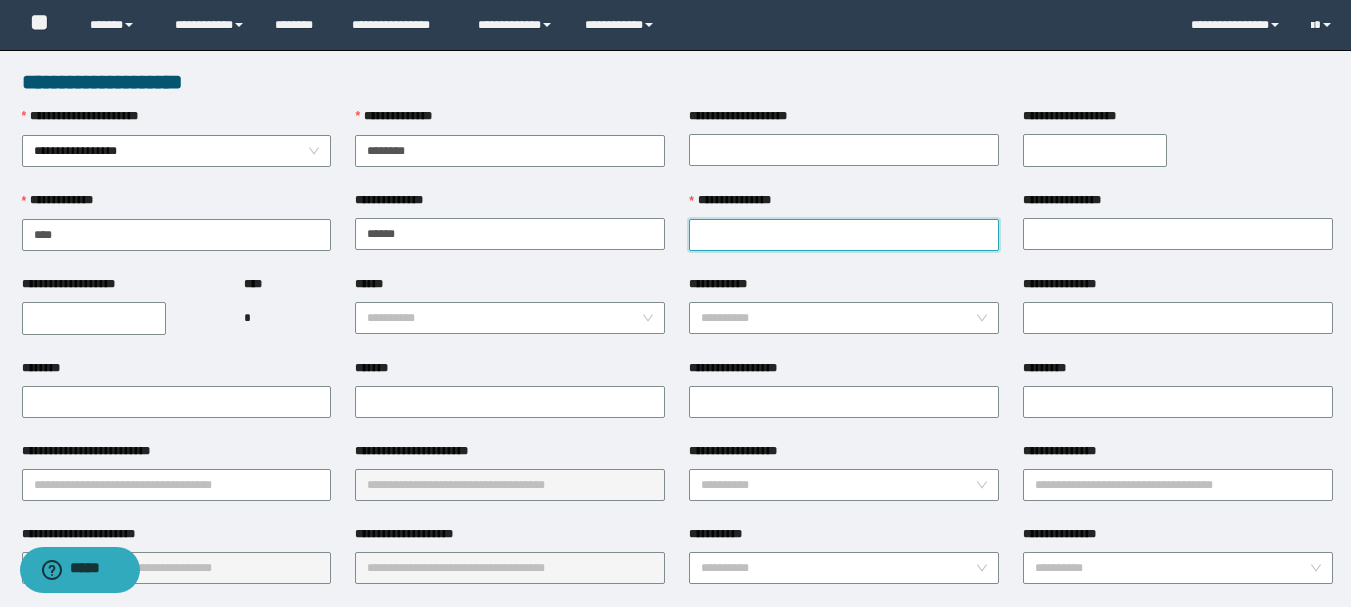 click on "**********" at bounding box center (844, 235) 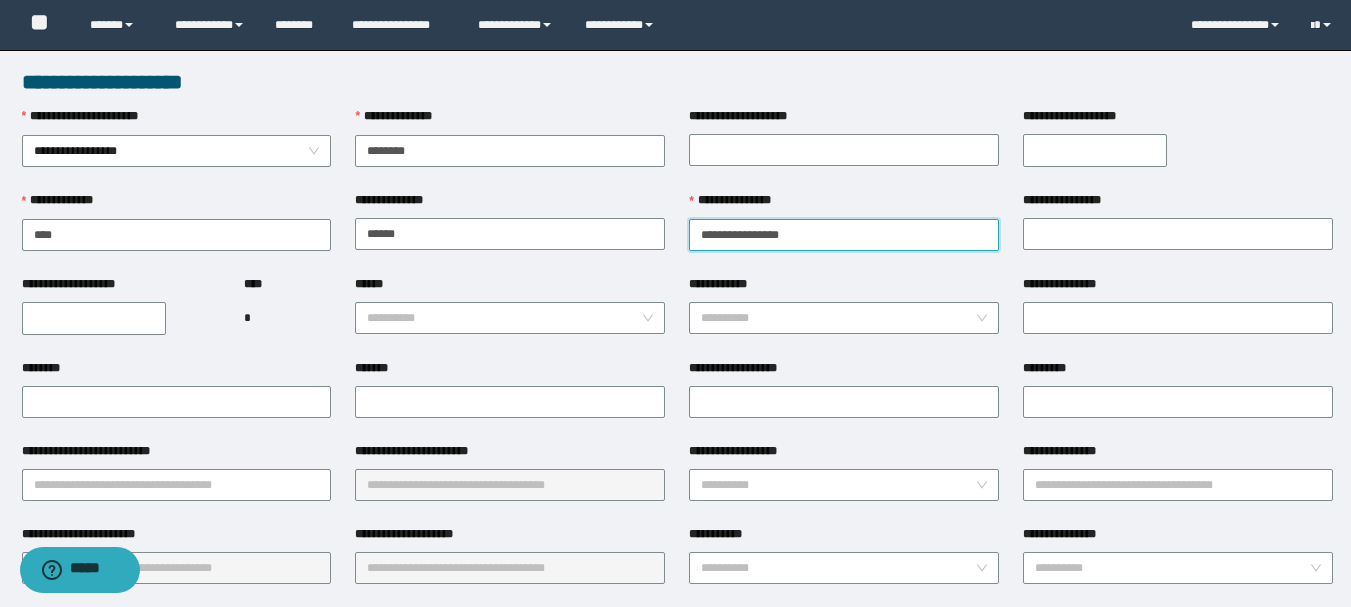 drag, startPoint x: 816, startPoint y: 225, endPoint x: 760, endPoint y: 234, distance: 56.718605 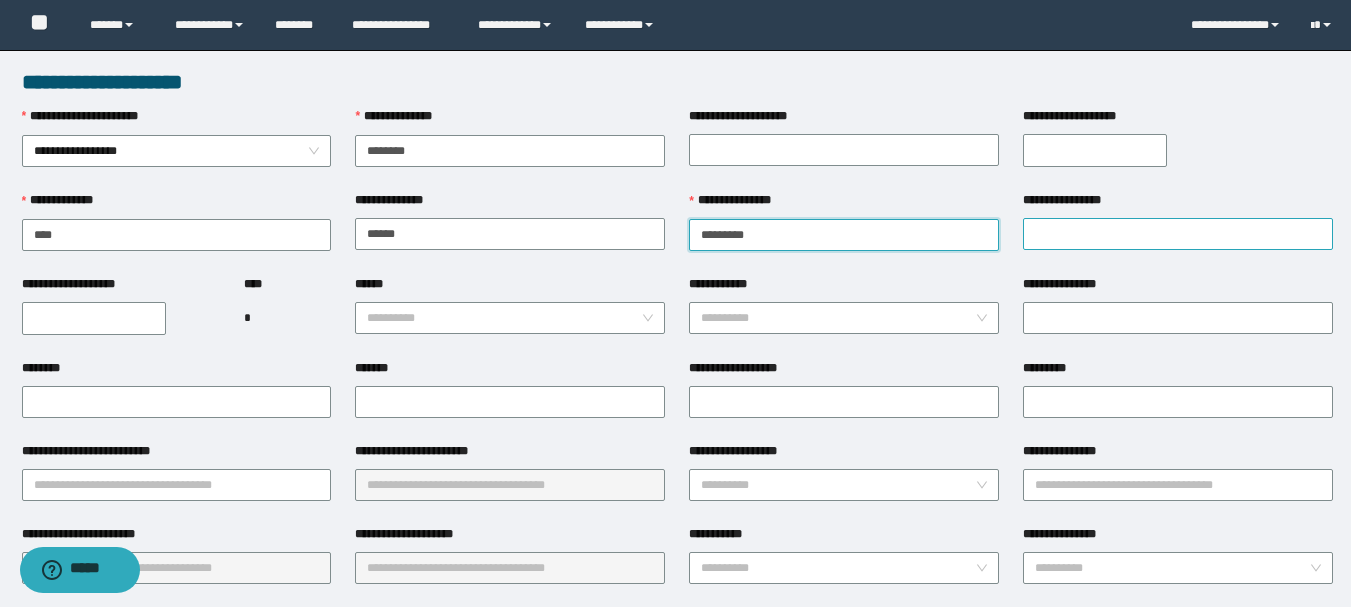 type on "********" 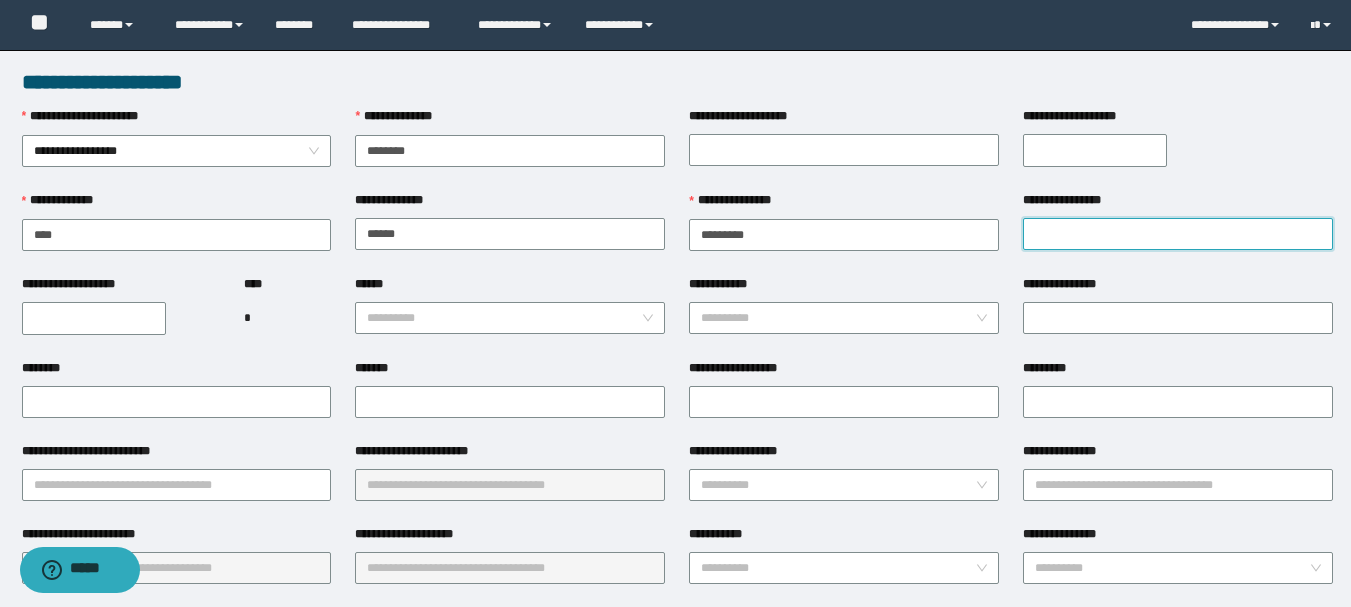 click on "**********" at bounding box center (1178, 234) 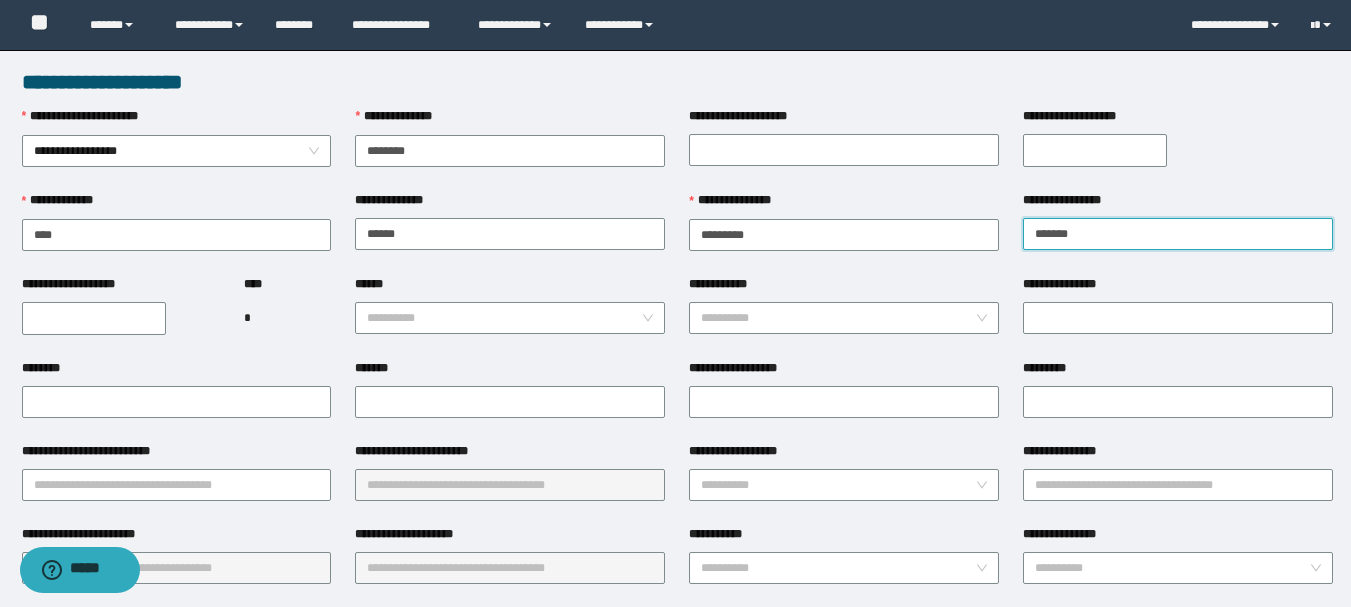 type on "*******" 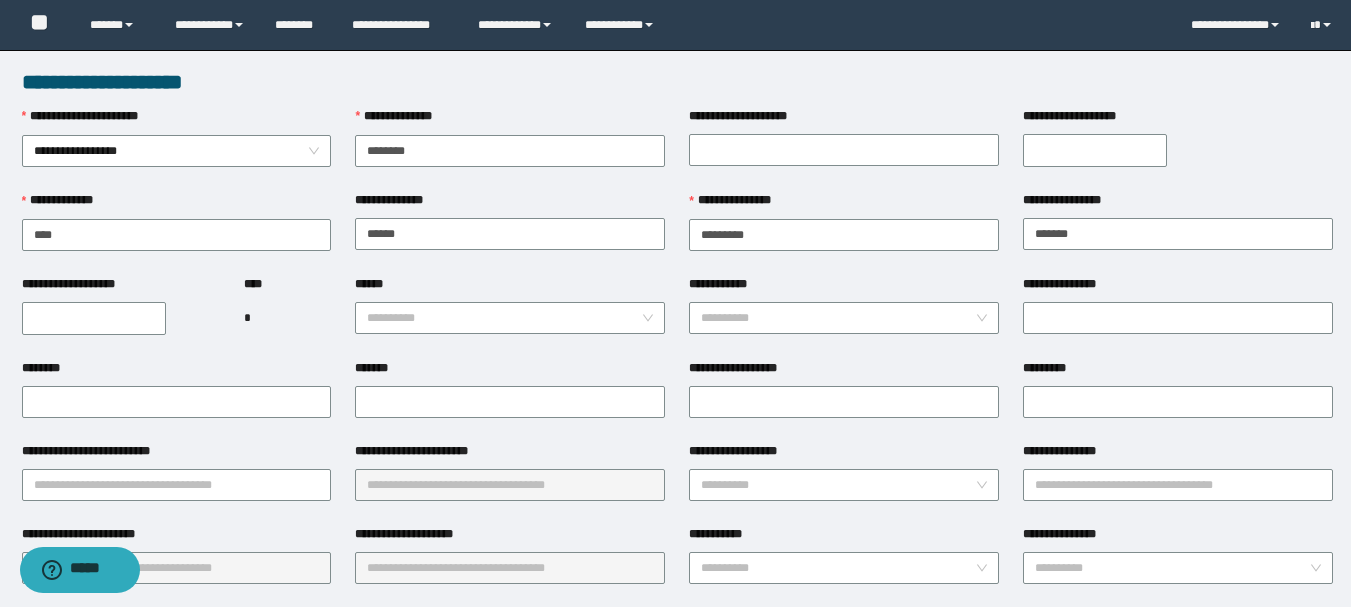 click on "**********" at bounding box center [94, 318] 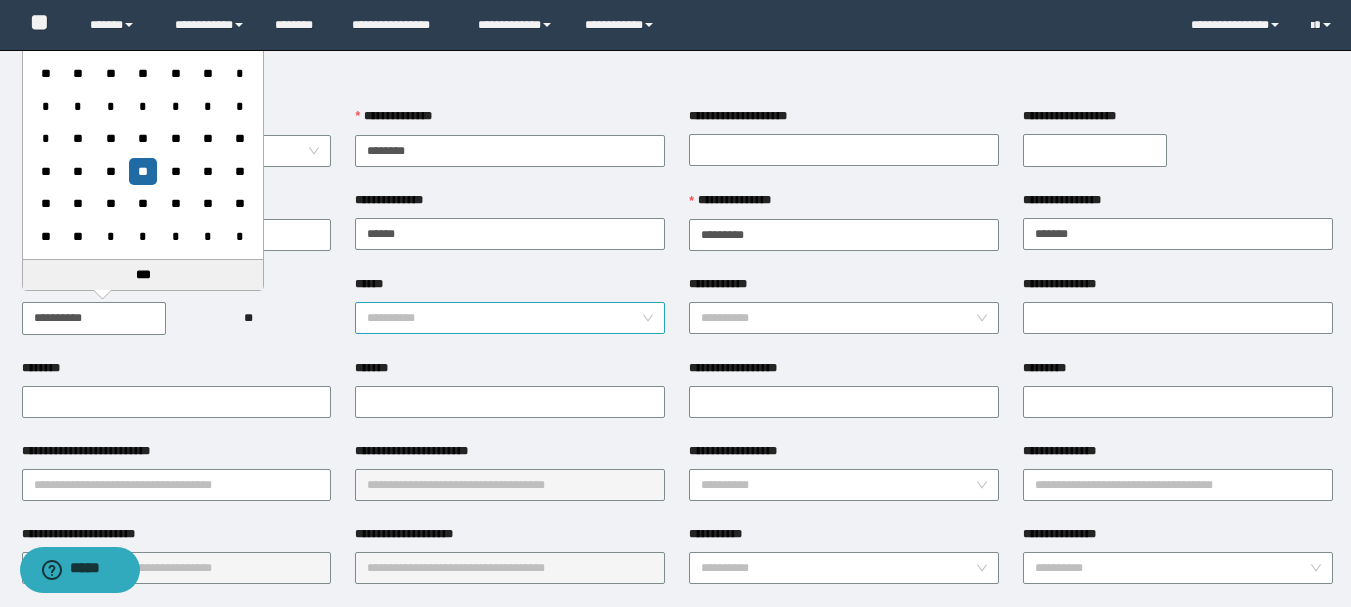 type on "**********" 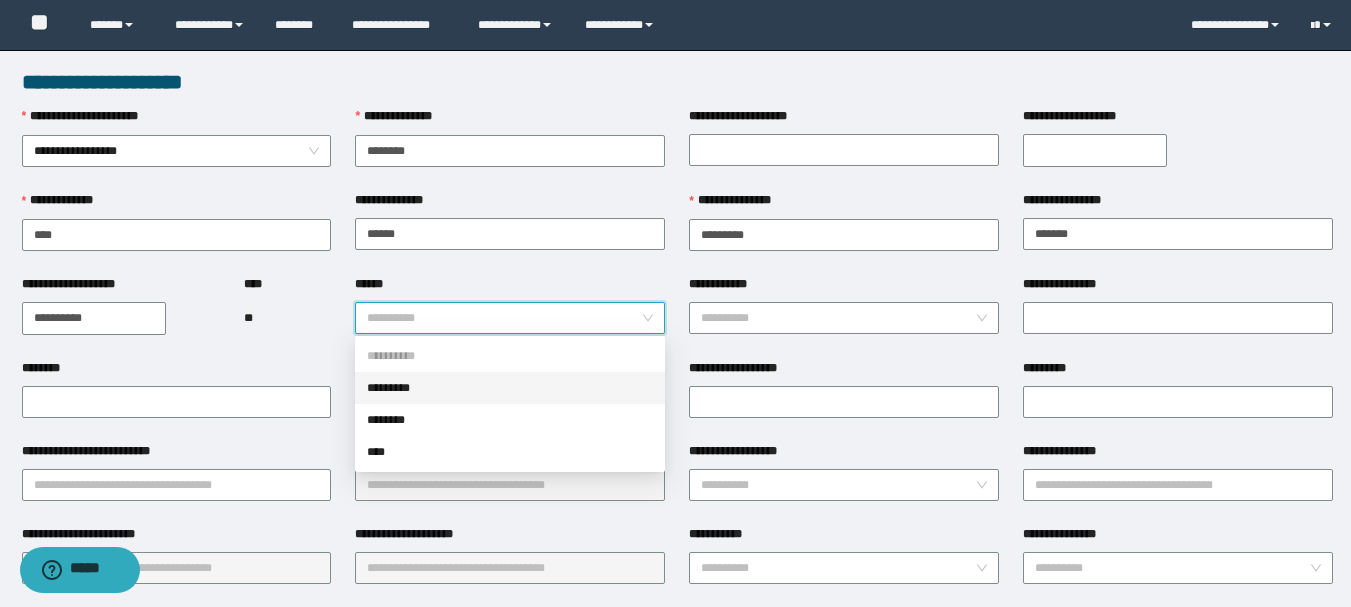 click on "*********" at bounding box center (510, 388) 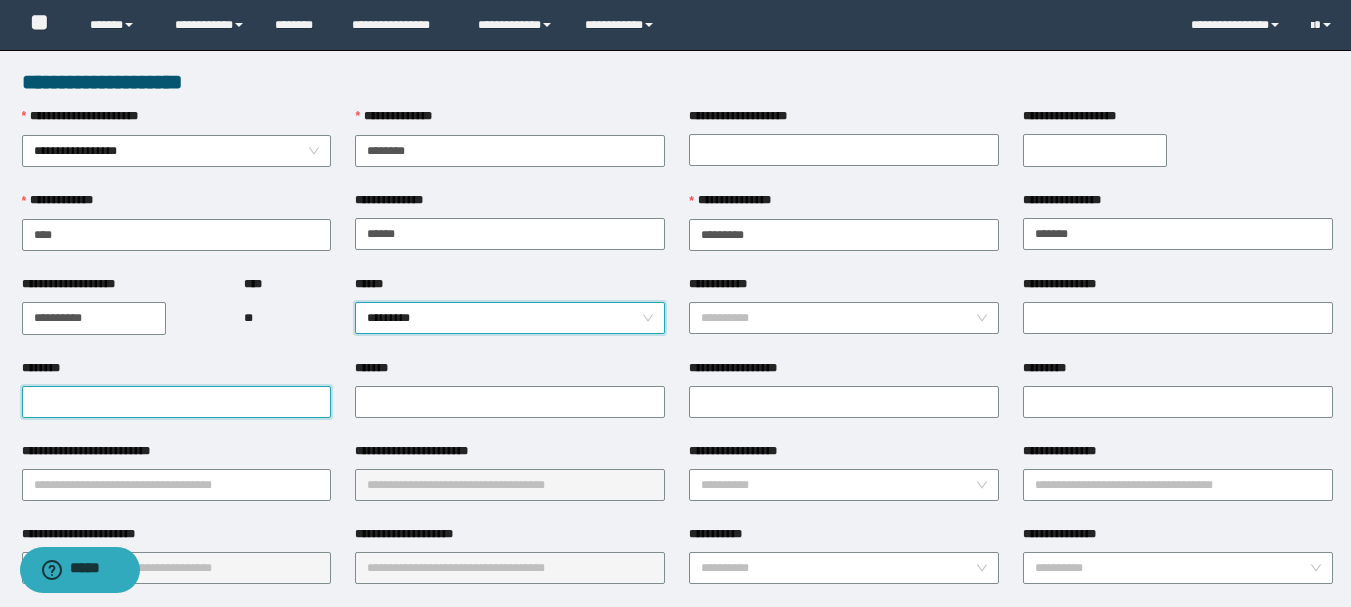click on "********" at bounding box center (177, 402) 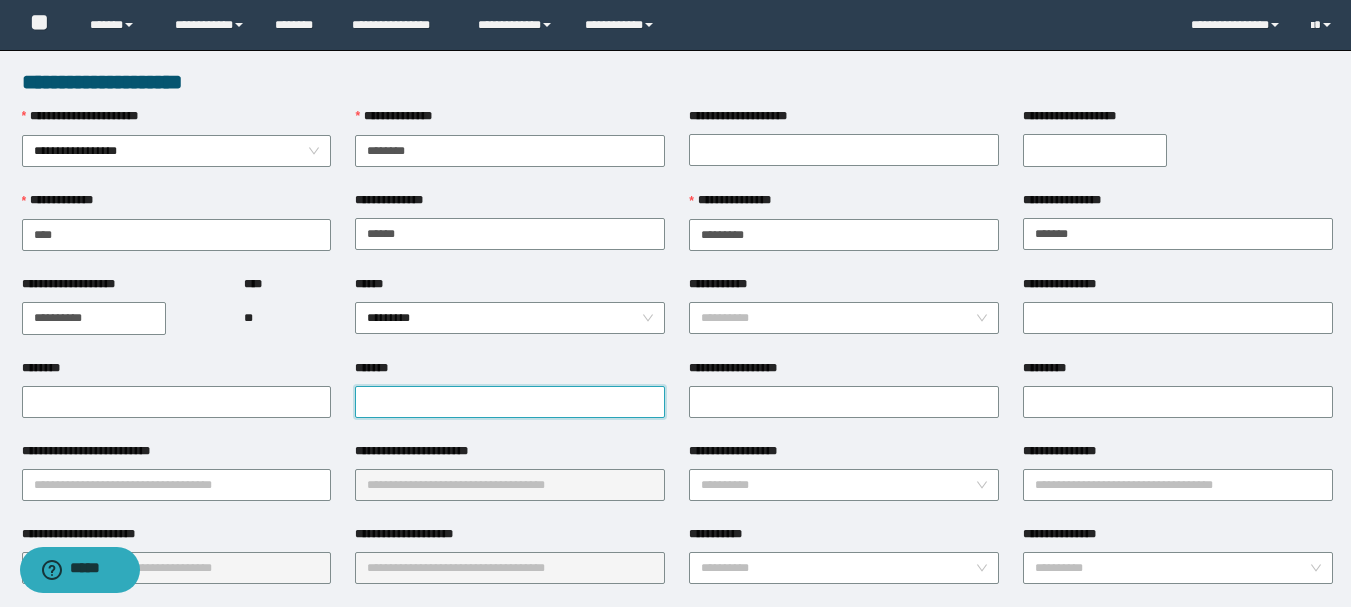 click on "*******" at bounding box center (510, 402) 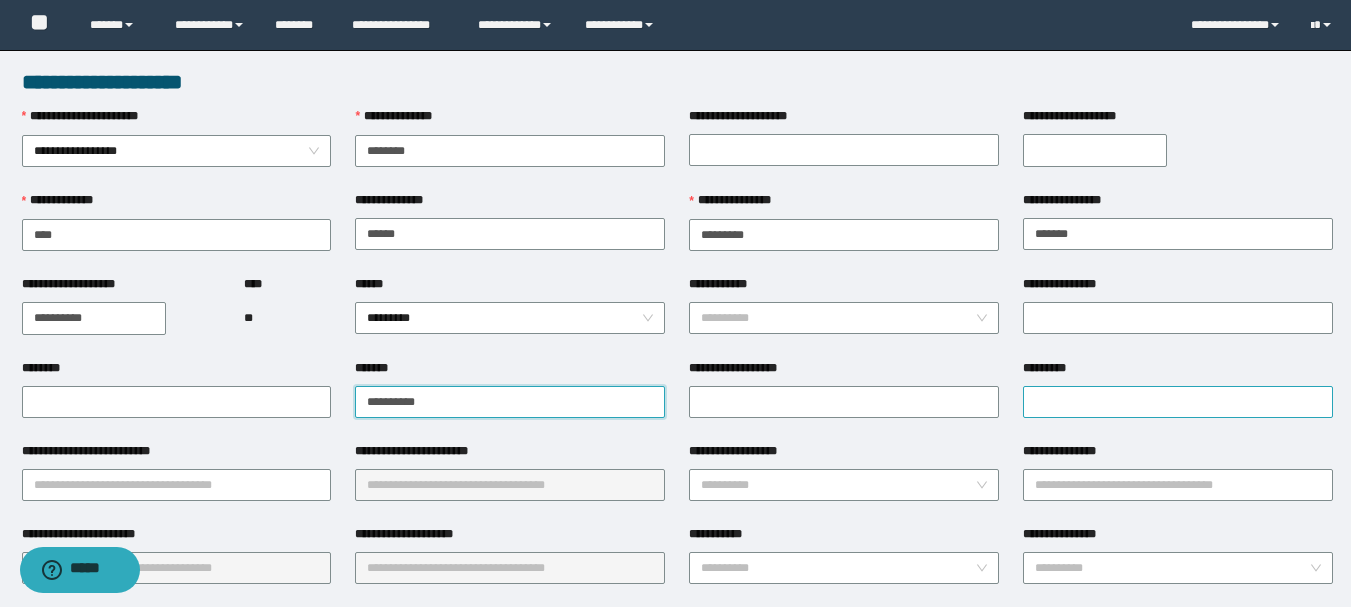type on "**********" 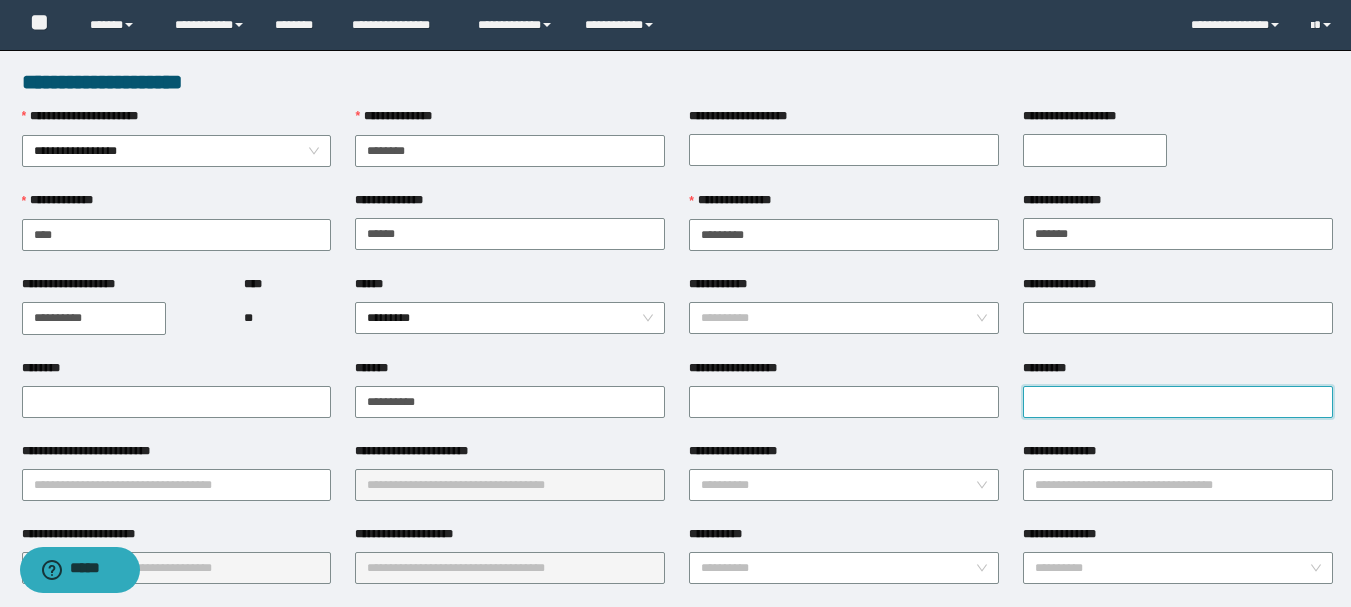 click on "*********" at bounding box center (1178, 402) 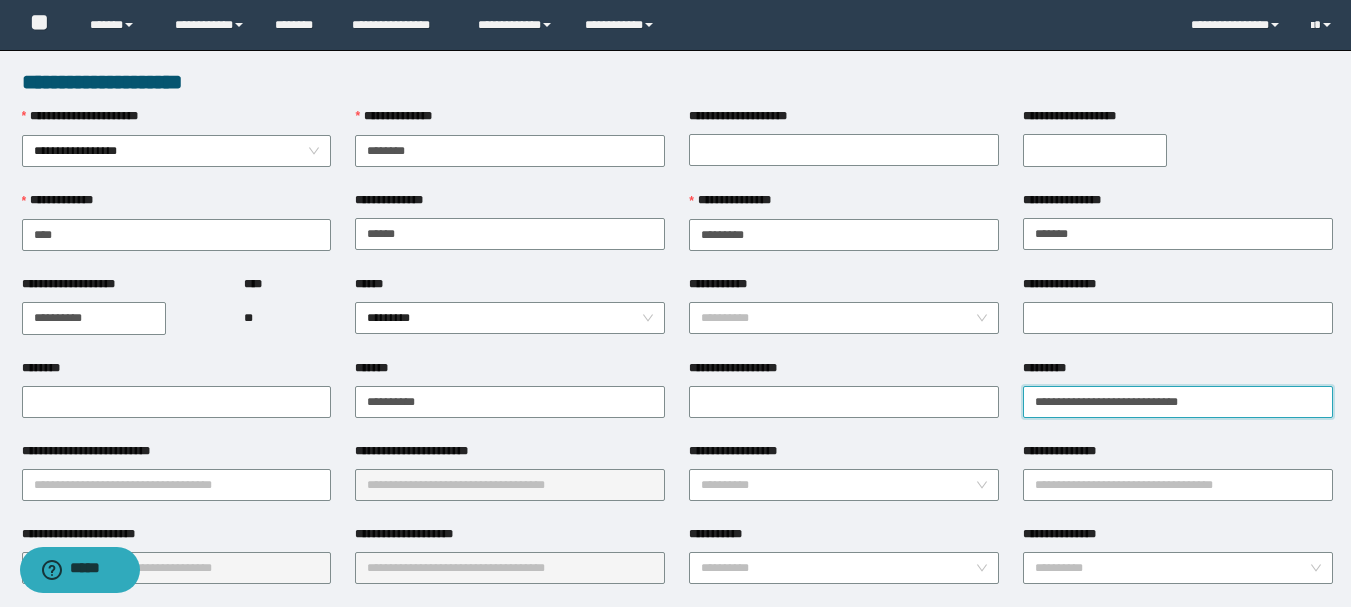 click on "**********" at bounding box center (1178, 402) 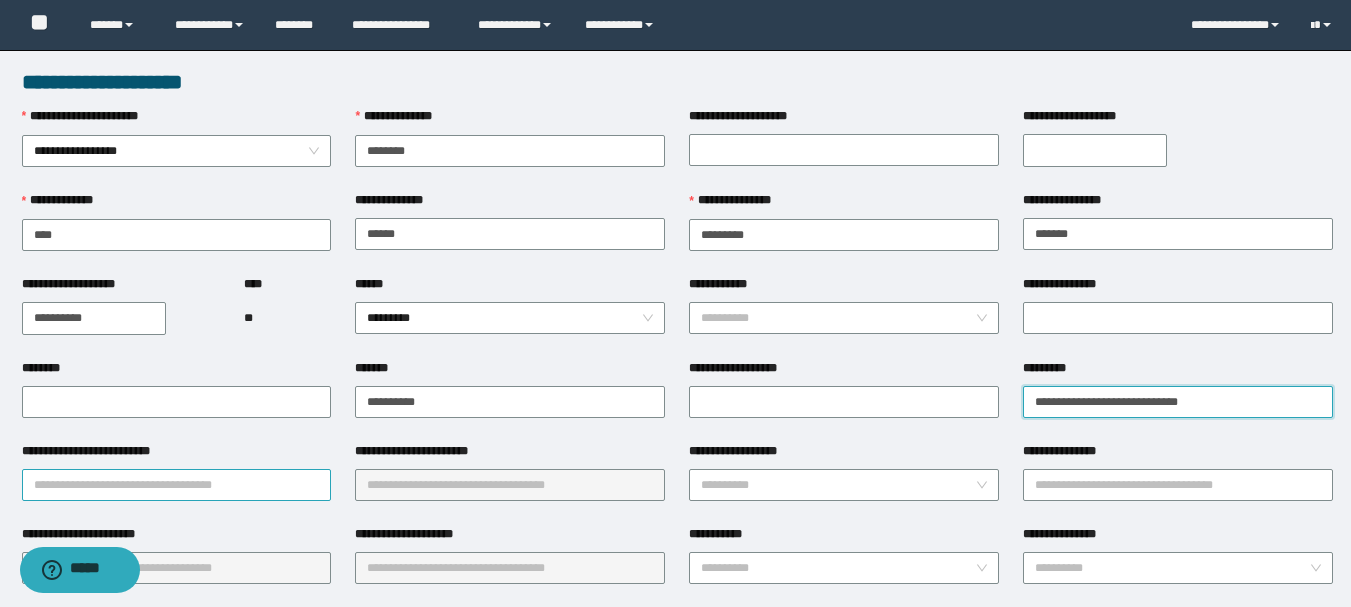 type on "**********" 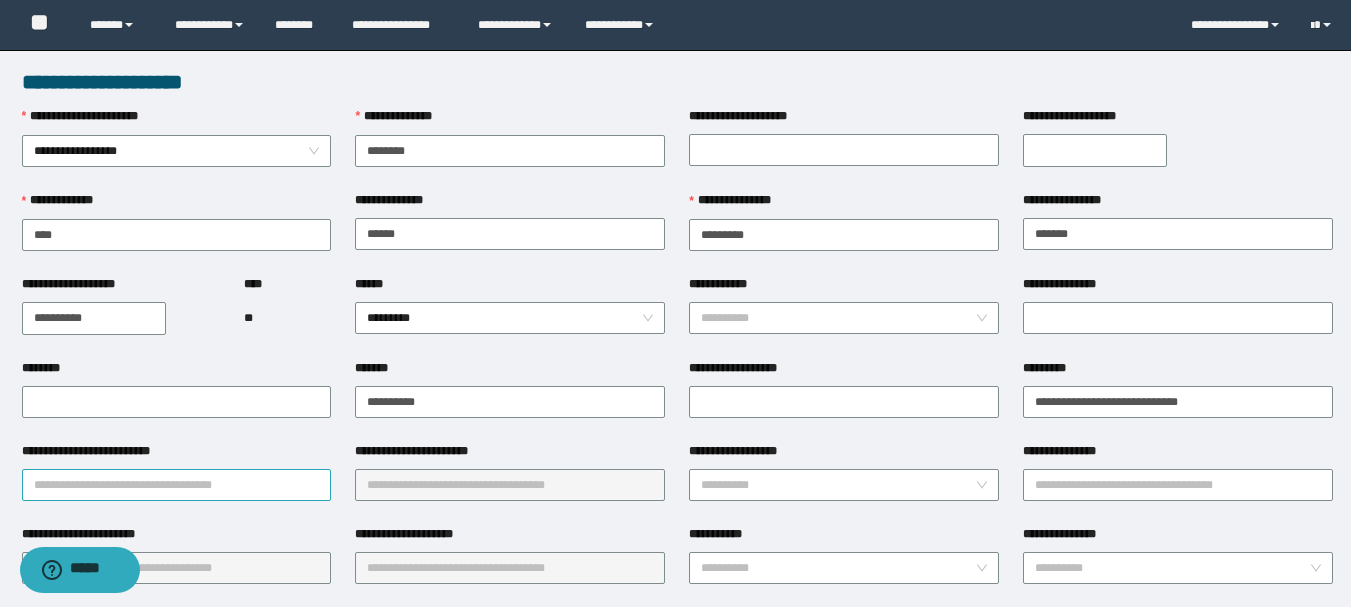 click on "**********" at bounding box center (177, 485) 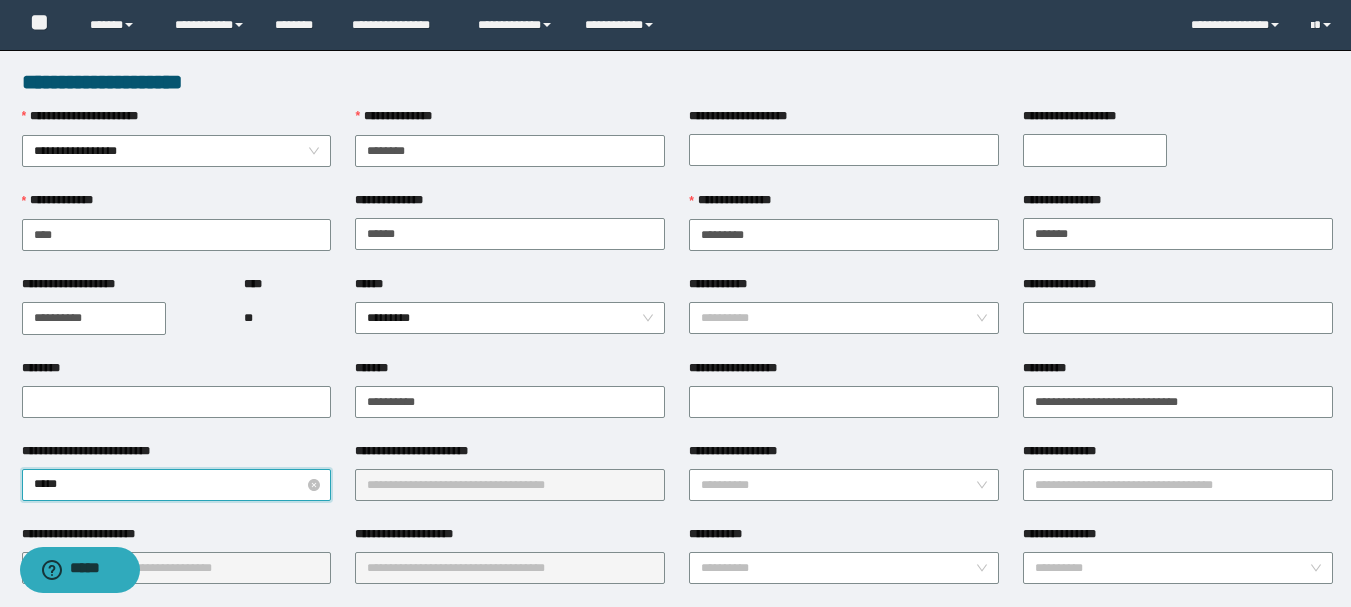 type on "*****" 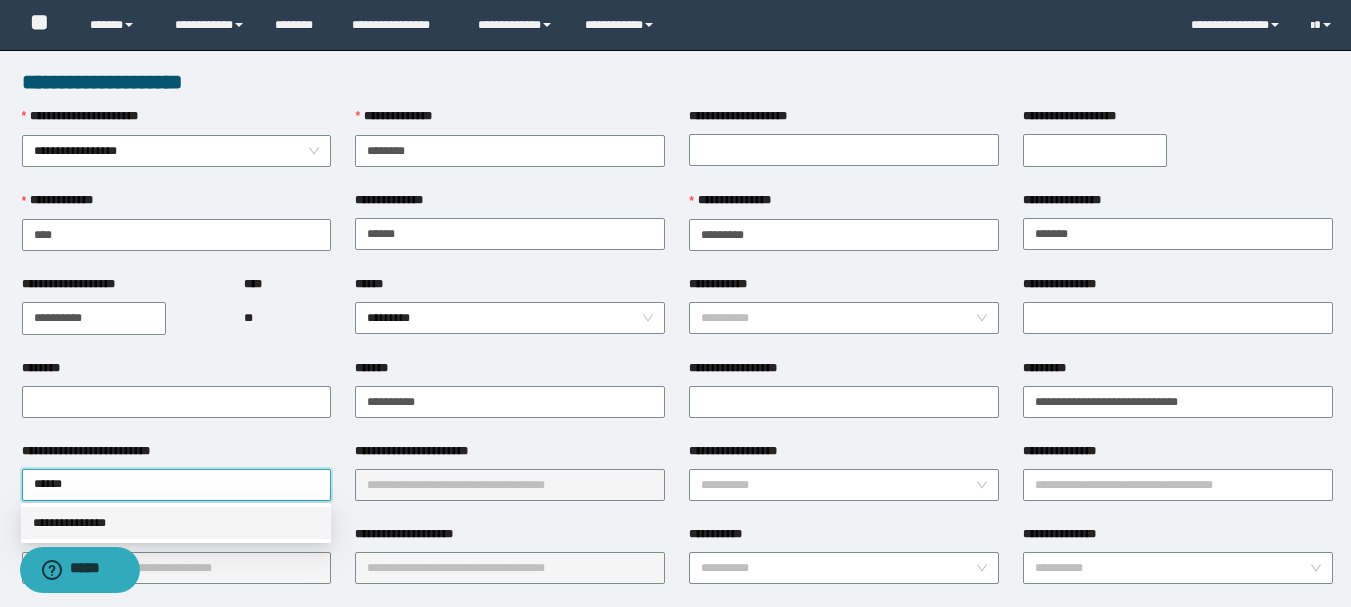 click on "**********" at bounding box center (176, 523) 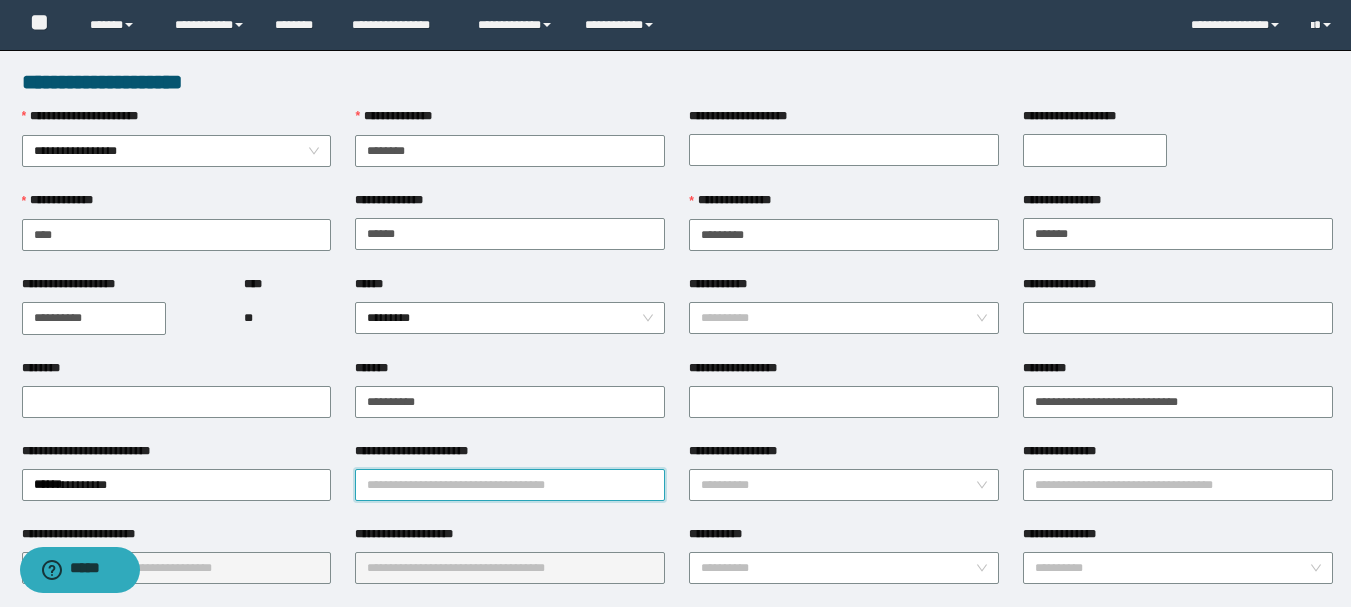 click on "**********" at bounding box center (510, 485) 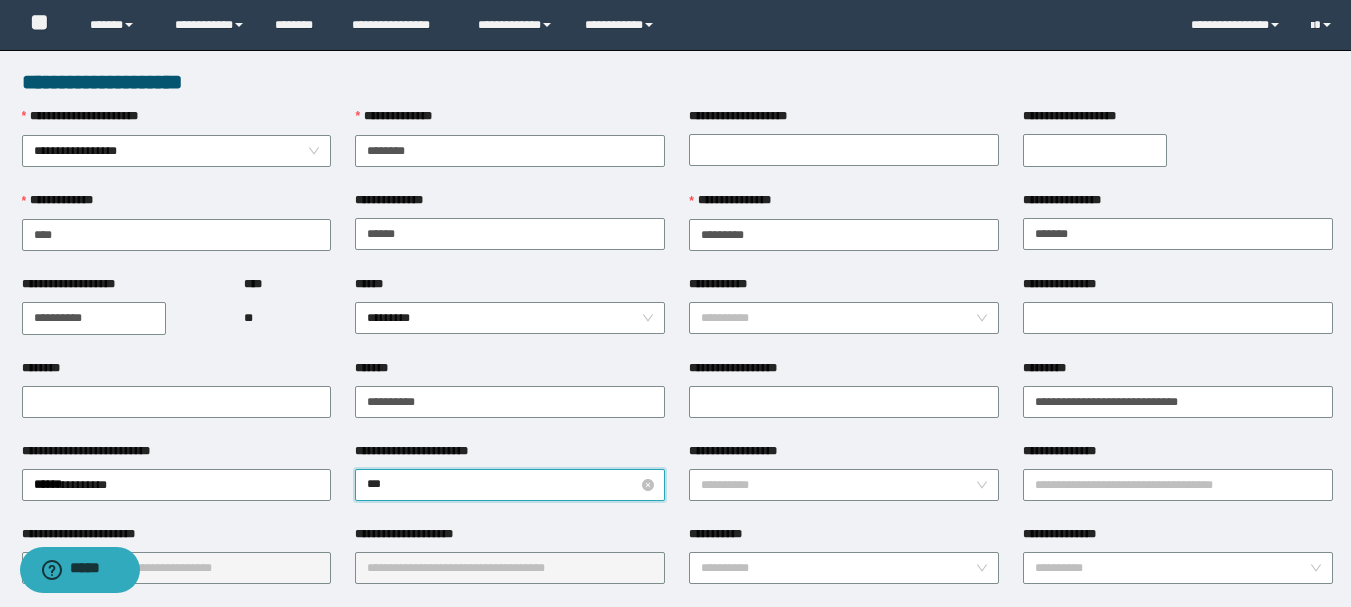 type on "****" 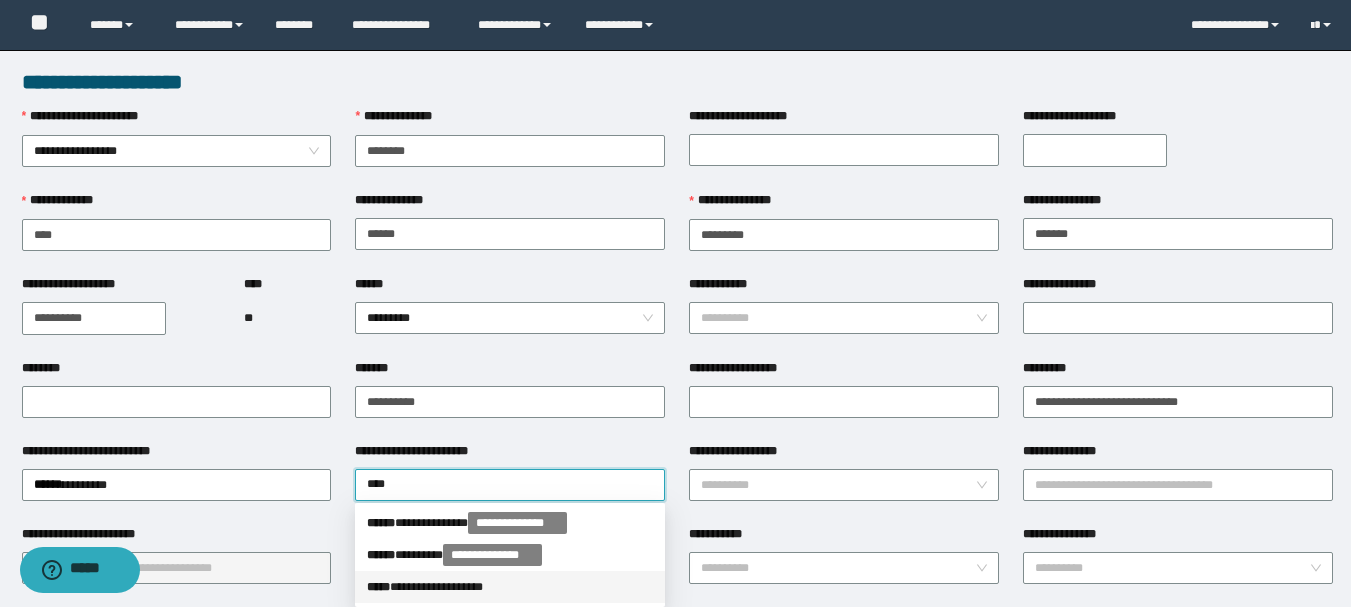 click on "**********" at bounding box center (510, 587) 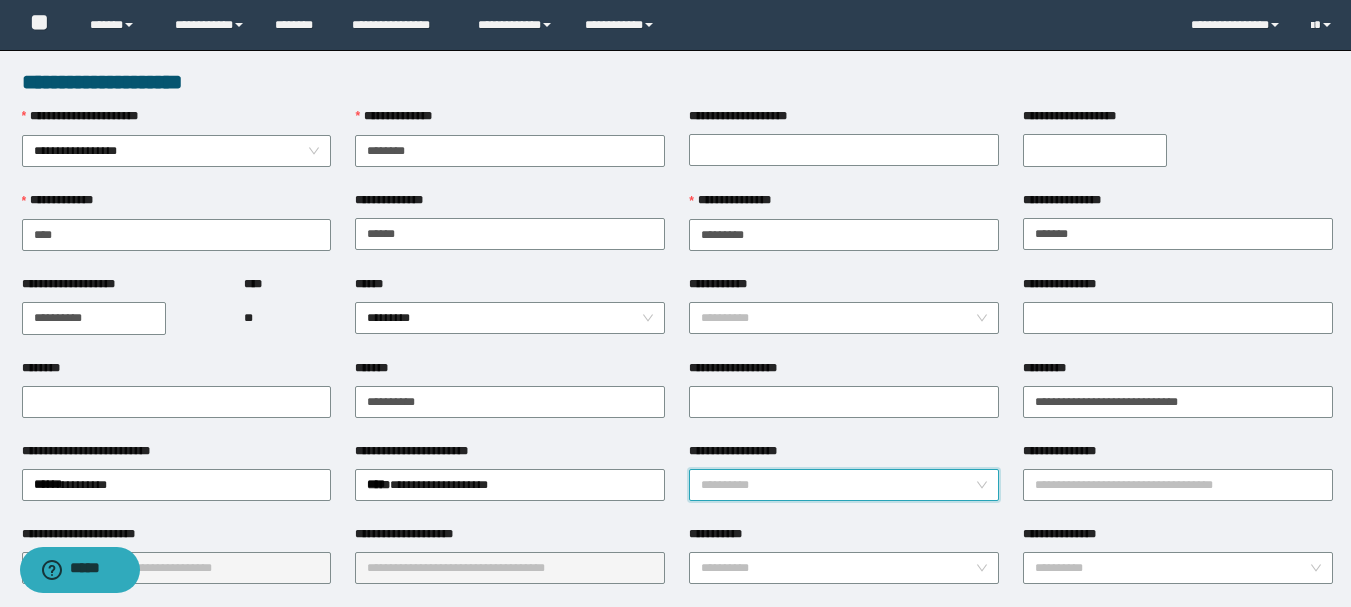 click on "**********" at bounding box center (838, 485) 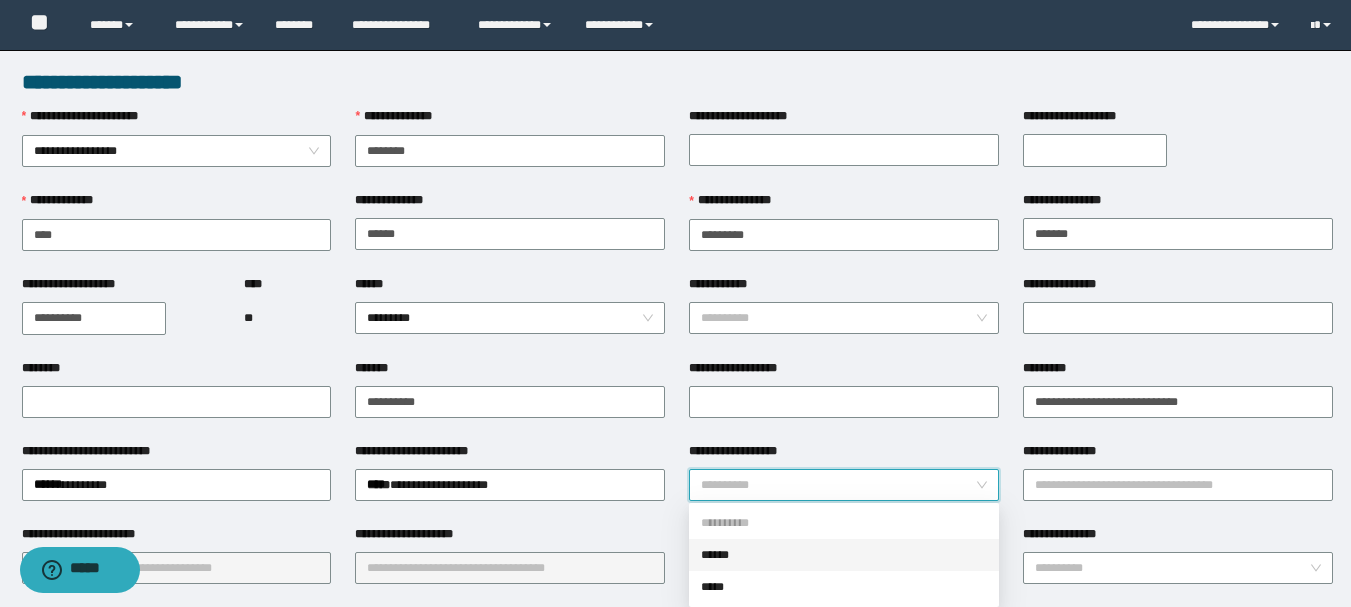 drag, startPoint x: 740, startPoint y: 559, endPoint x: 737, endPoint y: 544, distance: 15.297058 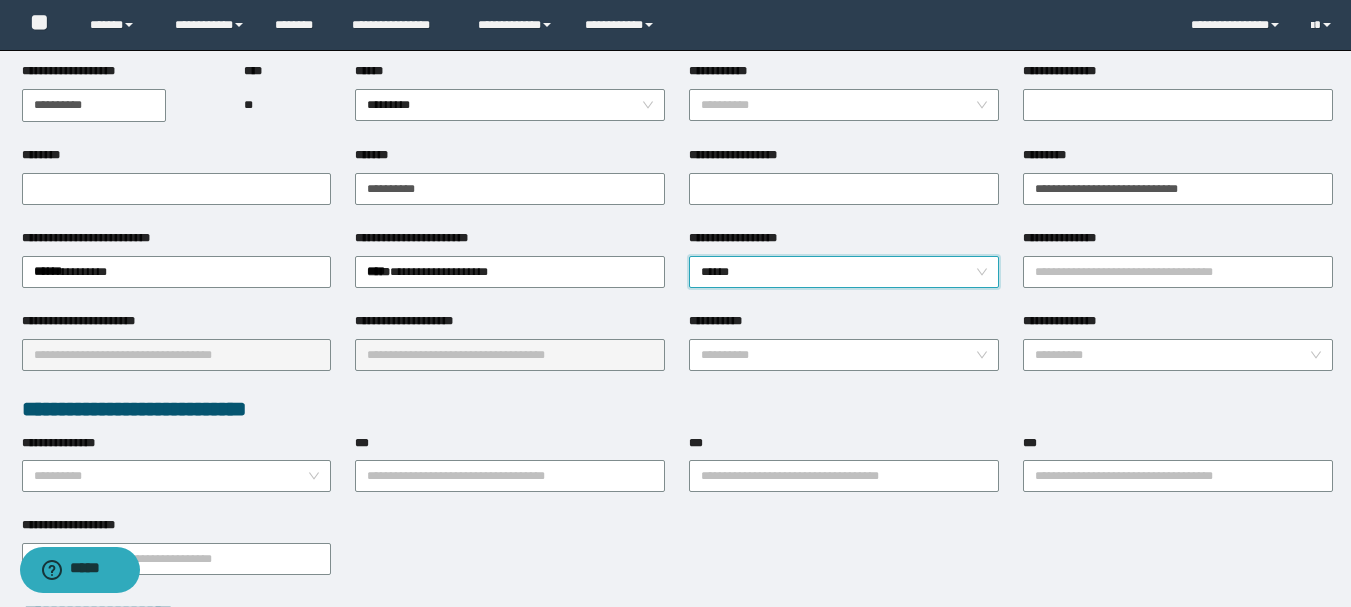 scroll, scrollTop: 400, scrollLeft: 0, axis: vertical 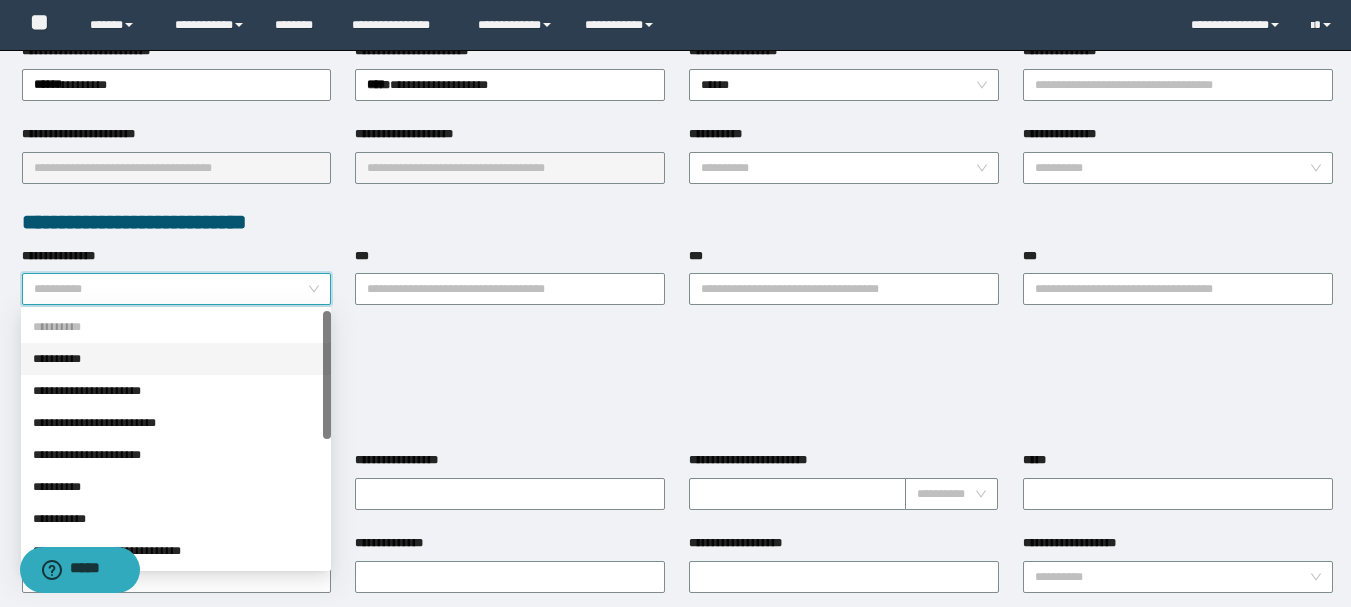 click on "**********" at bounding box center [171, 289] 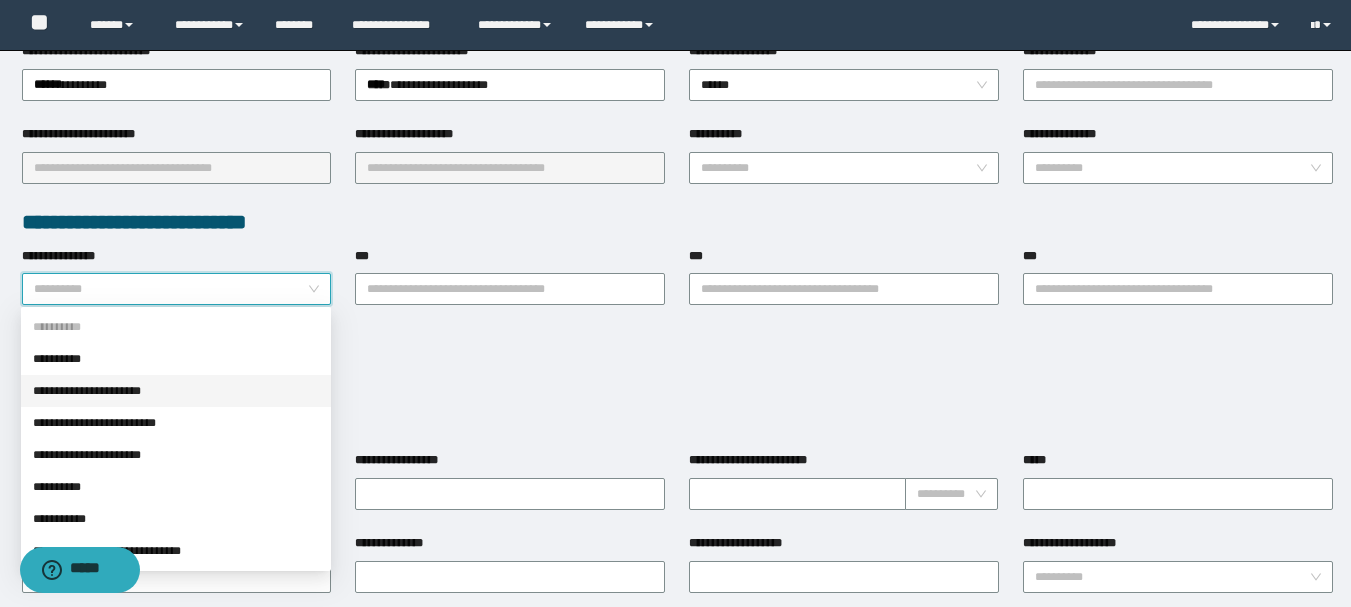 click on "**********" at bounding box center (176, 391) 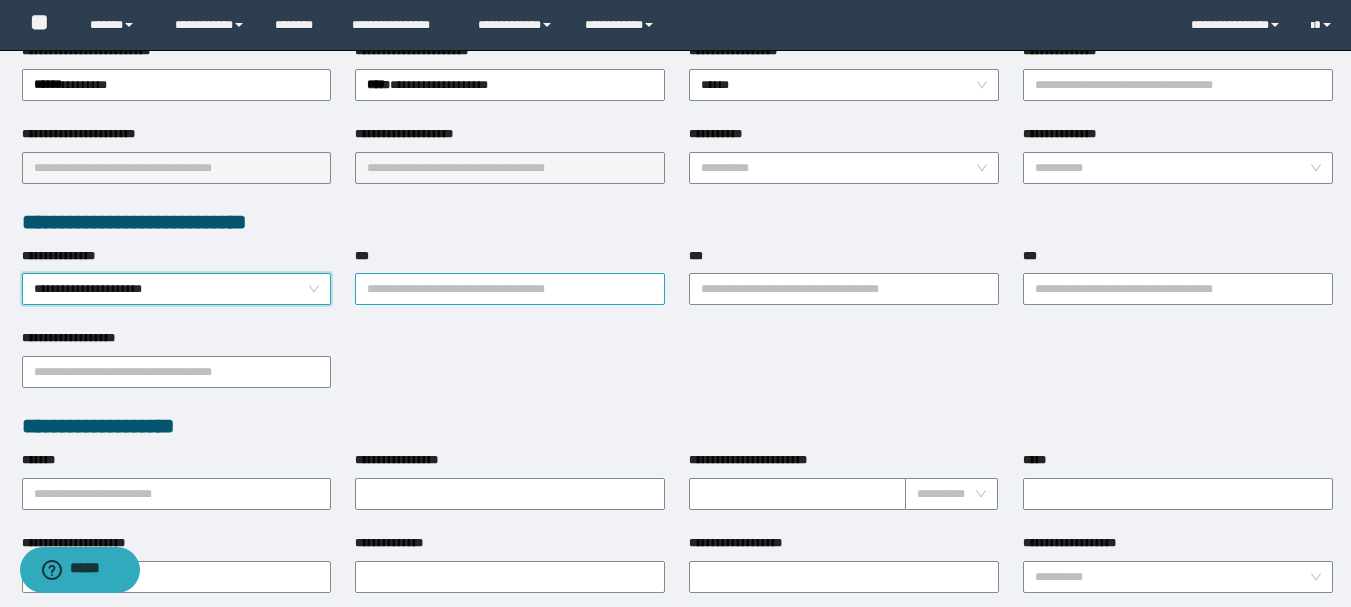 click on "***" at bounding box center [510, 289] 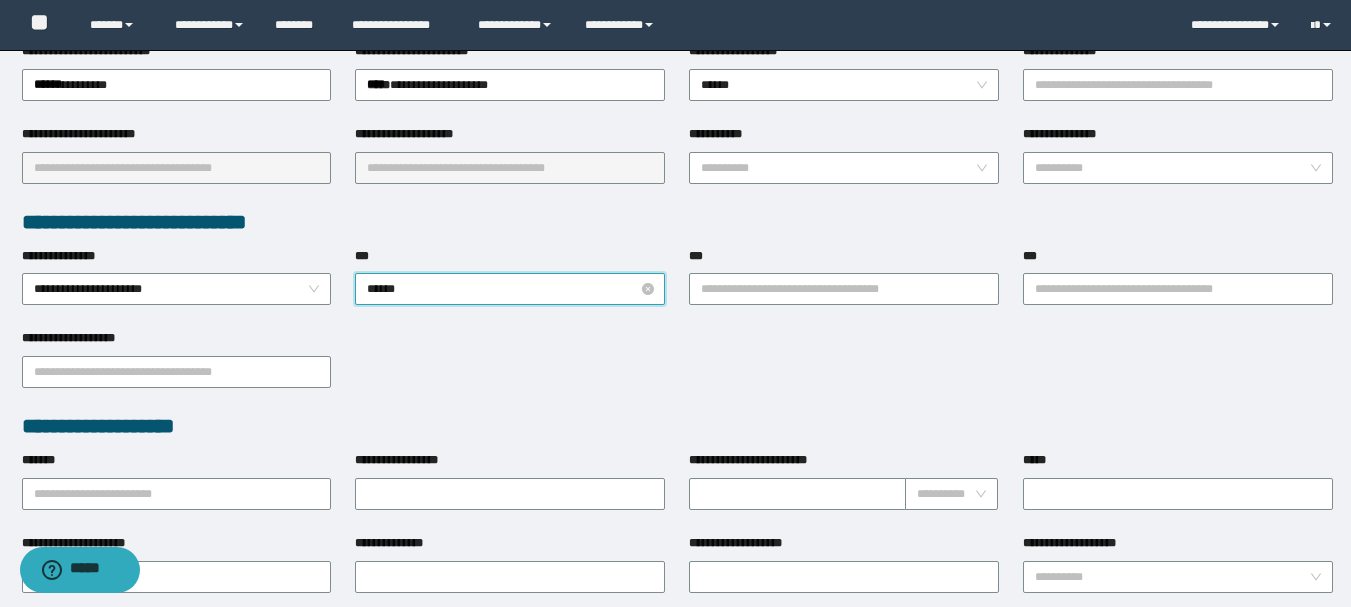 type on "*******" 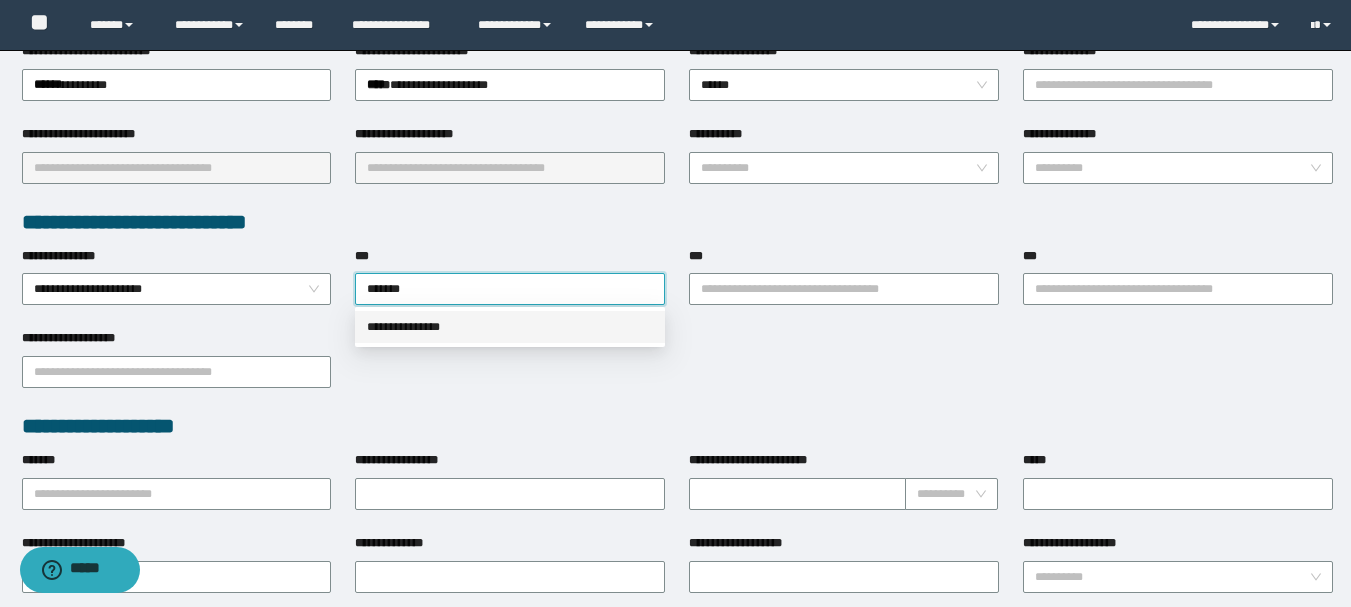 click on "**********" at bounding box center [510, 327] 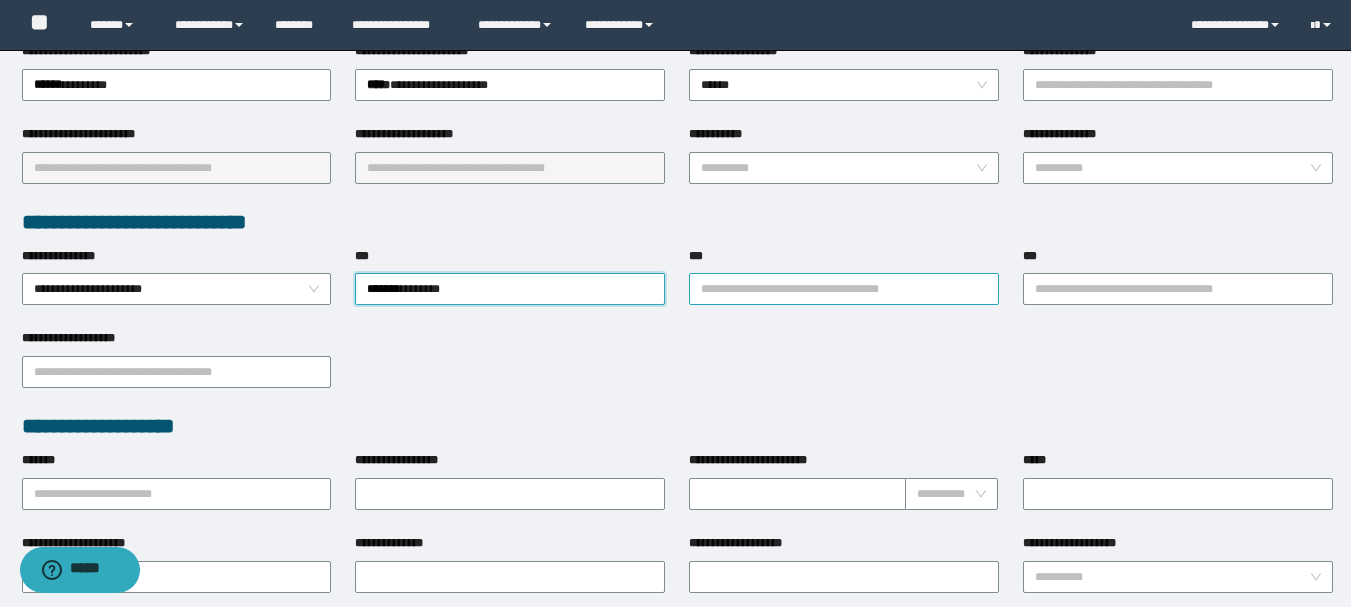 click on "***" at bounding box center (844, 289) 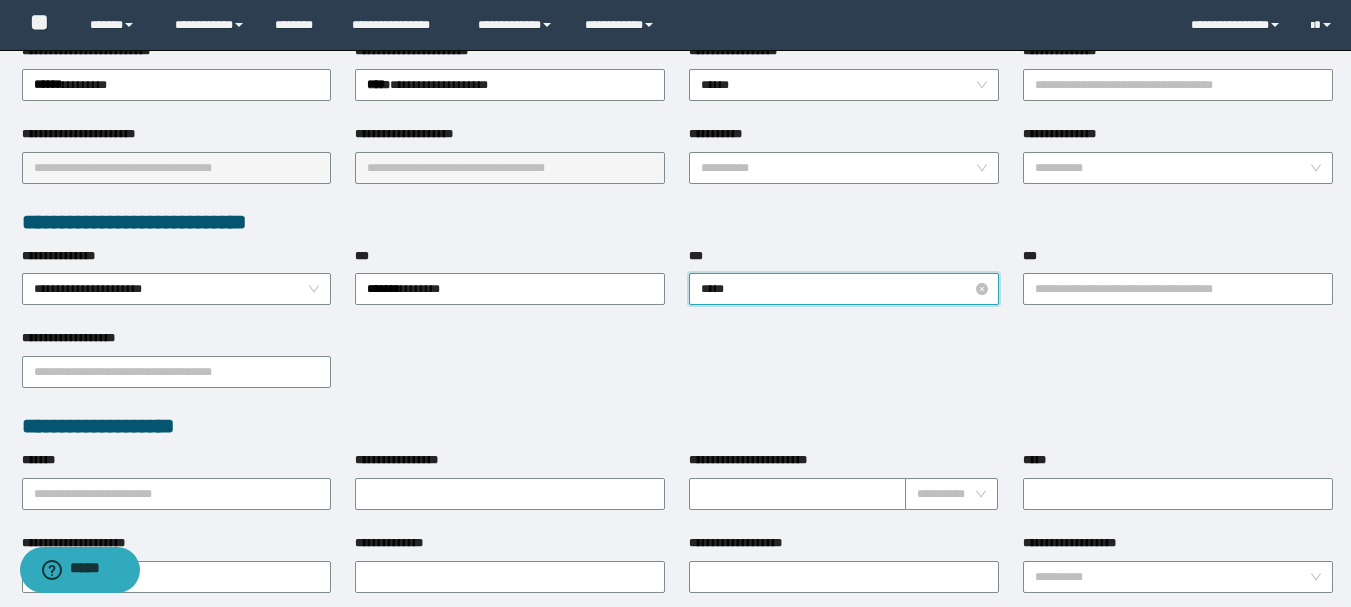 type on "******" 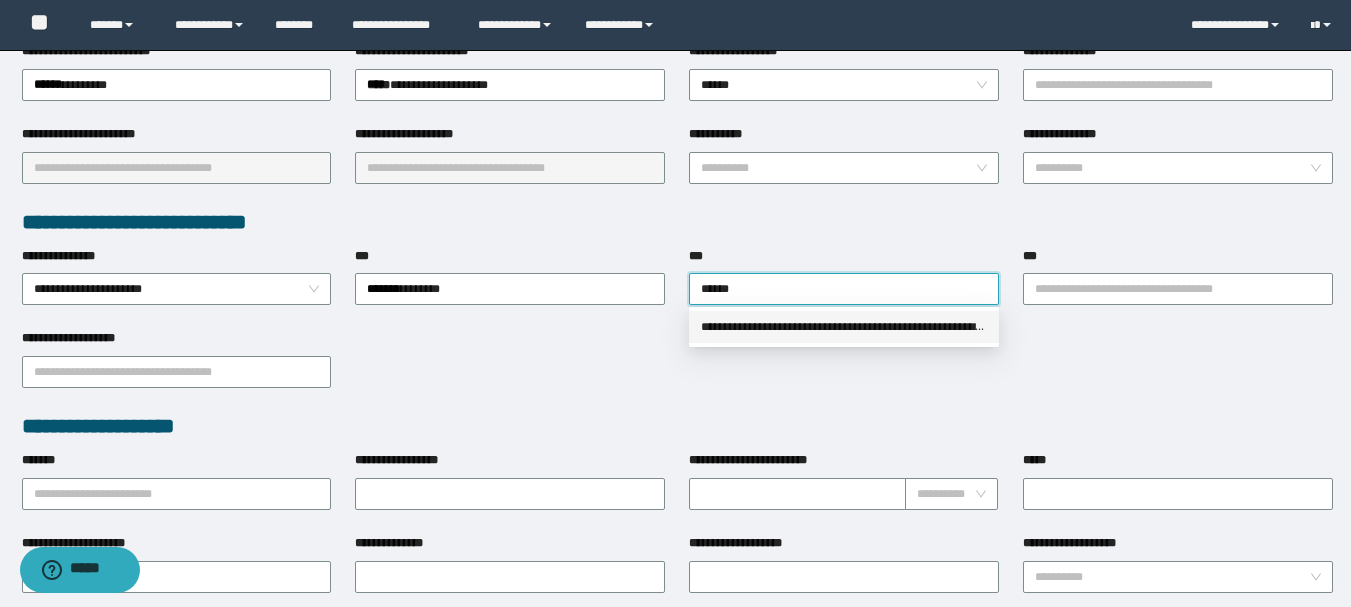 click on "**********" at bounding box center [844, 327] 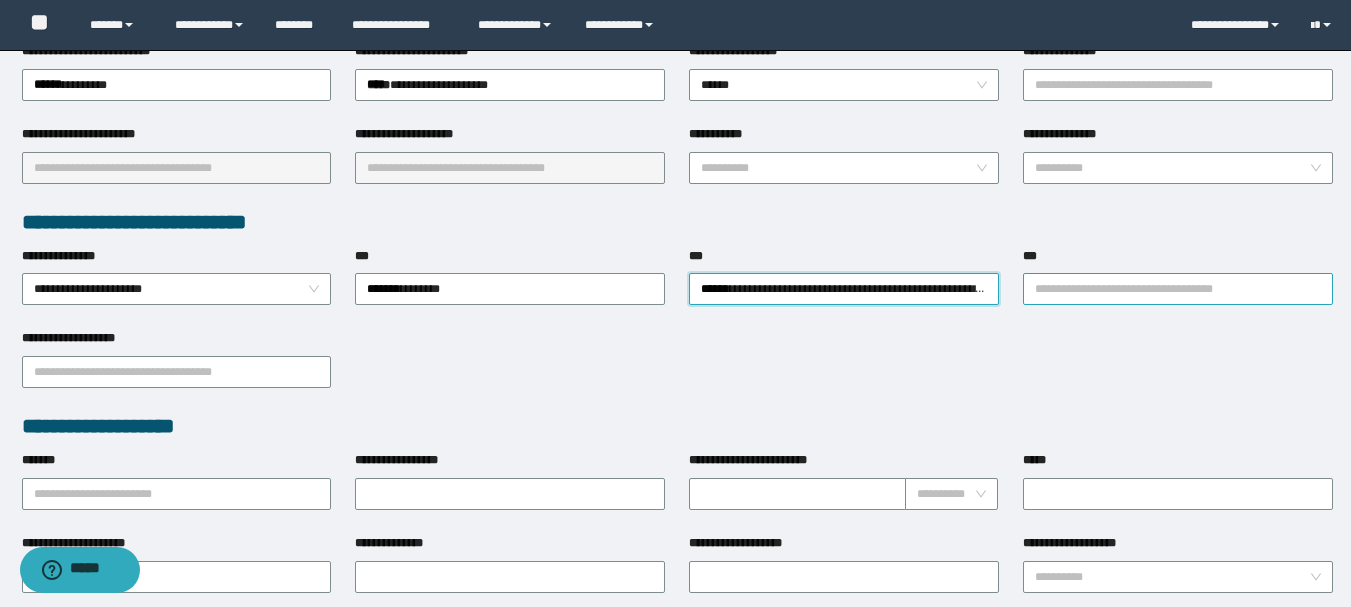 click on "***" at bounding box center [1178, 289] 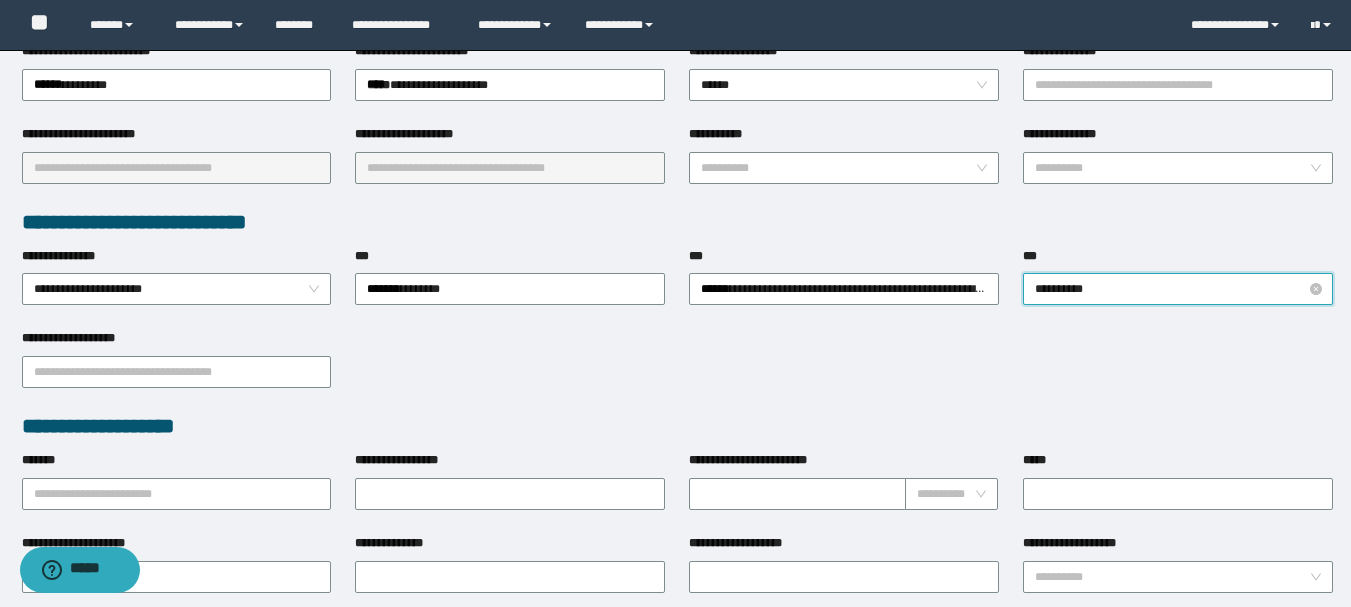 type on "**********" 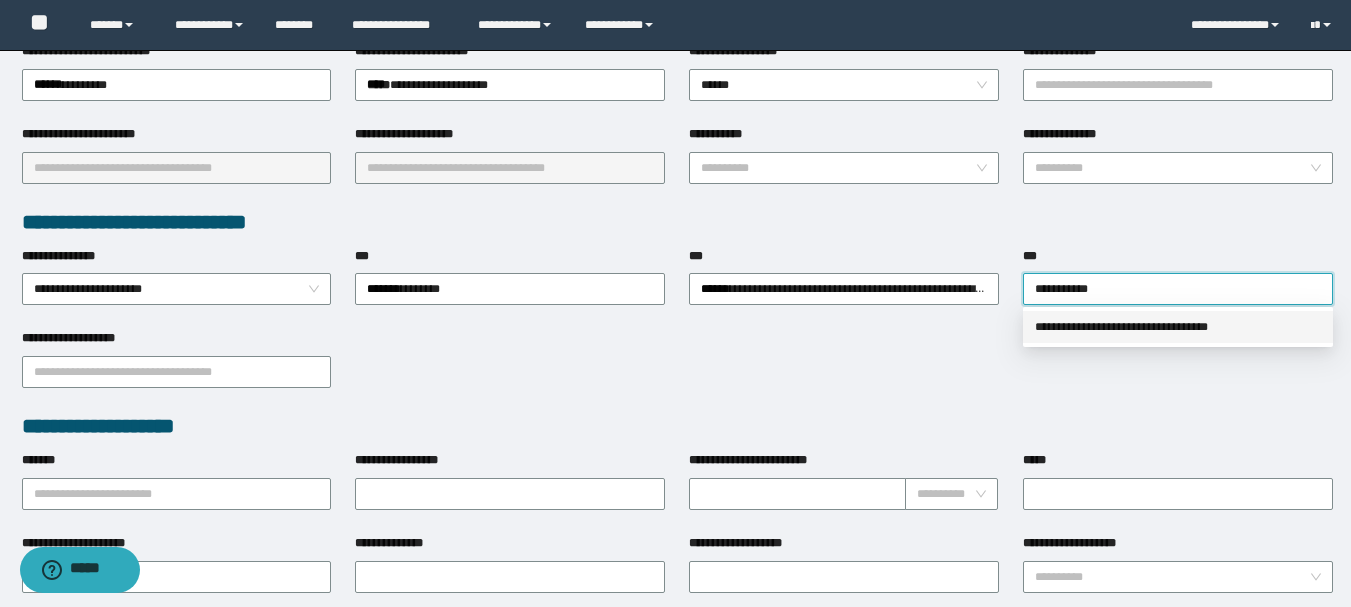click on "**********" at bounding box center [1178, 327] 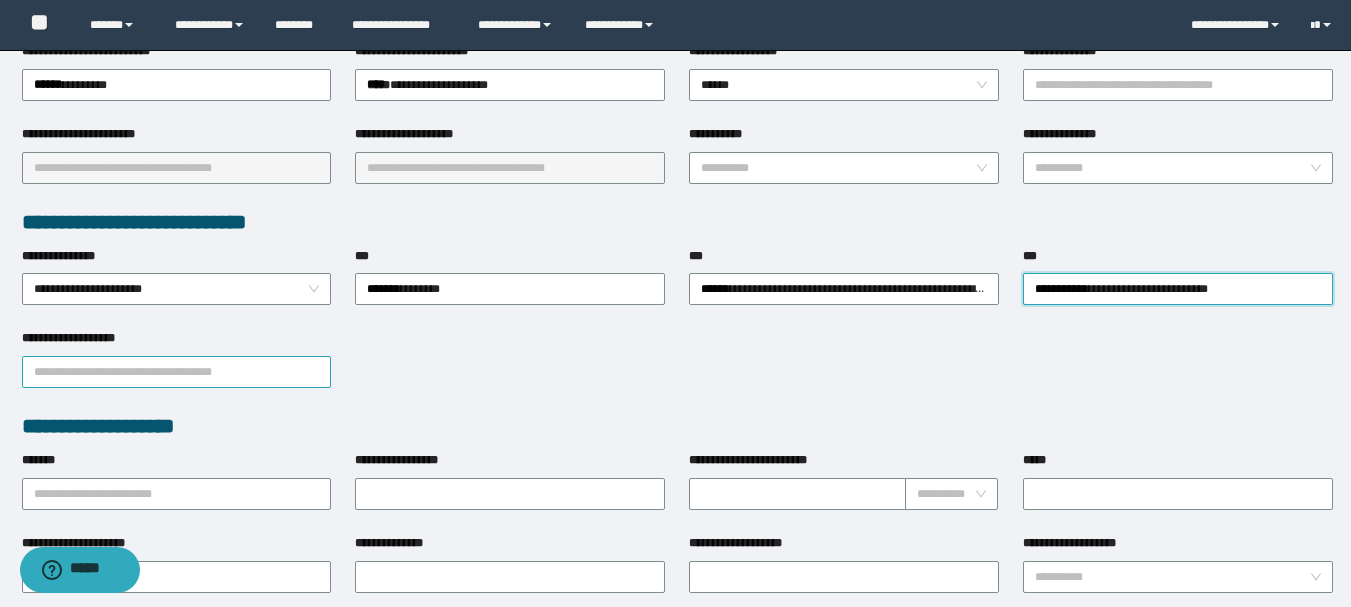 click on "**********" at bounding box center (177, 372) 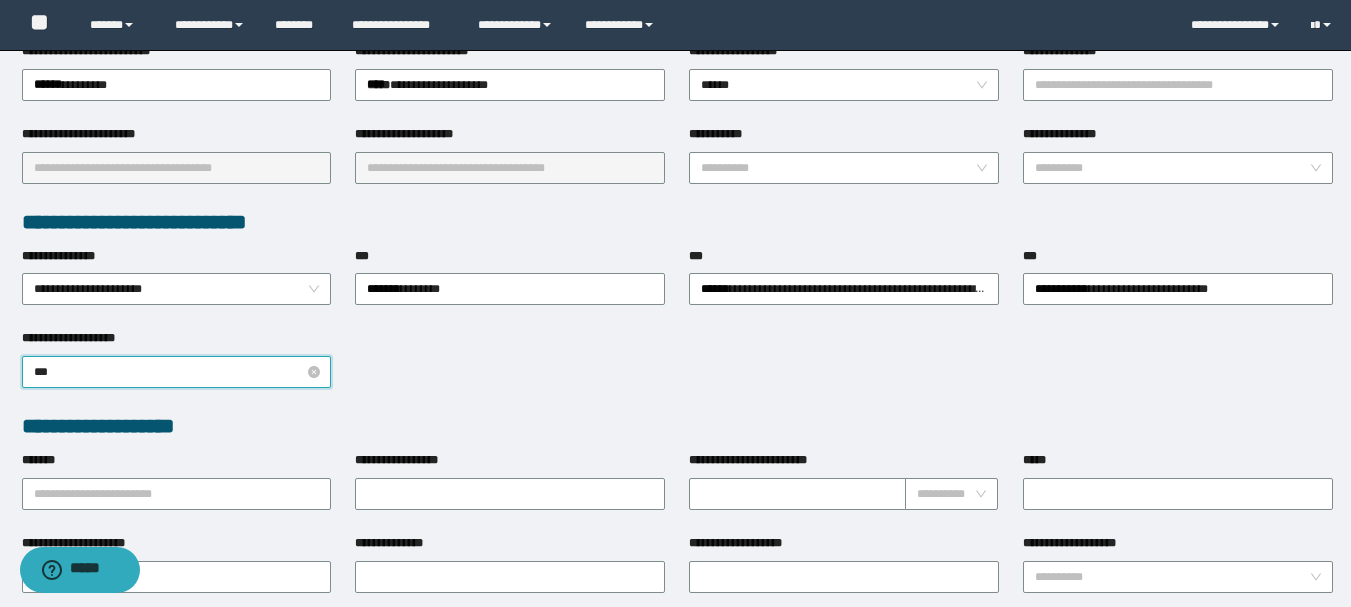 type on "****" 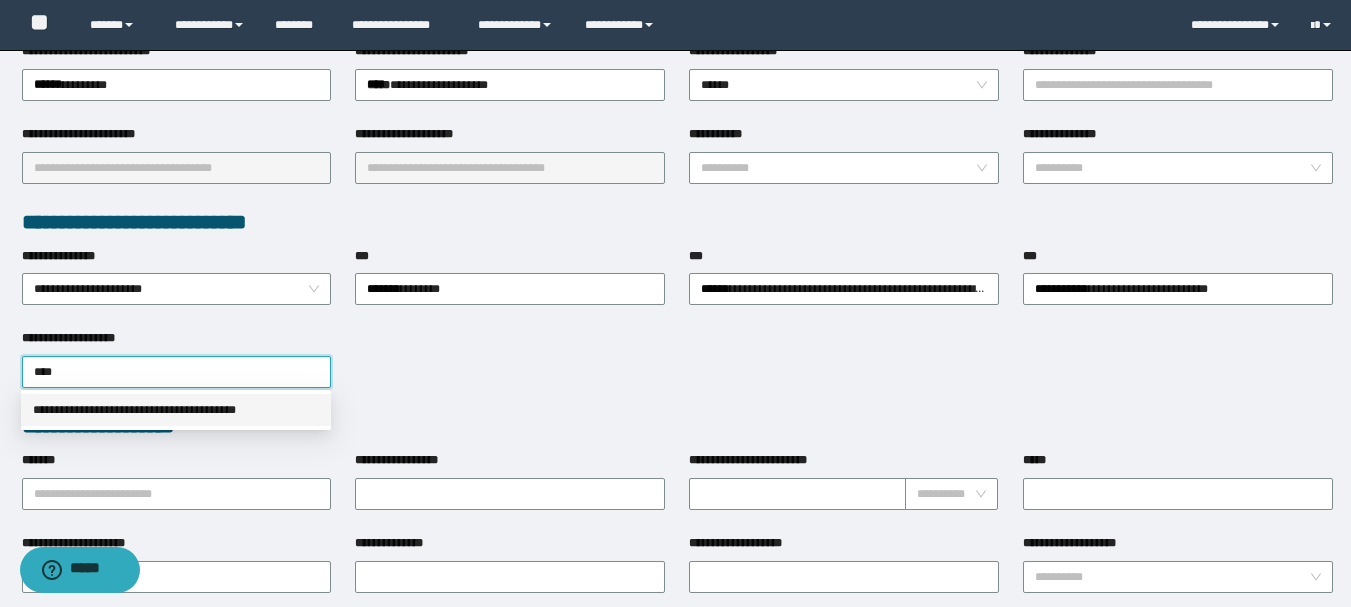 click on "**********" at bounding box center (176, 410) 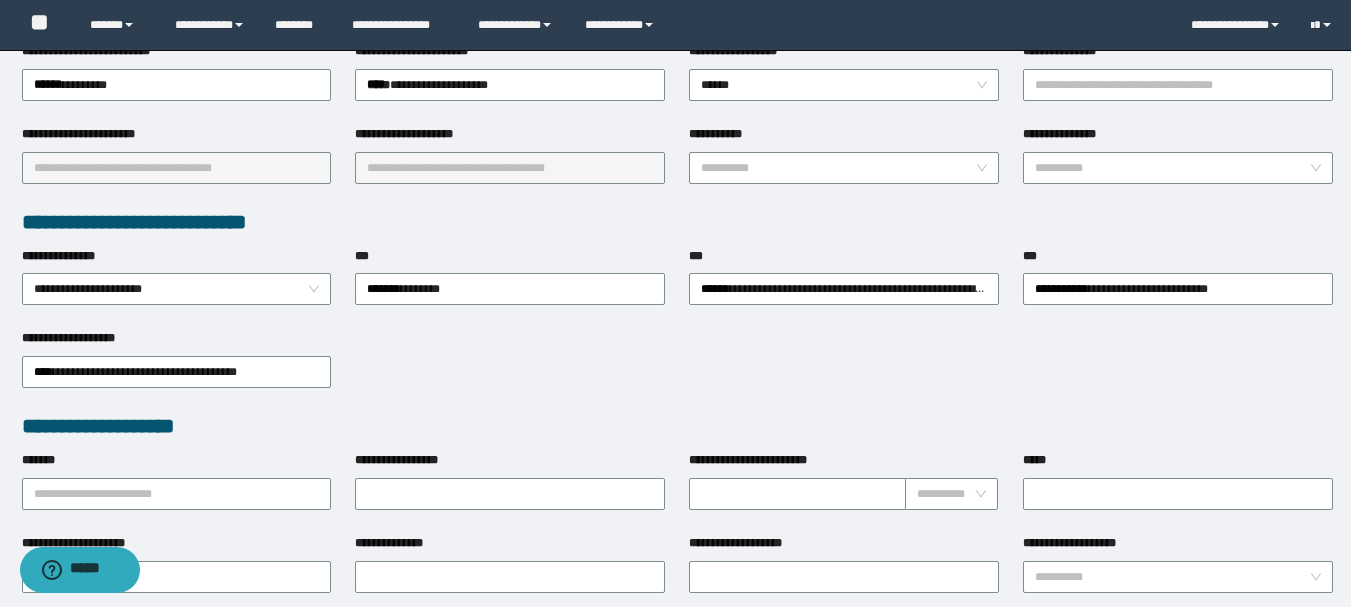 type 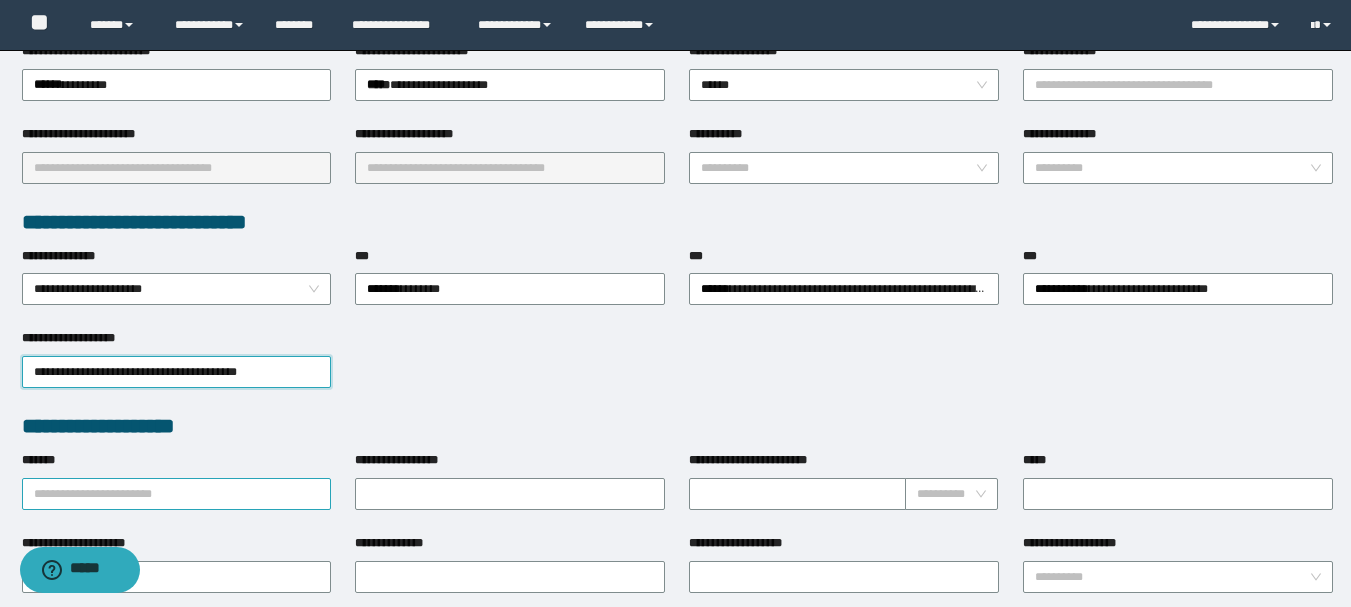 click on "*******" at bounding box center [177, 494] 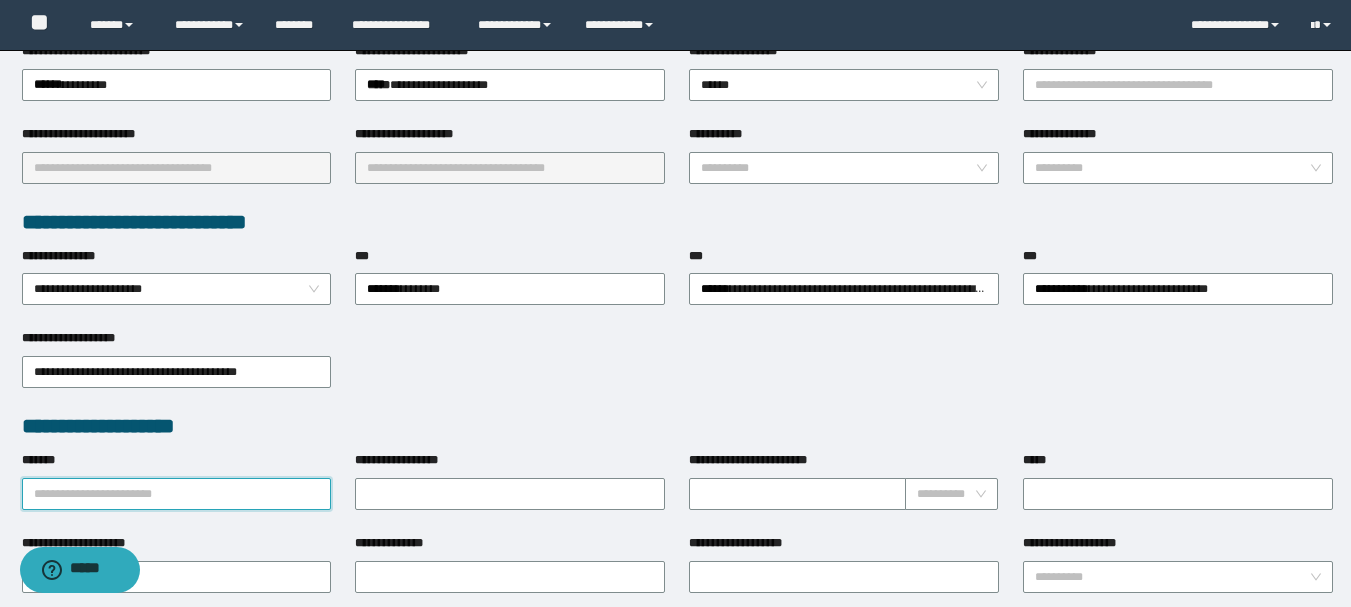 paste on "*********" 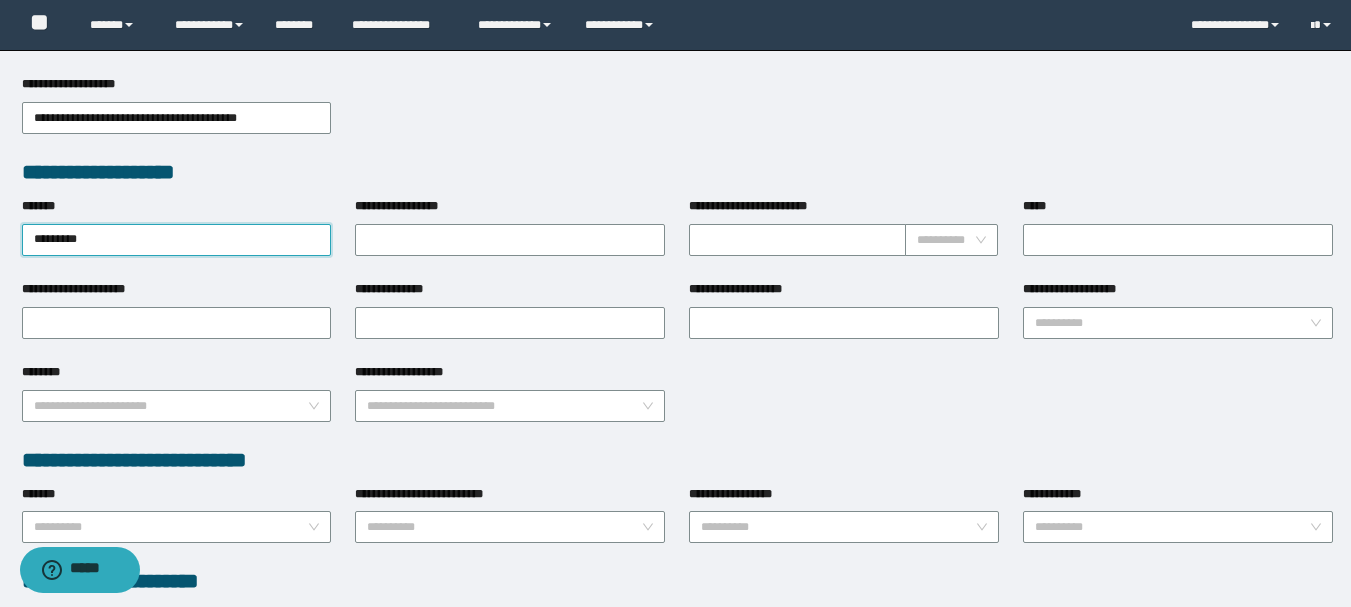 scroll, scrollTop: 700, scrollLeft: 0, axis: vertical 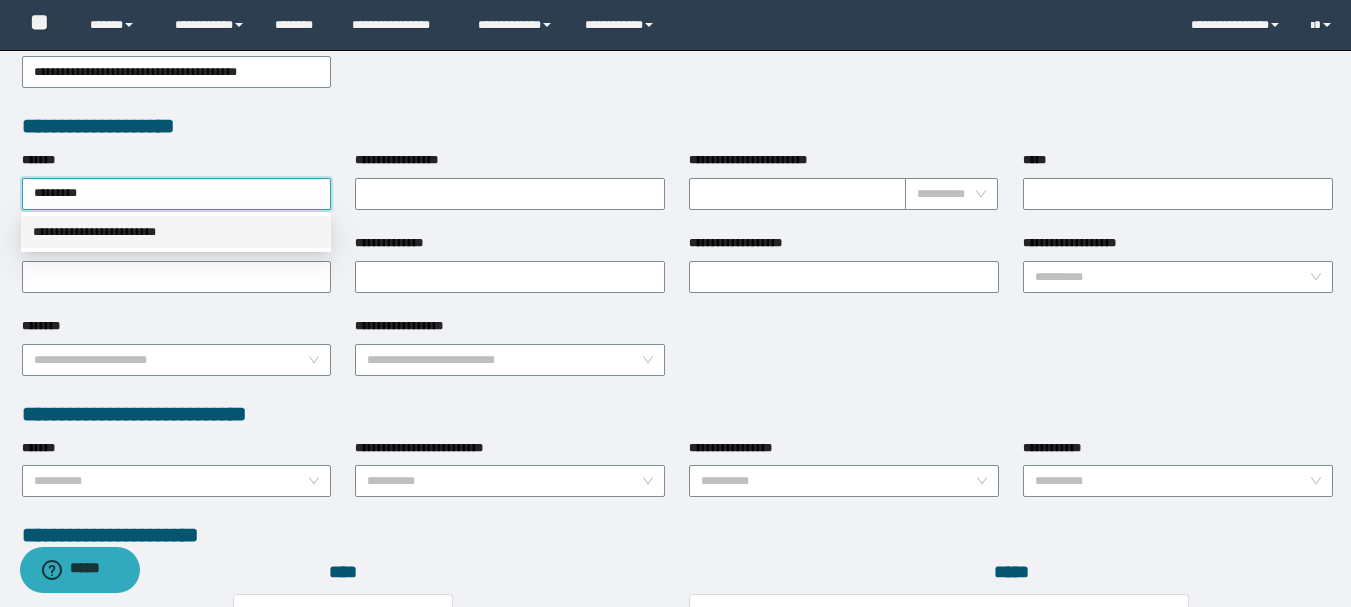 click on "**********" at bounding box center [176, 232] 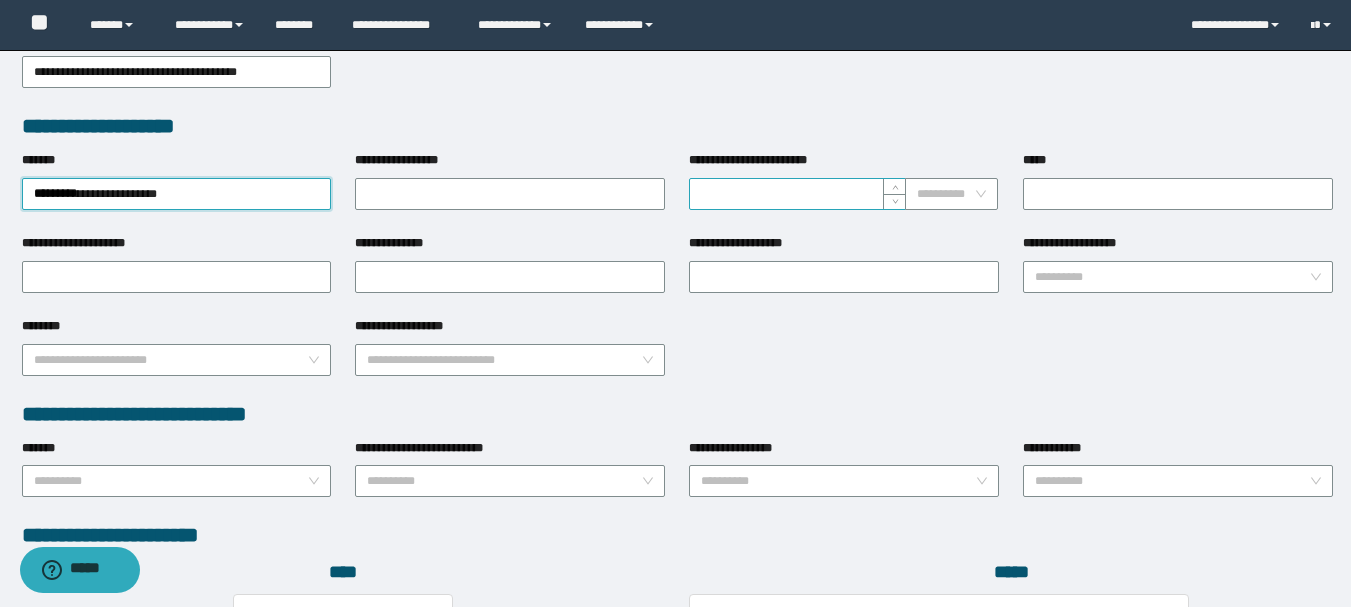 click on "**********" at bounding box center [797, 194] 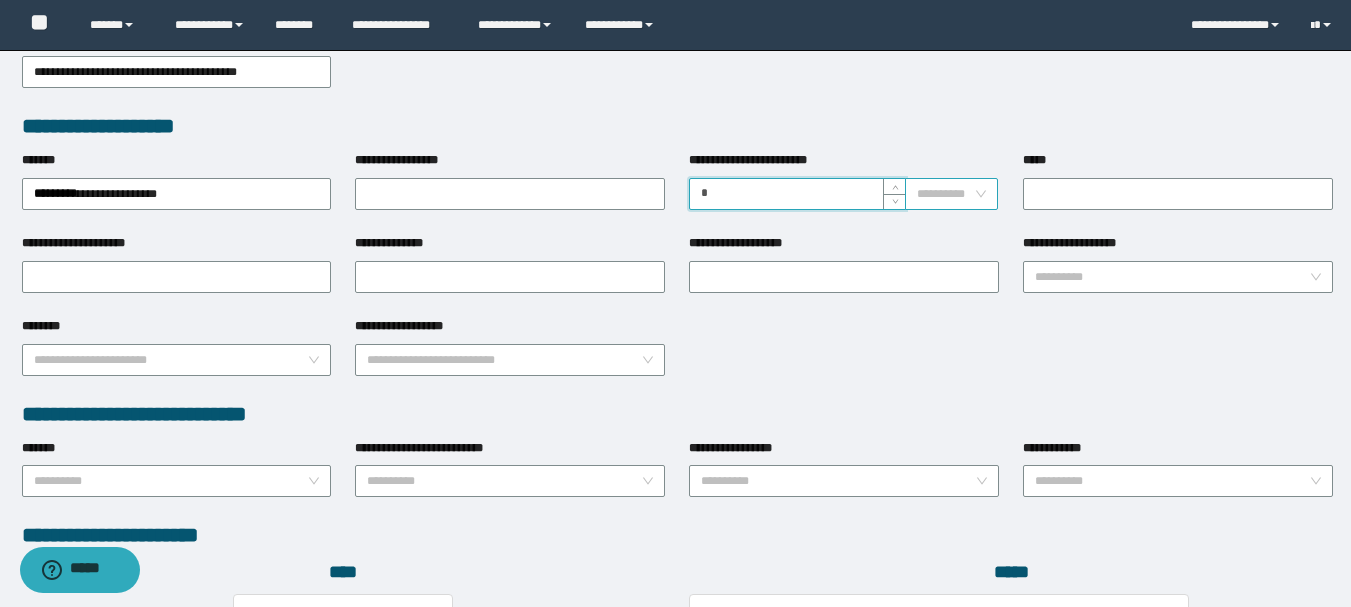 click on "**********" at bounding box center [951, 194] 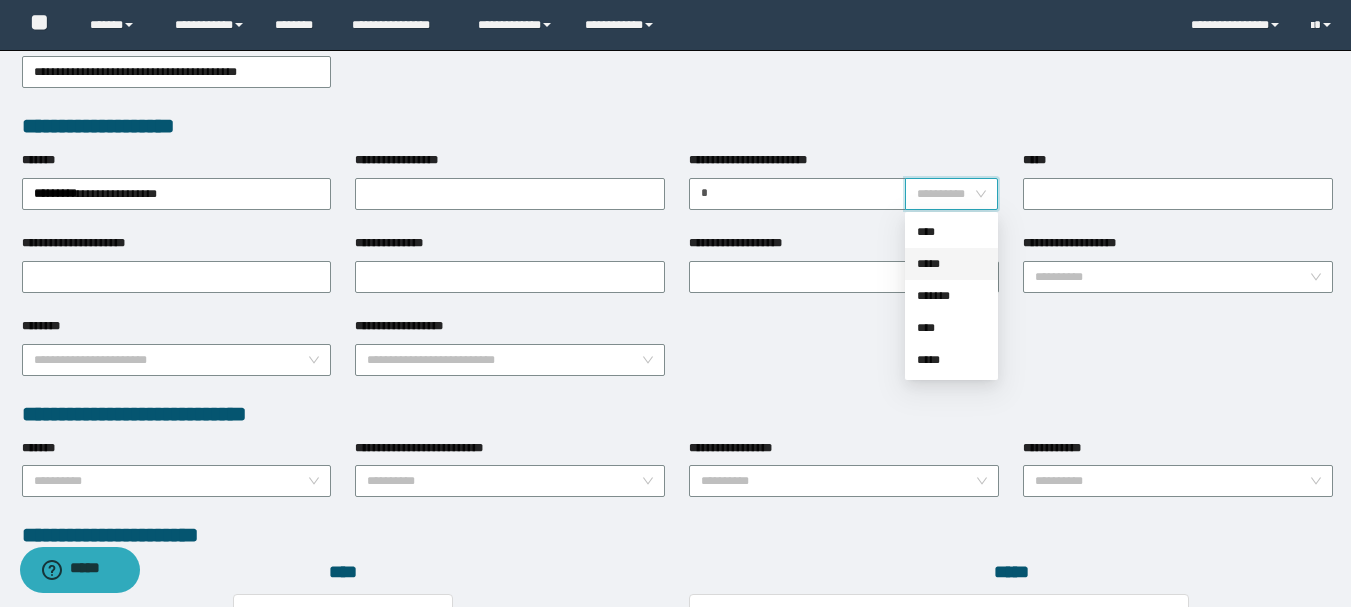 click on "*****" at bounding box center (951, 264) 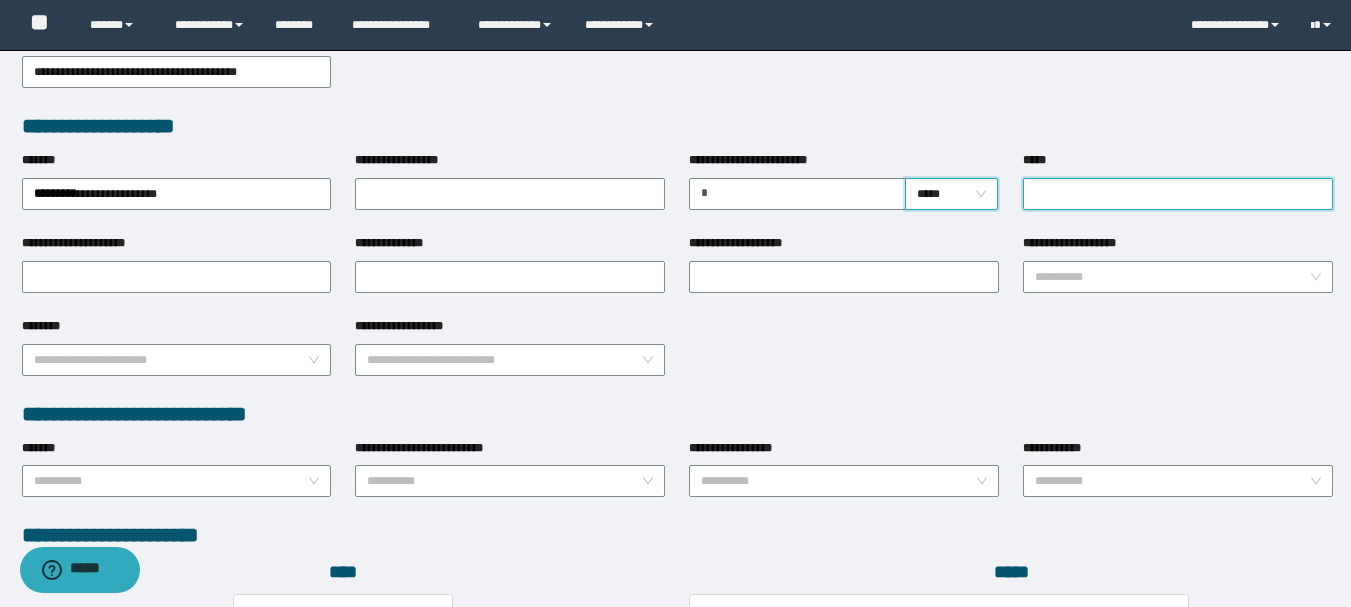 click on "*****" at bounding box center (1178, 194) 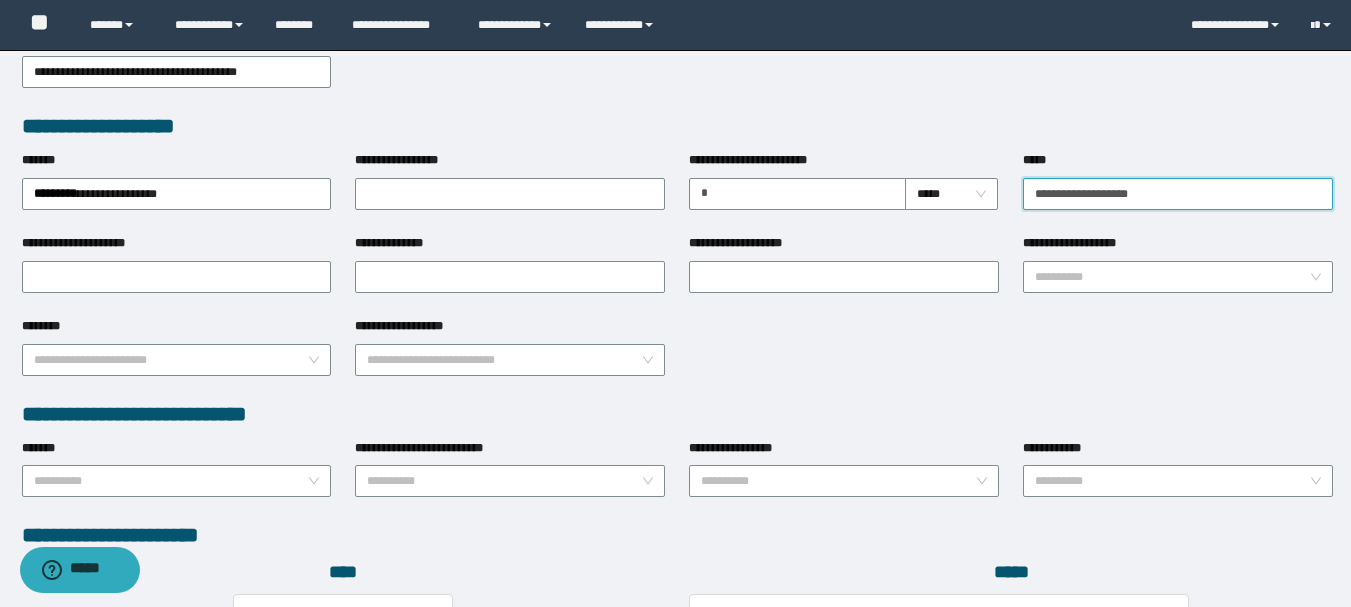 drag, startPoint x: 1168, startPoint y: 185, endPoint x: 959, endPoint y: 228, distance: 213.3776 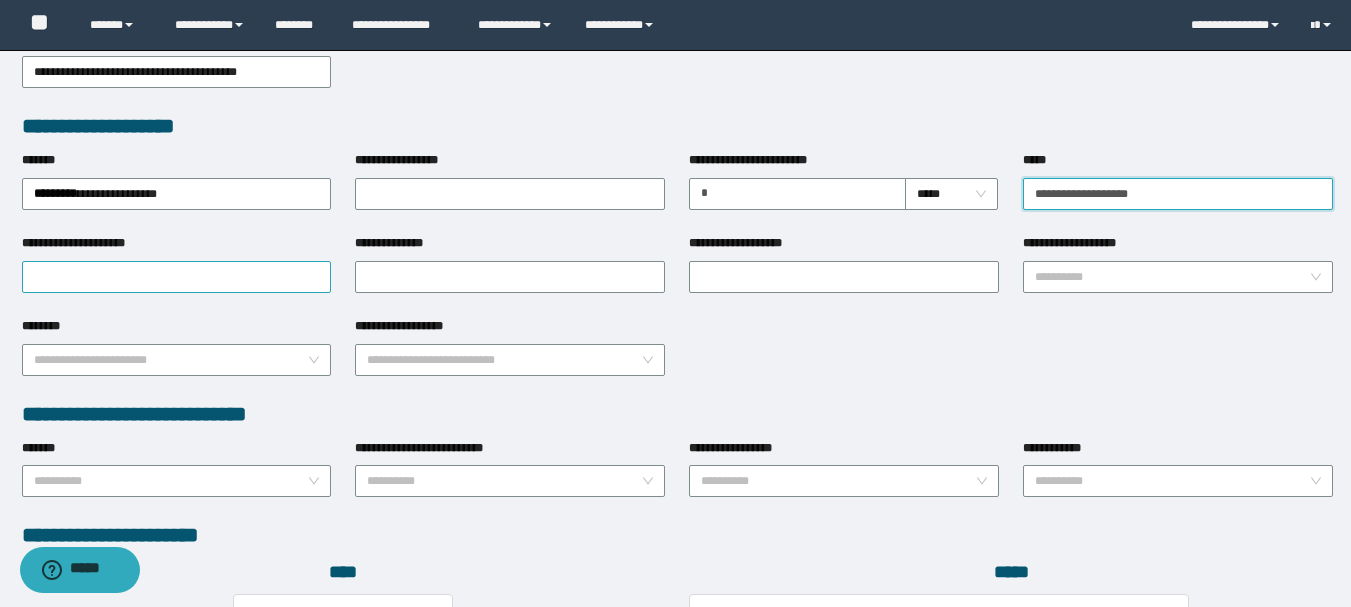 type on "**********" 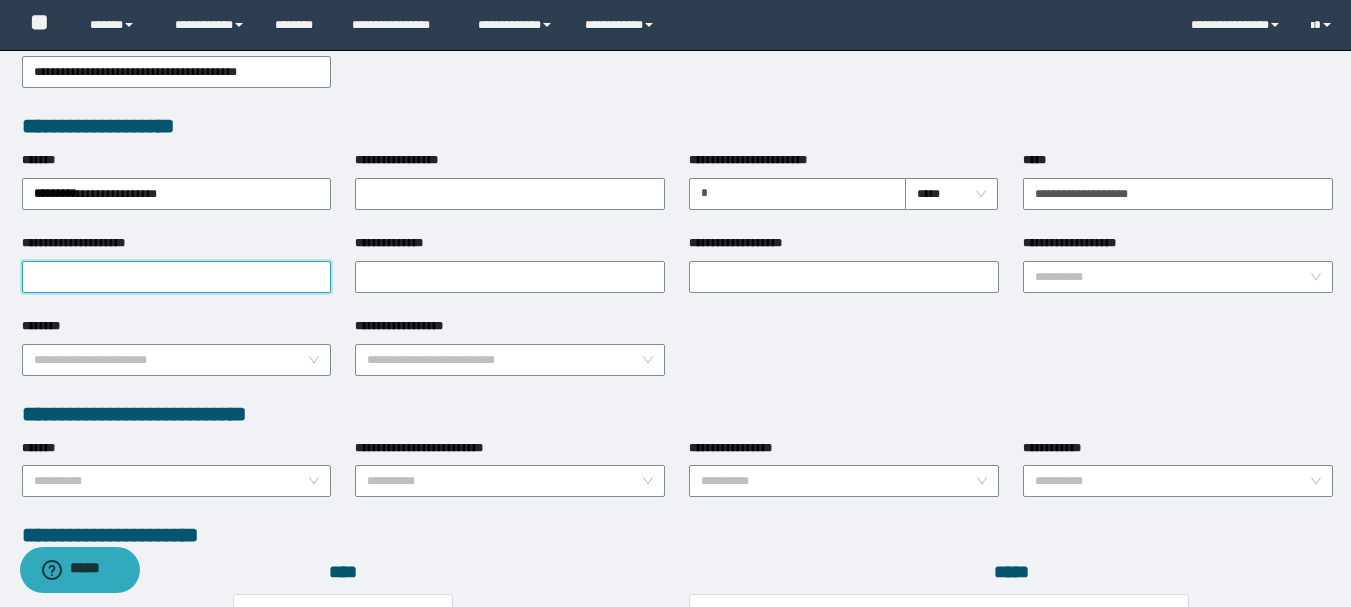 click on "**********" at bounding box center (177, 277) 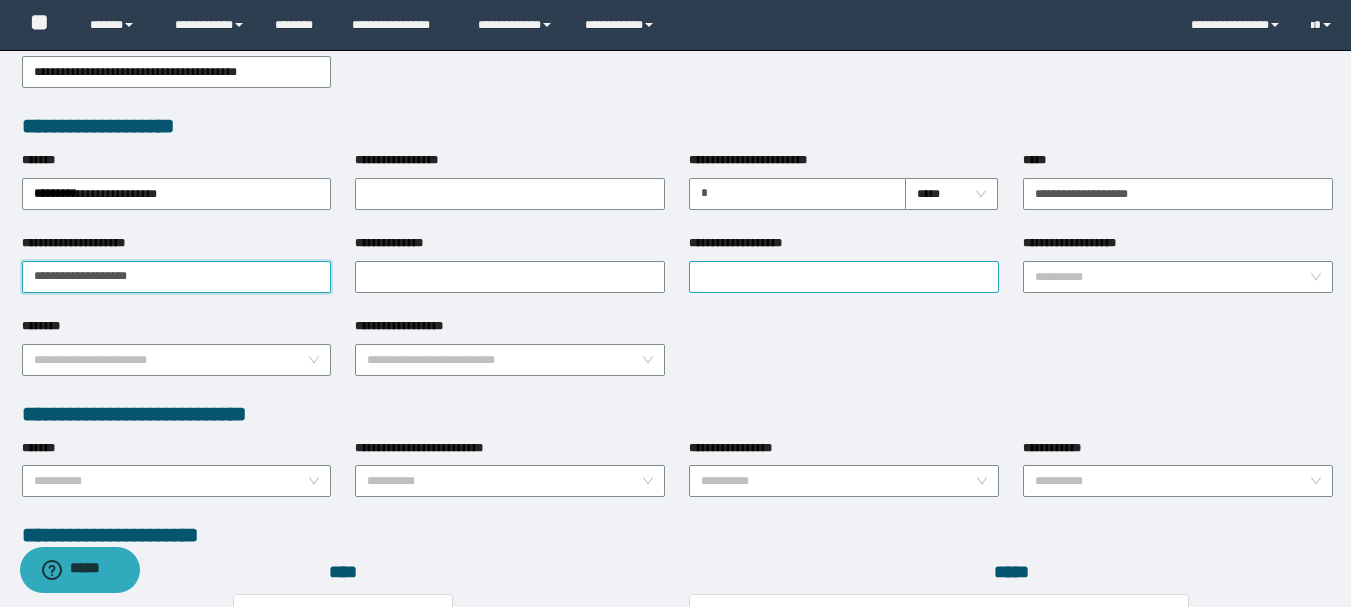 type on "**********" 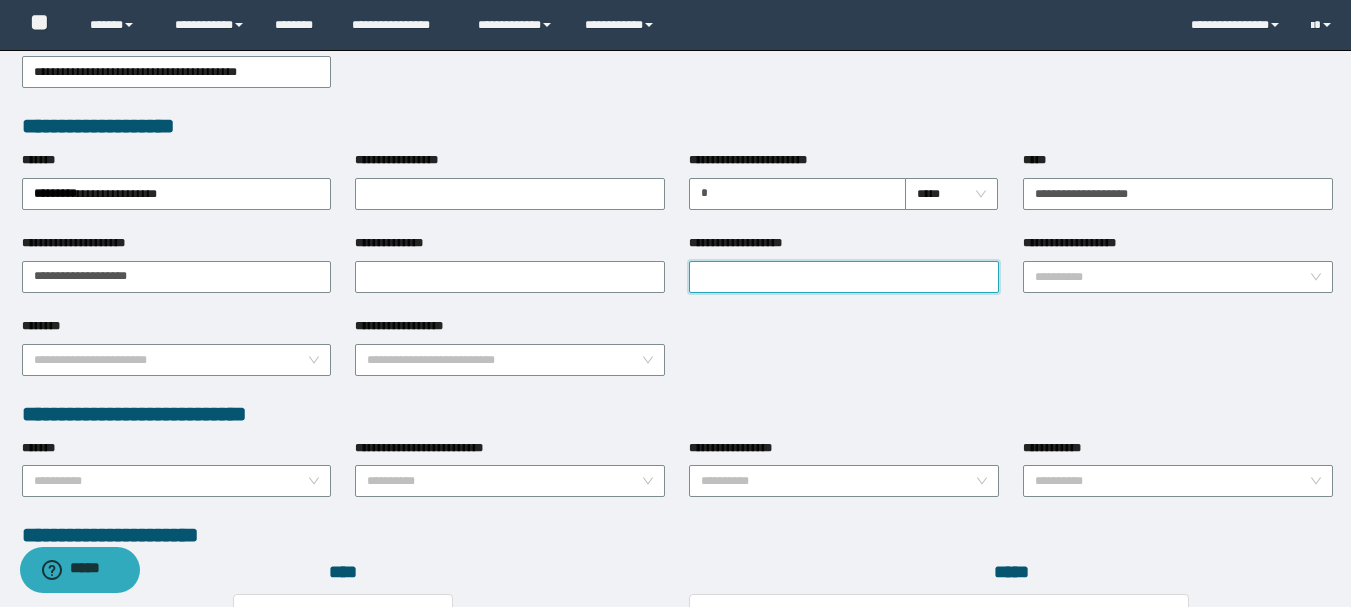 click on "**********" at bounding box center [844, 277] 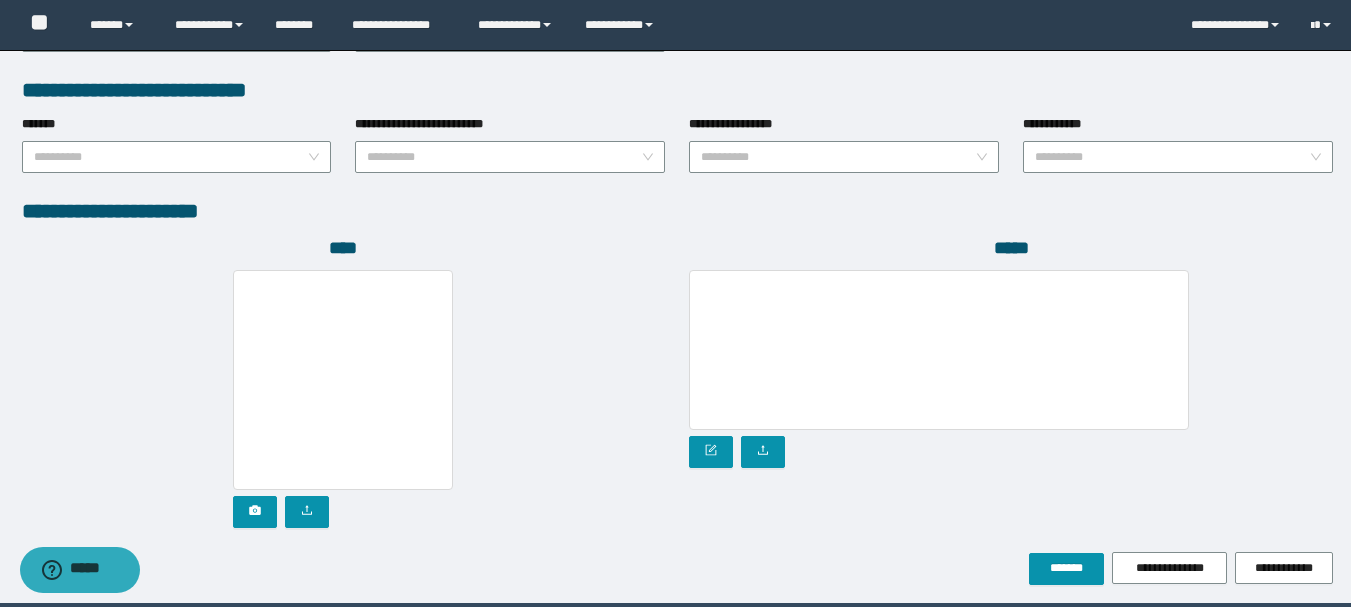 scroll, scrollTop: 1096, scrollLeft: 0, axis: vertical 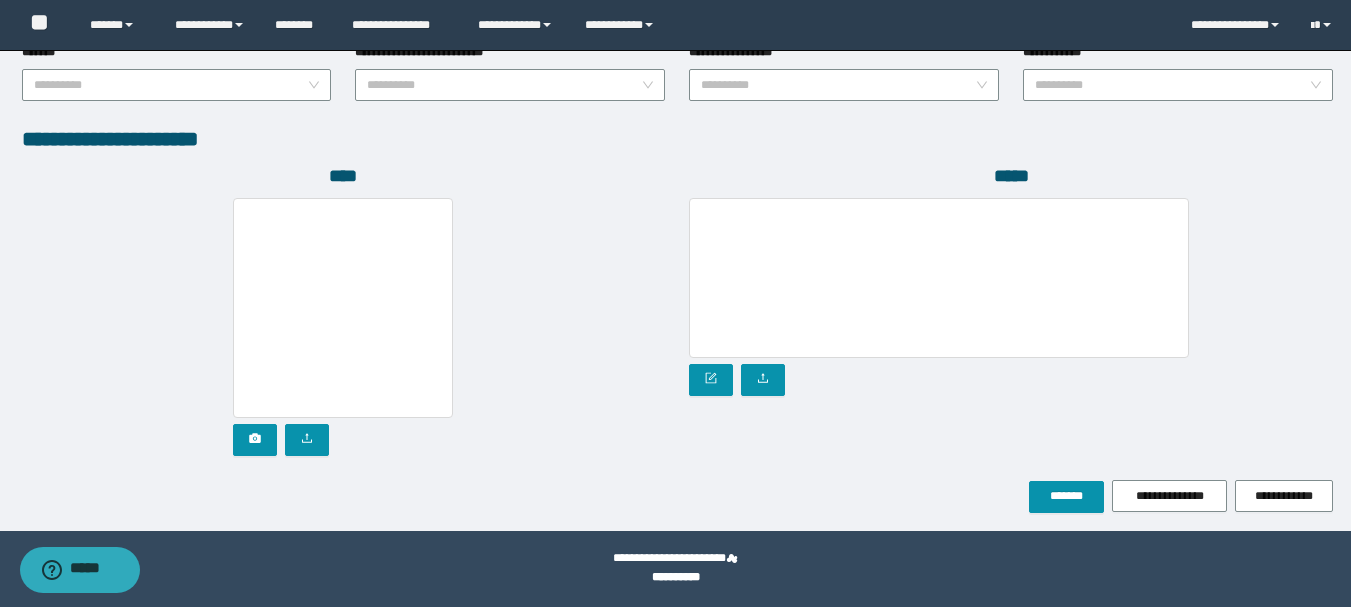 type on "**********" 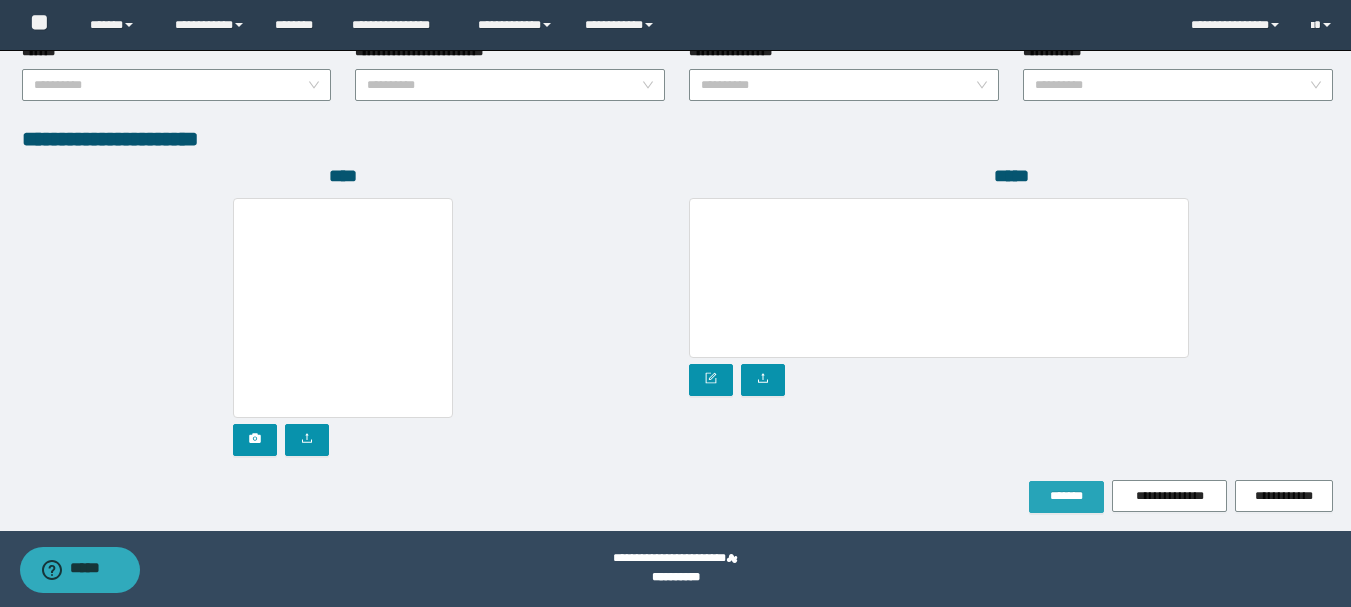 click on "*******" at bounding box center [1066, 496] 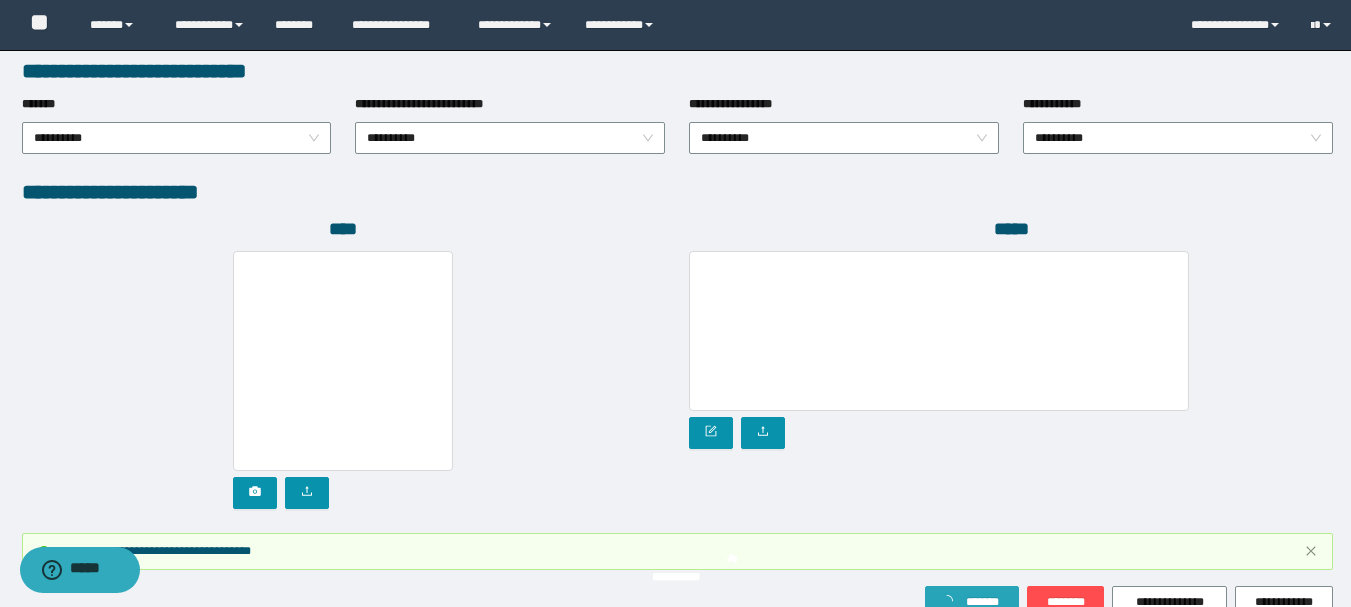 scroll, scrollTop: 1149, scrollLeft: 0, axis: vertical 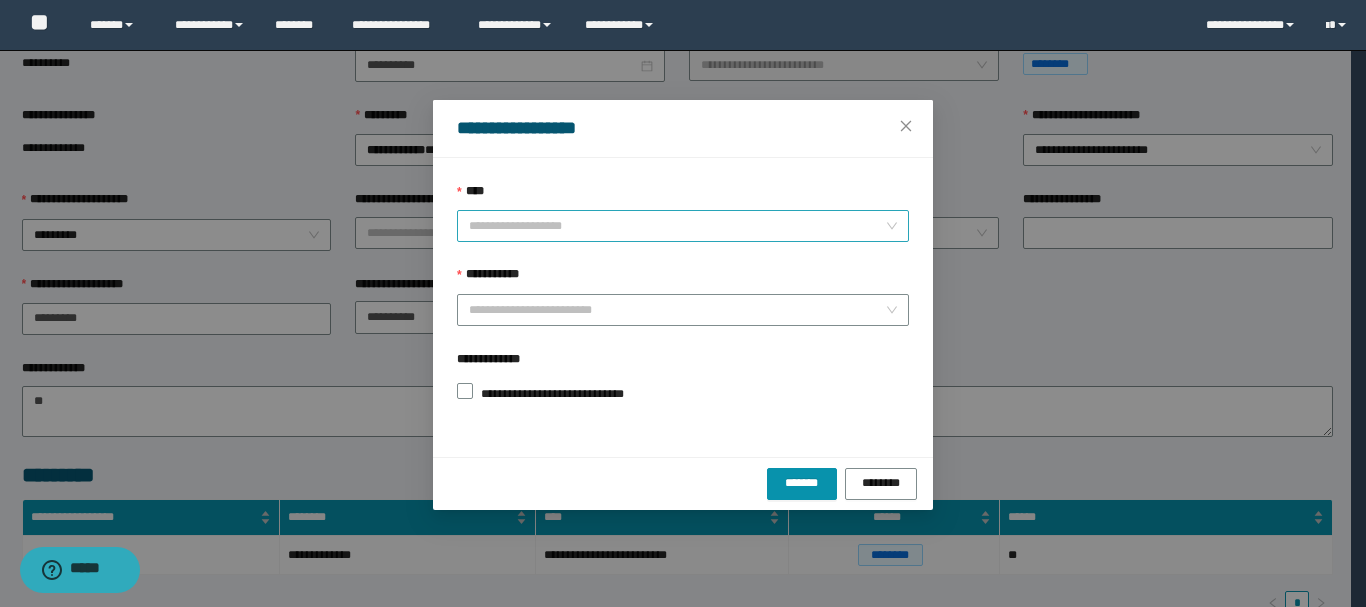 click on "****" at bounding box center (677, 226) 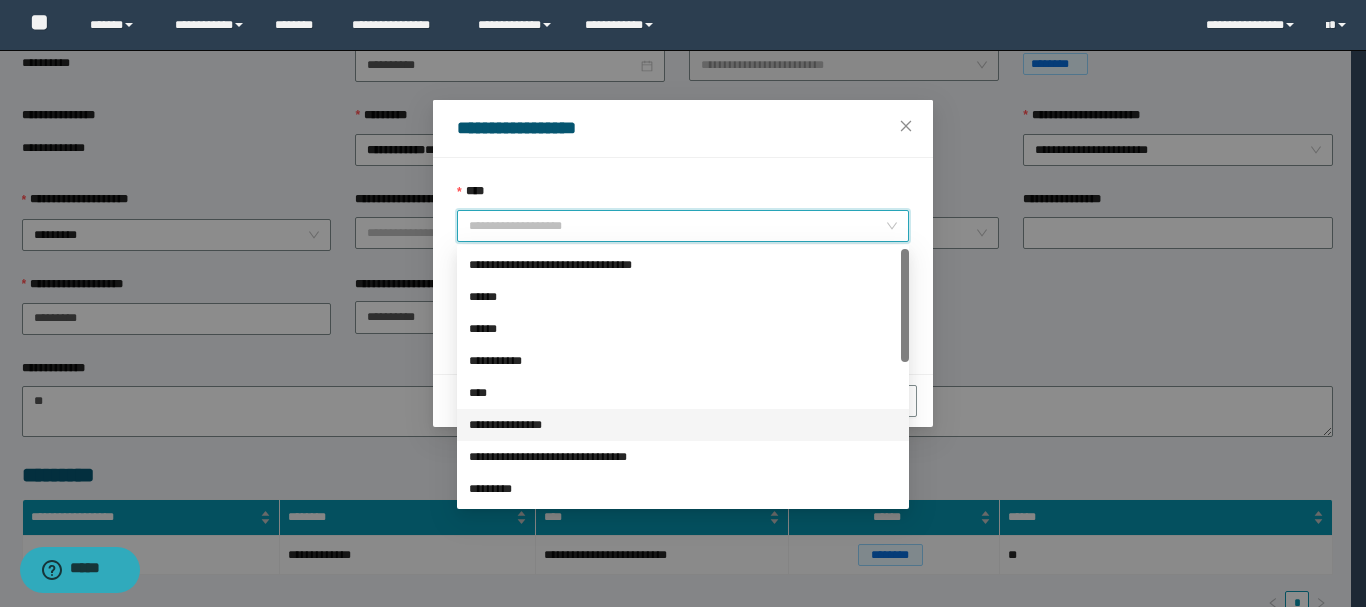 click on "**********" at bounding box center [683, 425] 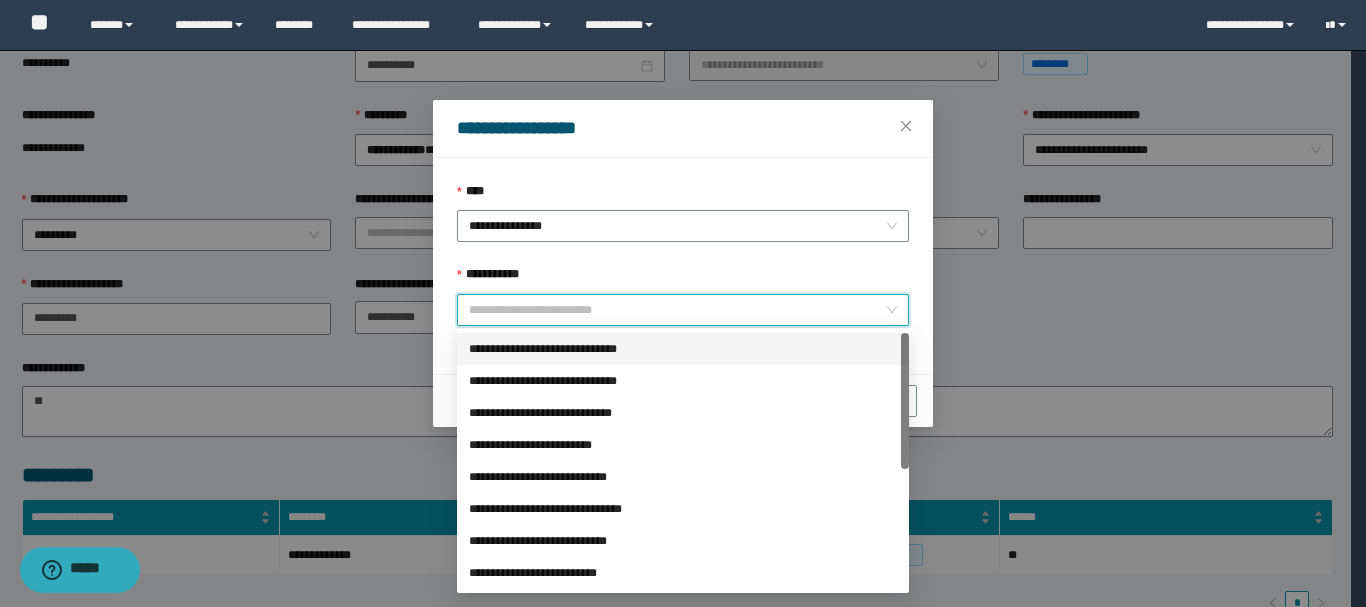 click on "**********" at bounding box center [677, 310] 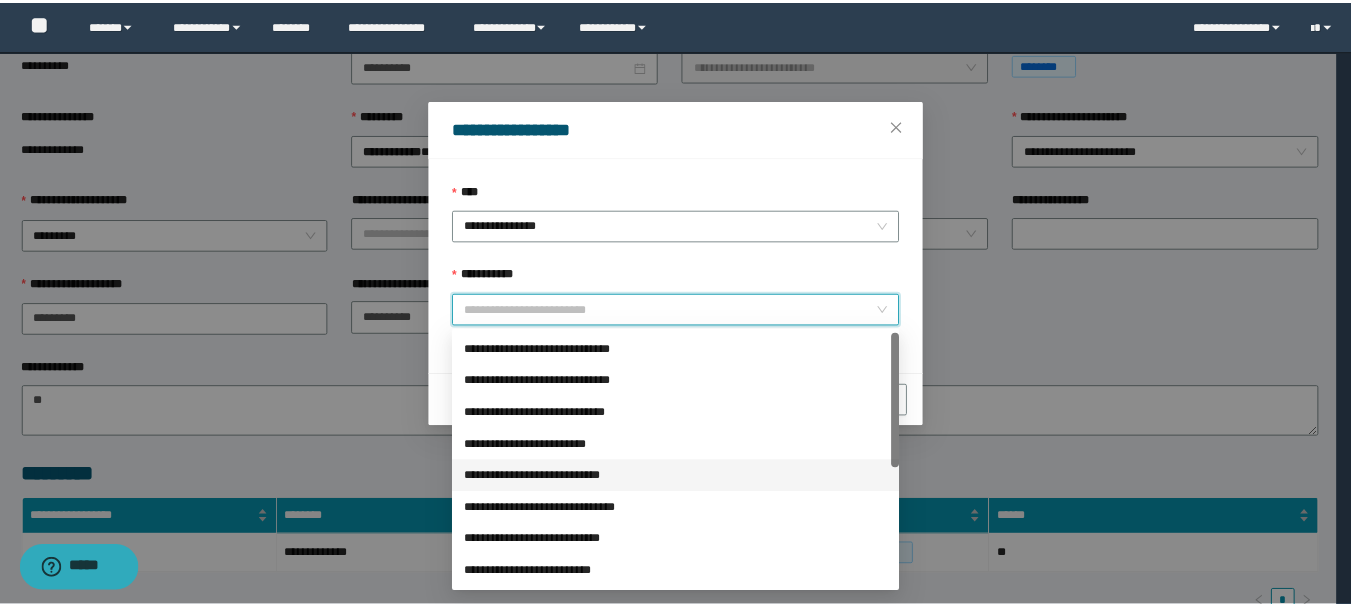 scroll, scrollTop: 200, scrollLeft: 0, axis: vertical 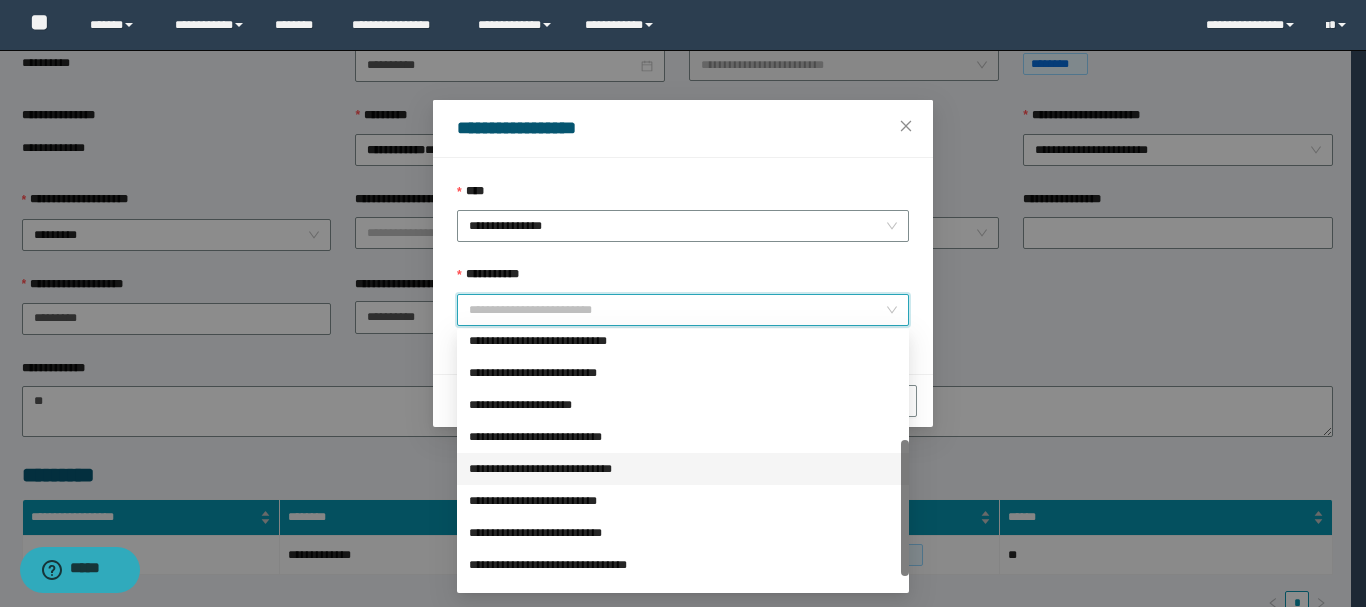 click on "**********" at bounding box center [683, 469] 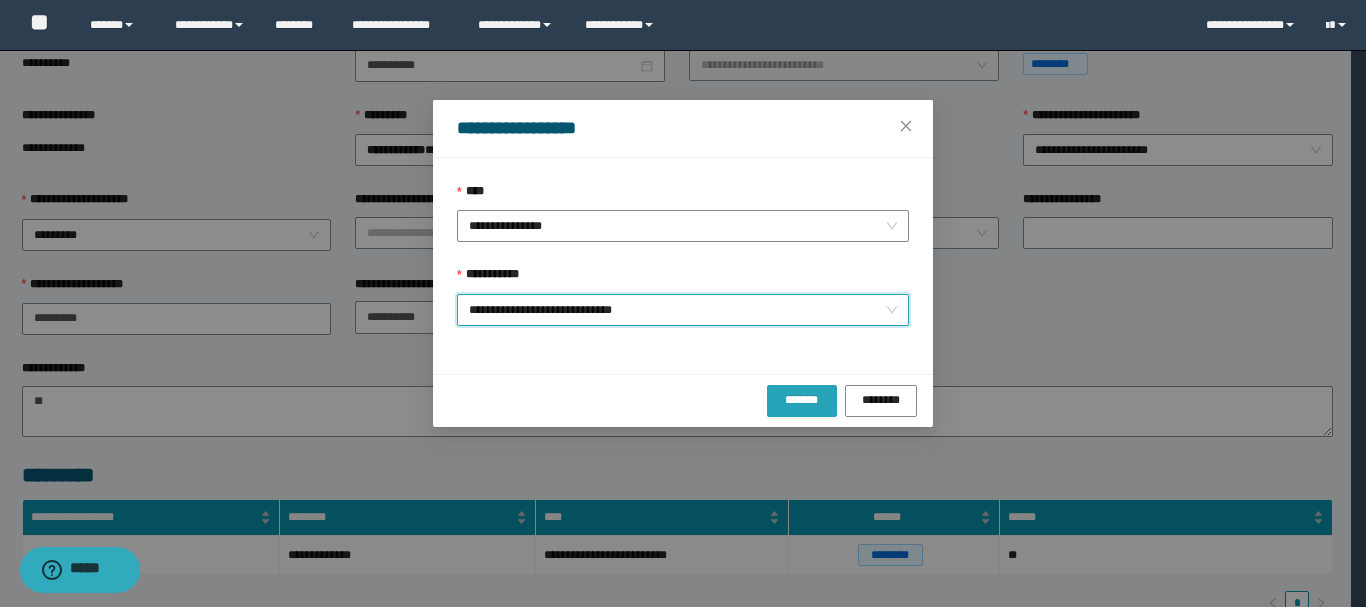 click on "*******" at bounding box center (802, 399) 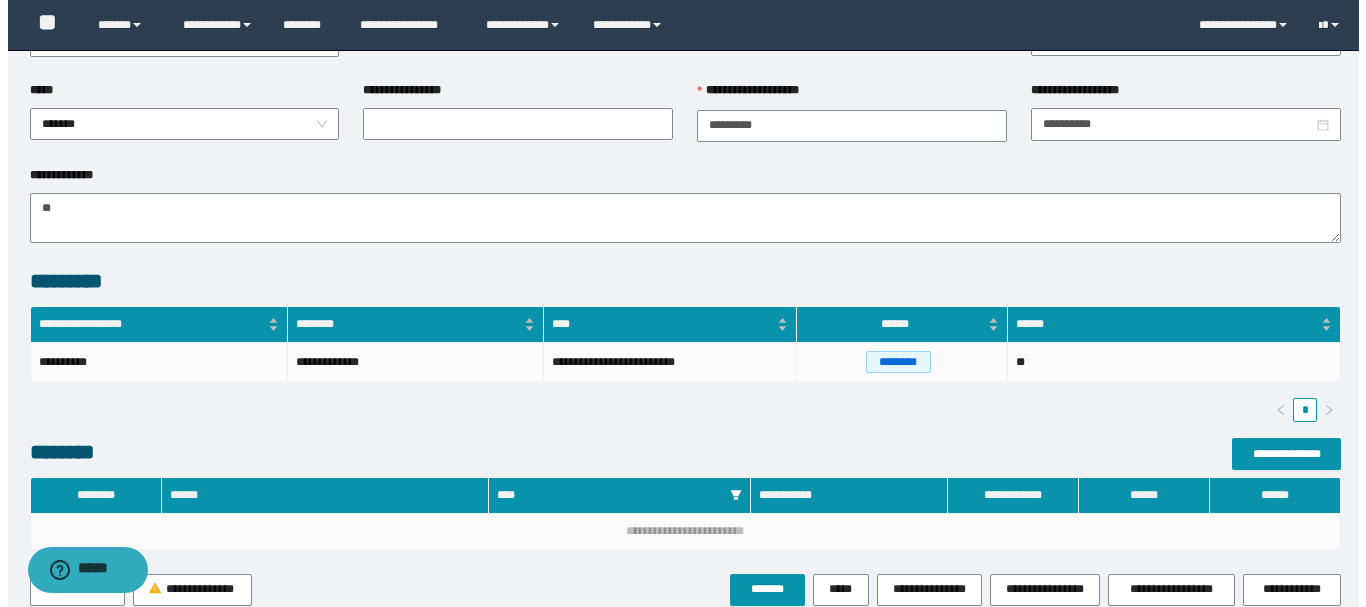 scroll, scrollTop: 480, scrollLeft: 0, axis: vertical 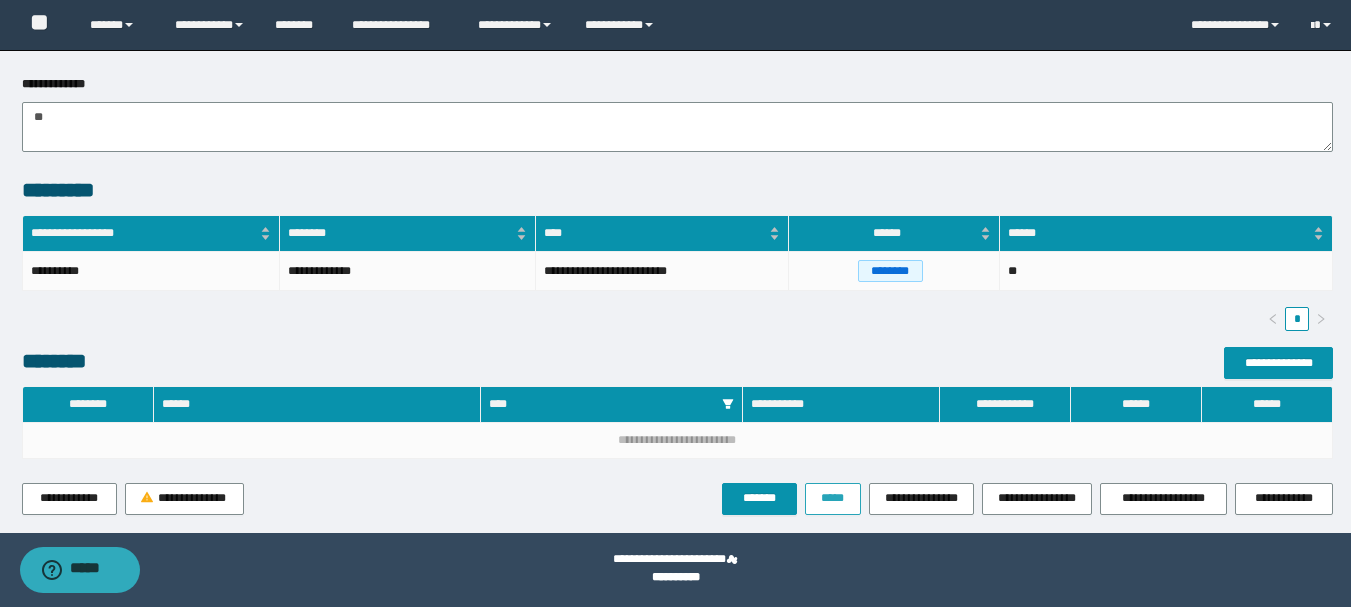 click on "*****" at bounding box center [833, 498] 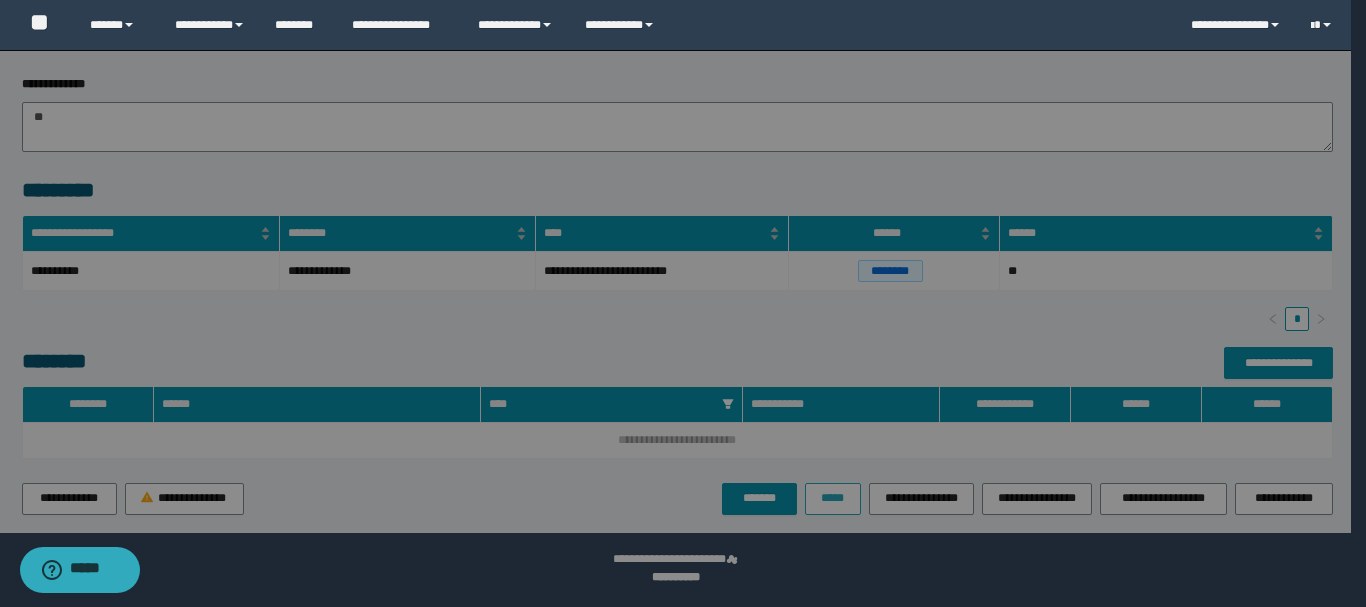 type on "**********" 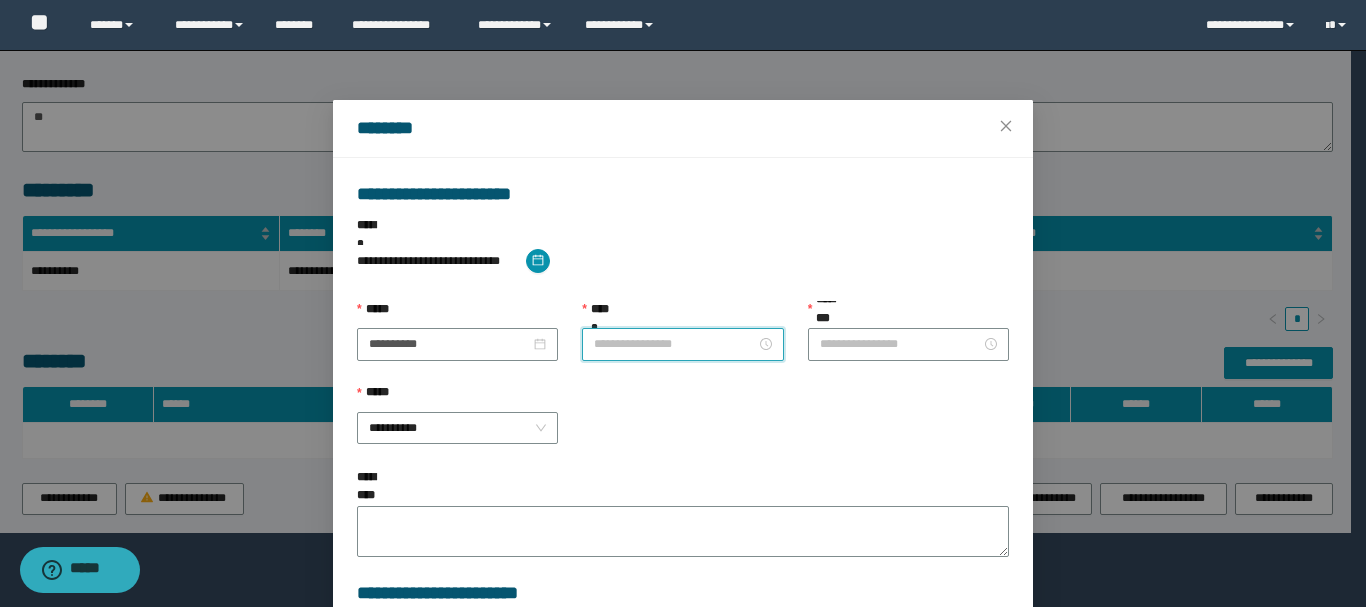 click on "**********" at bounding box center (674, 344) 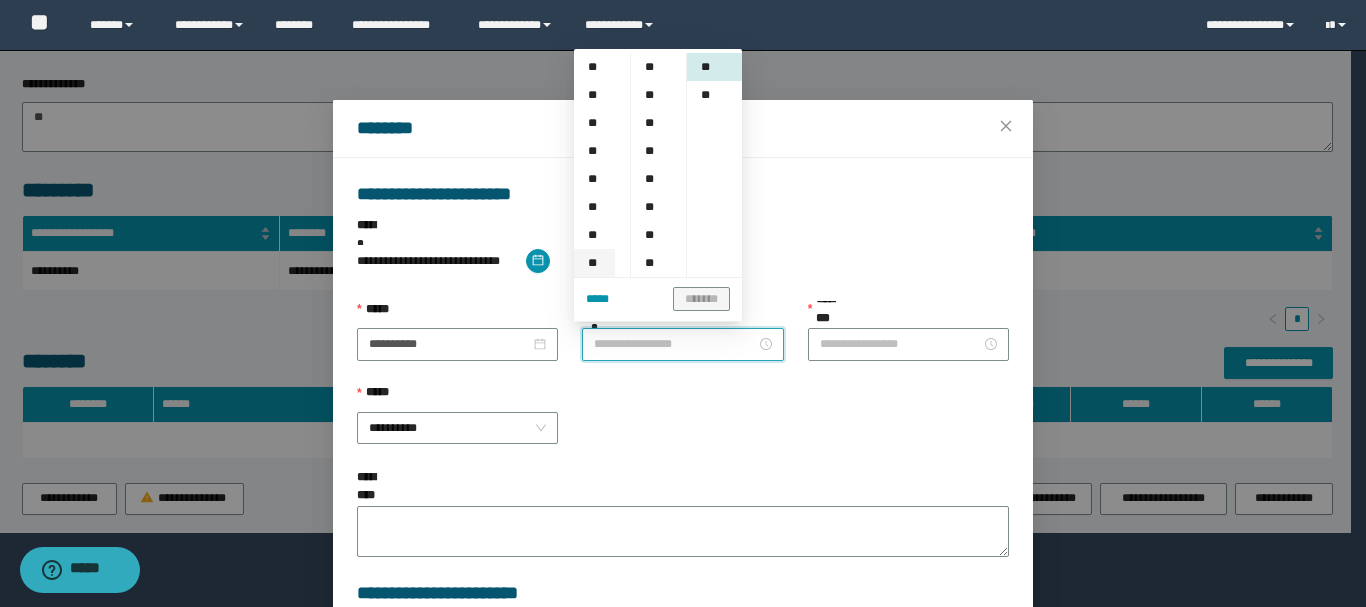 click on "**" at bounding box center (594, 263) 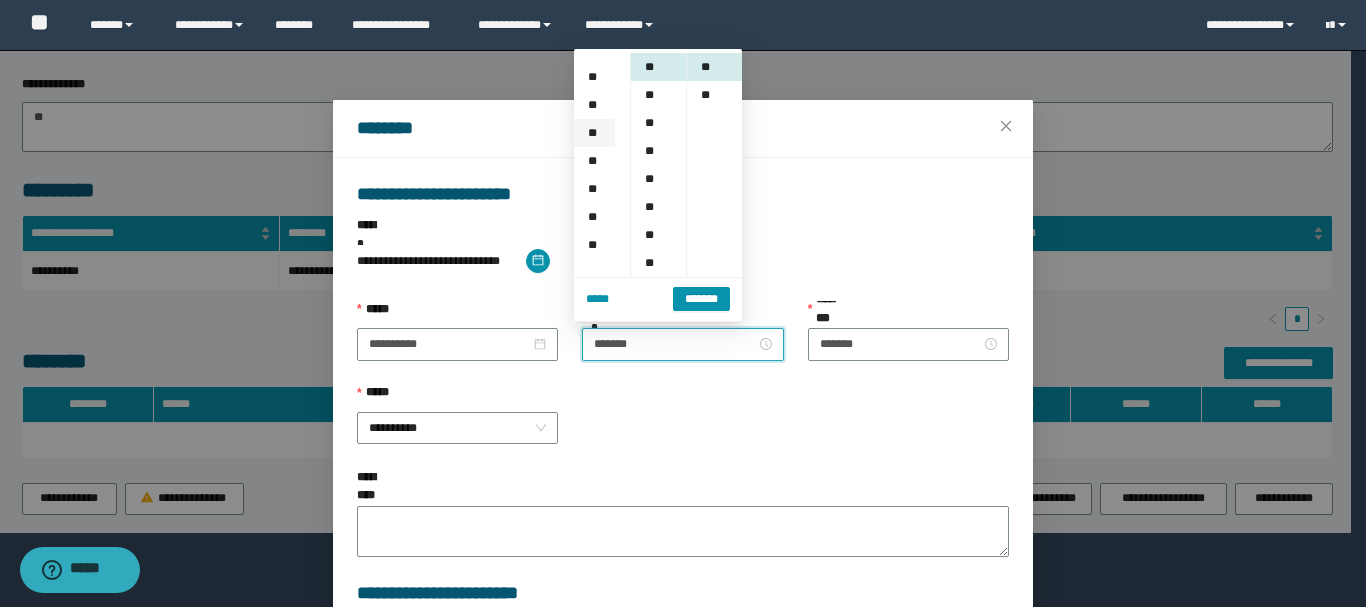 scroll, scrollTop: 196, scrollLeft: 0, axis: vertical 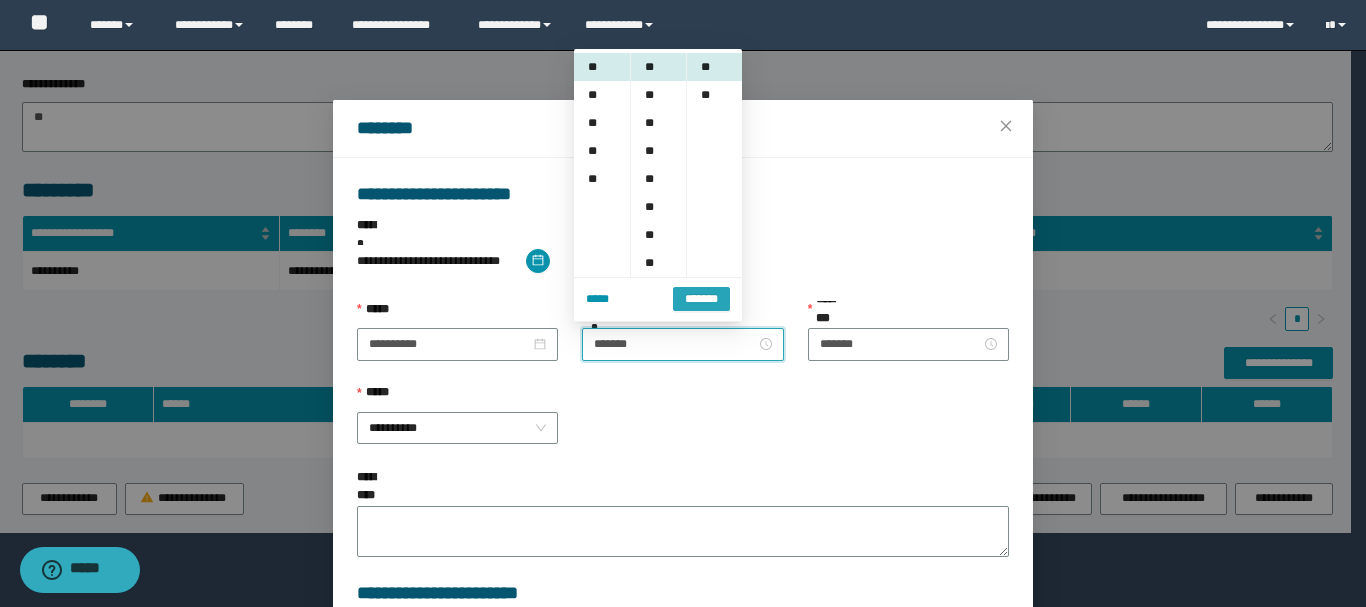 click on "*******" at bounding box center (701, 298) 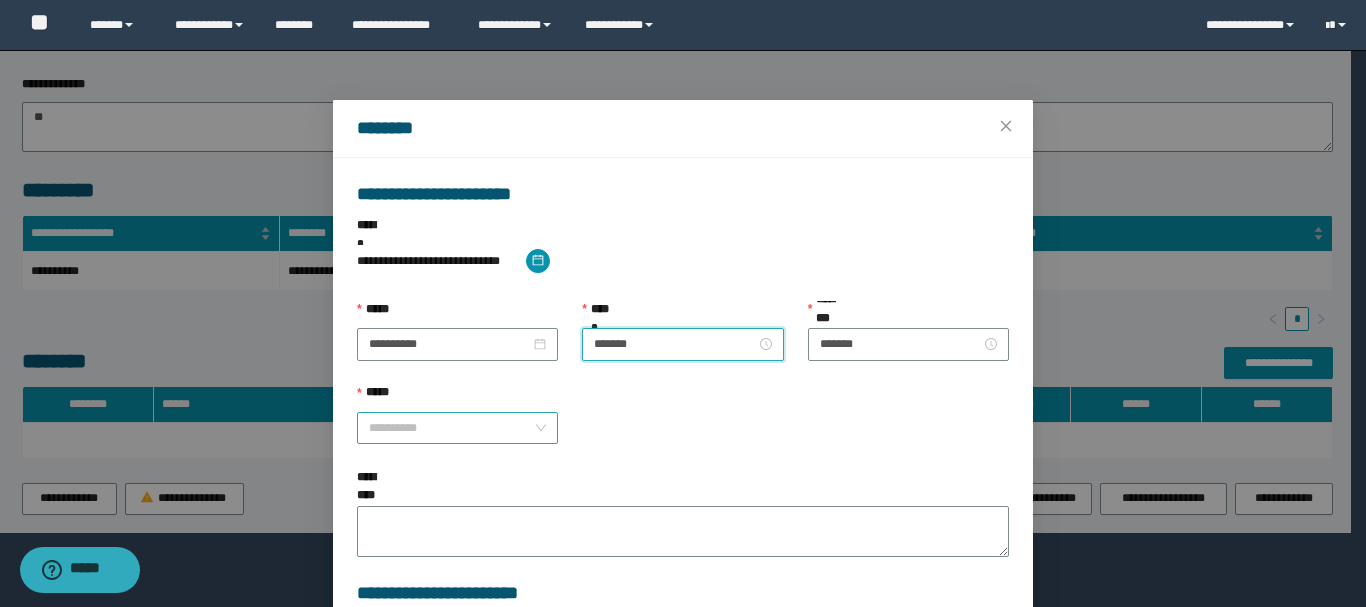 click on "**********" at bounding box center [457, 428] 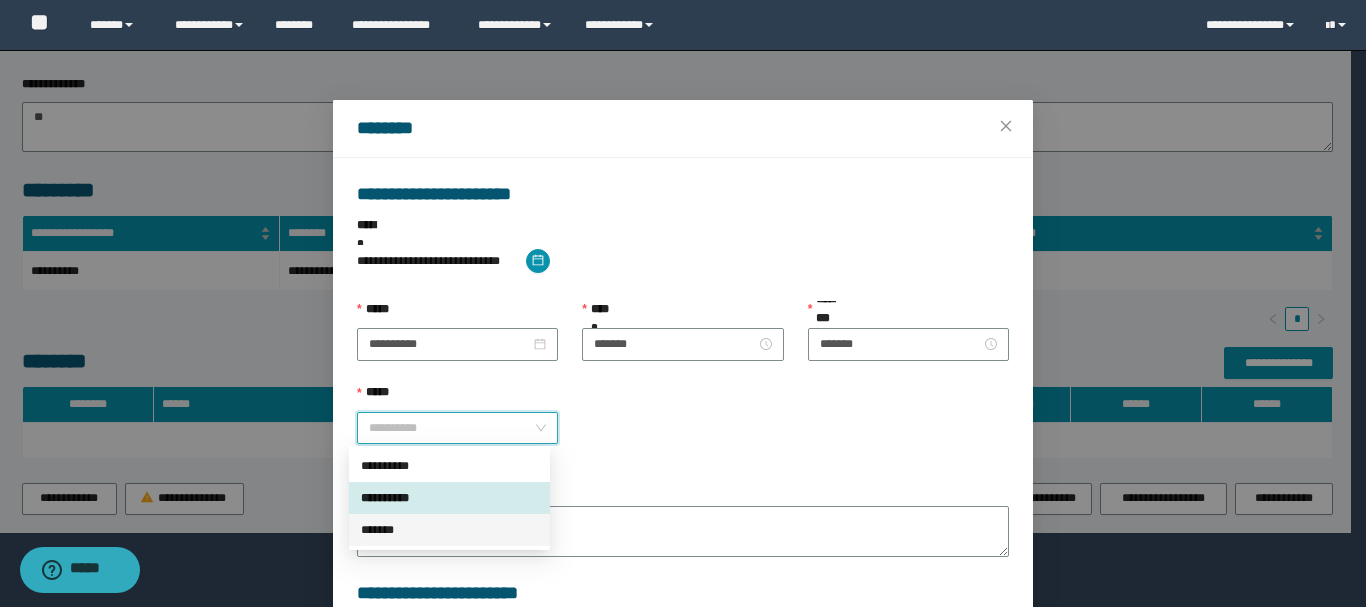 click on "*******" at bounding box center [449, 530] 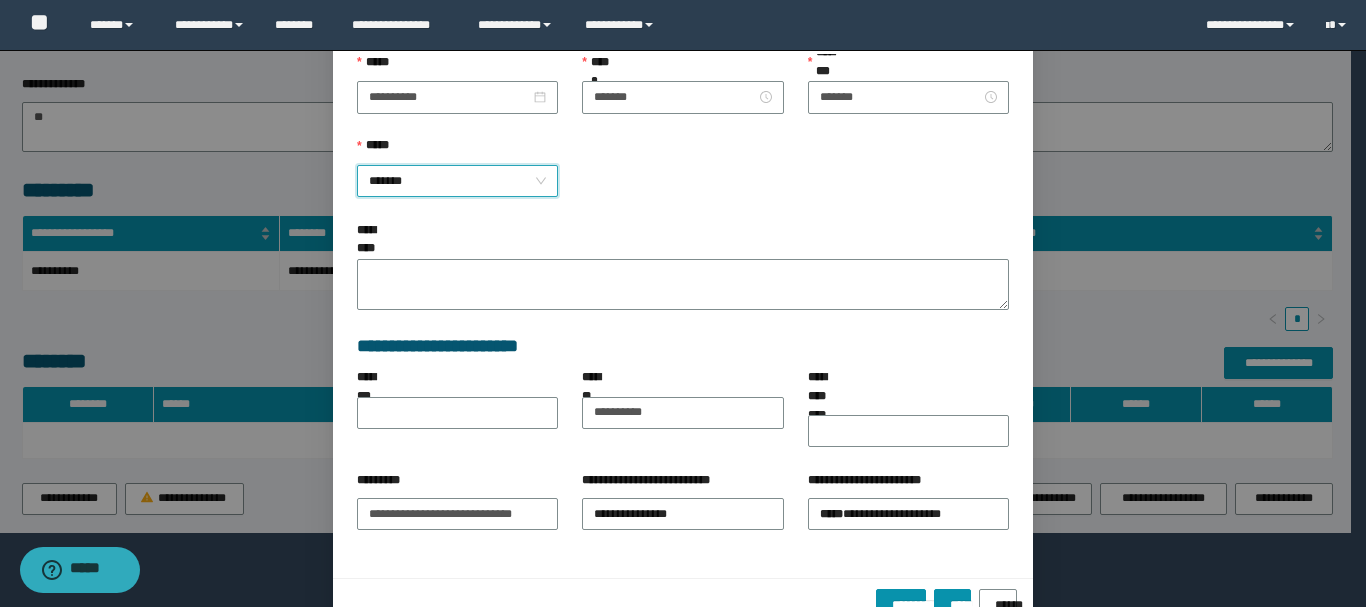 scroll, scrollTop: 263, scrollLeft: 0, axis: vertical 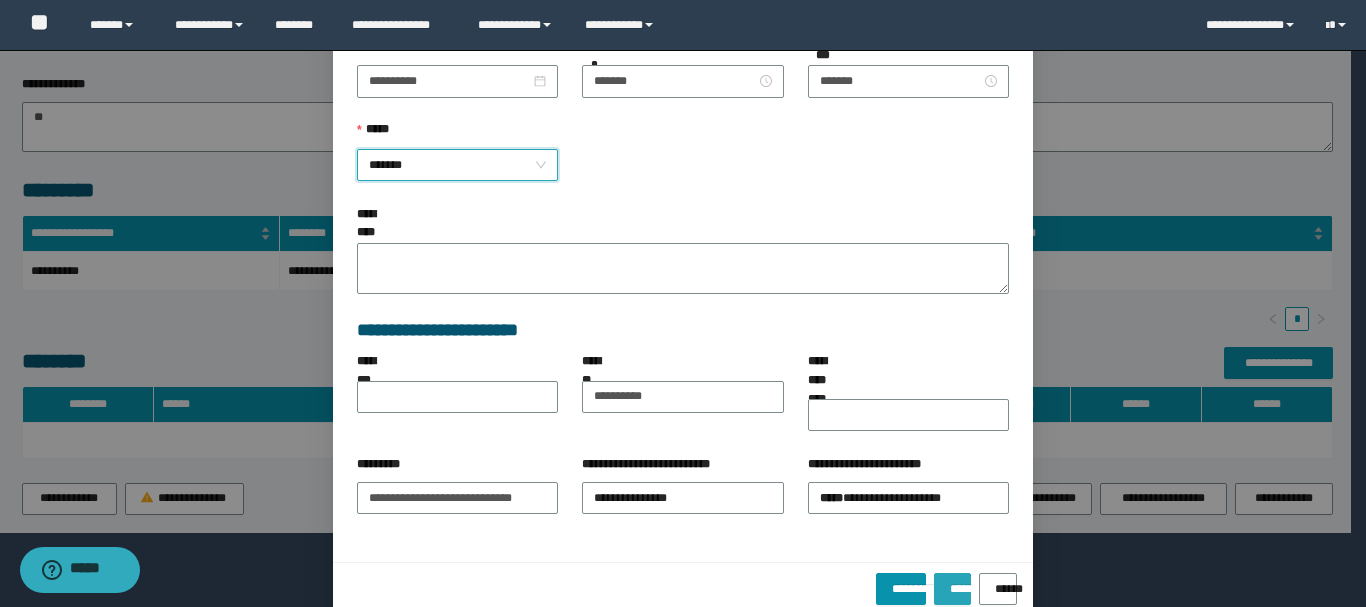 click on "*****" at bounding box center [952, 582] 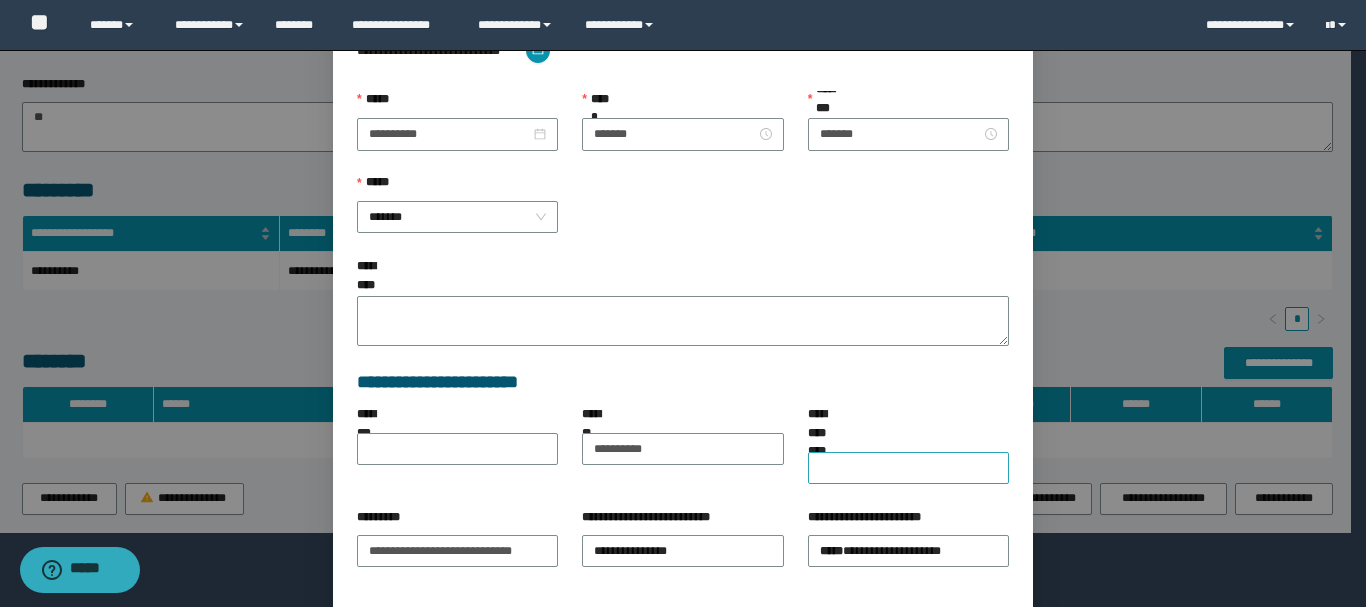 scroll, scrollTop: 315, scrollLeft: 0, axis: vertical 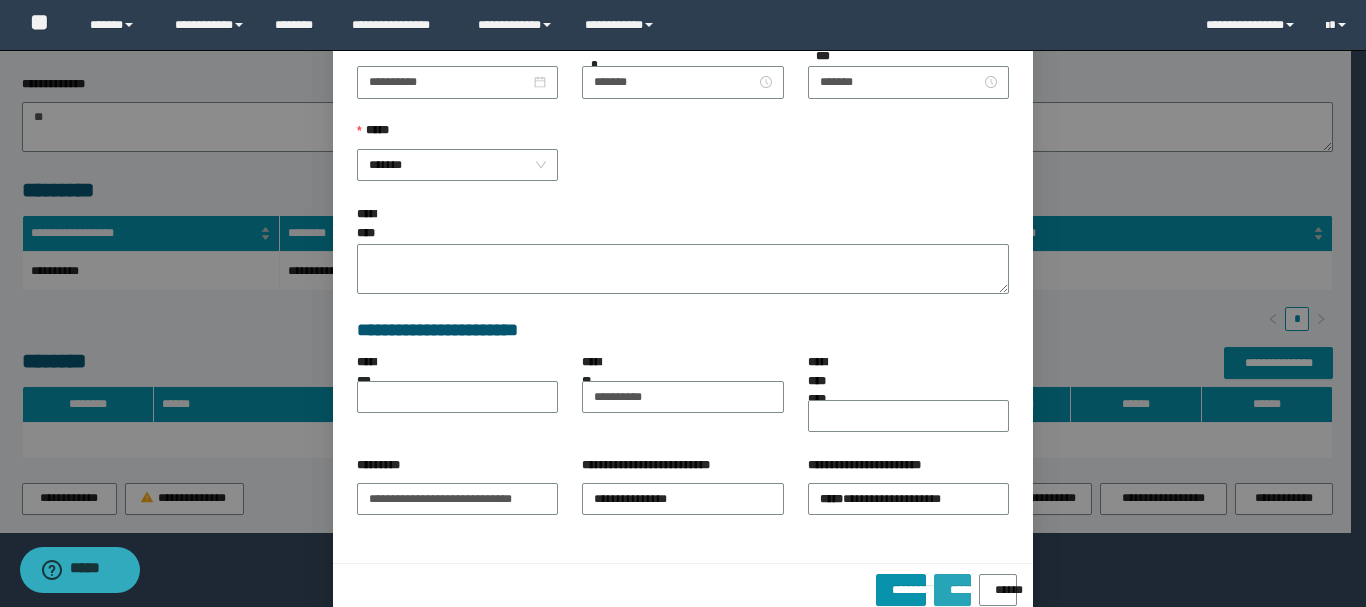 click on "*****" at bounding box center (952, 583) 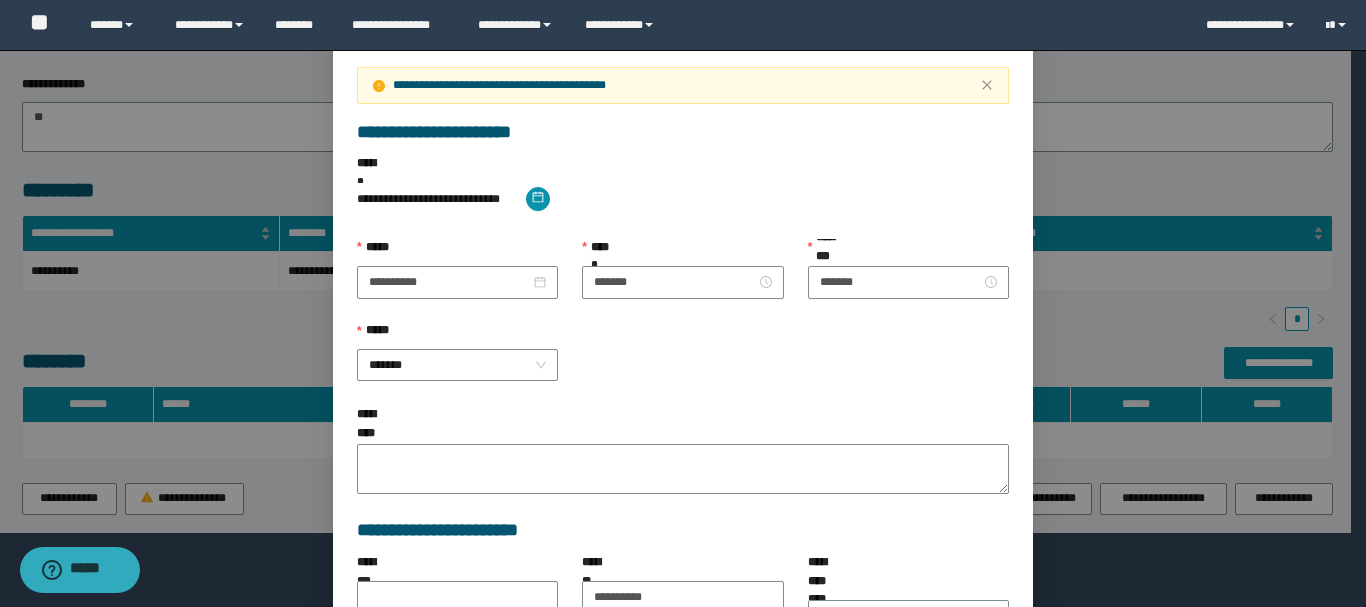 scroll, scrollTop: 15, scrollLeft: 0, axis: vertical 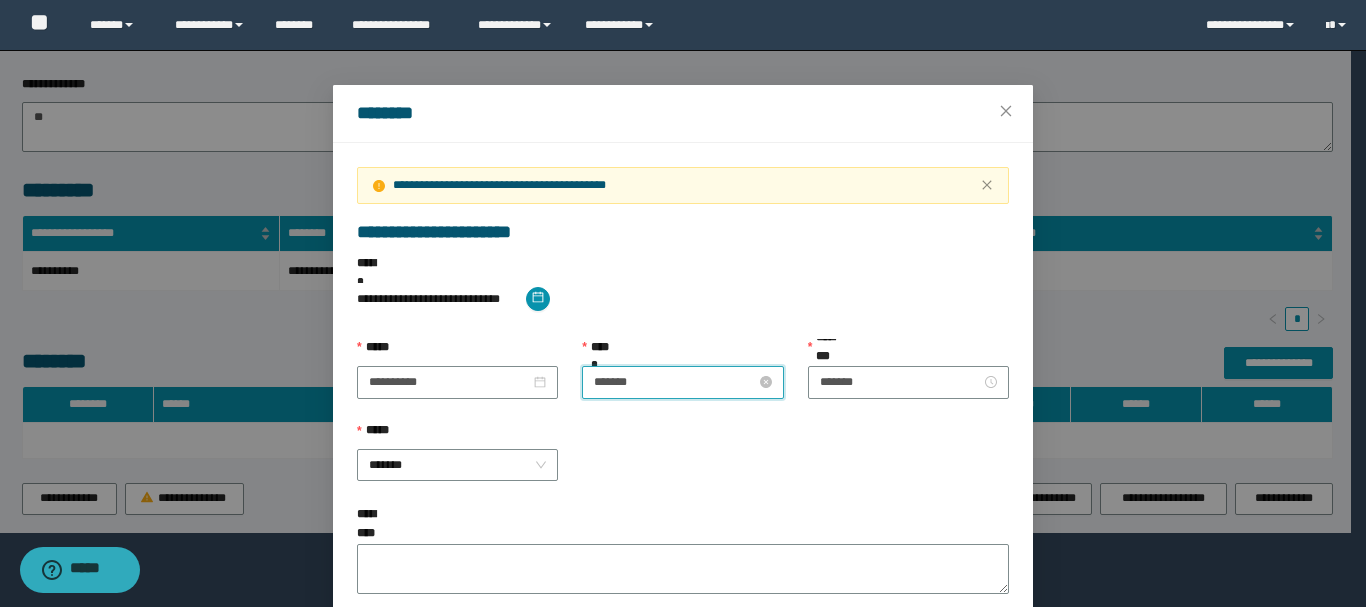 click on "*******" at bounding box center [674, 382] 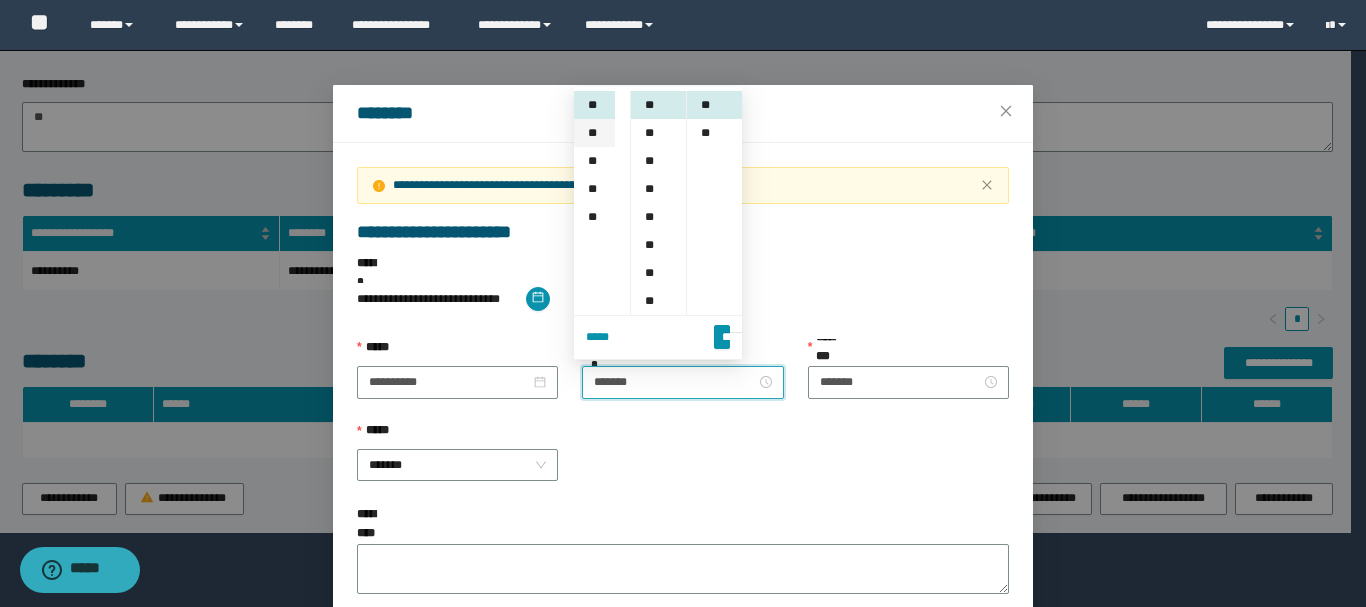 click on "**" at bounding box center [594, 133] 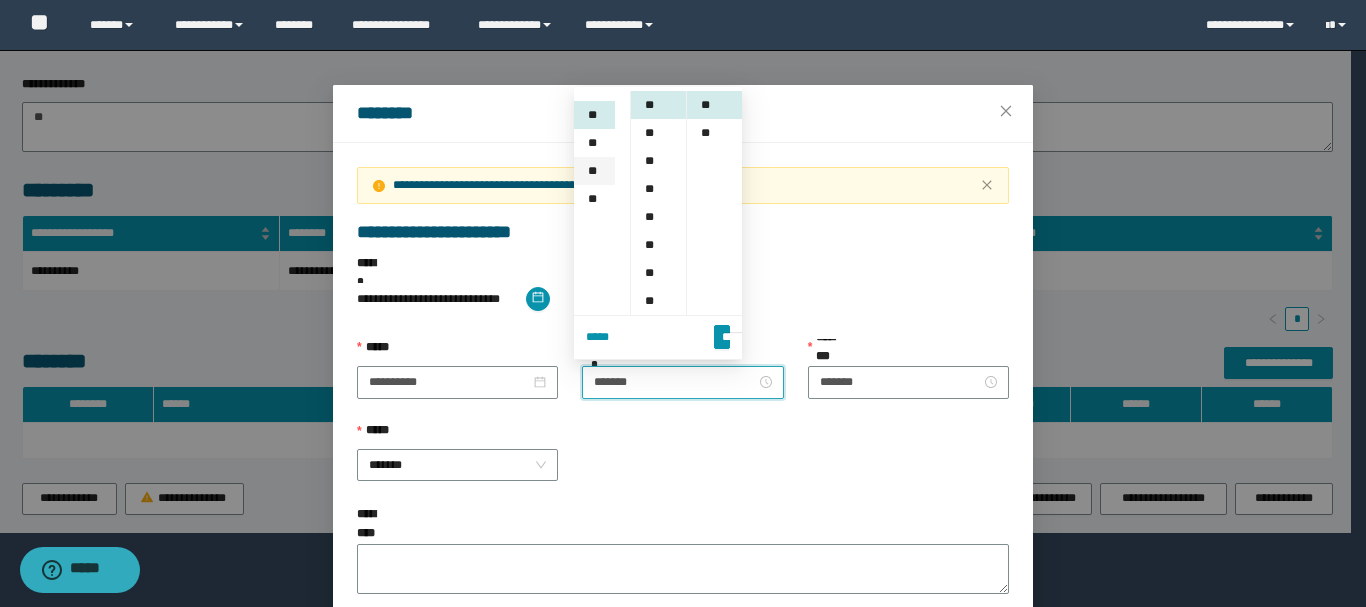 scroll, scrollTop: 224, scrollLeft: 0, axis: vertical 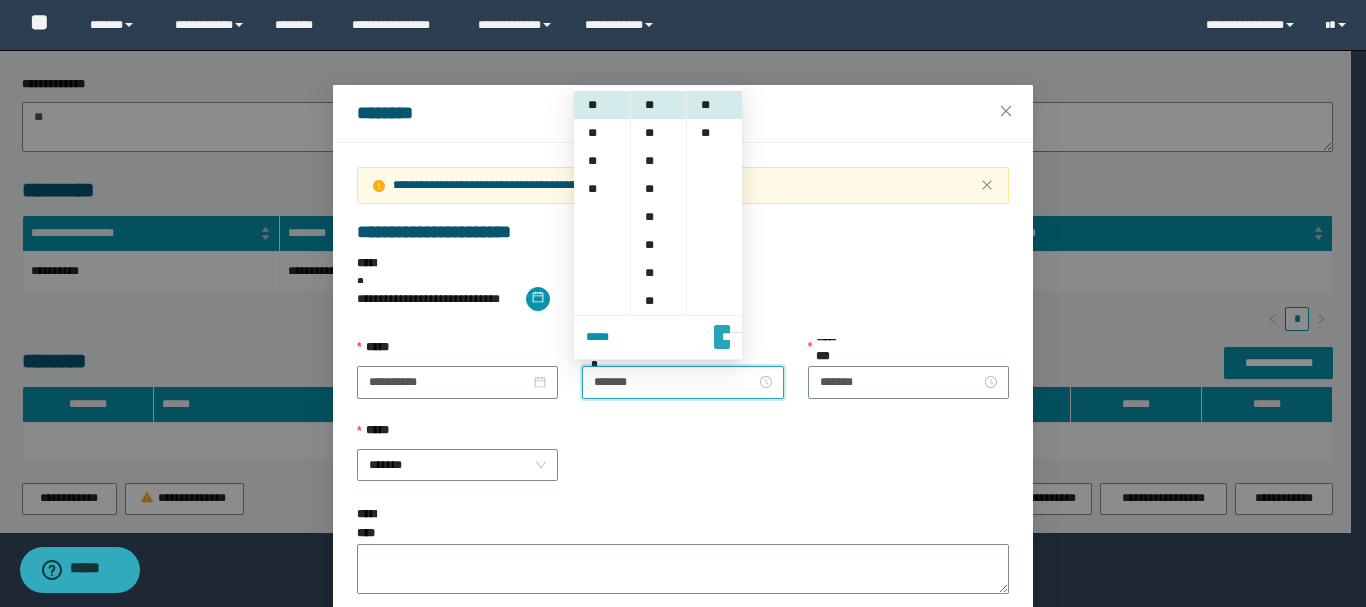 click on "*******" at bounding box center (722, 328) 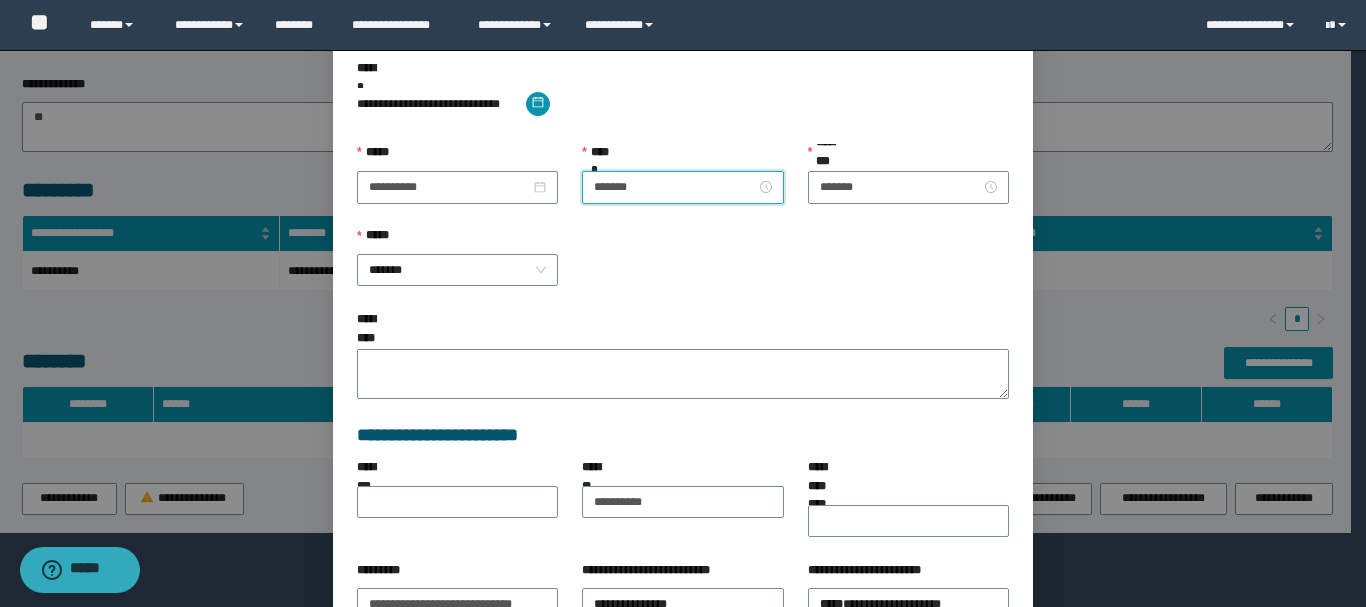 scroll, scrollTop: 215, scrollLeft: 0, axis: vertical 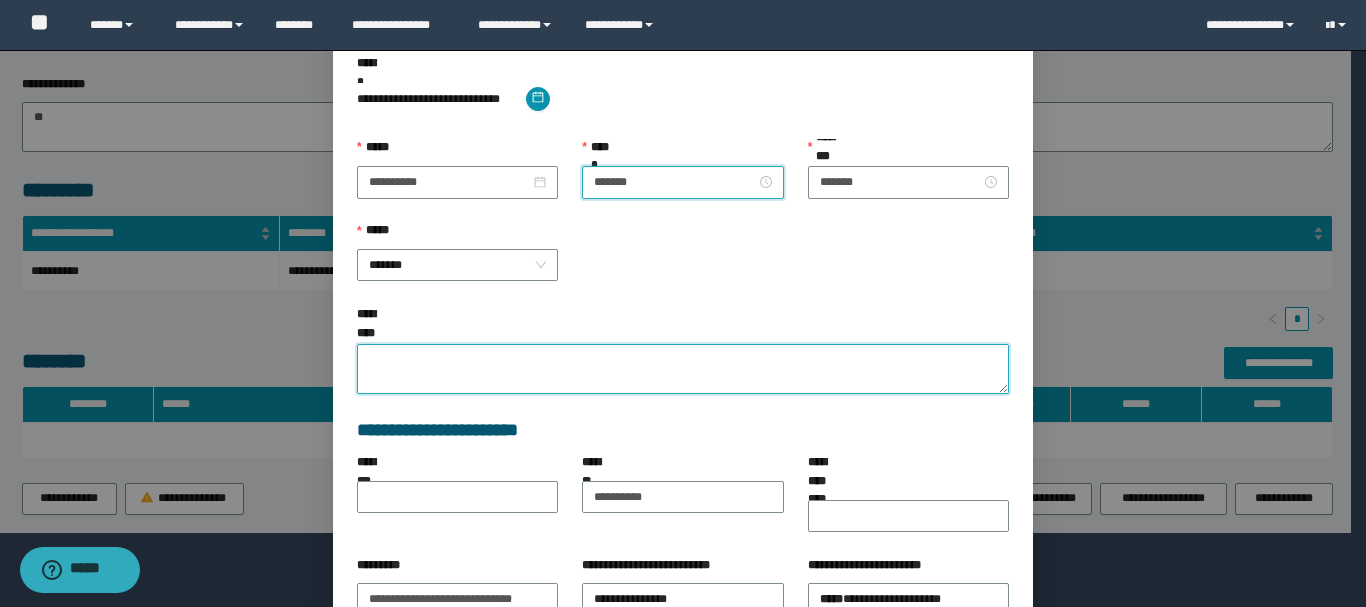 click on "**********" at bounding box center [683, 369] 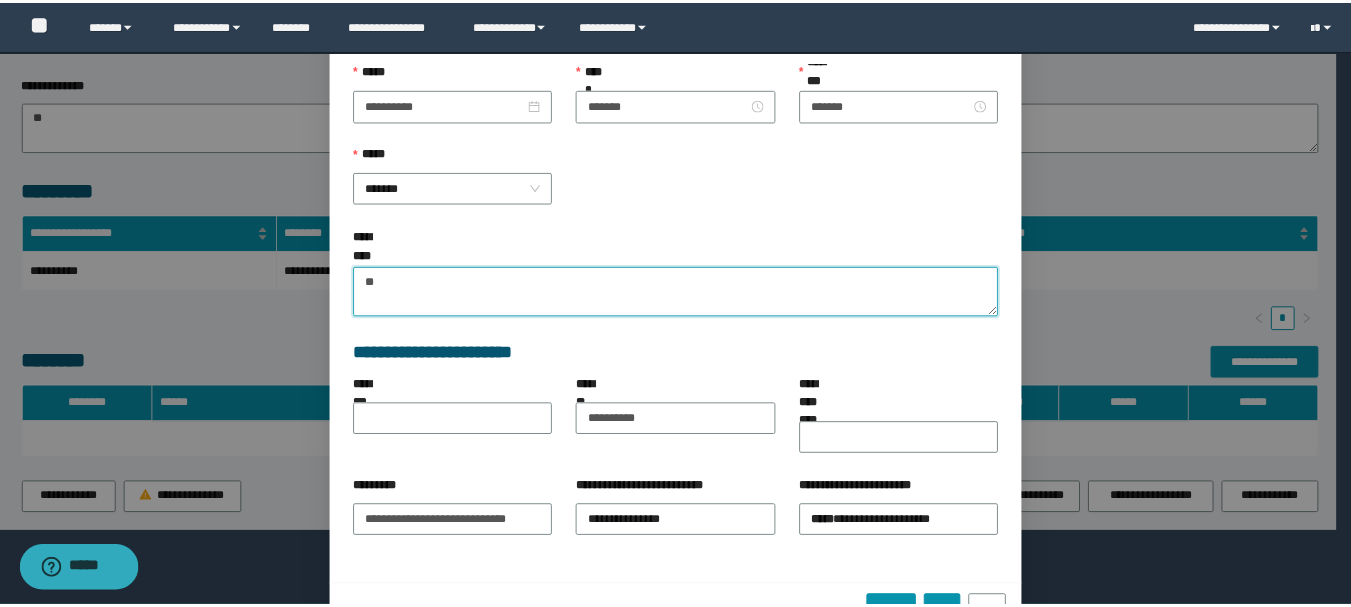 scroll, scrollTop: 315, scrollLeft: 0, axis: vertical 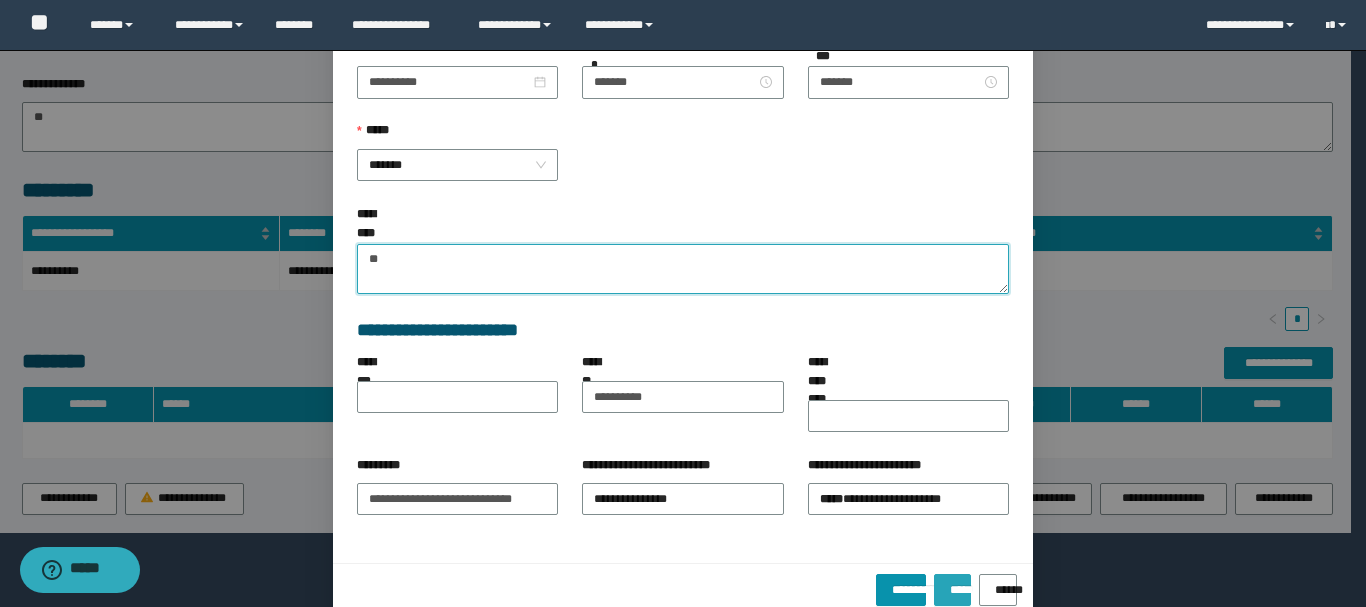 type on "**" 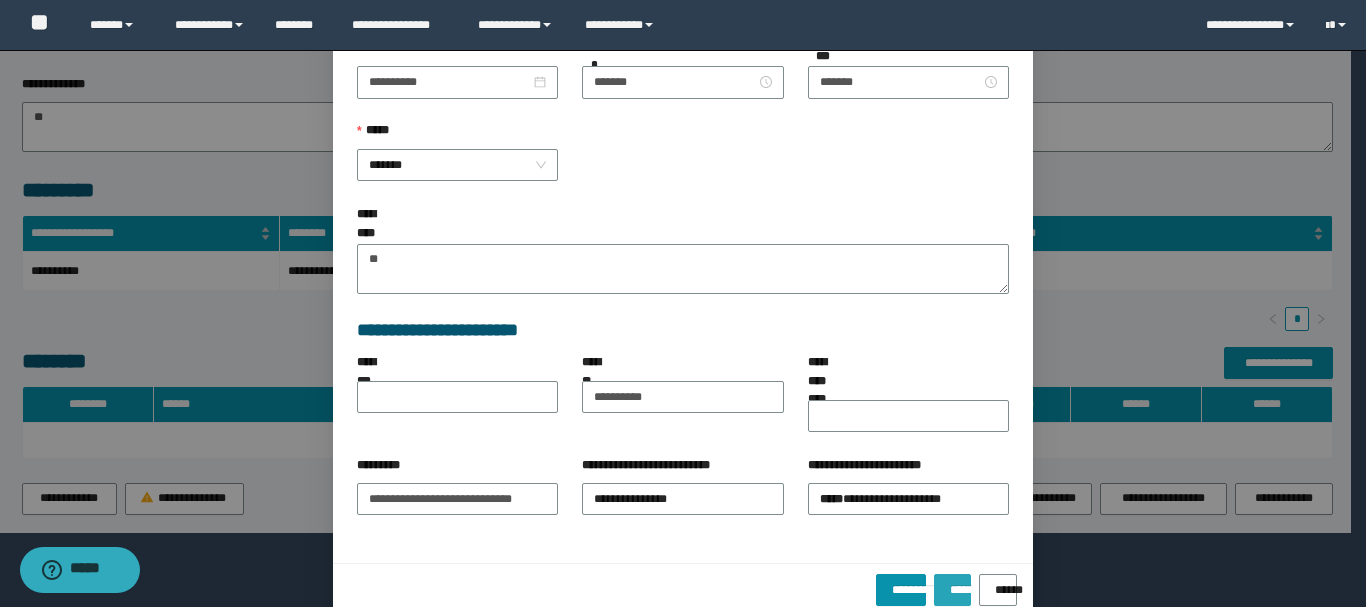click on "*****" at bounding box center [952, 583] 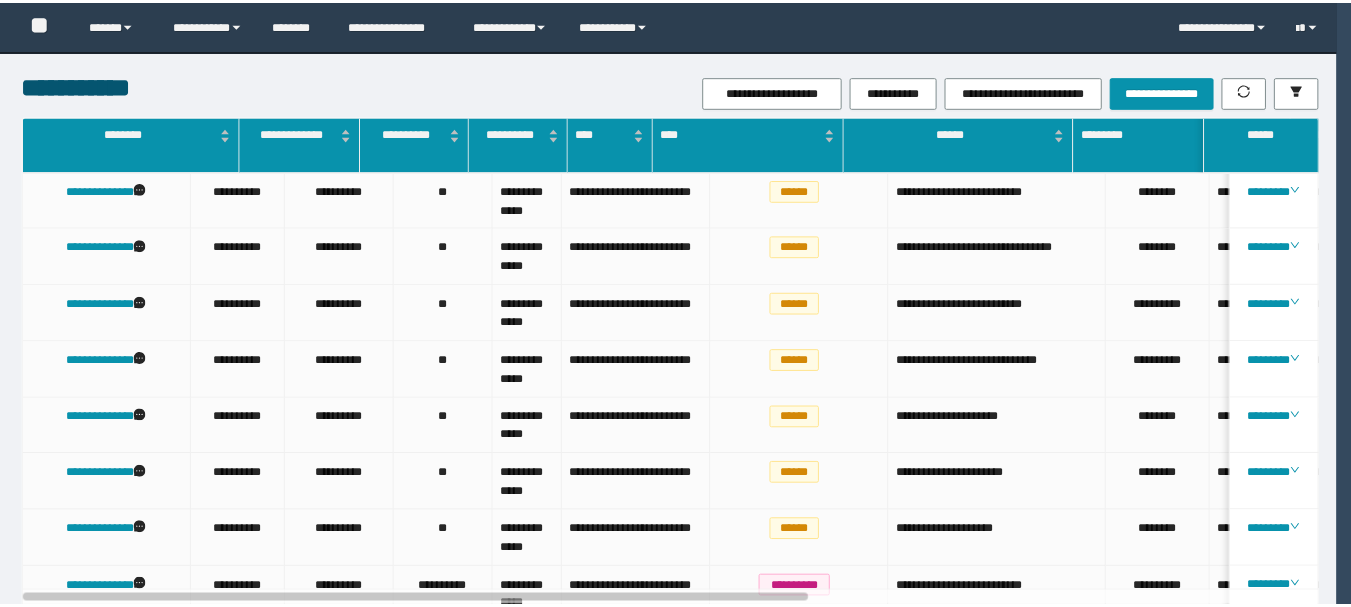 scroll, scrollTop: 0, scrollLeft: 0, axis: both 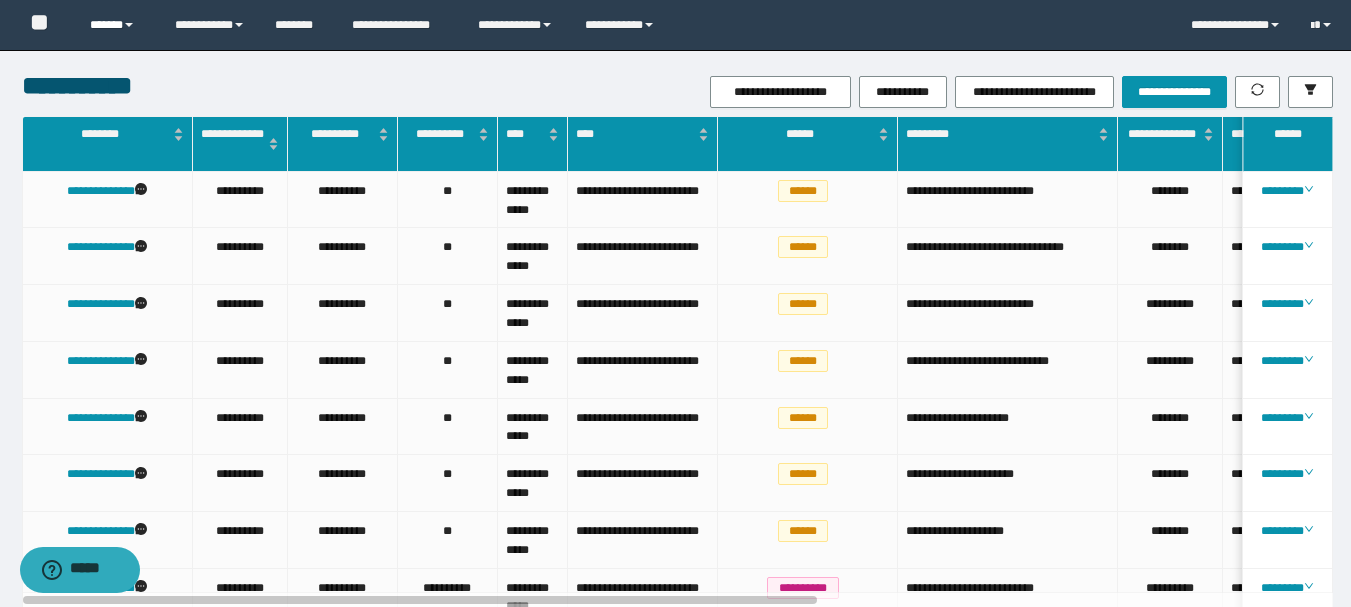 click on "******" at bounding box center [117, 25] 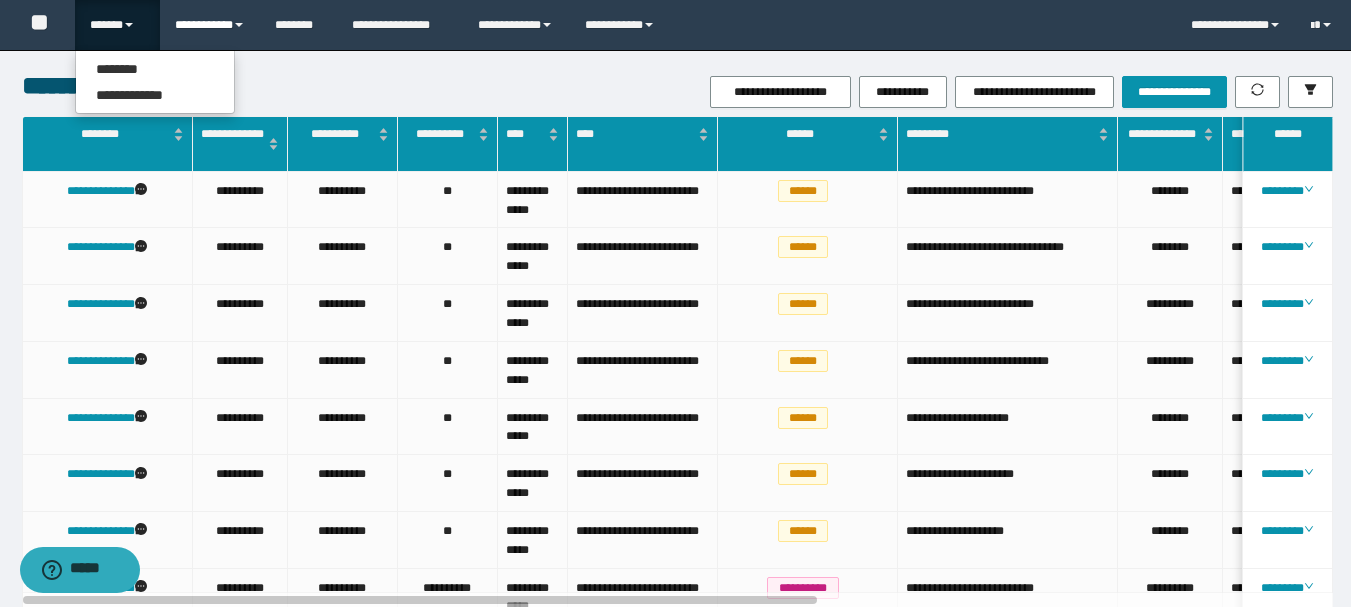click on "**********" at bounding box center [210, 25] 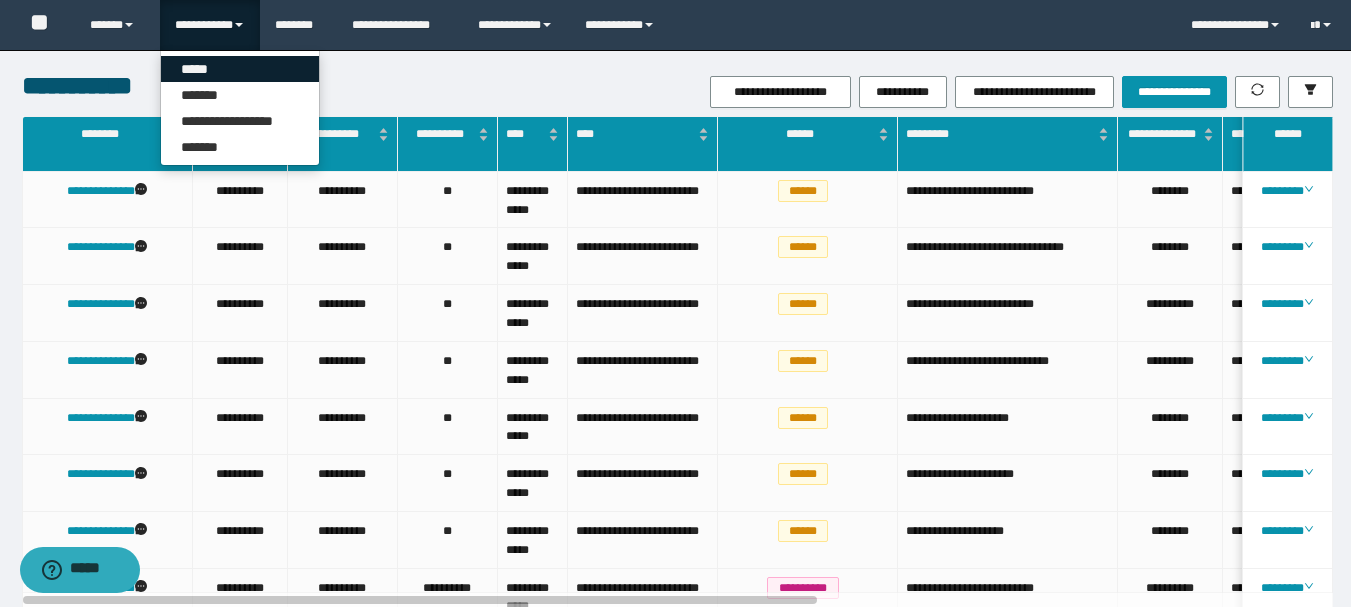 click on "*****" at bounding box center [240, 69] 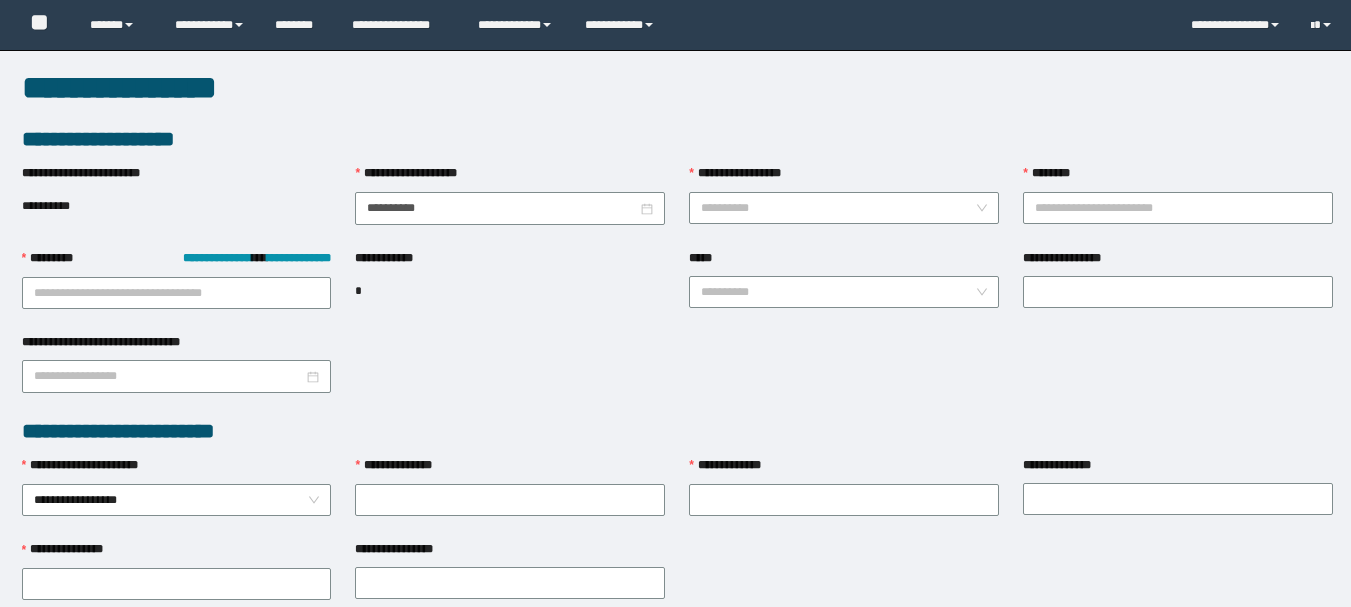 scroll, scrollTop: 0, scrollLeft: 0, axis: both 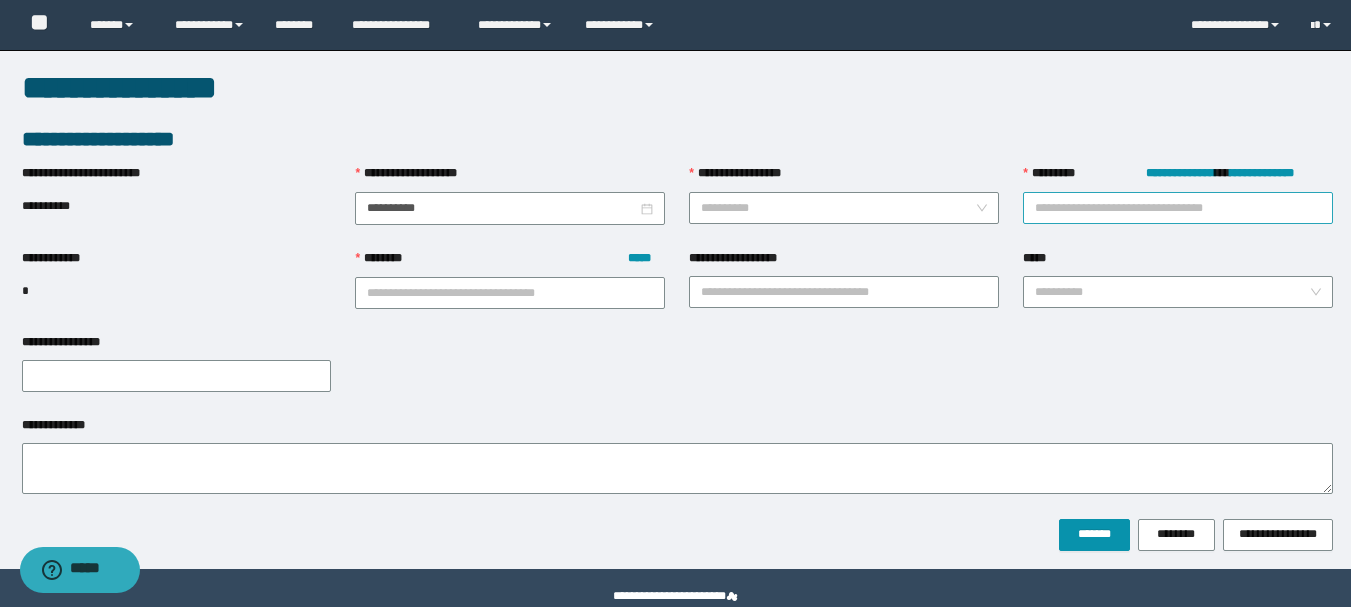 click on "**********" at bounding box center (1178, 208) 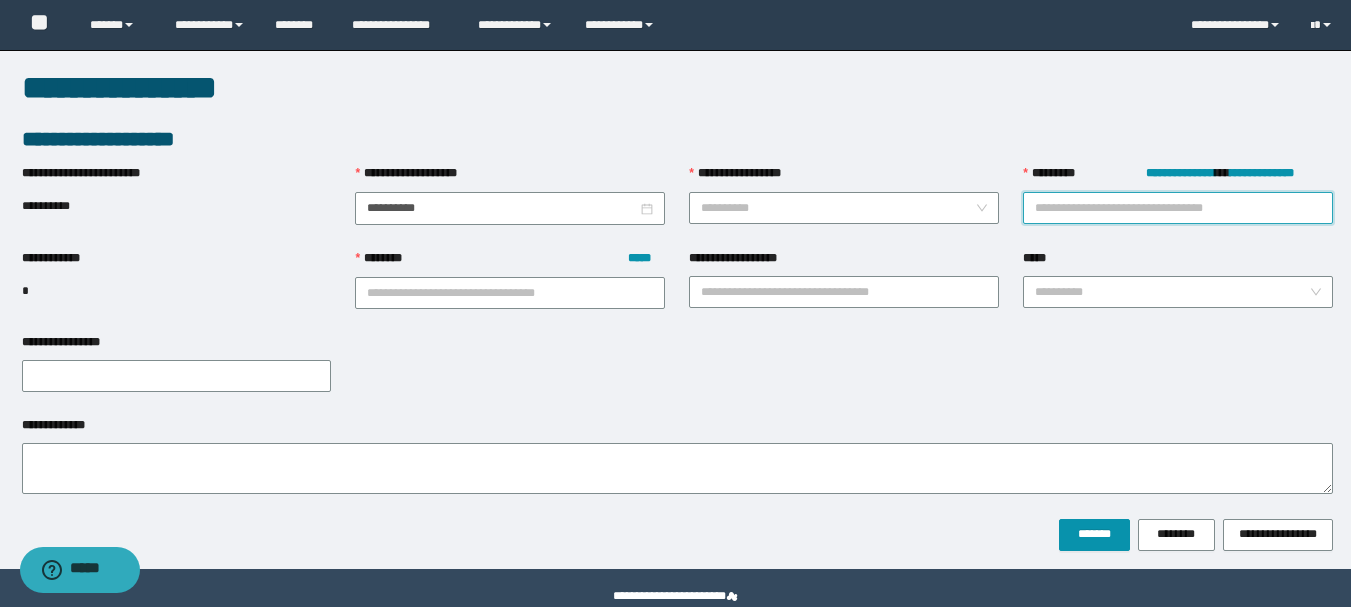 paste on "**********" 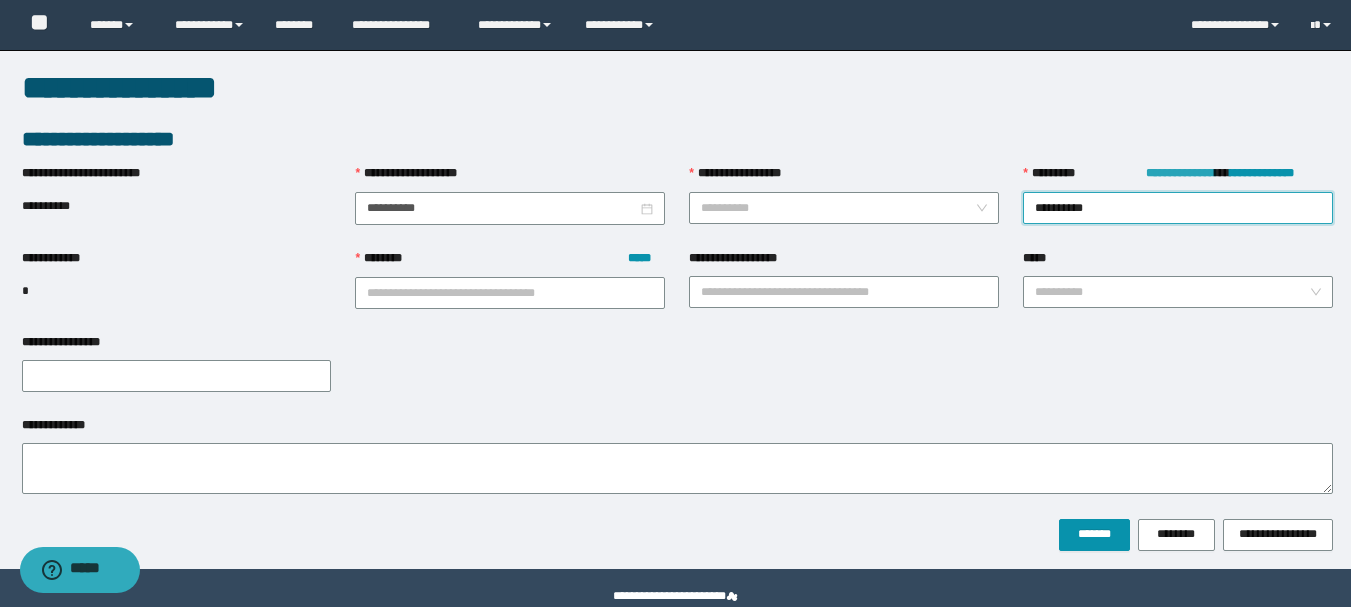 type on "**********" 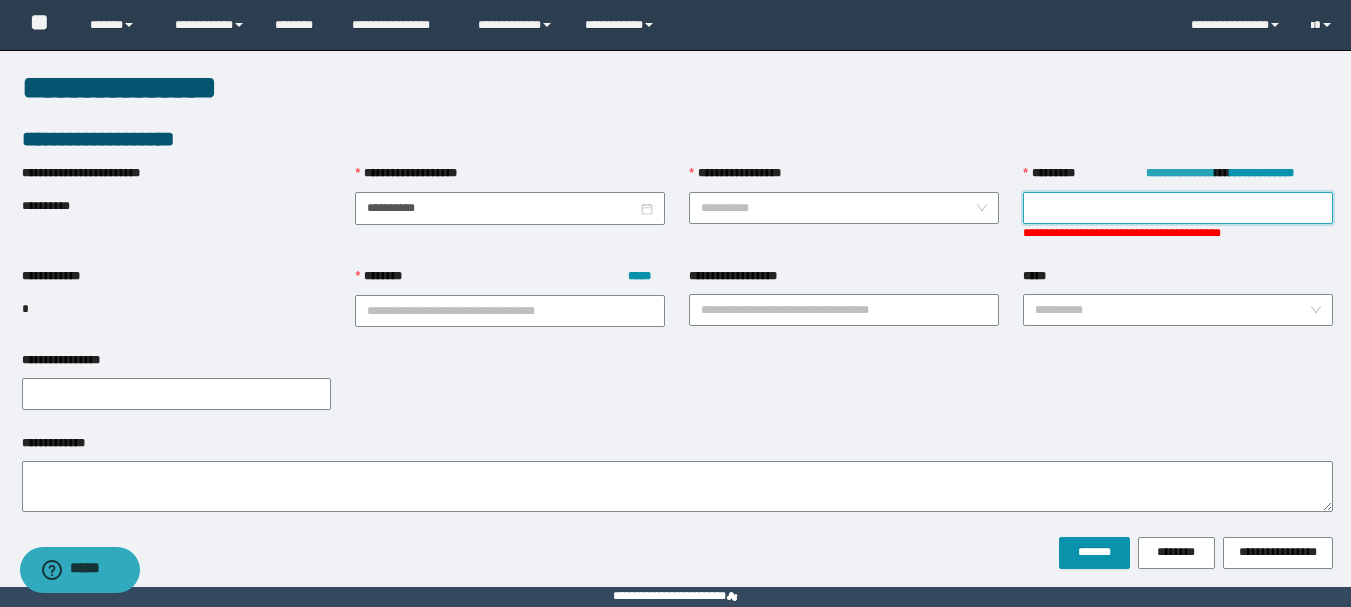 click on "**********" at bounding box center (1180, 173) 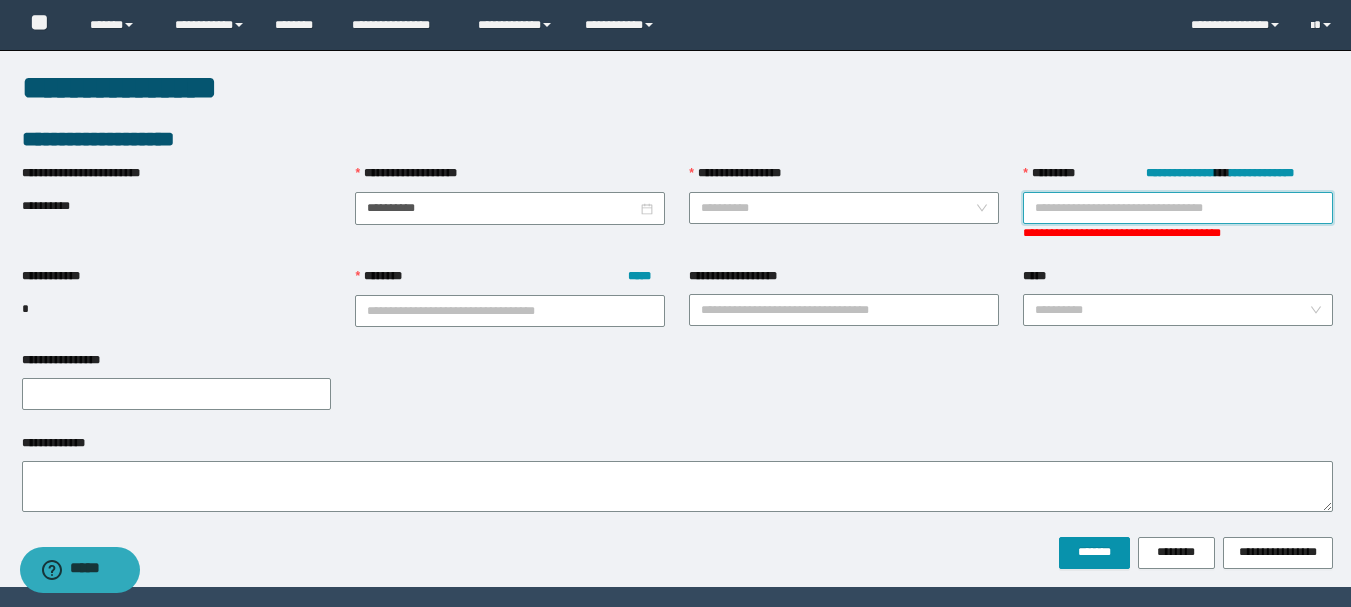 click on "**********" at bounding box center (1178, 208) 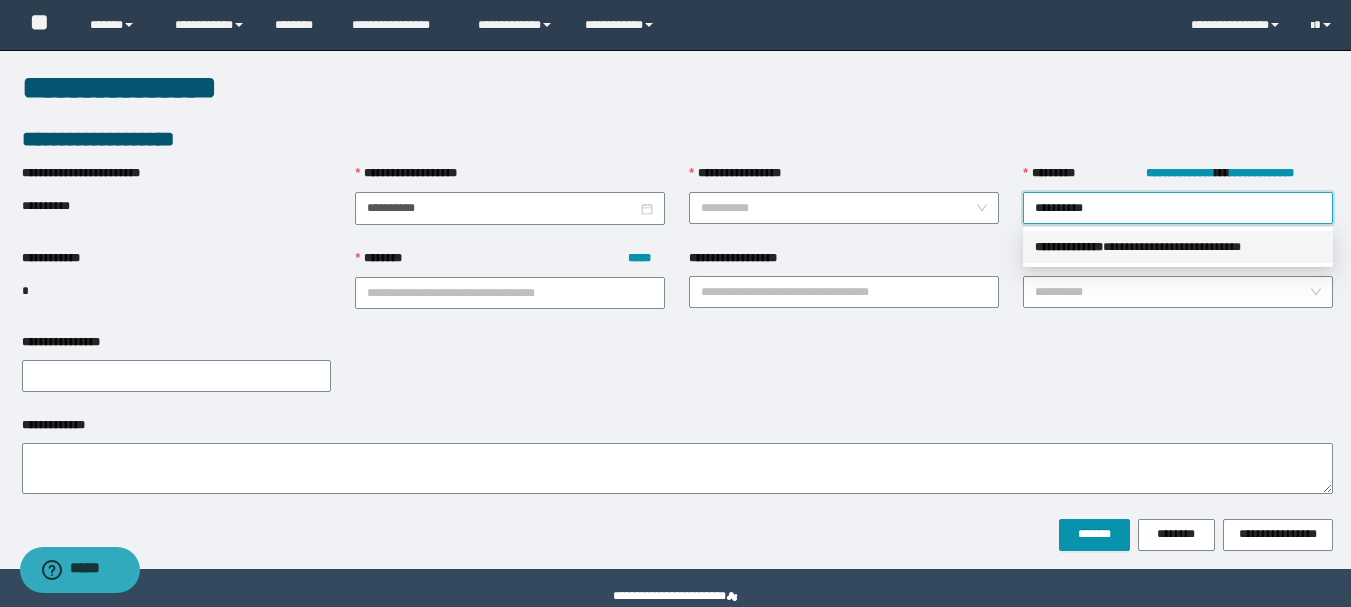 click on "**********" at bounding box center [1178, 247] 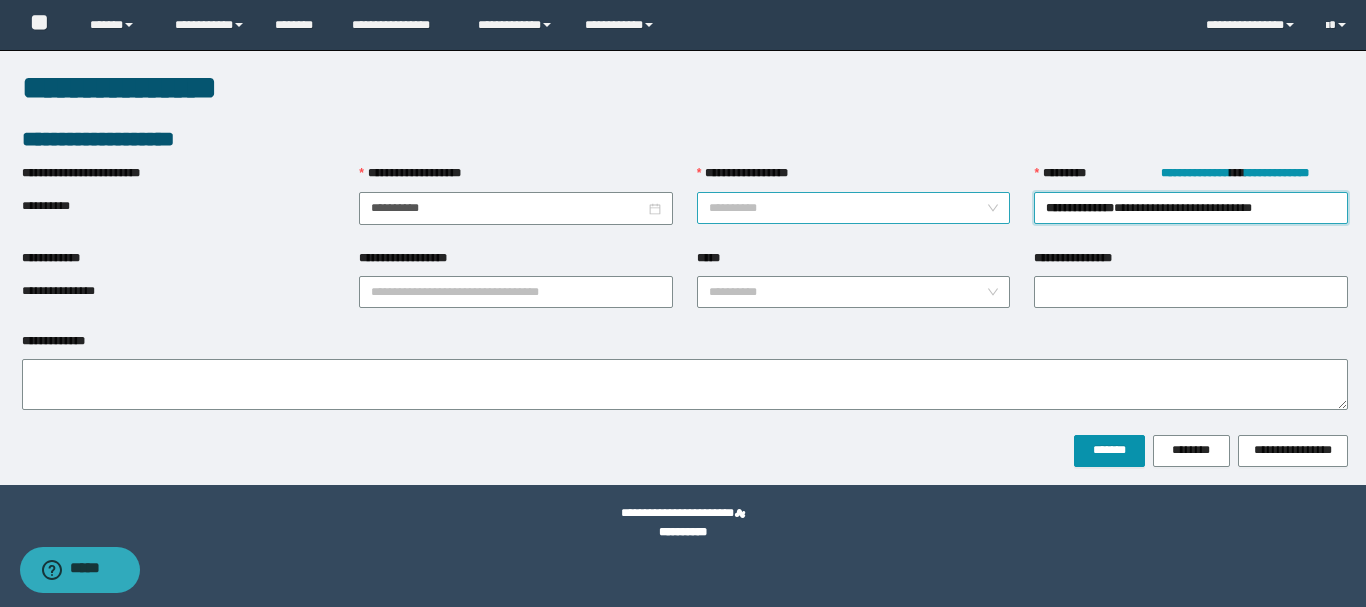click on "**********" at bounding box center [848, 208] 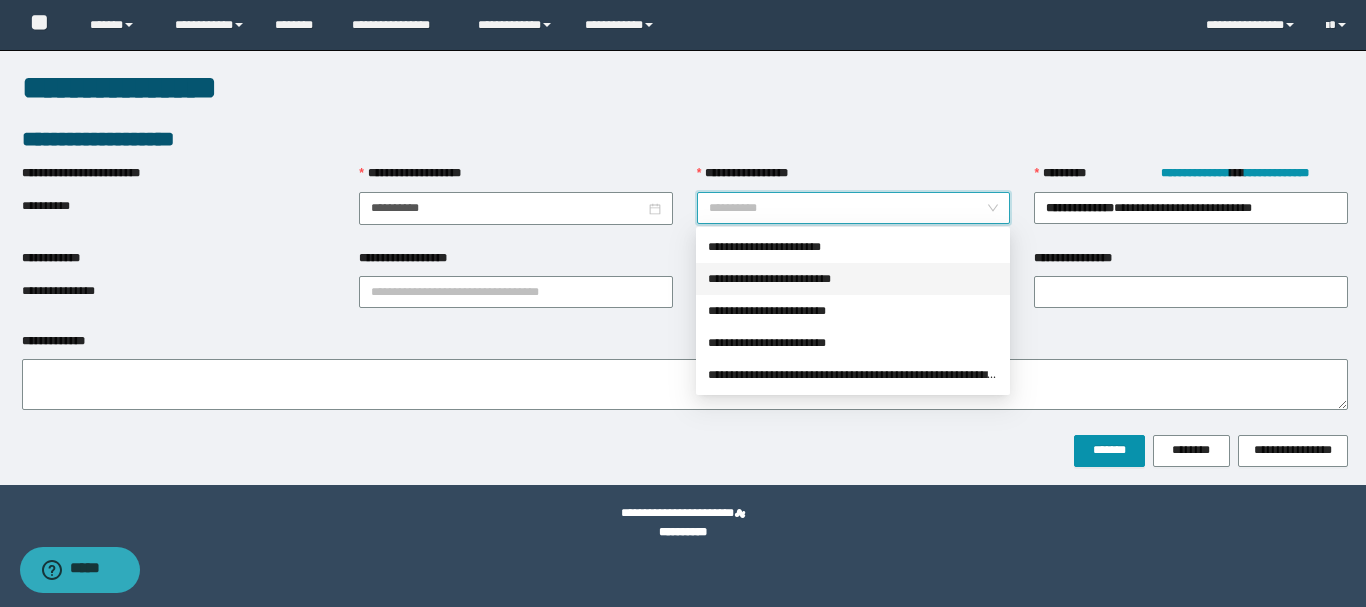 click on "**********" at bounding box center [853, 279] 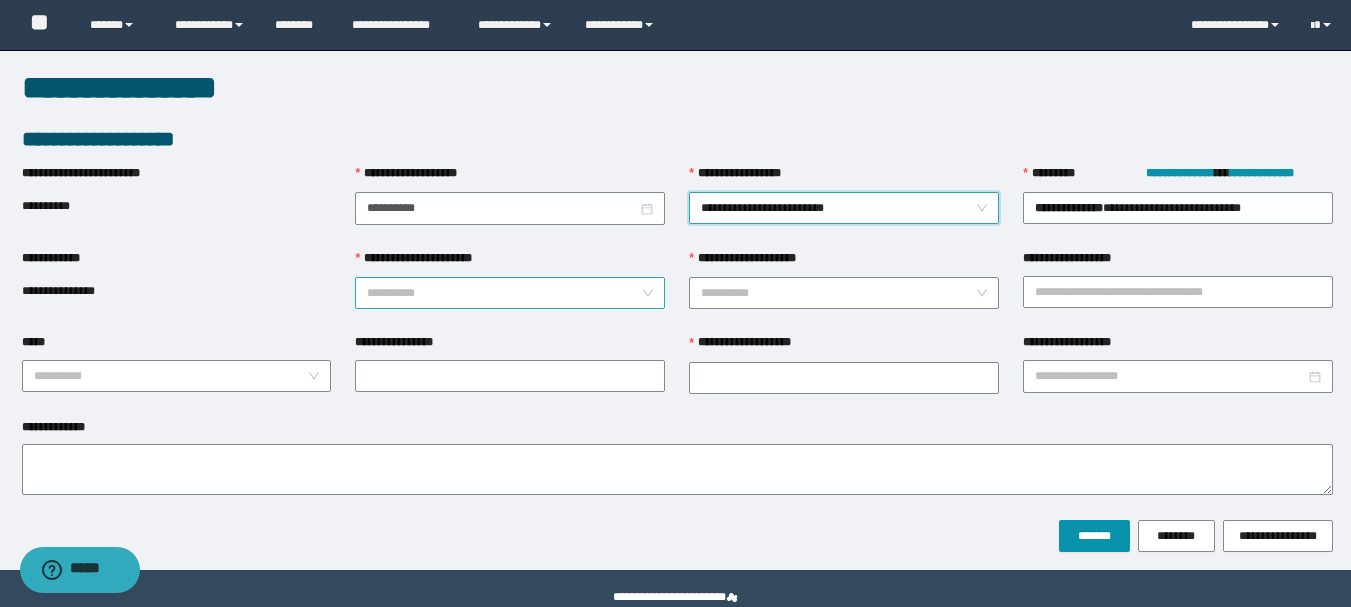 click on "**********" at bounding box center [504, 293] 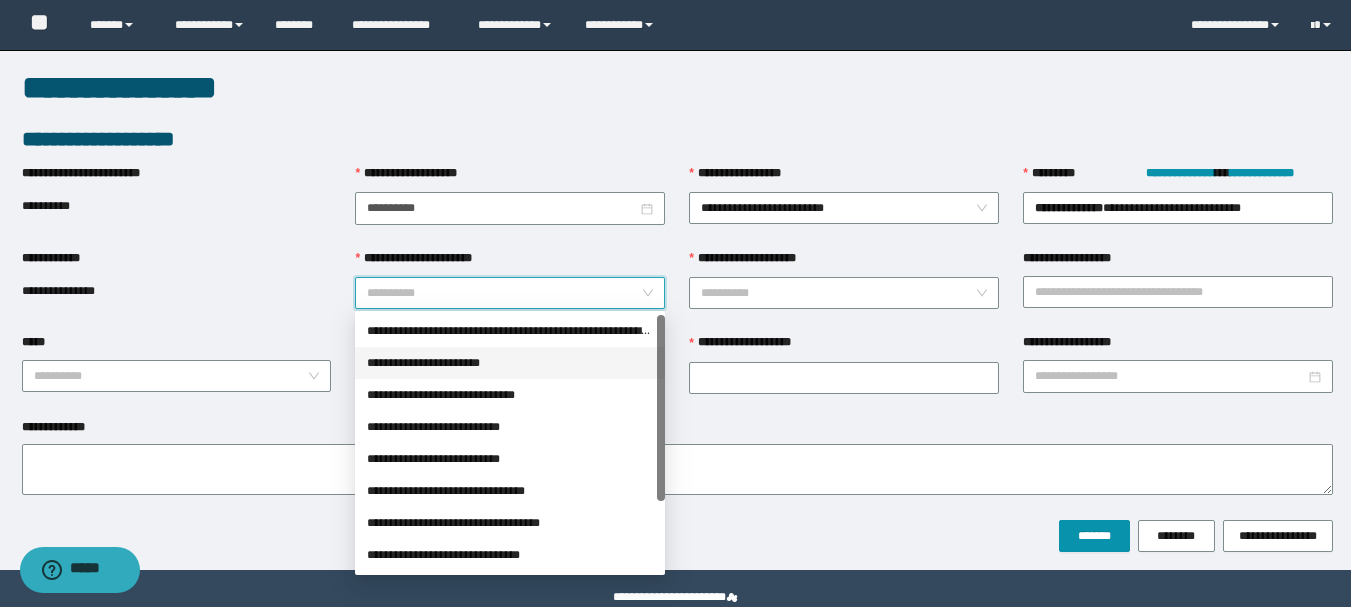 click on "**********" at bounding box center [510, 363] 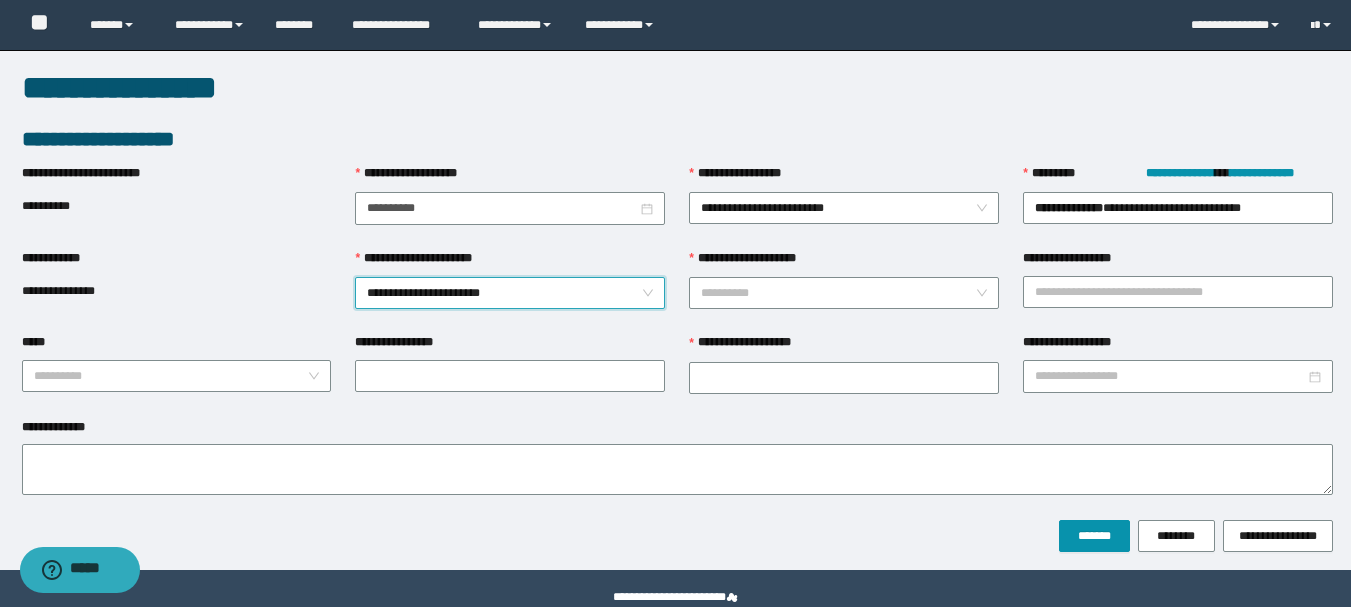click on "**********" at bounding box center (844, 263) 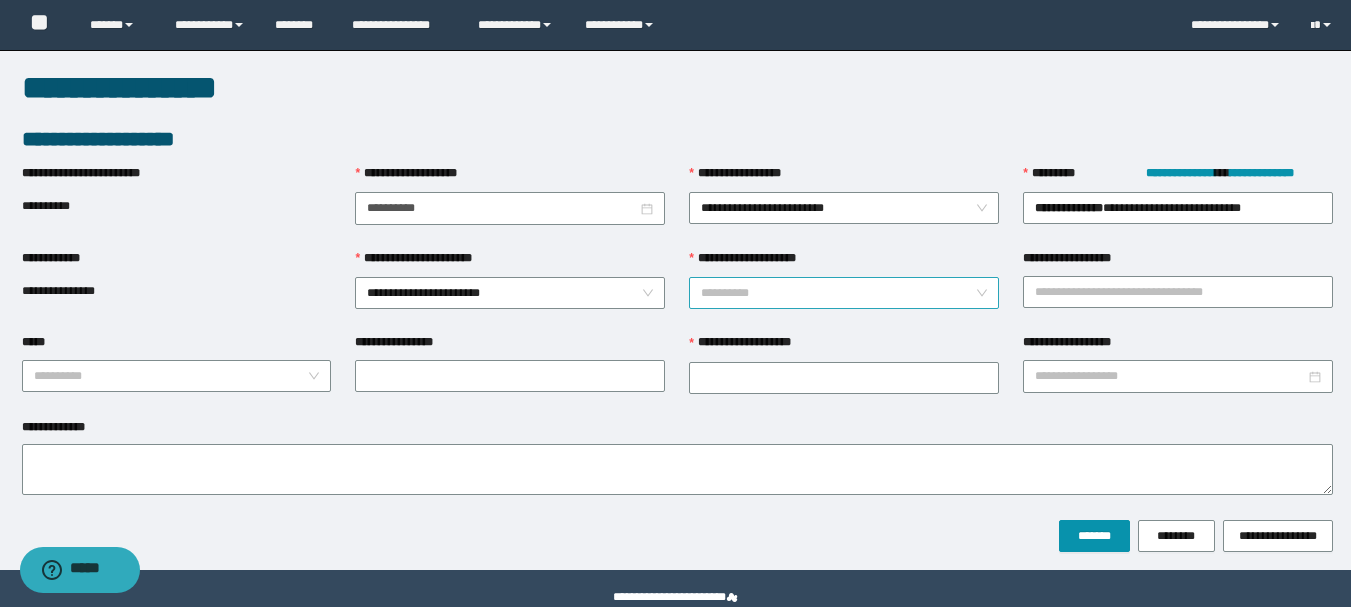 click on "**********" at bounding box center (838, 293) 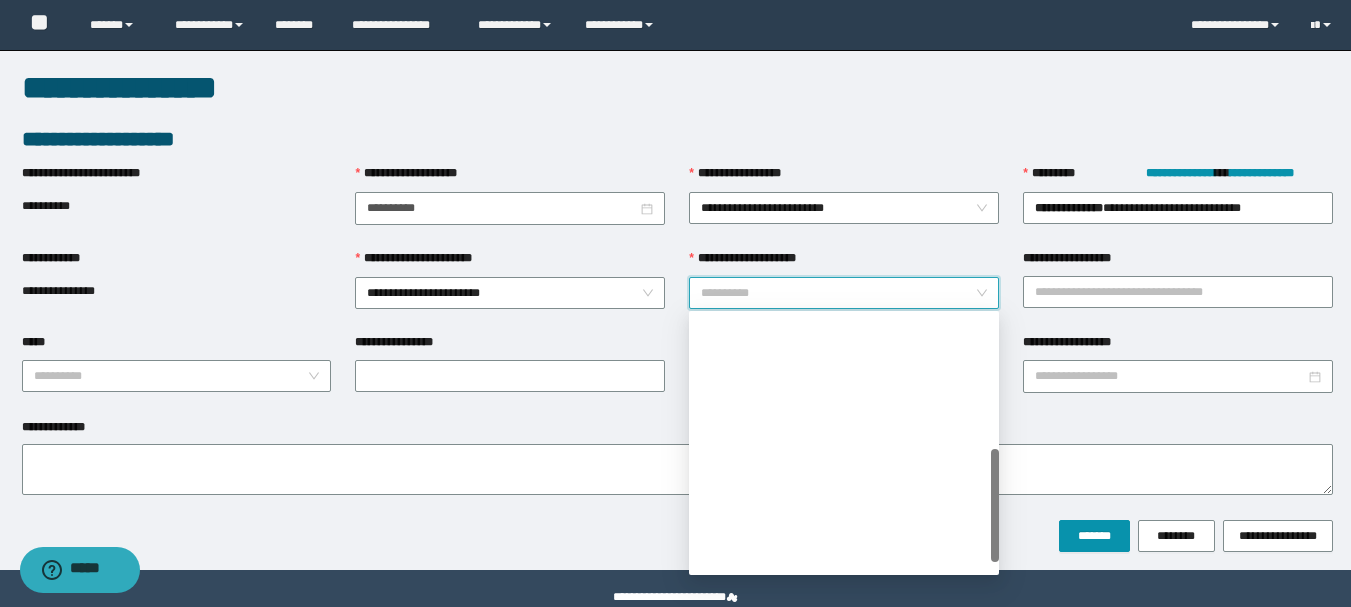 scroll, scrollTop: 320, scrollLeft: 0, axis: vertical 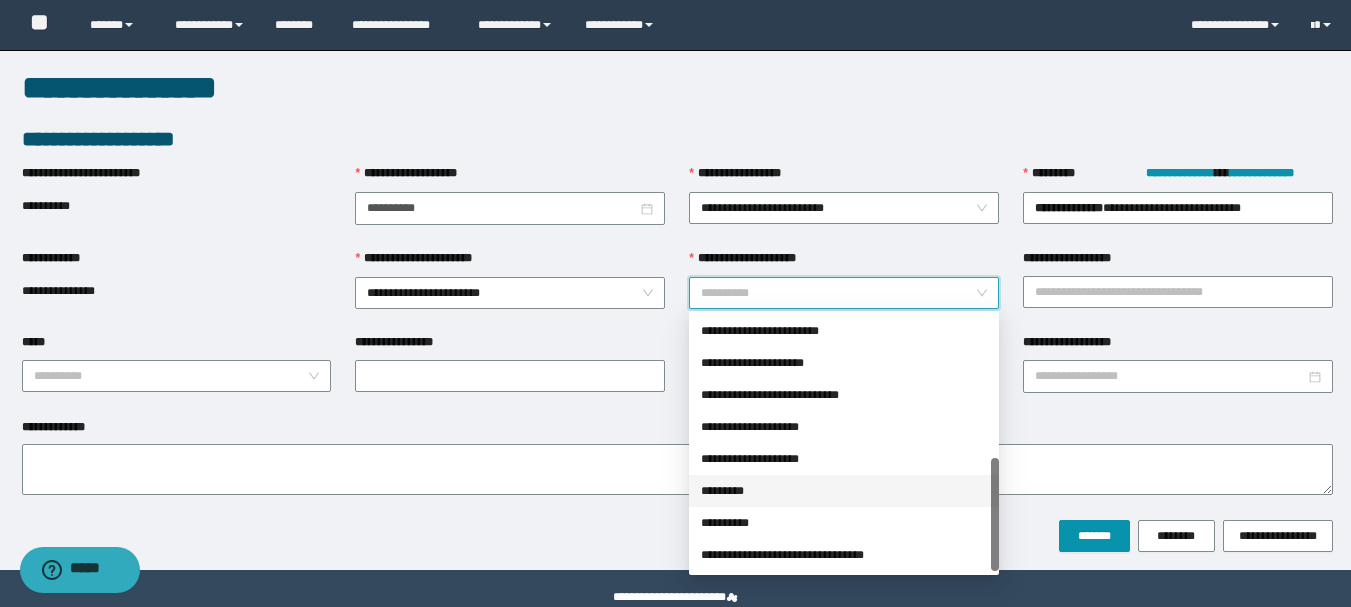 click on "*********" at bounding box center [844, 491] 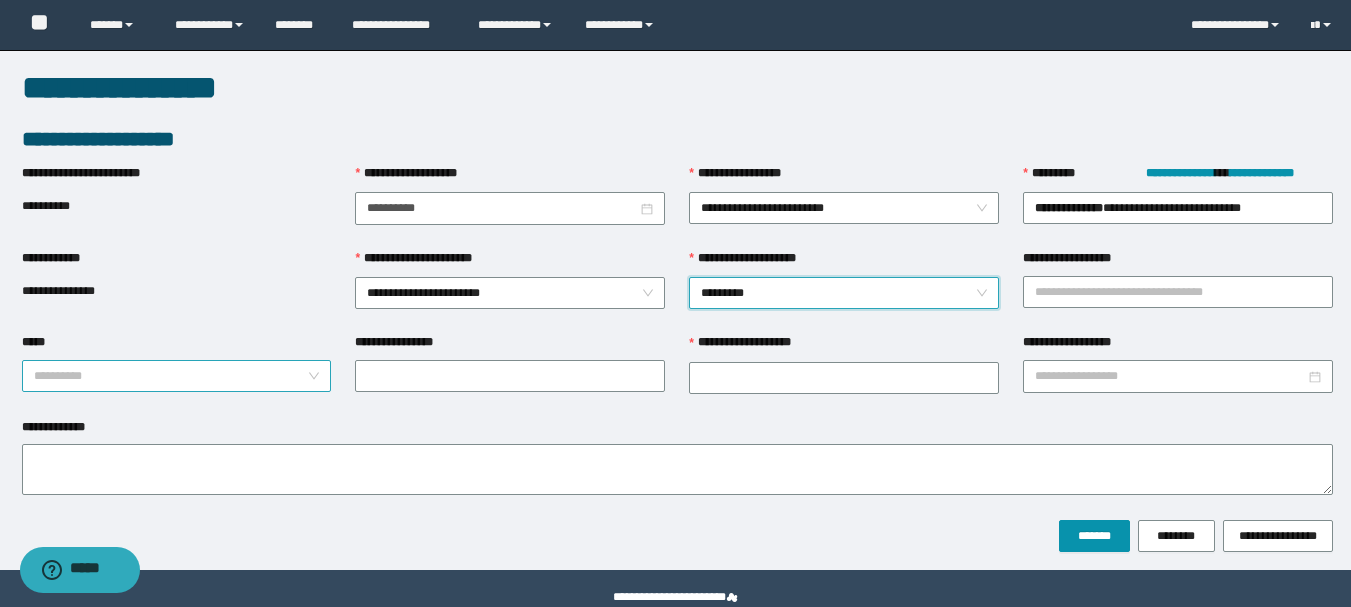 click on "*****" at bounding box center [171, 376] 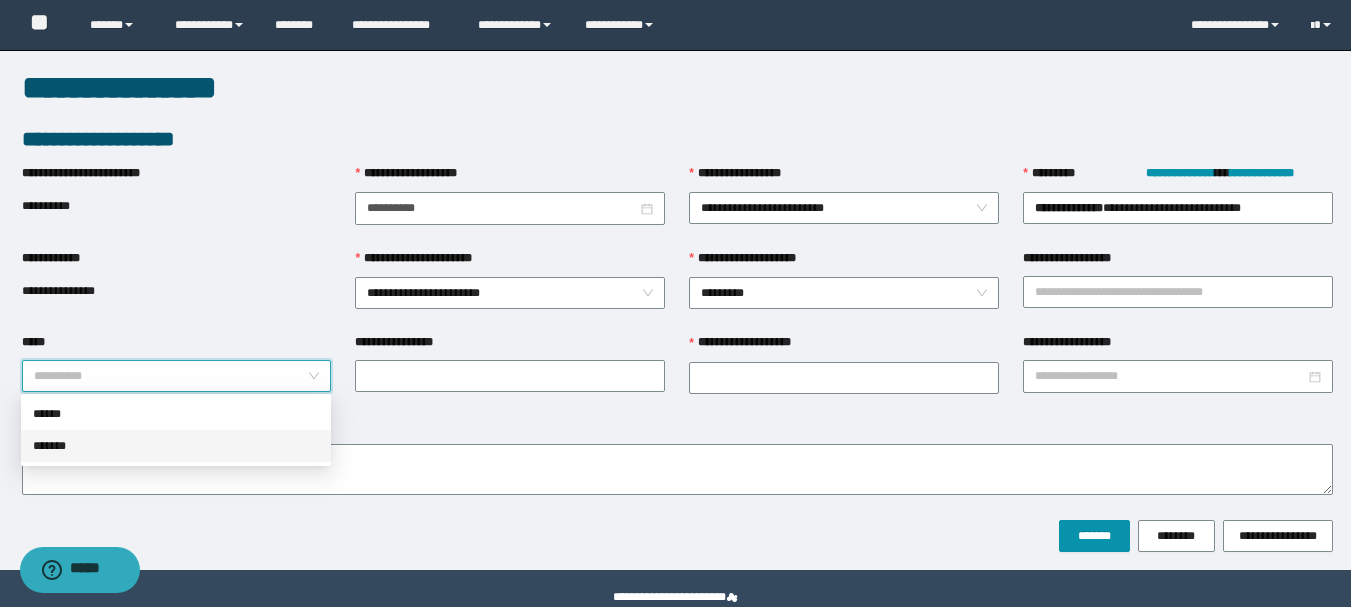 click on "*******" at bounding box center (176, 446) 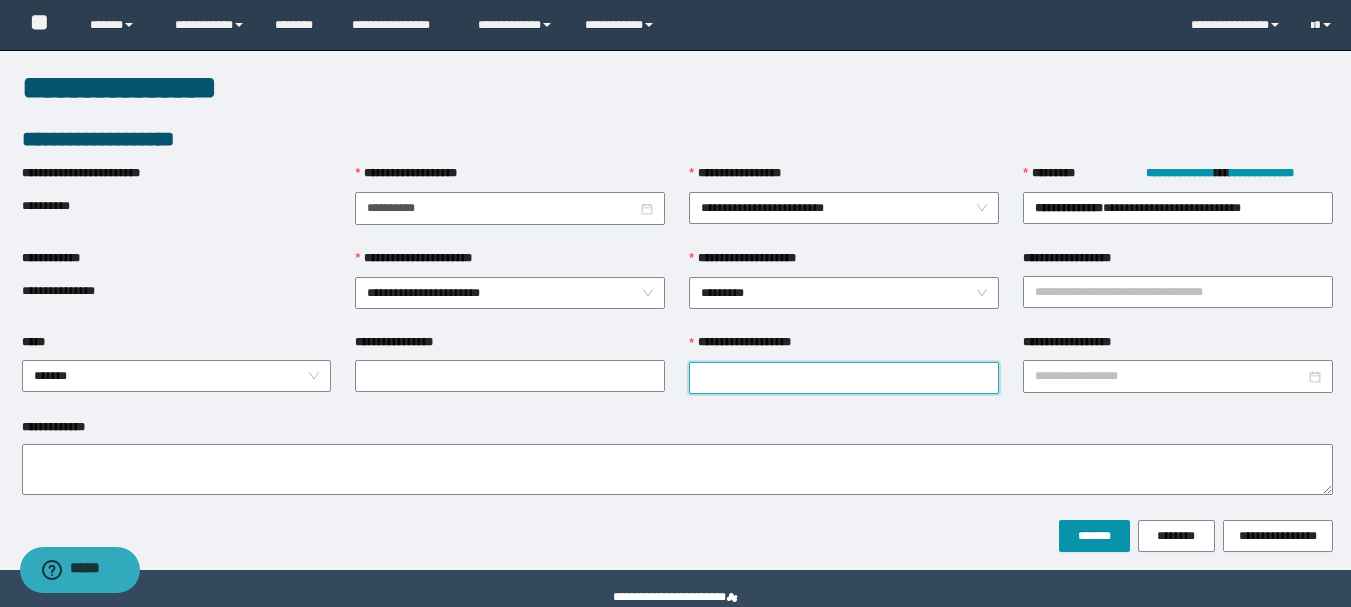 click on "**********" at bounding box center [844, 378] 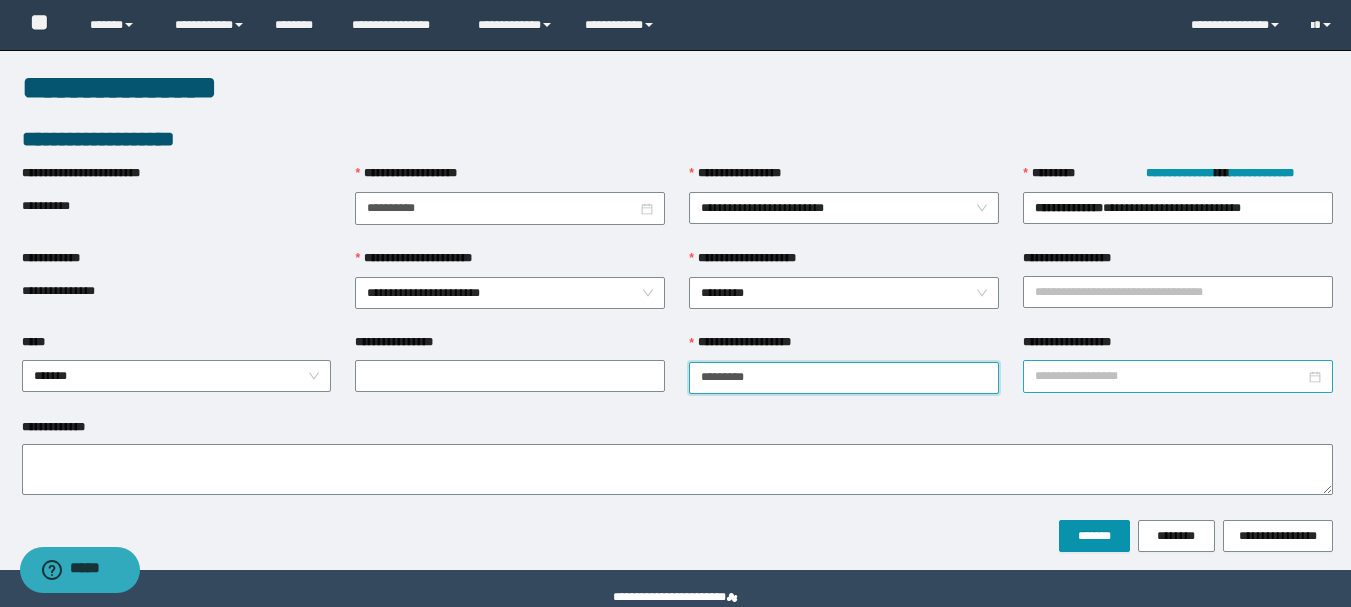 type on "*********" 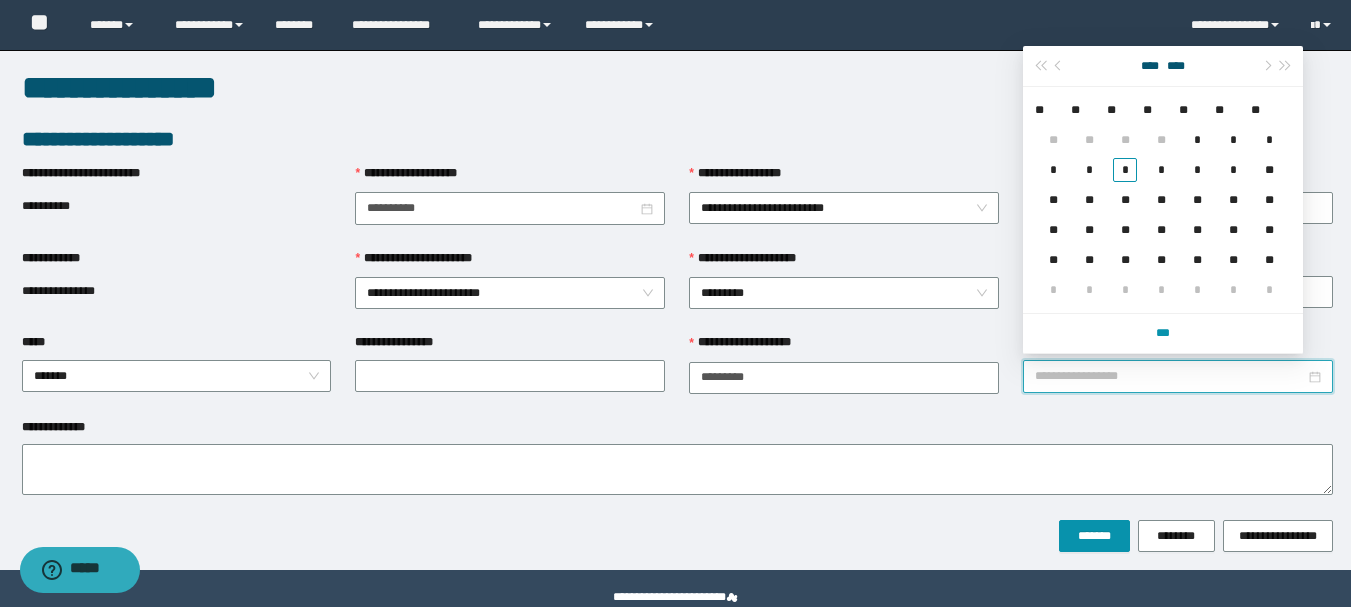 click on "**********" at bounding box center (1170, 376) 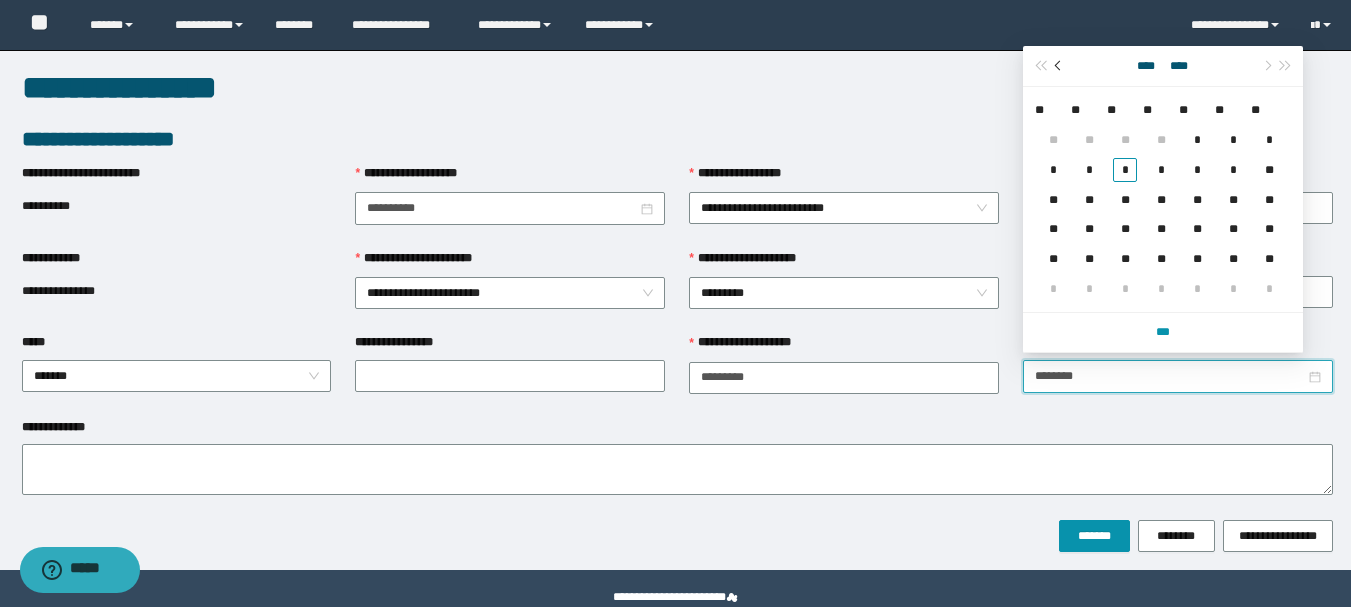 click at bounding box center [1059, 66] 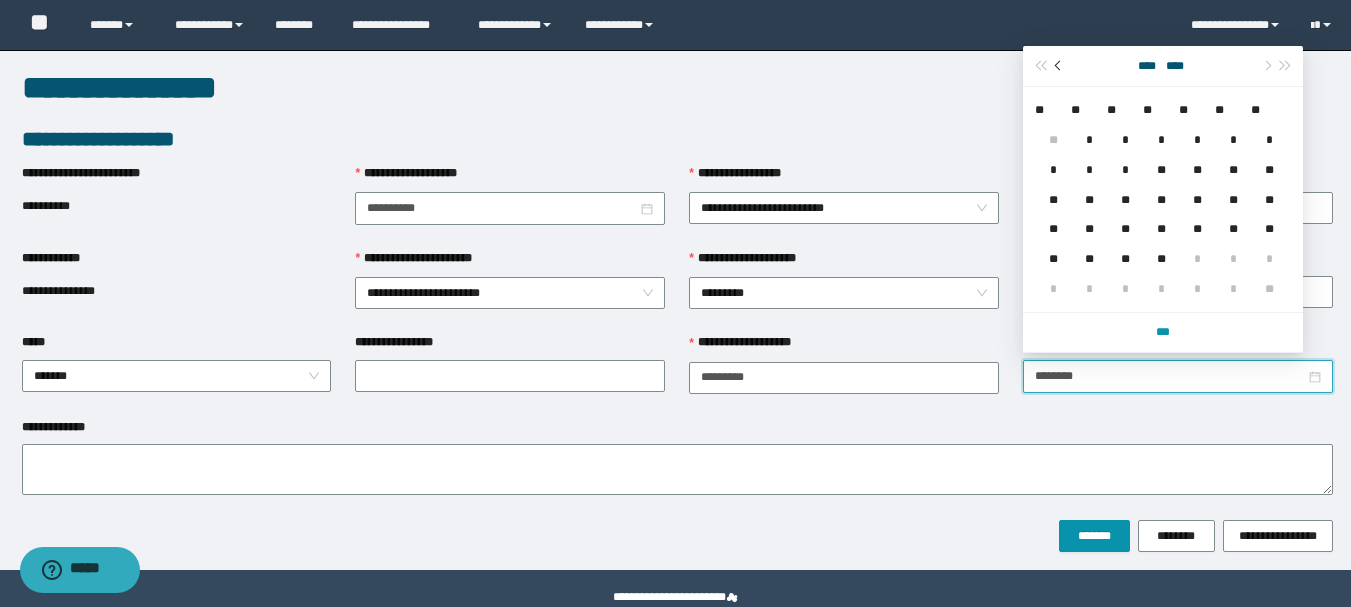 click at bounding box center [1059, 66] 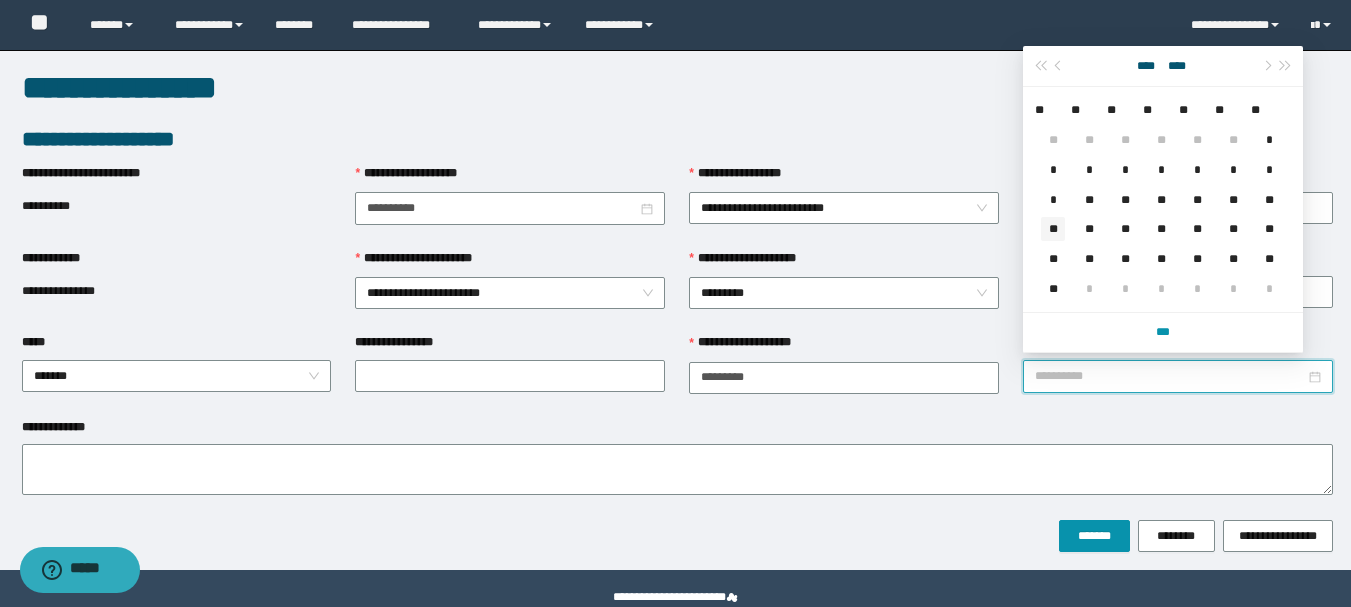 click on "**" at bounding box center (1053, 229) 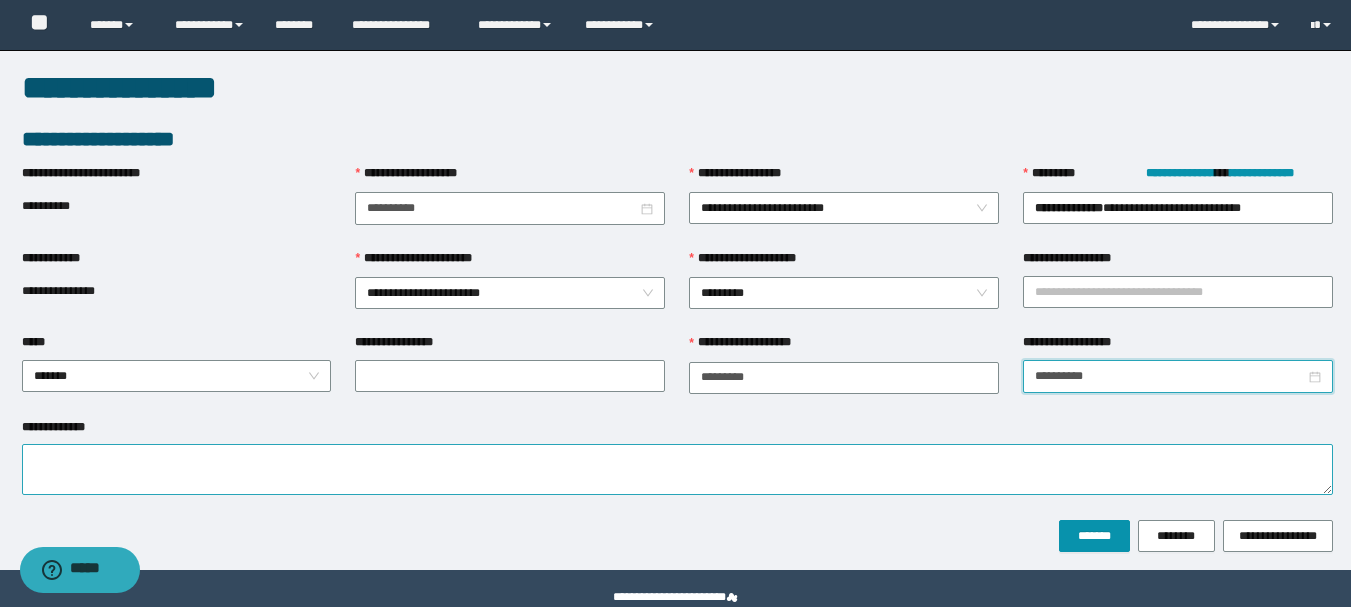type on "**********" 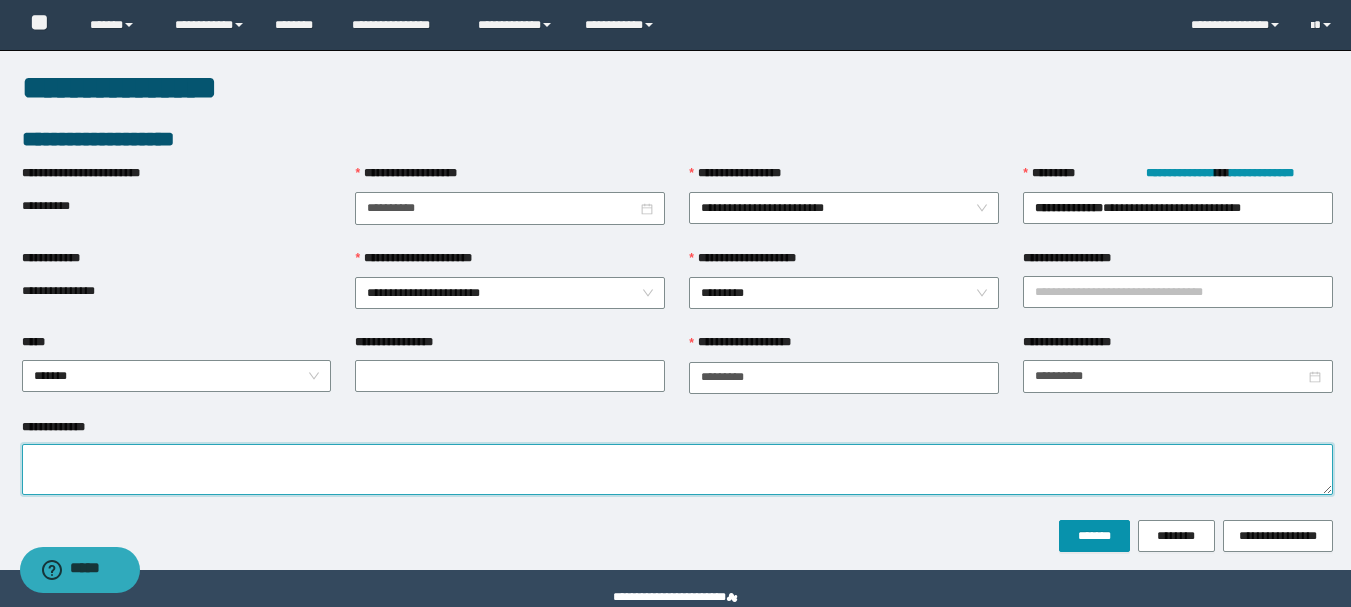 click on "**********" at bounding box center (677, 469) 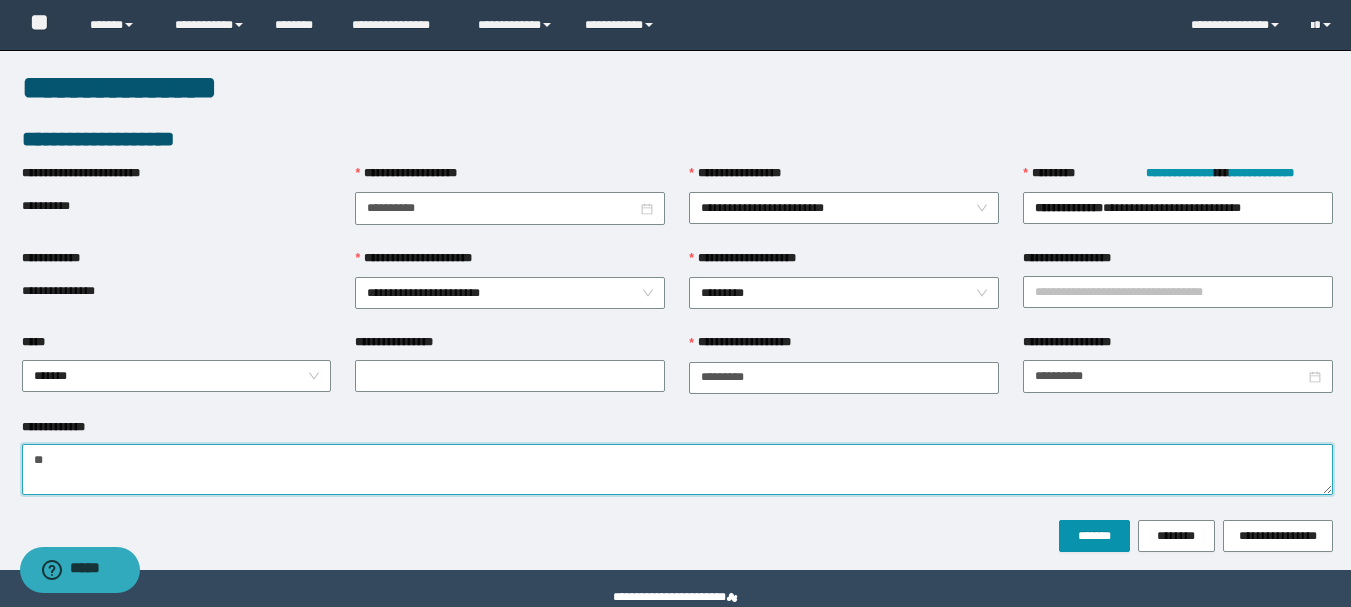 type on "*" 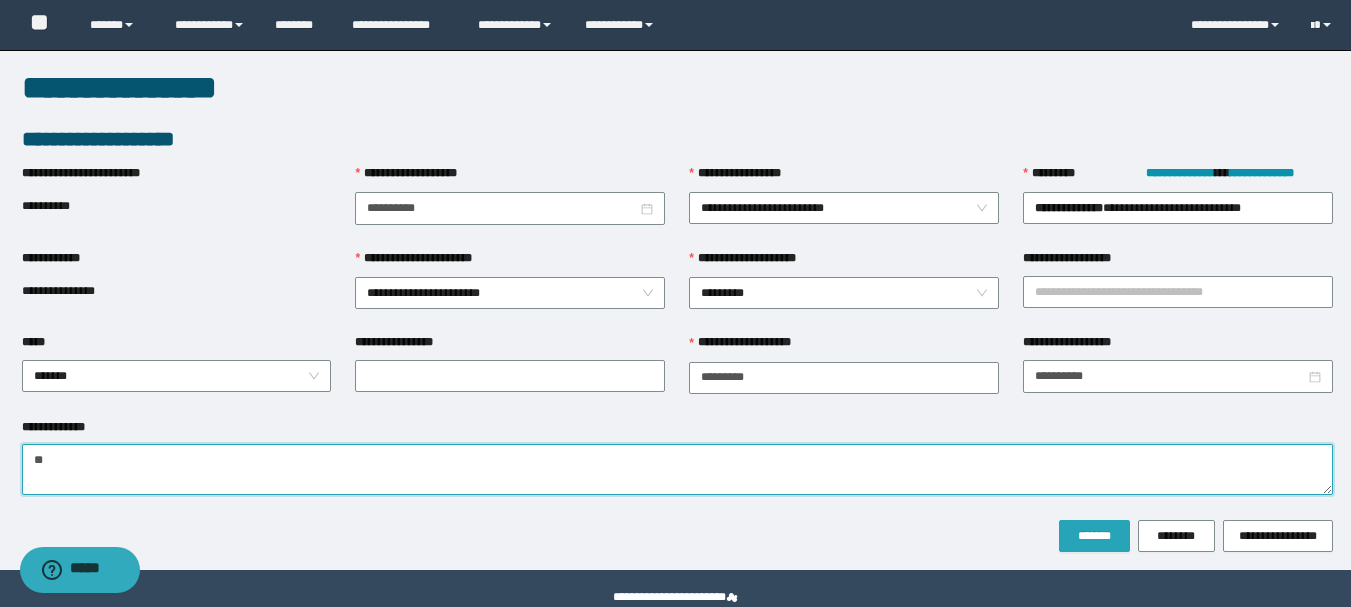 type on "**" 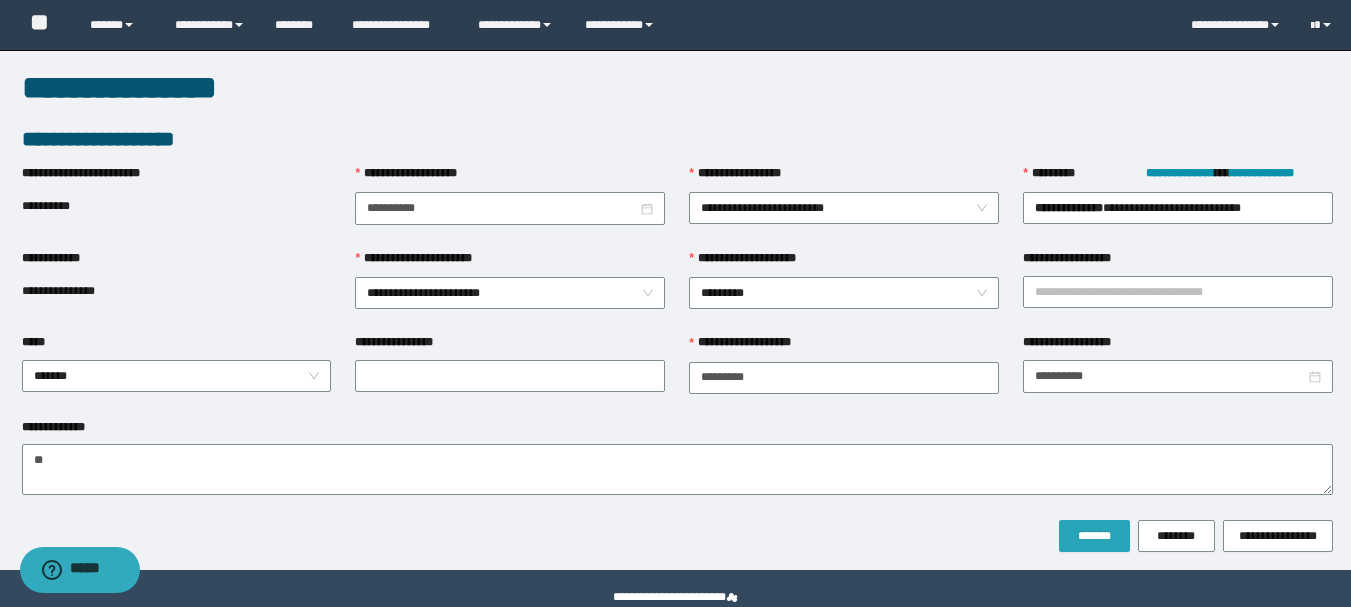 click on "*******" at bounding box center (1094, 536) 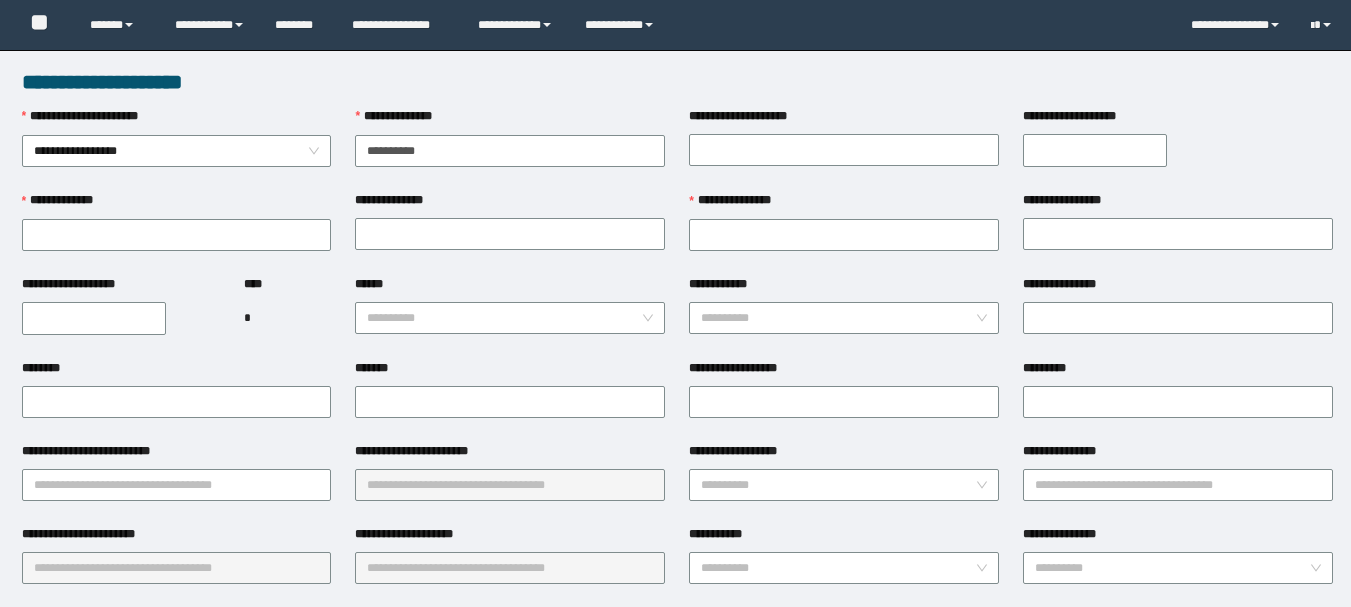 scroll, scrollTop: 0, scrollLeft: 0, axis: both 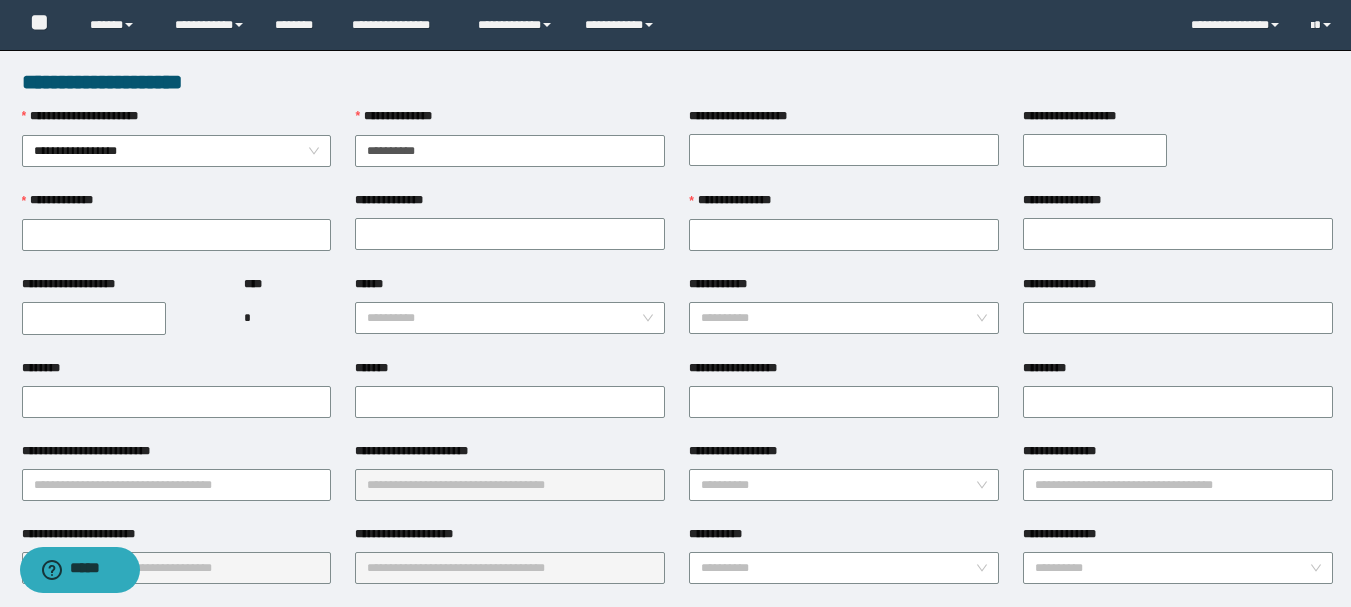 type on "**********" 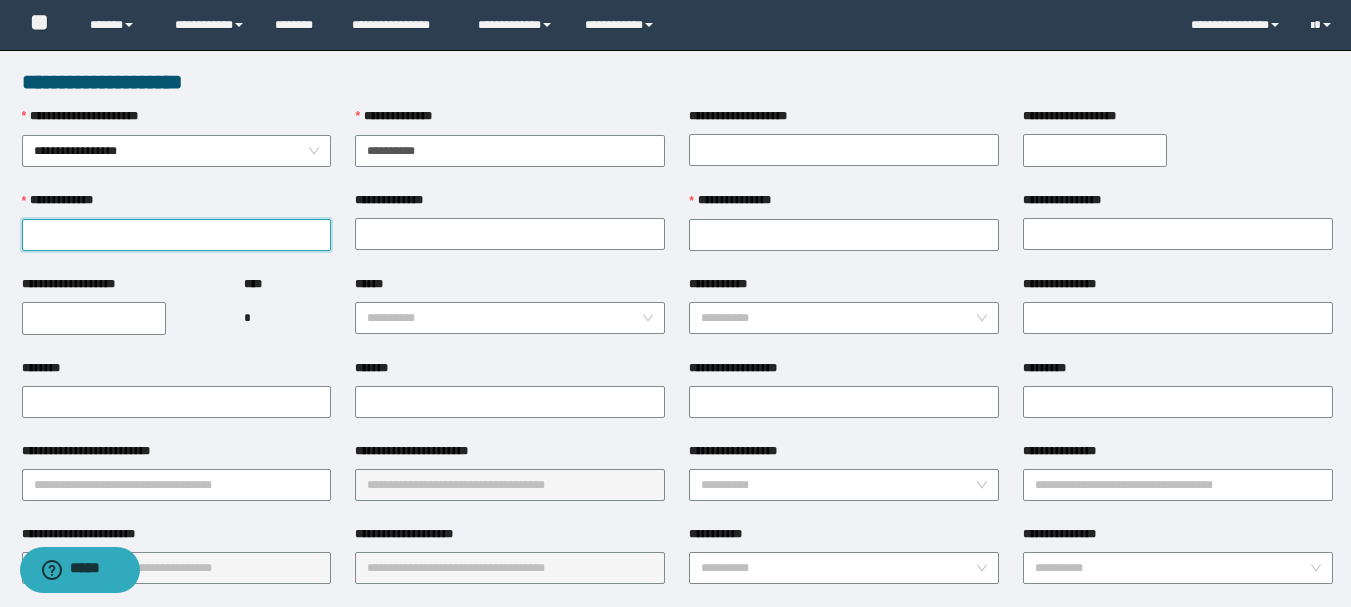 click on "**********" at bounding box center (177, 235) 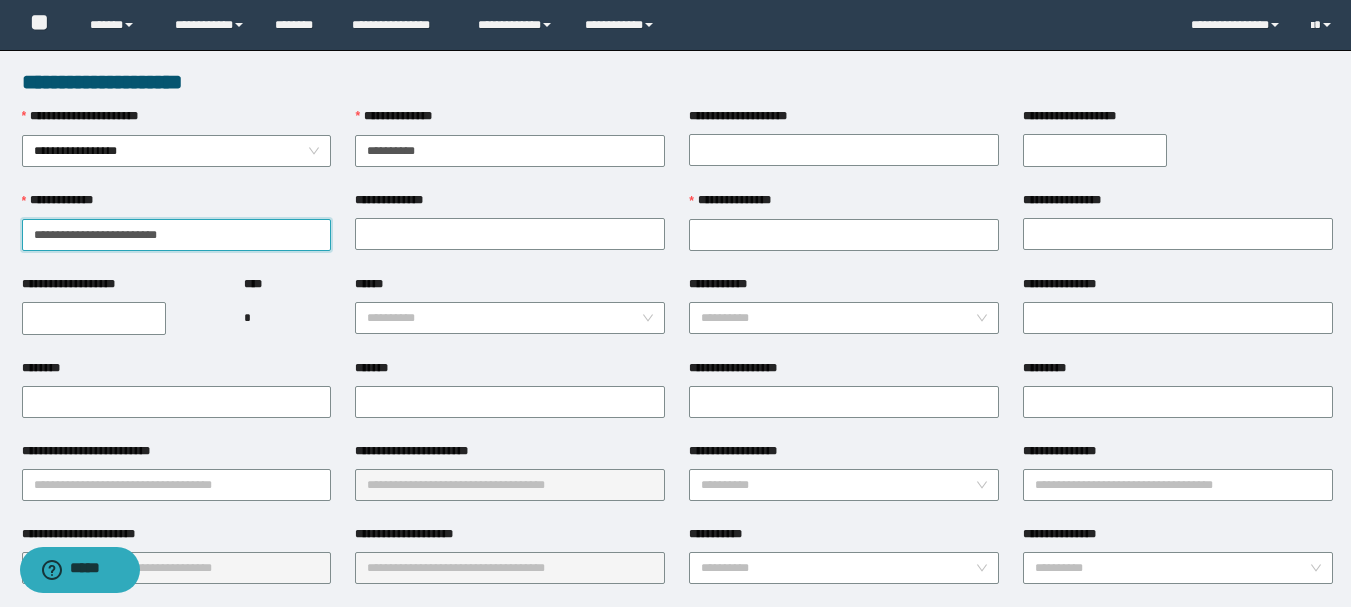 drag, startPoint x: 253, startPoint y: 232, endPoint x: 70, endPoint y: 232, distance: 183 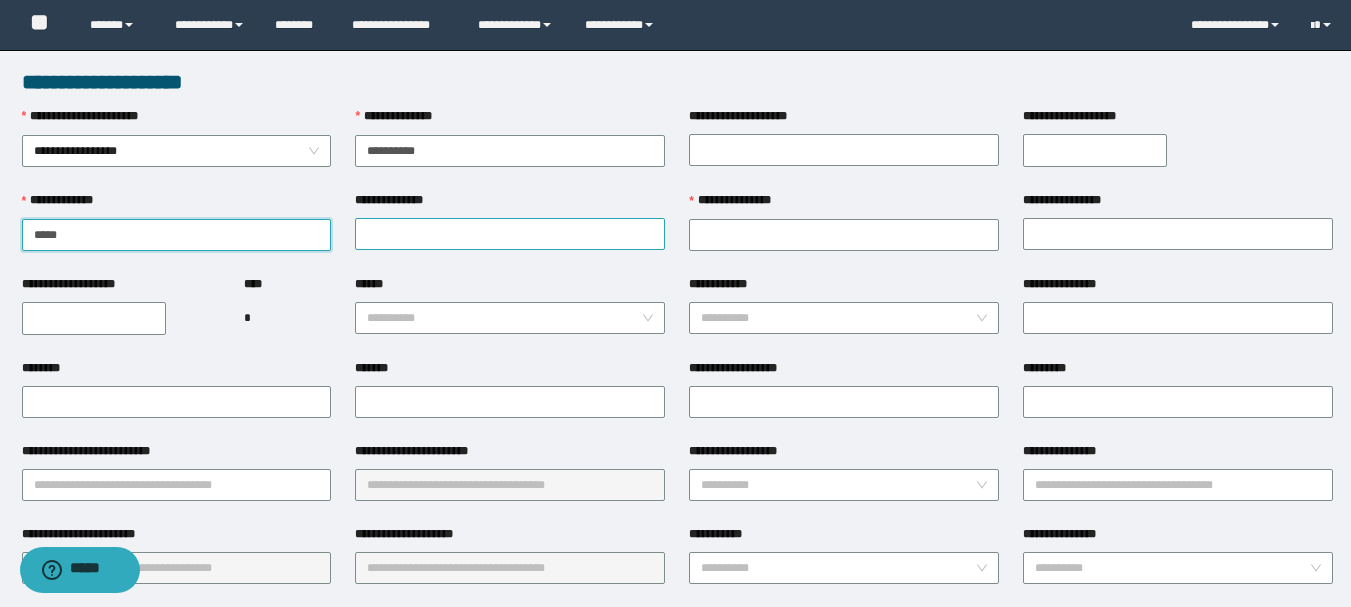 type on "****" 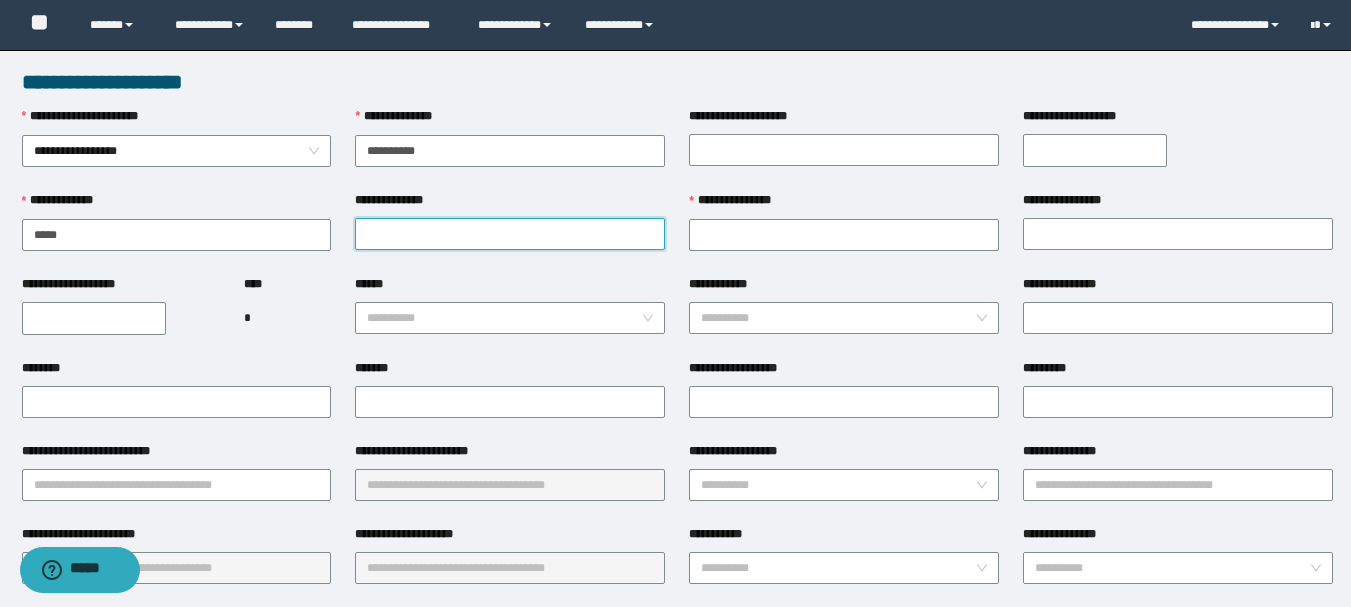click on "**********" at bounding box center [510, 234] 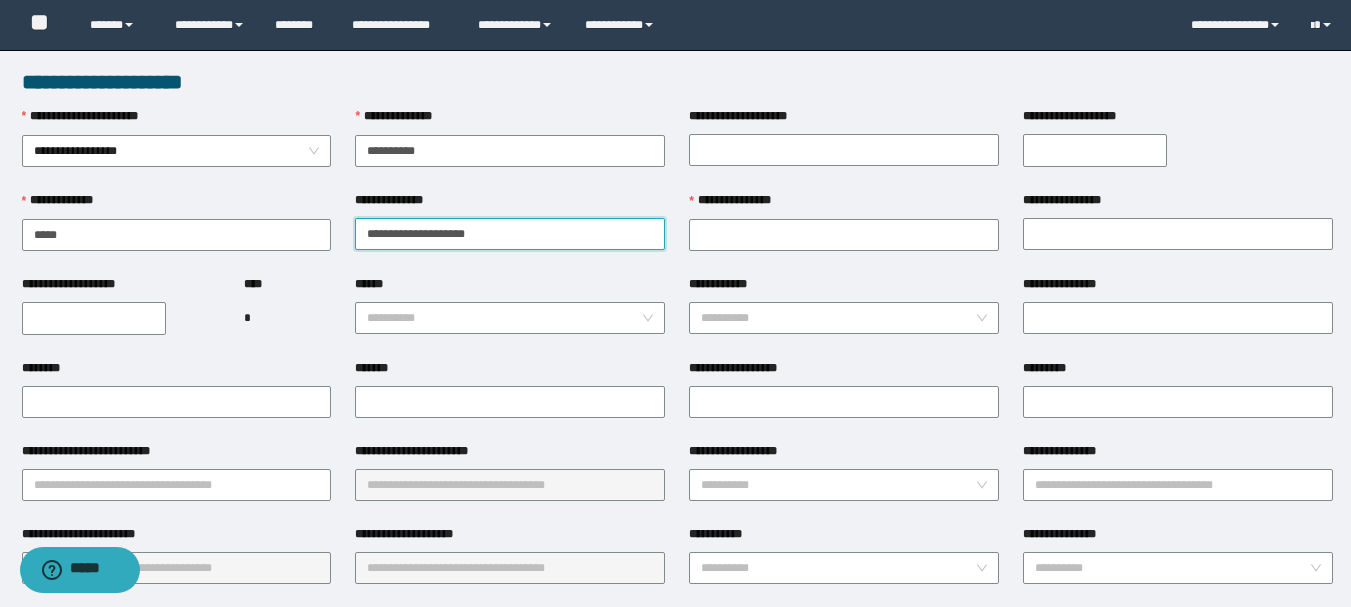 drag, startPoint x: 576, startPoint y: 232, endPoint x: 422, endPoint y: 231, distance: 154.00325 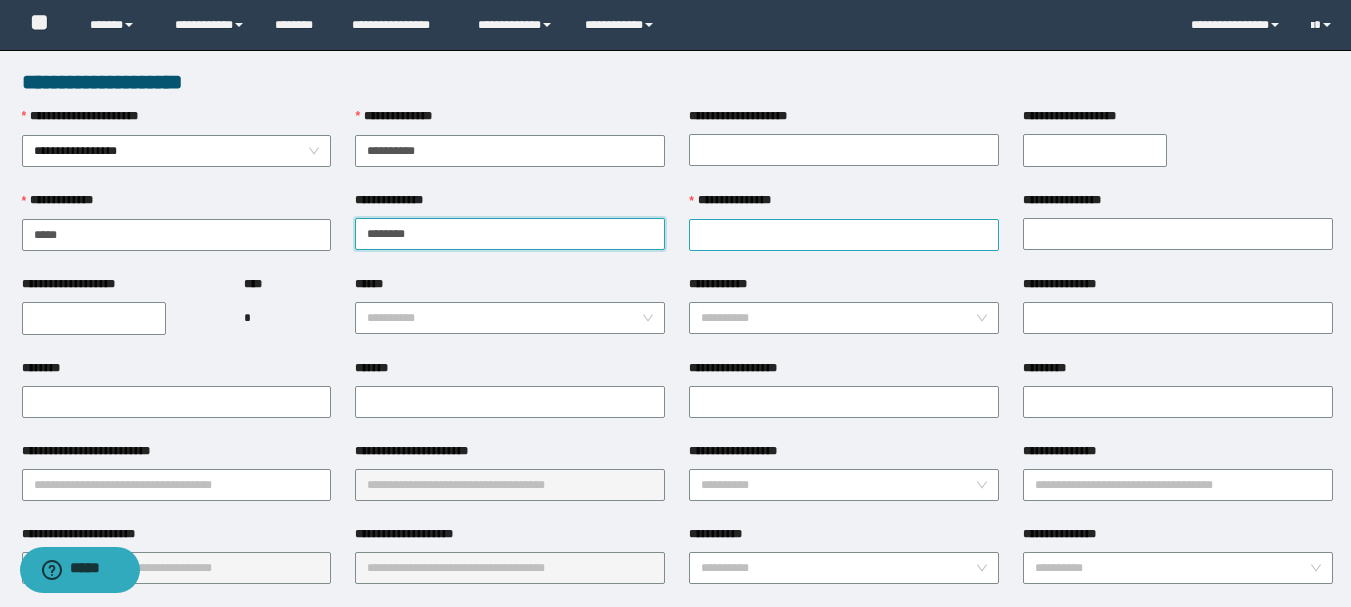 type on "*******" 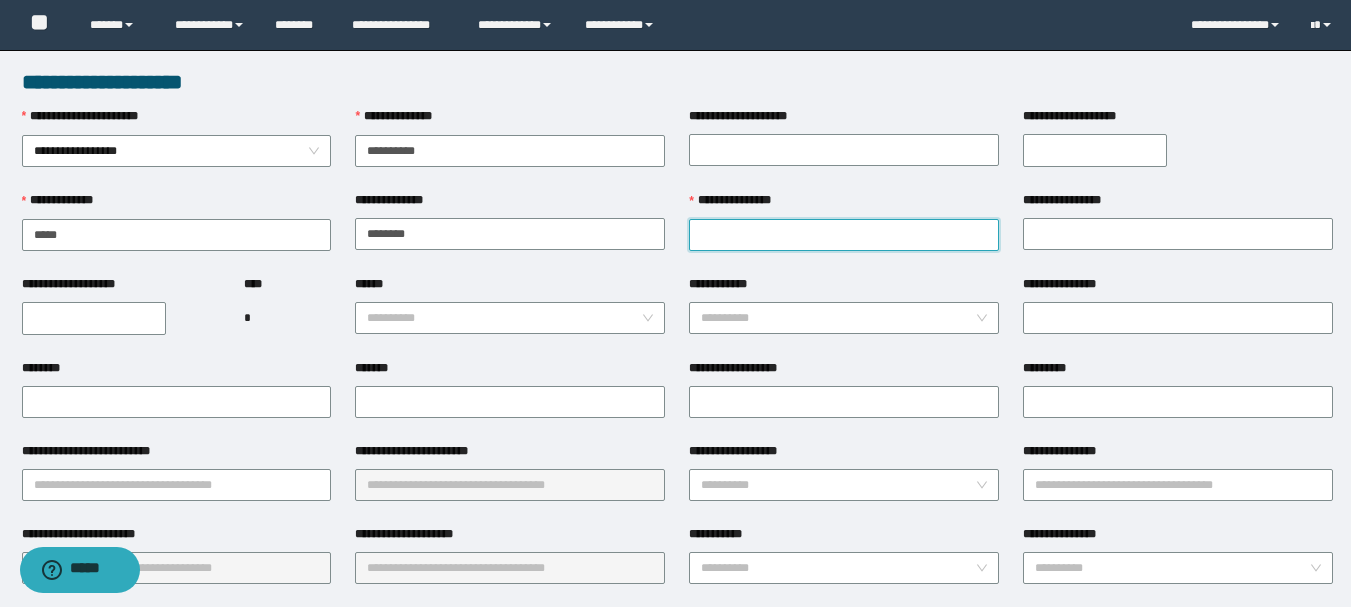 click on "**********" at bounding box center [844, 235] 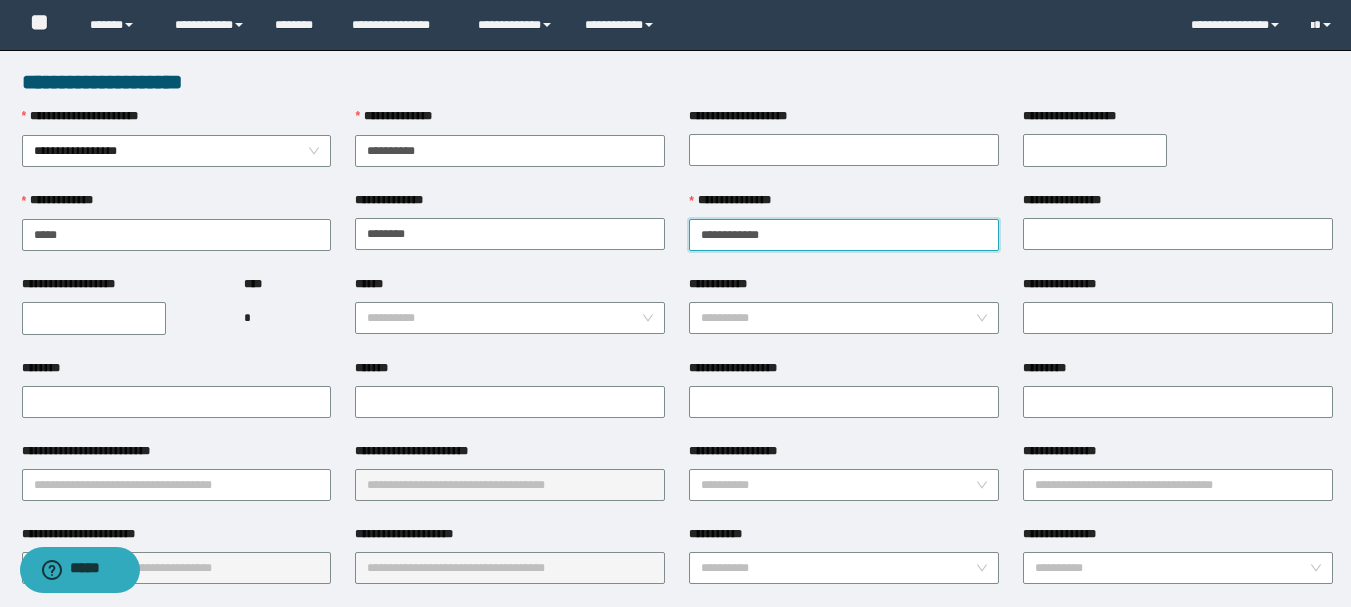 drag, startPoint x: 794, startPoint y: 236, endPoint x: 731, endPoint y: 229, distance: 63.387695 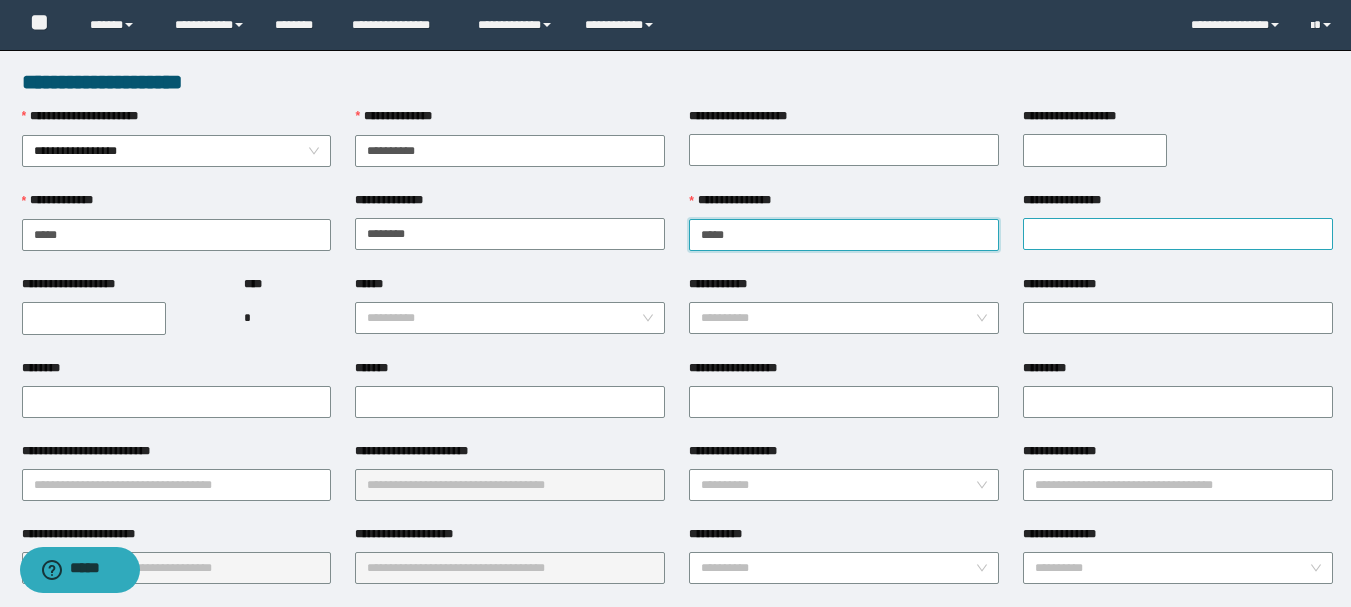 type on "****" 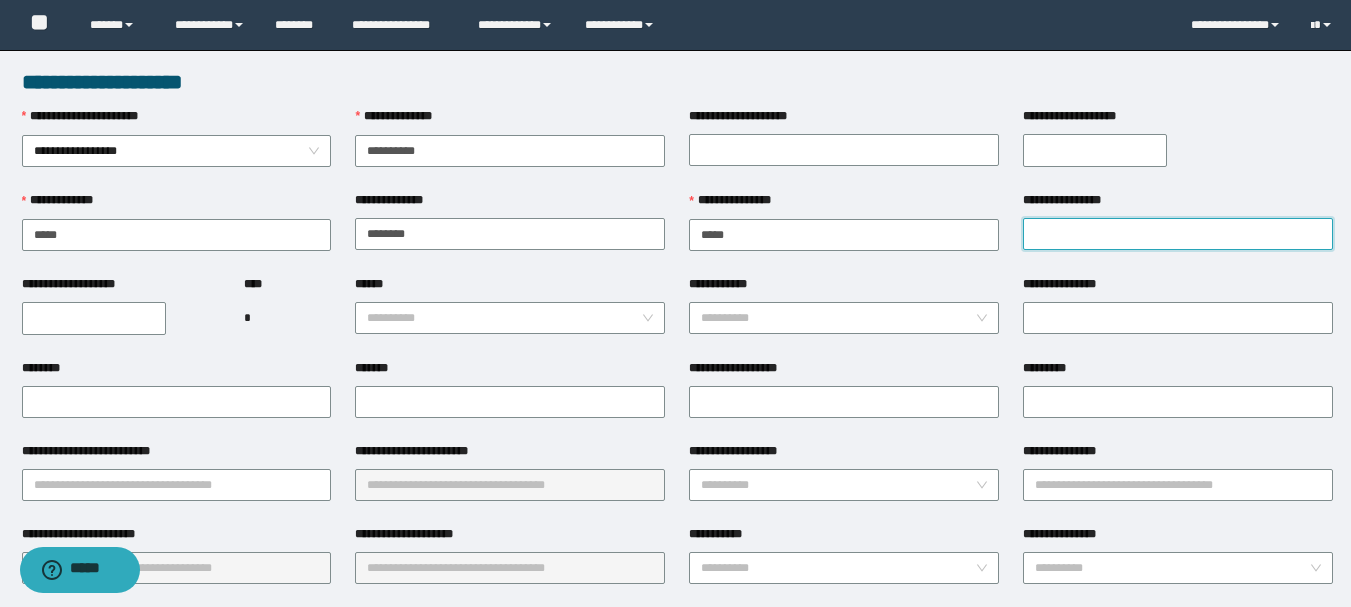 click on "**********" at bounding box center [1178, 234] 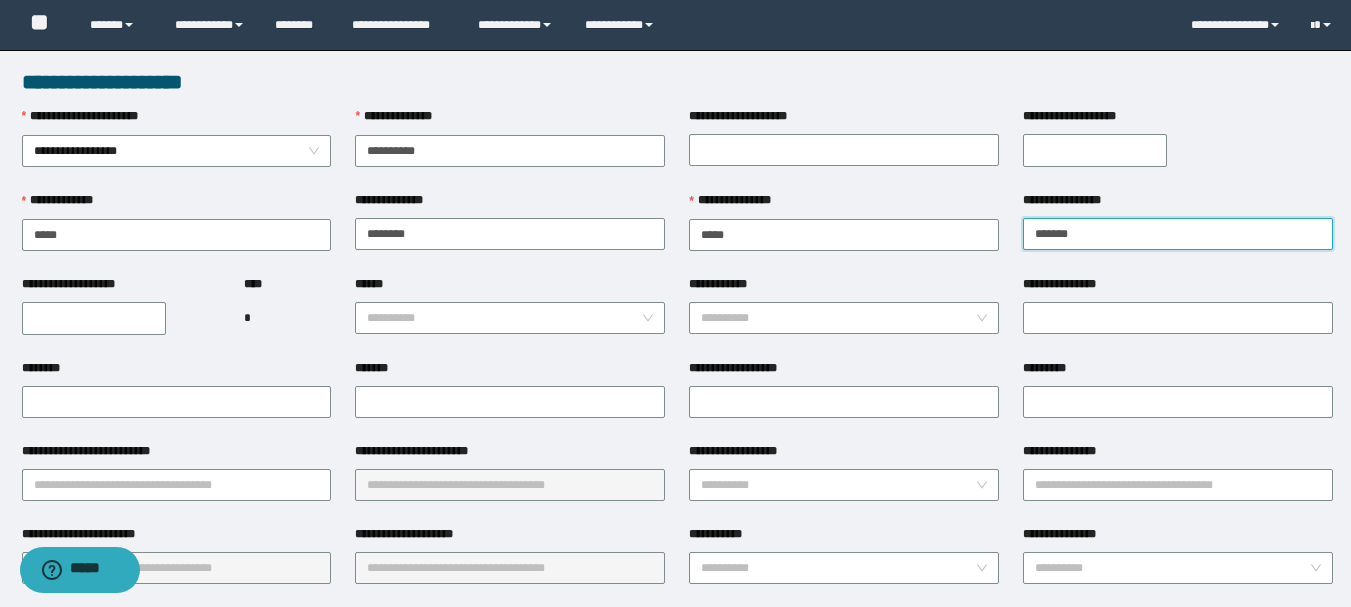 type on "*******" 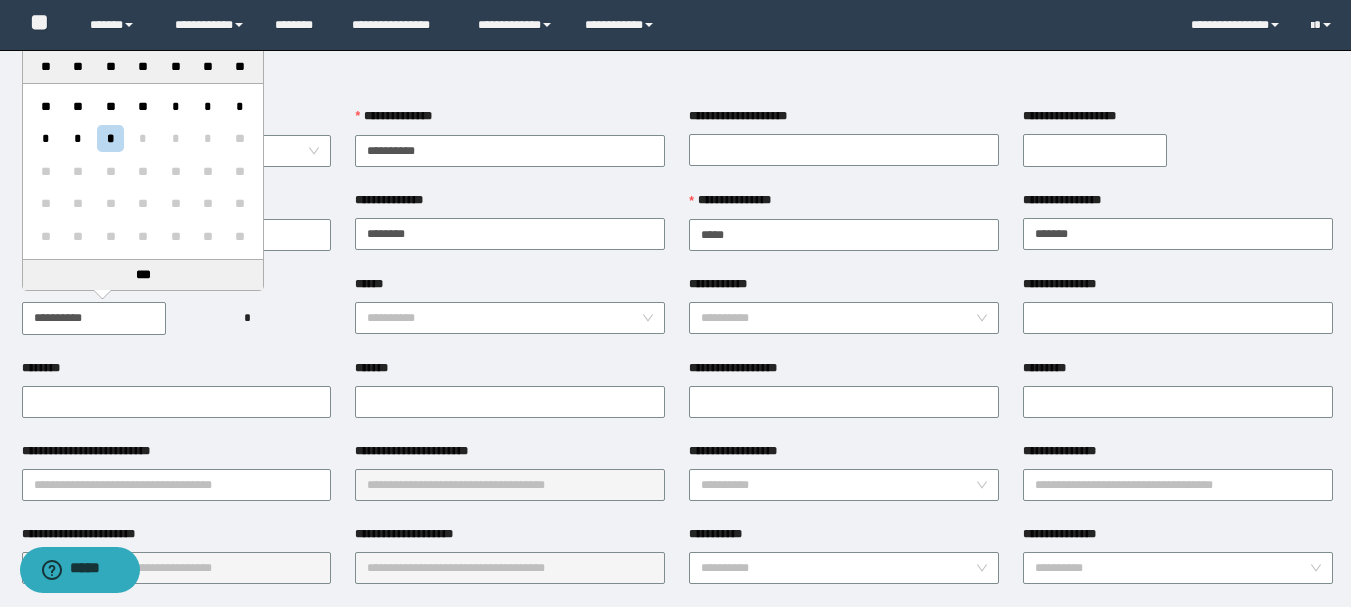 click on "**********" at bounding box center (94, 318) 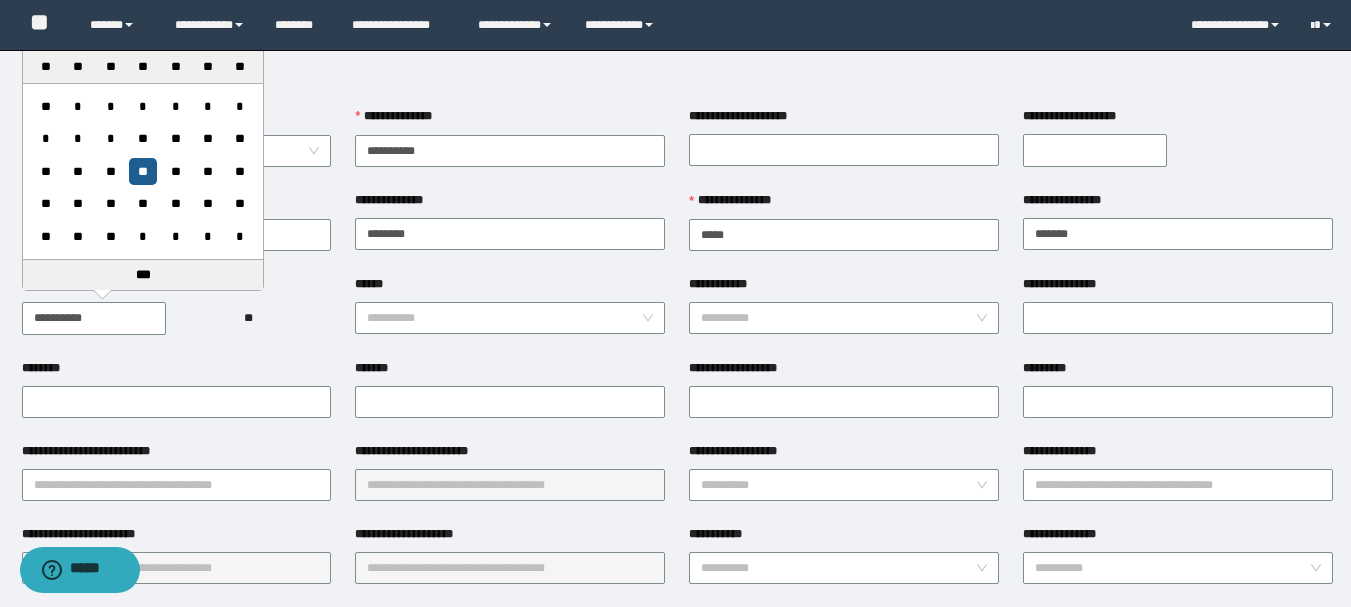 type on "**********" 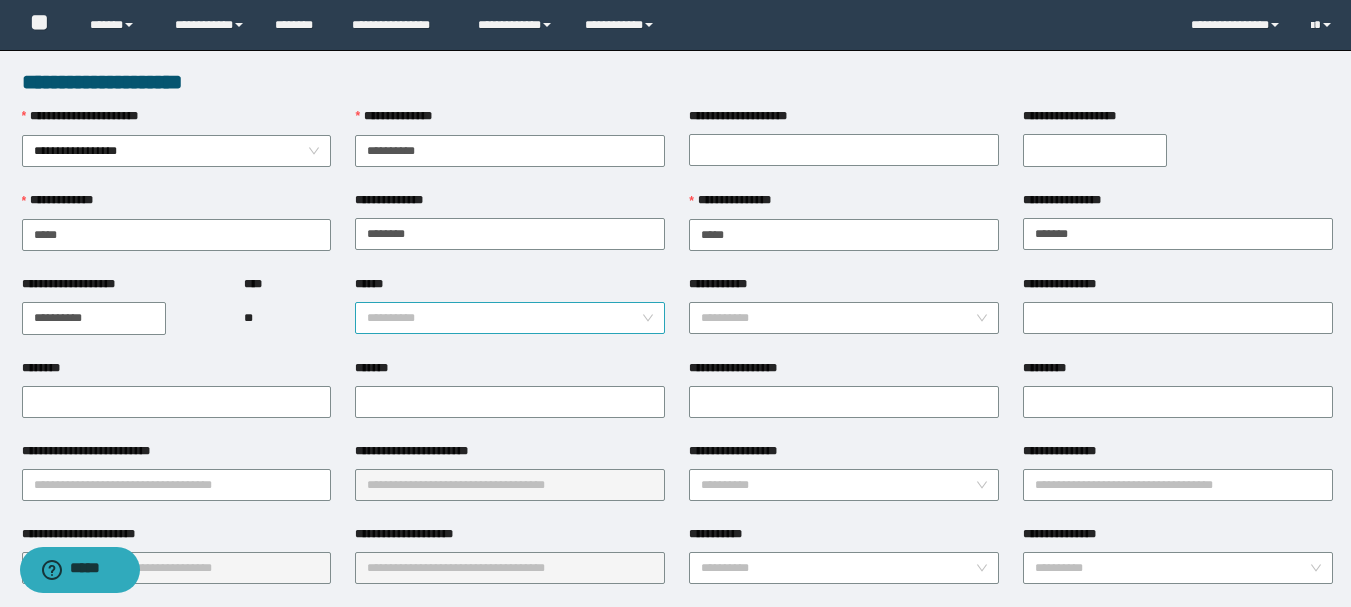 click on "******" at bounding box center (504, 318) 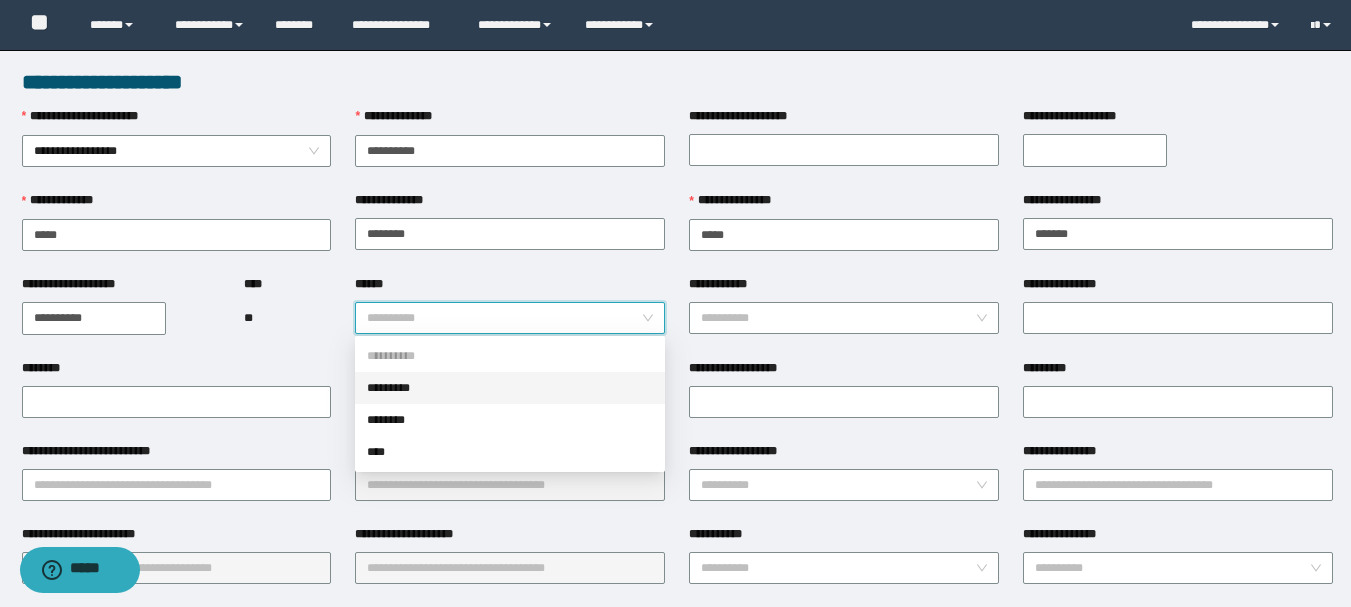 click on "*********" at bounding box center [510, 388] 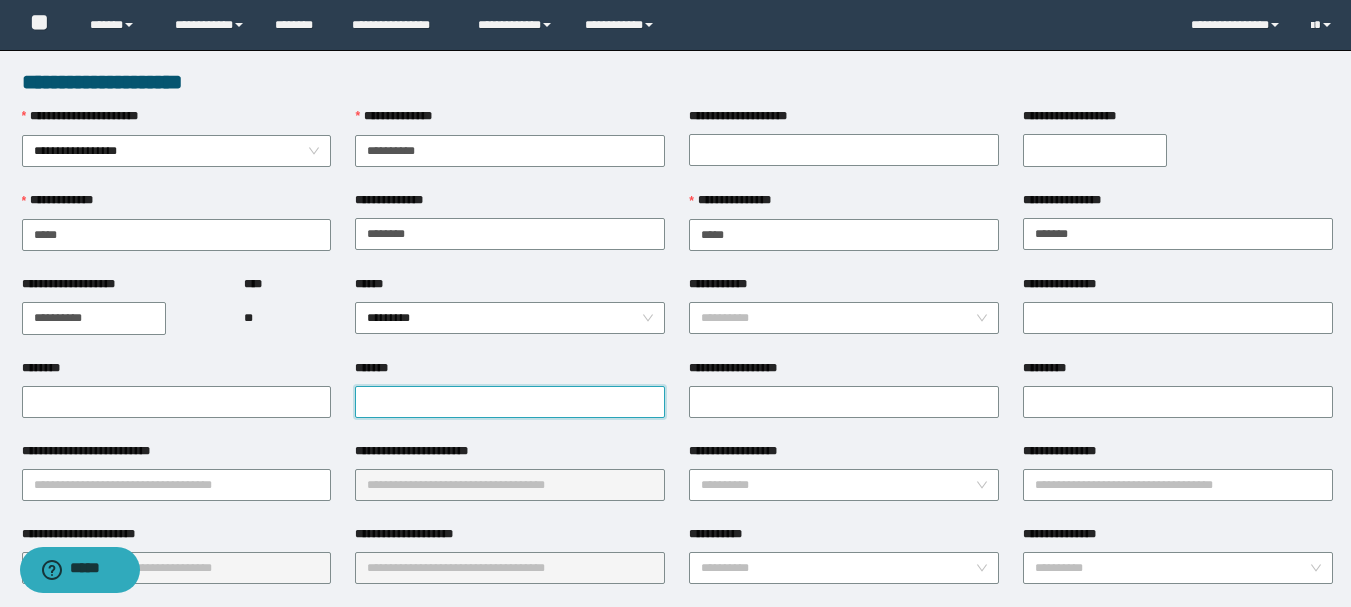 click on "*******" at bounding box center (510, 402) 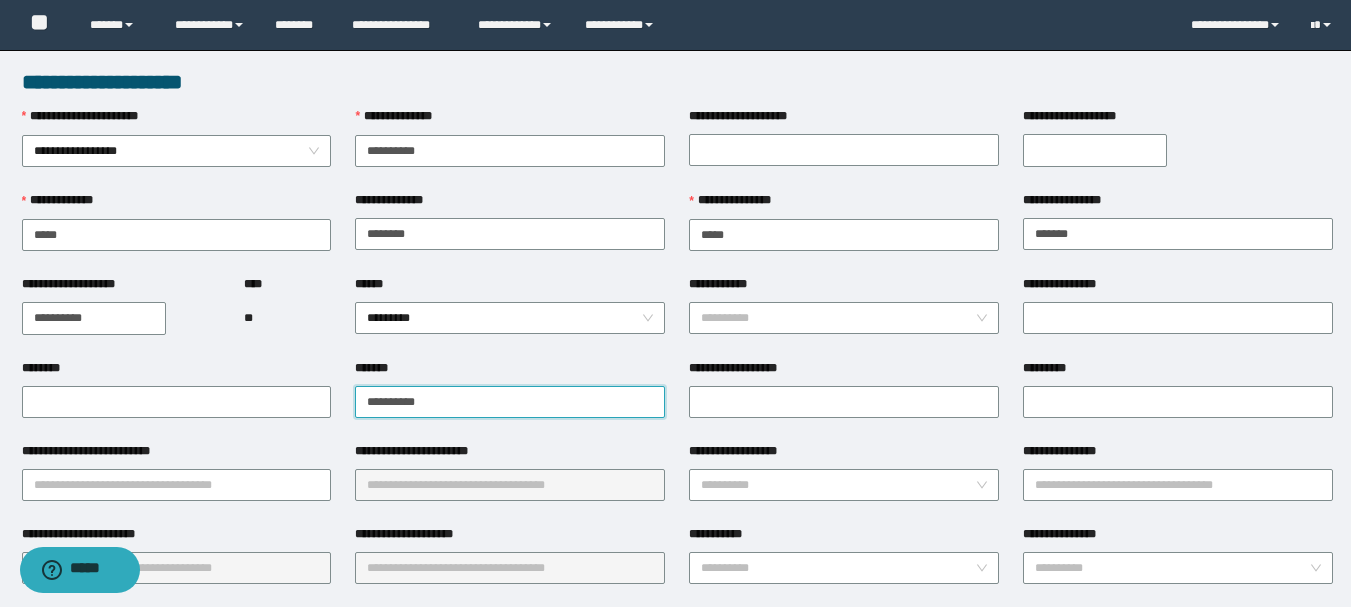 type on "**********" 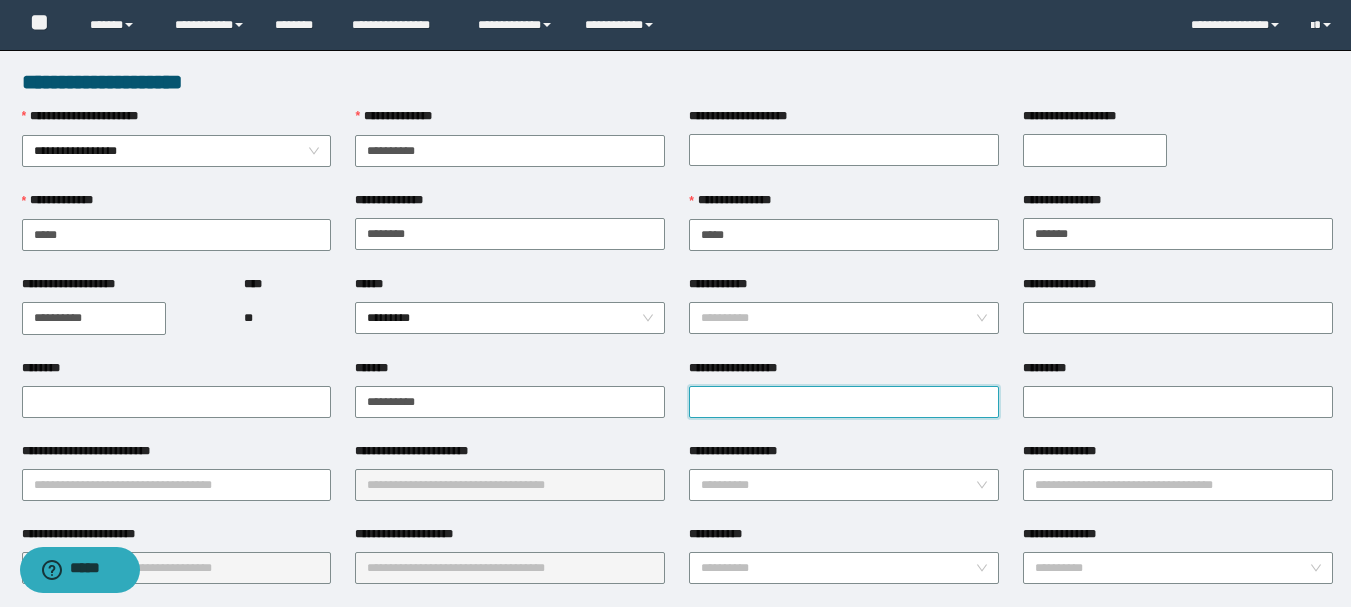 click on "**********" at bounding box center (844, 402) 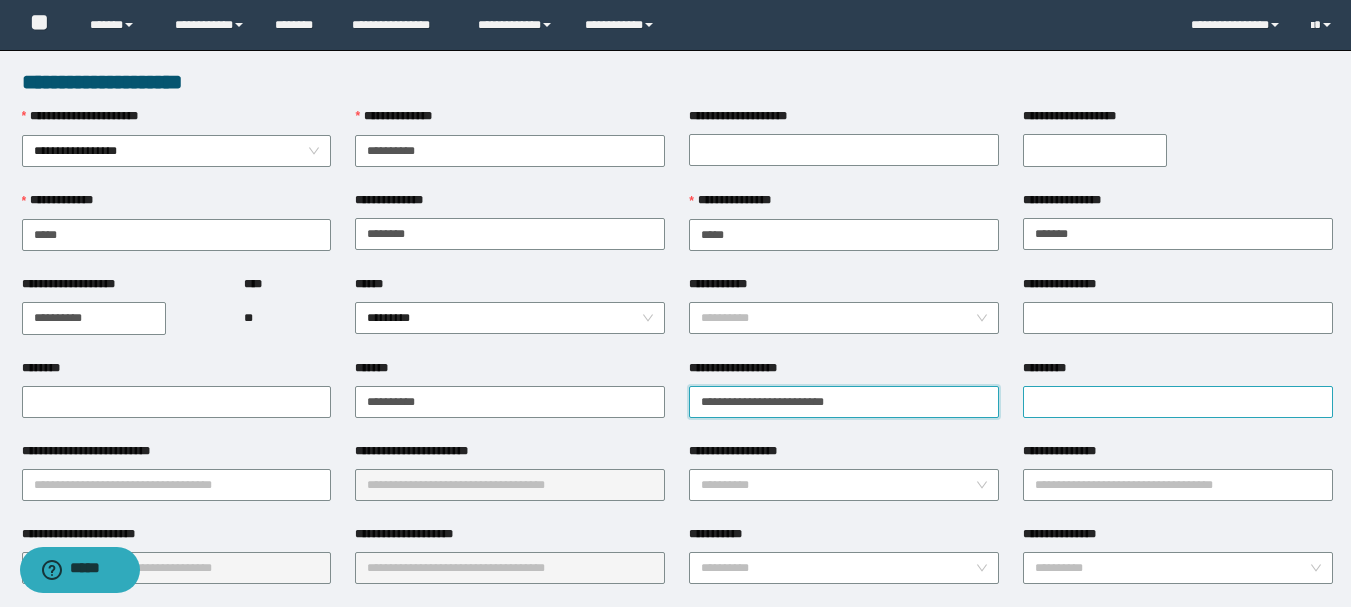 type on "**********" 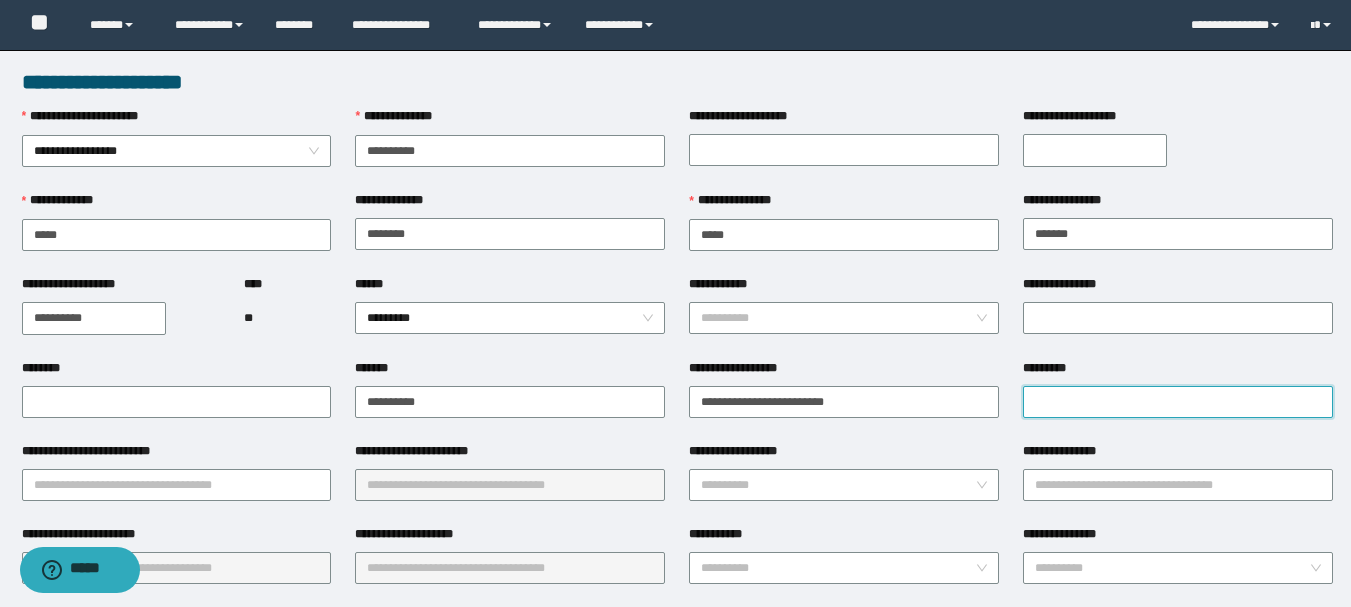 click on "*********" at bounding box center [1178, 402] 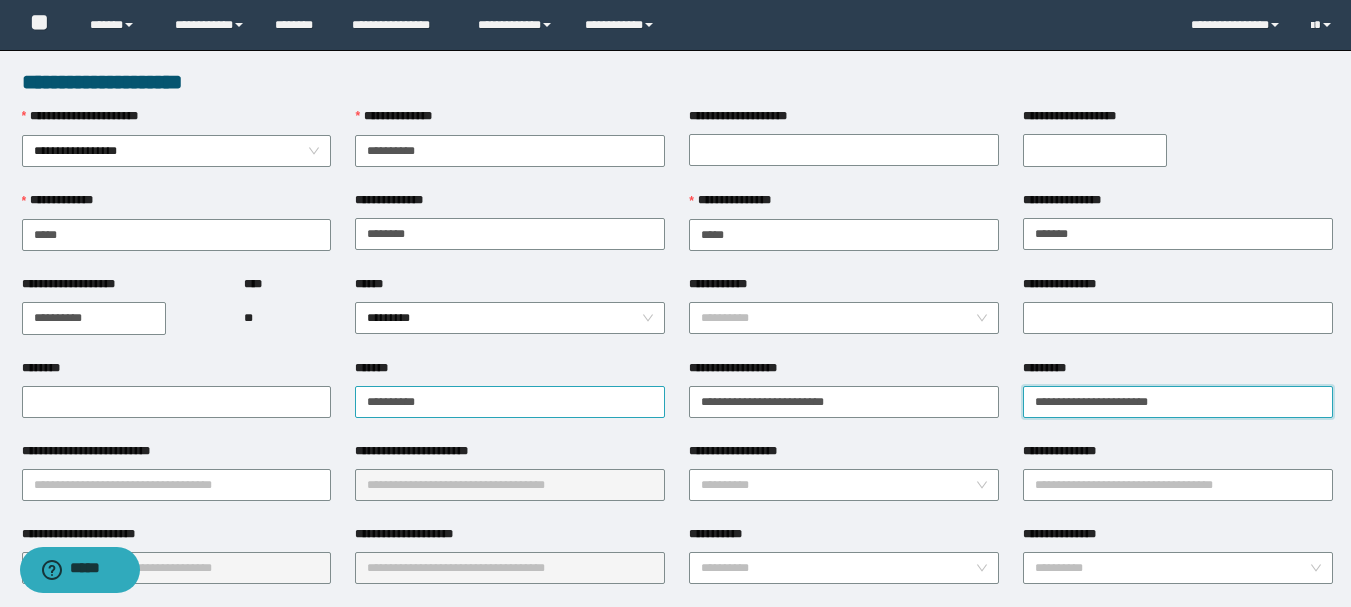 type on "**********" 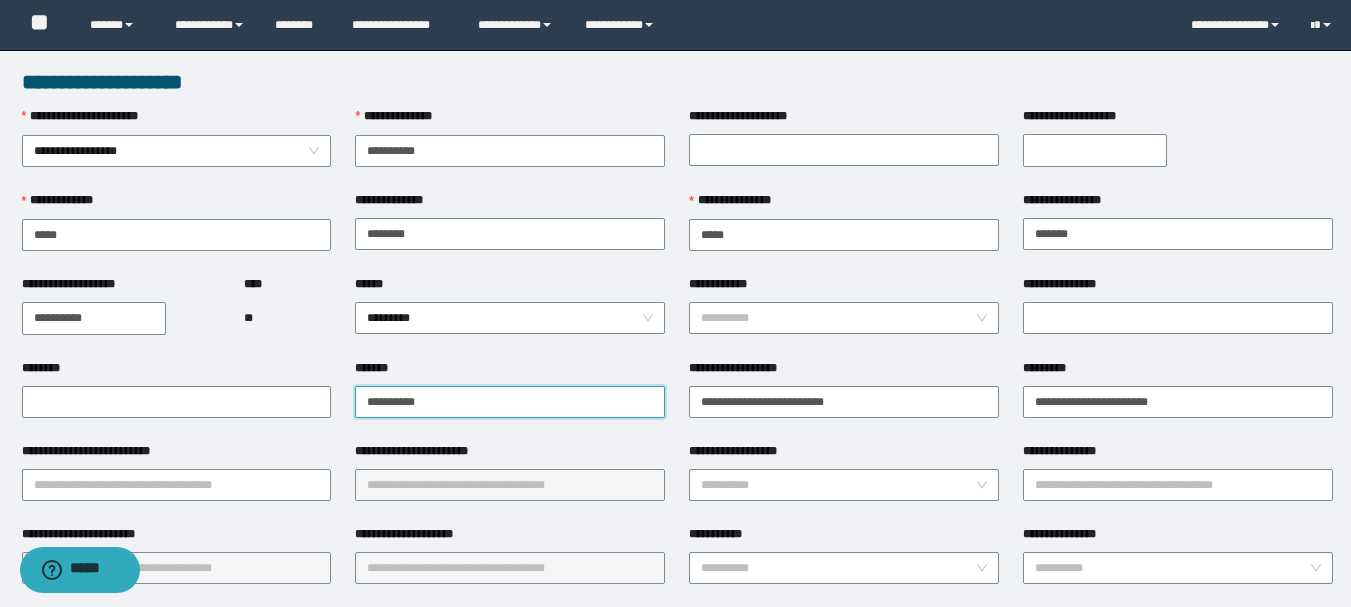 click on "**********" at bounding box center [510, 402] 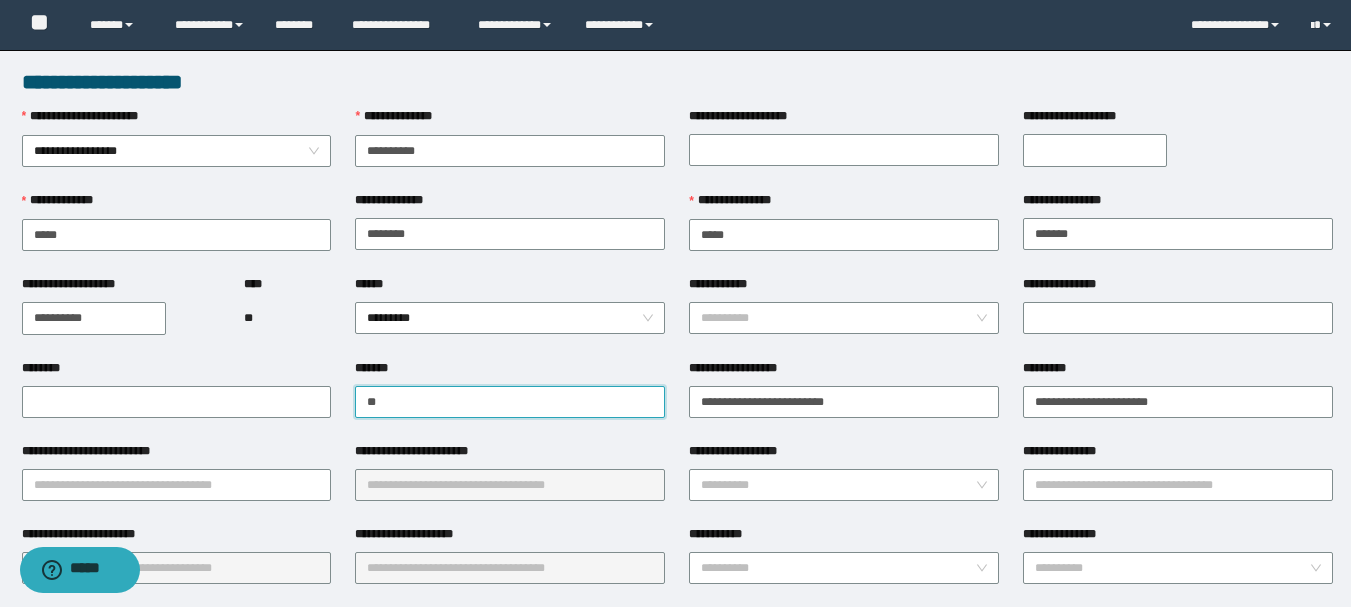 type on "*" 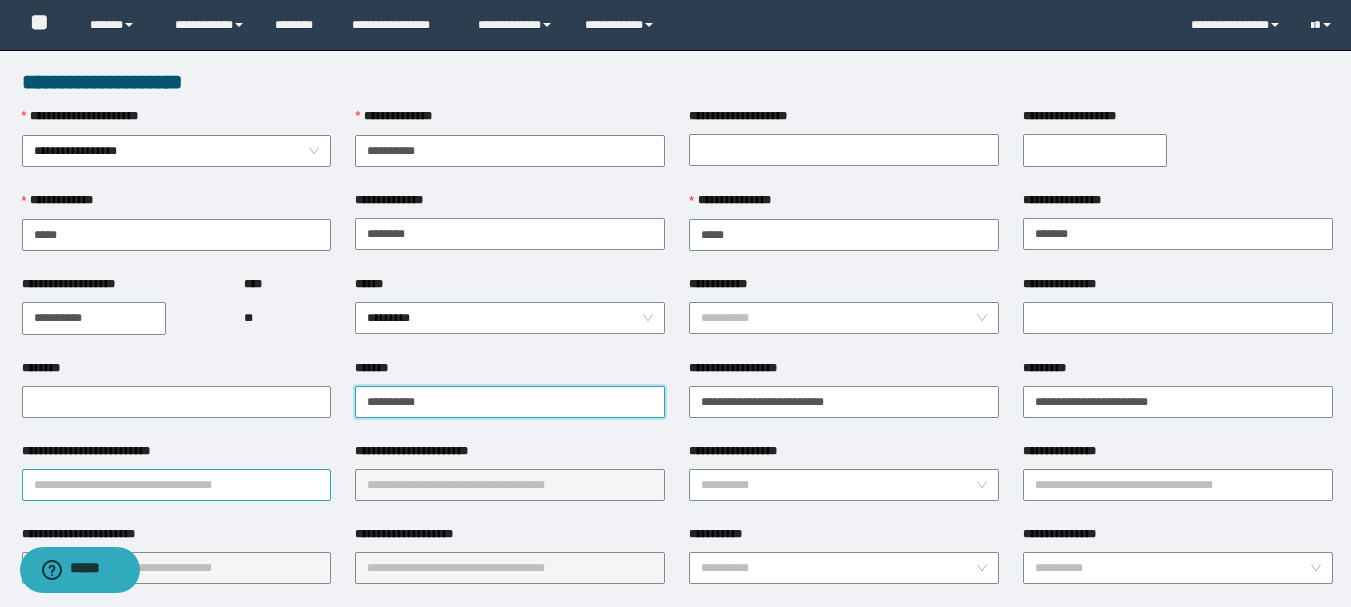 type on "**********" 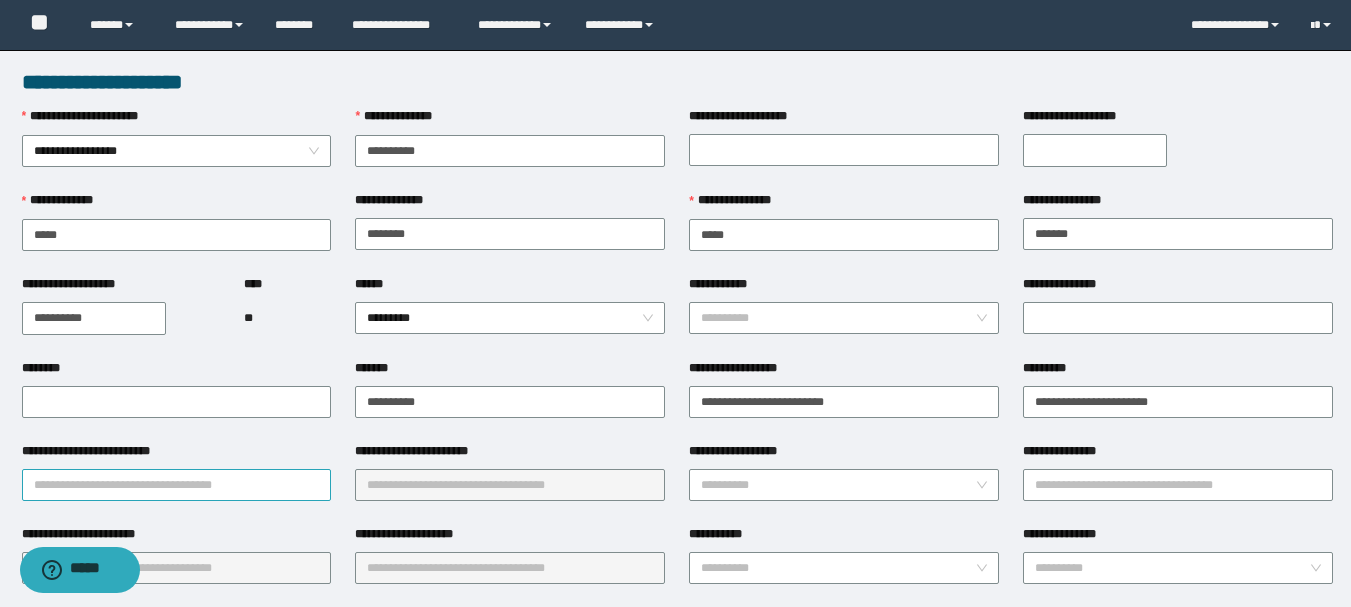 click on "**********" at bounding box center [177, 485] 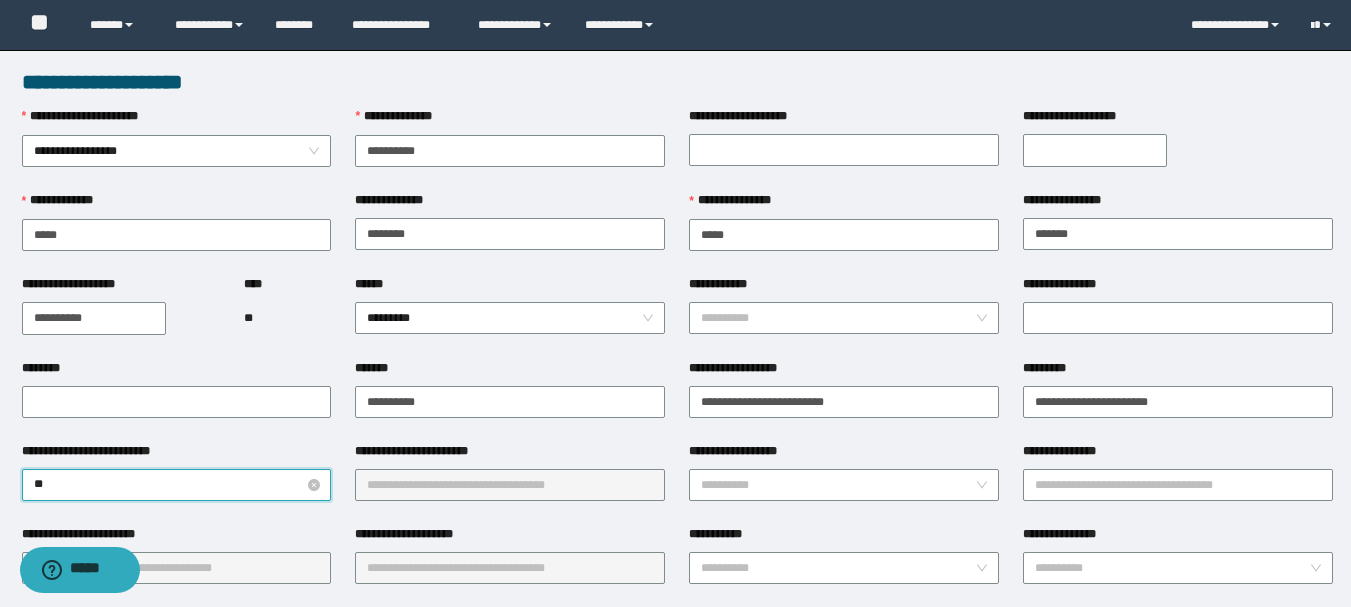type on "*" 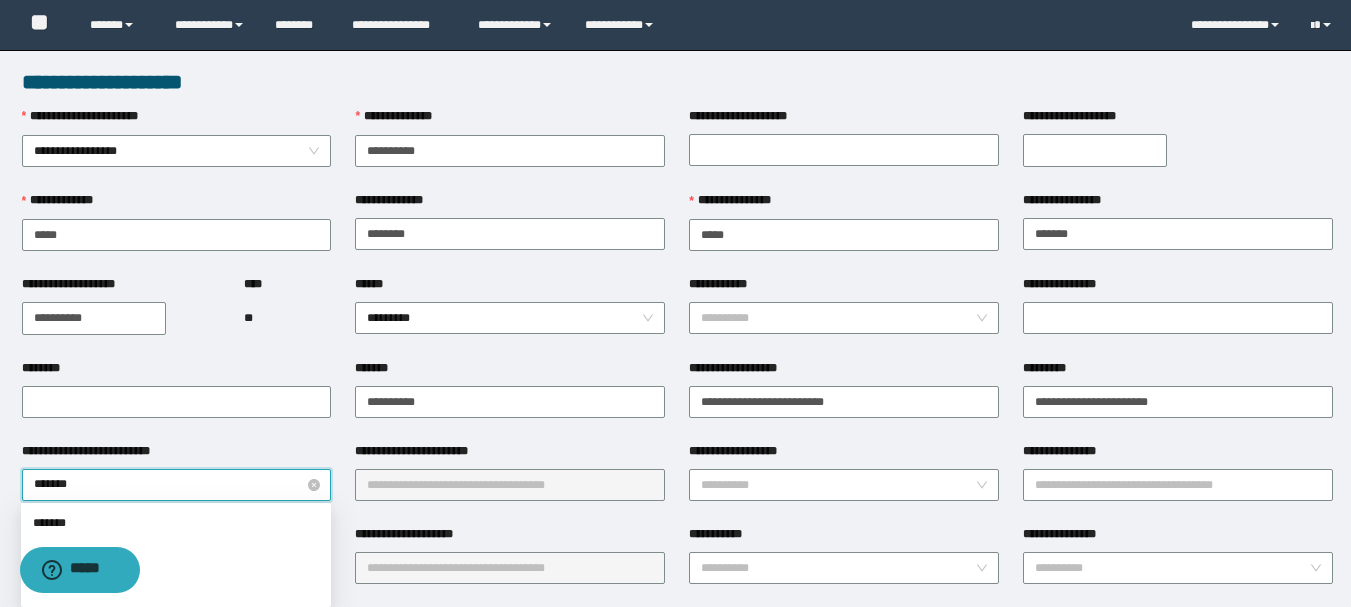 type on "********" 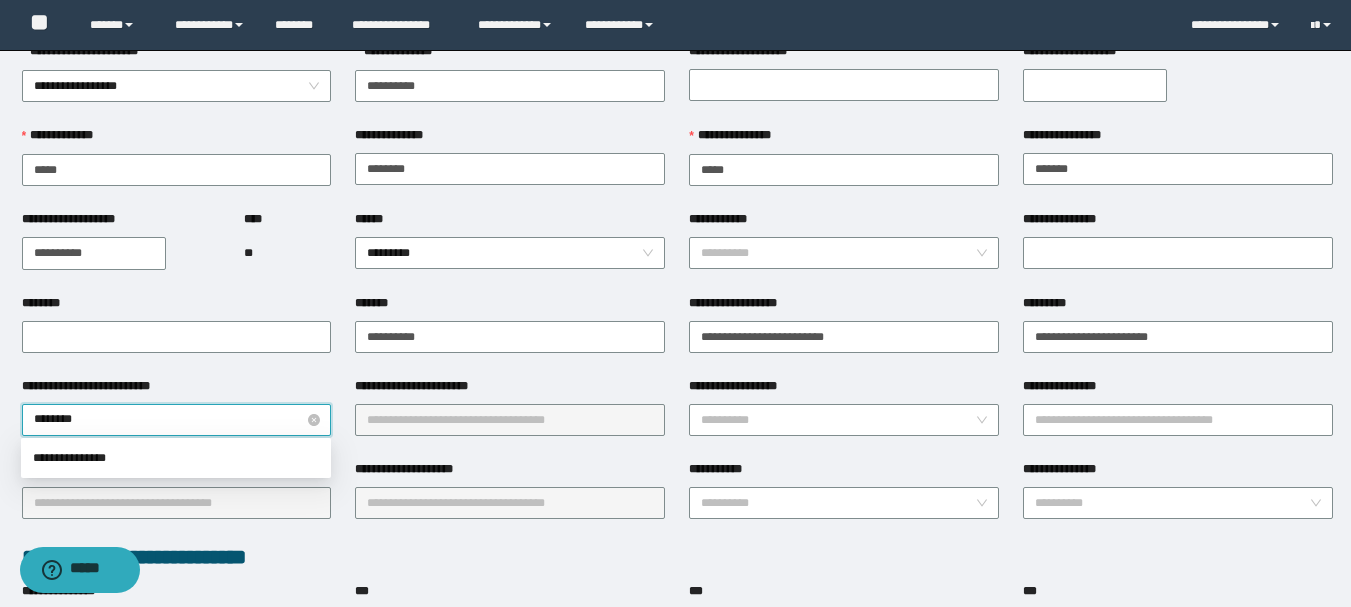 scroll, scrollTop: 100, scrollLeft: 0, axis: vertical 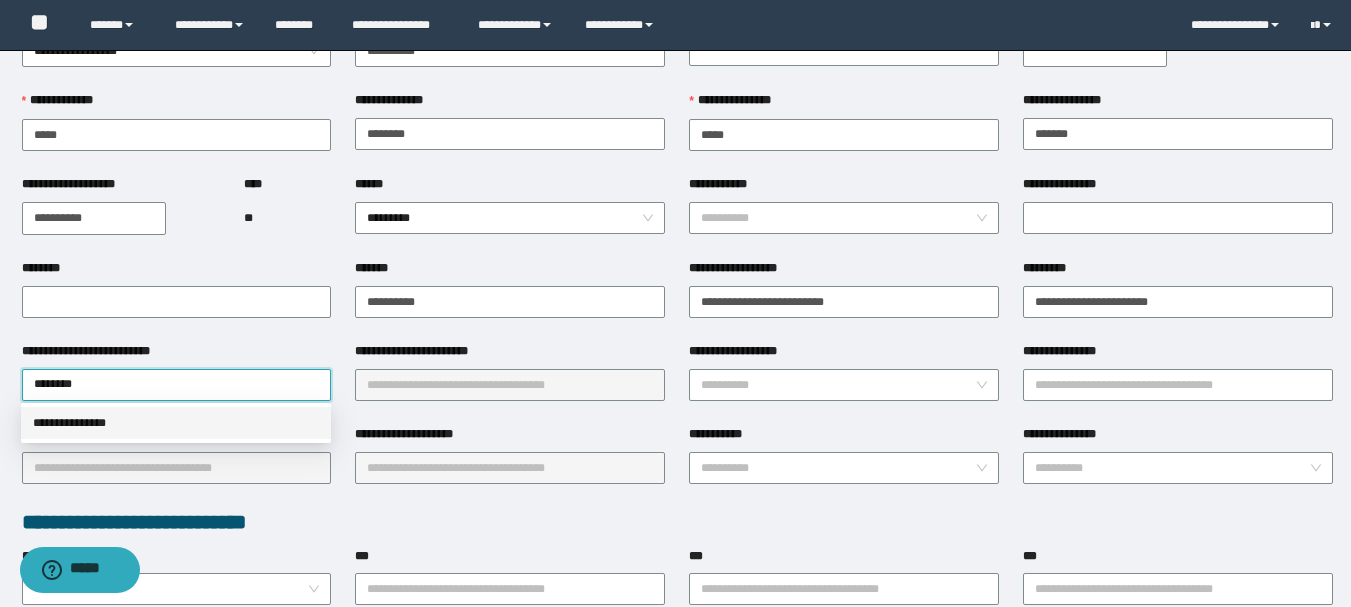 click on "**********" at bounding box center (176, 423) 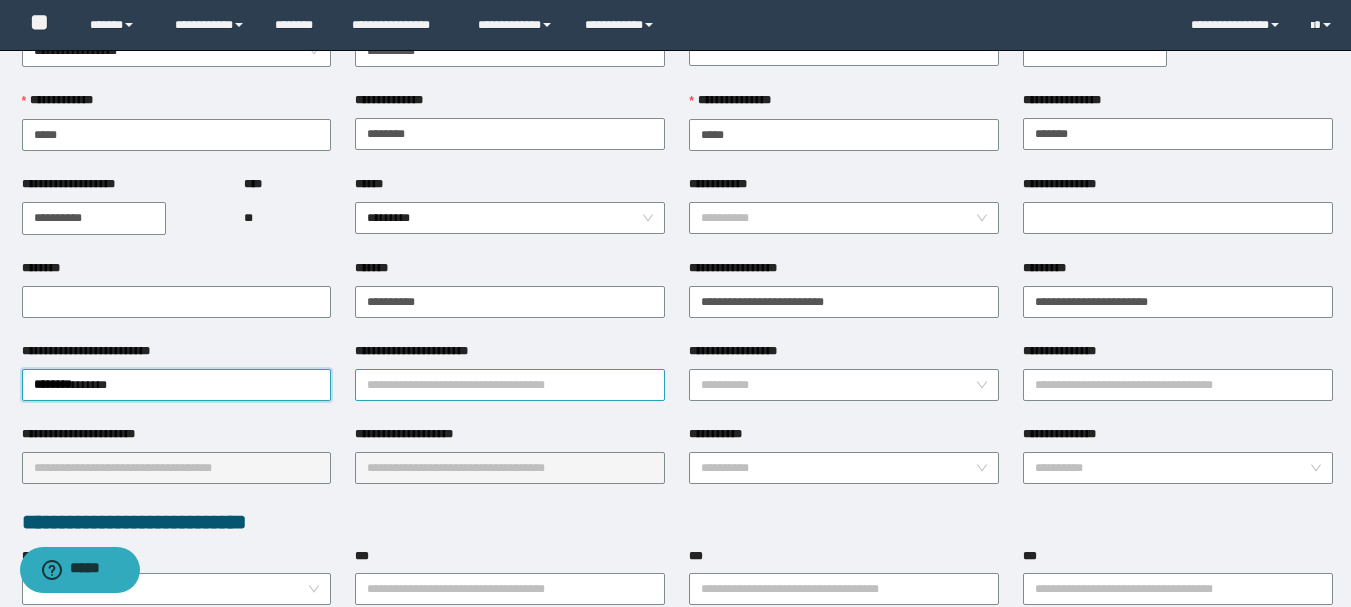 click on "**********" at bounding box center (510, 385) 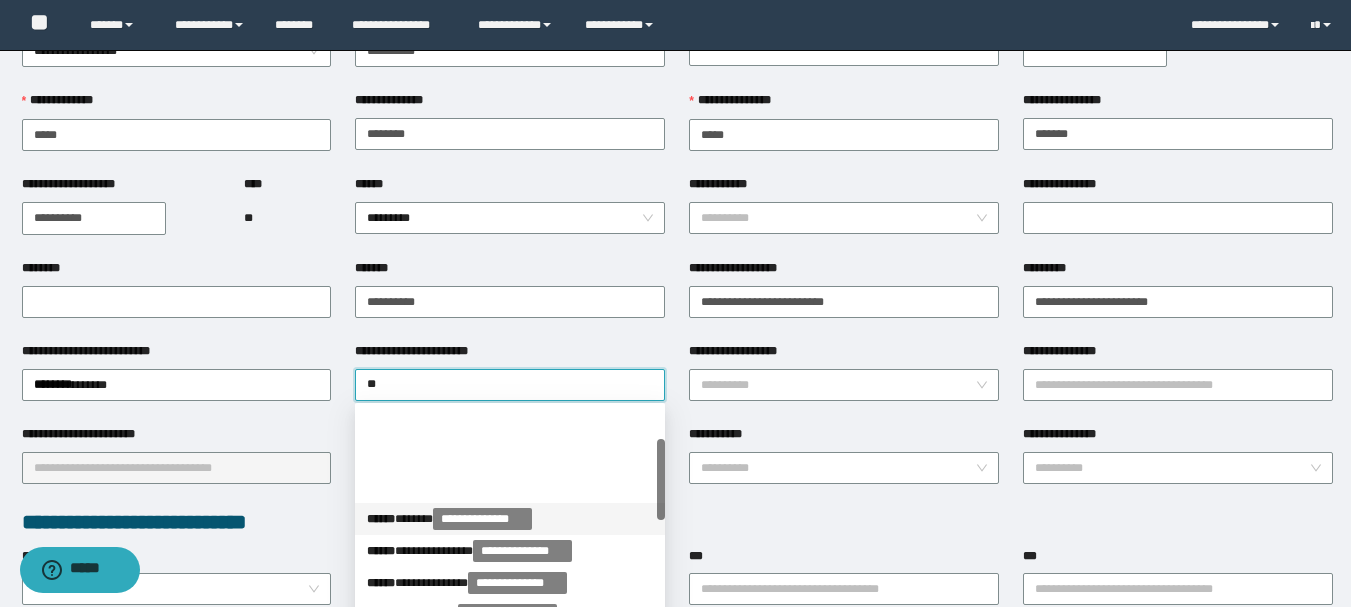 scroll, scrollTop: 100, scrollLeft: 0, axis: vertical 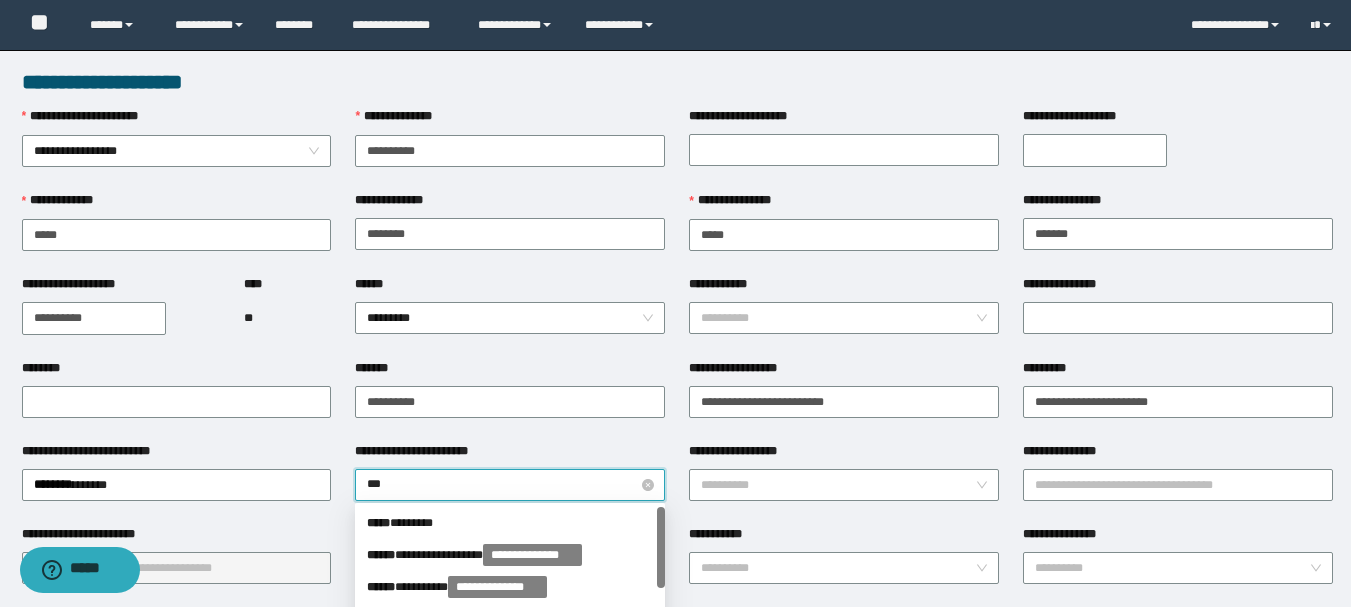type on "****" 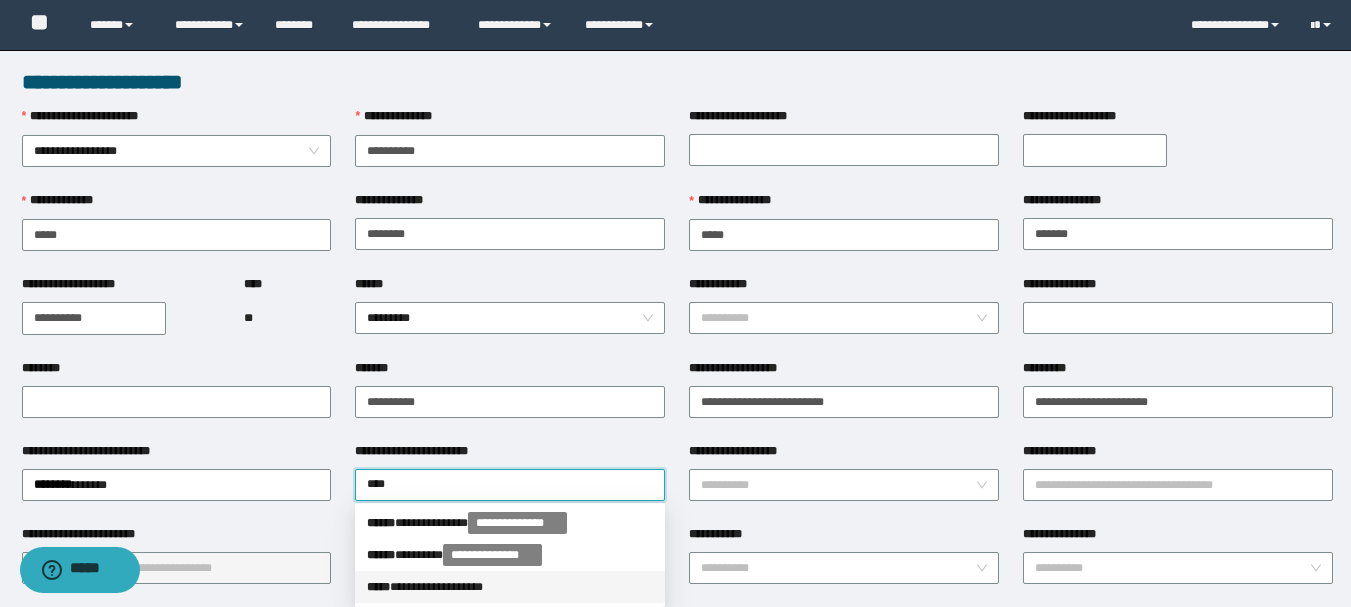 click on "**********" at bounding box center [510, 587] 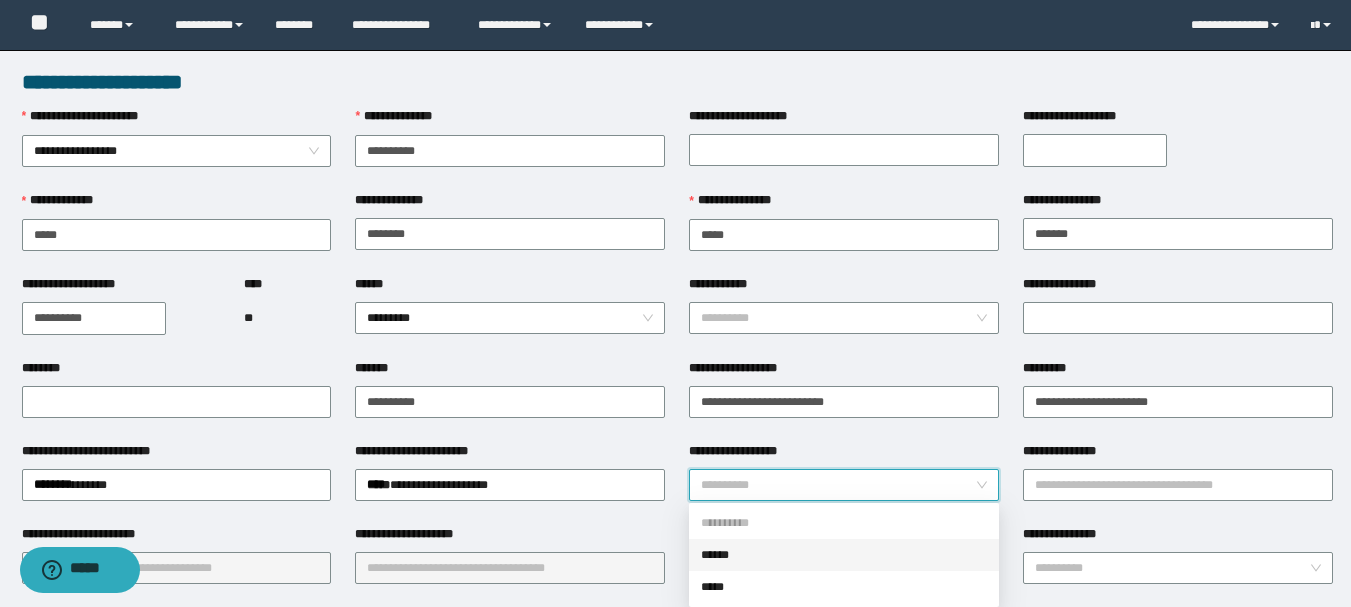 click on "**********" at bounding box center (838, 485) 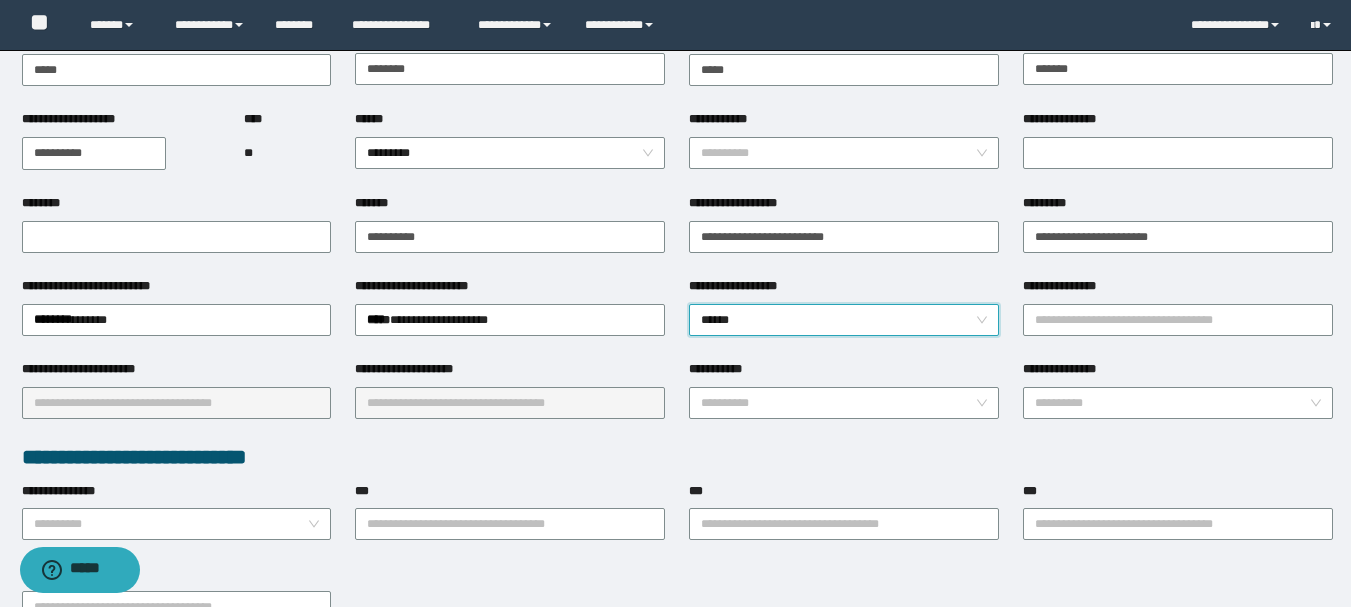 scroll, scrollTop: 400, scrollLeft: 0, axis: vertical 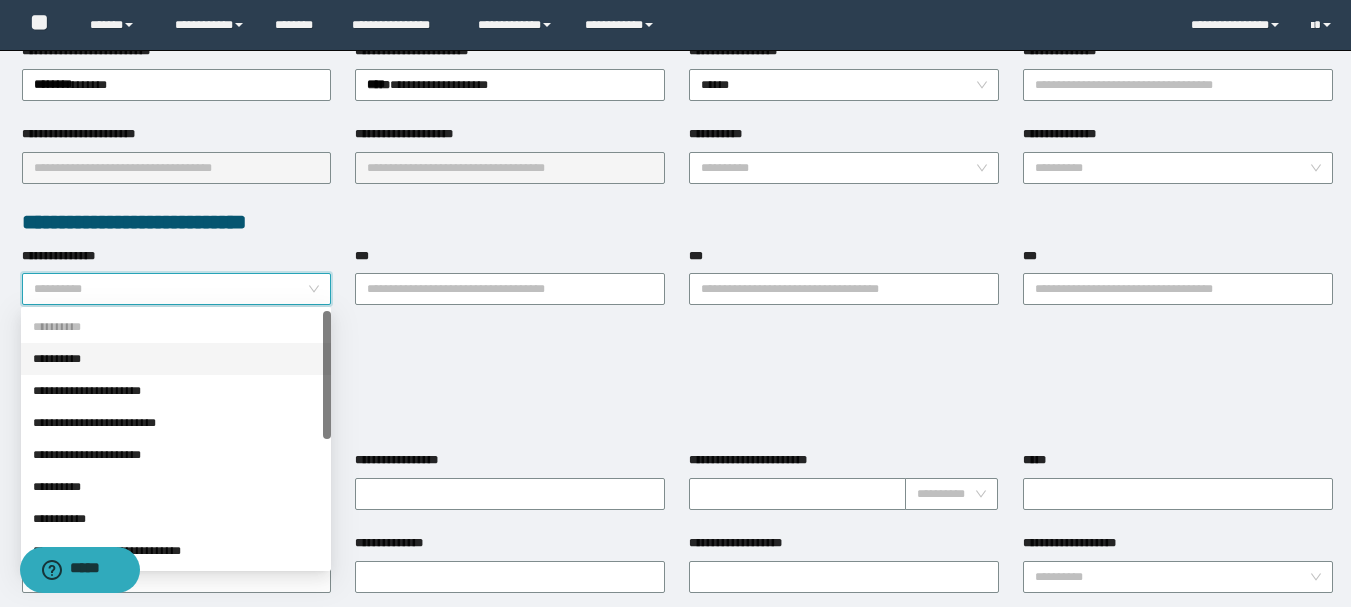 click on "**********" at bounding box center [171, 289] 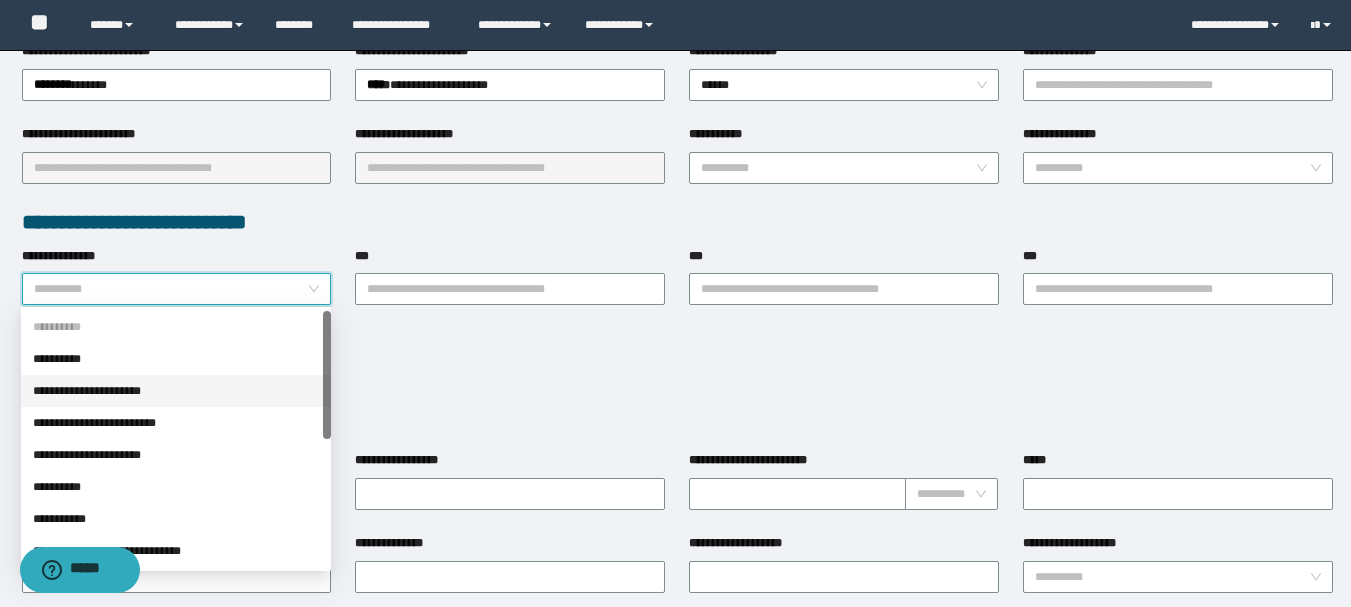 click on "**********" at bounding box center (176, 391) 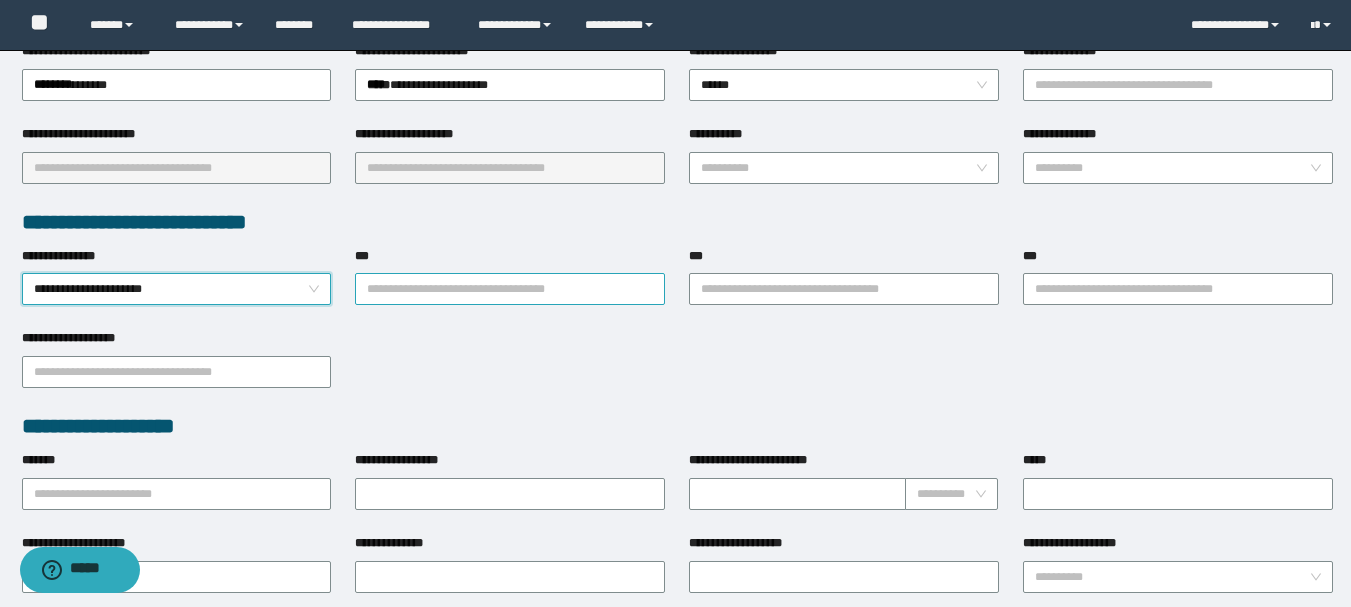 click on "***" at bounding box center (510, 289) 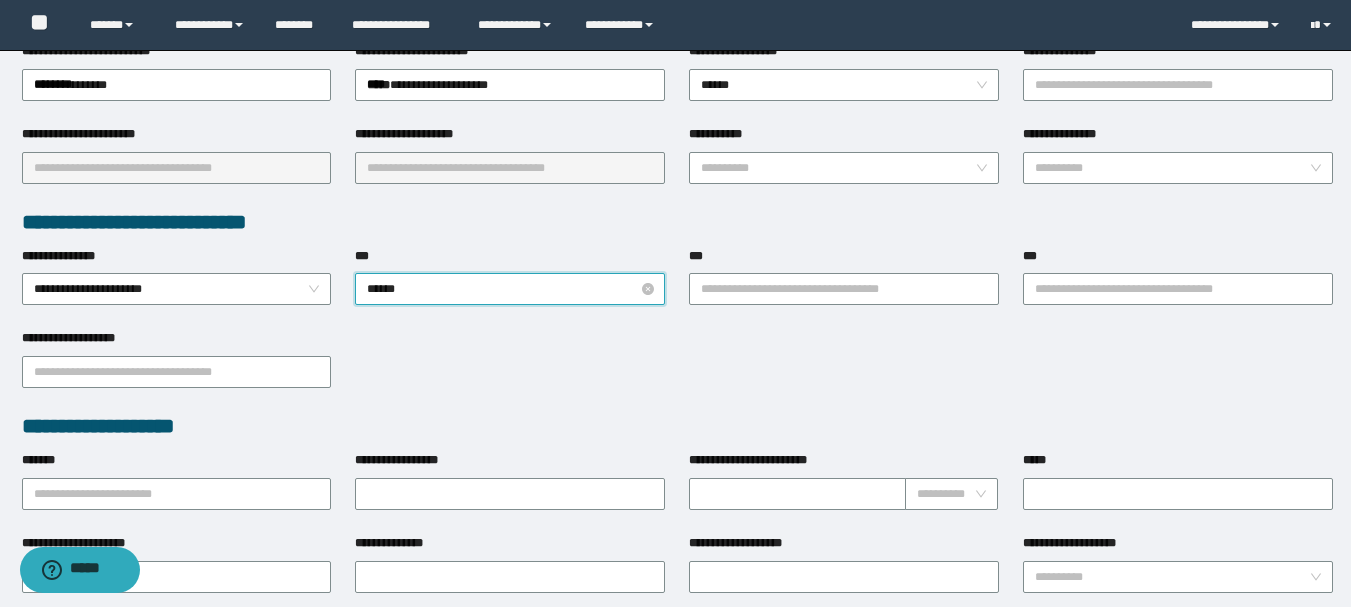 type on "*******" 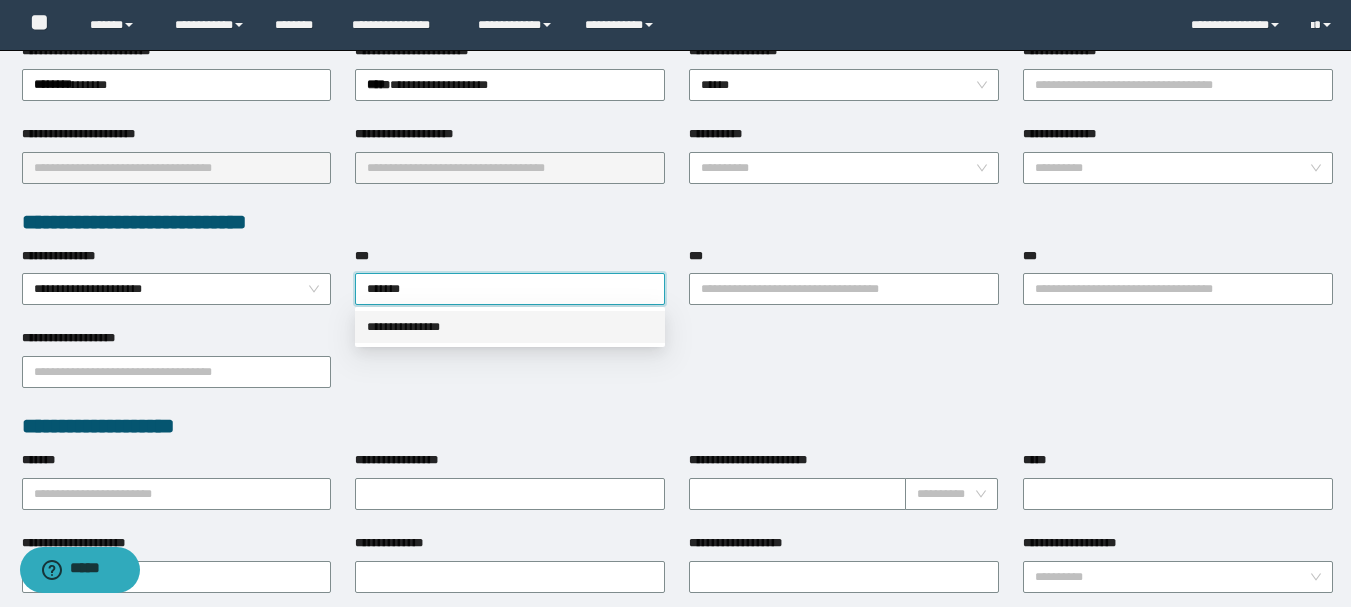 click on "**********" at bounding box center [510, 327] 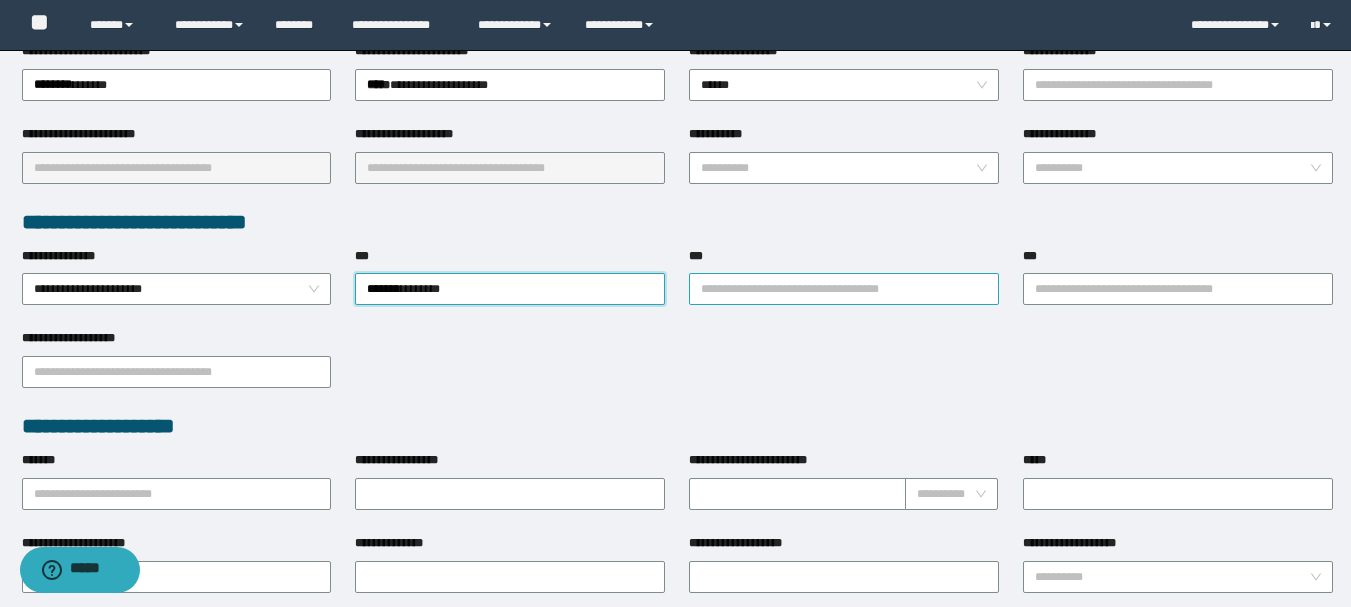 click on "***" at bounding box center (844, 289) 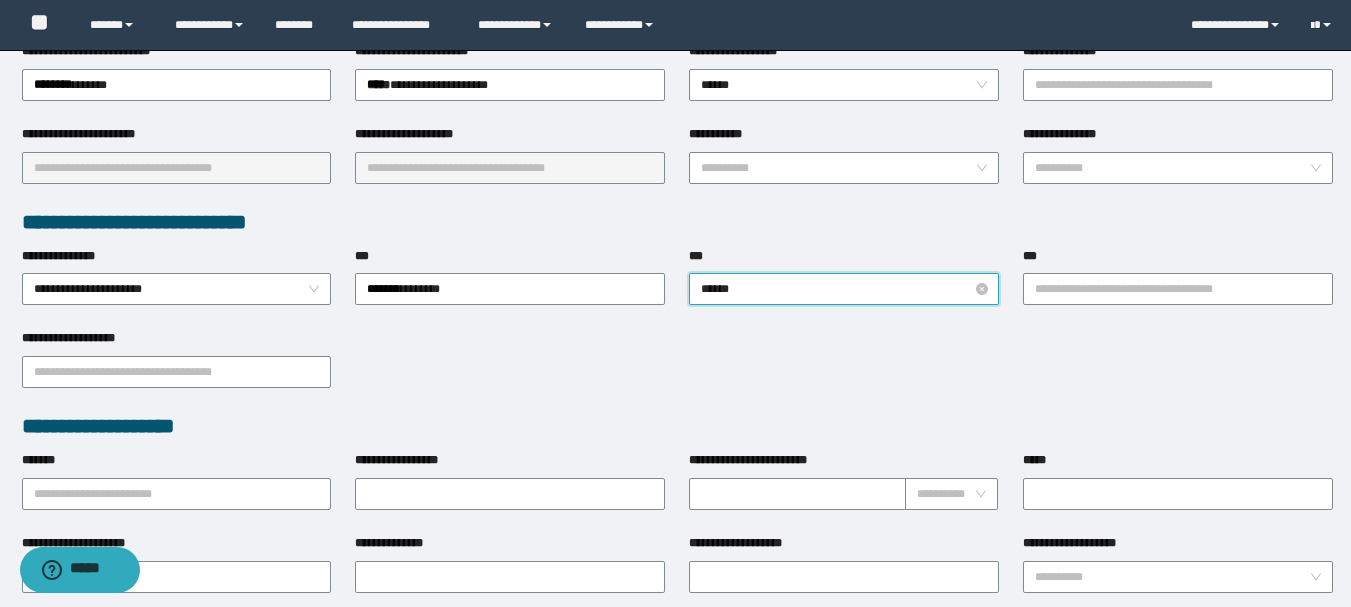 type on "*******" 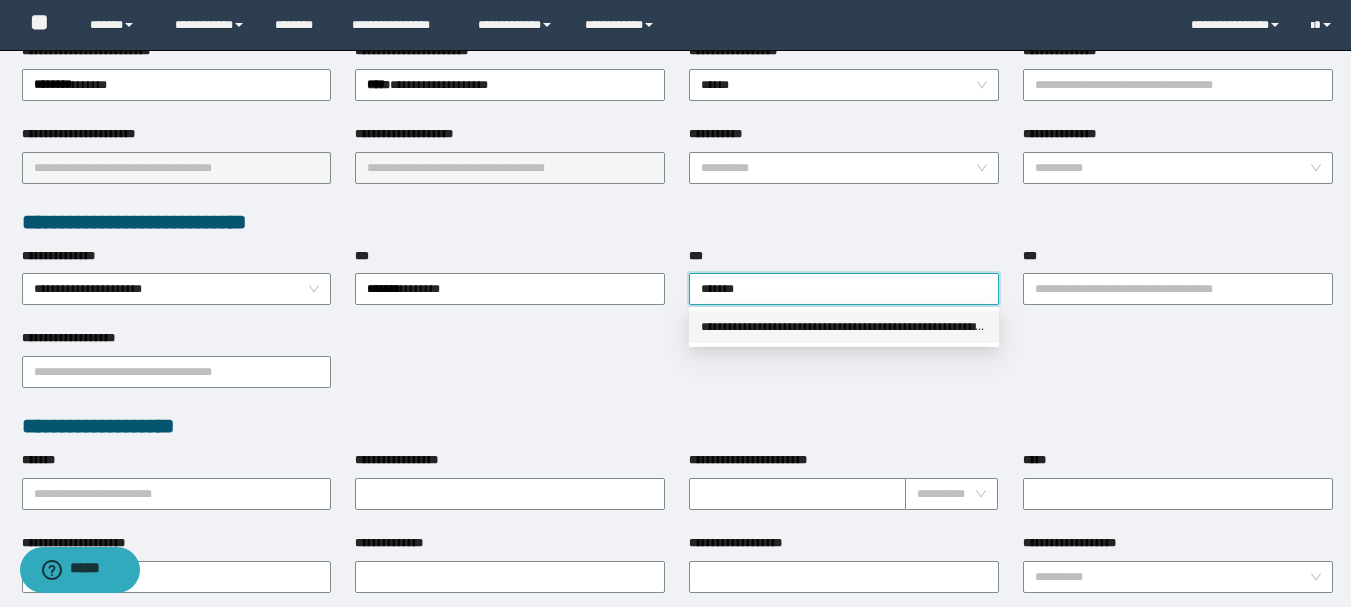 click on "**********" at bounding box center (844, 327) 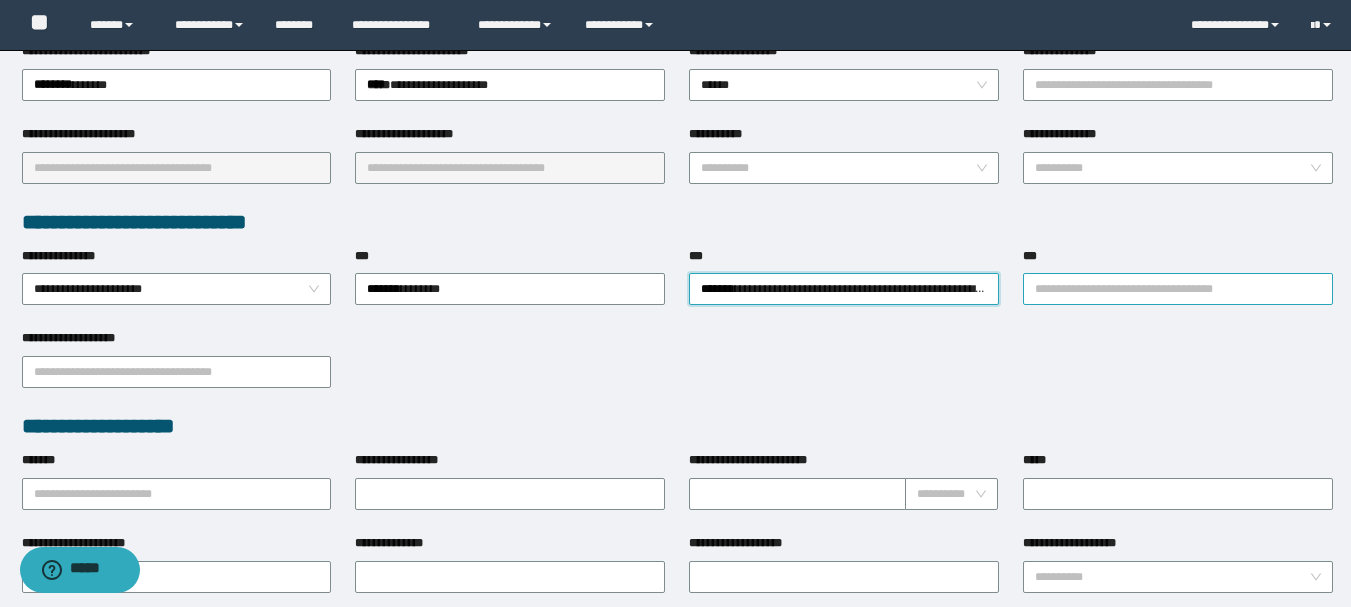 click on "***" at bounding box center [1178, 289] 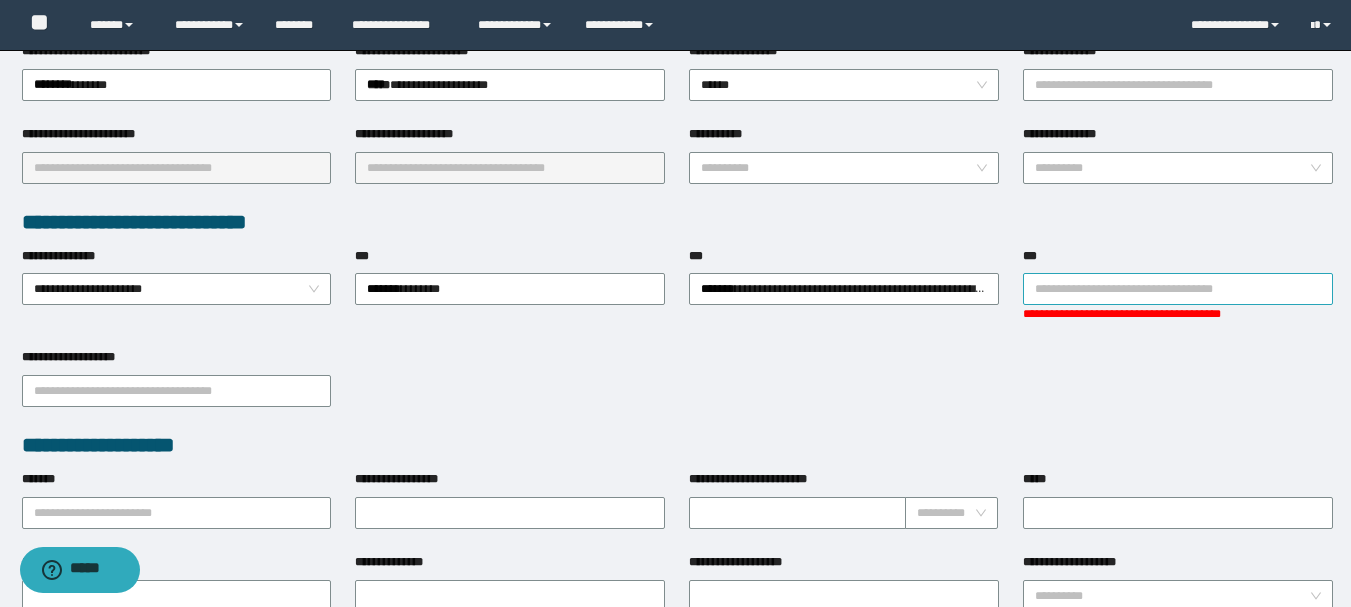 click on "***" at bounding box center [1178, 289] 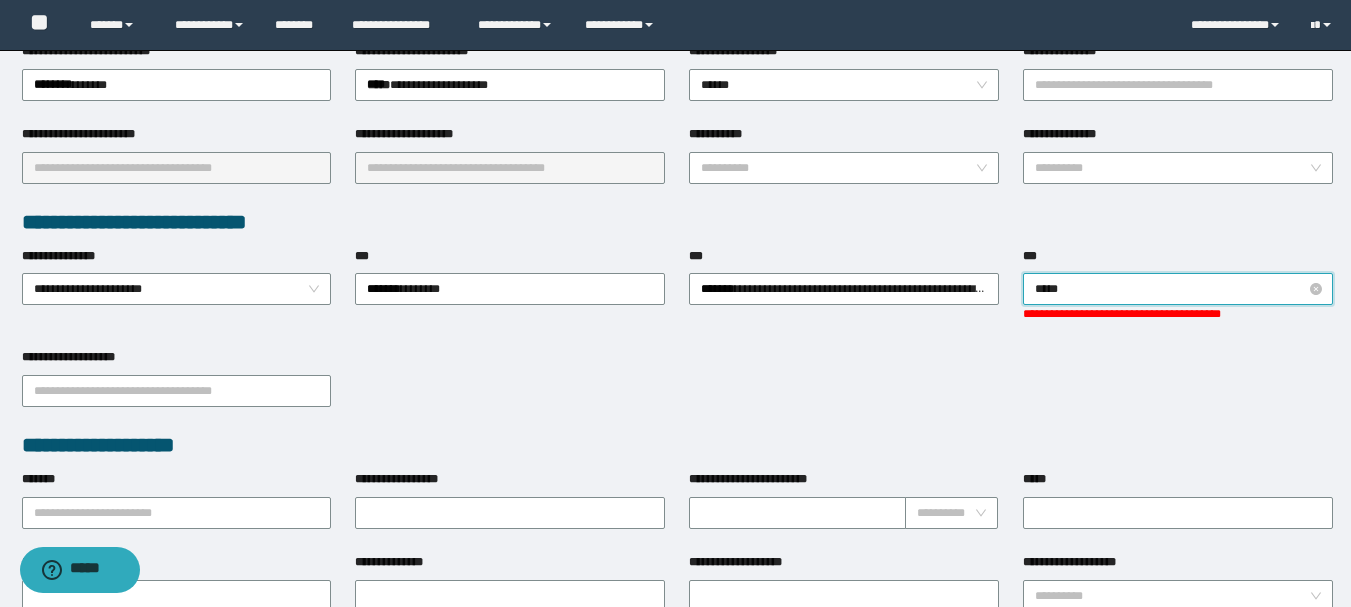 type on "******" 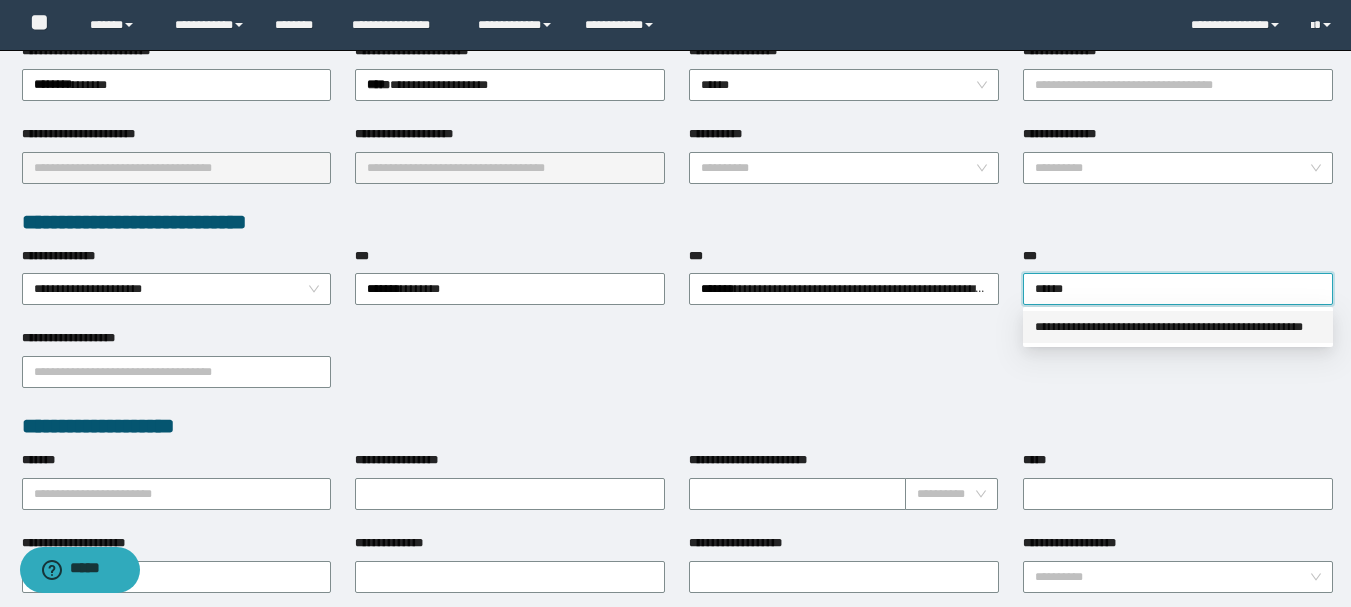 click on "**********" at bounding box center [1178, 327] 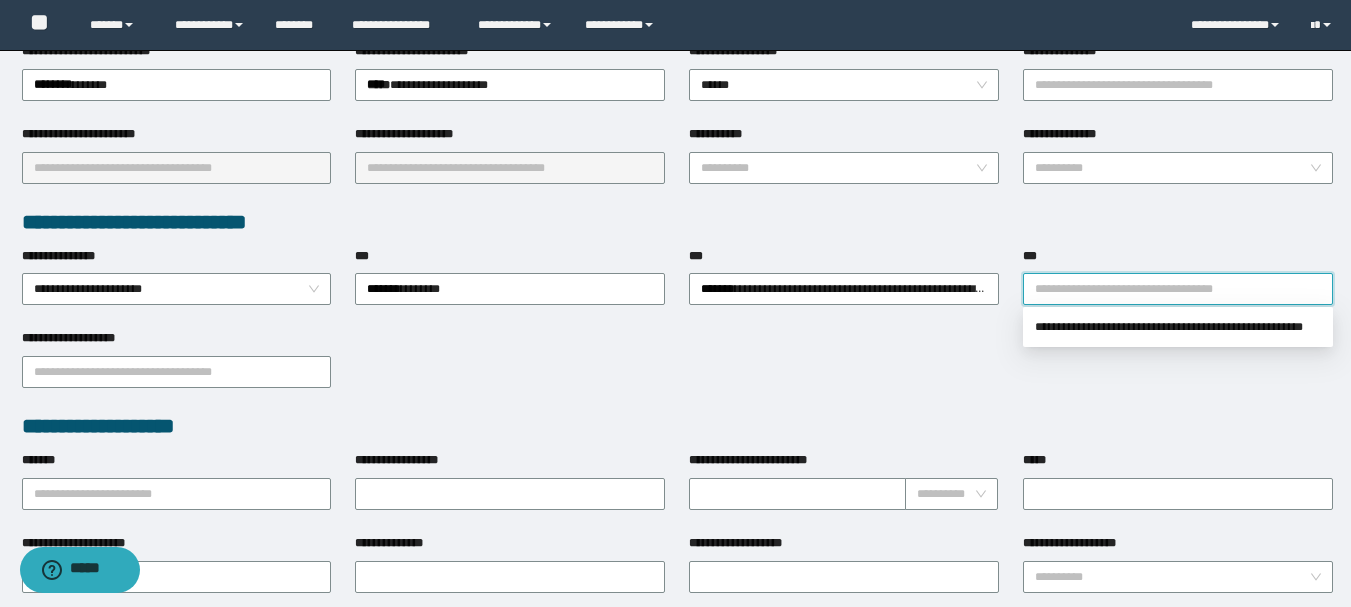 click on "***" at bounding box center (1178, 289) 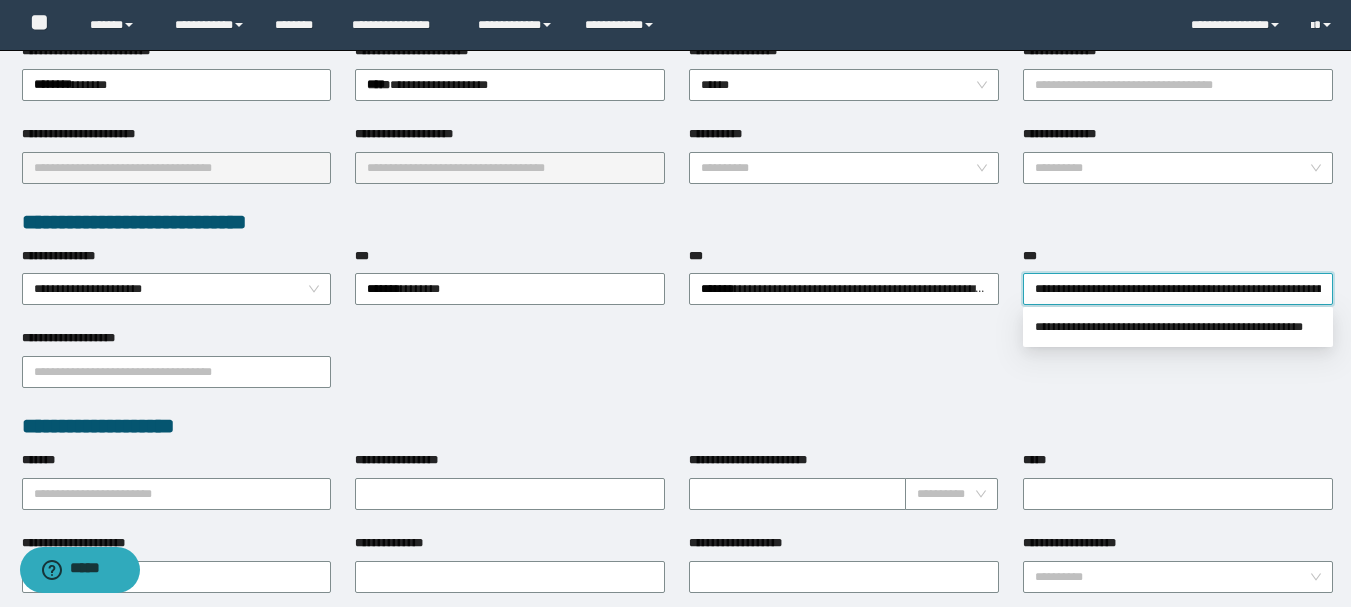 scroll, scrollTop: 0, scrollLeft: 134, axis: horizontal 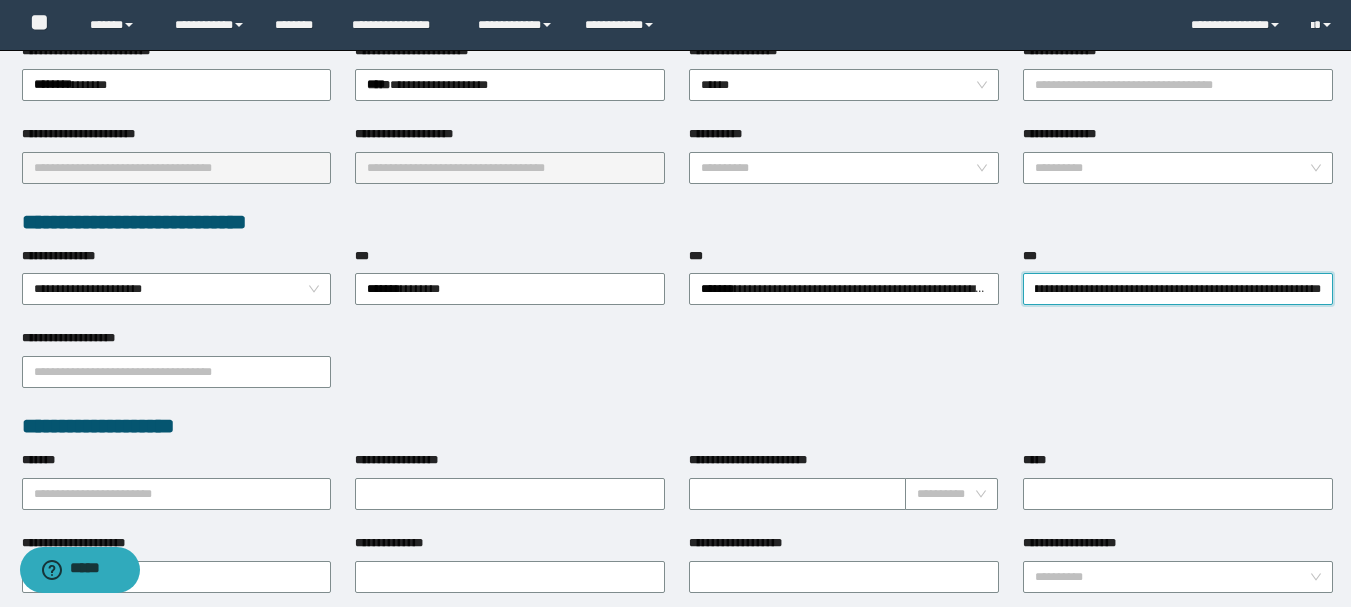 type on "**********" 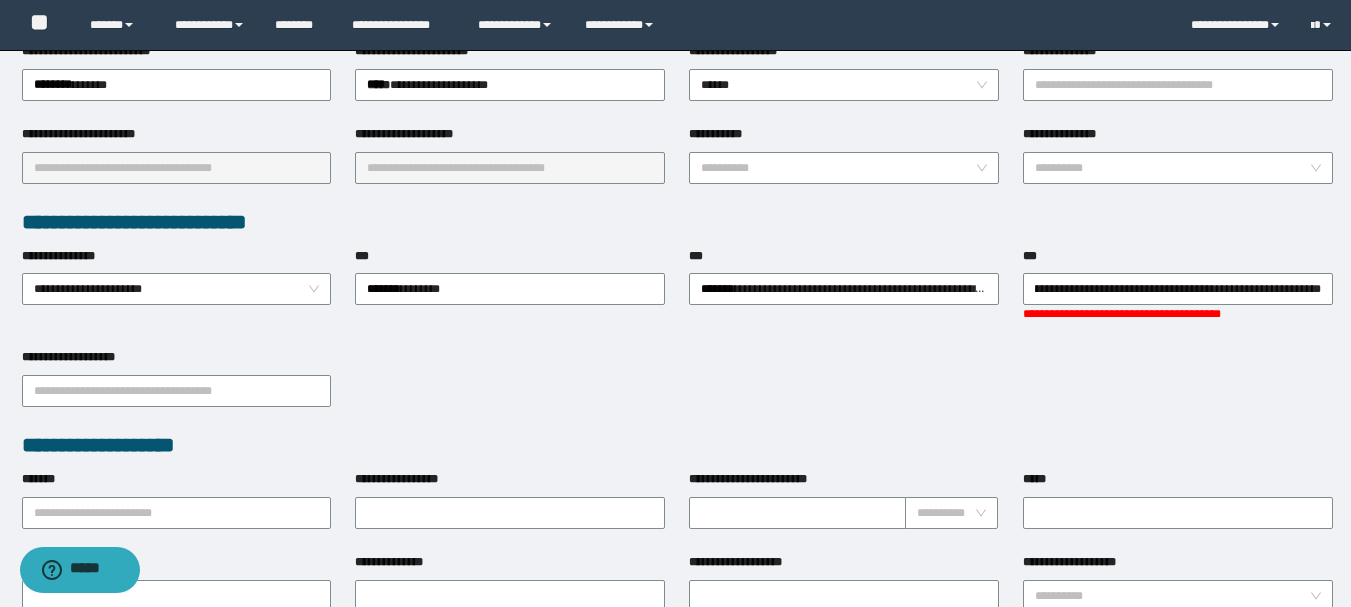 scroll, scrollTop: 0, scrollLeft: 0, axis: both 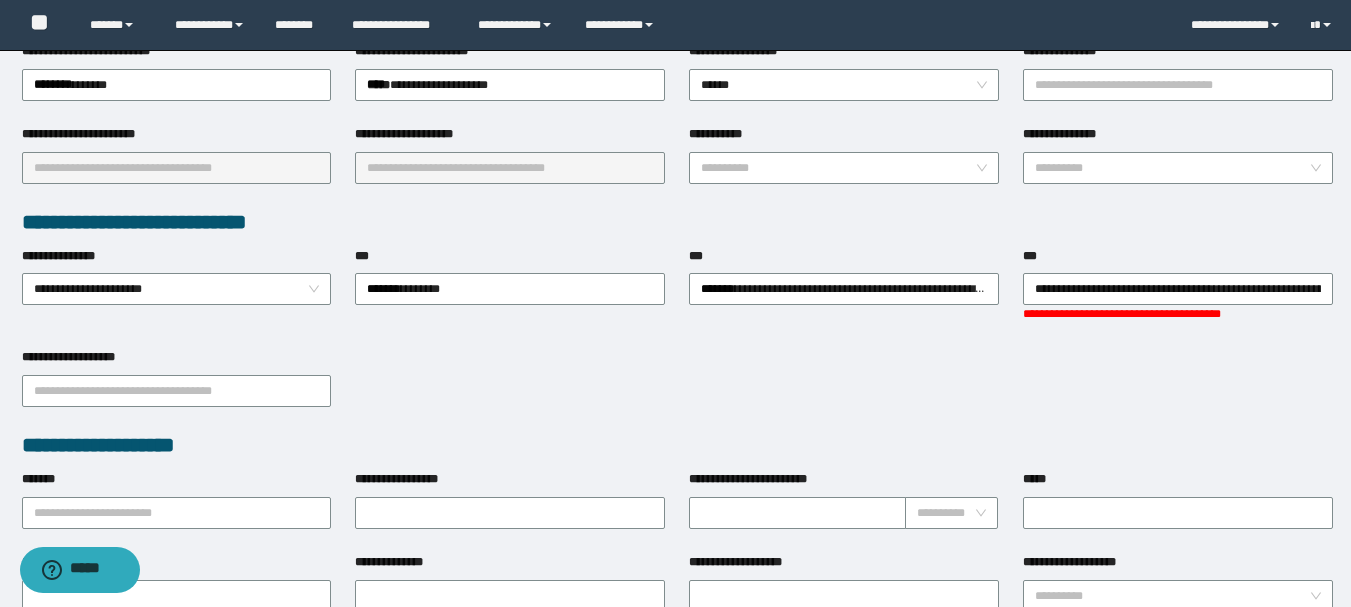 click on "**********" at bounding box center (677, 389) 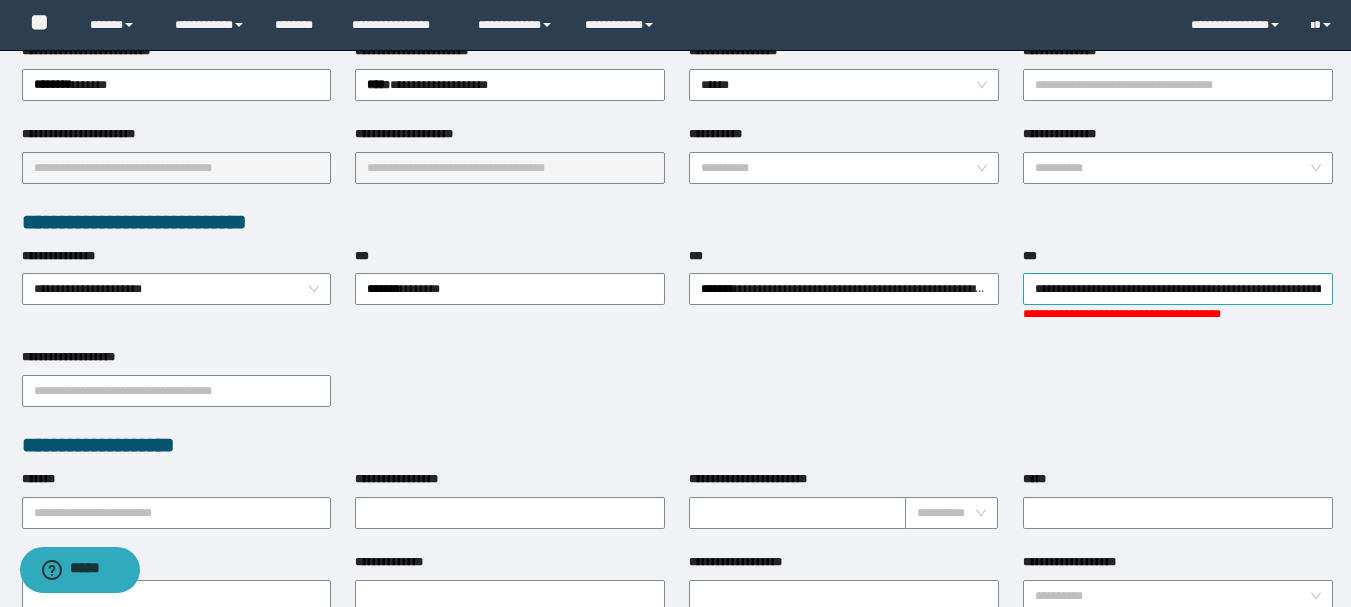 click on "**********" at bounding box center [1178, 289] 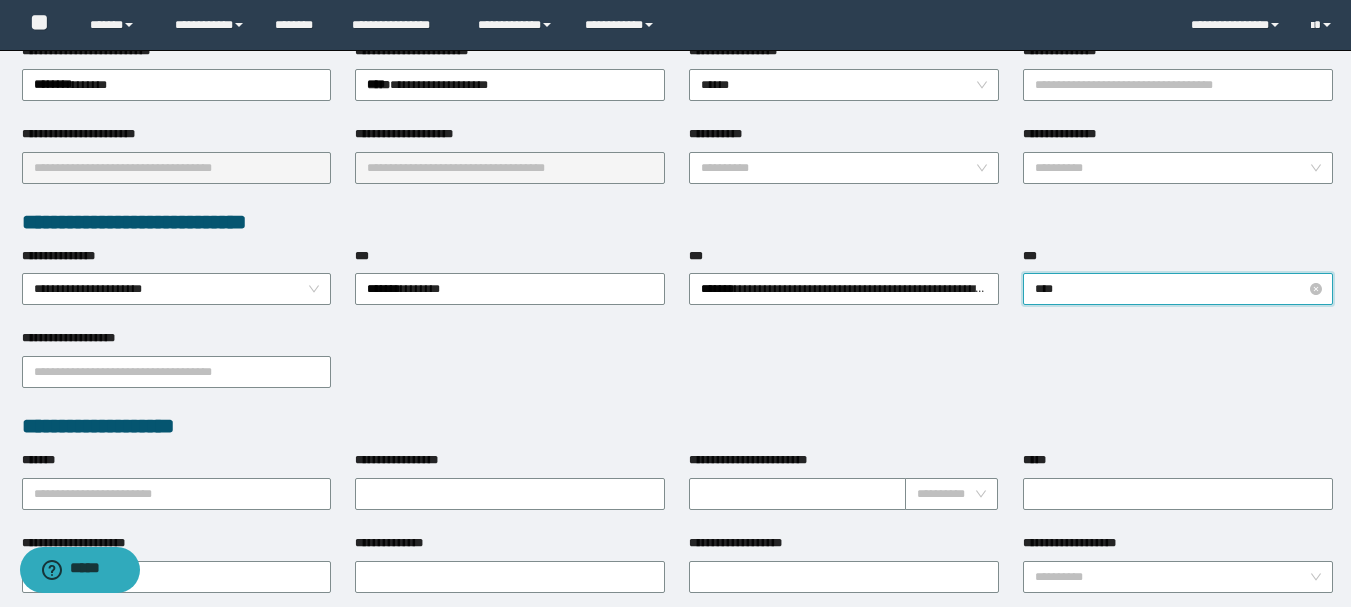 type on "***" 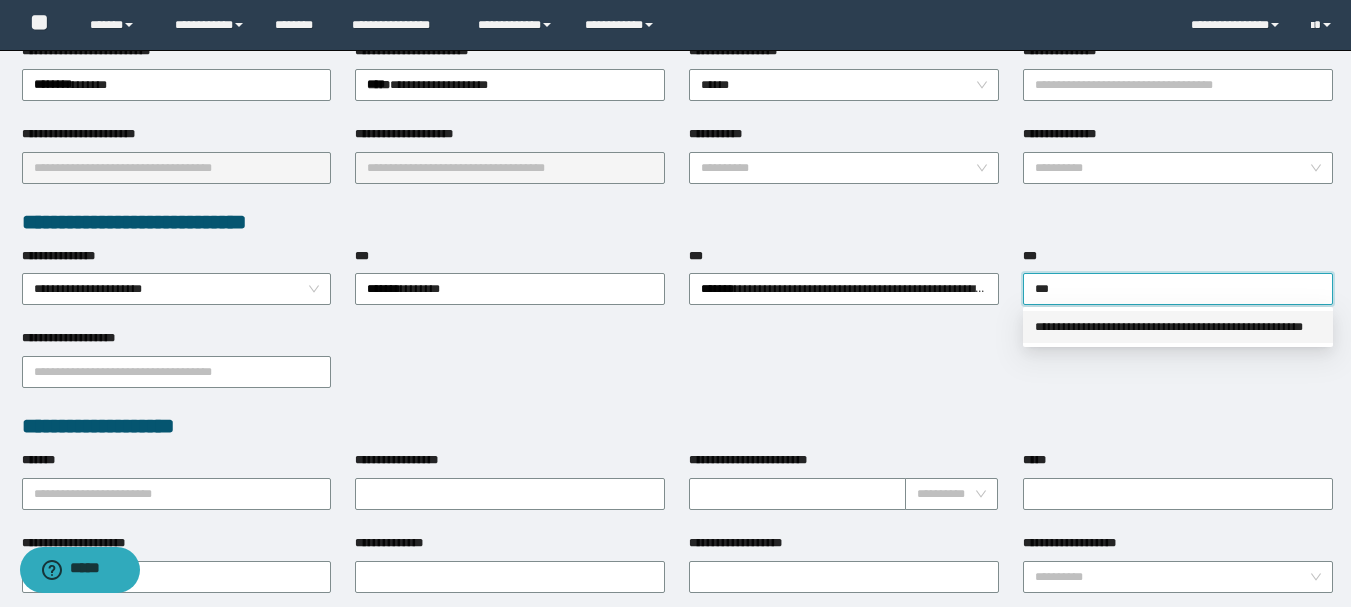 click on "**********" at bounding box center (1178, 327) 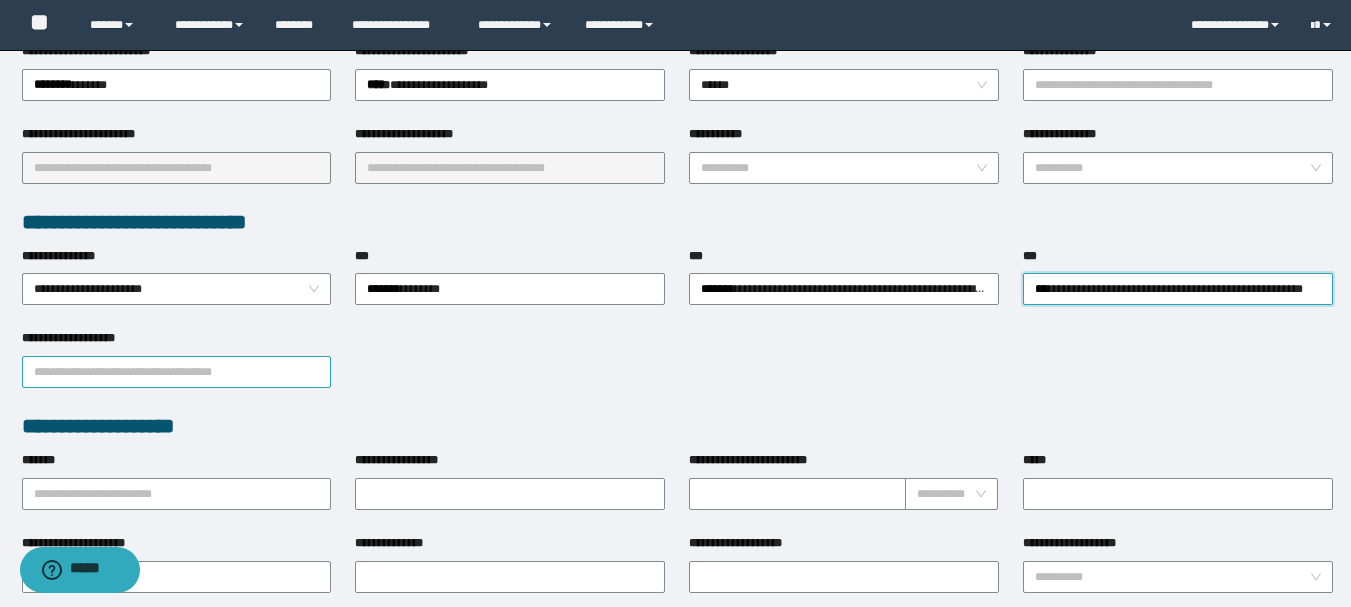 click on "**********" at bounding box center [177, 372] 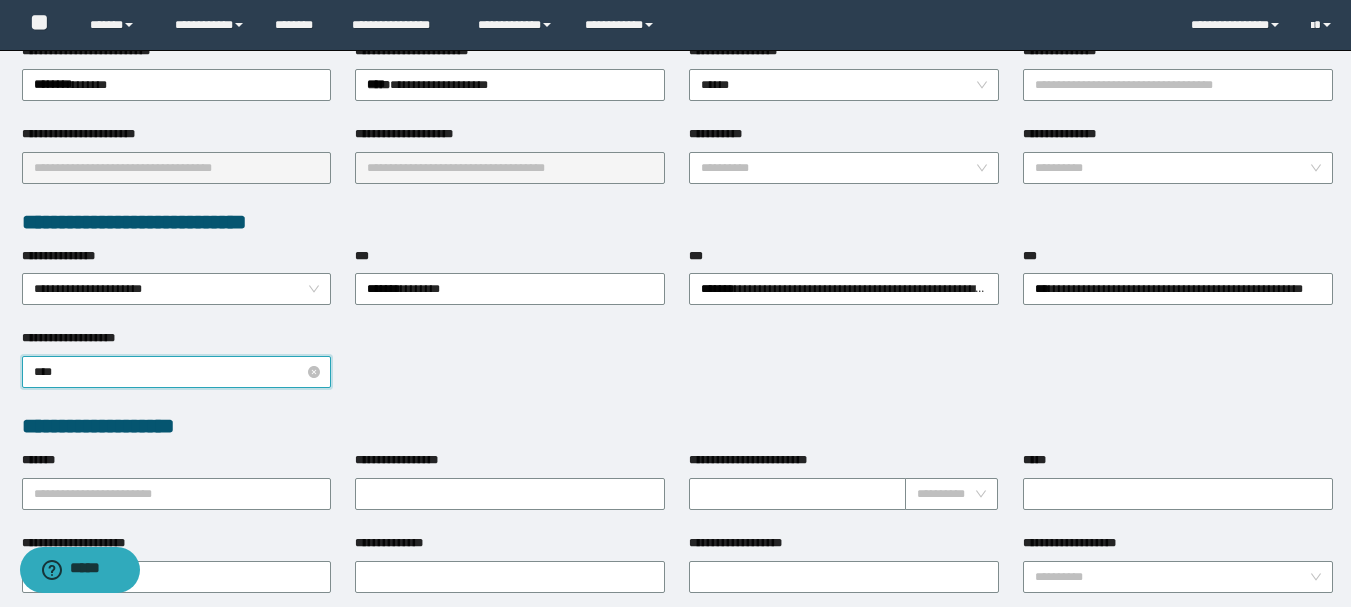type on "*****" 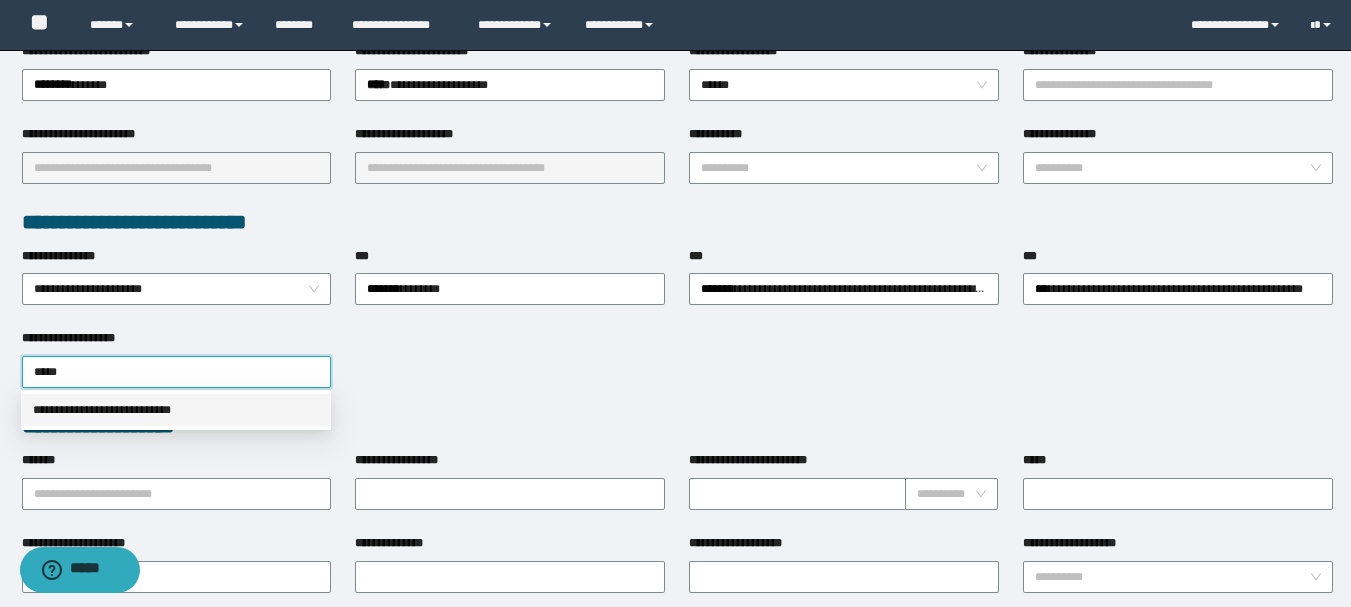 click on "**********" at bounding box center (176, 410) 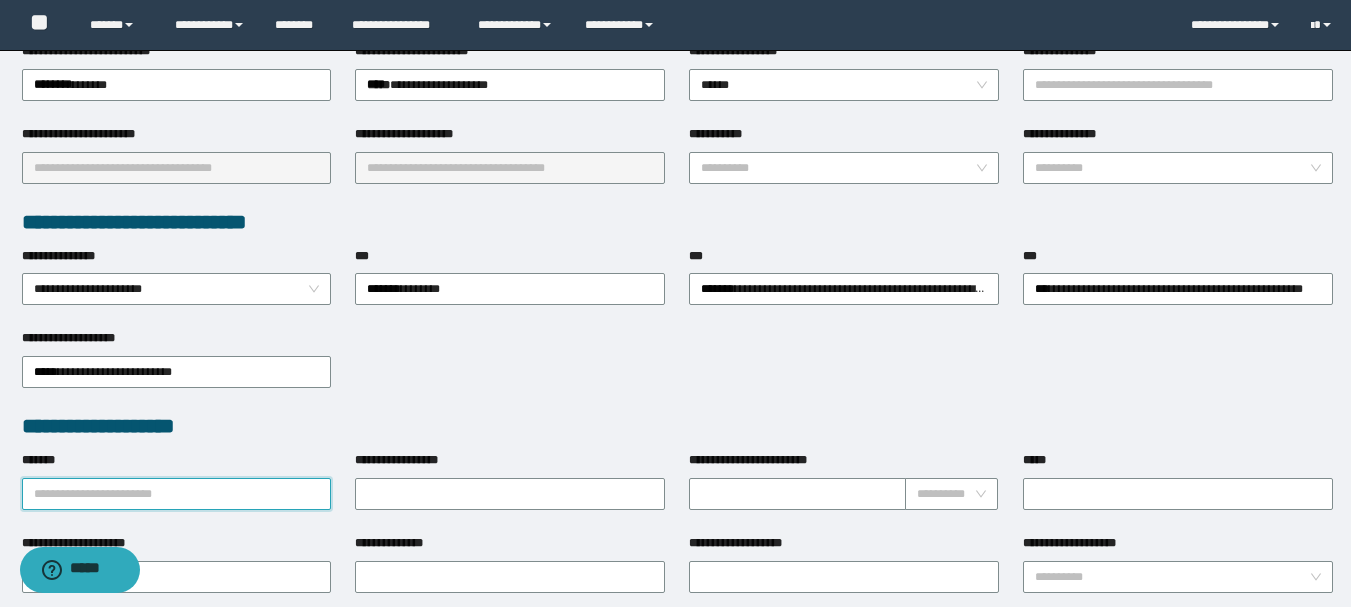 drag, startPoint x: 202, startPoint y: 491, endPoint x: 389, endPoint y: 540, distance: 193.31322 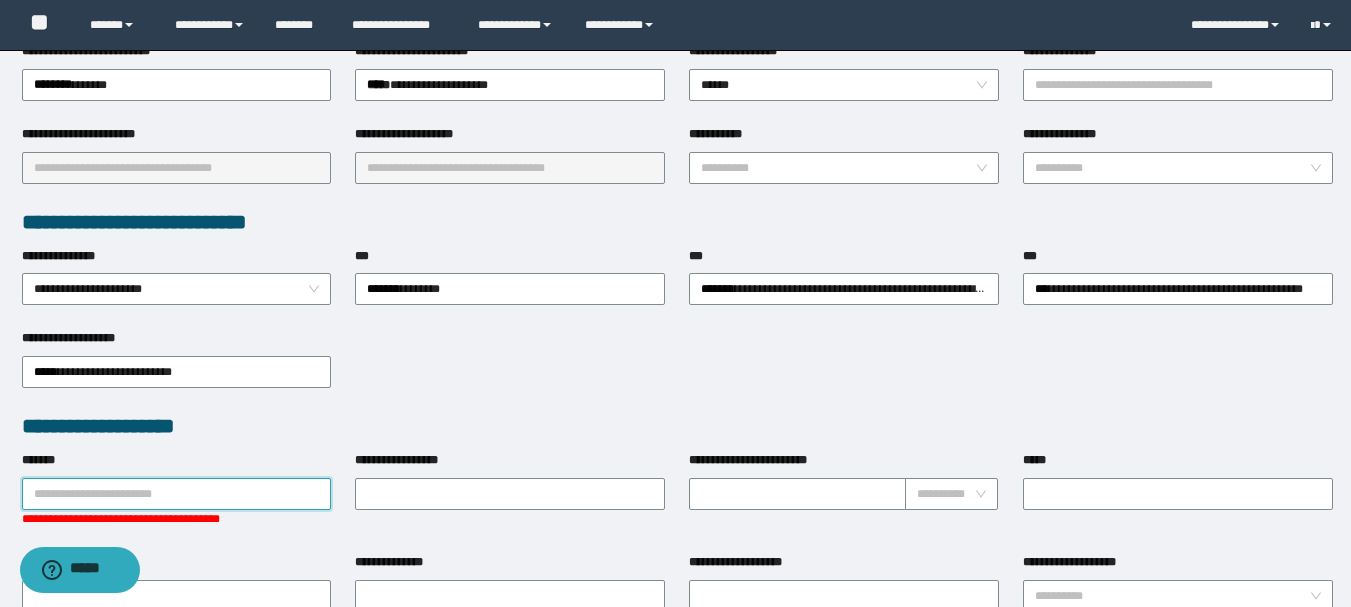 paste on "*********" 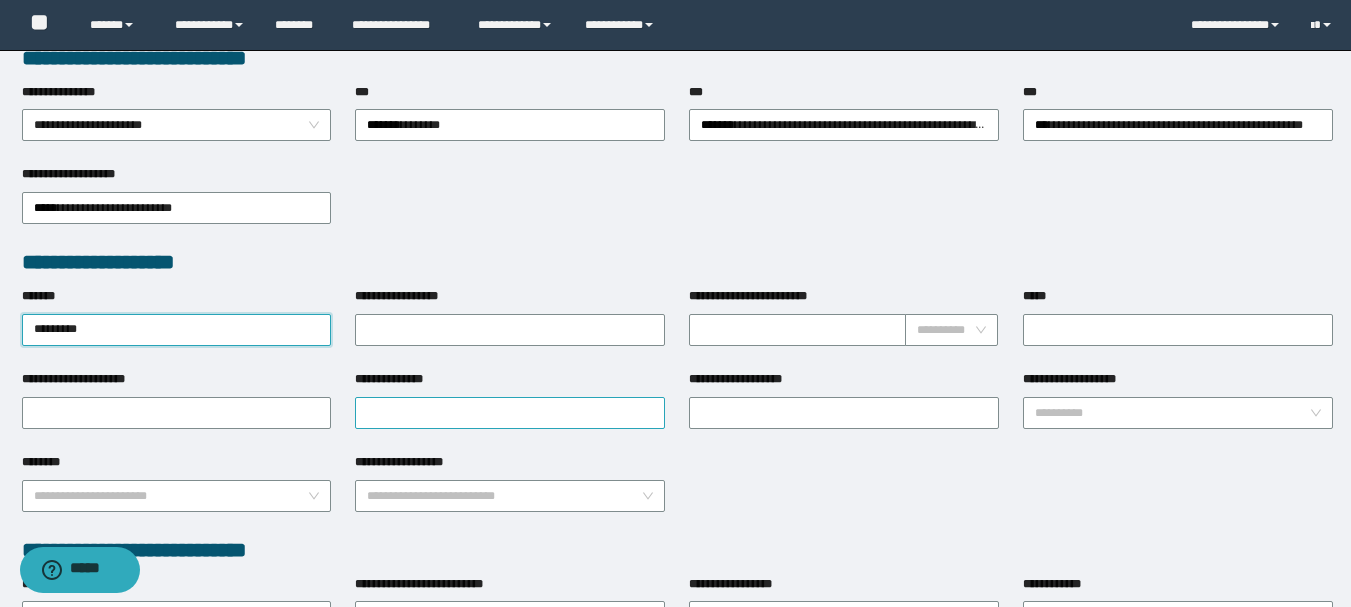 scroll, scrollTop: 600, scrollLeft: 0, axis: vertical 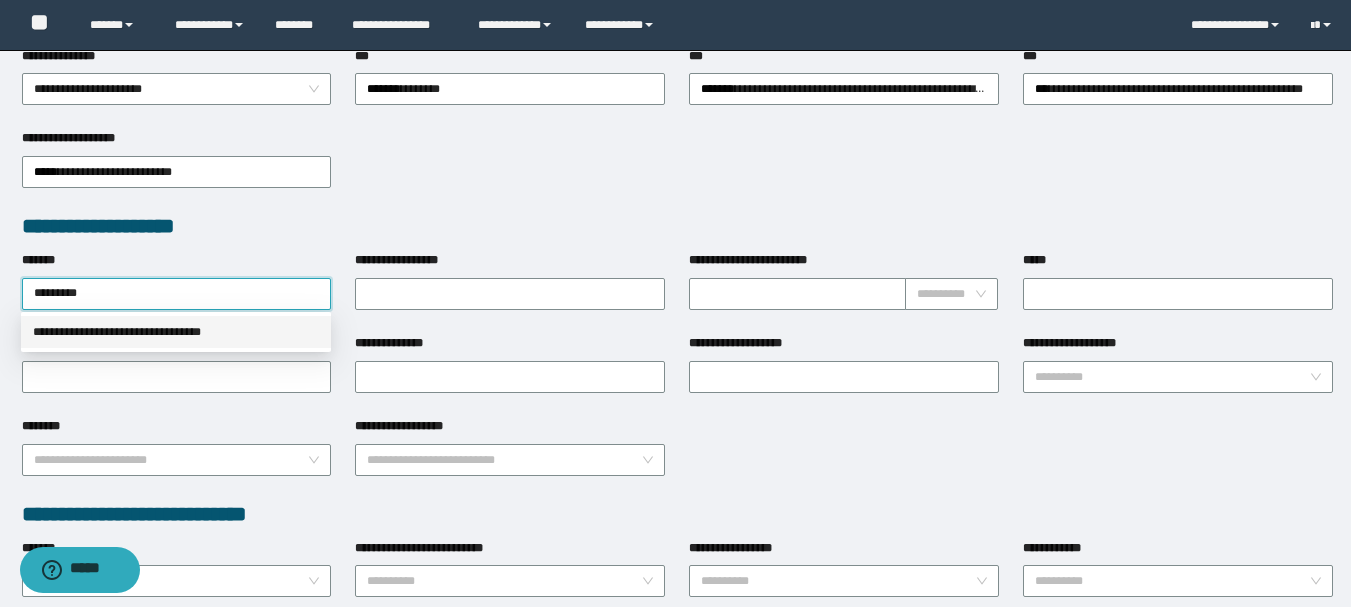 click on "**********" at bounding box center (176, 332) 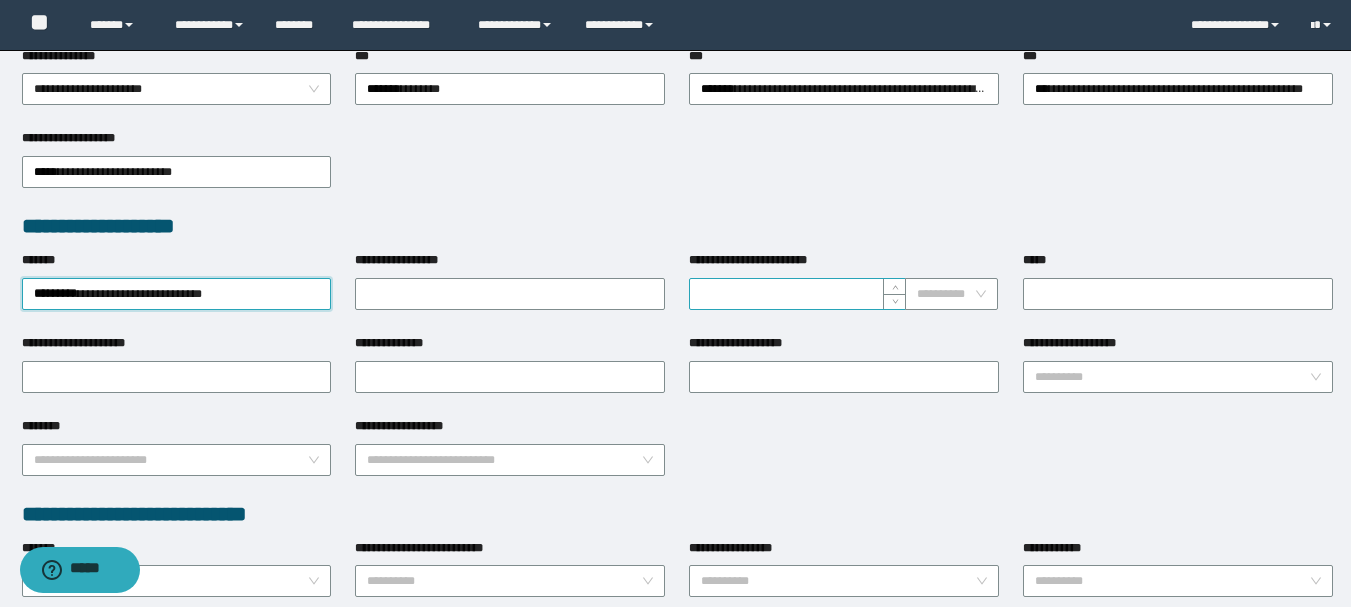 click on "**********" at bounding box center (797, 294) 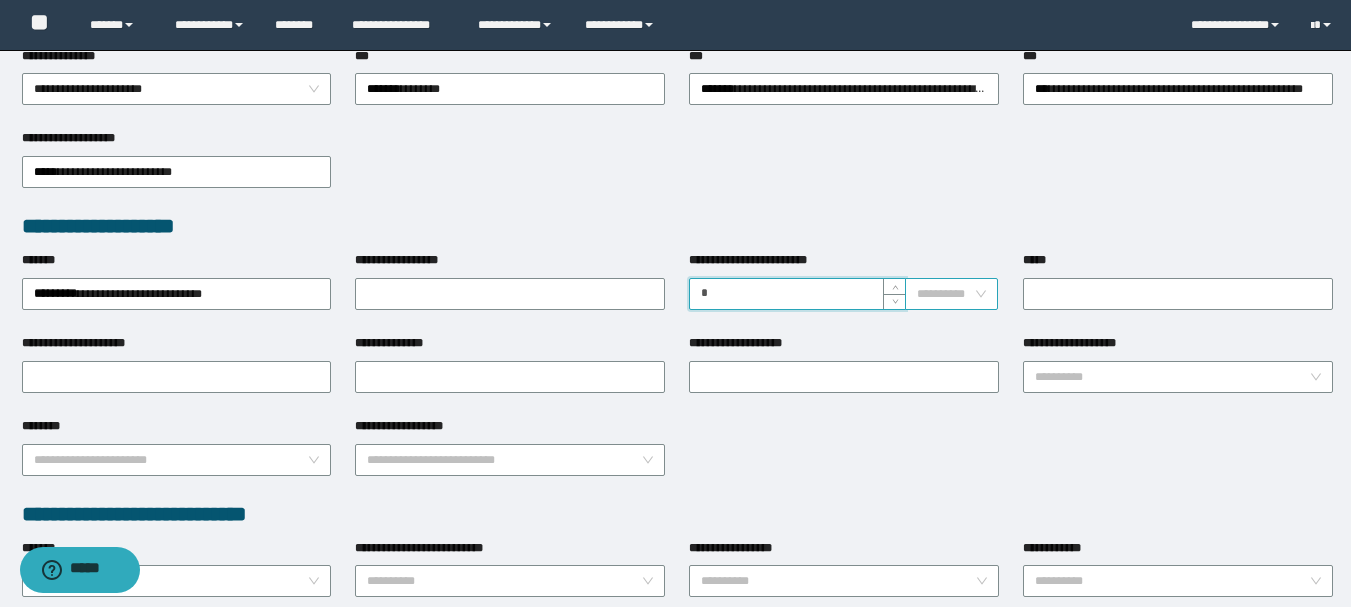 click on "**********" at bounding box center [951, 294] 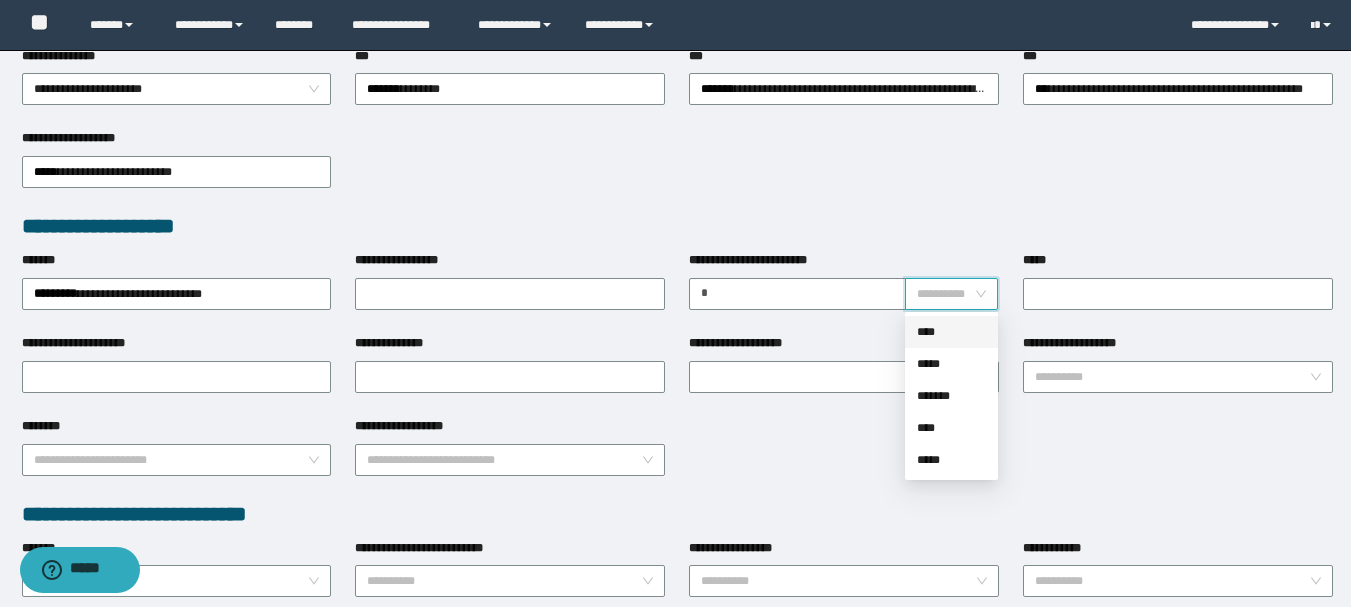 click on "****" at bounding box center (951, 332) 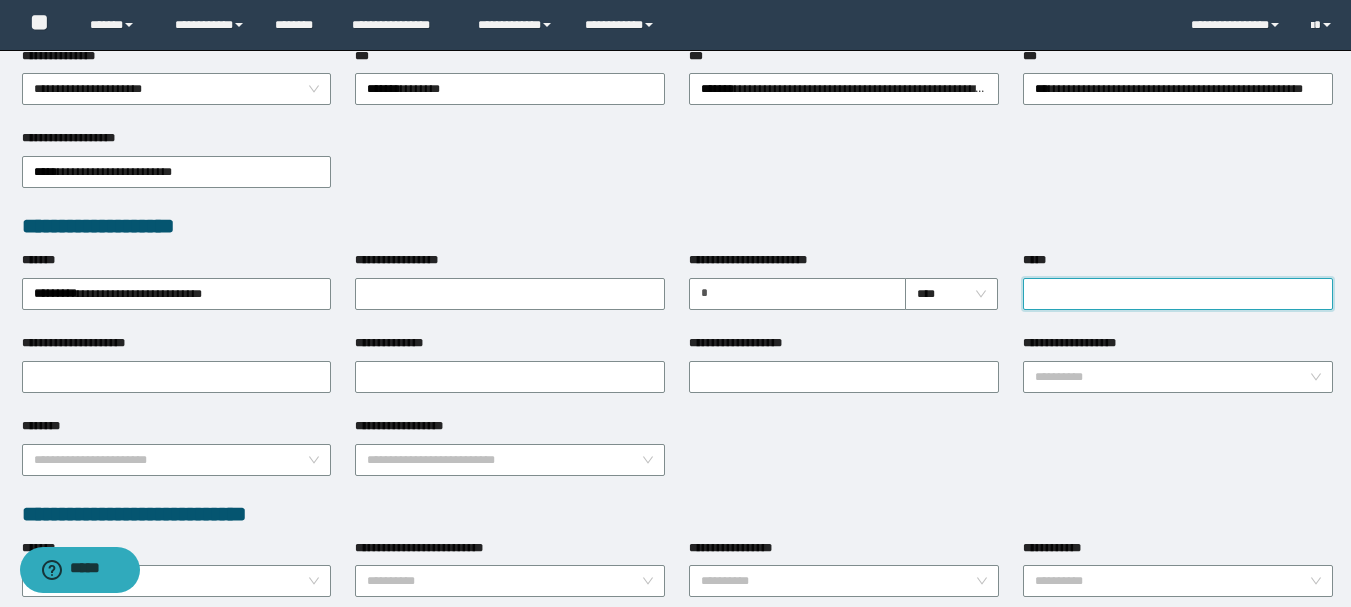 click on "*****" at bounding box center (1178, 294) 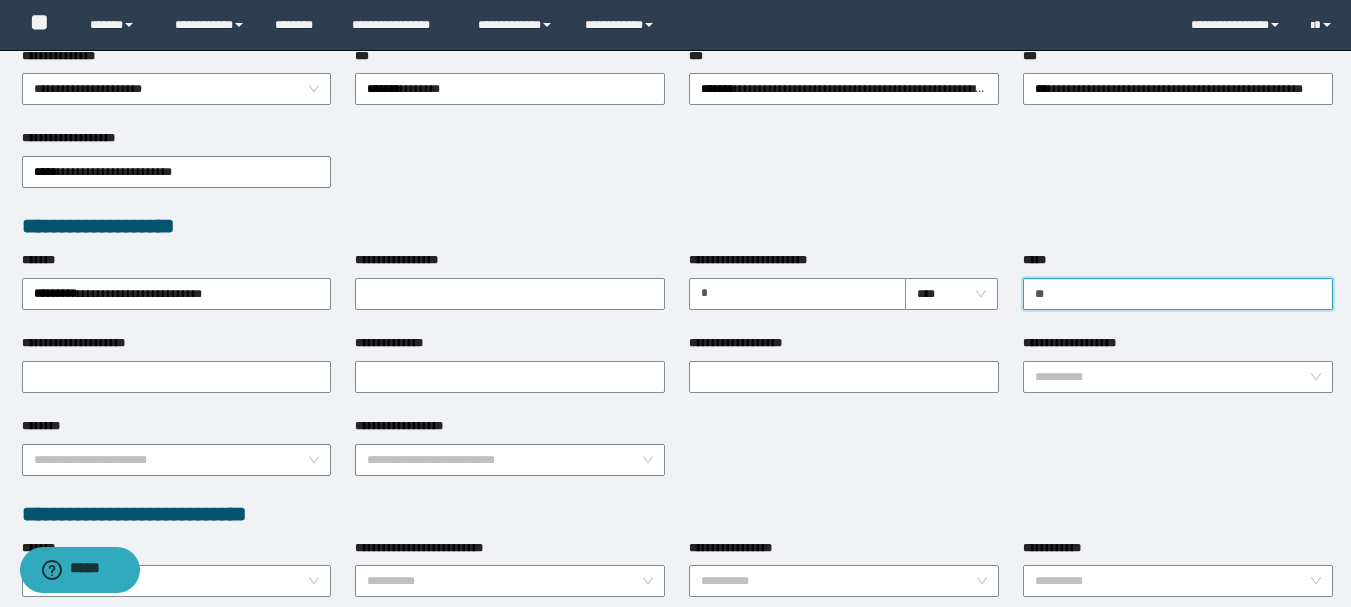 type on "*" 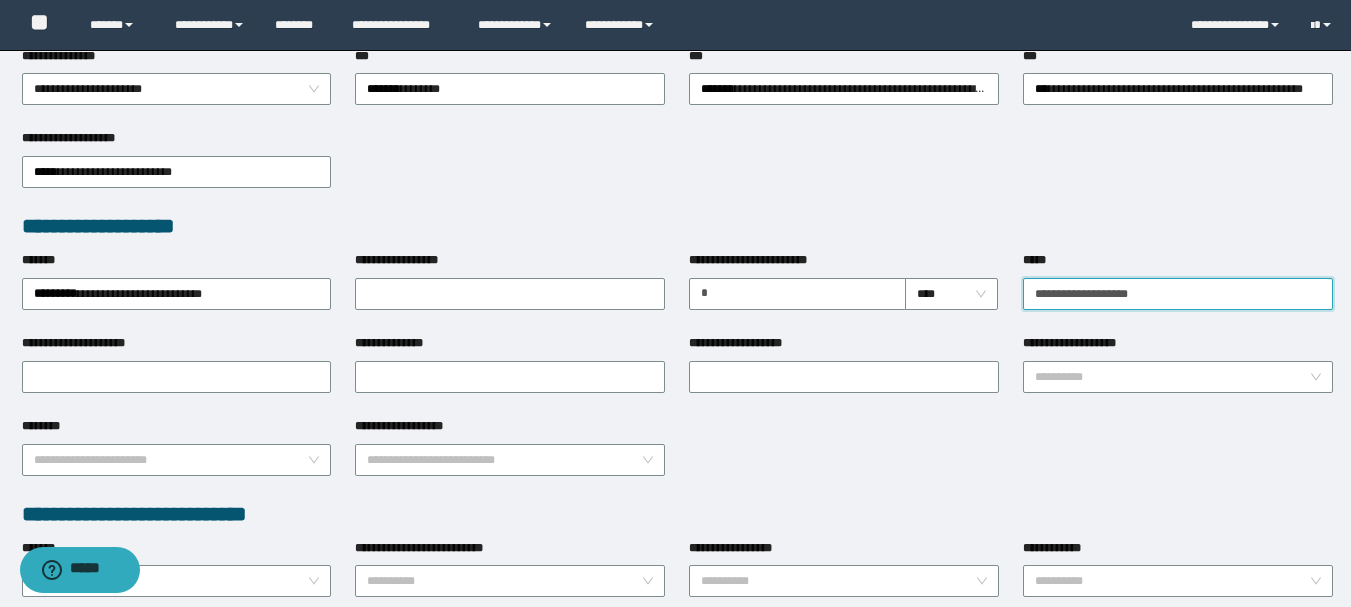 drag, startPoint x: 1180, startPoint y: 286, endPoint x: 962, endPoint y: 334, distance: 223.22186 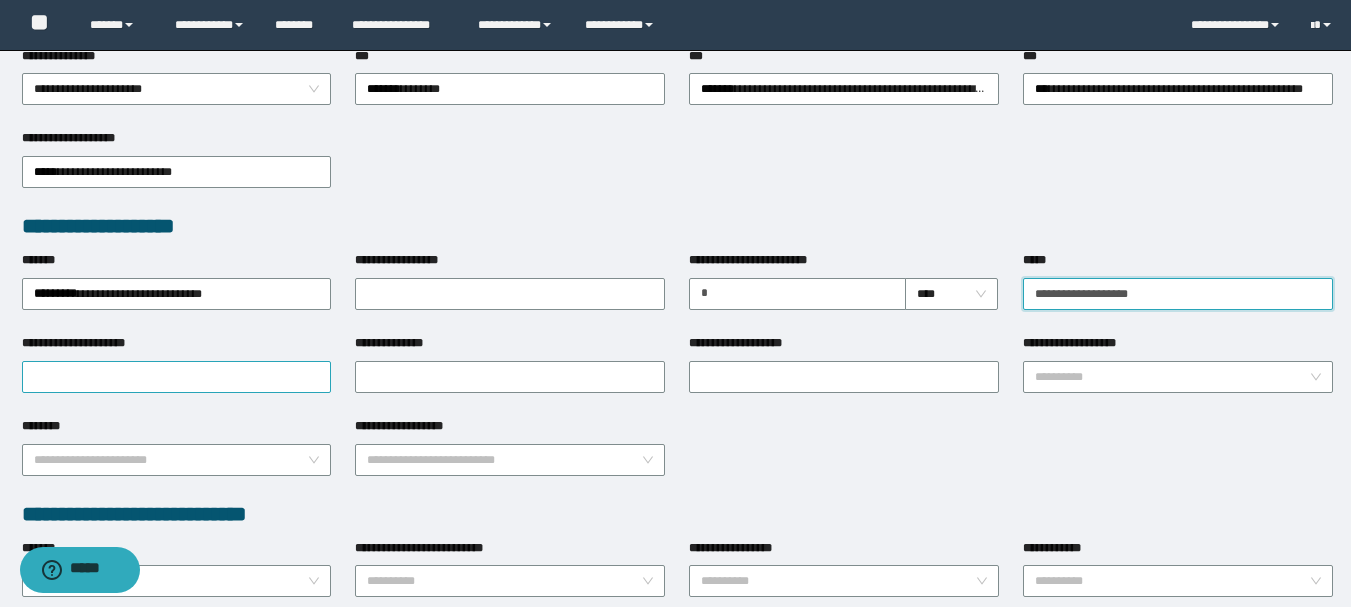 type on "**********" 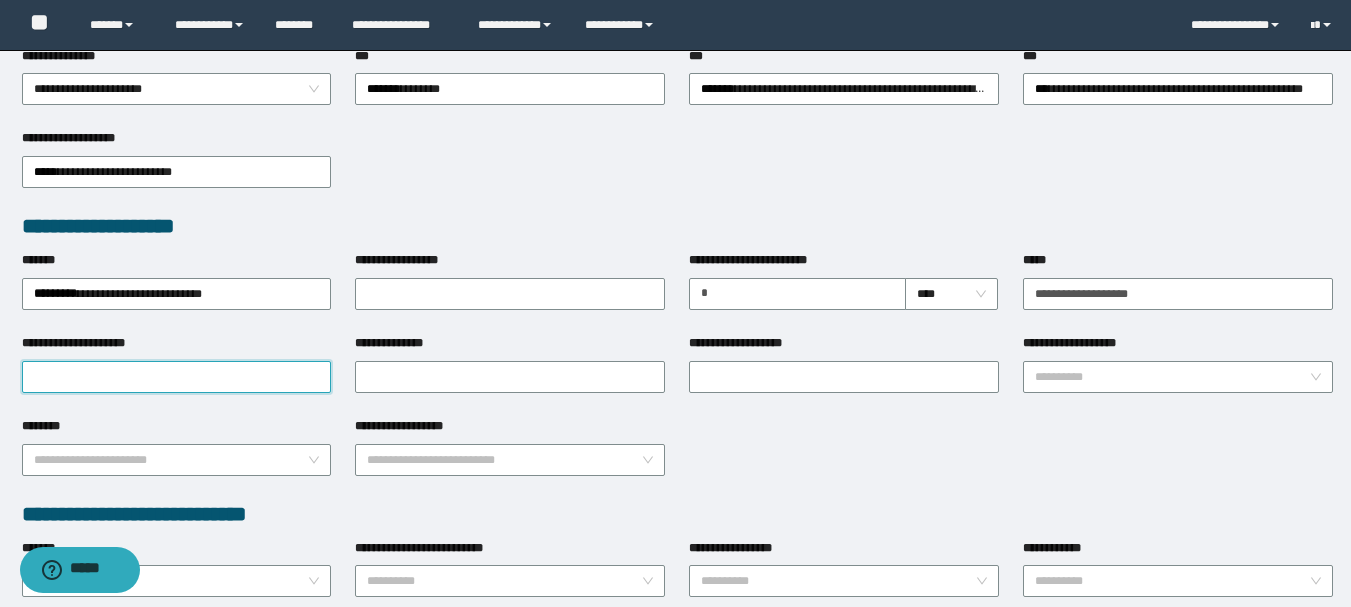 click on "**********" at bounding box center (177, 377) 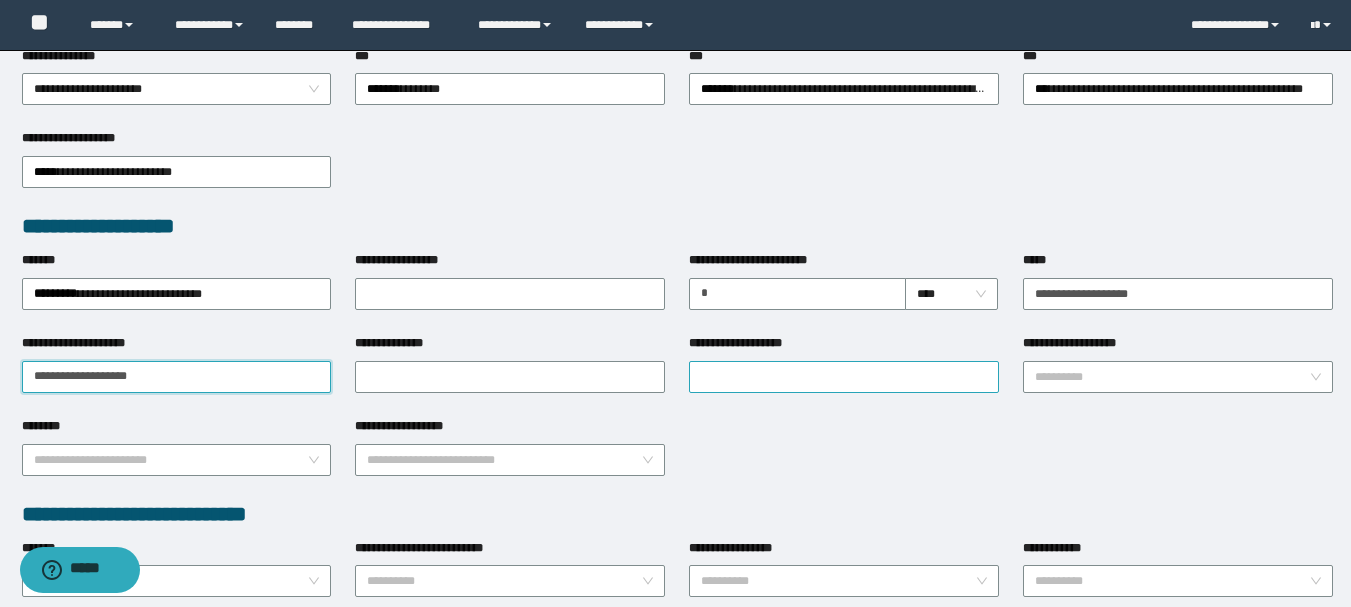 type on "**********" 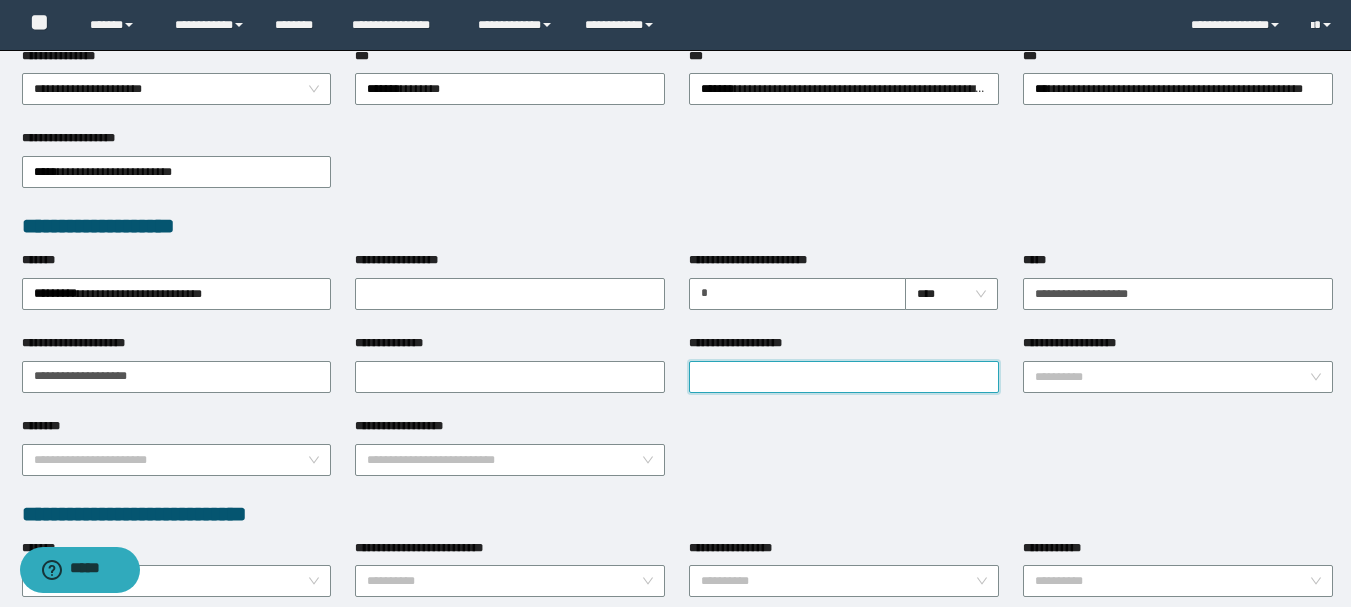 click on "**********" at bounding box center [844, 377] 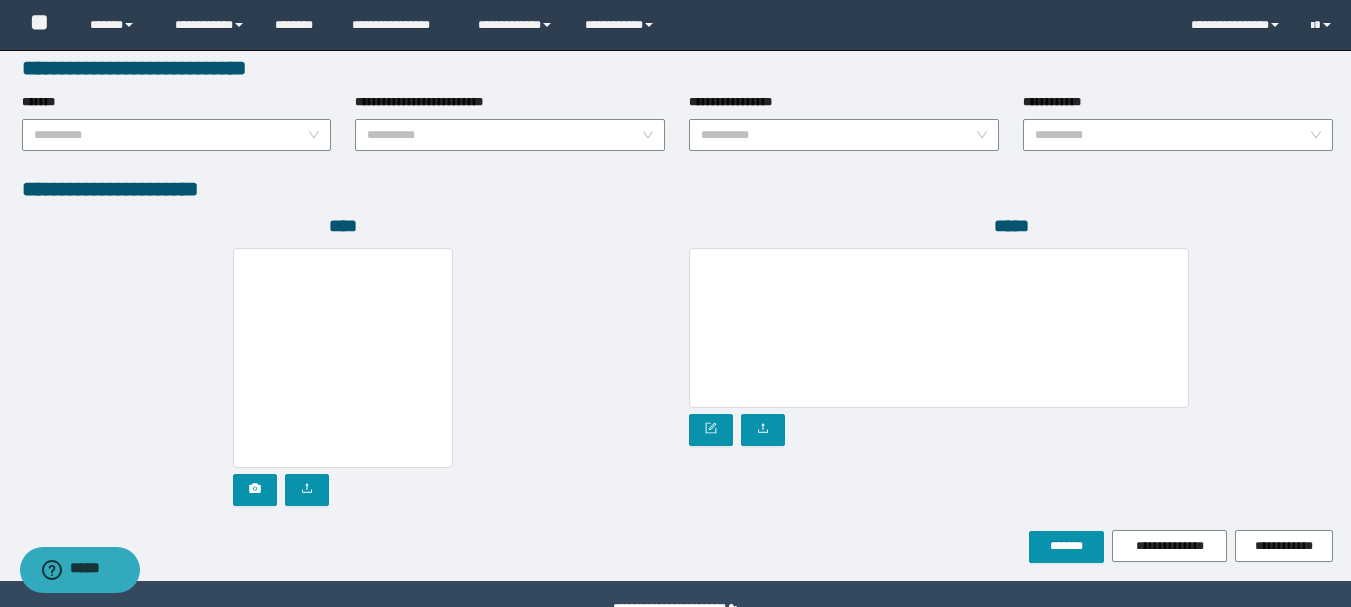 scroll, scrollTop: 1096, scrollLeft: 0, axis: vertical 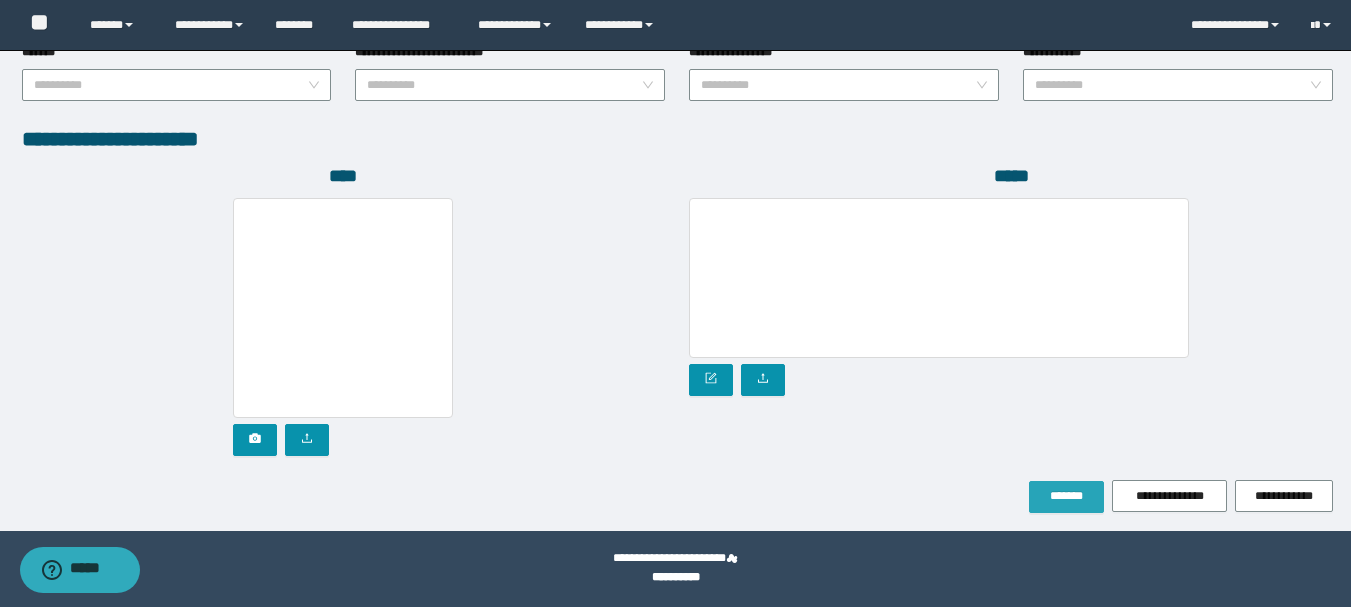 type on "**********" 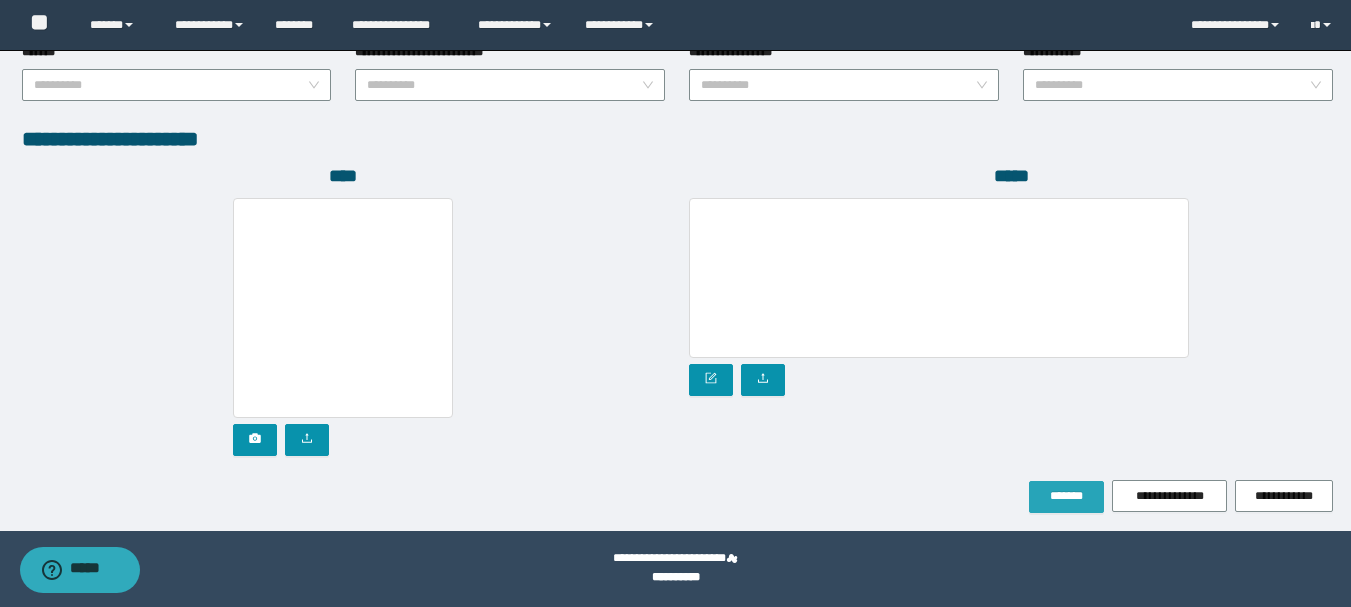 click on "*******" at bounding box center (1066, 496) 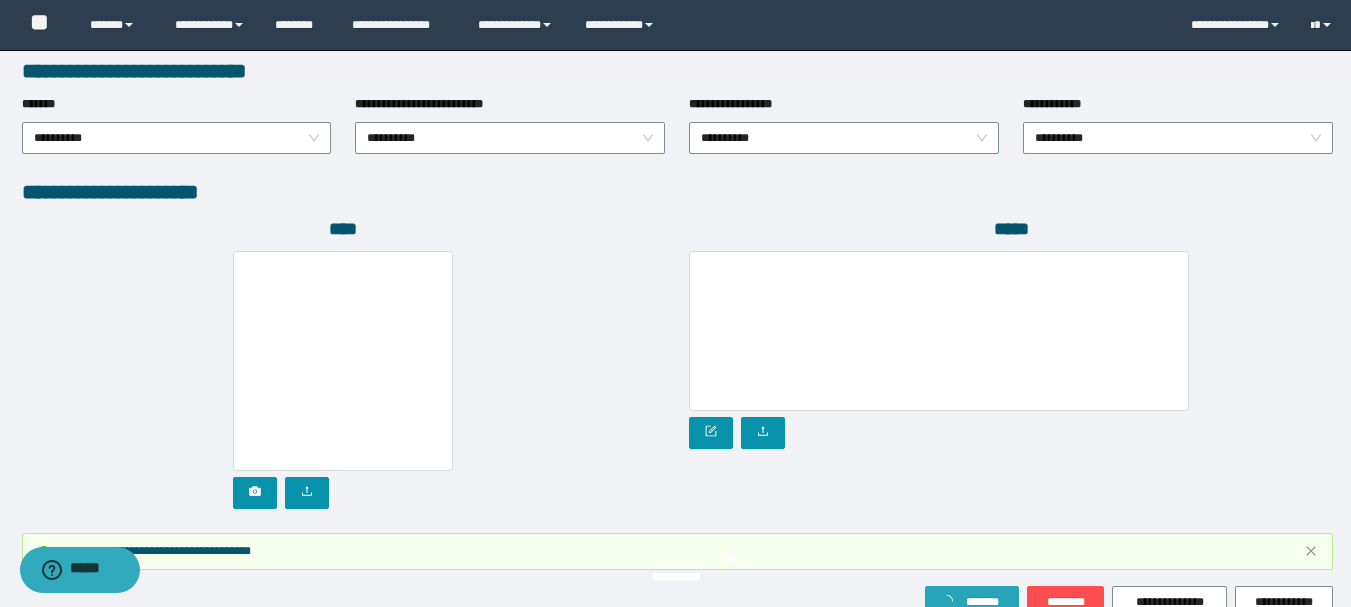 scroll, scrollTop: 1149, scrollLeft: 0, axis: vertical 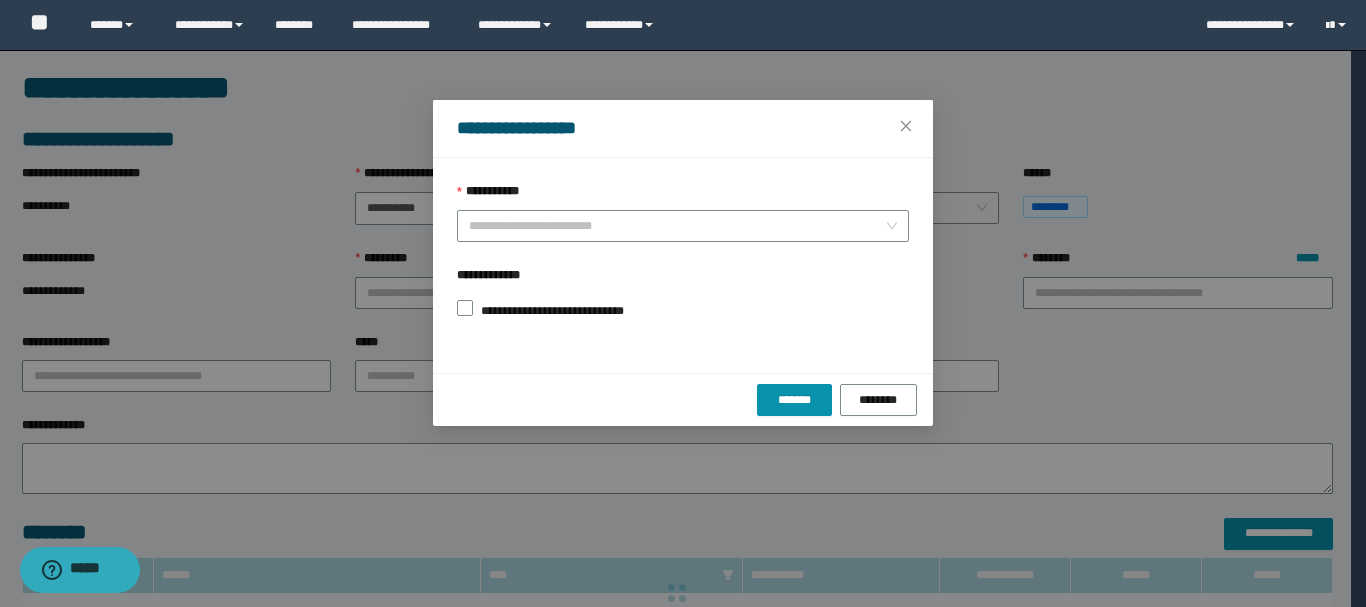 type on "**" 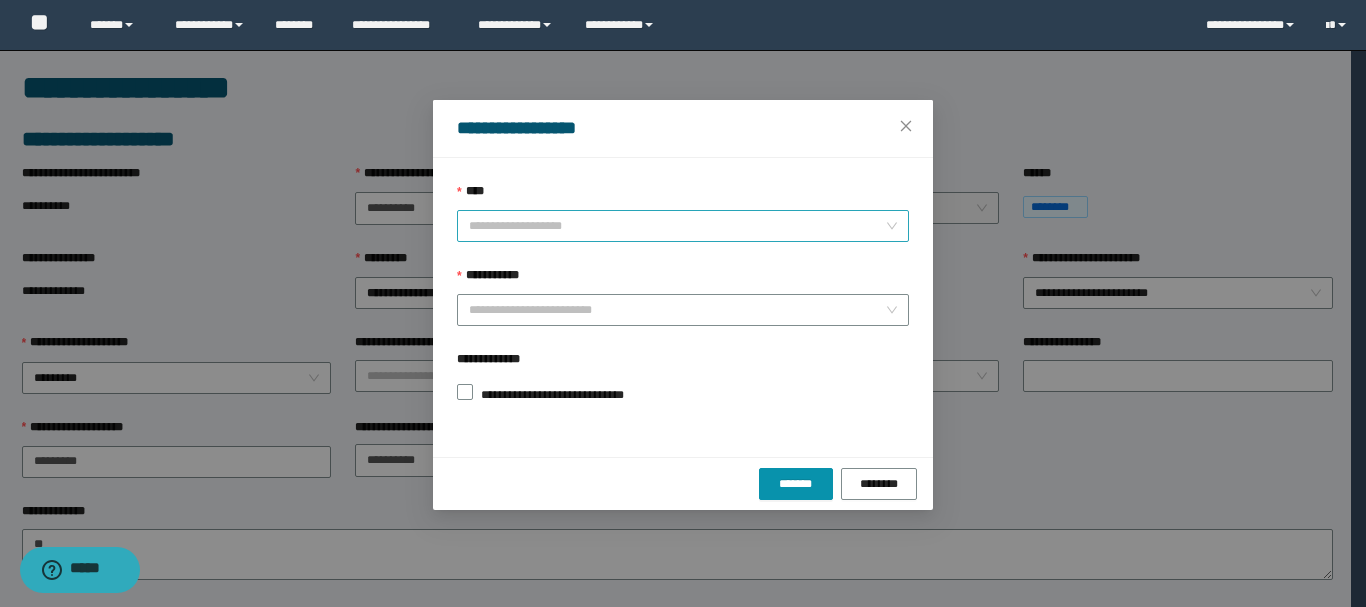 click on "****" at bounding box center [677, 226] 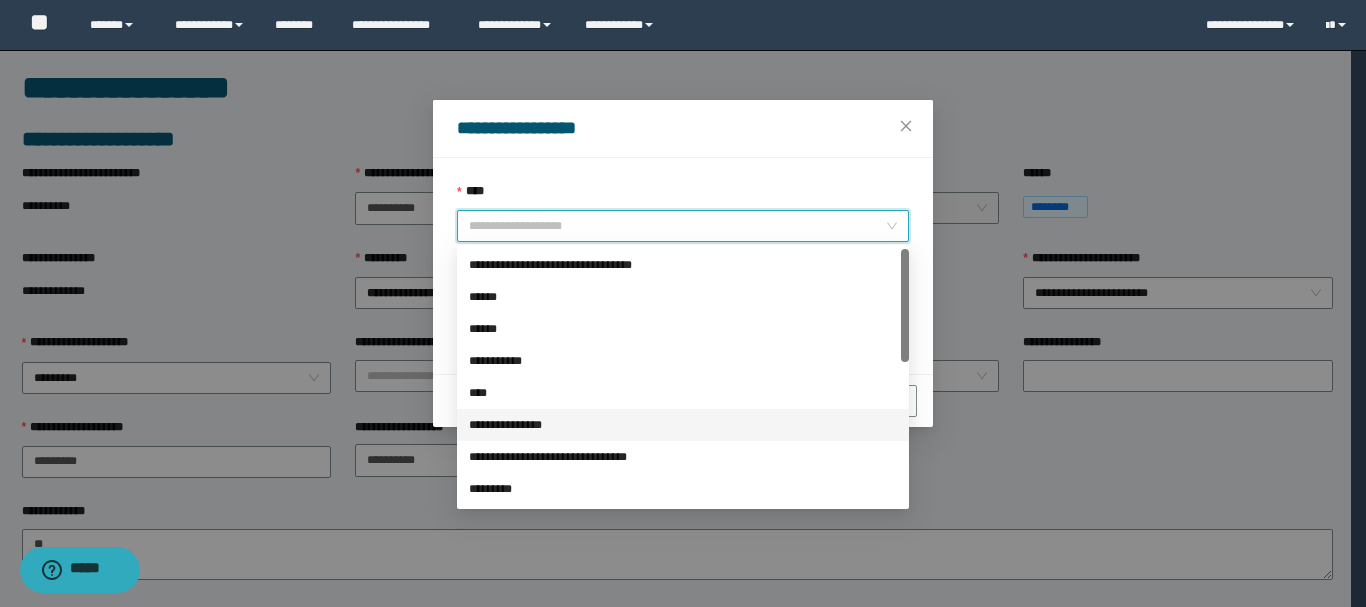 click on "**********" at bounding box center [683, 425] 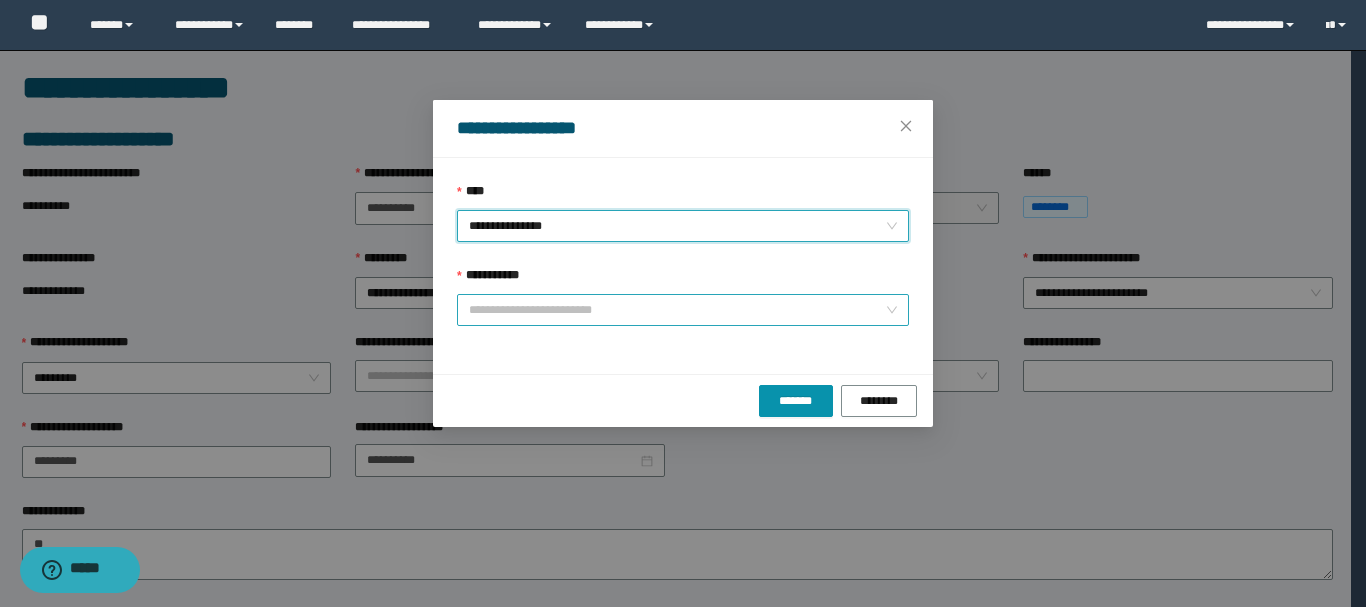 click on "**********" at bounding box center [677, 310] 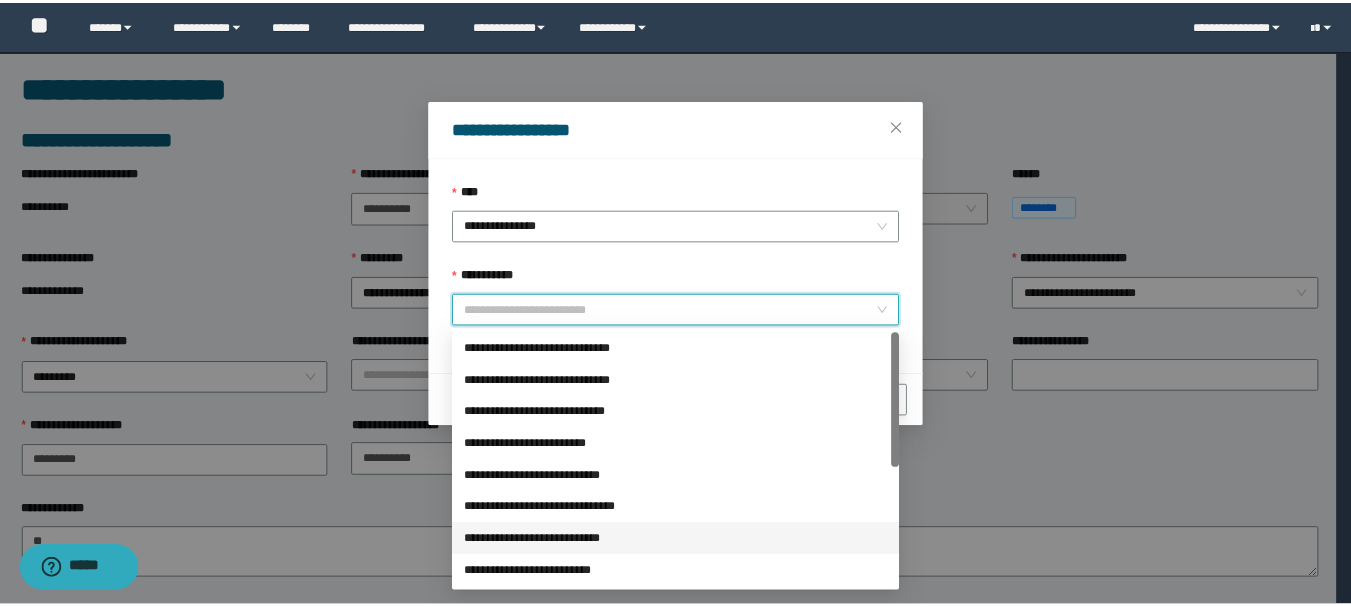 scroll, scrollTop: 100, scrollLeft: 0, axis: vertical 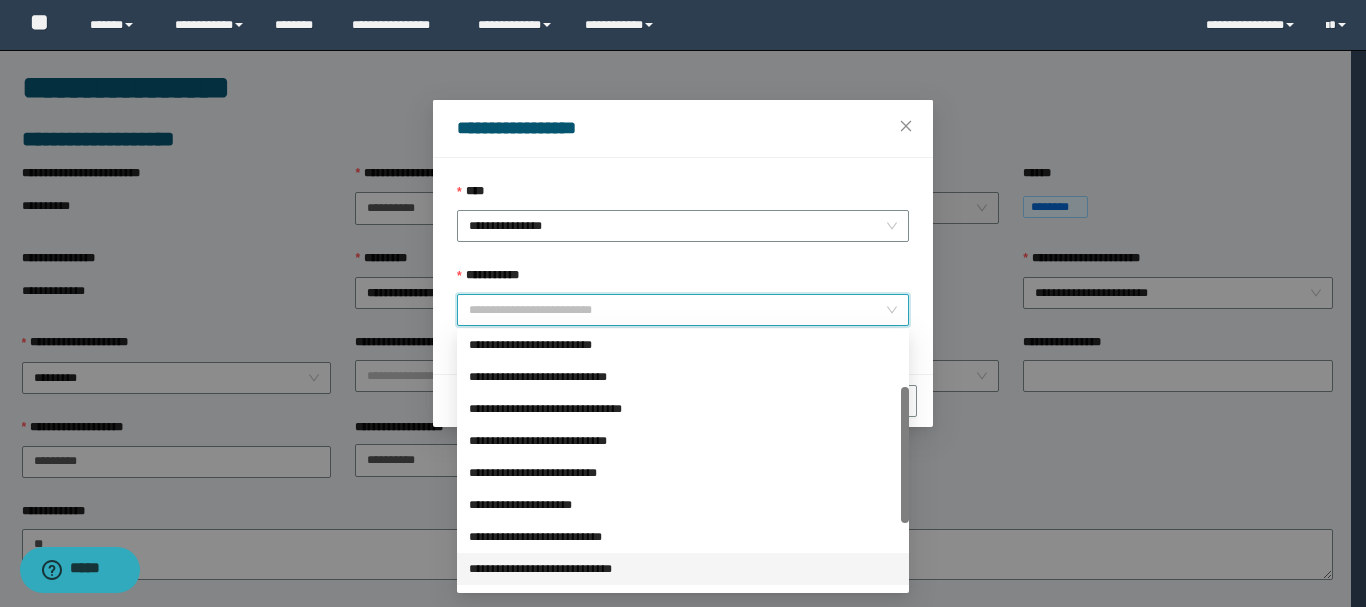 click on "**********" at bounding box center (683, 569) 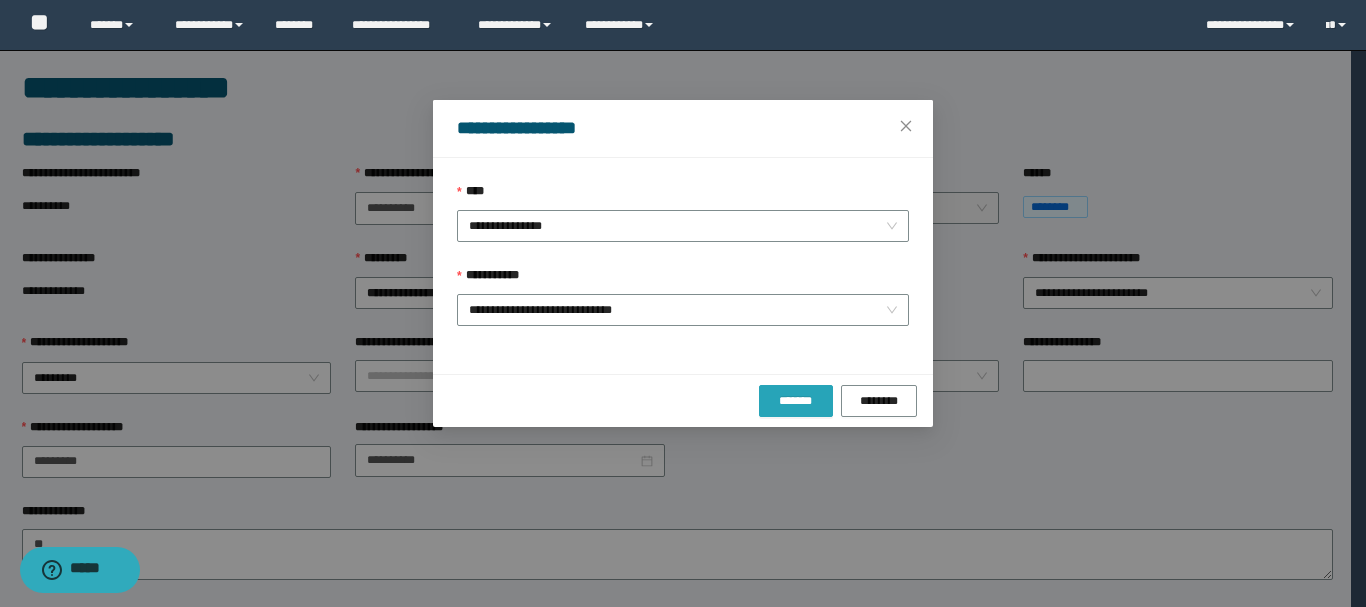 click on "*******" at bounding box center [796, 401] 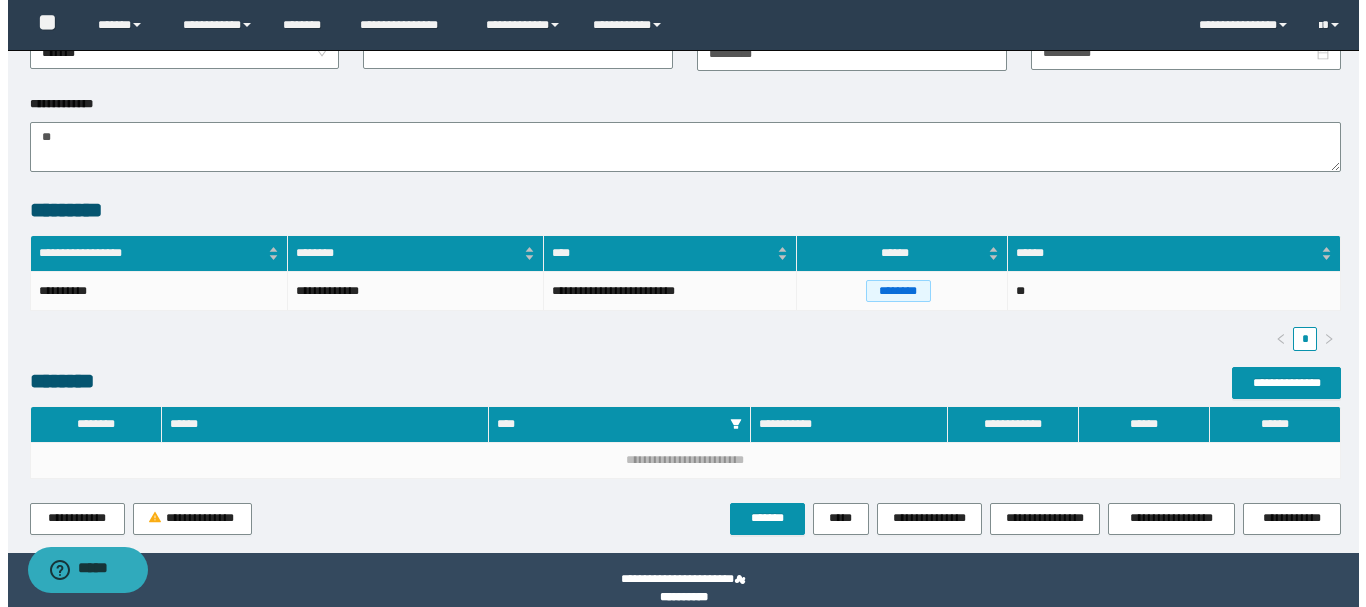 scroll, scrollTop: 480, scrollLeft: 0, axis: vertical 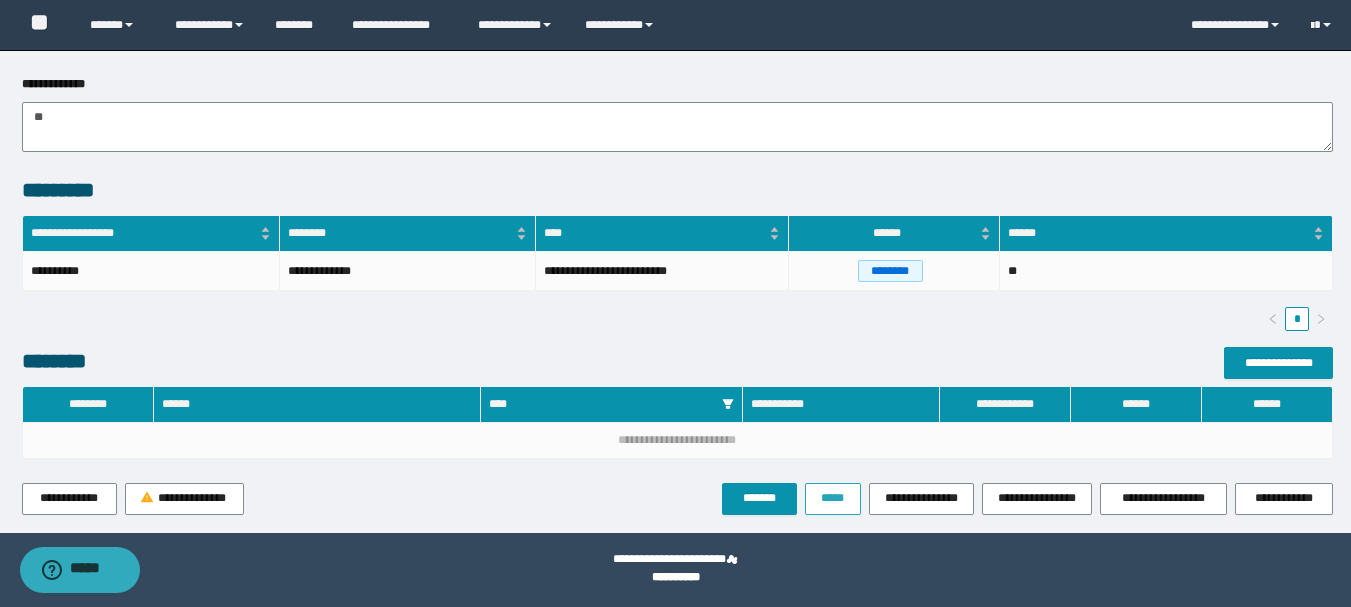 click on "*****" at bounding box center [833, 498] 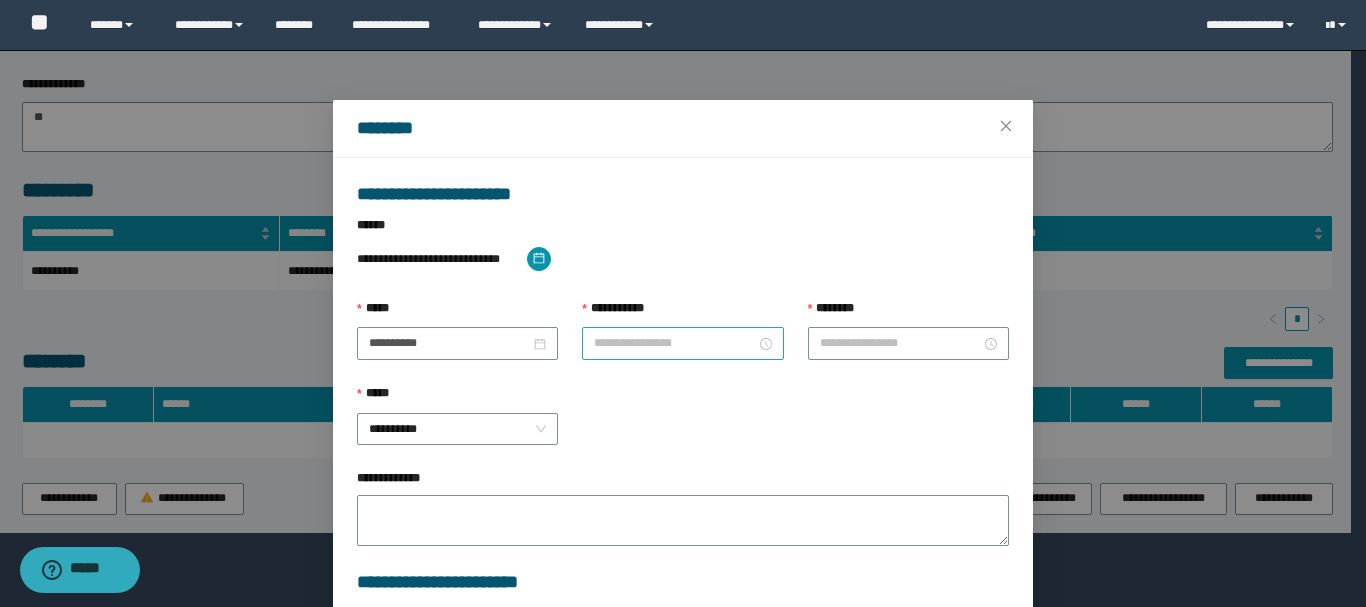 click on "**********" at bounding box center [674, 343] 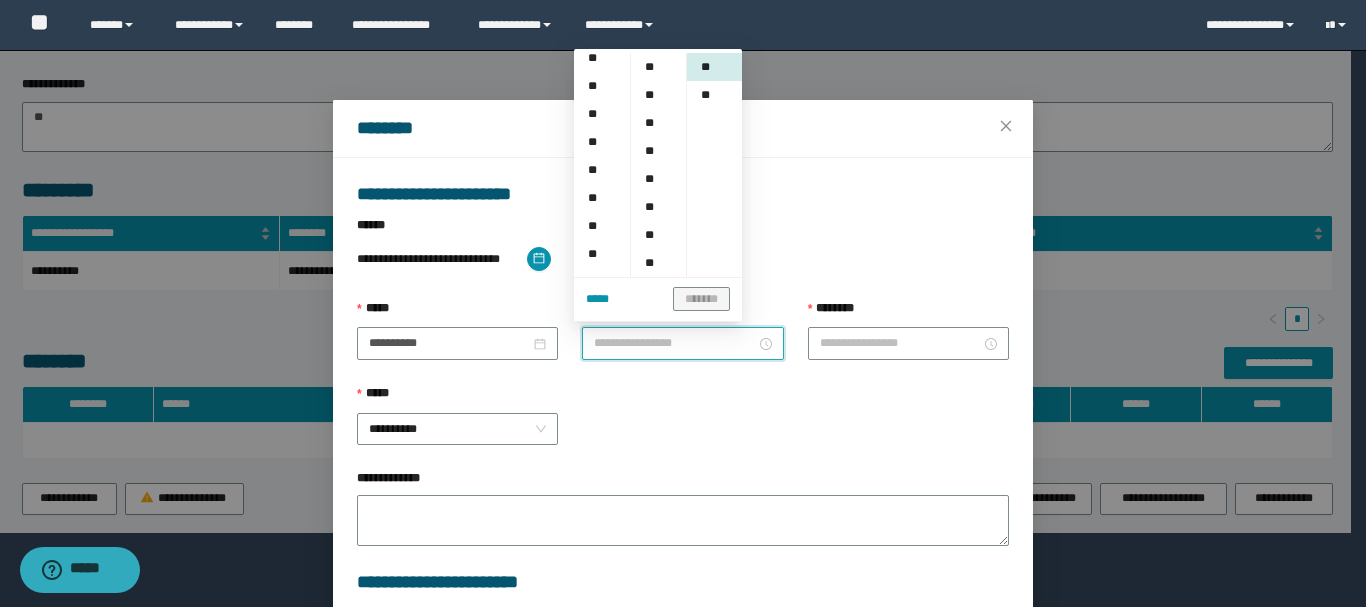 scroll, scrollTop: 100, scrollLeft: 0, axis: vertical 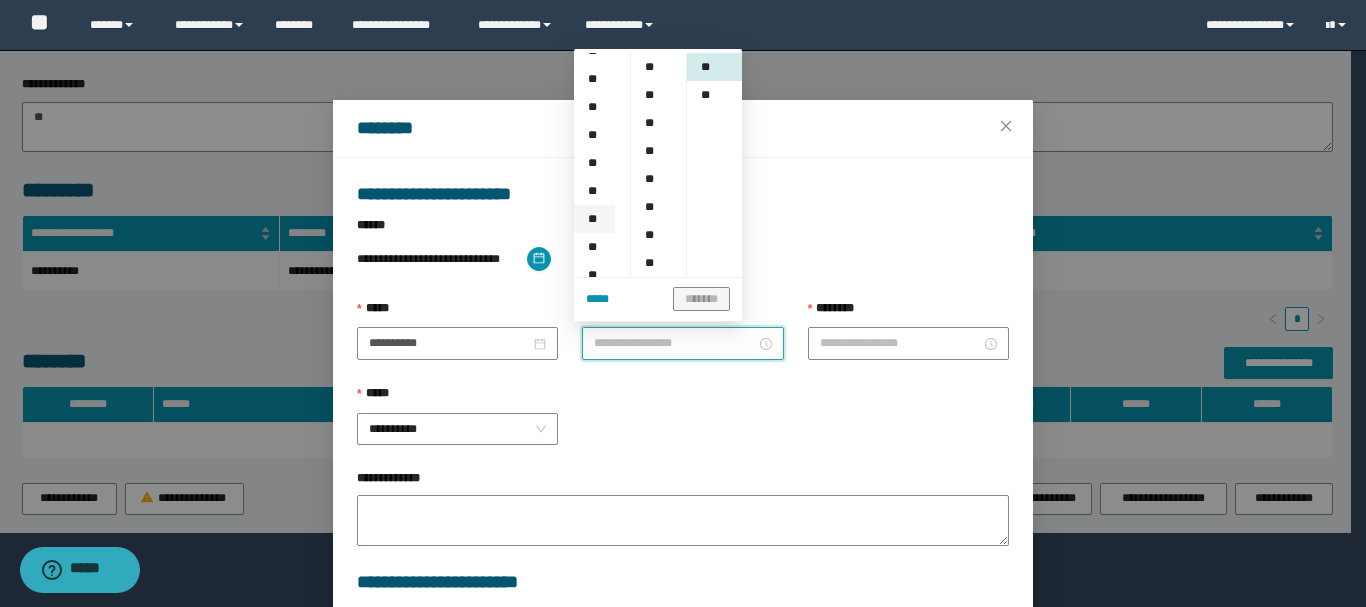 click on "**" at bounding box center (594, 219) 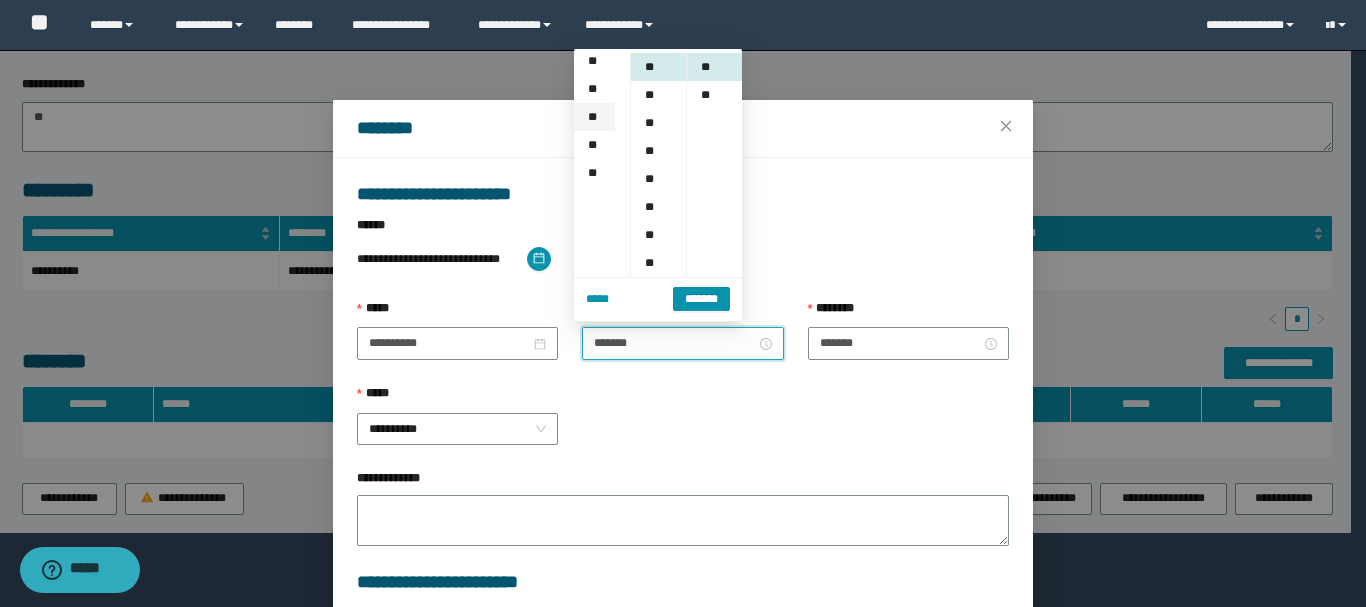 scroll, scrollTop: 252, scrollLeft: 0, axis: vertical 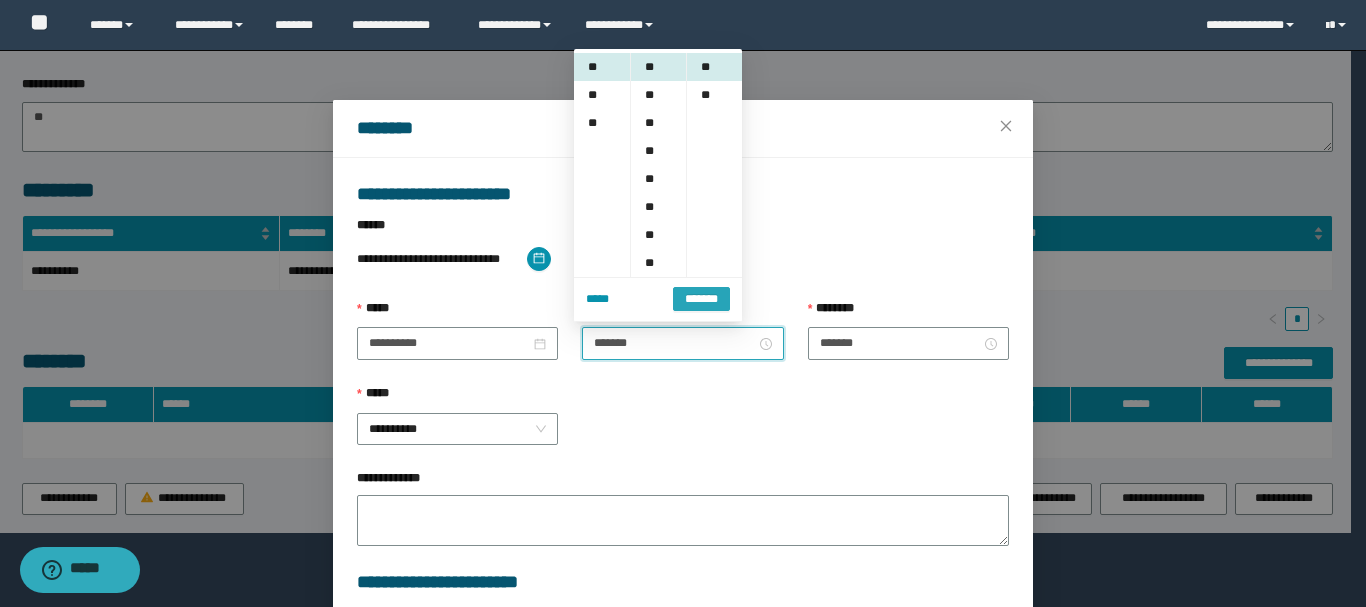 click on "*******" at bounding box center [701, 299] 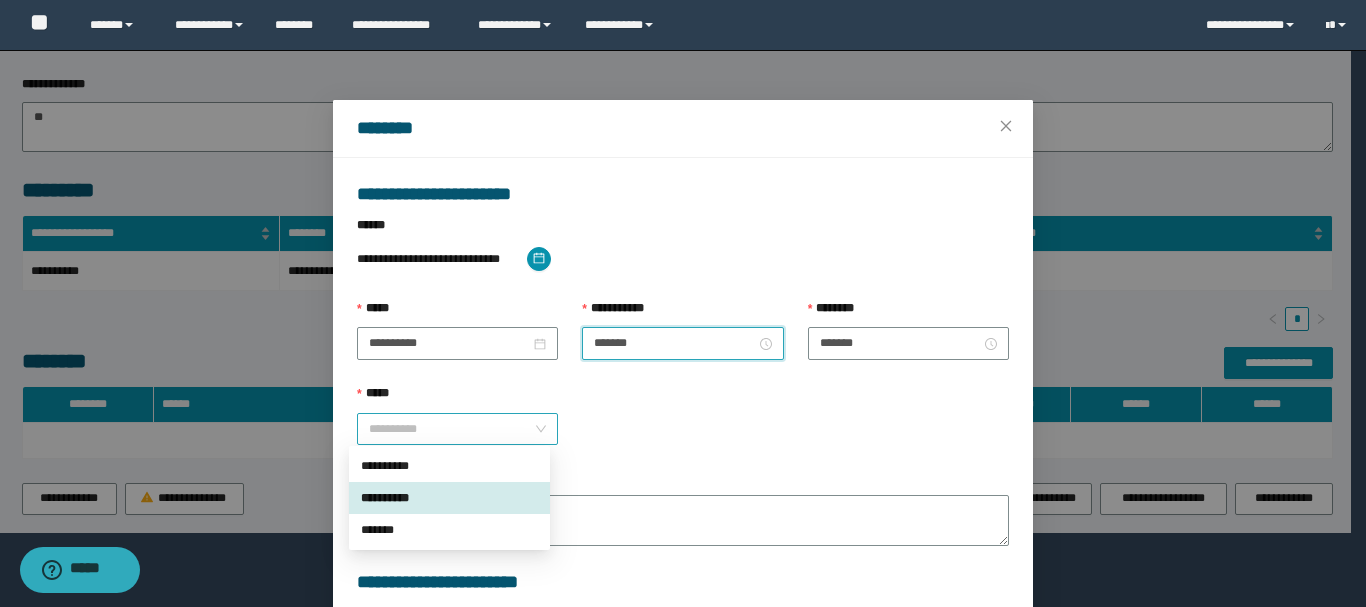 click on "**********" at bounding box center (457, 429) 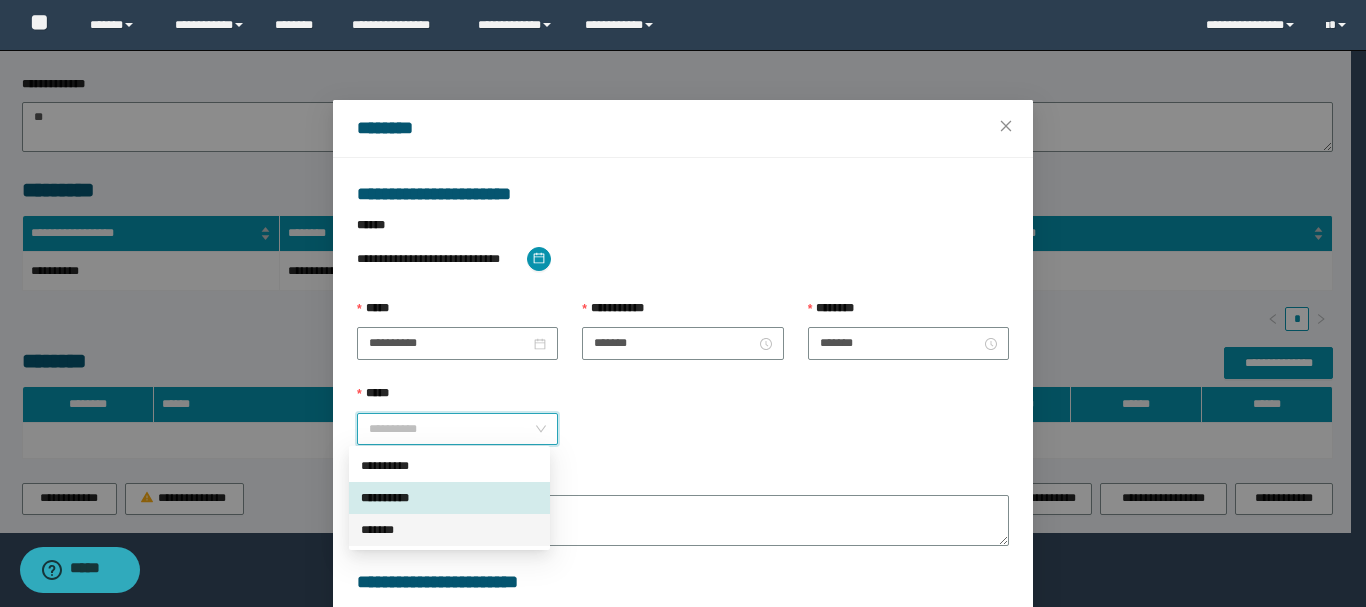 click on "*******" at bounding box center [449, 530] 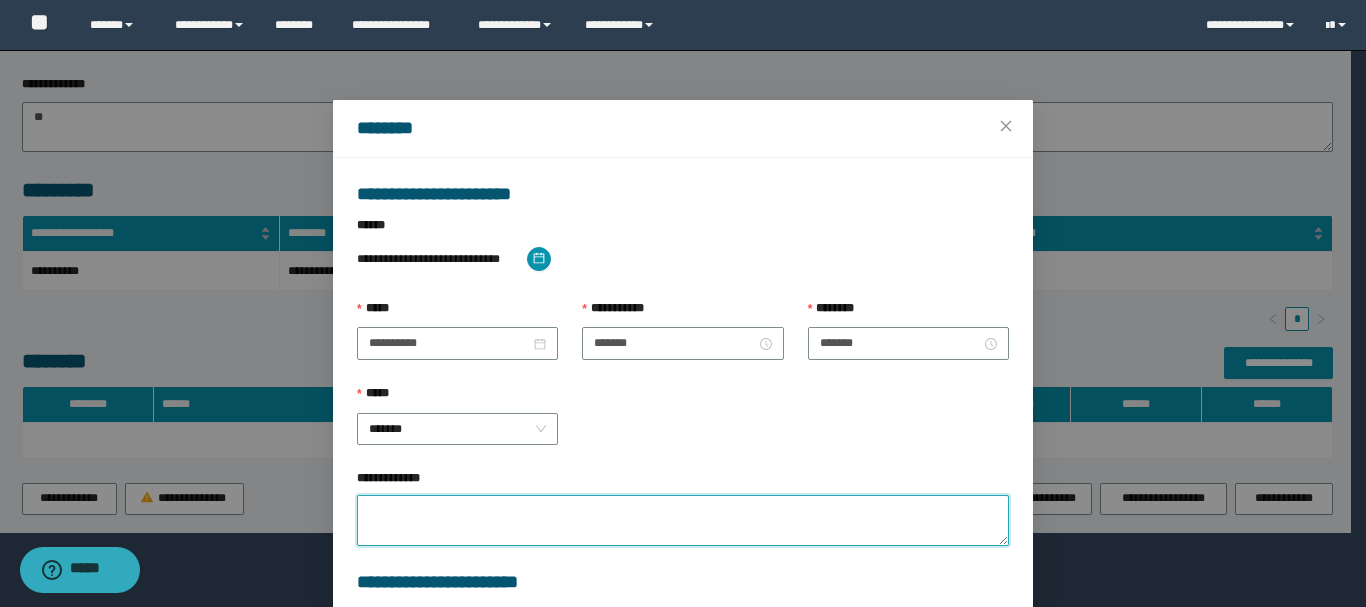 click on "**********" at bounding box center (683, 520) 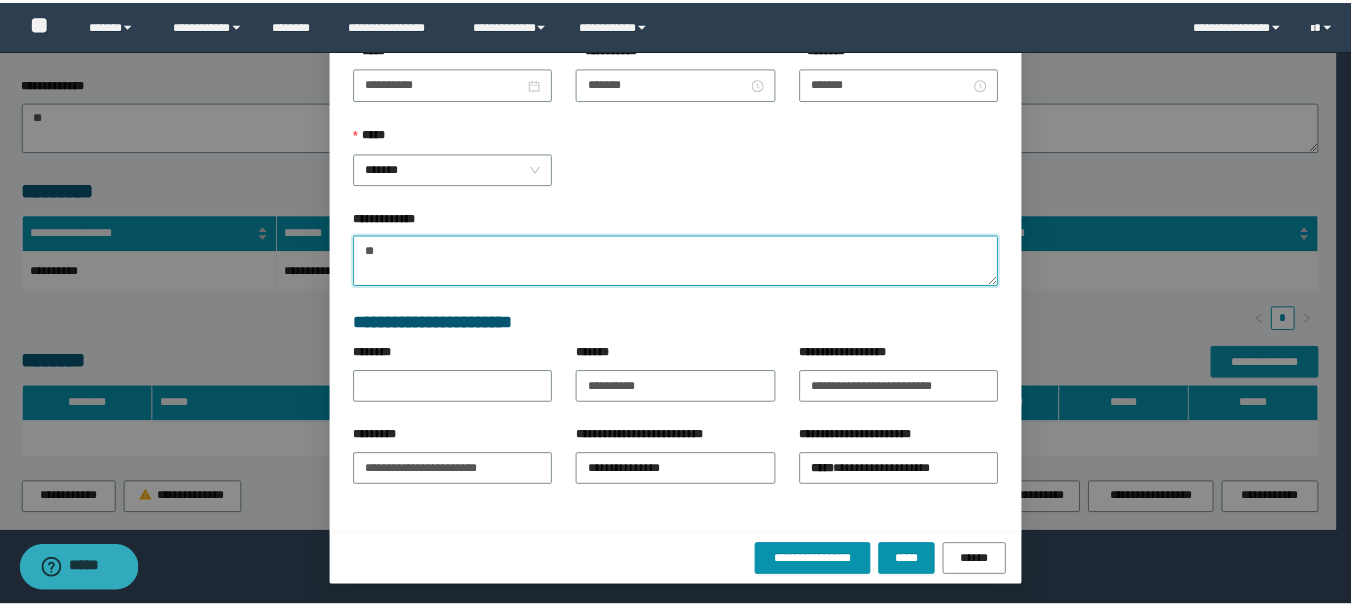 scroll, scrollTop: 263, scrollLeft: 0, axis: vertical 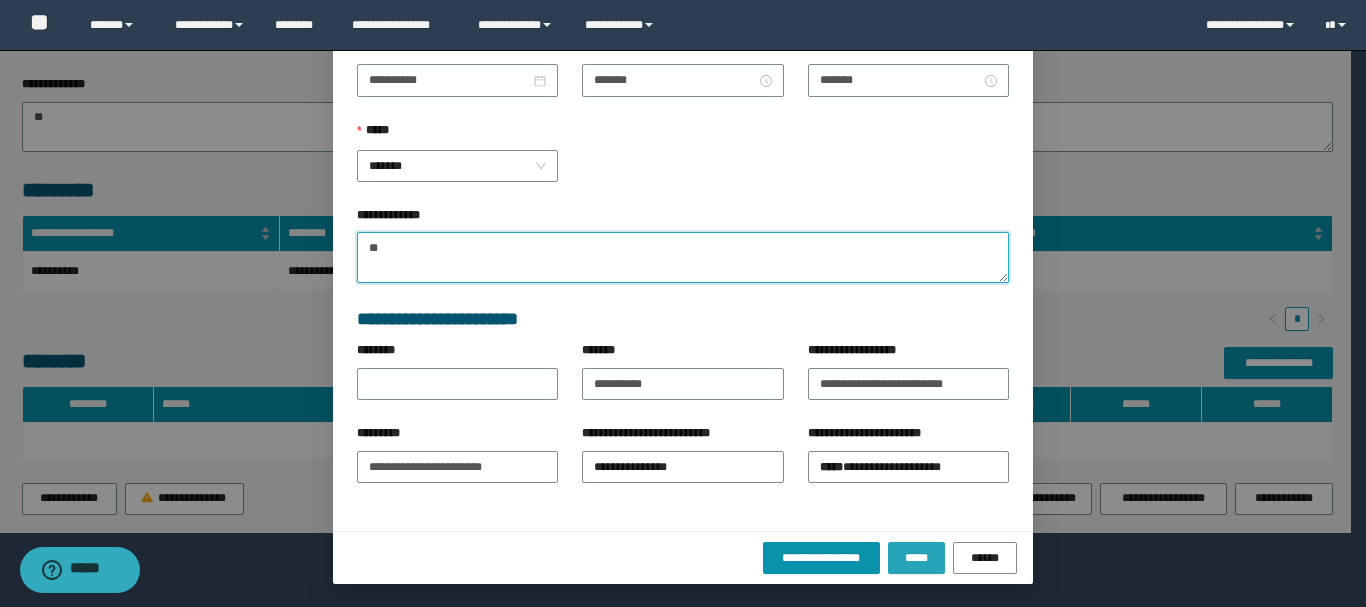 type on "**" 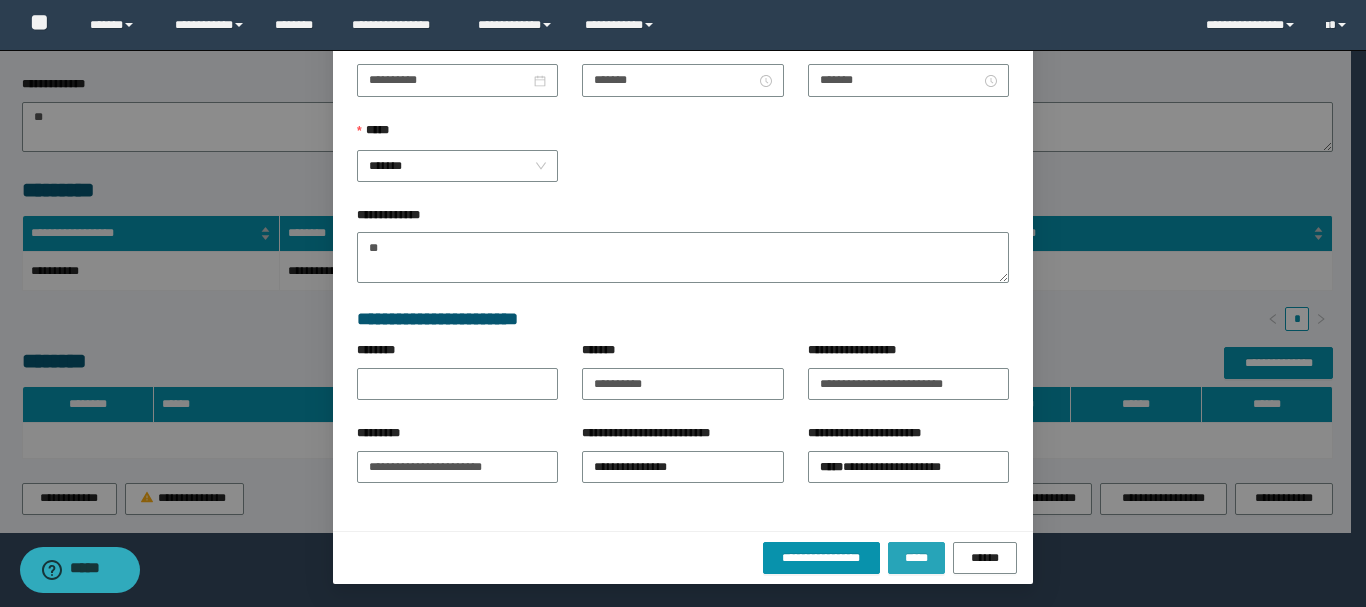 click on "*****" at bounding box center [916, 558] 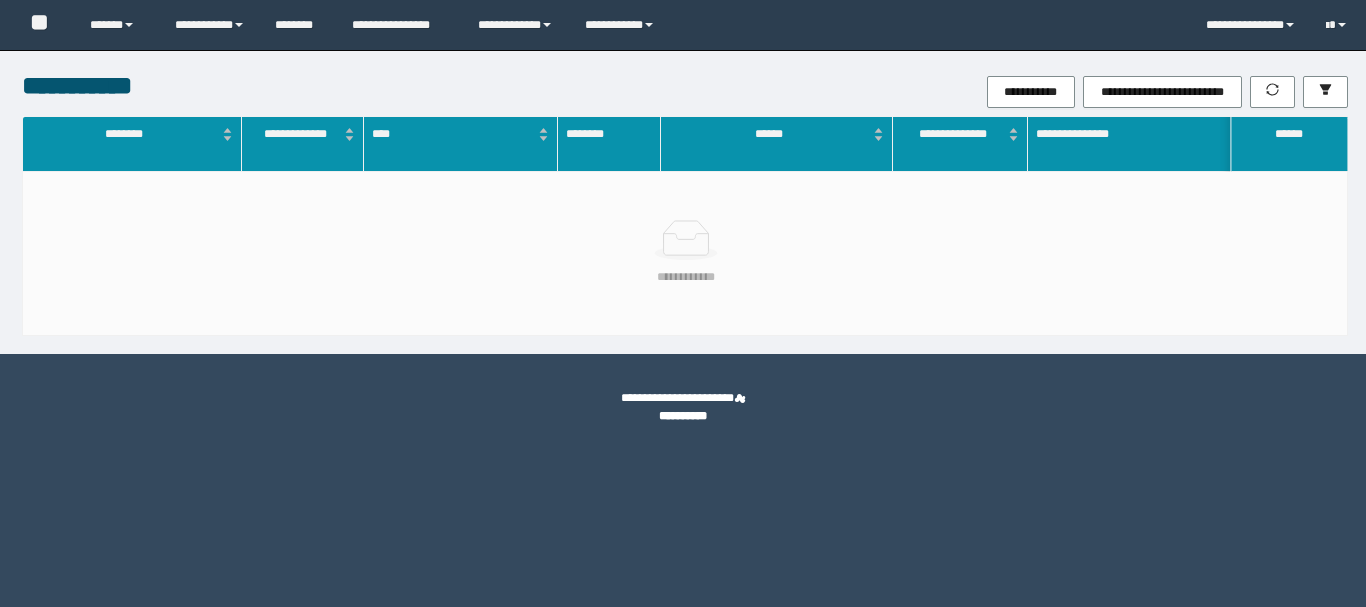 scroll, scrollTop: 0, scrollLeft: 0, axis: both 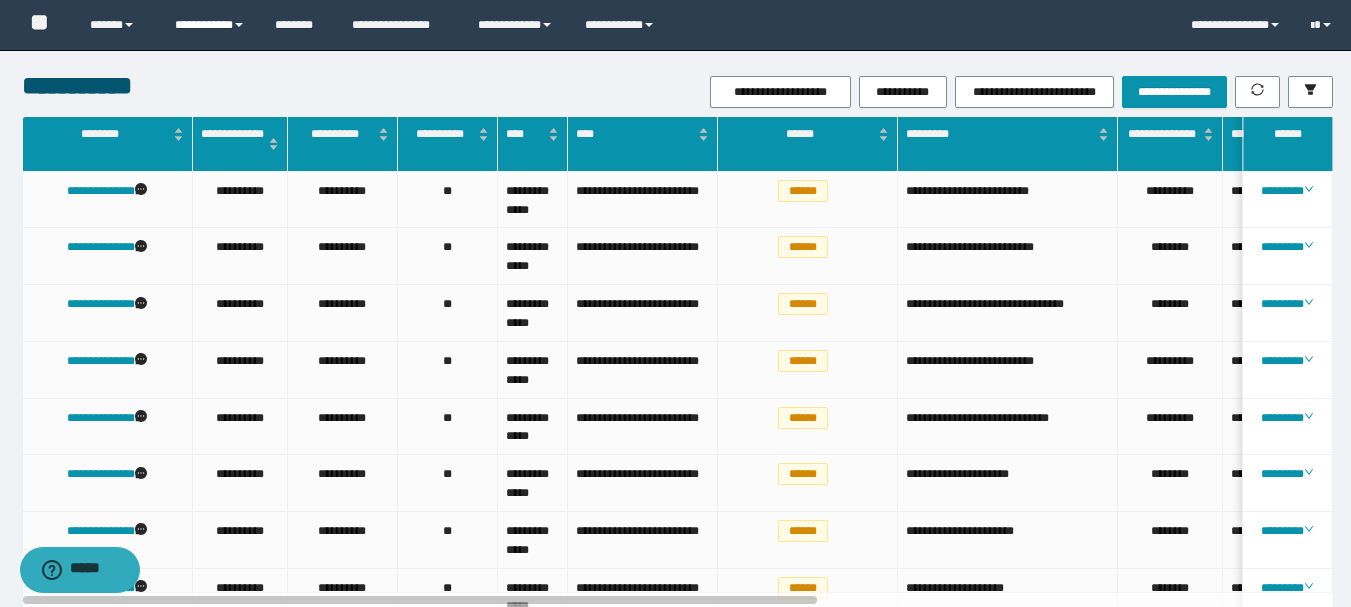 click on "**********" at bounding box center [210, 25] 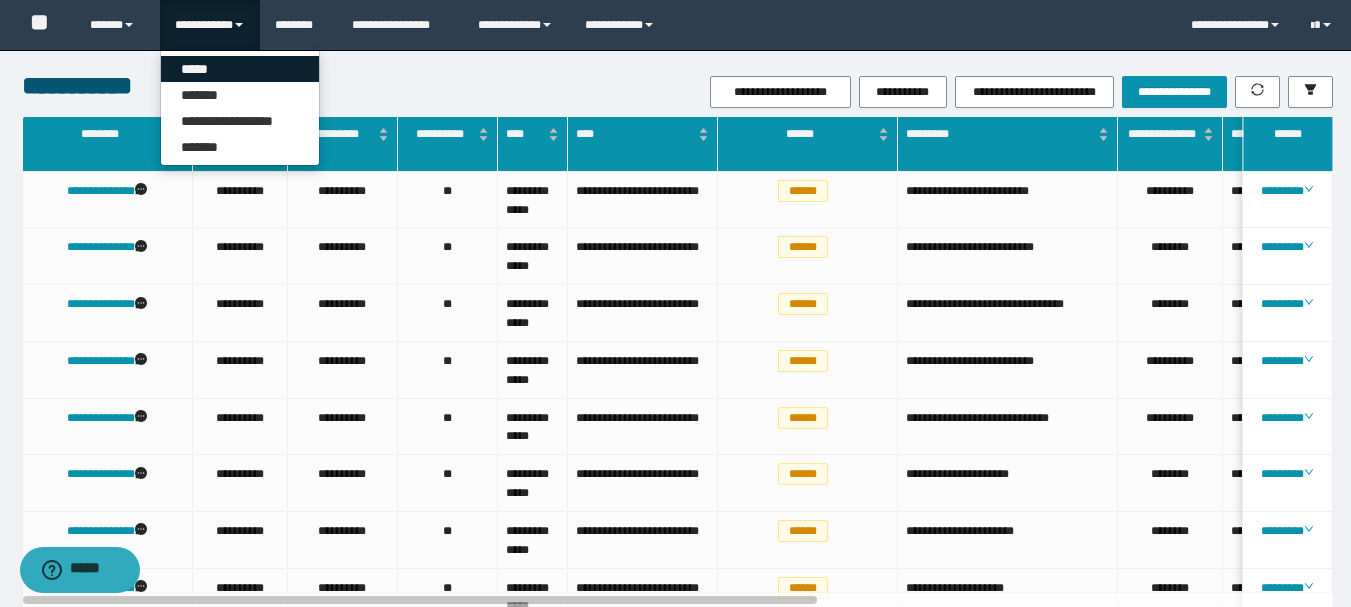 click on "*****" at bounding box center [240, 69] 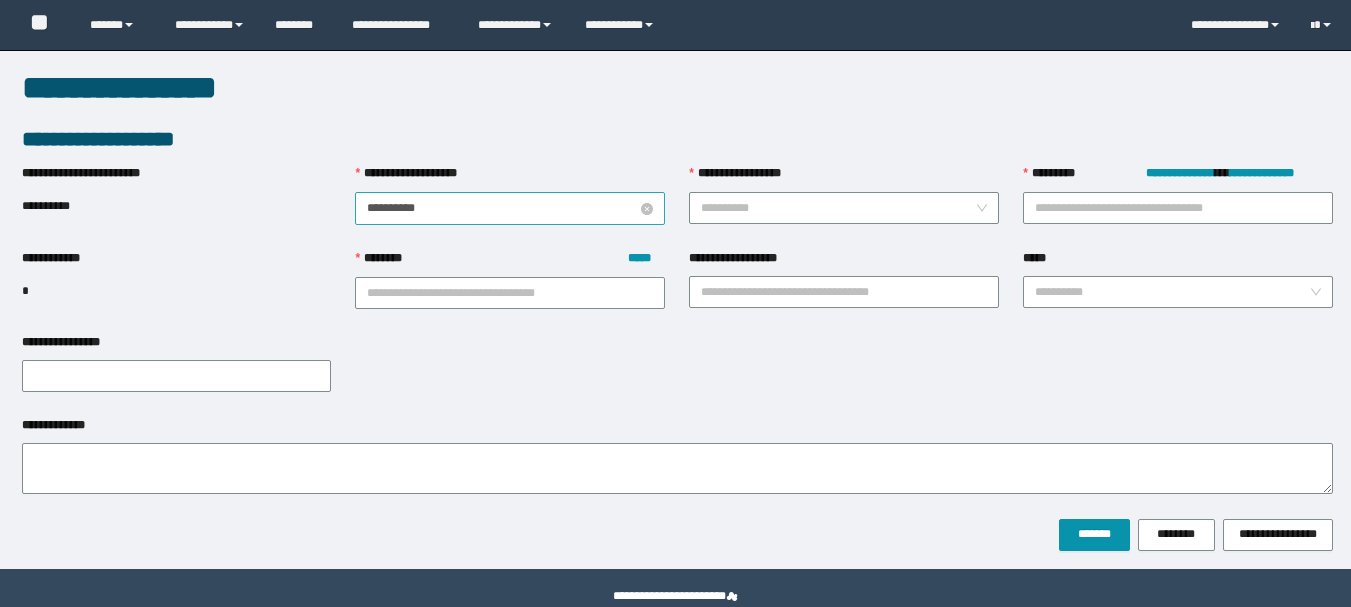 scroll, scrollTop: 0, scrollLeft: 0, axis: both 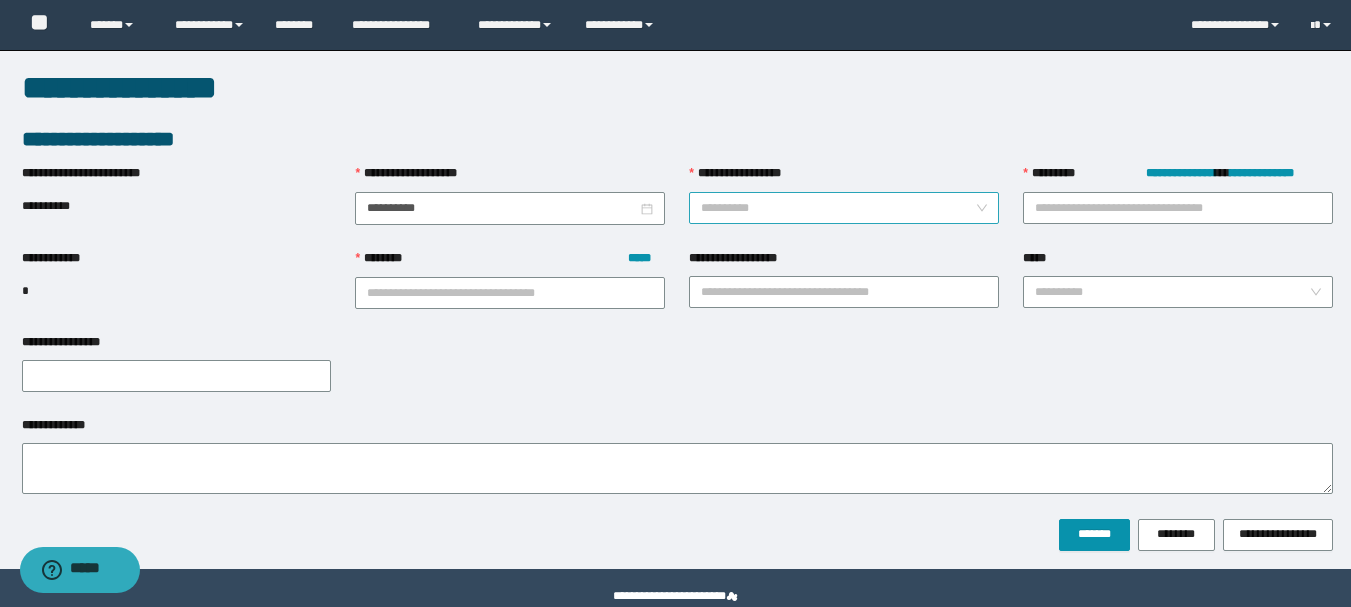 click on "**********" at bounding box center (838, 208) 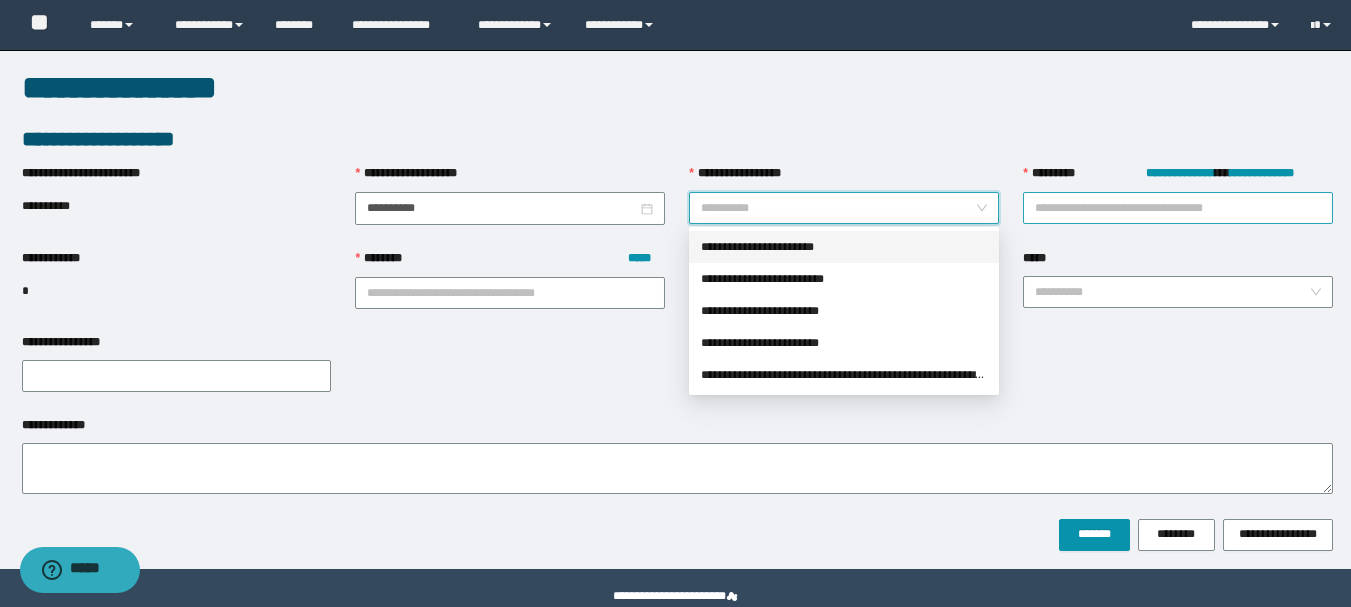 click on "**********" at bounding box center [1178, 208] 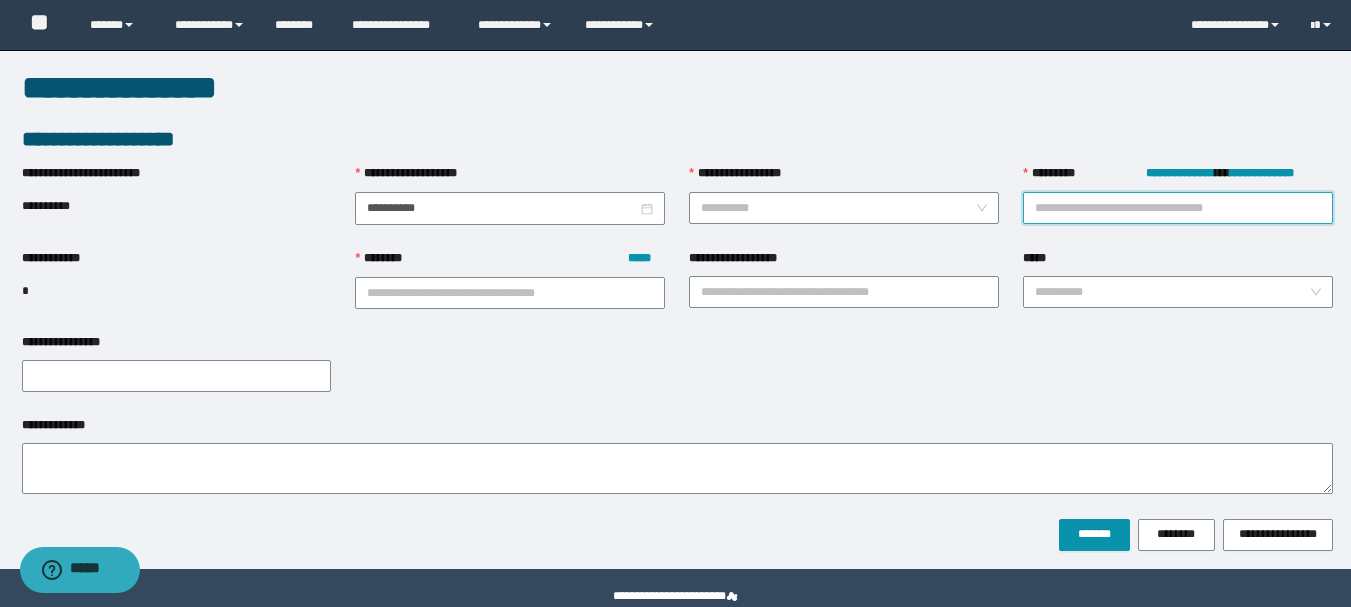 paste on "**********" 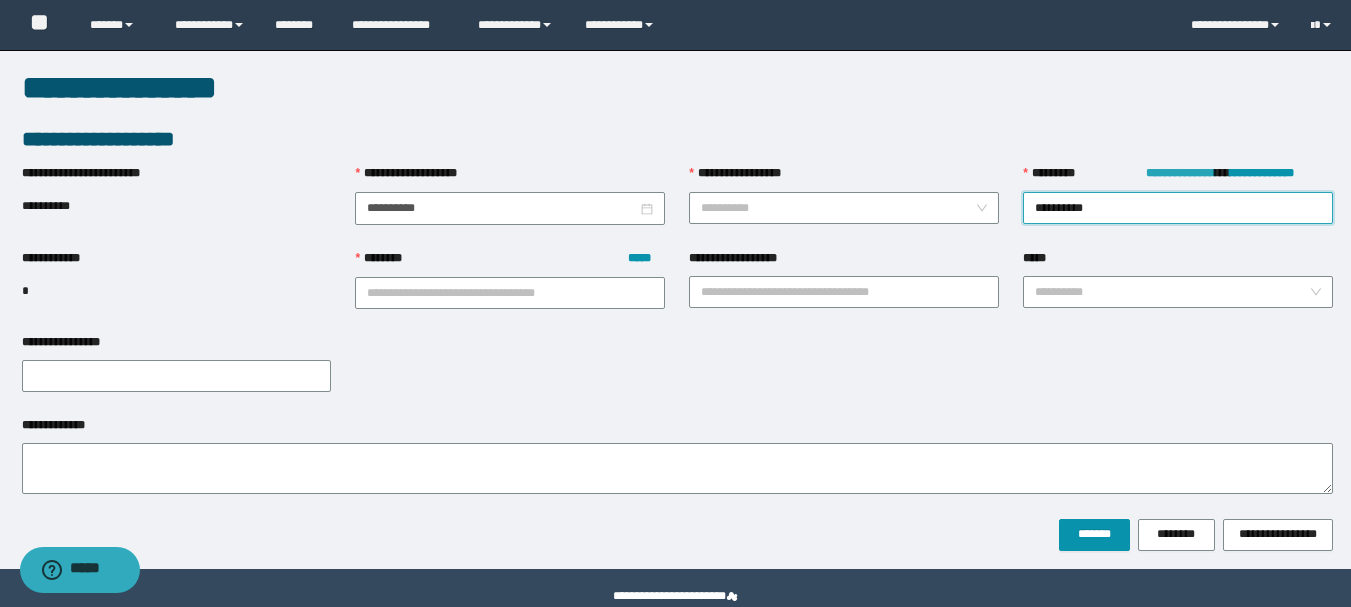 type on "**********" 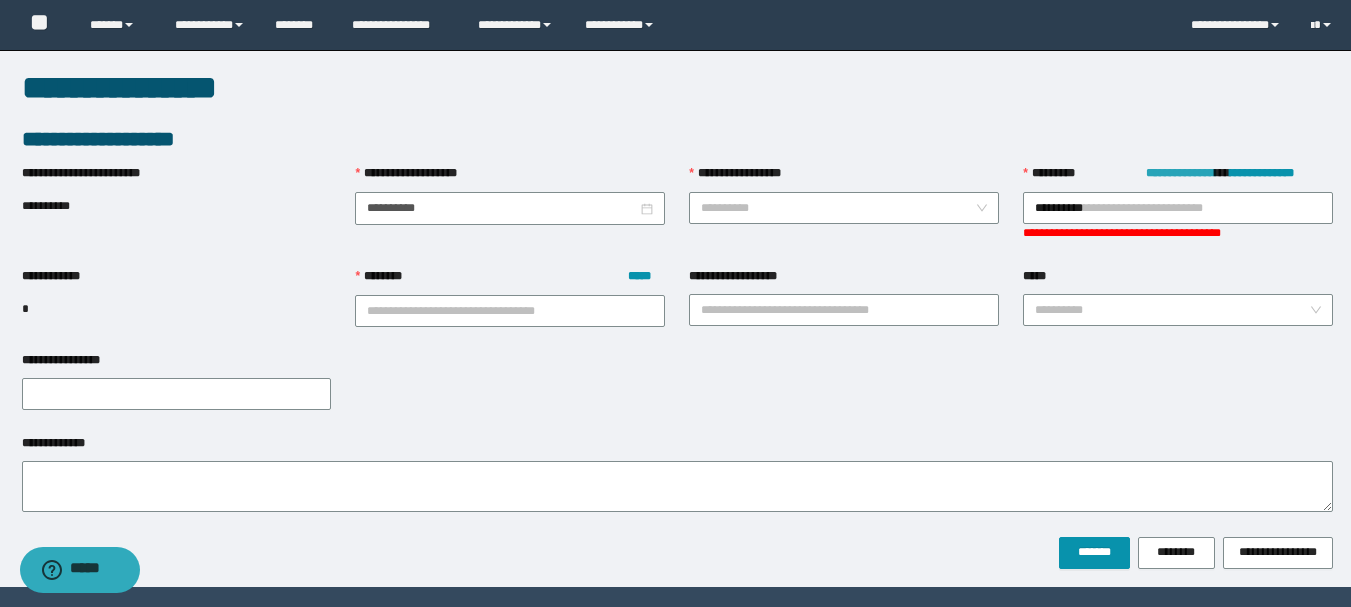 click on "**********" at bounding box center (1180, 173) 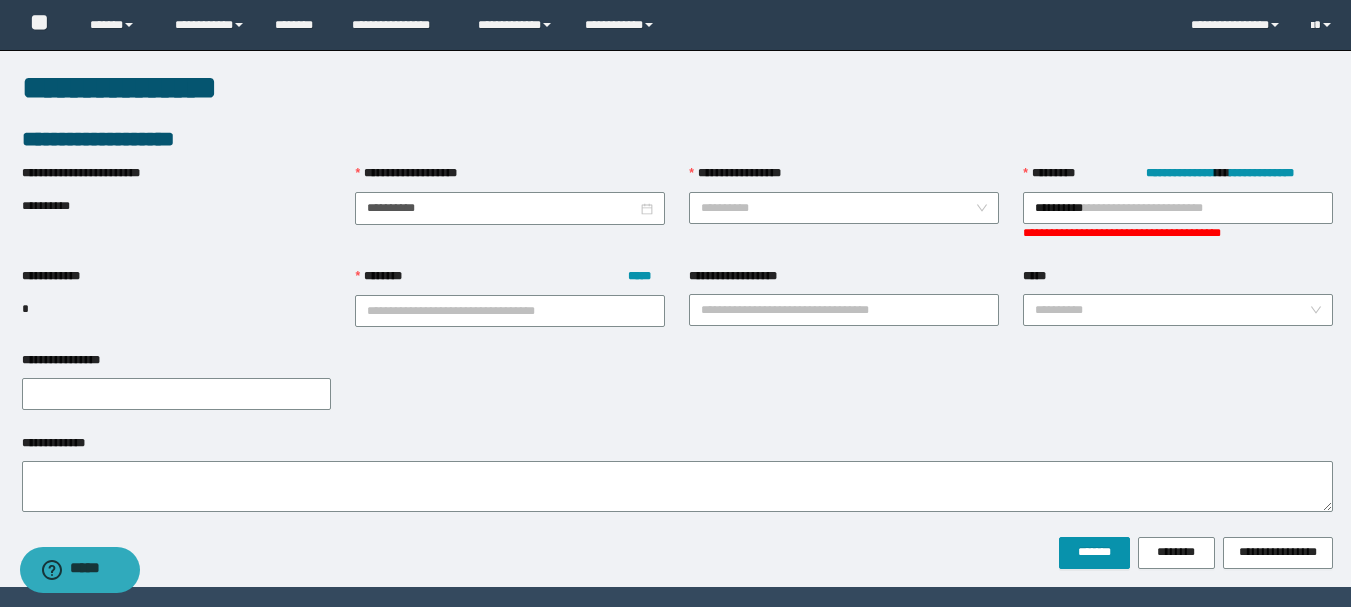 click on "**********" at bounding box center [1178, 233] 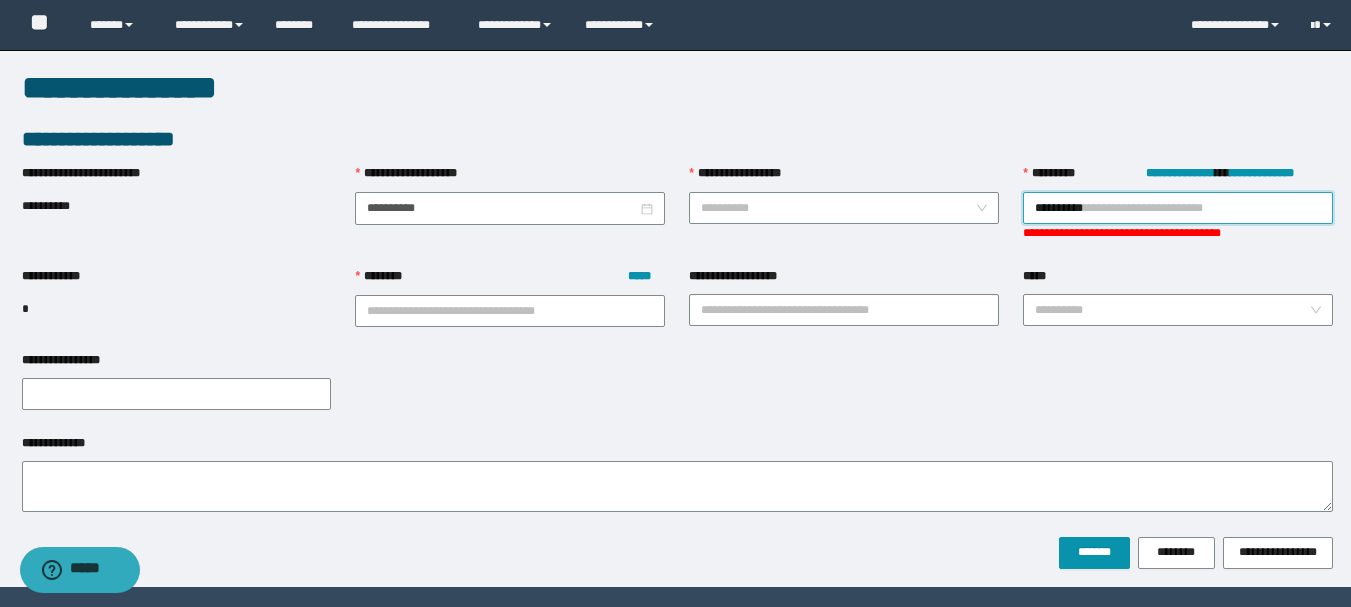 click on "**********" at bounding box center [1178, 208] 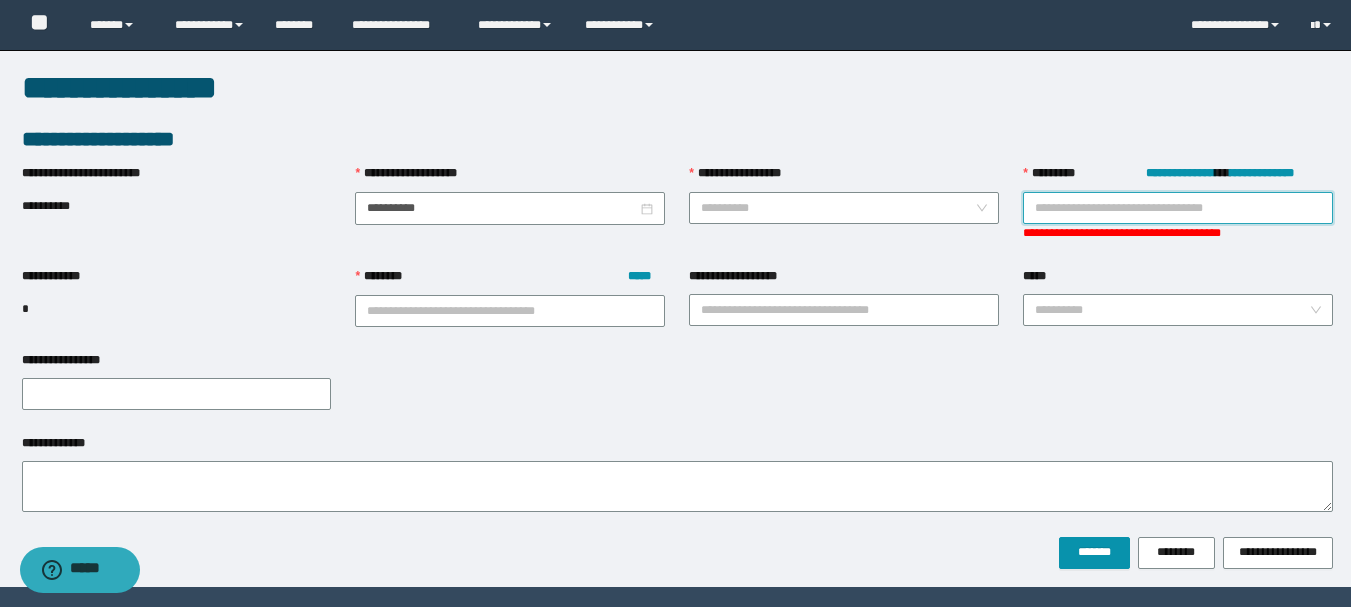 paste on "**********" 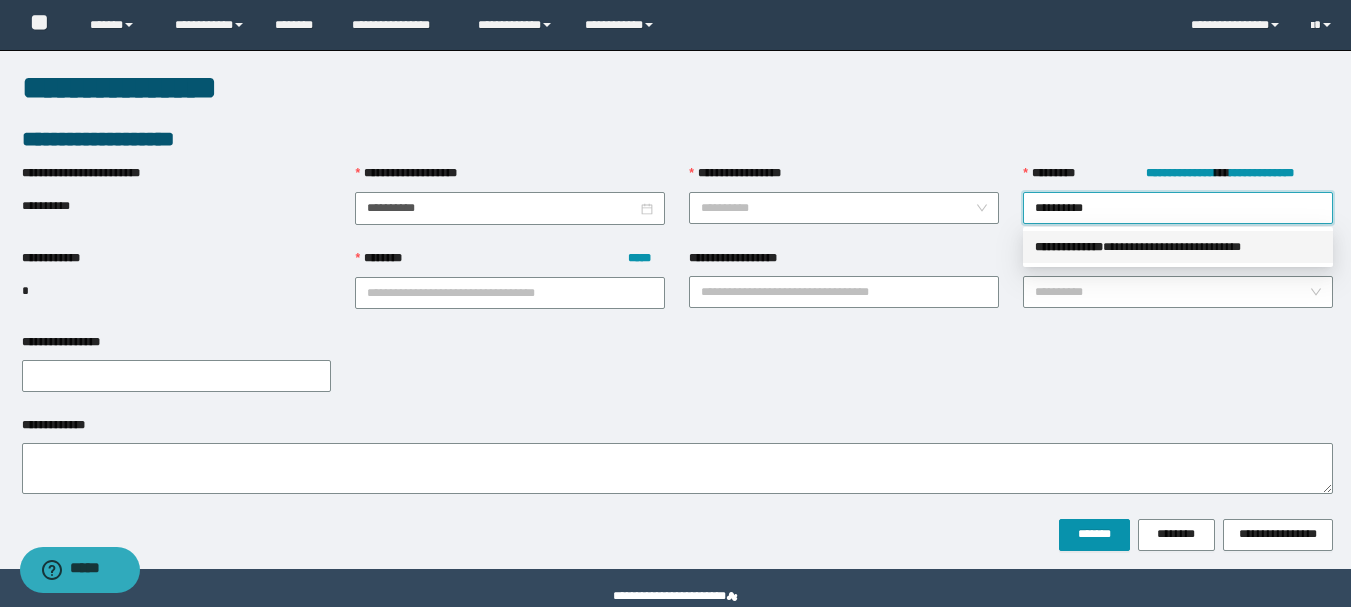 click on "**********" at bounding box center (1178, 247) 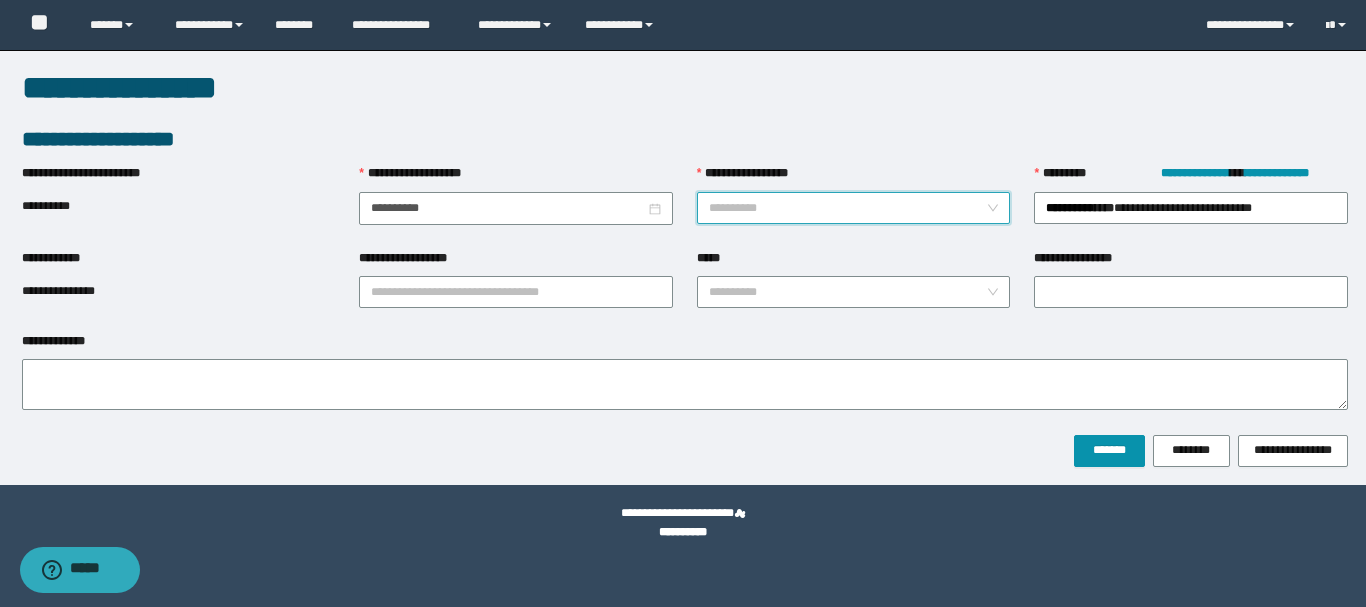 click on "**********" at bounding box center [848, 208] 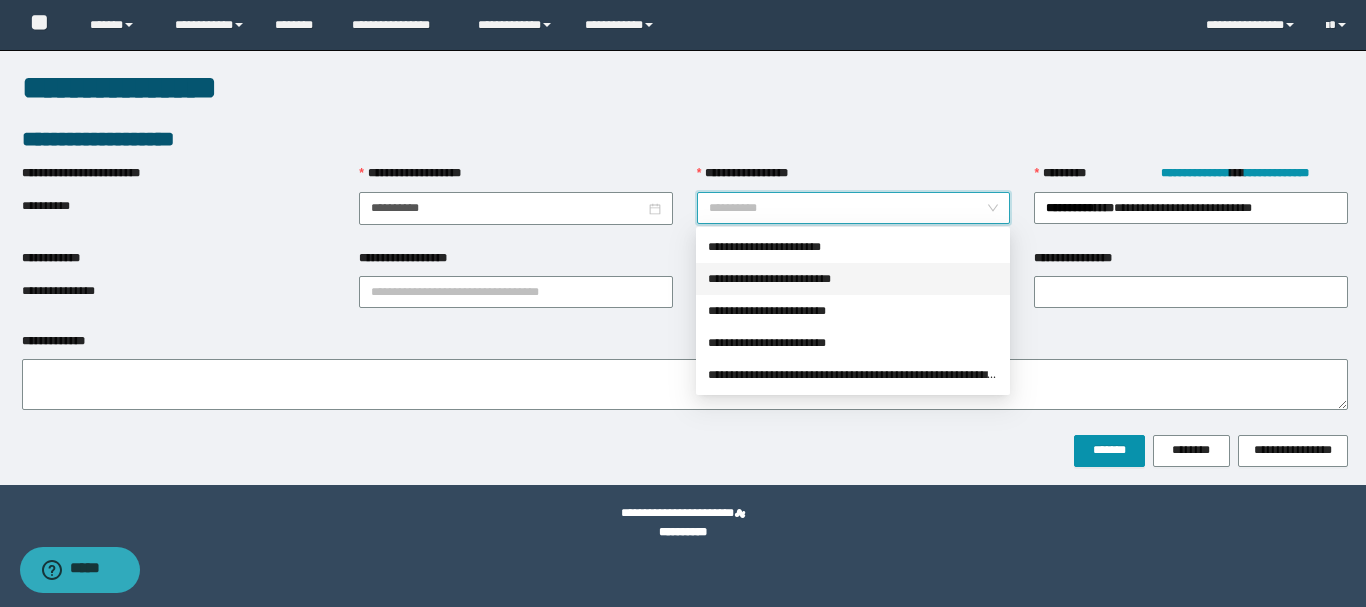 click on "**********" at bounding box center (853, 279) 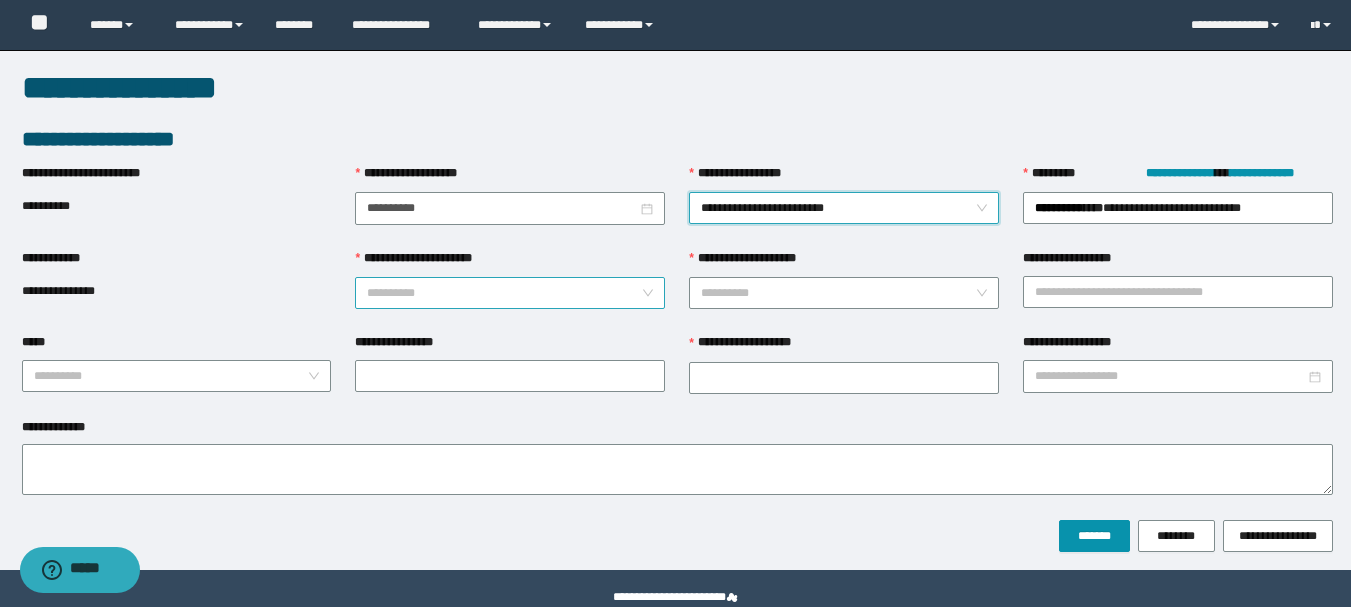 click on "**********" at bounding box center [504, 293] 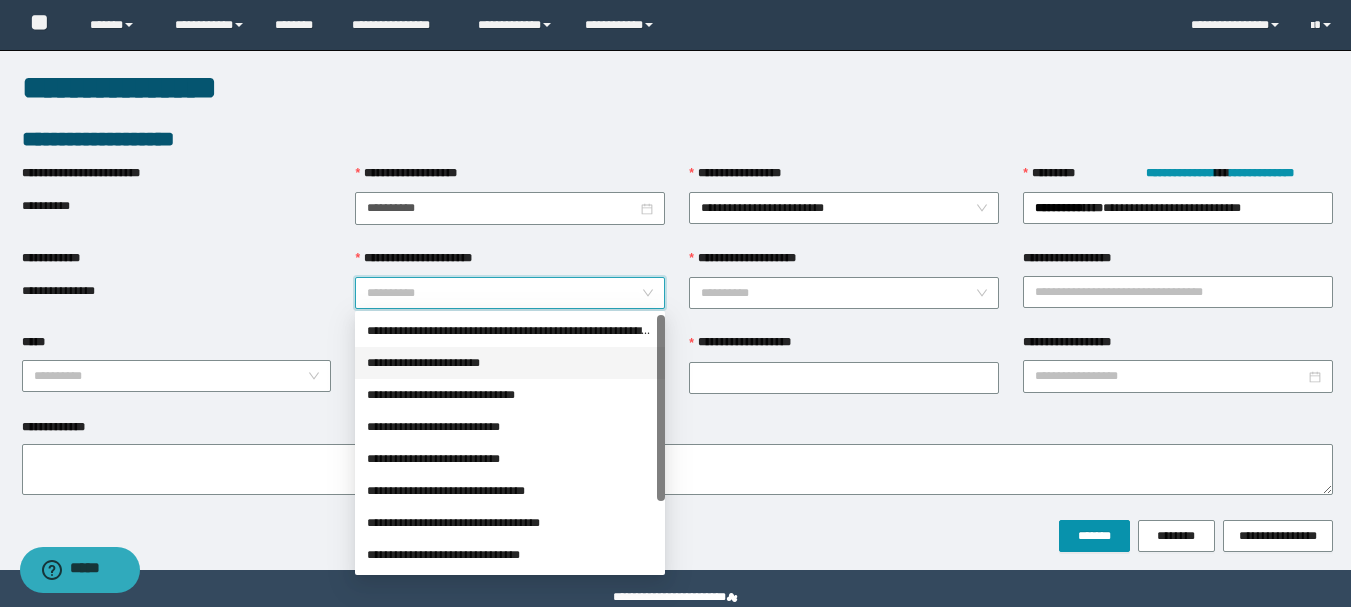click on "**********" at bounding box center (510, 363) 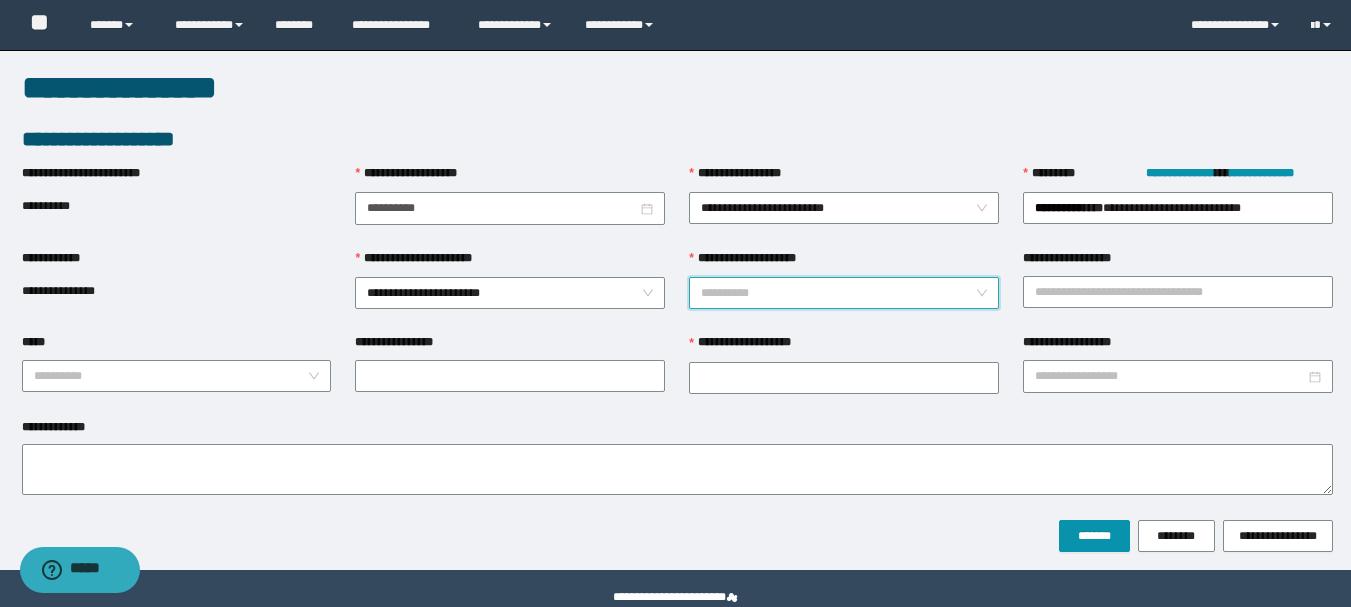 click on "**********" at bounding box center (838, 293) 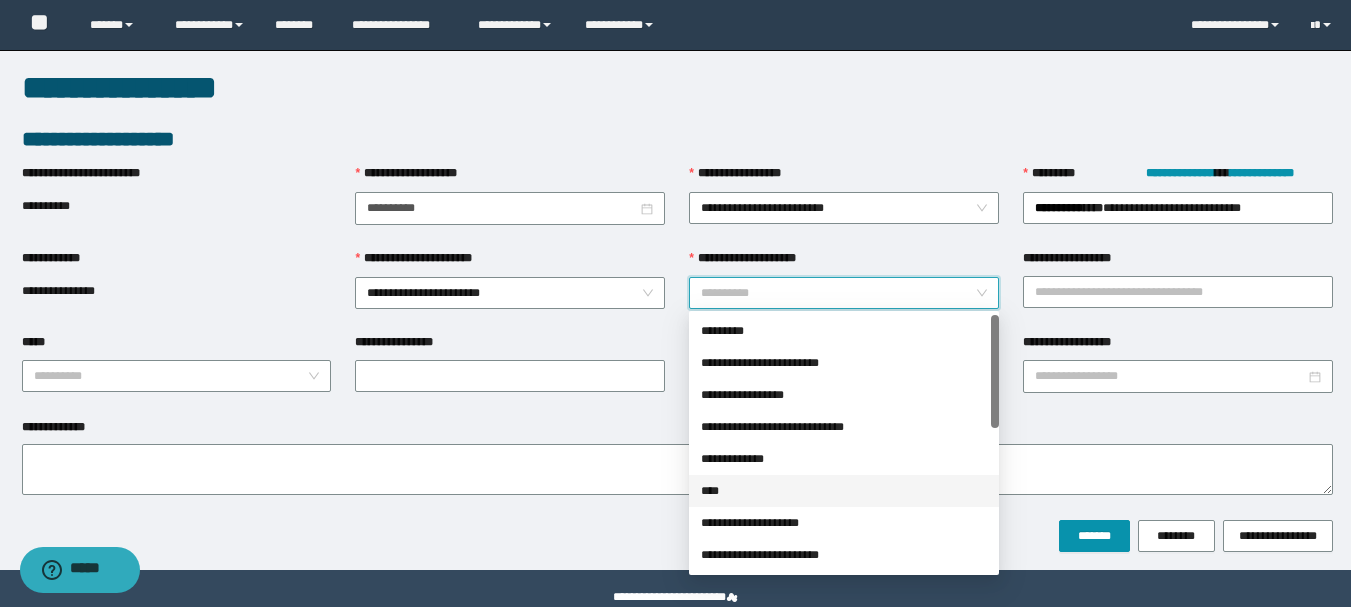 scroll, scrollTop: 320, scrollLeft: 0, axis: vertical 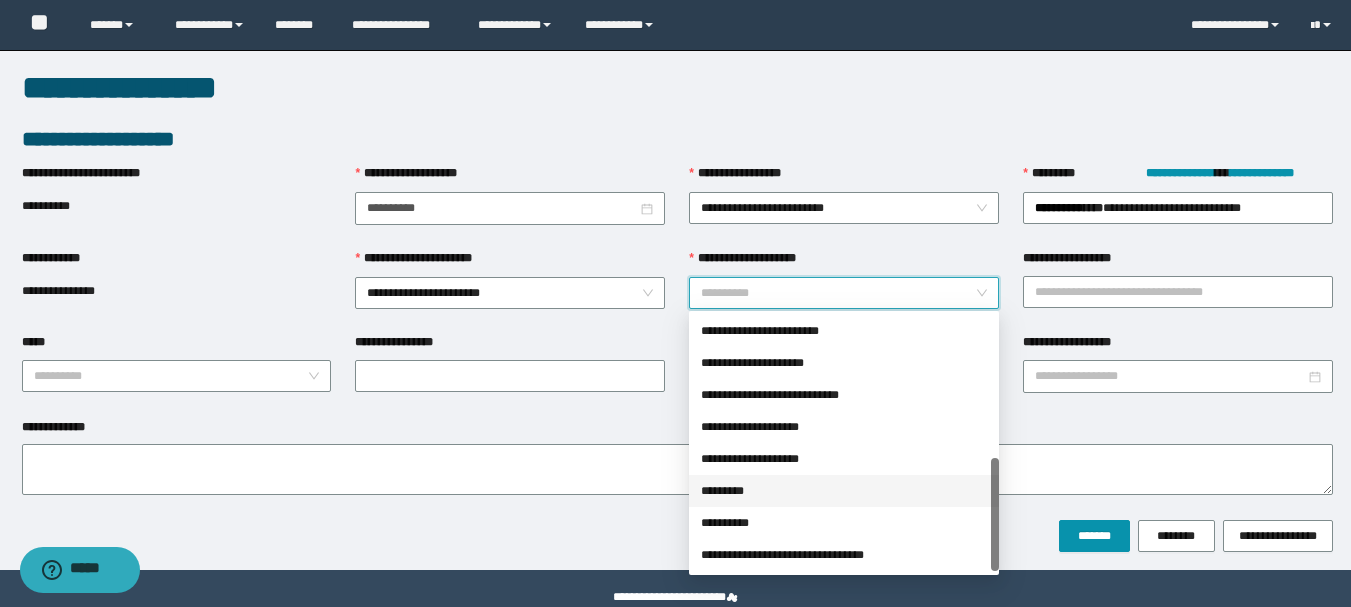 click on "*********" at bounding box center [844, 491] 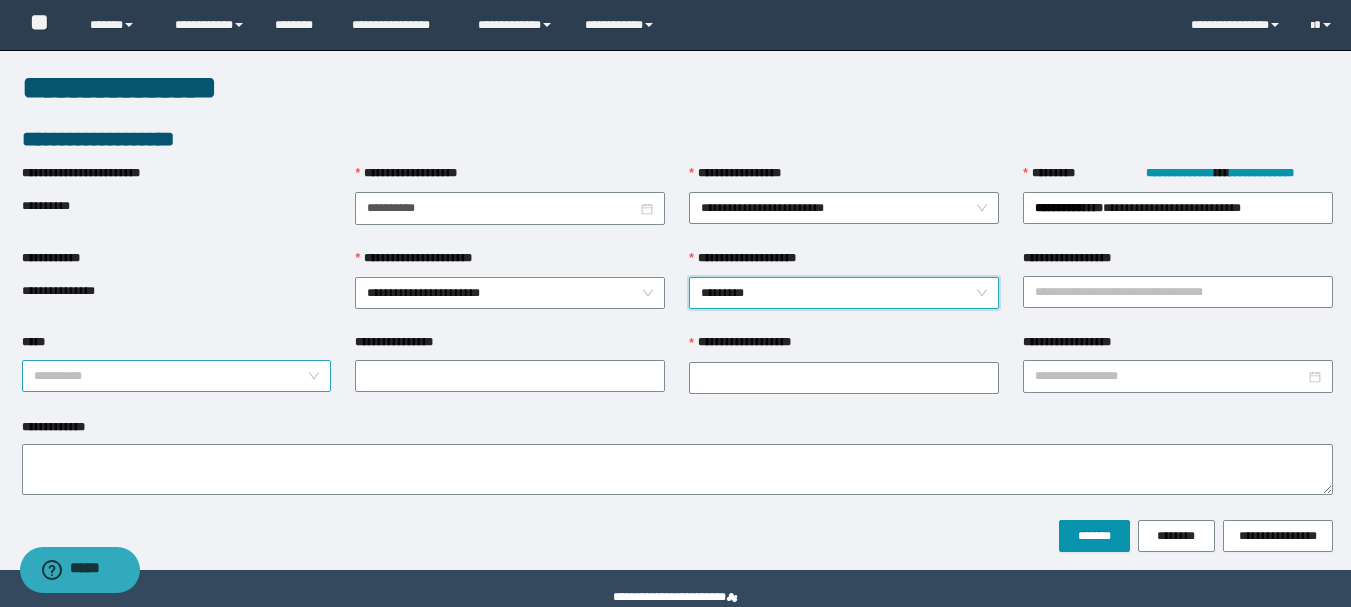 click on "*****" at bounding box center (171, 376) 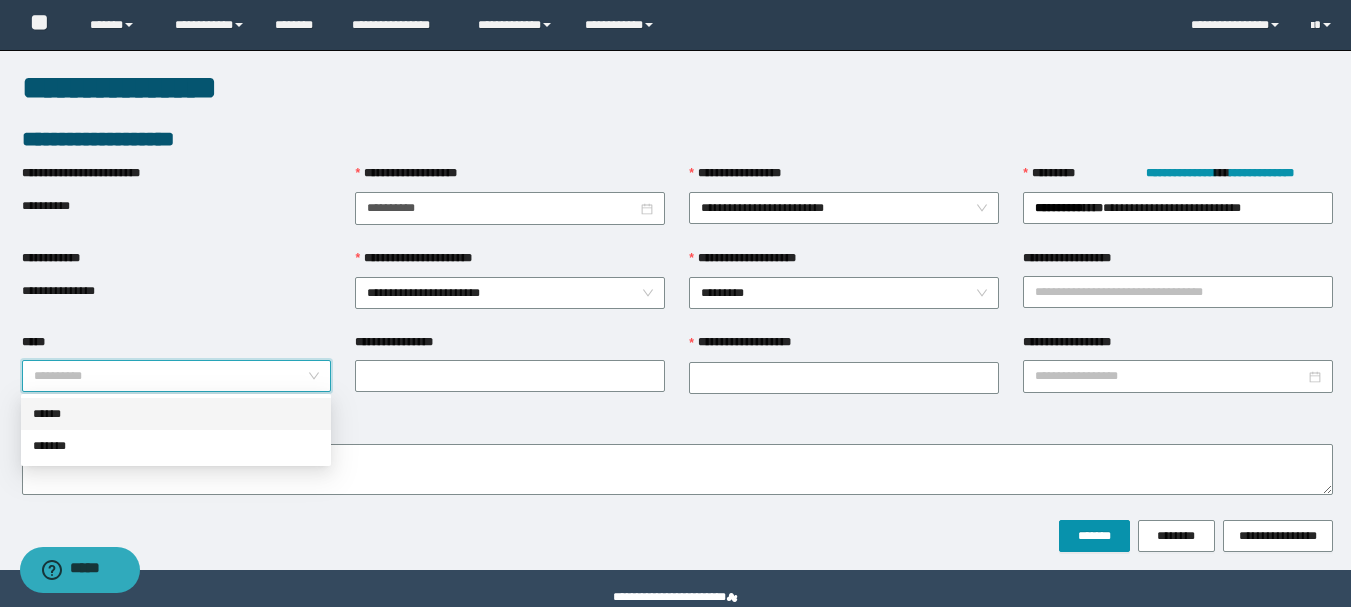click on "******" at bounding box center [176, 414] 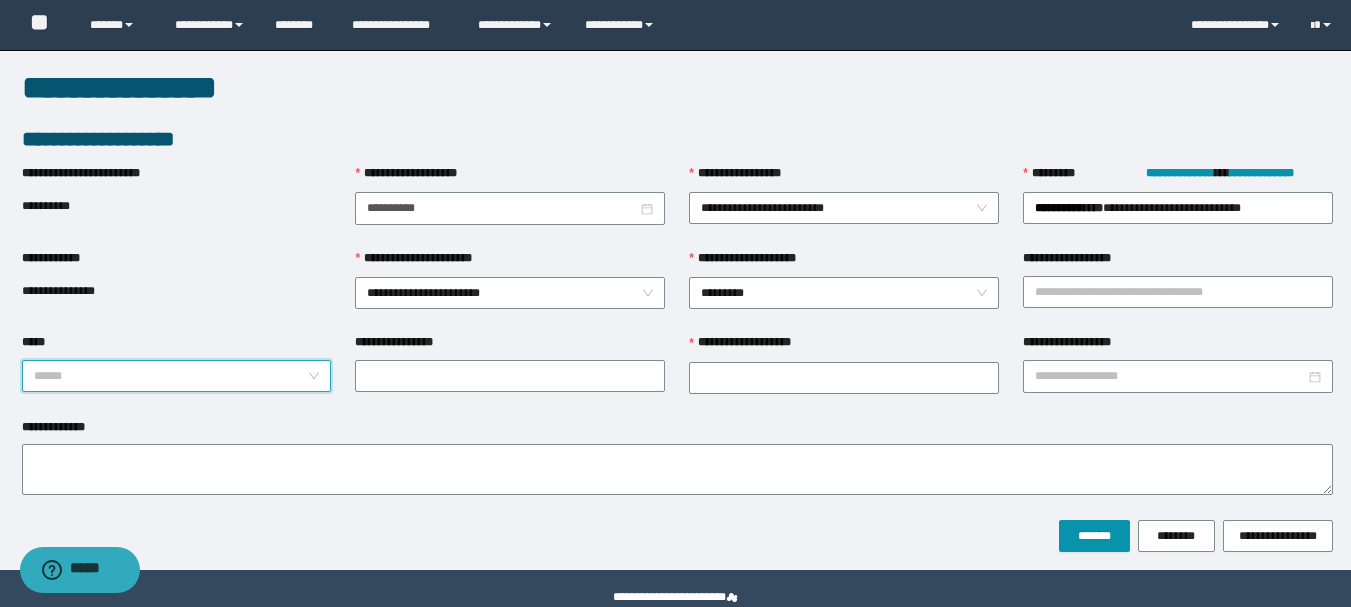 click on "******" at bounding box center [177, 376] 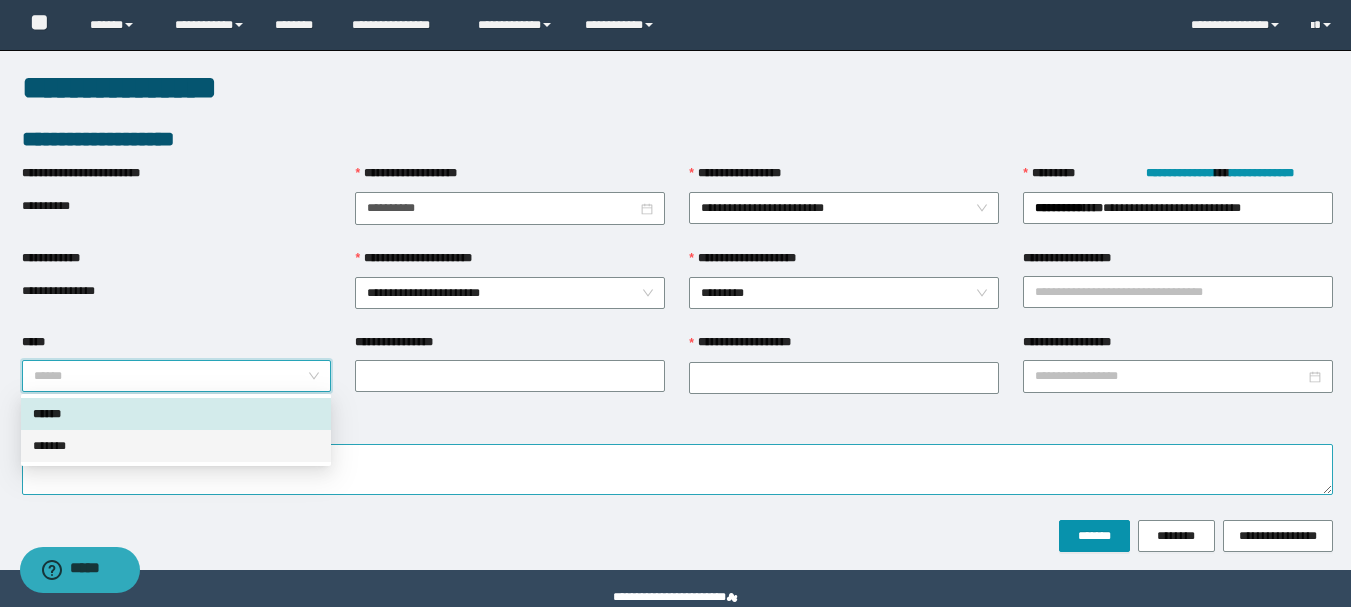 click on "*******" at bounding box center [176, 446] 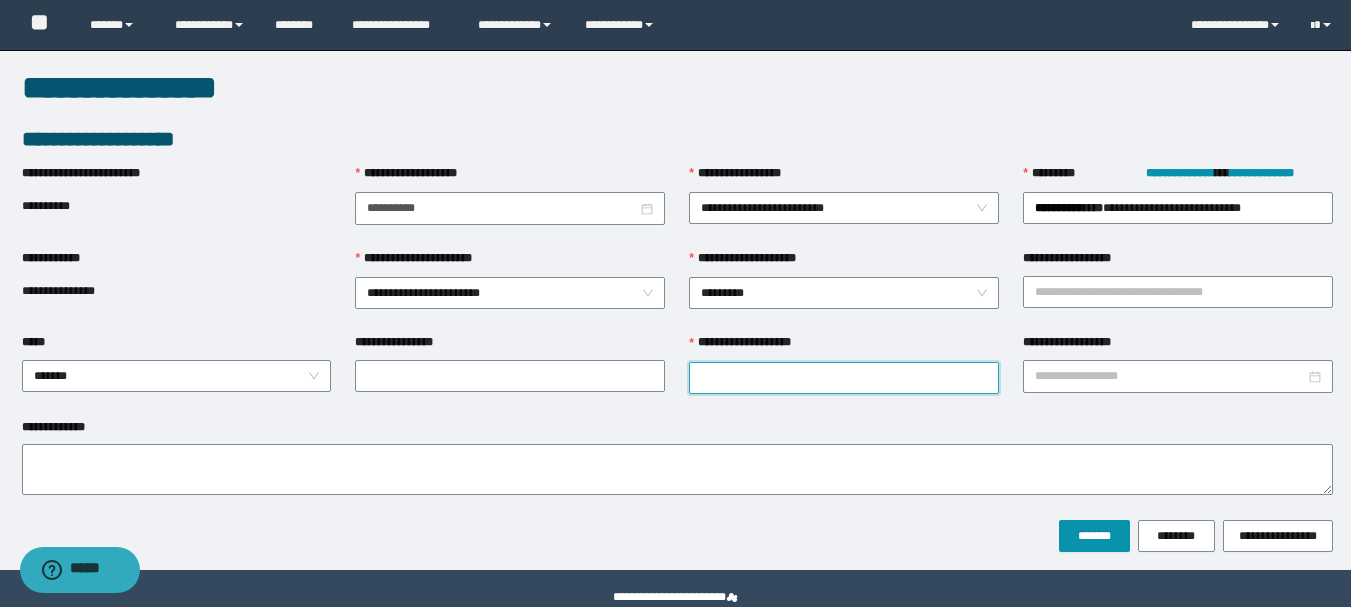 click on "**********" at bounding box center [844, 378] 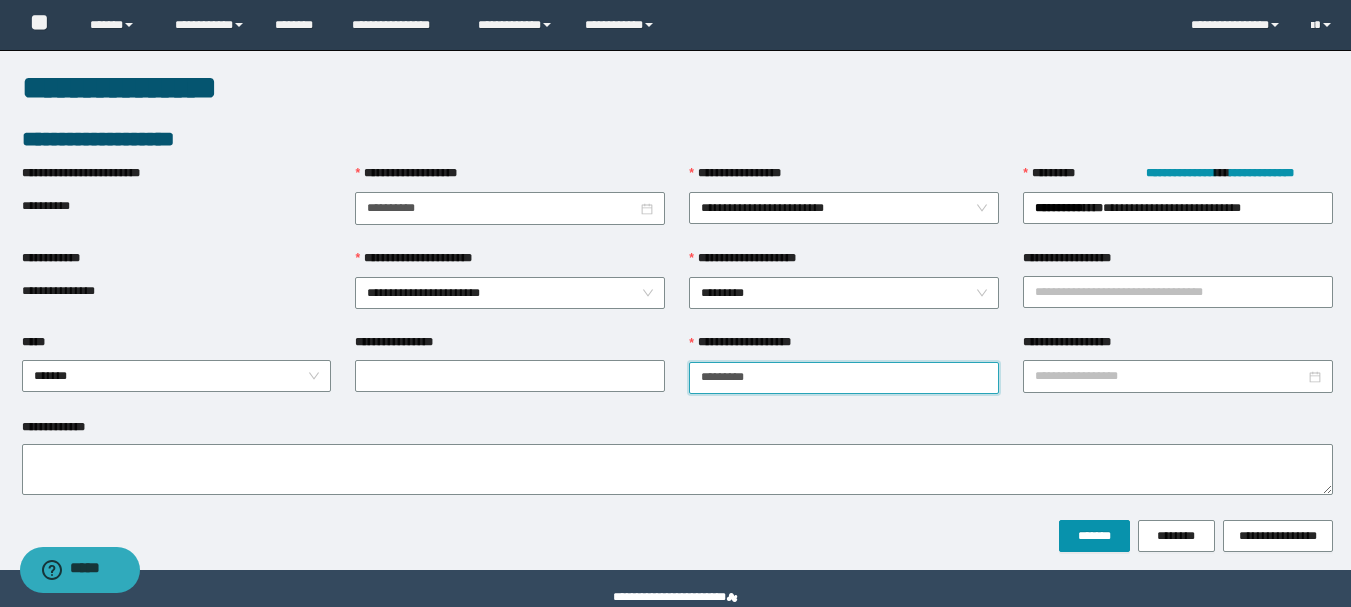type on "*********" 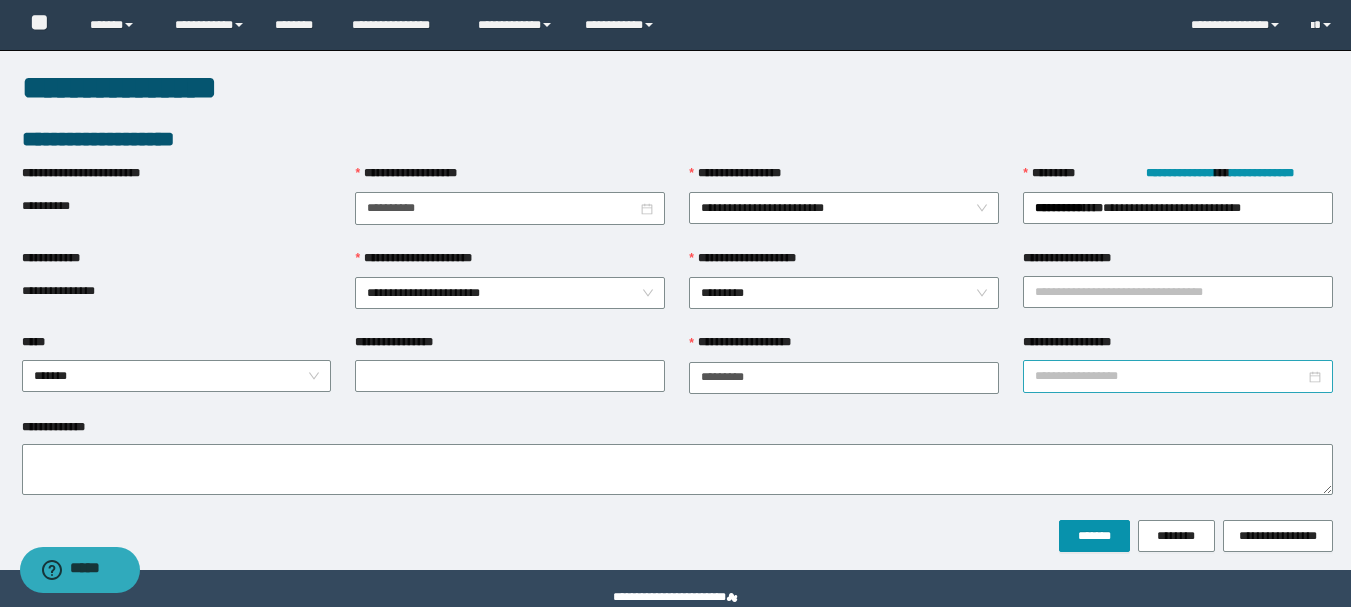 click on "**********" at bounding box center (1170, 376) 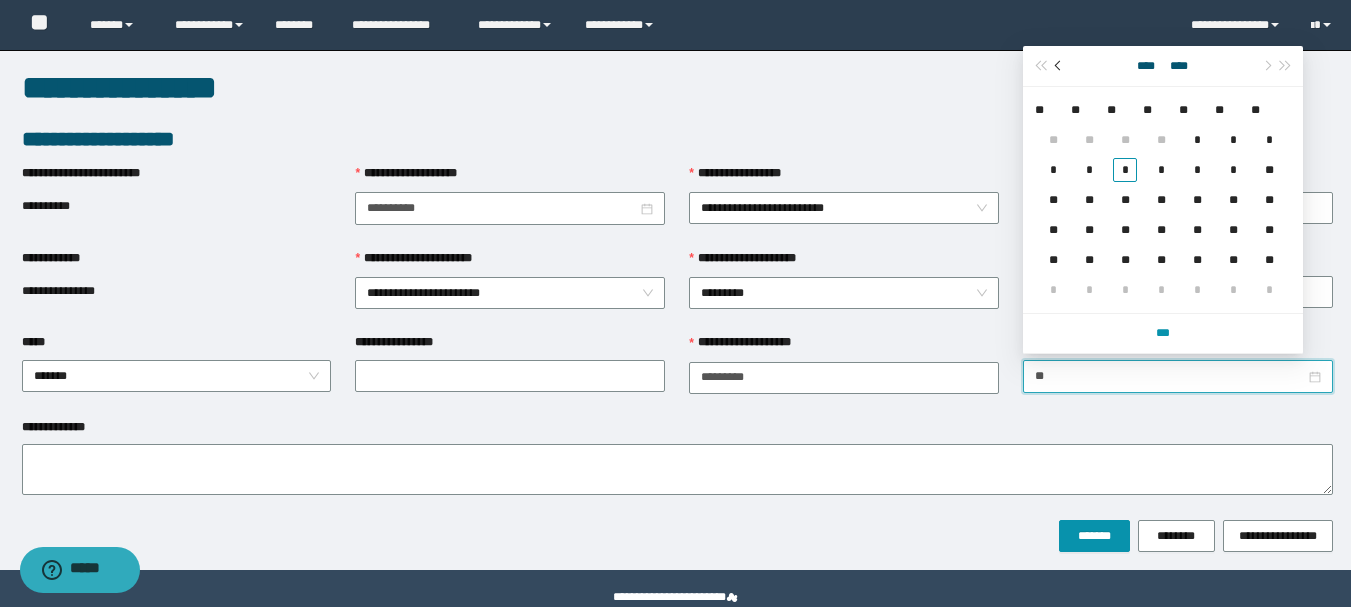 click at bounding box center (1060, 66) 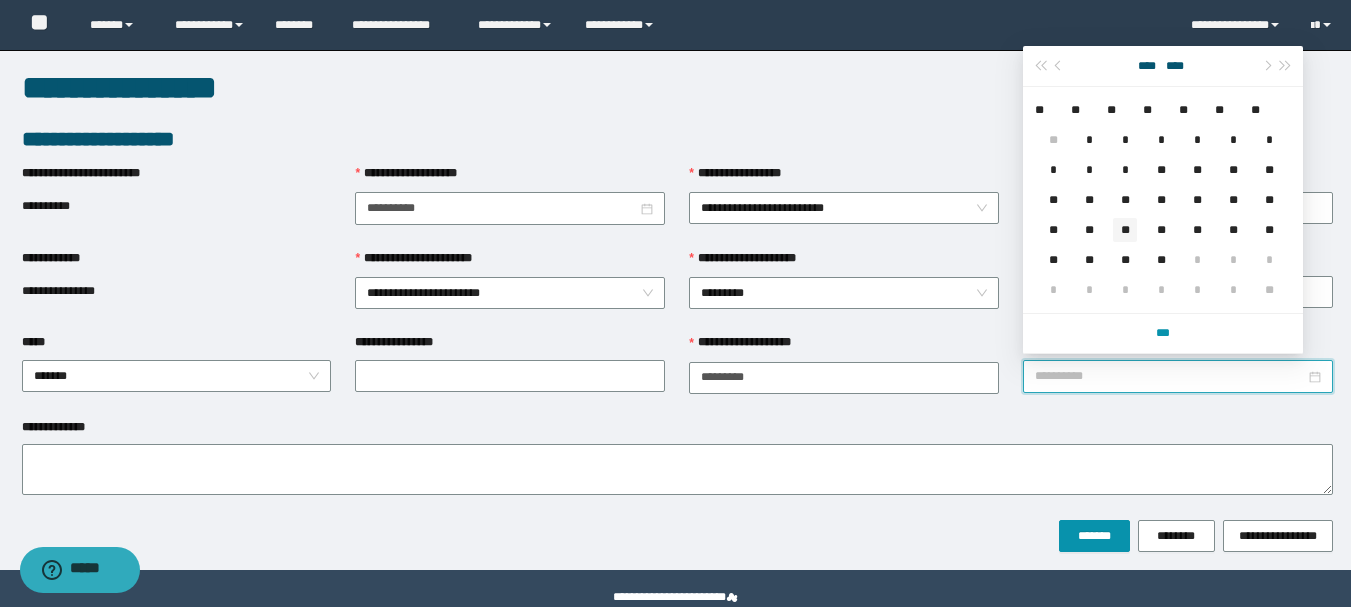 click on "**" at bounding box center (1125, 230) 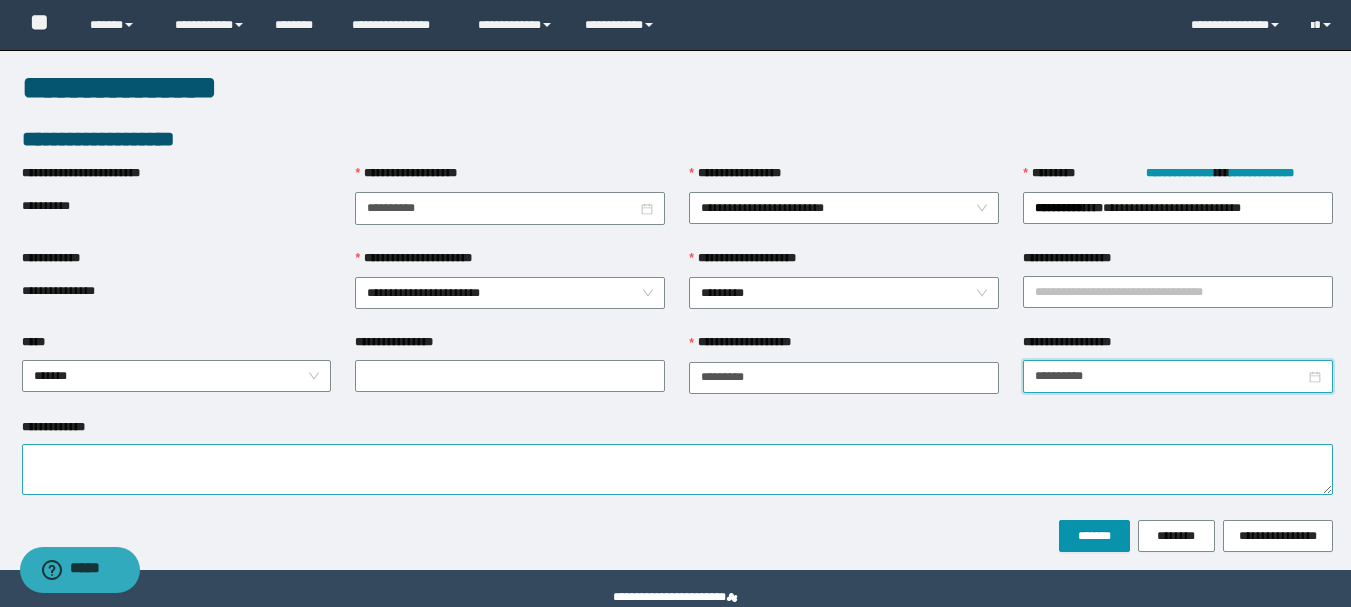 type on "**********" 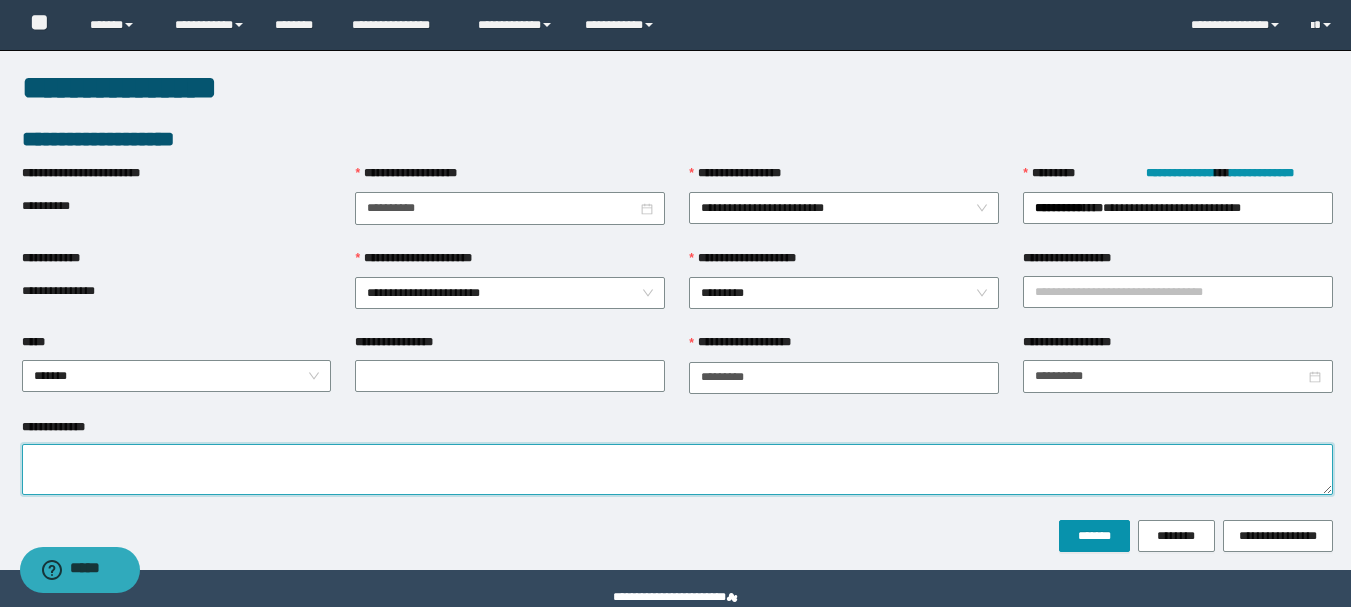 click on "**********" at bounding box center [677, 469] 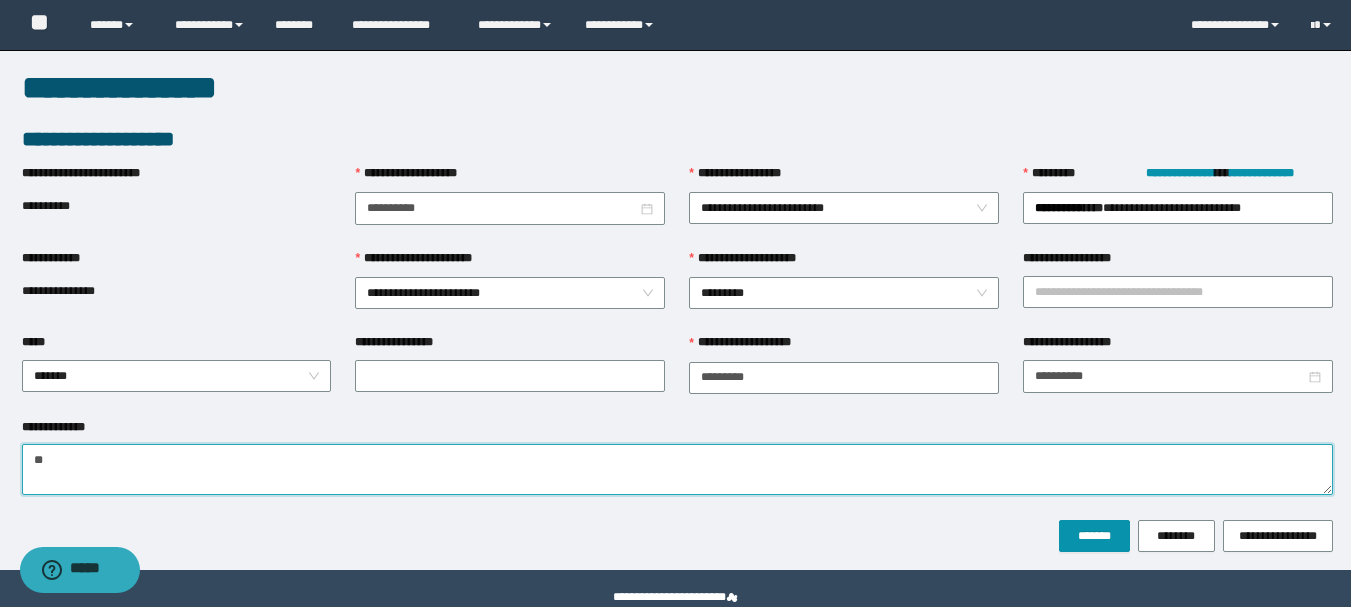 type on "*" 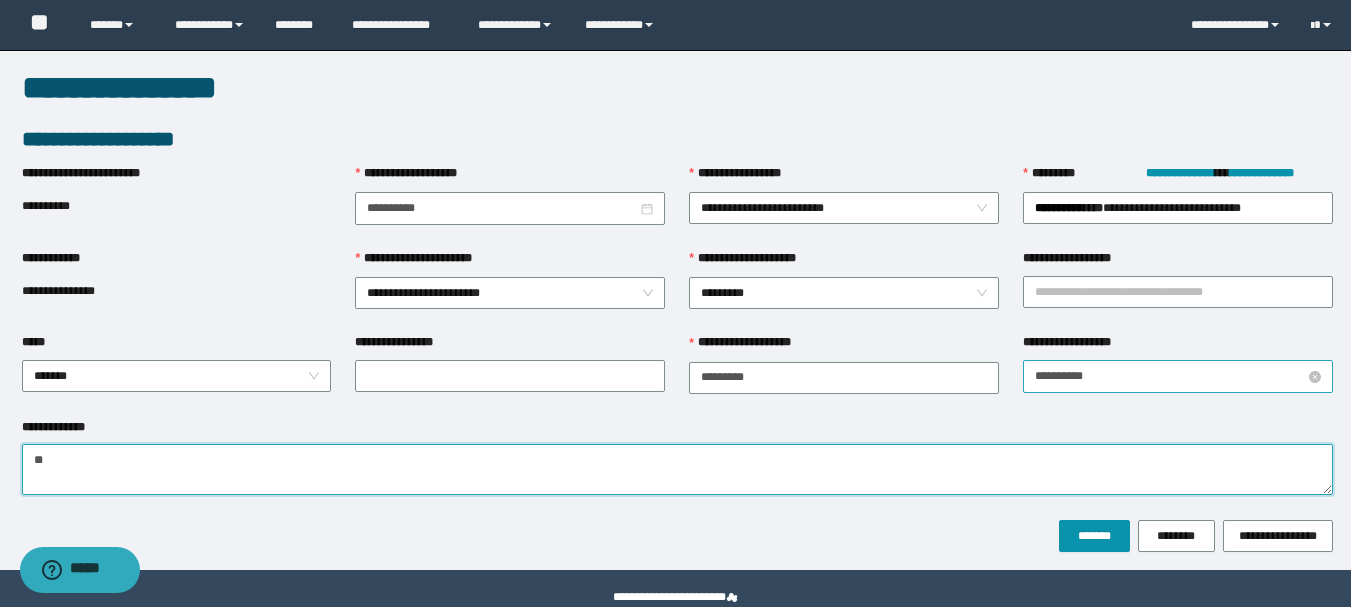 scroll, scrollTop: 39, scrollLeft: 0, axis: vertical 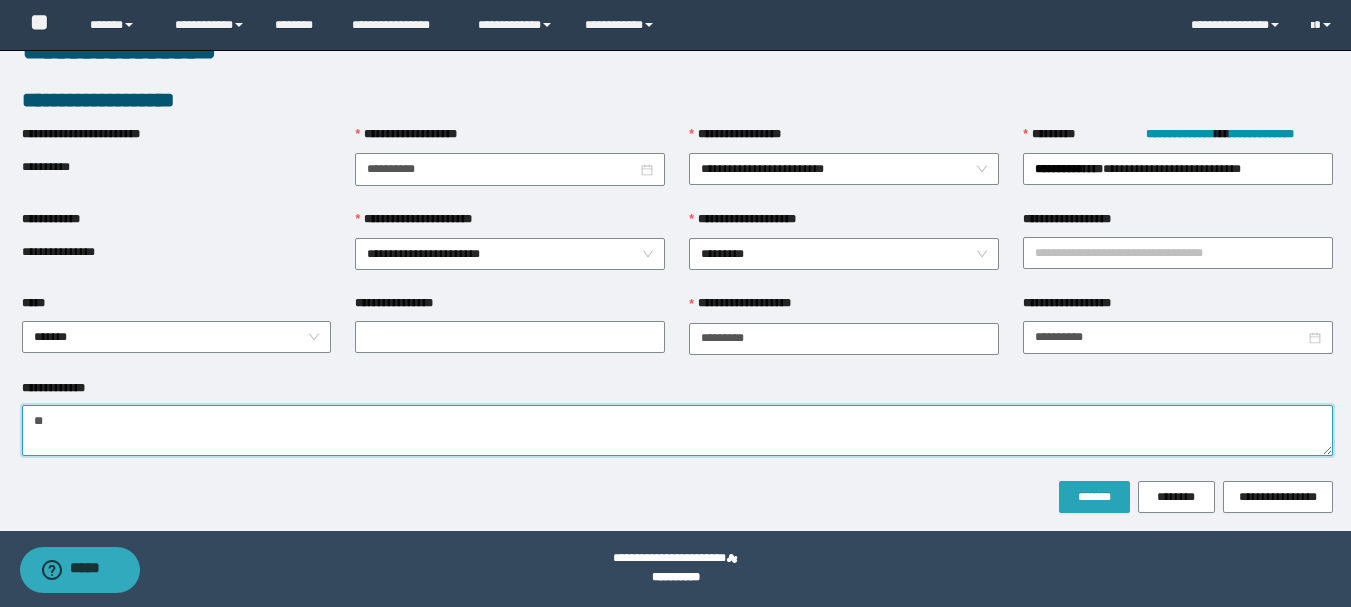 type on "**" 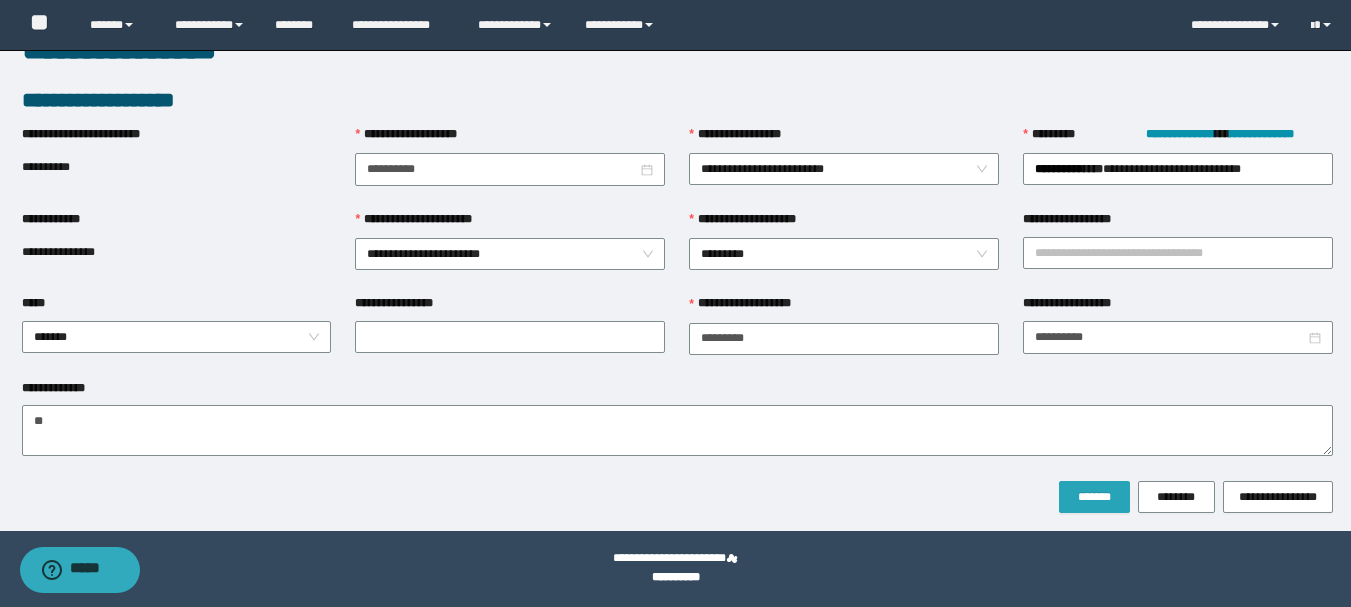 click on "*******" at bounding box center (1094, 497) 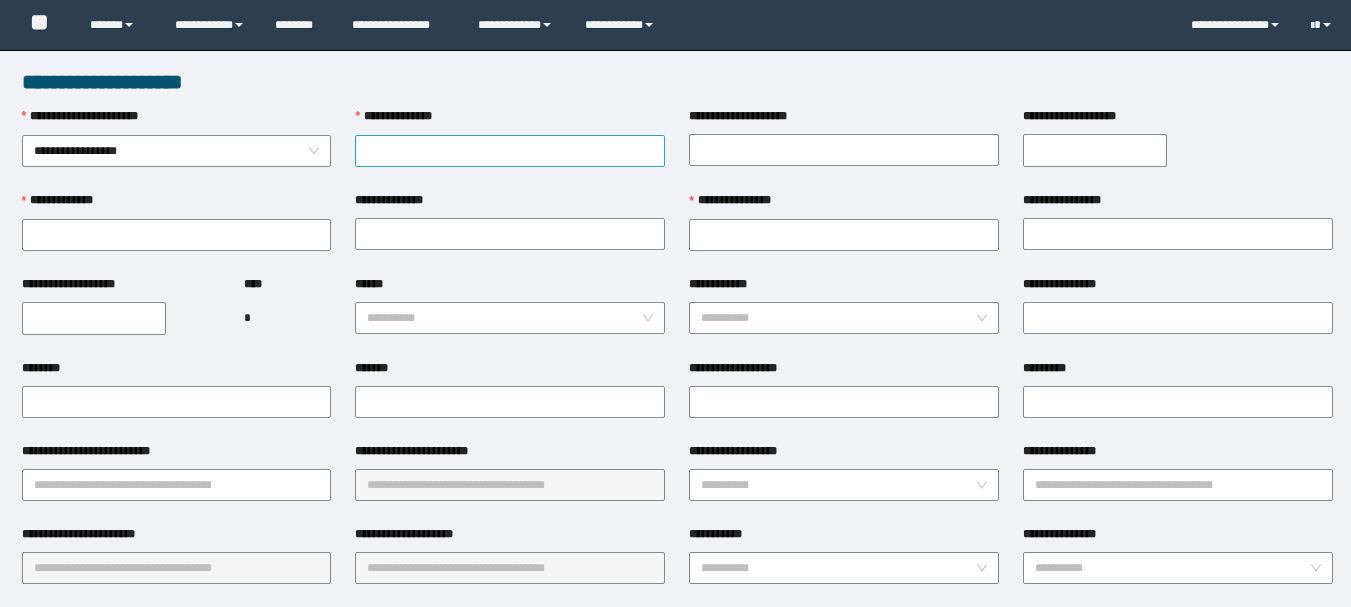 scroll, scrollTop: 0, scrollLeft: 0, axis: both 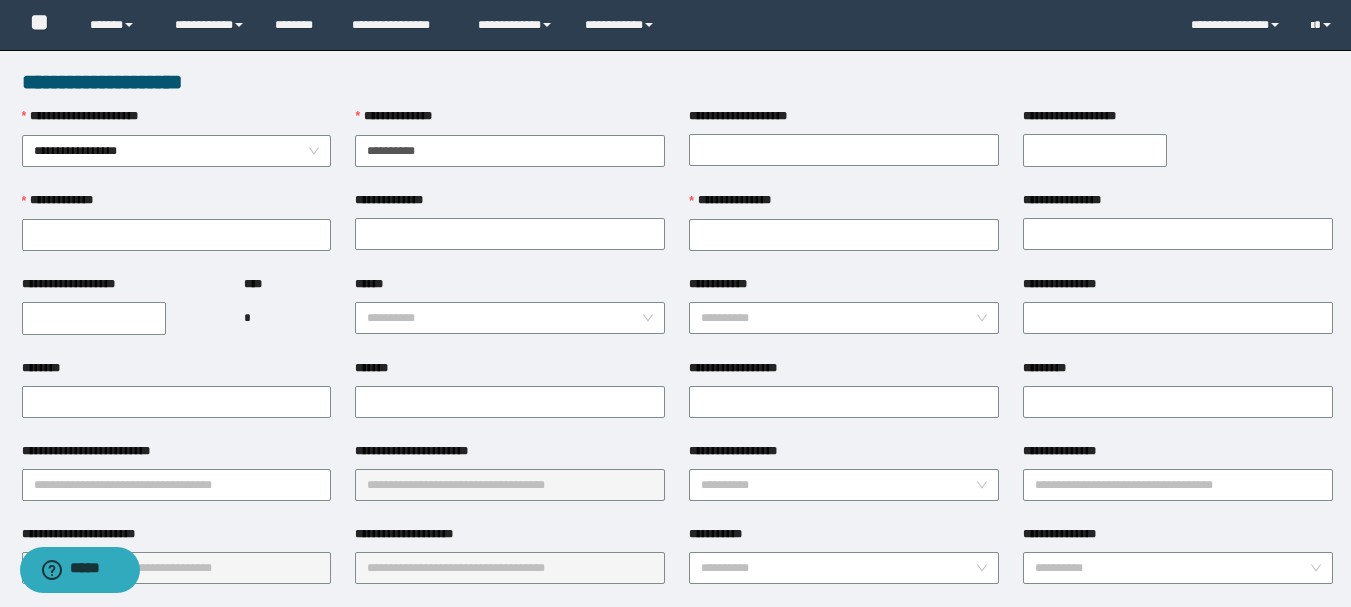 type on "**********" 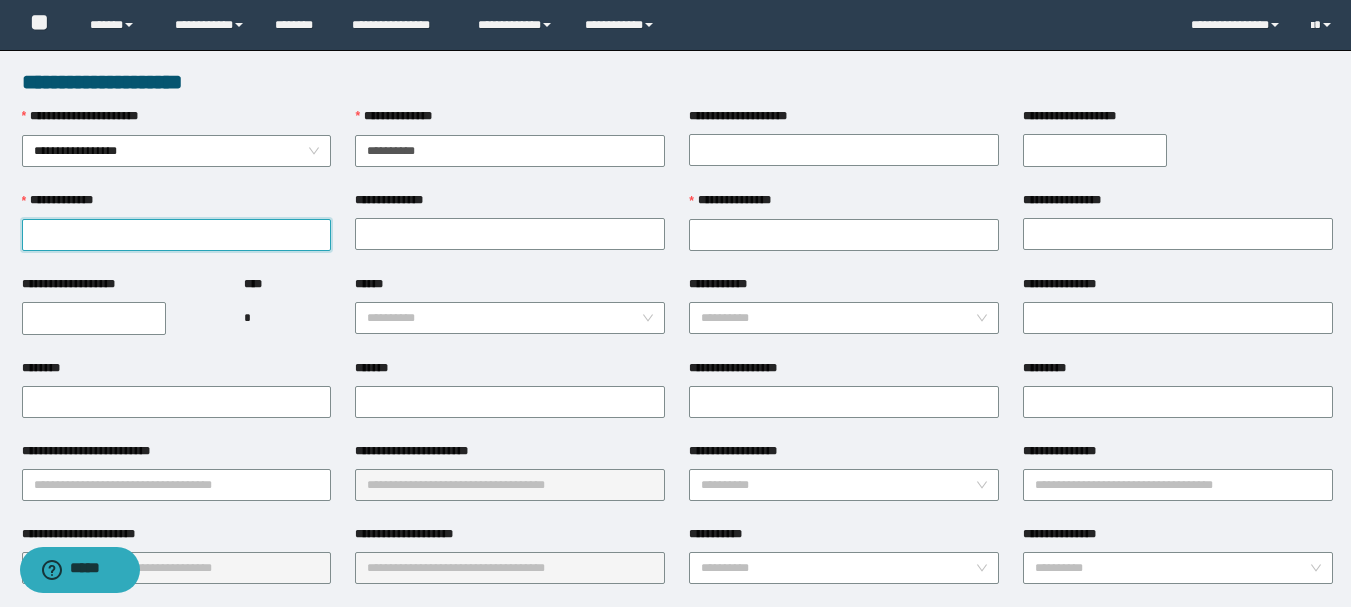 click on "**********" at bounding box center (177, 235) 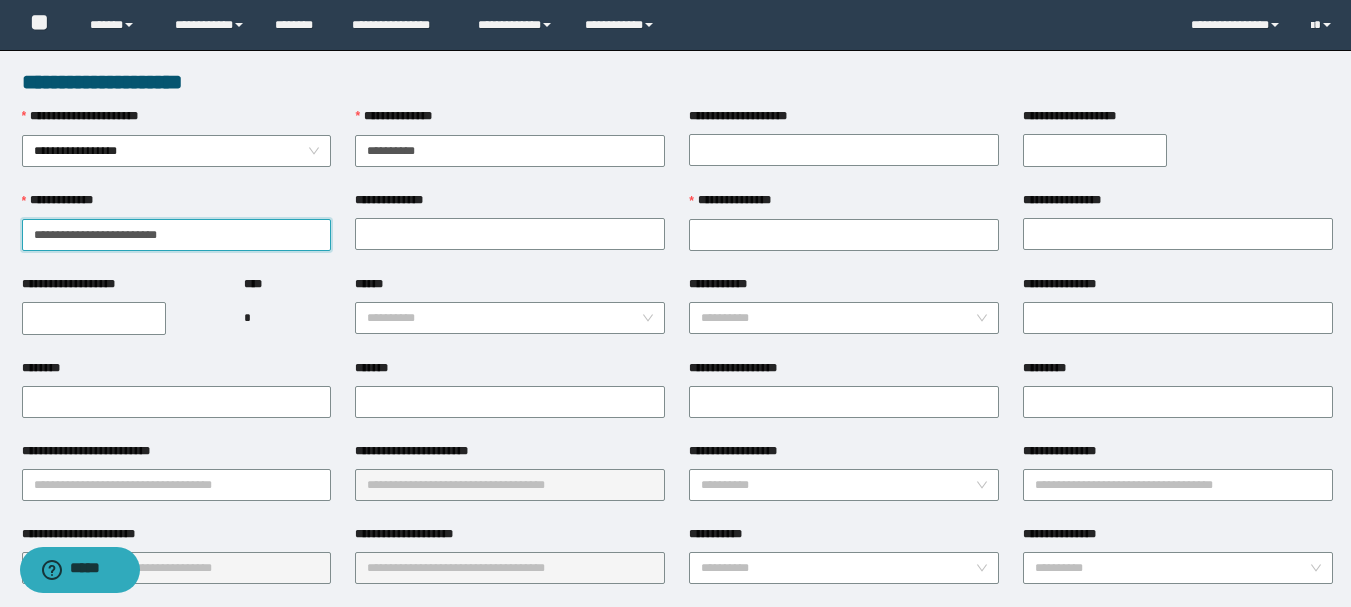 drag, startPoint x: 234, startPoint y: 231, endPoint x: 91, endPoint y: 232, distance: 143.0035 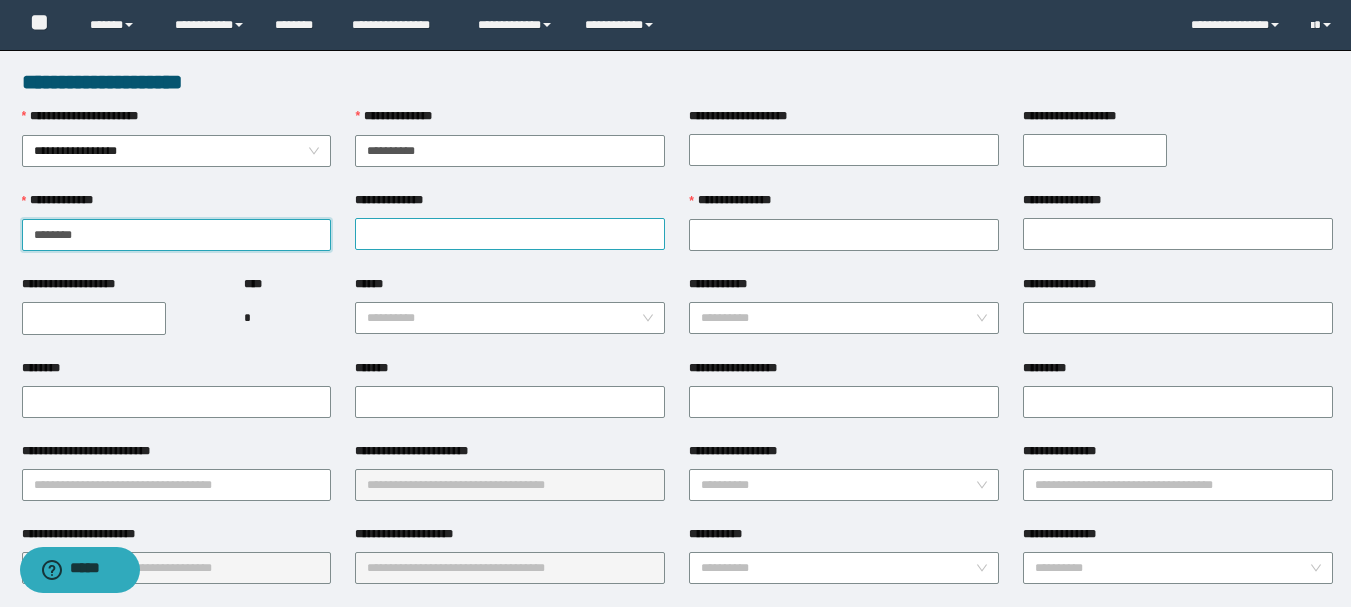 type on "*******" 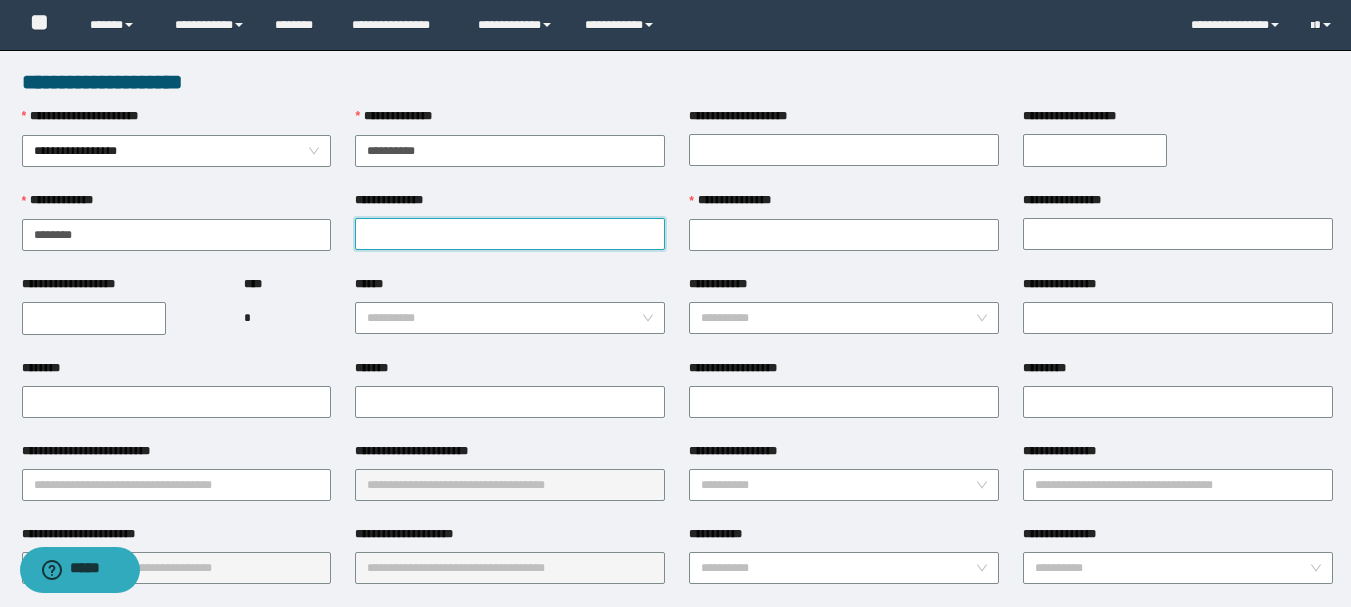 click on "**********" at bounding box center (510, 234) 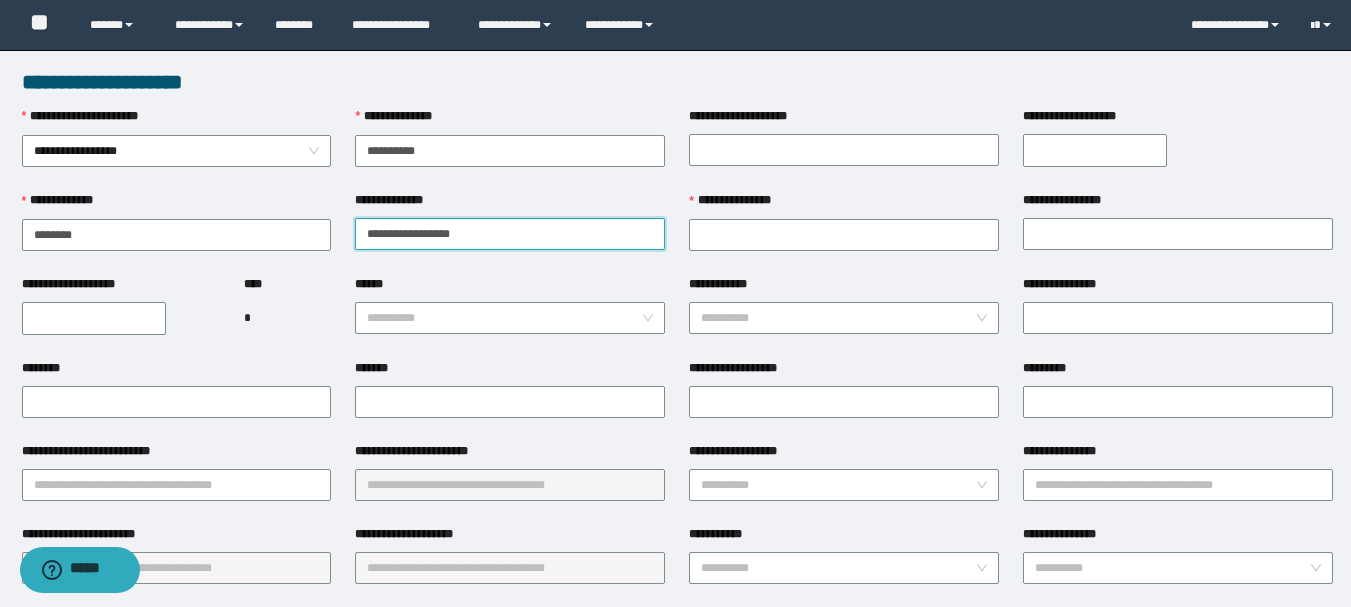 drag, startPoint x: 527, startPoint y: 238, endPoint x: 418, endPoint y: 238, distance: 109 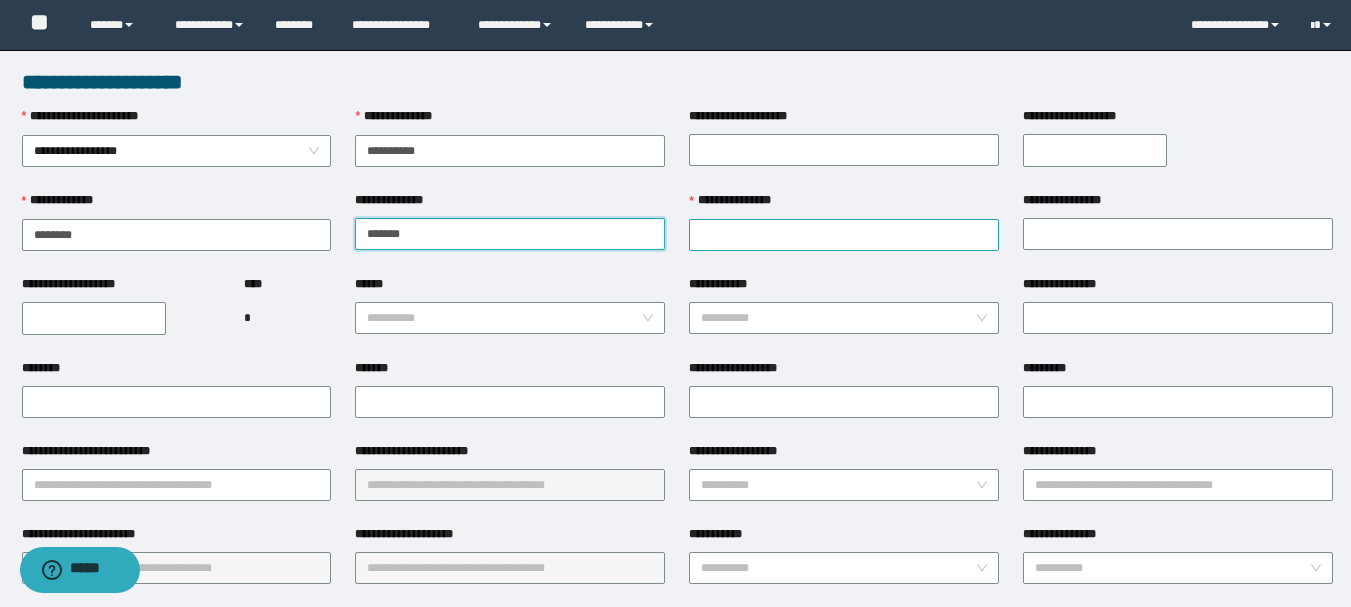 type on "******" 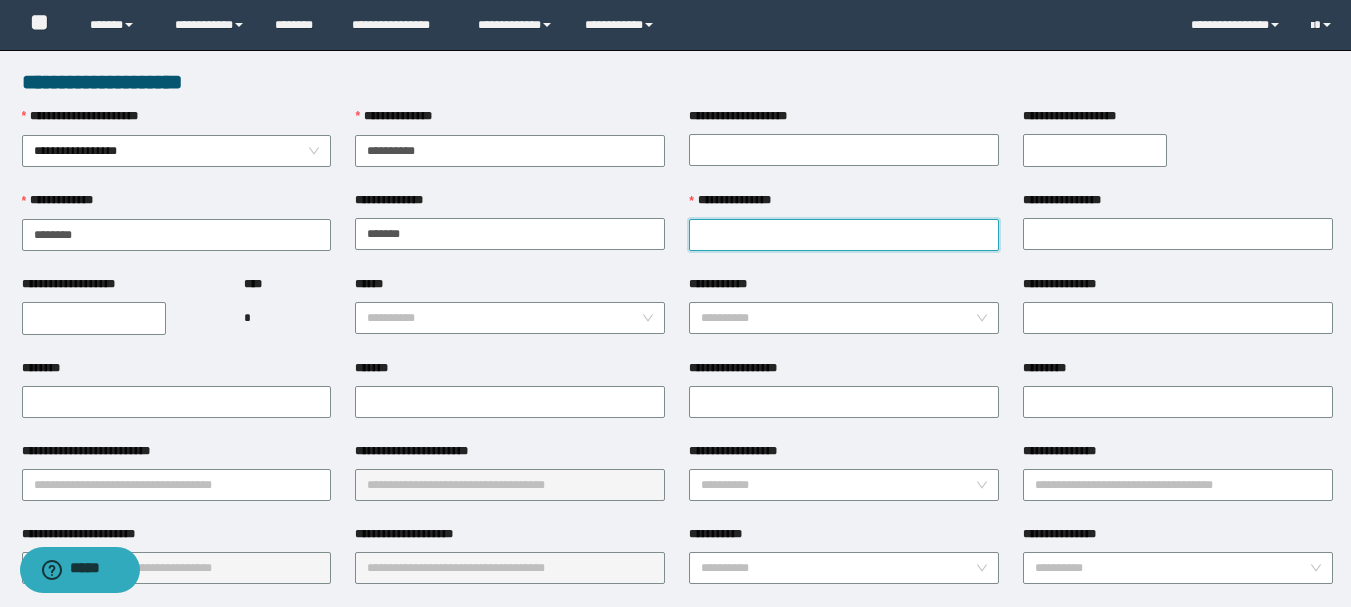 paste on "**********" 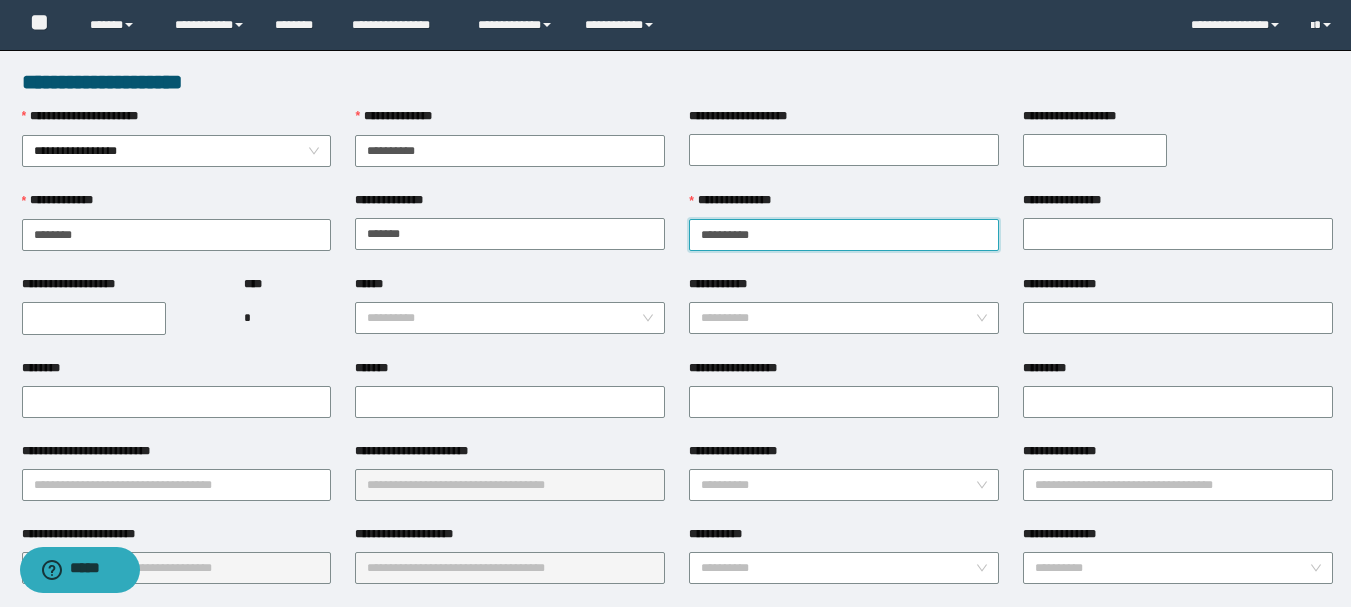 click on "**********" at bounding box center [844, 235] 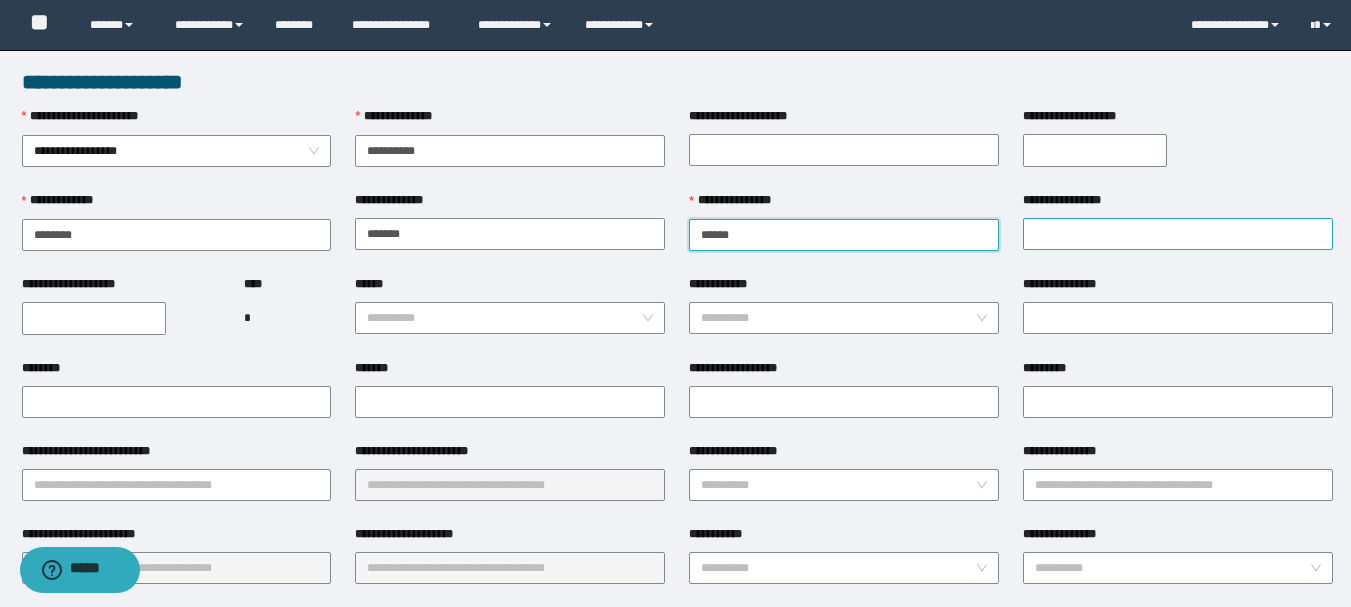 type on "*****" 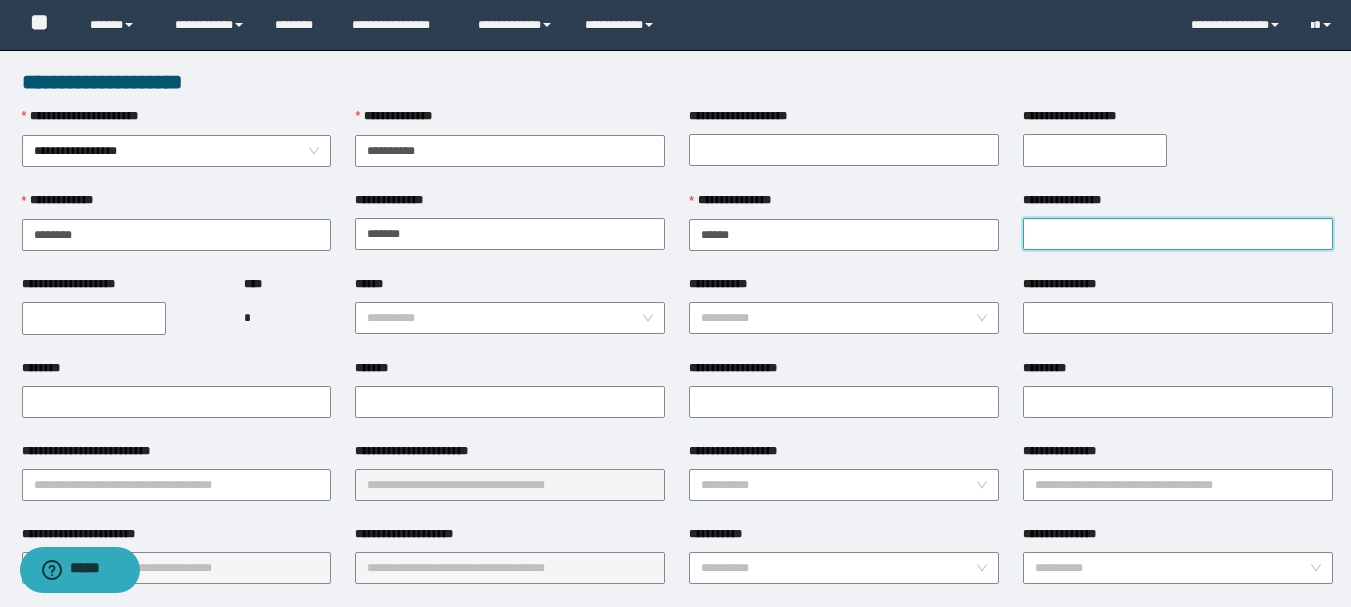 click on "**********" at bounding box center (1178, 234) 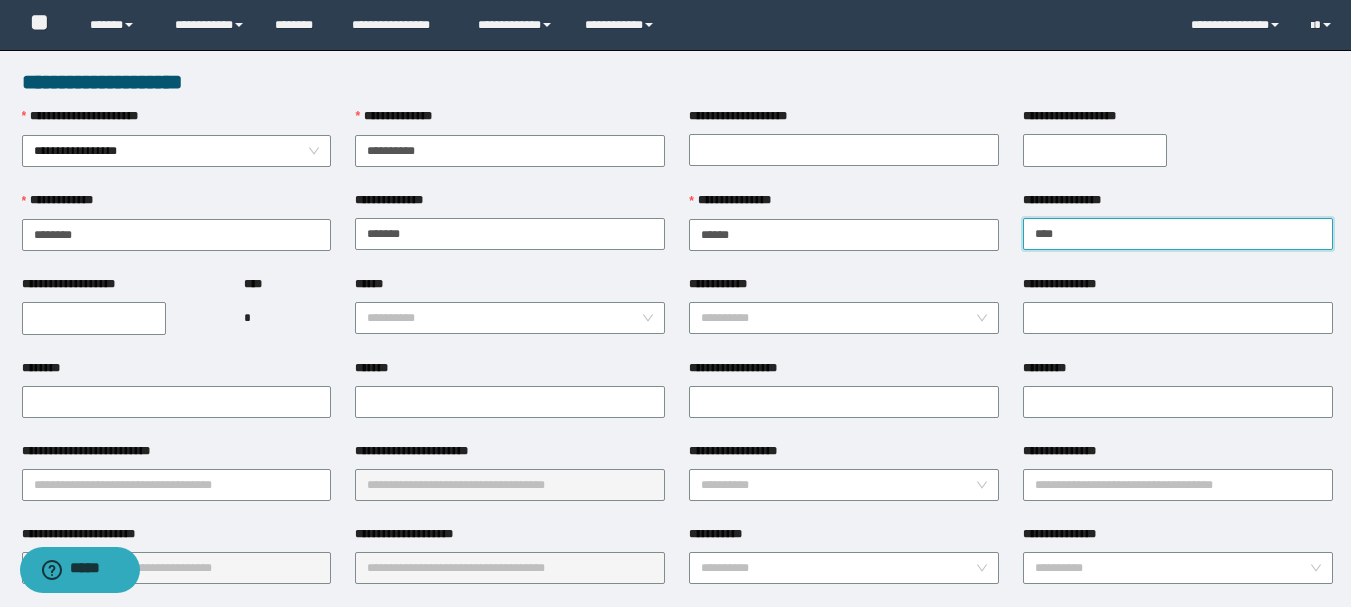 type on "****" 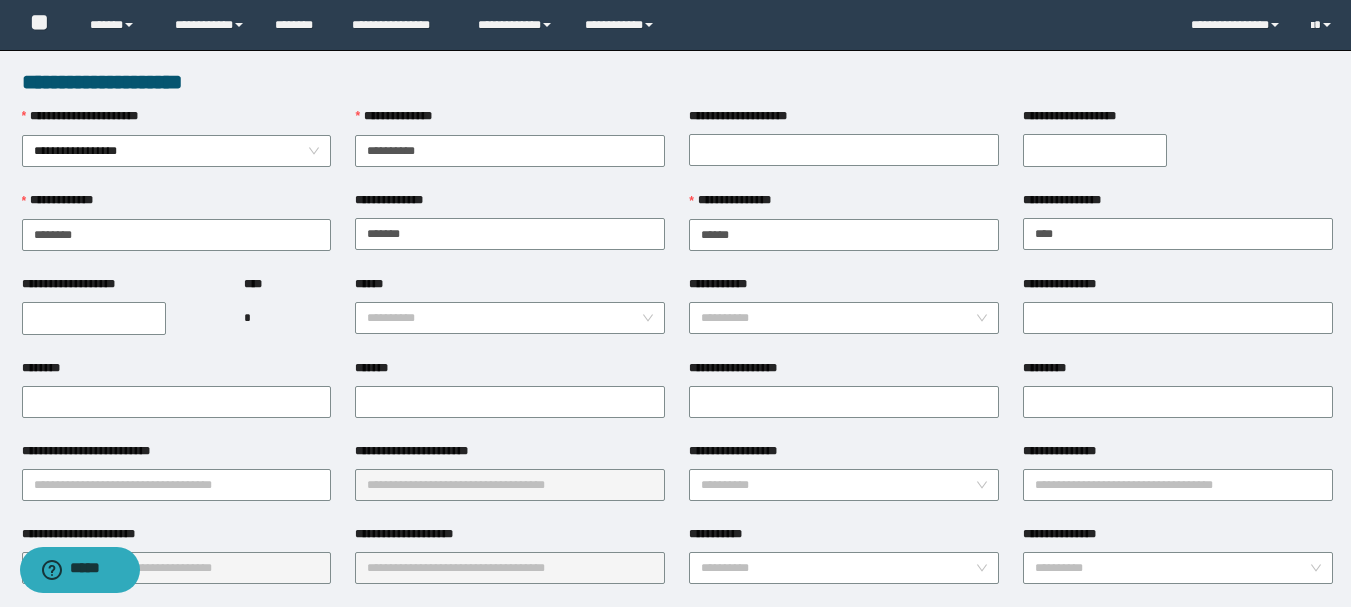 click on "**********" at bounding box center (94, 318) 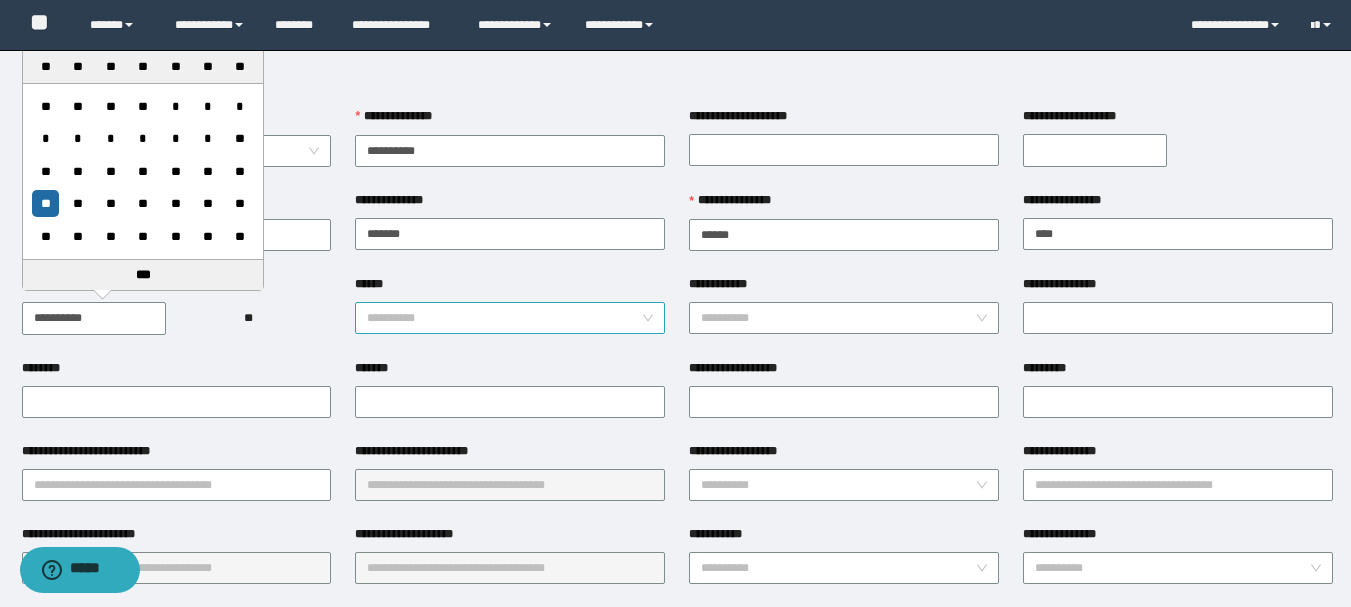 type on "**********" 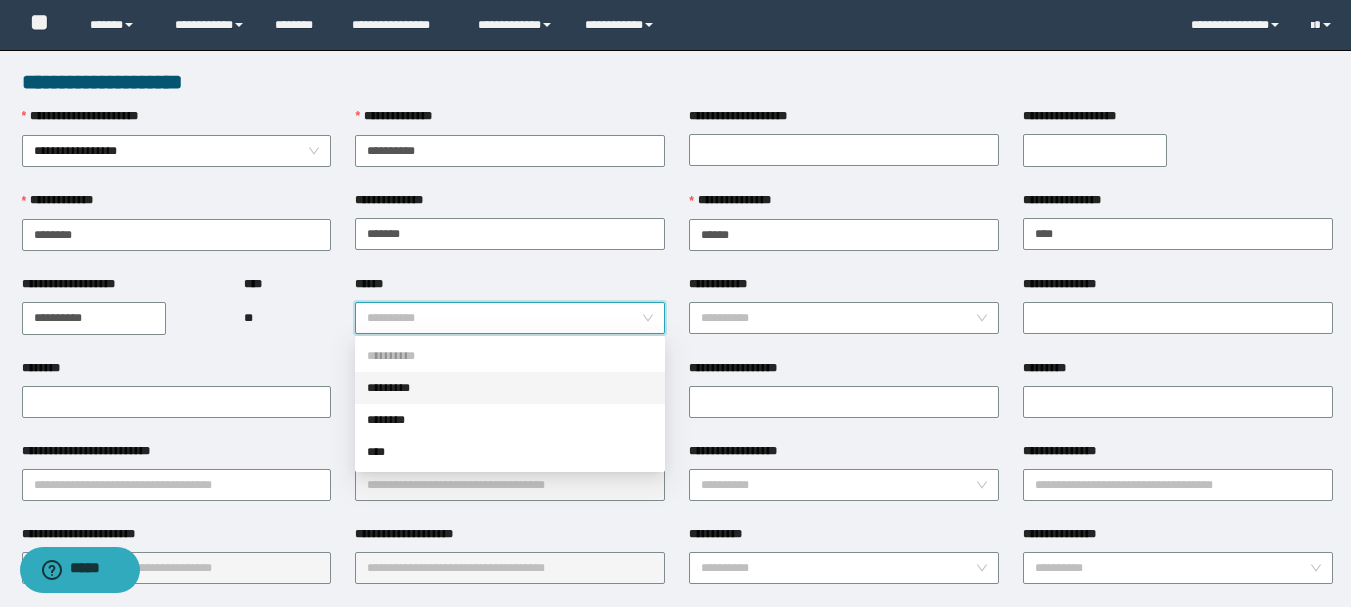 click on "*********" at bounding box center [510, 388] 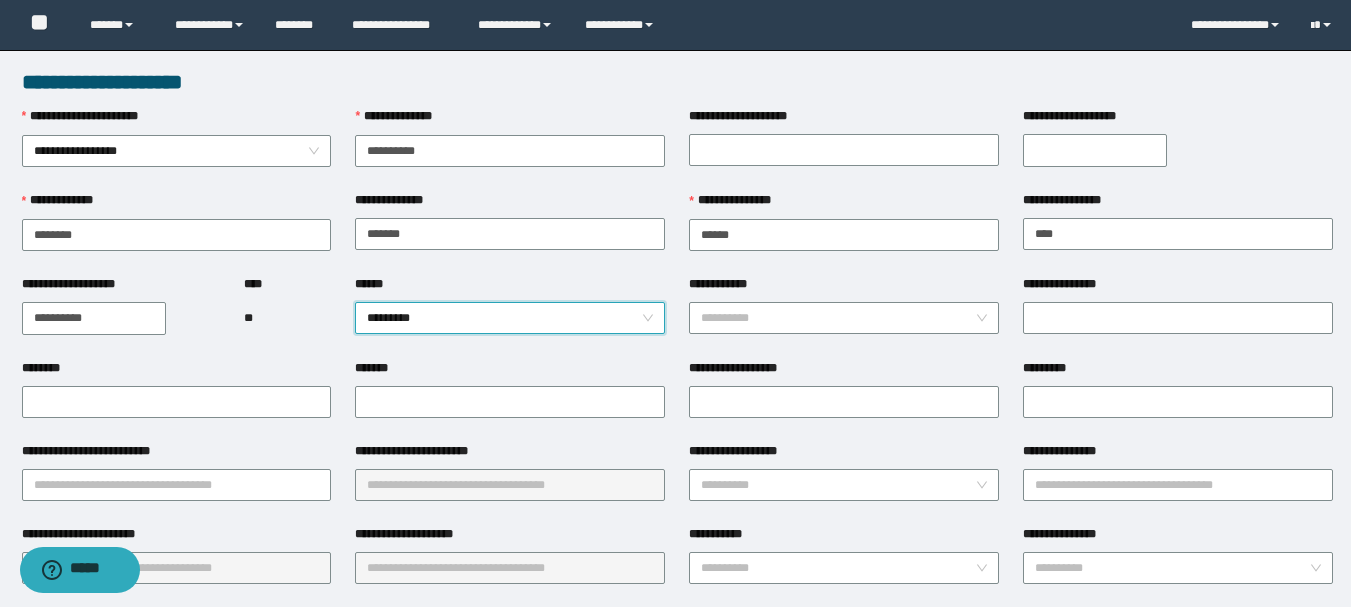 scroll, scrollTop: 100, scrollLeft: 0, axis: vertical 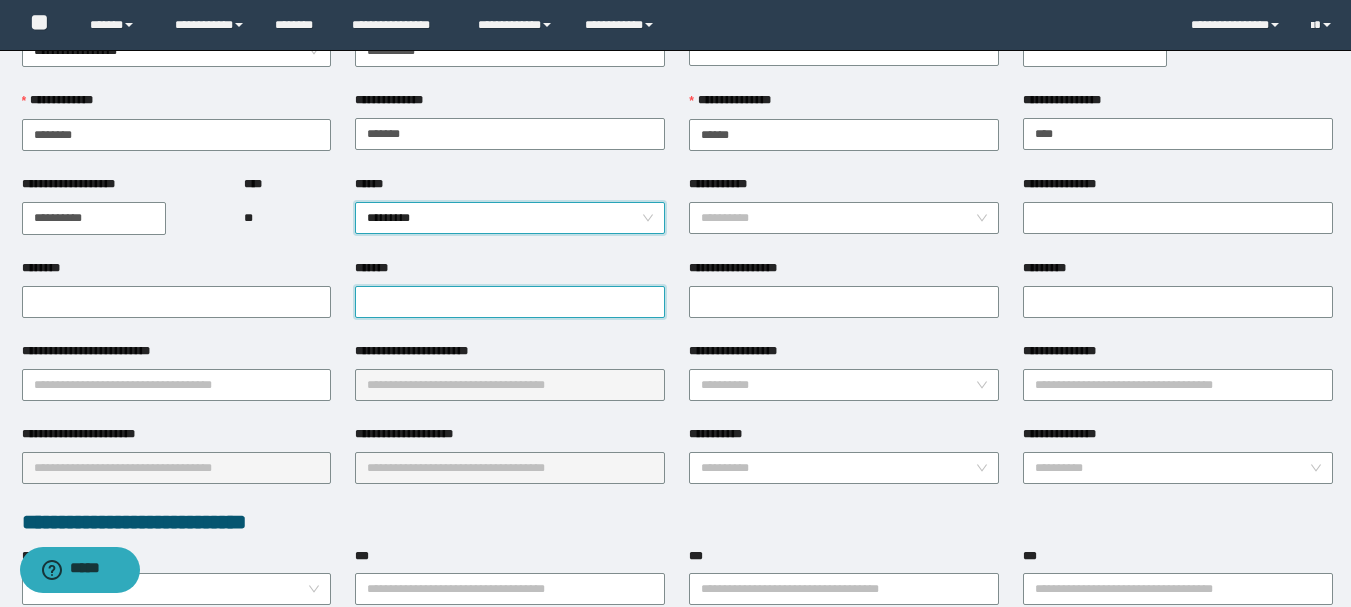 click on "*******" at bounding box center [510, 302] 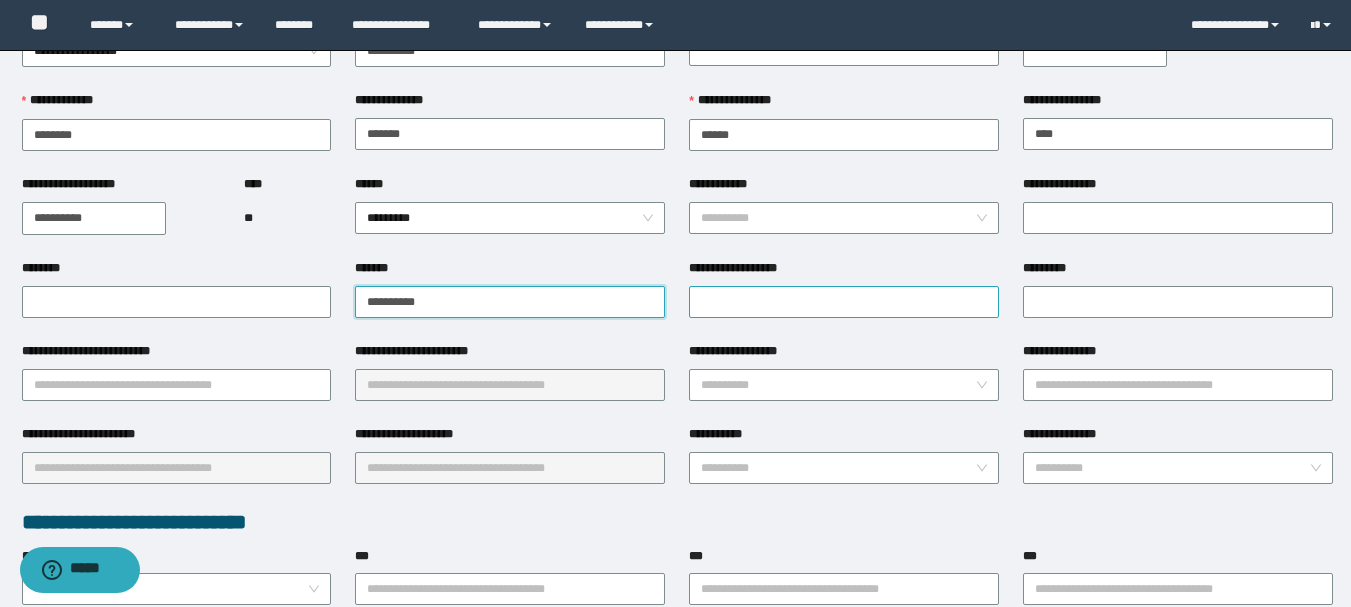 type on "**********" 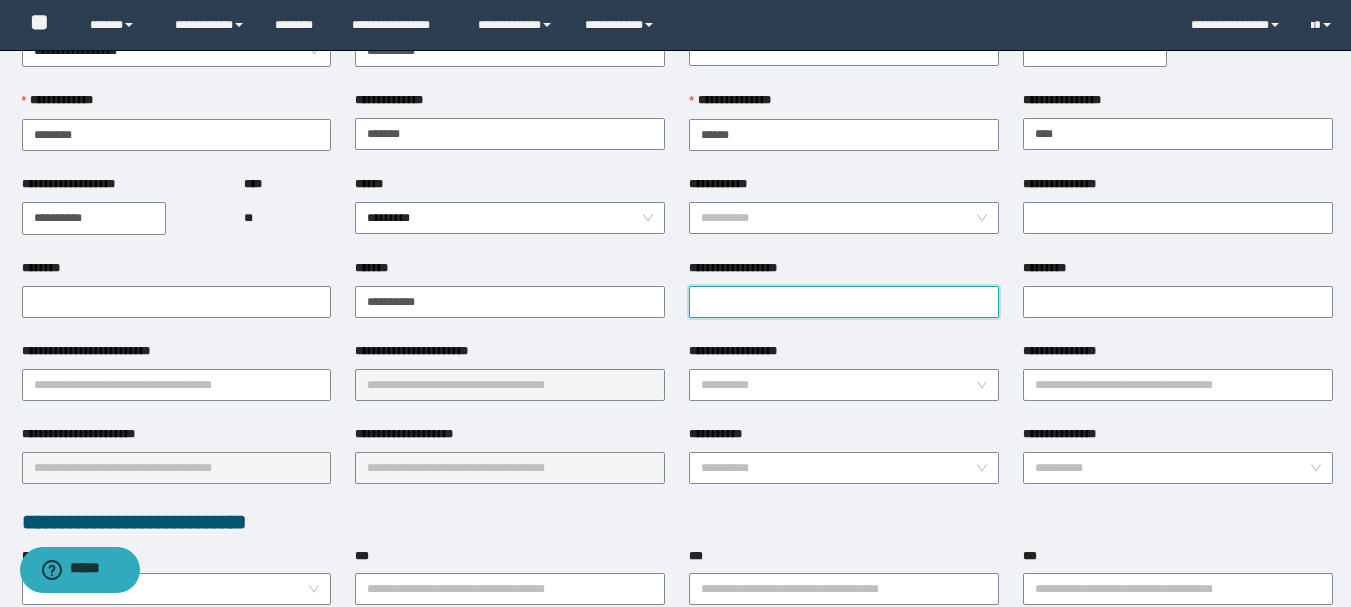 click on "**********" at bounding box center (844, 302) 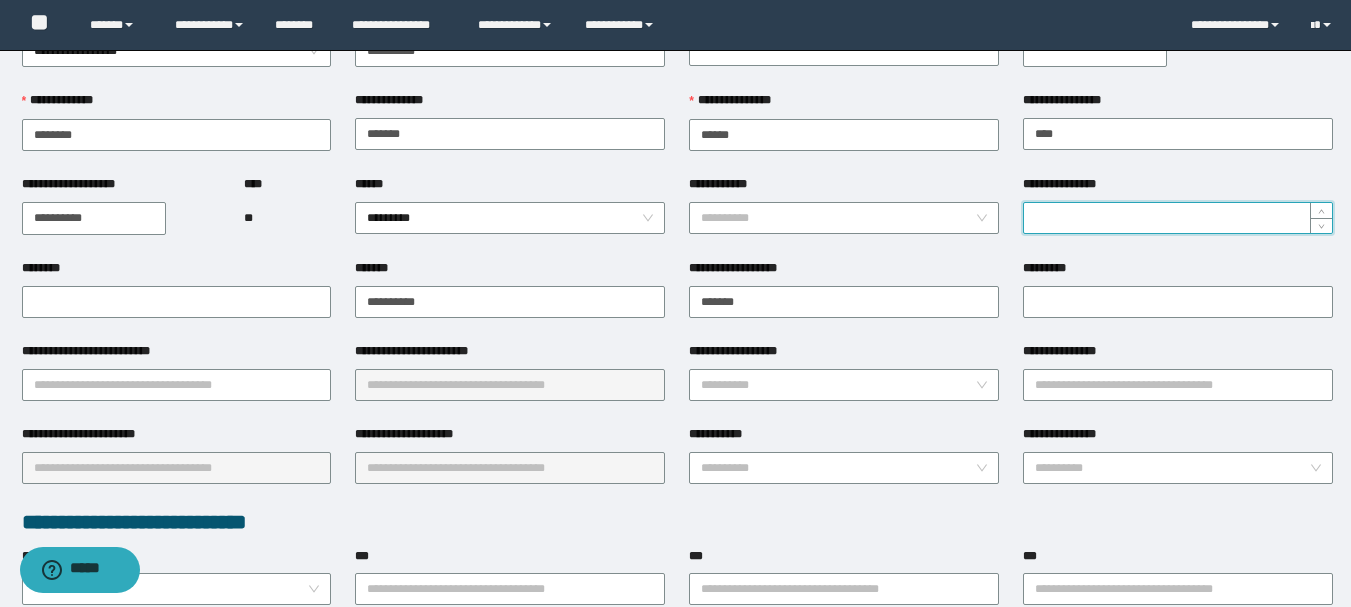 click on "**********" at bounding box center [1178, 218] 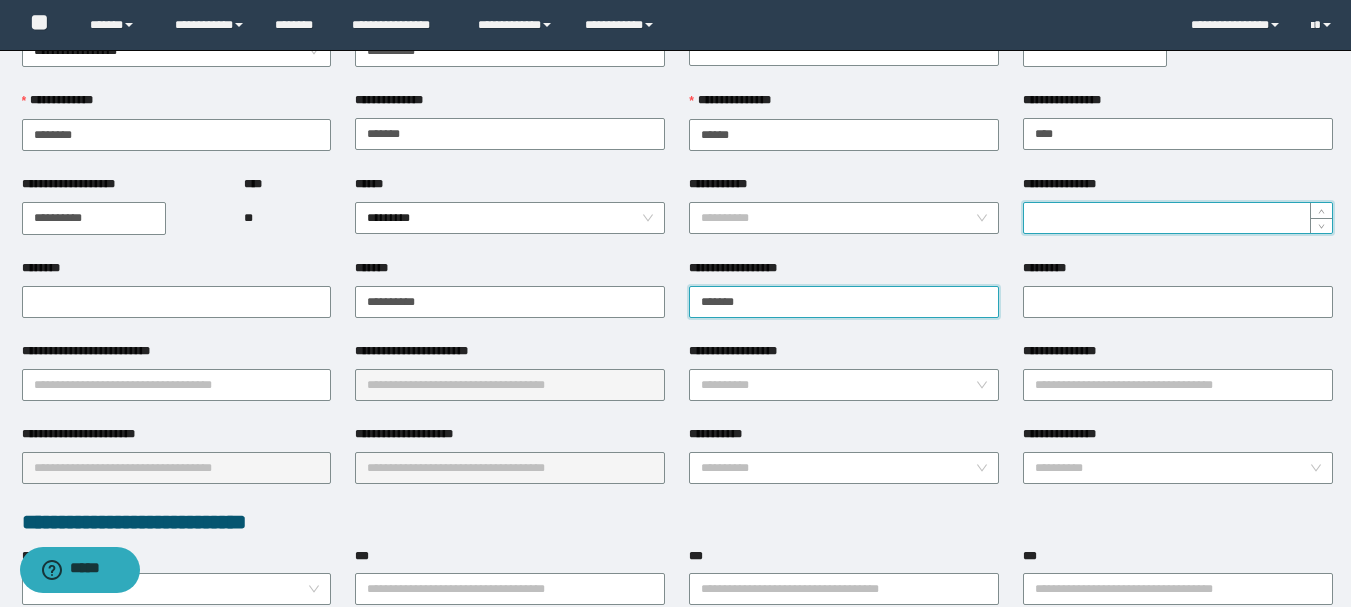 click on "*******" at bounding box center [844, 302] 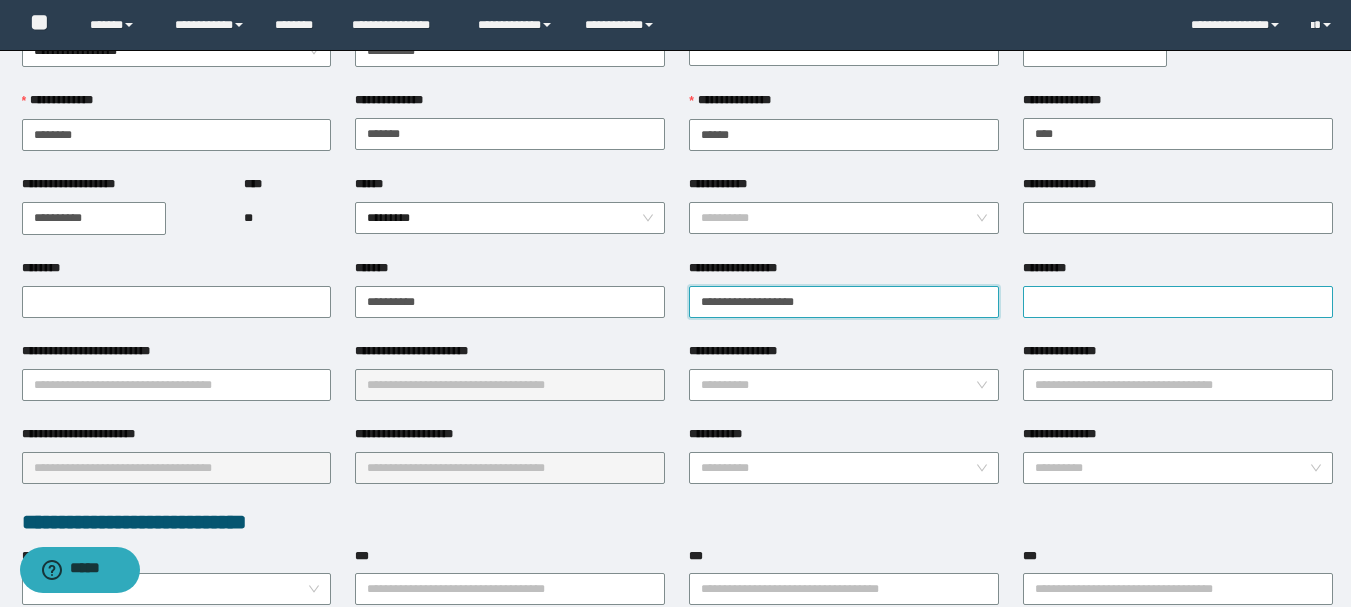 type on "**********" 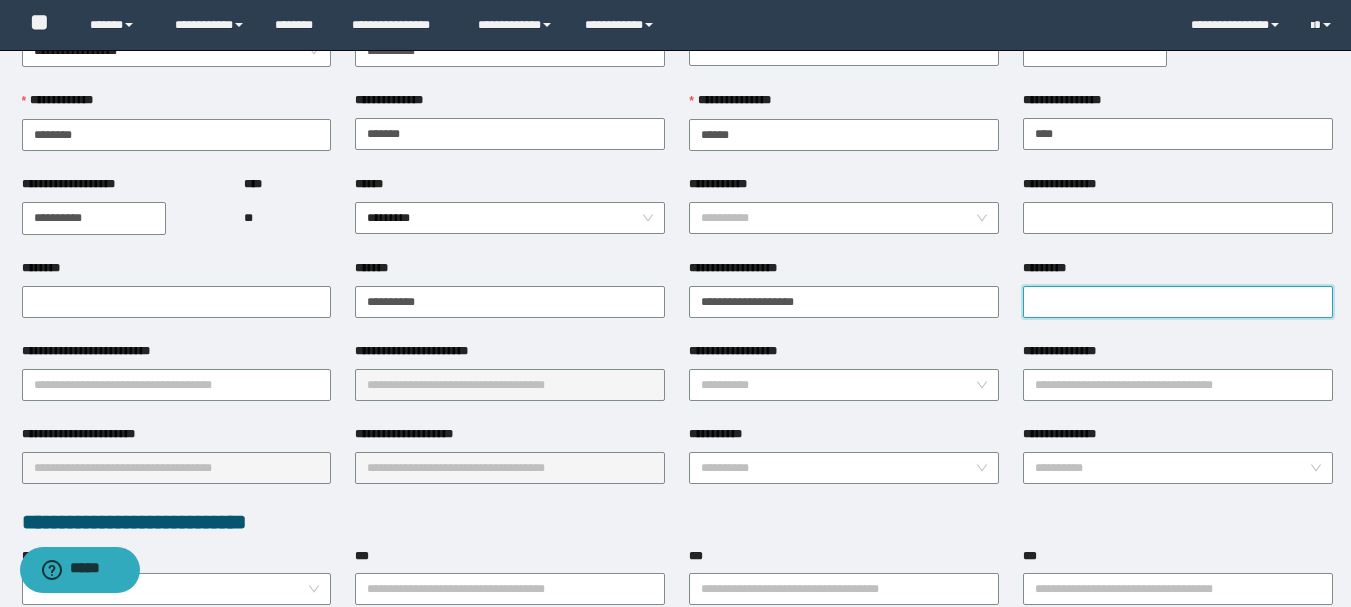 click on "*********" at bounding box center (1178, 302) 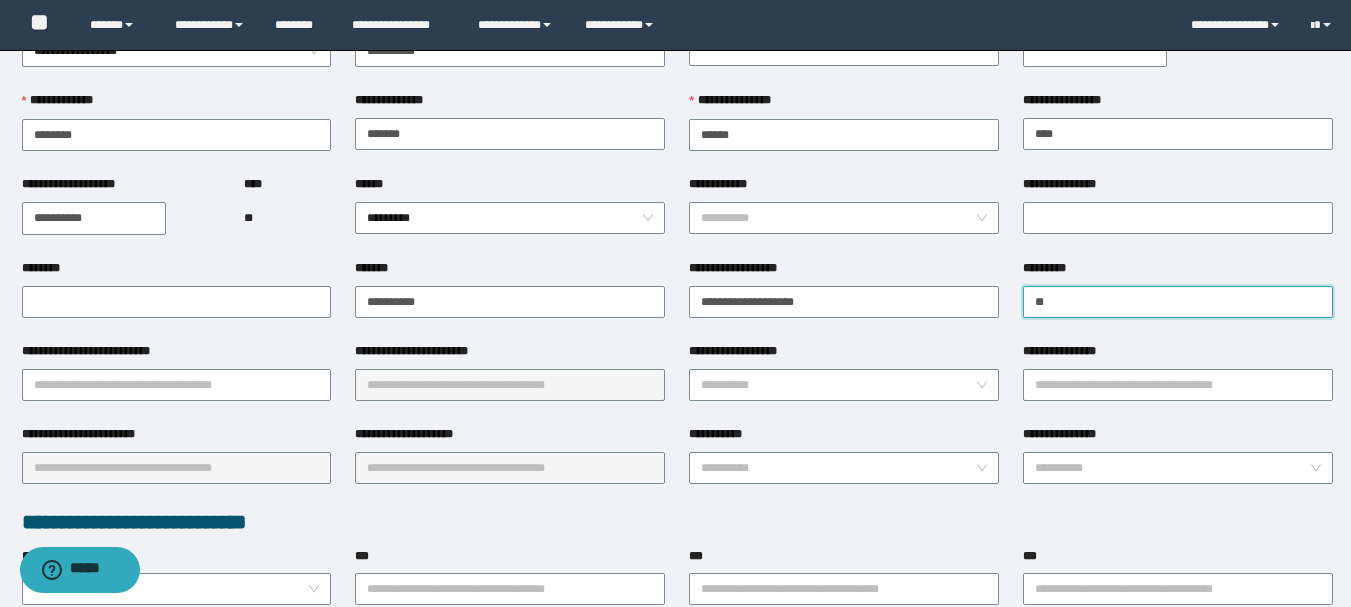 type on "*" 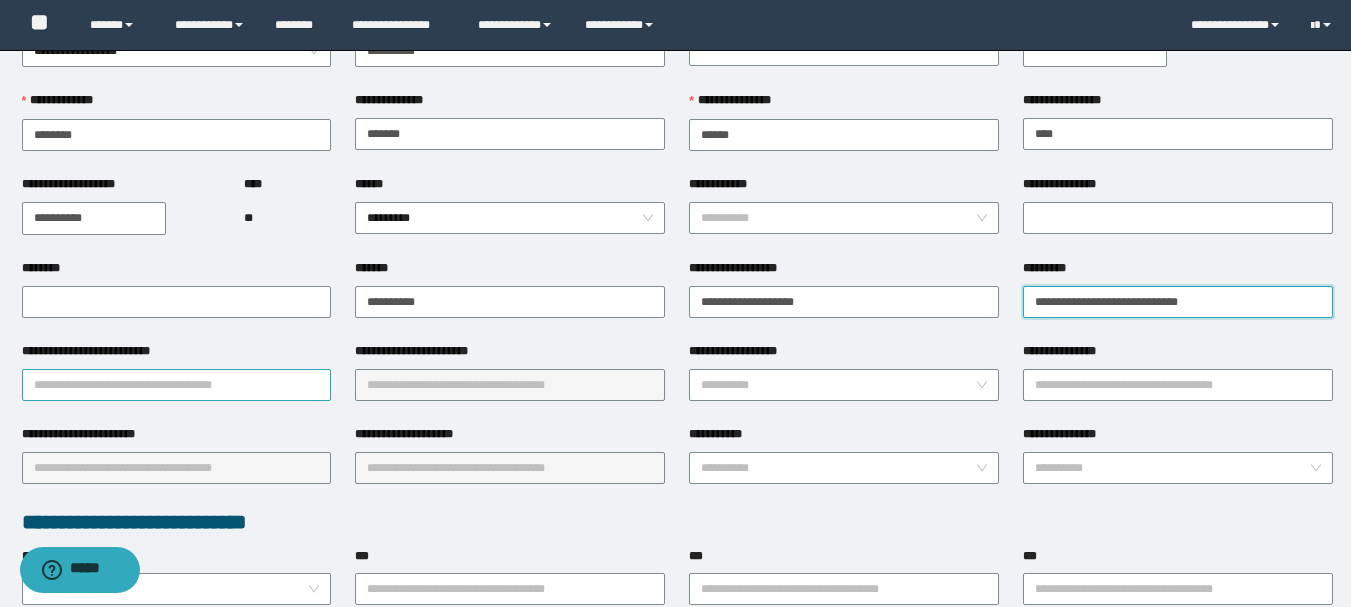 type on "**********" 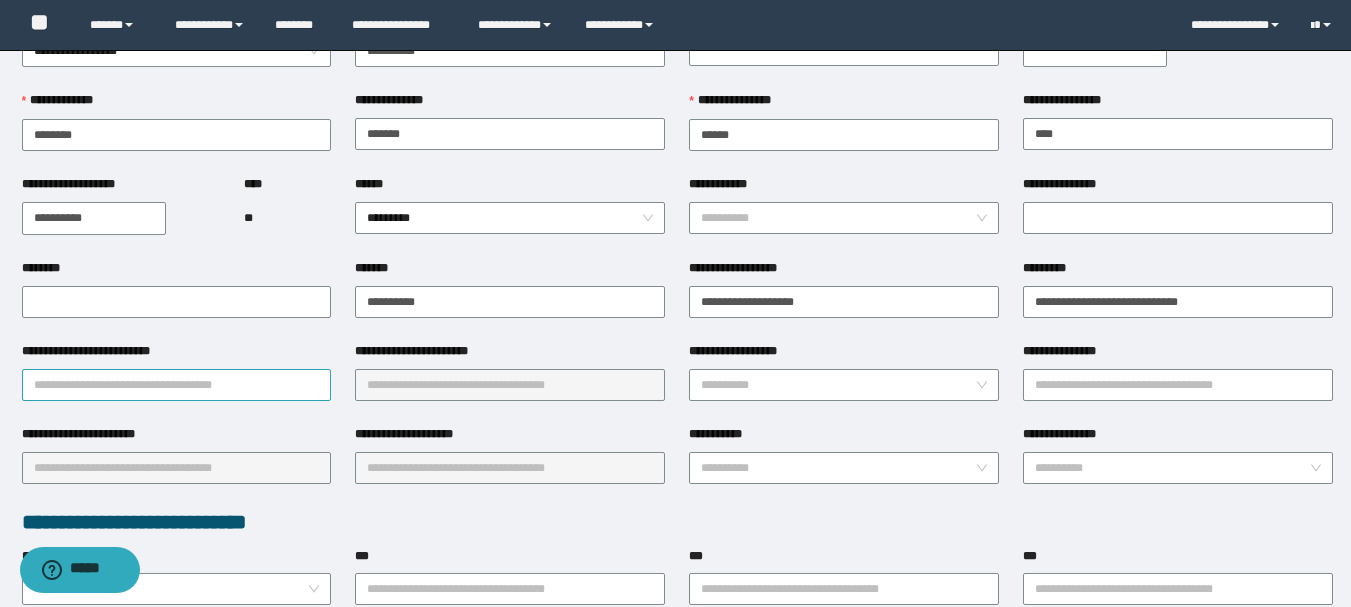 click on "**********" at bounding box center (177, 385) 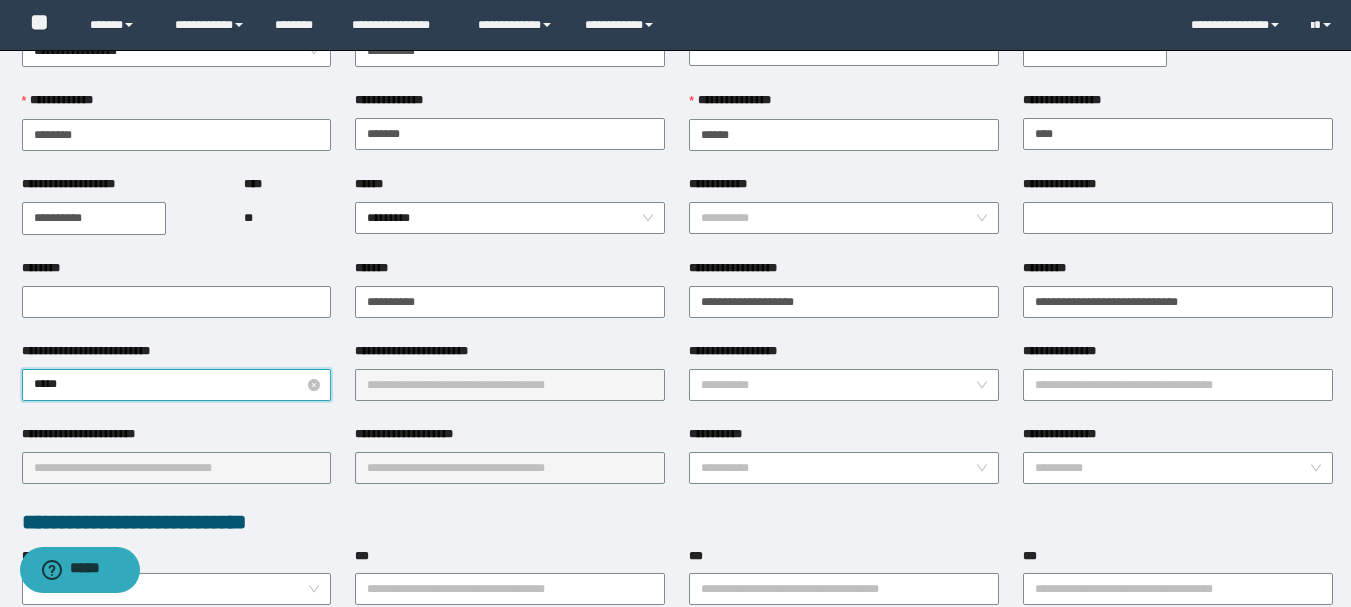 type on "******" 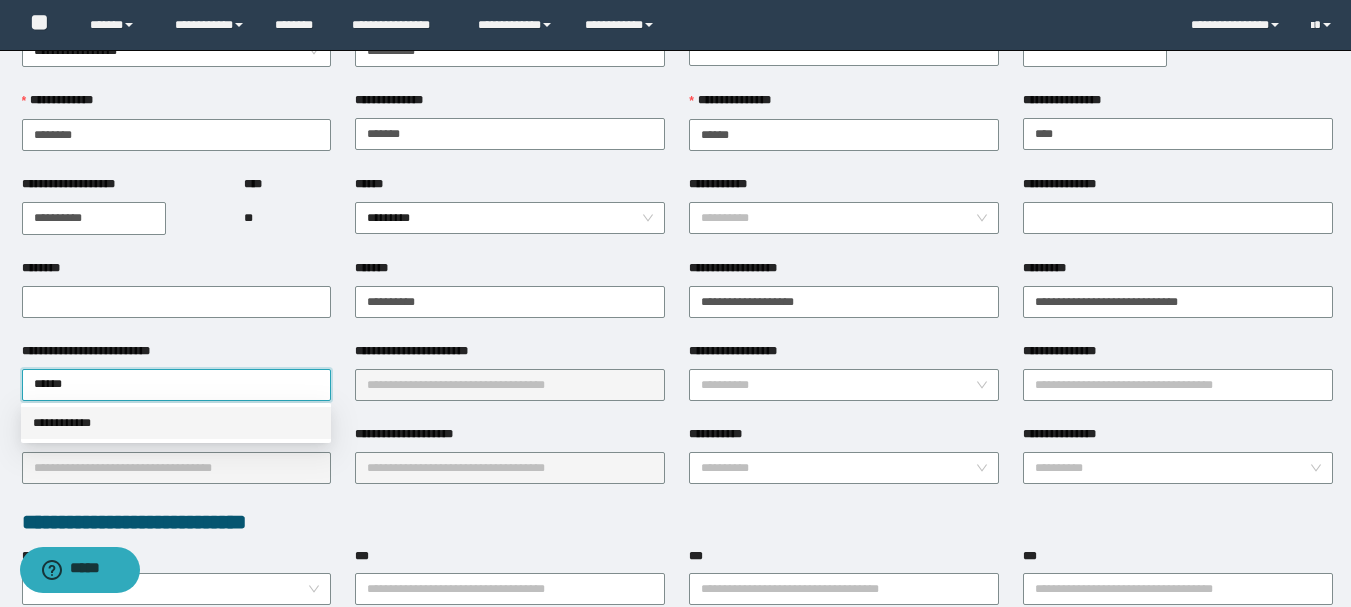 click on "**********" at bounding box center [176, 423] 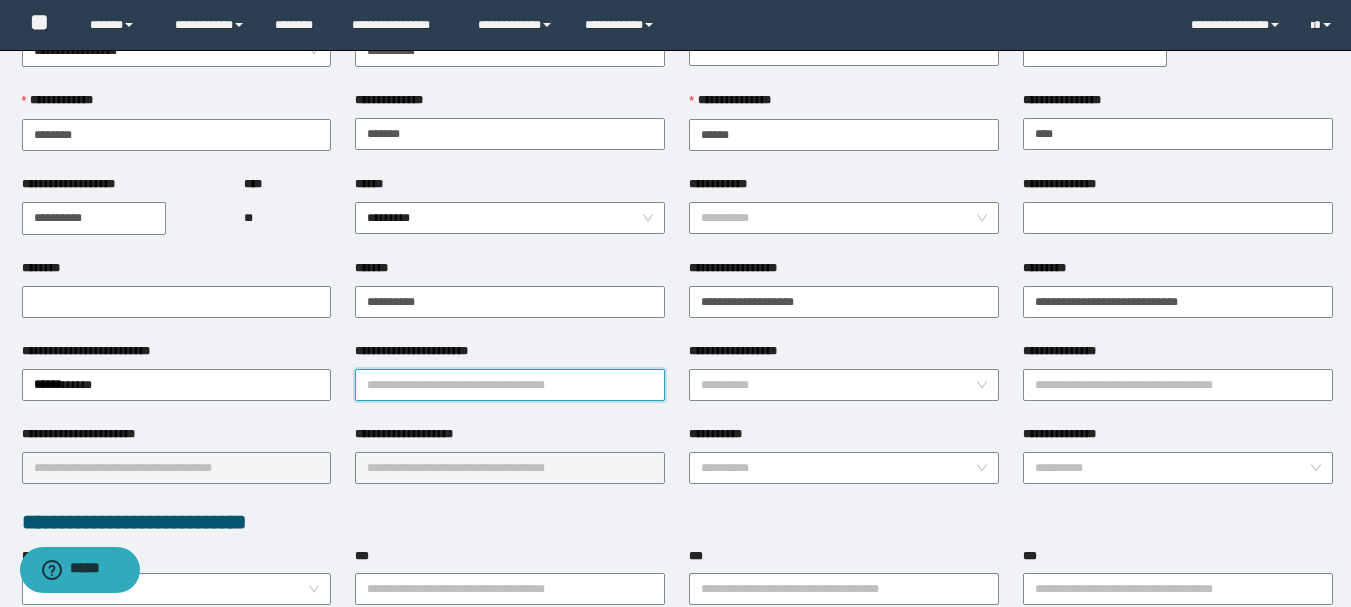 click on "**********" at bounding box center (510, 385) 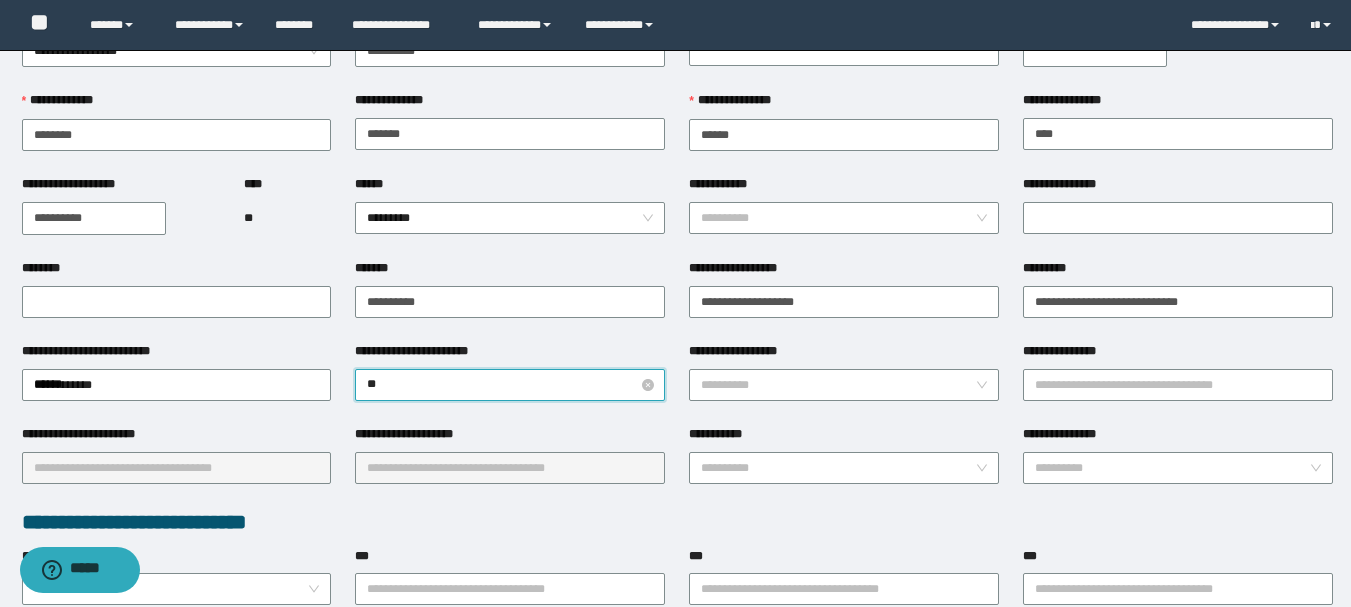 type on "*" 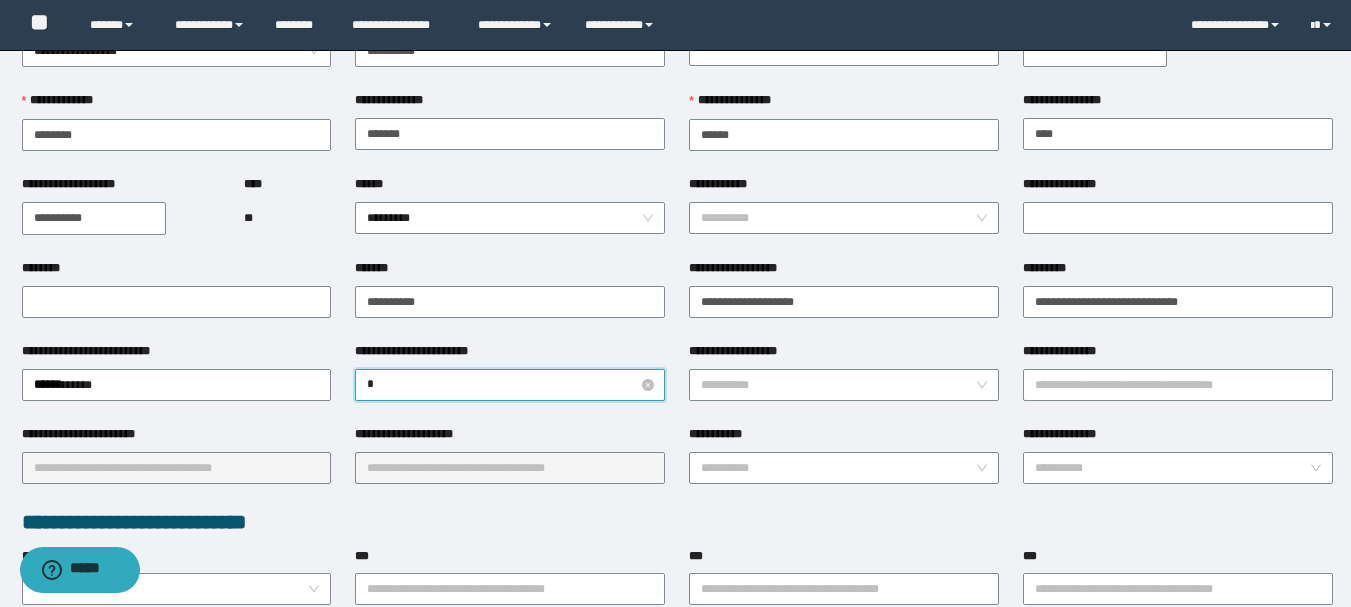 type 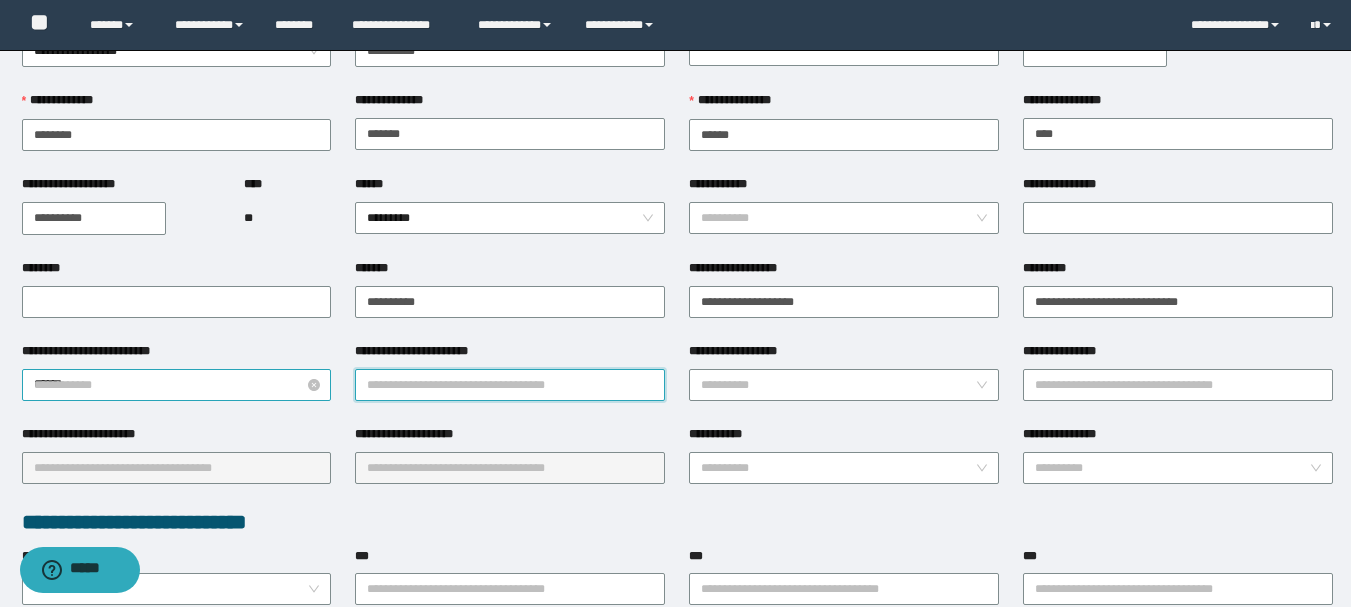 click on "**********" at bounding box center (177, 385) 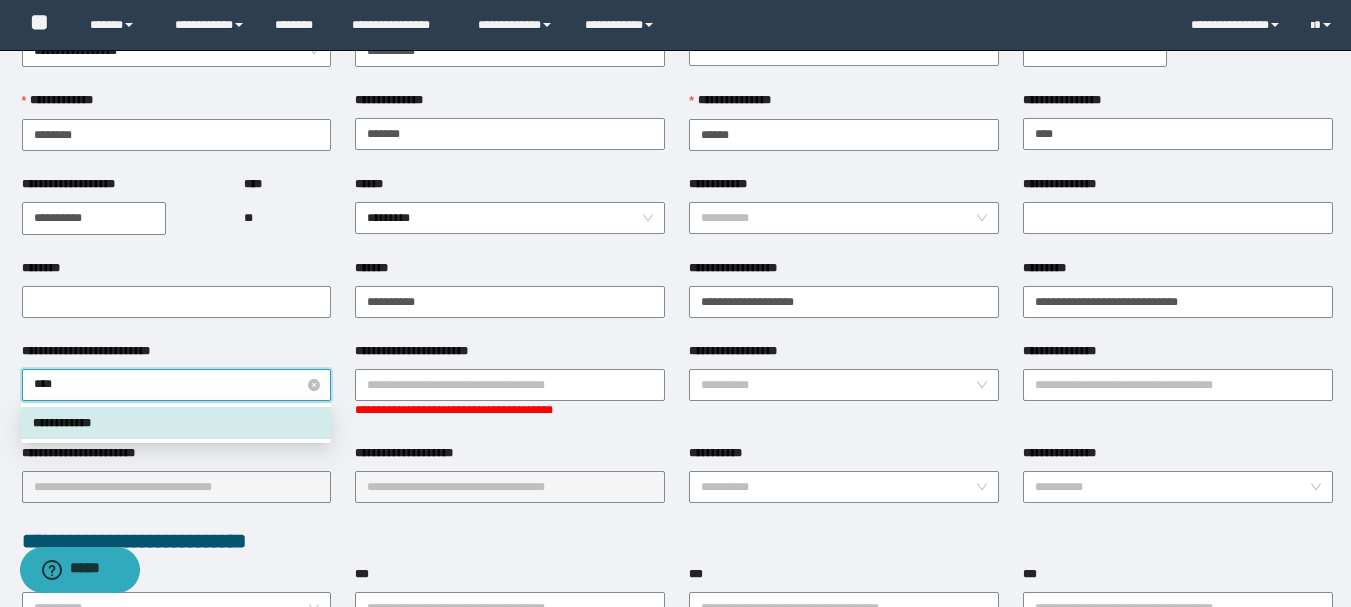 type on "*****" 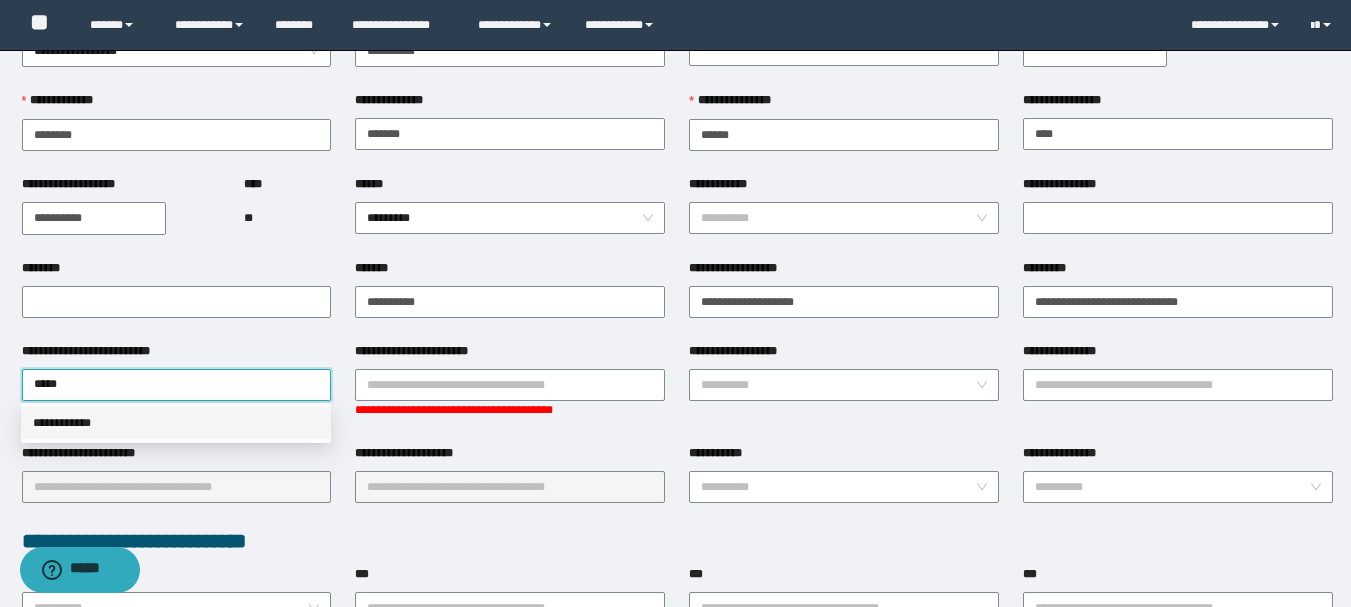 click on "**********" at bounding box center (176, 423) 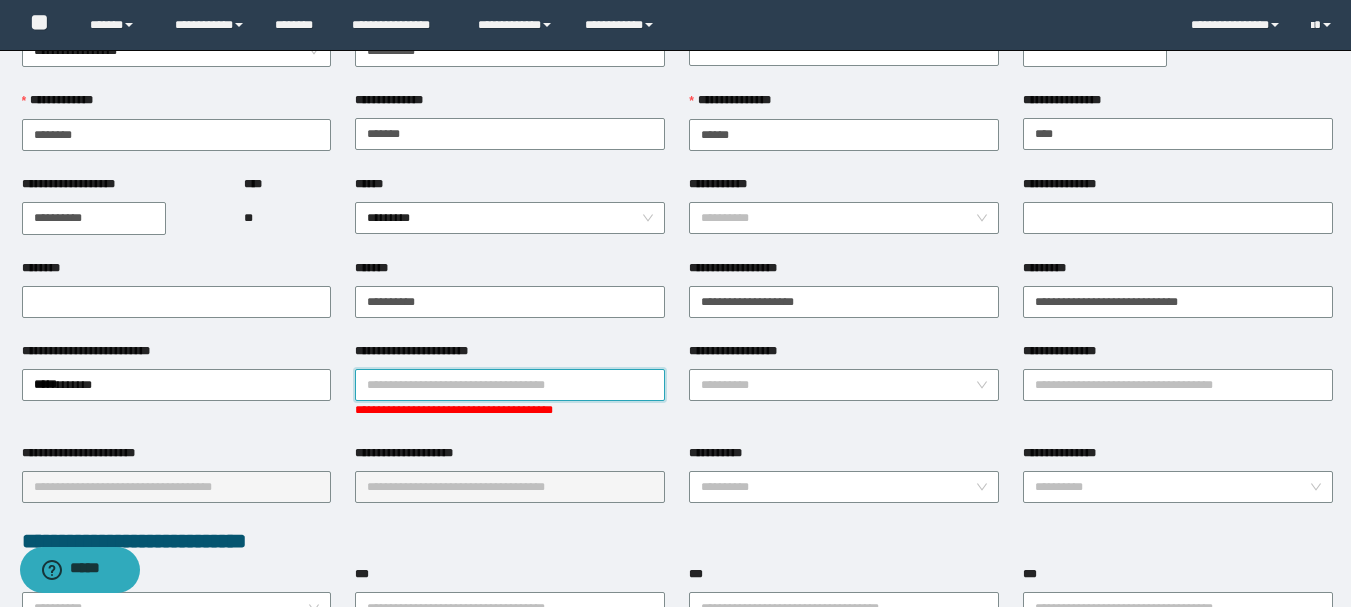 click on "**********" at bounding box center [510, 385] 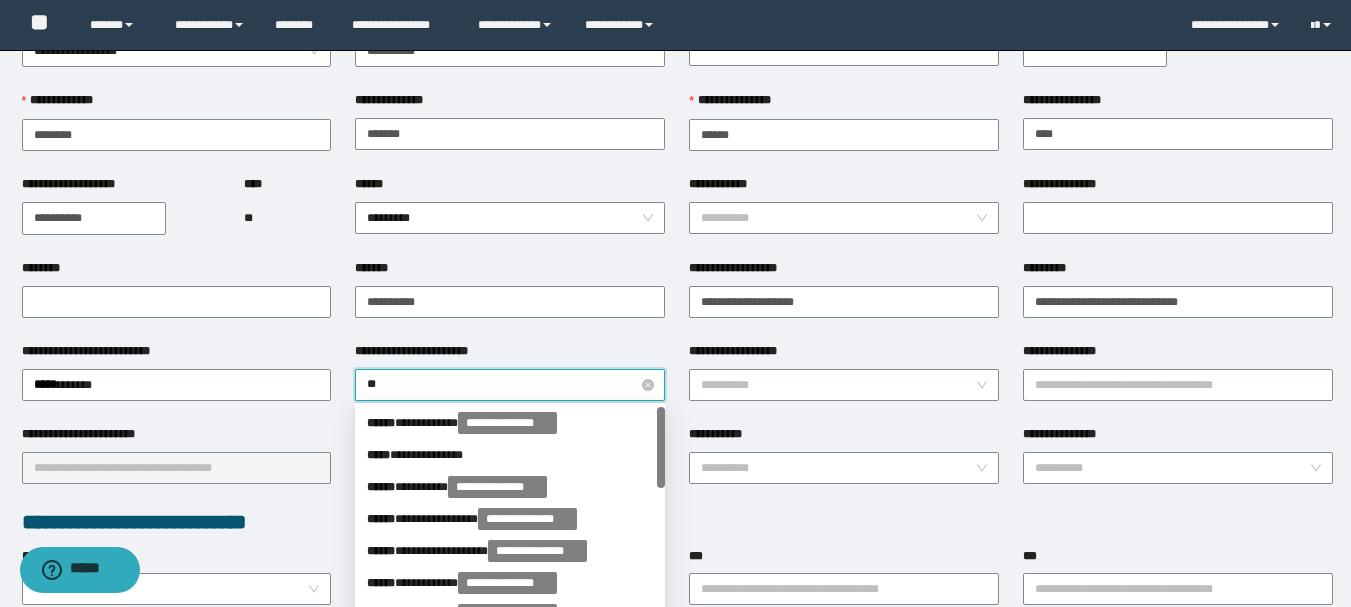 type on "***" 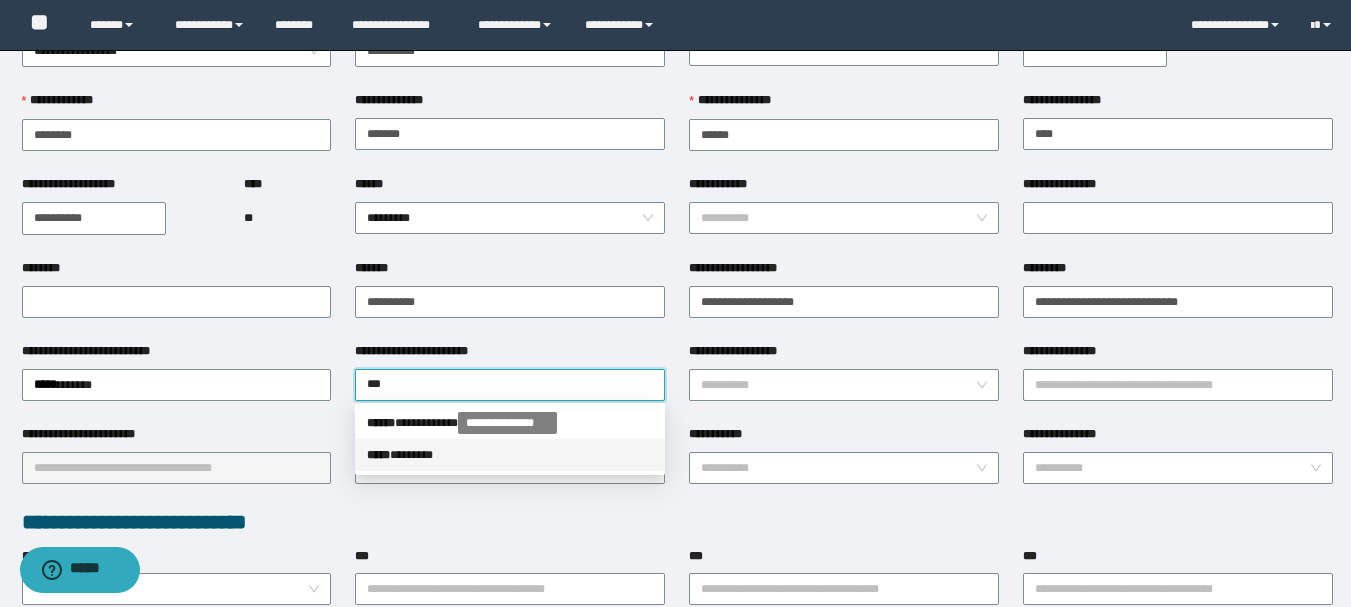 click on "***** * ******" at bounding box center [510, 455] 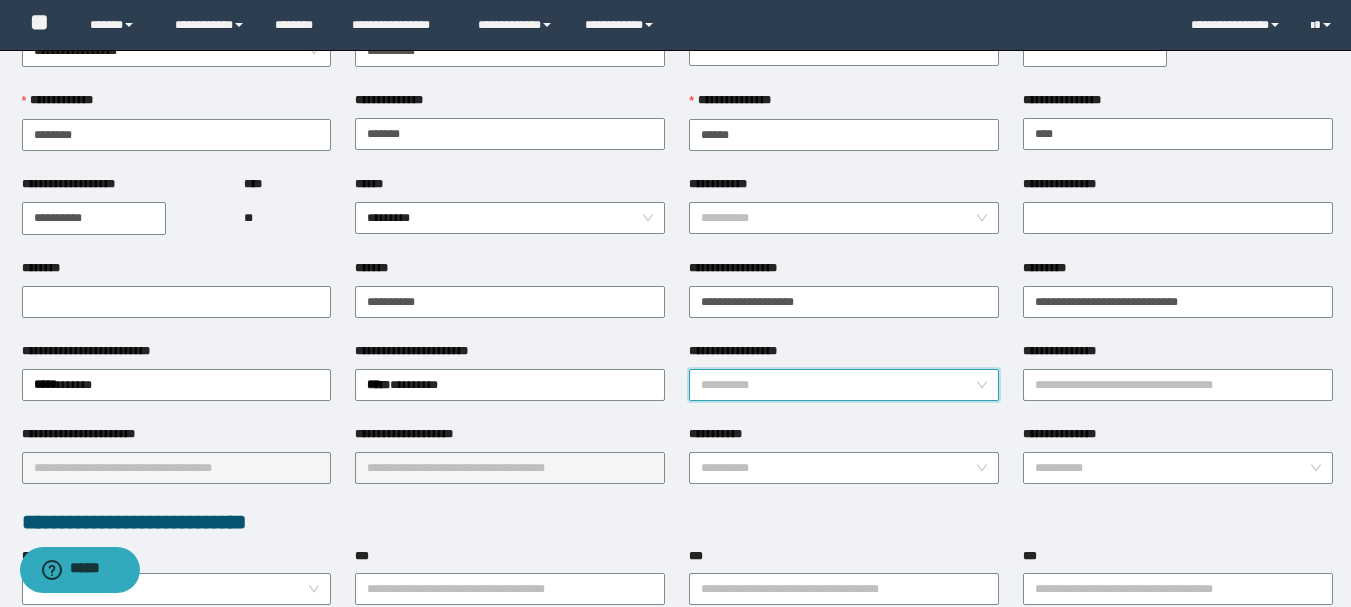 click on "**********" at bounding box center (838, 385) 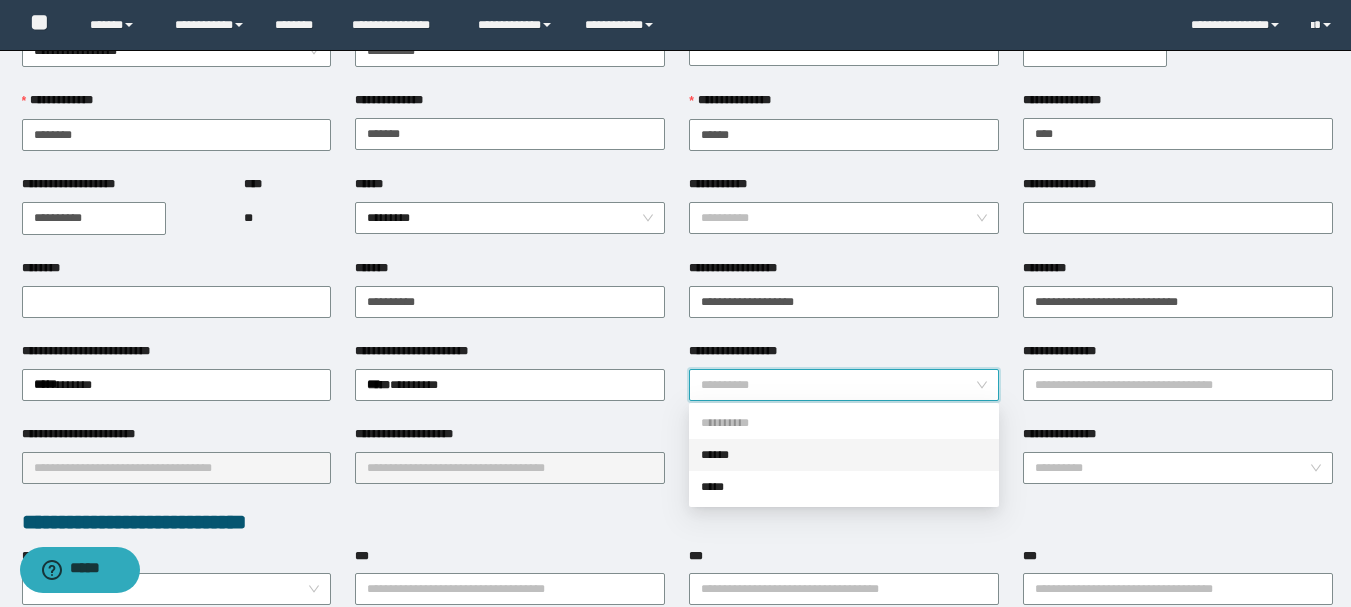 click on "******" at bounding box center (844, 455) 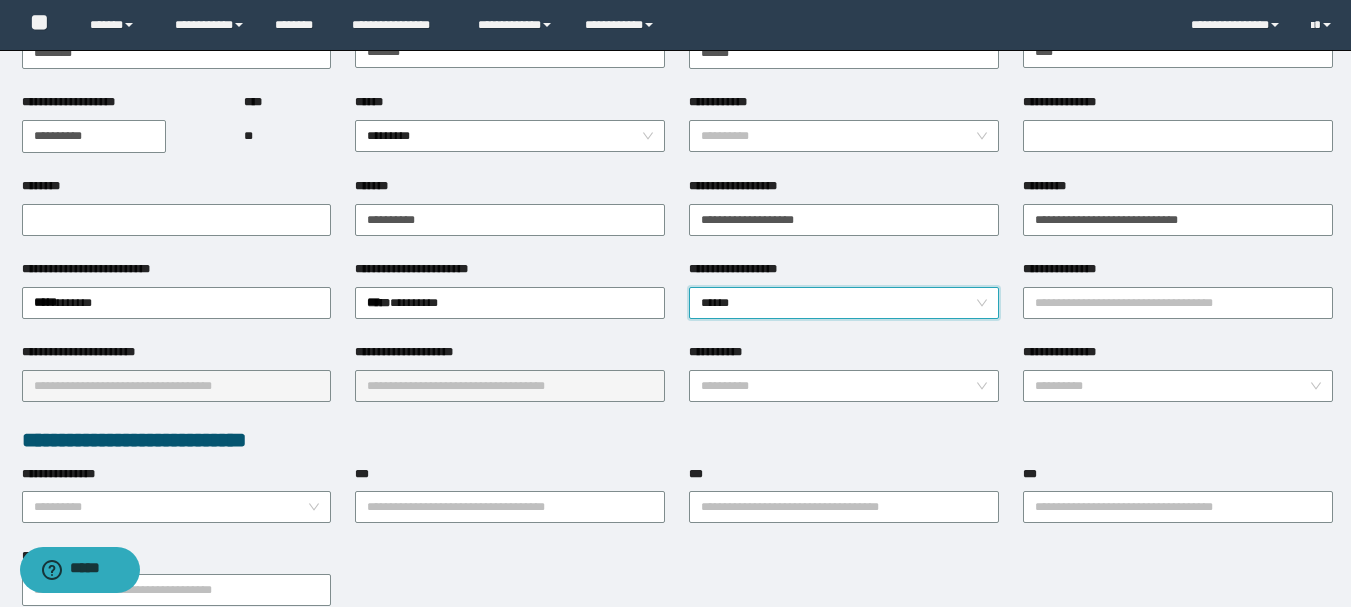 scroll, scrollTop: 300, scrollLeft: 0, axis: vertical 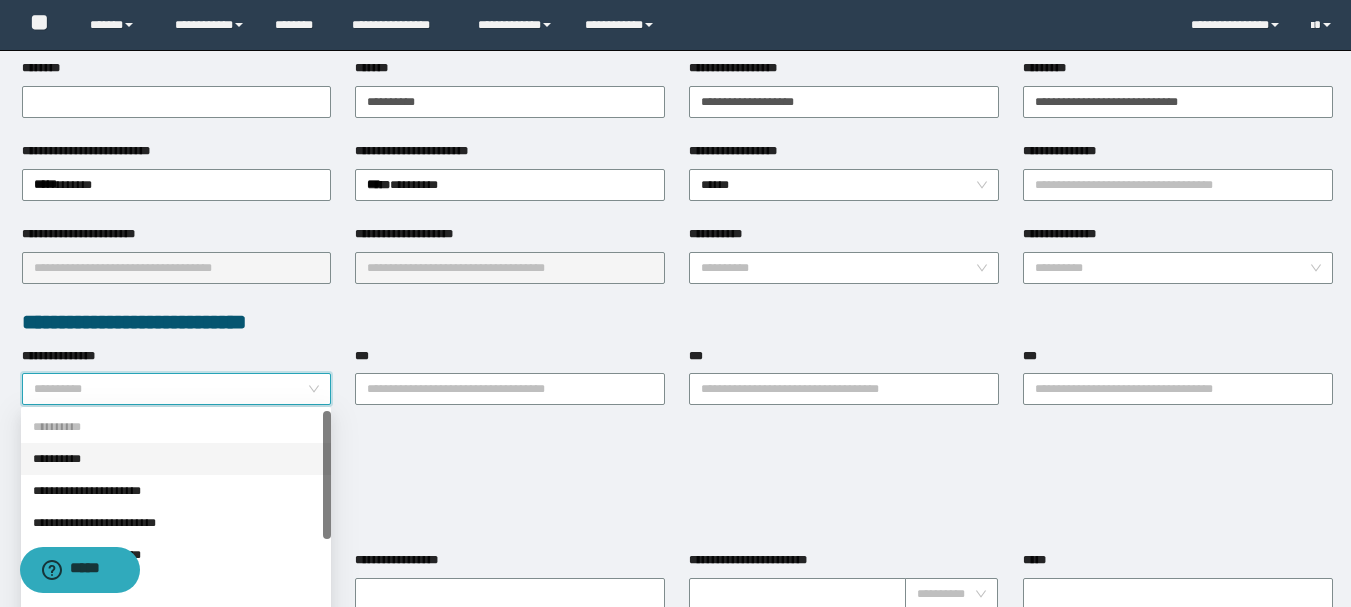 click on "**********" at bounding box center [171, 389] 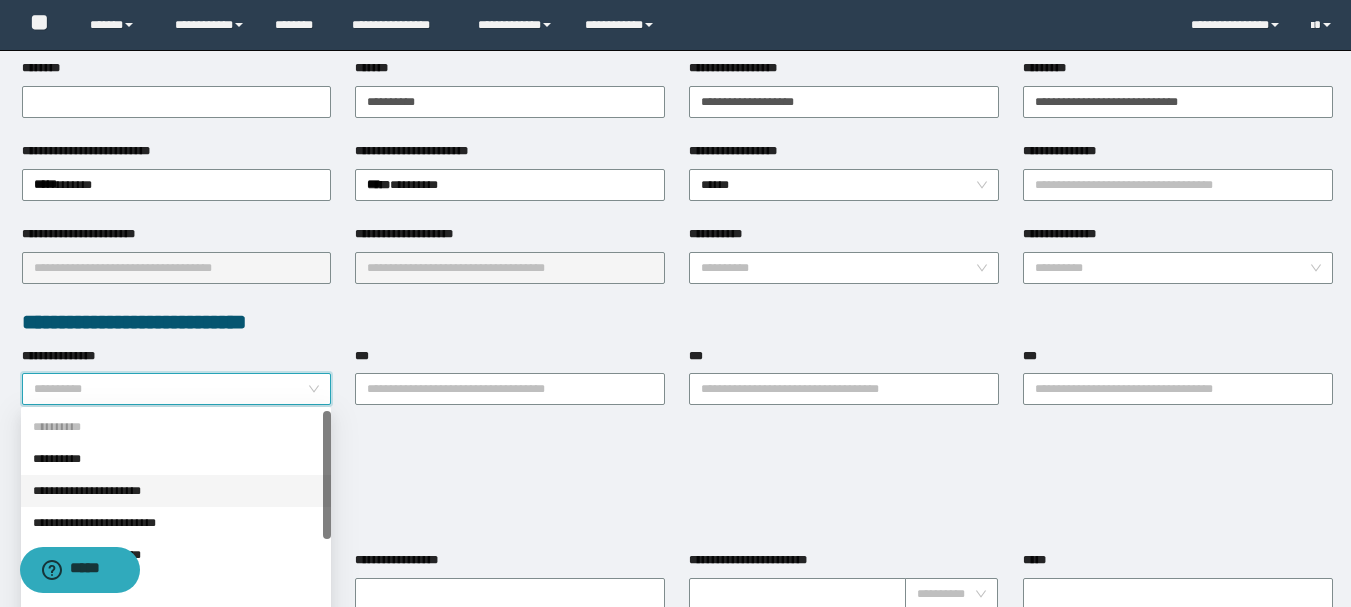 click on "**********" at bounding box center [176, 491] 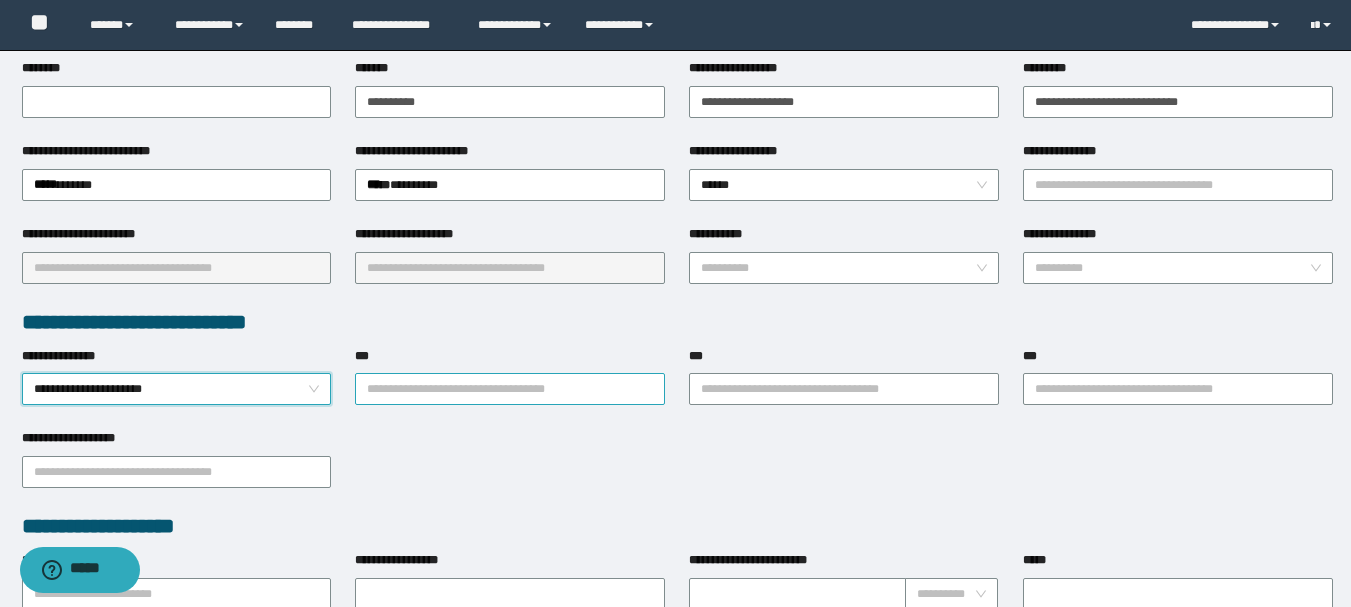 click on "***" at bounding box center [510, 389] 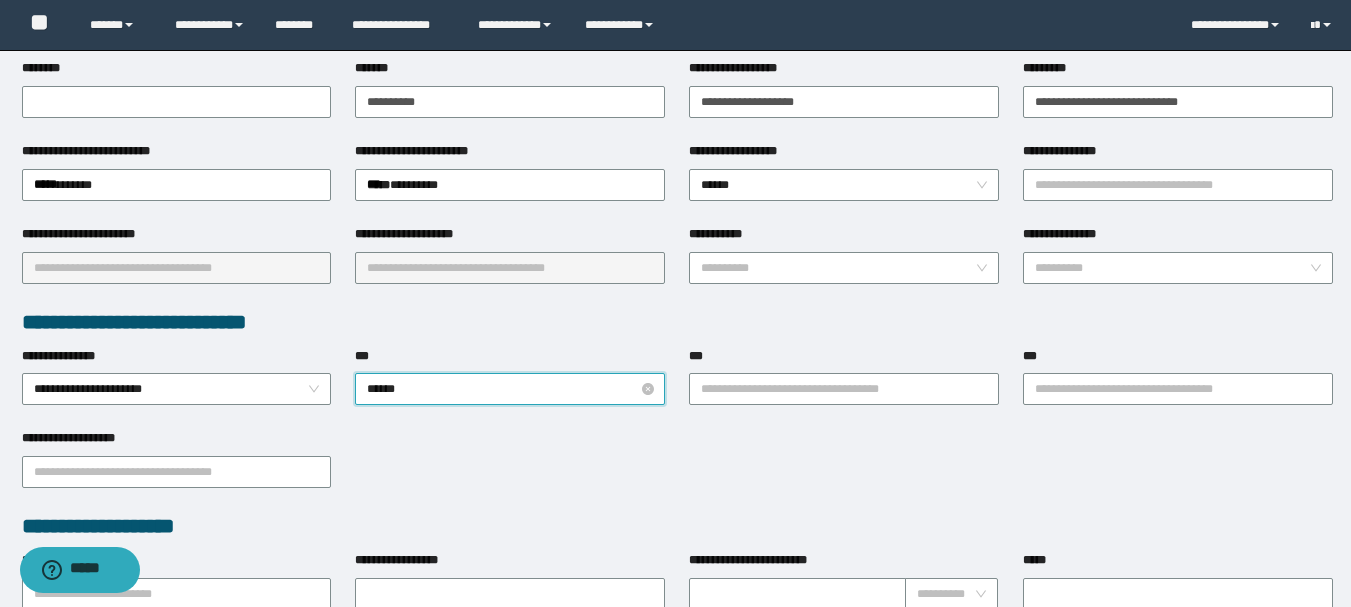 type on "*******" 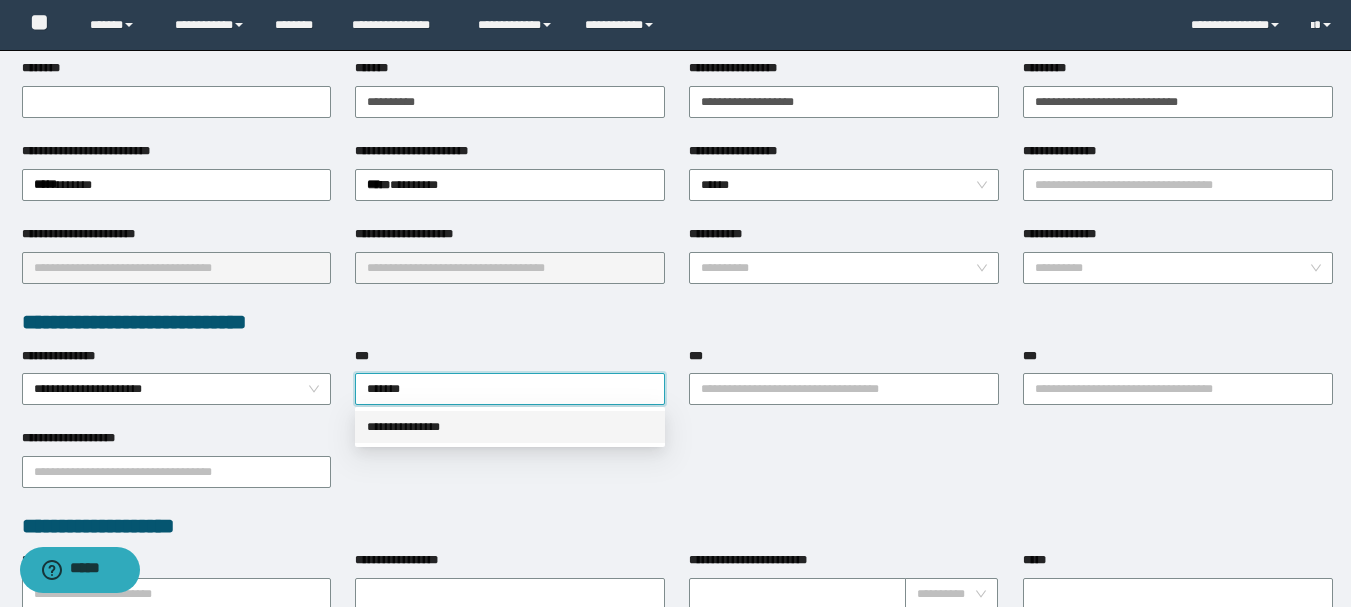 click on "**********" at bounding box center (510, 427) 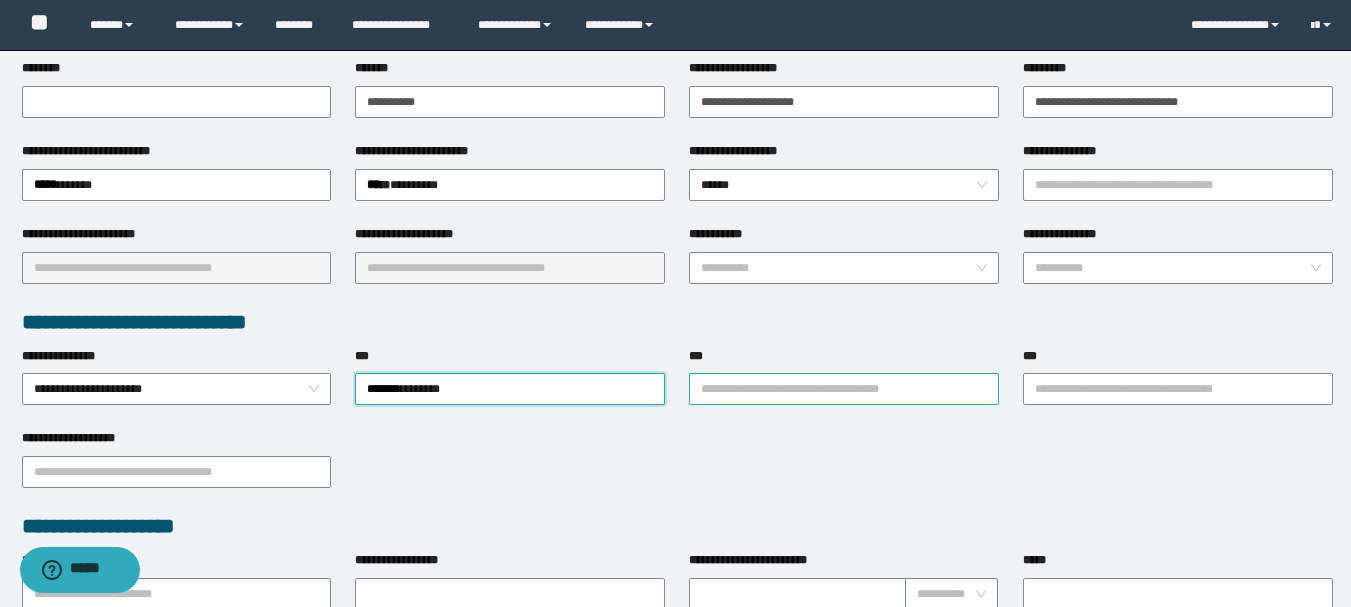 click on "***" at bounding box center [844, 389] 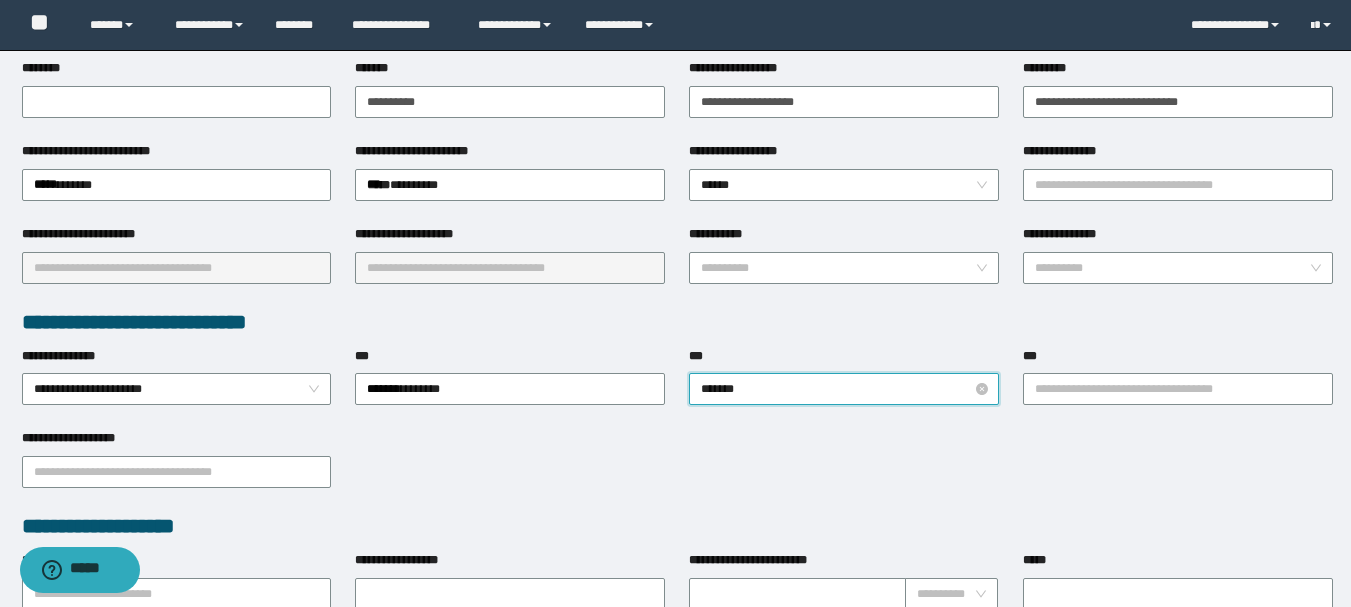 type on "********" 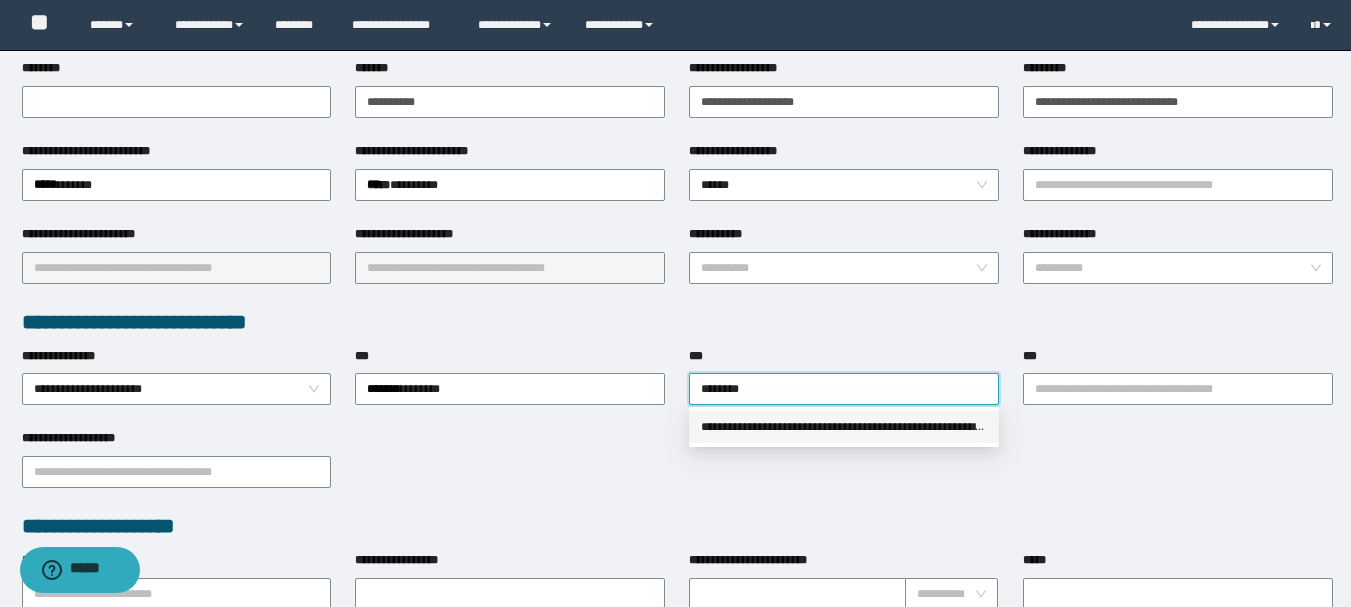 click on "**********" at bounding box center [844, 427] 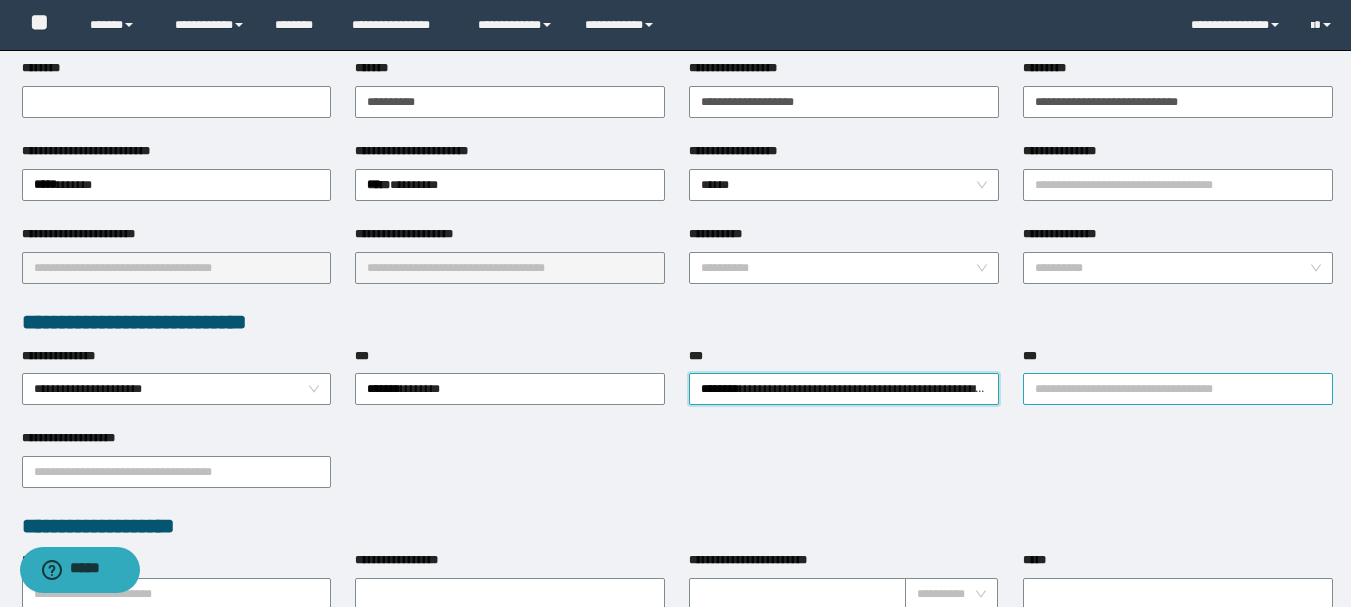 click on "***" at bounding box center [1178, 389] 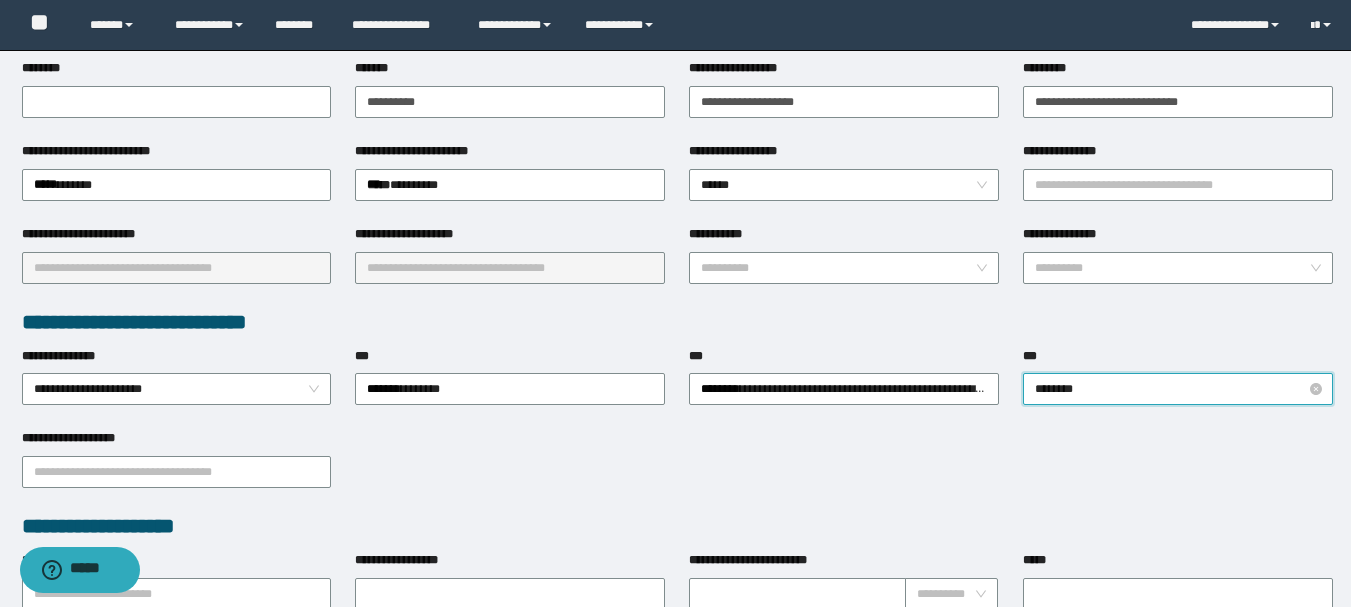 type on "*********" 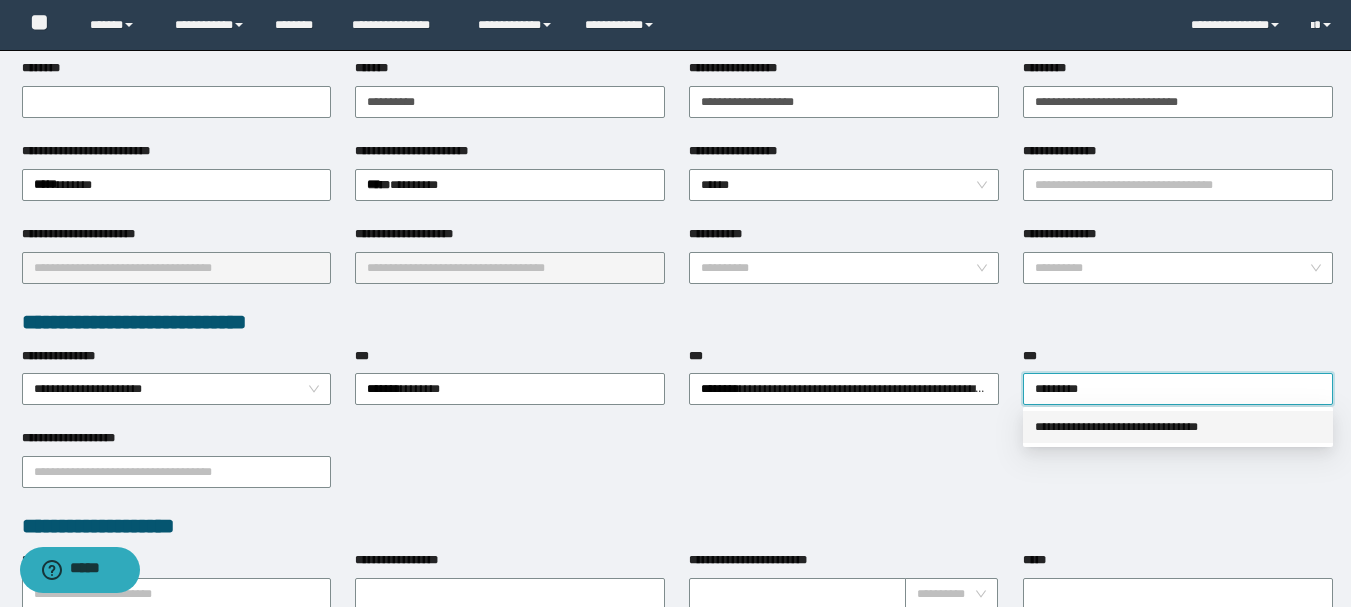 click on "**********" at bounding box center (1178, 427) 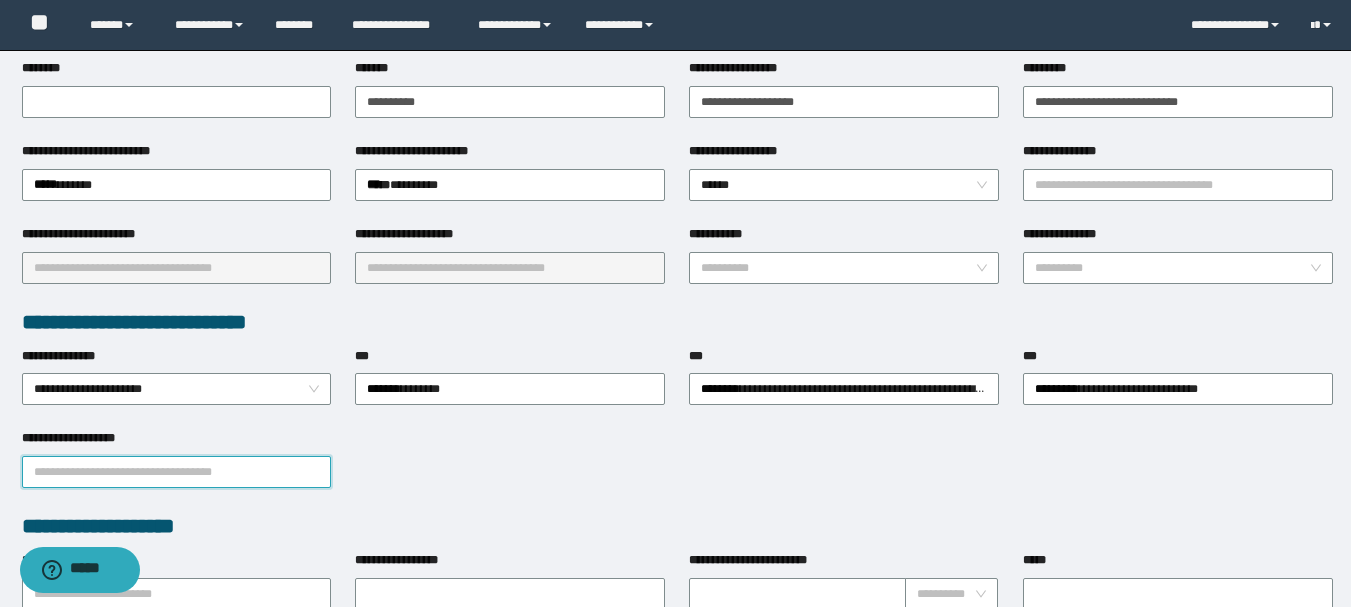 click on "**********" at bounding box center [177, 472] 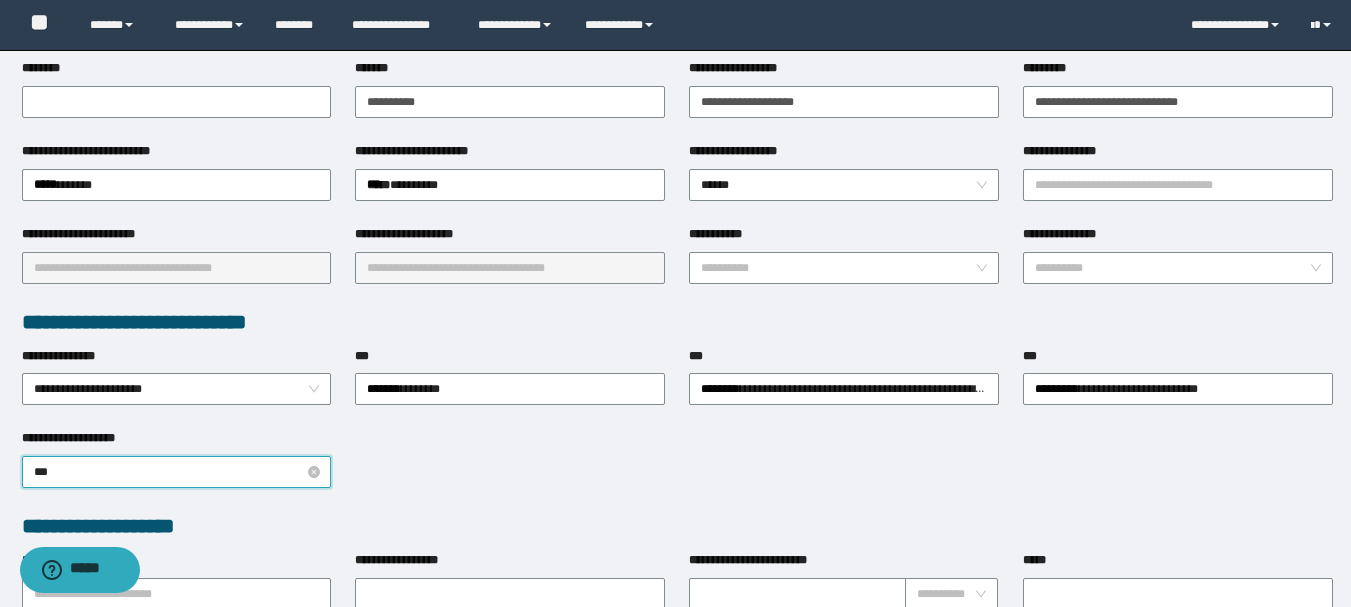 type on "****" 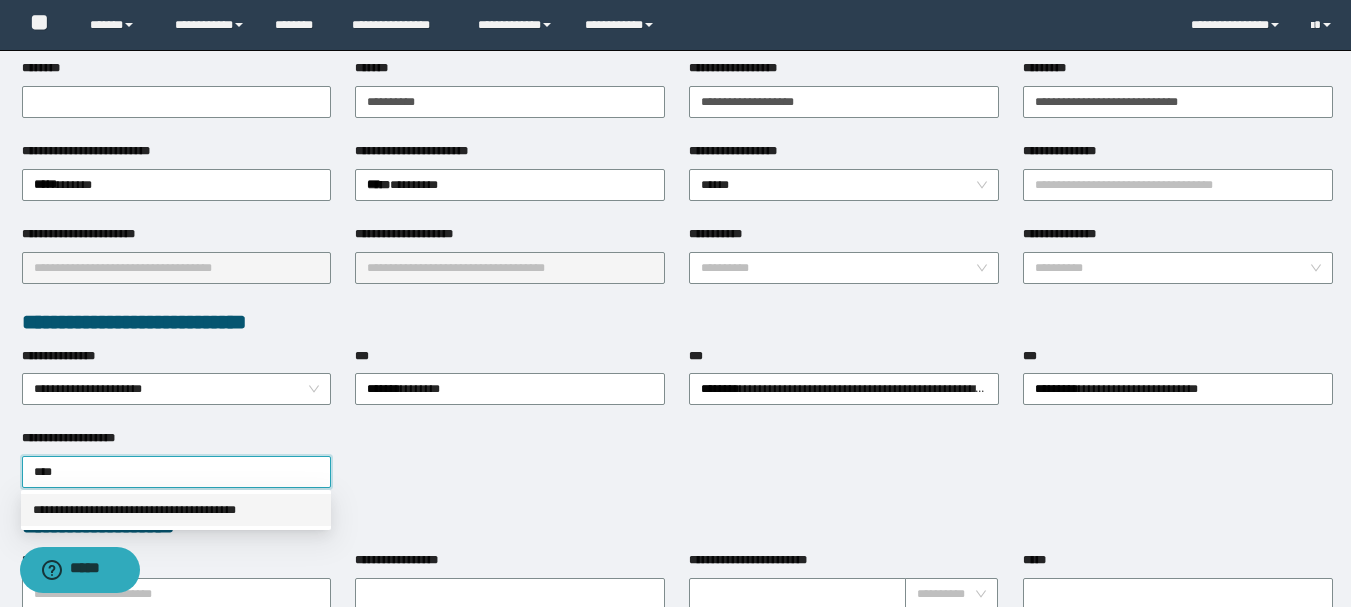 click on "**********" at bounding box center (176, 510) 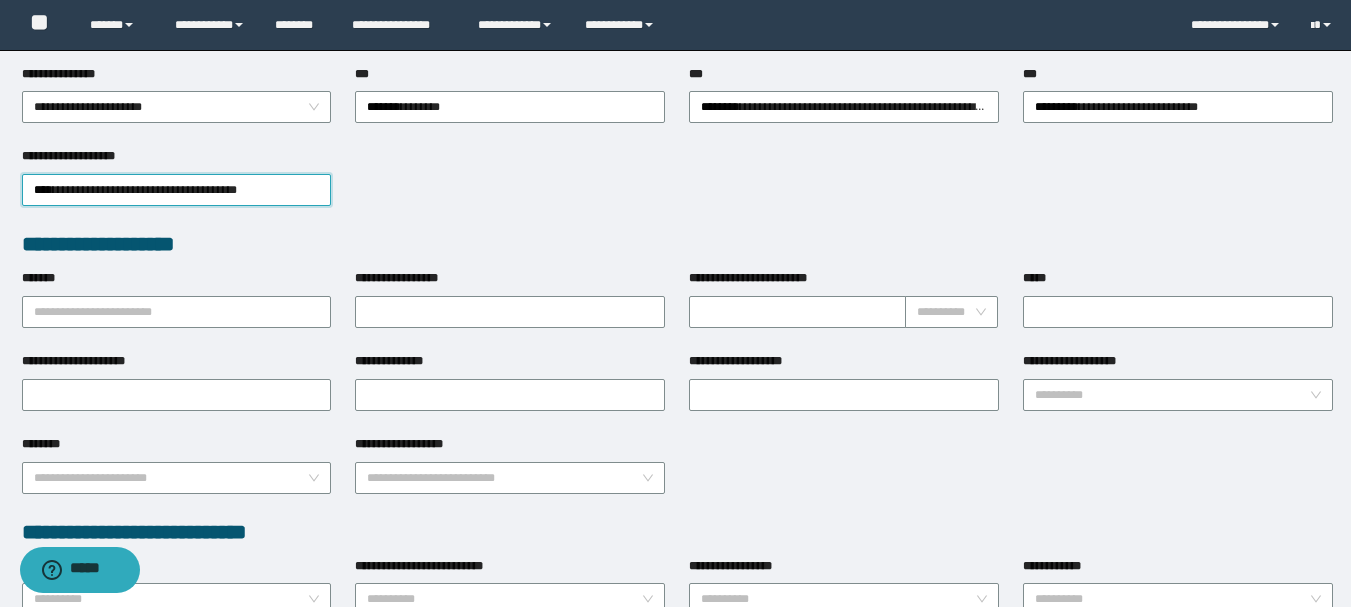 scroll, scrollTop: 600, scrollLeft: 0, axis: vertical 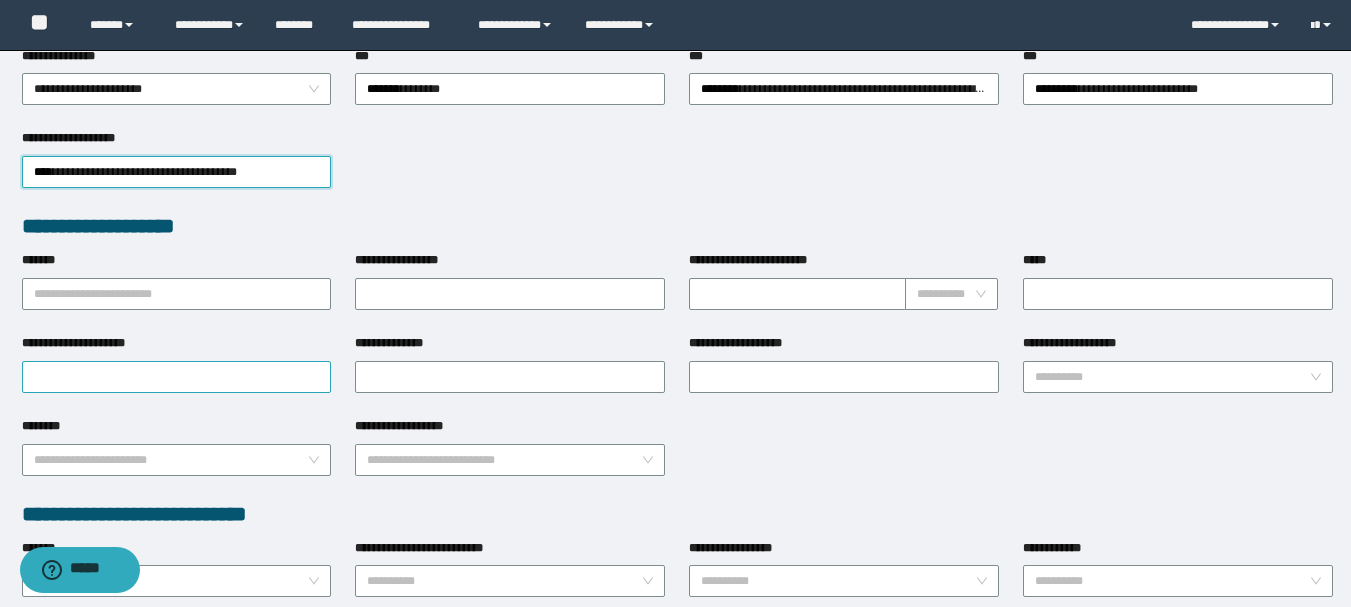type 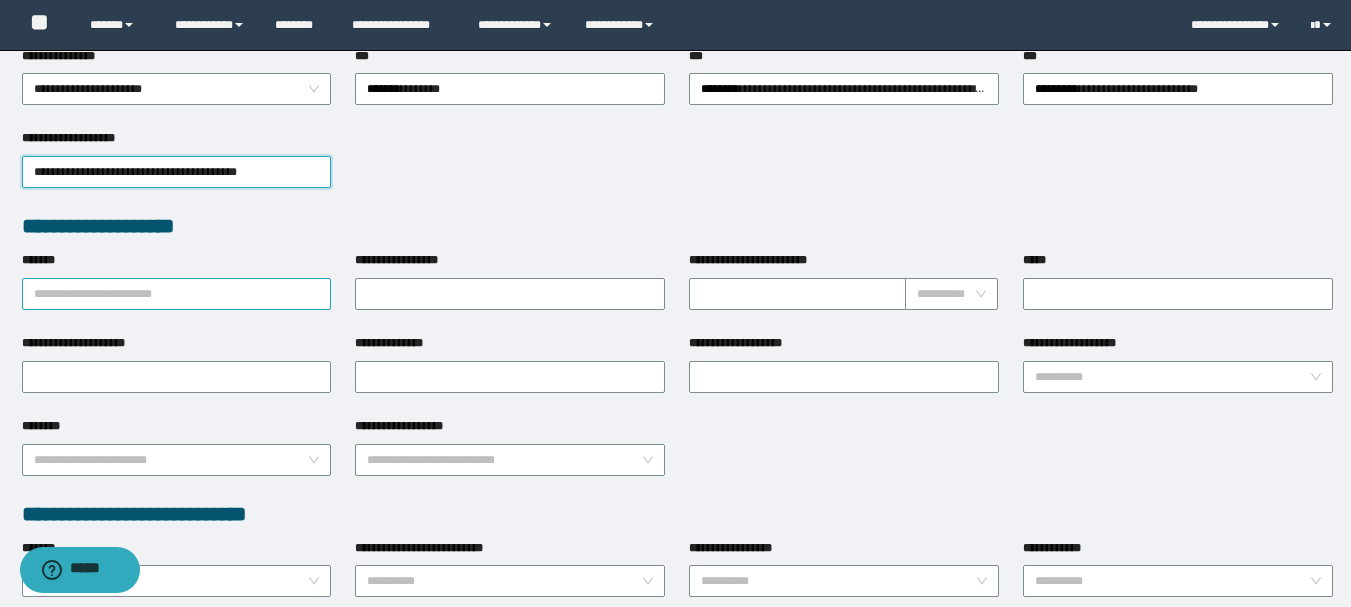 click on "*******" at bounding box center (177, 294) 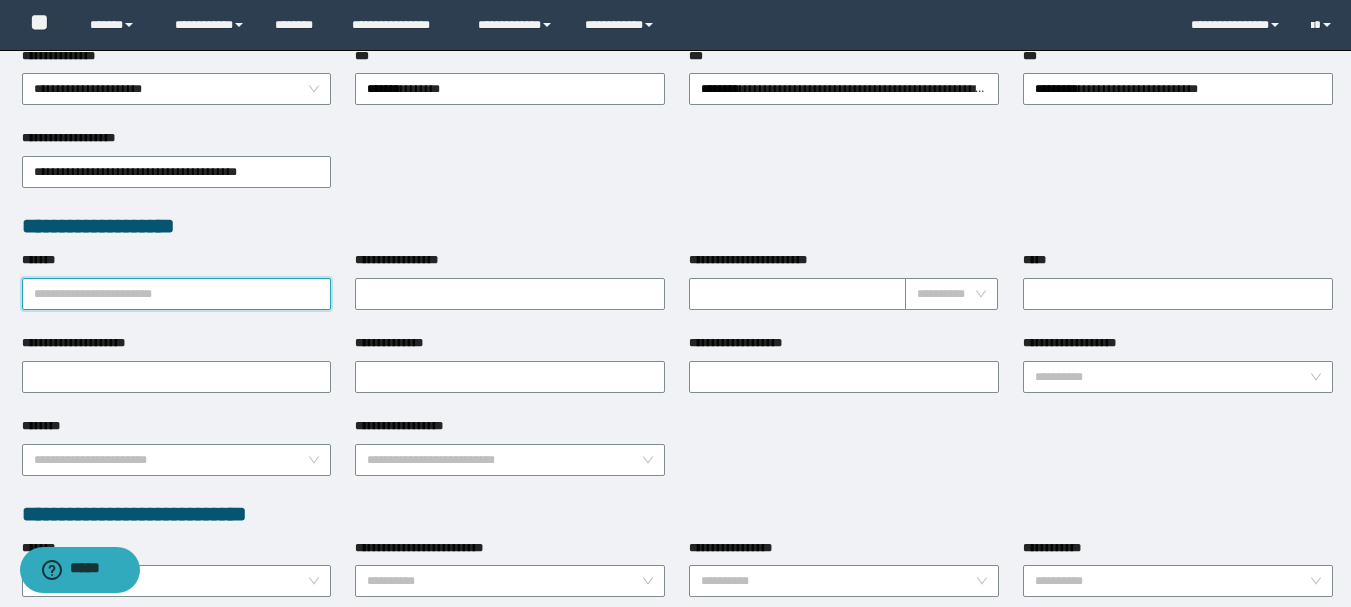 paste on "*********" 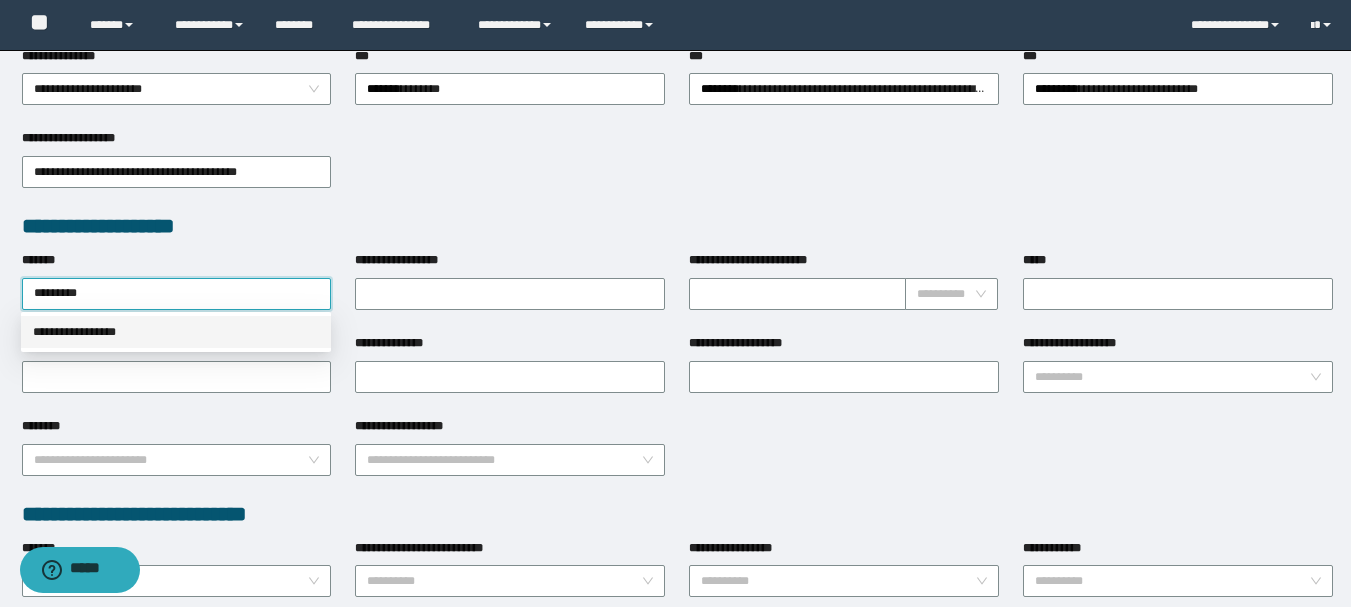 click on "**********" at bounding box center (176, 332) 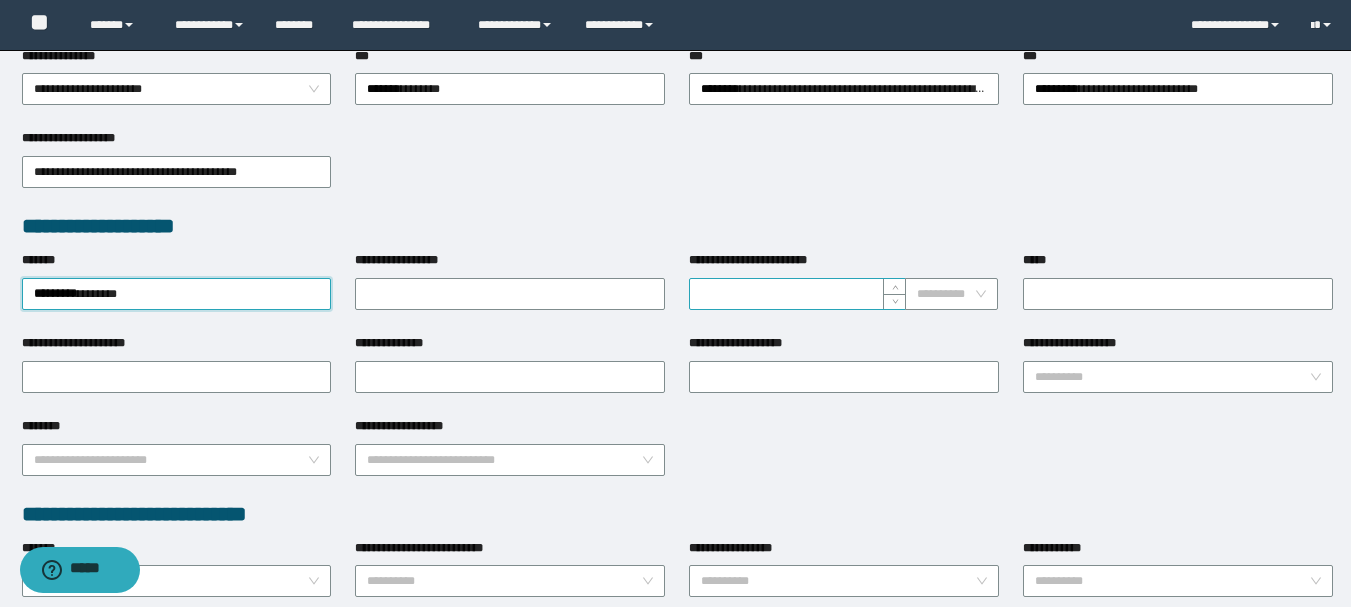 click on "**********" at bounding box center [797, 294] 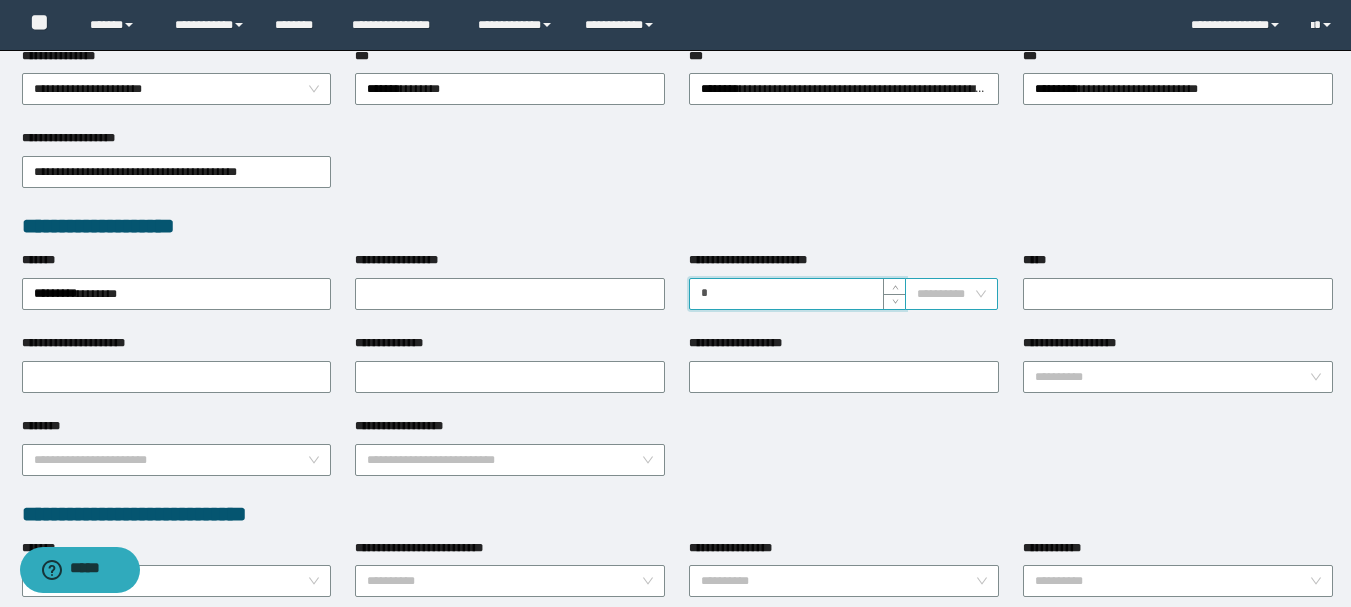 type on "*" 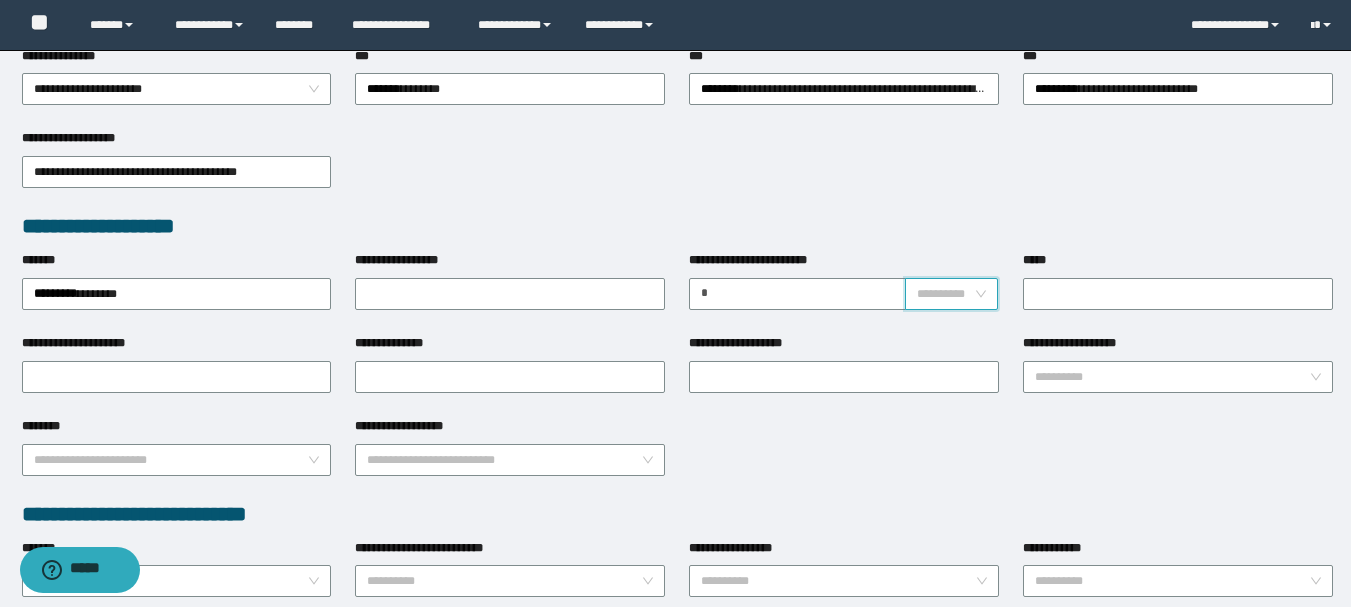 click at bounding box center (945, 294) 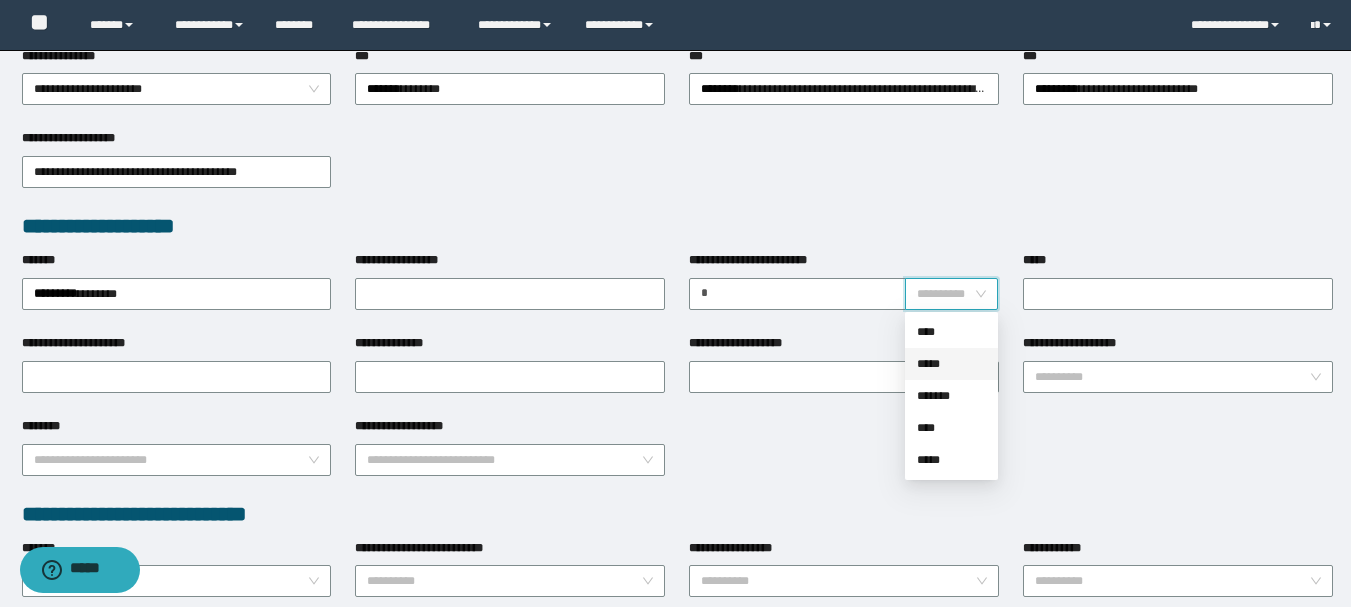 click on "*****" at bounding box center (951, 364) 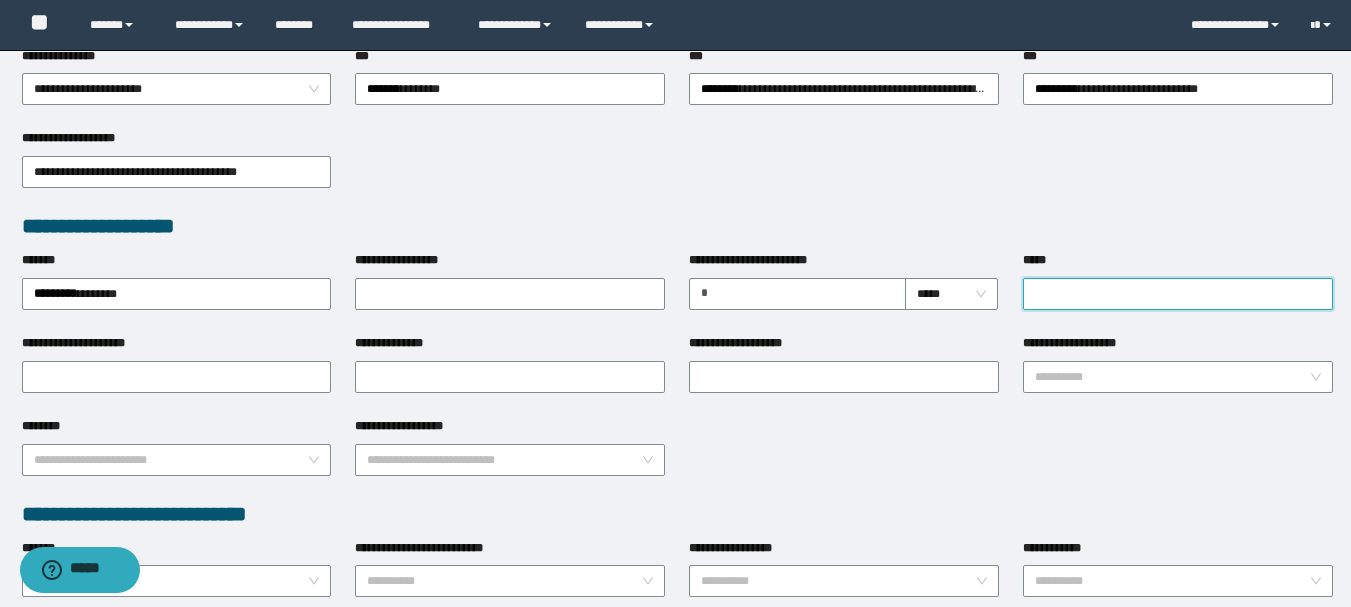 click on "*****" at bounding box center (1178, 294) 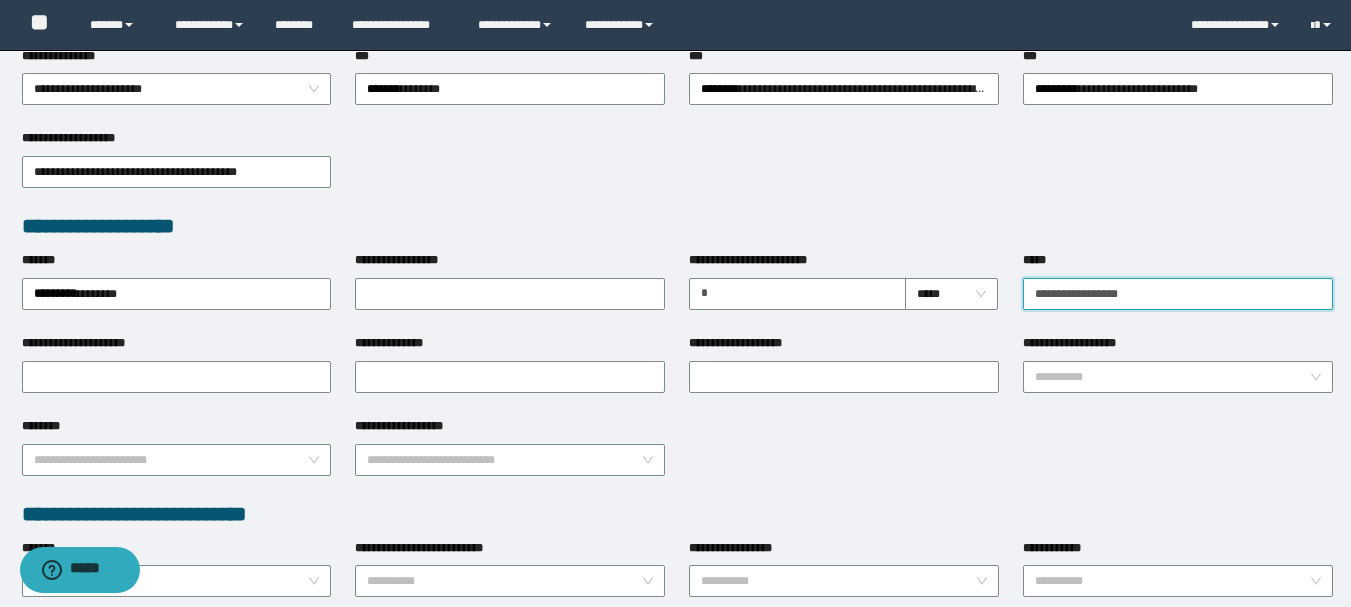 drag, startPoint x: 1157, startPoint y: 292, endPoint x: 1034, endPoint y: 292, distance: 123 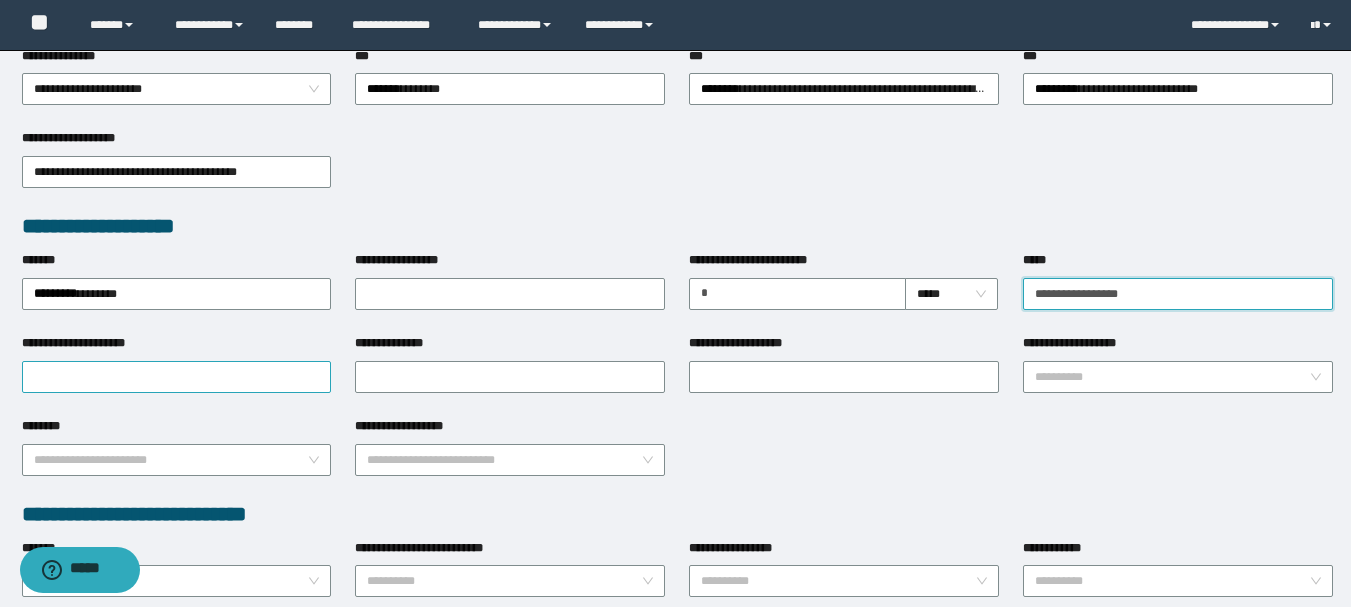 type on "**********" 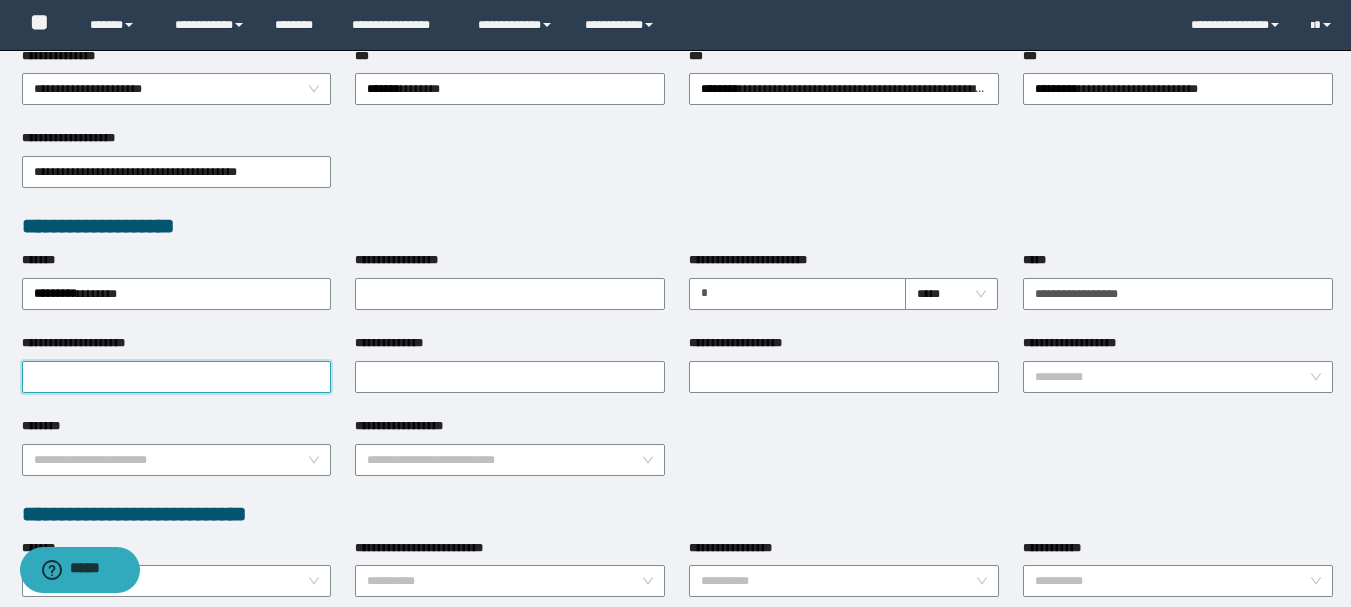 click on "**********" at bounding box center (177, 377) 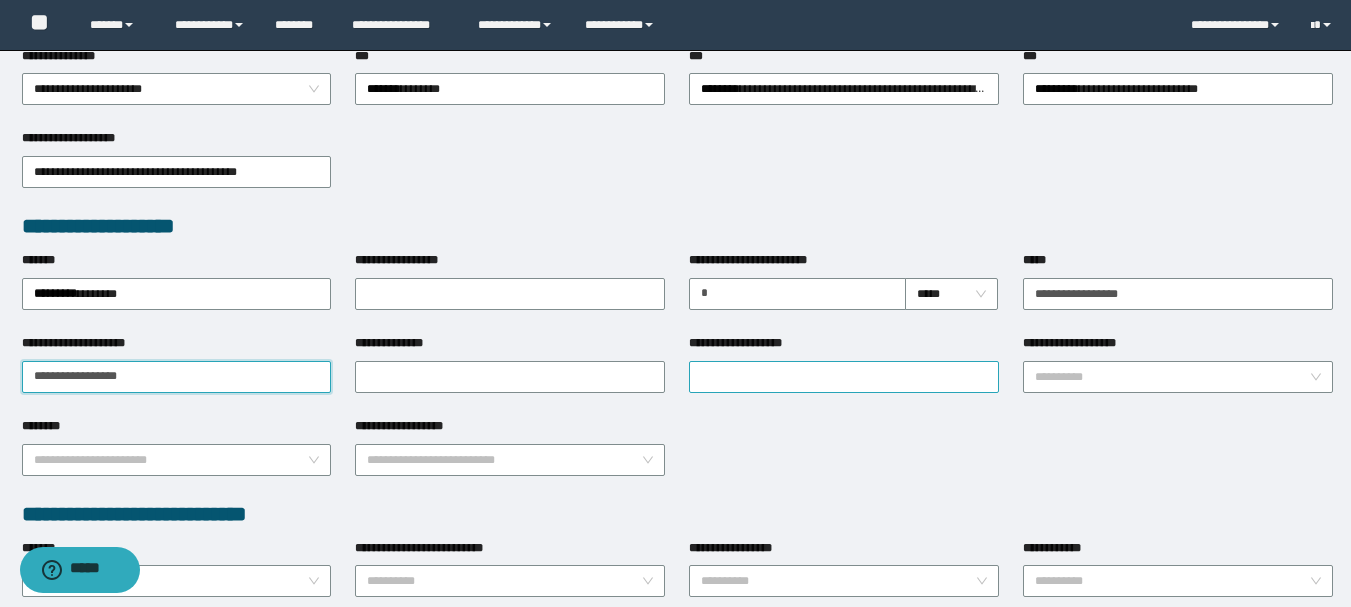type on "**********" 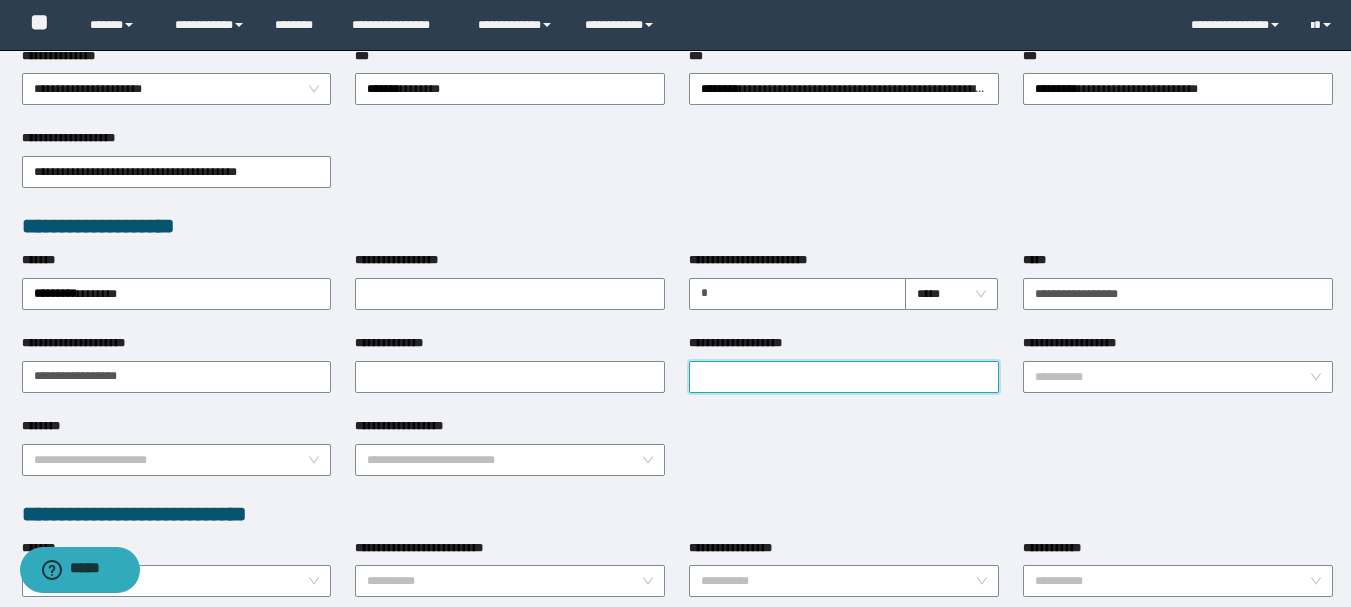 click on "**********" at bounding box center (844, 377) 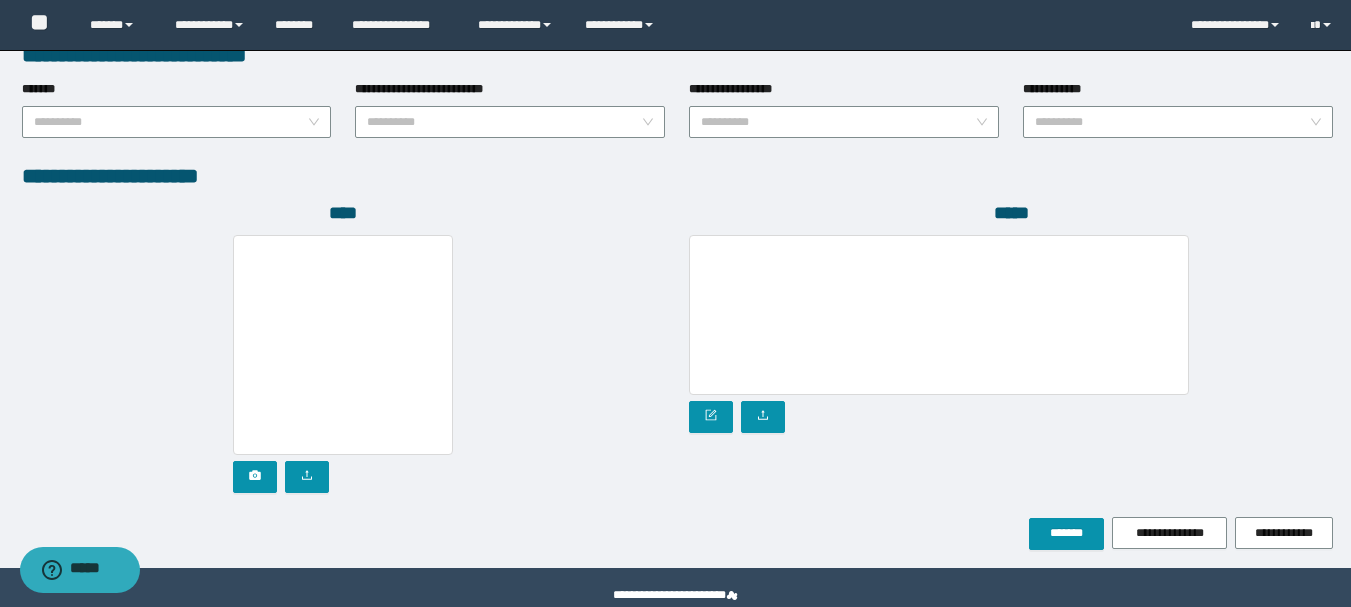 scroll, scrollTop: 1096, scrollLeft: 0, axis: vertical 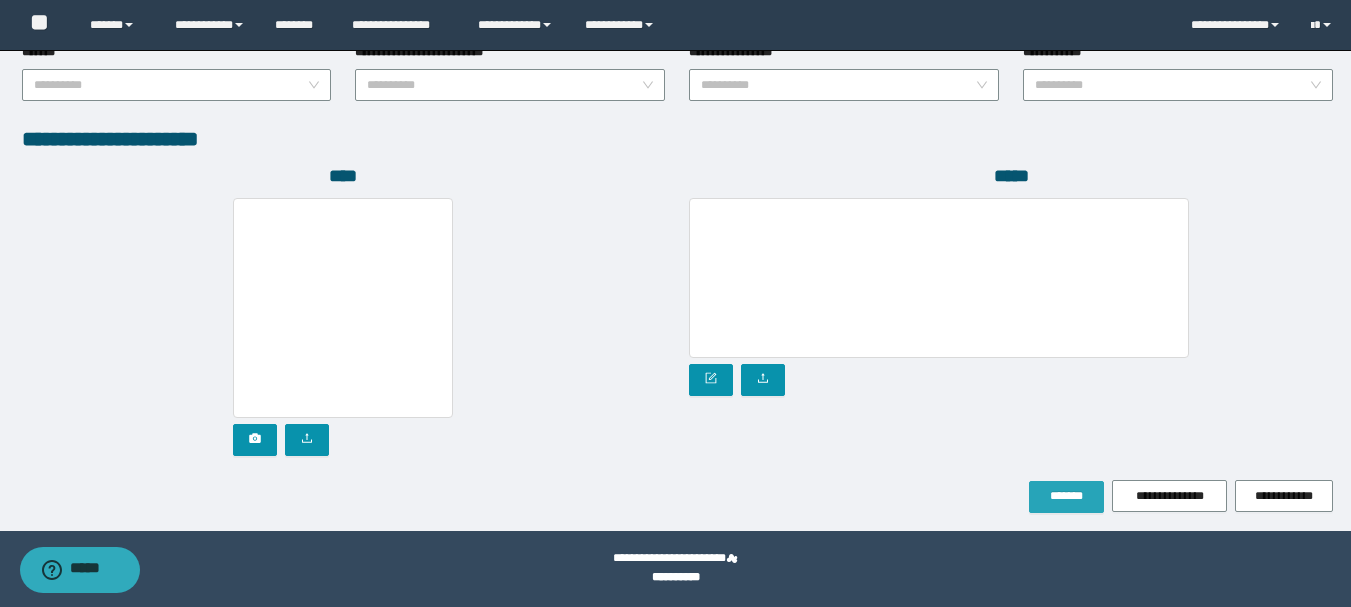 type on "**********" 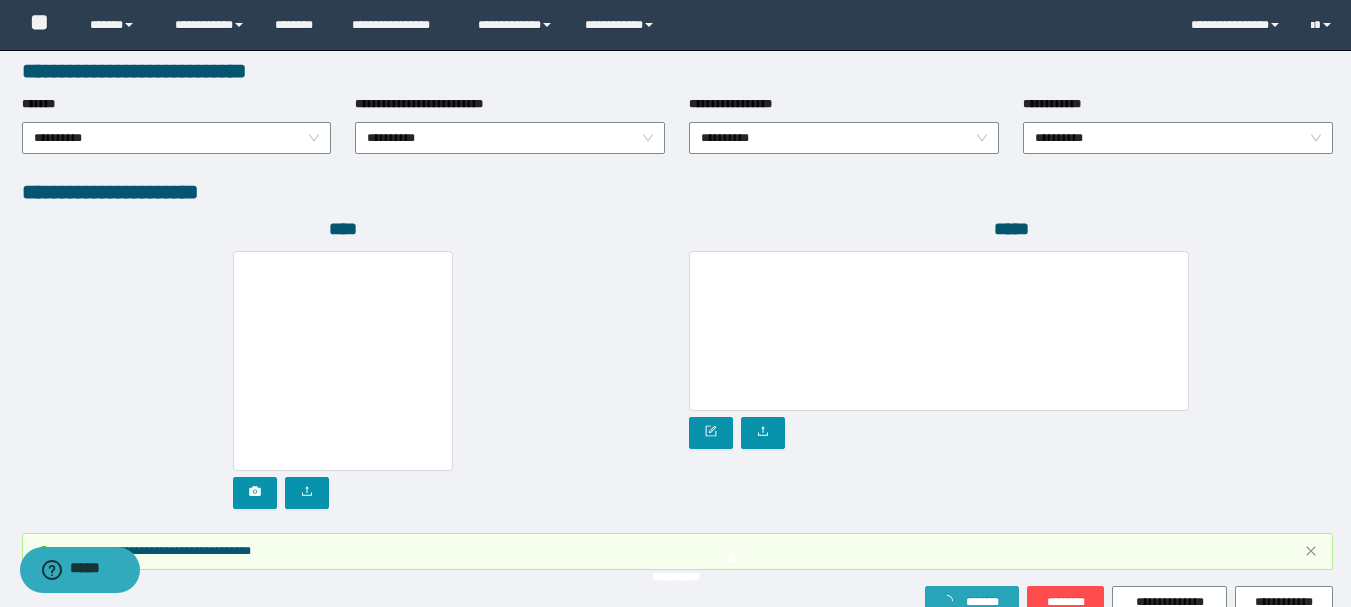 scroll, scrollTop: 1149, scrollLeft: 0, axis: vertical 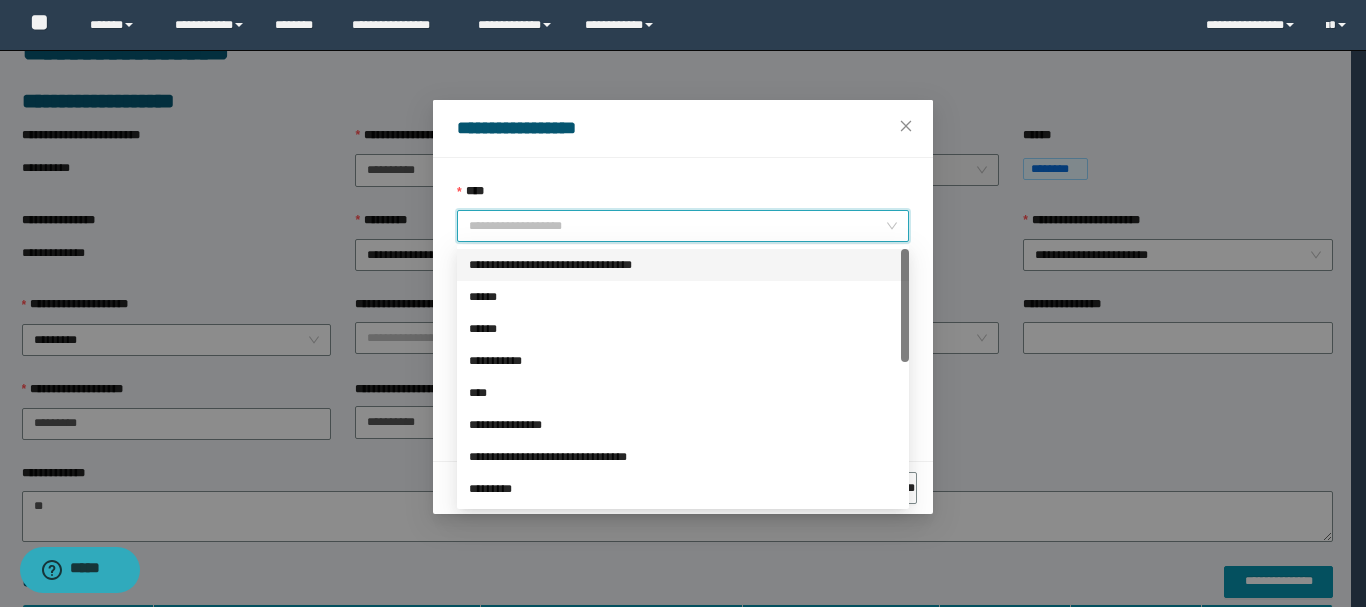 click on "****" at bounding box center (677, 226) 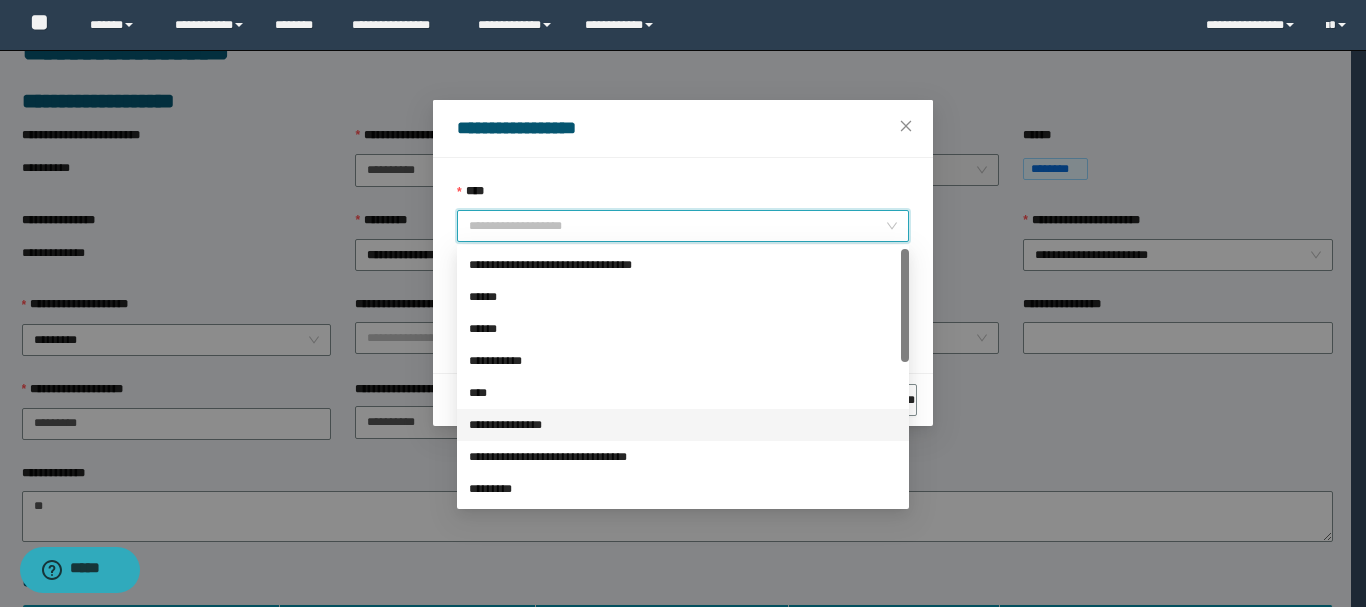 click on "**********" at bounding box center (683, 425) 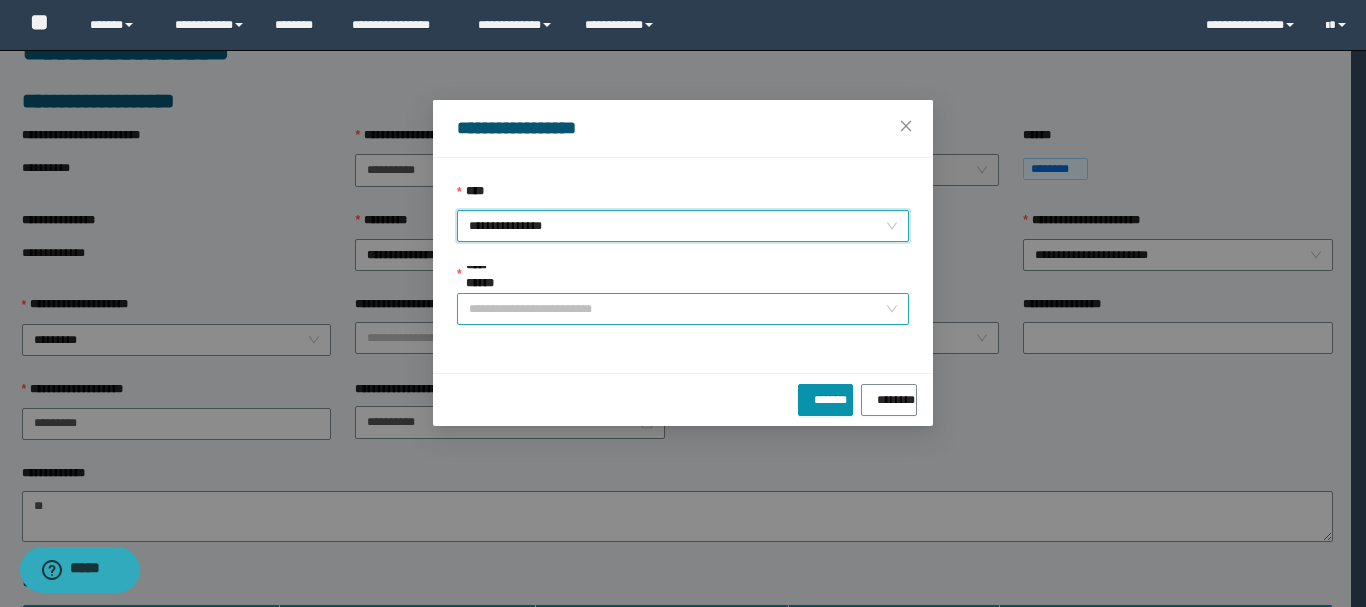 click on "**********" at bounding box center [677, 309] 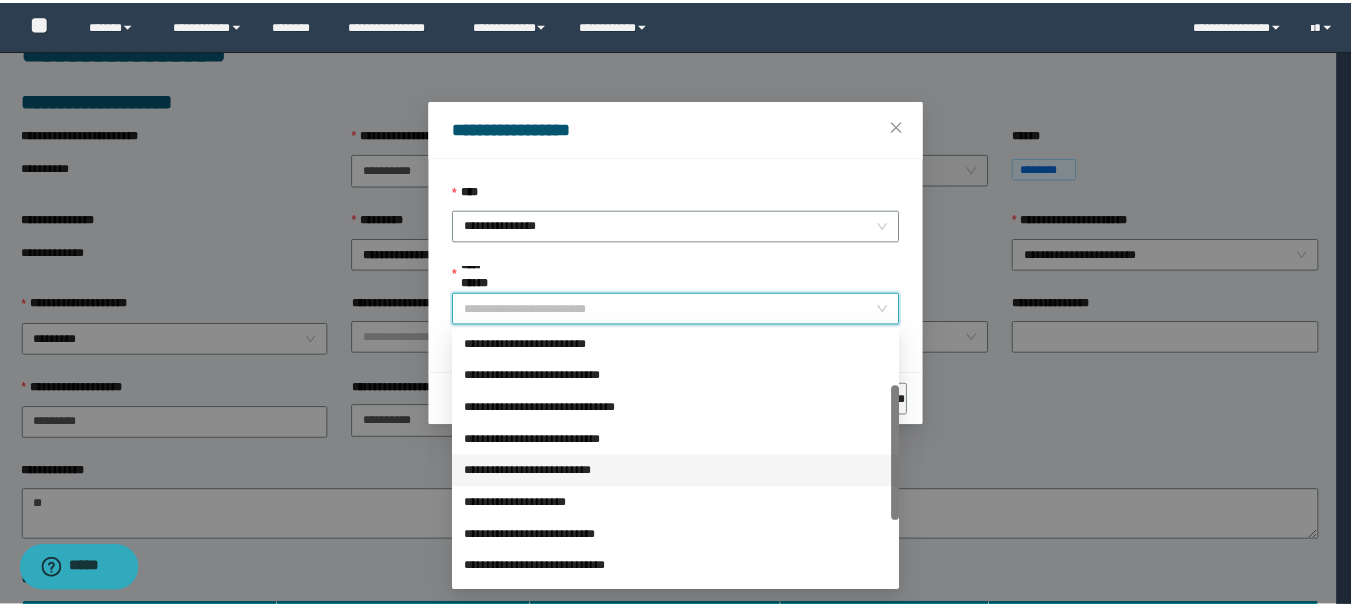 scroll, scrollTop: 200, scrollLeft: 0, axis: vertical 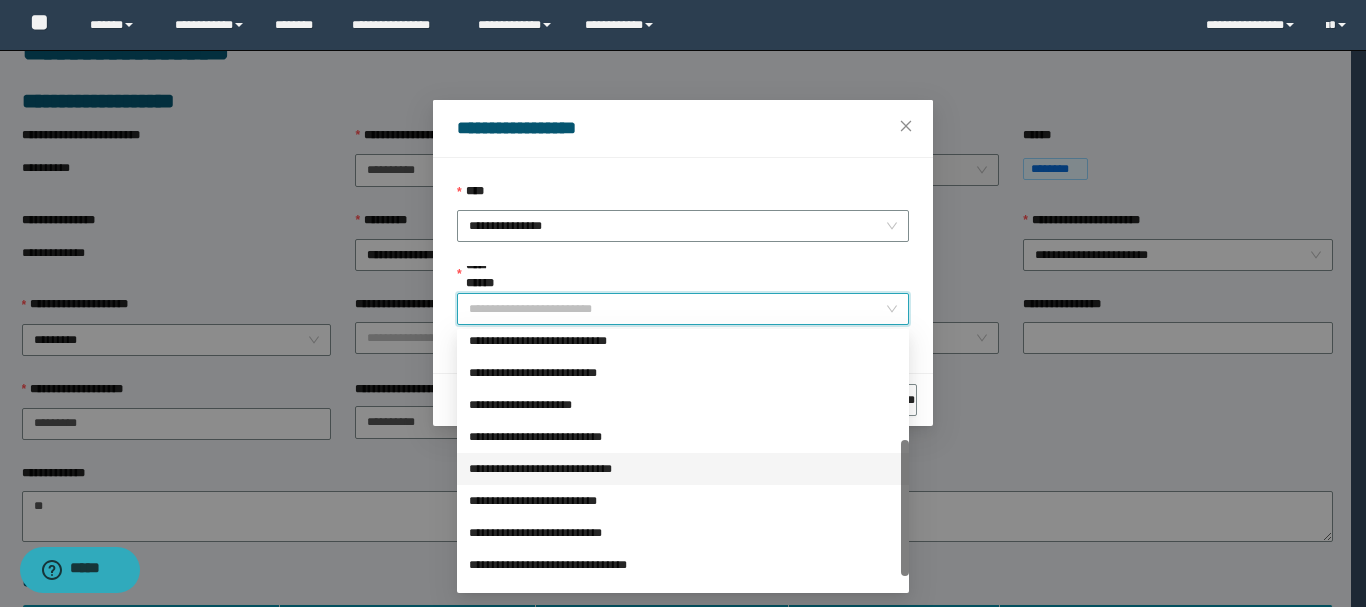 click on "**********" at bounding box center (683, 469) 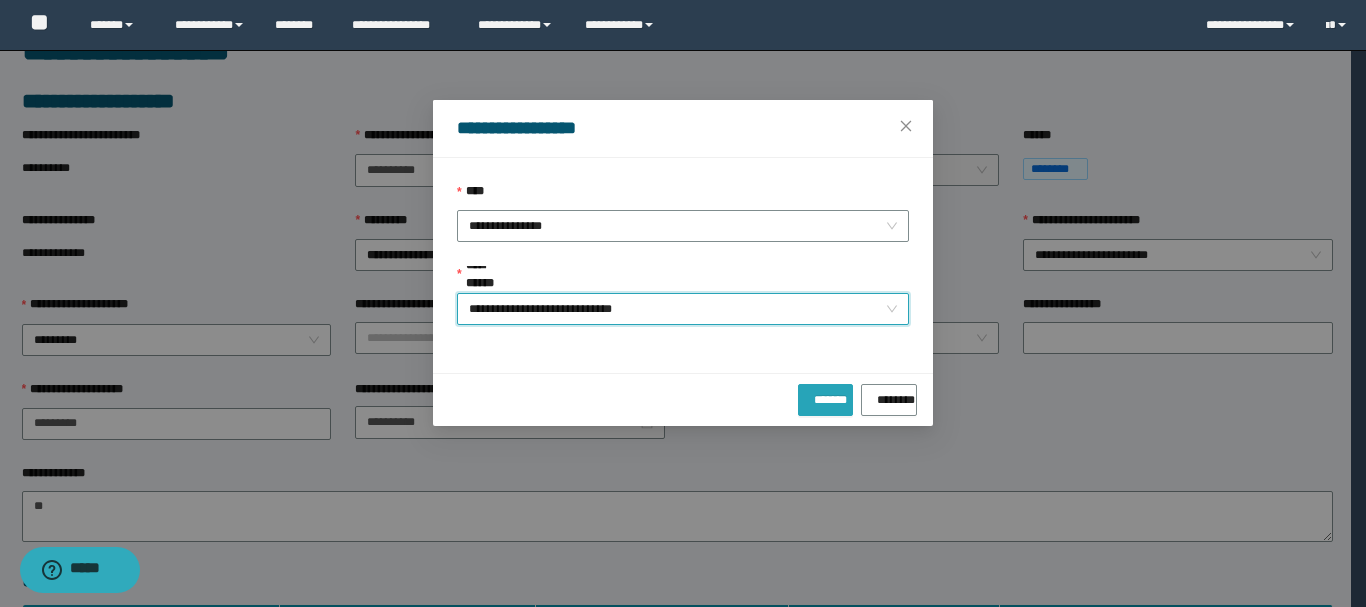 click on "*******" at bounding box center [825, 396] 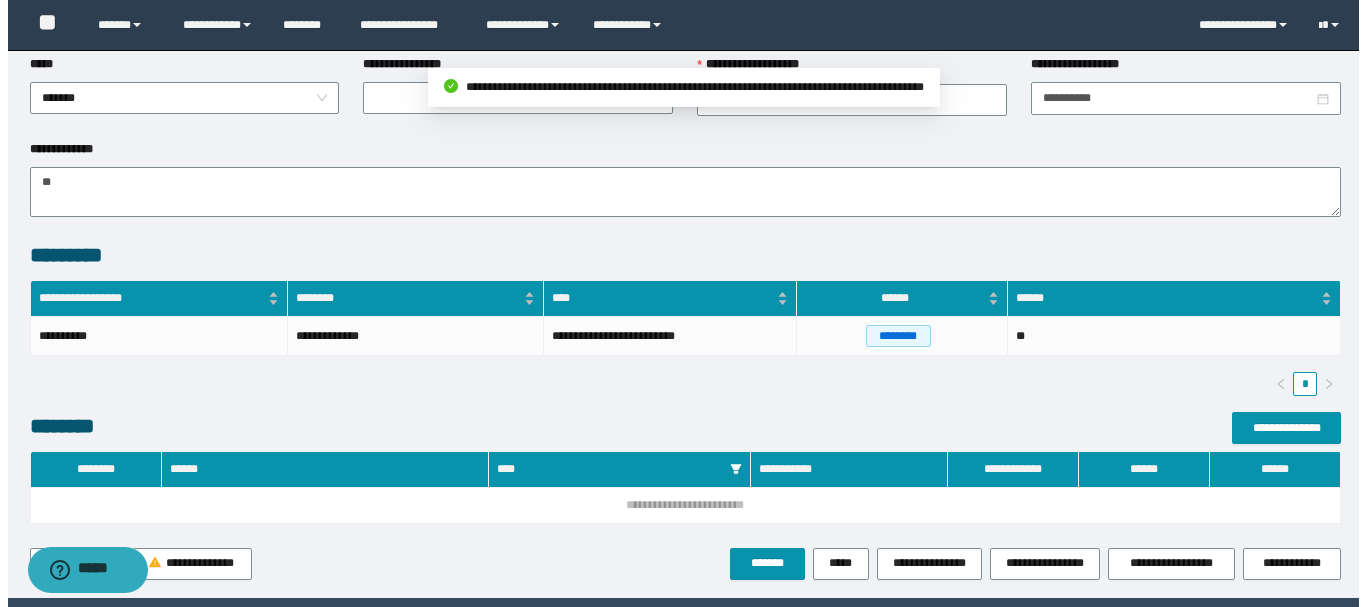 scroll, scrollTop: 480, scrollLeft: 0, axis: vertical 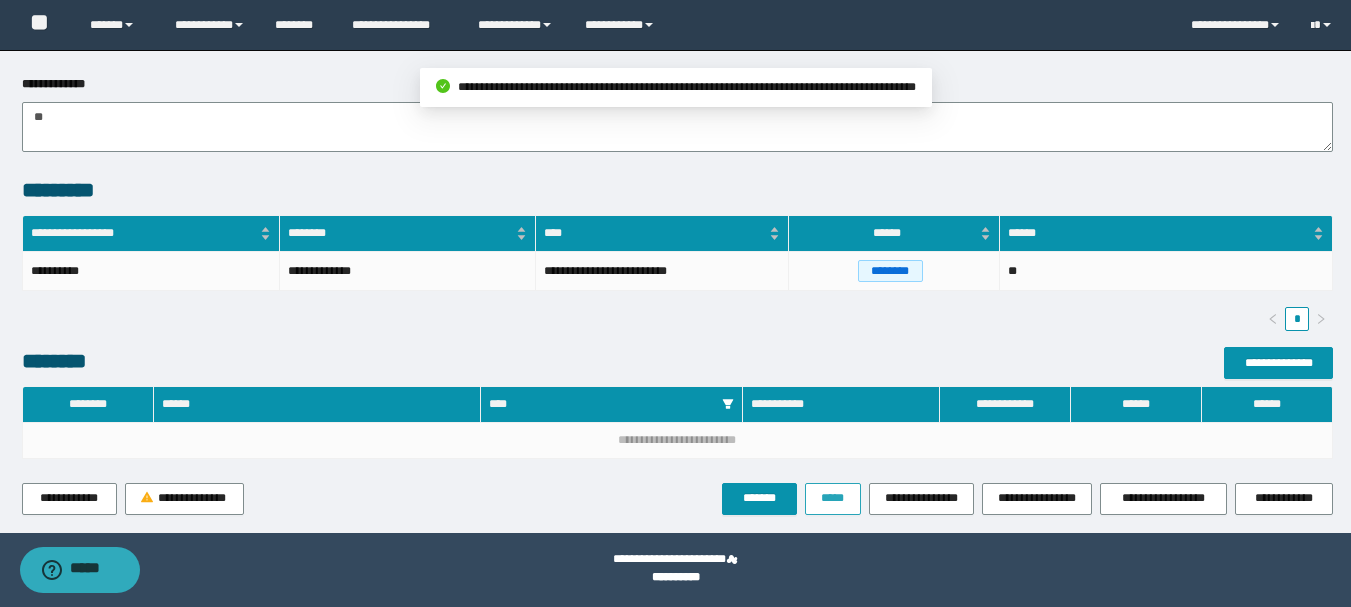 click on "*****" at bounding box center [833, 498] 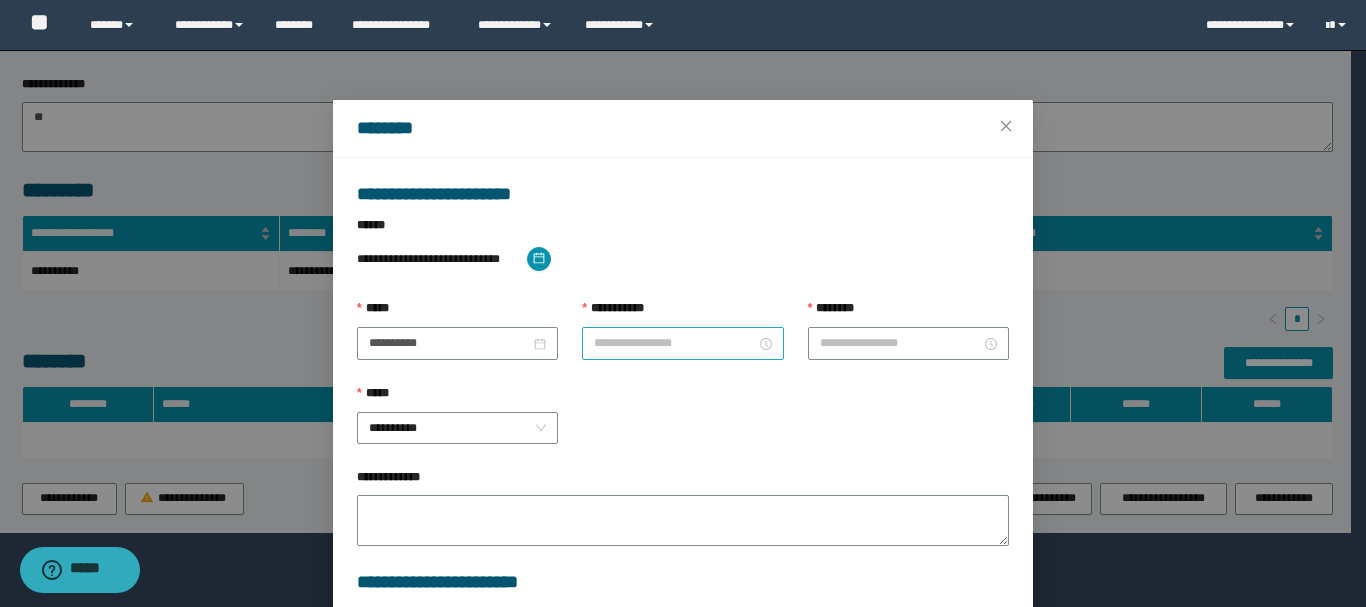 click on "**********" at bounding box center (674, 343) 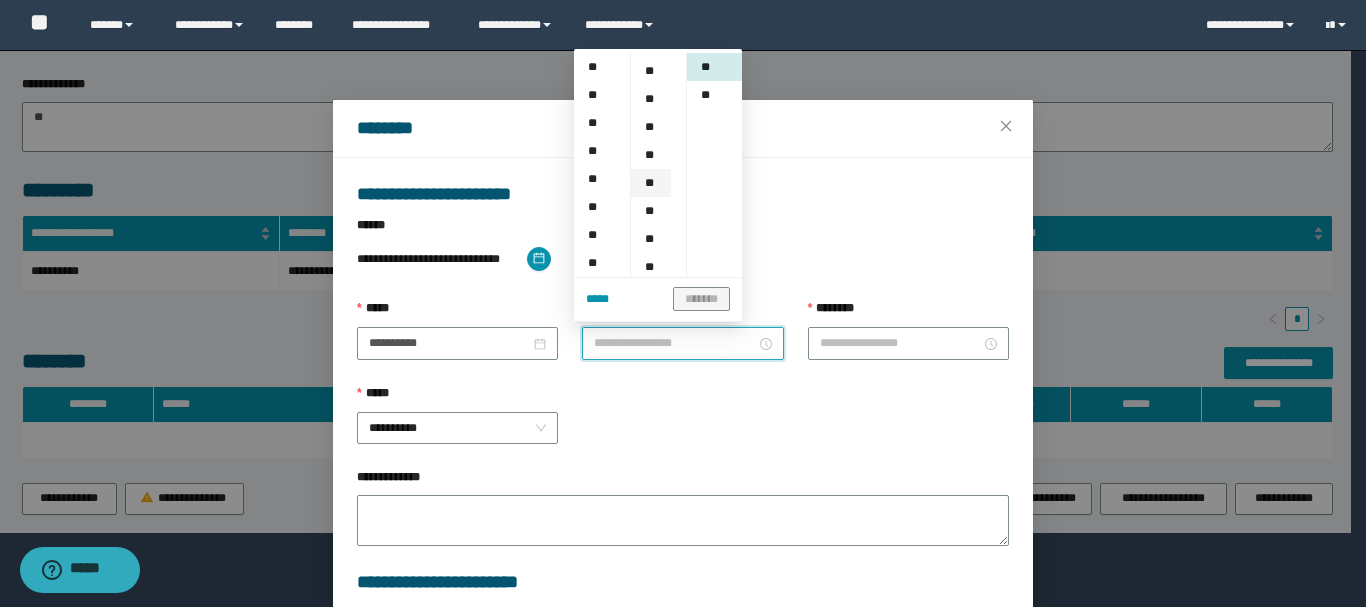 scroll, scrollTop: 100, scrollLeft: 0, axis: vertical 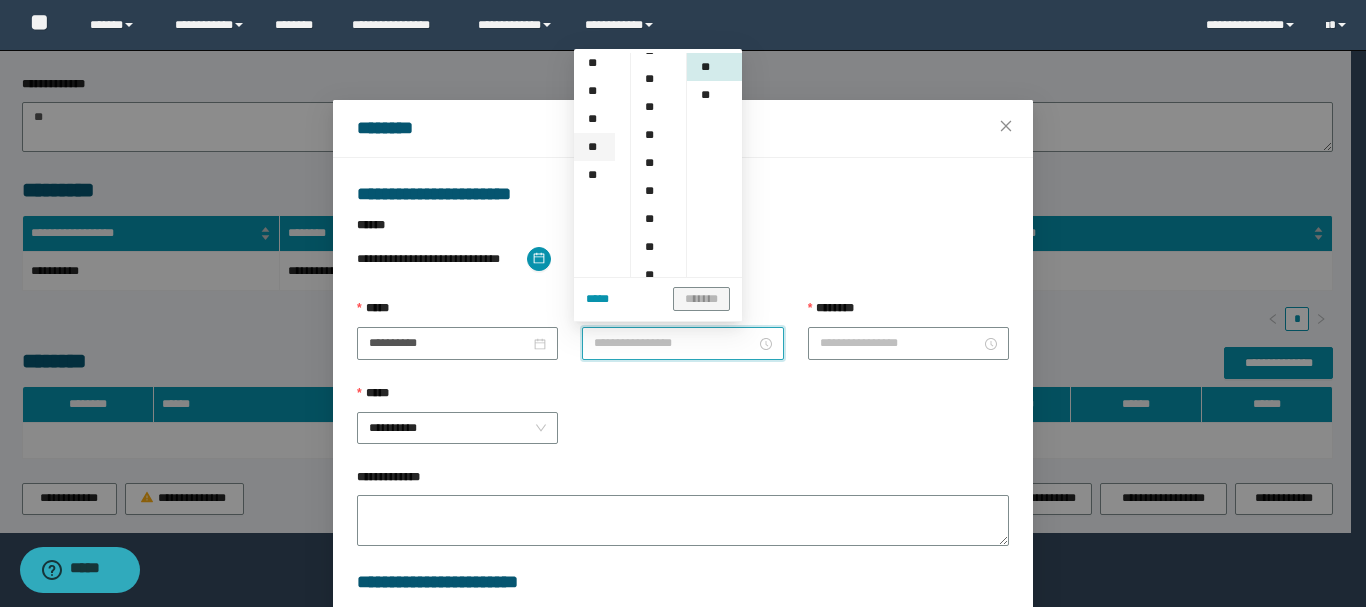 click on "**" at bounding box center [594, 147] 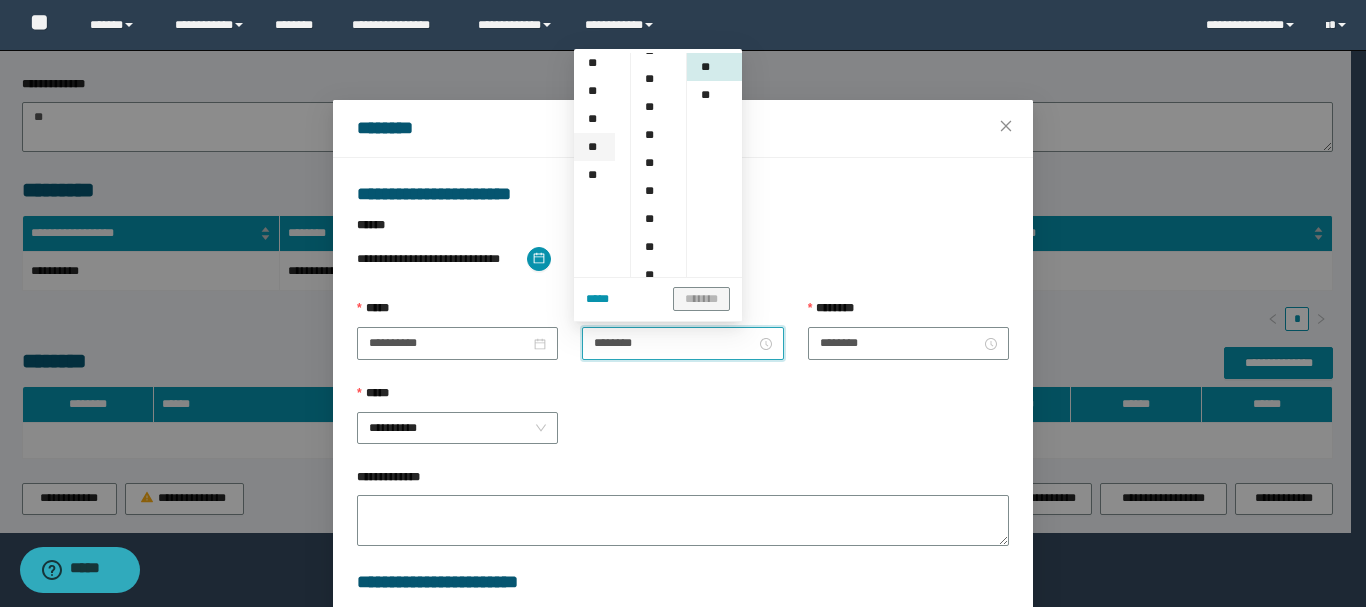 scroll, scrollTop: 254, scrollLeft: 0, axis: vertical 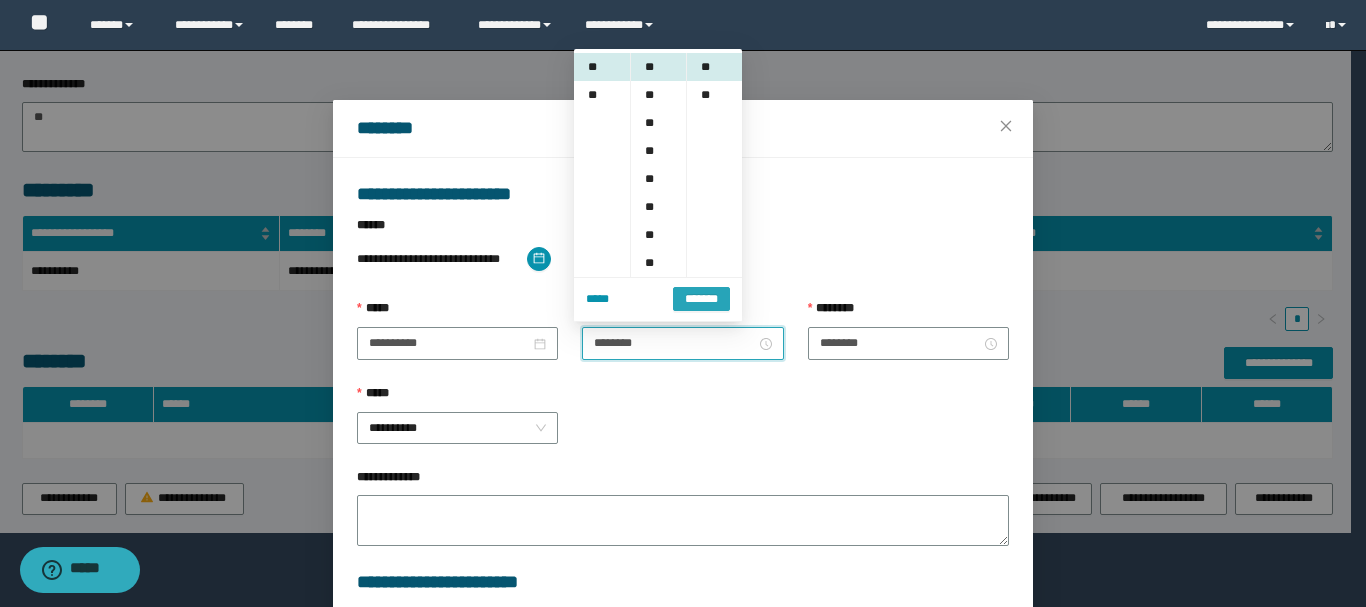 click on "*******" at bounding box center [701, 299] 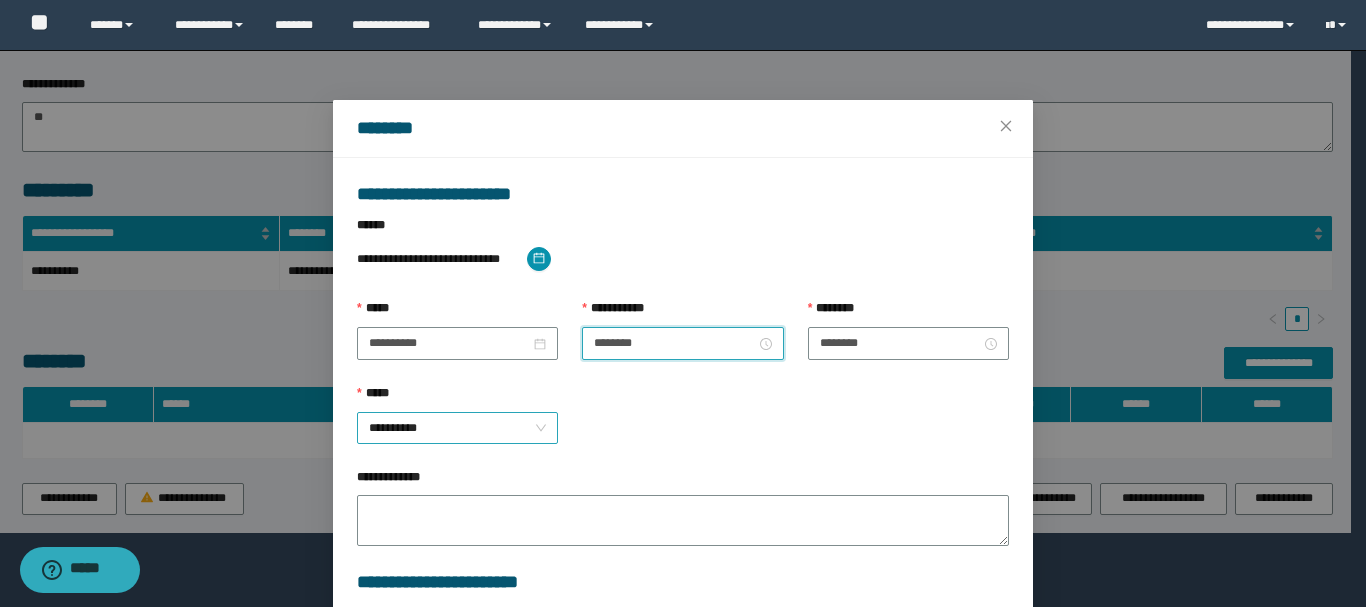 click on "**********" at bounding box center (457, 428) 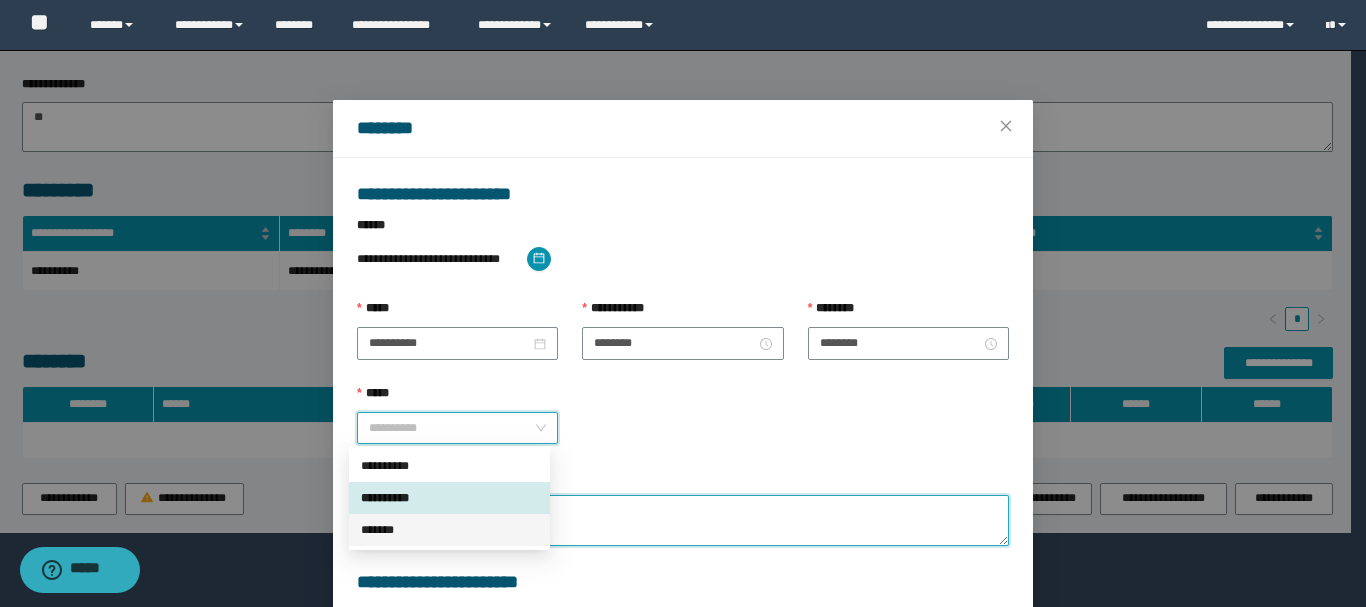 click on "**********" at bounding box center (683, 520) 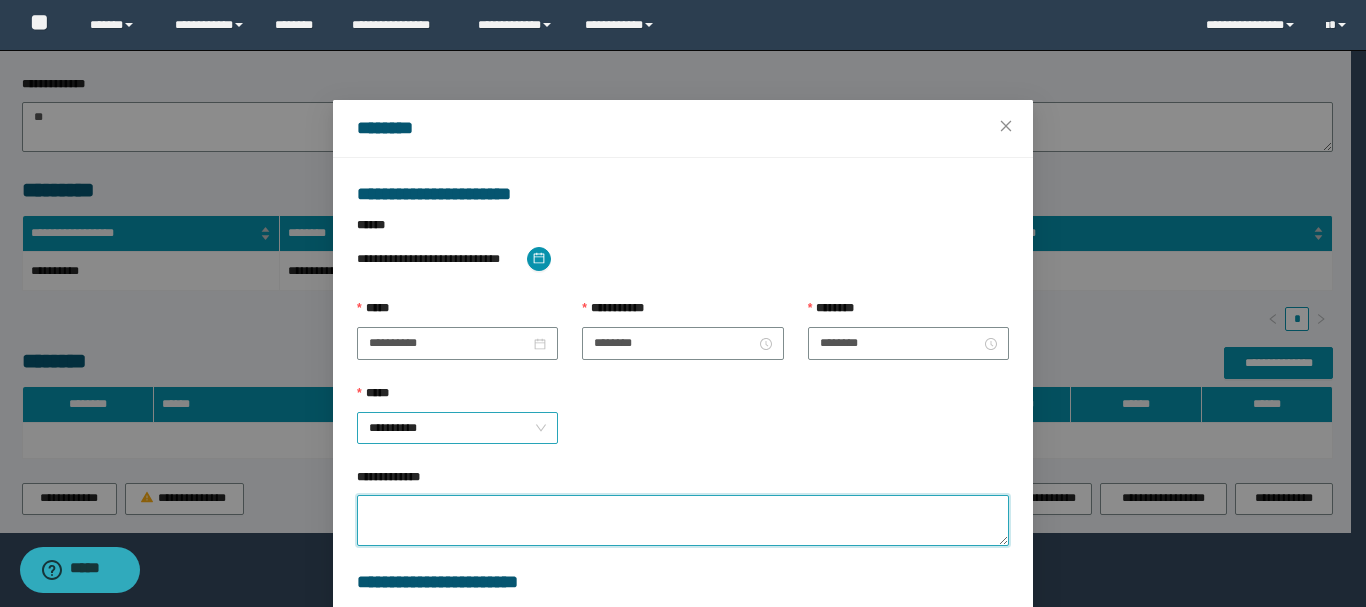 click on "**********" at bounding box center [457, 428] 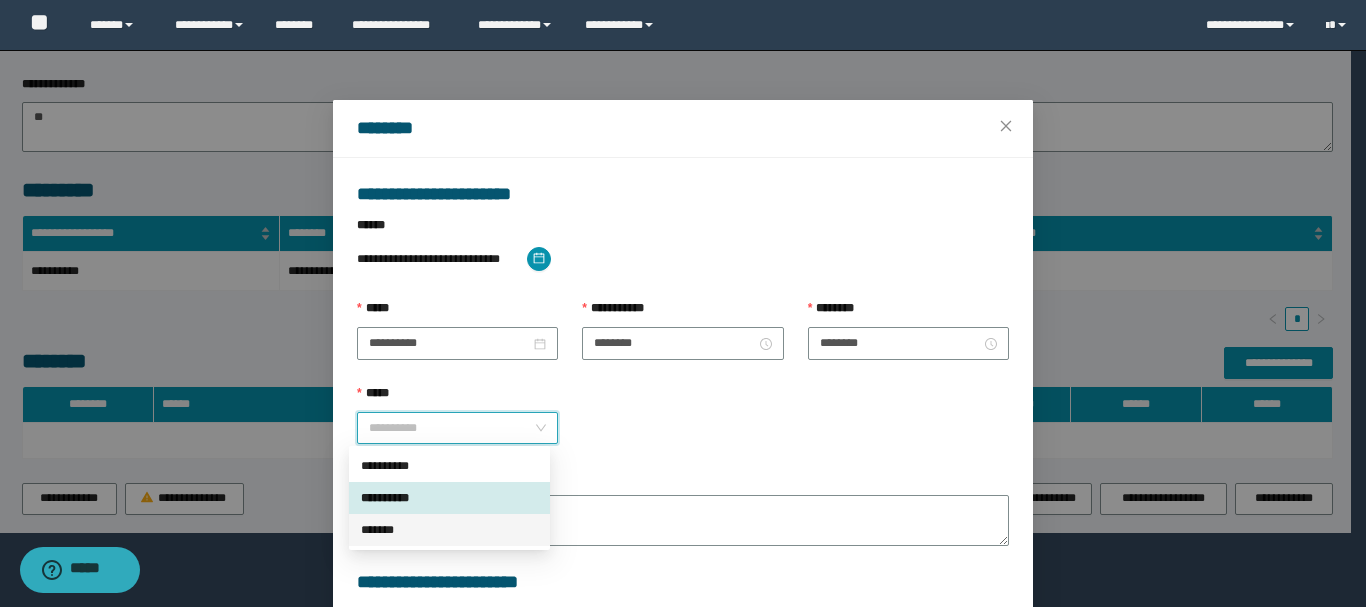 click on "*******" at bounding box center [449, 530] 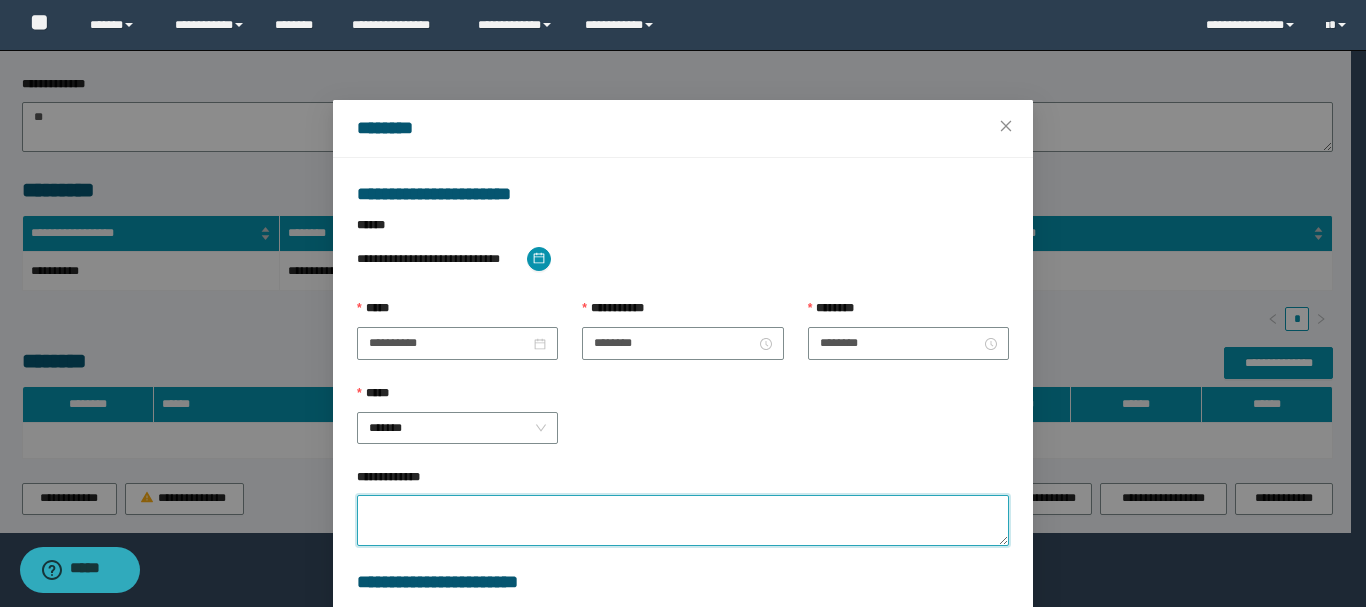 click on "**********" at bounding box center [683, 520] 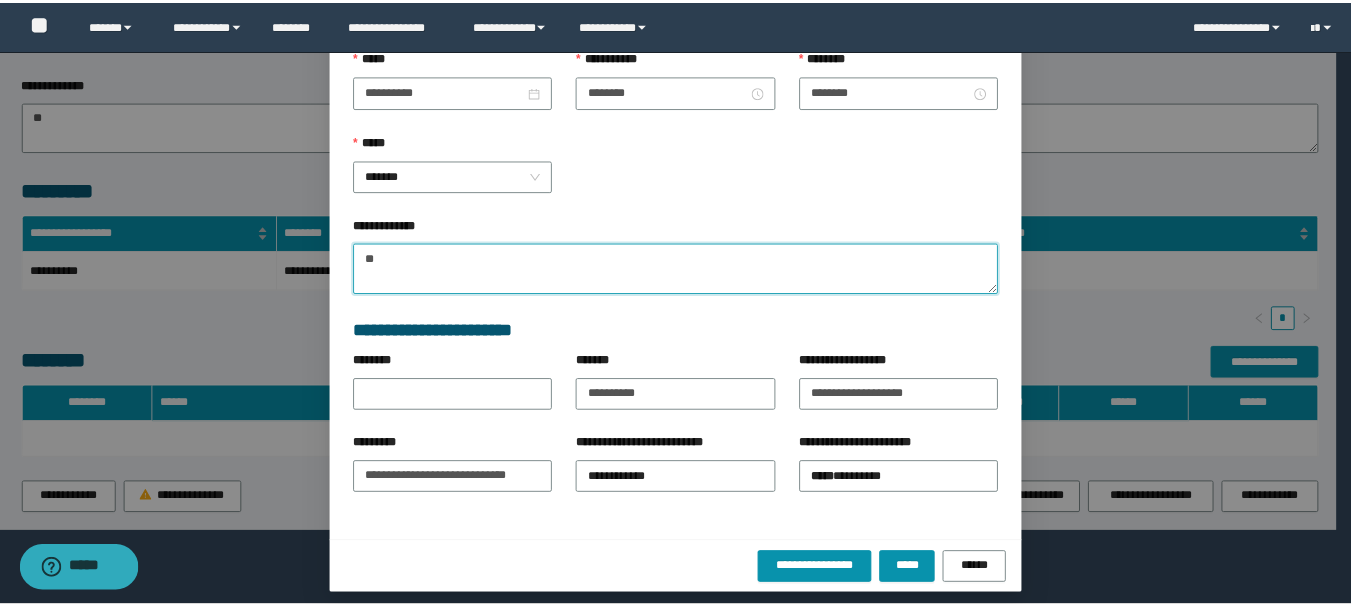 scroll, scrollTop: 263, scrollLeft: 0, axis: vertical 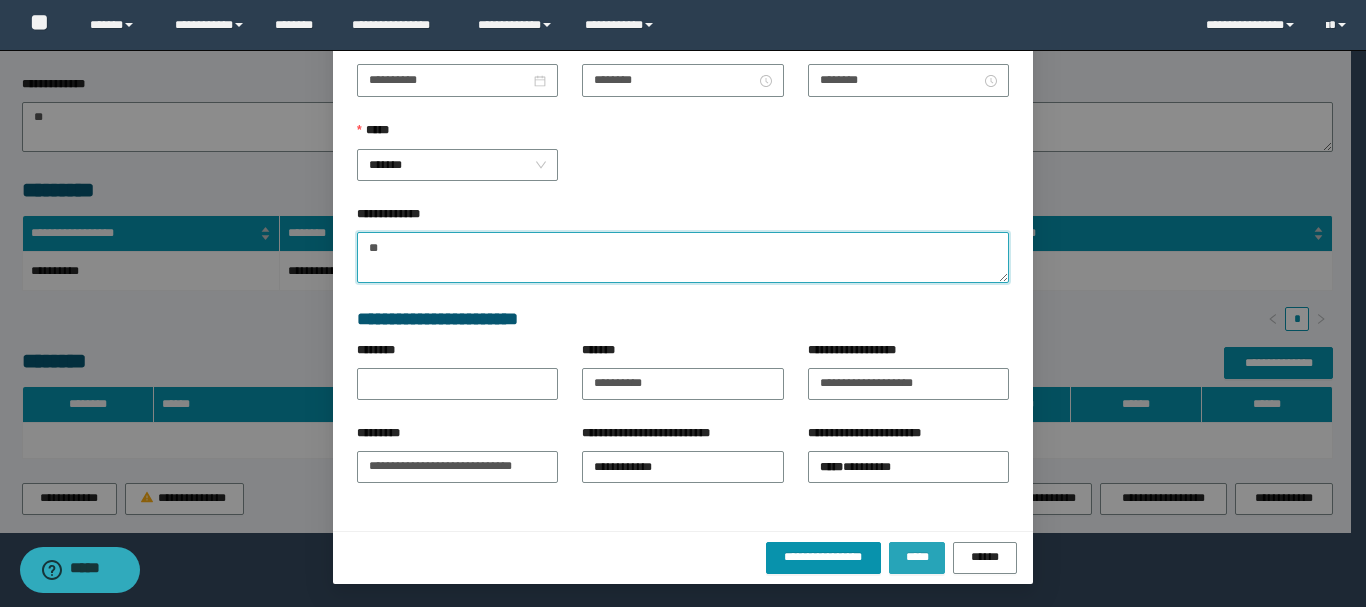 type on "**" 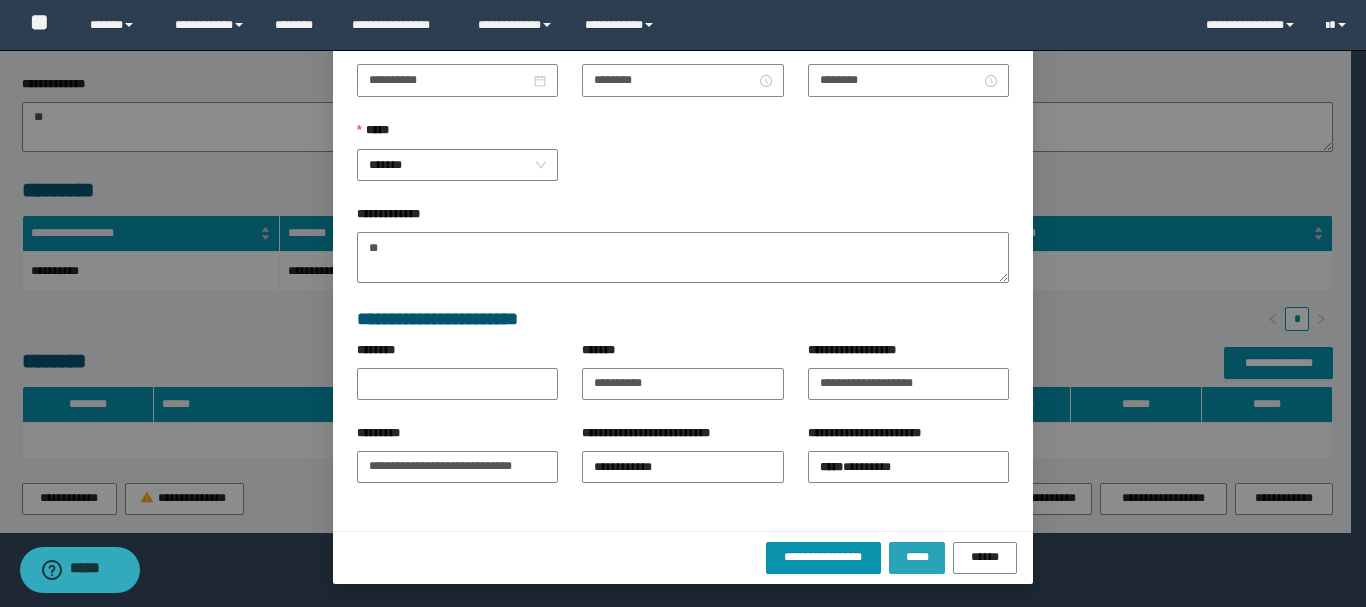click on "*****" at bounding box center (917, 557) 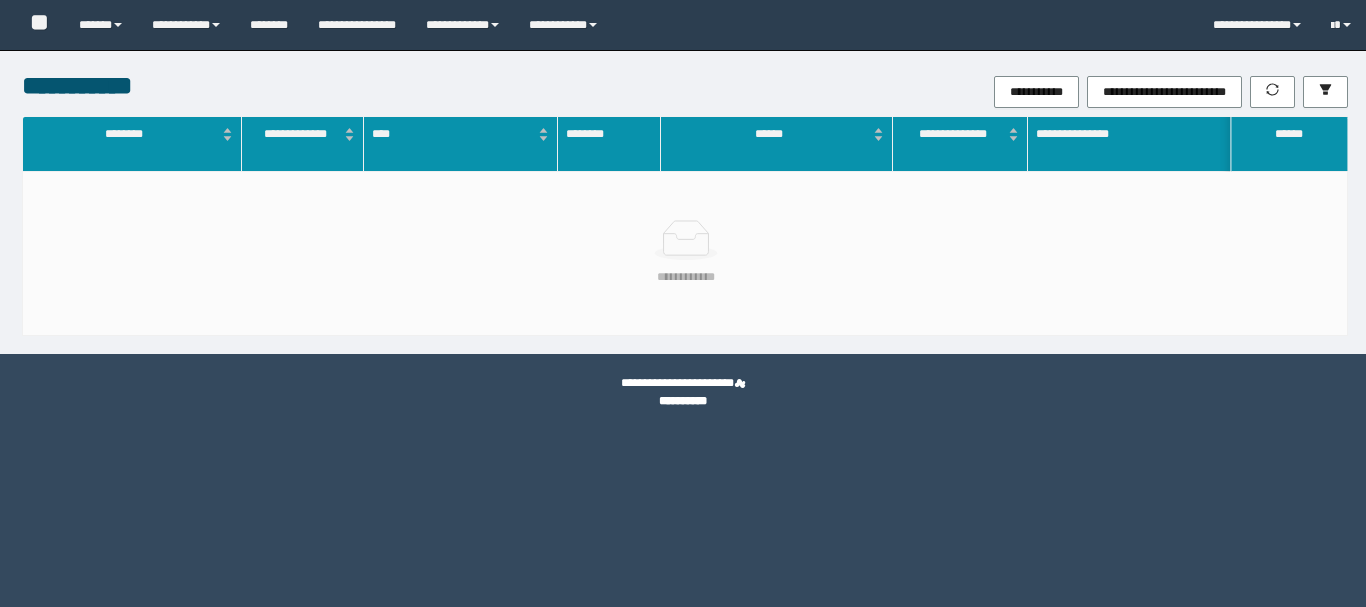 scroll, scrollTop: 0, scrollLeft: 0, axis: both 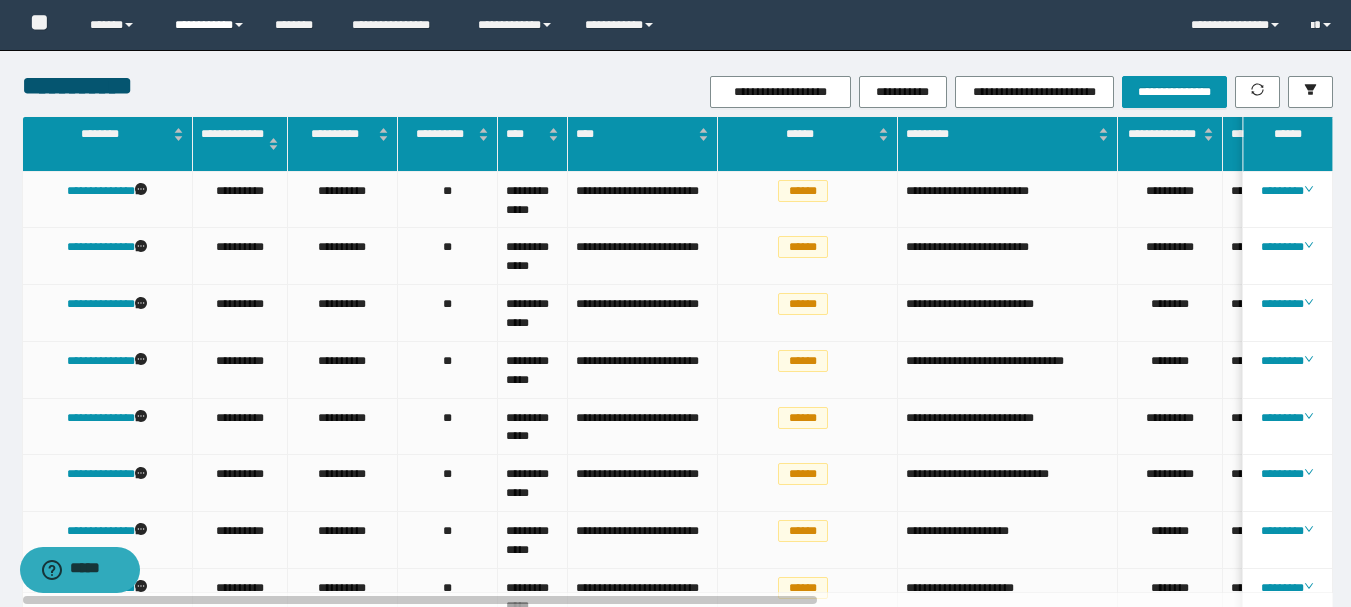 click on "**********" at bounding box center [210, 25] 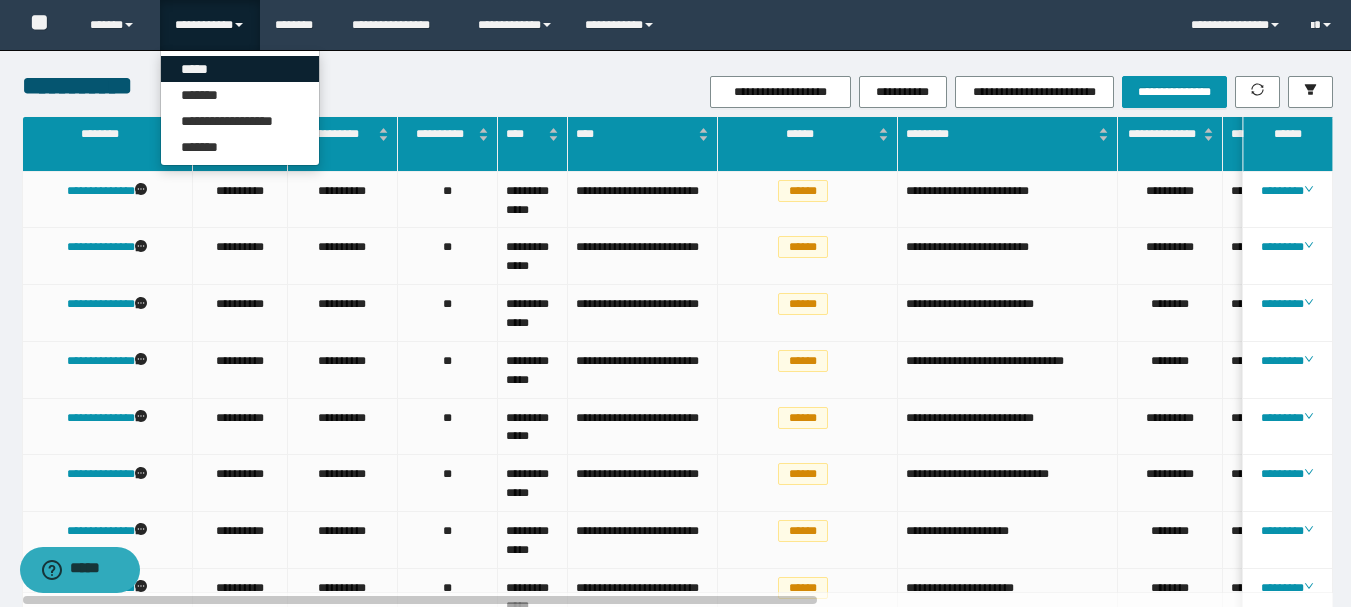 click on "*****" at bounding box center (240, 69) 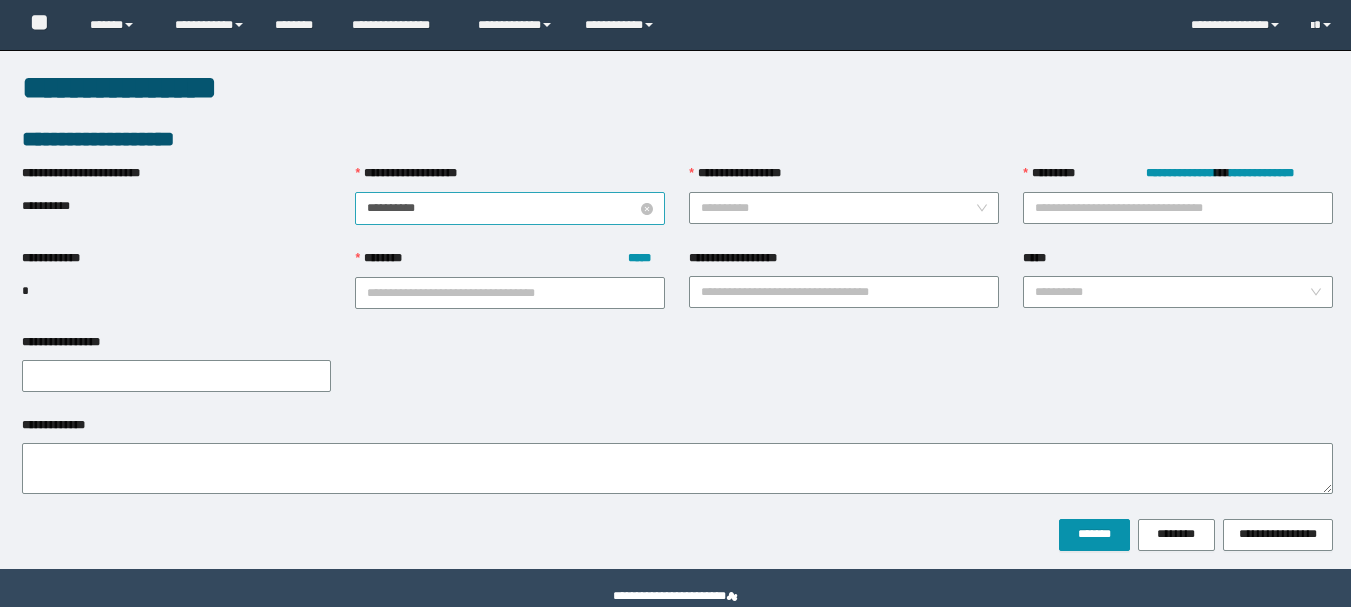 scroll, scrollTop: 0, scrollLeft: 0, axis: both 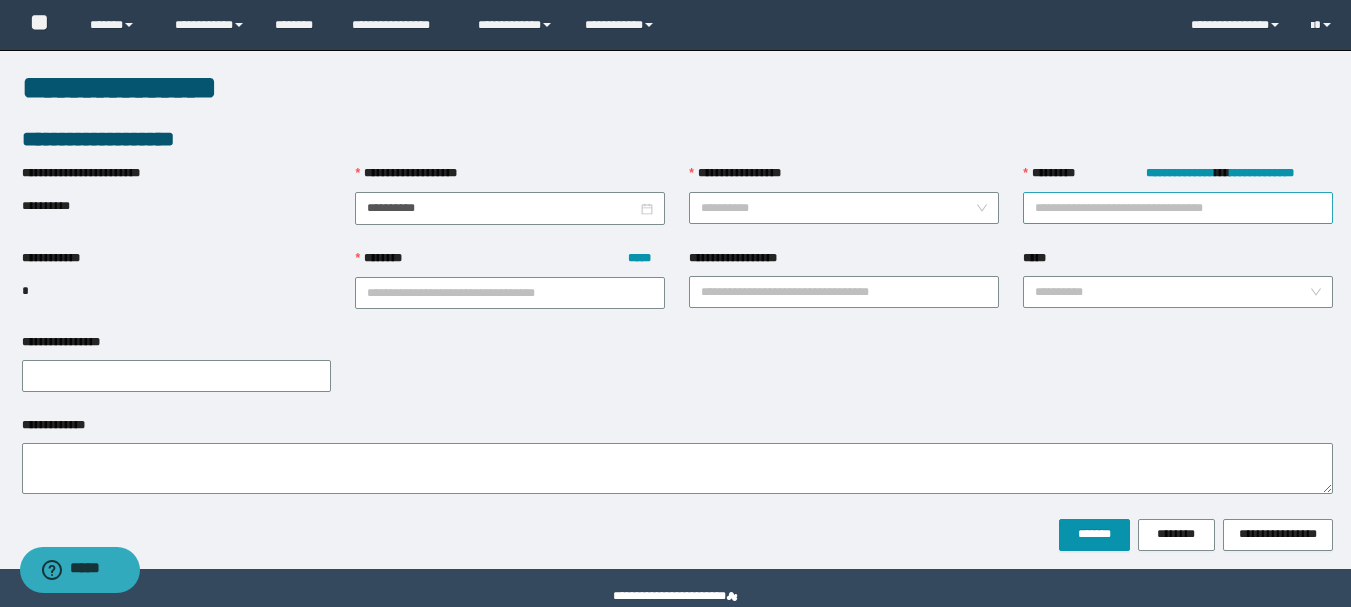 click on "**********" at bounding box center [1178, 208] 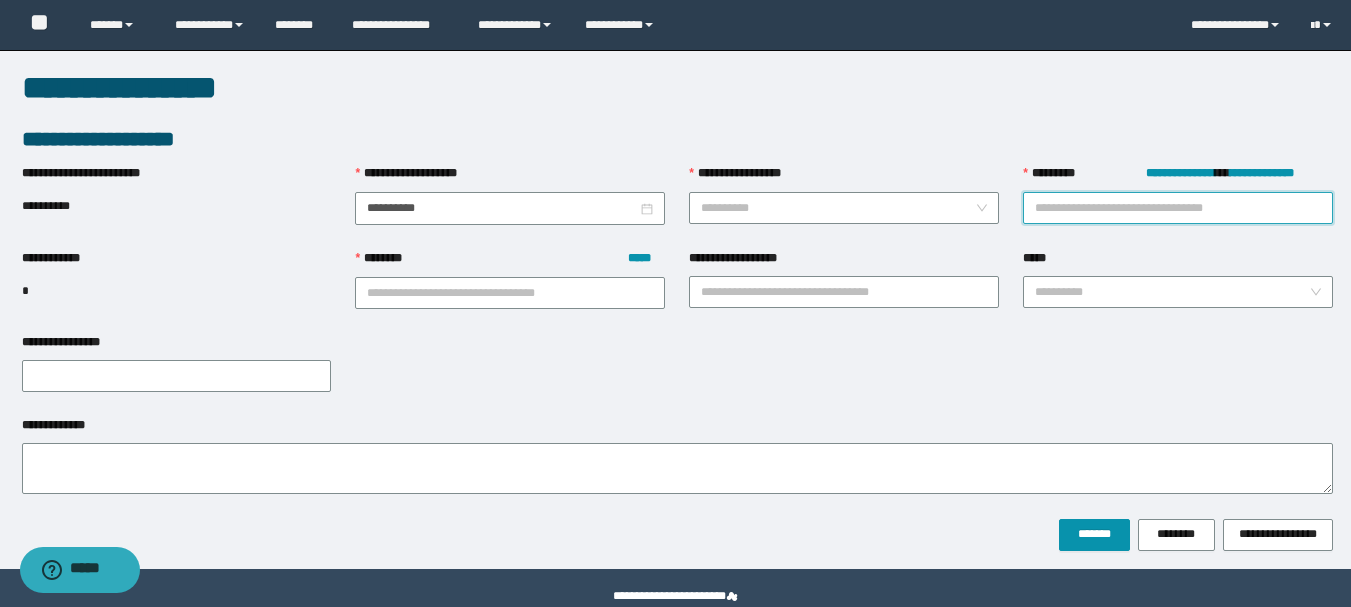 paste on "********" 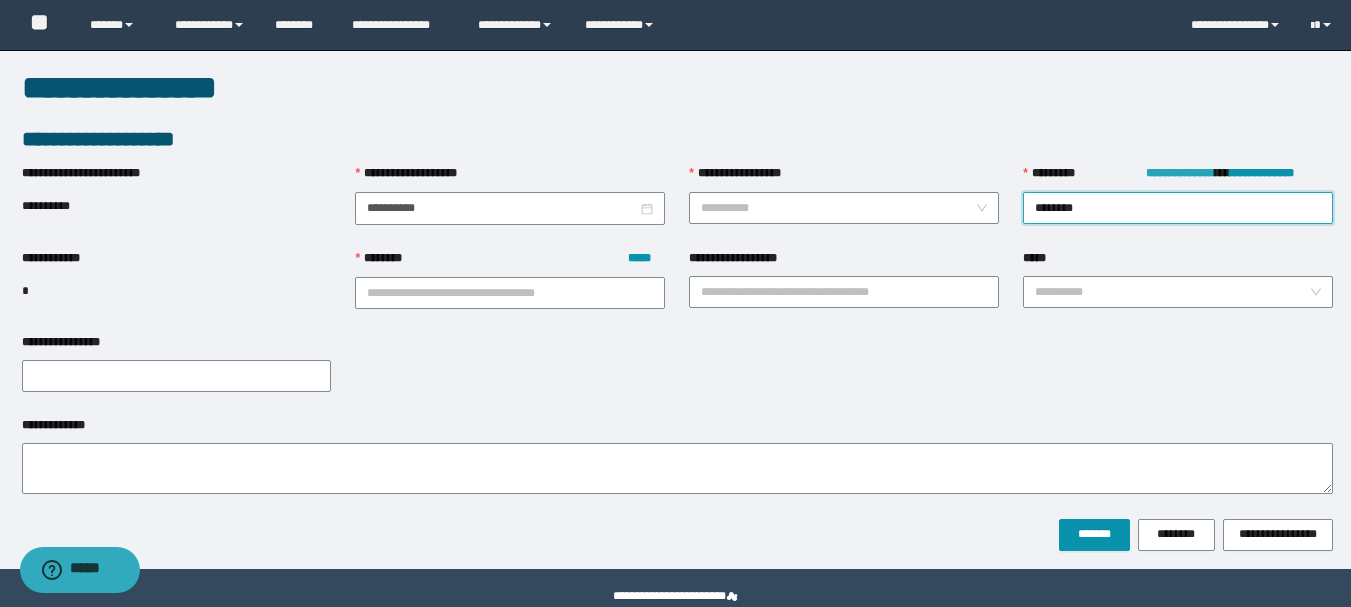 type on "********" 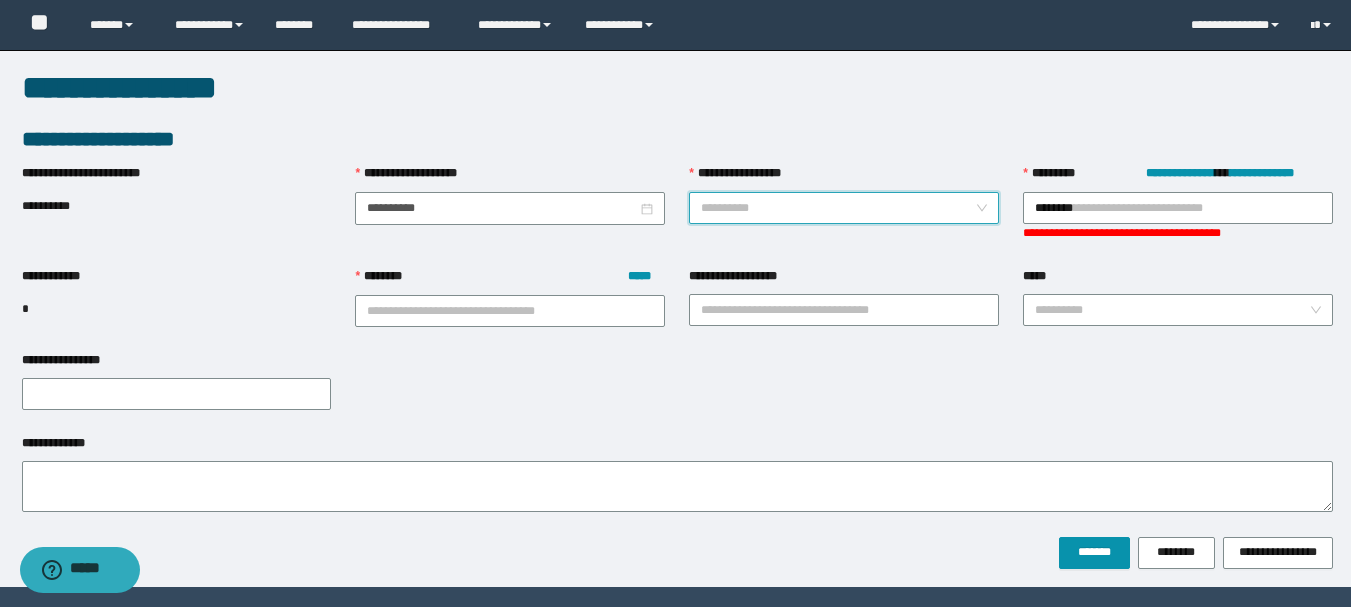 click on "**********" at bounding box center [838, 208] 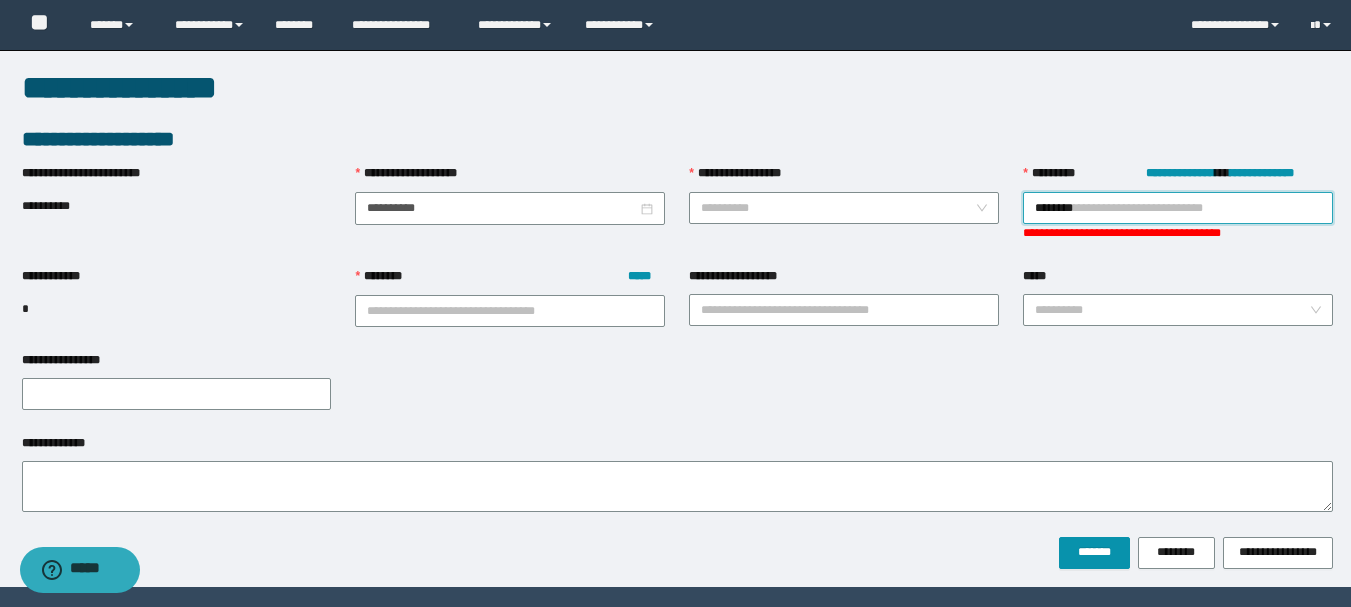 click on "********" at bounding box center (1178, 208) 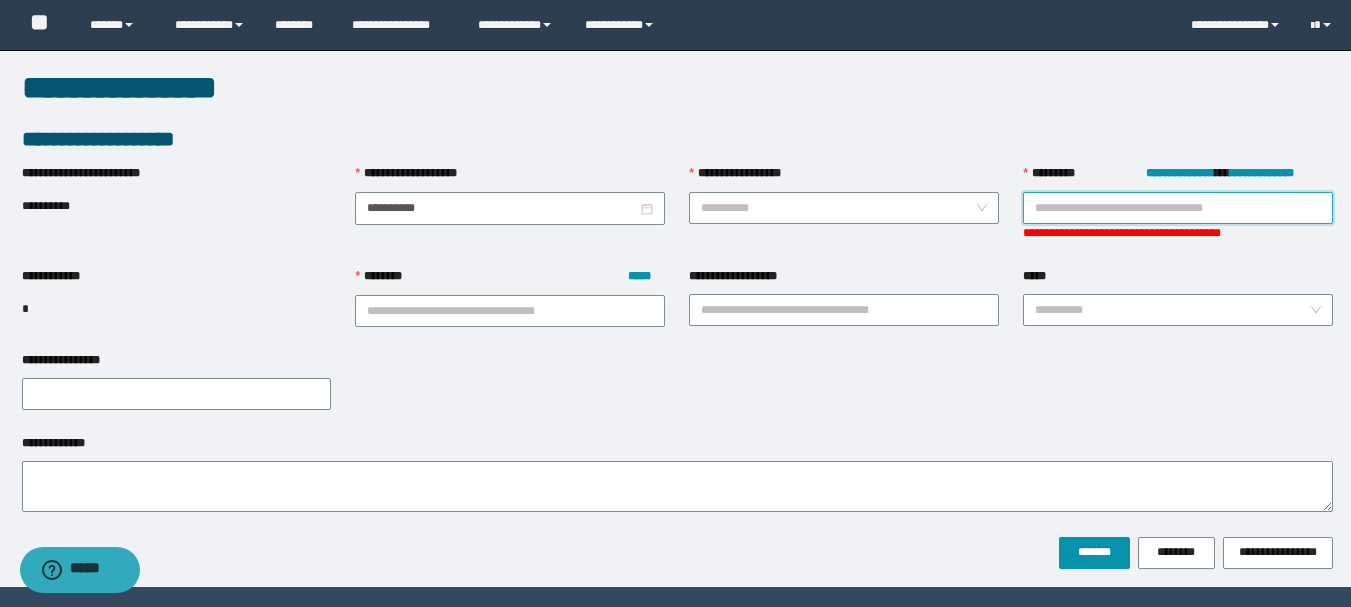 paste on "********" 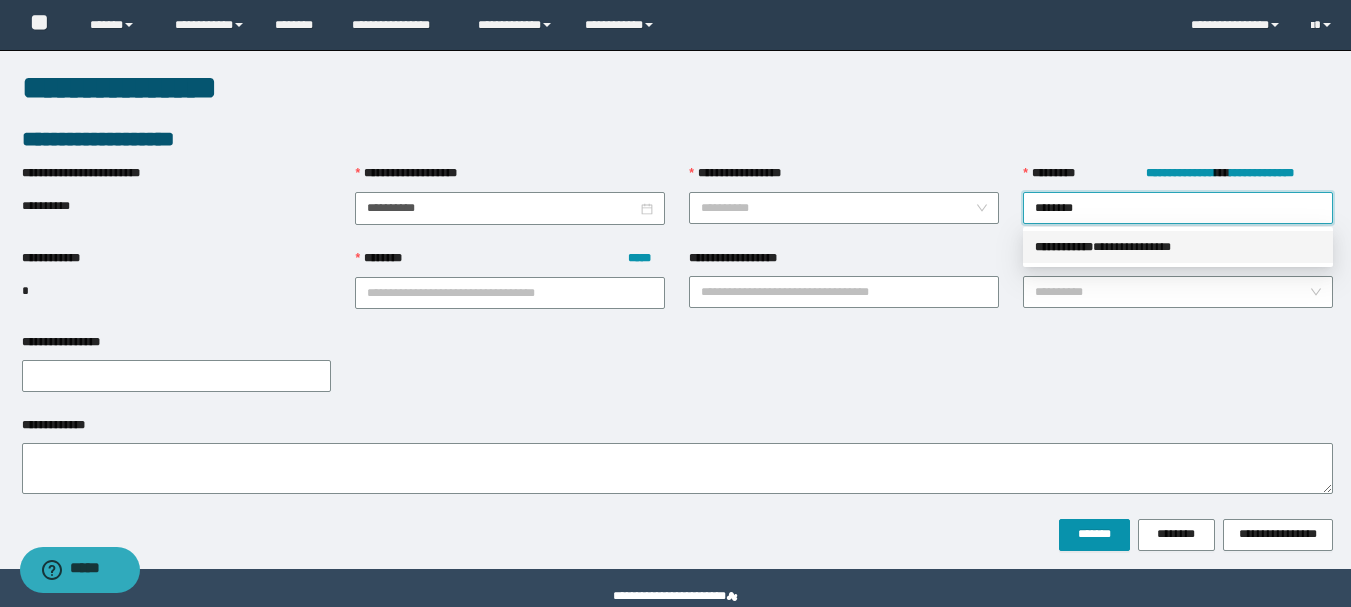 click on "**********" at bounding box center [1178, 247] 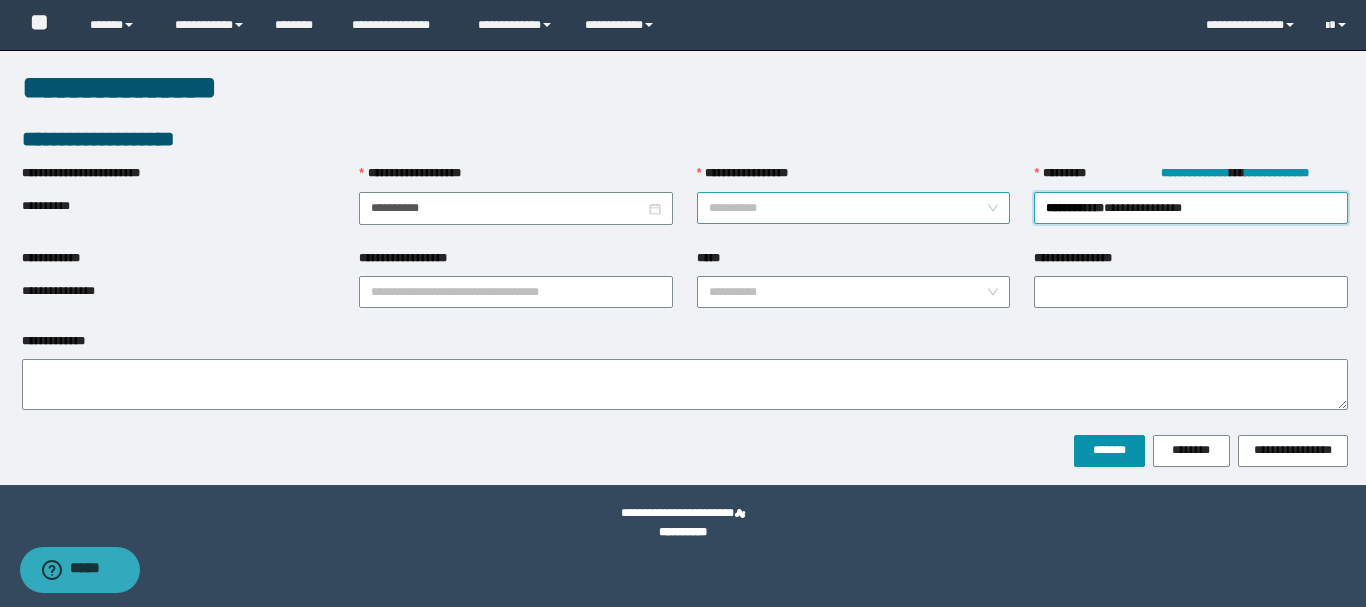 click on "**********" at bounding box center (848, 208) 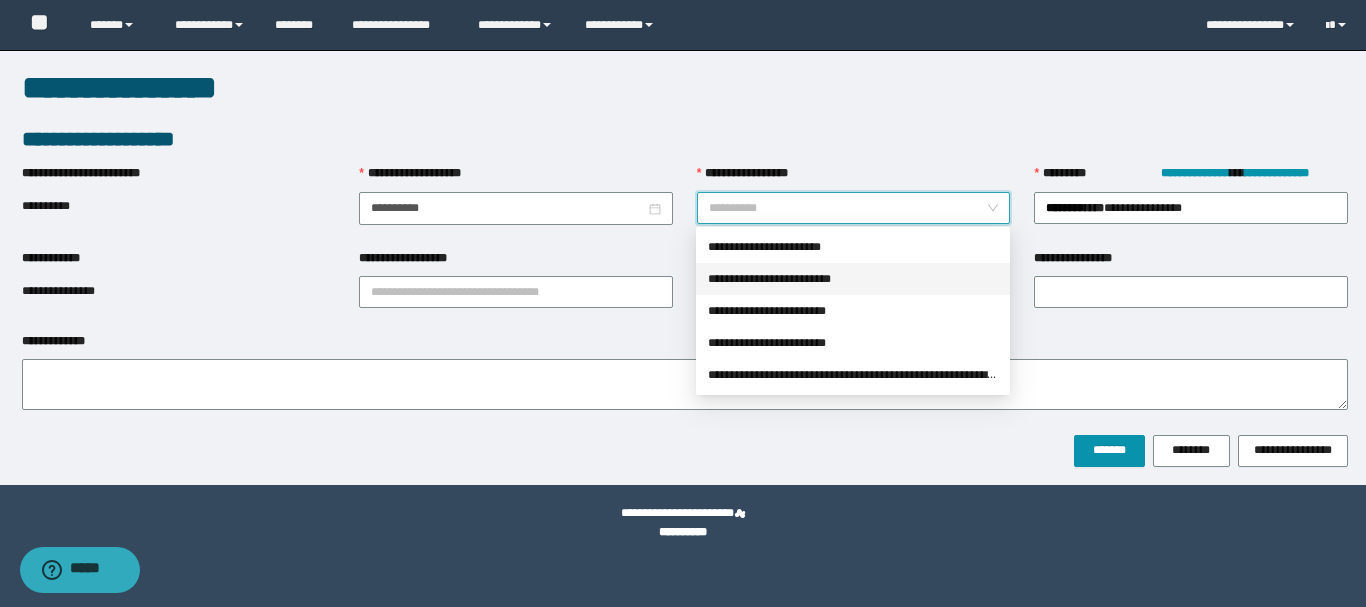 click on "**********" at bounding box center [853, 279] 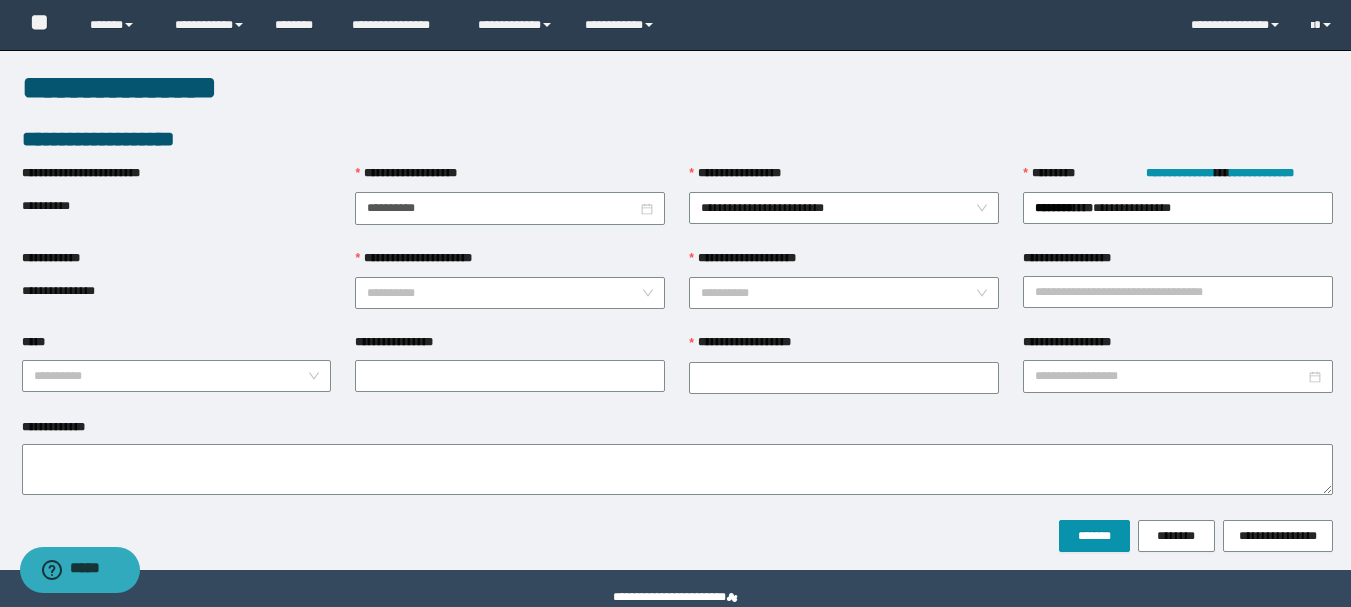 click on "**********" at bounding box center (510, 291) 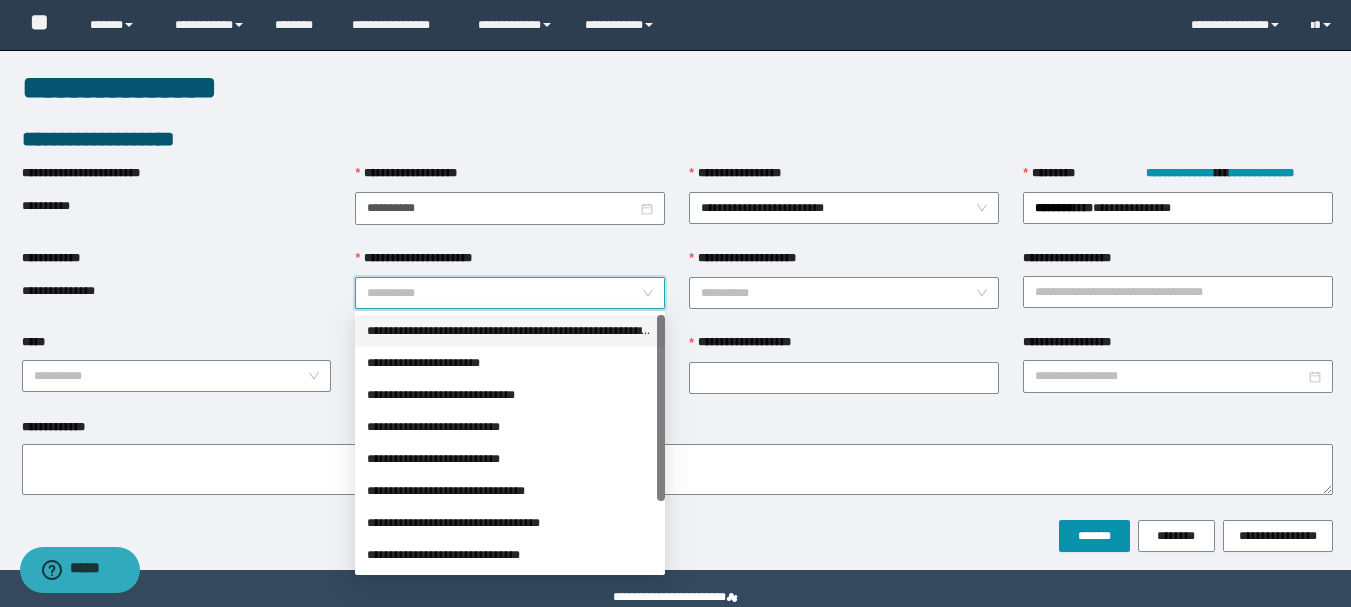 click on "**********" at bounding box center (504, 293) 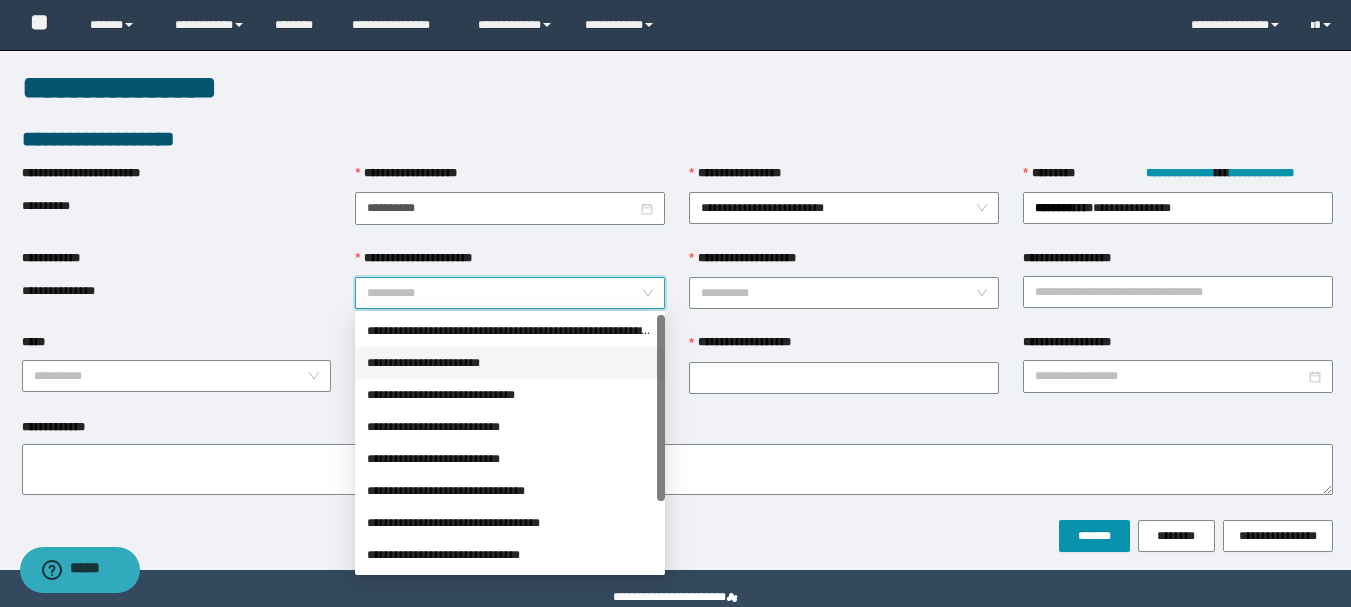 drag, startPoint x: 511, startPoint y: 364, endPoint x: 643, endPoint y: 342, distance: 133.82077 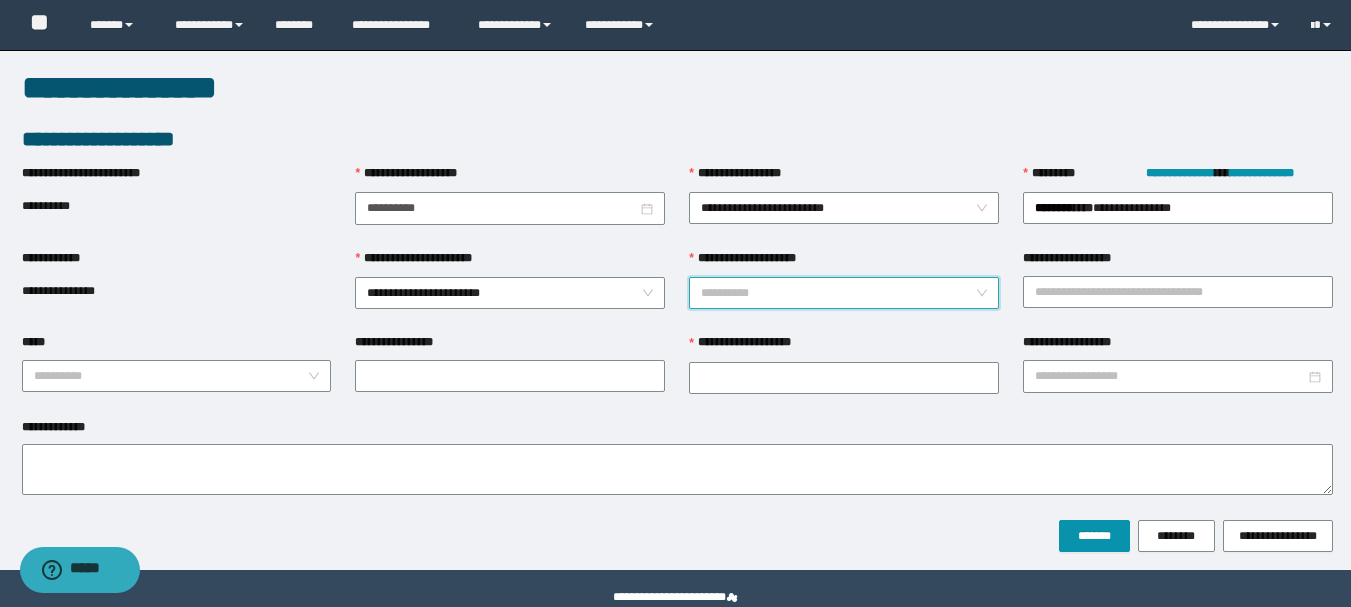 click on "**********" at bounding box center (838, 293) 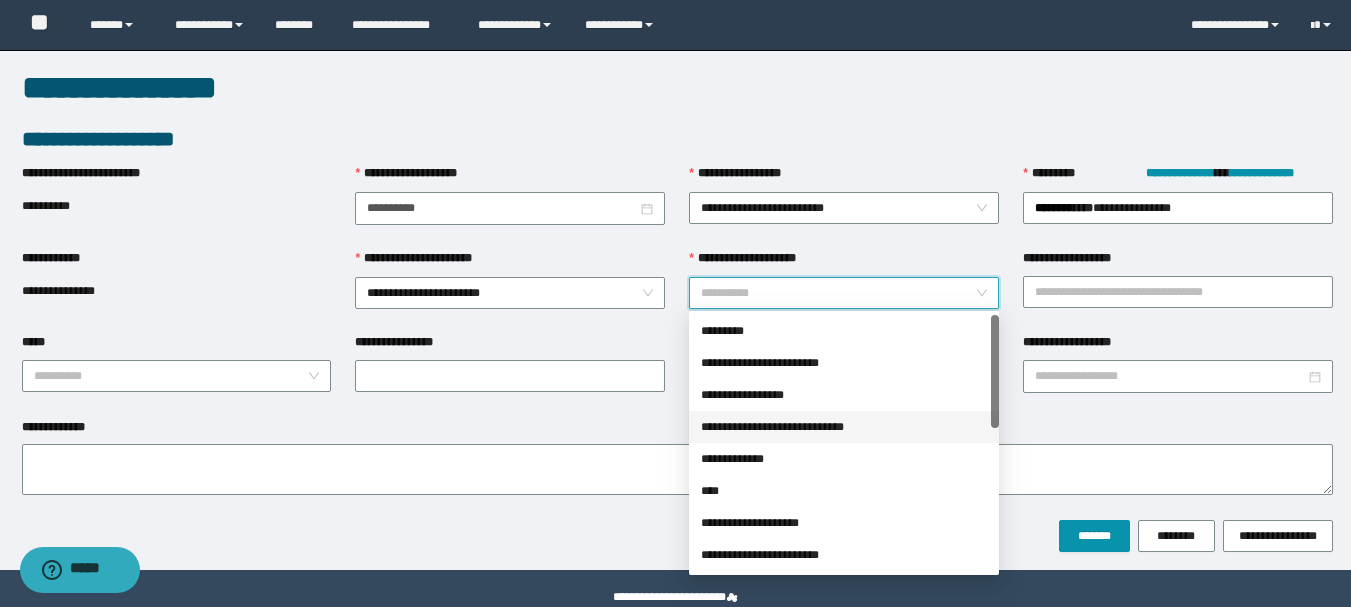 scroll, scrollTop: 300, scrollLeft: 0, axis: vertical 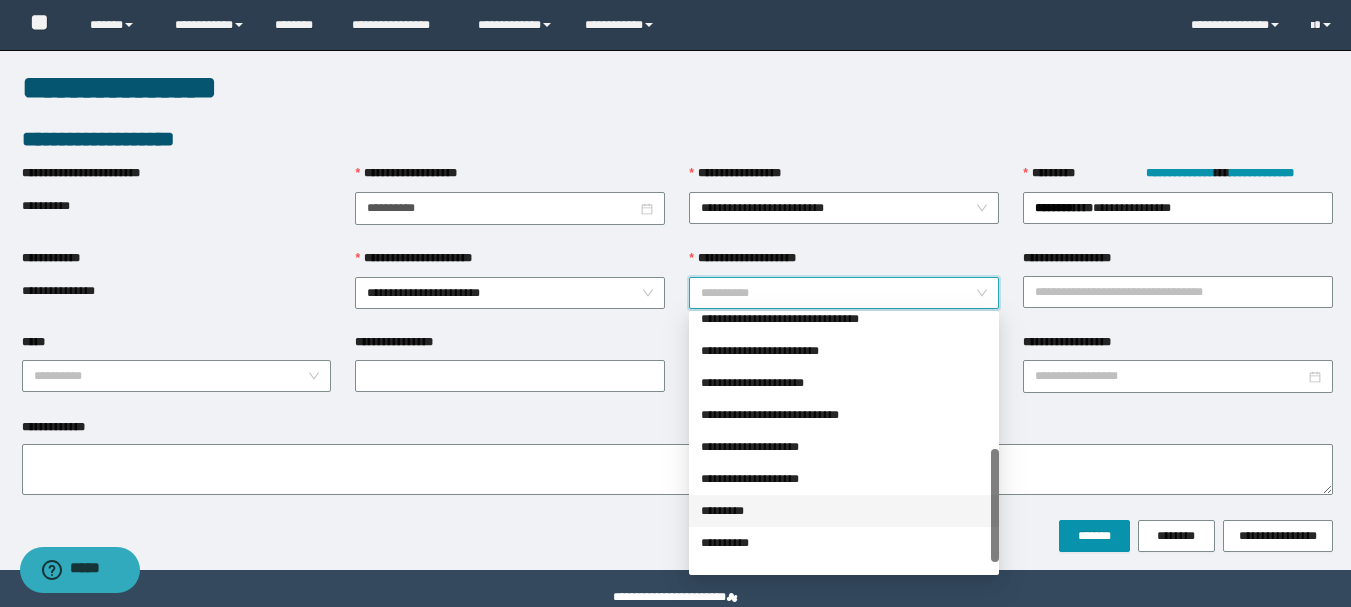 click on "*********" at bounding box center [844, 511] 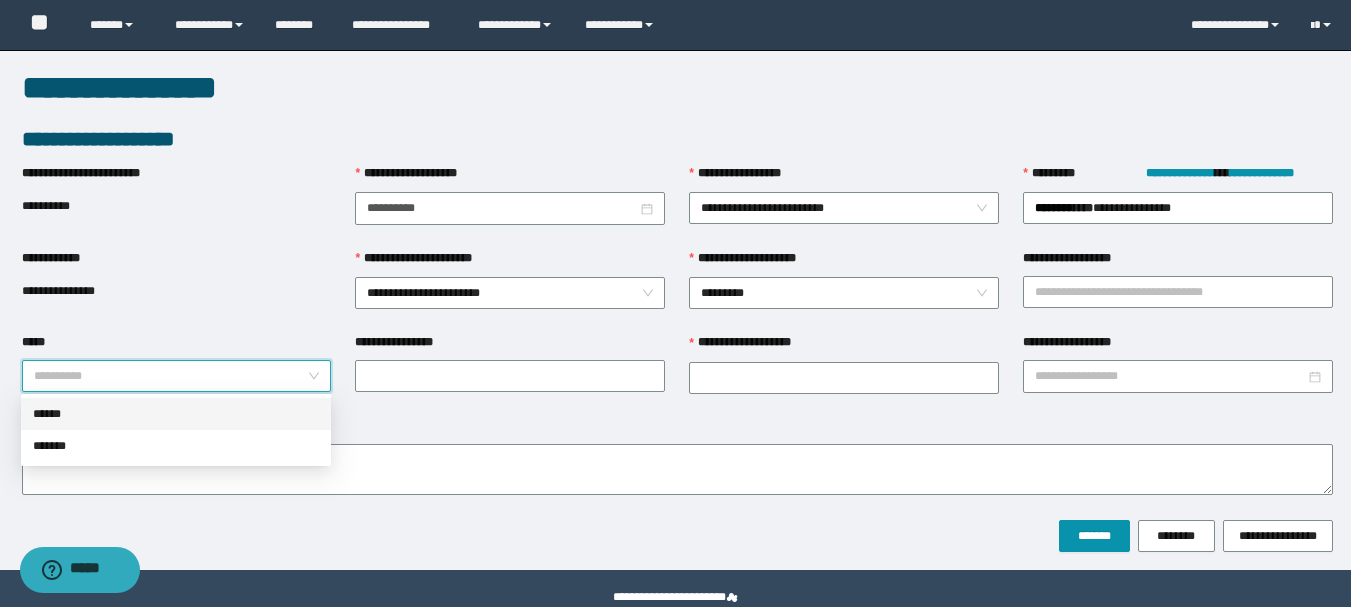 click on "*****" at bounding box center (171, 376) 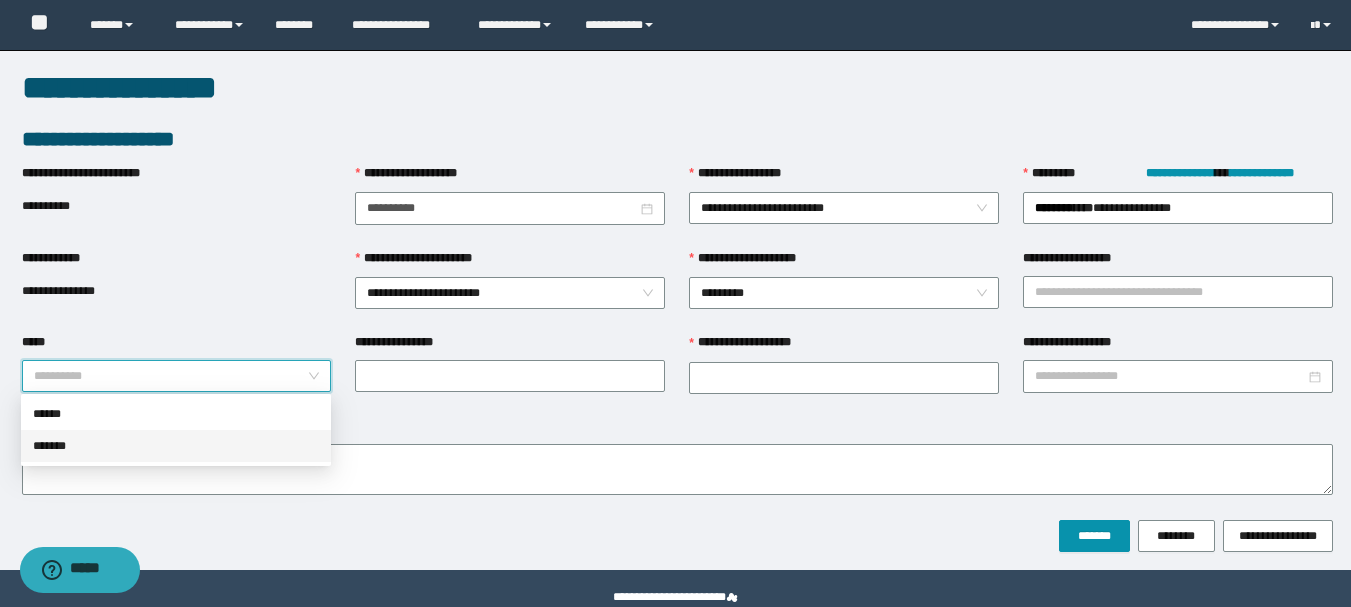click on "*******" at bounding box center (176, 446) 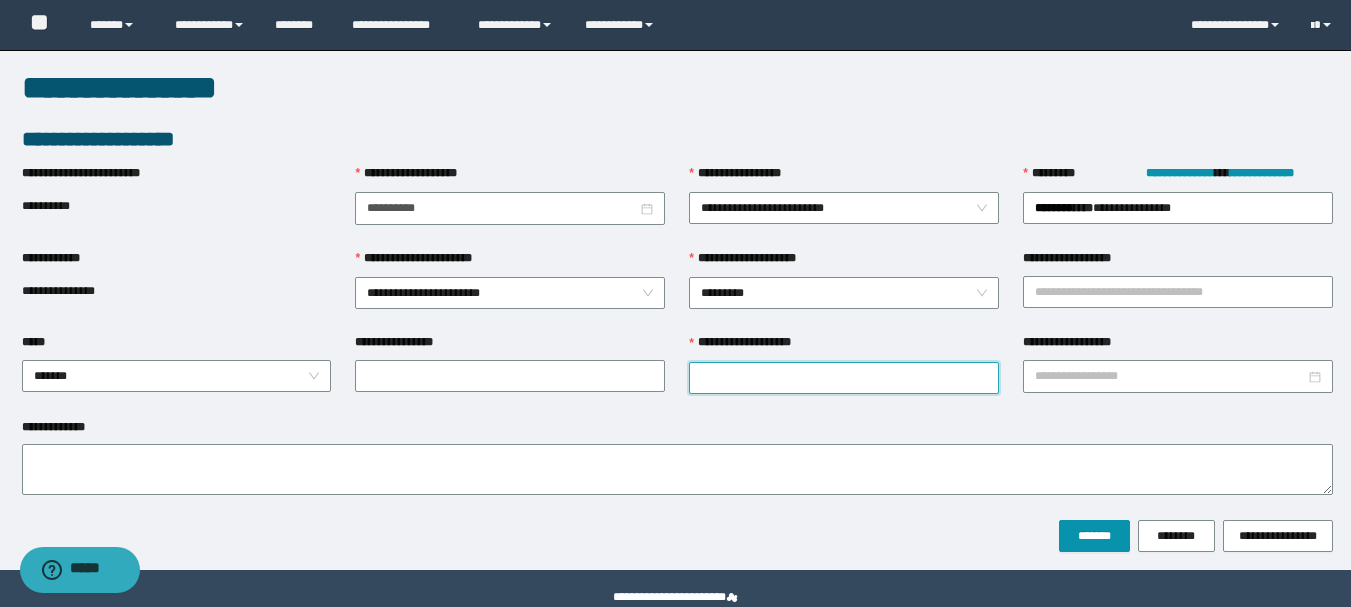 click on "**********" at bounding box center (844, 378) 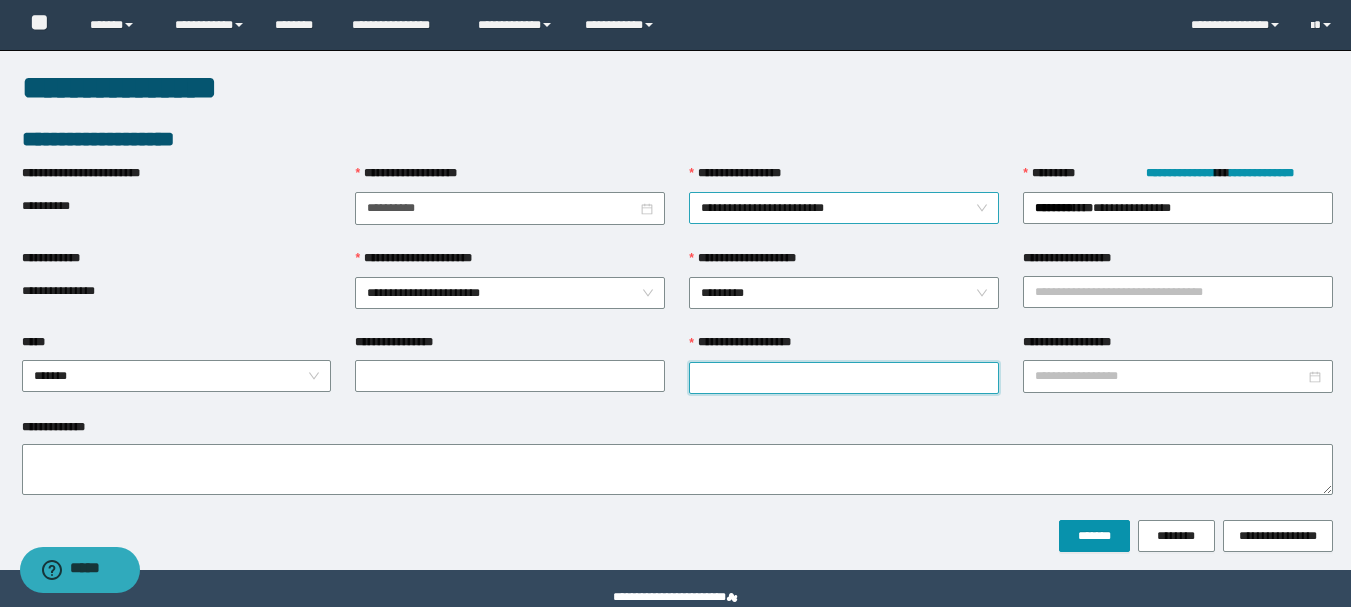 paste on "*********" 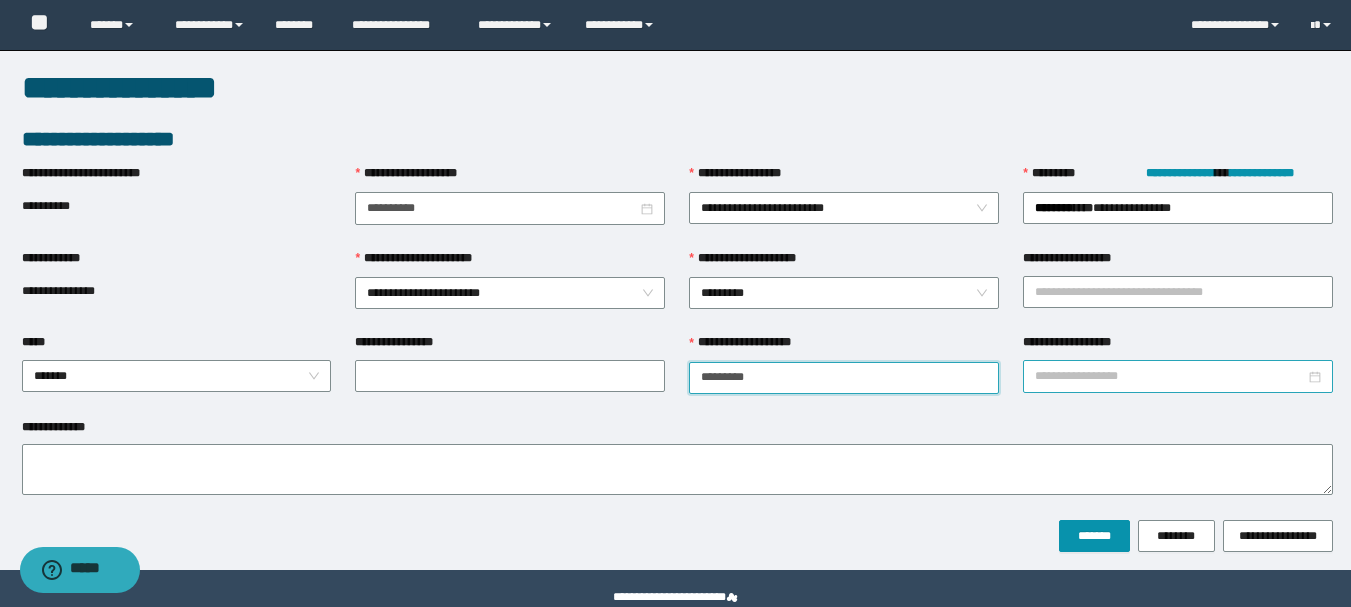 type on "*********" 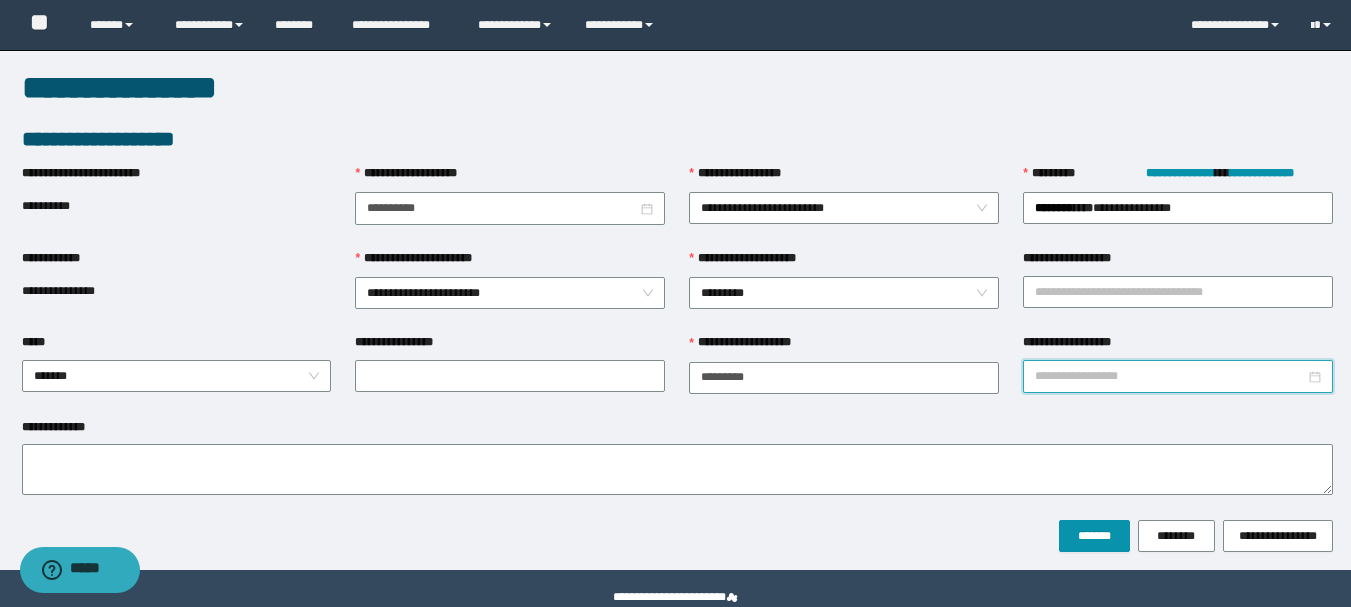 click on "**********" at bounding box center [1170, 376] 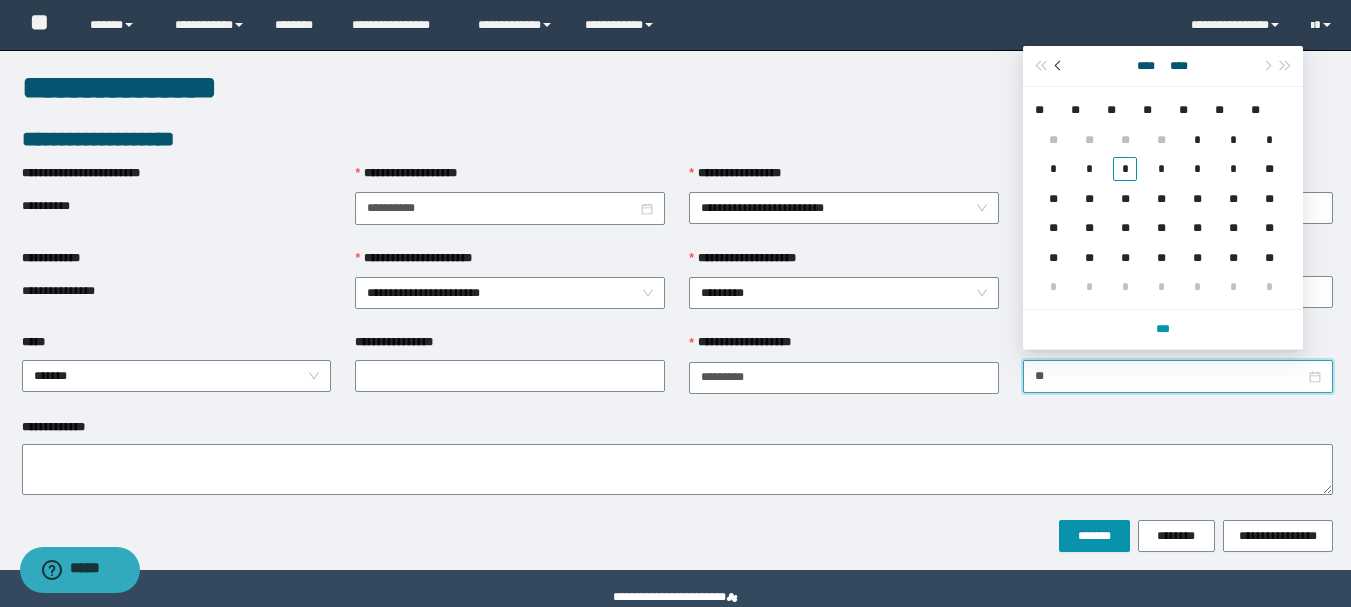 click at bounding box center [1060, 66] 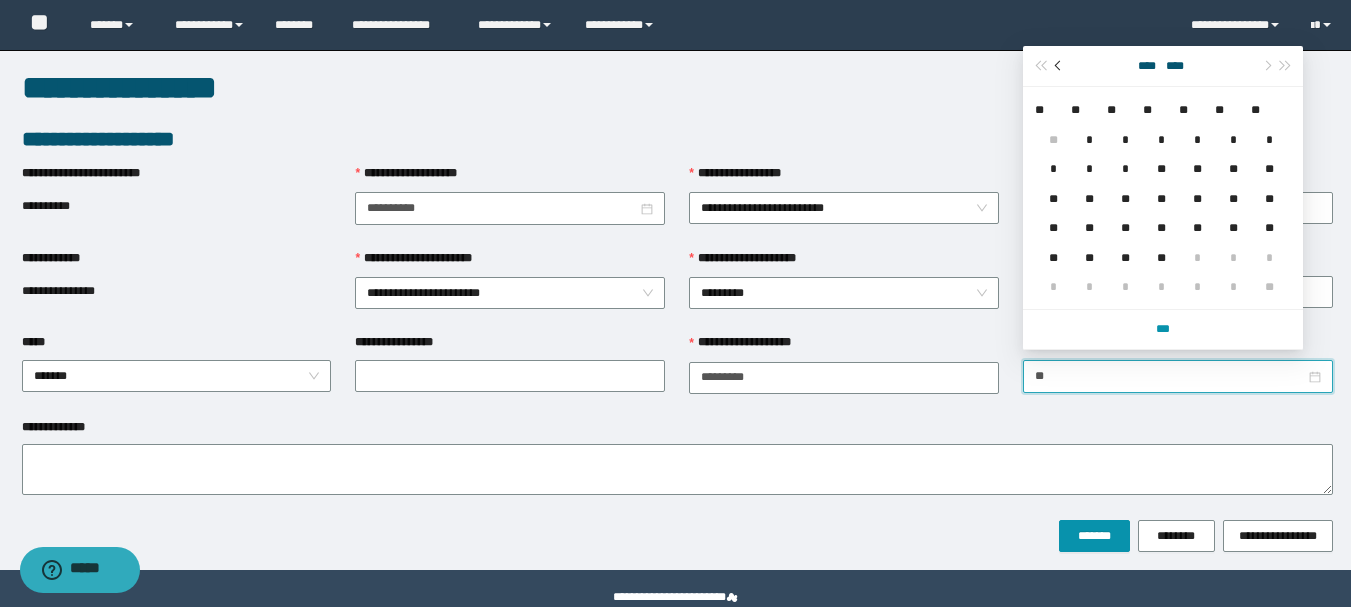 click at bounding box center (1060, 66) 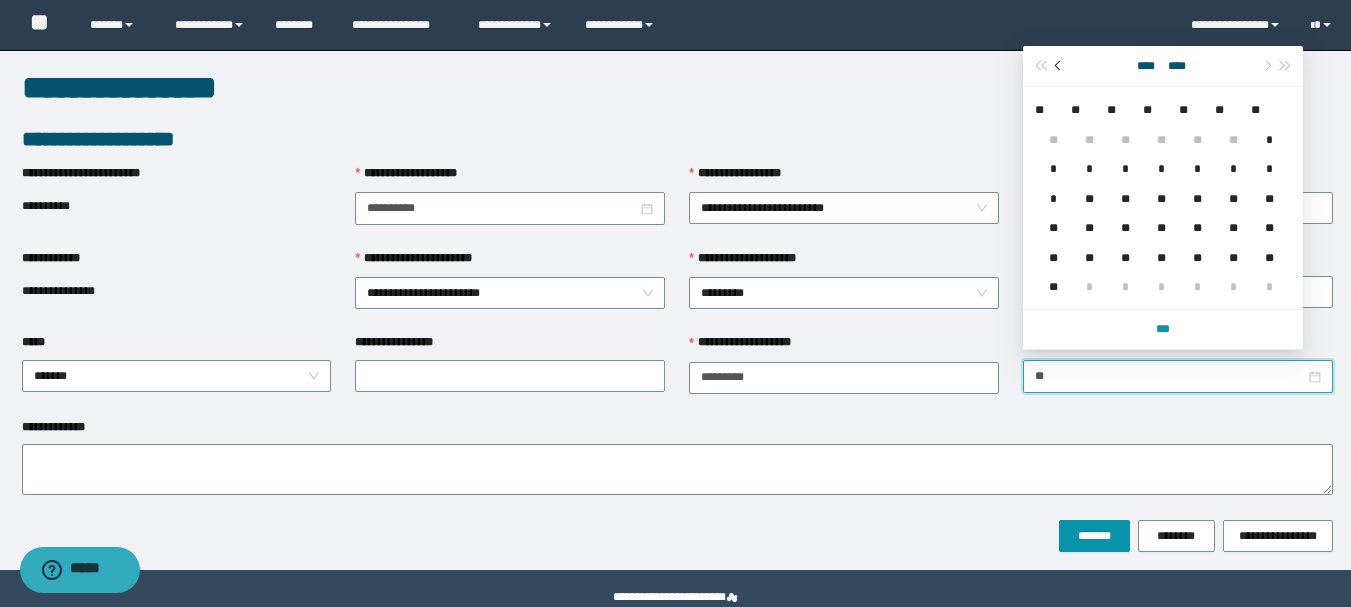 click at bounding box center (1060, 66) 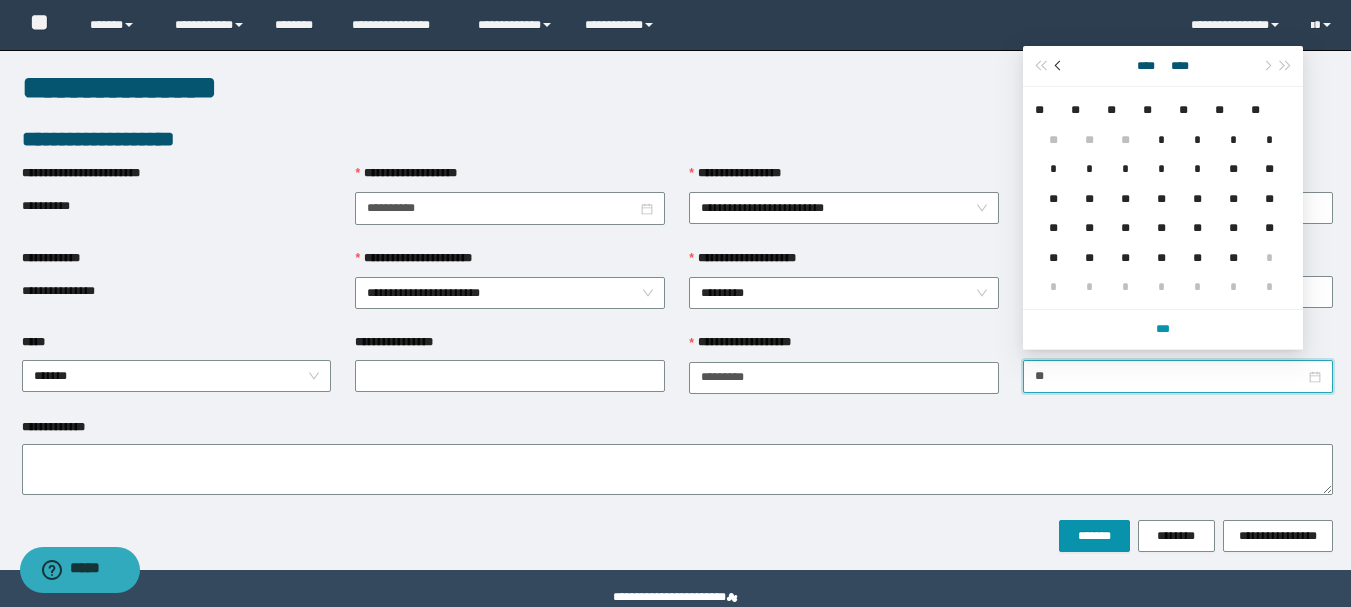 click at bounding box center (1060, 66) 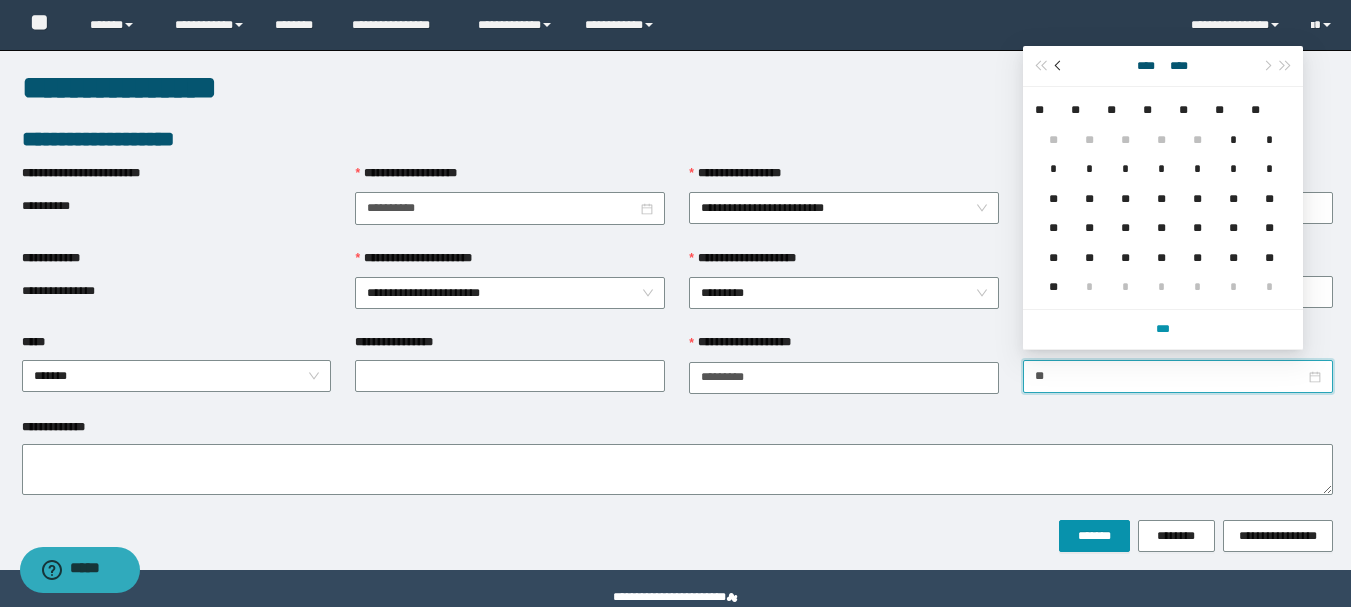 click at bounding box center [1060, 66] 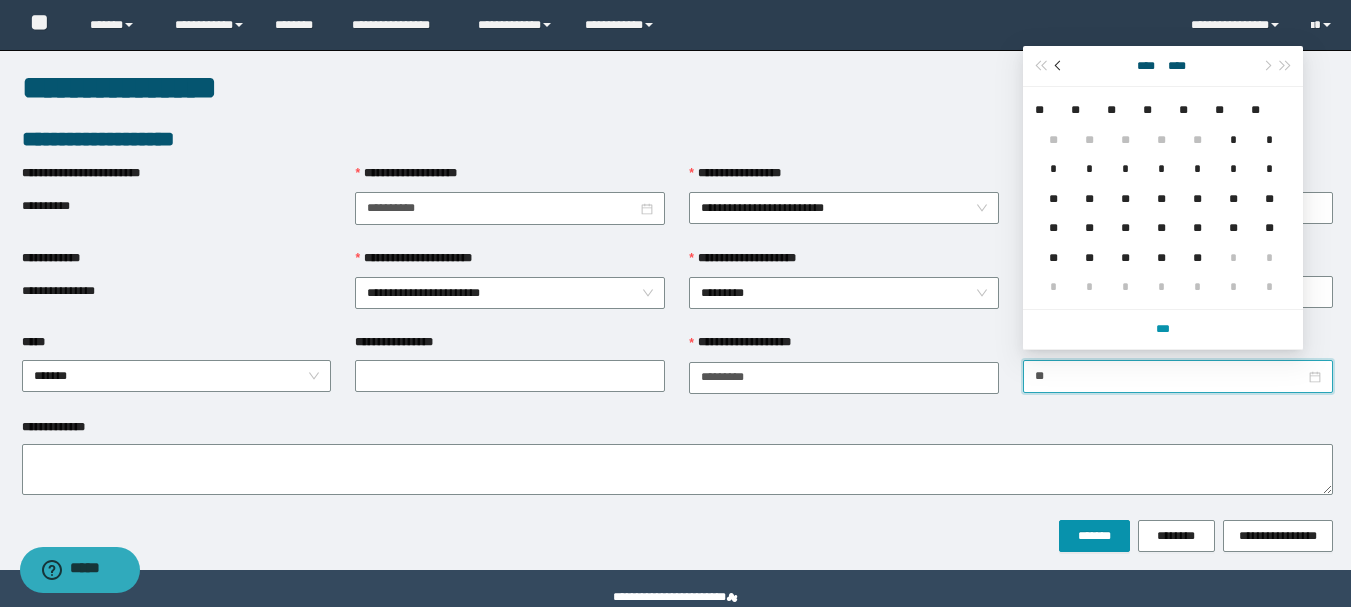 click at bounding box center [1060, 66] 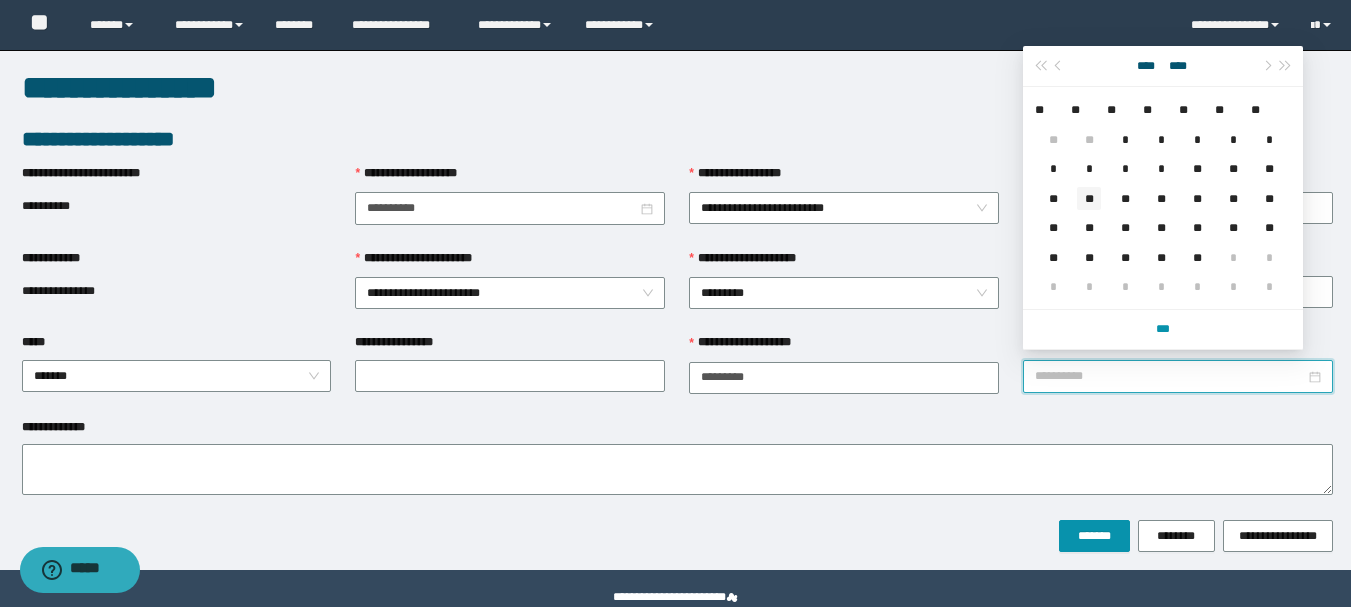 click on "**" at bounding box center (1089, 198) 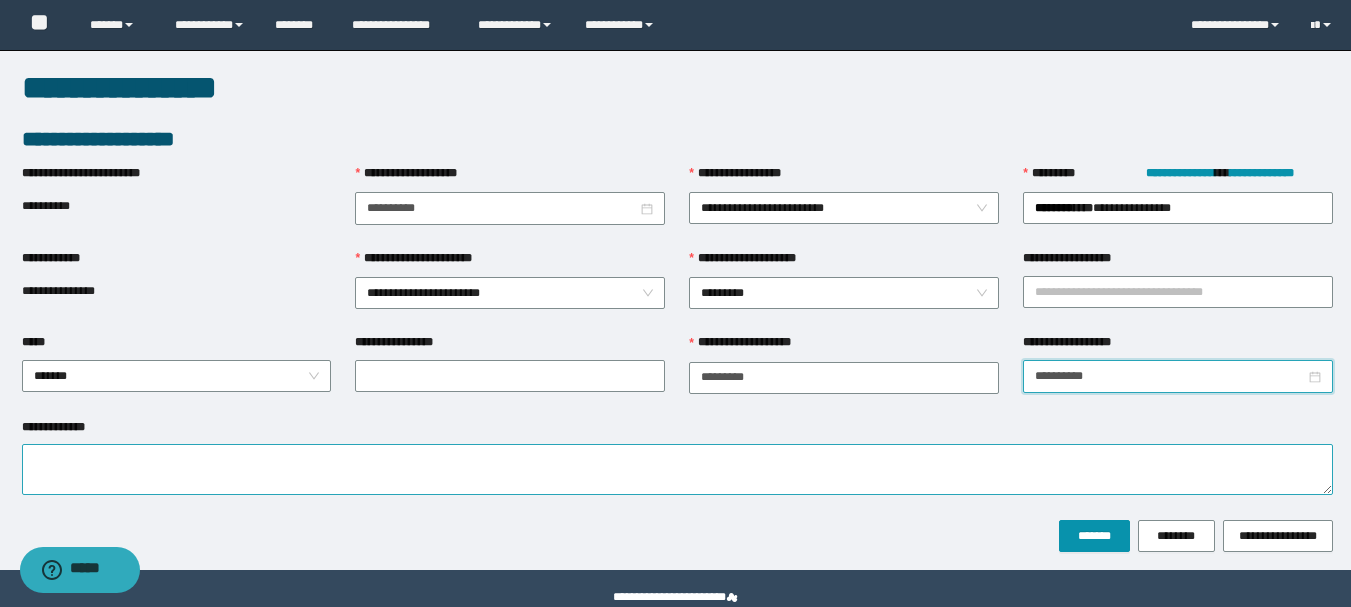 type on "**********" 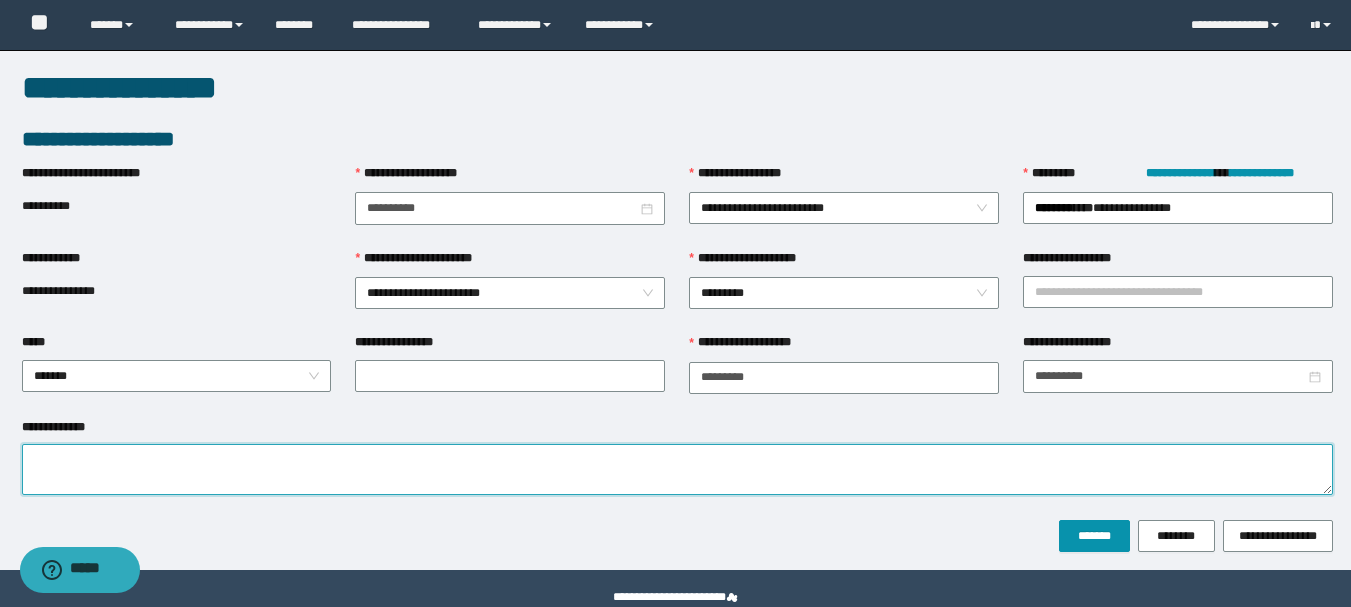 click on "**********" at bounding box center (677, 469) 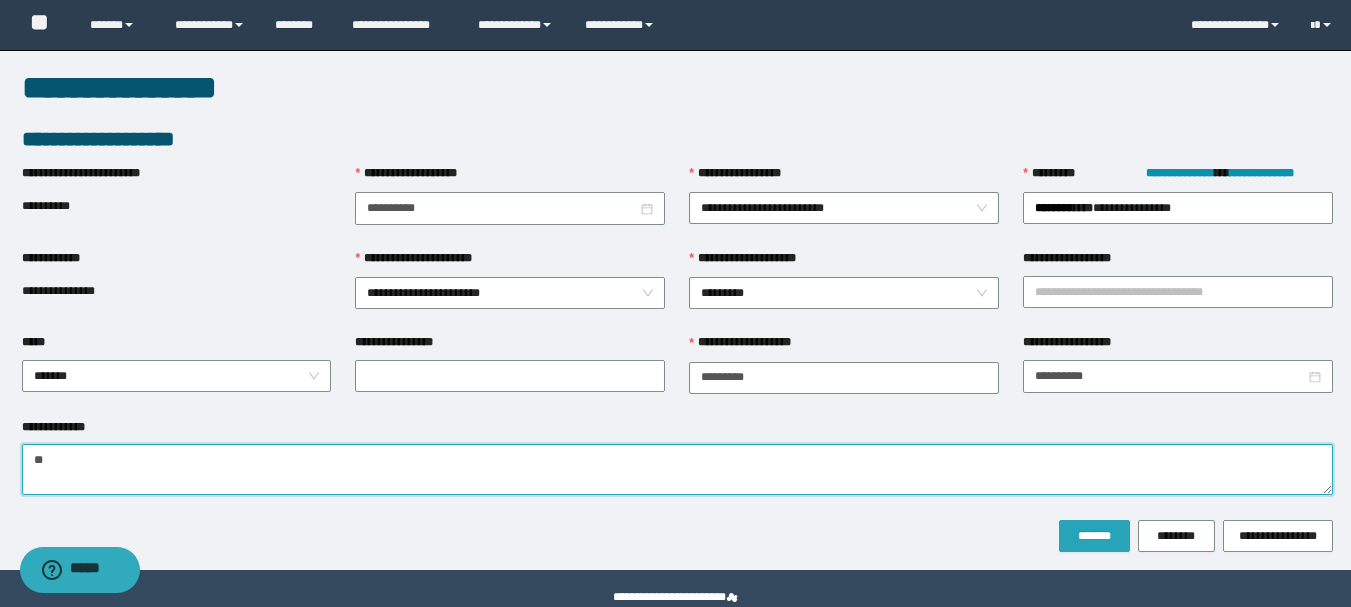 type on "**" 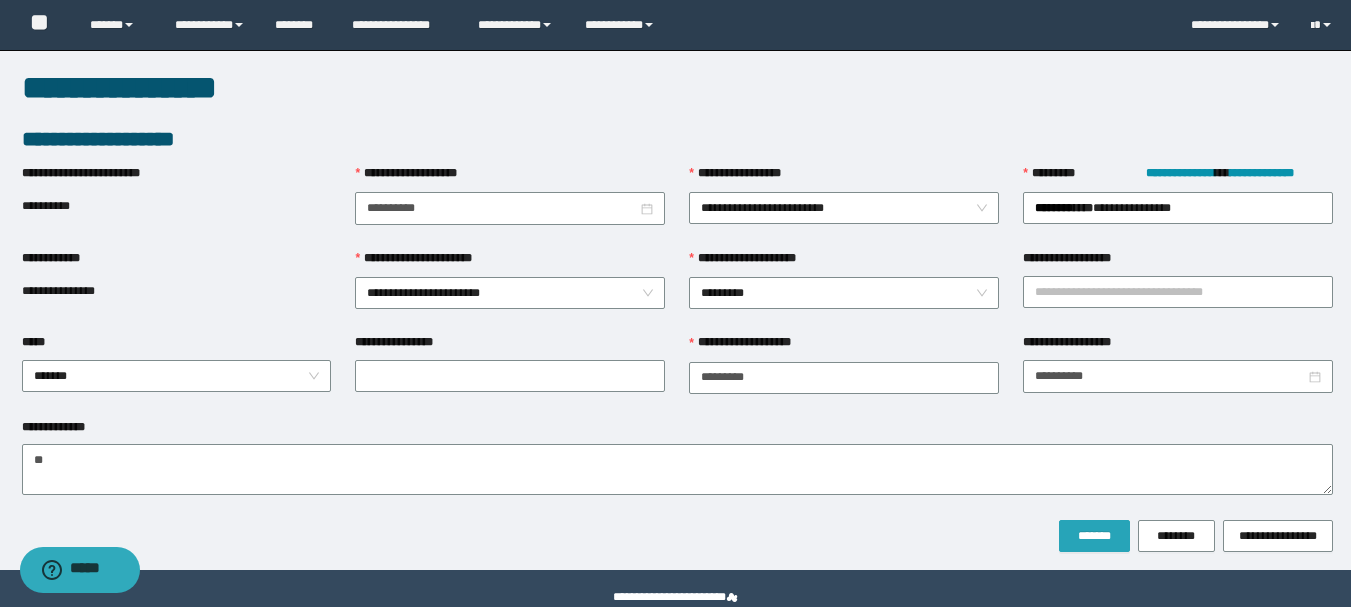 click on "*******" at bounding box center (1094, 536) 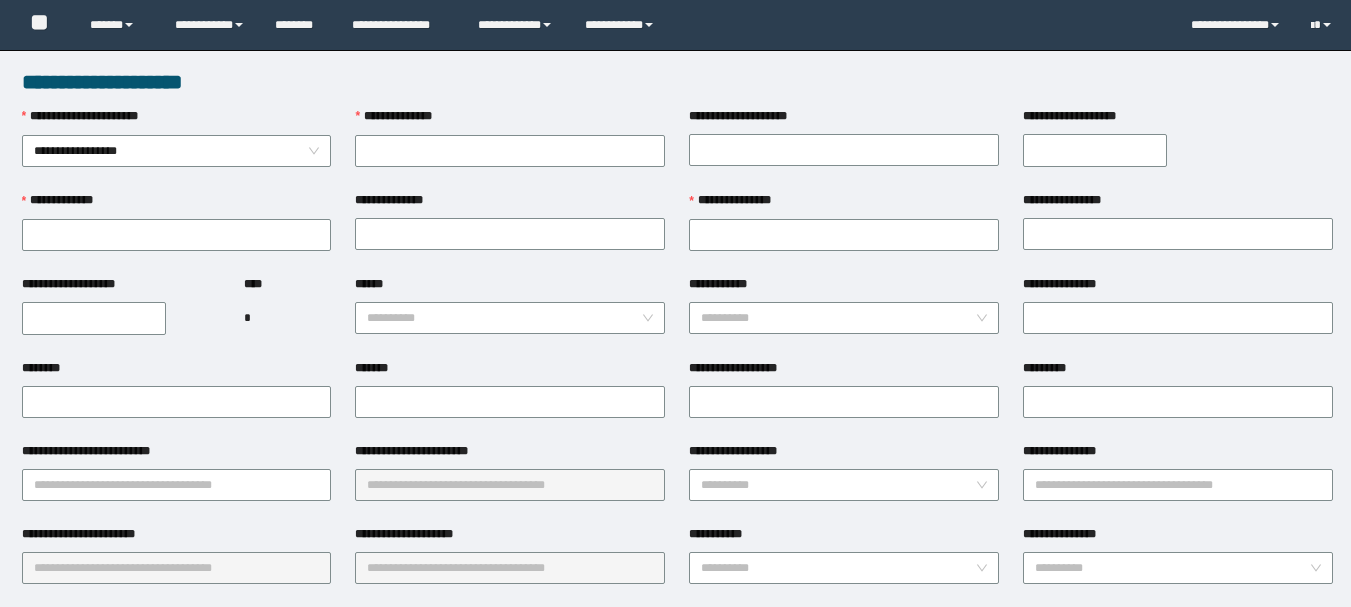 scroll, scrollTop: 0, scrollLeft: 0, axis: both 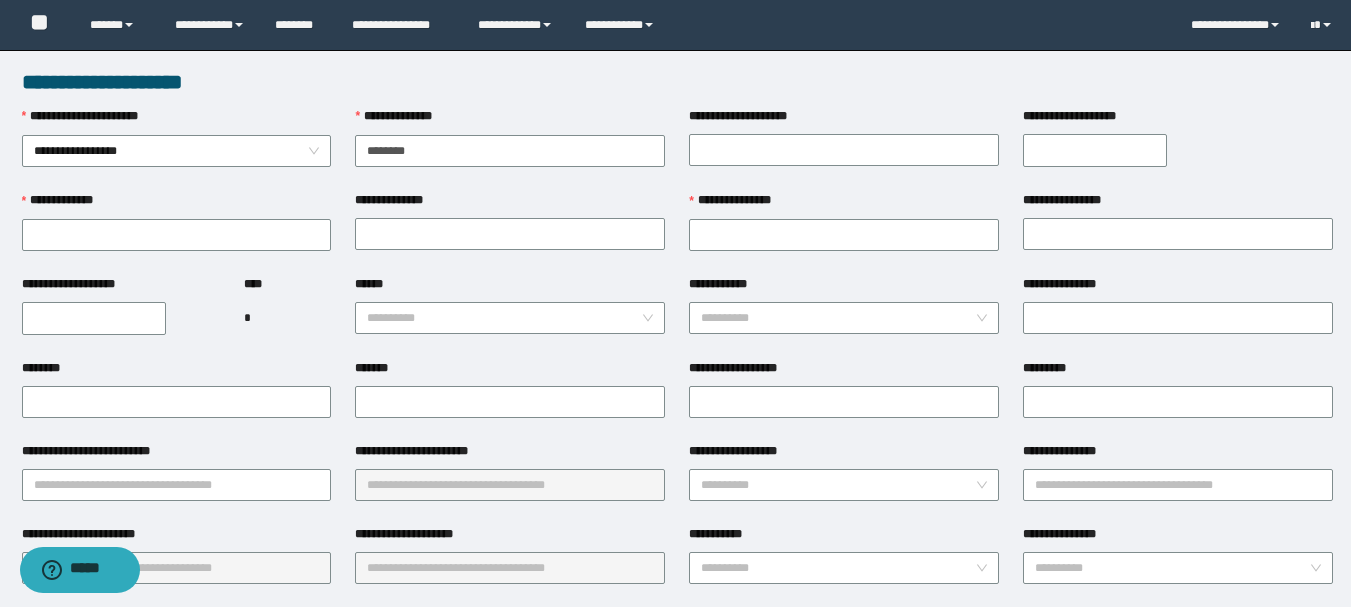type on "********" 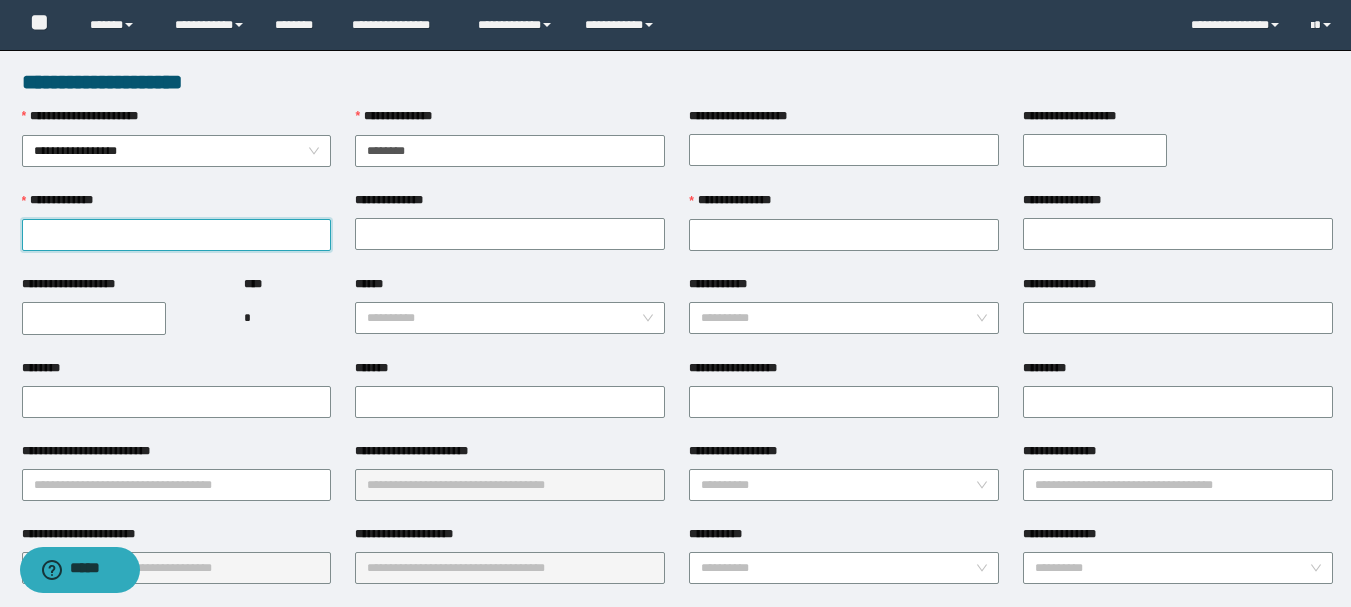 click on "**********" at bounding box center (177, 235) 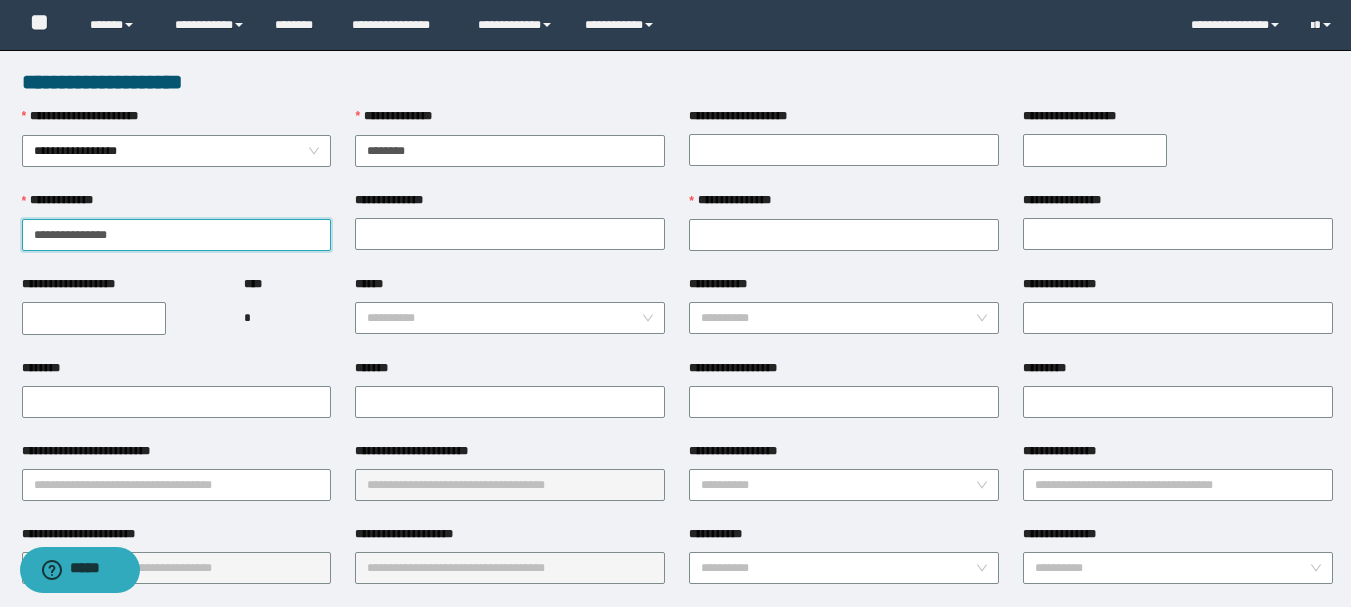 drag, startPoint x: 177, startPoint y: 226, endPoint x: 85, endPoint y: 239, distance: 92.91394 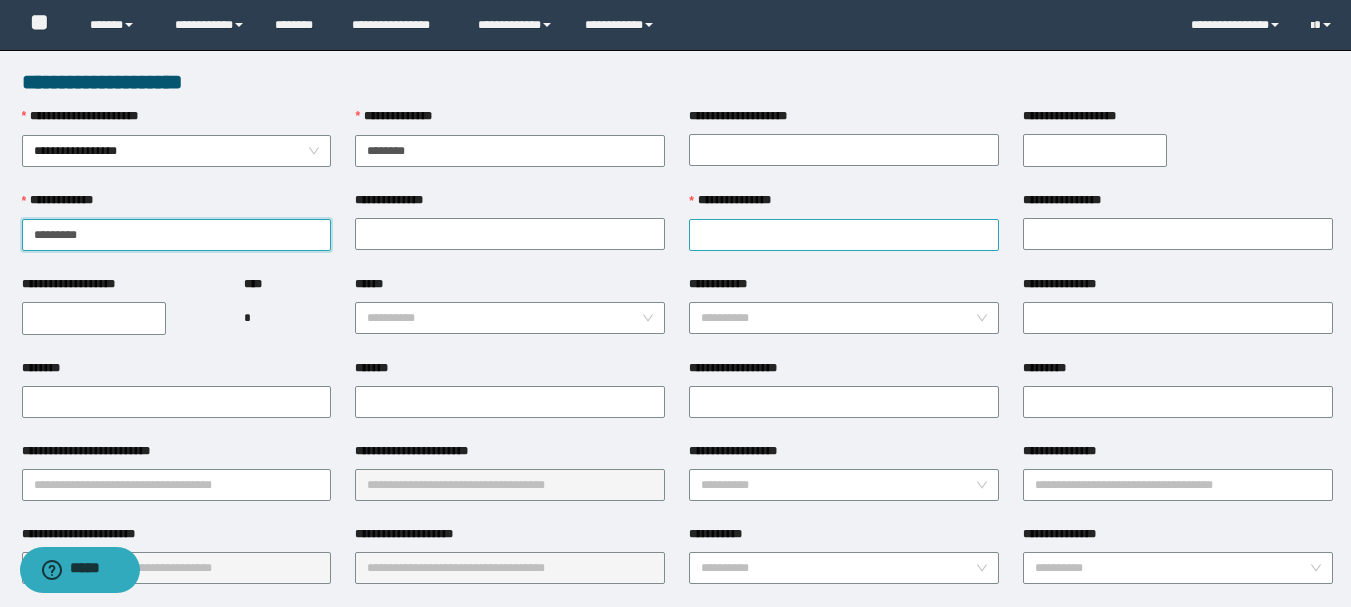 type on "*******" 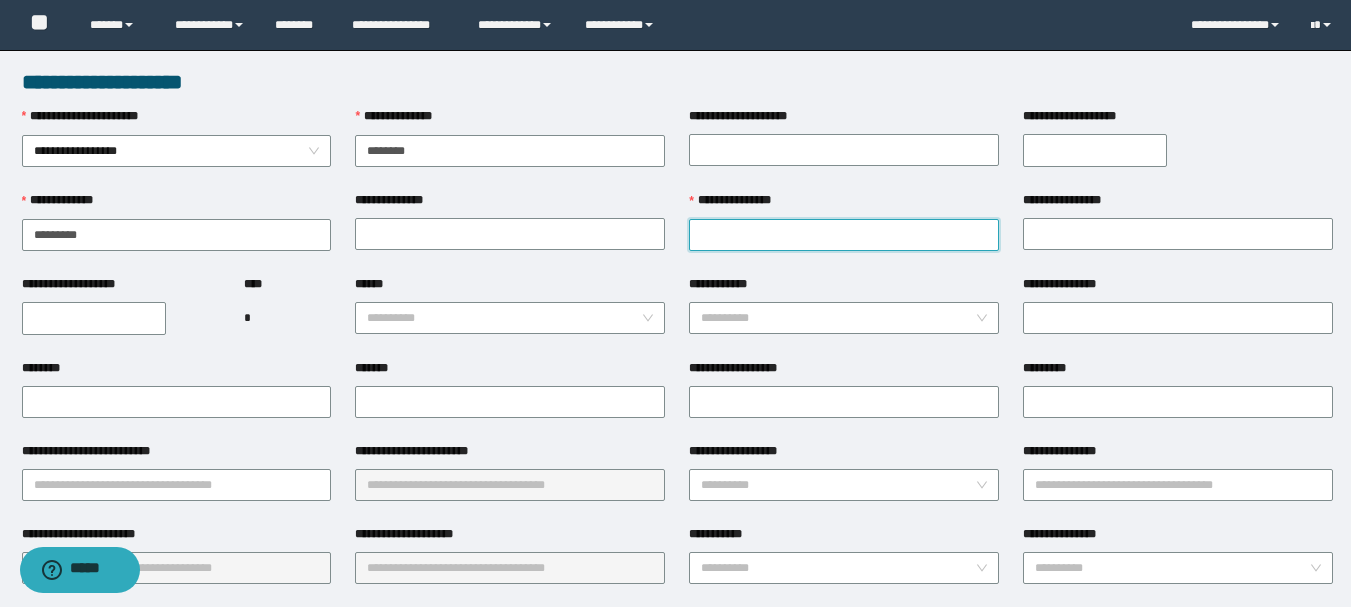 click on "**********" at bounding box center [844, 235] 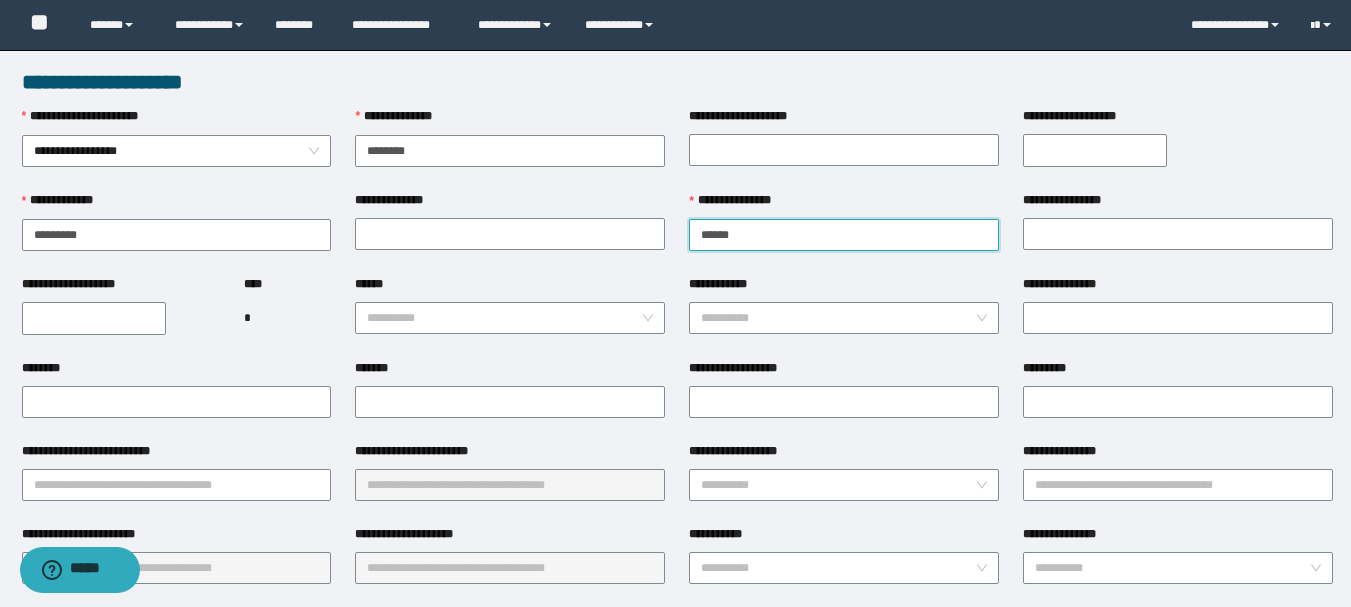 type on "*****" 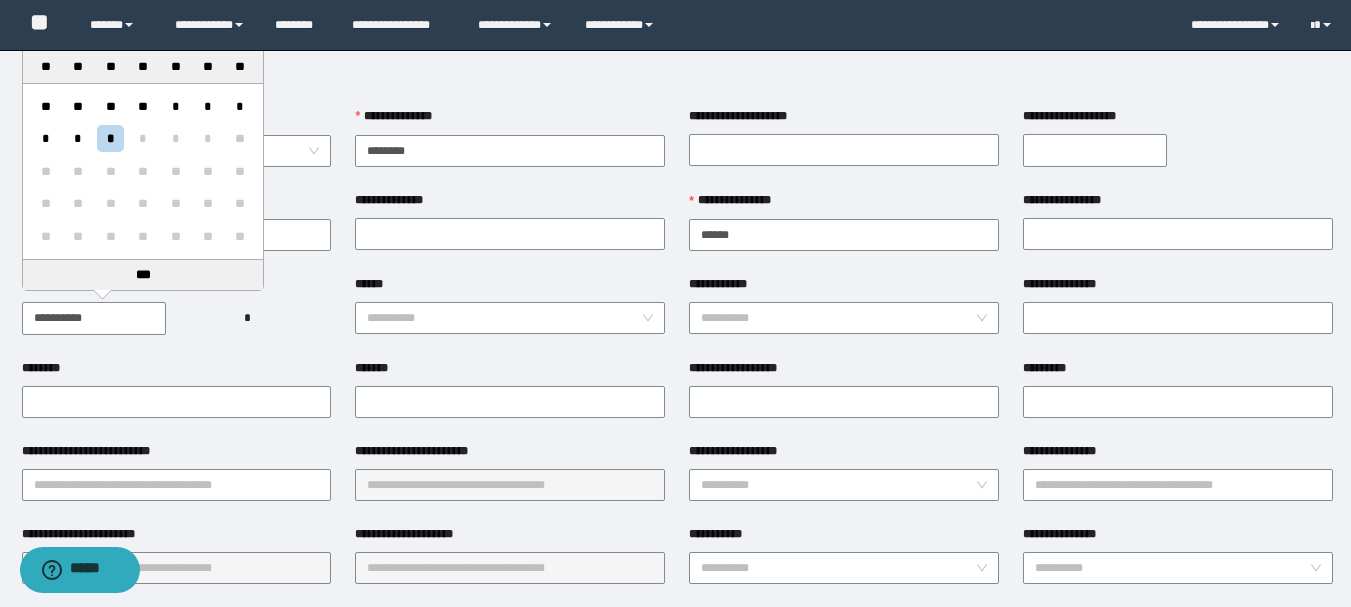click on "**********" at bounding box center (94, 318) 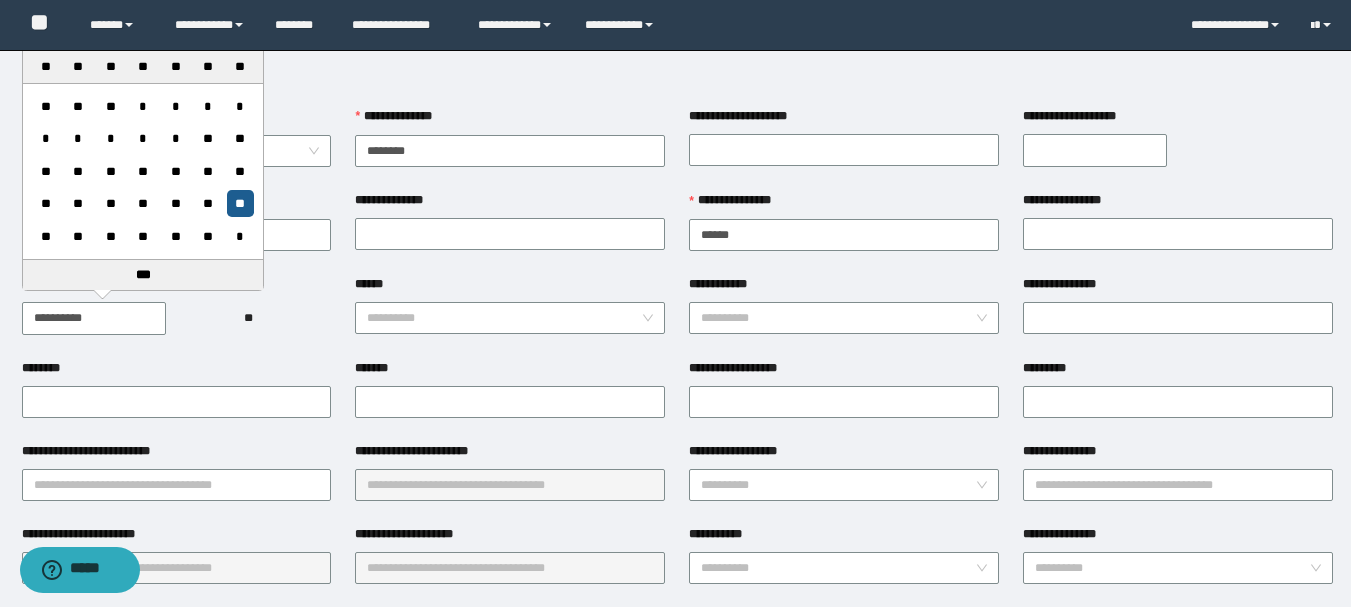 type on "**********" 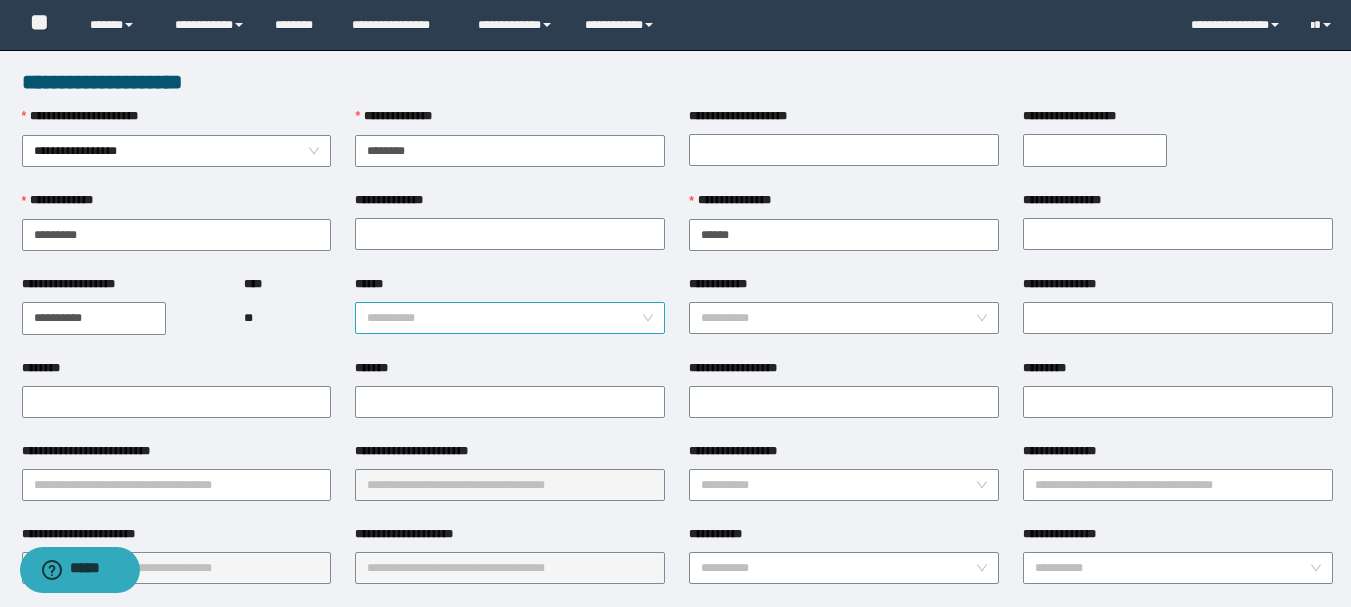 click on "******" at bounding box center (504, 318) 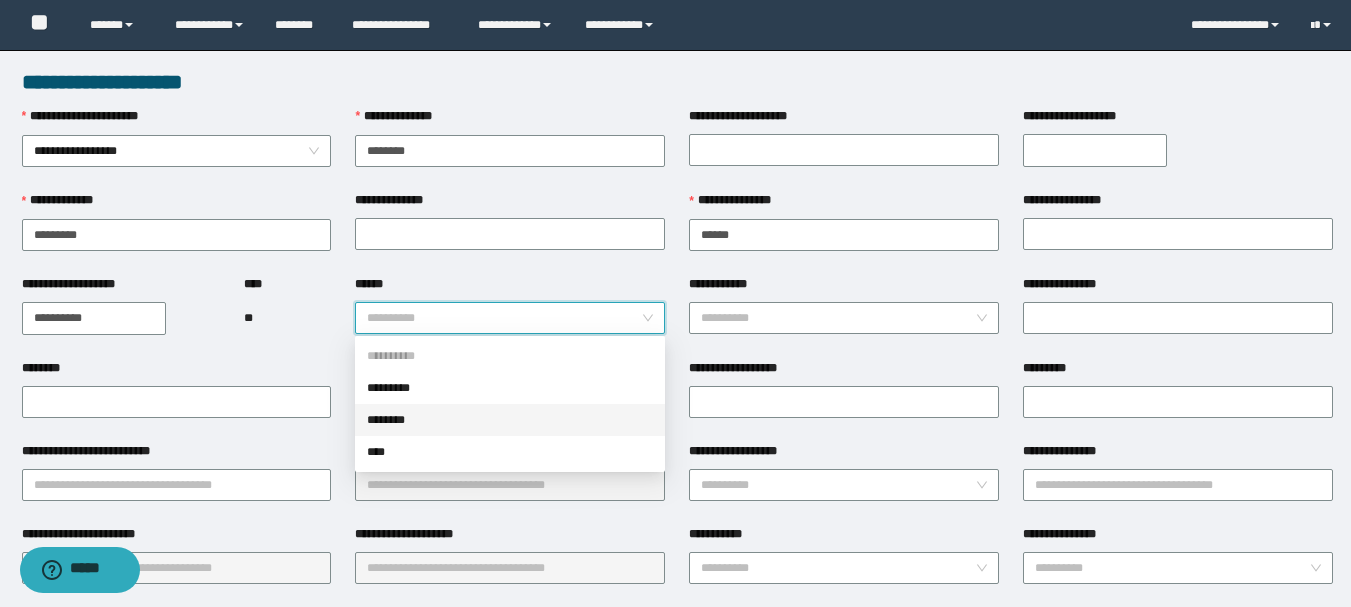 click on "********" at bounding box center [510, 420] 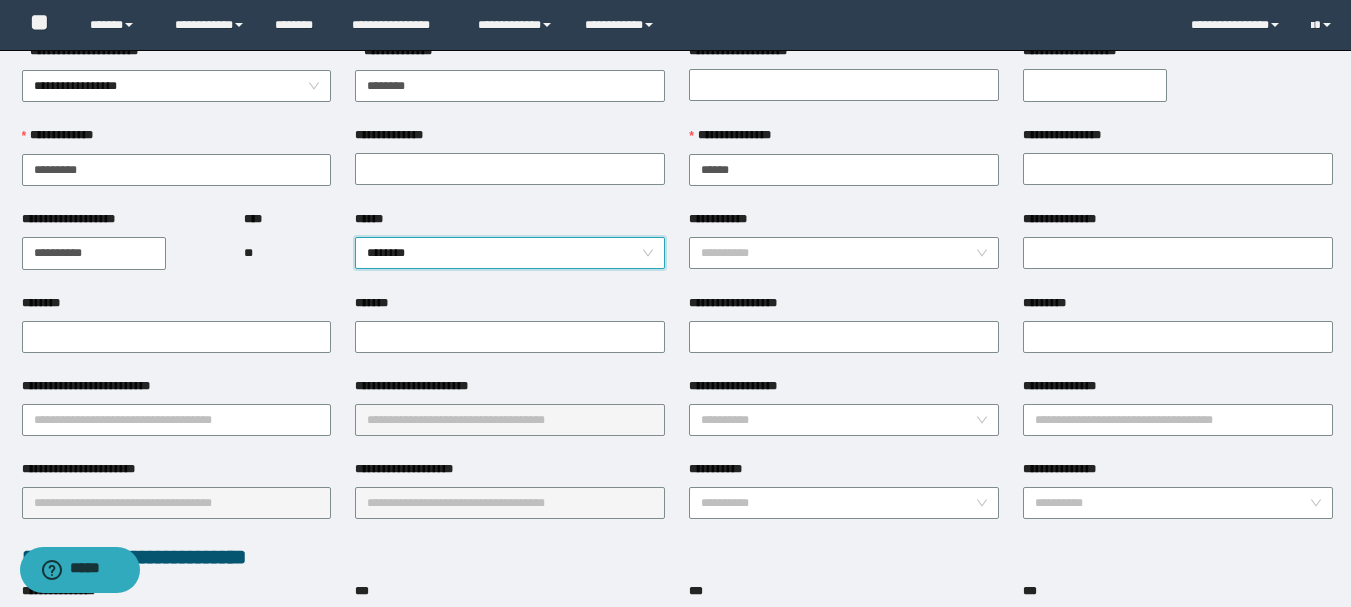 scroll, scrollTop: 100, scrollLeft: 0, axis: vertical 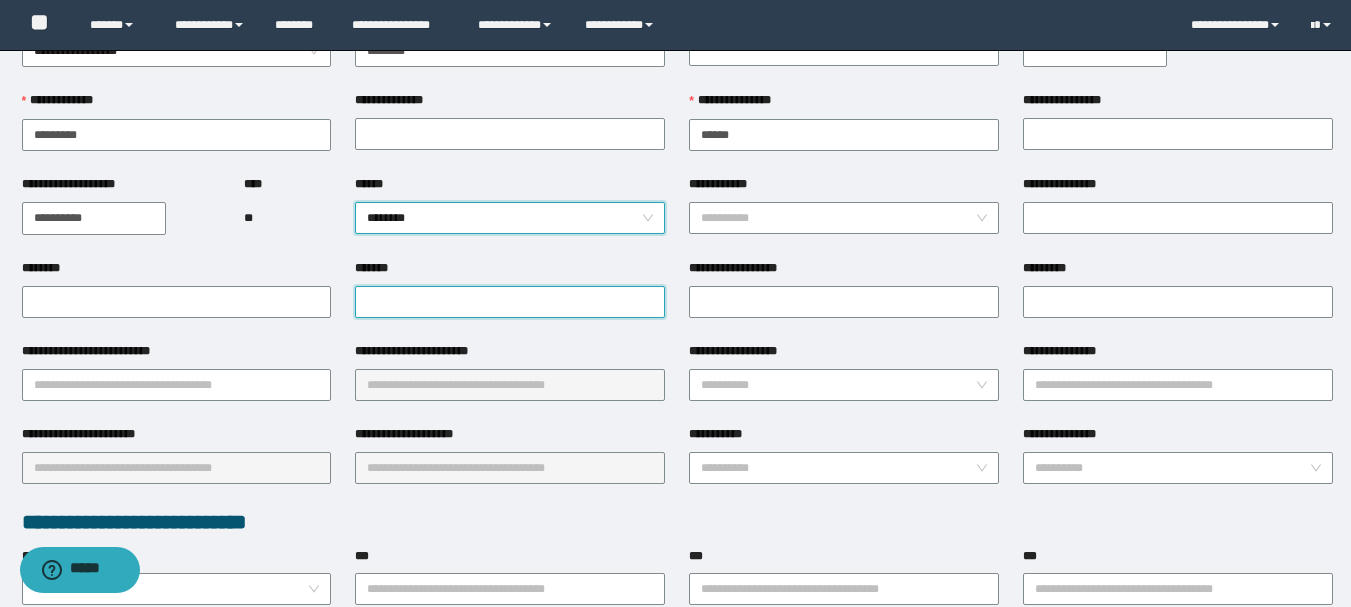 click on "*******" at bounding box center [510, 302] 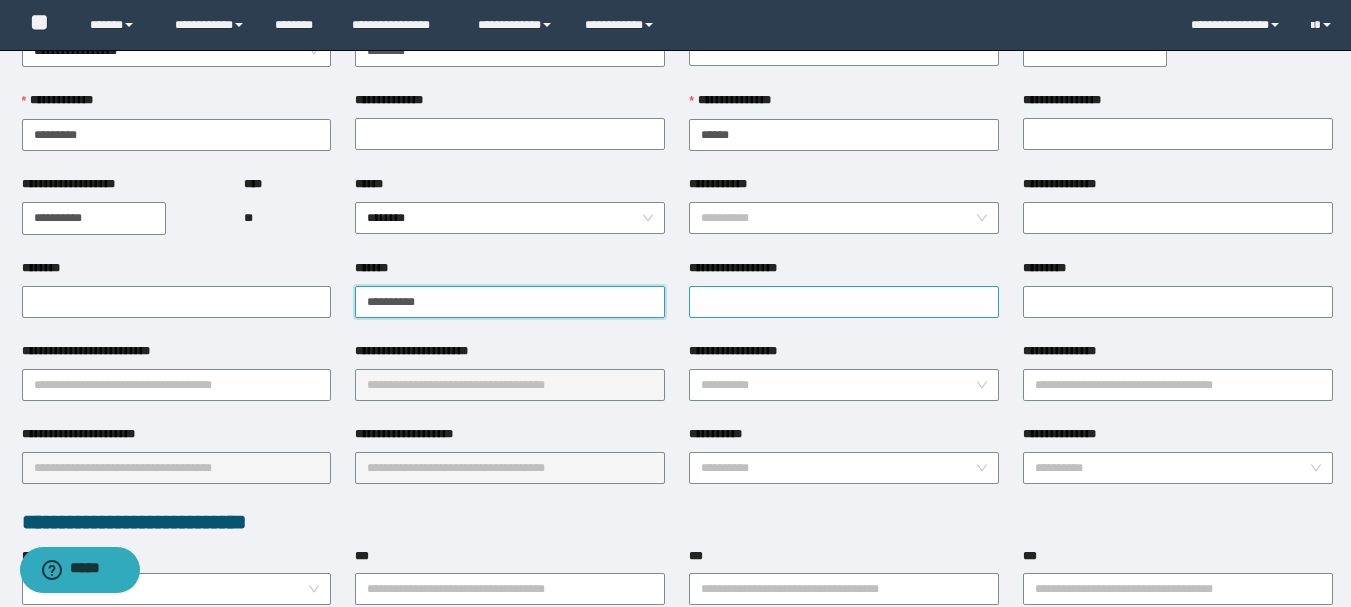 type on "**********" 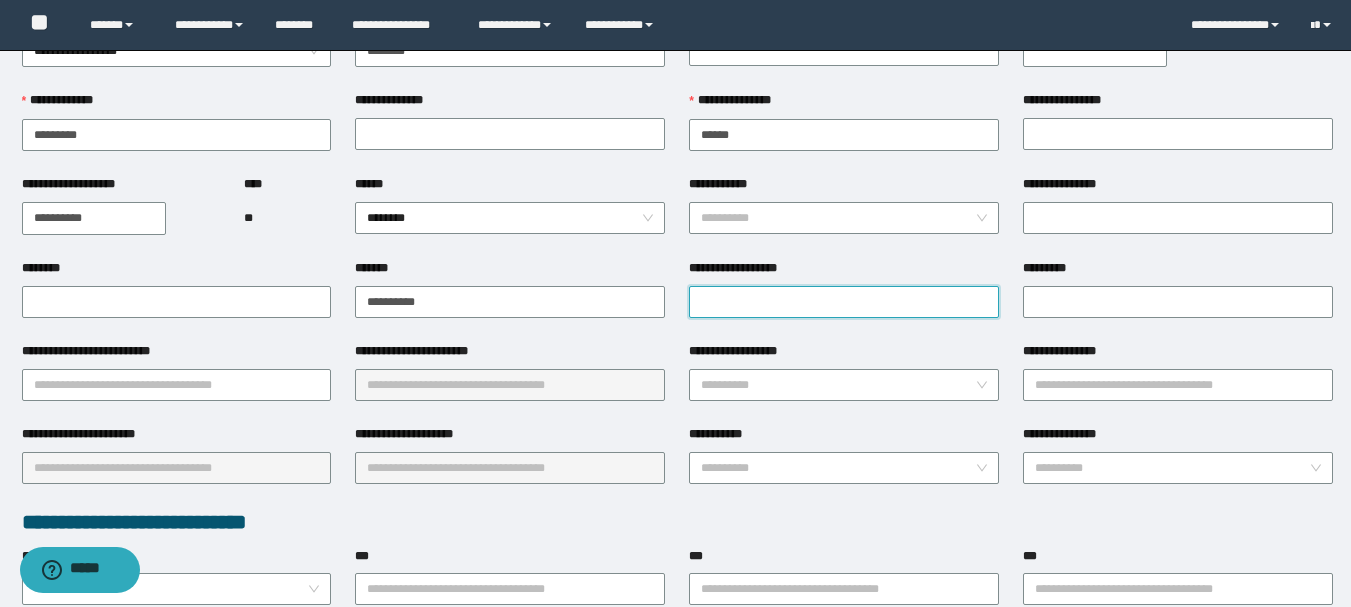 click on "**********" at bounding box center [844, 302] 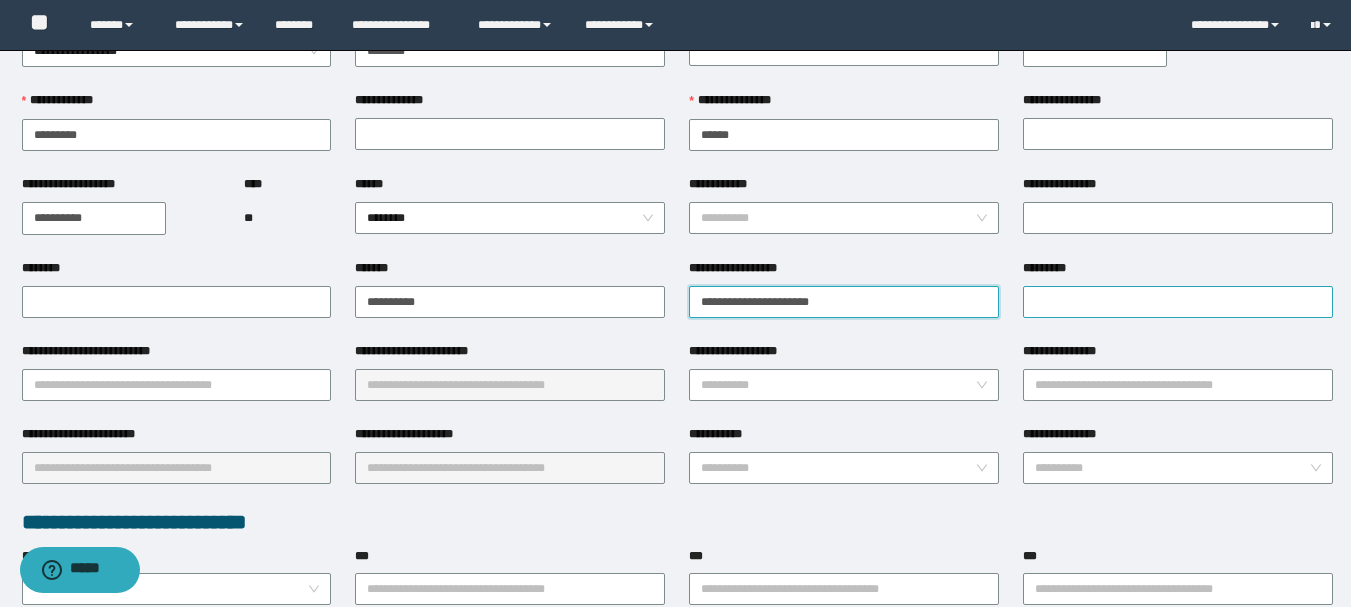 type on "**********" 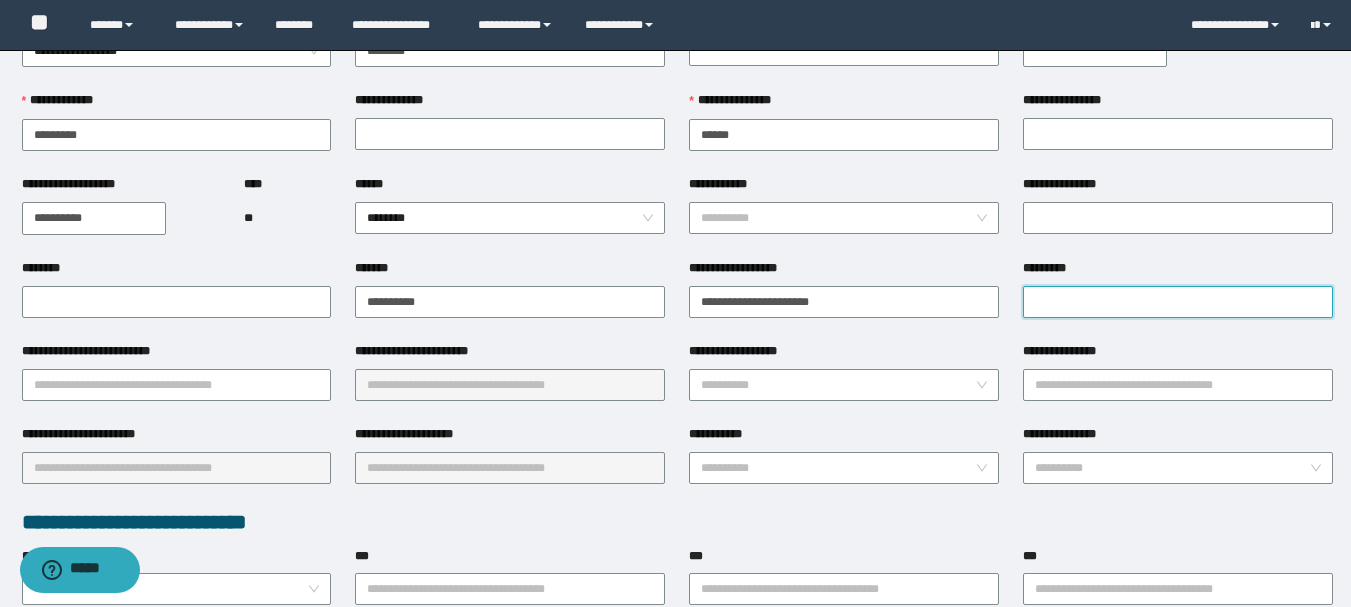 click on "*********" at bounding box center [1178, 302] 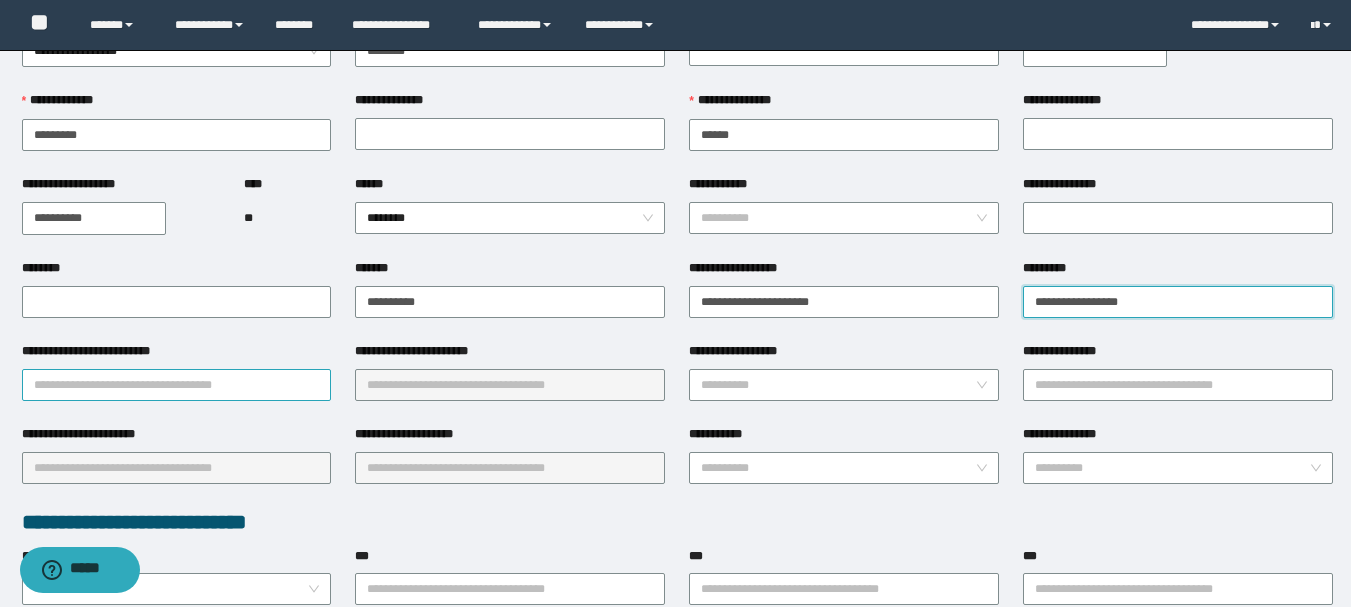 type on "**********" 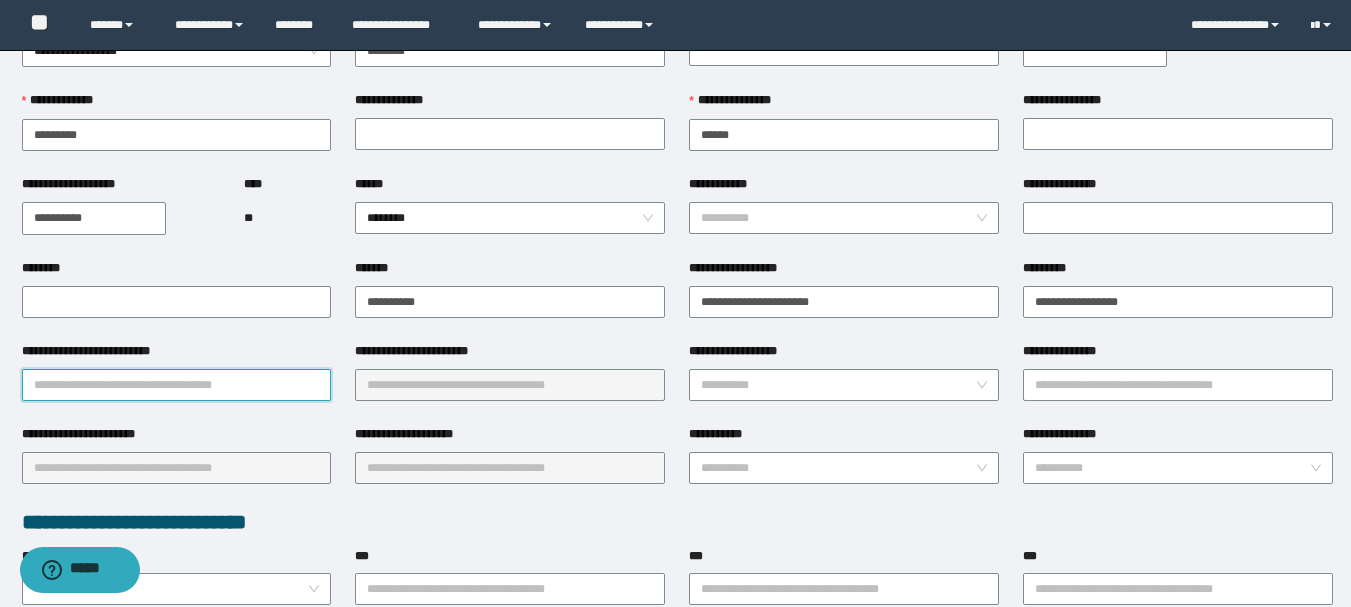click on "**********" at bounding box center [177, 385] 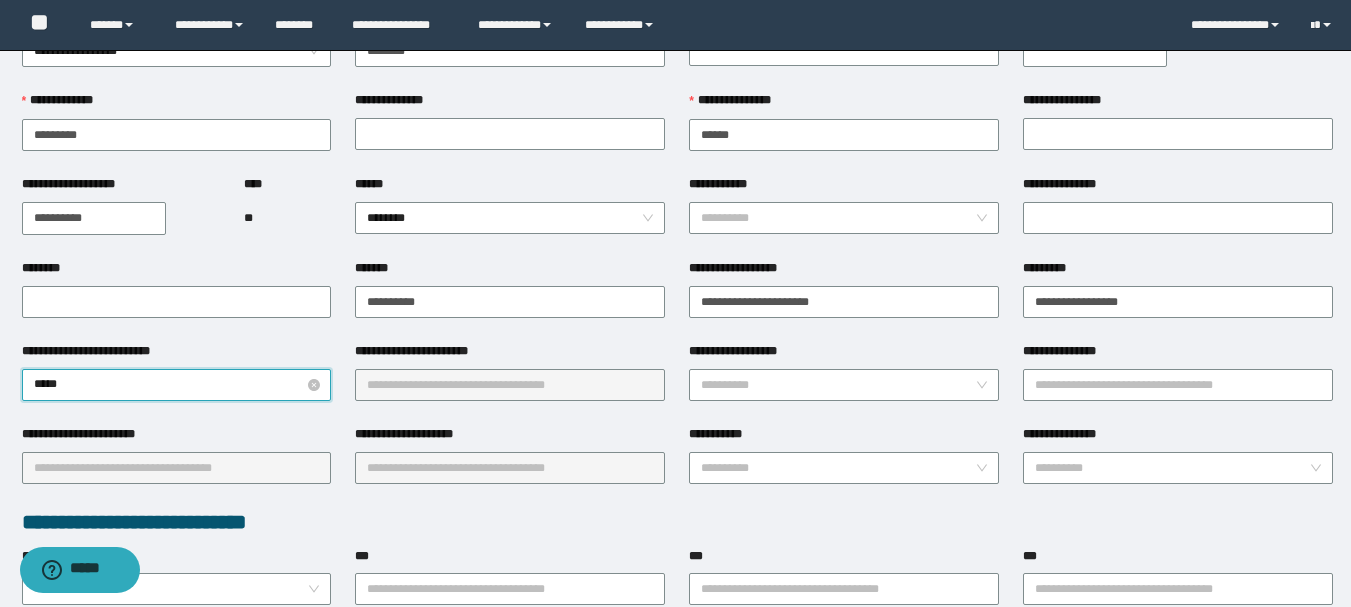 type on "******" 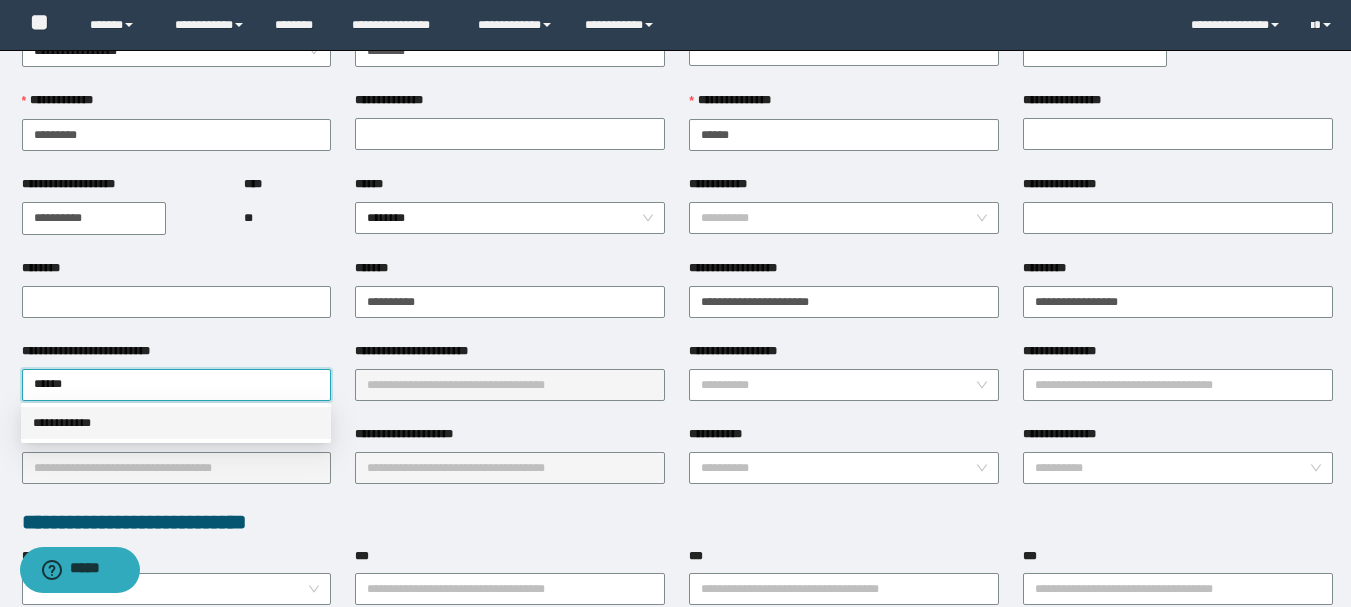 click on "**********" at bounding box center [176, 423] 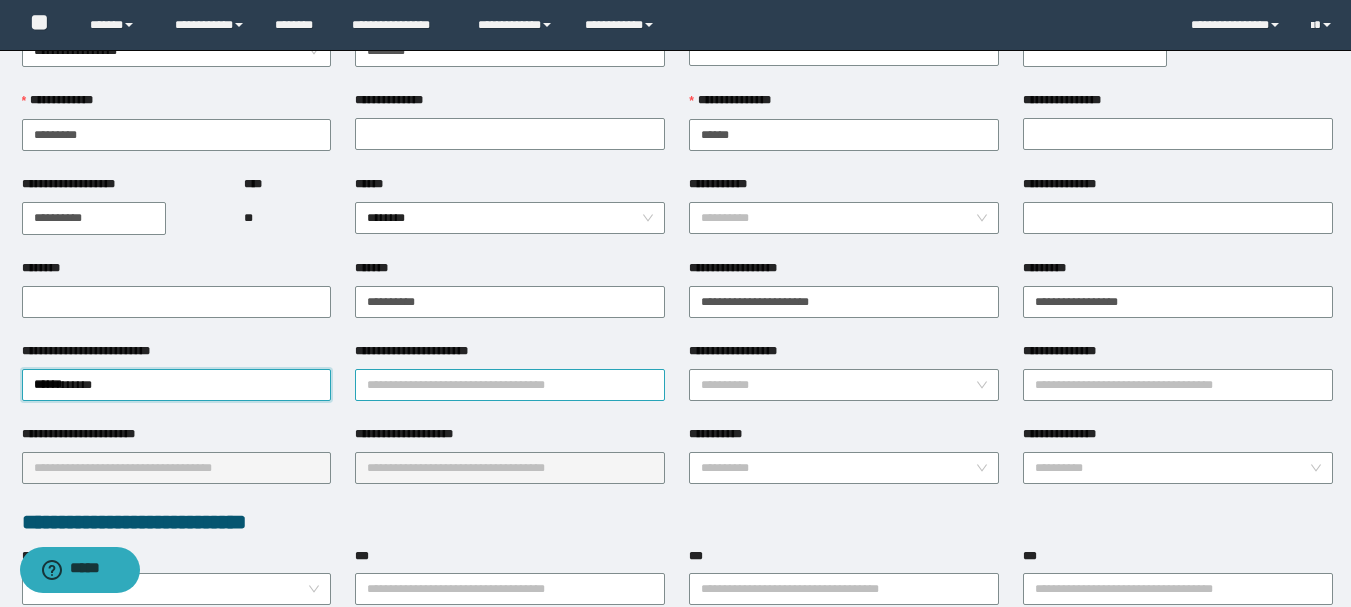 click on "**********" at bounding box center [510, 385] 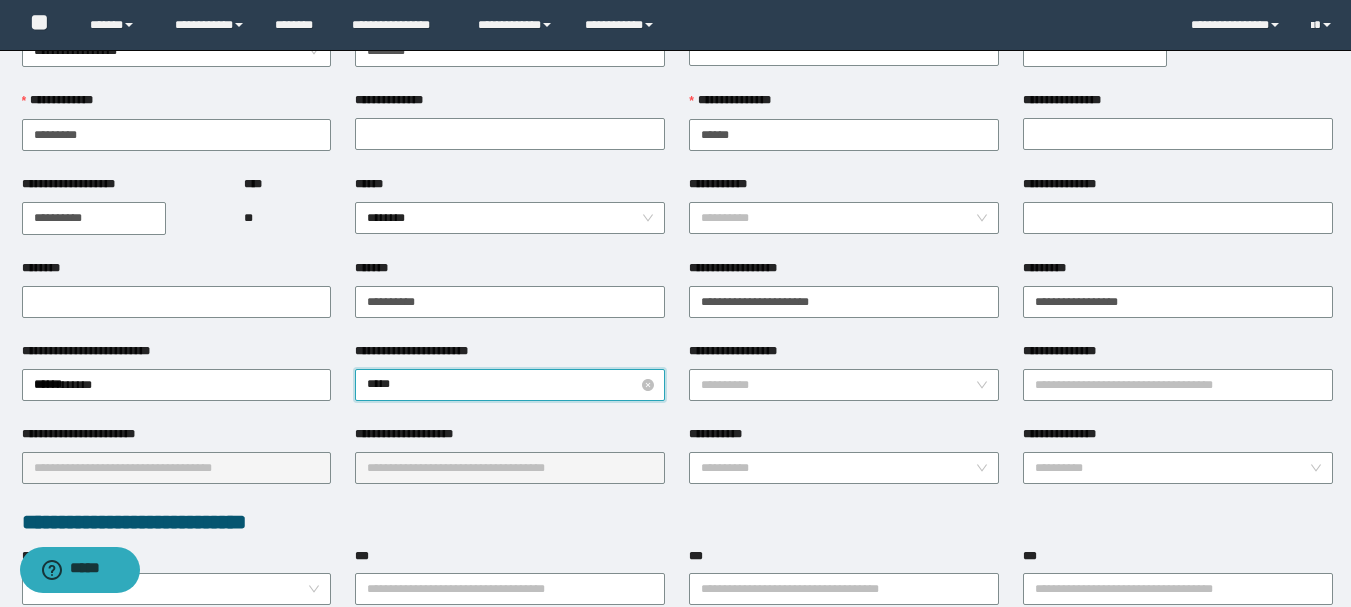 type on "******" 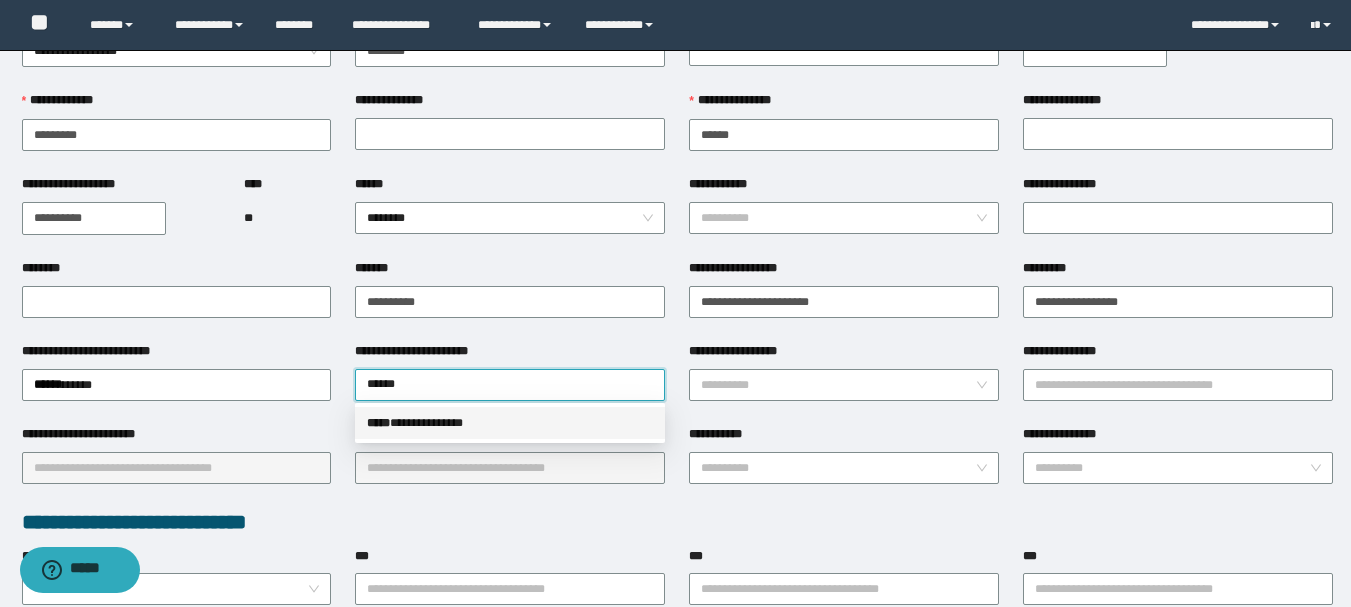 click on "**********" at bounding box center [510, 423] 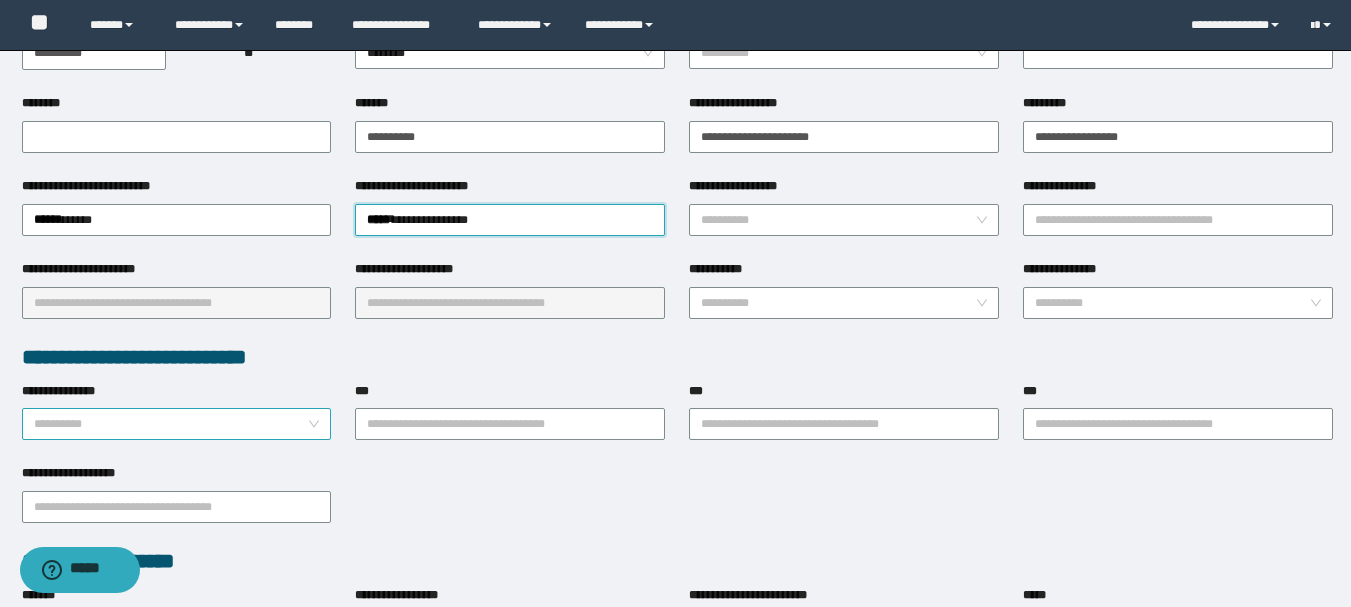 scroll, scrollTop: 300, scrollLeft: 0, axis: vertical 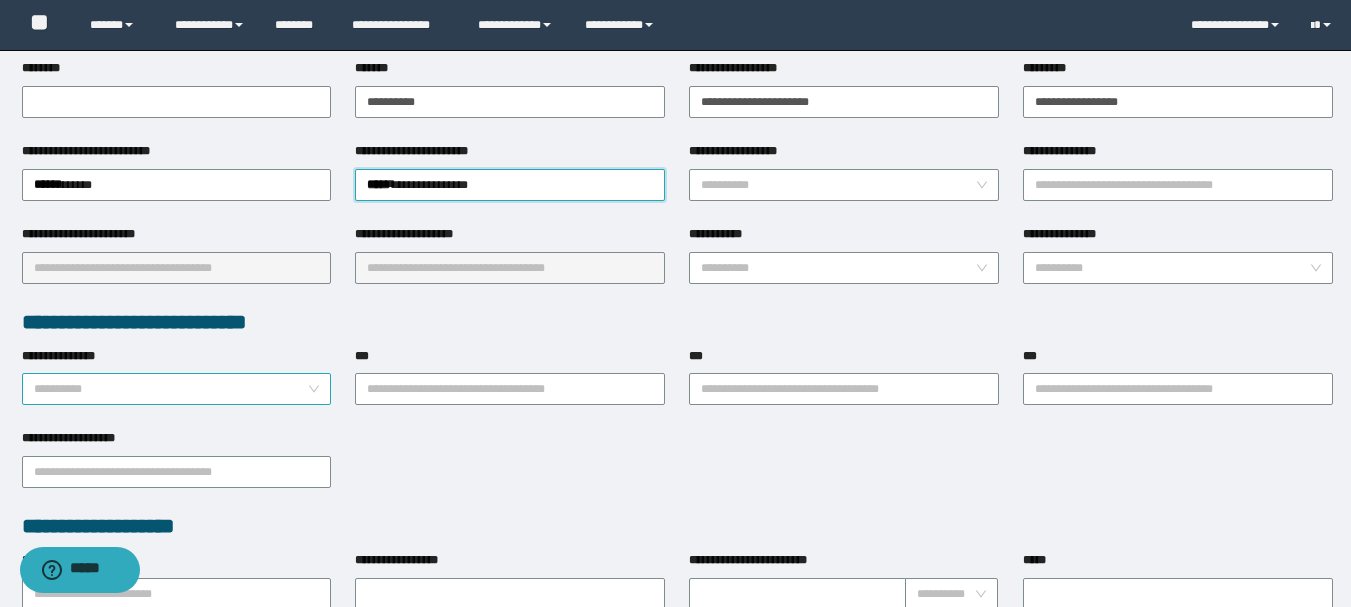click on "**********" at bounding box center (171, 389) 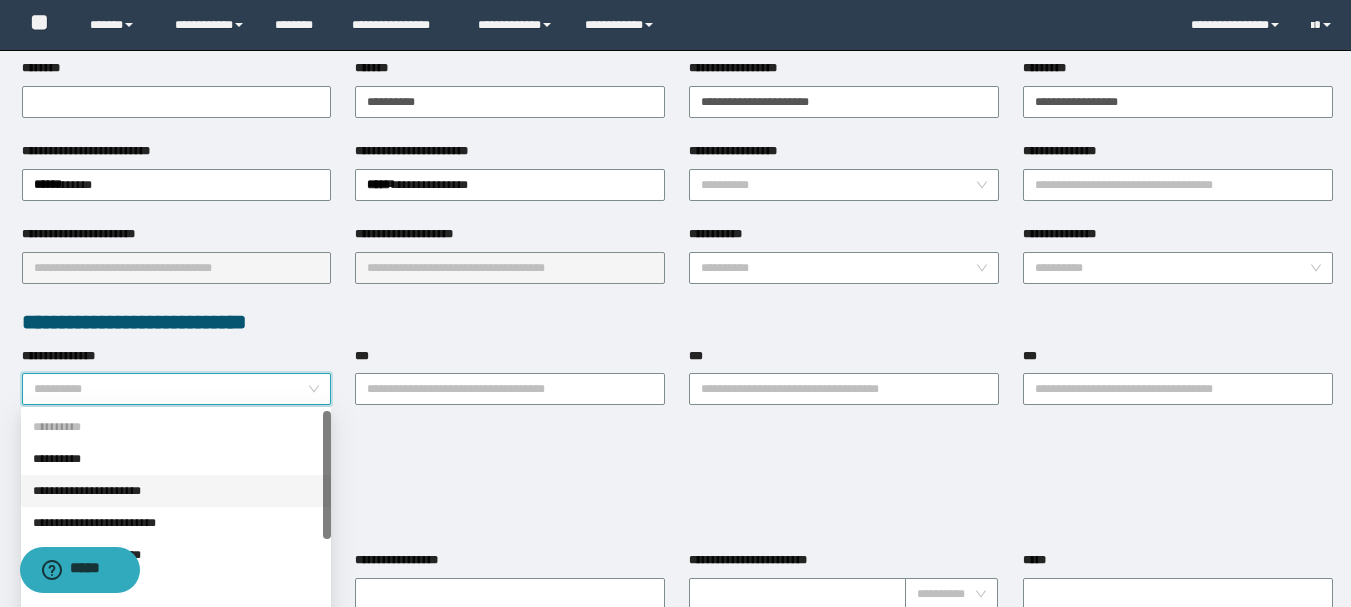 click on "**********" at bounding box center [176, 491] 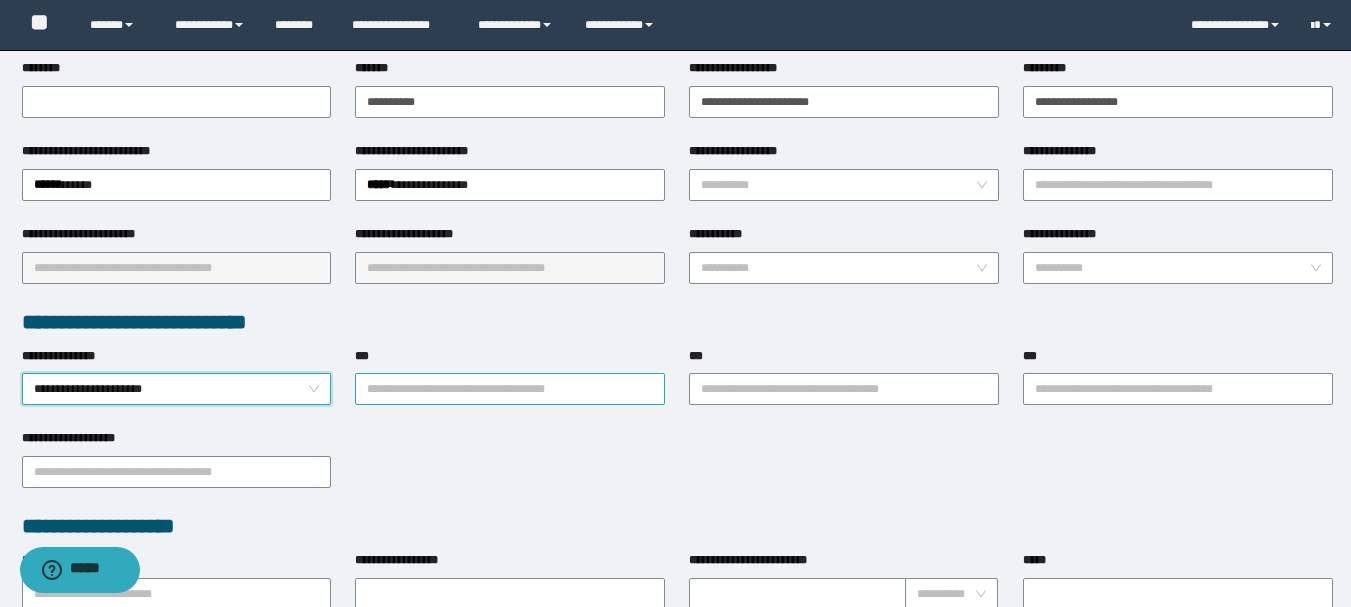 click on "***" at bounding box center (510, 389) 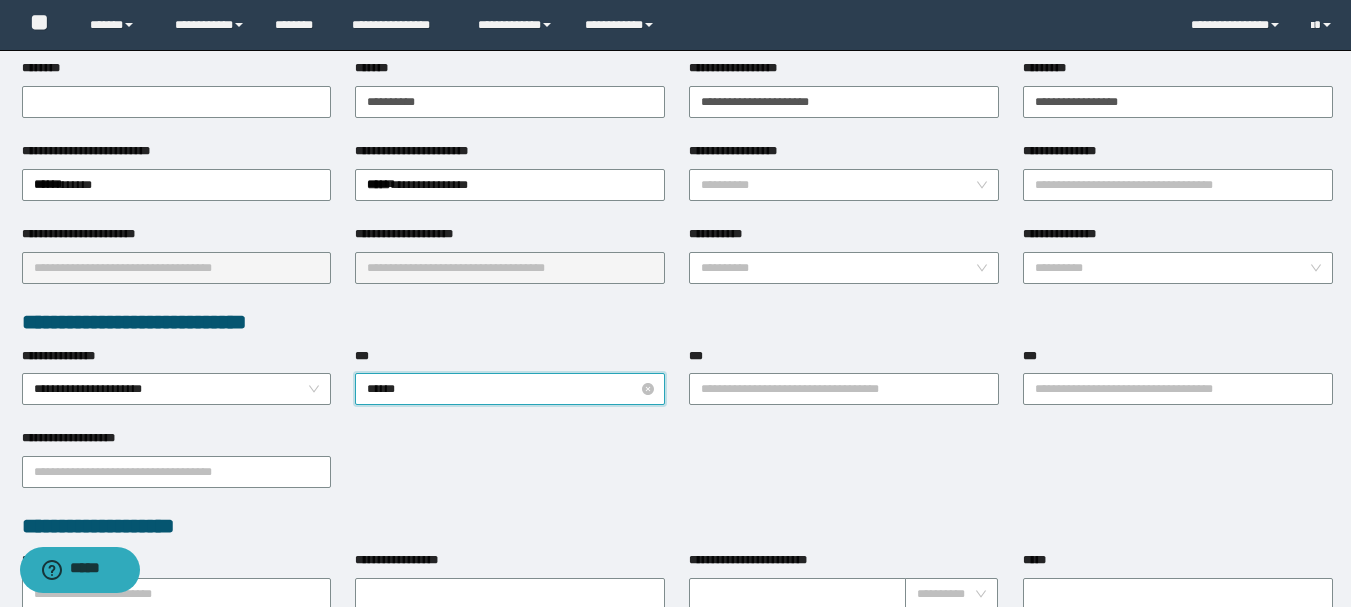 type on "*******" 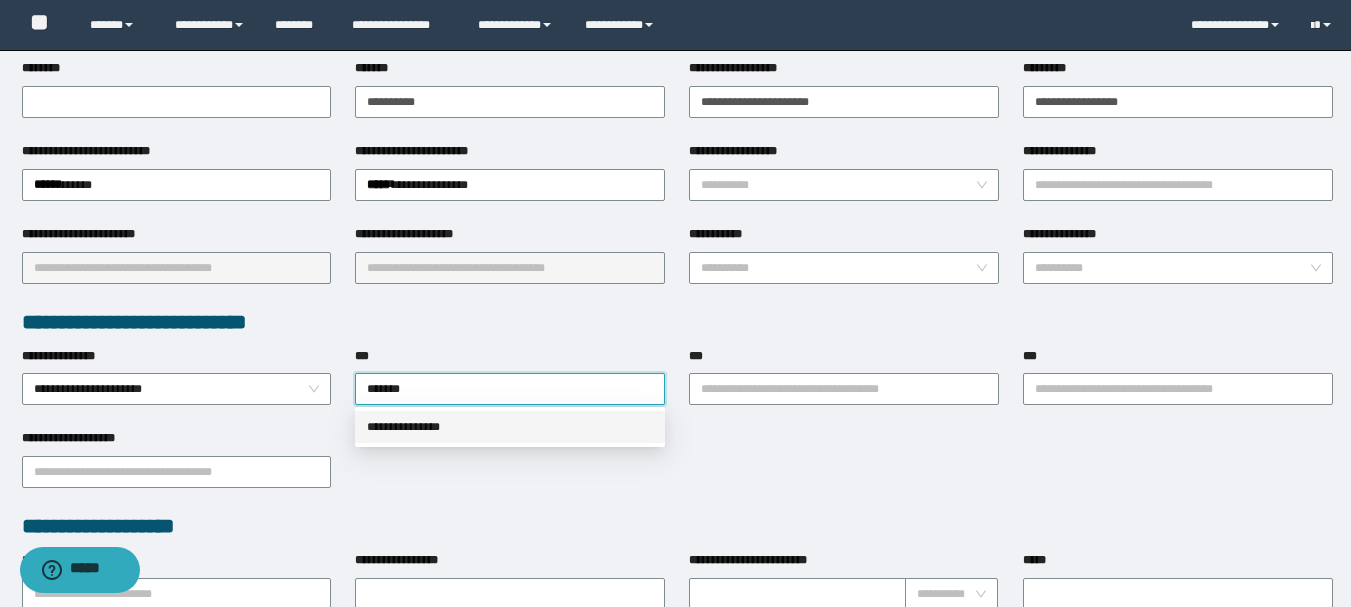 click on "**********" at bounding box center [510, 427] 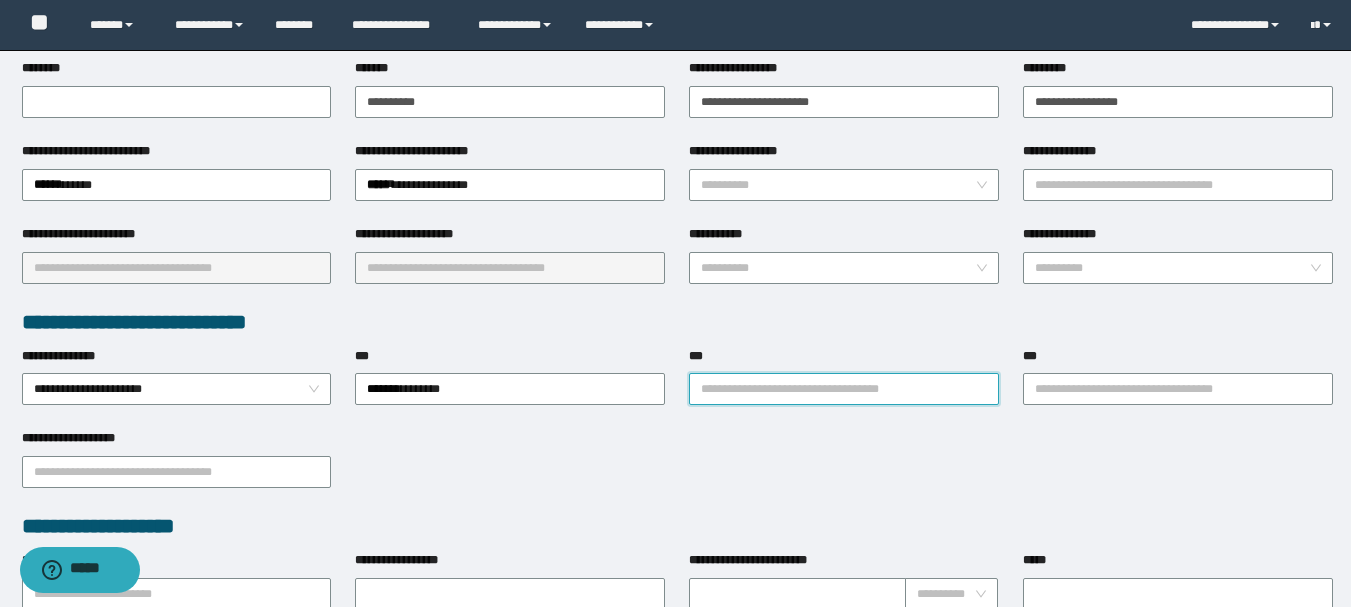 click on "***" at bounding box center (844, 389) 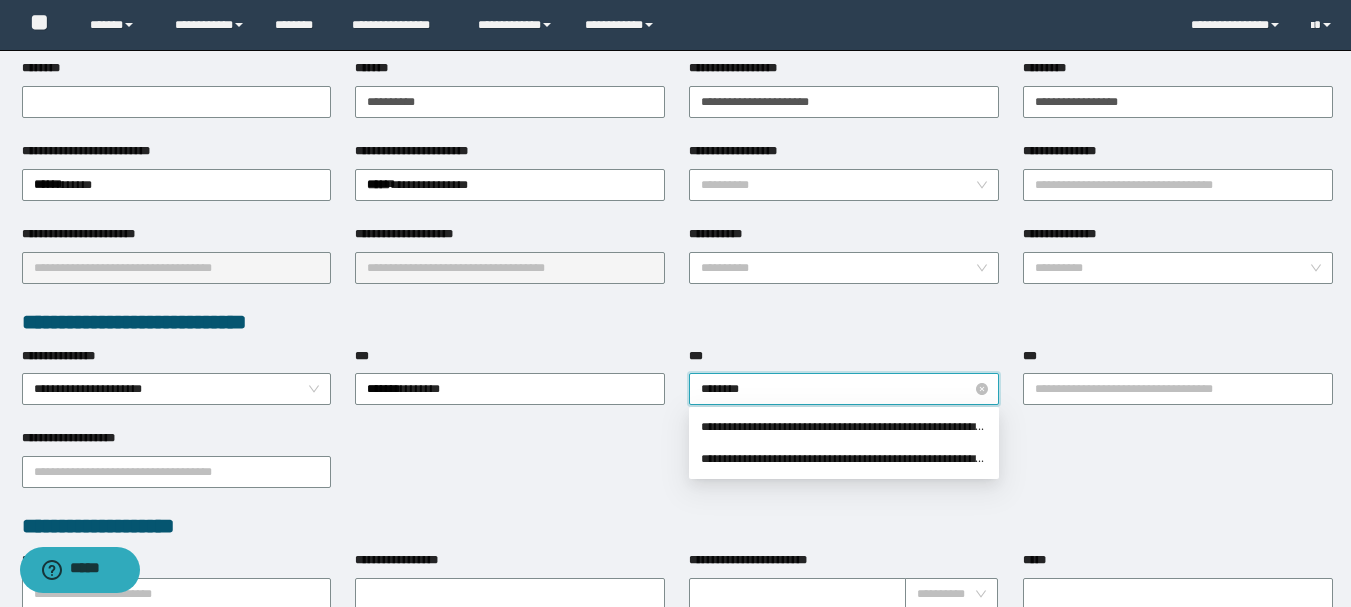 type on "*********" 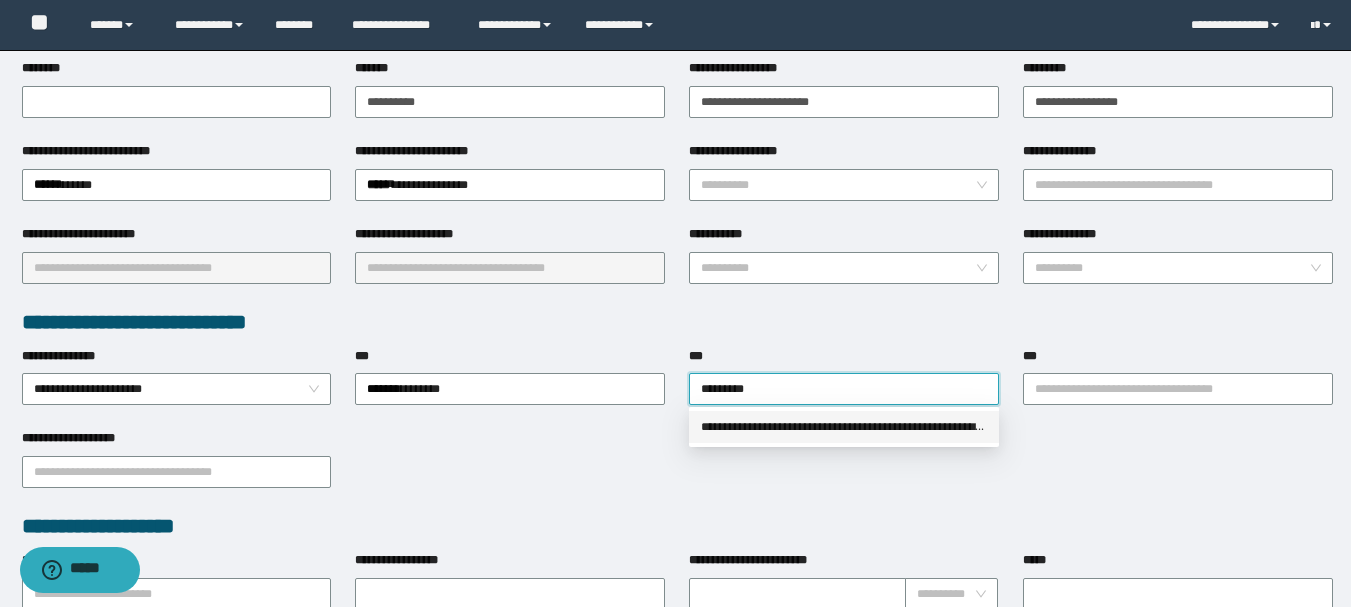 click on "**********" at bounding box center (844, 427) 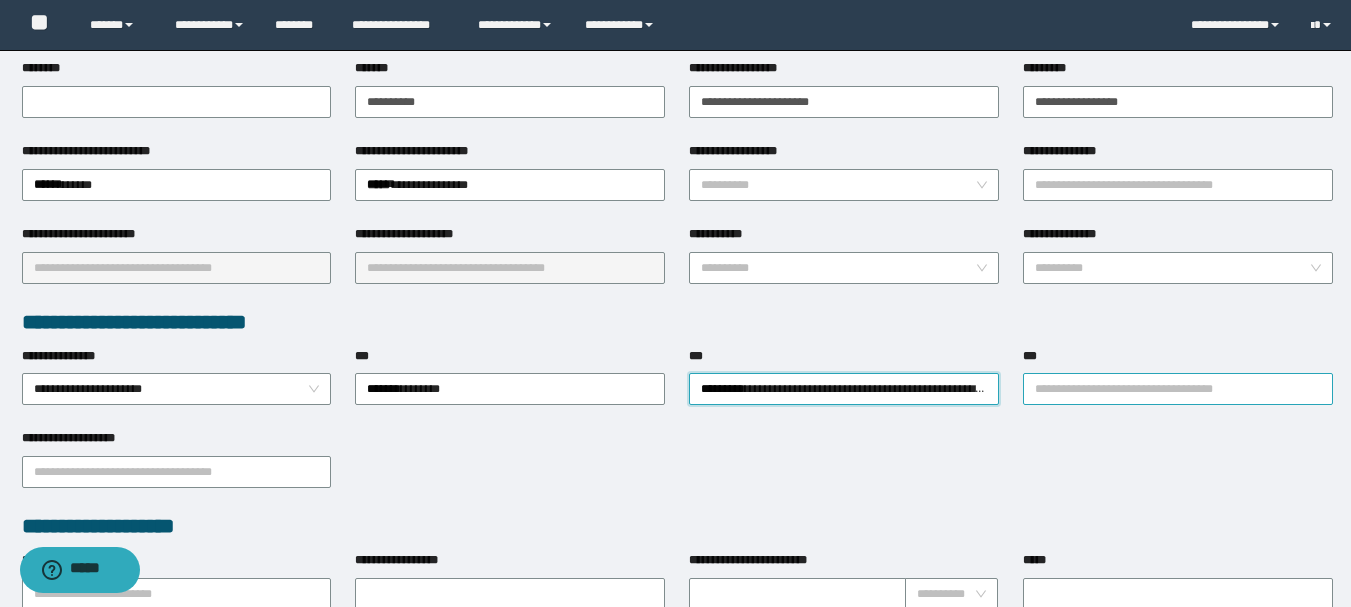 click on "***" at bounding box center [1178, 389] 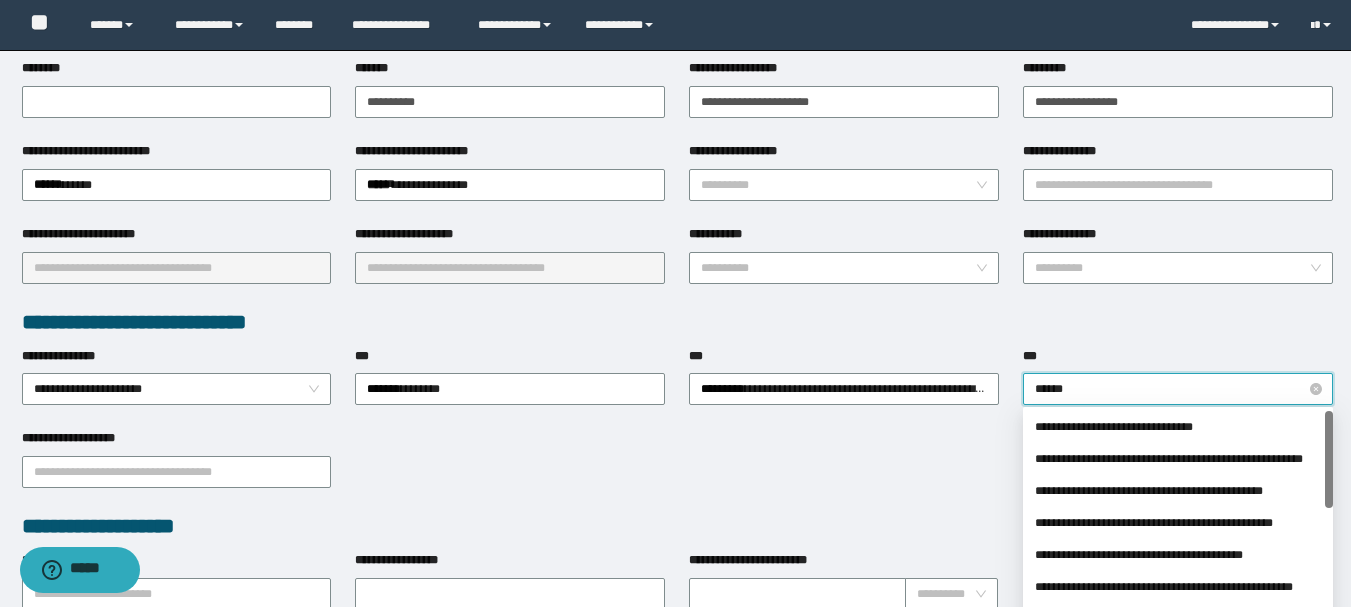 type on "*******" 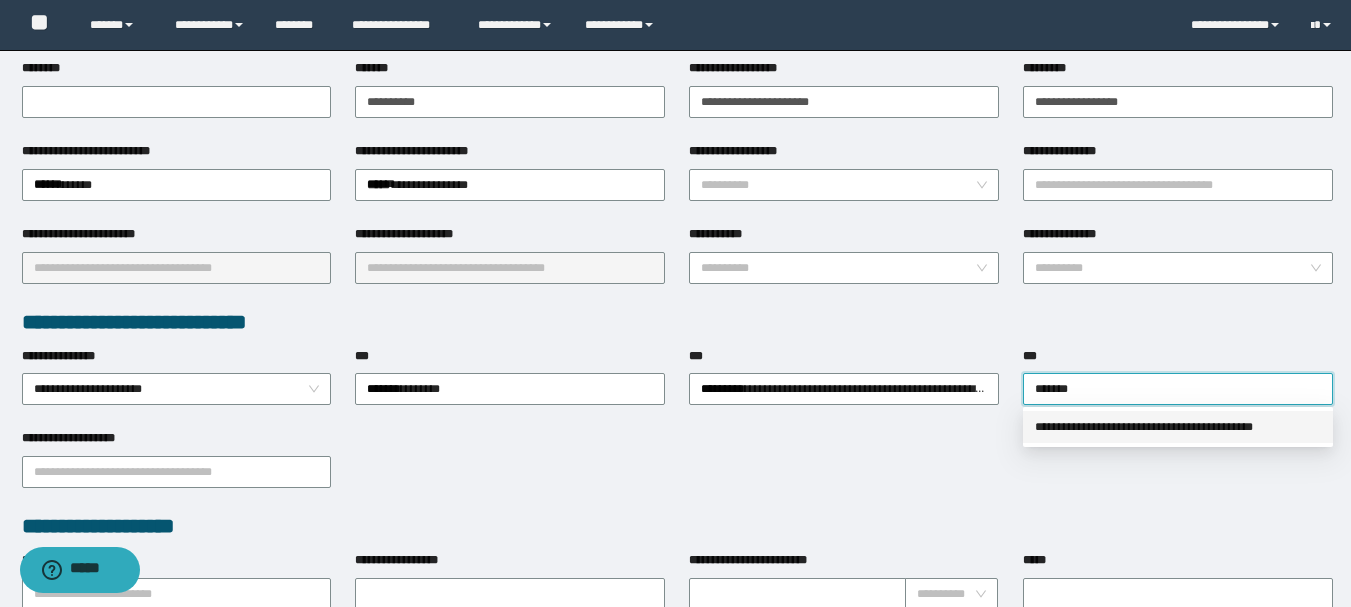 click on "**********" at bounding box center (1178, 427) 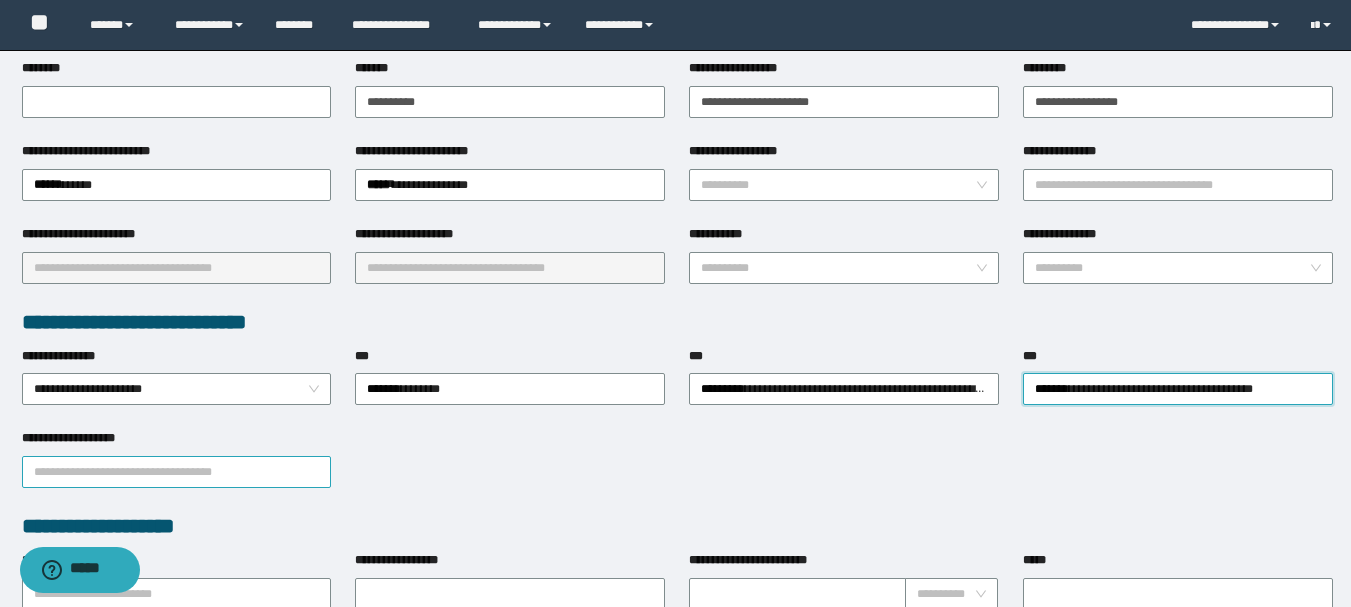 click on "**********" at bounding box center (177, 472) 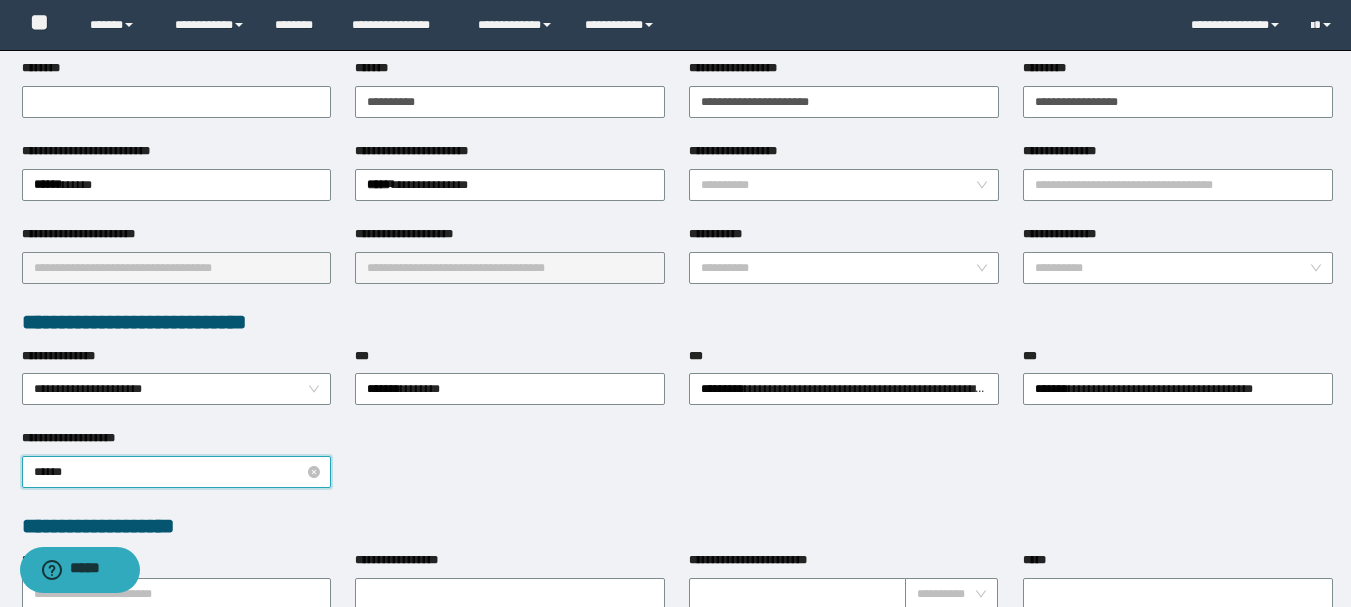 type on "*******" 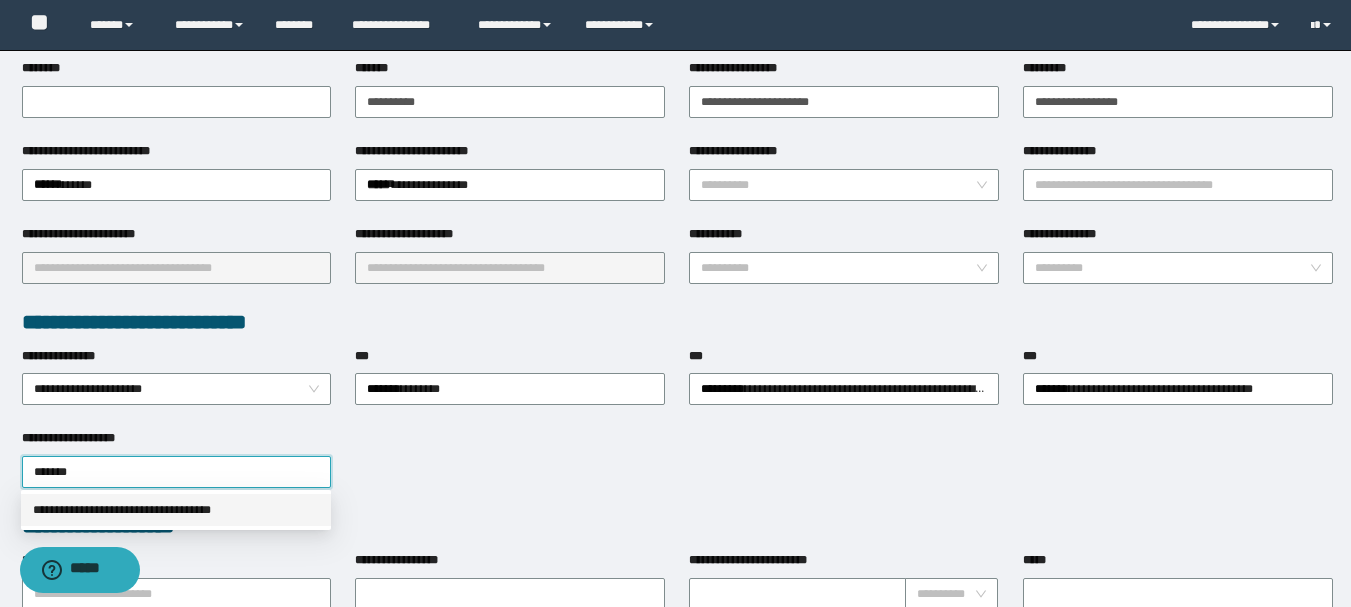click on "**********" at bounding box center (176, 510) 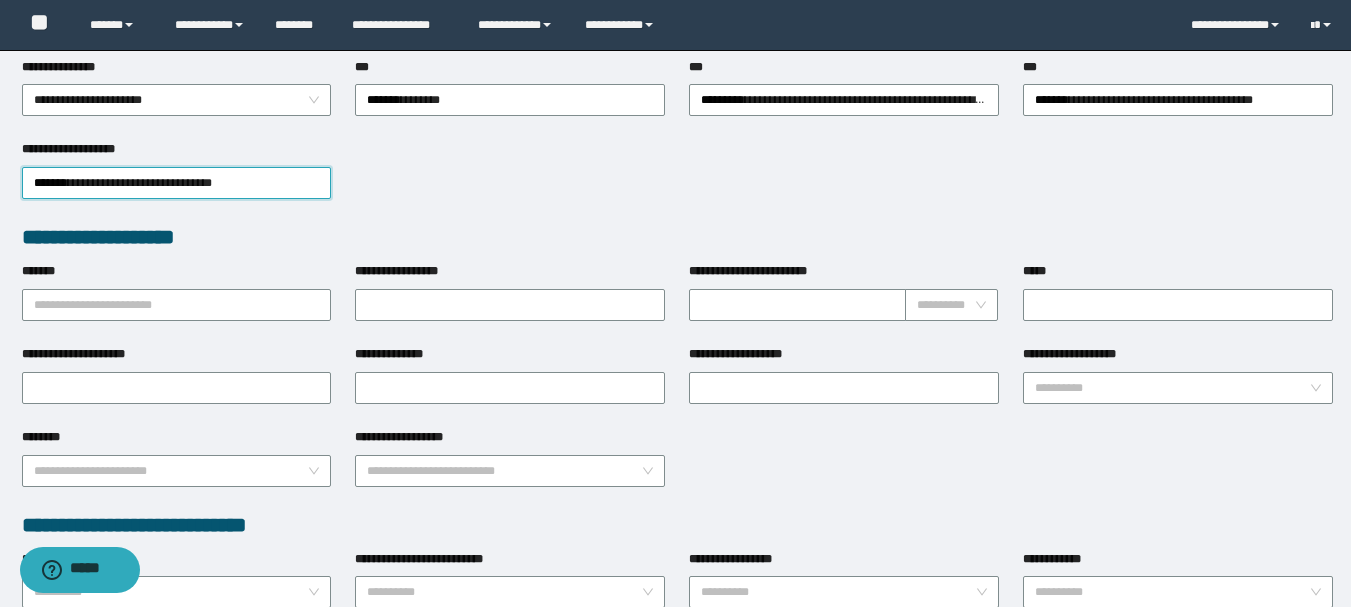 scroll, scrollTop: 600, scrollLeft: 0, axis: vertical 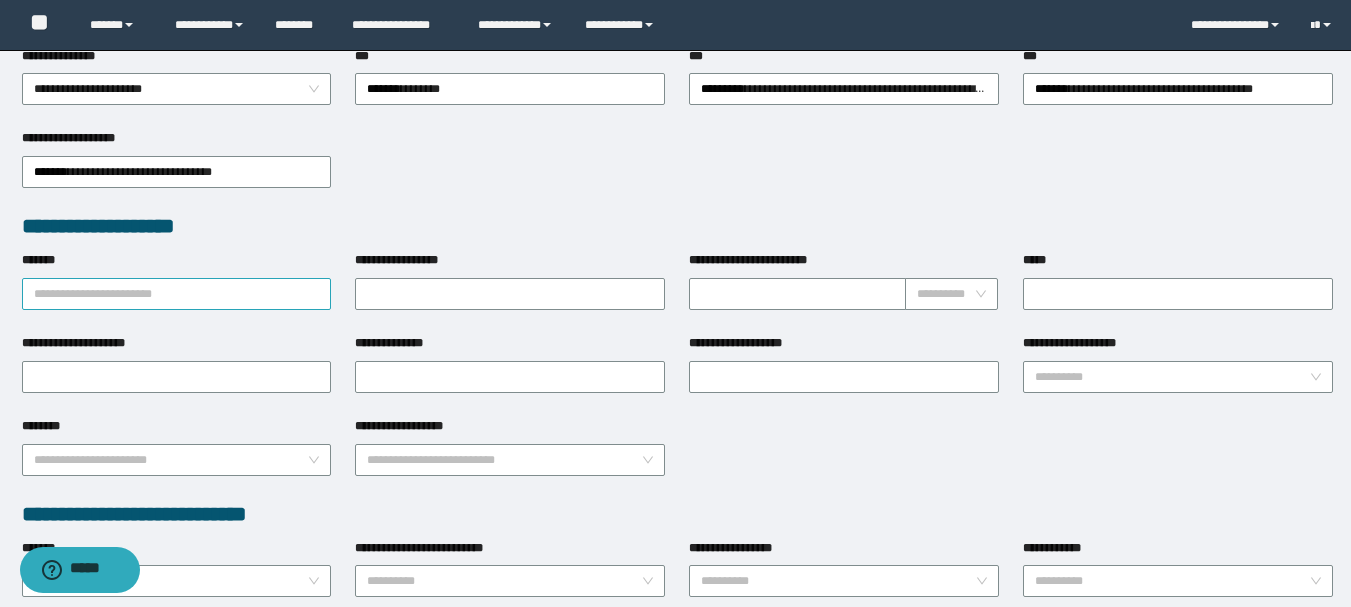 type 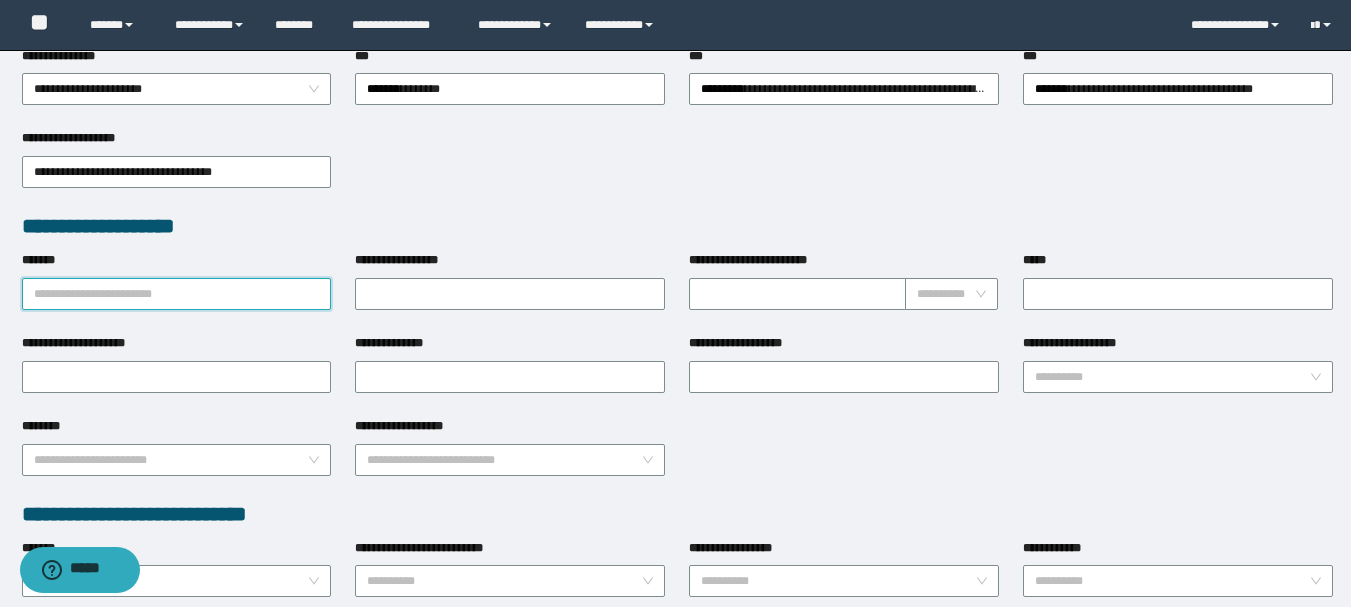 click on "*******" at bounding box center [177, 294] 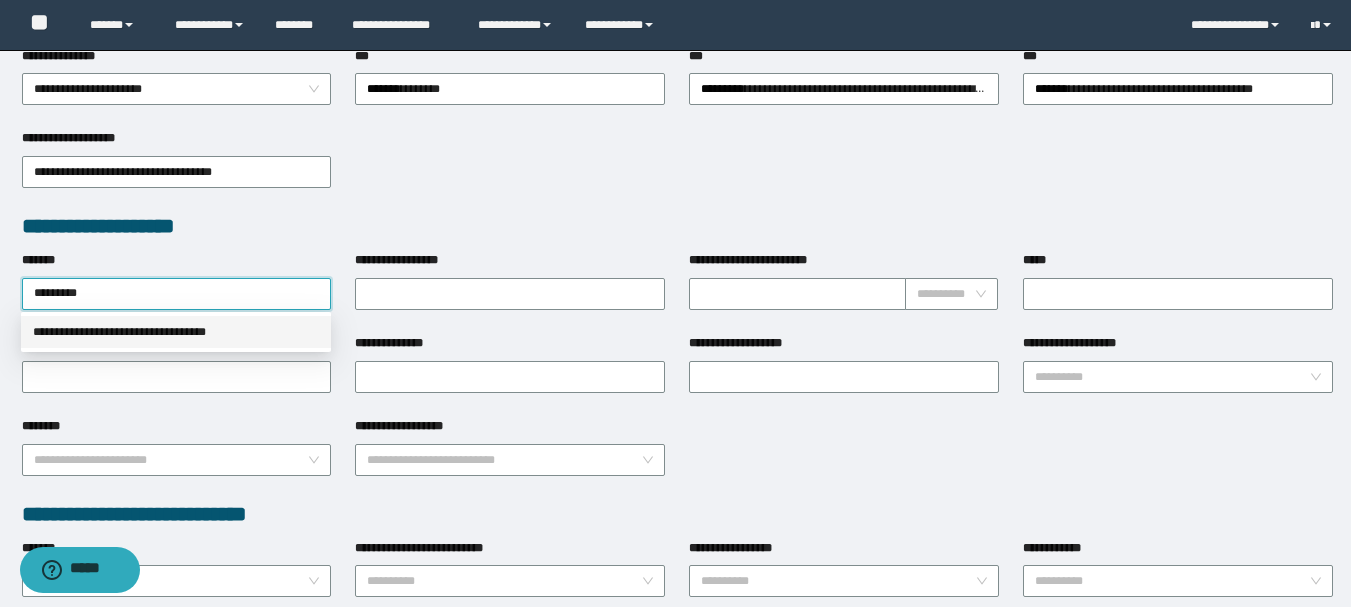 click on "**********" at bounding box center (176, 332) 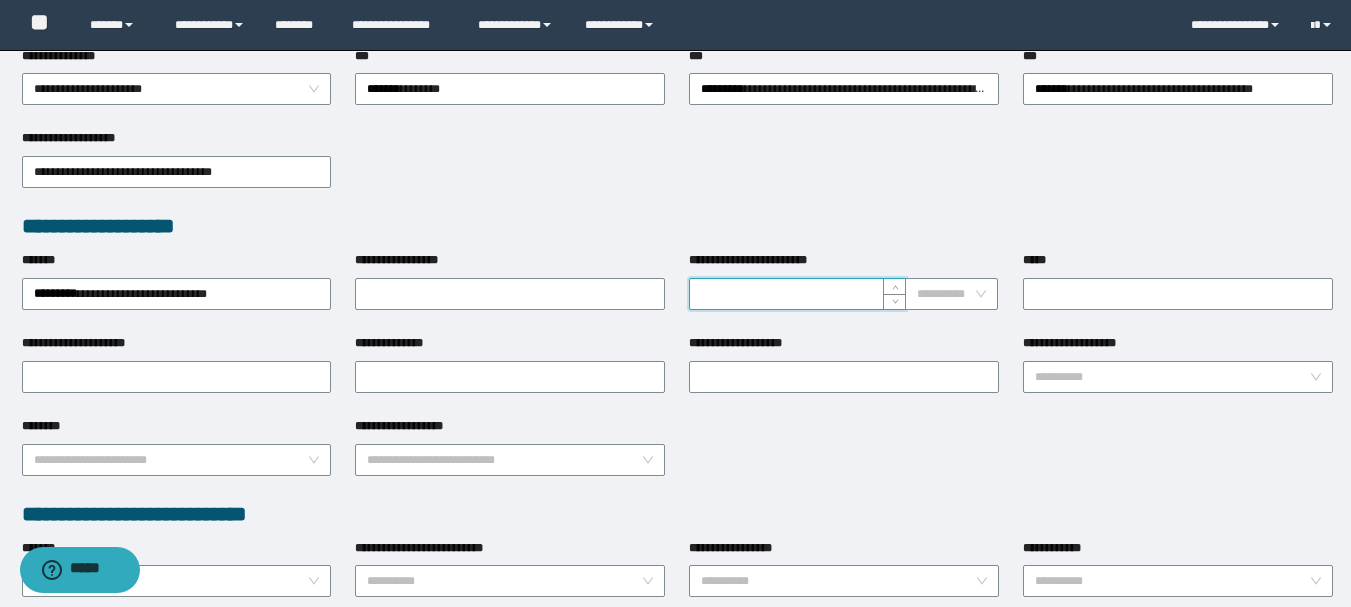 click on "**********" at bounding box center (797, 294) 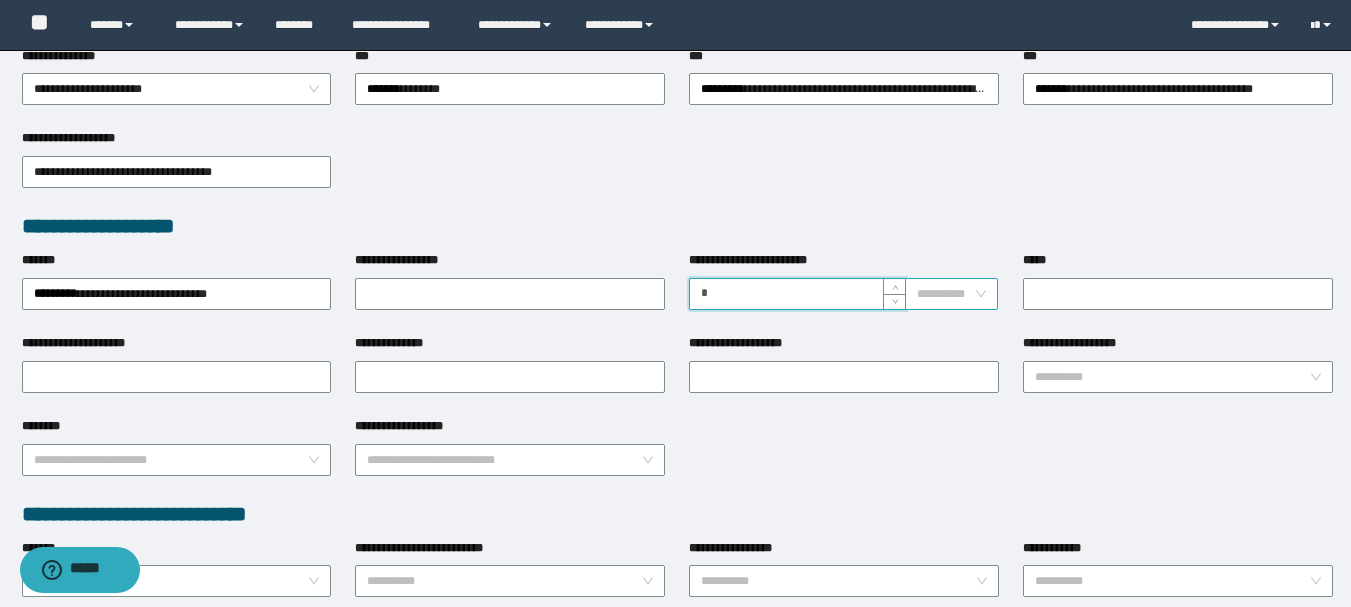 type on "*" 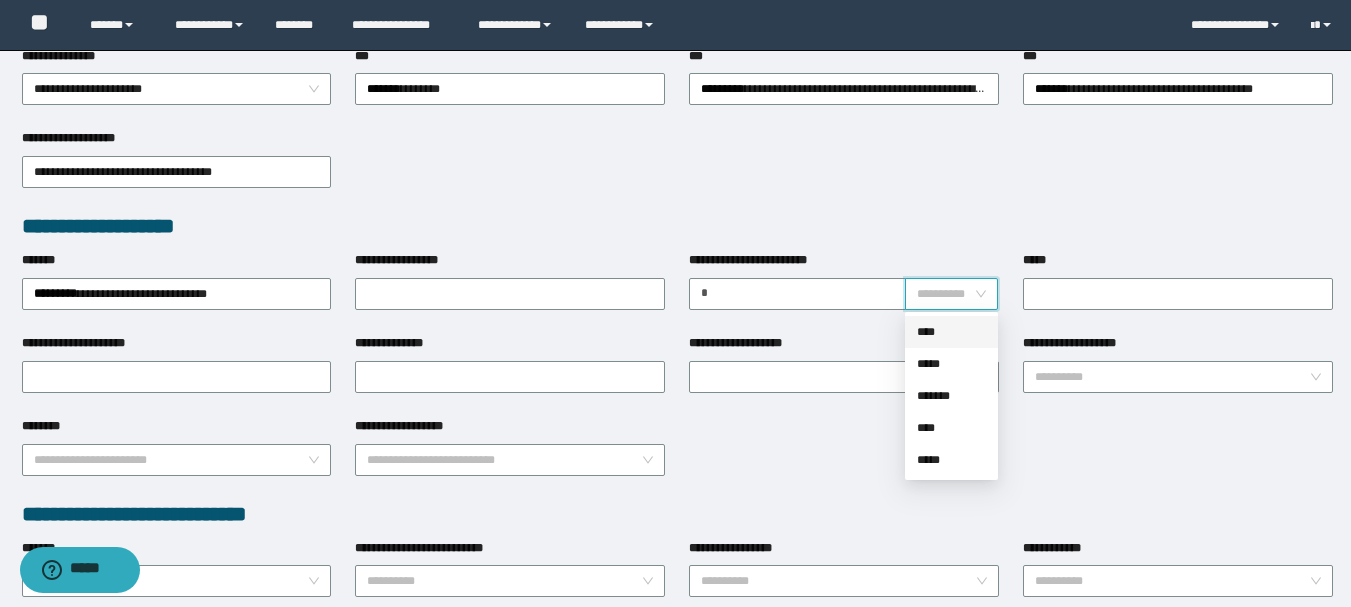 click on "****" at bounding box center (951, 332) 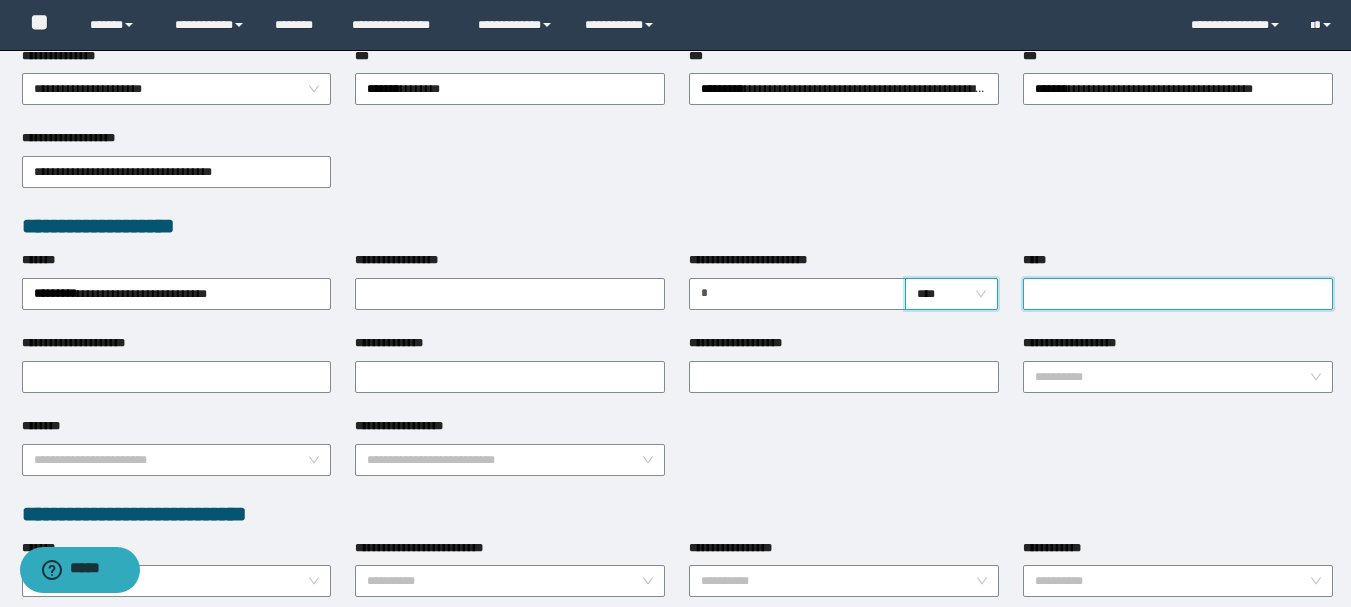 click on "*****" at bounding box center [1178, 294] 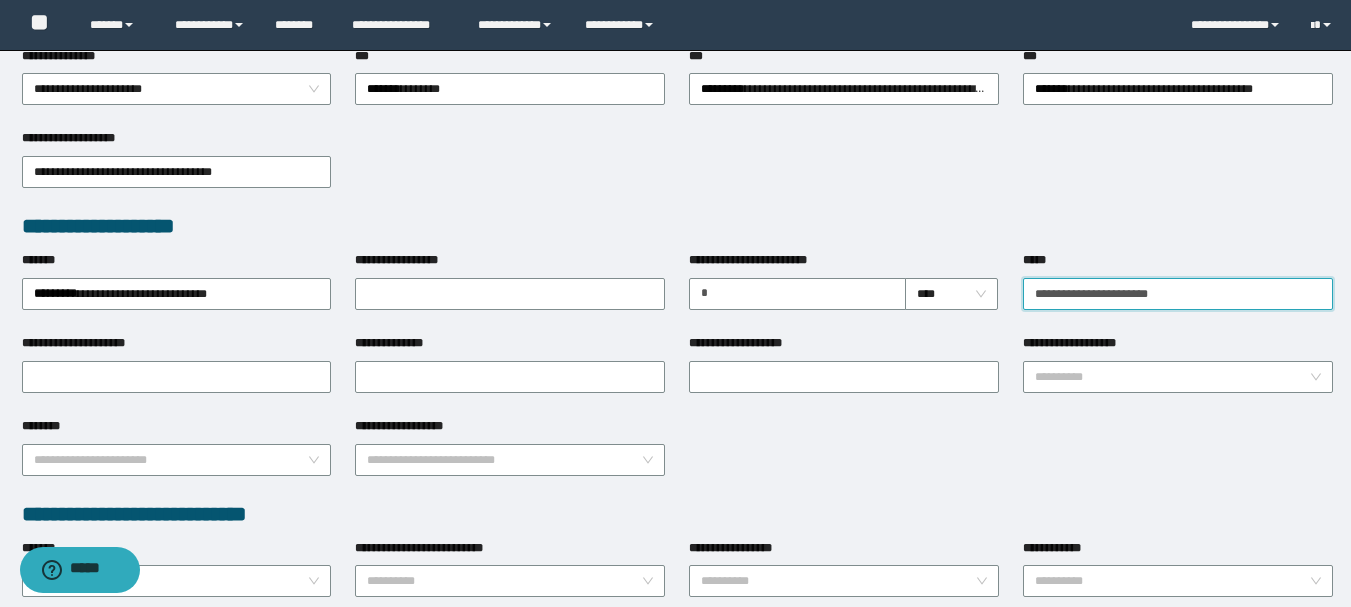 drag, startPoint x: 1197, startPoint y: 291, endPoint x: 1028, endPoint y: 290, distance: 169.00296 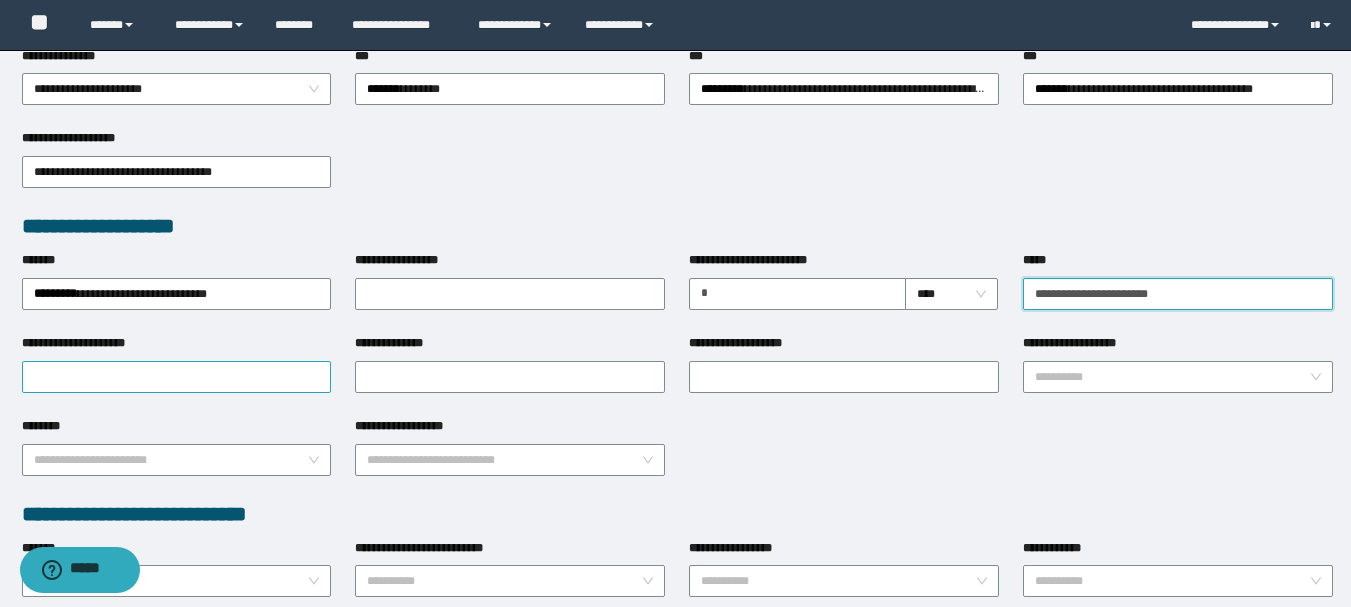 type on "**********" 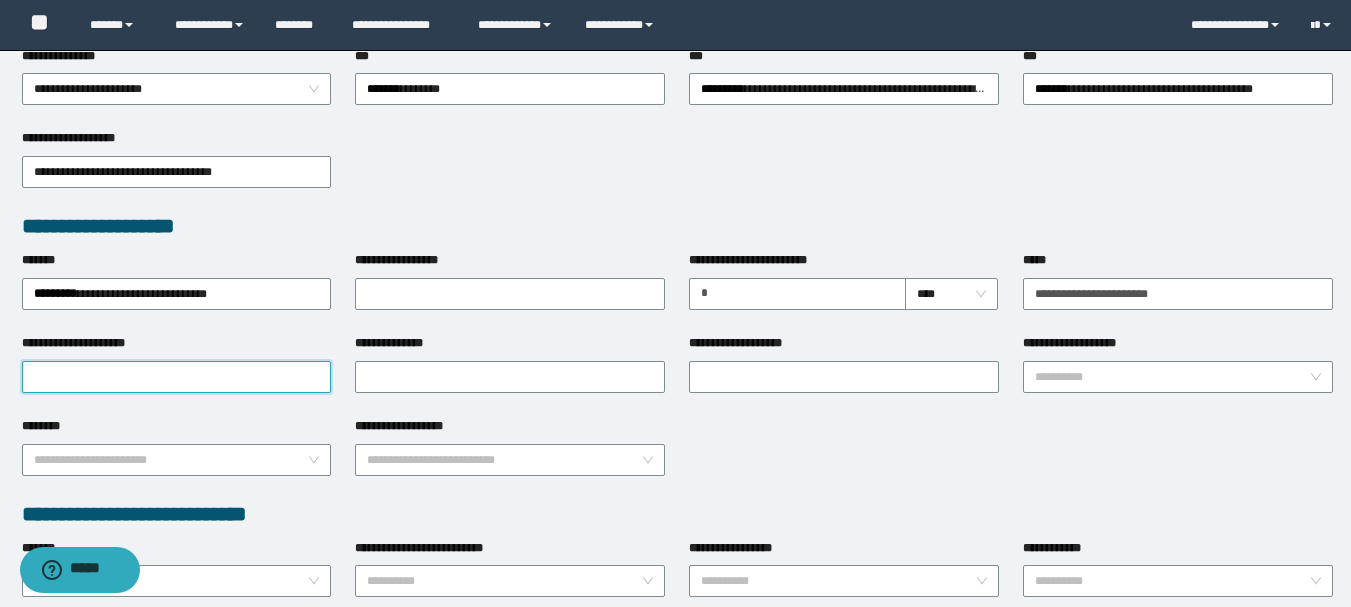 click on "**********" at bounding box center (177, 377) 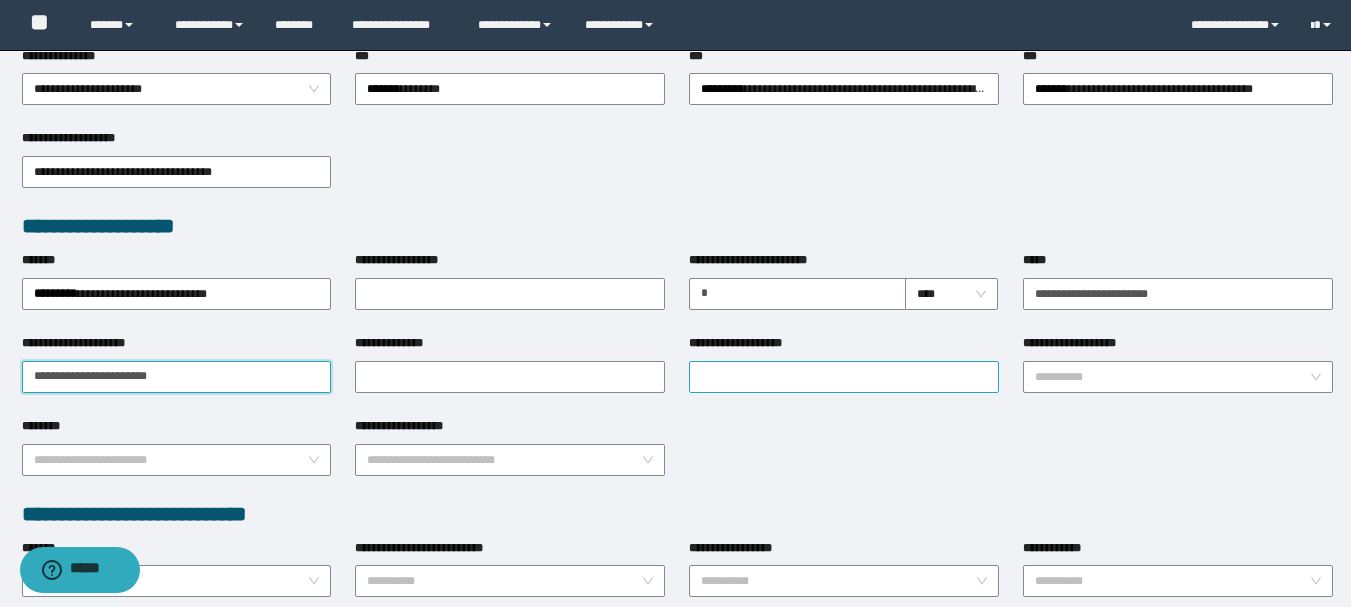 type on "**********" 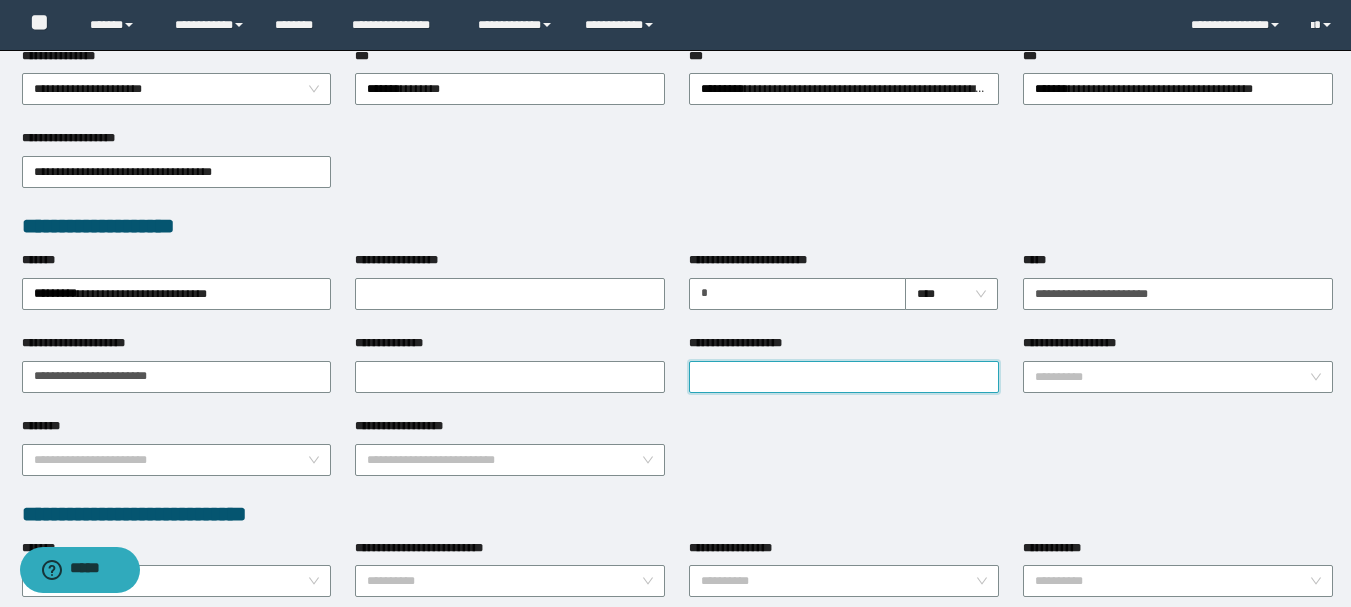 click on "**********" at bounding box center (844, 377) 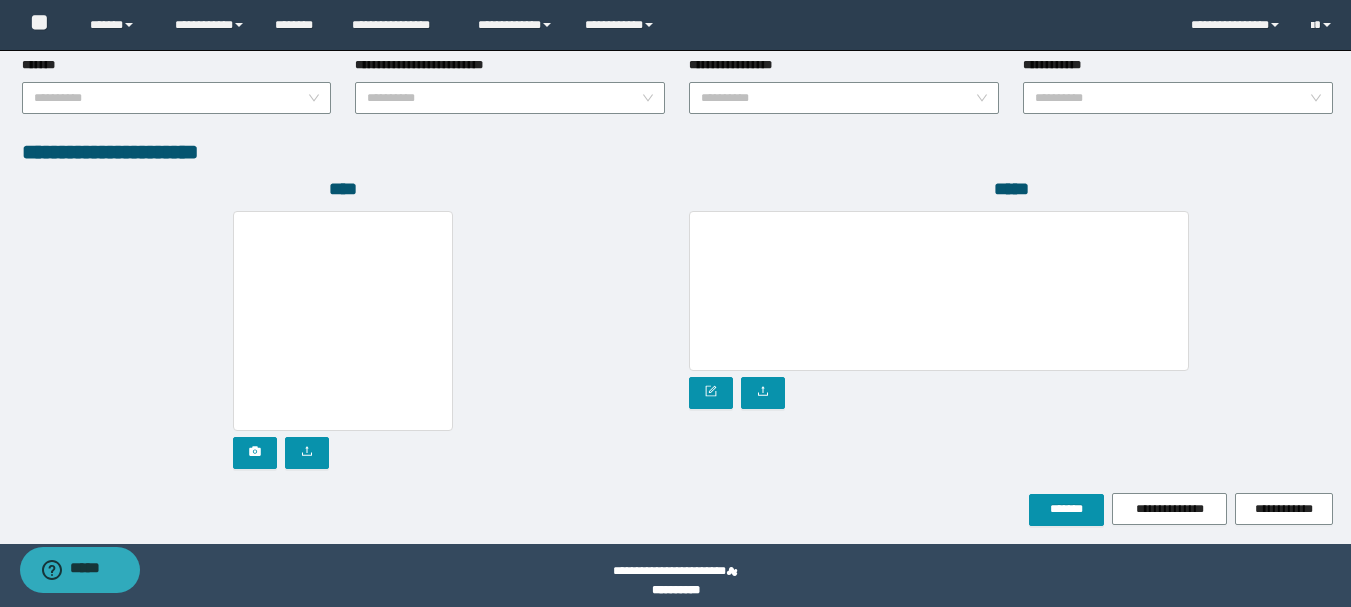 scroll, scrollTop: 1096, scrollLeft: 0, axis: vertical 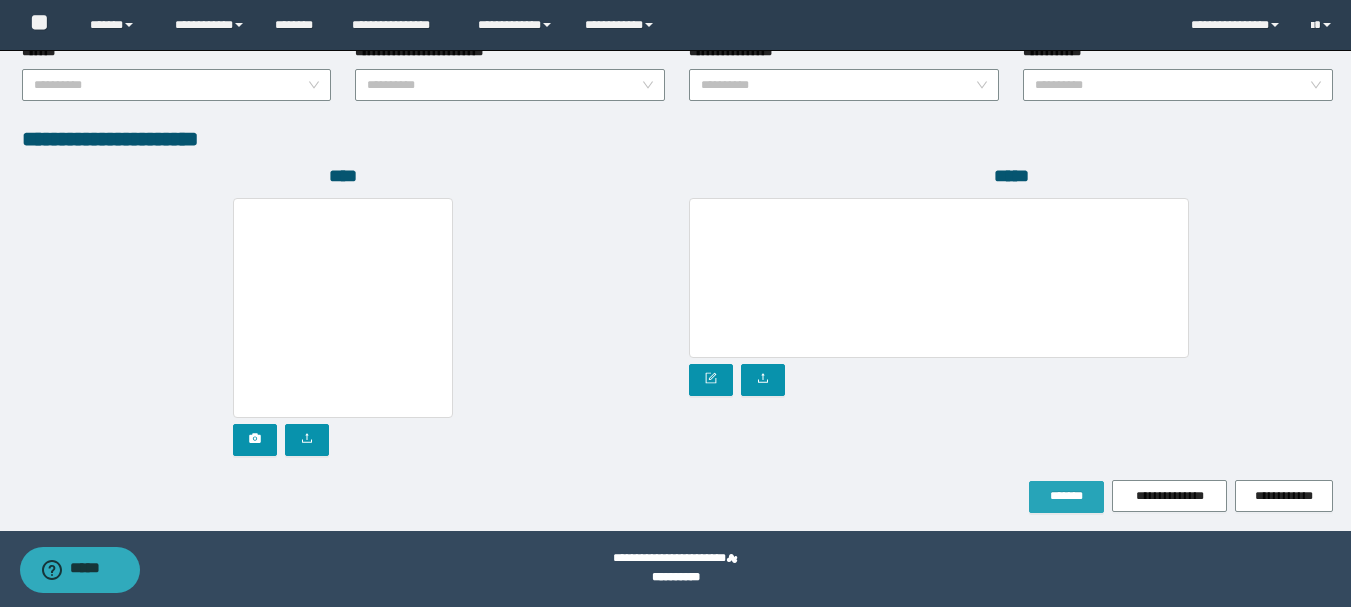 type on "**********" 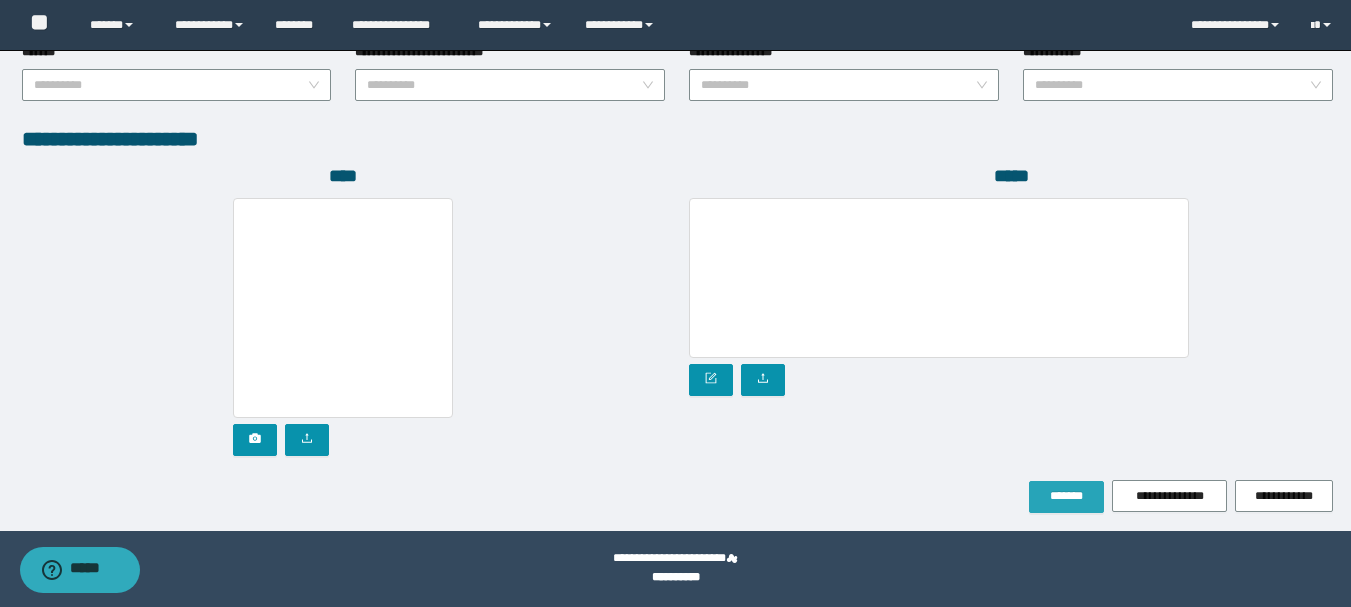 click on "*******" at bounding box center [1066, 496] 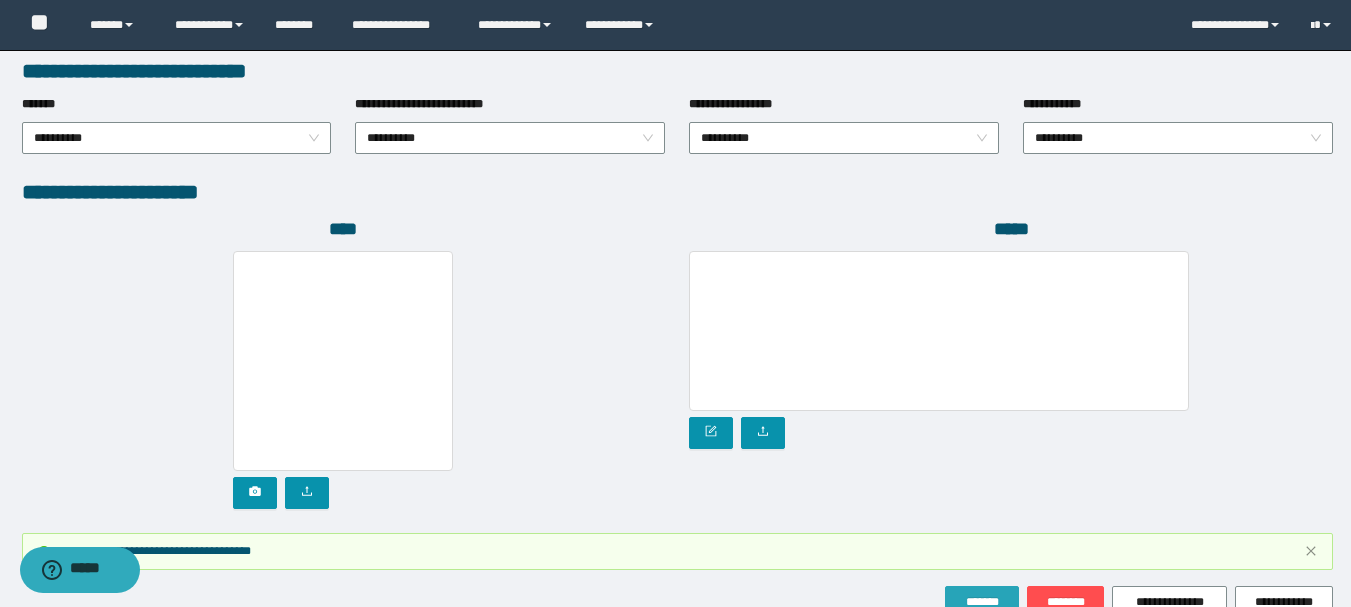 scroll, scrollTop: 1149, scrollLeft: 0, axis: vertical 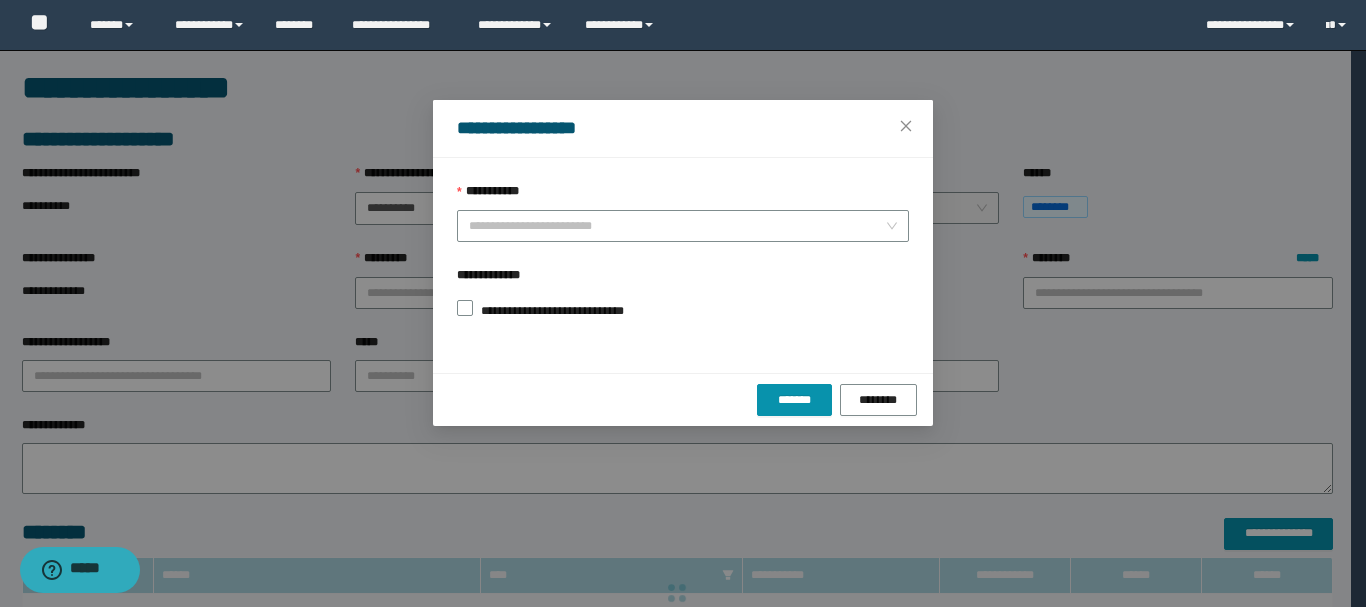 type on "**" 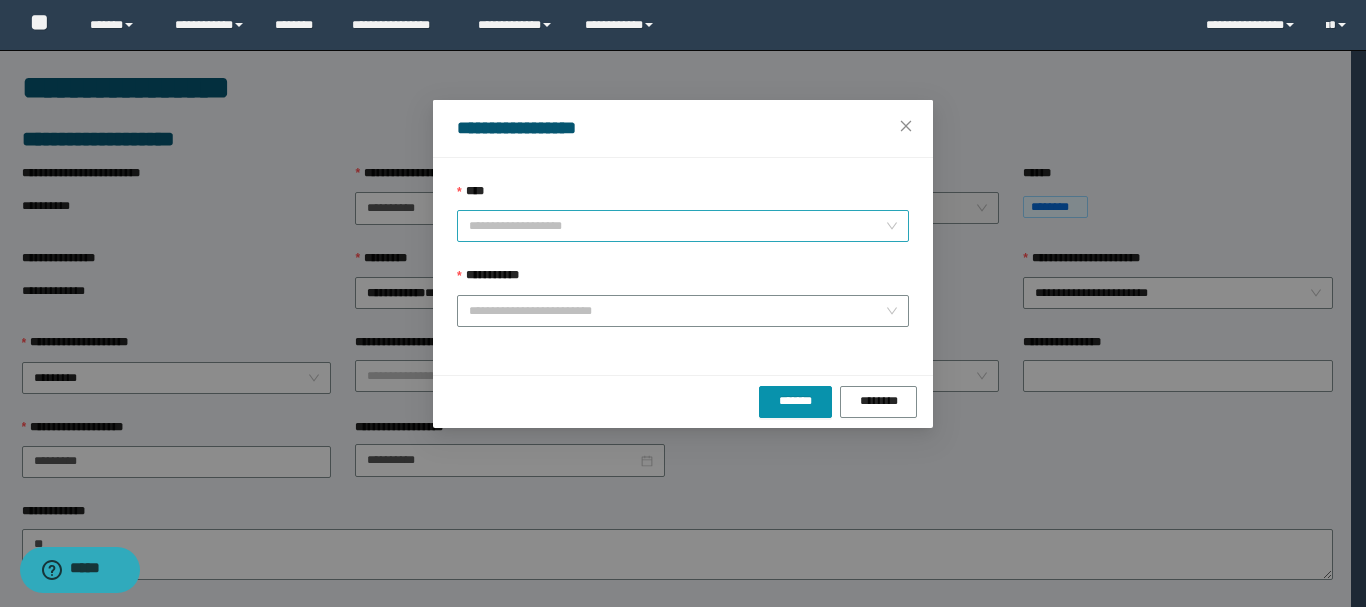 click on "****" at bounding box center (677, 226) 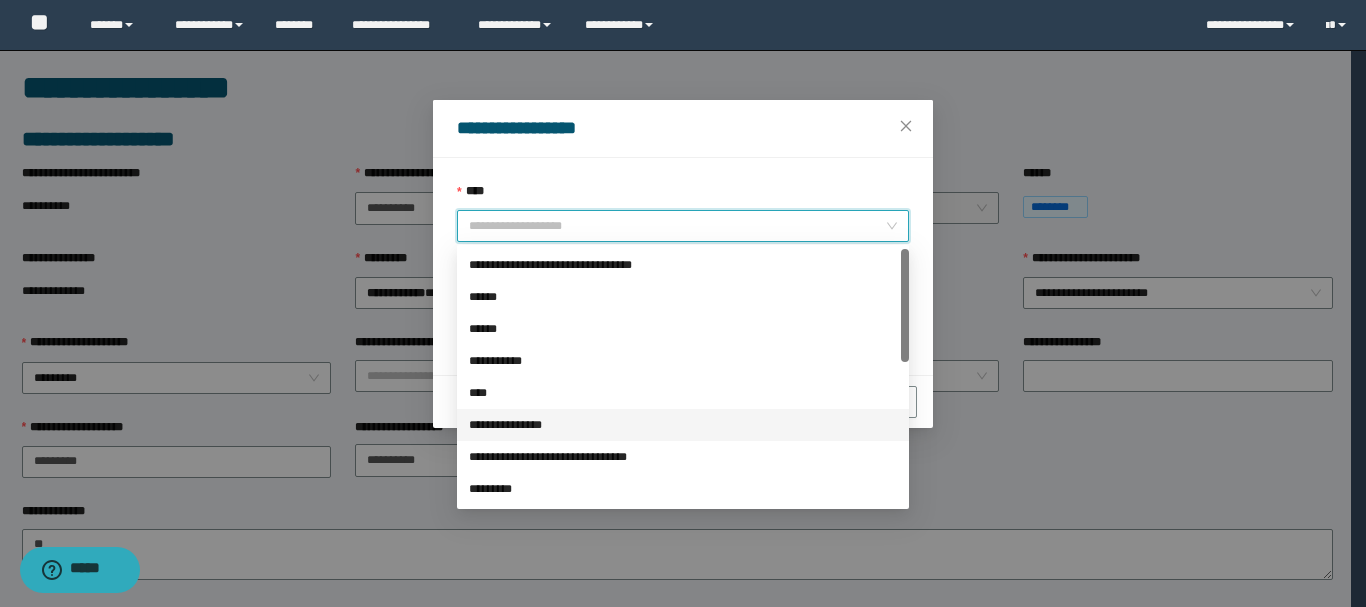 click on "**********" at bounding box center [683, 425] 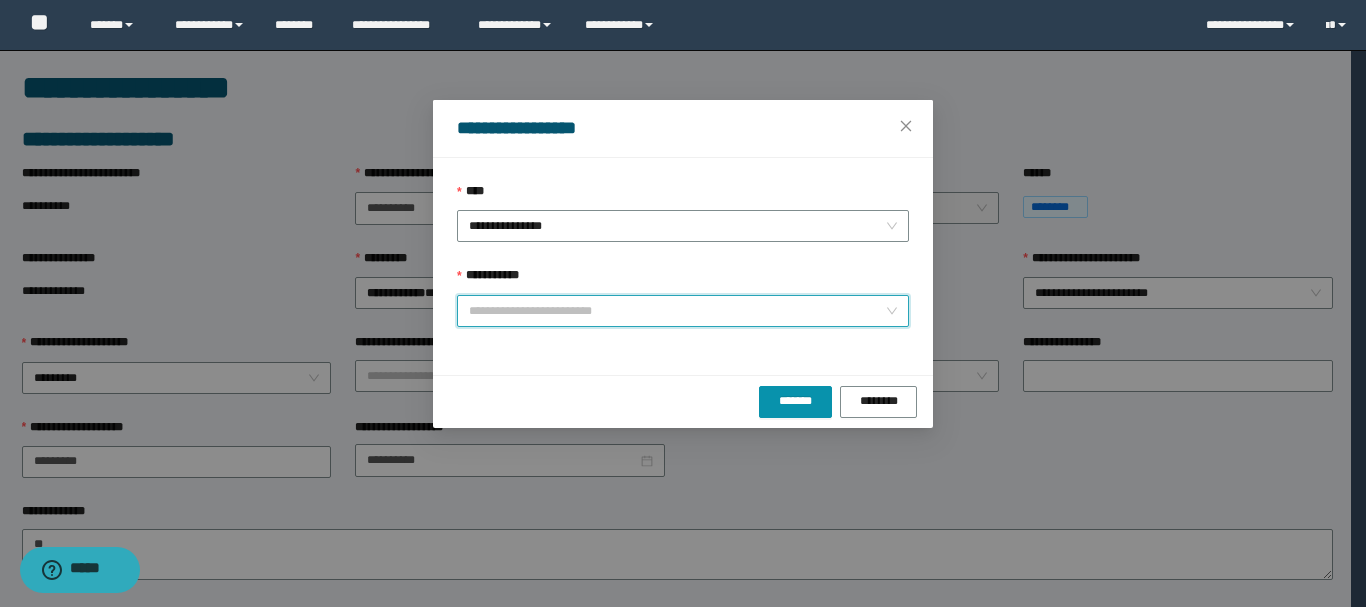 click on "**********" at bounding box center (677, 311) 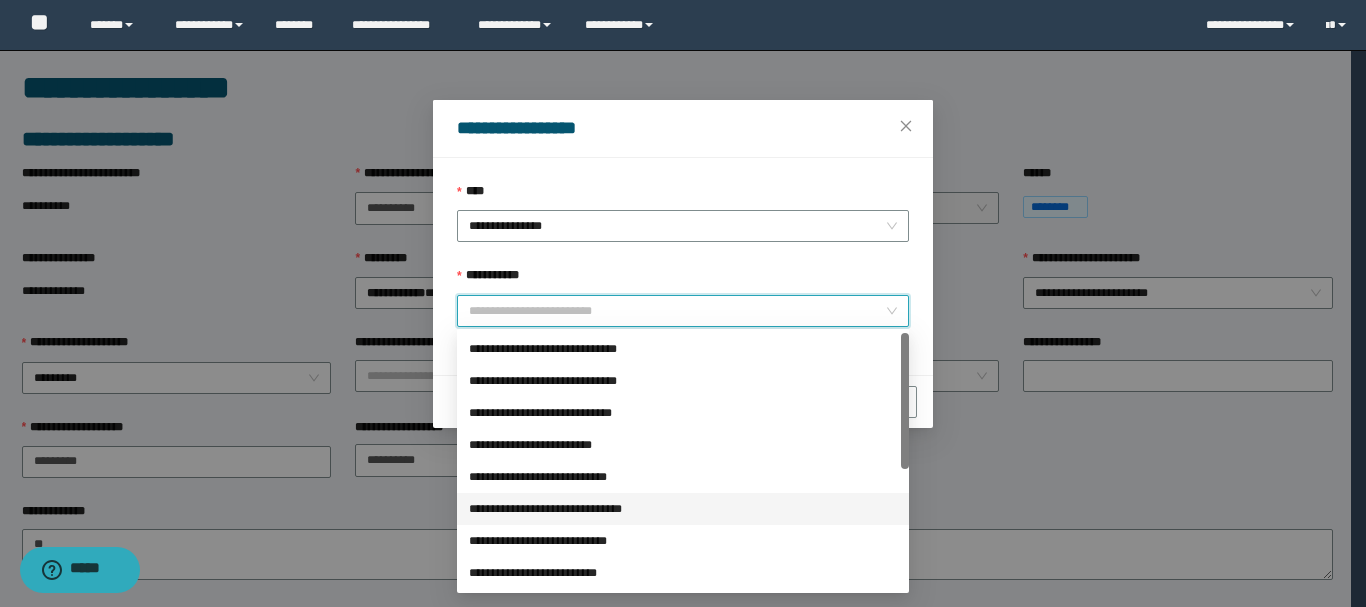 click on "**********" at bounding box center (683, 509) 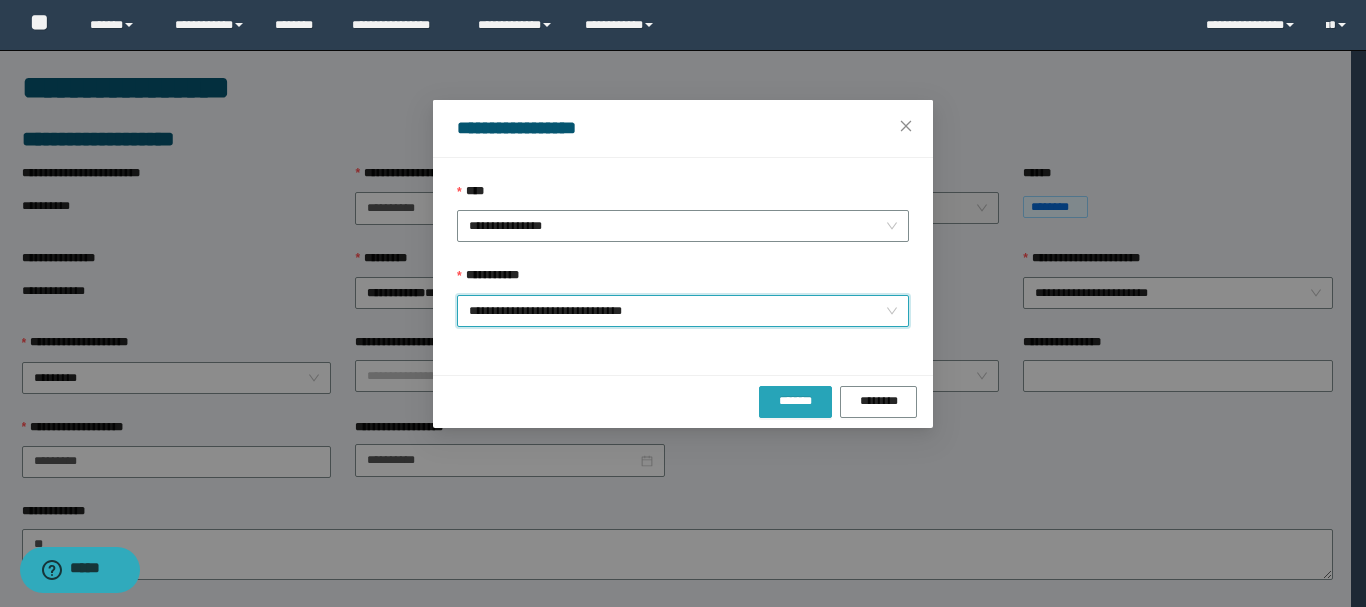 click on "*******" at bounding box center (796, 401) 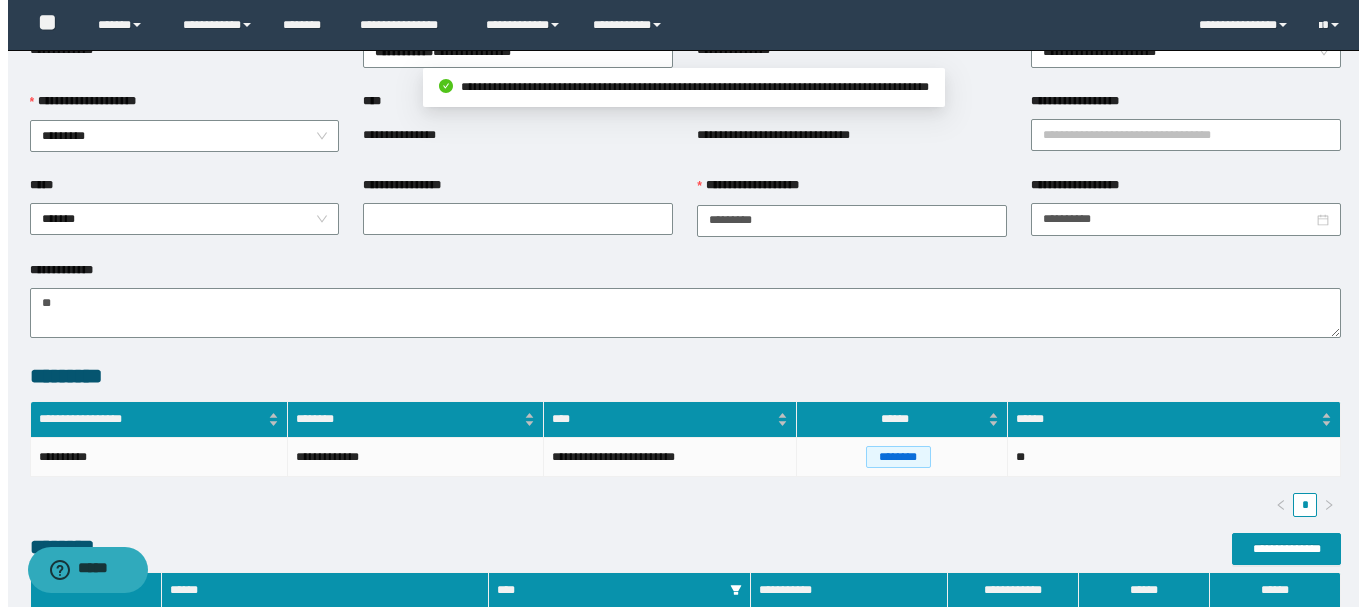 scroll, scrollTop: 480, scrollLeft: 0, axis: vertical 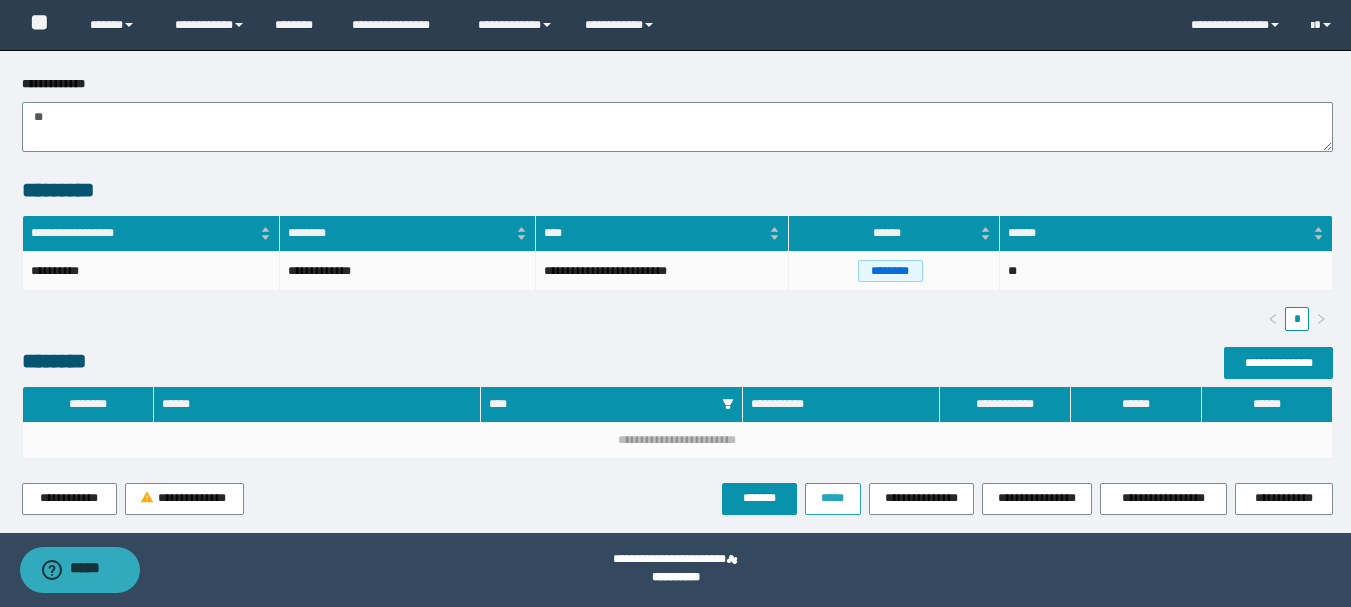 click on "*****" at bounding box center (833, 498) 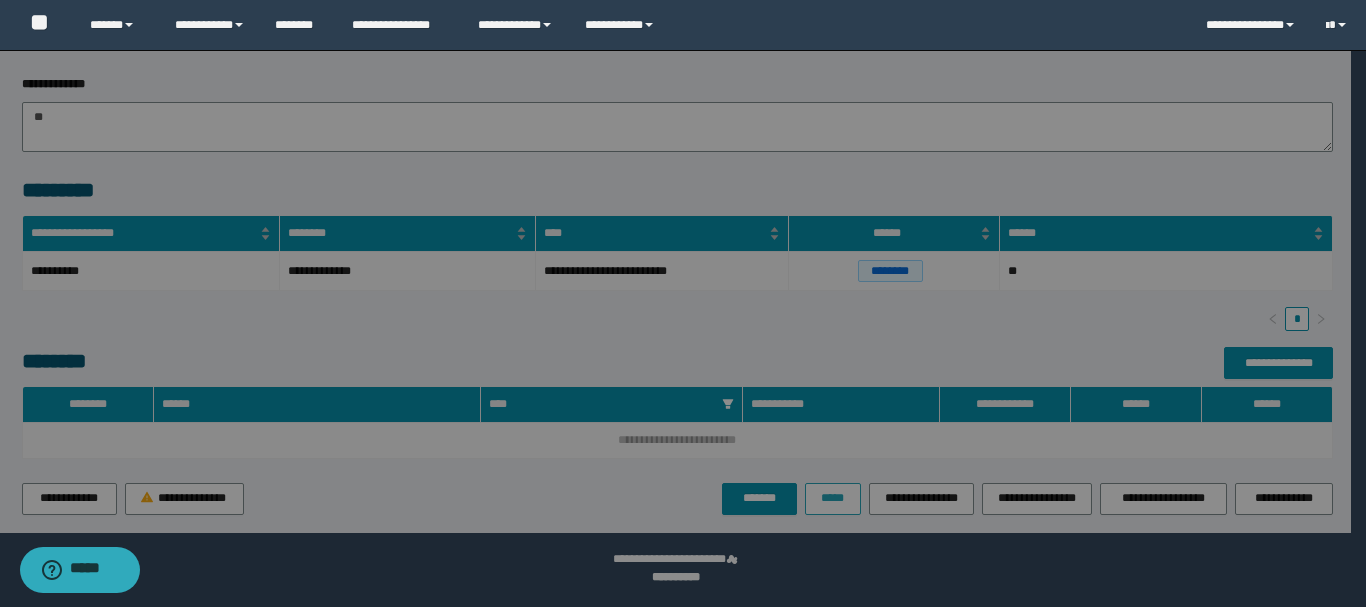 type on "**********" 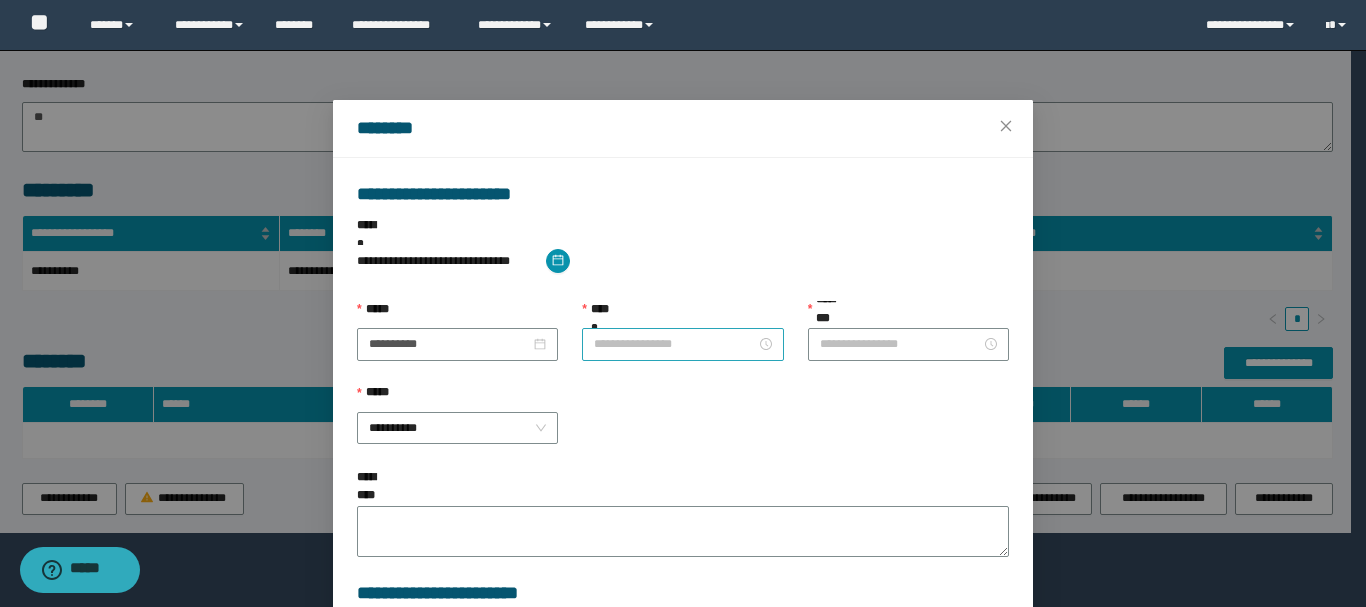 click on "**********" at bounding box center [674, 344] 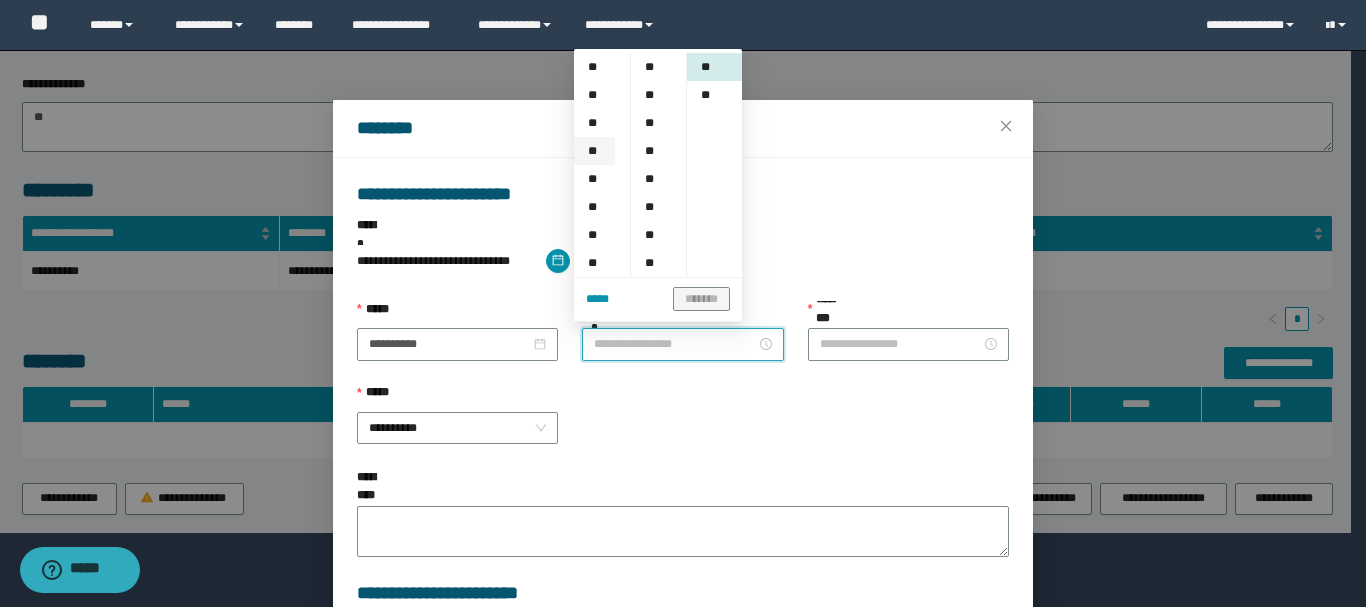 click on "**" at bounding box center [594, 151] 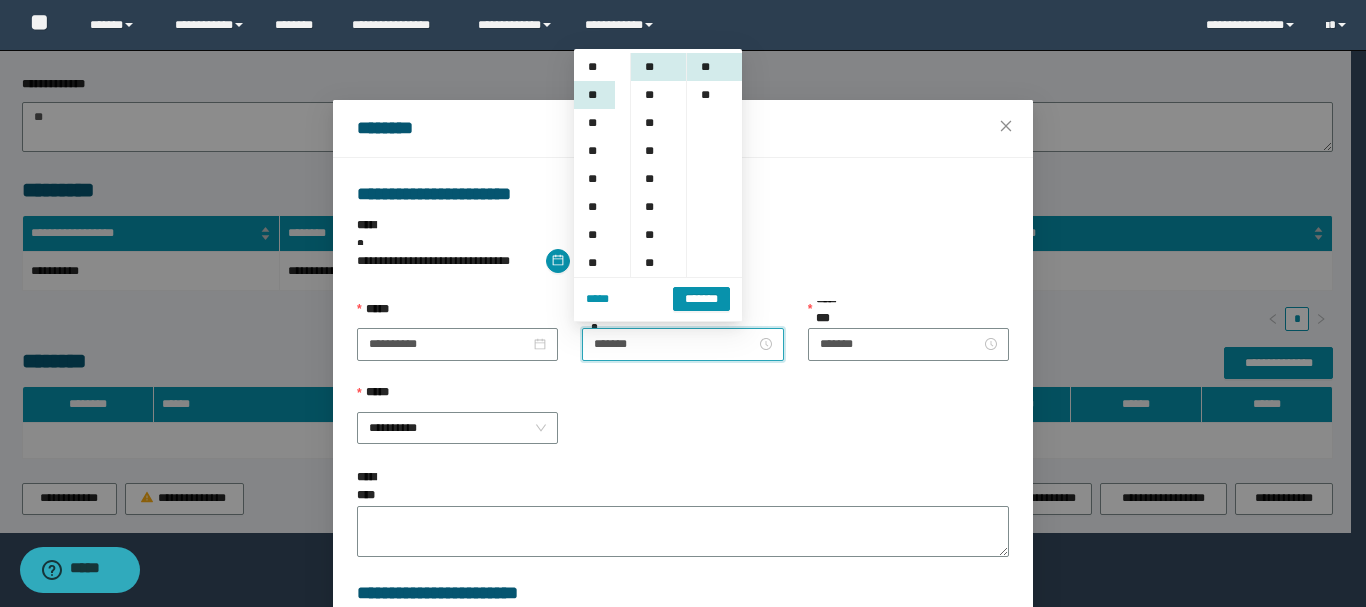 scroll, scrollTop: 84, scrollLeft: 0, axis: vertical 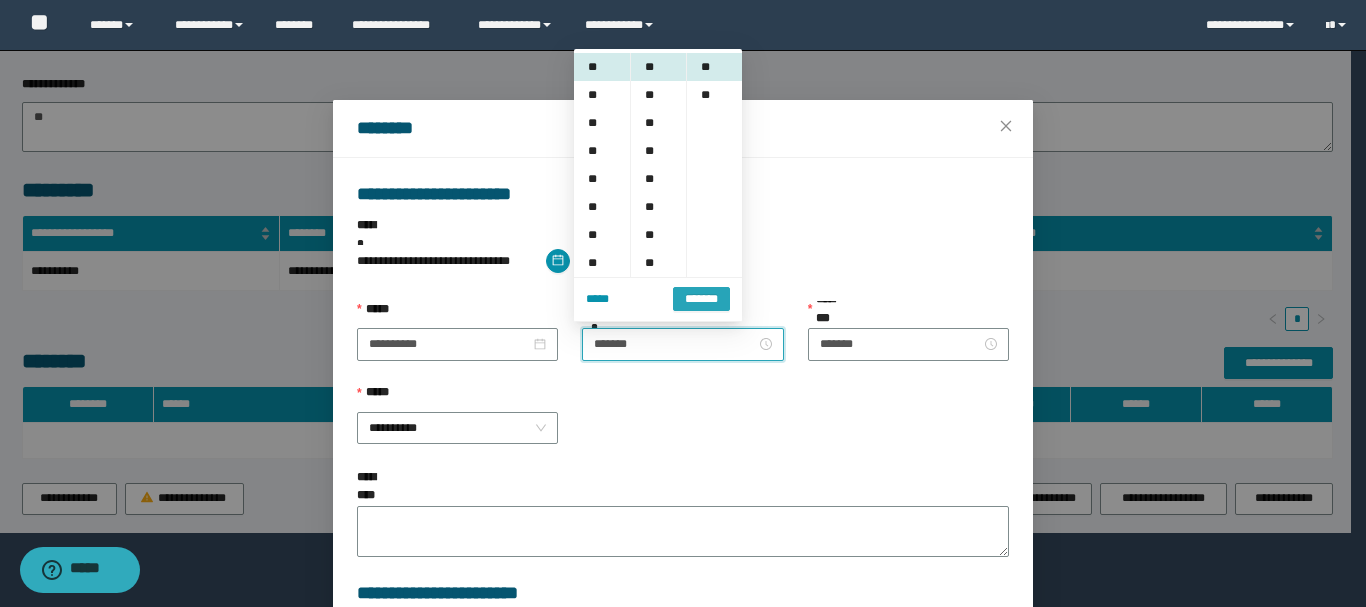 click on "*******" at bounding box center [701, 299] 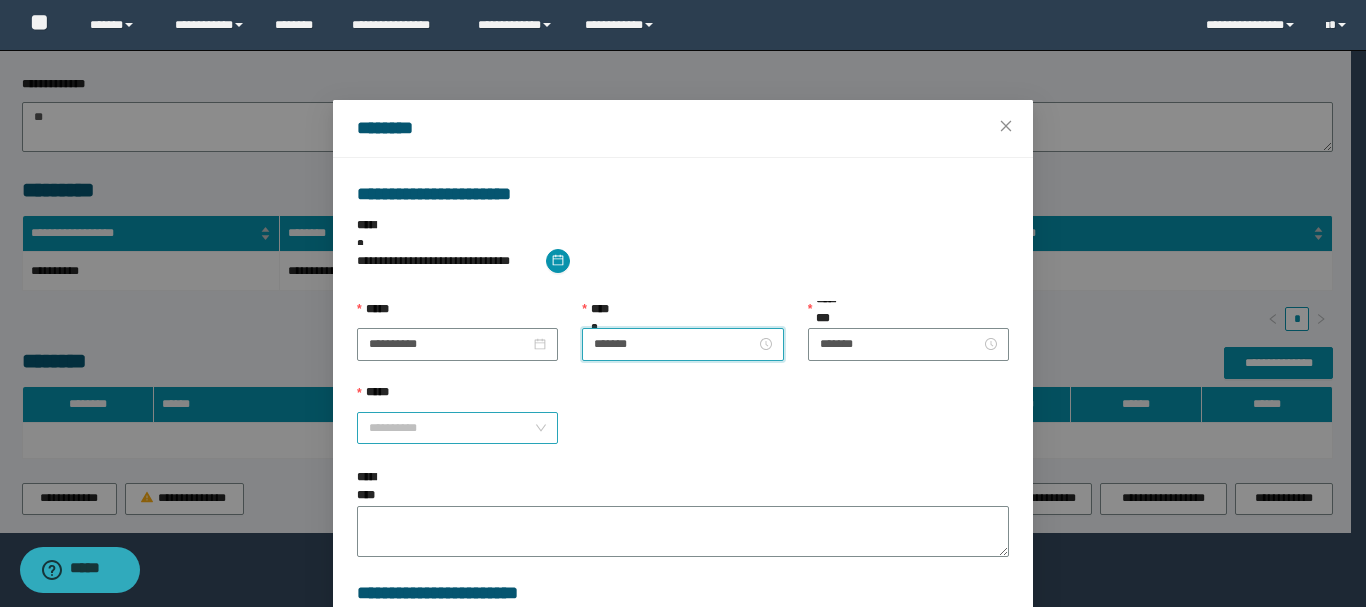 click on "**********" at bounding box center (457, 428) 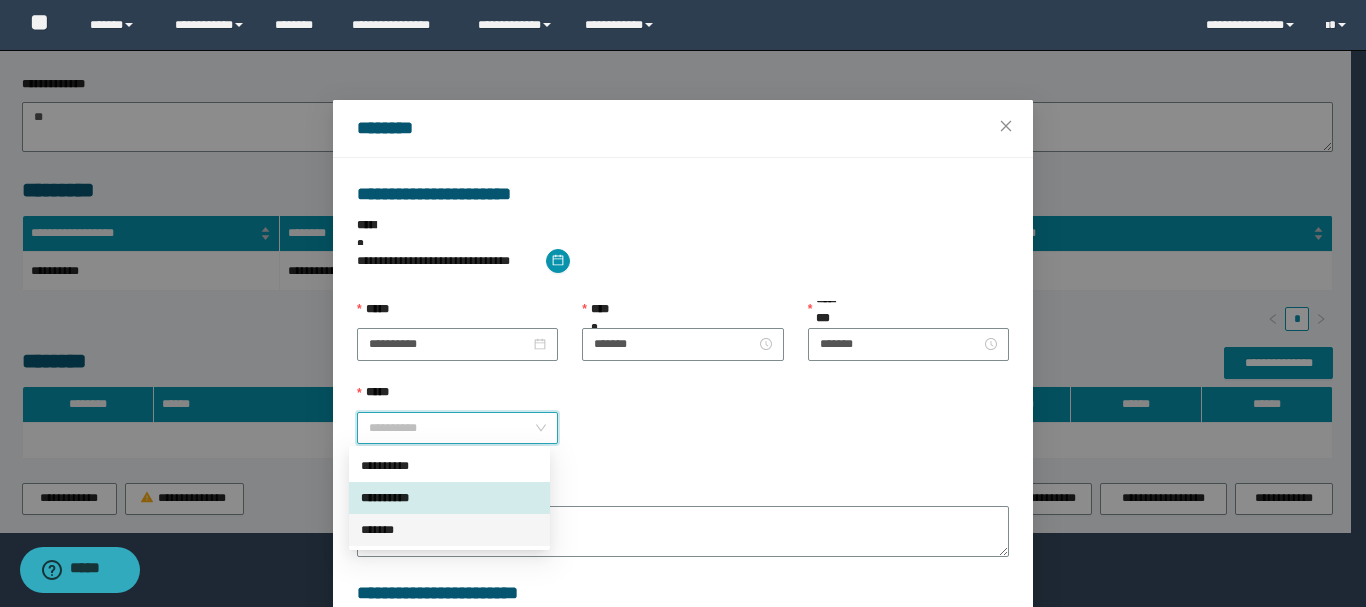 click on "*******" at bounding box center (449, 530) 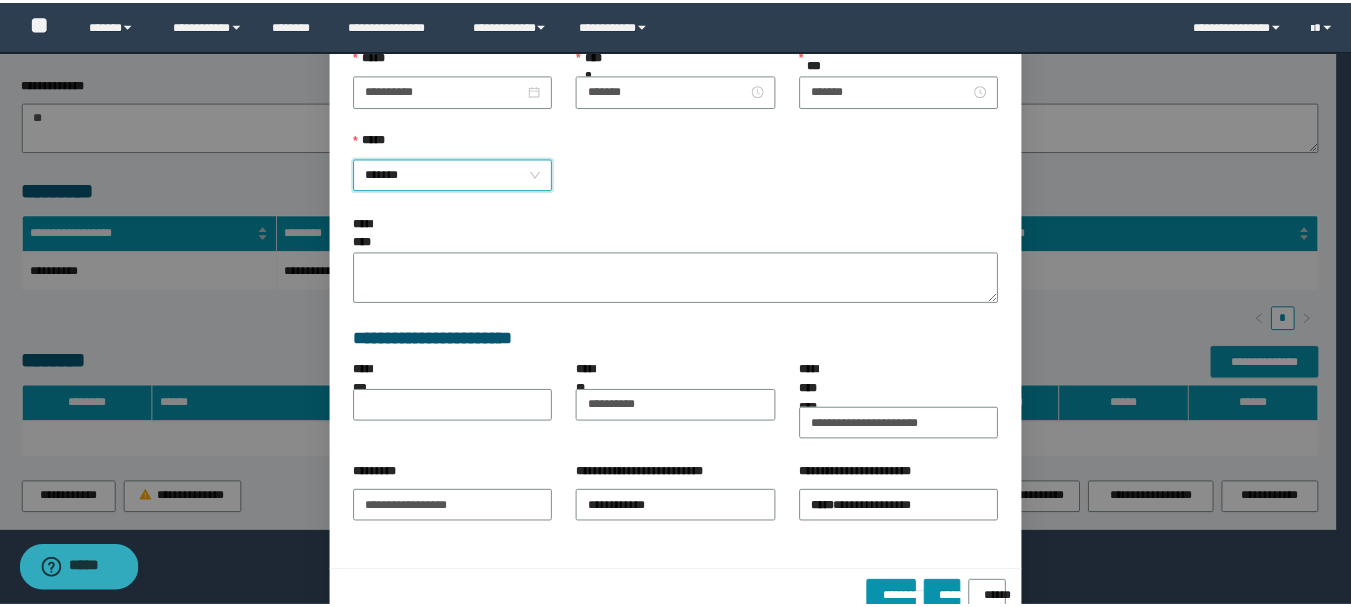 scroll, scrollTop: 263, scrollLeft: 0, axis: vertical 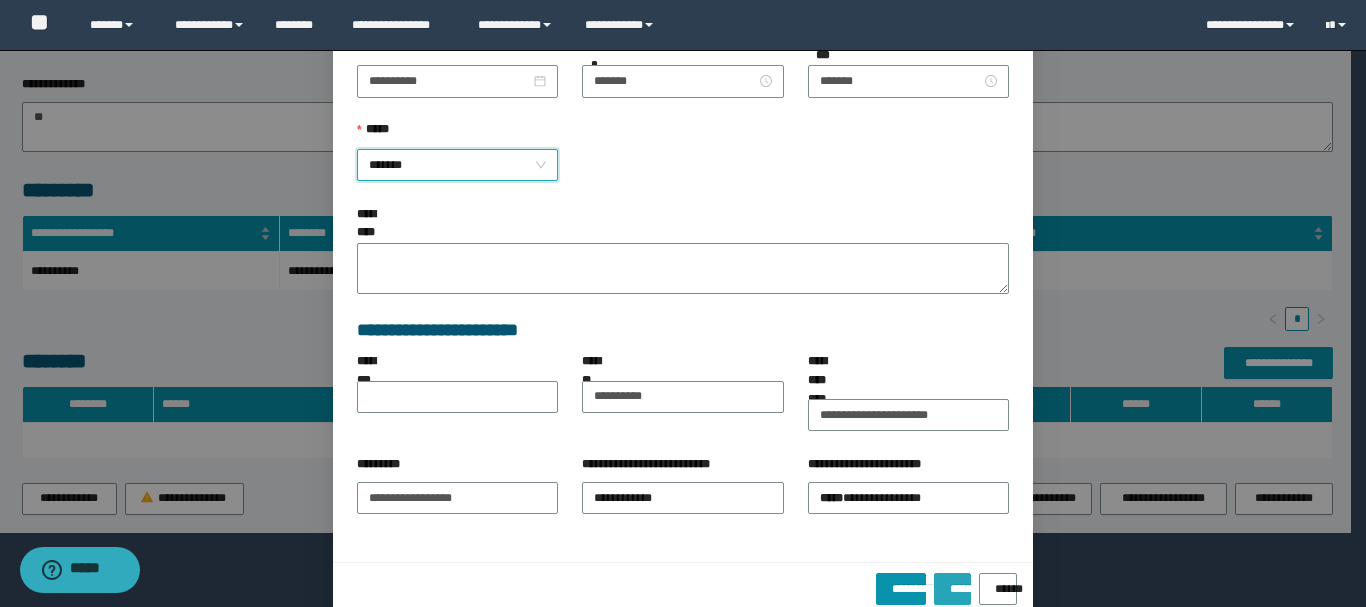 click on "*****" at bounding box center [952, 582] 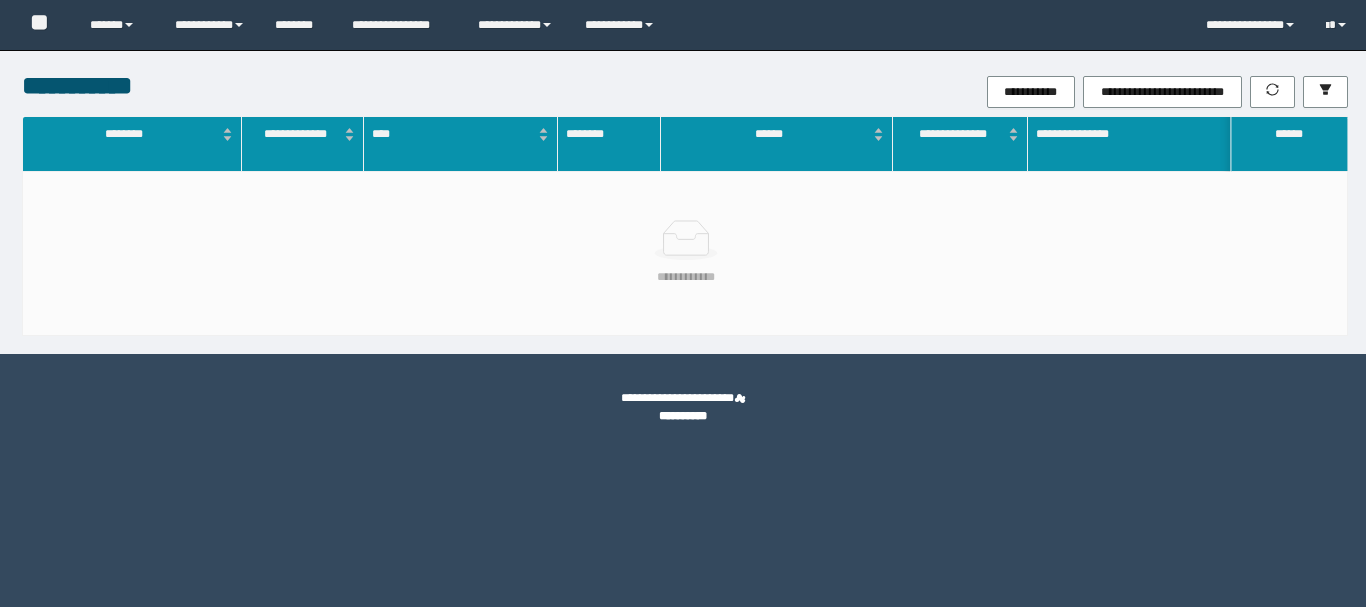 scroll, scrollTop: 0, scrollLeft: 0, axis: both 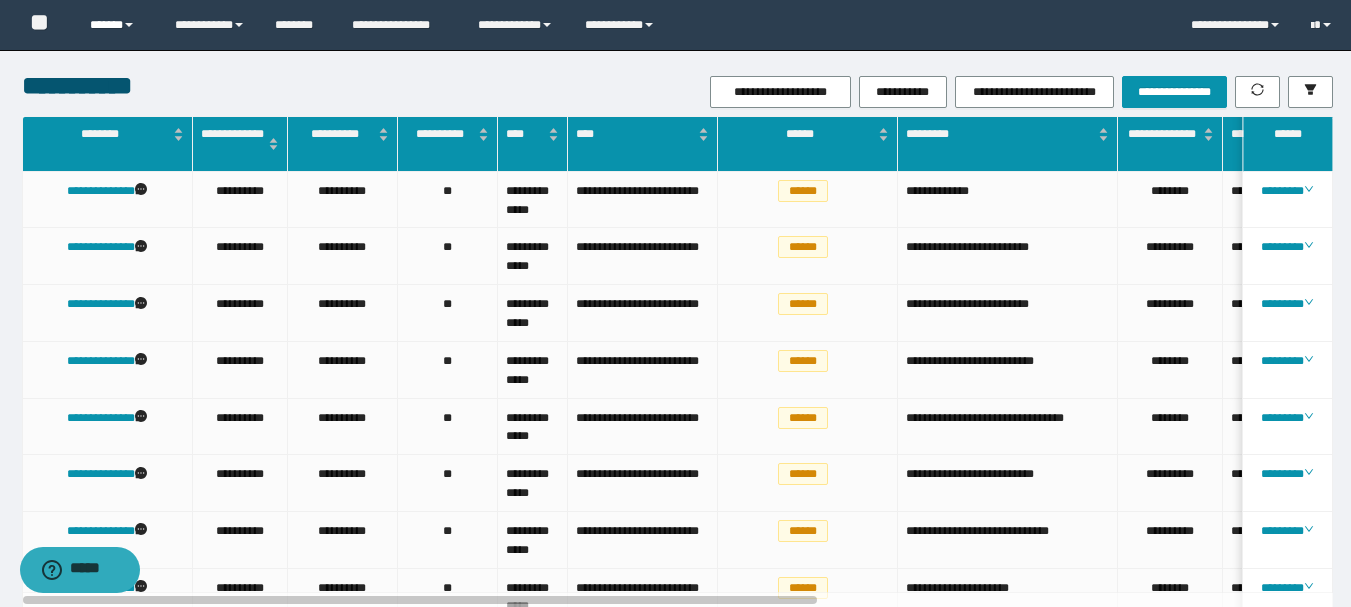 click on "******" at bounding box center (117, 25) 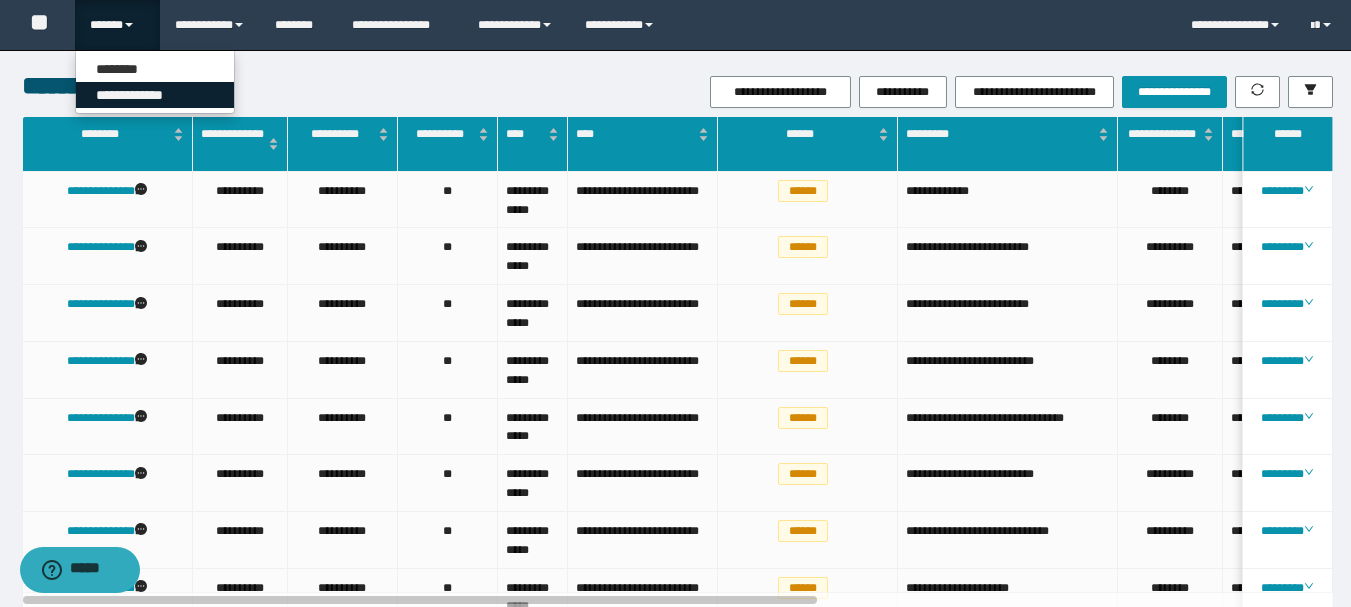 click on "**********" at bounding box center [155, 95] 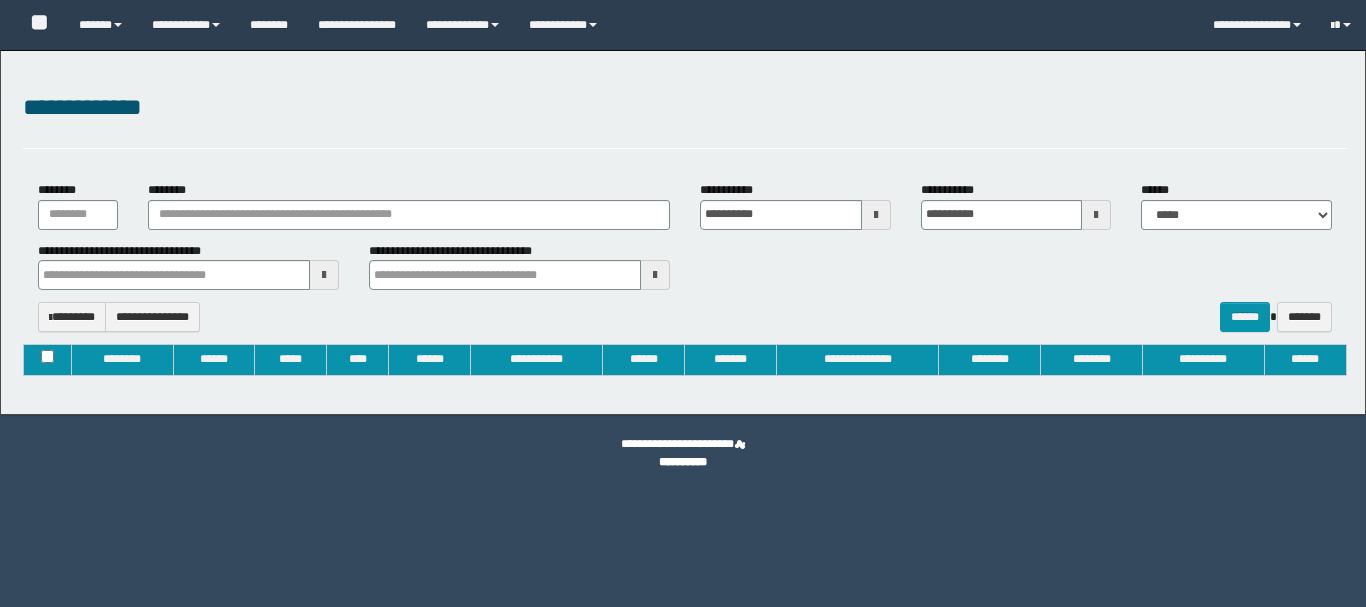 type on "**********" 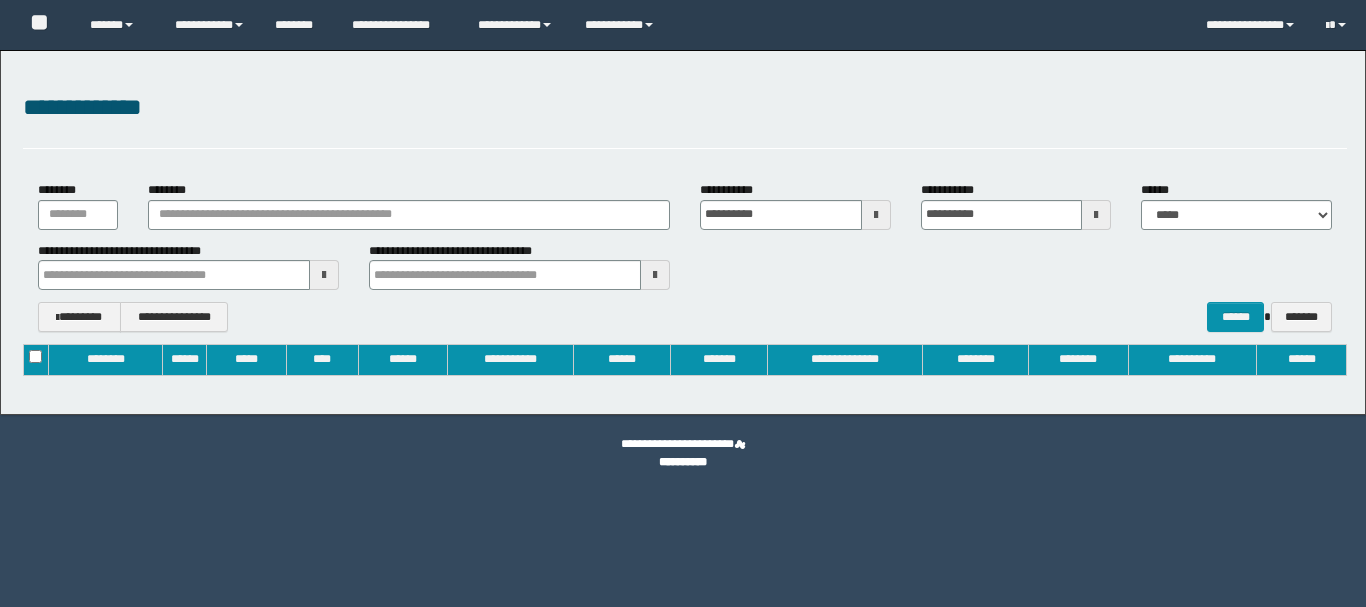 scroll, scrollTop: 0, scrollLeft: 0, axis: both 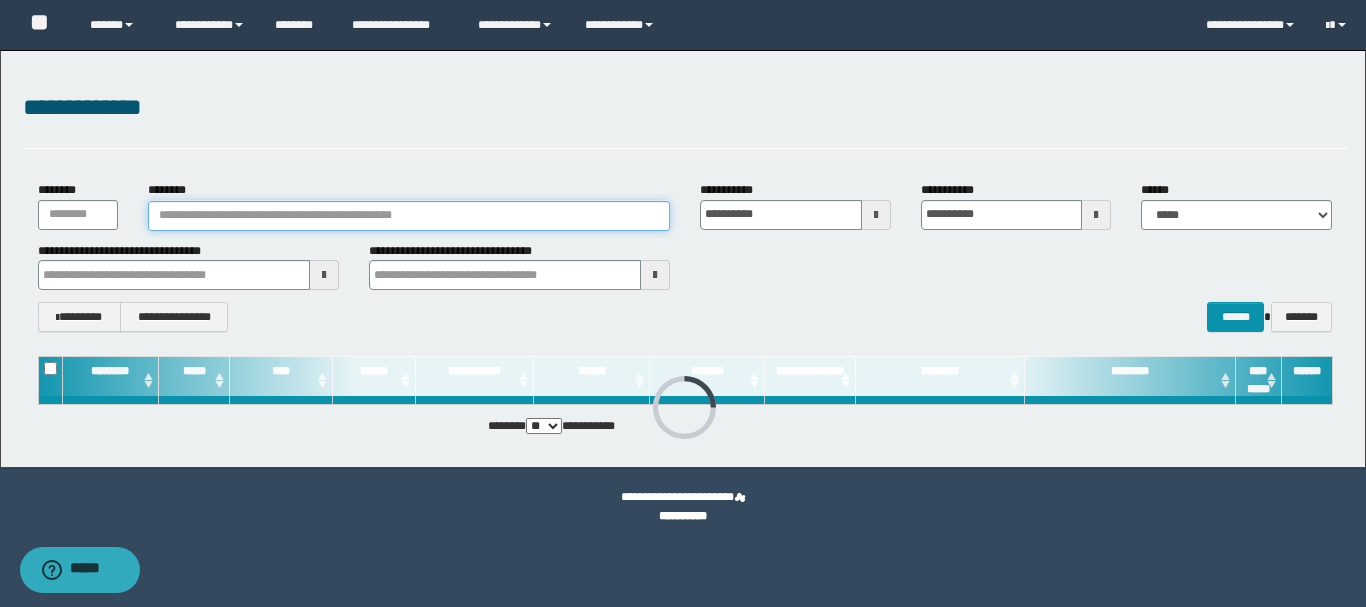 click on "********" at bounding box center [409, 216] 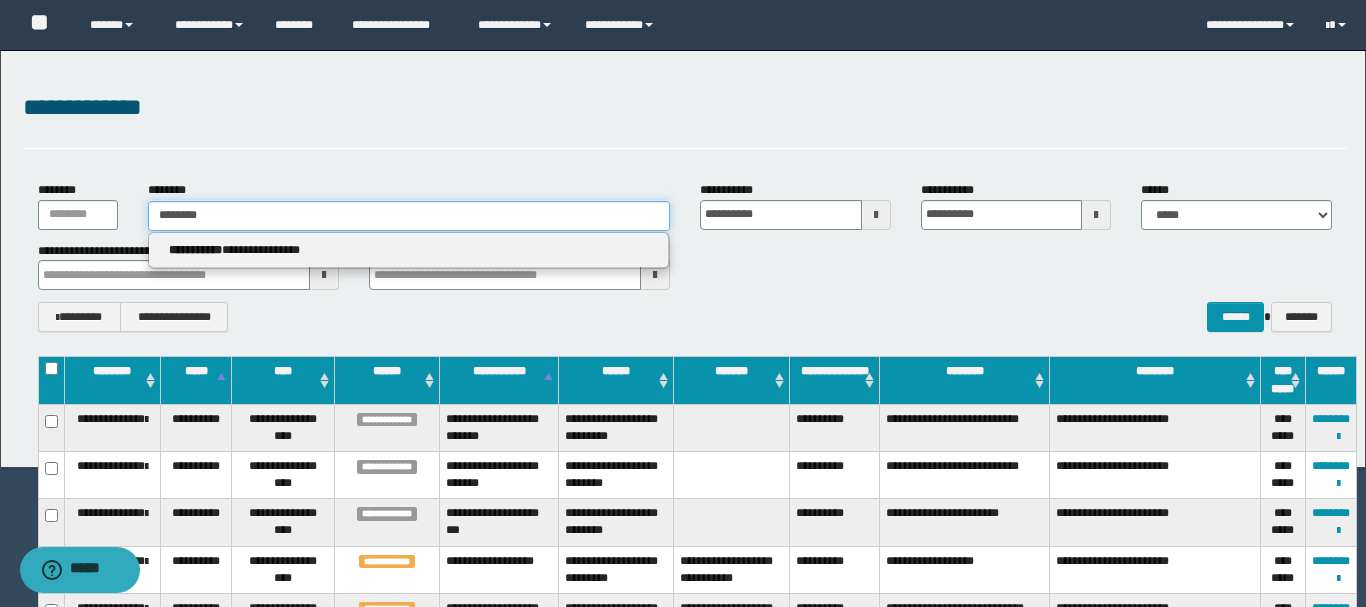 type on "********" 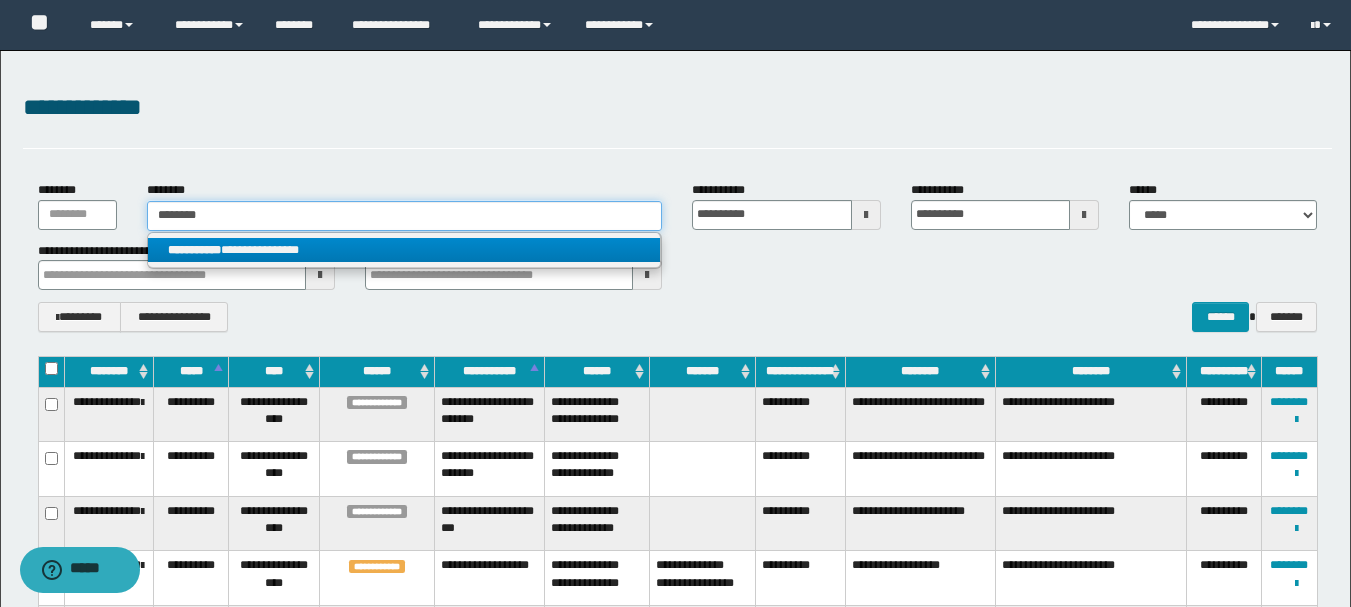 type on "********" 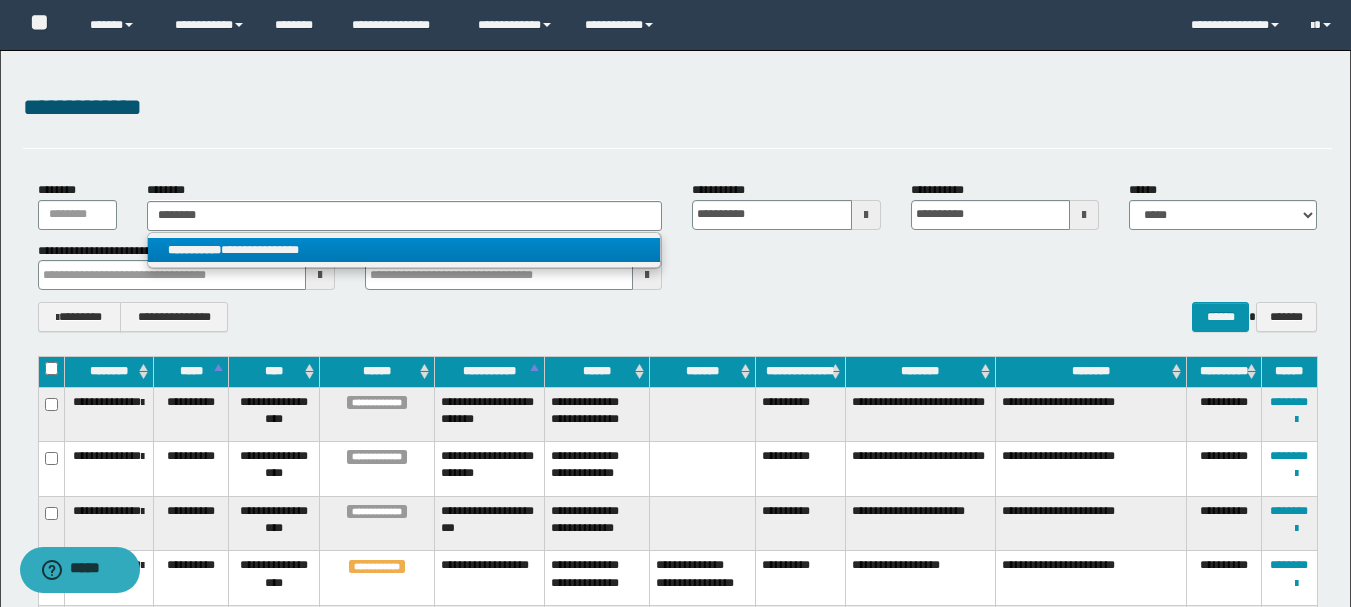 click on "**********" at bounding box center [404, 250] 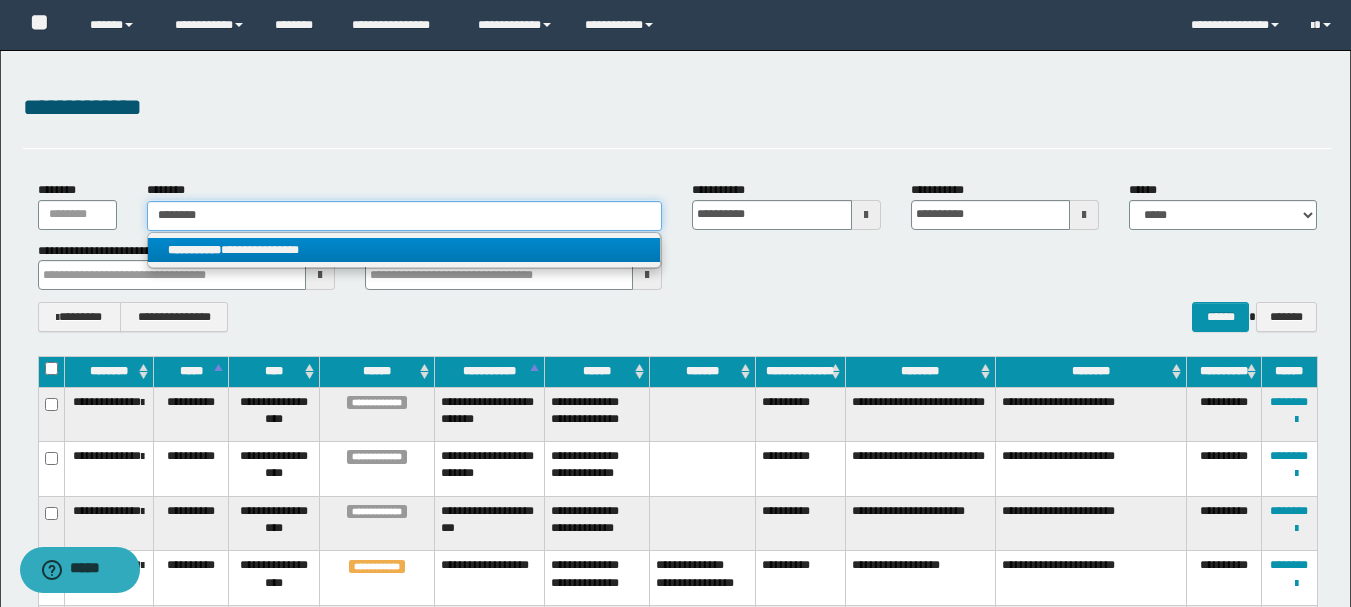 type 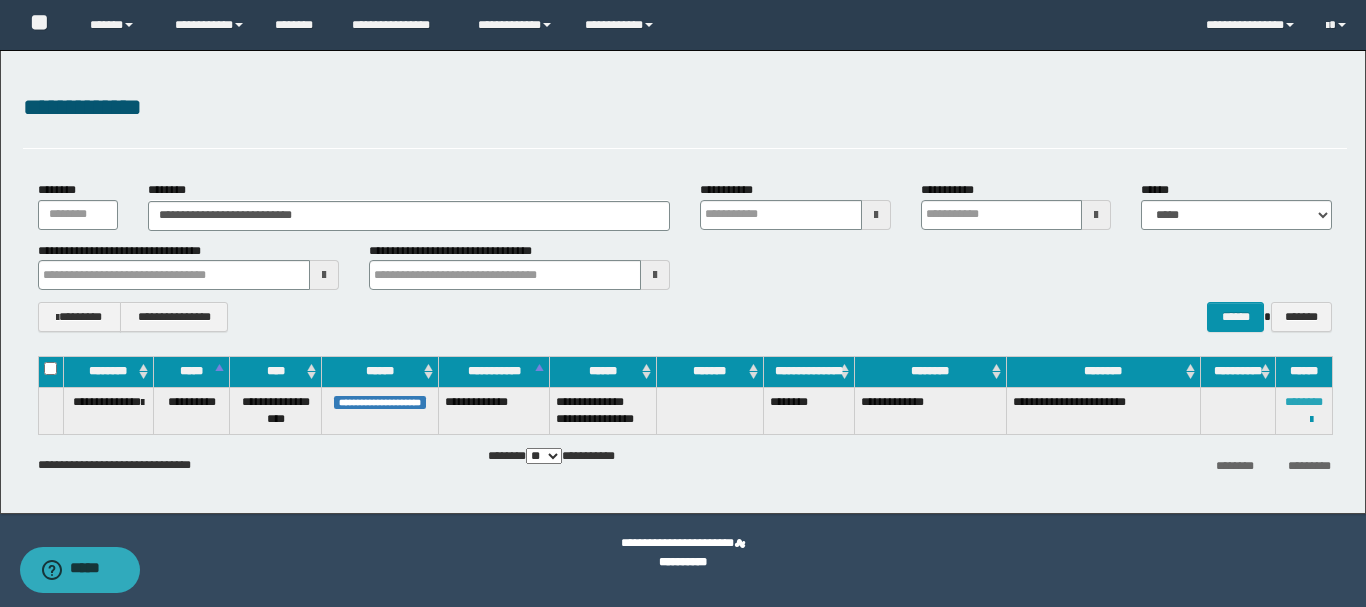 click on "********" at bounding box center (1304, 402) 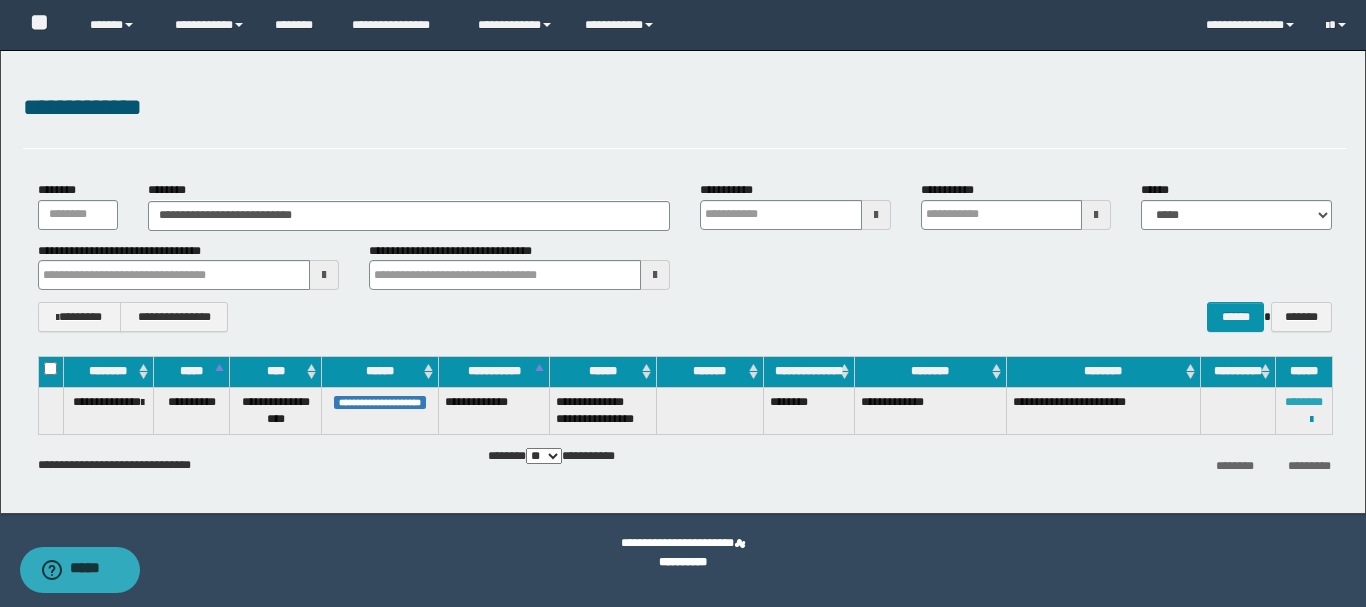 type 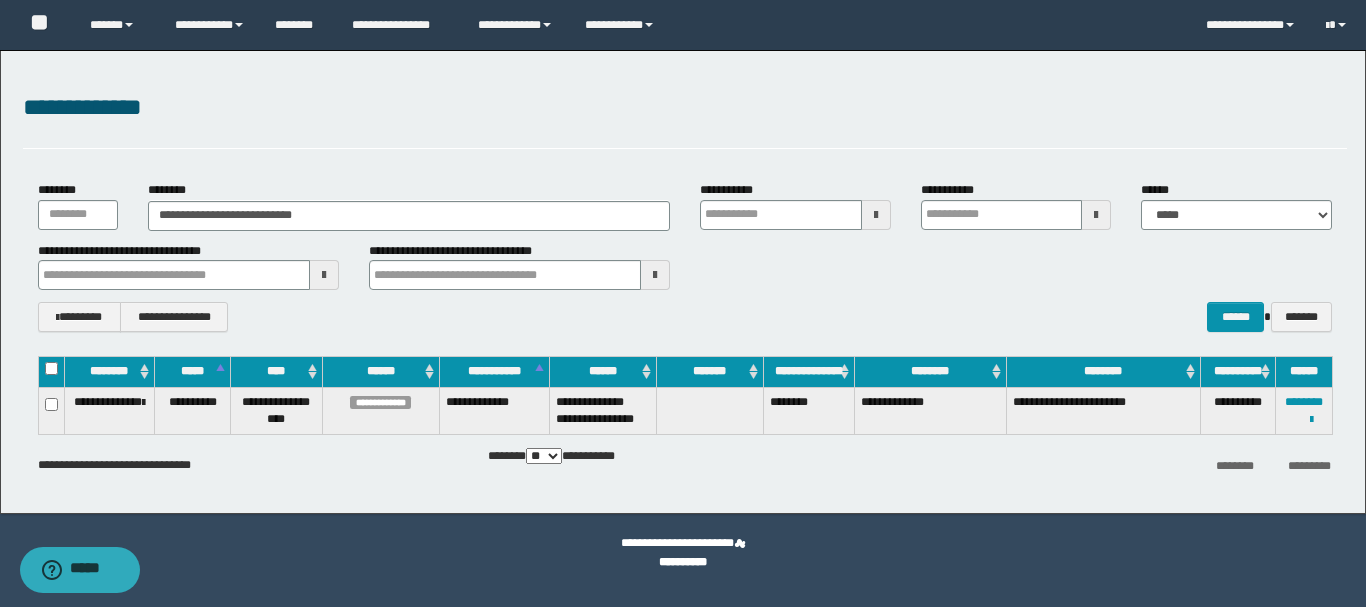 type 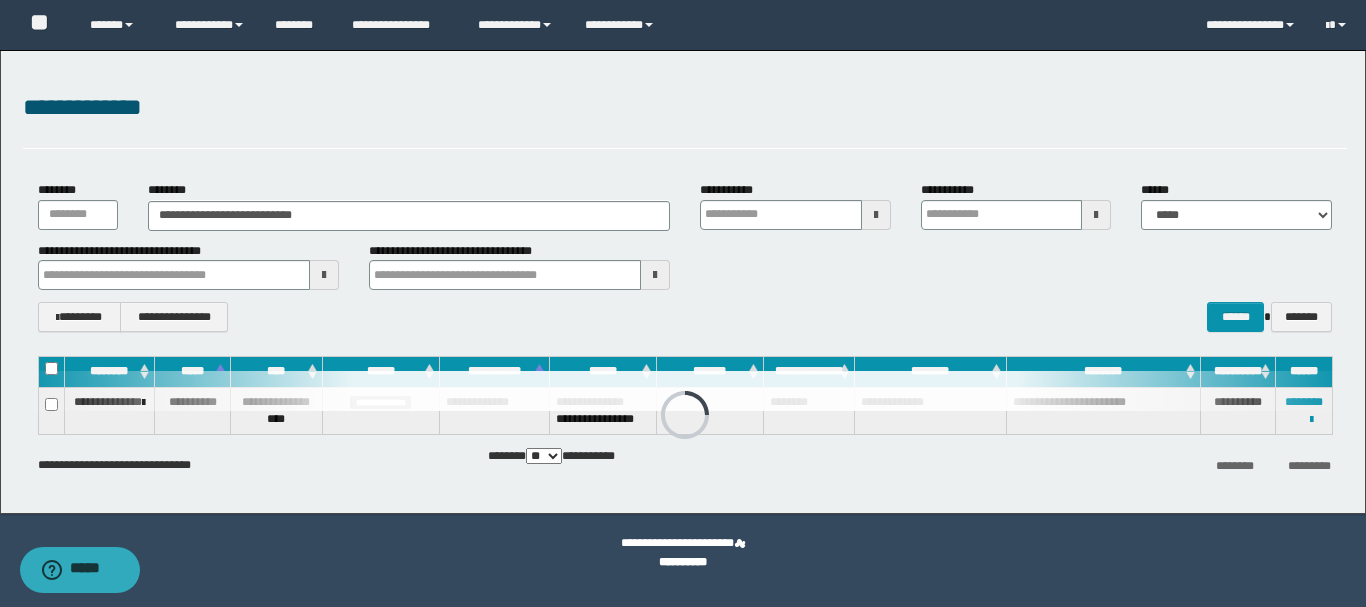 type 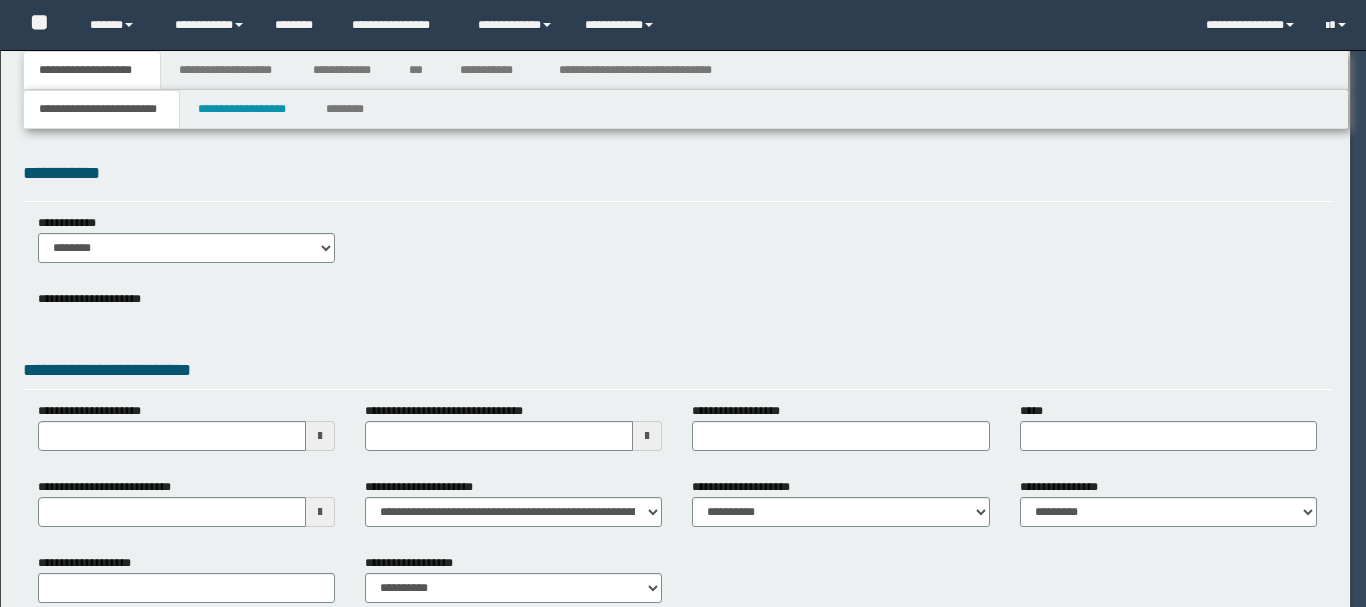 scroll, scrollTop: 0, scrollLeft: 0, axis: both 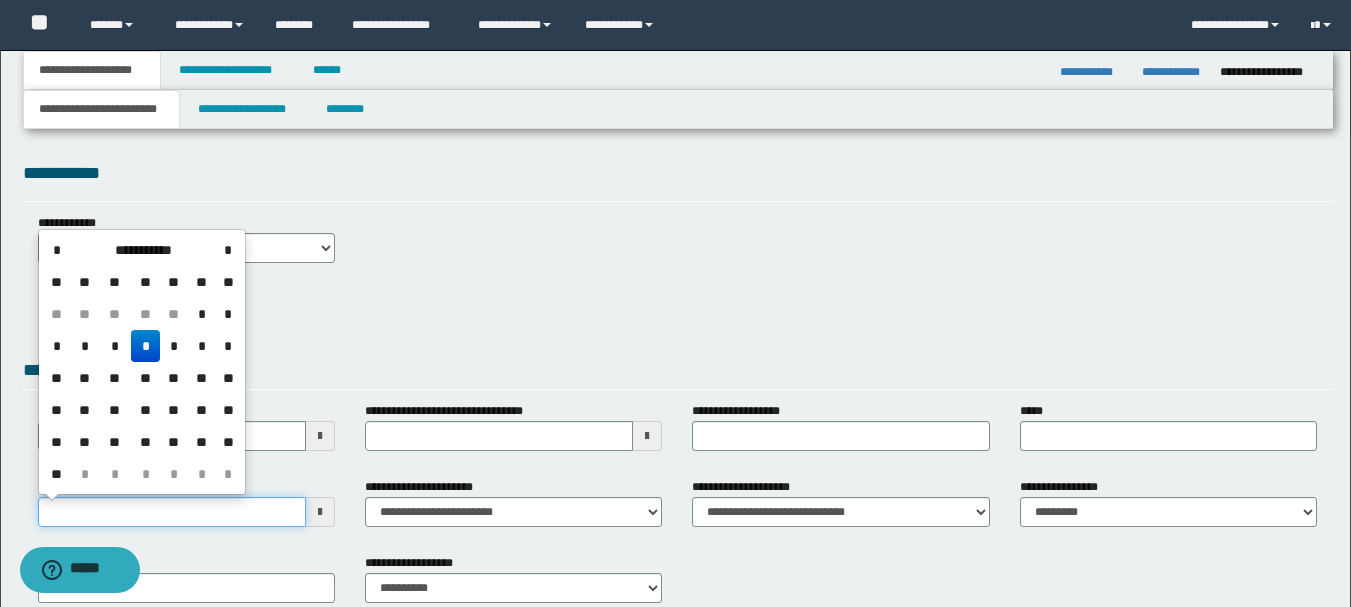 click on "**********" at bounding box center (172, 512) 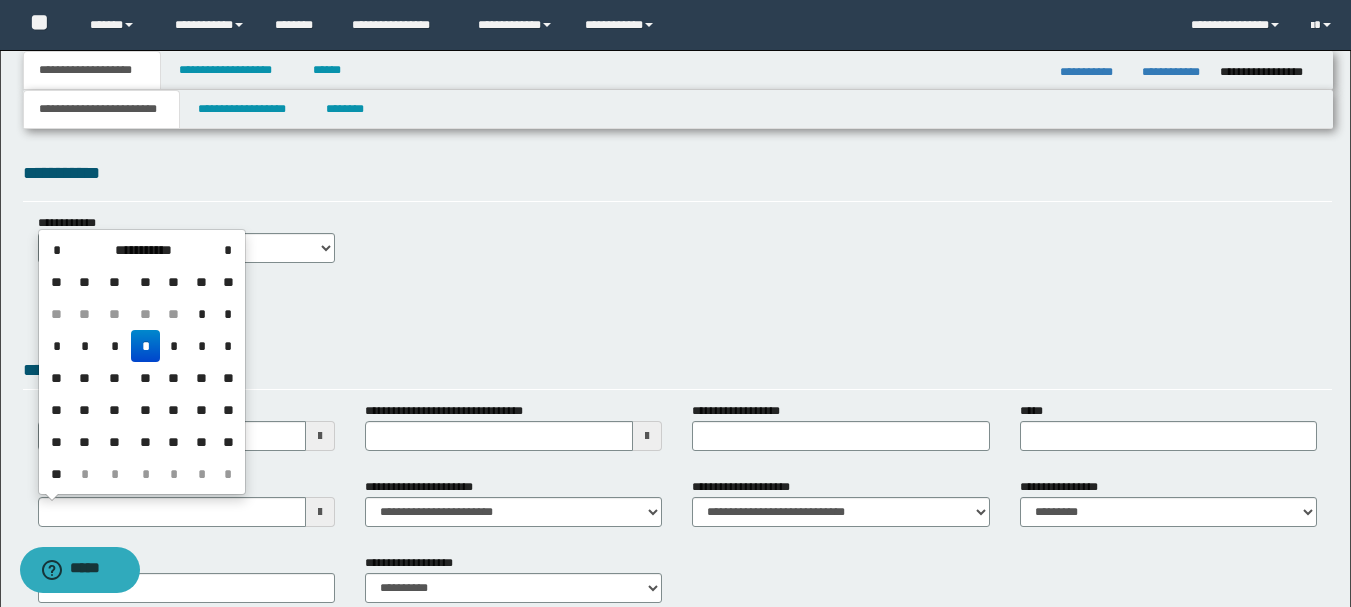 click on "*" at bounding box center [145, 346] 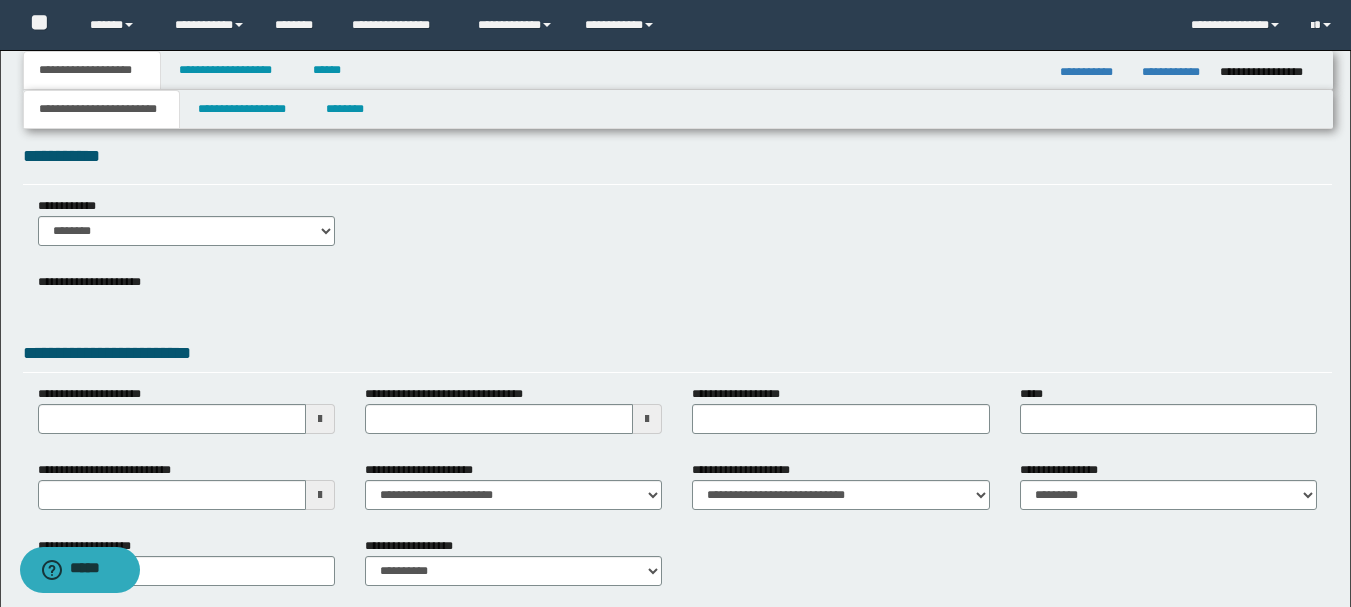 scroll, scrollTop: 0, scrollLeft: 0, axis: both 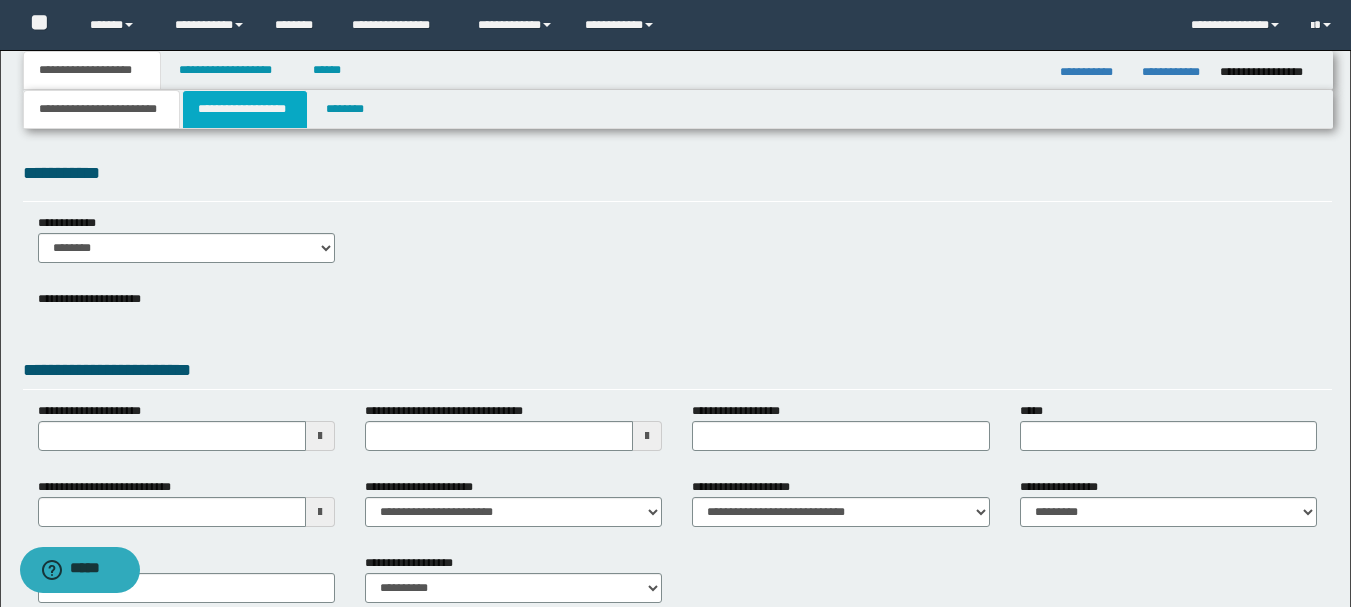 click on "**********" at bounding box center (245, 109) 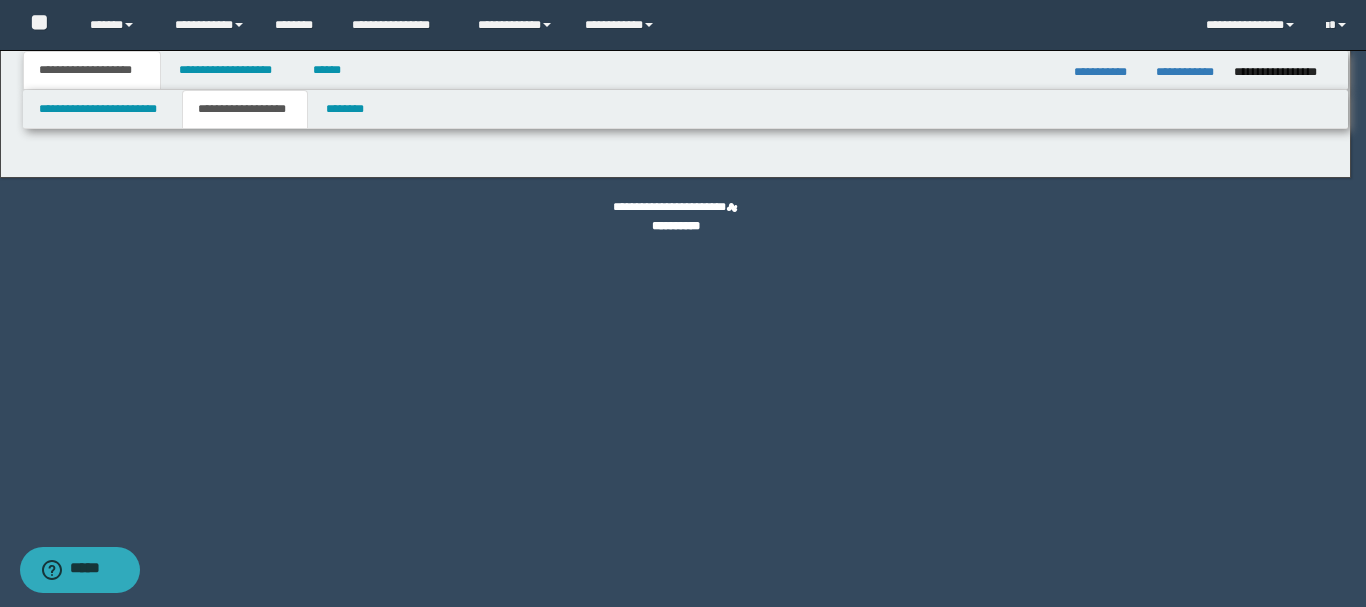 type on "********" 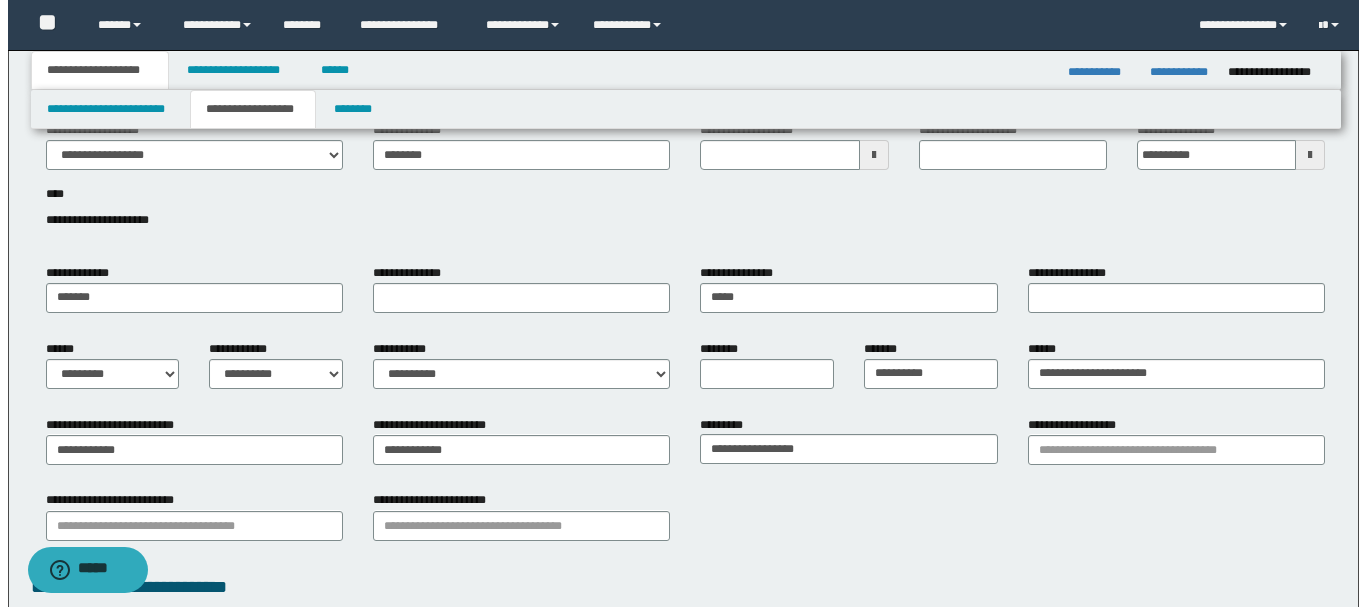 scroll, scrollTop: 0, scrollLeft: 0, axis: both 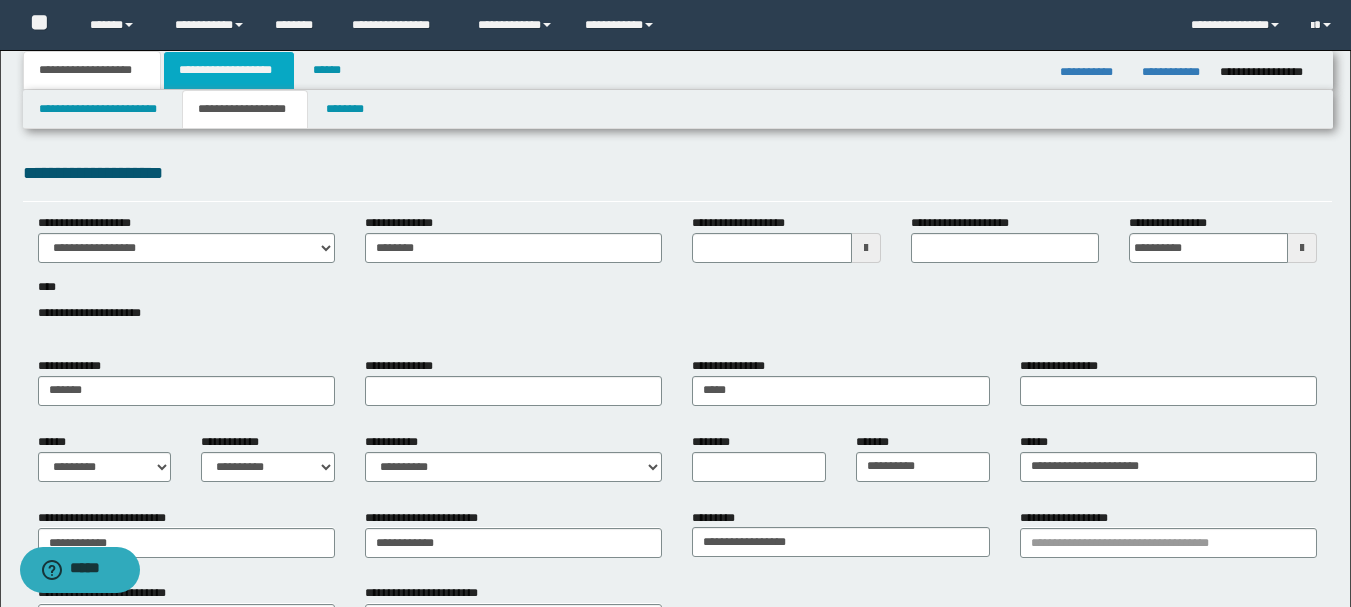 click on "**********" at bounding box center (229, 70) 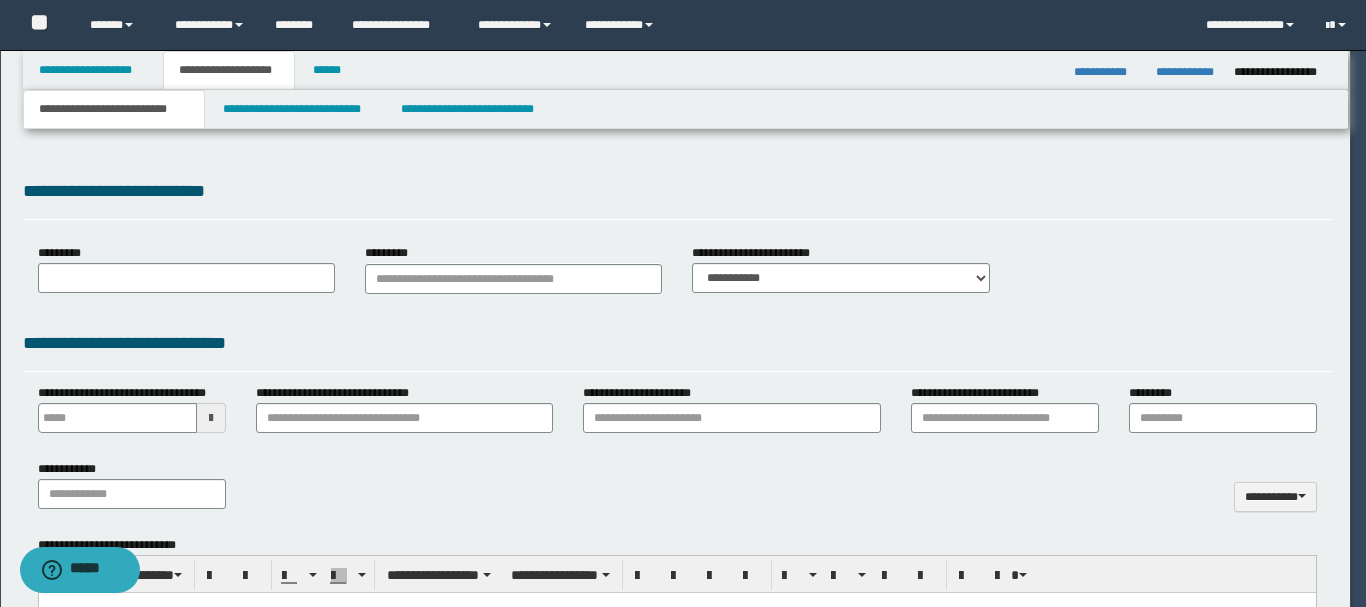 type on "**********" 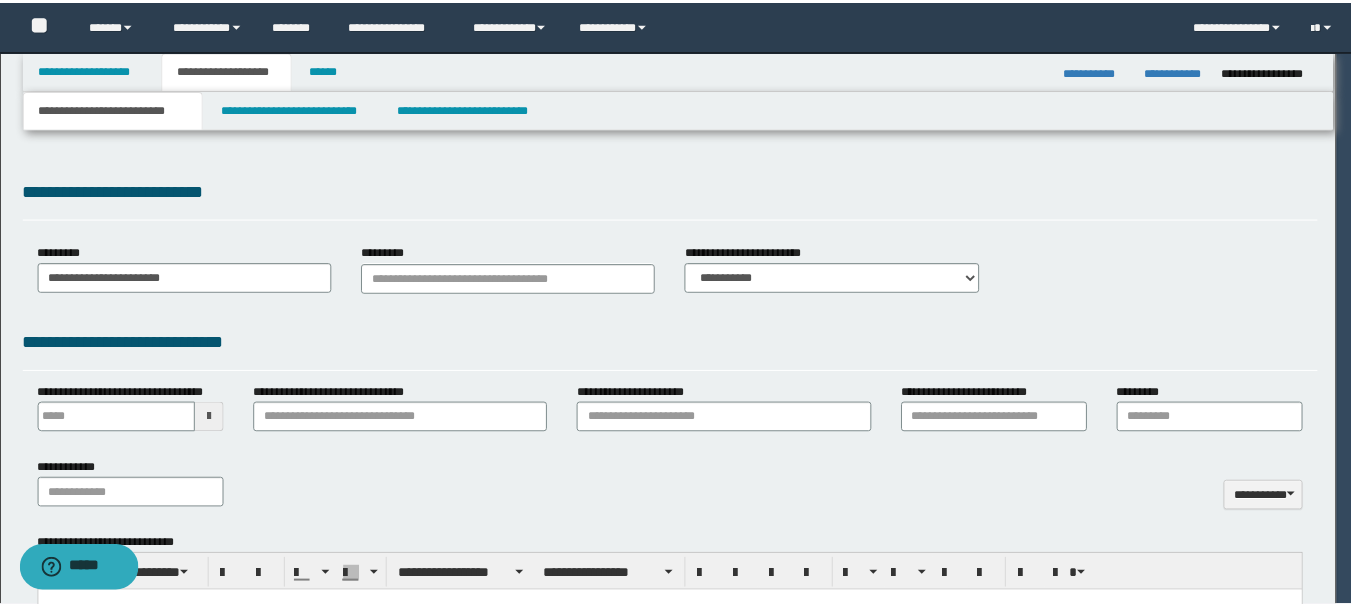 scroll, scrollTop: 0, scrollLeft: 0, axis: both 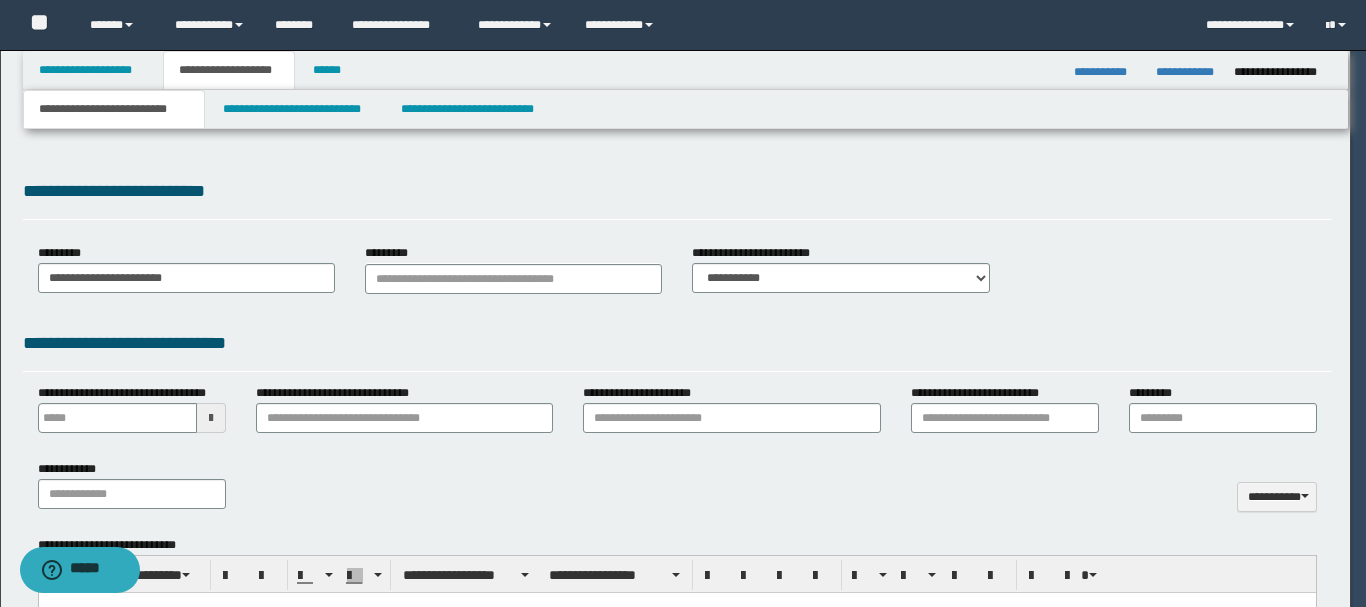 type 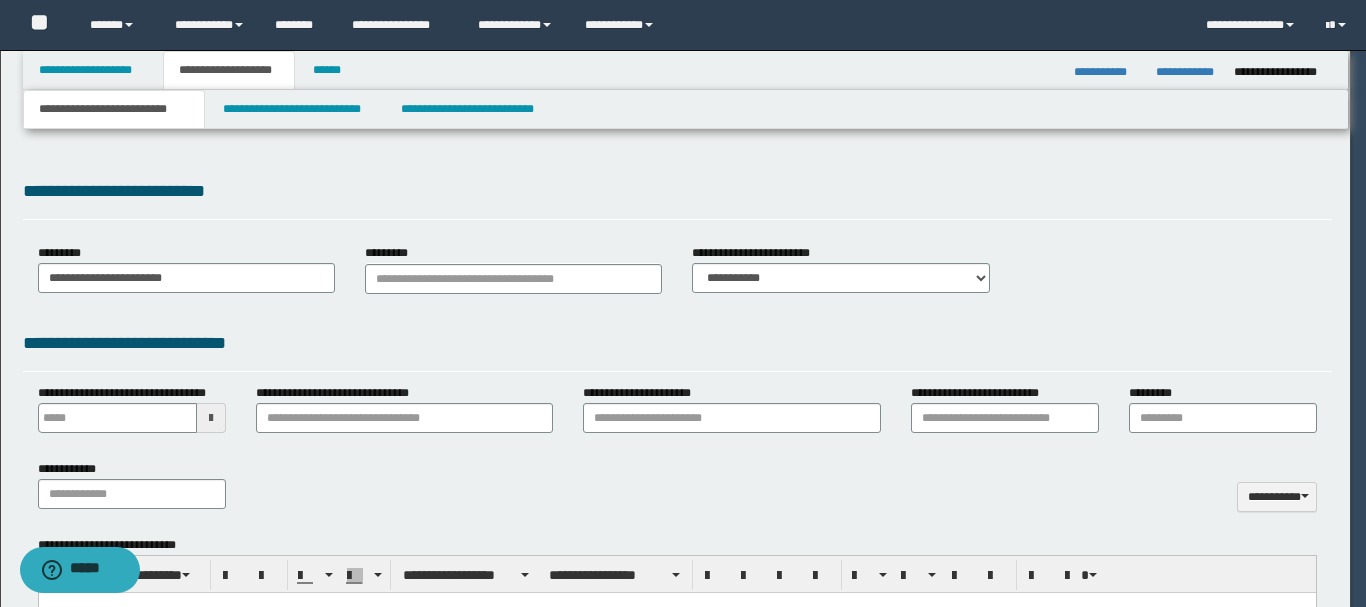 type on "*" 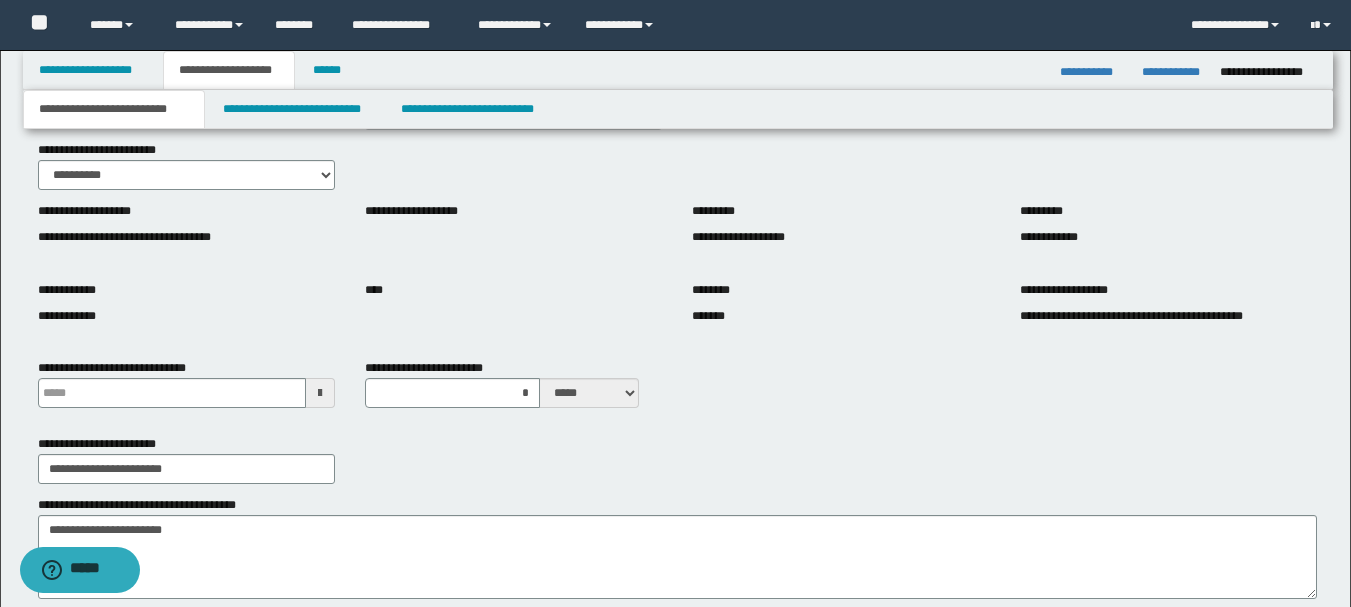 scroll, scrollTop: 300, scrollLeft: 0, axis: vertical 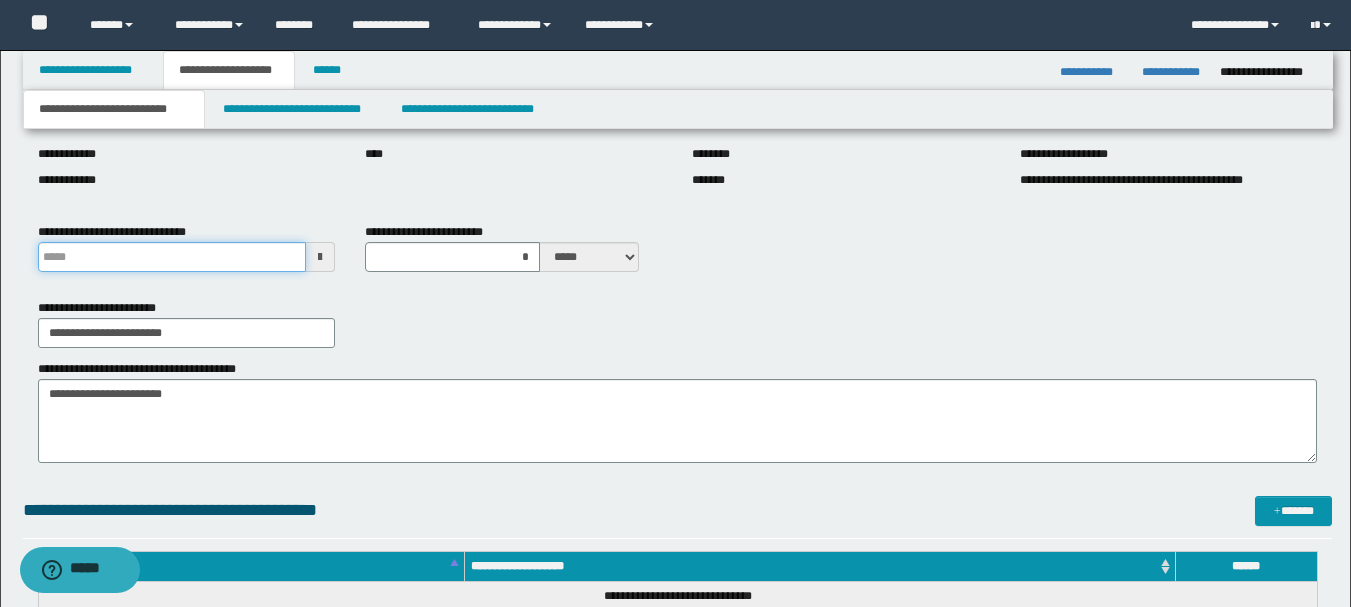 click on "**********" at bounding box center (172, 257) 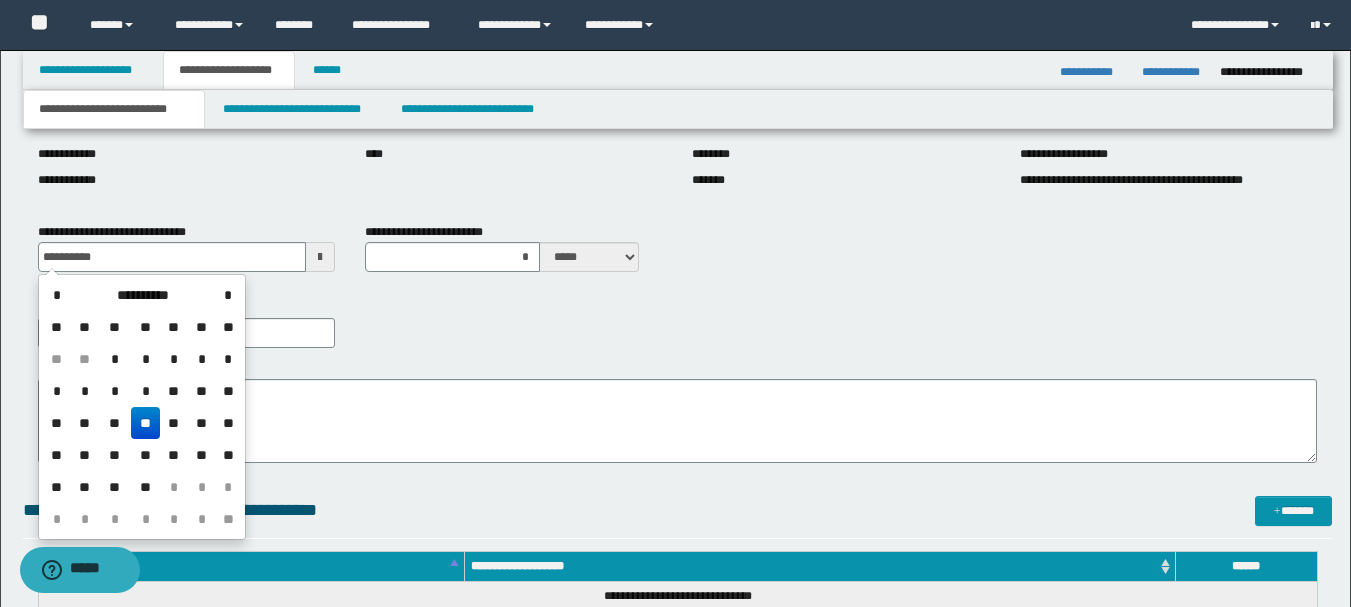 click on "**" at bounding box center [145, 423] 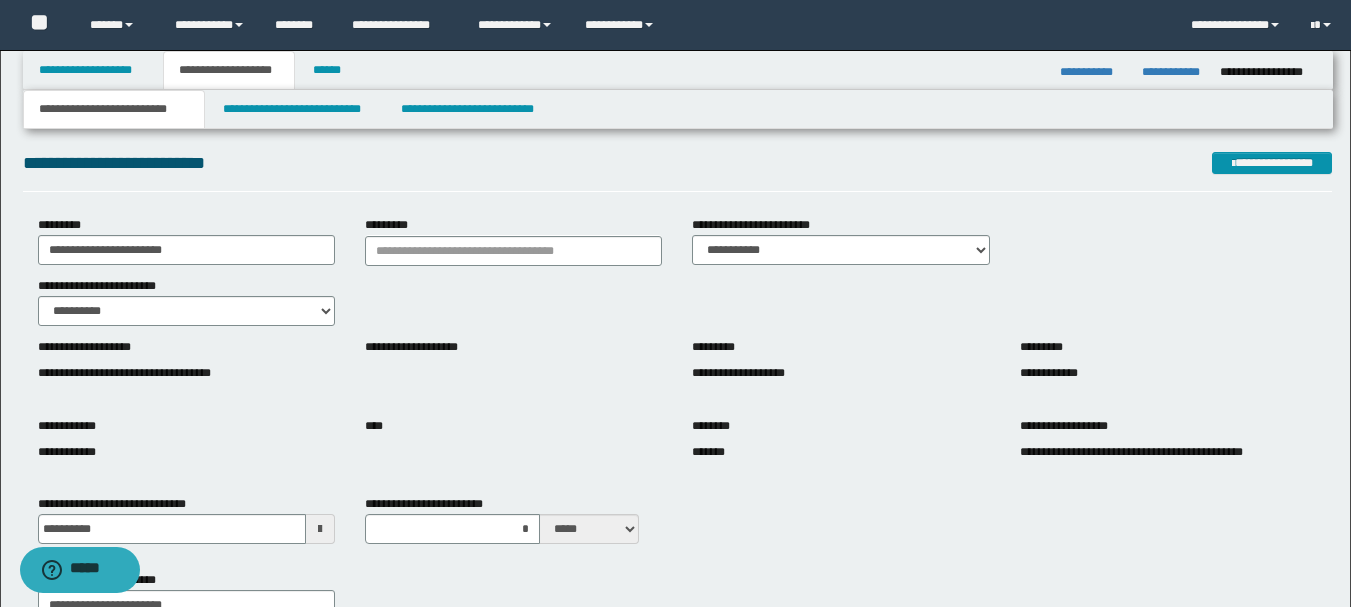 scroll, scrollTop: 0, scrollLeft: 0, axis: both 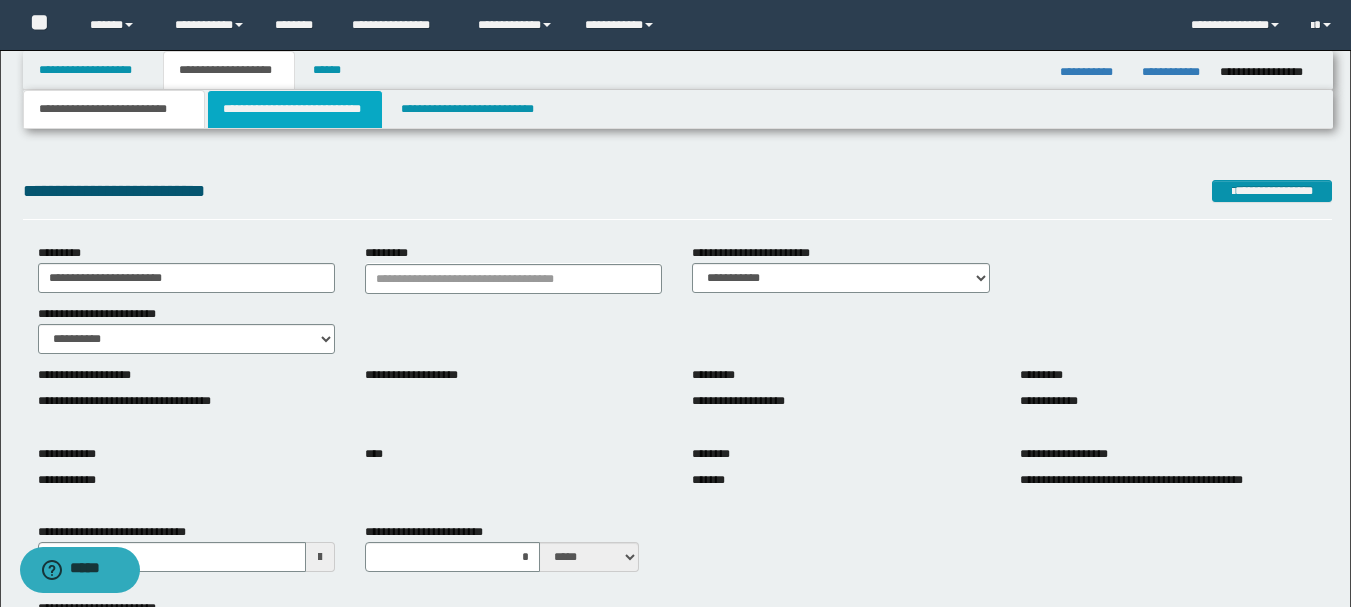 click on "**********" at bounding box center [295, 109] 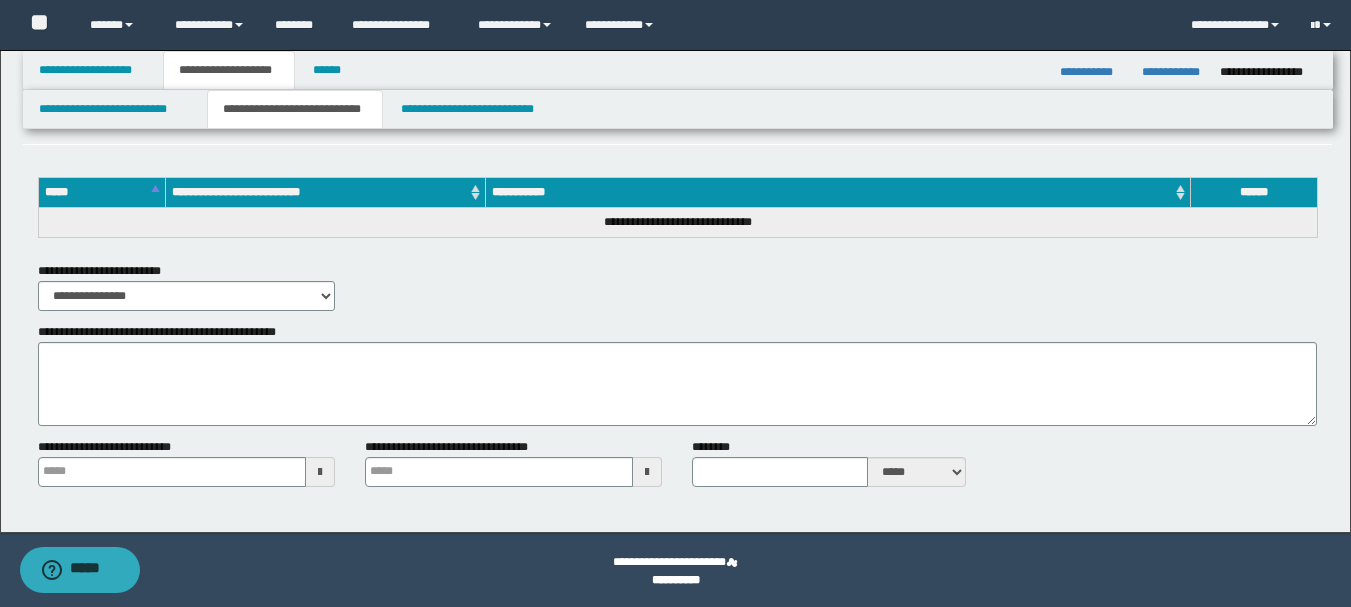 scroll, scrollTop: 630, scrollLeft: 0, axis: vertical 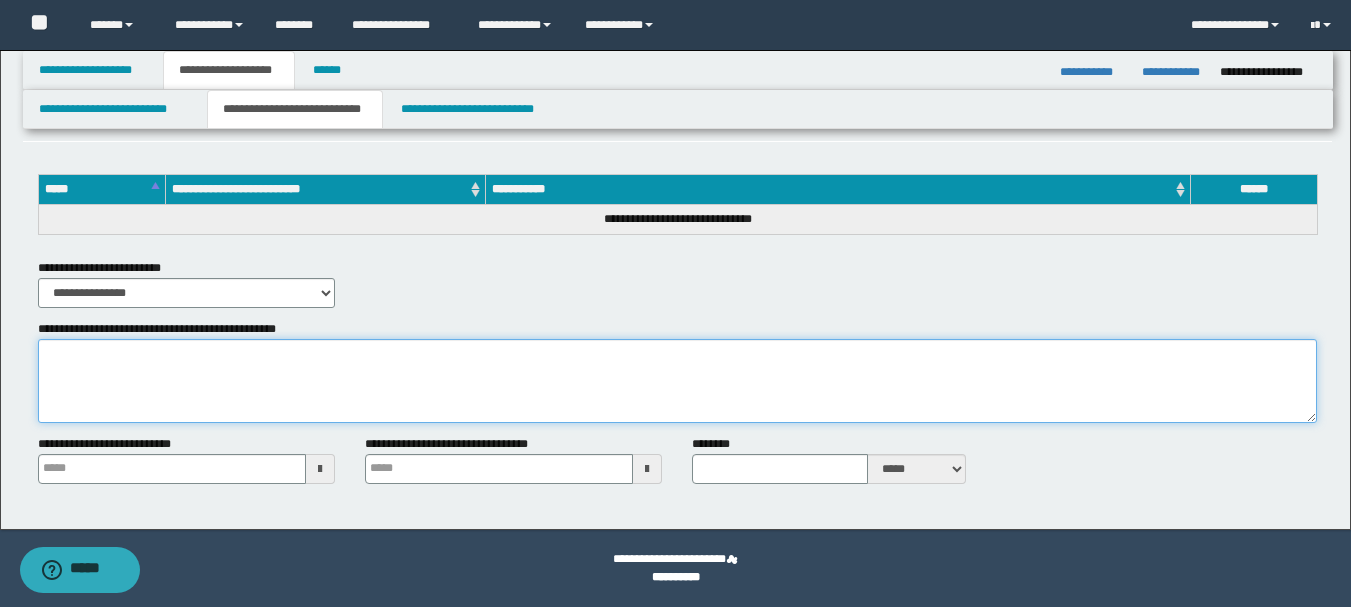 click on "**********" at bounding box center [677, 381] 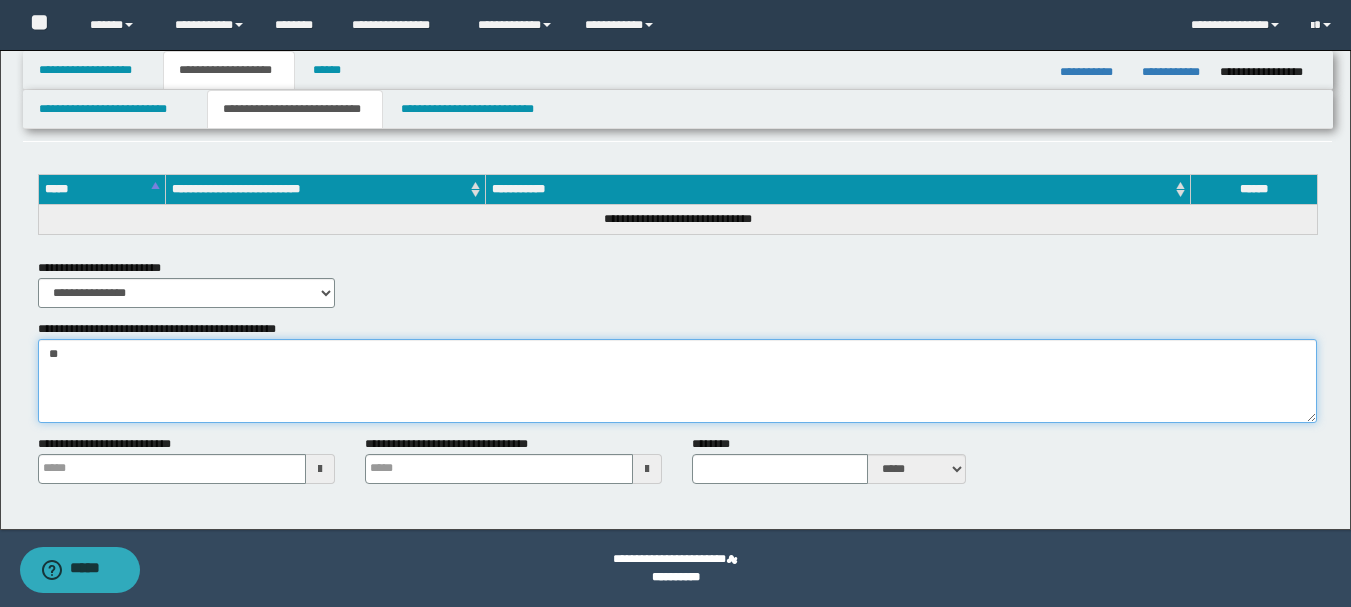 type on "*" 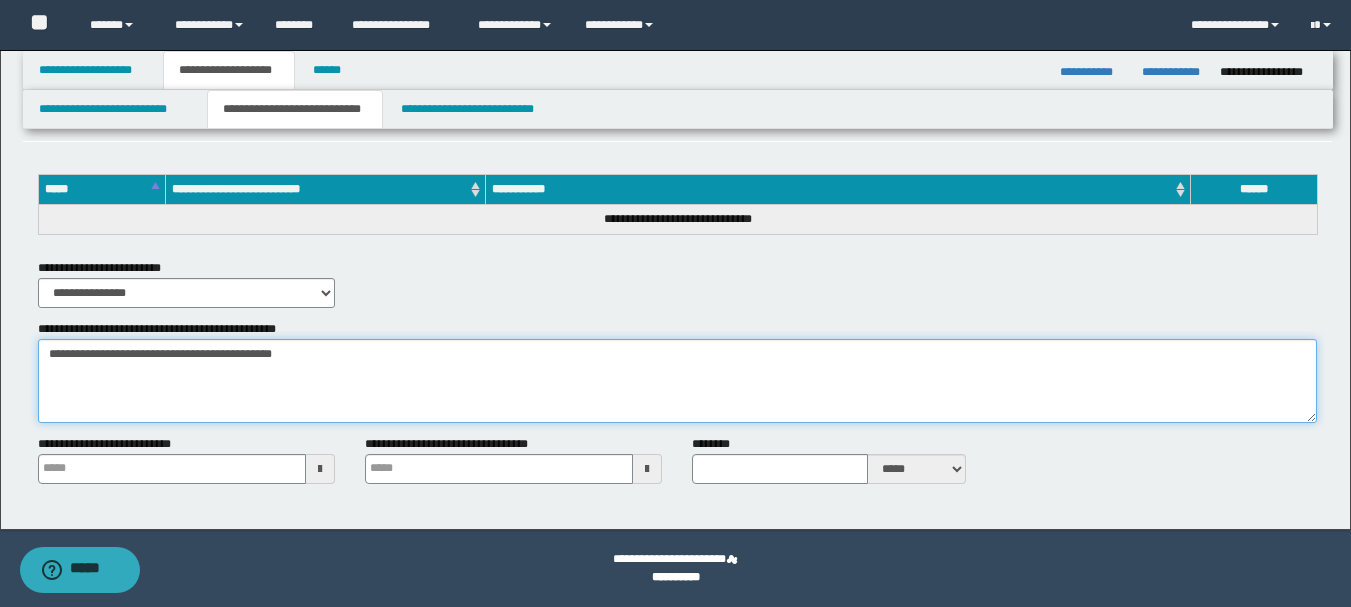 type on "**********" 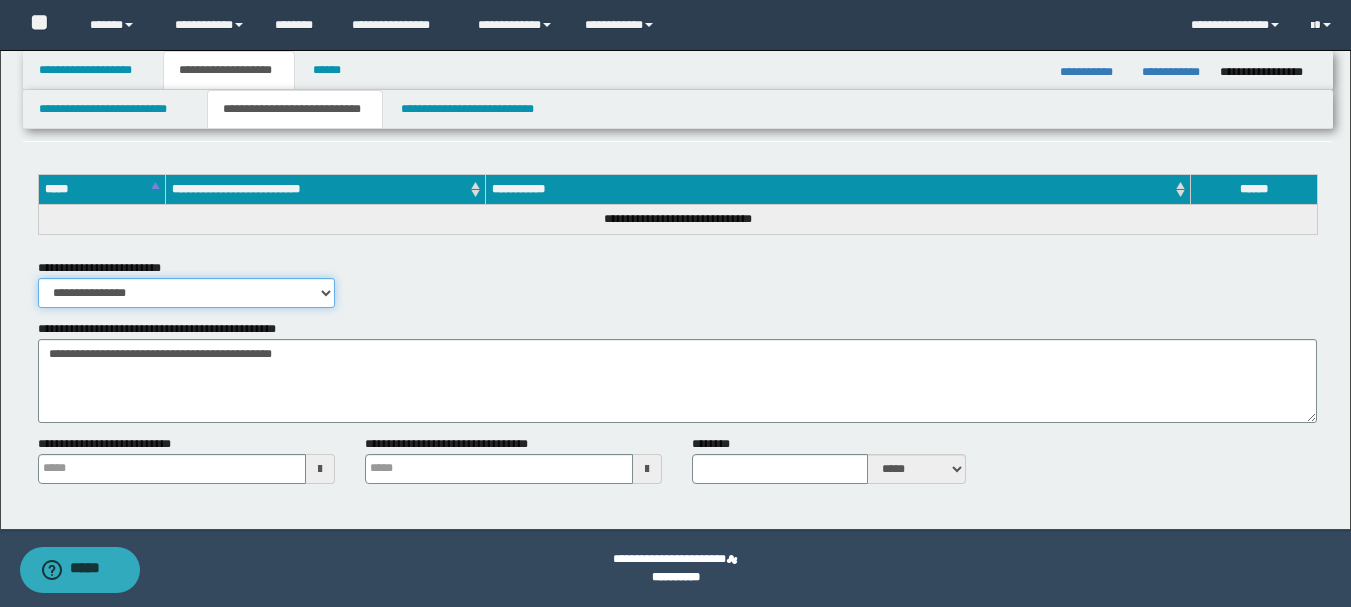 drag, startPoint x: 292, startPoint y: 298, endPoint x: 272, endPoint y: 302, distance: 20.396078 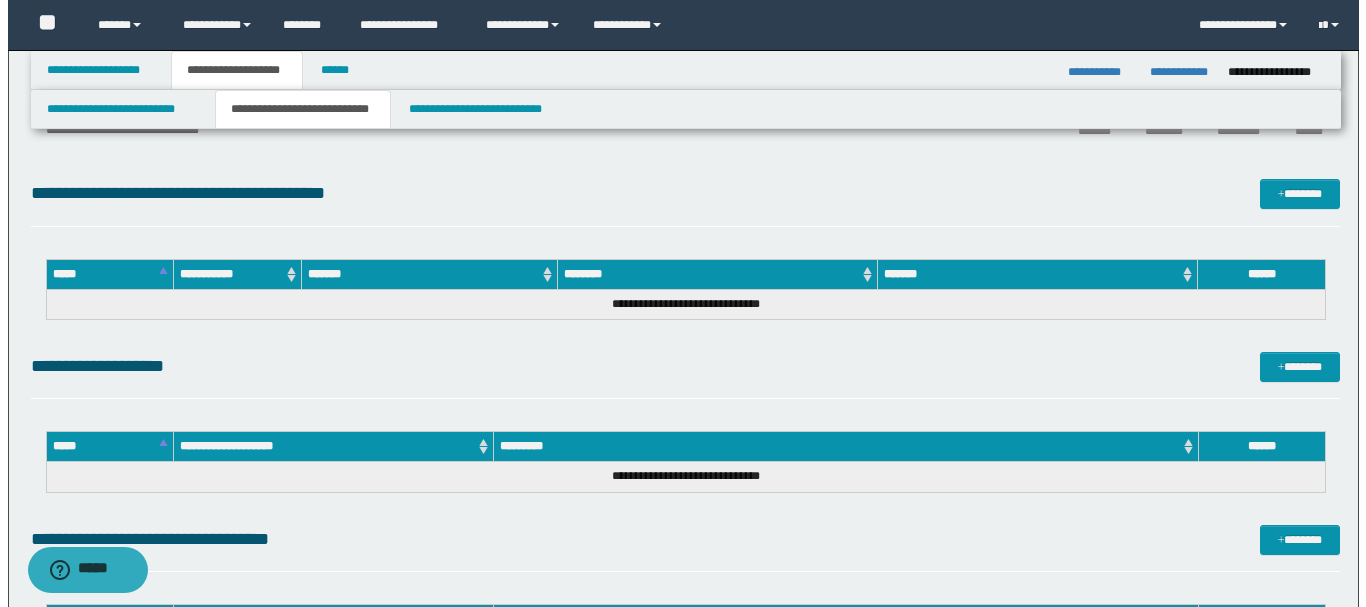 scroll, scrollTop: 300, scrollLeft: 0, axis: vertical 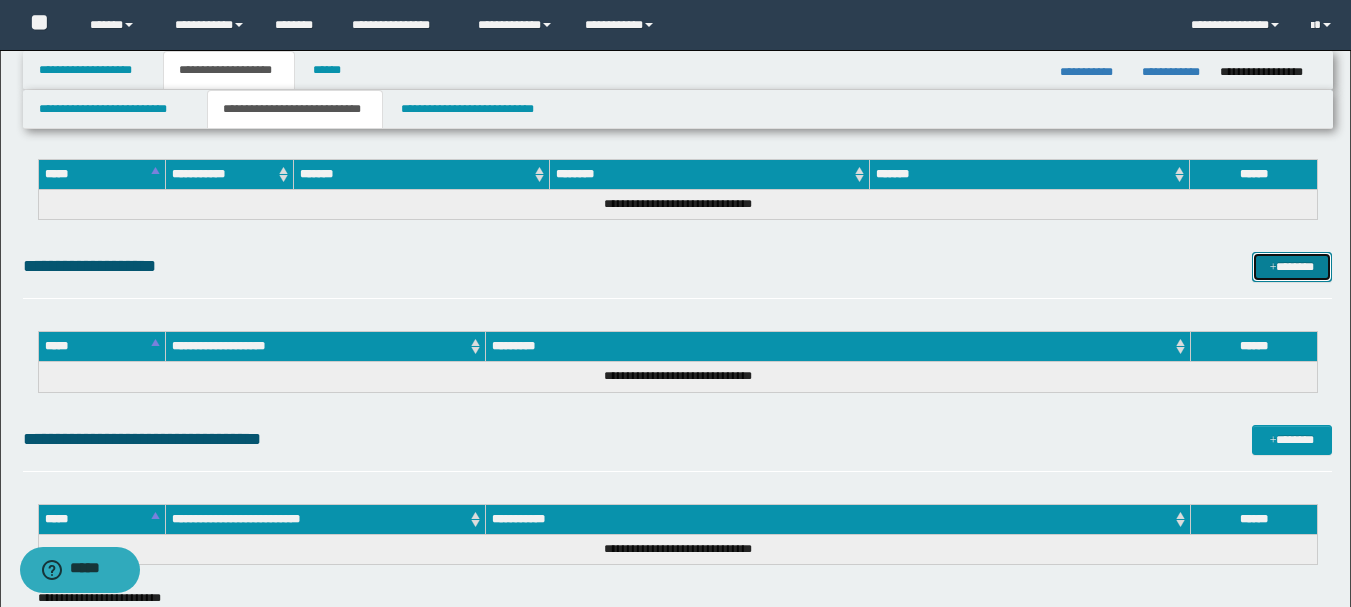 click on "*******" at bounding box center (1292, 267) 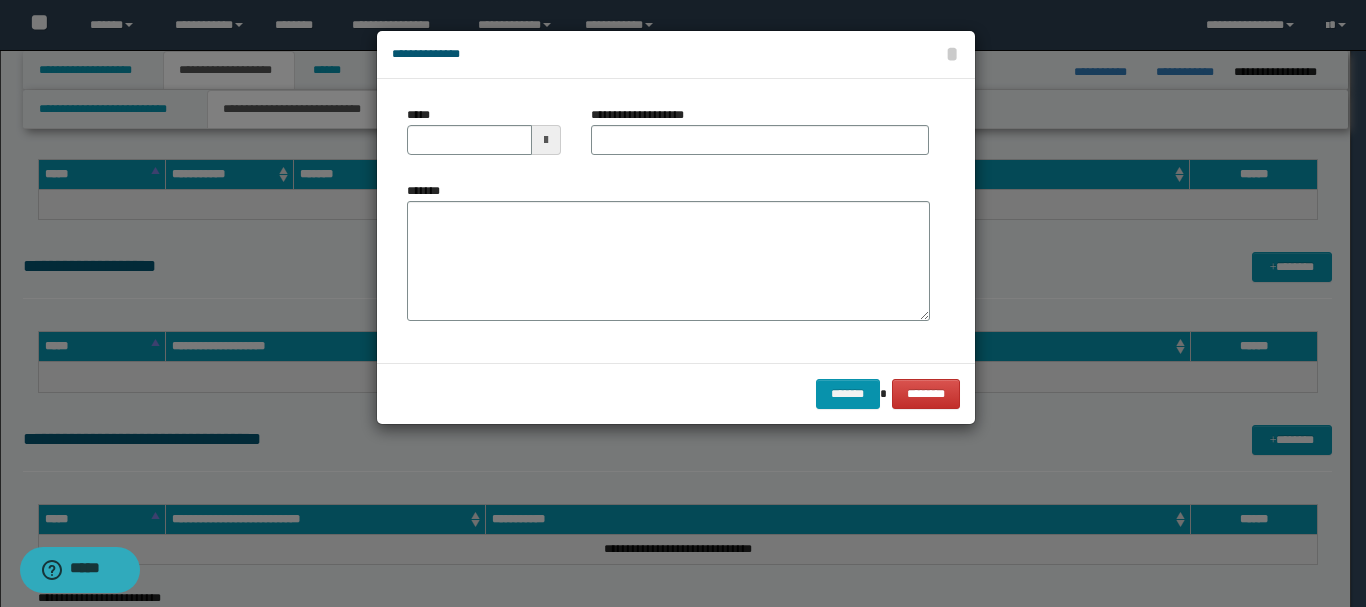 type 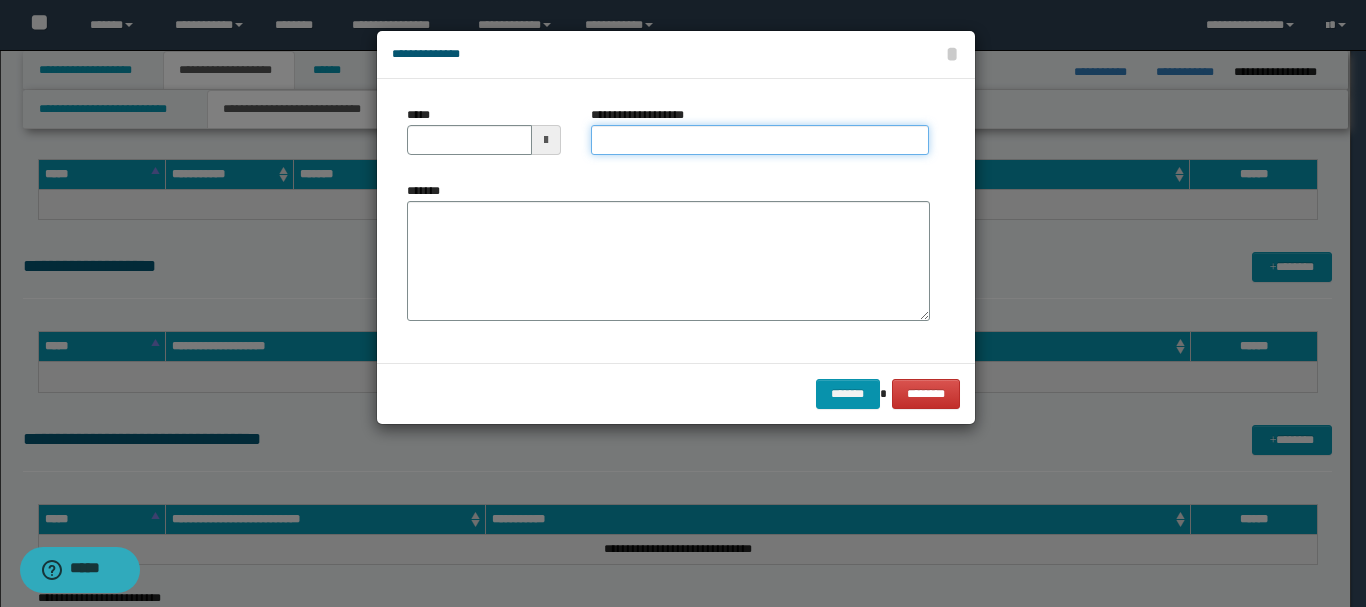 click on "**********" at bounding box center [760, 140] 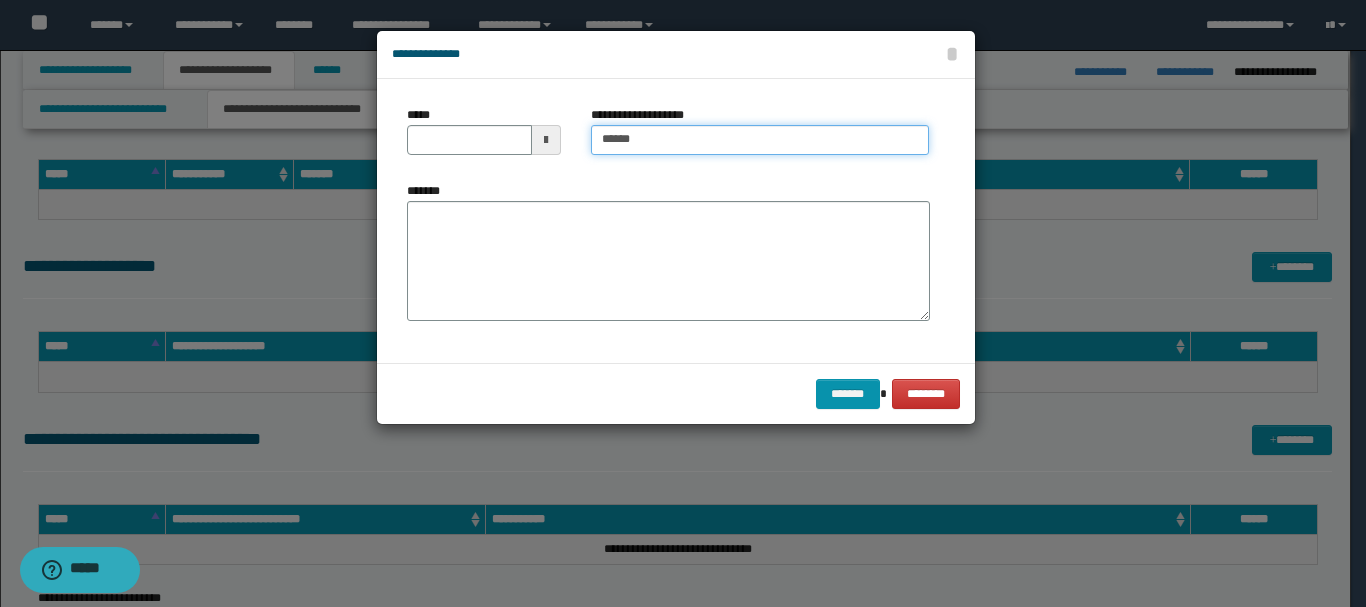 click on "******" at bounding box center (760, 140) 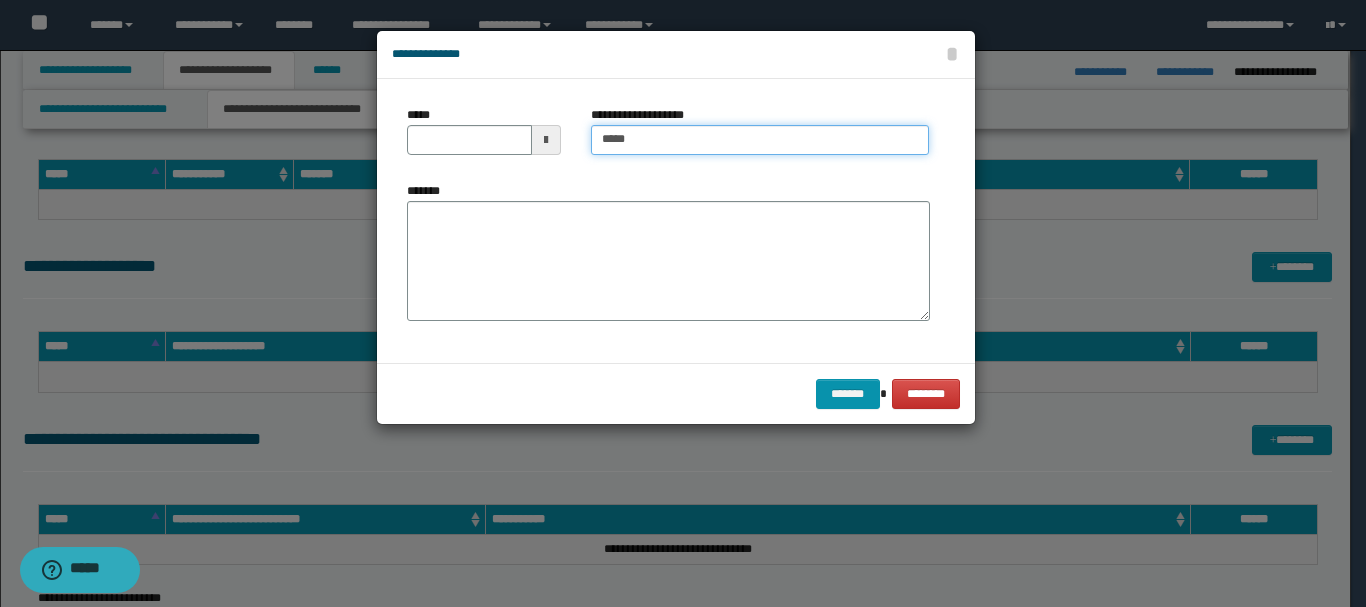 type 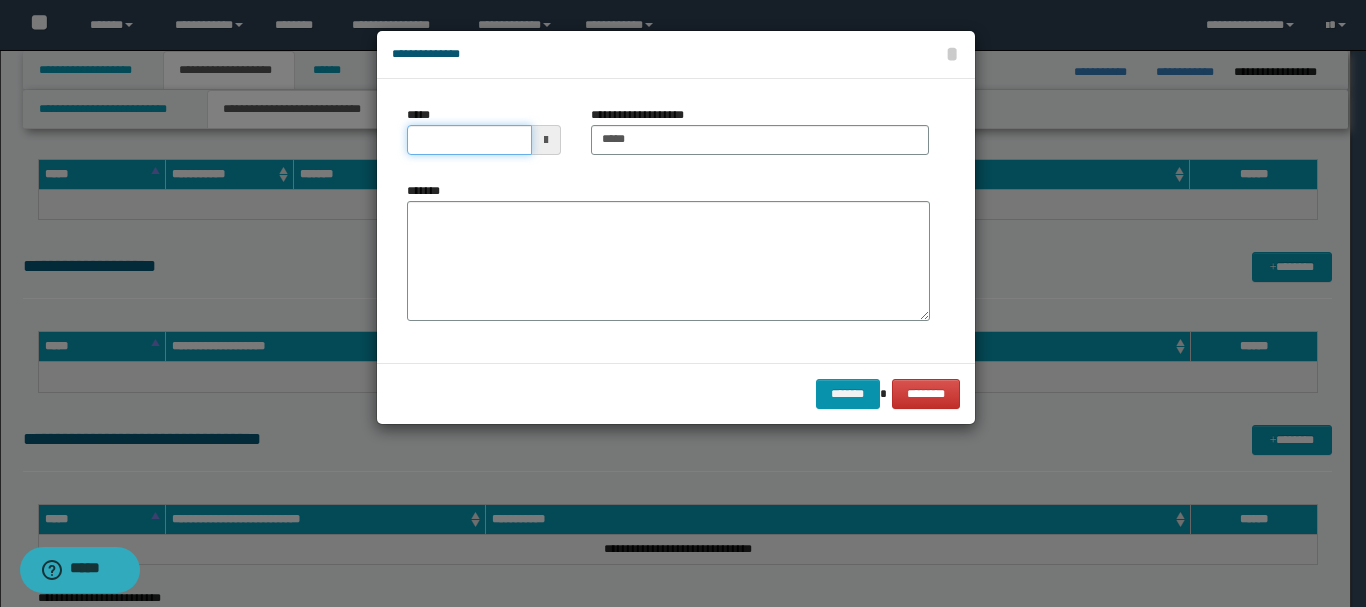 click on "*****" at bounding box center (469, 140) 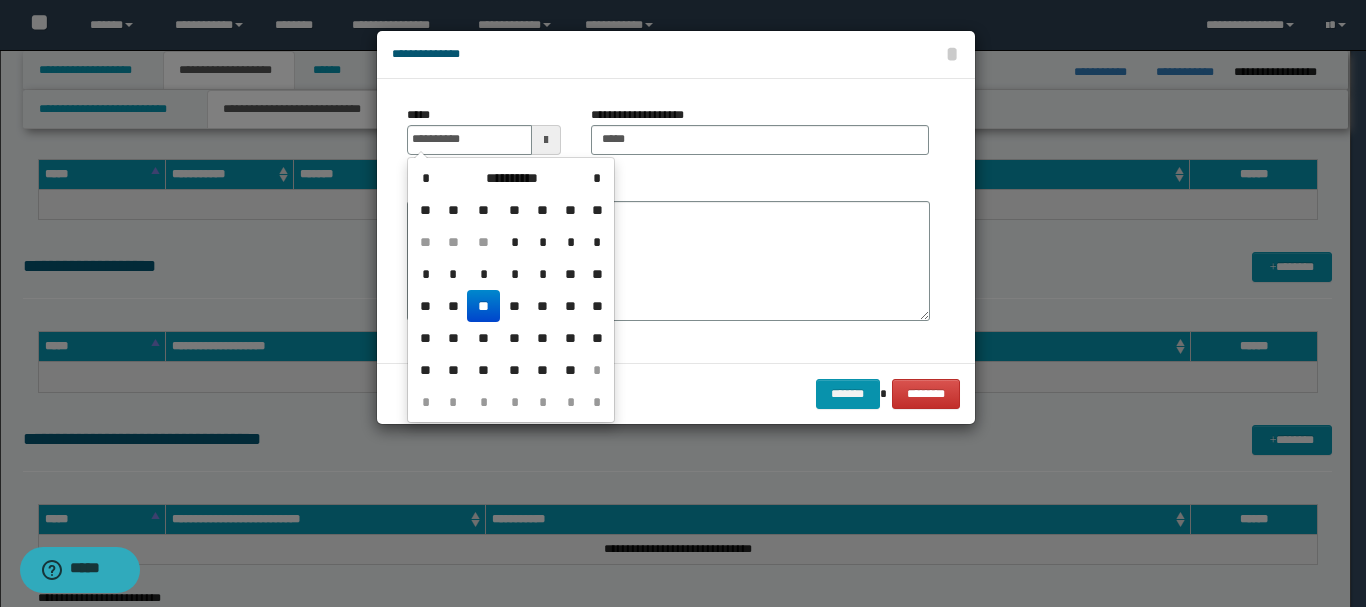click on "**" at bounding box center [483, 306] 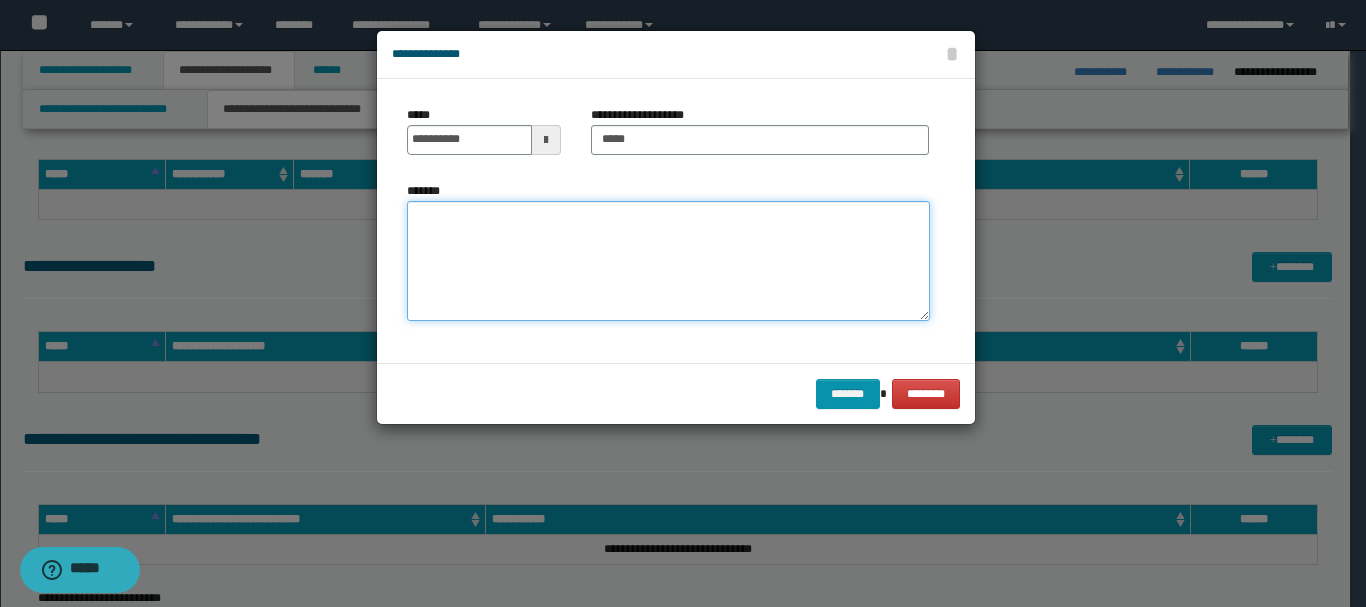 click on "*******" at bounding box center [668, 261] 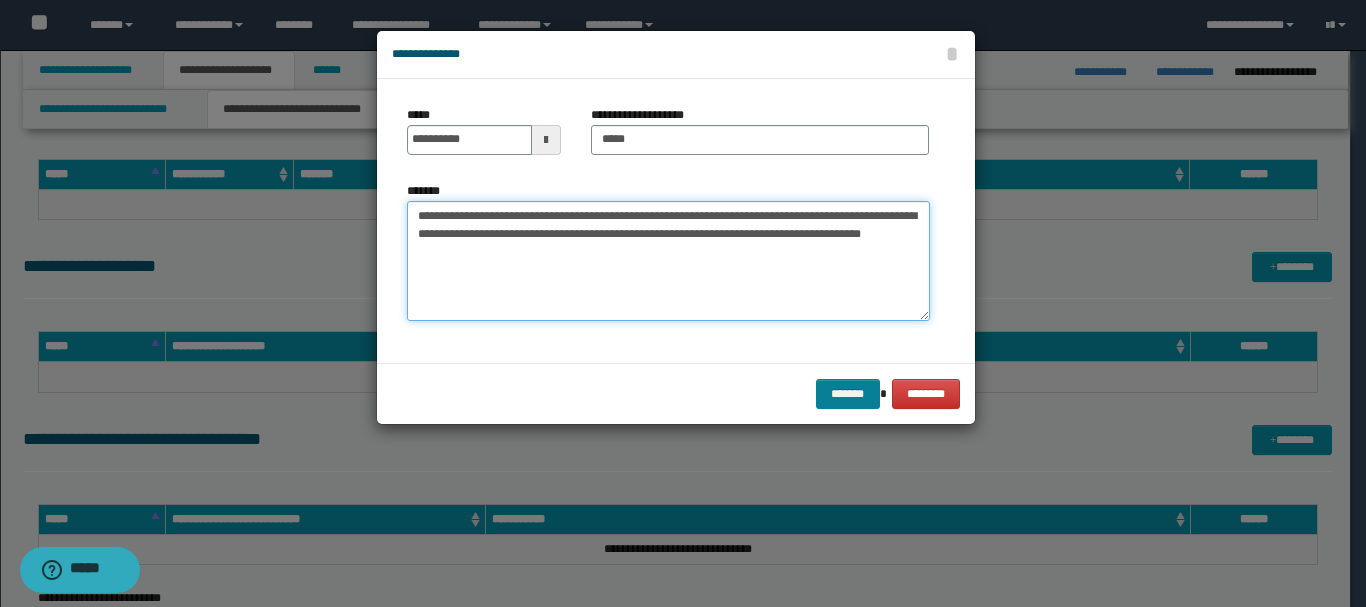 type on "**********" 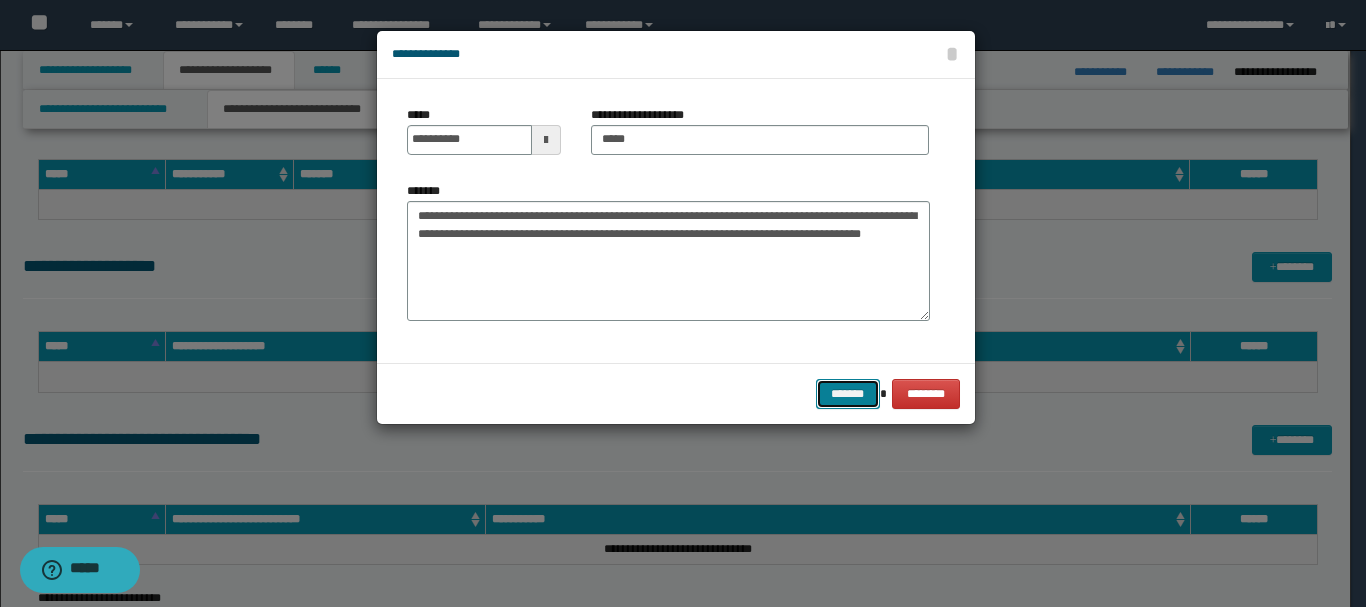 click on "*******" at bounding box center [848, 394] 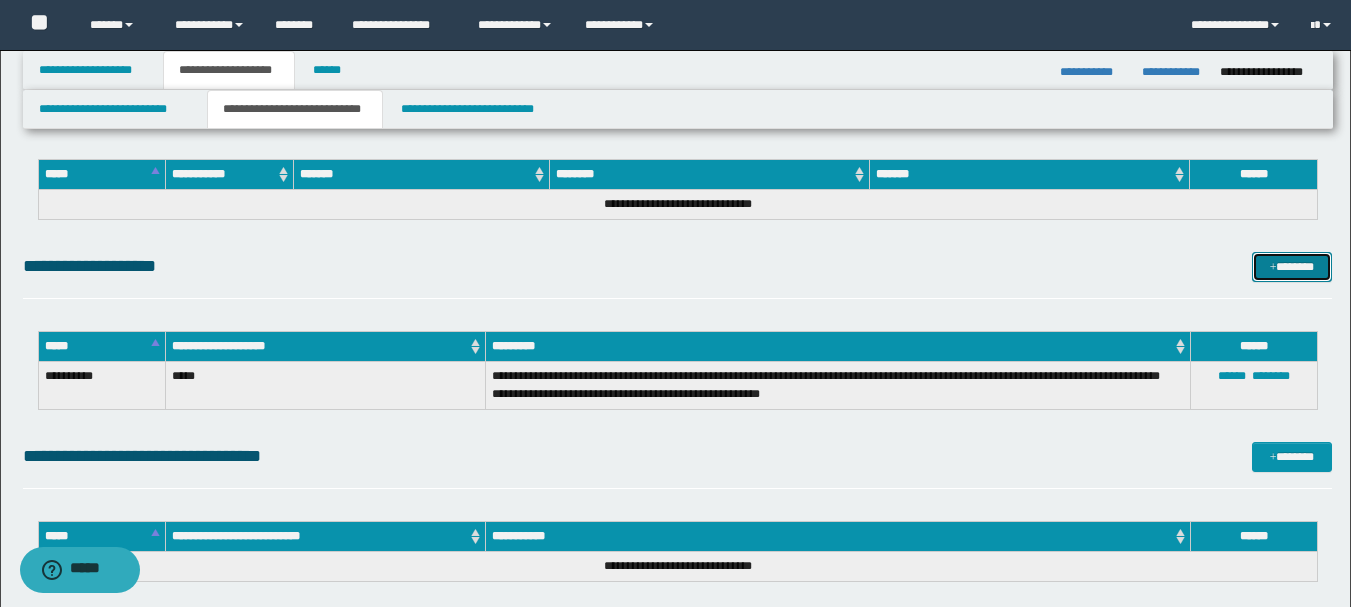 click at bounding box center (1273, 268) 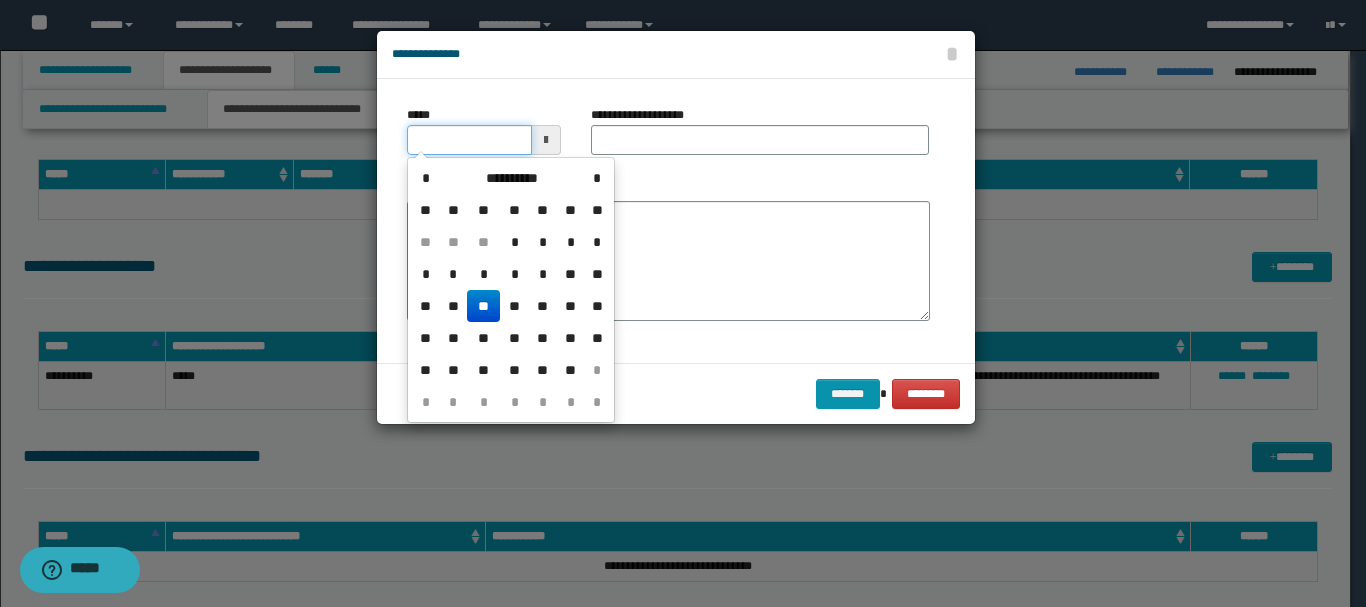 click on "*****" at bounding box center [469, 140] 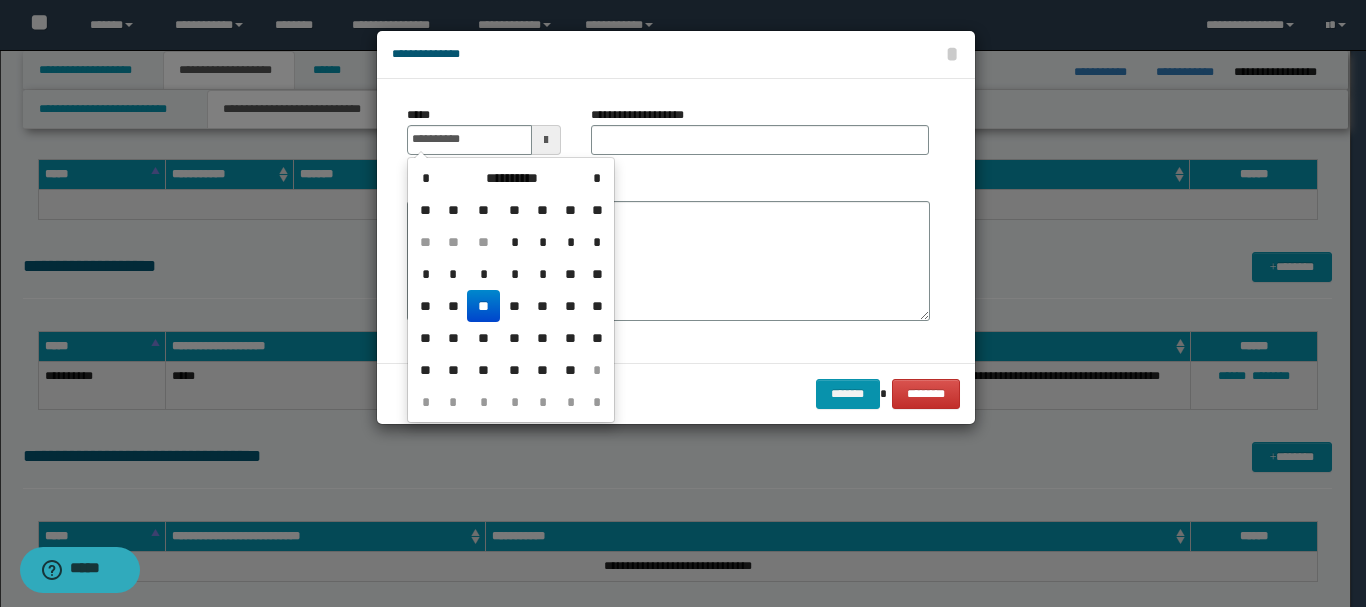 click on "**" at bounding box center [483, 306] 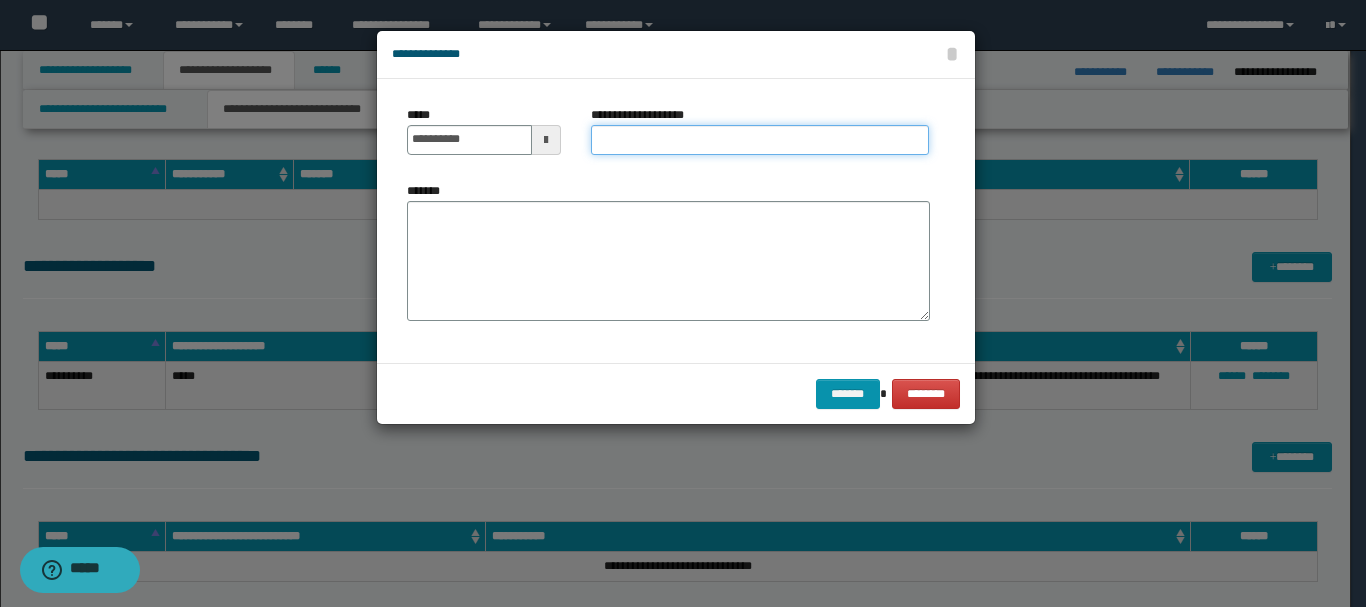 click on "**********" at bounding box center [760, 140] 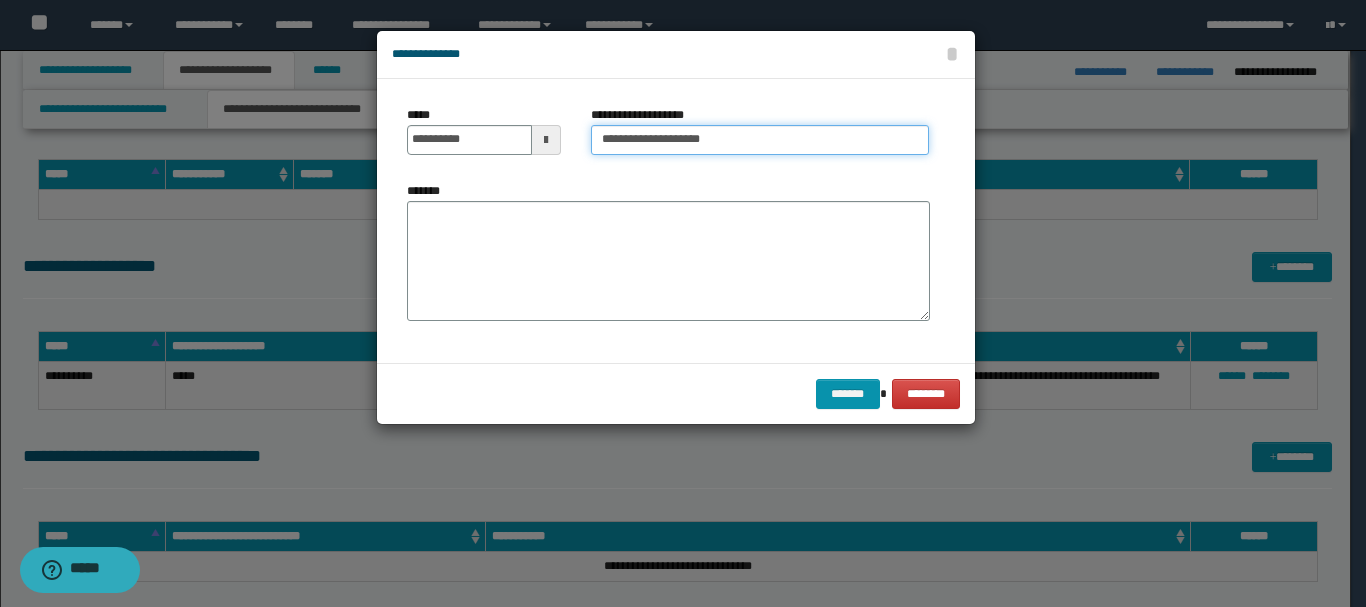 paste on "**********" 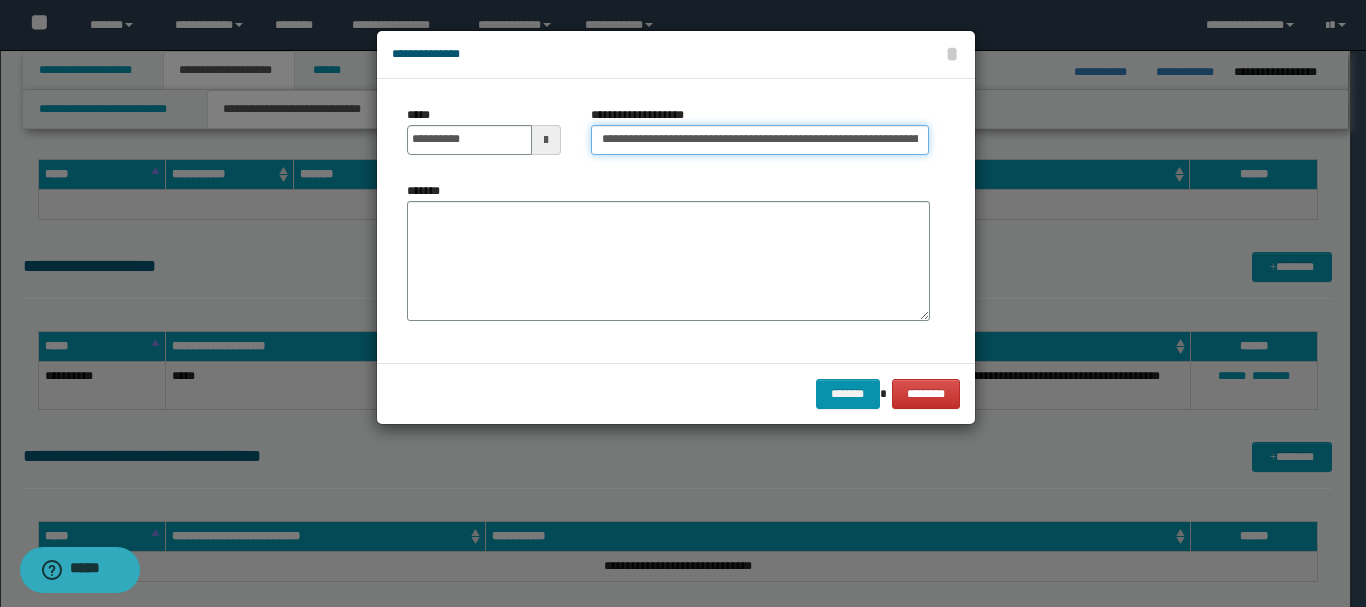 scroll, scrollTop: 0, scrollLeft: 1000, axis: horizontal 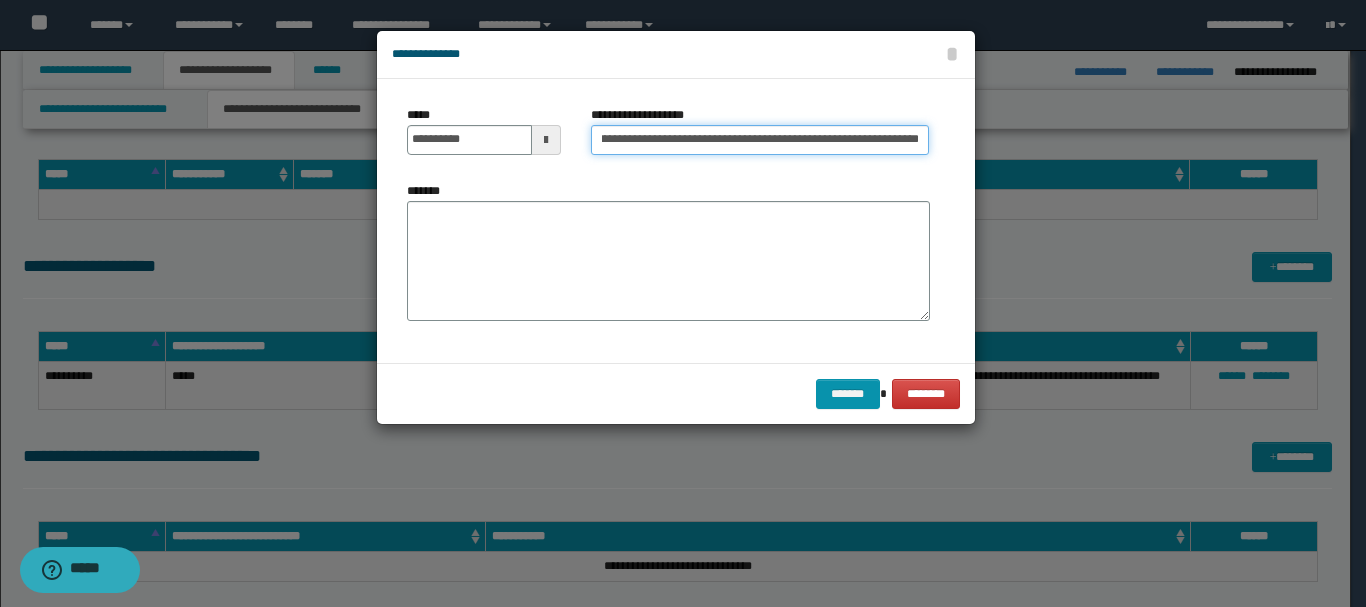 type on "**********" 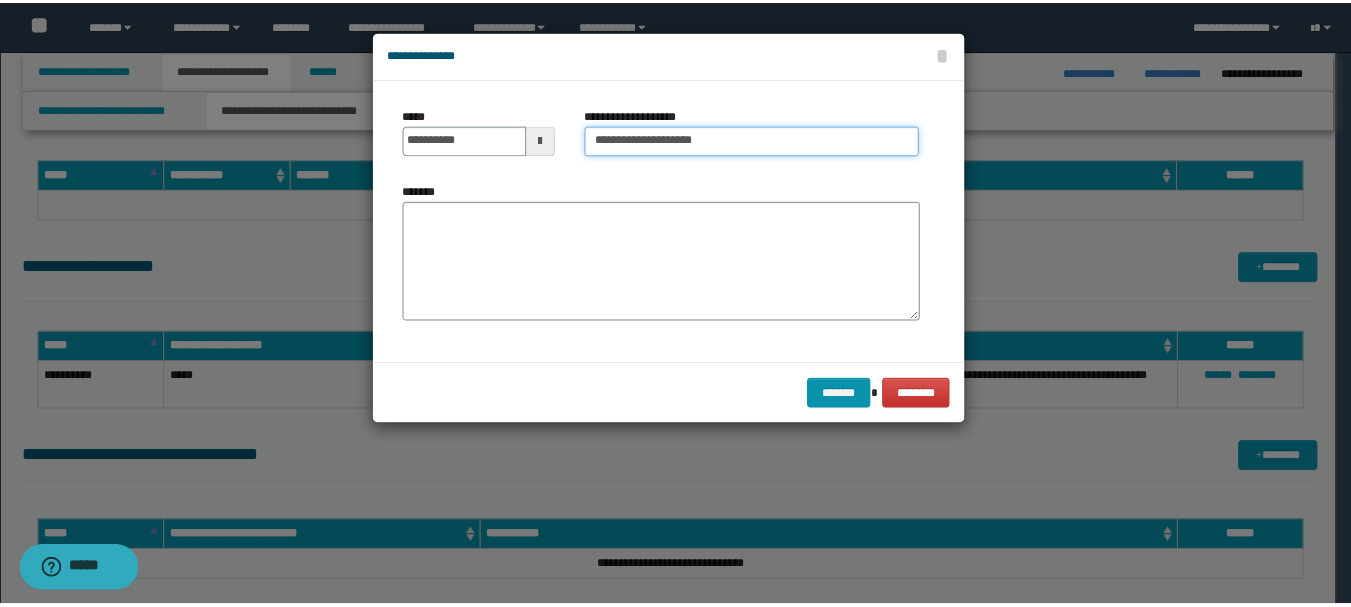 scroll, scrollTop: 0, scrollLeft: 0, axis: both 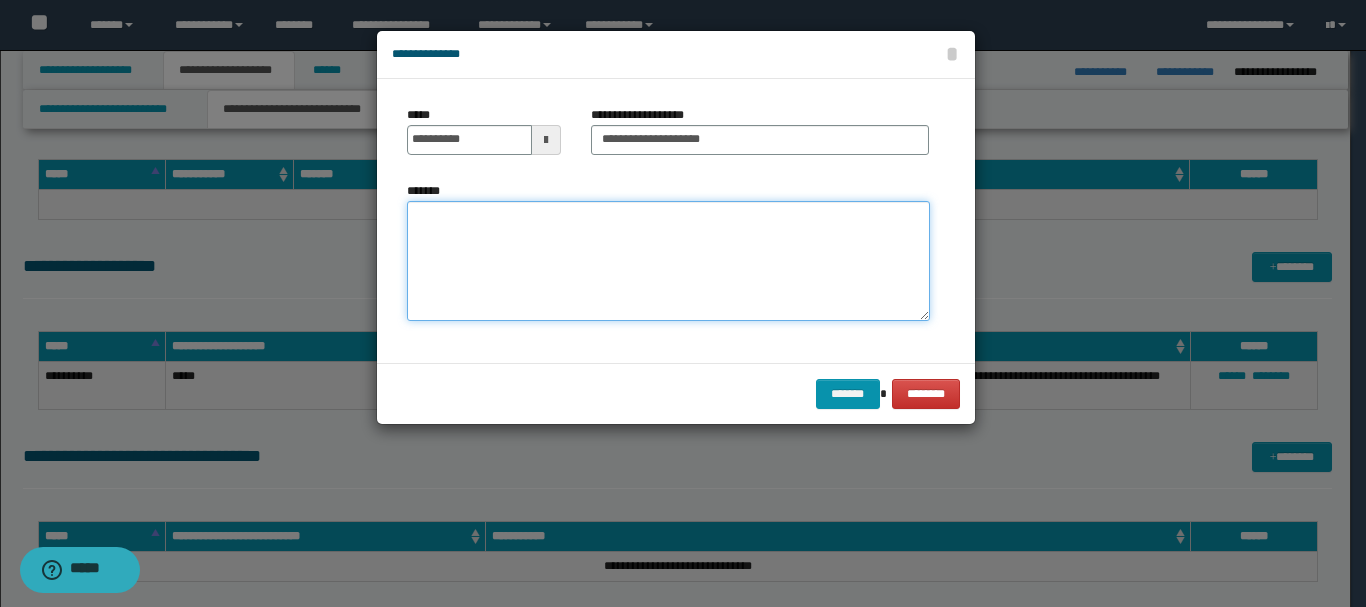 click on "*******" at bounding box center [668, 261] 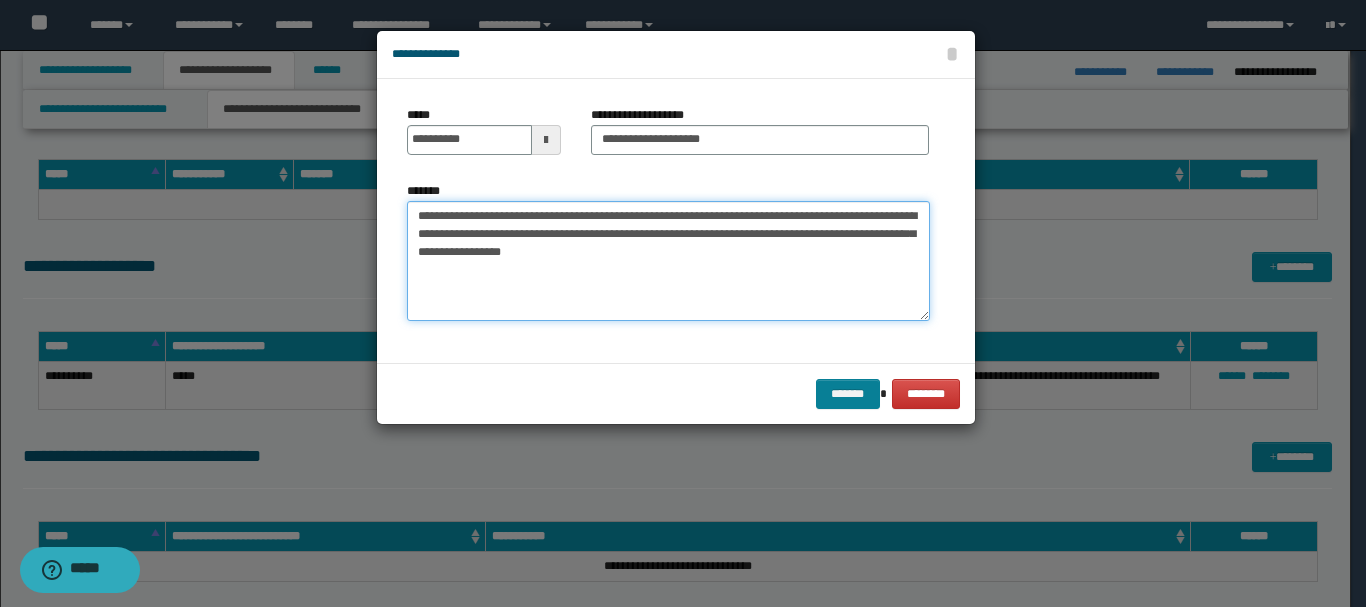 type on "**********" 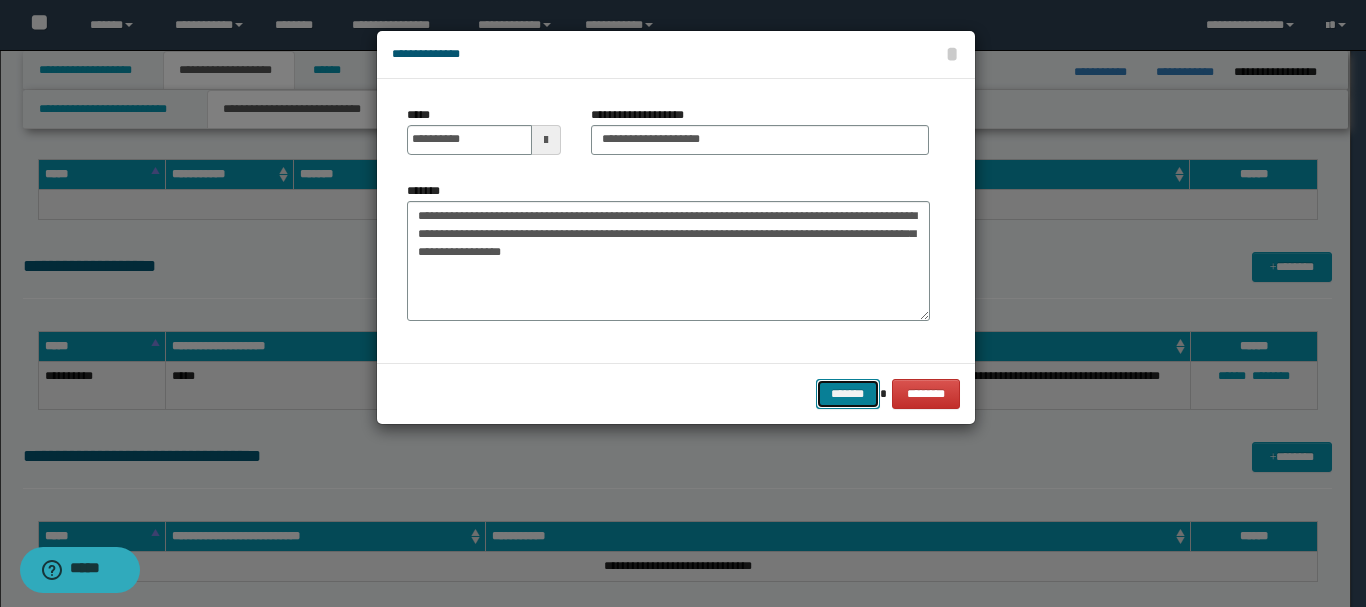 click on "*******" at bounding box center (848, 394) 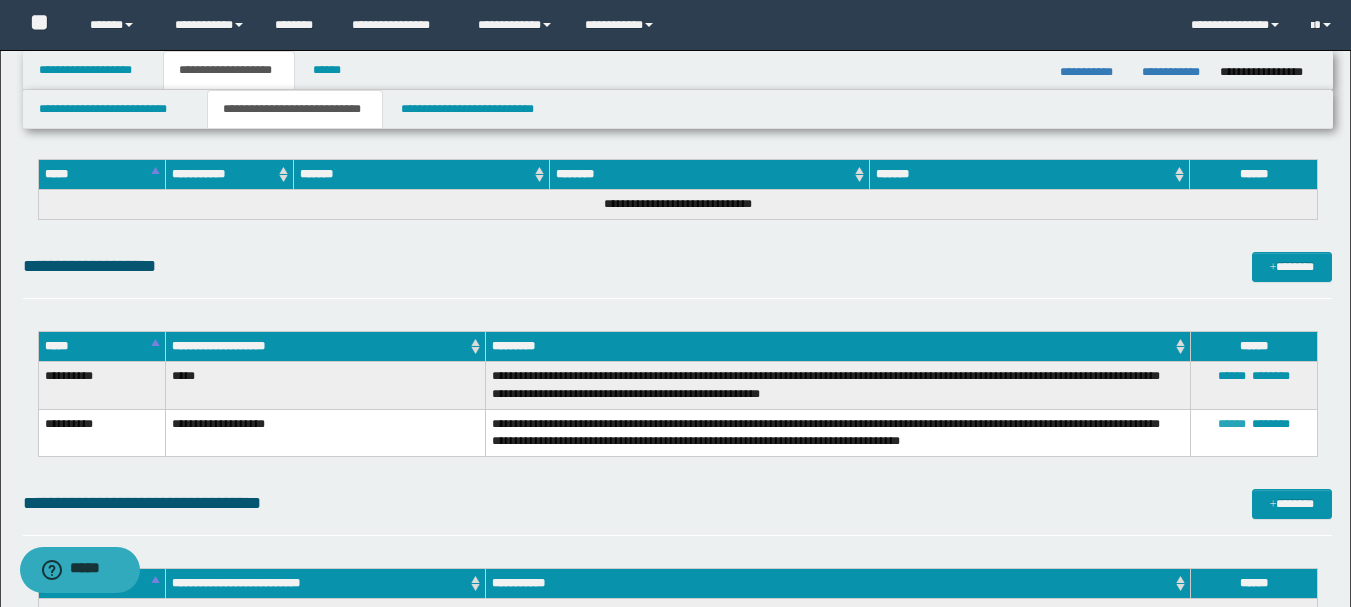 click on "******" at bounding box center (1232, 424) 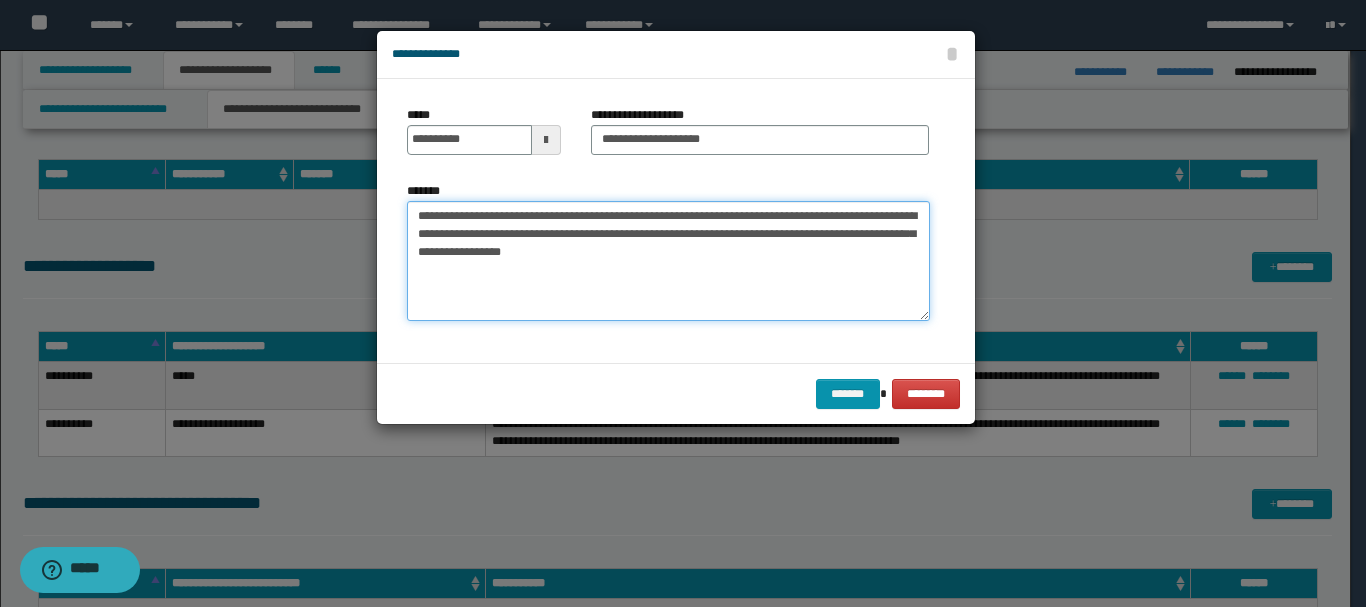 click on "**********" at bounding box center (668, 261) 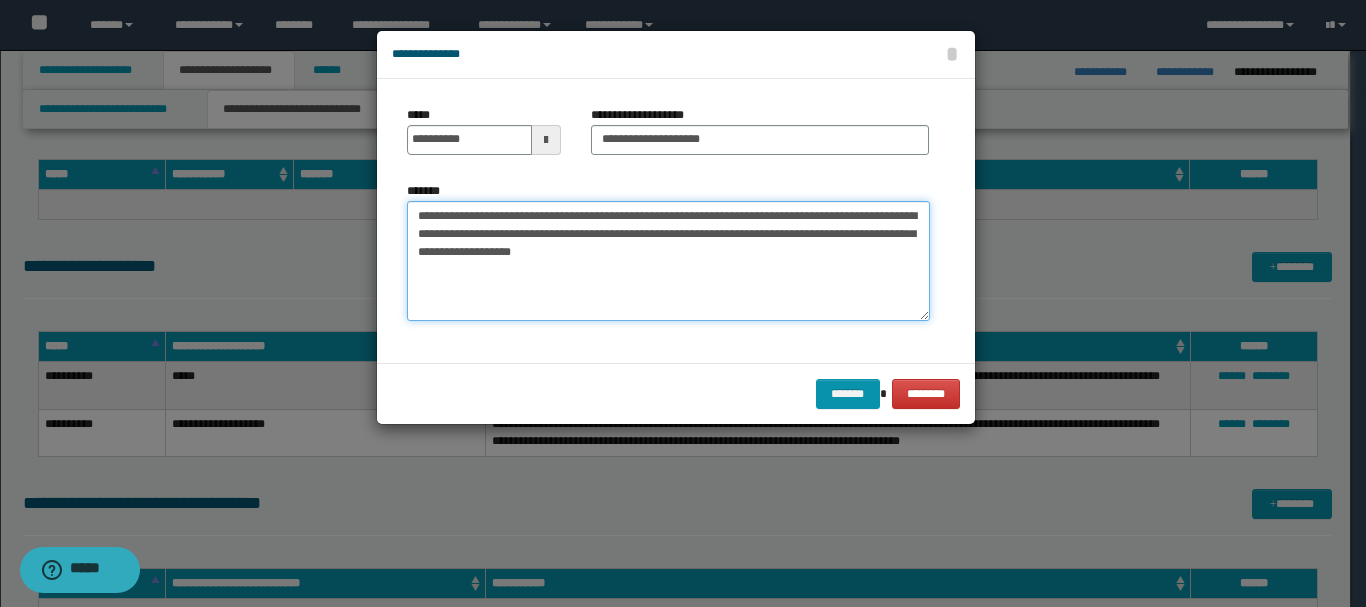 paste on "**********" 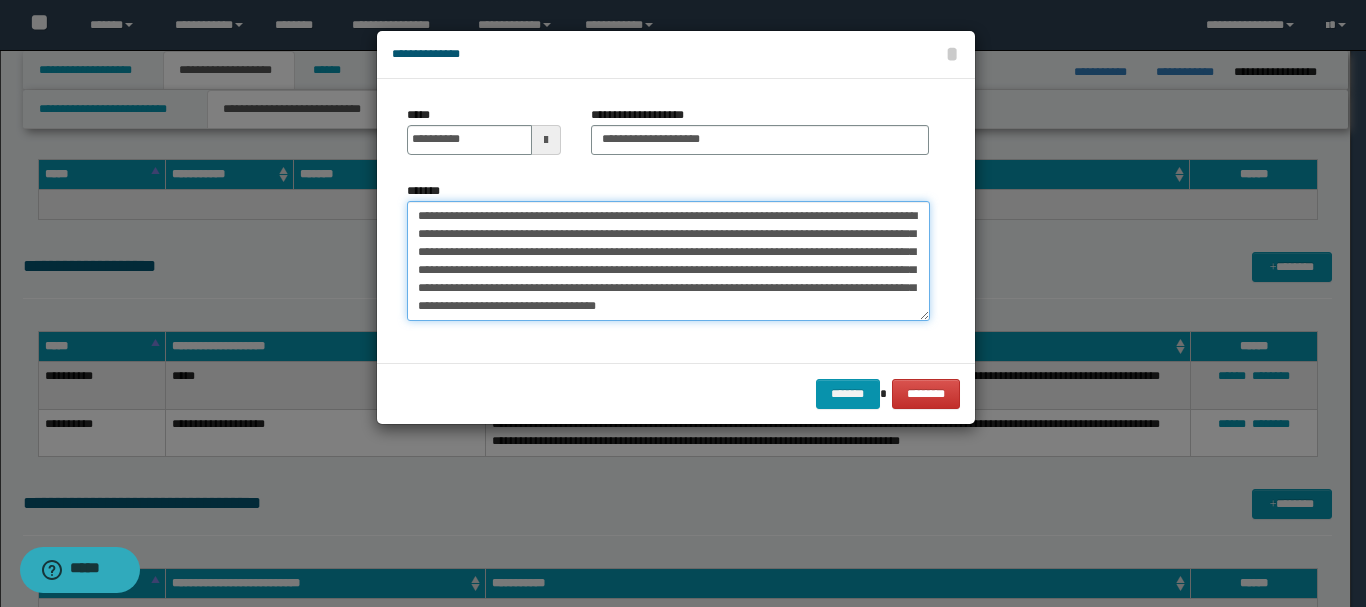 click on "**********" at bounding box center [668, 261] 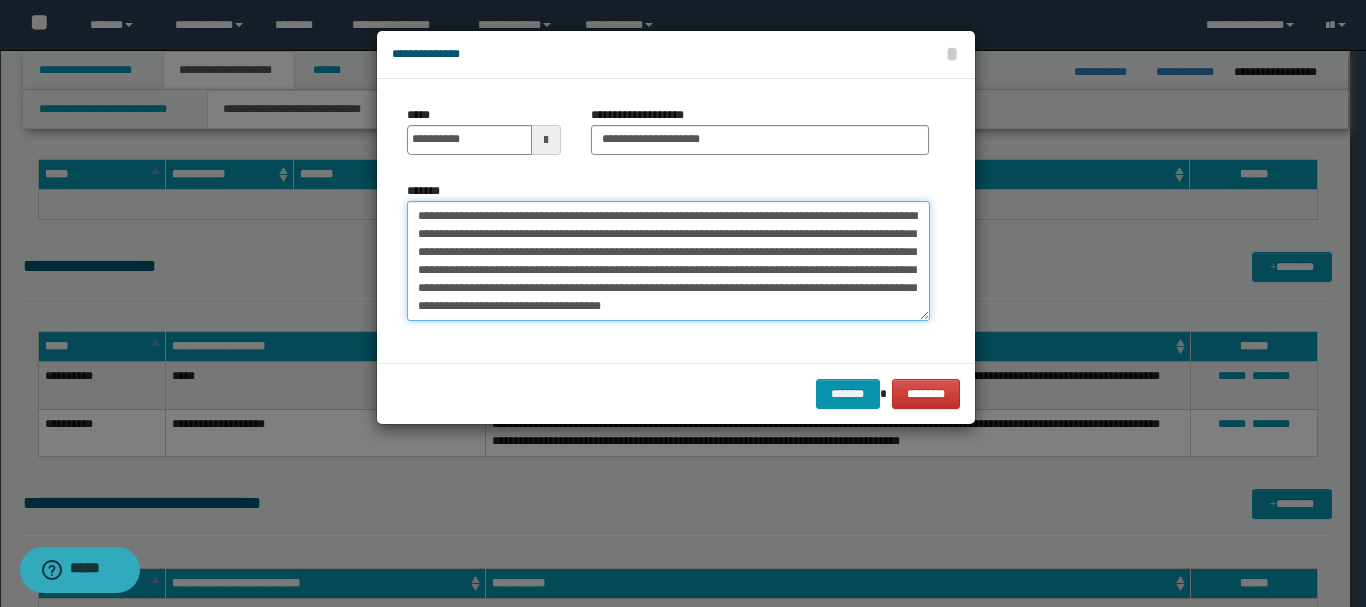 click on "**********" at bounding box center (668, 261) 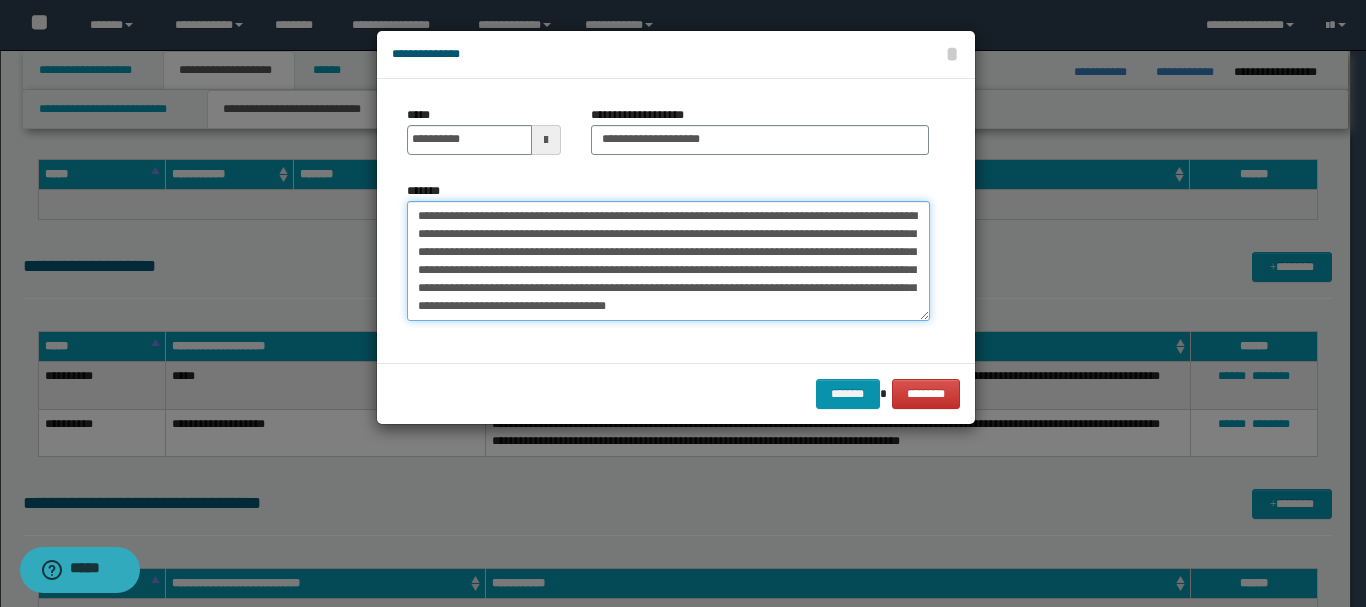 click on "**********" at bounding box center (668, 261) 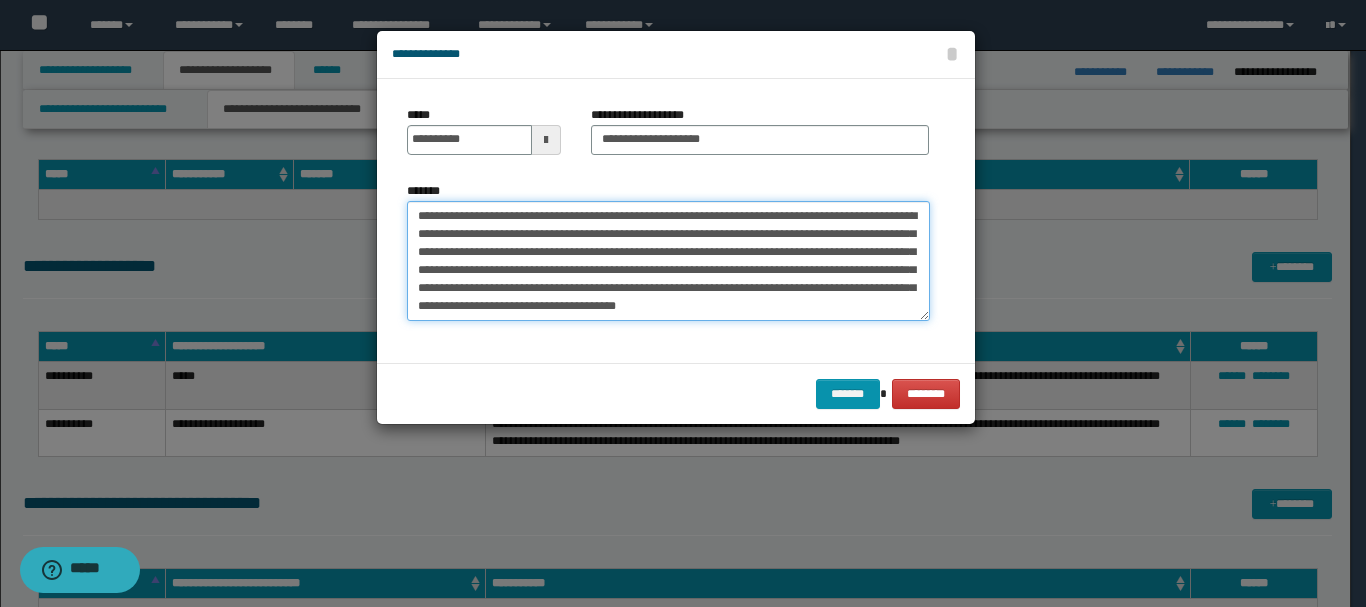 click on "**********" at bounding box center (668, 261) 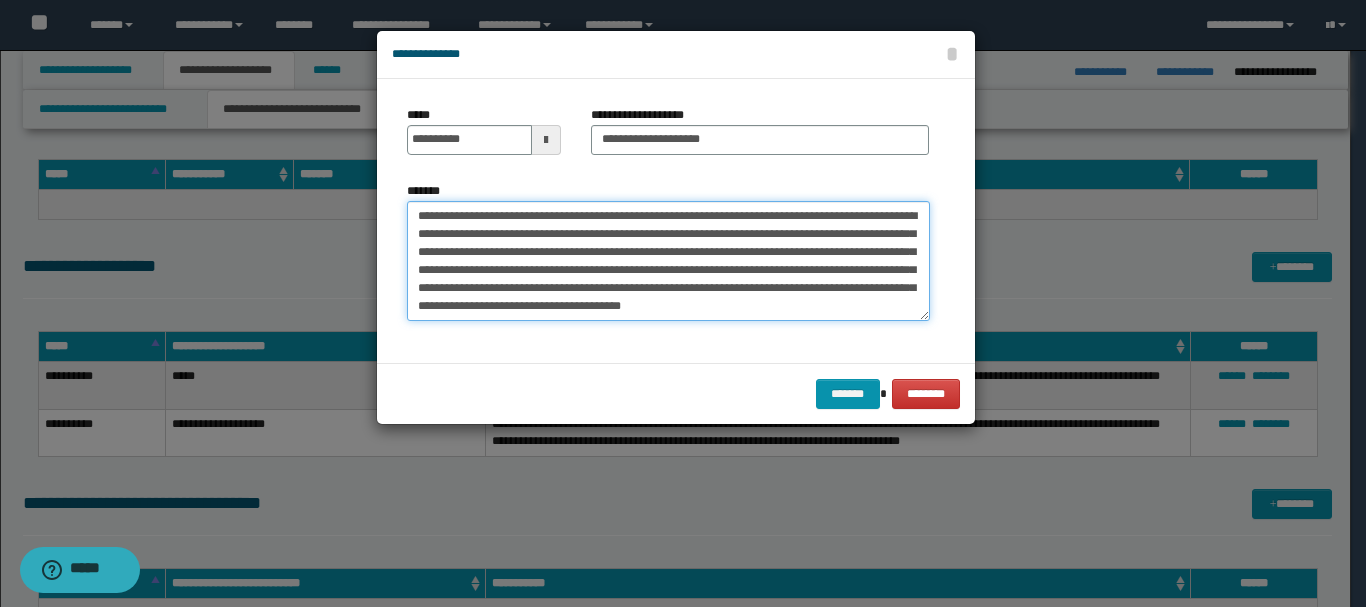 click on "**********" at bounding box center [668, 261] 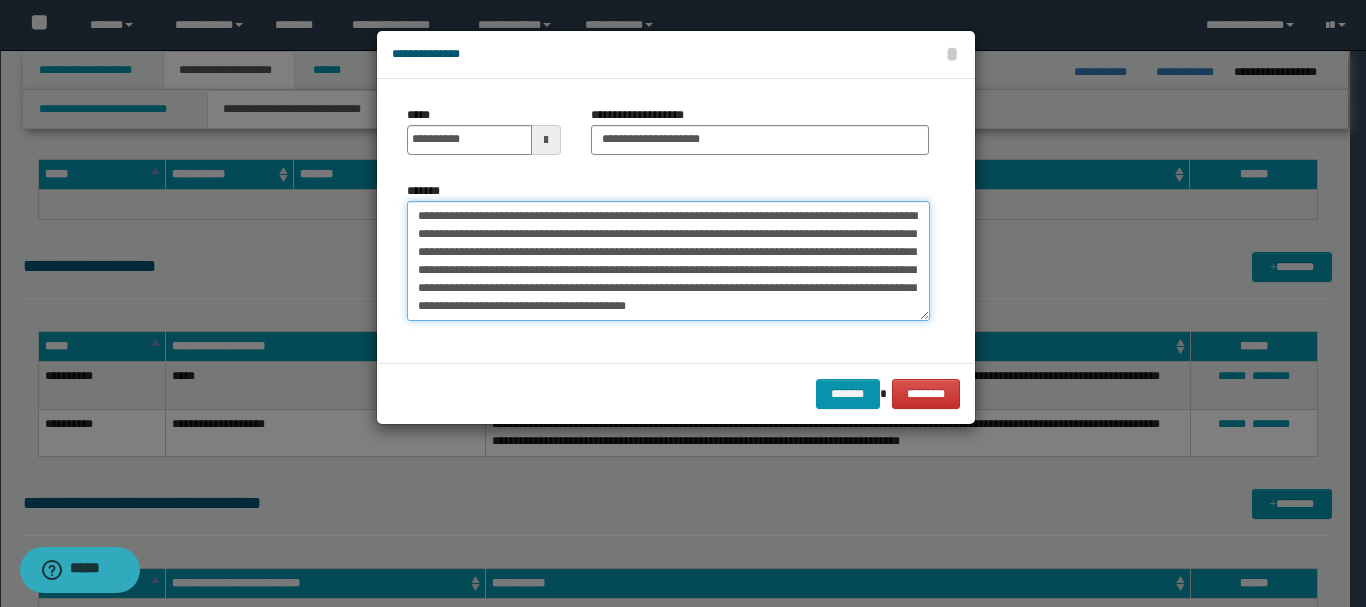 click on "**********" at bounding box center [668, 261] 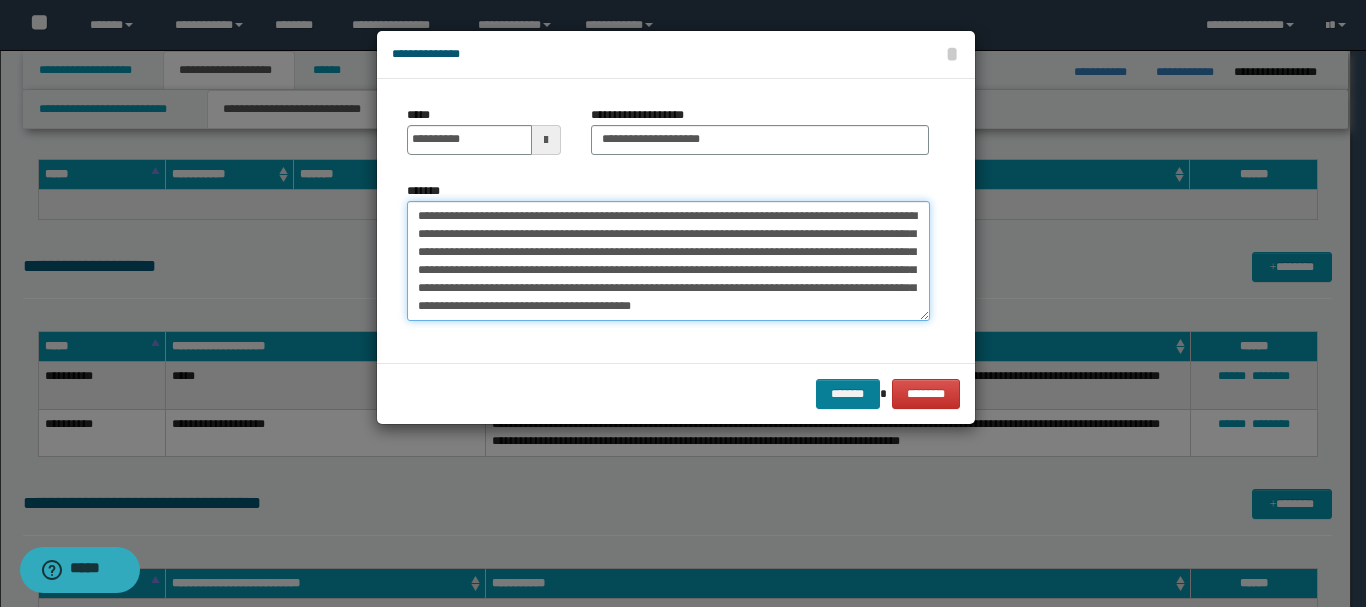 type on "**********" 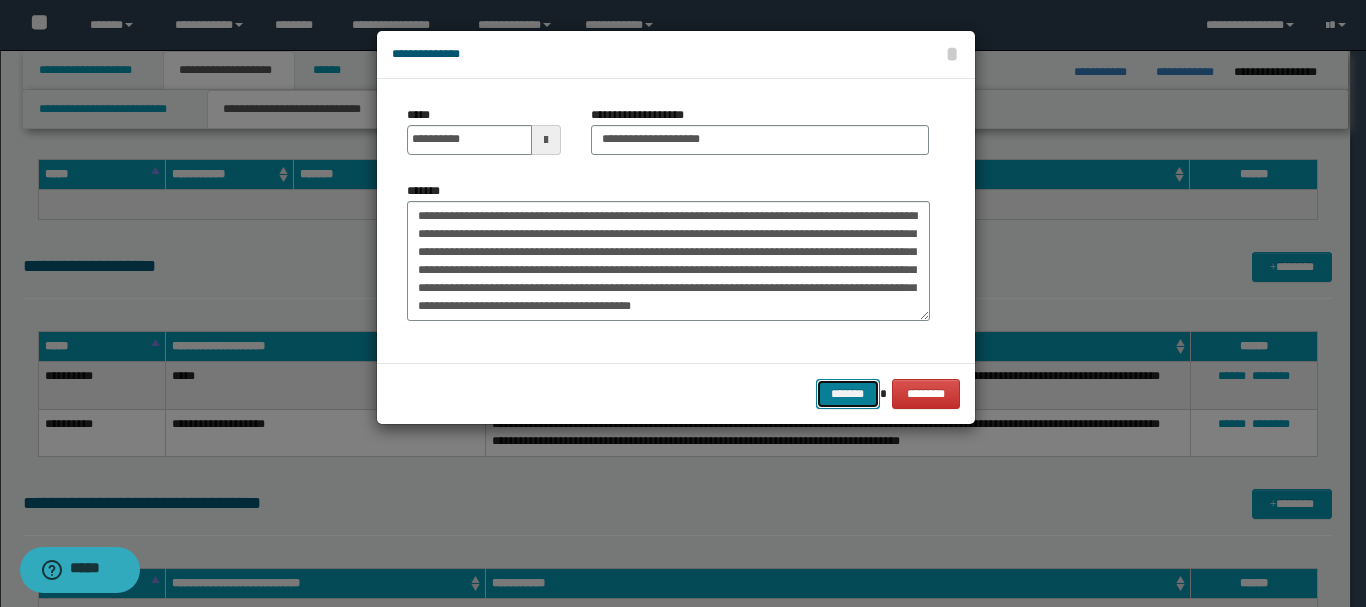 click on "*******" at bounding box center [848, 394] 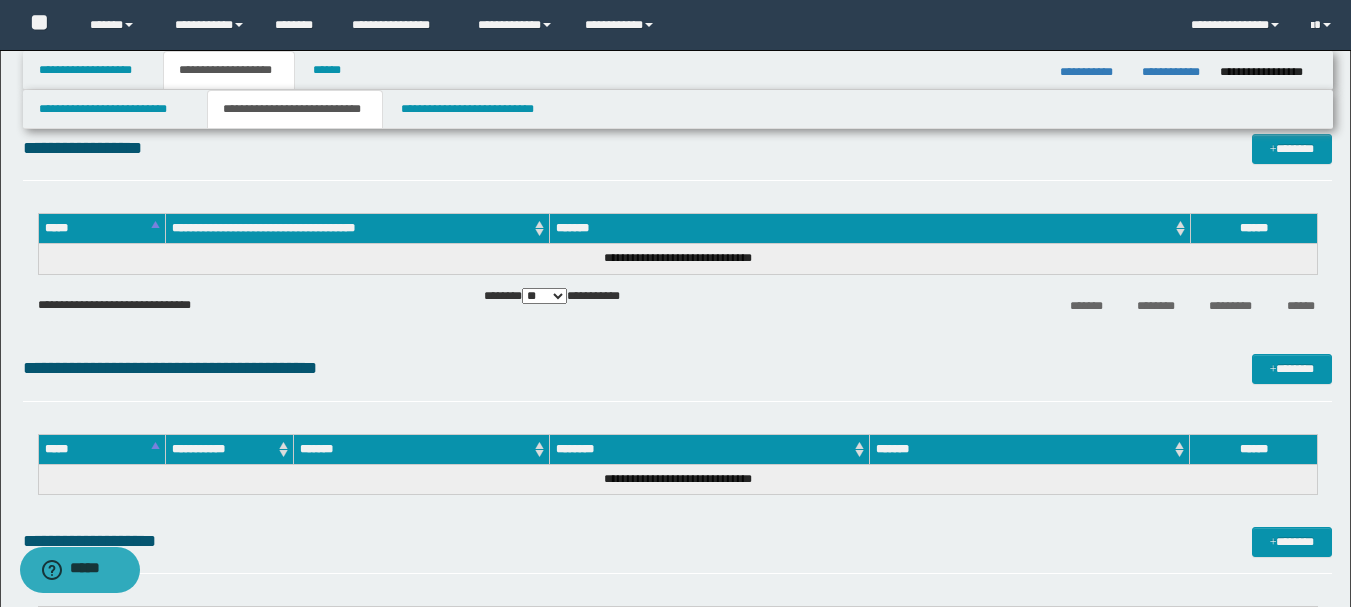 scroll, scrollTop: 0, scrollLeft: 0, axis: both 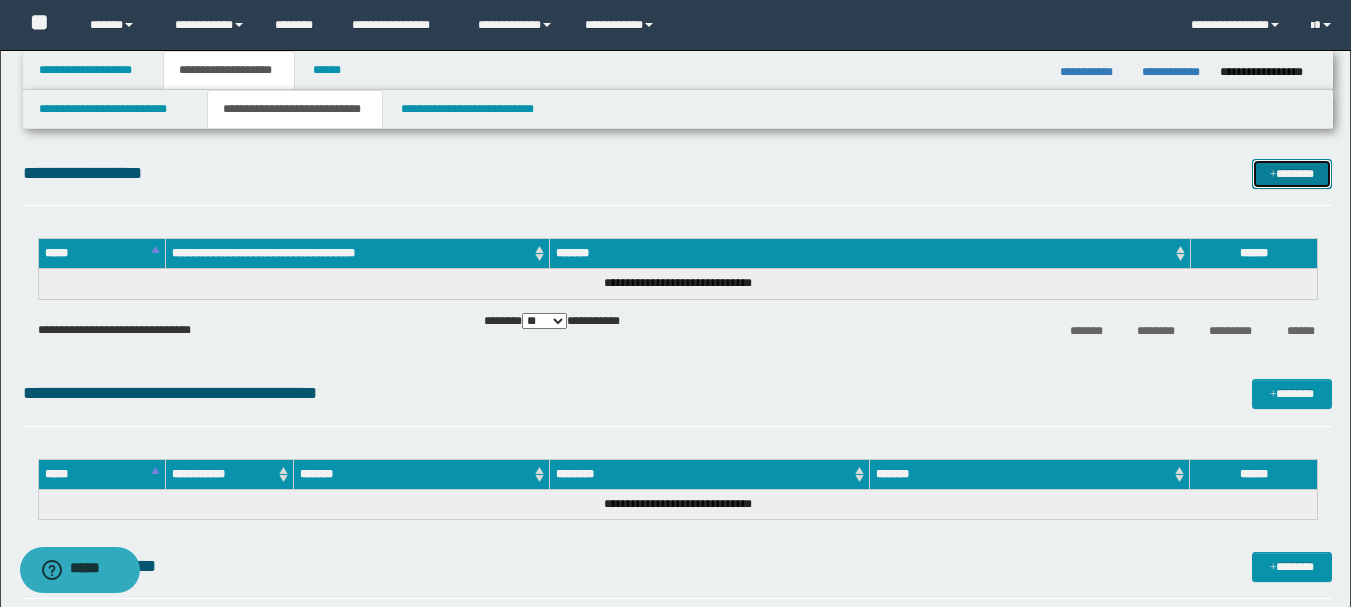 click on "*******" at bounding box center [1292, 174] 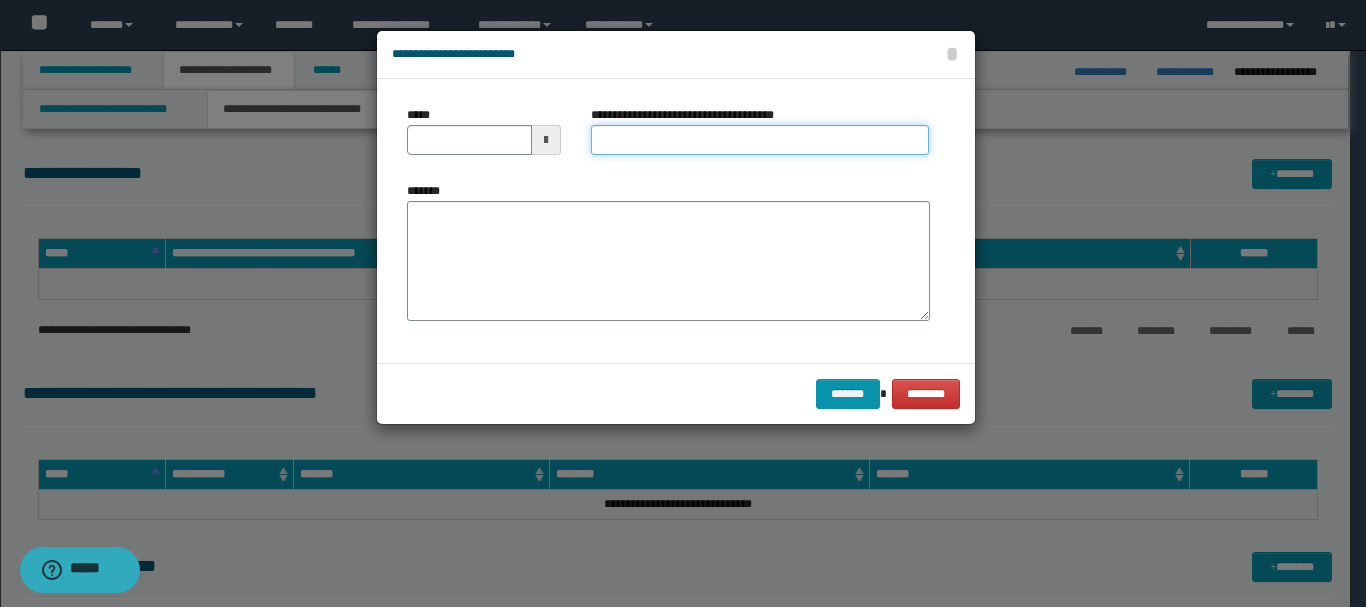 click on "**********" at bounding box center (760, 140) 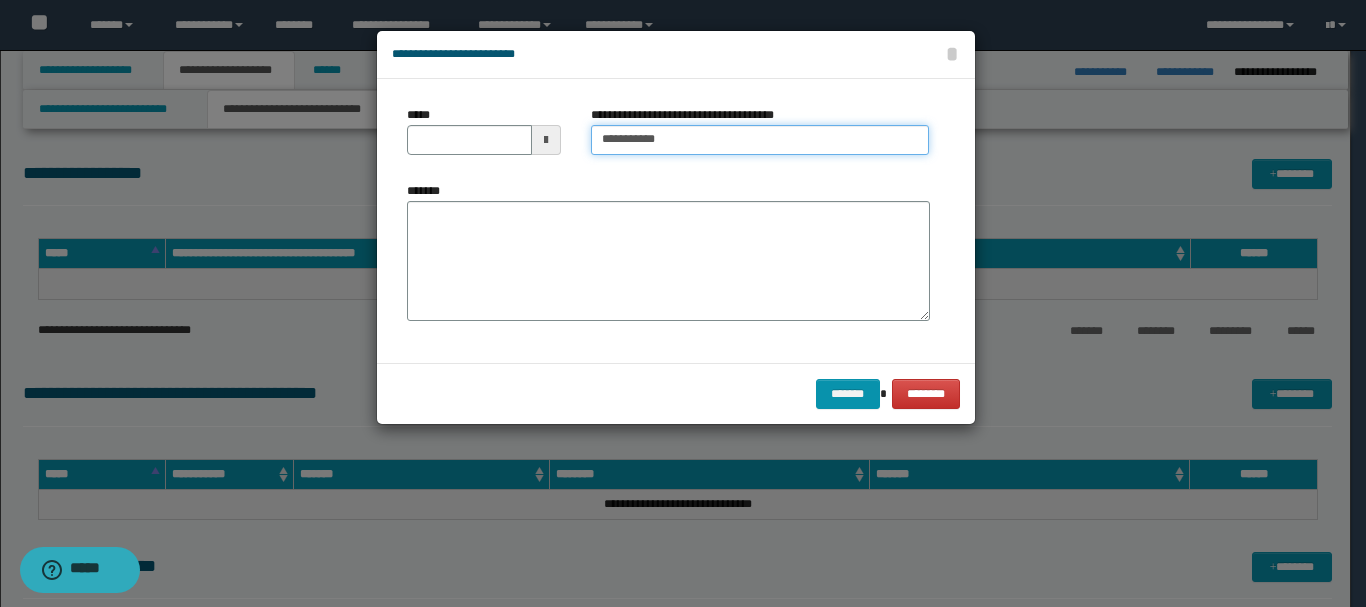 type on "**********" 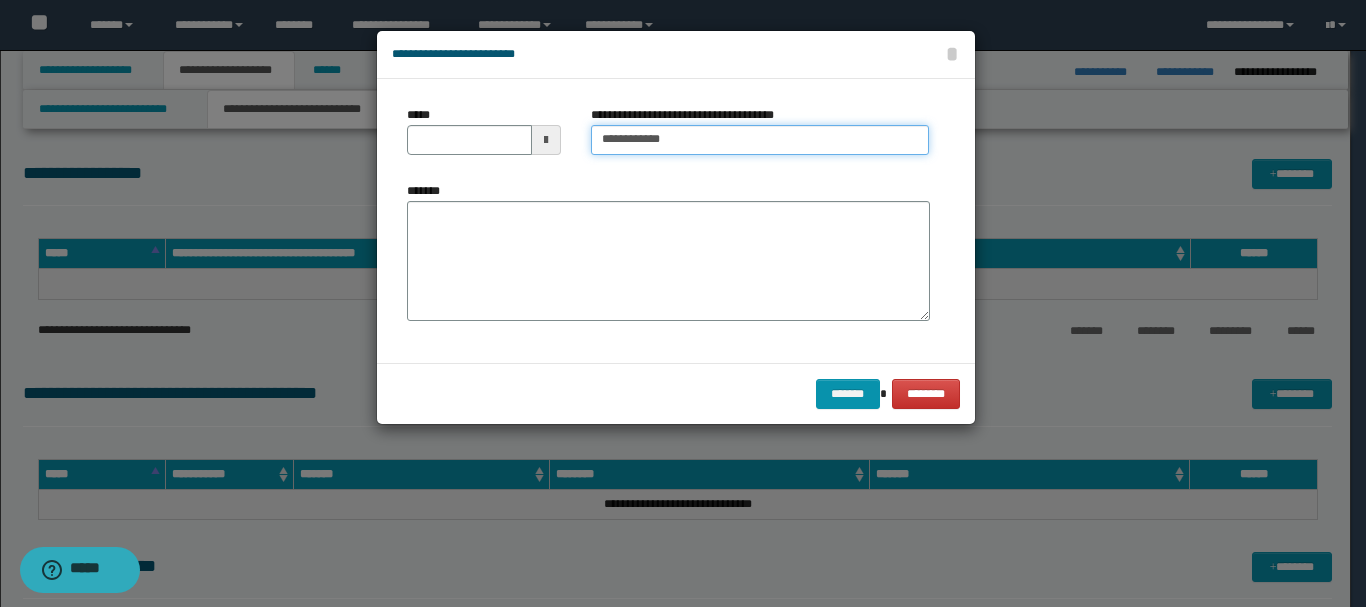 type 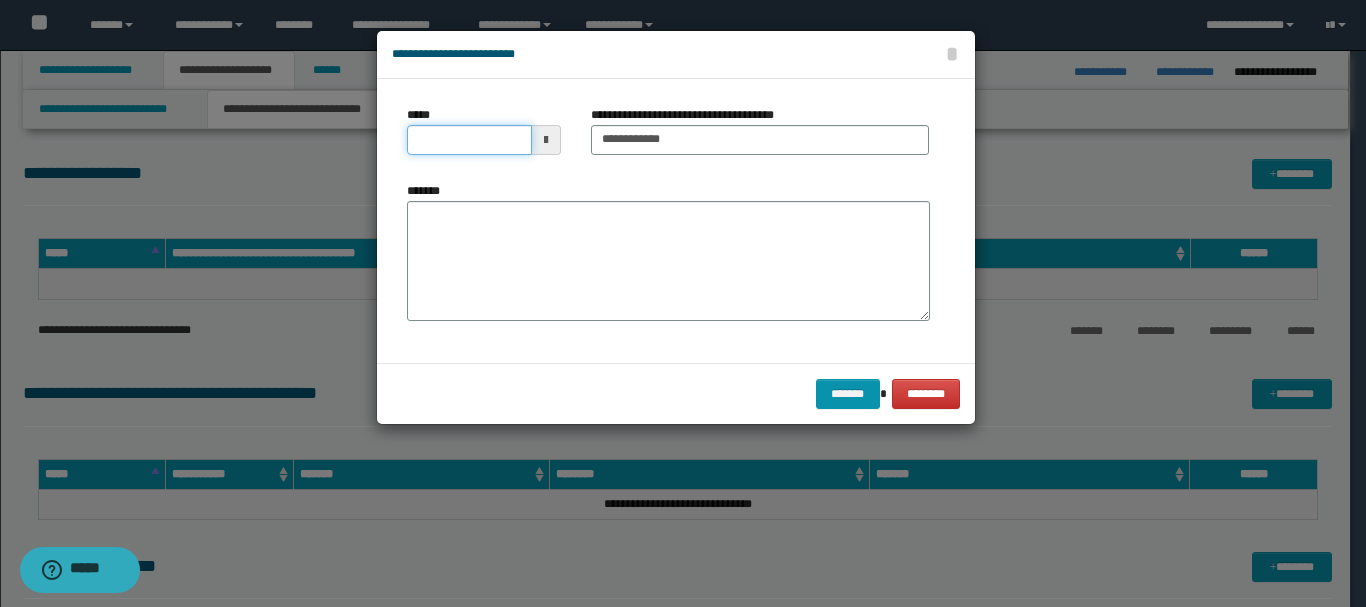 click on "*****" at bounding box center [469, 140] 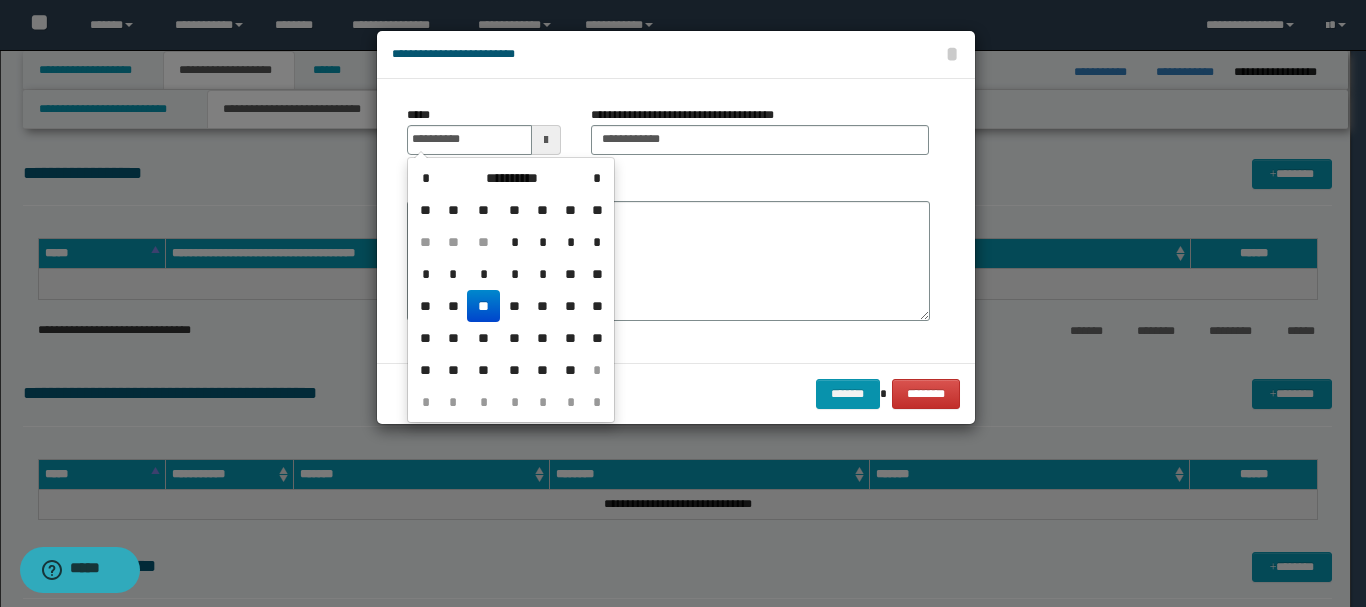 click on "**" at bounding box center (483, 306) 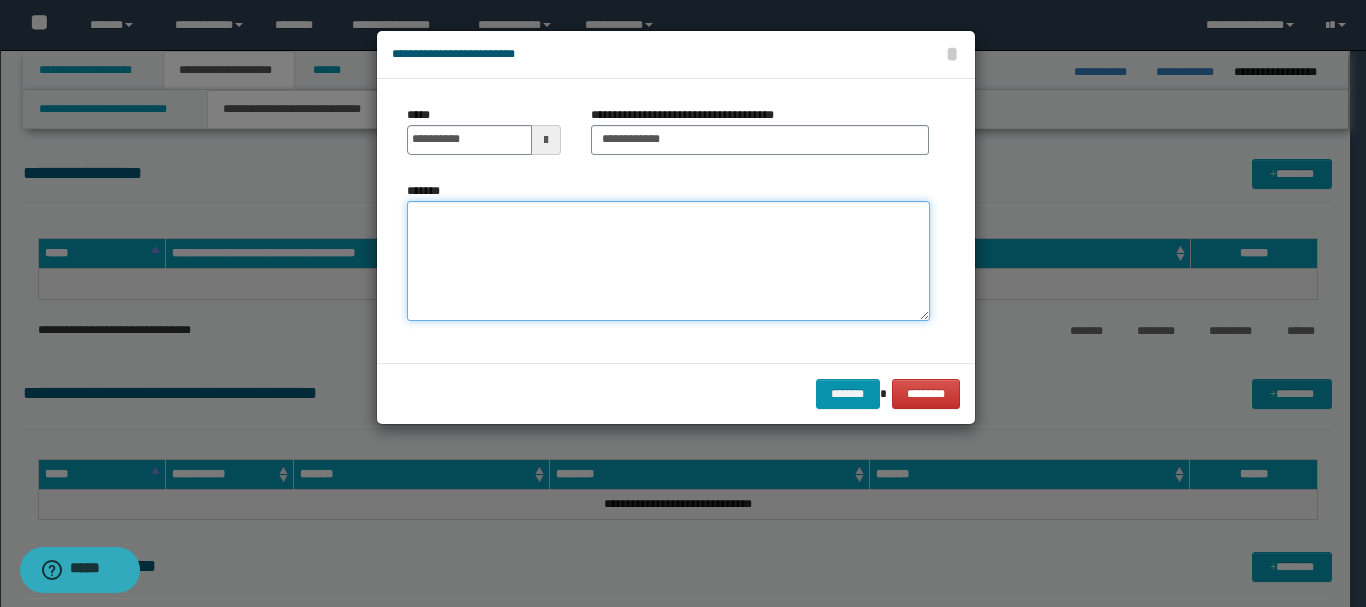 click on "*******" at bounding box center [668, 261] 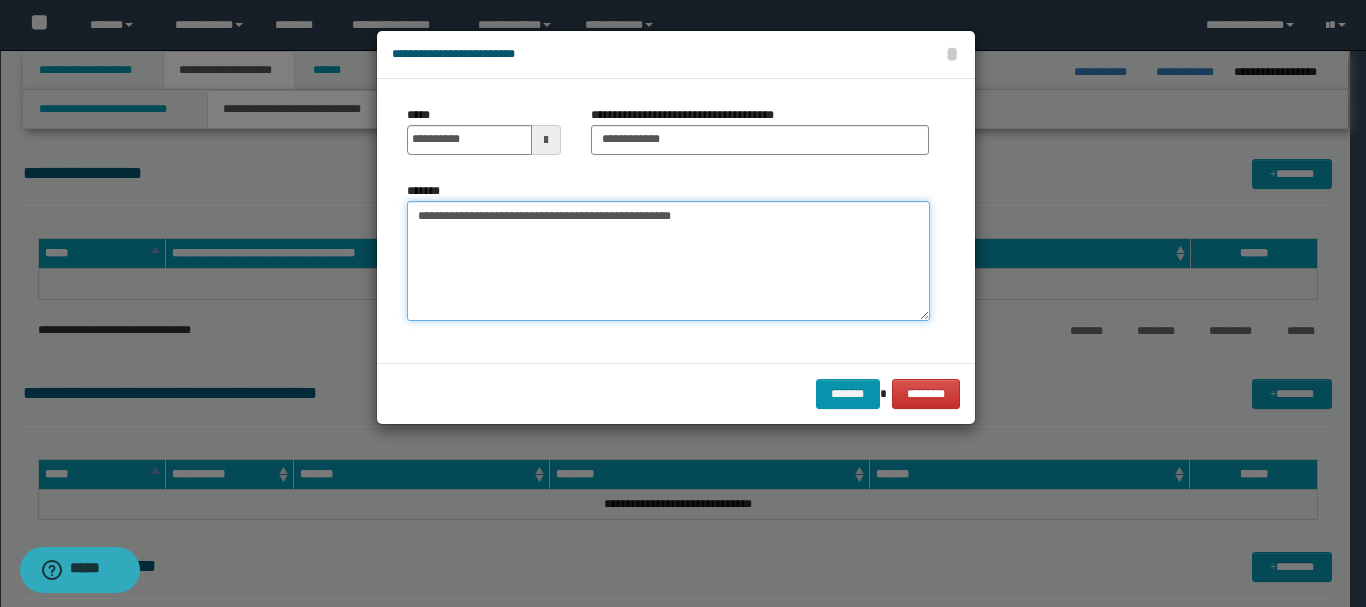 type on "**********" 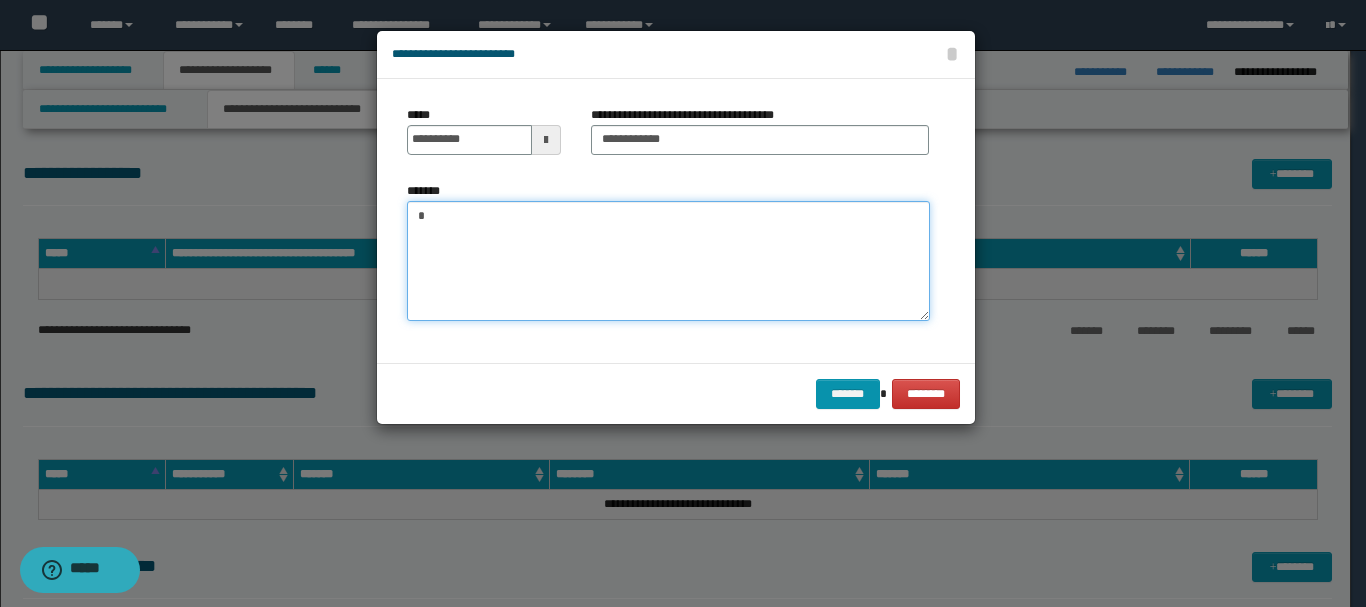 type 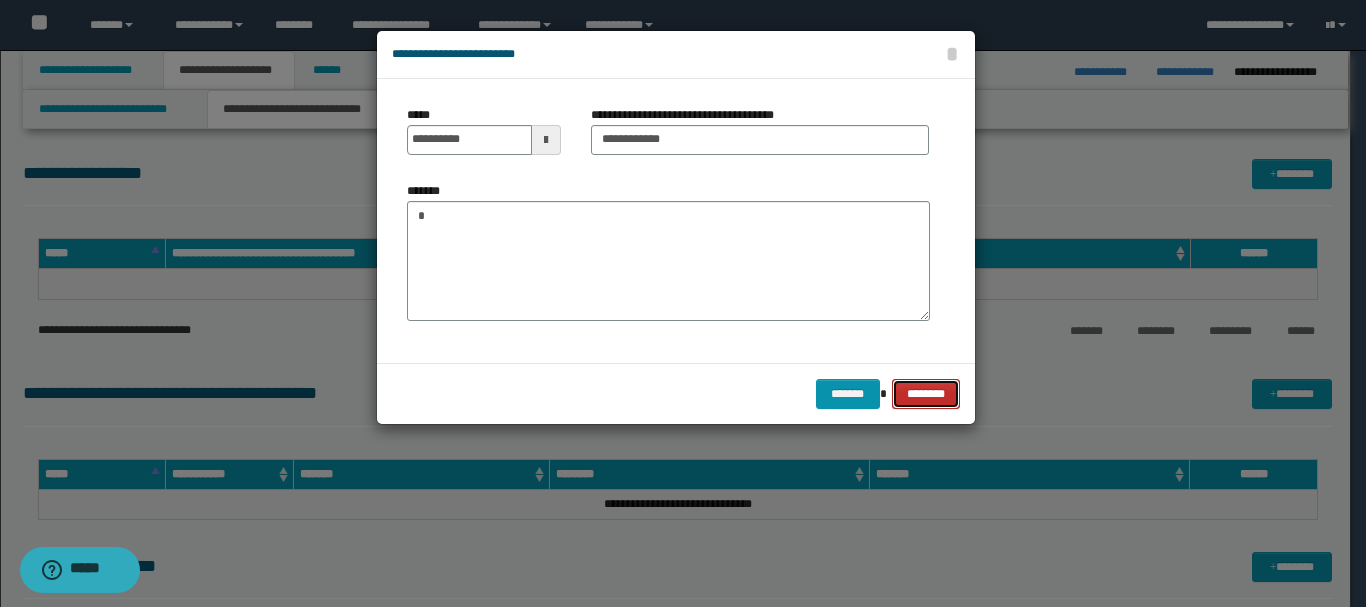 click on "********" at bounding box center [925, 394] 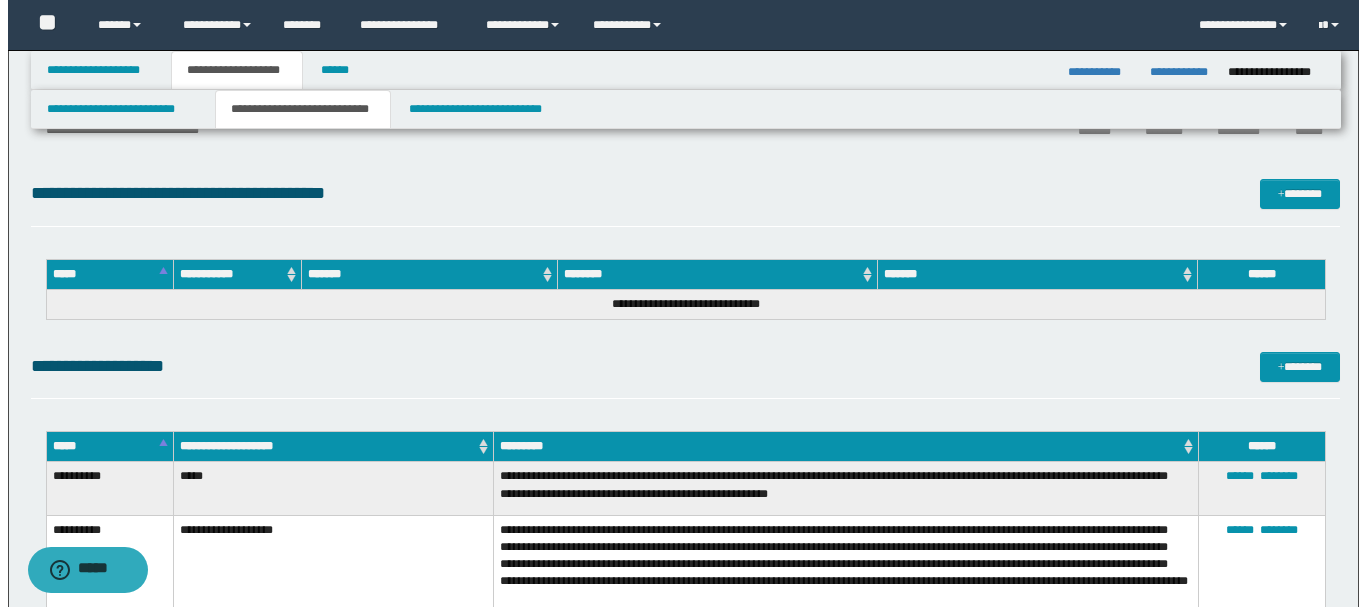 scroll, scrollTop: 300, scrollLeft: 0, axis: vertical 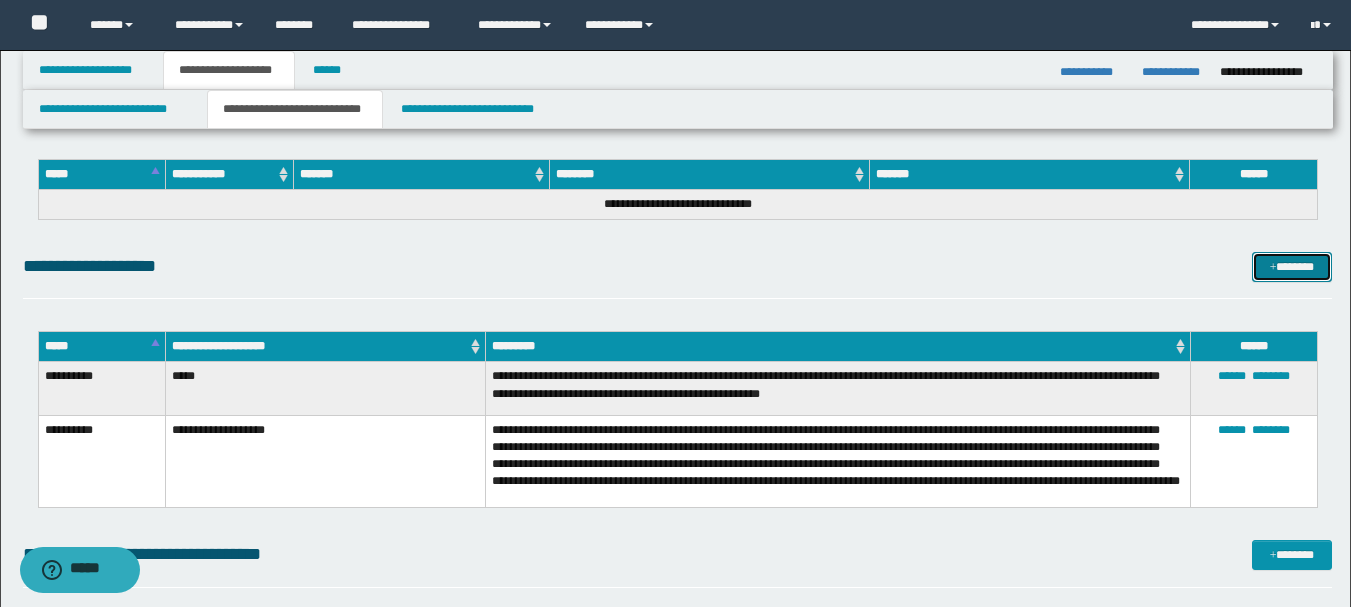 click on "*******" at bounding box center [1292, 267] 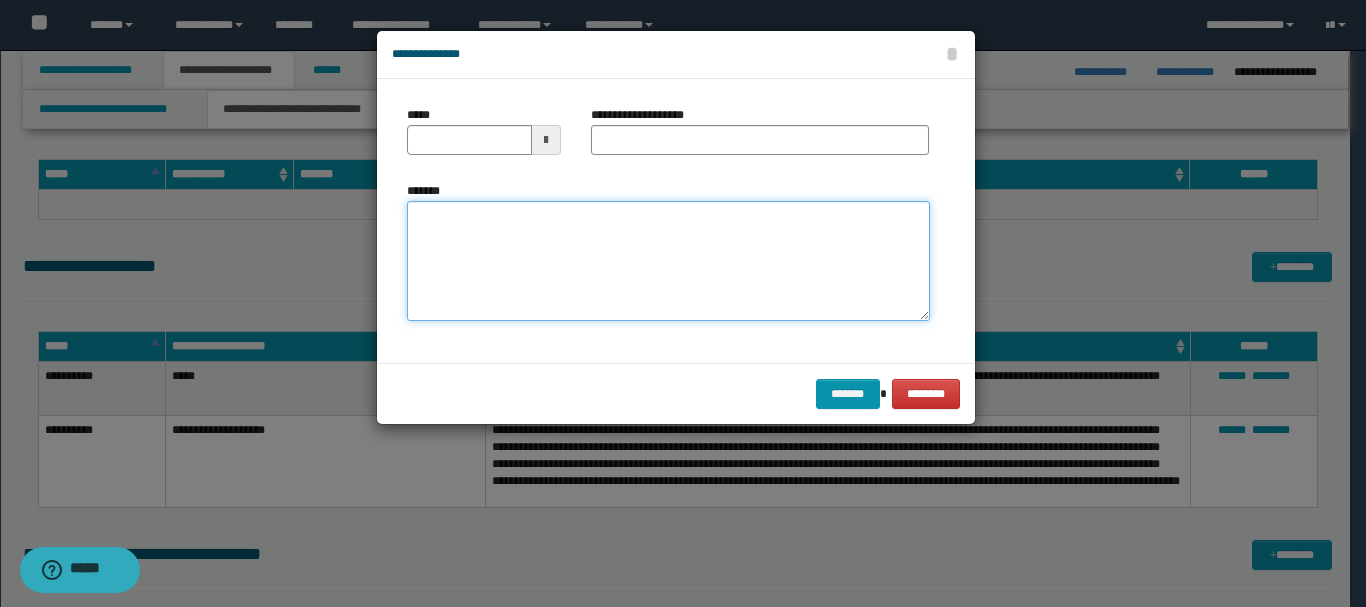 click on "*******" at bounding box center (668, 261) 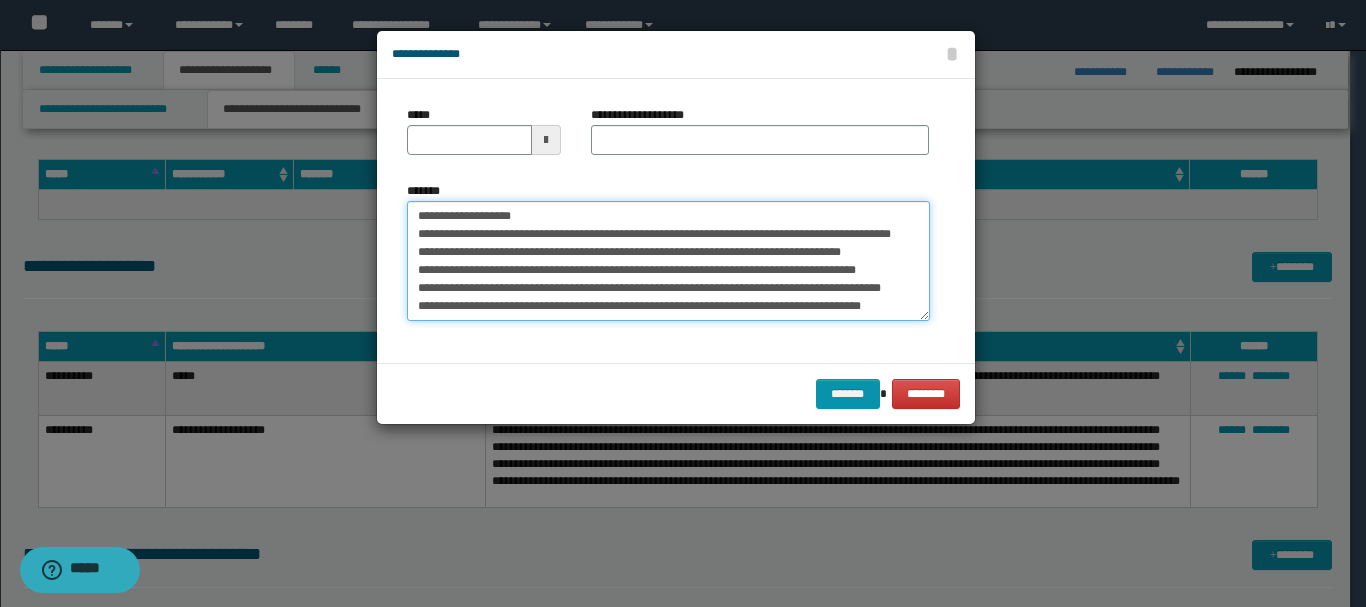scroll, scrollTop: 264, scrollLeft: 0, axis: vertical 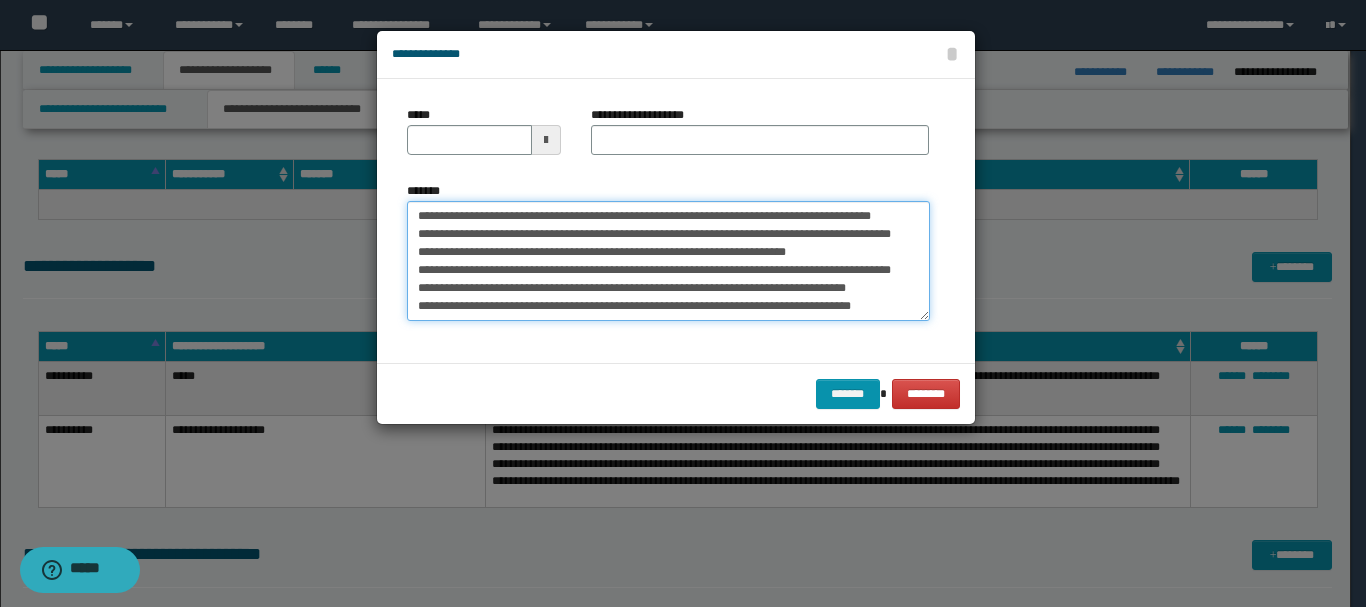 type on "**********" 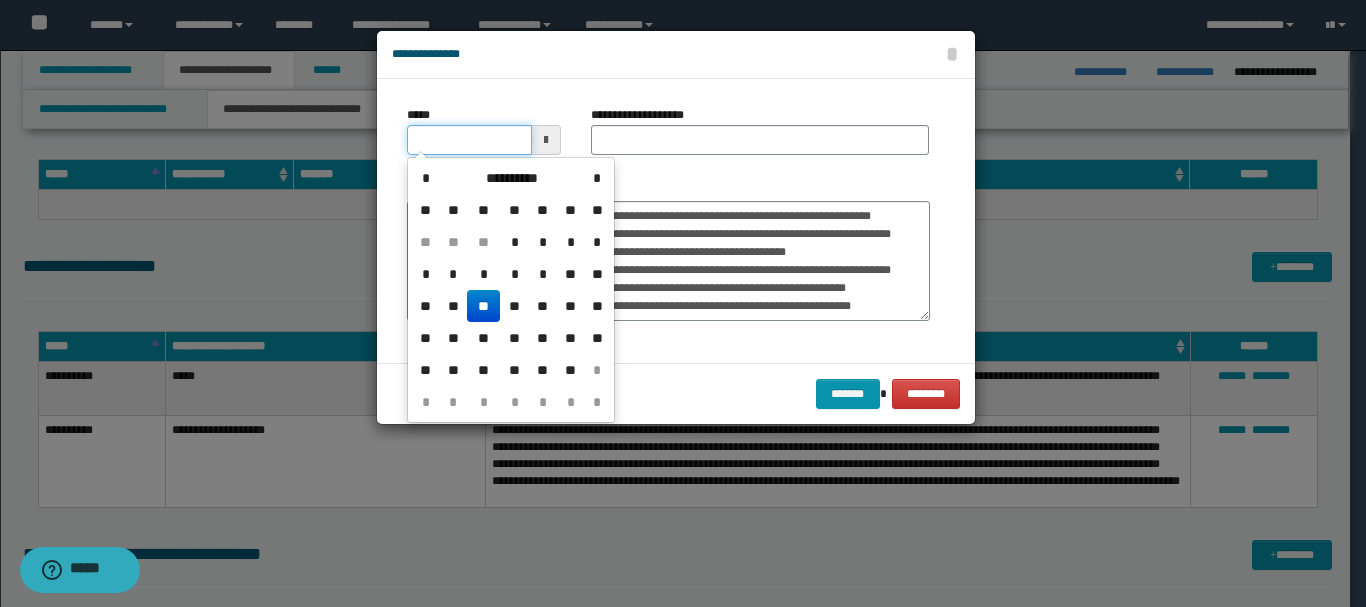 click on "*****" at bounding box center (469, 140) 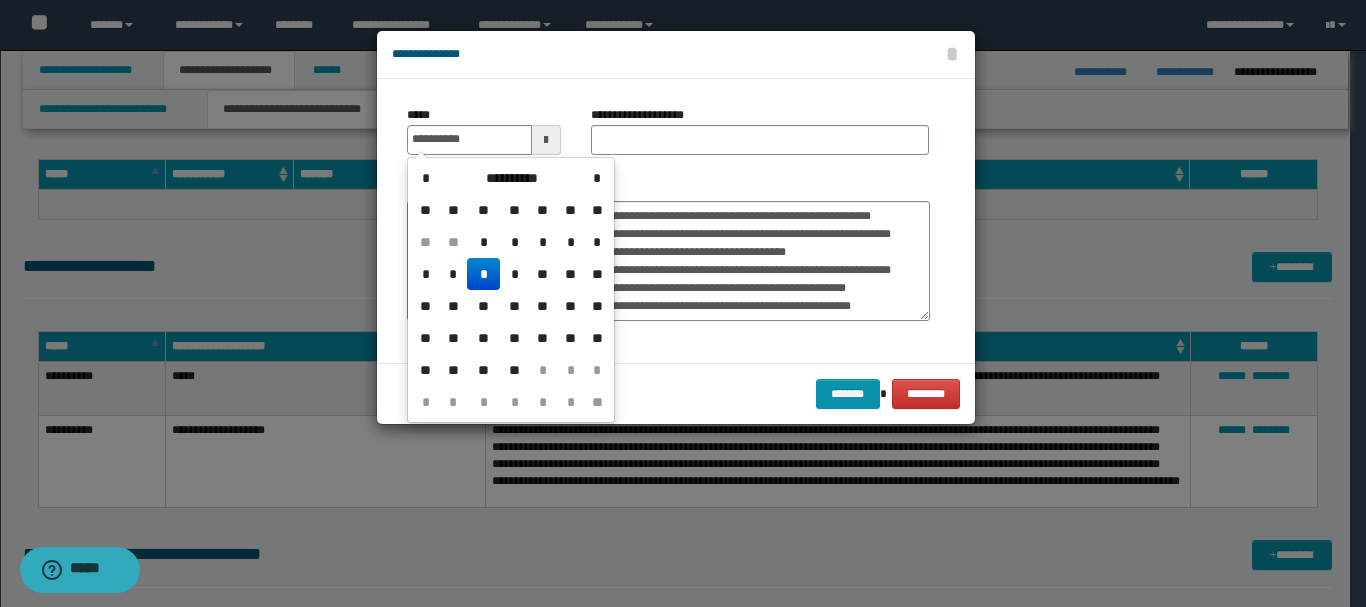 click on "*" at bounding box center (483, 274) 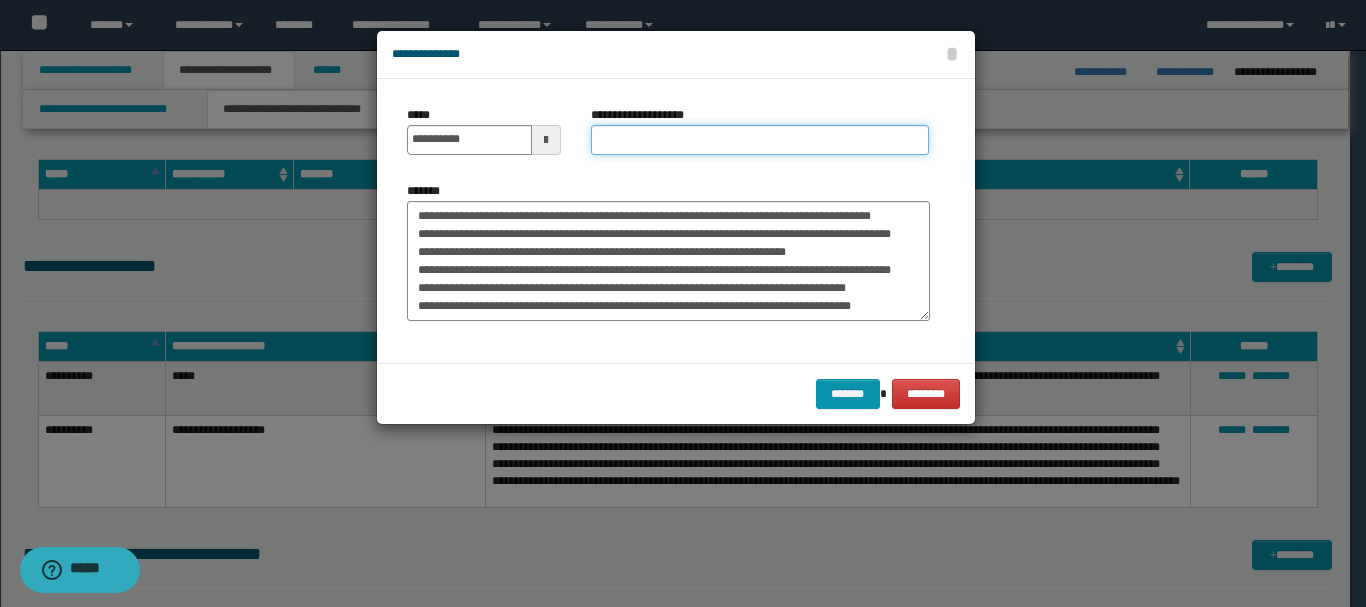 click on "**********" at bounding box center [760, 140] 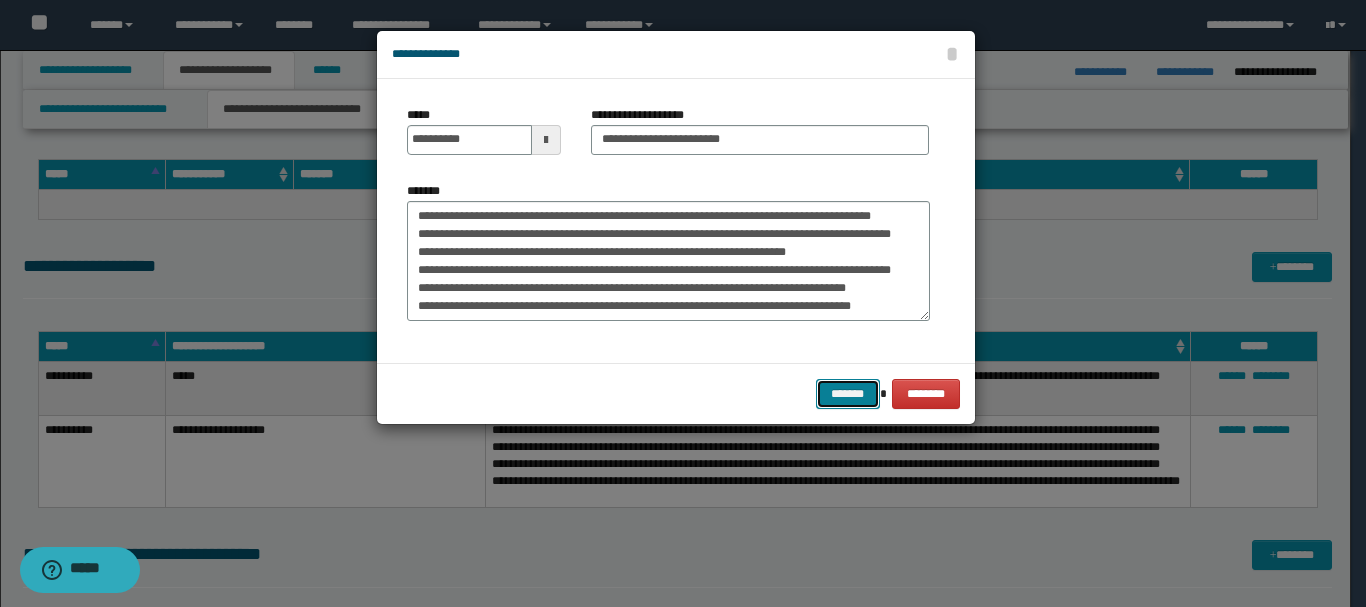 click on "*******" at bounding box center [848, 394] 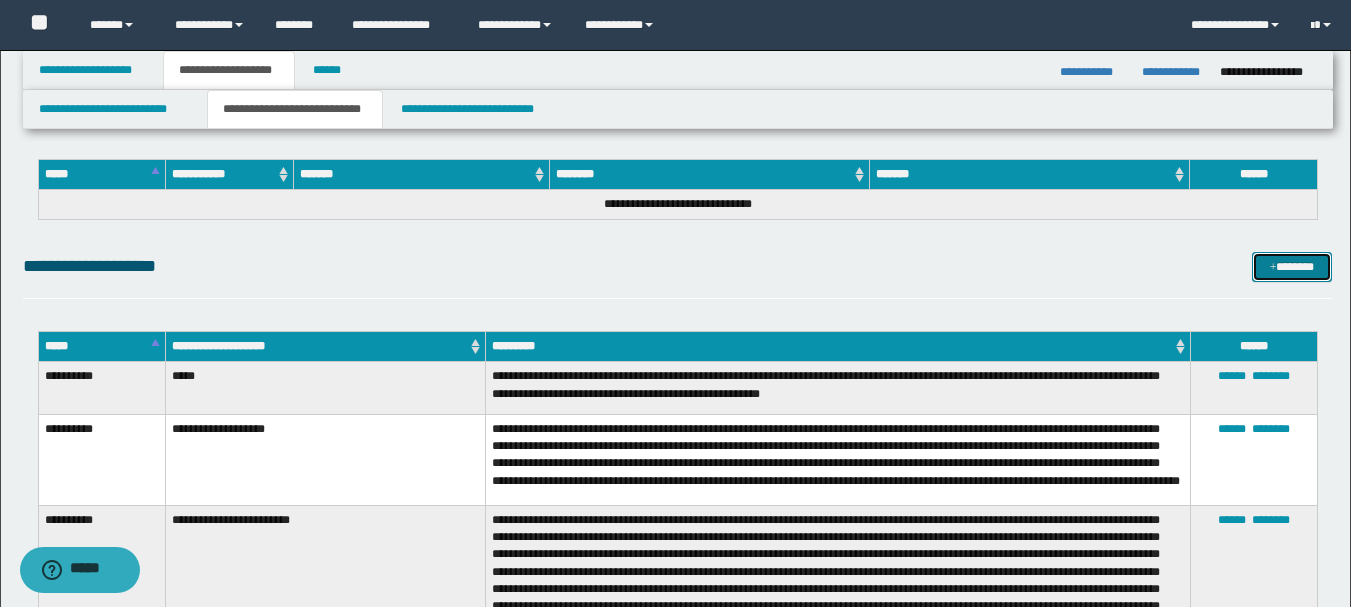 click on "*******" at bounding box center [1292, 267] 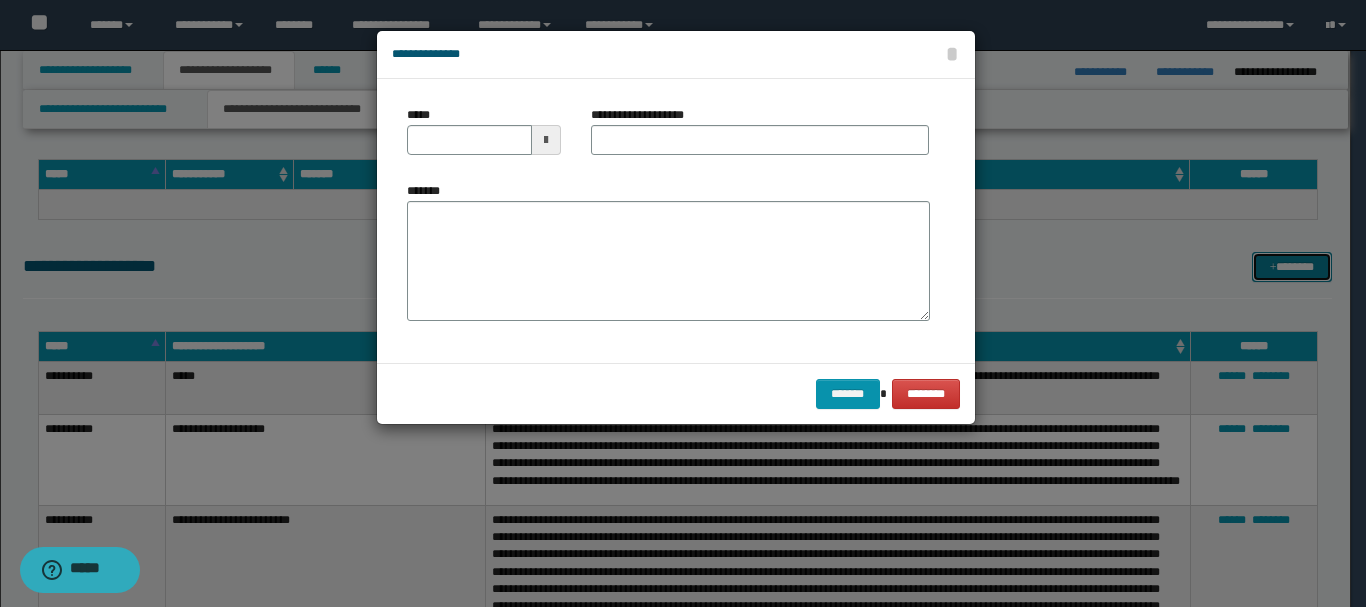 scroll, scrollTop: 0, scrollLeft: 0, axis: both 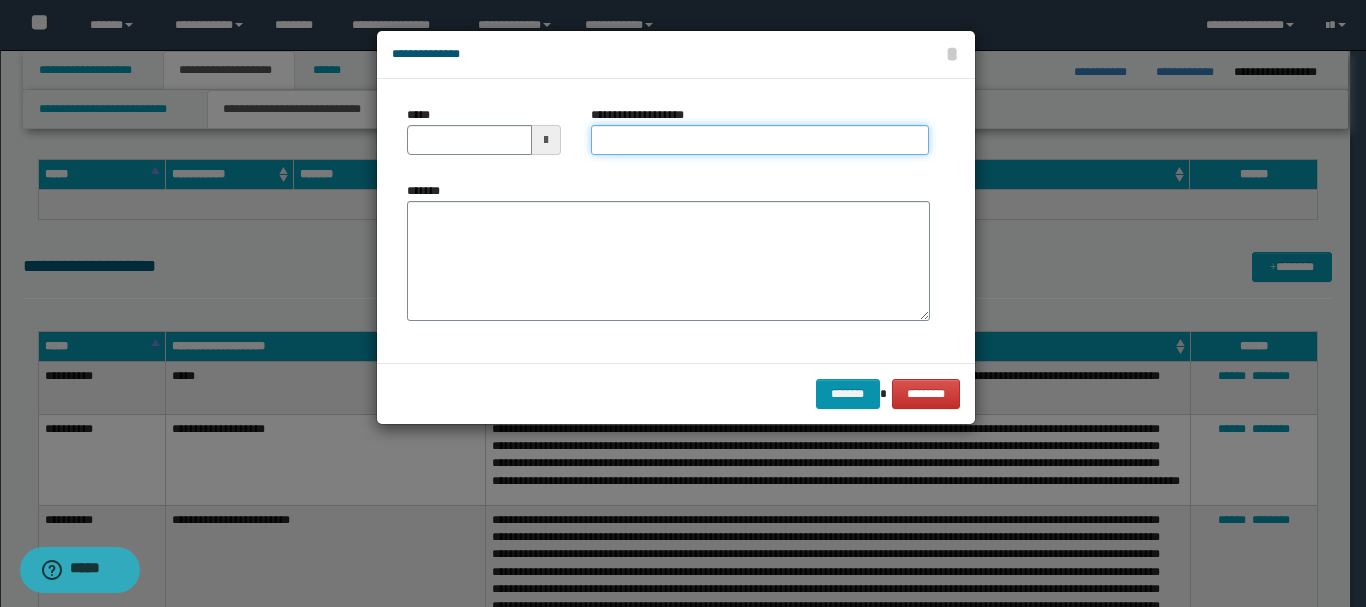 click on "**********" at bounding box center [760, 140] 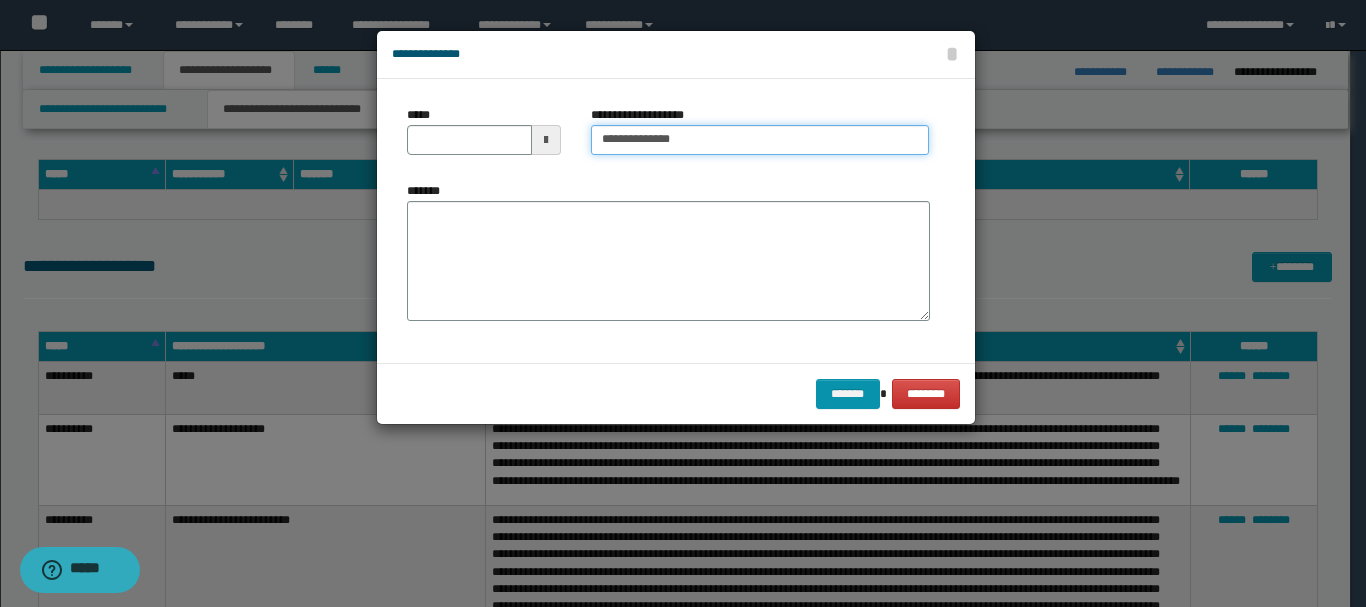 click on "**********" at bounding box center (760, 140) 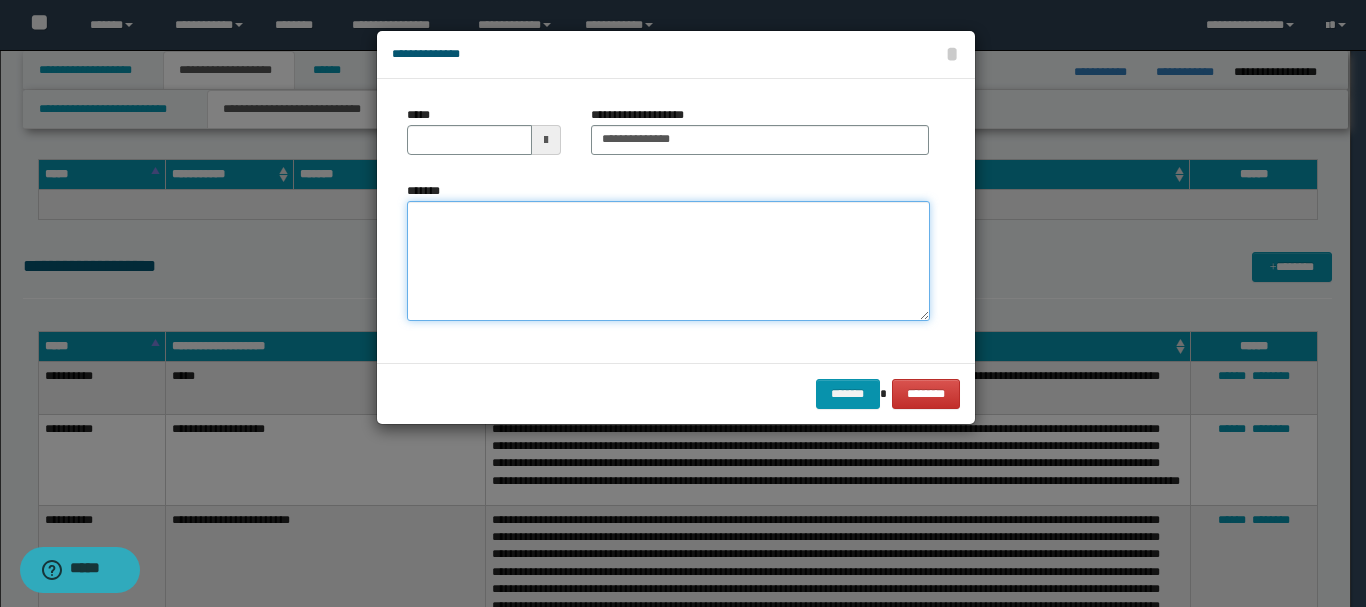 click on "*******" at bounding box center [668, 261] 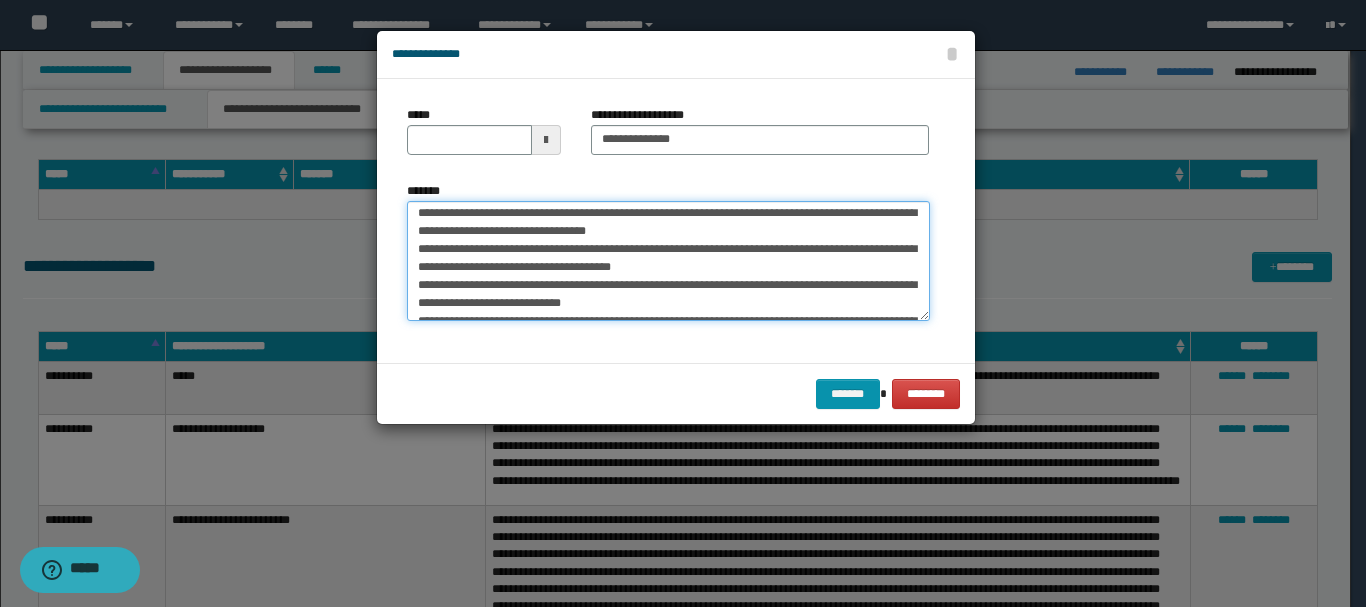 scroll, scrollTop: 0, scrollLeft: 0, axis: both 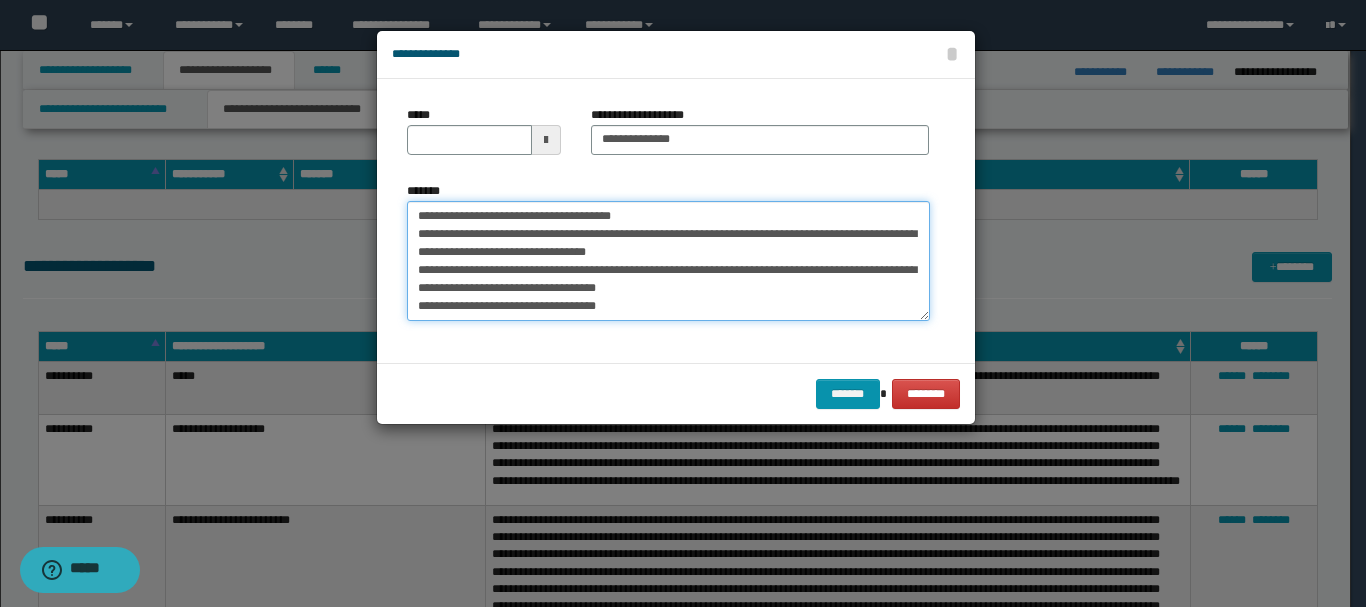 paste on "**********" 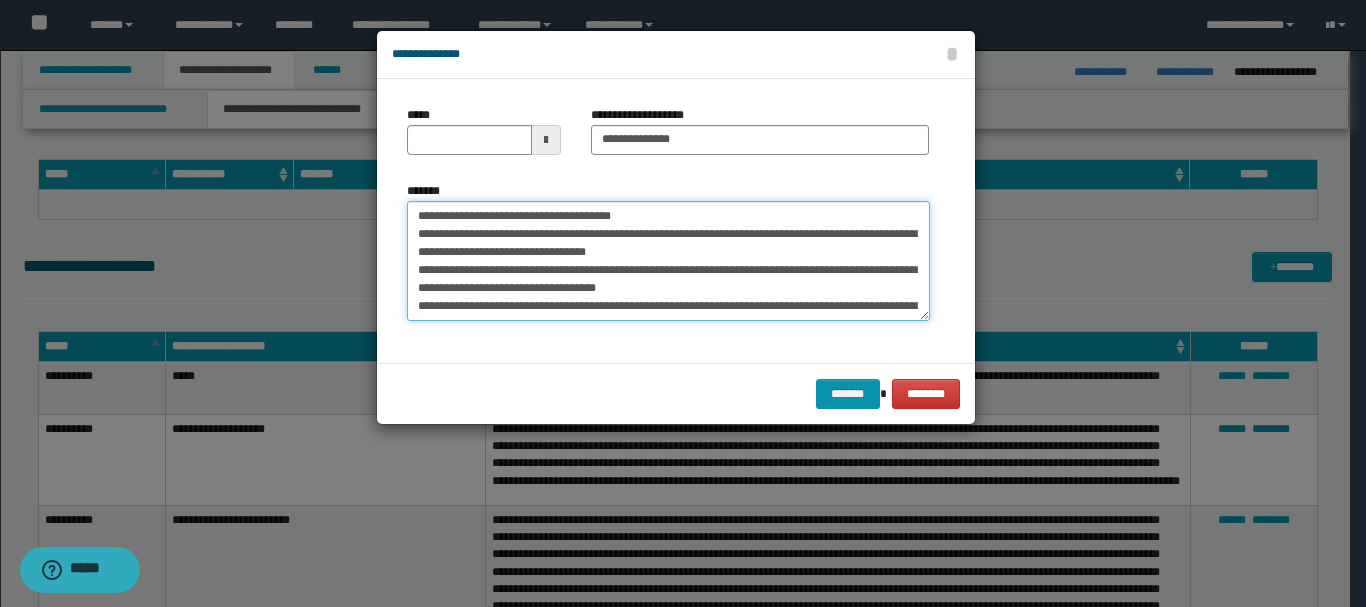 scroll, scrollTop: 246, scrollLeft: 0, axis: vertical 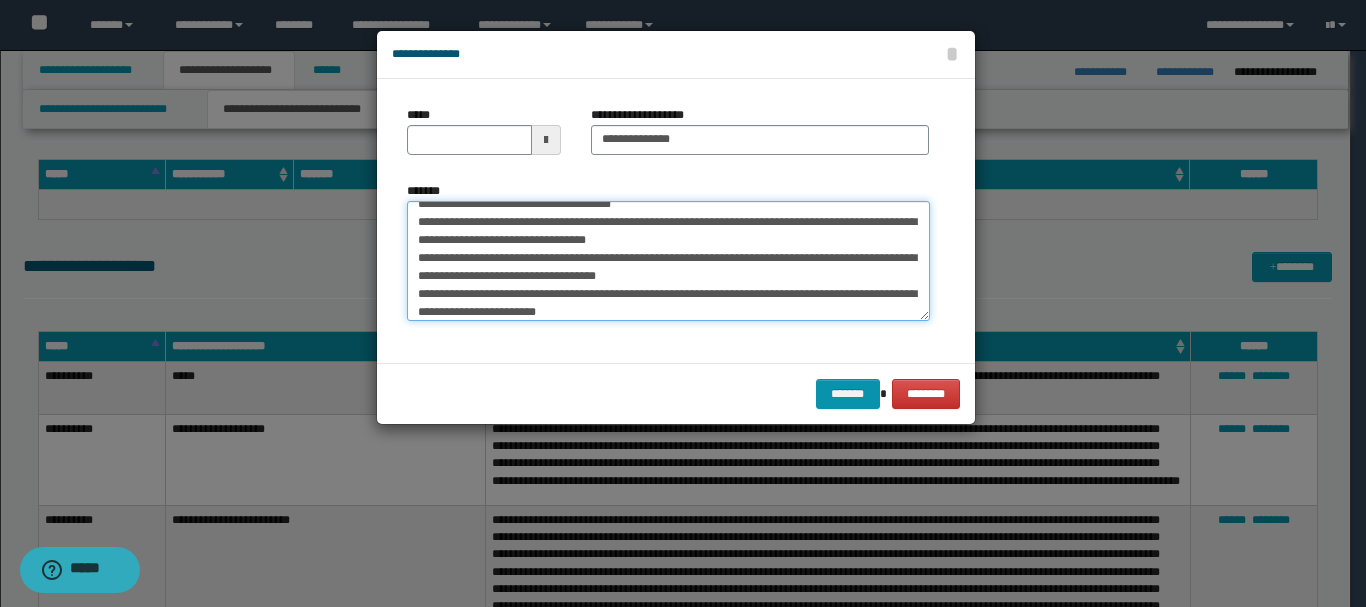 drag, startPoint x: 559, startPoint y: 296, endPoint x: 627, endPoint y: 291, distance: 68.18358 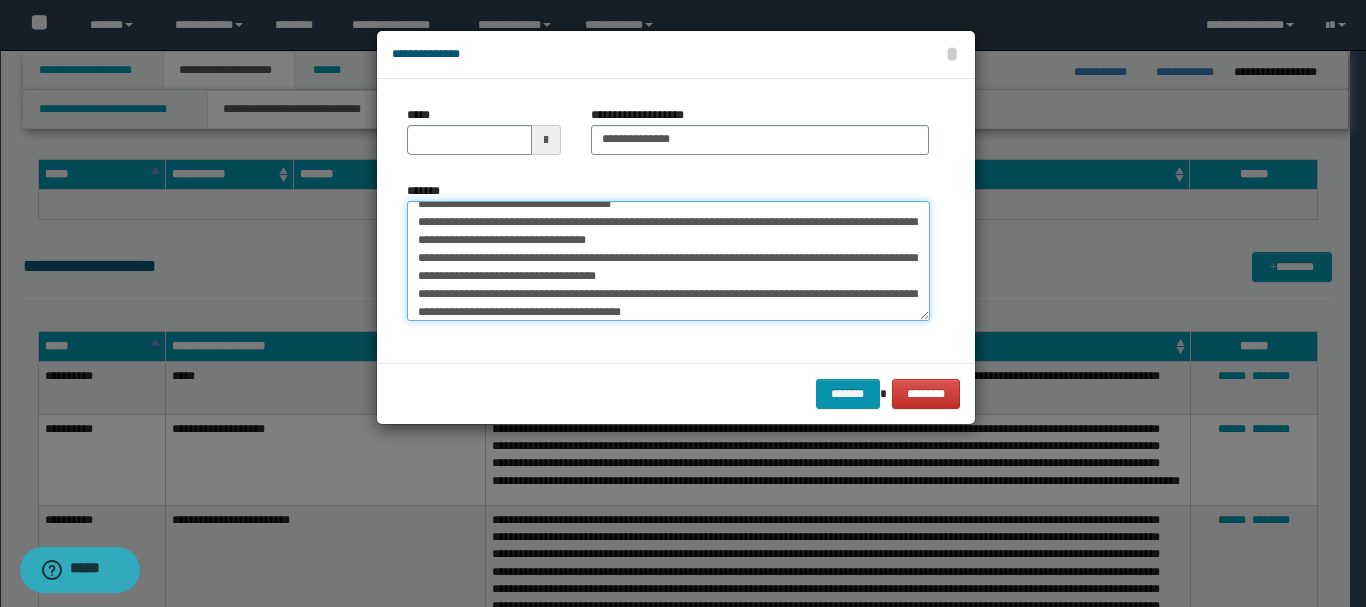 paste on "**********" 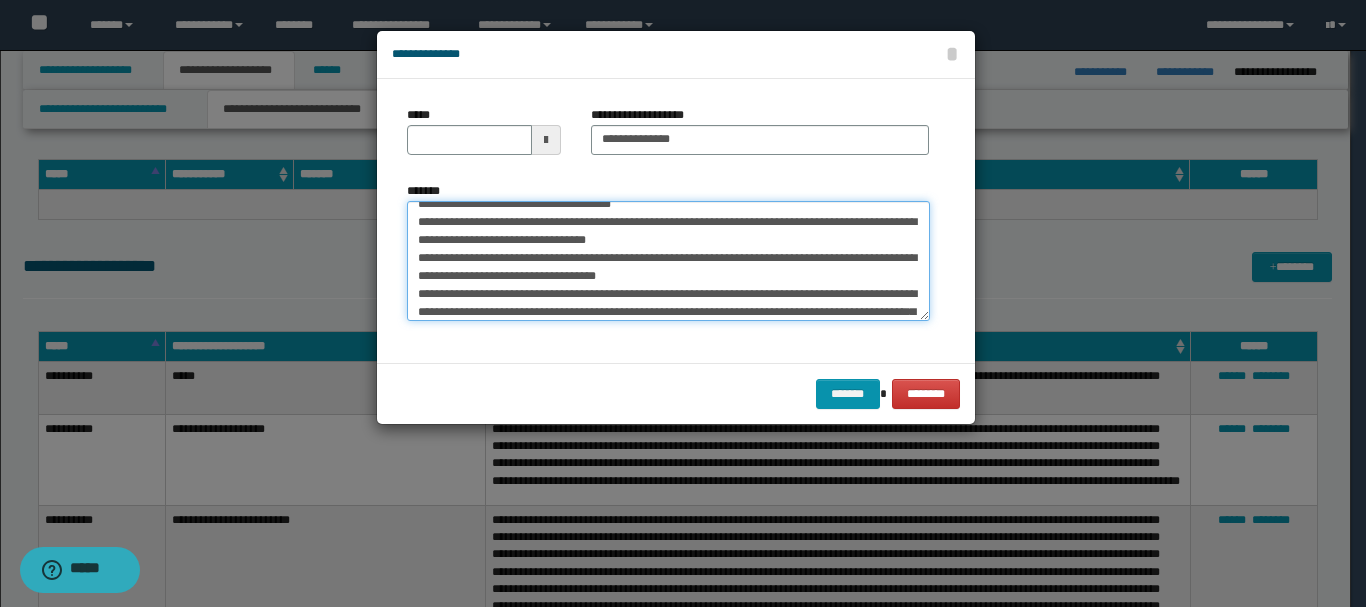 scroll, scrollTop: 264, scrollLeft: 0, axis: vertical 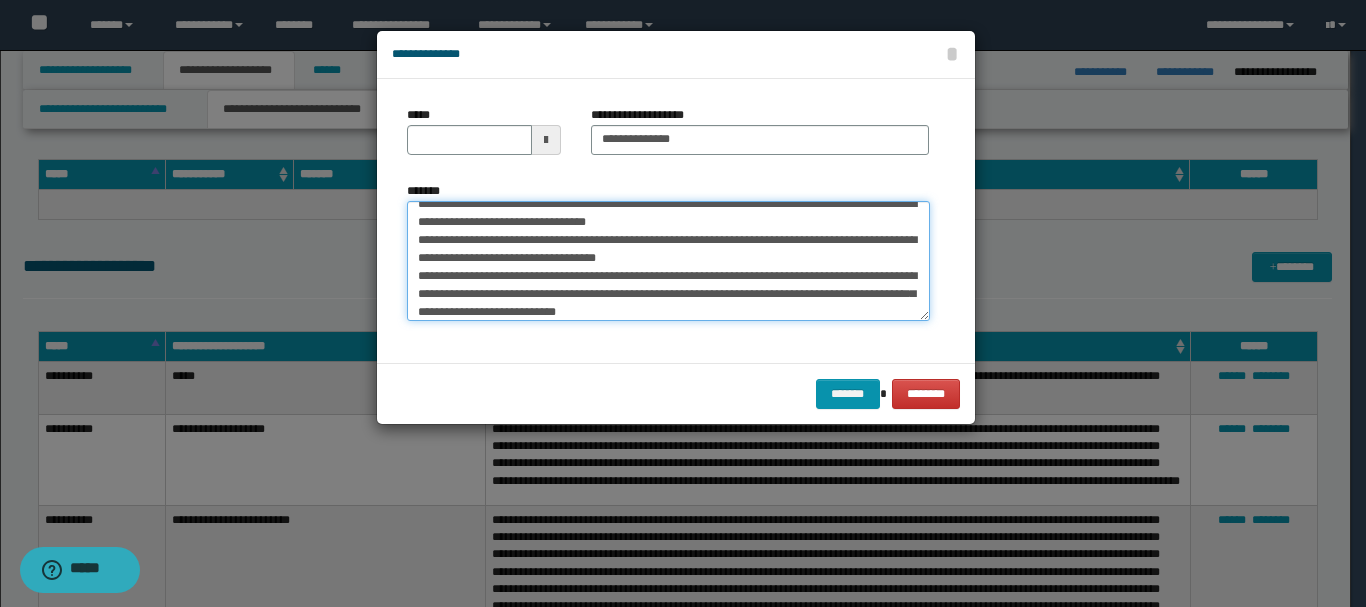 paste on "**********" 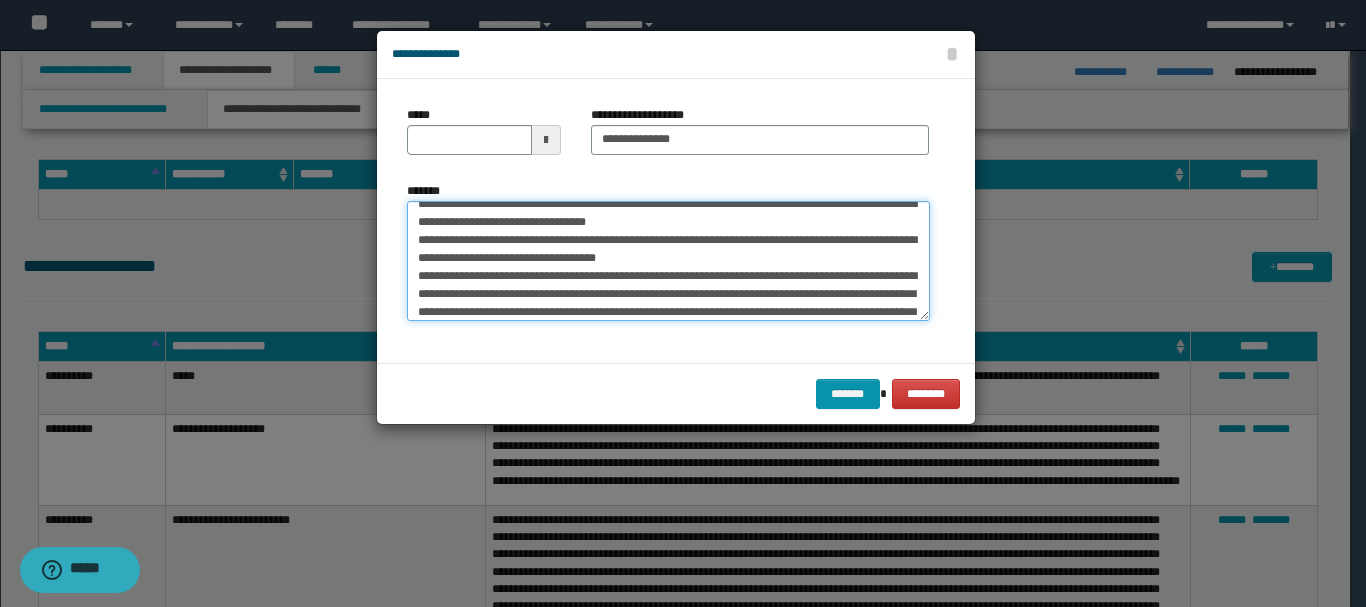 scroll, scrollTop: 444, scrollLeft: 0, axis: vertical 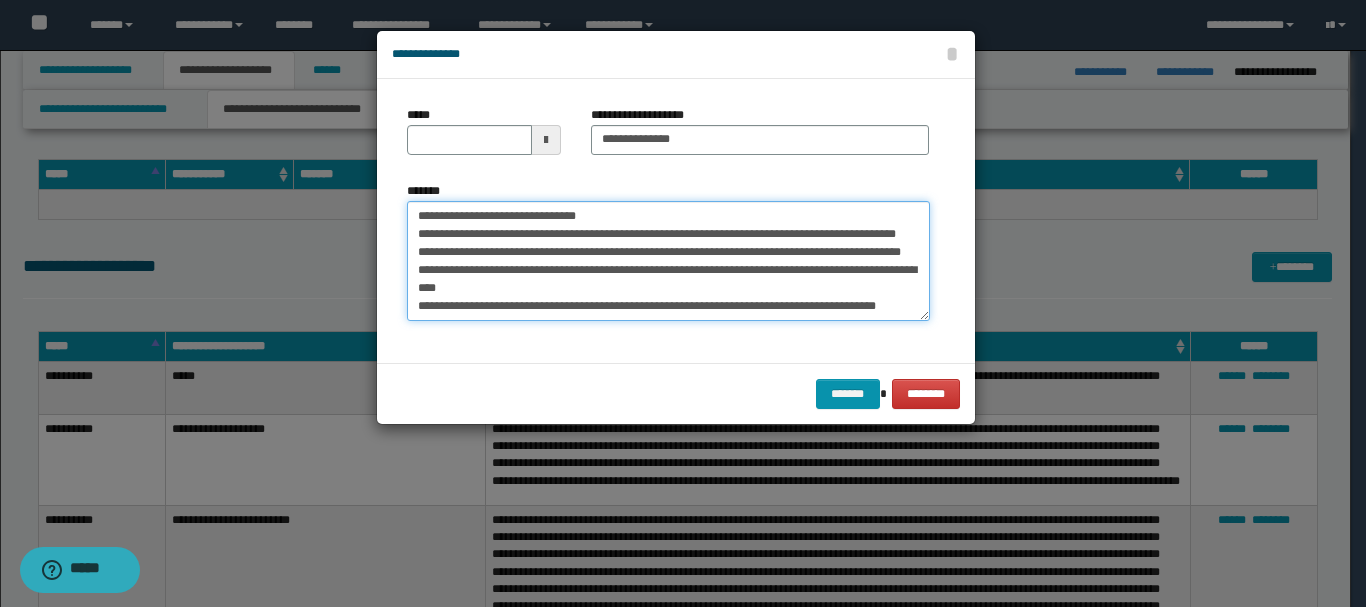 click on "*******" at bounding box center [668, 261] 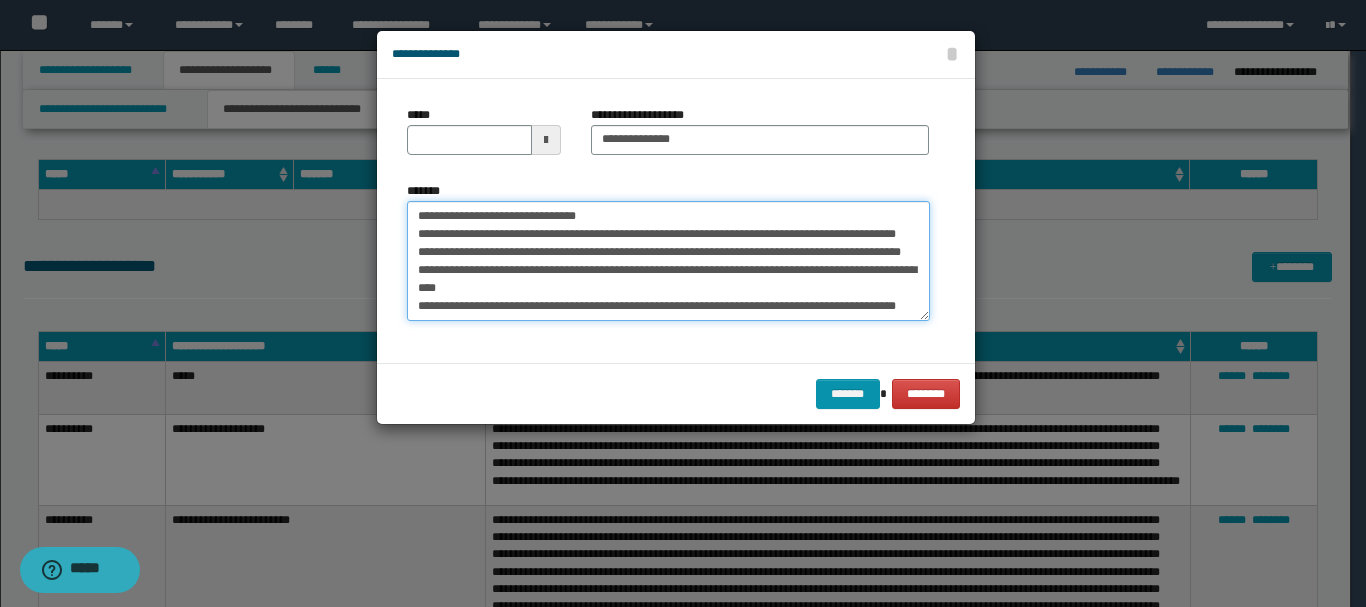 paste on "**********" 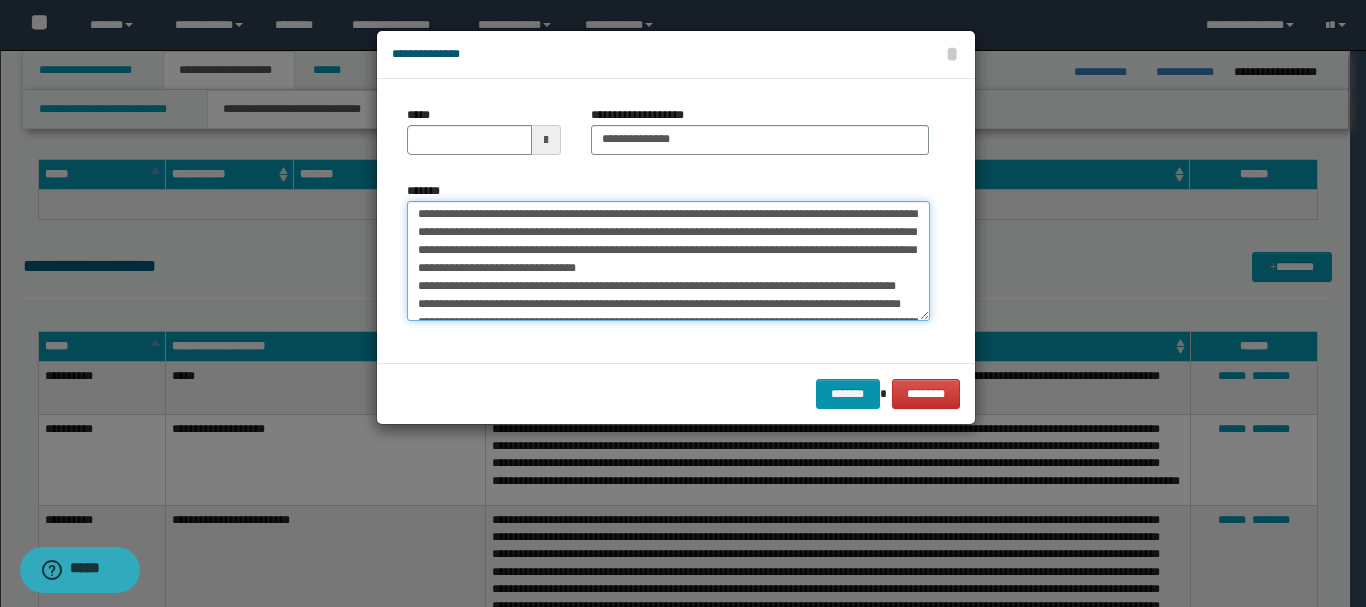 scroll, scrollTop: 280, scrollLeft: 0, axis: vertical 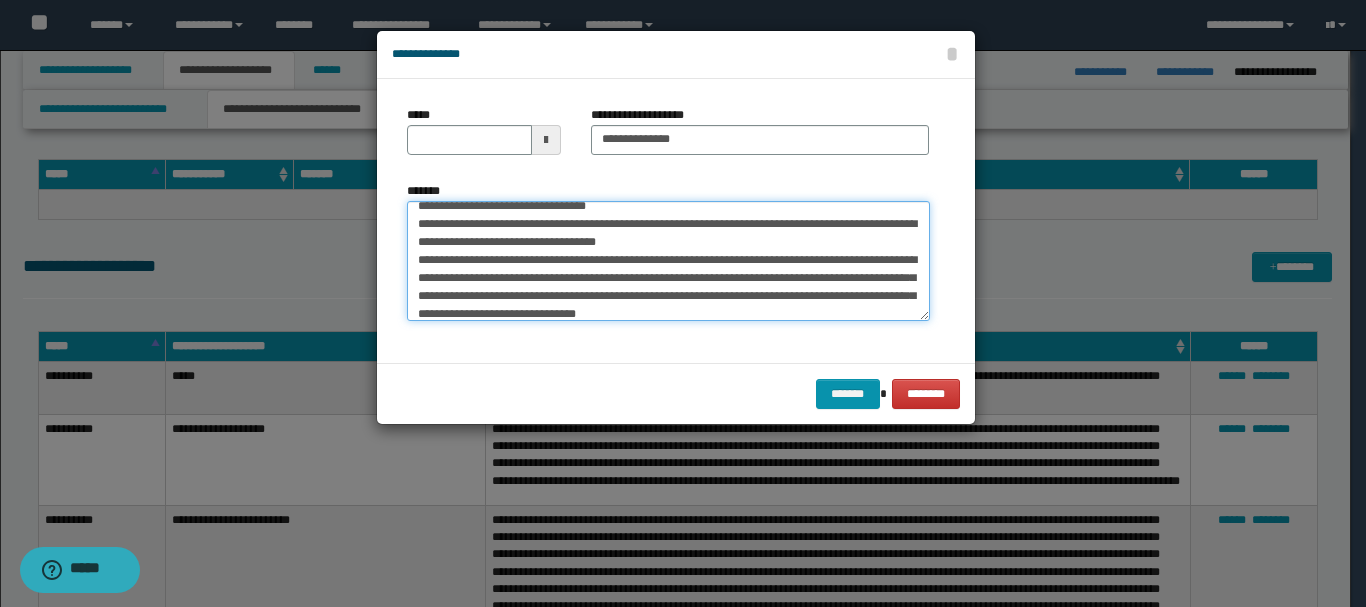 click on "*******" at bounding box center (668, 261) 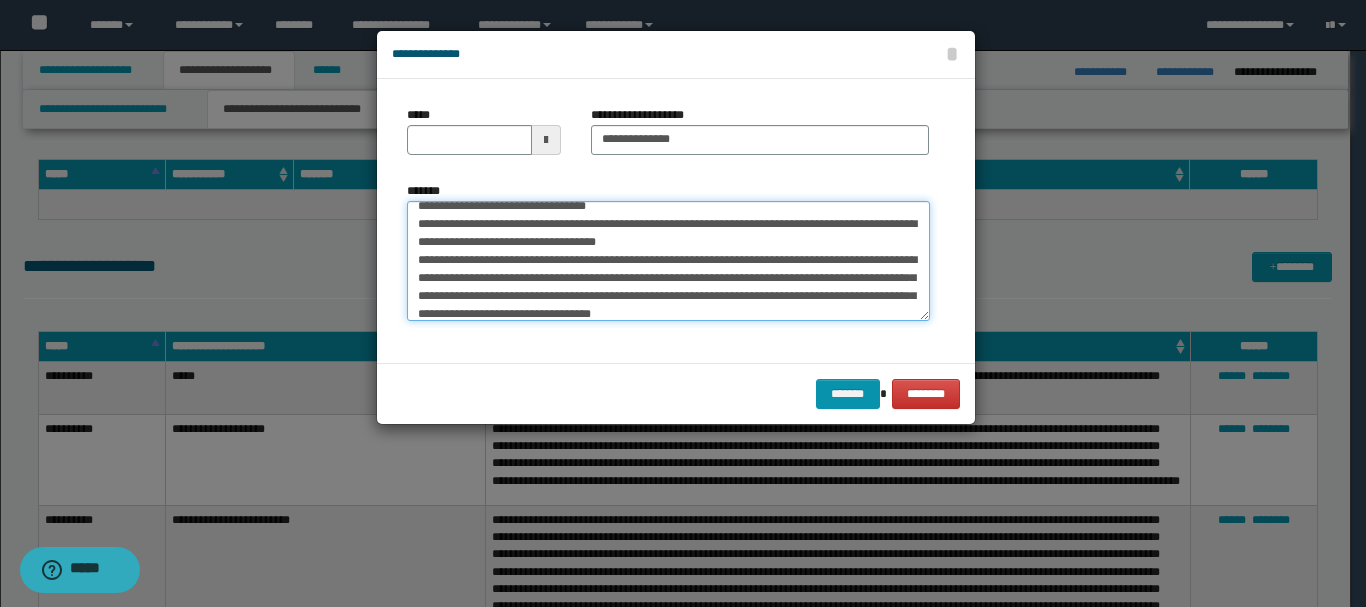 type on "**********" 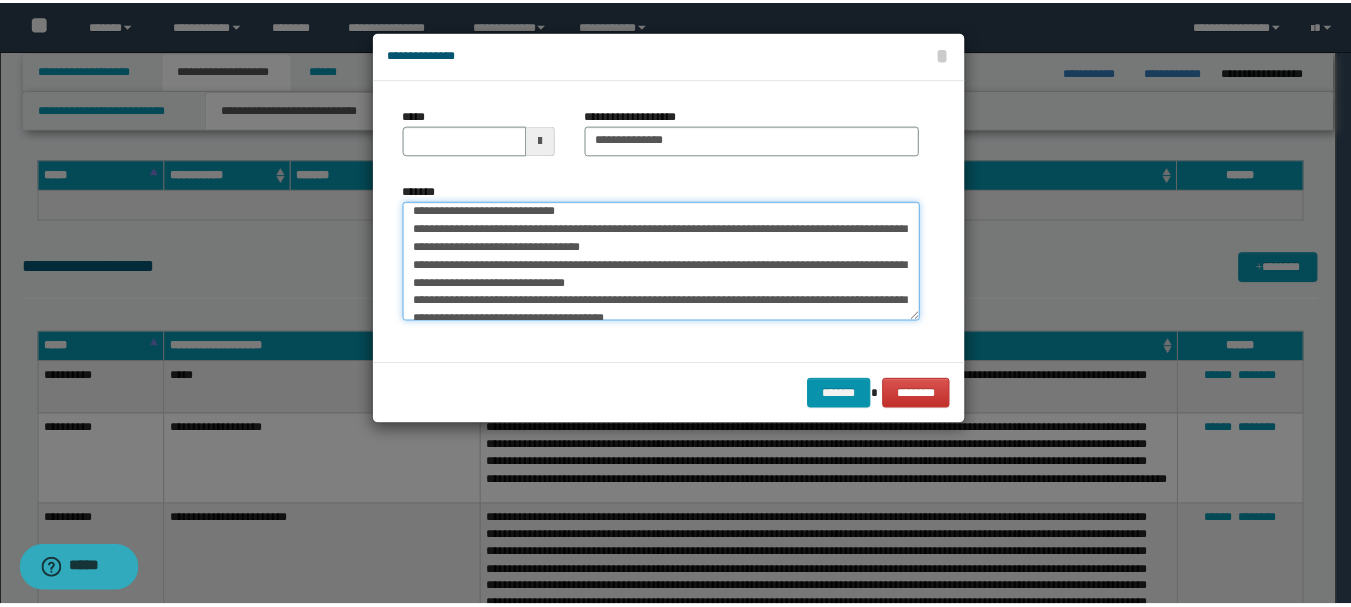 scroll, scrollTop: 0, scrollLeft: 0, axis: both 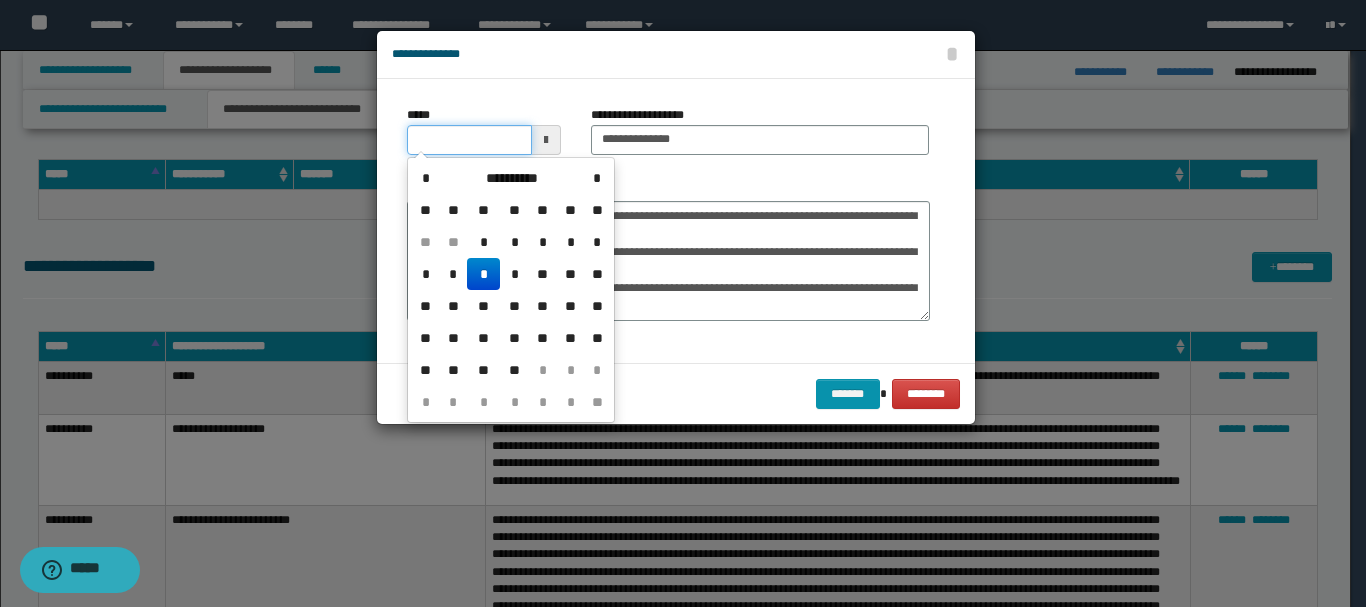 click on "*****" at bounding box center [469, 140] 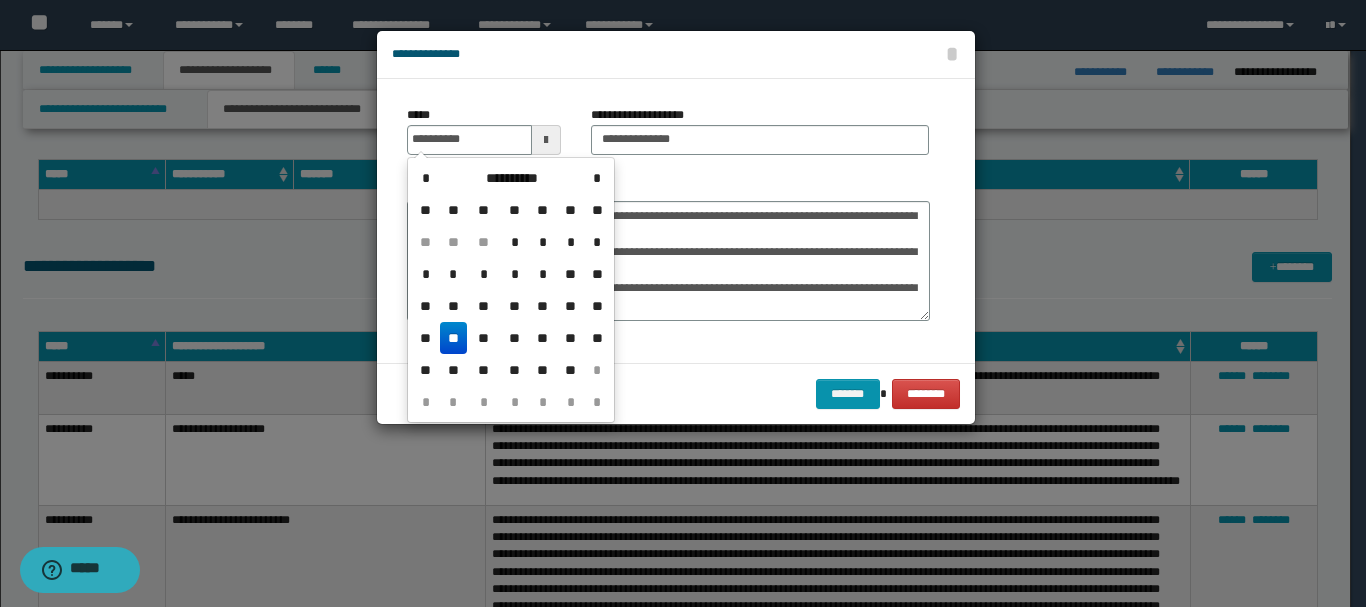 click on "**" at bounding box center [454, 338] 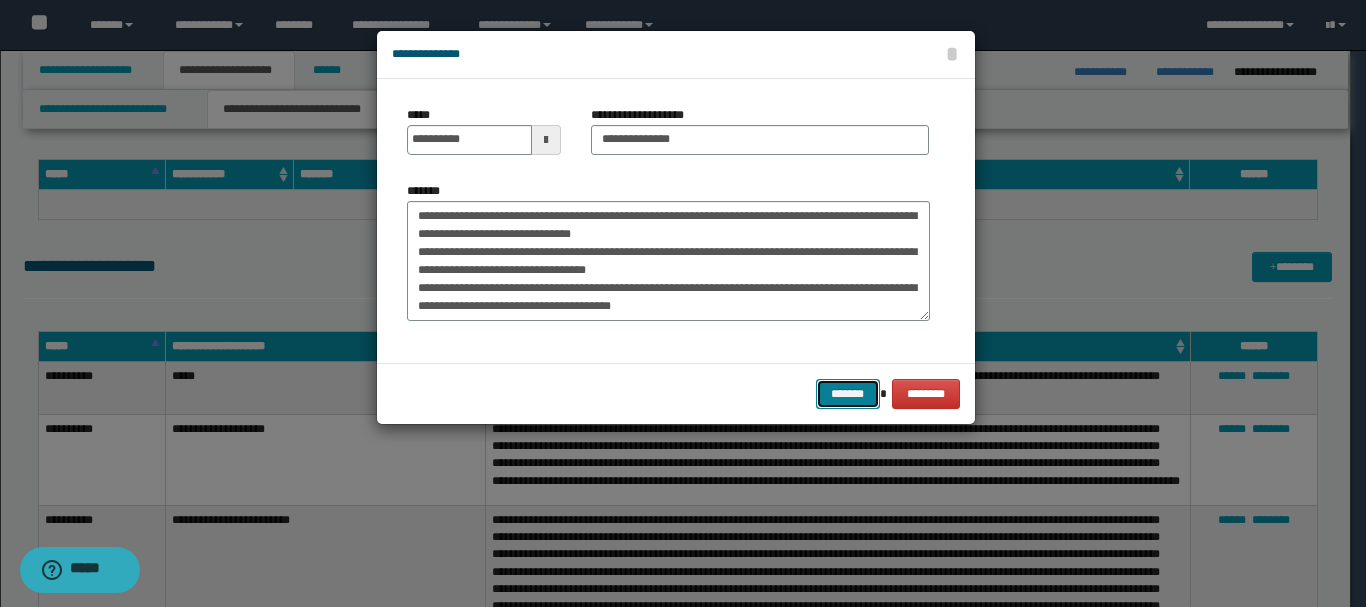 click on "*******" at bounding box center [848, 394] 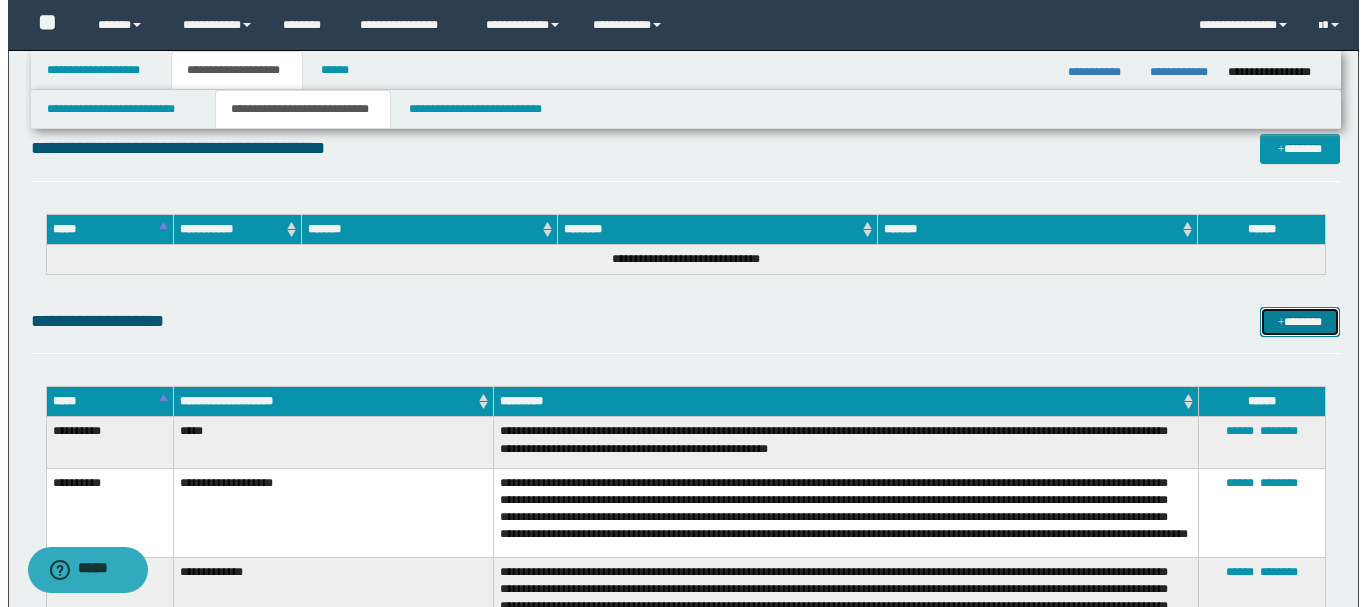 scroll, scrollTop: 200, scrollLeft: 0, axis: vertical 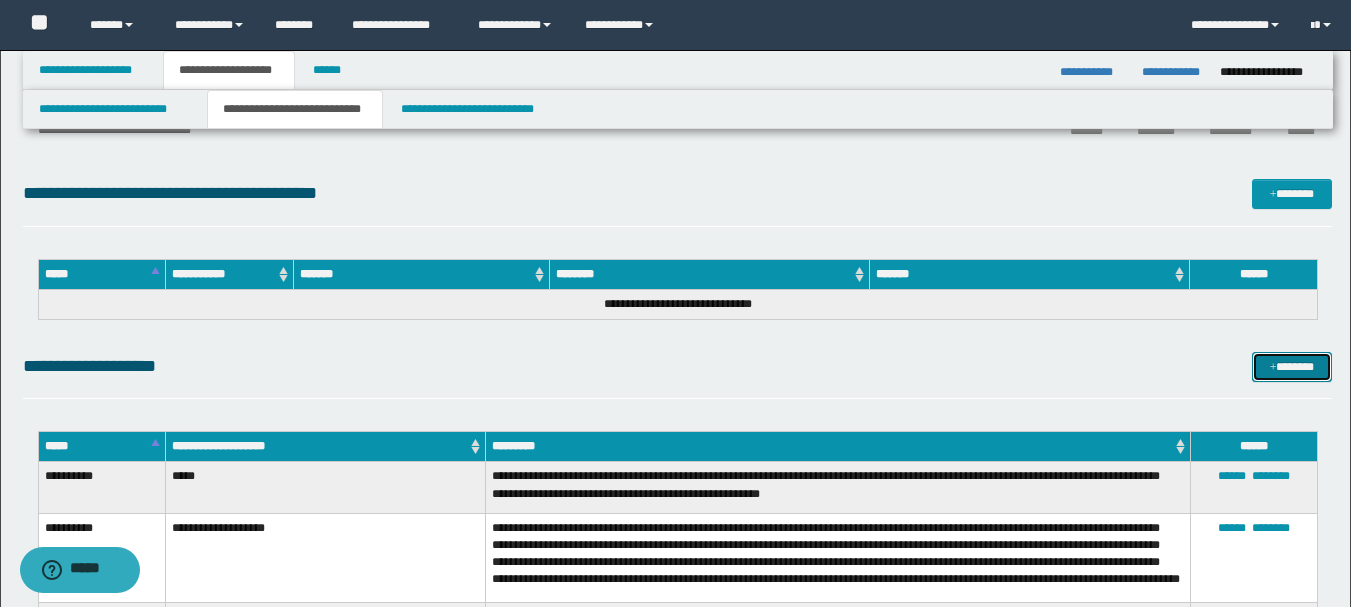 click on "*******" at bounding box center (1292, 367) 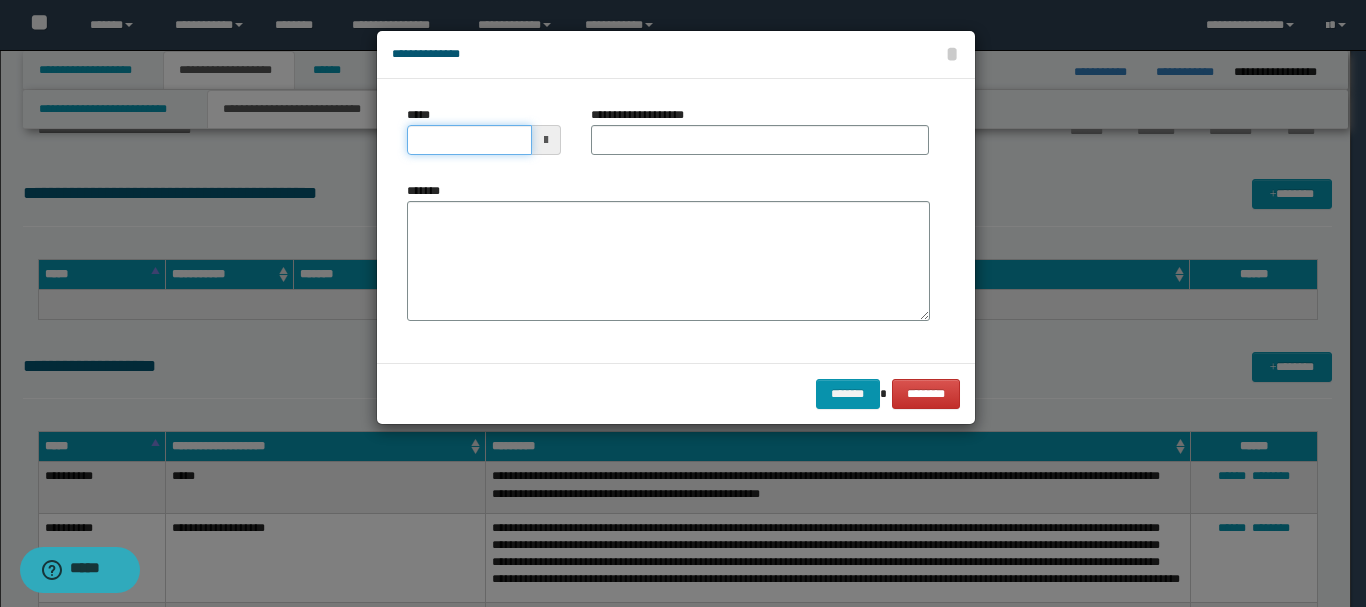 click on "*****" at bounding box center [469, 140] 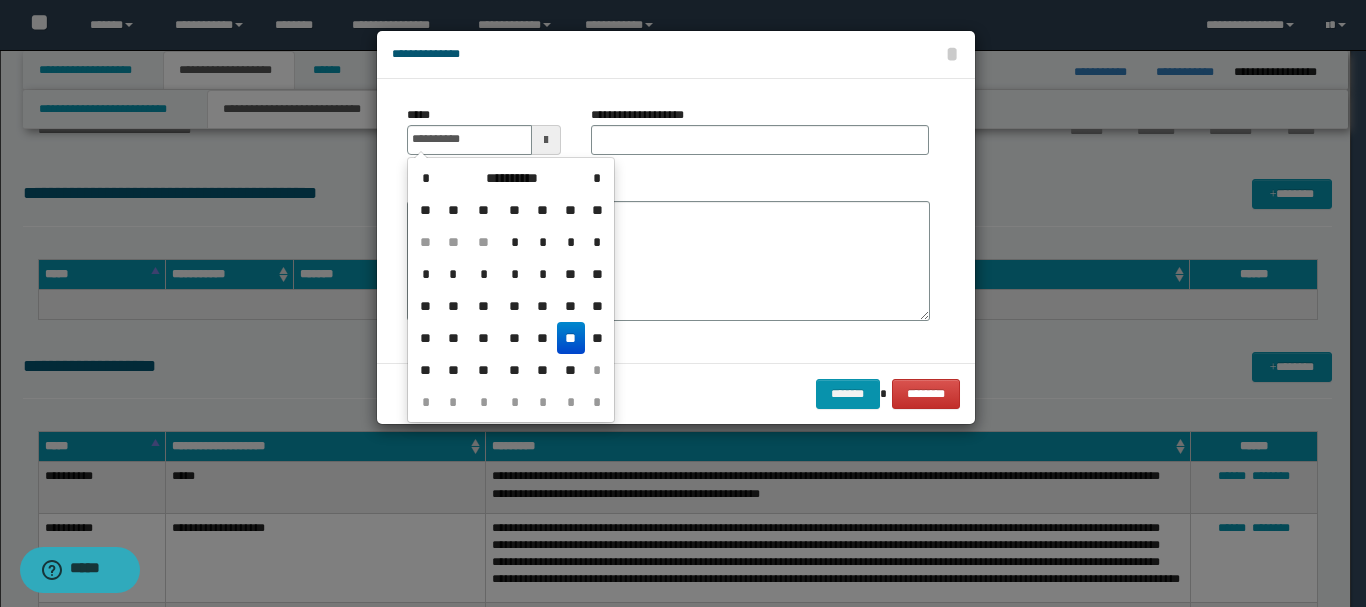 click on "**" at bounding box center [571, 338] 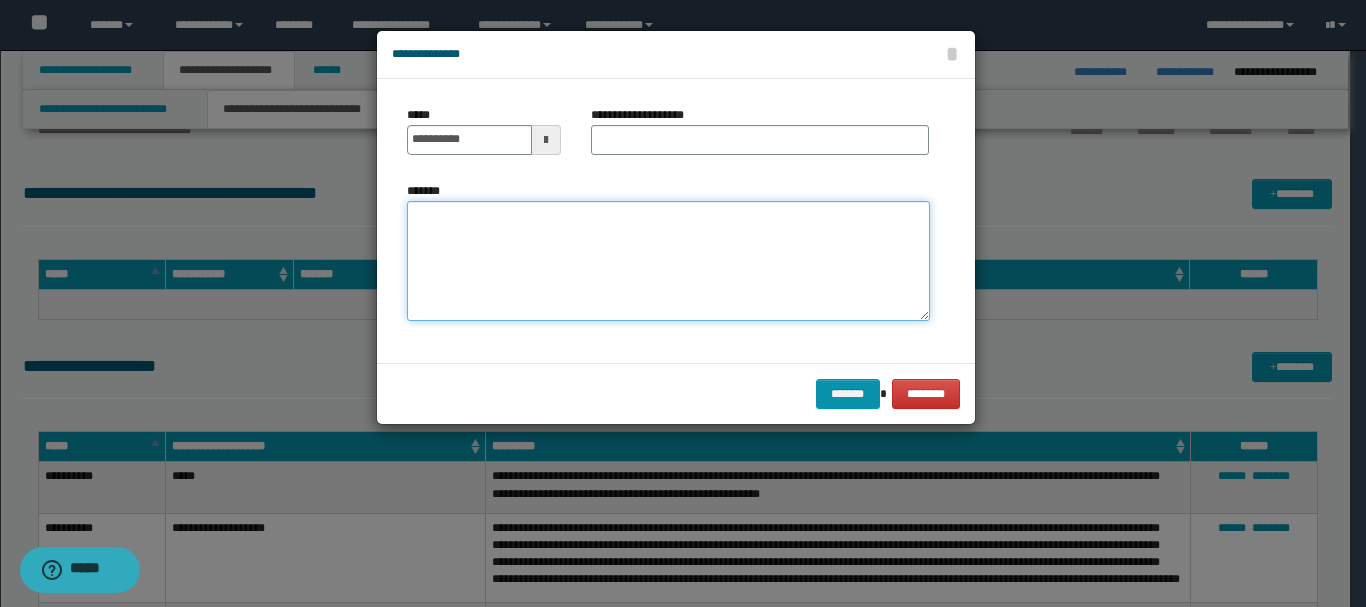 click on "*******" at bounding box center (668, 261) 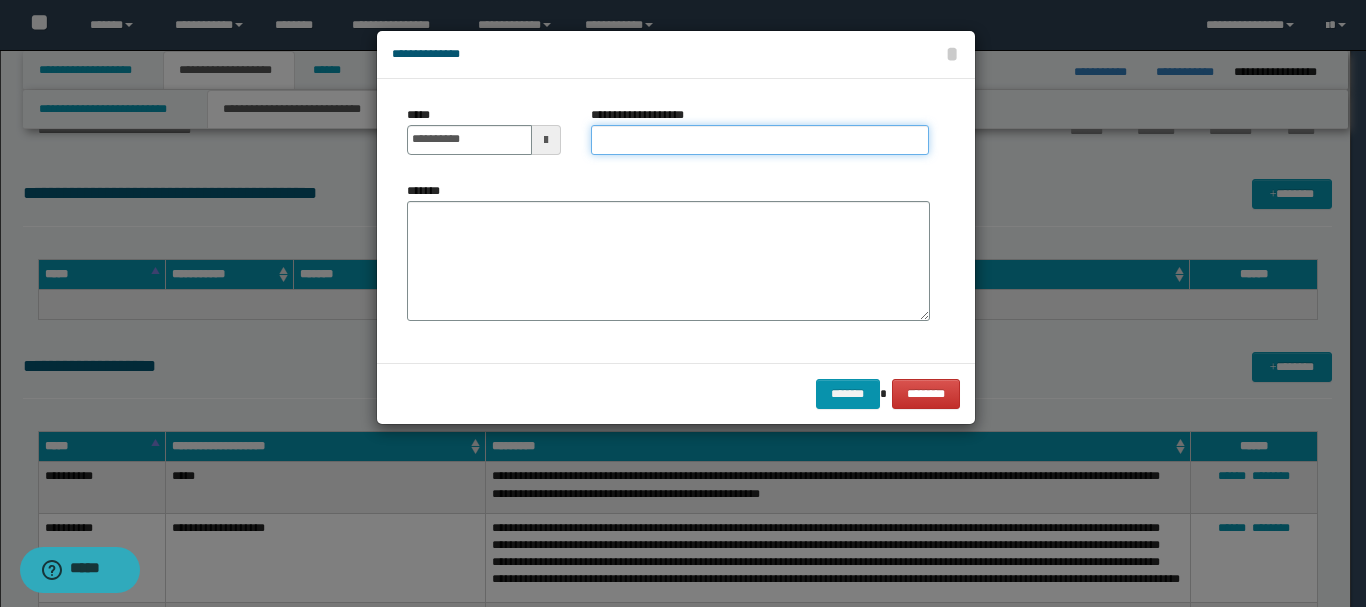 click on "**********" at bounding box center [760, 140] 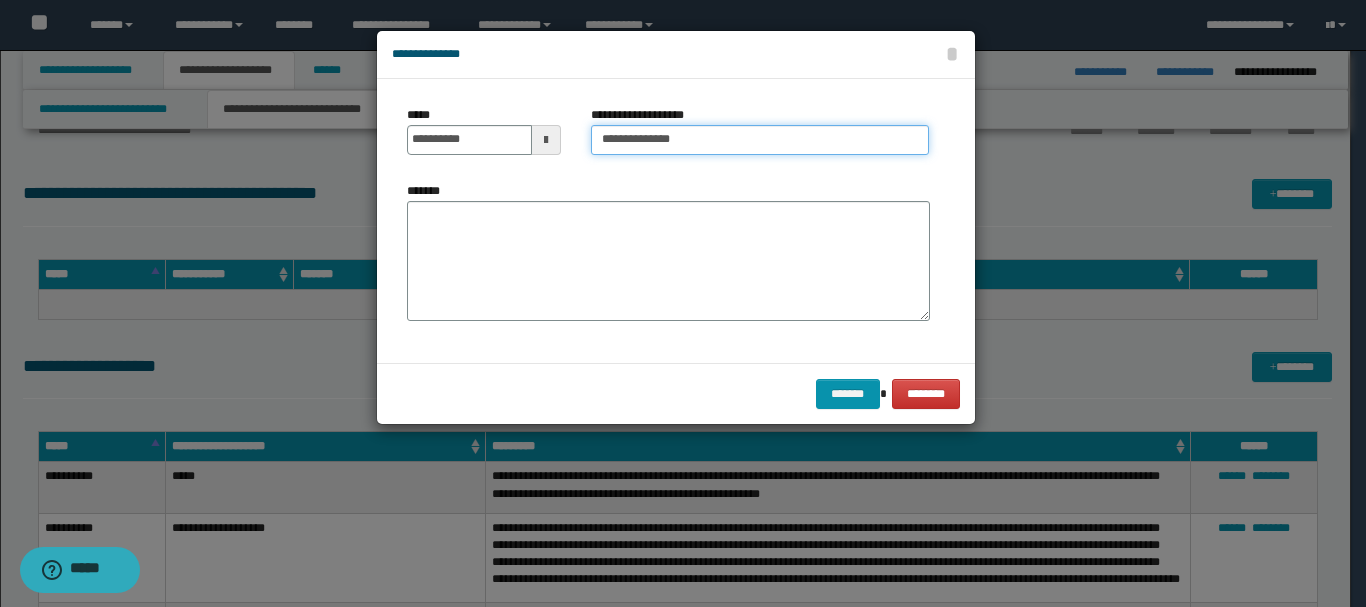 type on "**********" 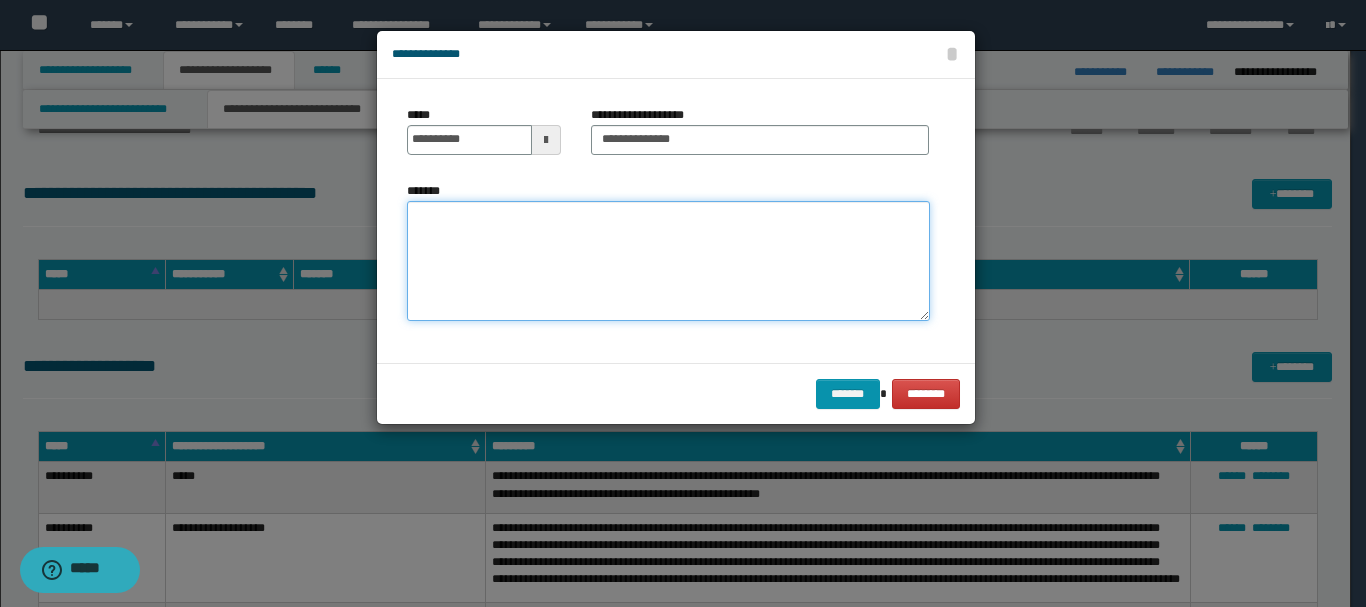 click on "*******" at bounding box center [668, 261] 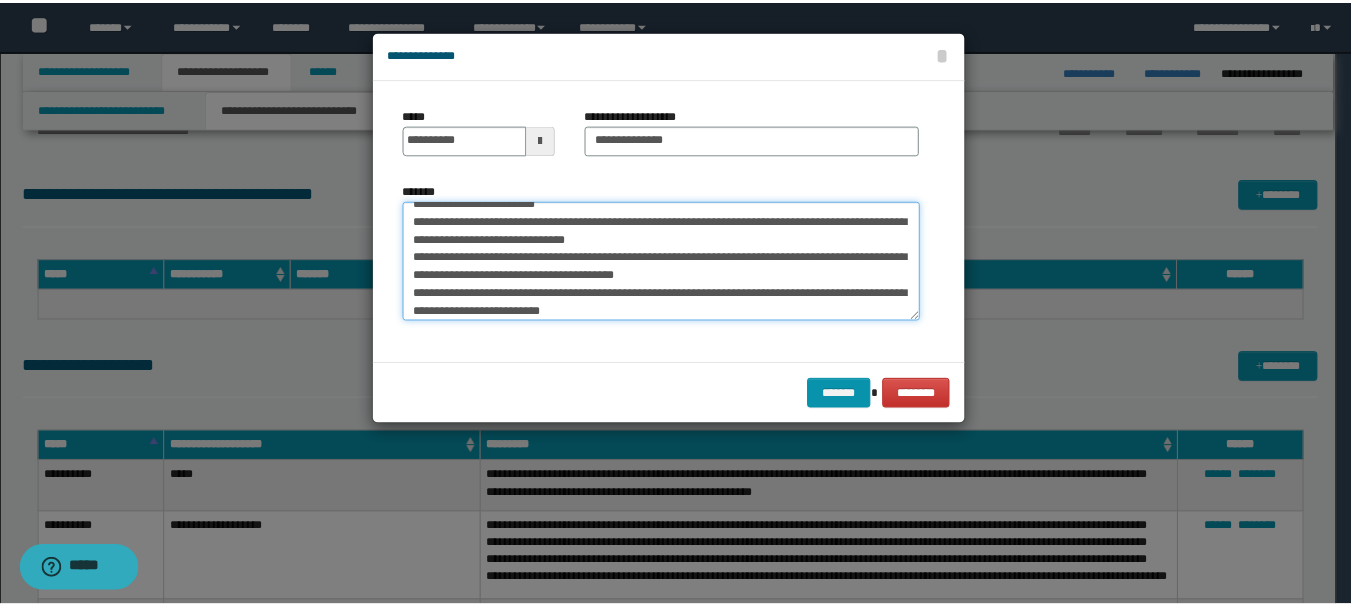 scroll, scrollTop: 0, scrollLeft: 0, axis: both 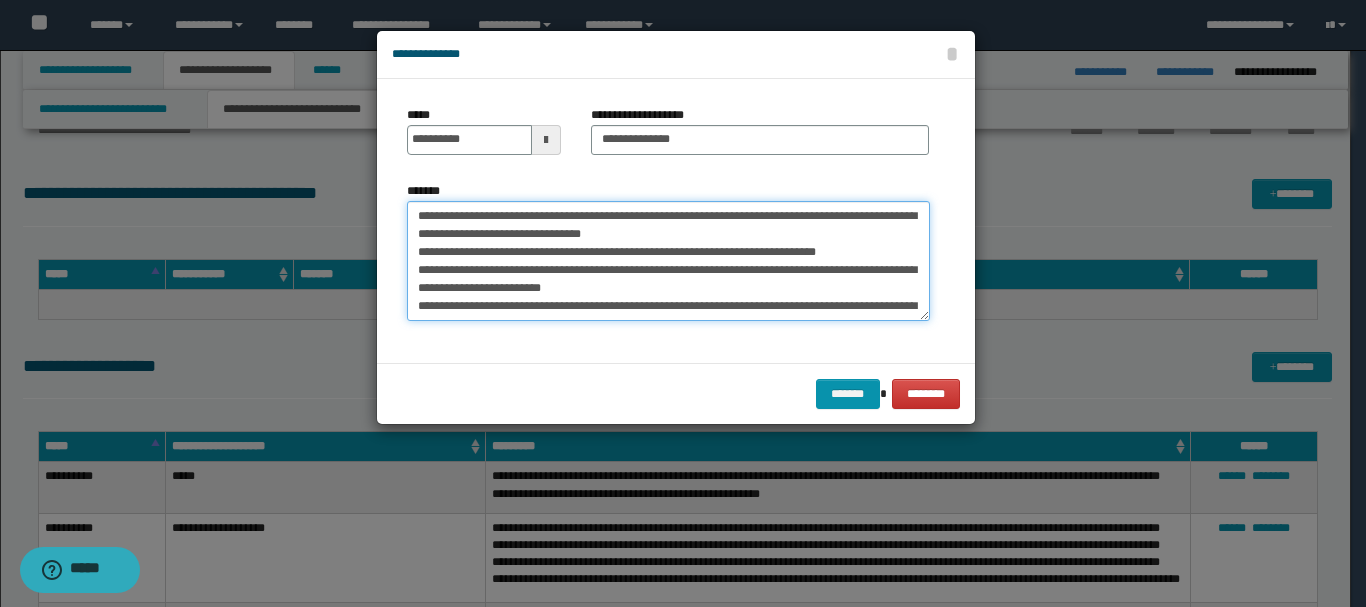 type on "**********" 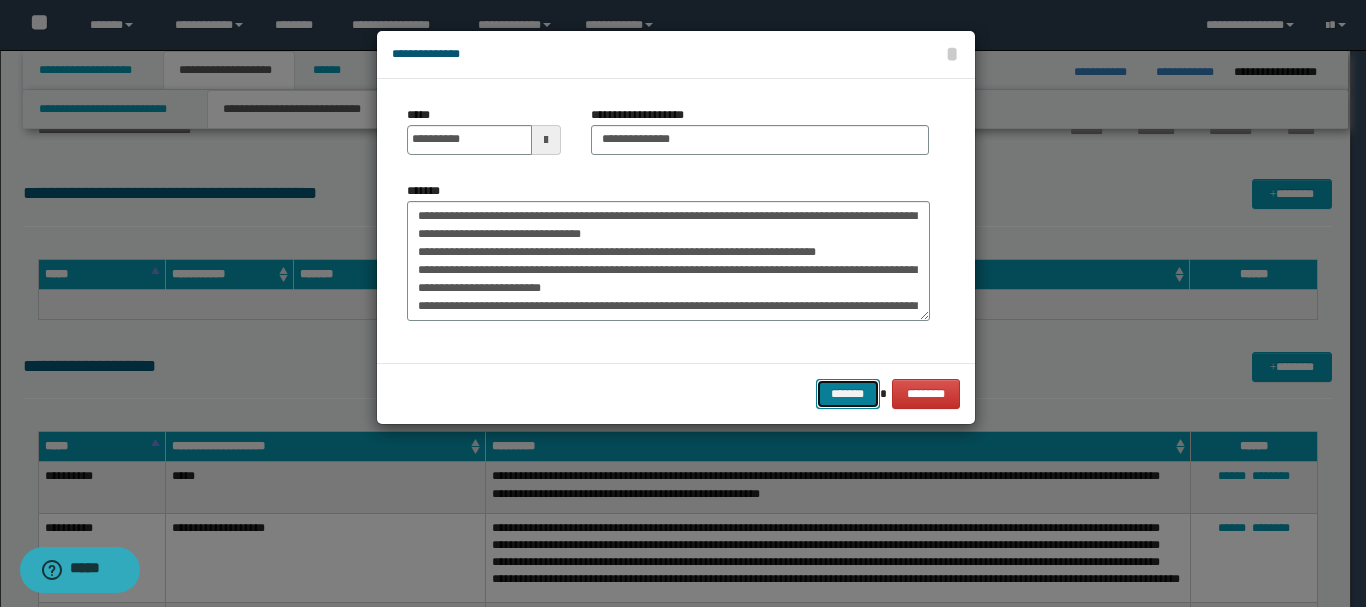 click on "*******" at bounding box center [848, 394] 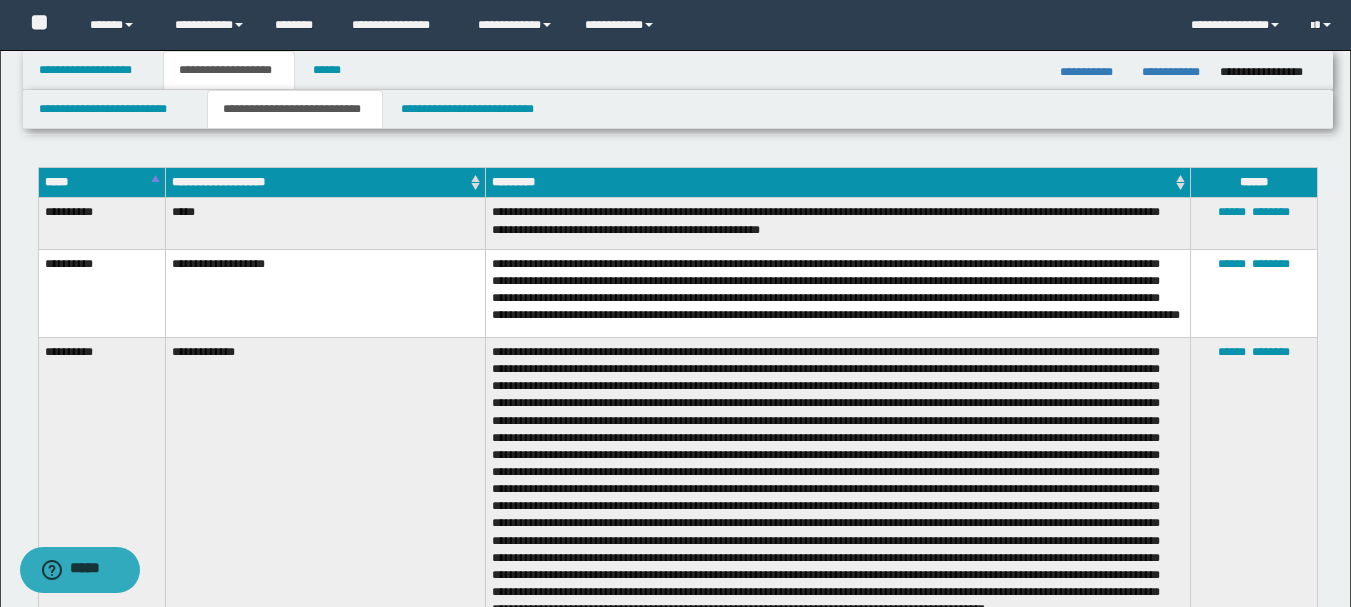 scroll, scrollTop: 400, scrollLeft: 0, axis: vertical 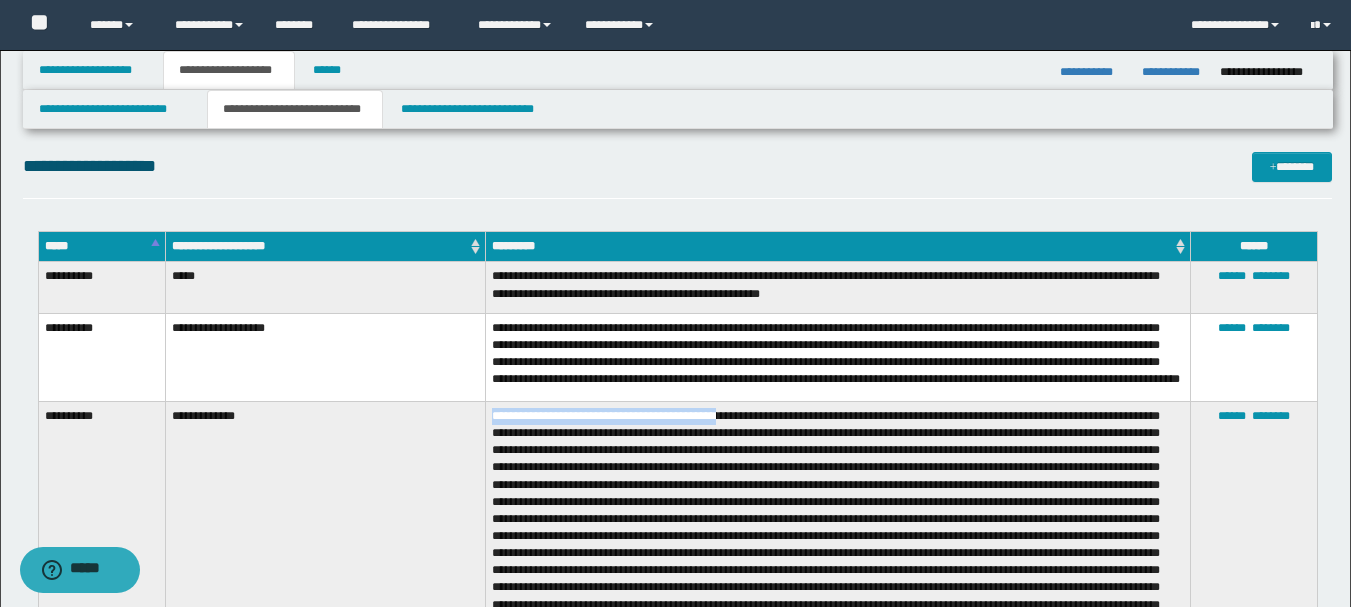 drag, startPoint x: 492, startPoint y: 419, endPoint x: 738, endPoint y: 421, distance: 246.00813 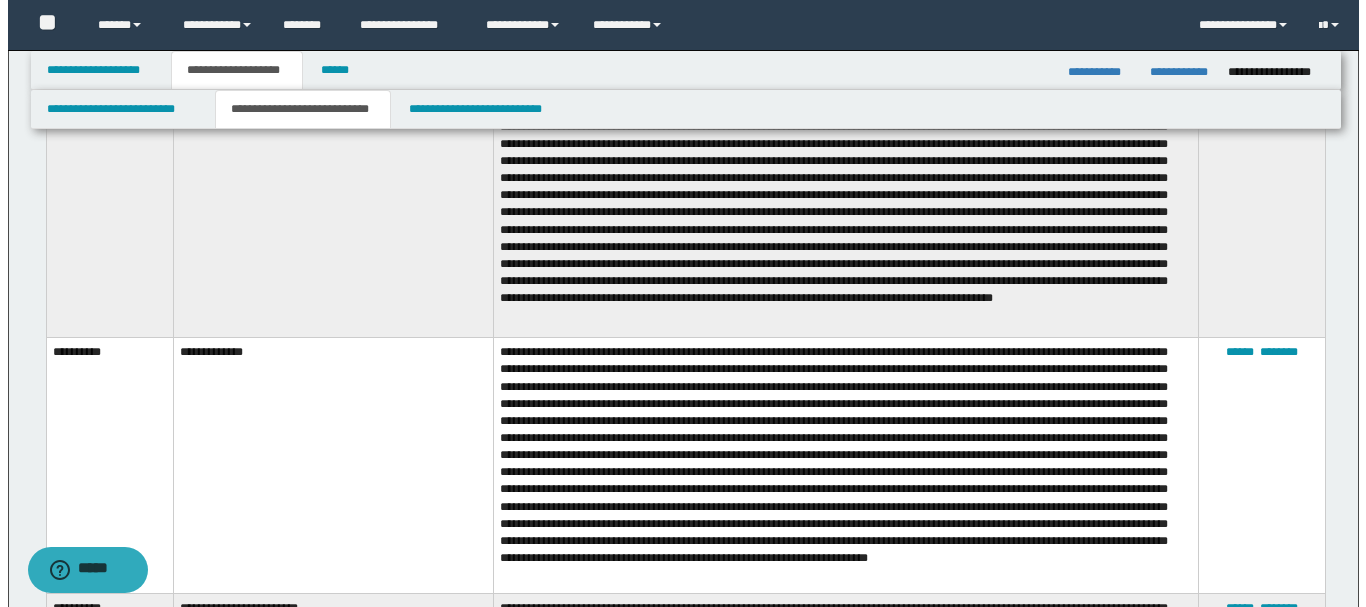 scroll, scrollTop: 700, scrollLeft: 0, axis: vertical 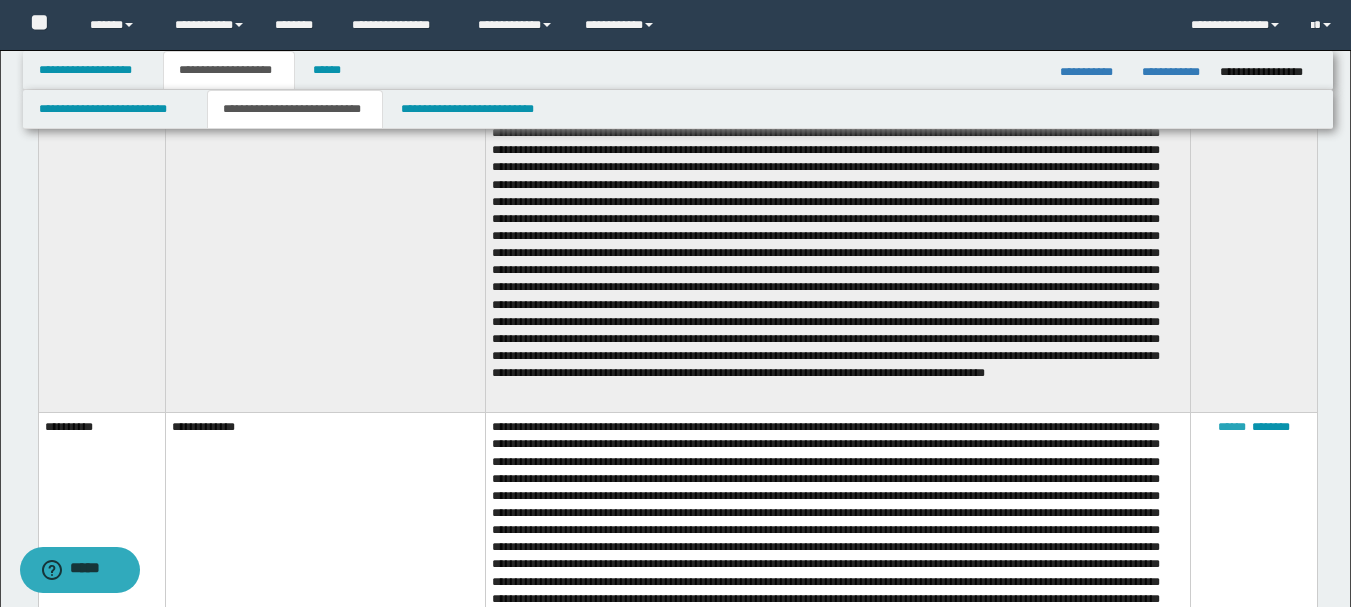 click on "******" at bounding box center [1232, 427] 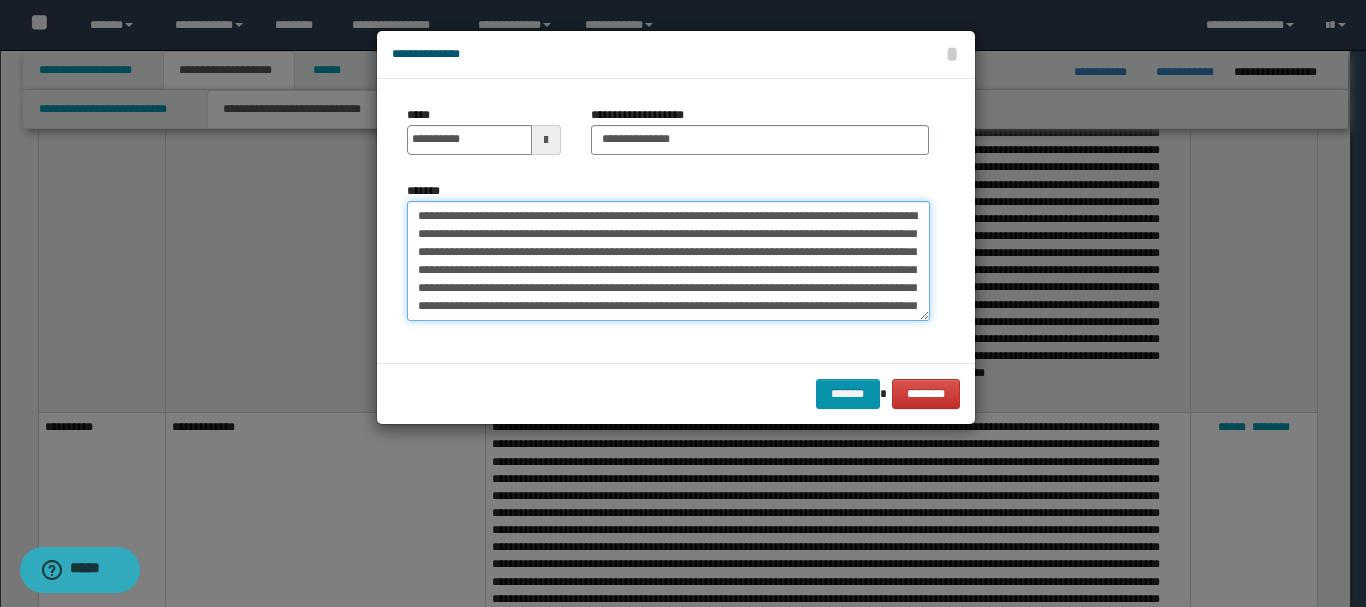 click on "*******" at bounding box center [668, 261] 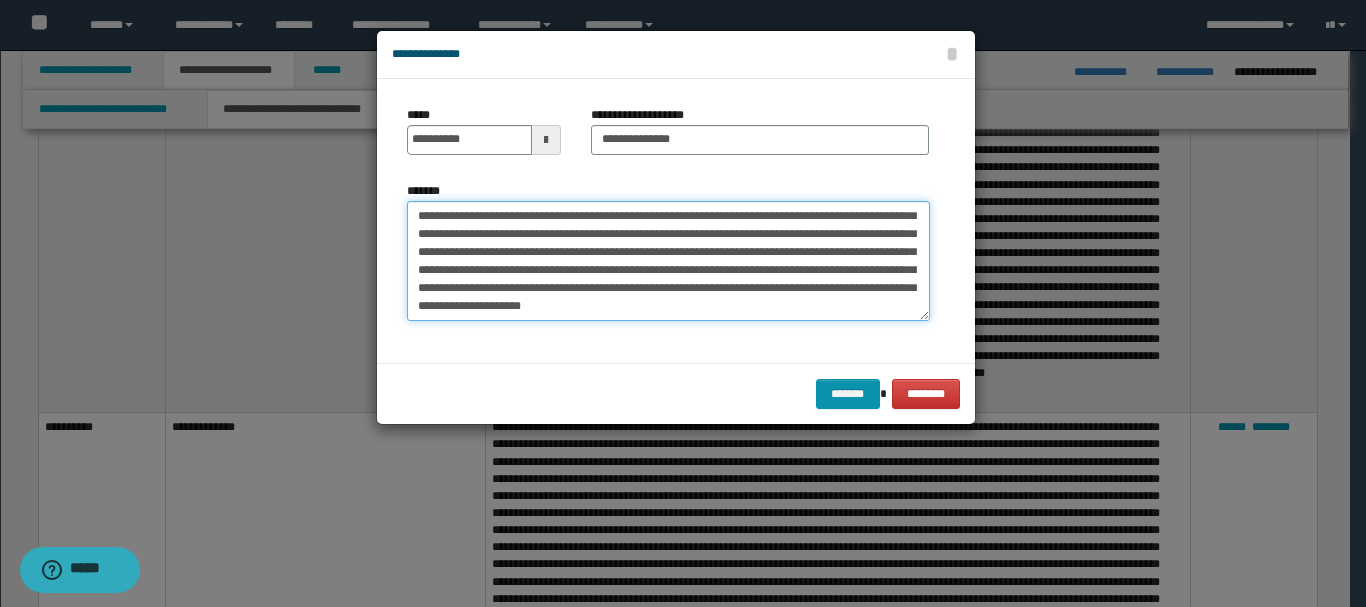 scroll, scrollTop: 252, scrollLeft: 0, axis: vertical 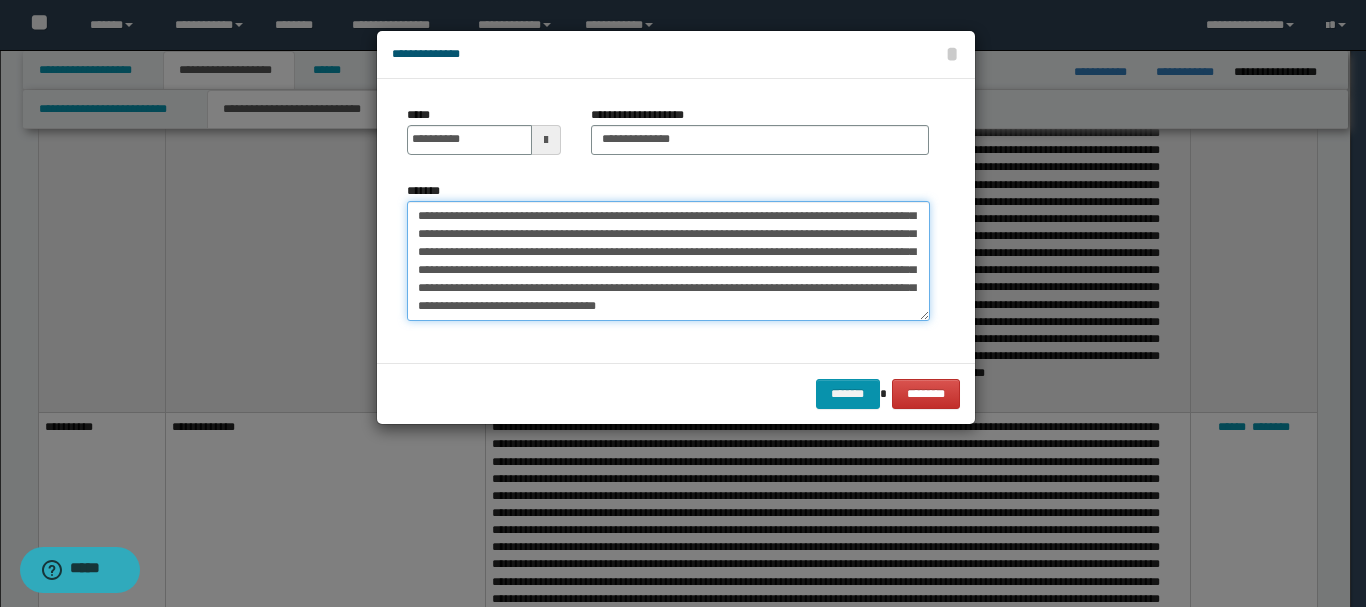 paste on "**********" 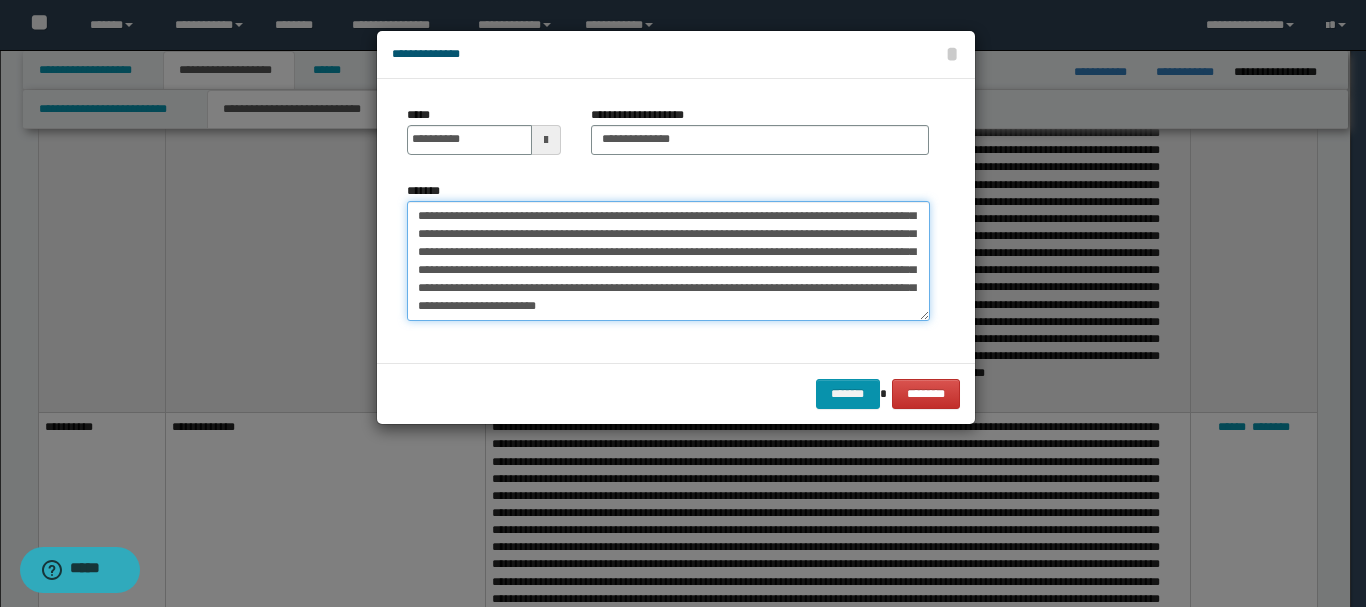 scroll, scrollTop: 264, scrollLeft: 0, axis: vertical 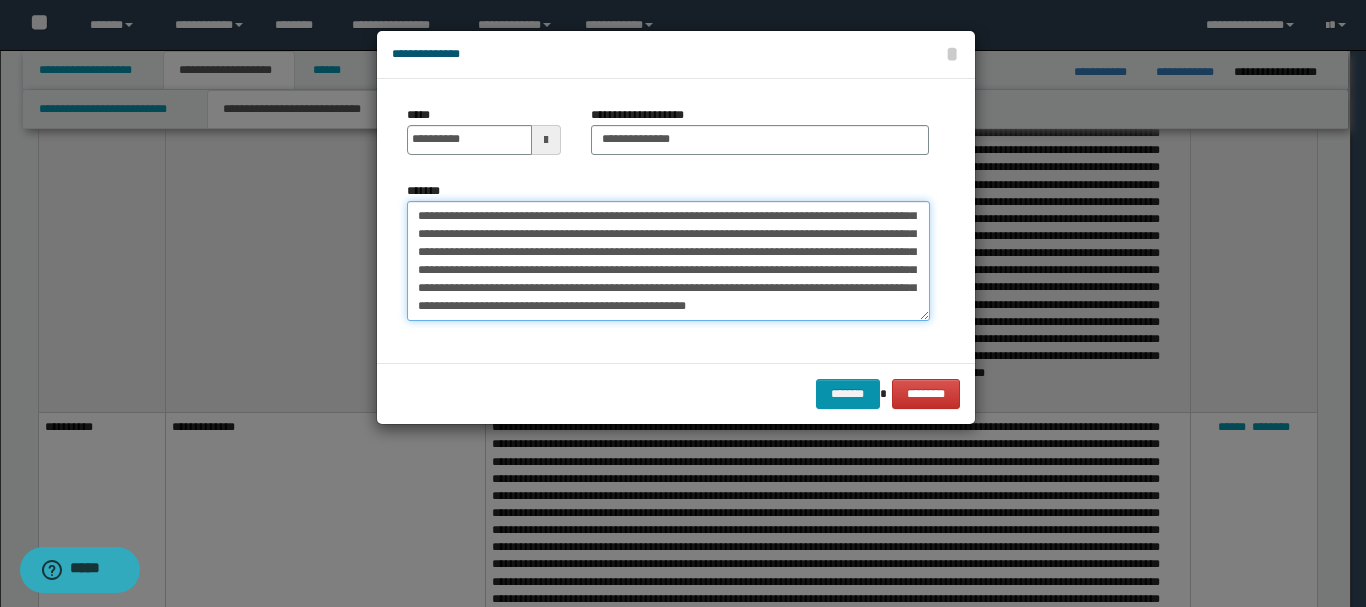 paste on "**********" 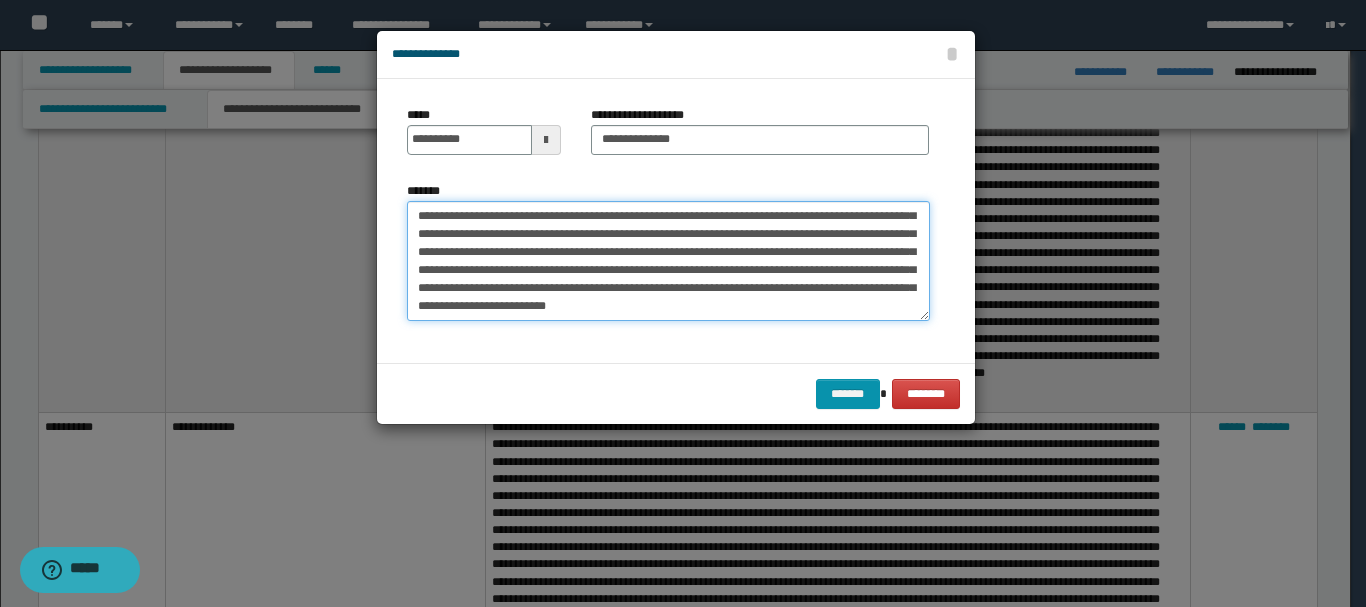 scroll, scrollTop: 300, scrollLeft: 0, axis: vertical 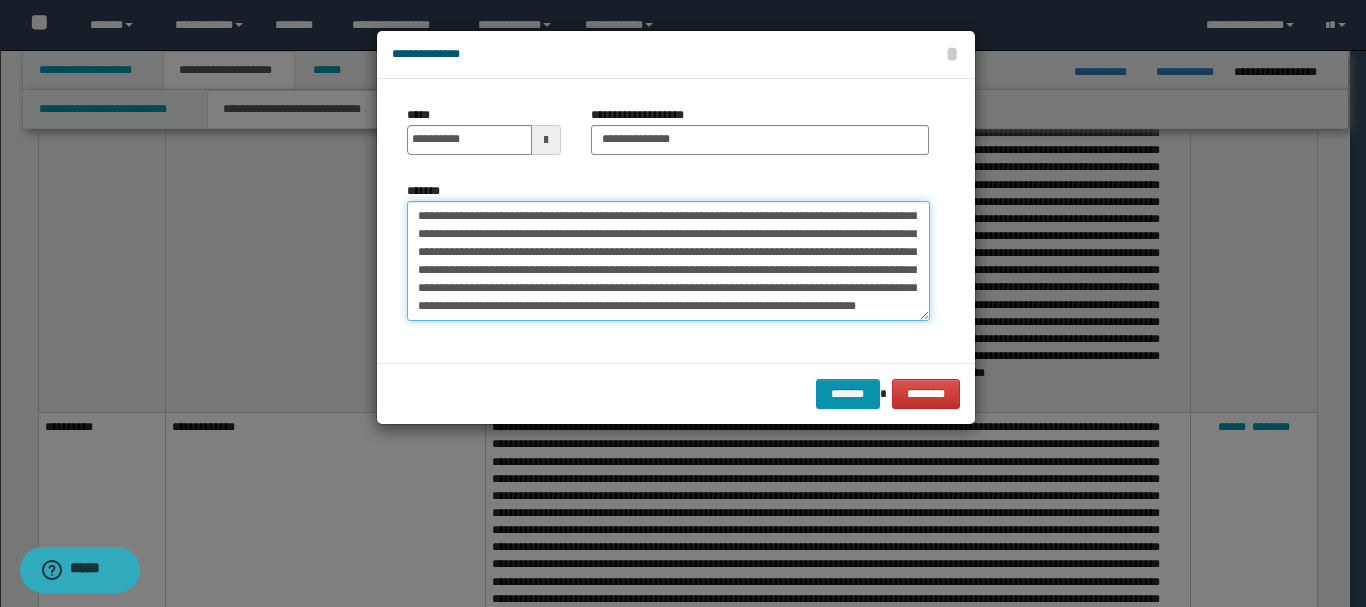 click on "*******" at bounding box center (668, 261) 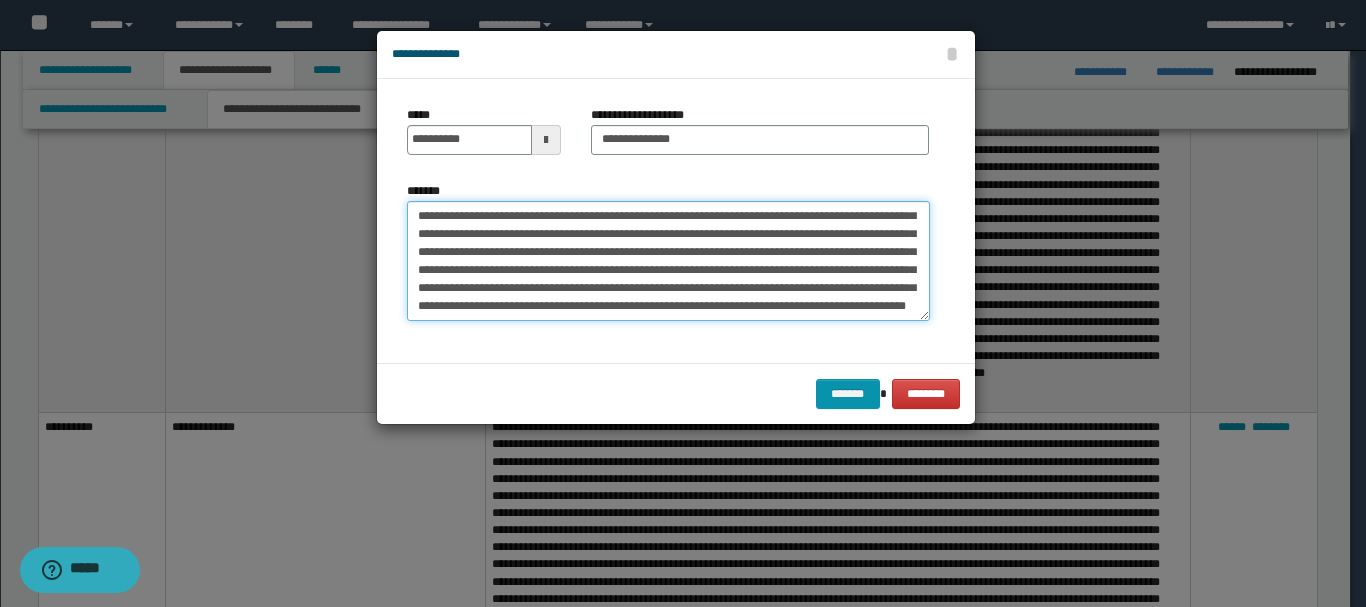 click on "*******" at bounding box center [668, 261] 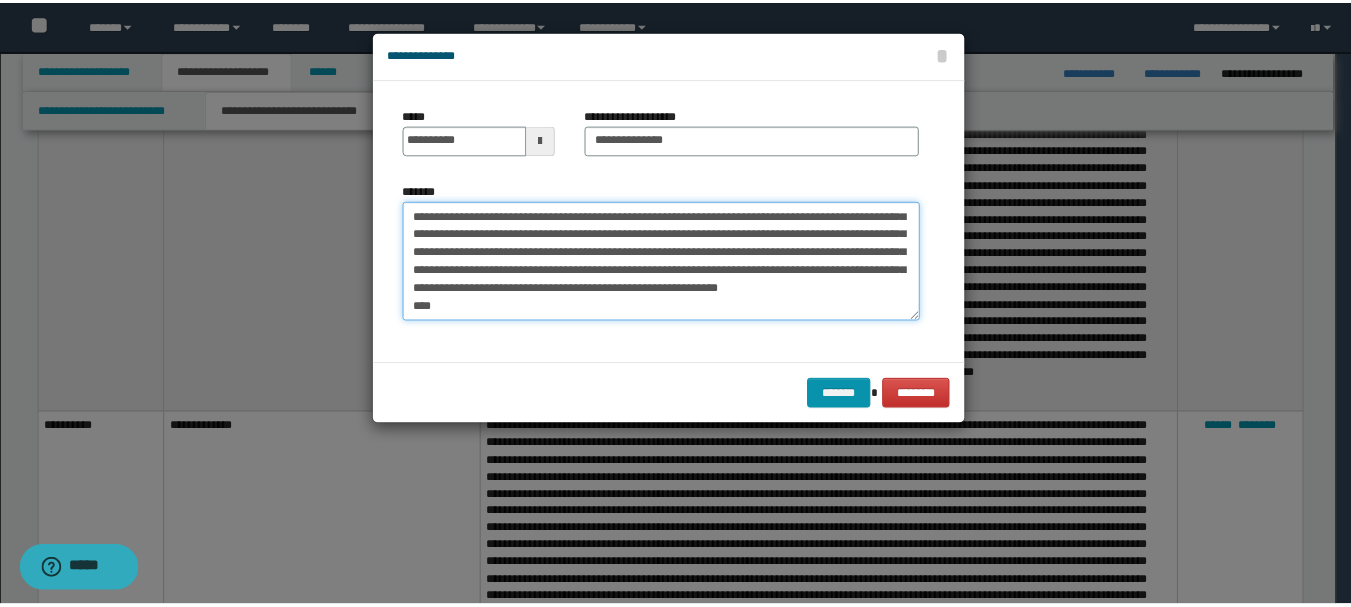 scroll, scrollTop: 336, scrollLeft: 0, axis: vertical 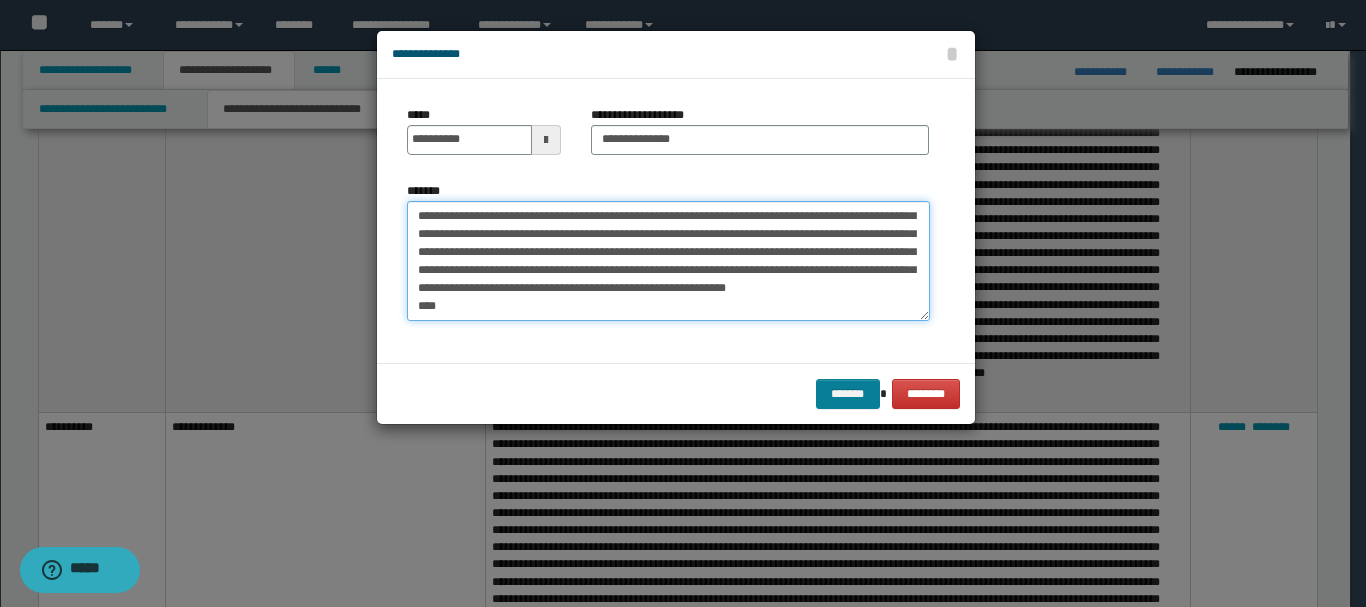 type on "**********" 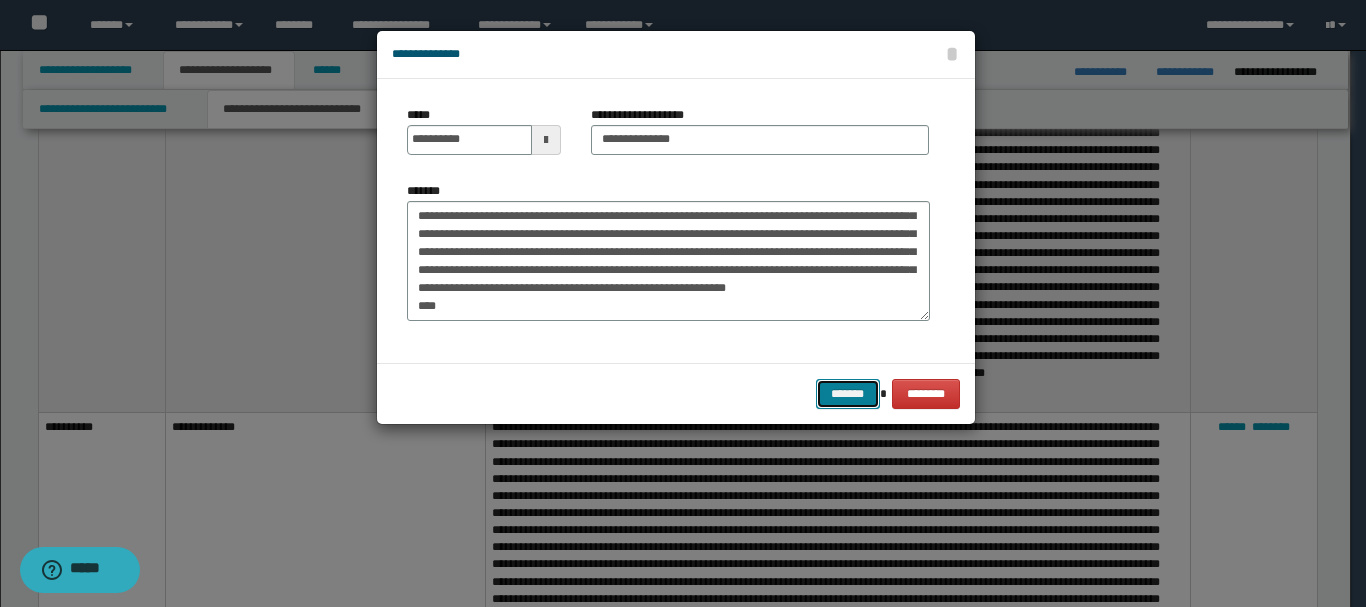 click on "*******" at bounding box center [848, 394] 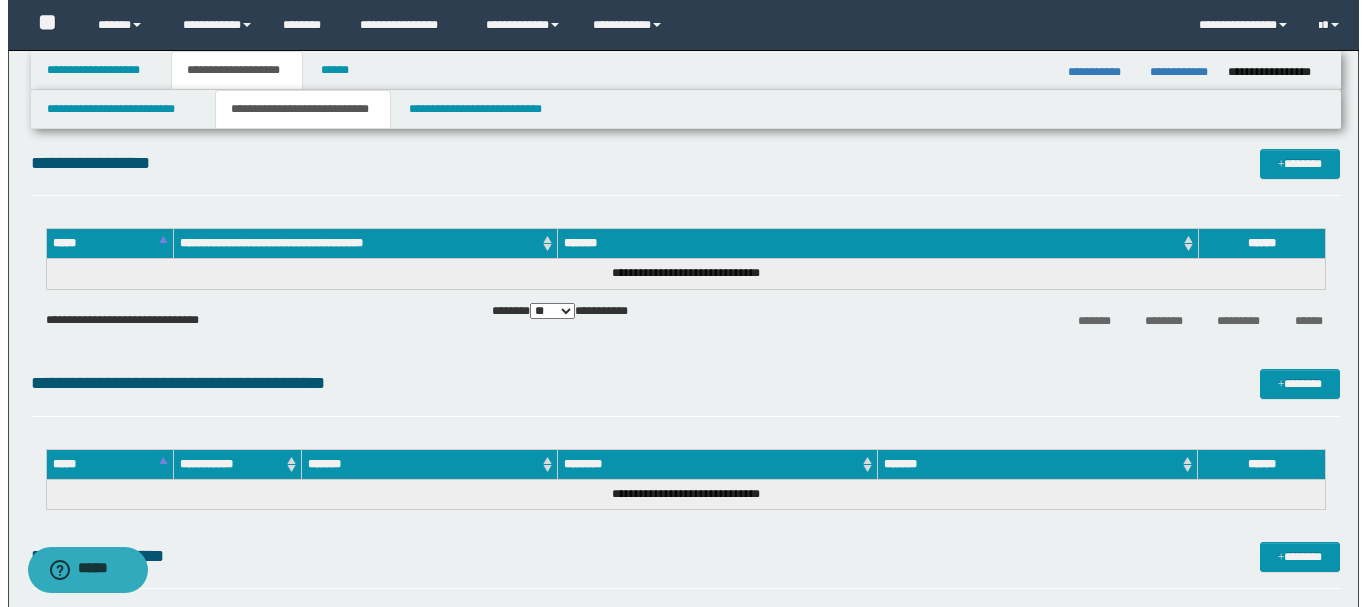 scroll, scrollTop: 0, scrollLeft: 0, axis: both 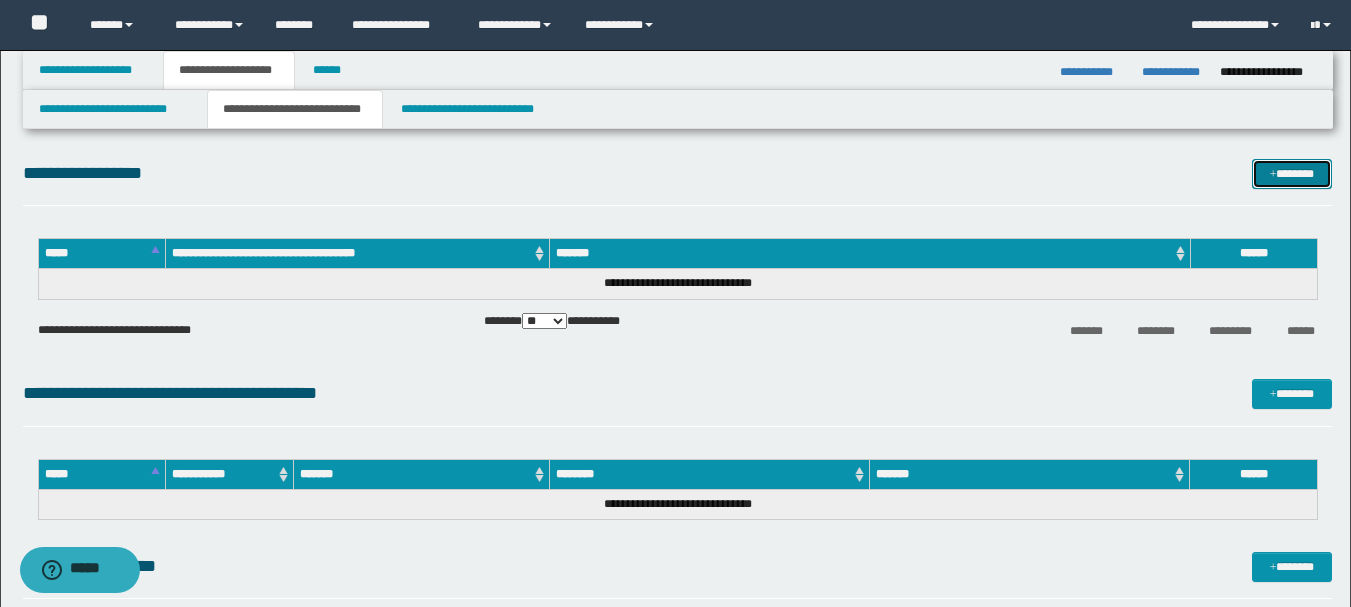 click on "*******" at bounding box center [1292, 174] 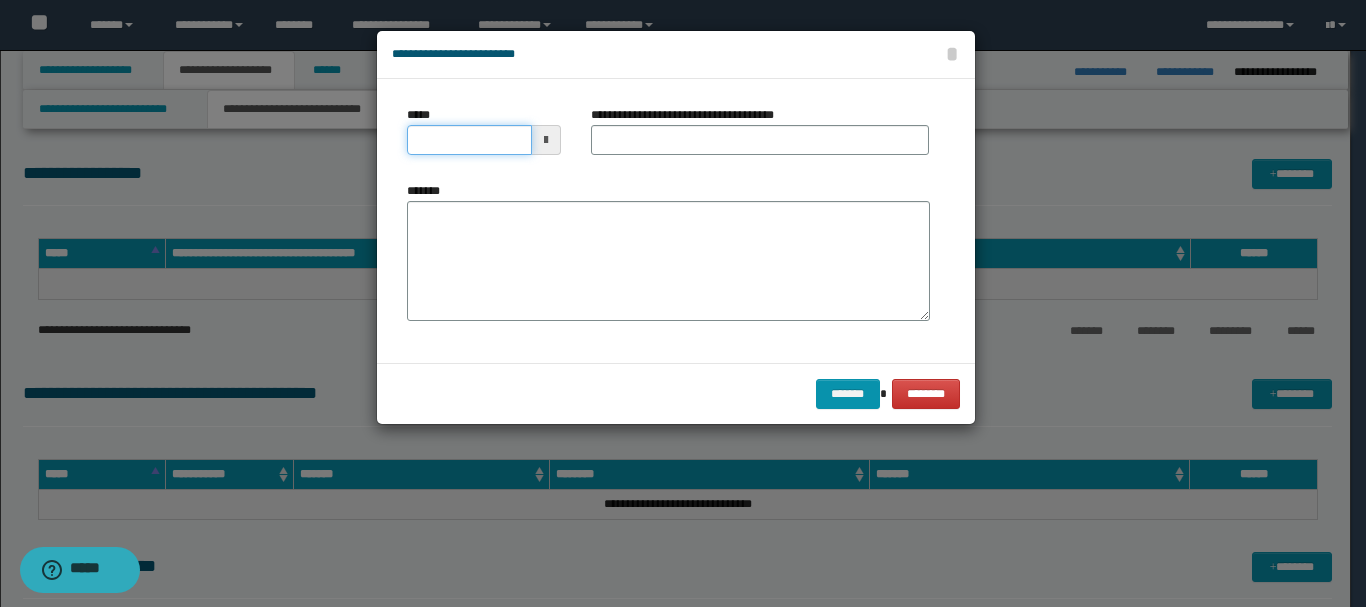 click on "*****" at bounding box center (469, 140) 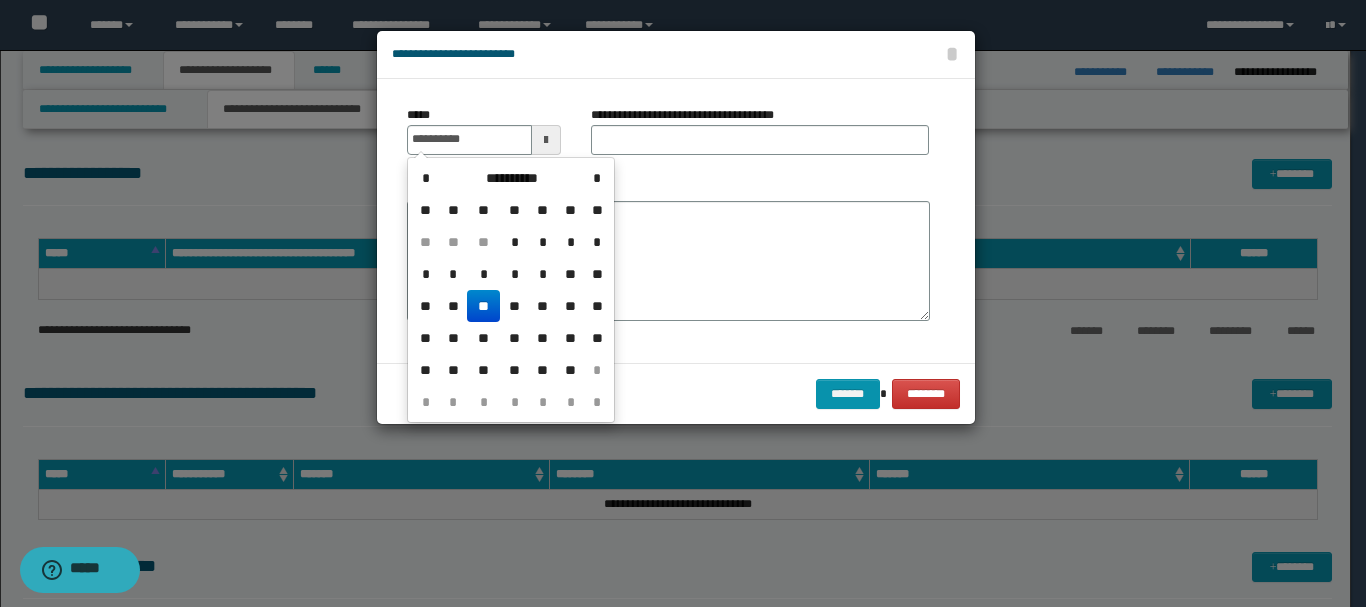 drag, startPoint x: 477, startPoint y: 303, endPoint x: 544, endPoint y: 223, distance: 104.35037 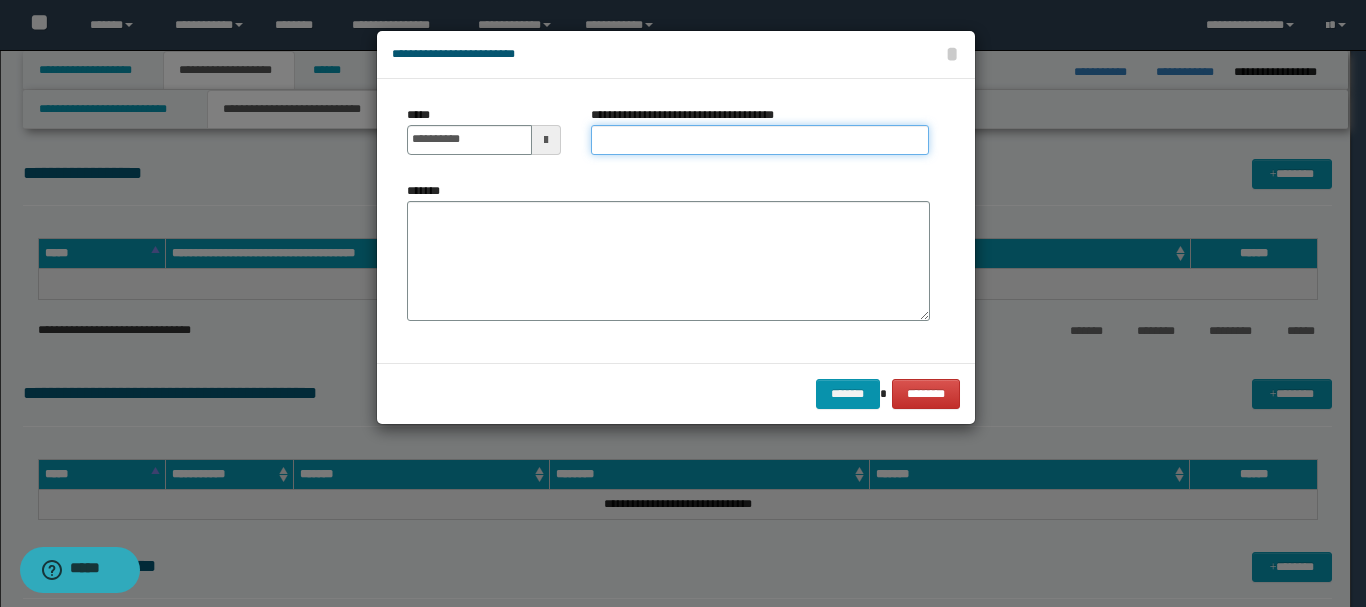 click on "**********" at bounding box center (760, 140) 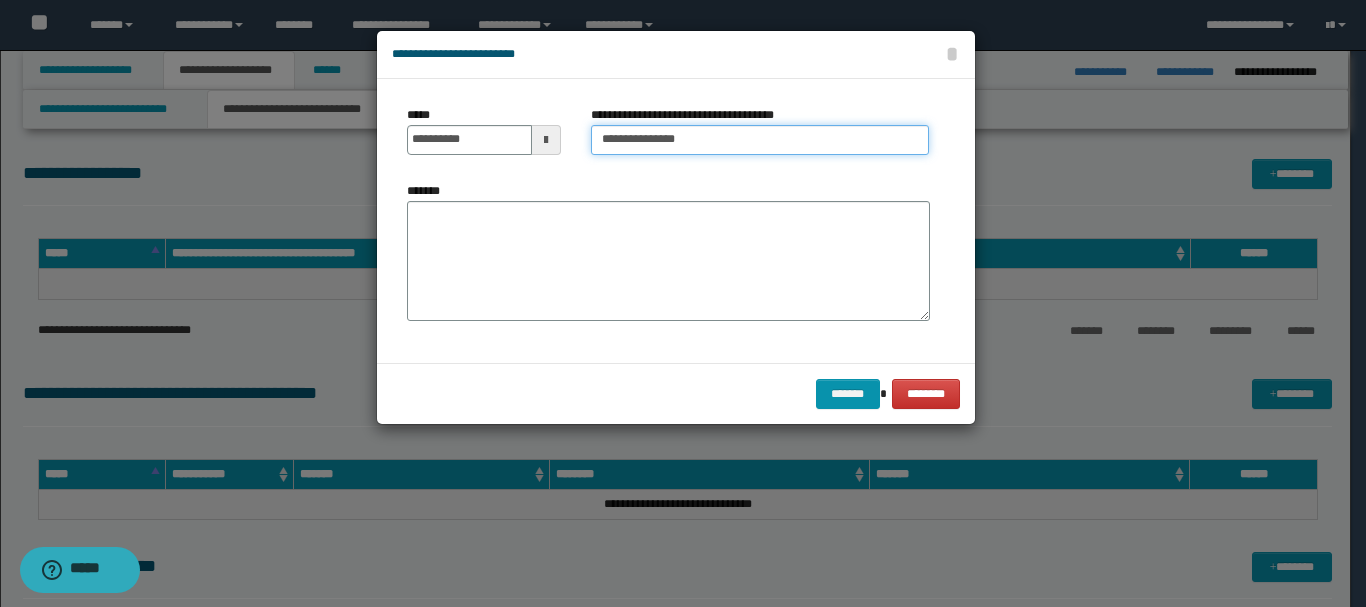 type on "**********" 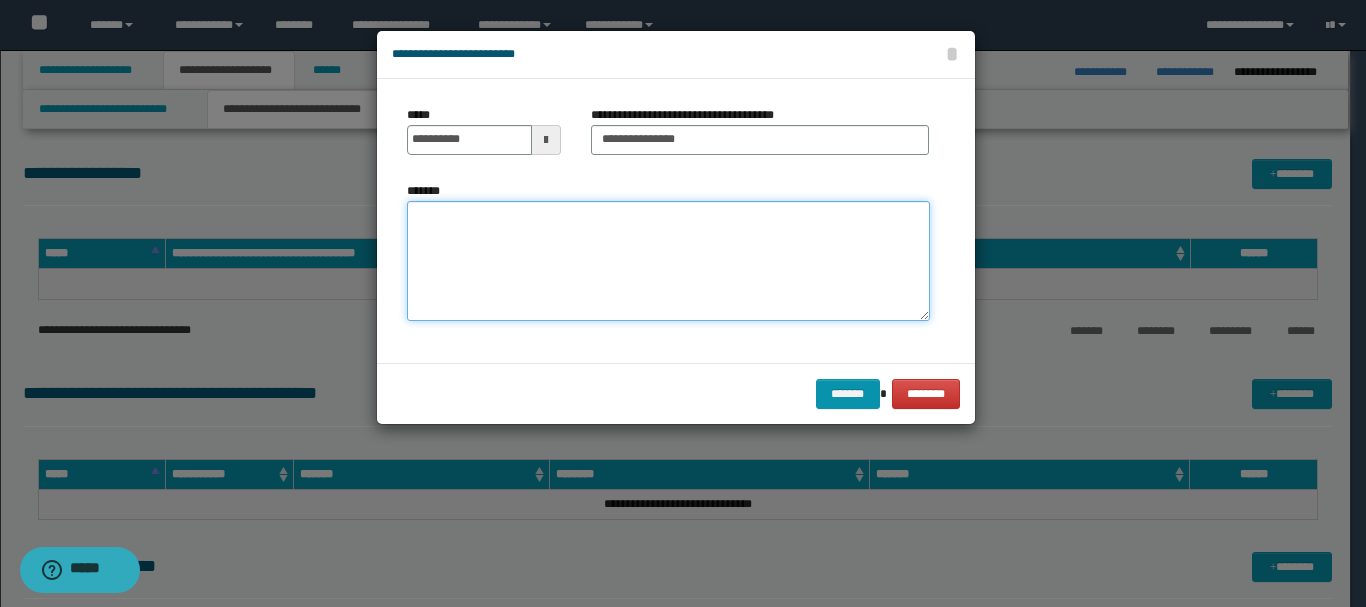 click on "*******" at bounding box center [668, 261] 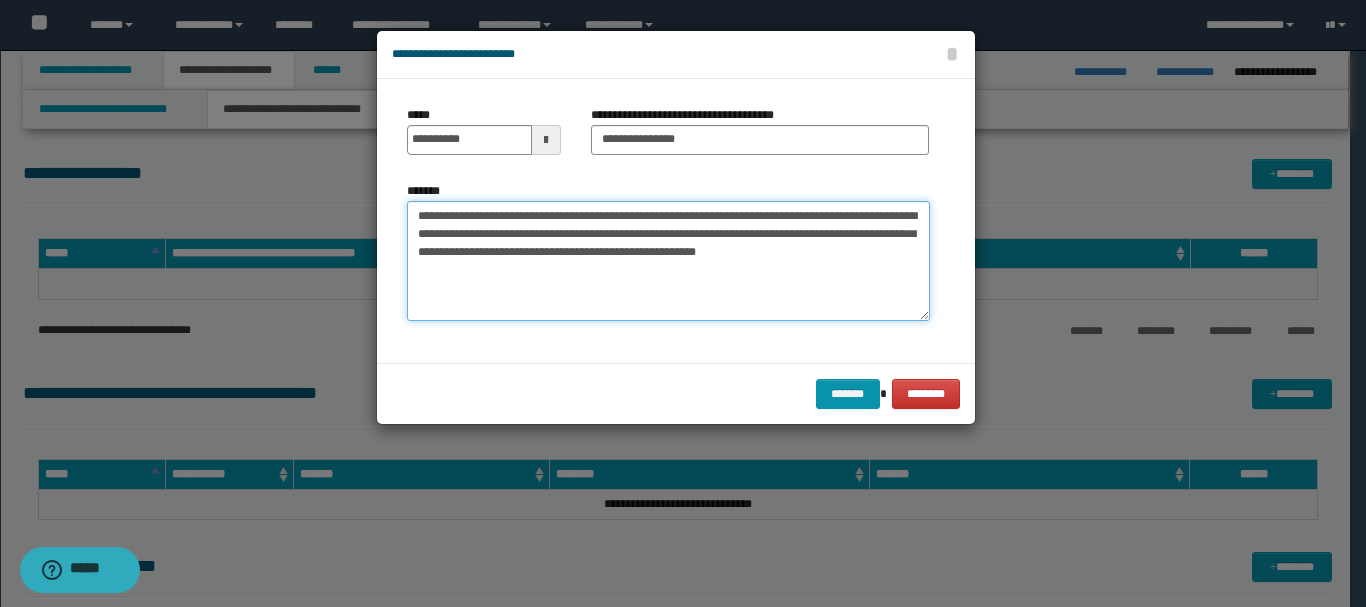 click on "**********" at bounding box center (668, 261) 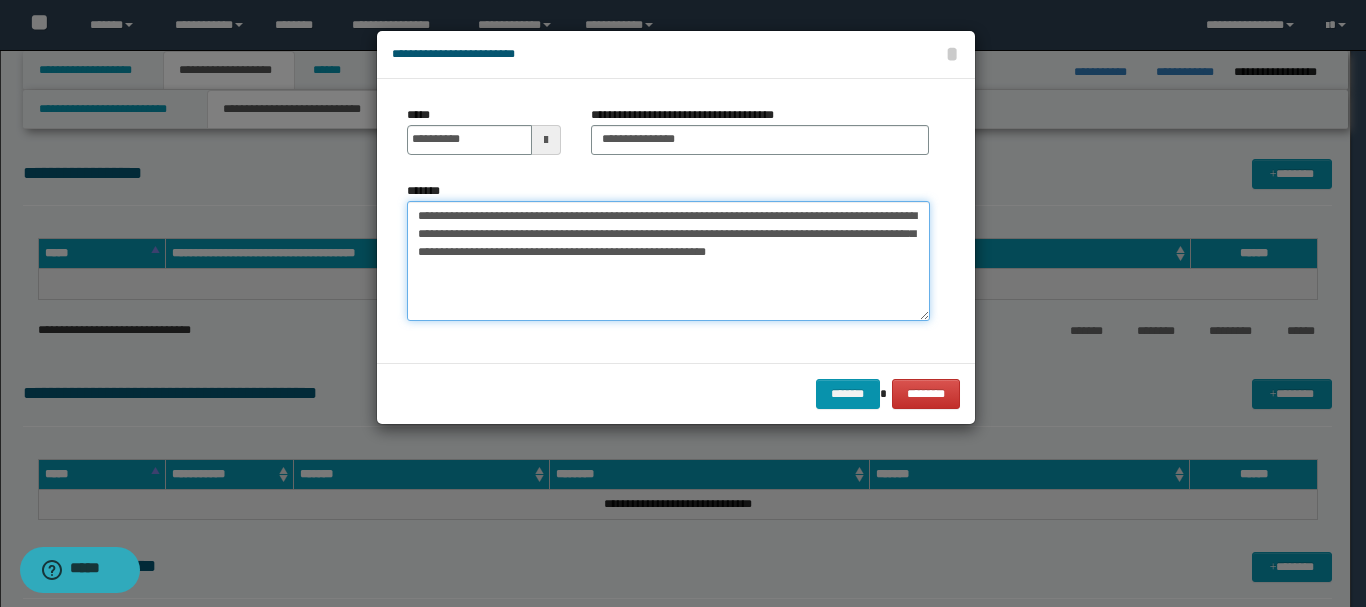 drag, startPoint x: 647, startPoint y: 216, endPoint x: 700, endPoint y: 216, distance: 53 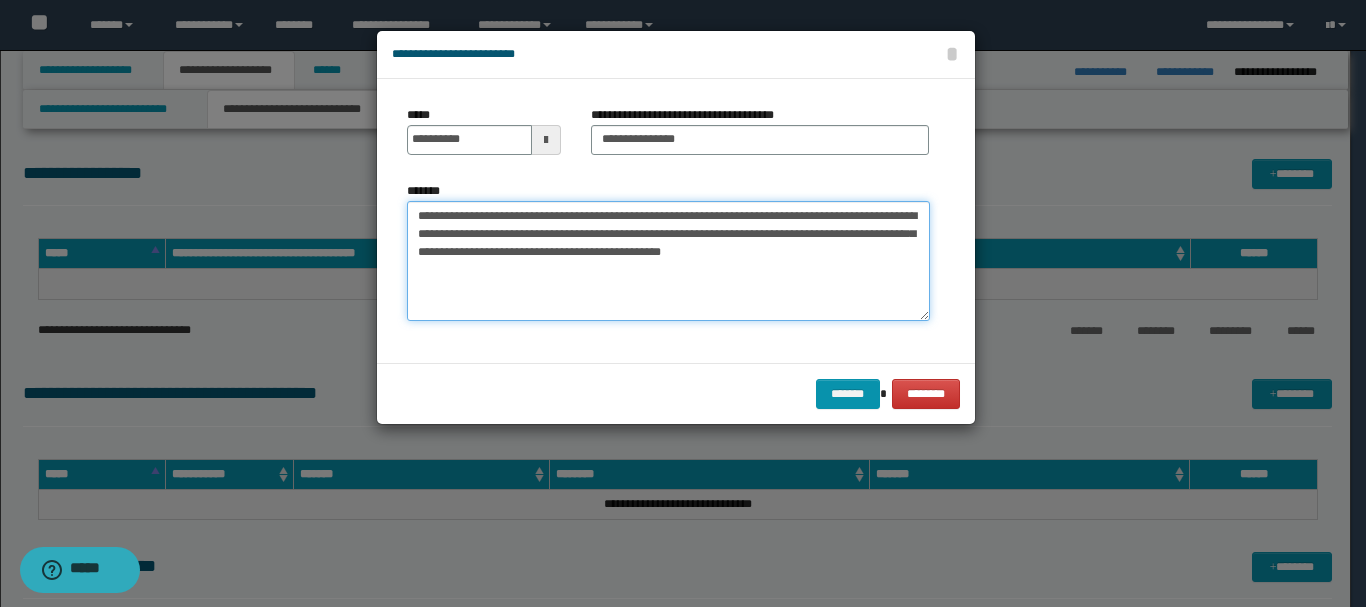 click on "**********" at bounding box center [668, 261] 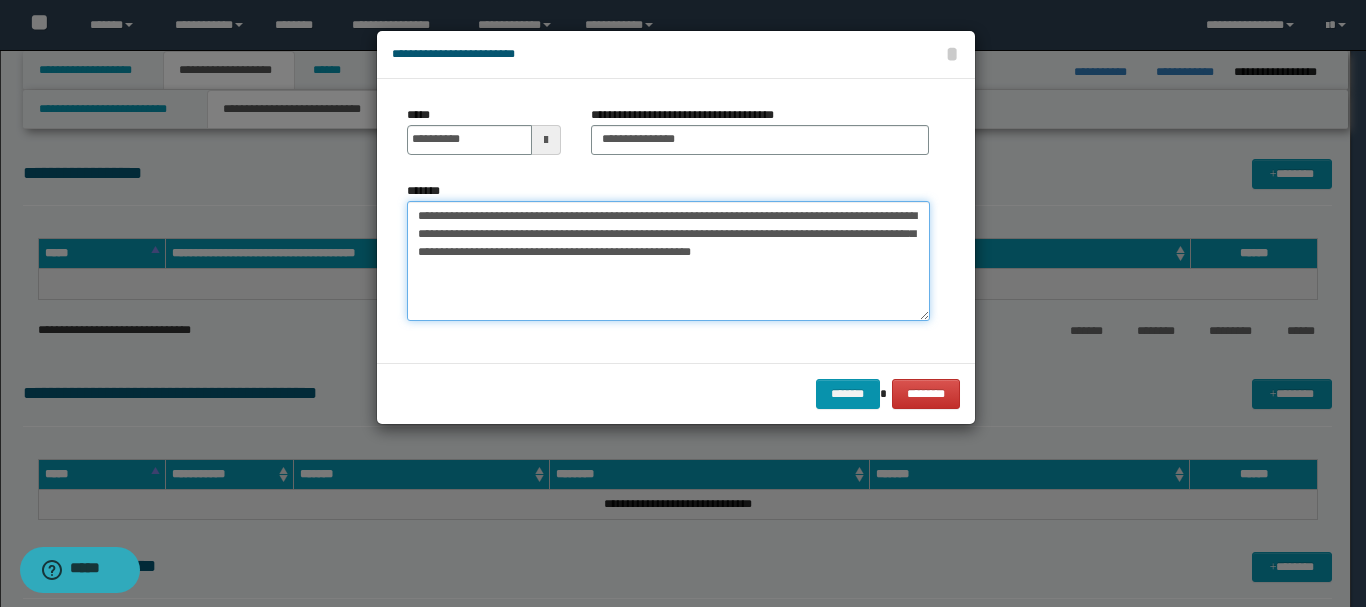click on "**********" at bounding box center [668, 261] 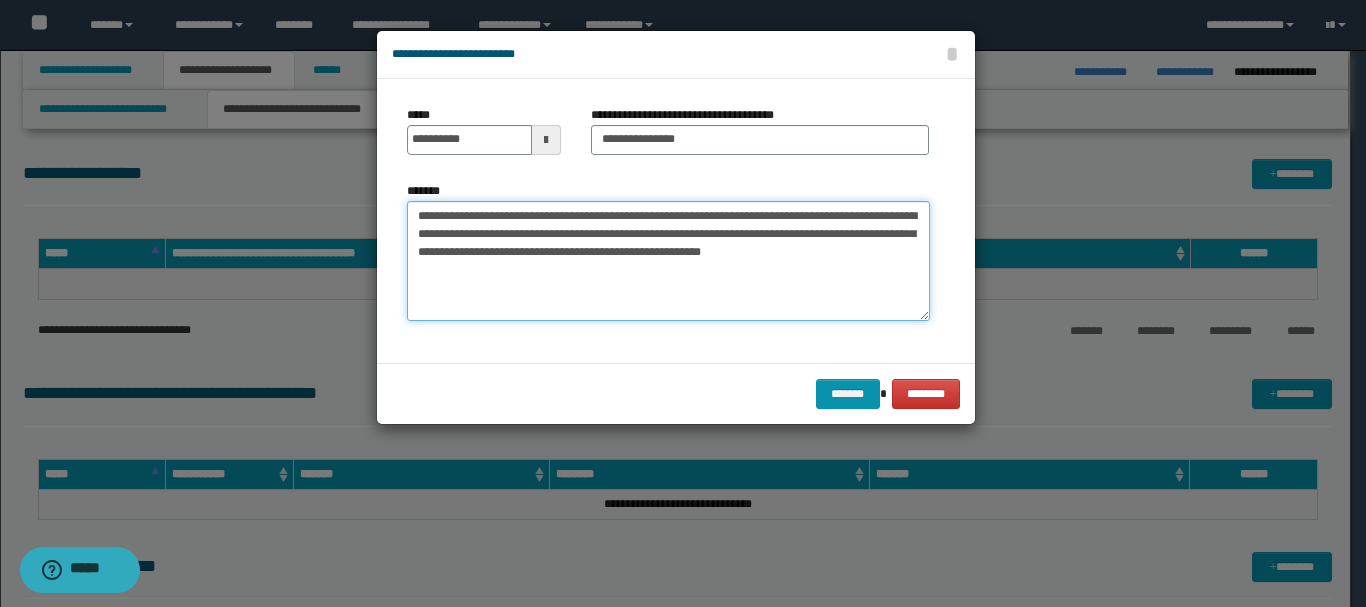 click on "**********" at bounding box center [668, 261] 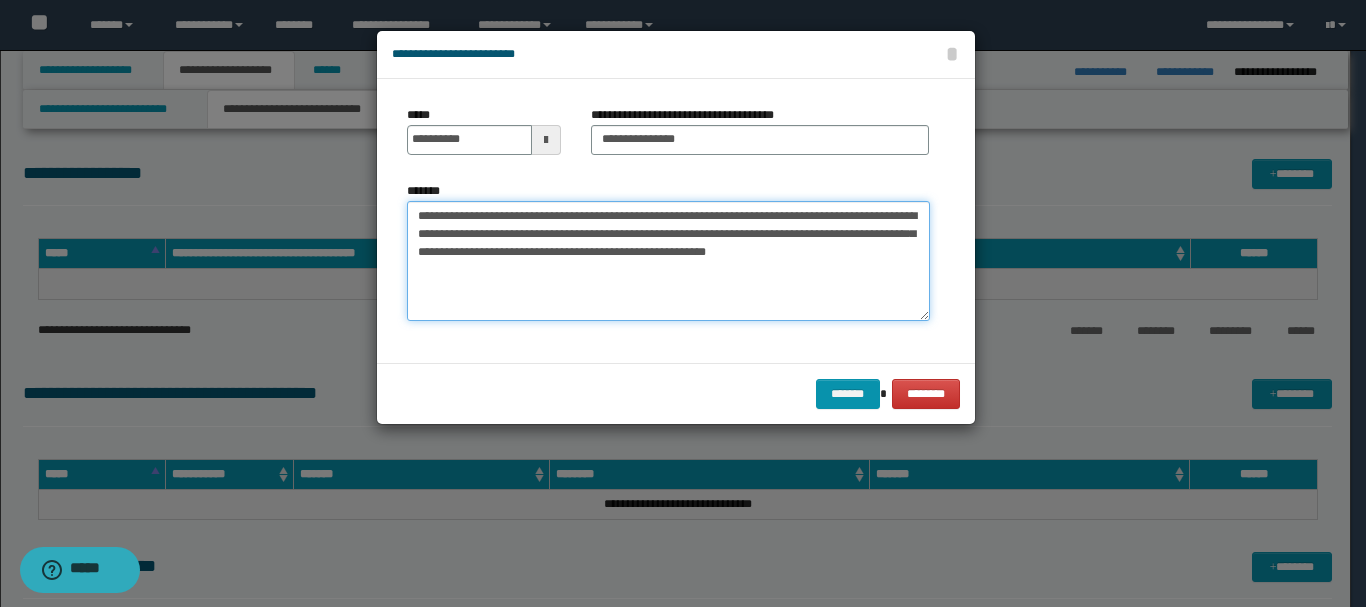 click on "**********" at bounding box center (668, 261) 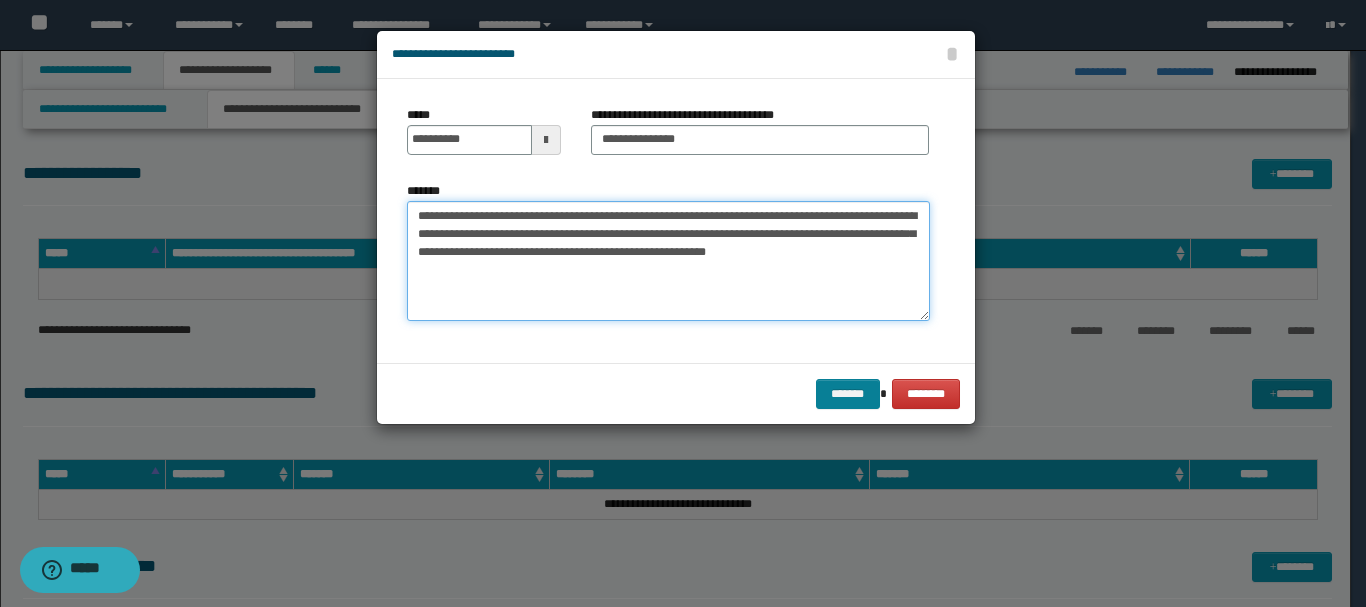 type on "**********" 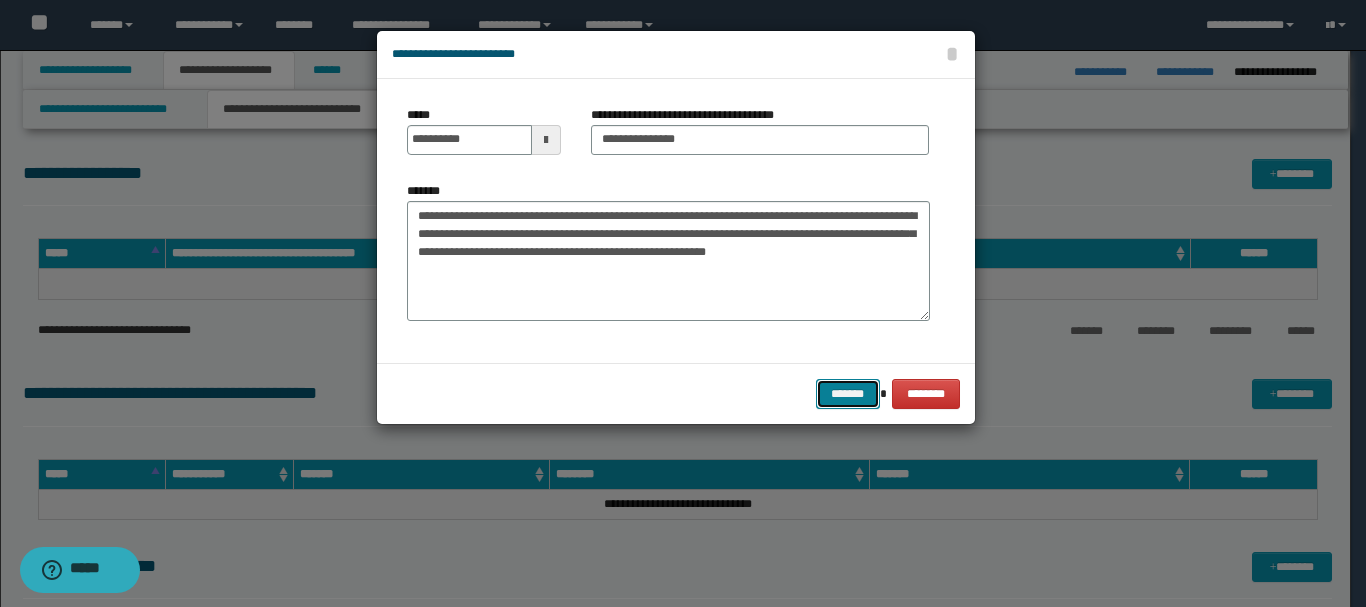 click on "*******" at bounding box center (848, 394) 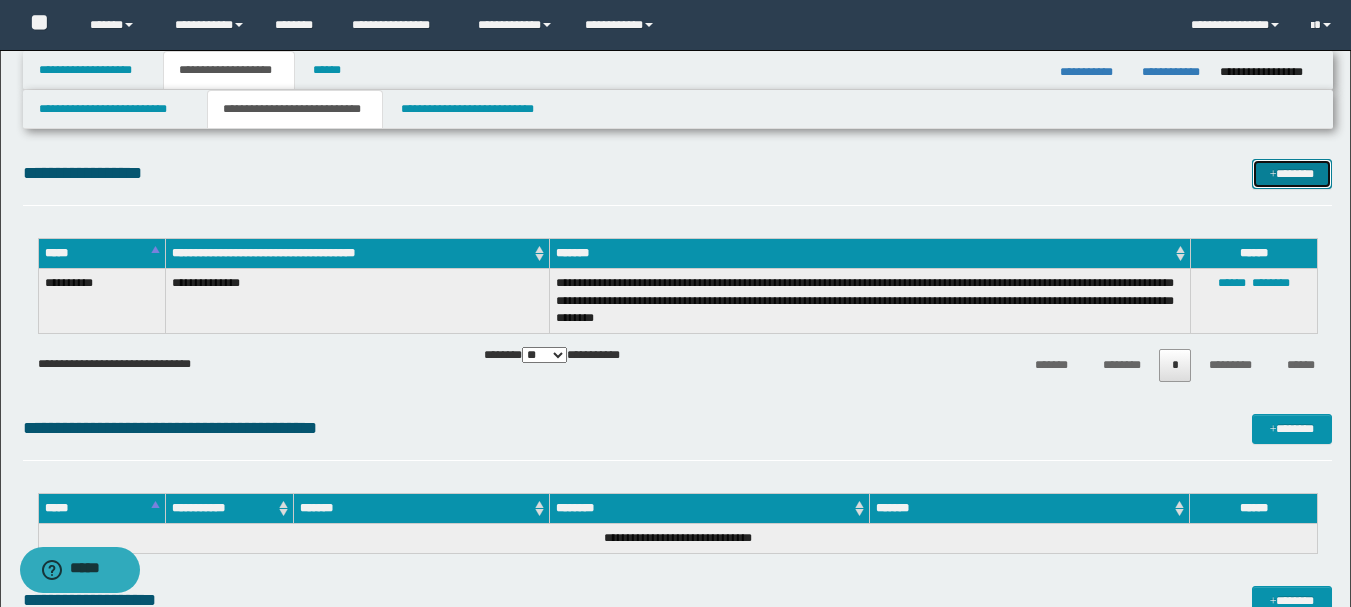 click on "*******" at bounding box center (1292, 174) 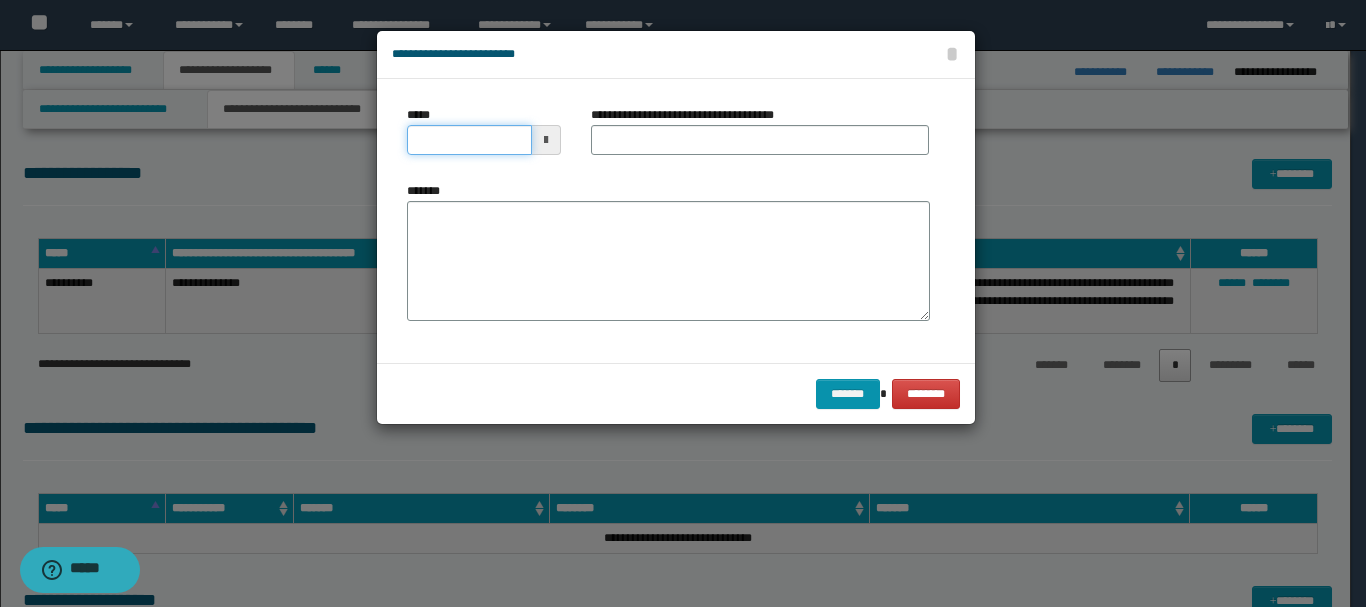 click on "*****" at bounding box center (469, 140) 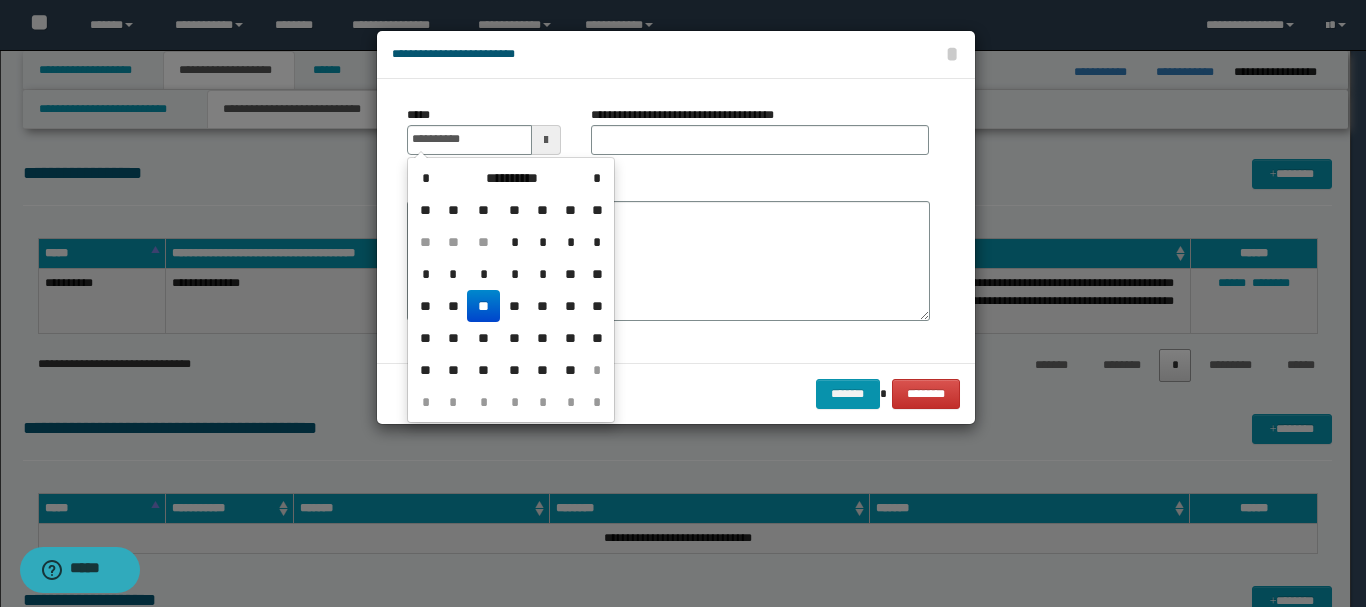 click on "**" at bounding box center (483, 306) 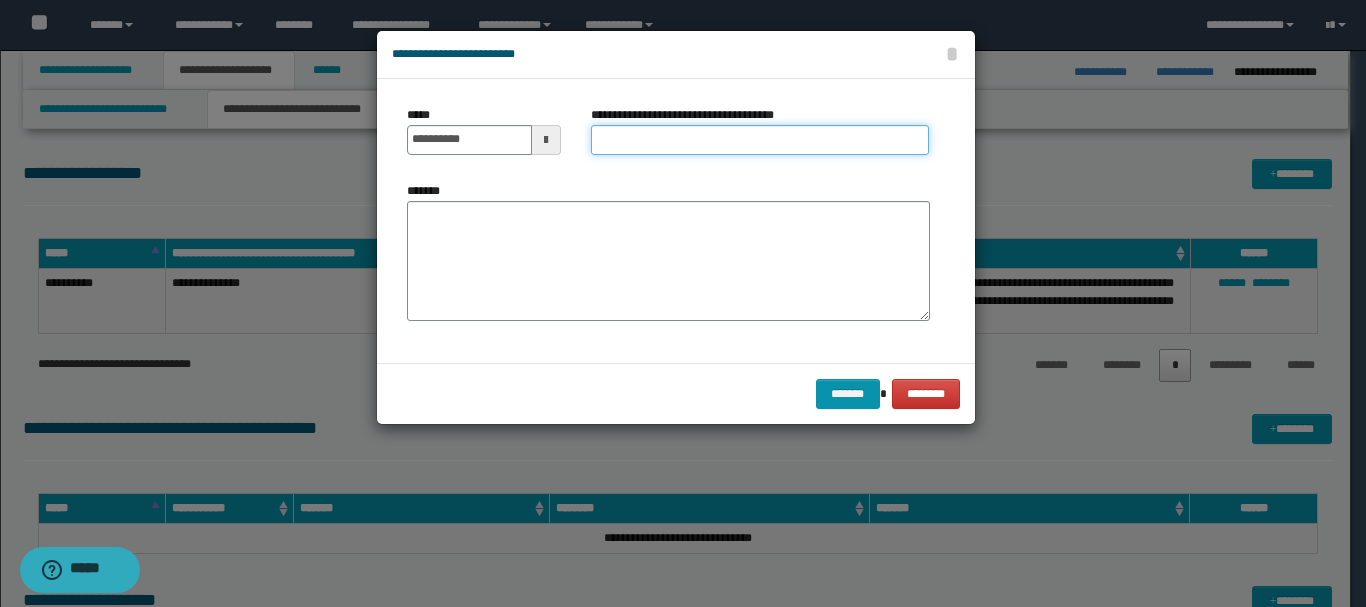 click on "**********" at bounding box center [760, 140] 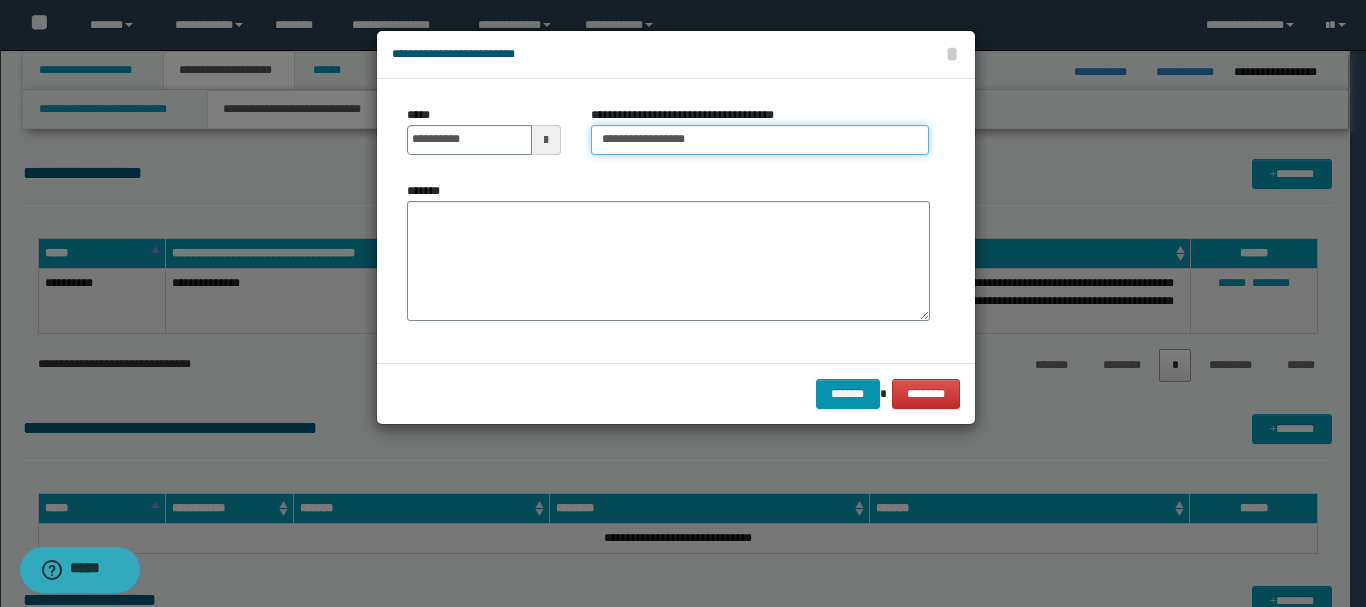 type on "**********" 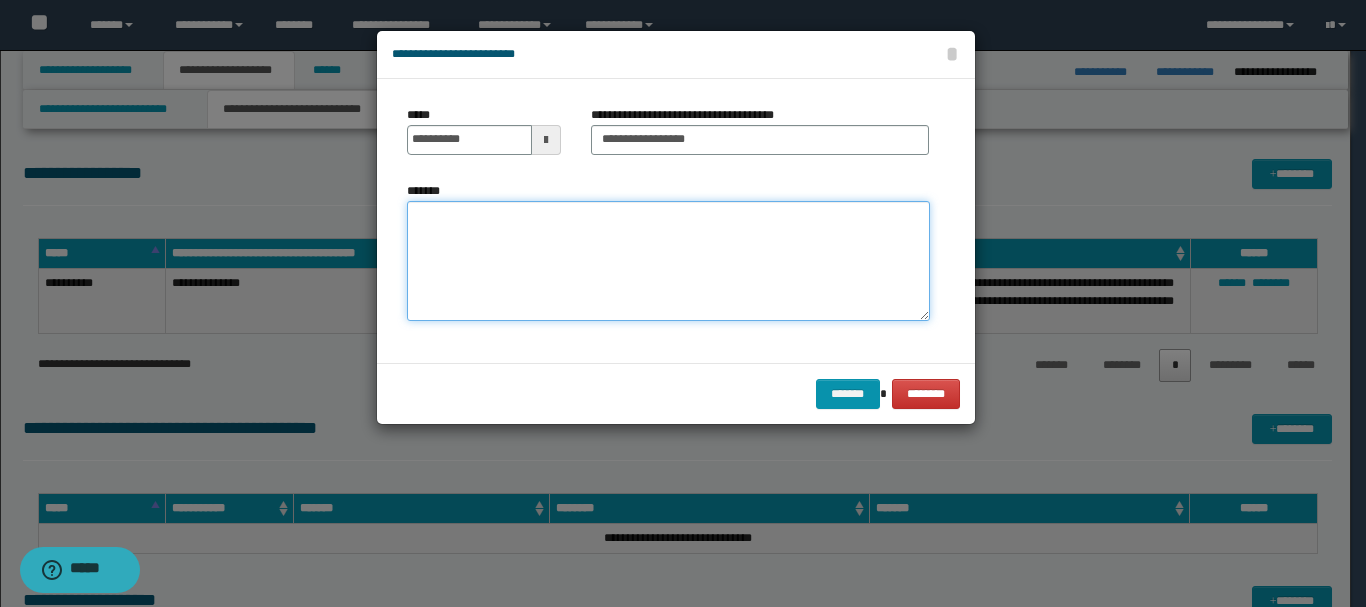 click on "*******" at bounding box center [668, 261] 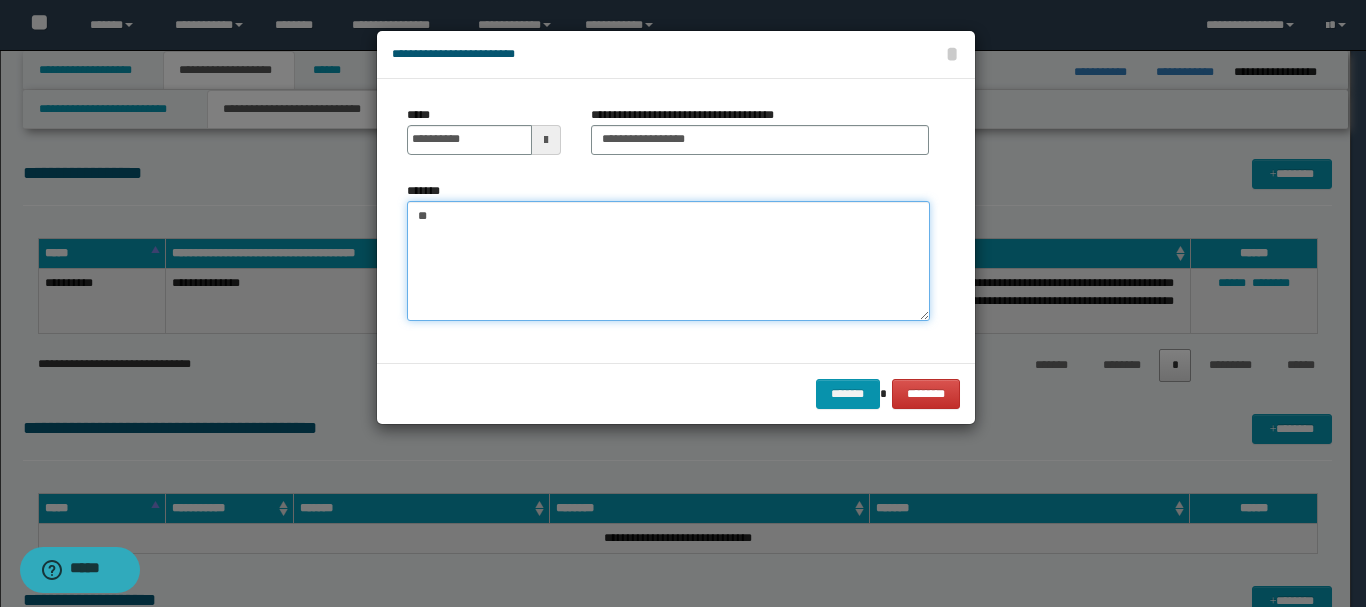 type on "*" 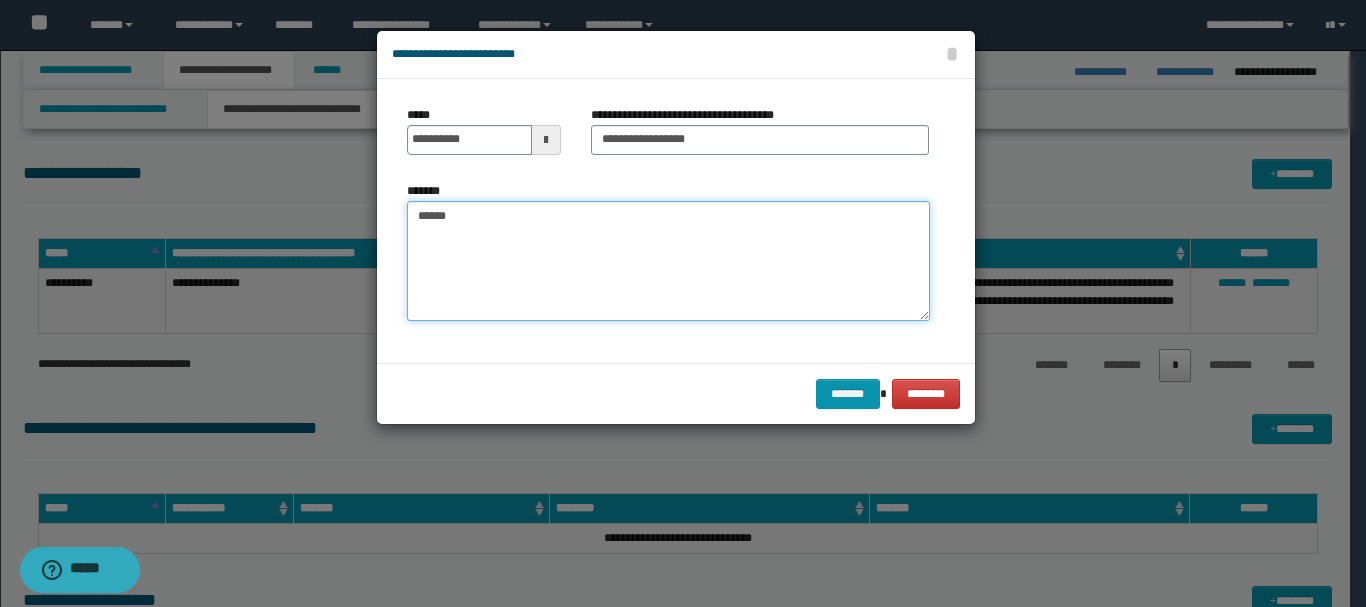 paste on "**********" 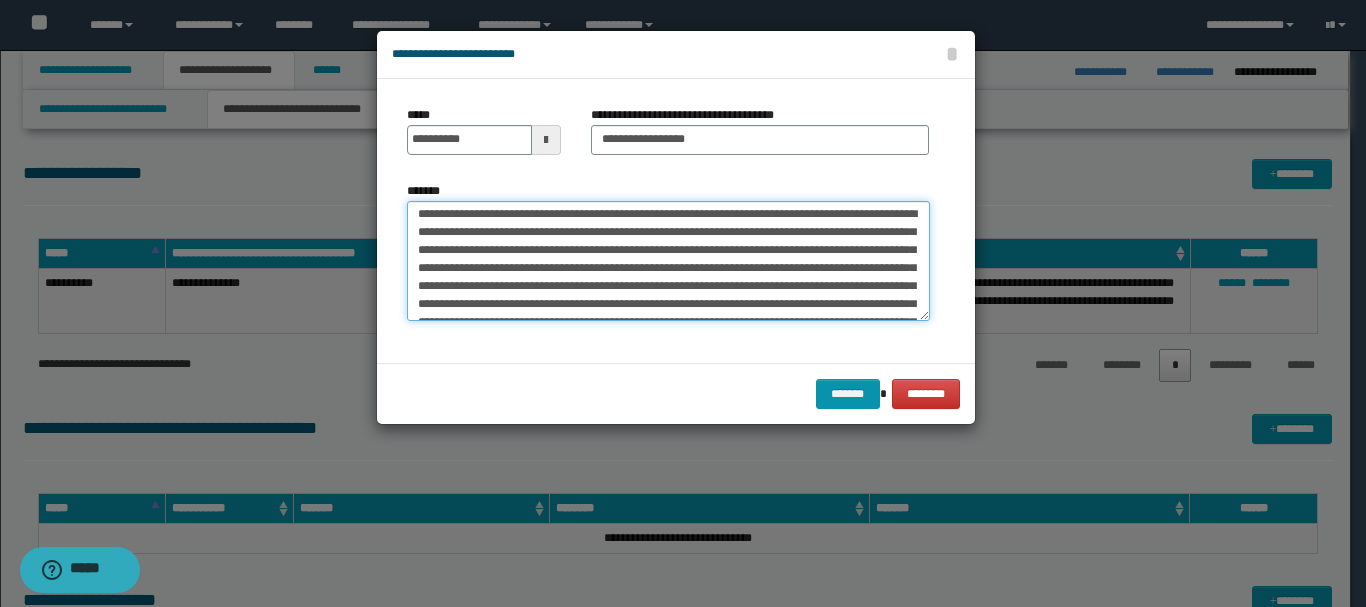 scroll, scrollTop: 0, scrollLeft: 0, axis: both 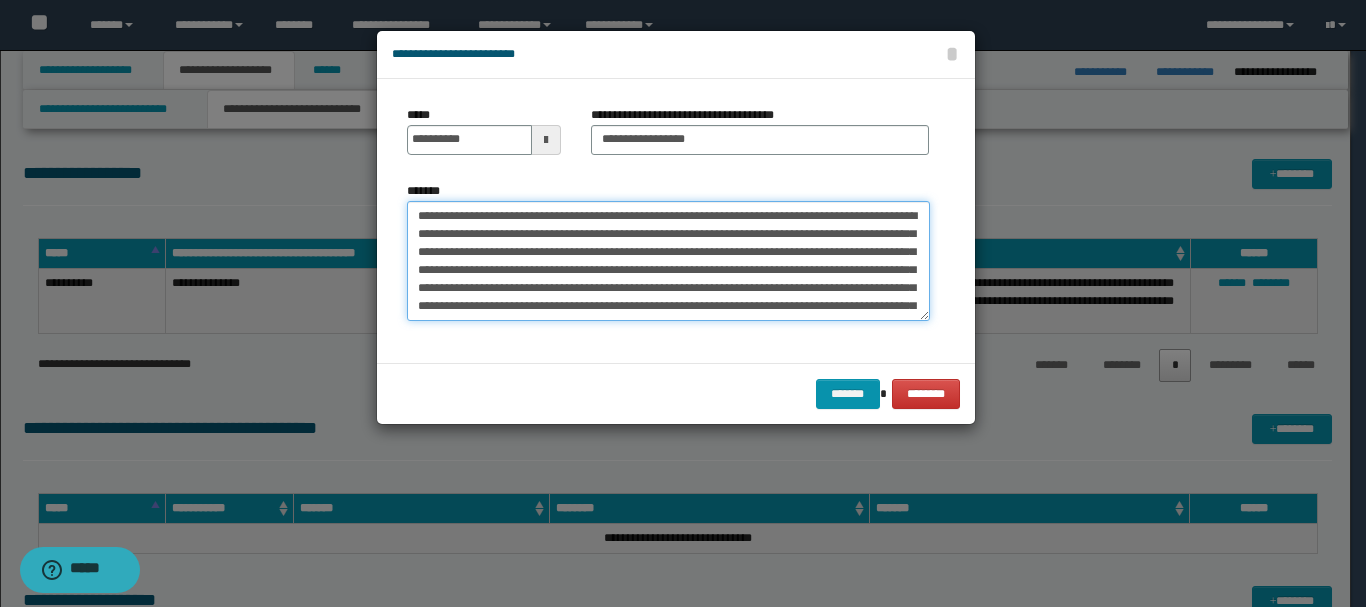 click on "*******" at bounding box center (668, 261) 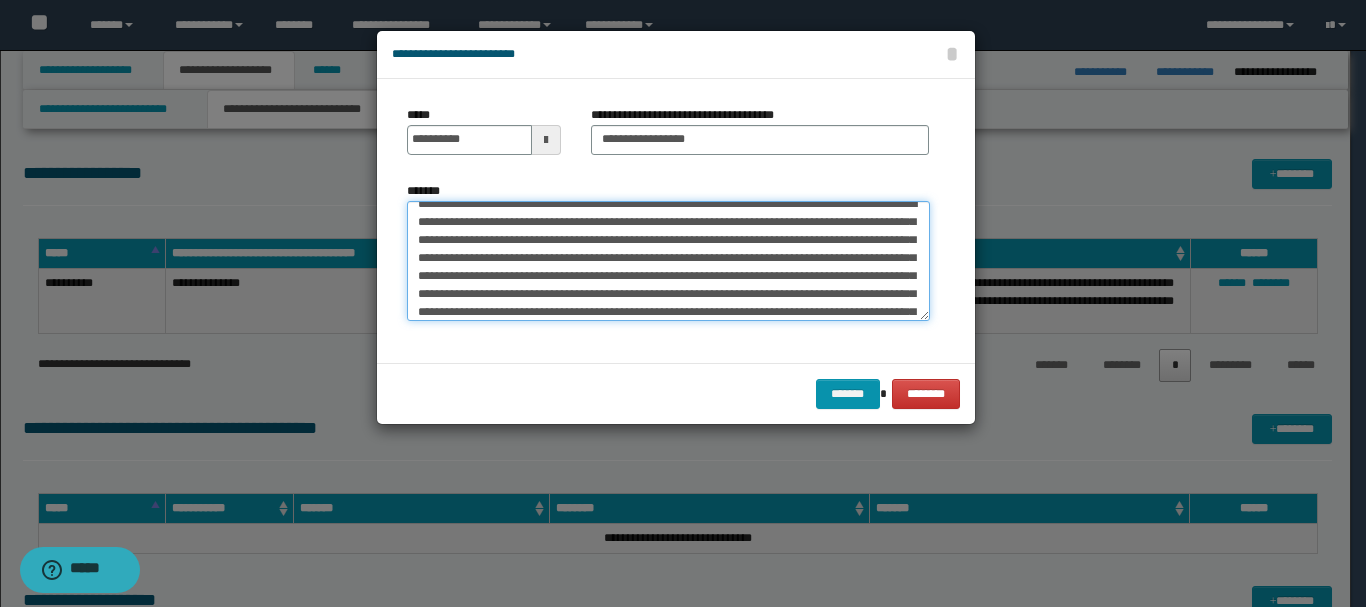 click on "*******" at bounding box center (668, 261) 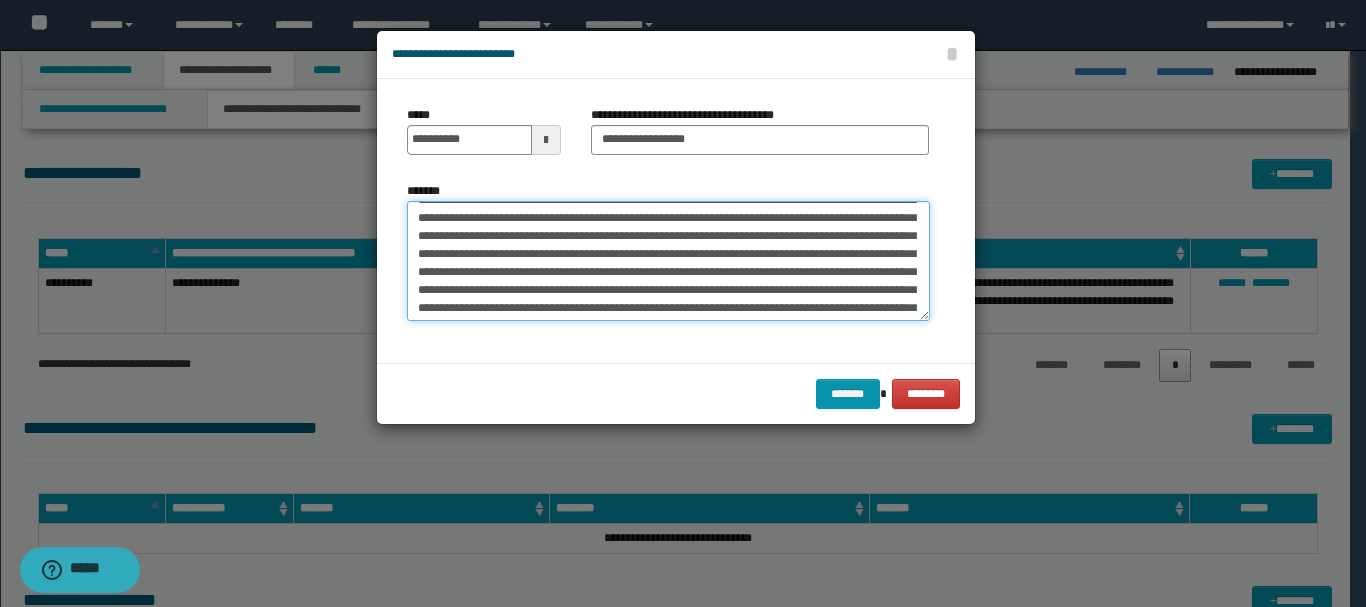 scroll, scrollTop: 52, scrollLeft: 0, axis: vertical 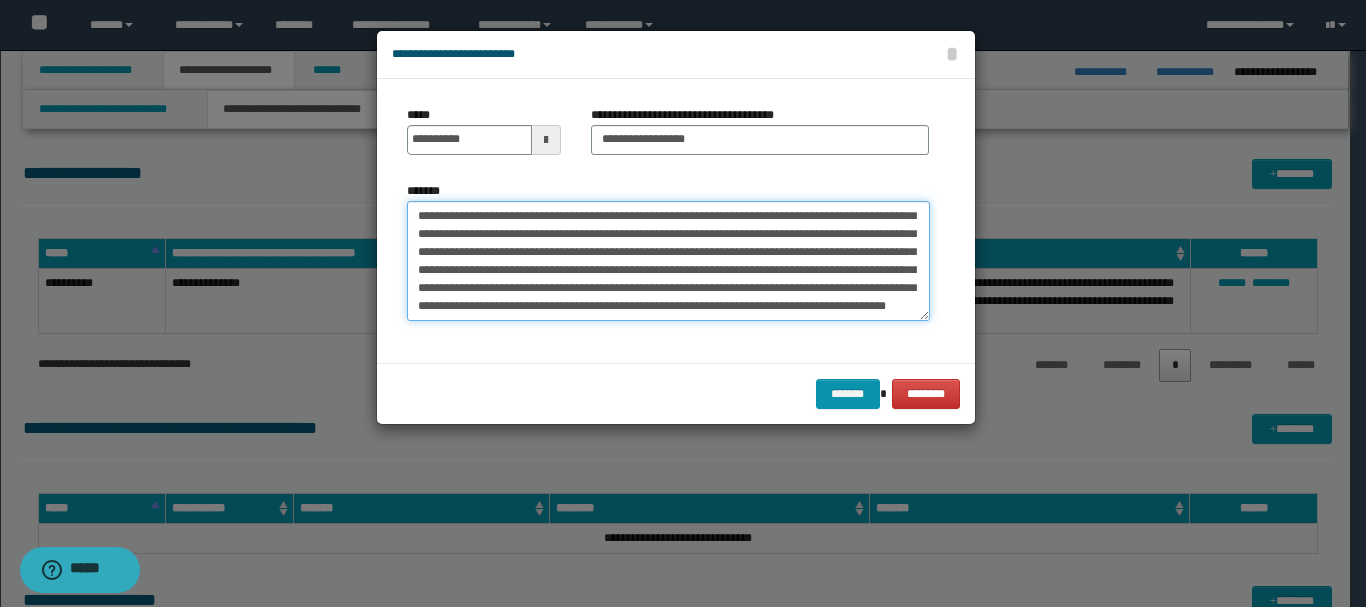 click on "*******" at bounding box center [668, 261] 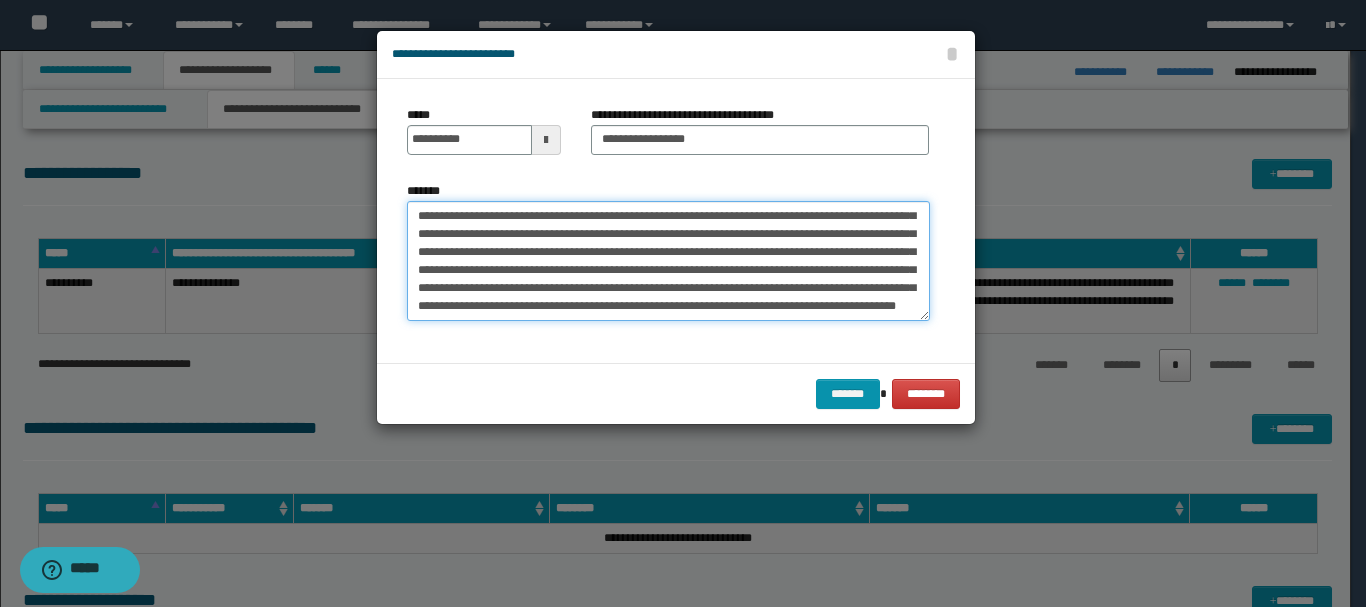 drag, startPoint x: 451, startPoint y: 288, endPoint x: 416, endPoint y: 287, distance: 35.014282 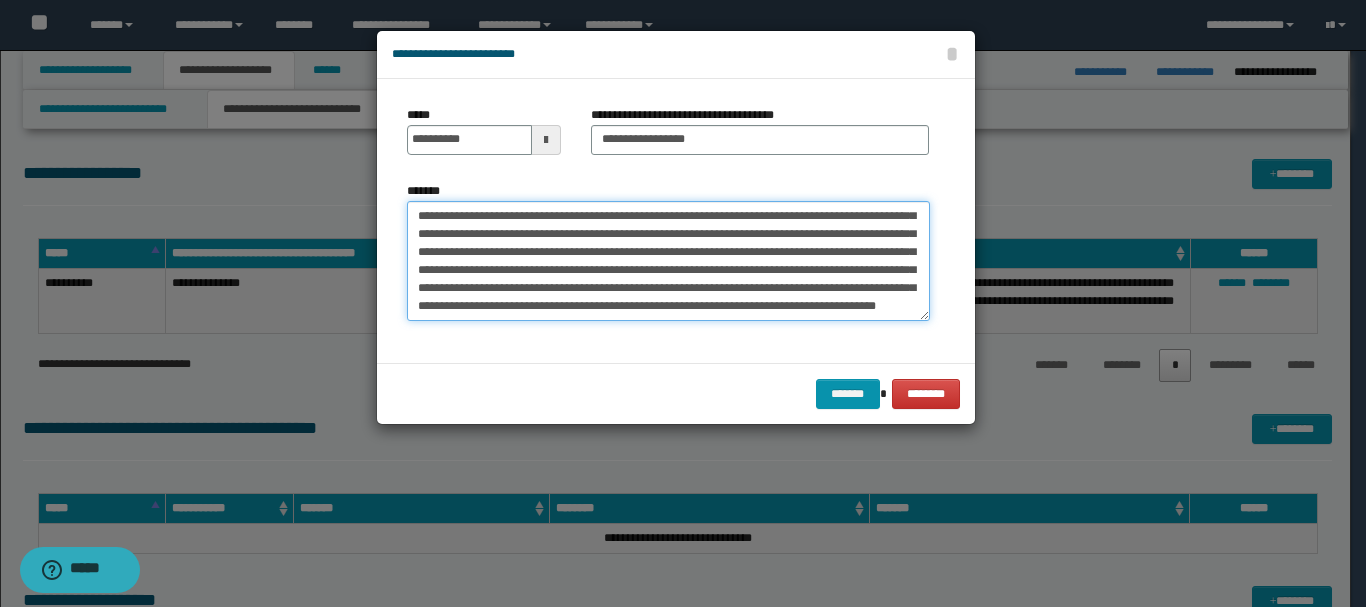 click on "*******" at bounding box center (668, 261) 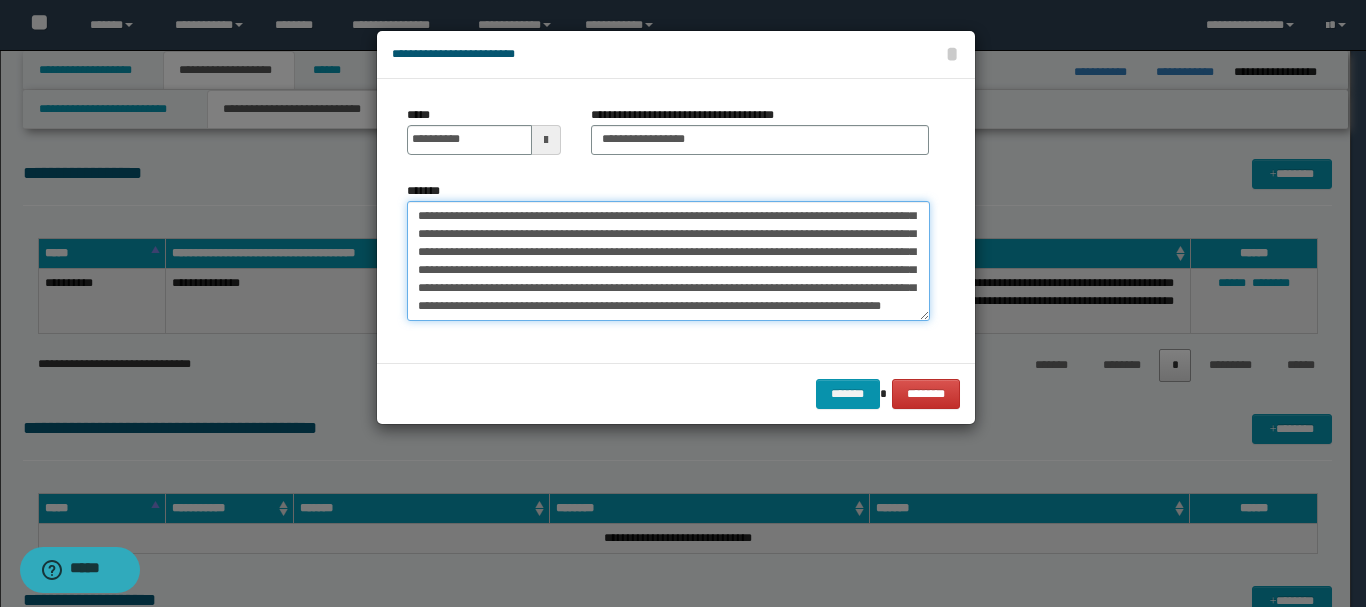 click on "*******" at bounding box center (668, 261) 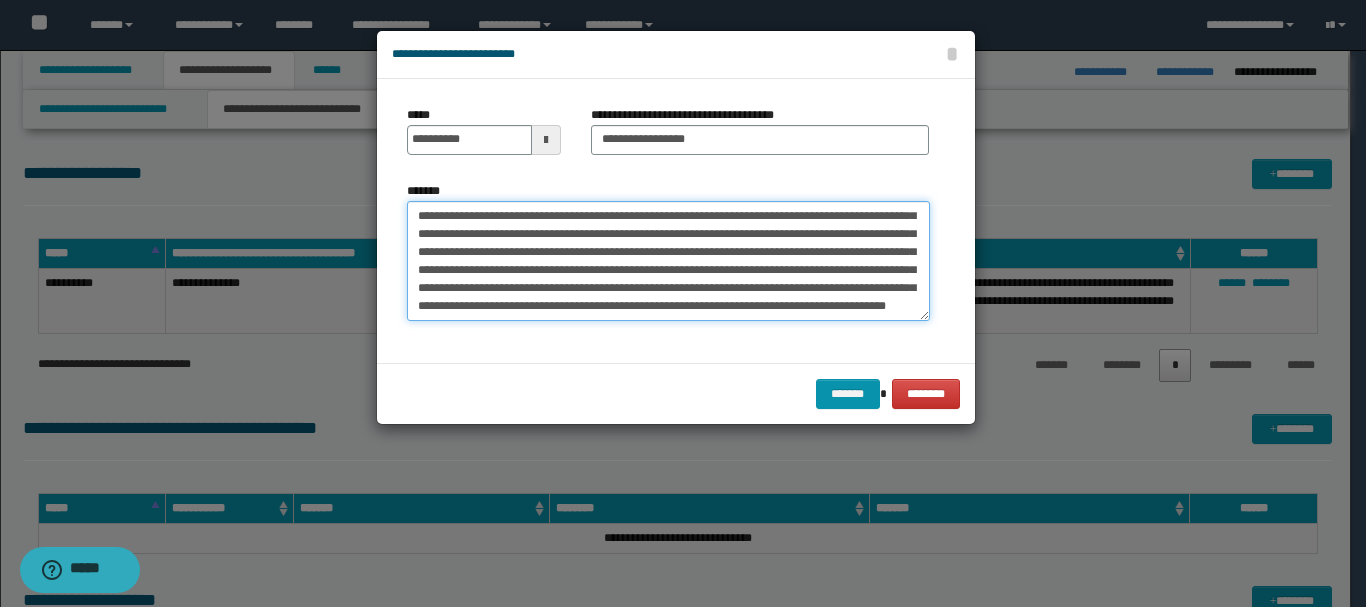 scroll, scrollTop: 126, scrollLeft: 0, axis: vertical 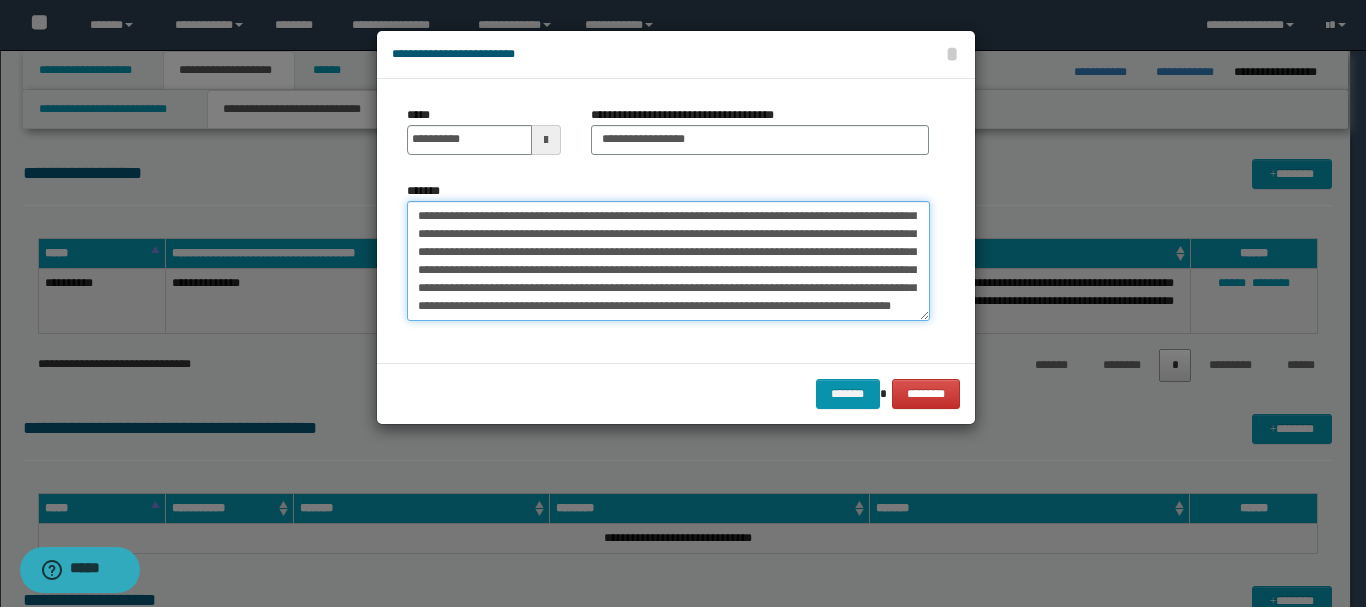 click on "*******" at bounding box center [668, 261] 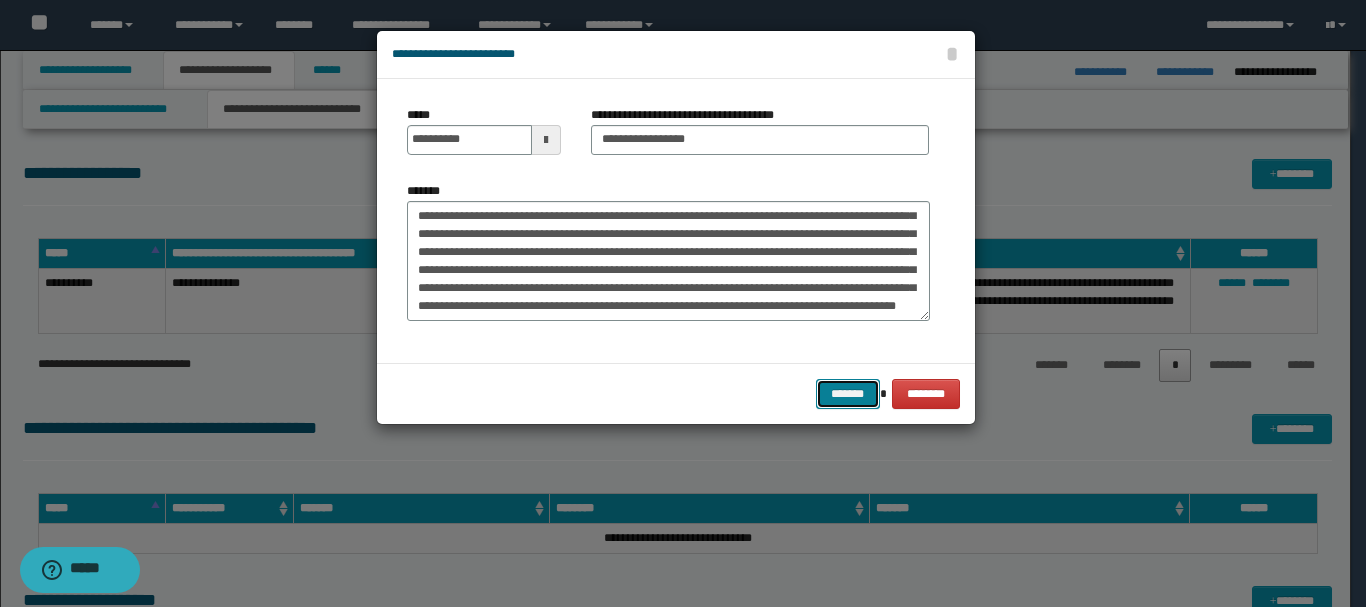 click on "*******" at bounding box center (848, 394) 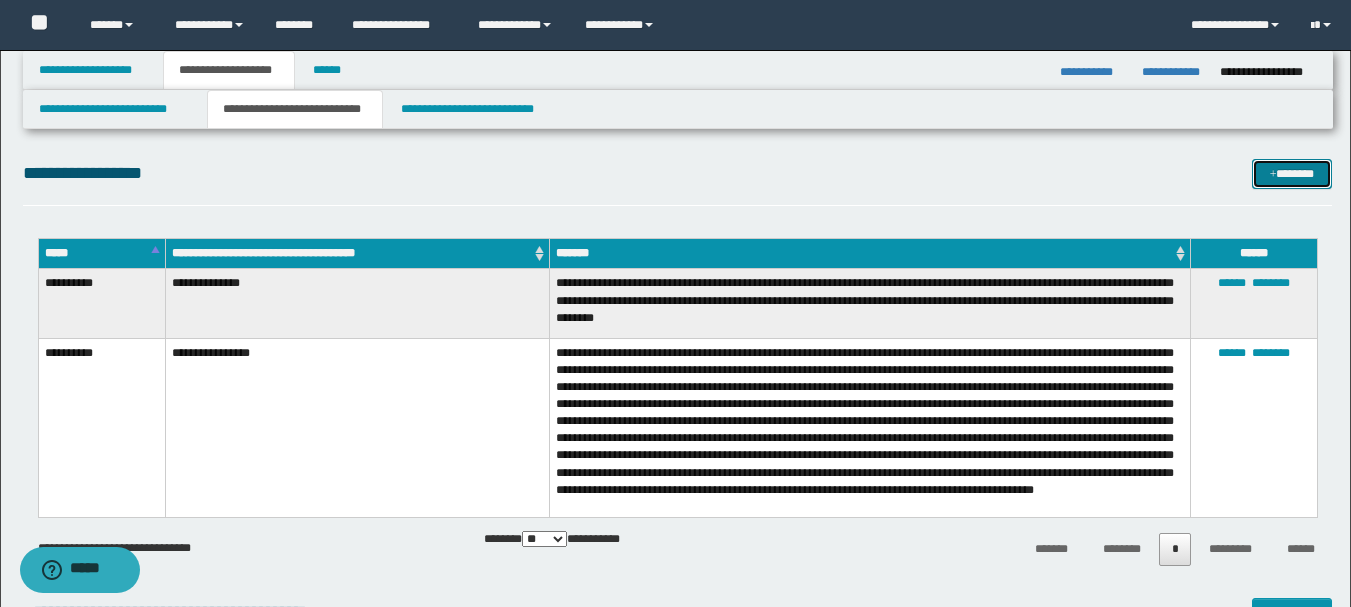 drag, startPoint x: 1278, startPoint y: 178, endPoint x: 1253, endPoint y: 176, distance: 25.079872 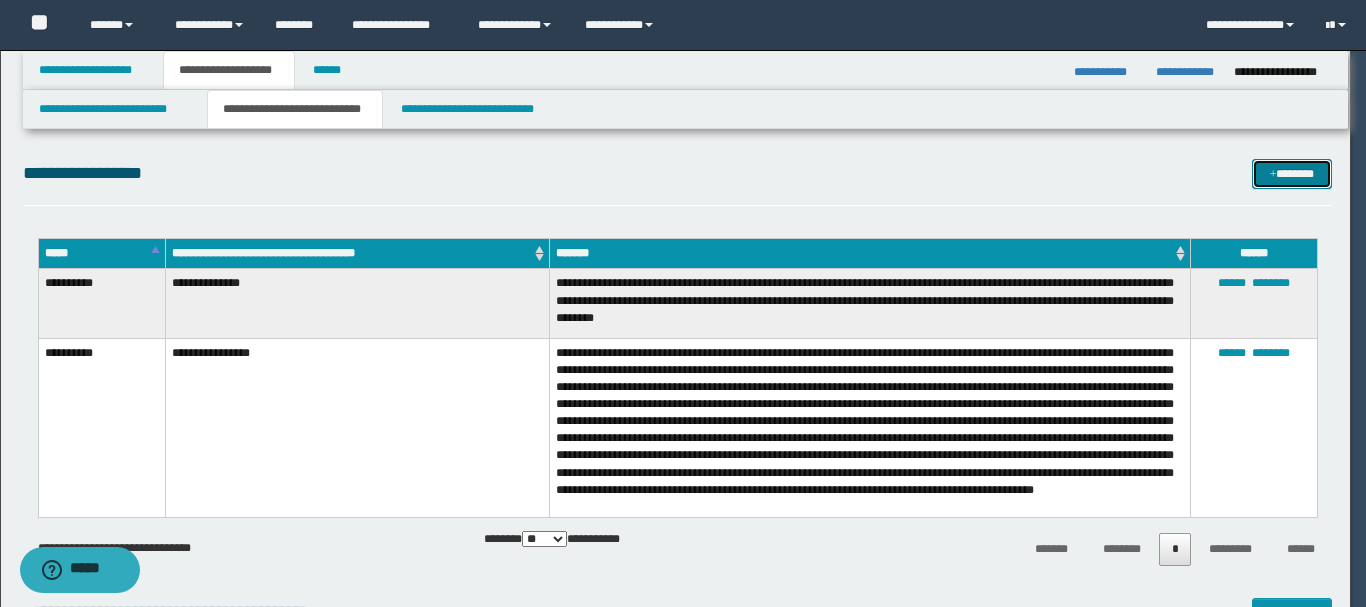 scroll, scrollTop: 0, scrollLeft: 0, axis: both 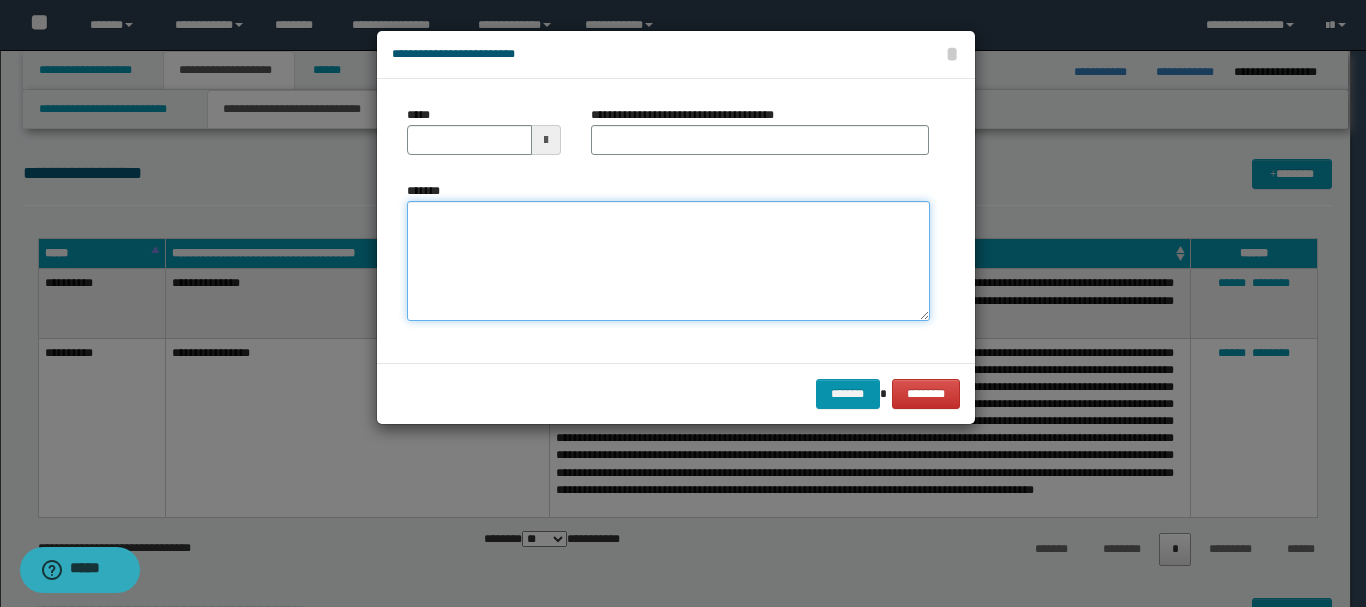 click on "*******" at bounding box center [668, 261] 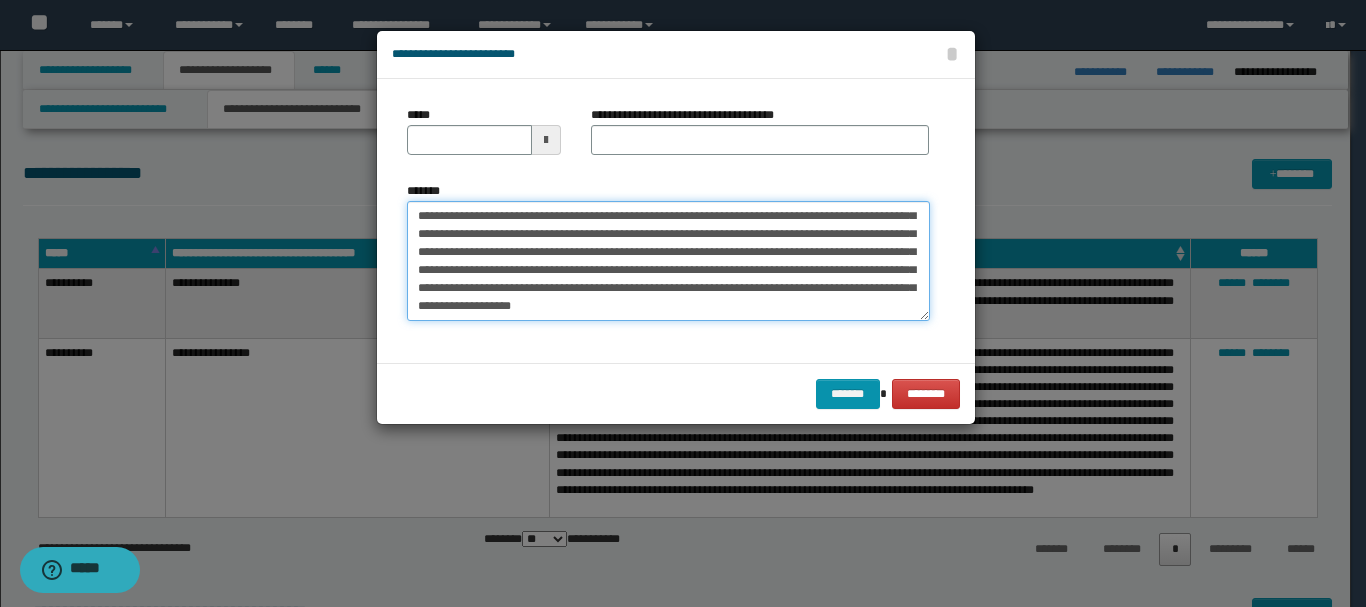 scroll, scrollTop: 0, scrollLeft: 0, axis: both 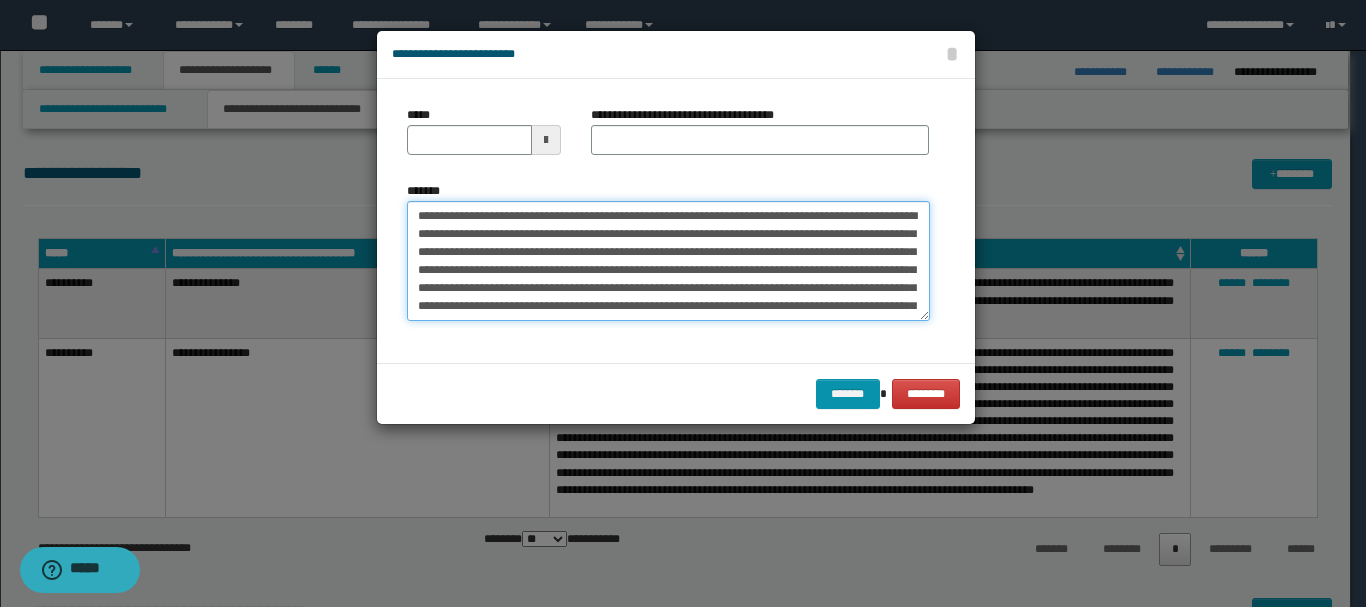 type 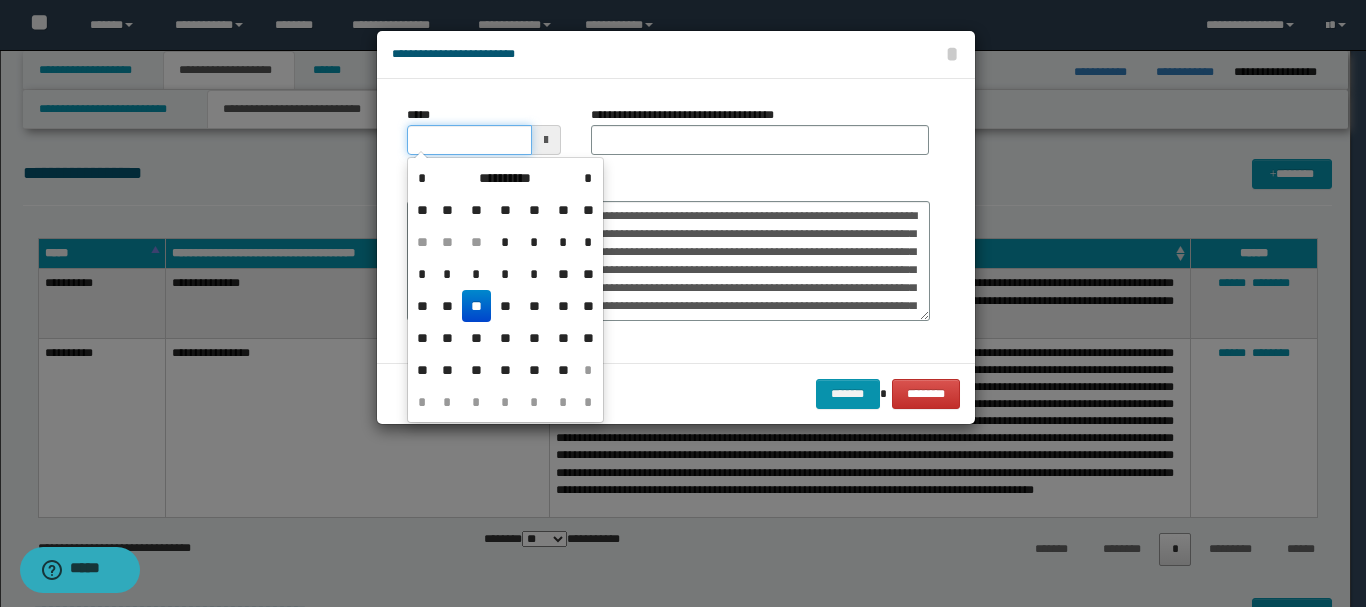 click on "*****" at bounding box center [469, 140] 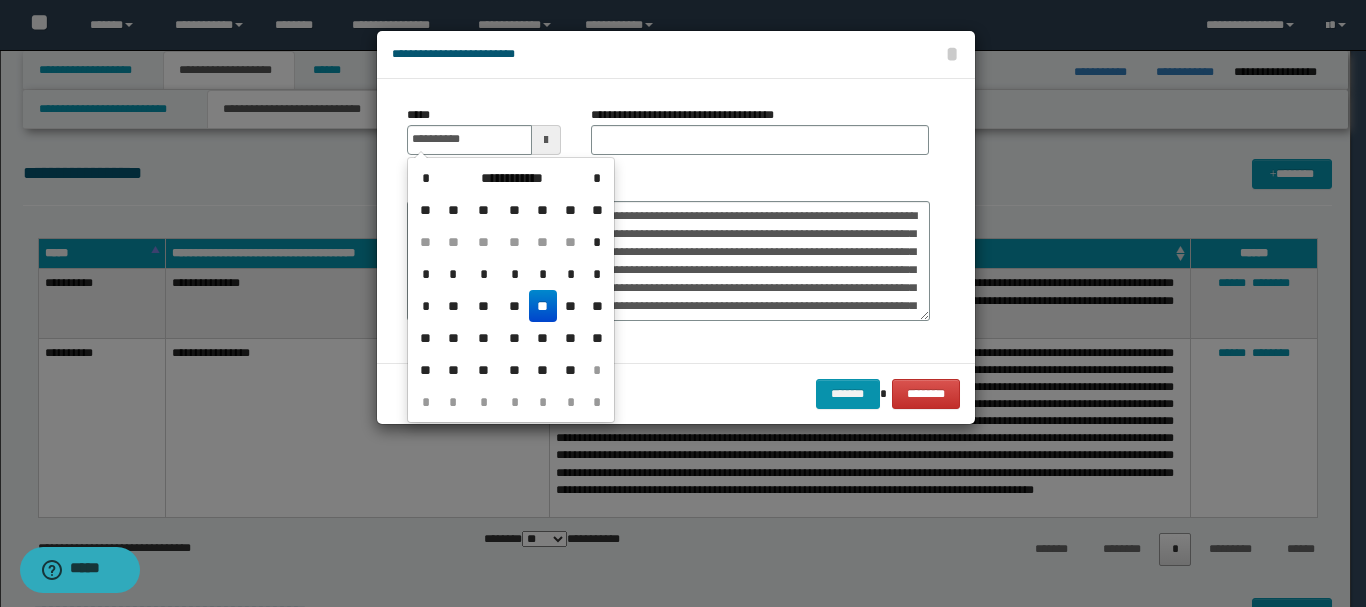 click on "**" at bounding box center [543, 306] 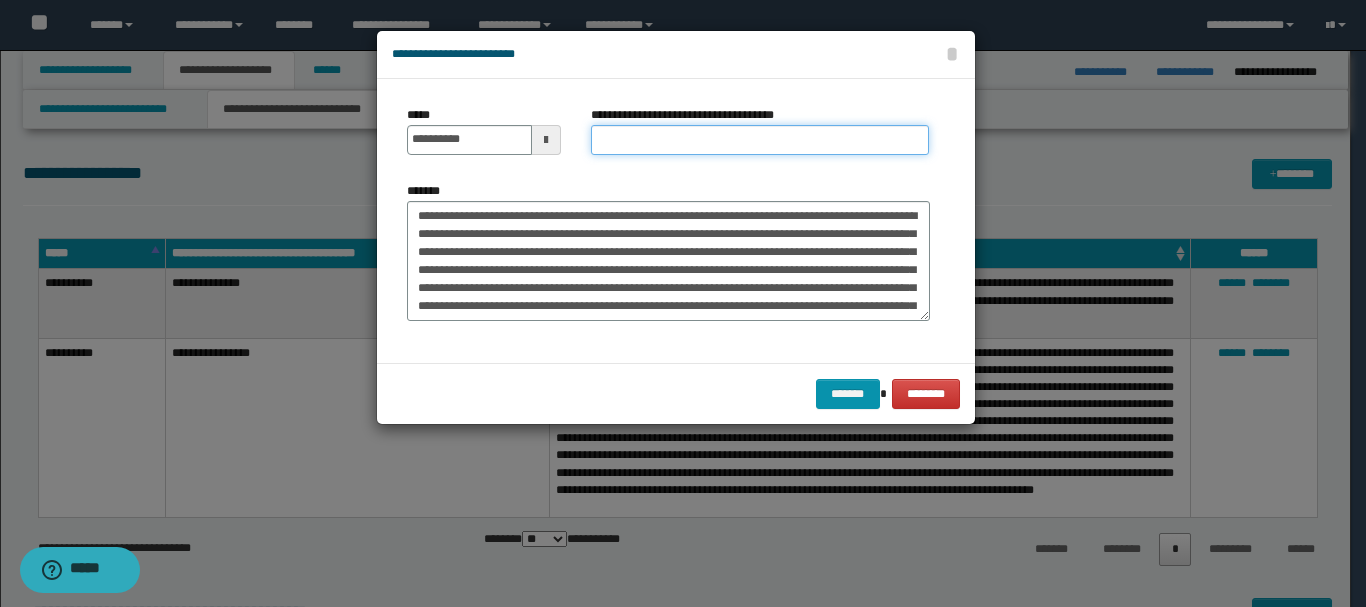 click on "**********" at bounding box center [760, 140] 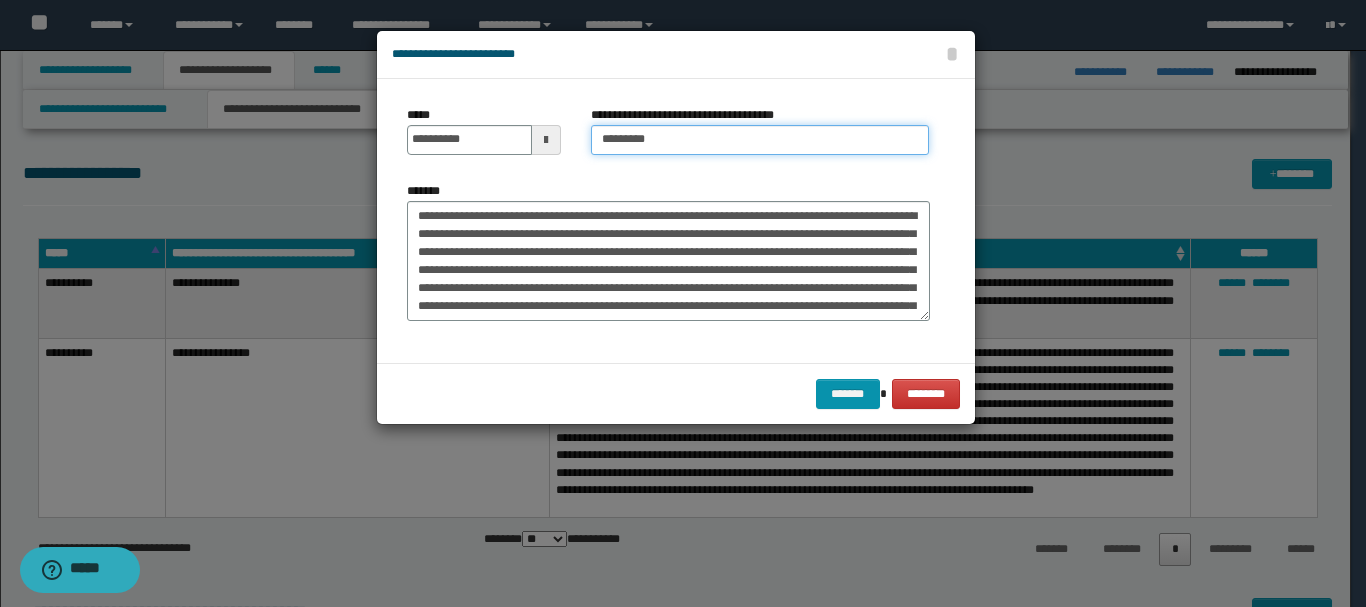 type on "*********" 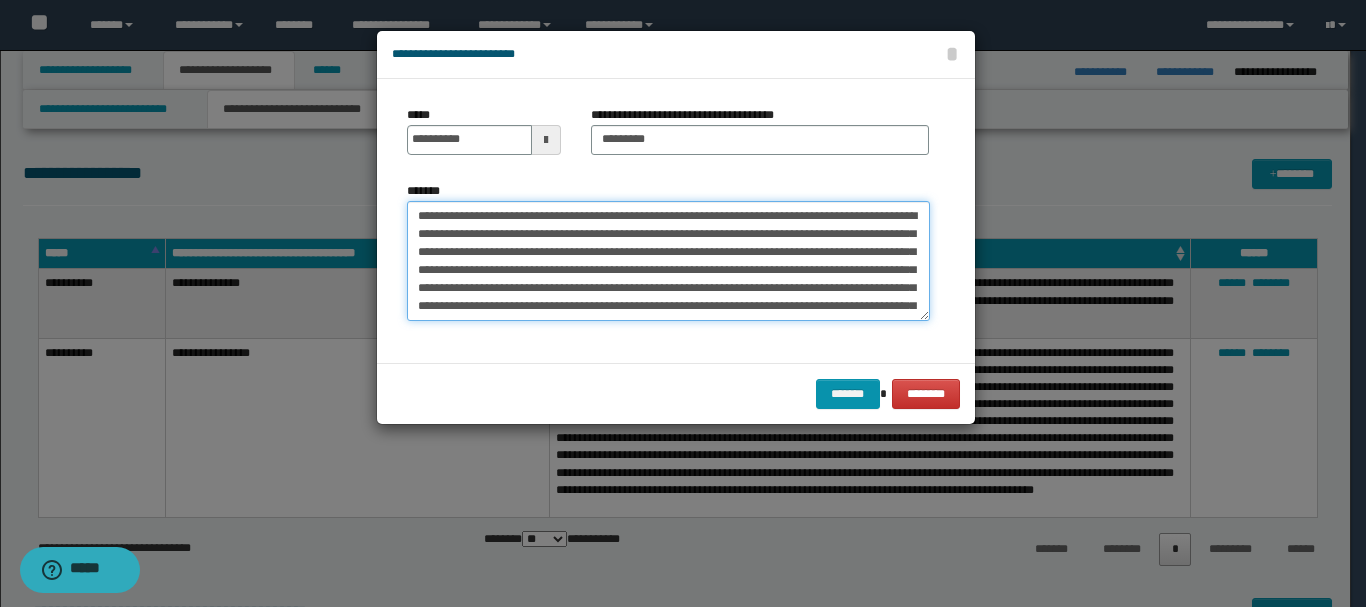 drag, startPoint x: 481, startPoint y: 214, endPoint x: 411, endPoint y: 214, distance: 70 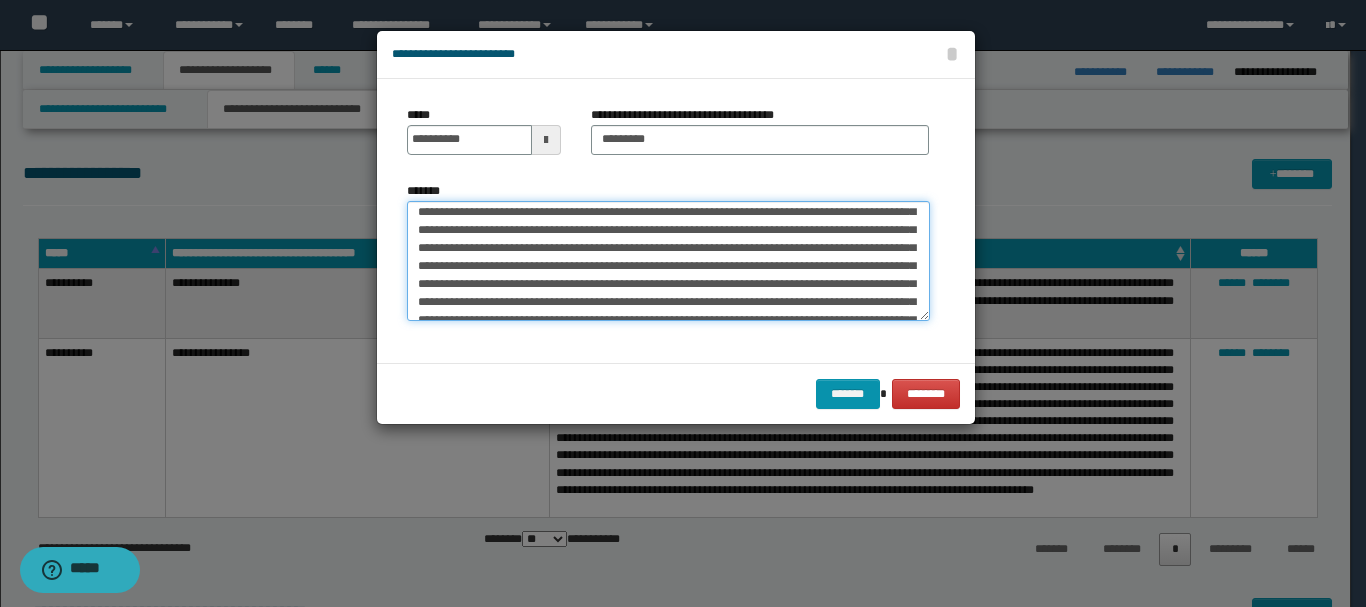drag, startPoint x: 550, startPoint y: 266, endPoint x: 535, endPoint y: 268, distance: 15.132746 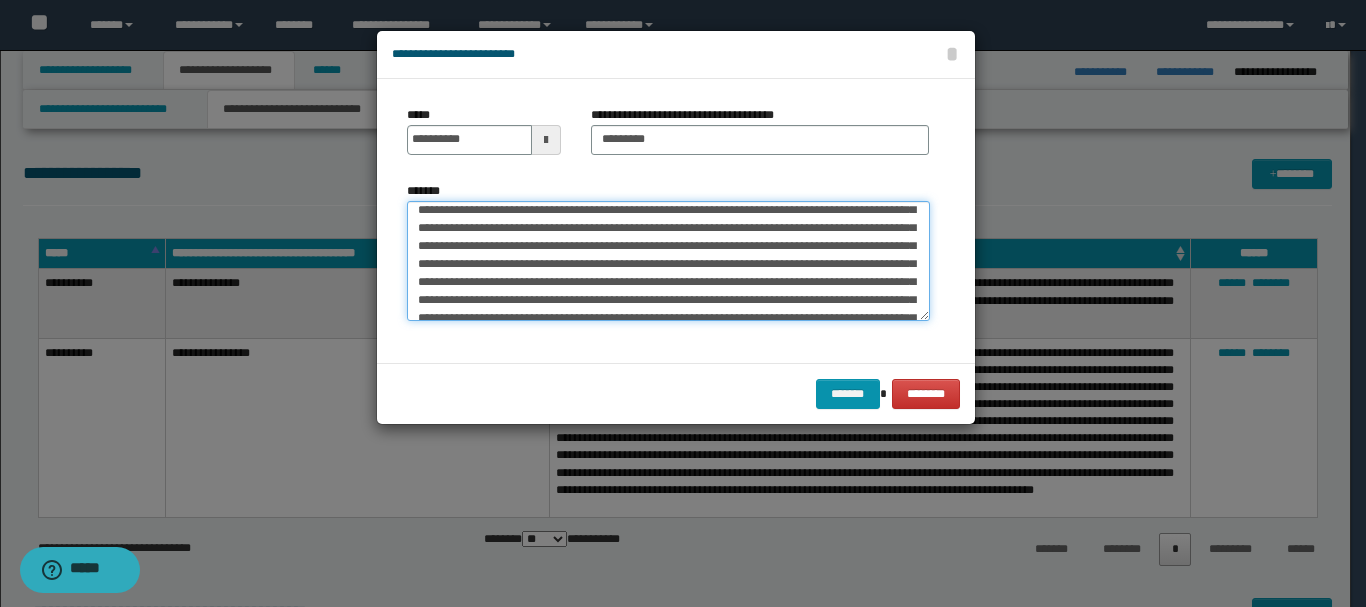 scroll, scrollTop: 80, scrollLeft: 0, axis: vertical 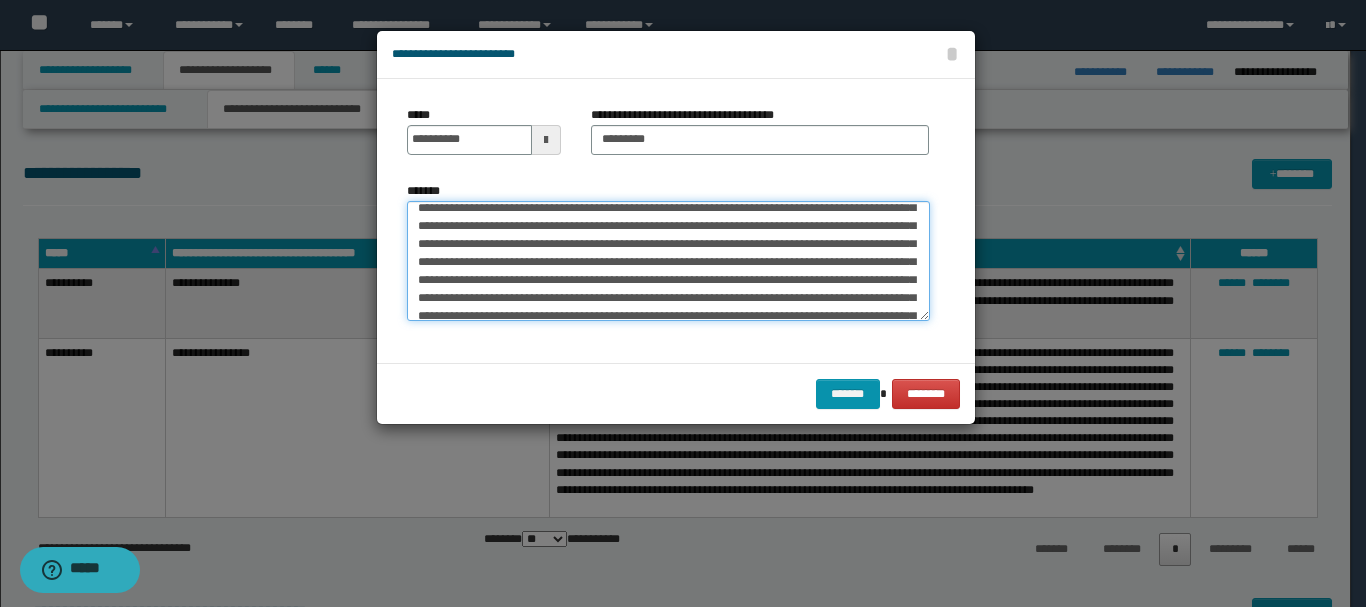 click on "*******" at bounding box center [668, 261] 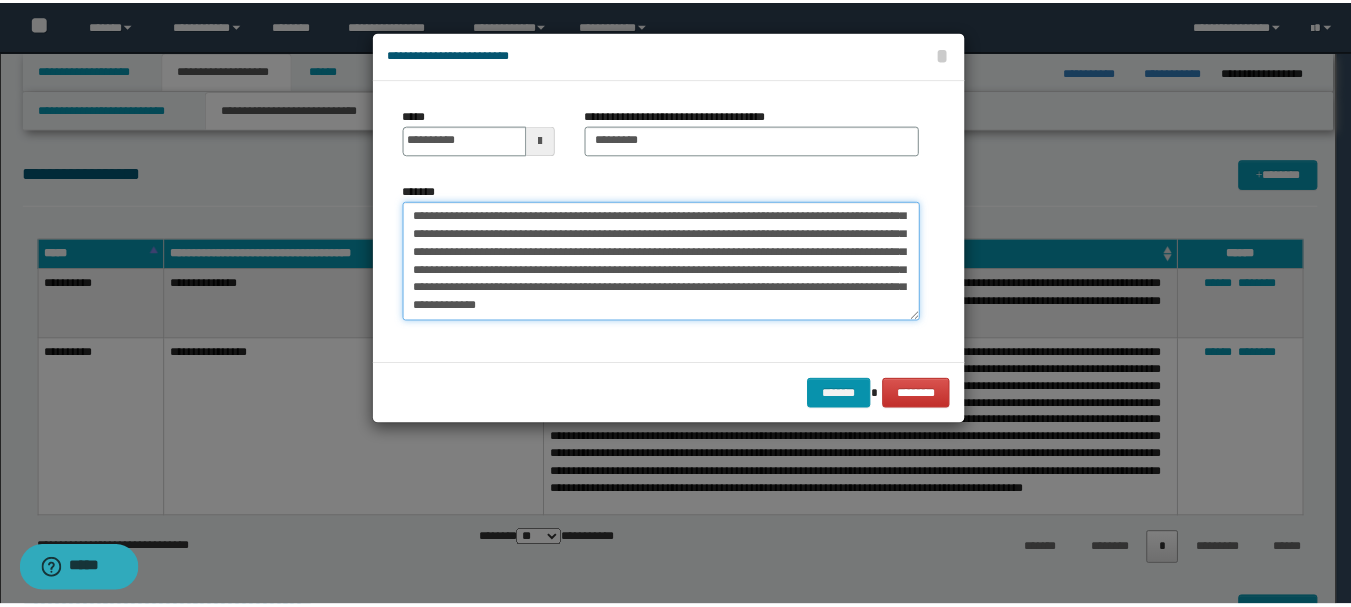 scroll, scrollTop: 180, scrollLeft: 0, axis: vertical 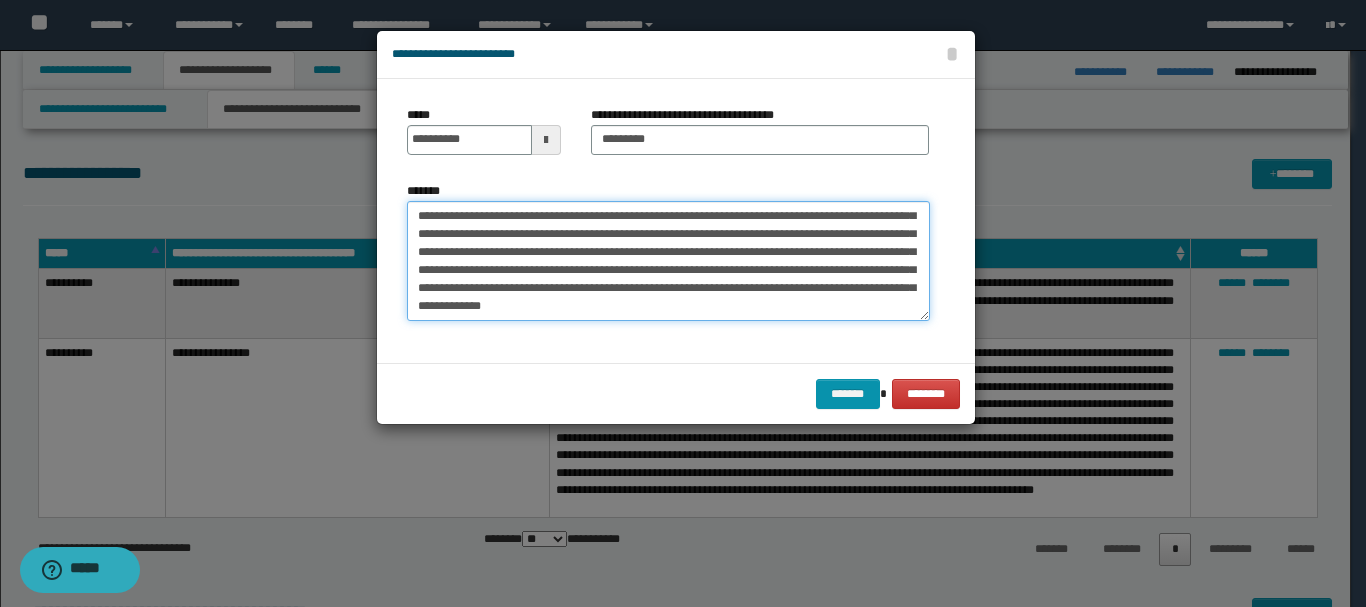 click on "*******" at bounding box center (668, 261) 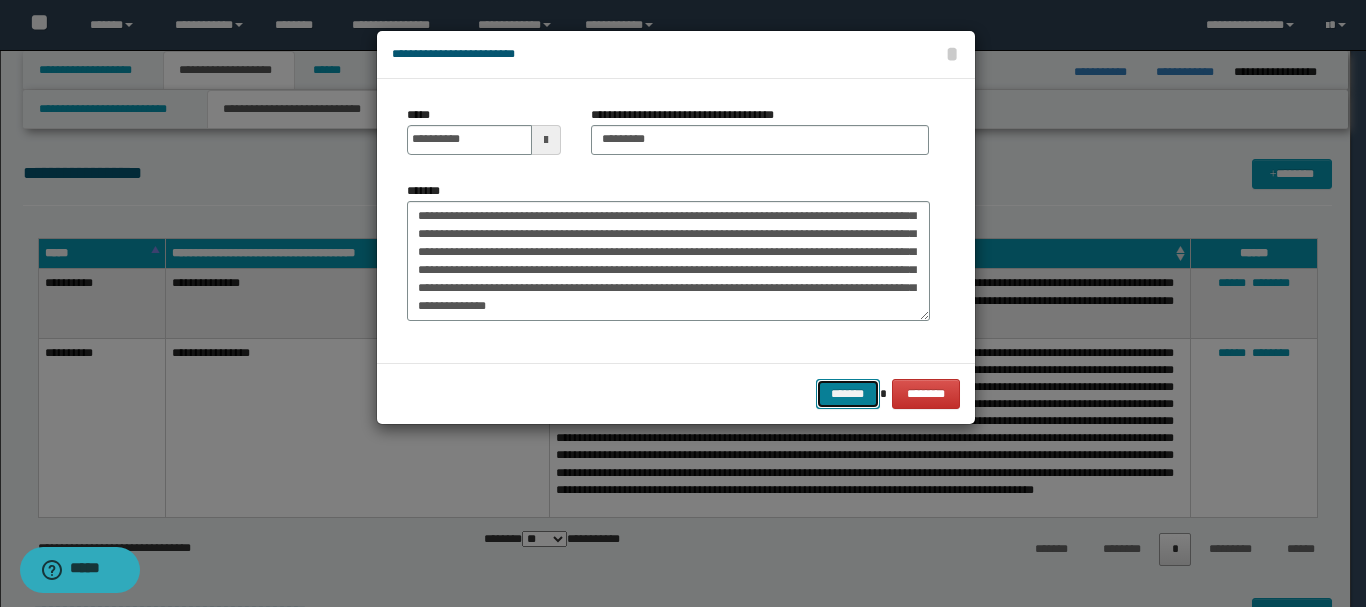 click on "*******" at bounding box center (848, 394) 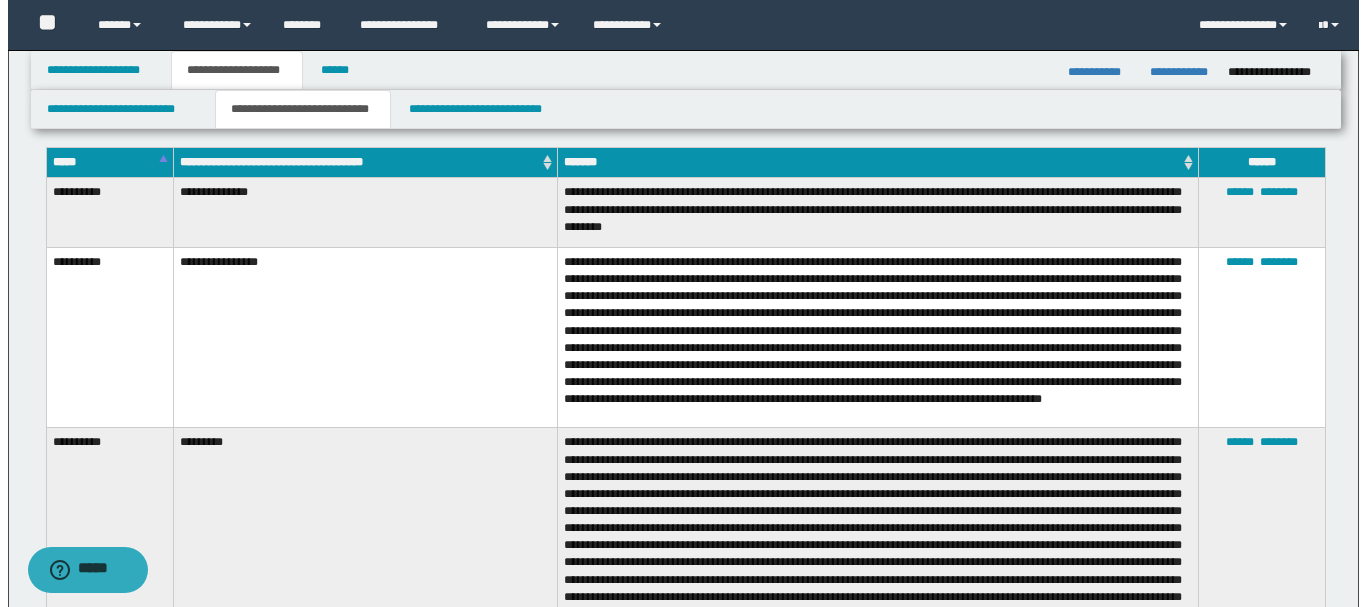 scroll, scrollTop: 0, scrollLeft: 0, axis: both 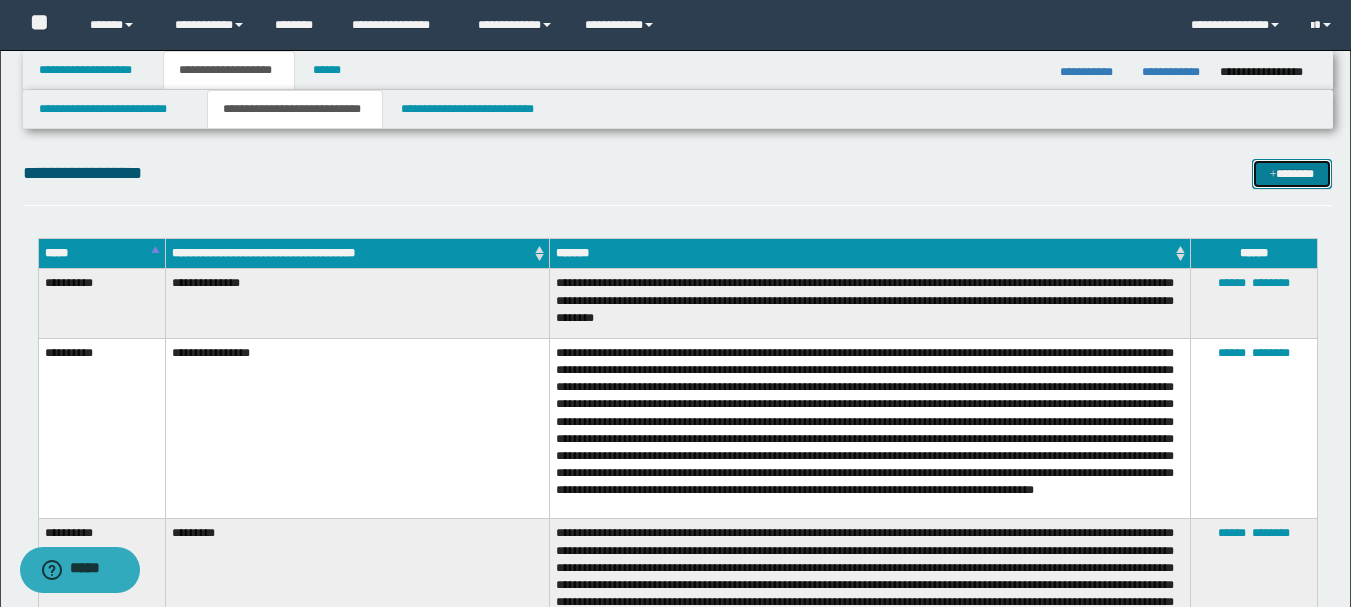 click on "*******" at bounding box center [1292, 174] 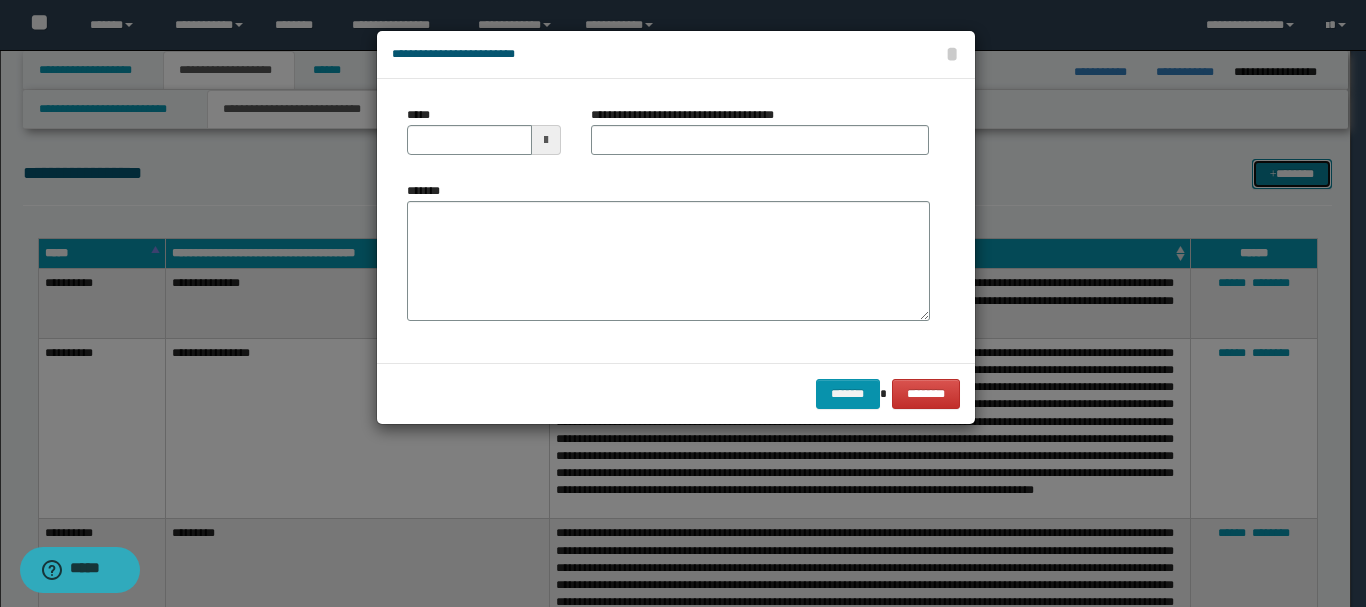 scroll, scrollTop: 0, scrollLeft: 0, axis: both 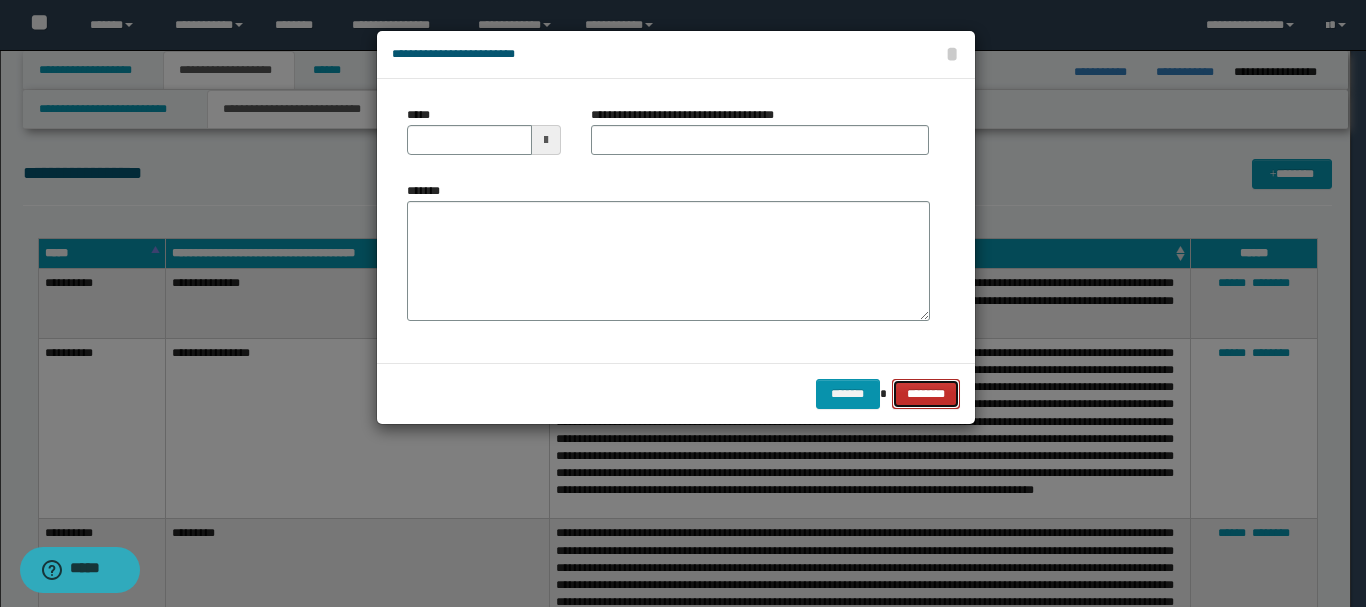 click on "********" at bounding box center [925, 394] 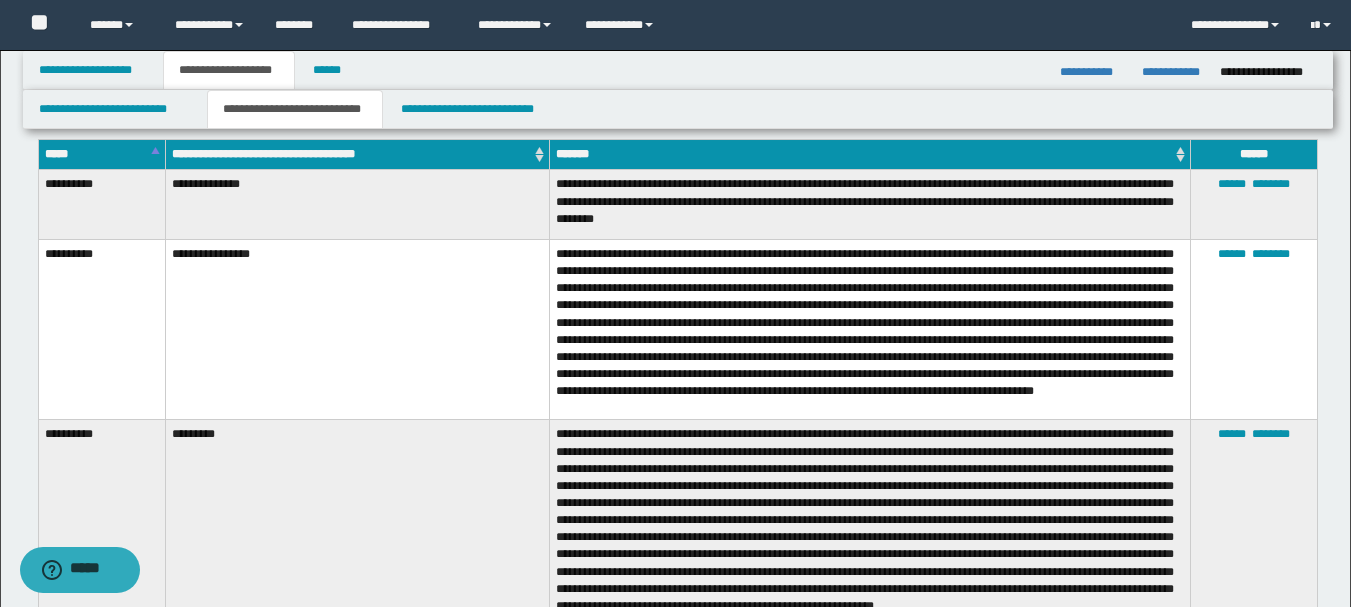 scroll, scrollTop: 100, scrollLeft: 0, axis: vertical 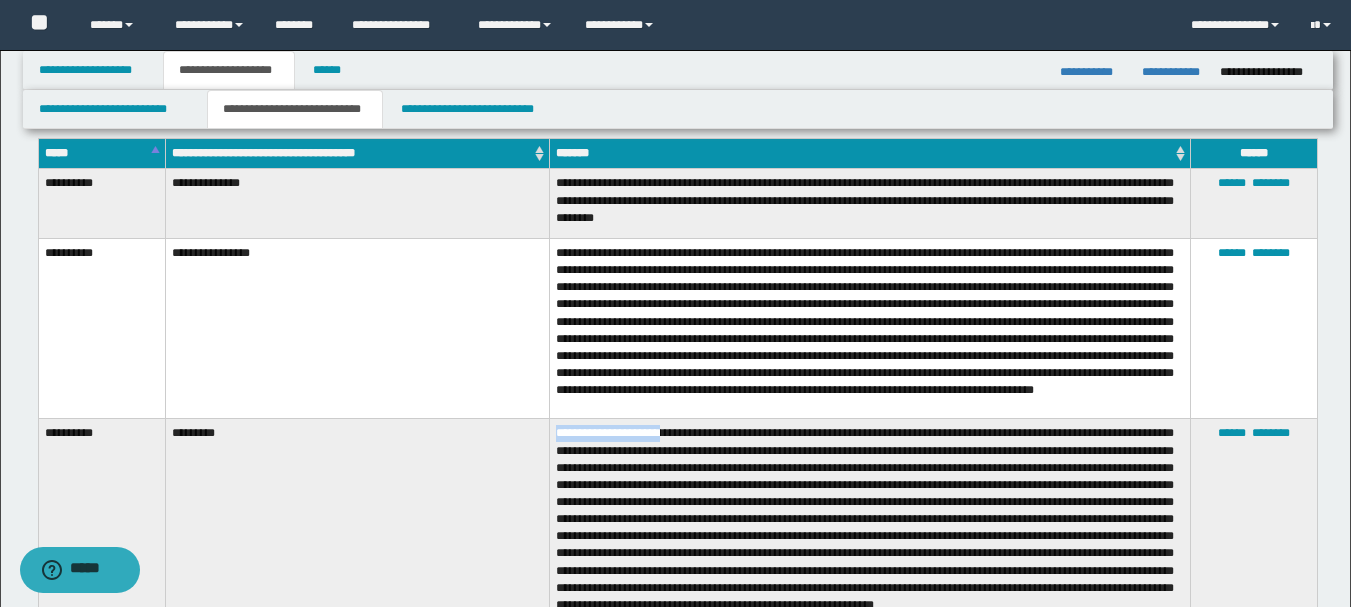 drag, startPoint x: 665, startPoint y: 433, endPoint x: 556, endPoint y: 438, distance: 109.11462 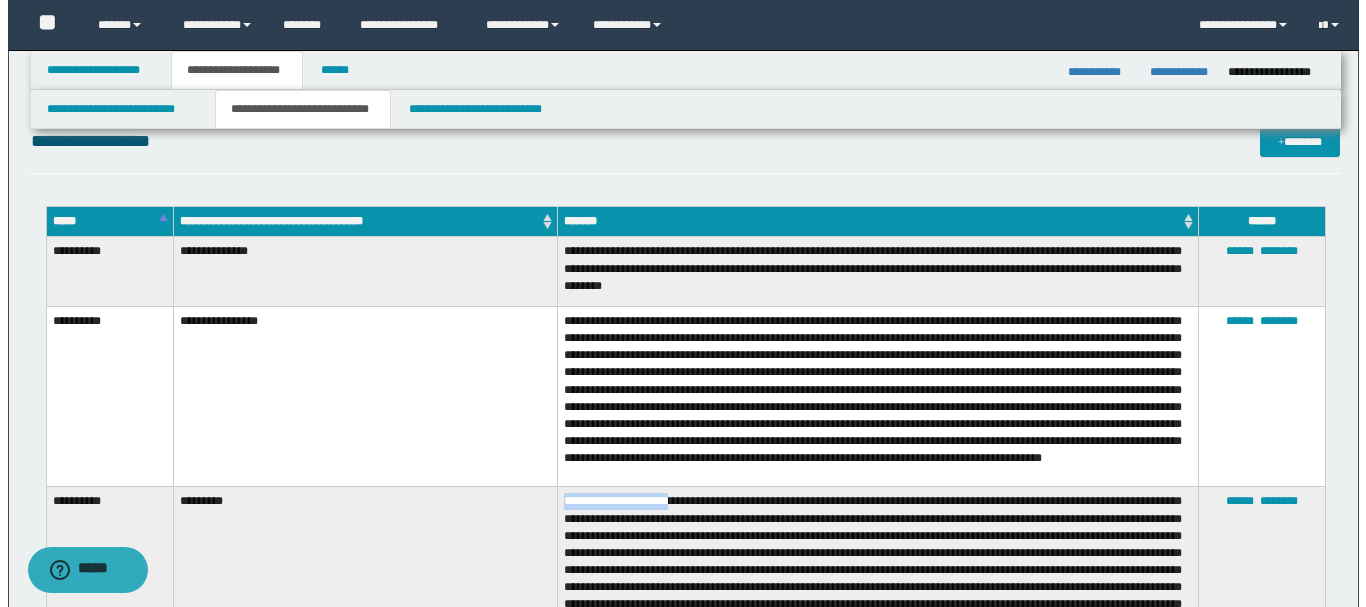 scroll, scrollTop: 0, scrollLeft: 0, axis: both 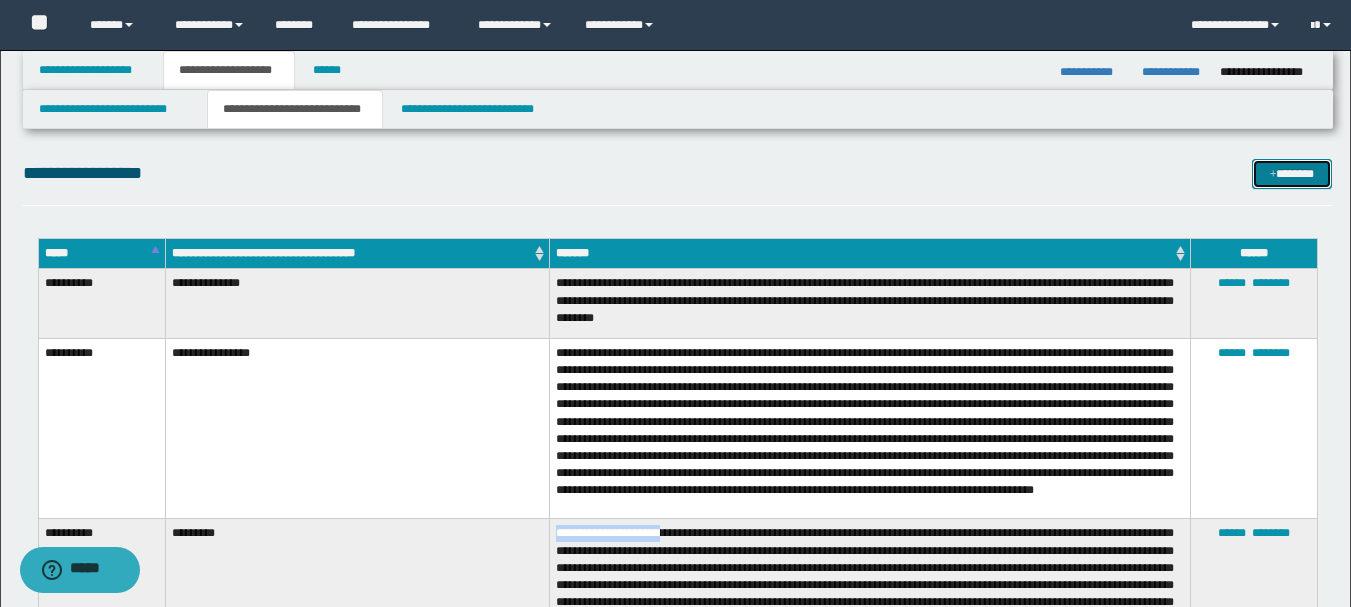 click on "*******" at bounding box center [1292, 174] 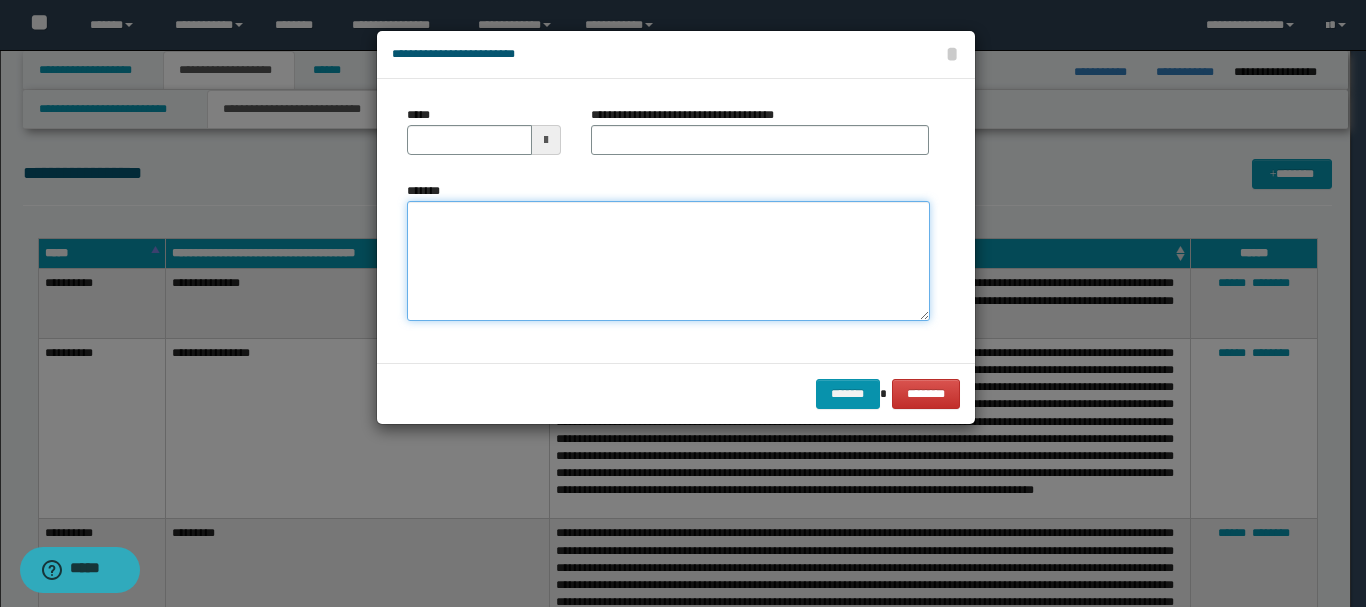 click on "*******" at bounding box center (668, 261) 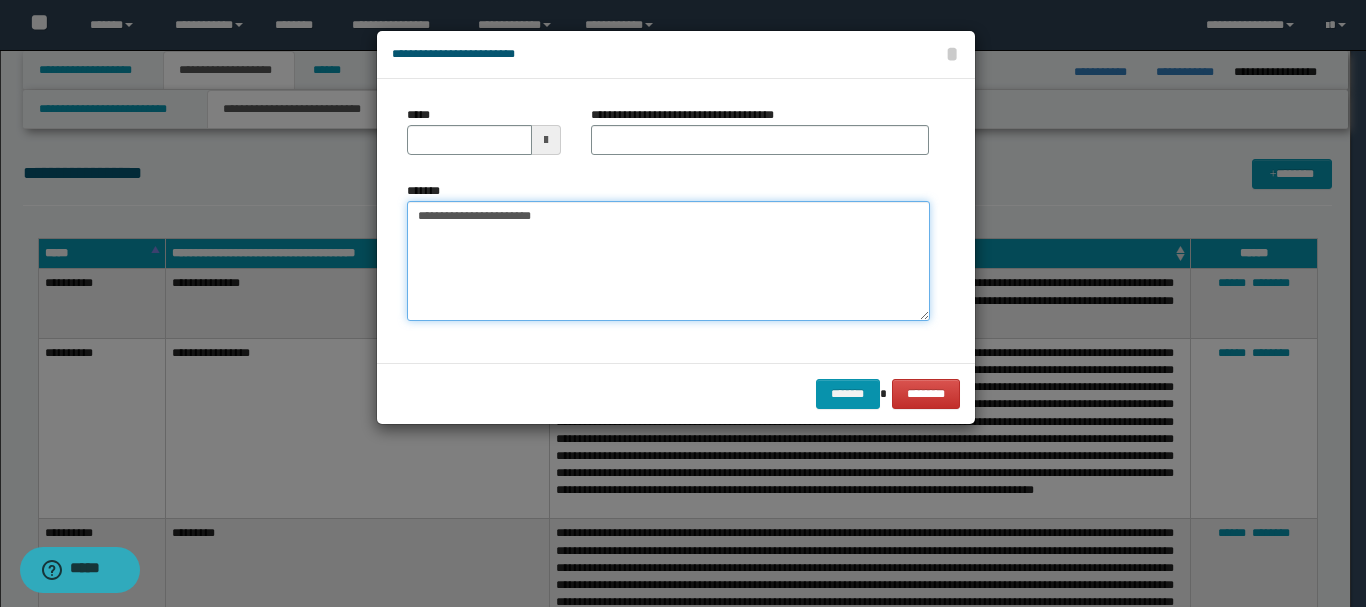 type on "**********" 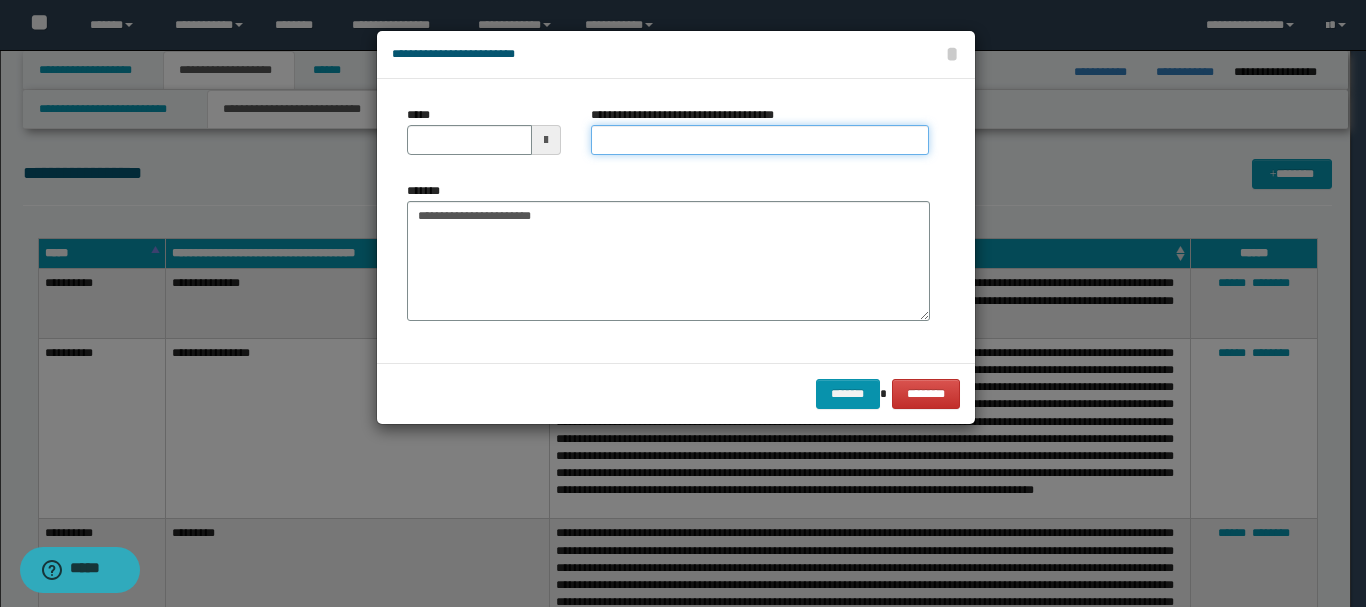 click on "**********" at bounding box center (760, 140) 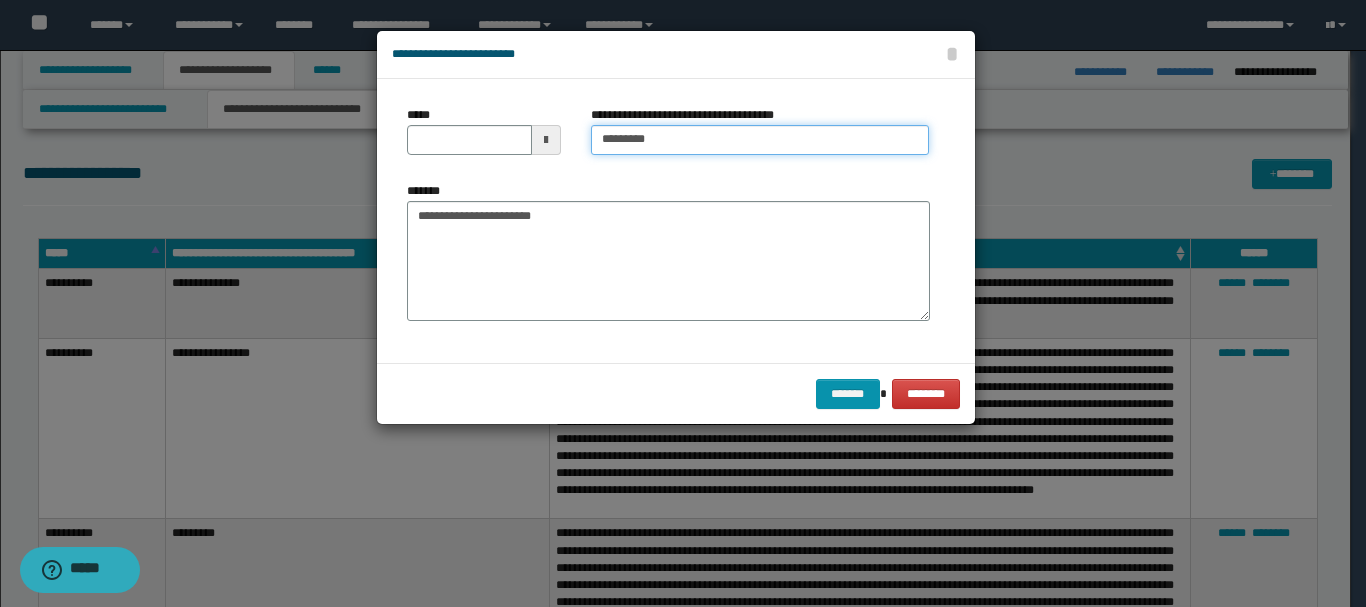 type on "*********" 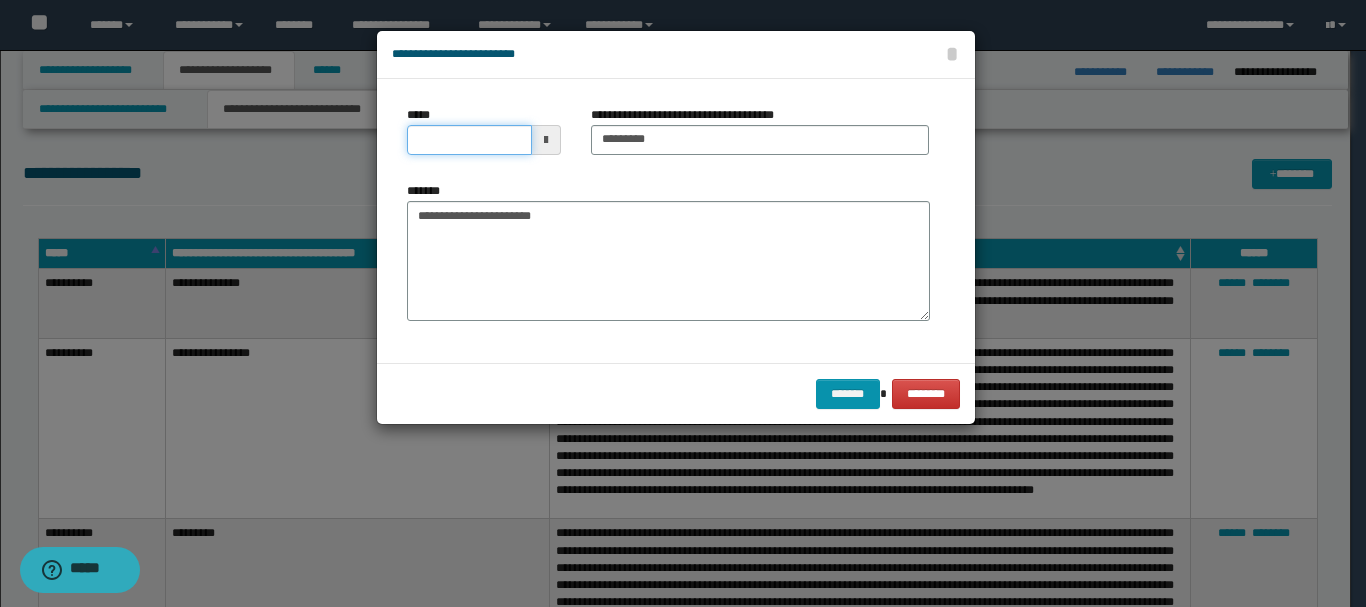 click on "*****" at bounding box center (469, 140) 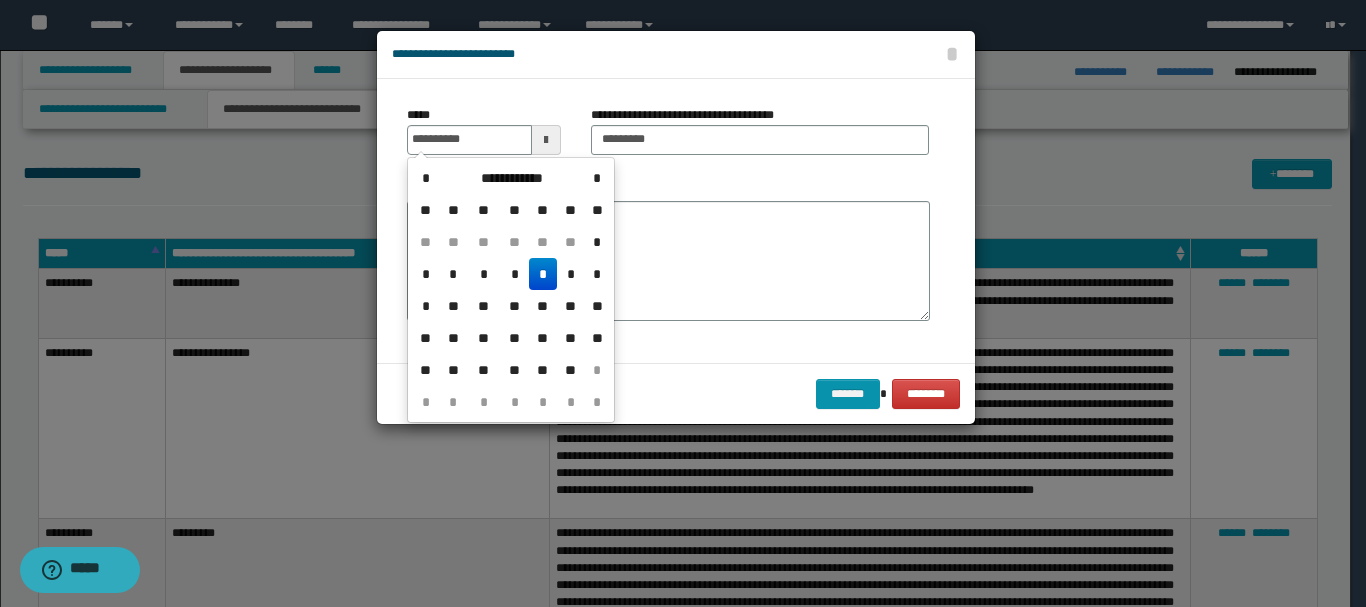 click on "*" at bounding box center (543, 274) 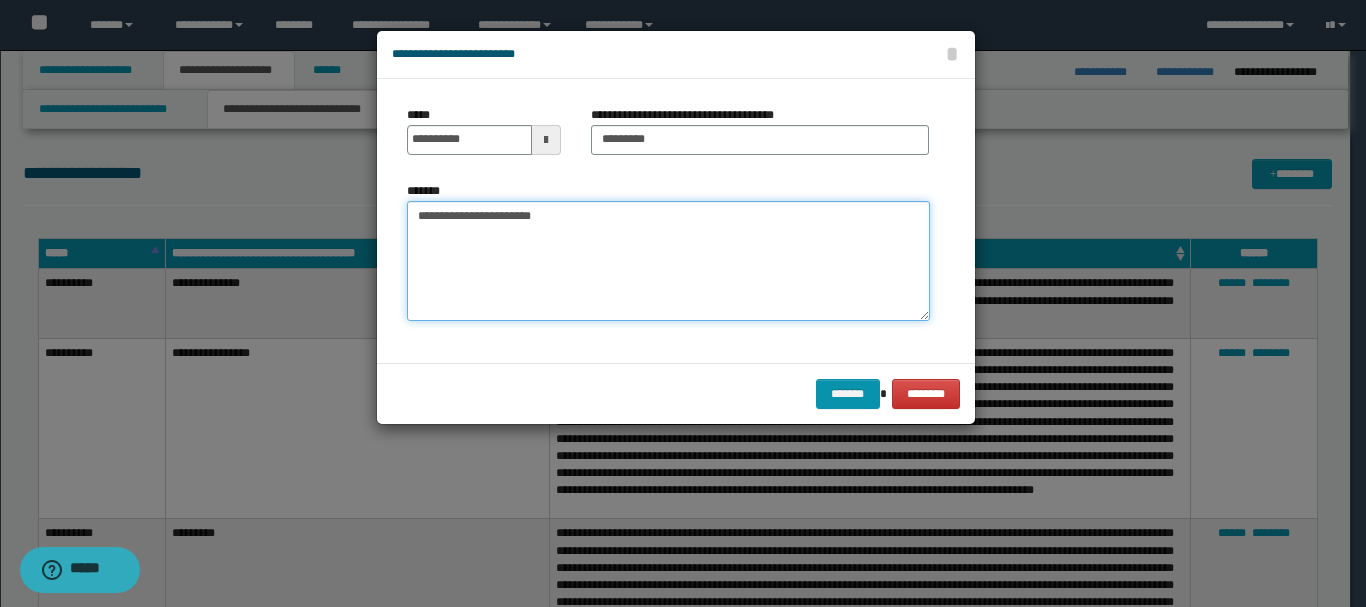 click on "**********" at bounding box center (668, 261) 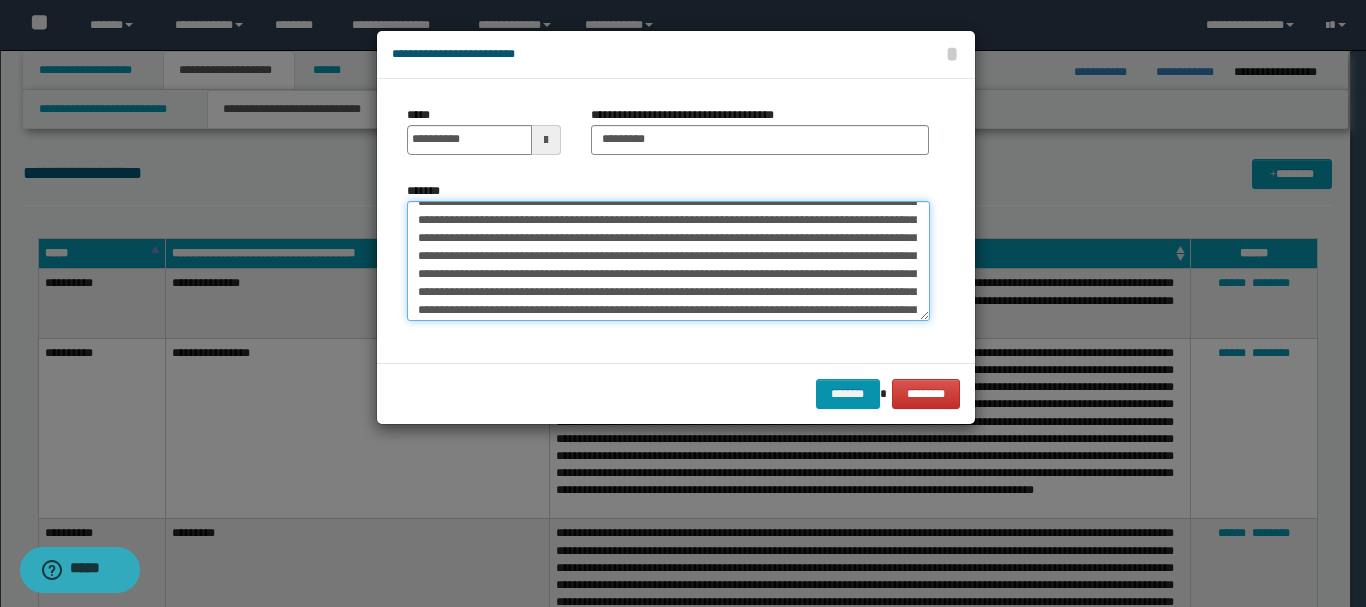 scroll, scrollTop: 0, scrollLeft: 0, axis: both 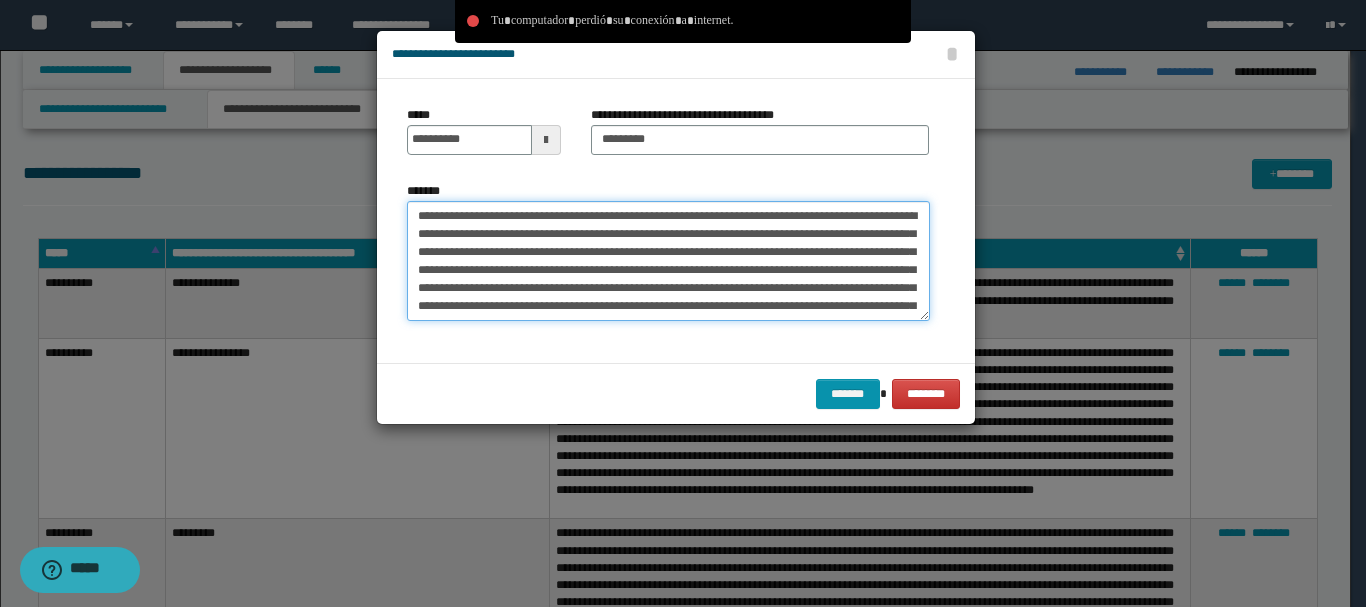 drag, startPoint x: 596, startPoint y: 218, endPoint x: 535, endPoint y: 218, distance: 61 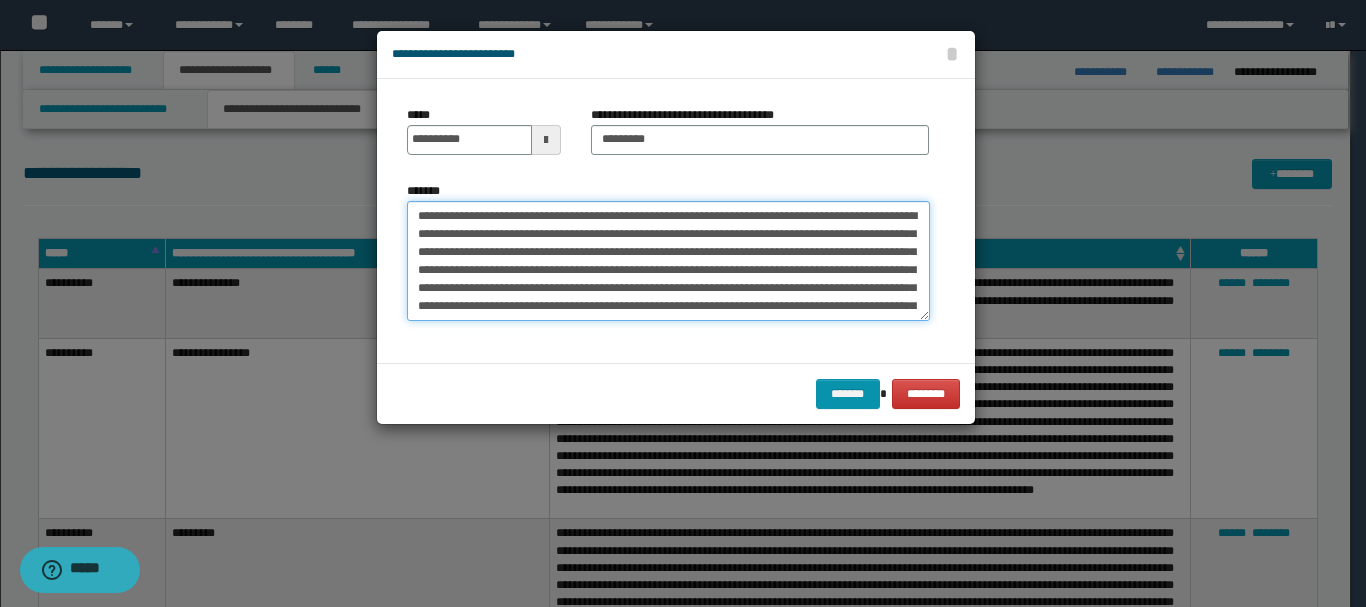 click on "**********" at bounding box center [668, 261] 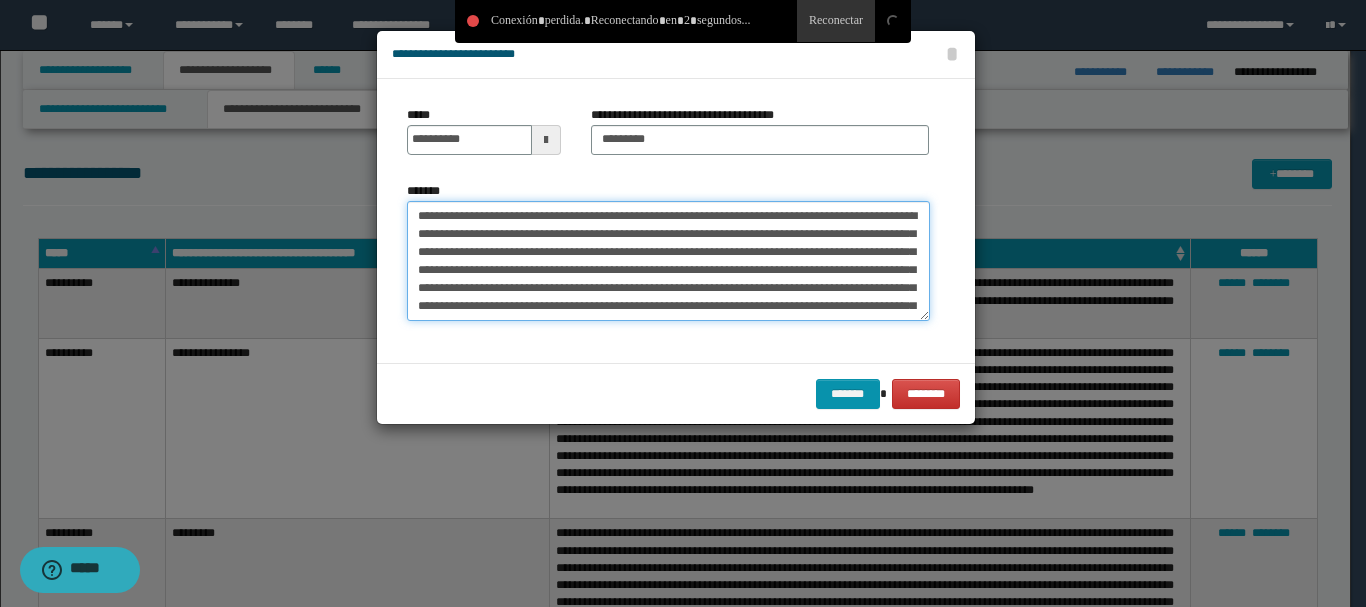 click on "**********" at bounding box center (668, 261) 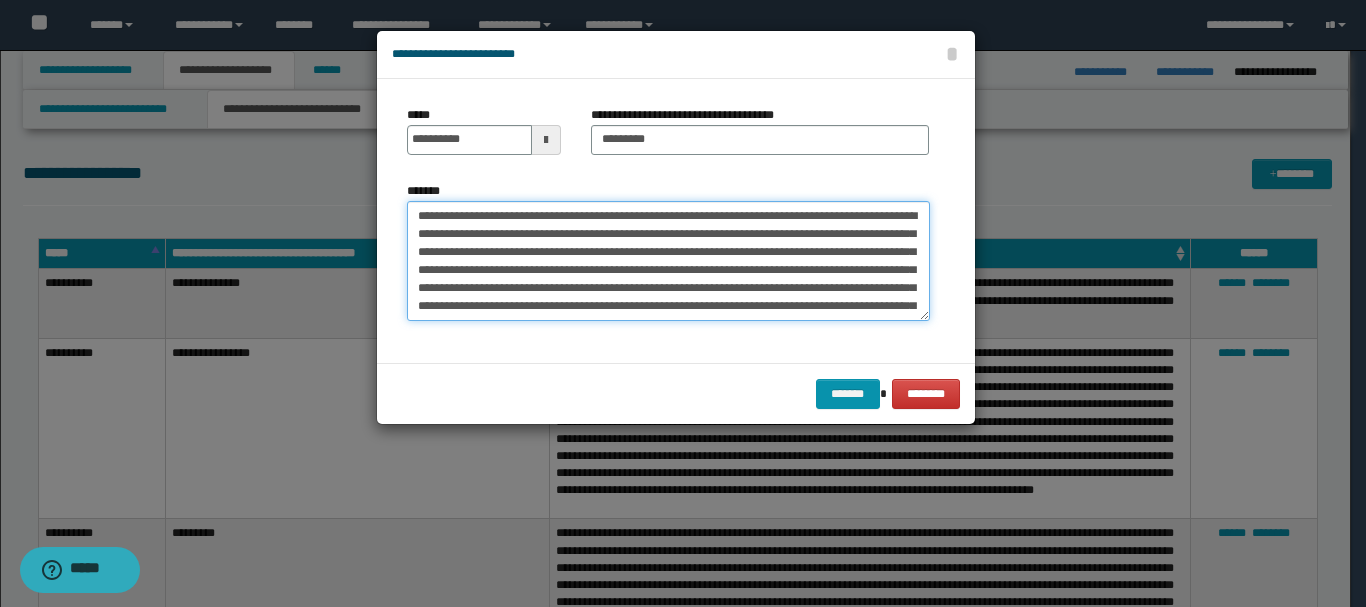 click on "**********" at bounding box center (668, 261) 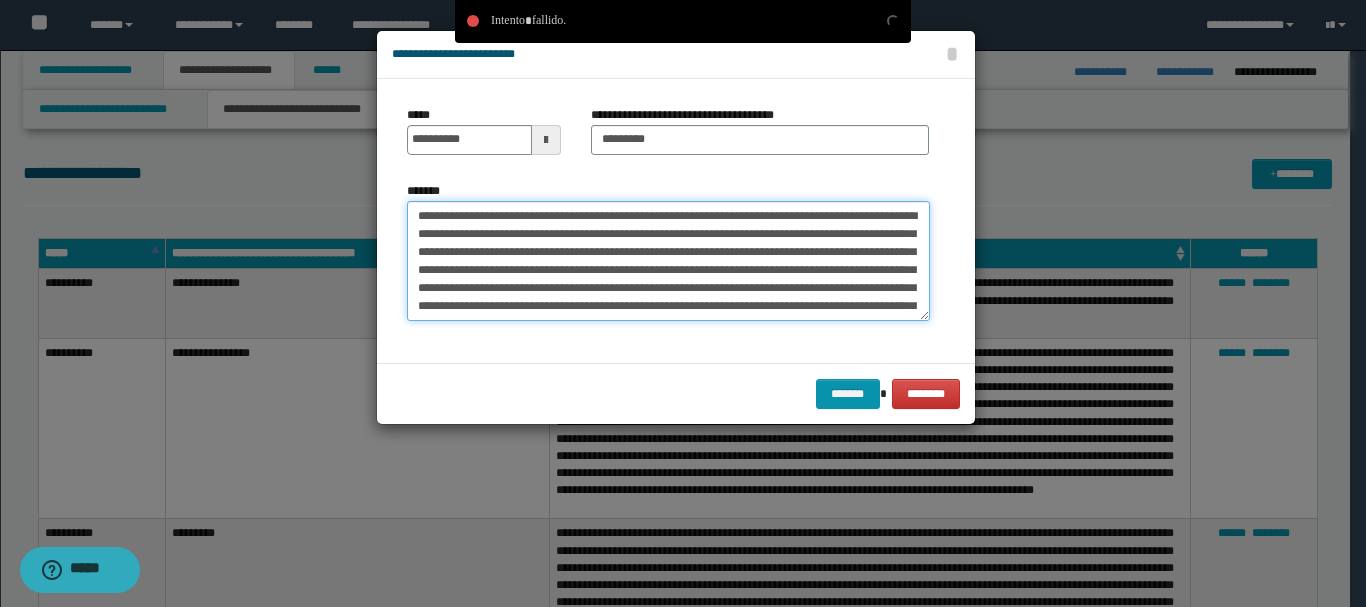 click on "**********" at bounding box center (668, 261) 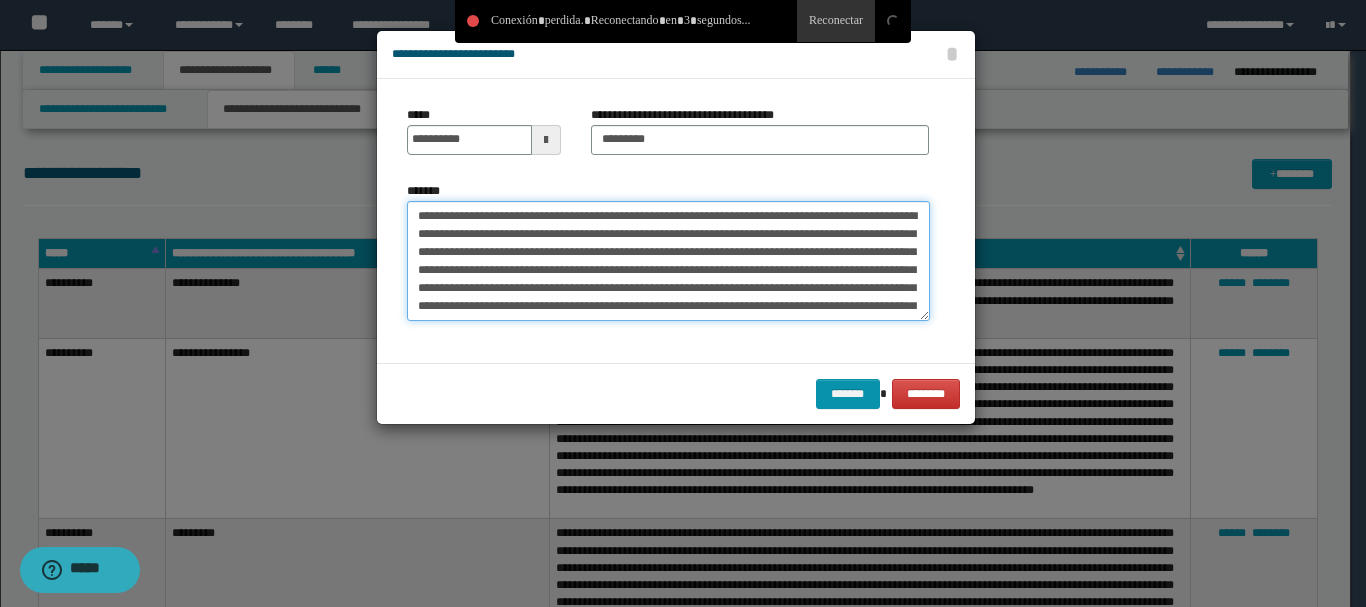 click on "**********" at bounding box center (668, 261) 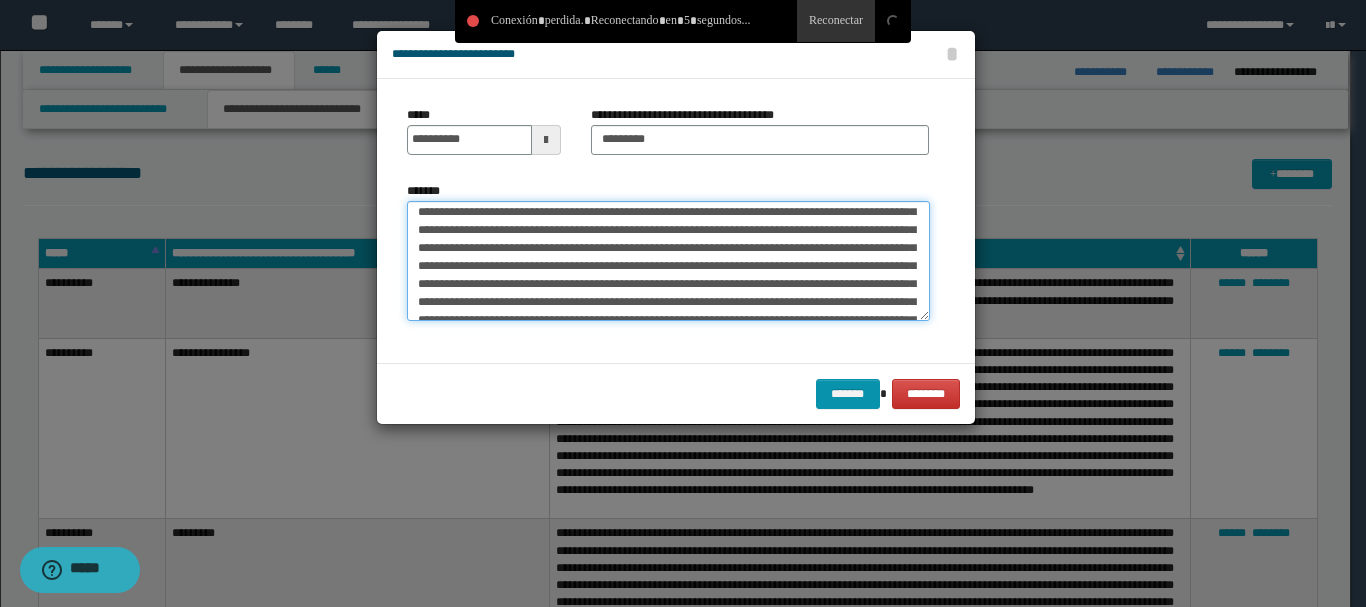scroll, scrollTop: 40, scrollLeft: 0, axis: vertical 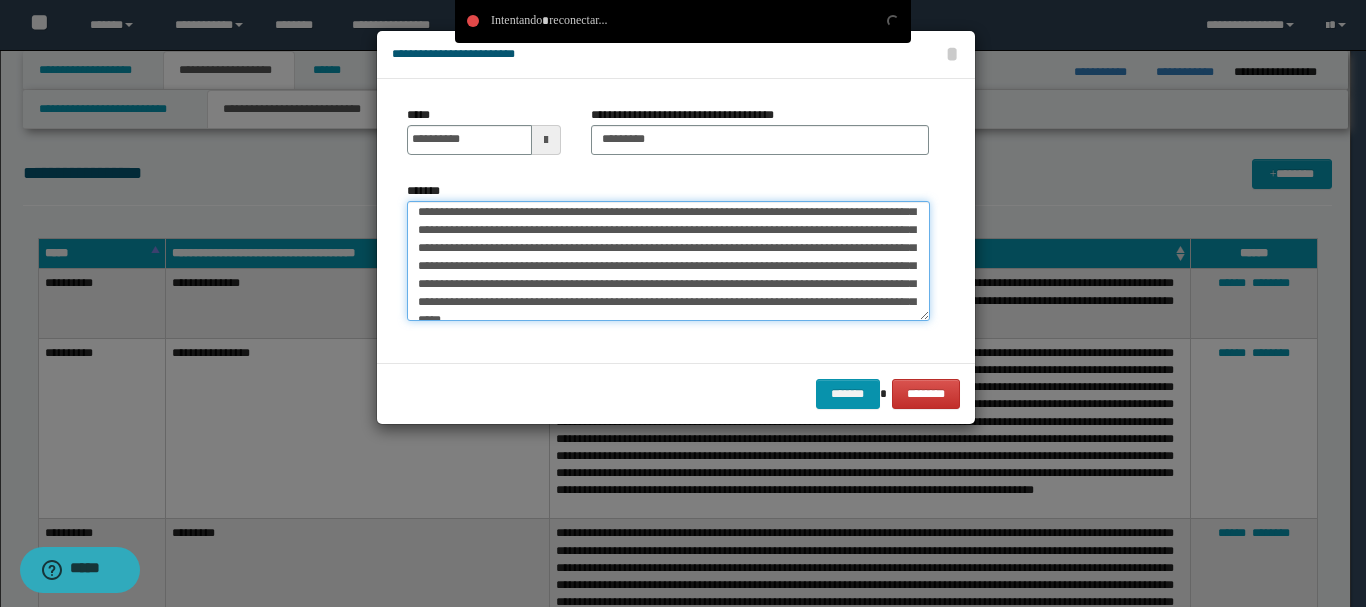 click on "**********" at bounding box center [668, 261] 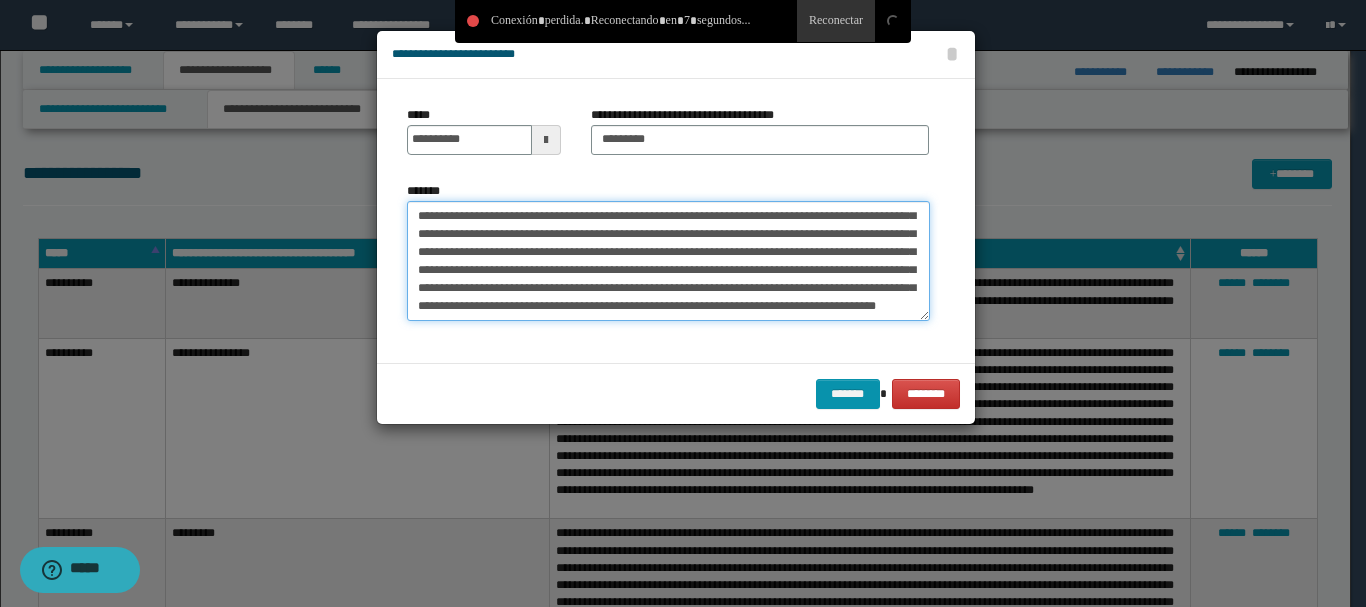 click on "**********" at bounding box center (668, 261) 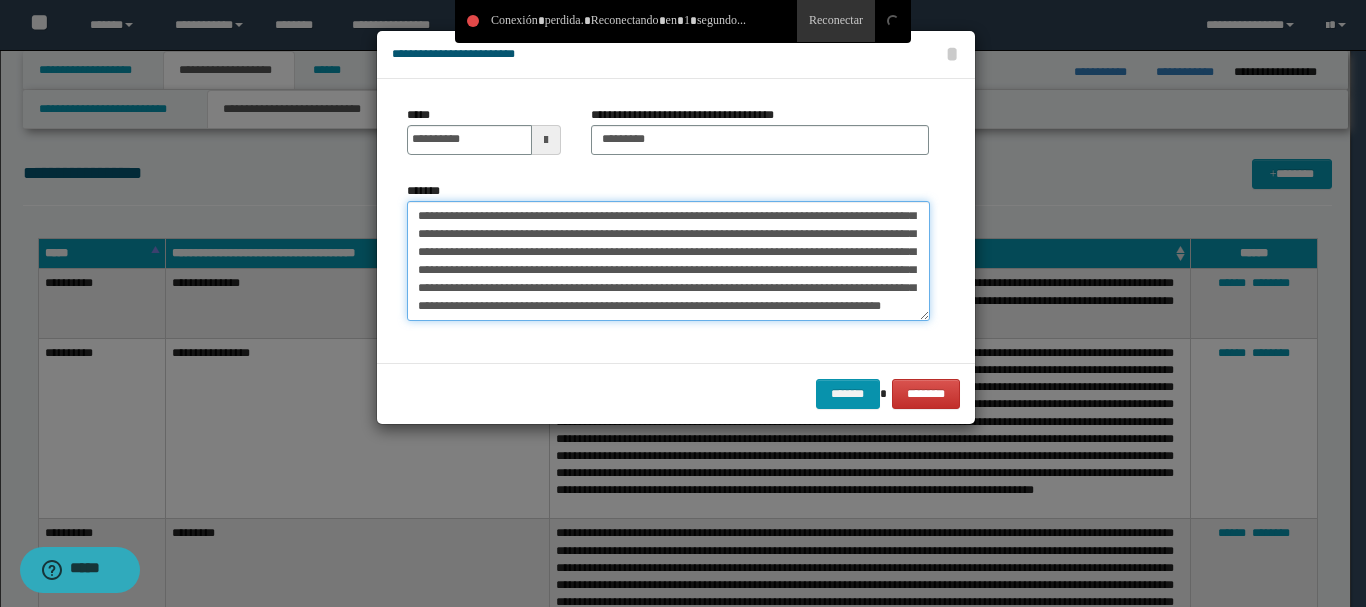 click on "**********" at bounding box center [668, 261] 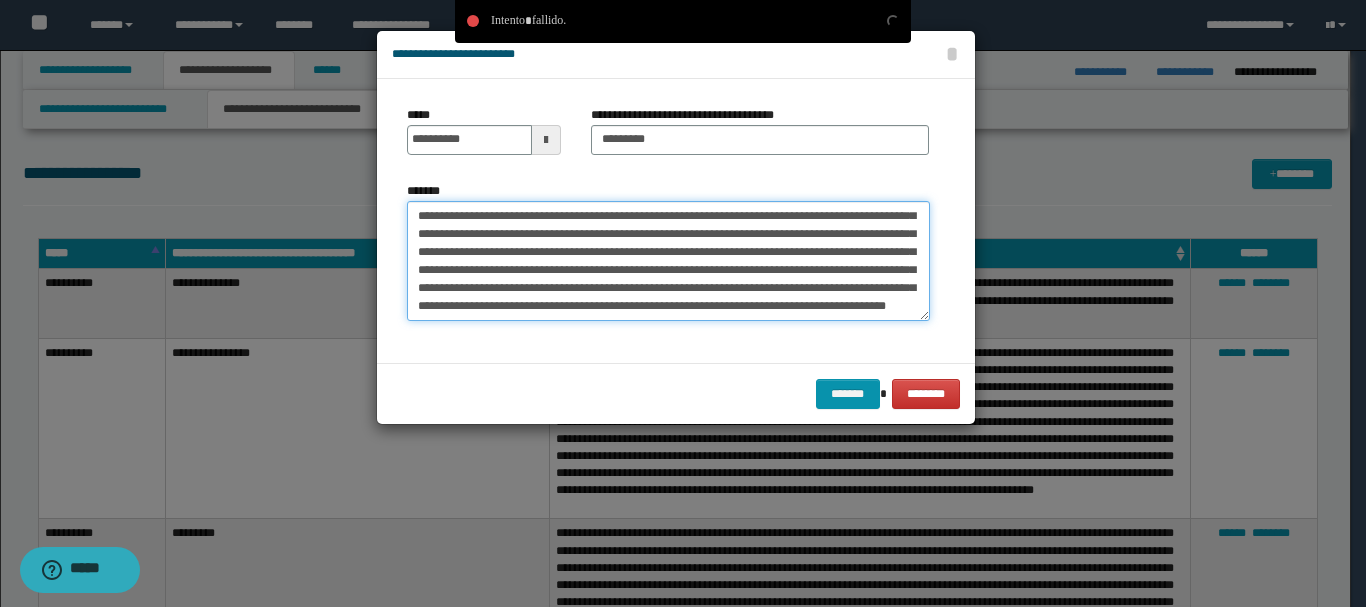 scroll, scrollTop: 54, scrollLeft: 0, axis: vertical 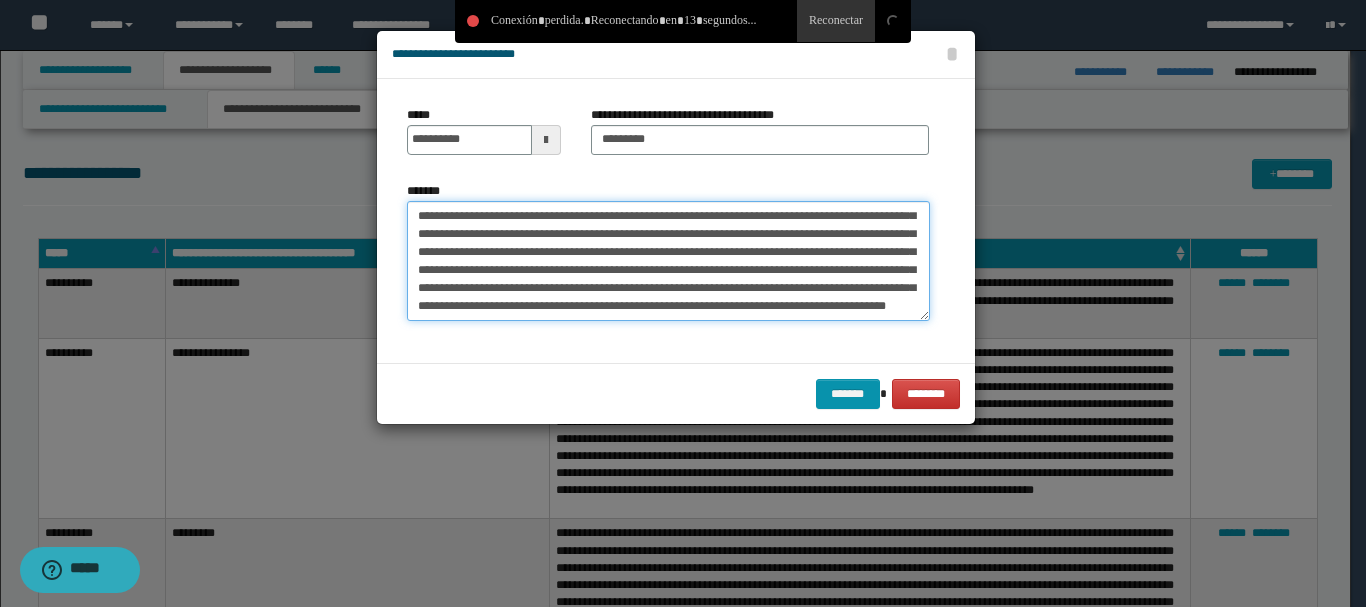 click on "**********" at bounding box center [668, 261] 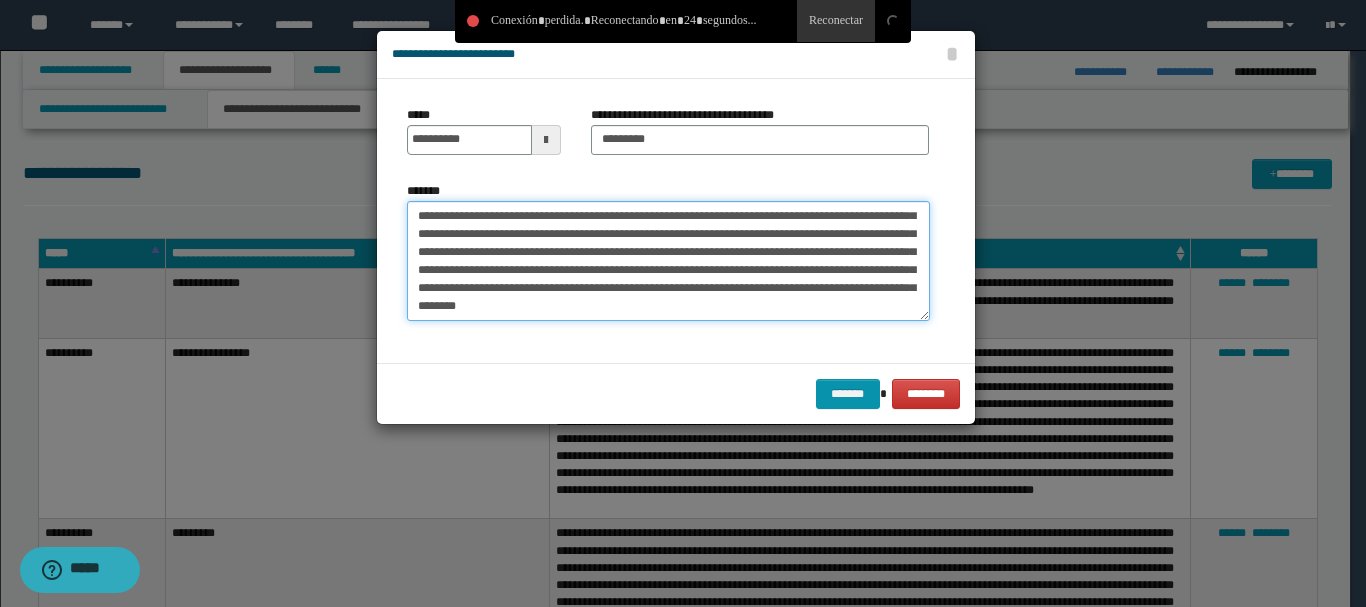 scroll, scrollTop: 66, scrollLeft: 0, axis: vertical 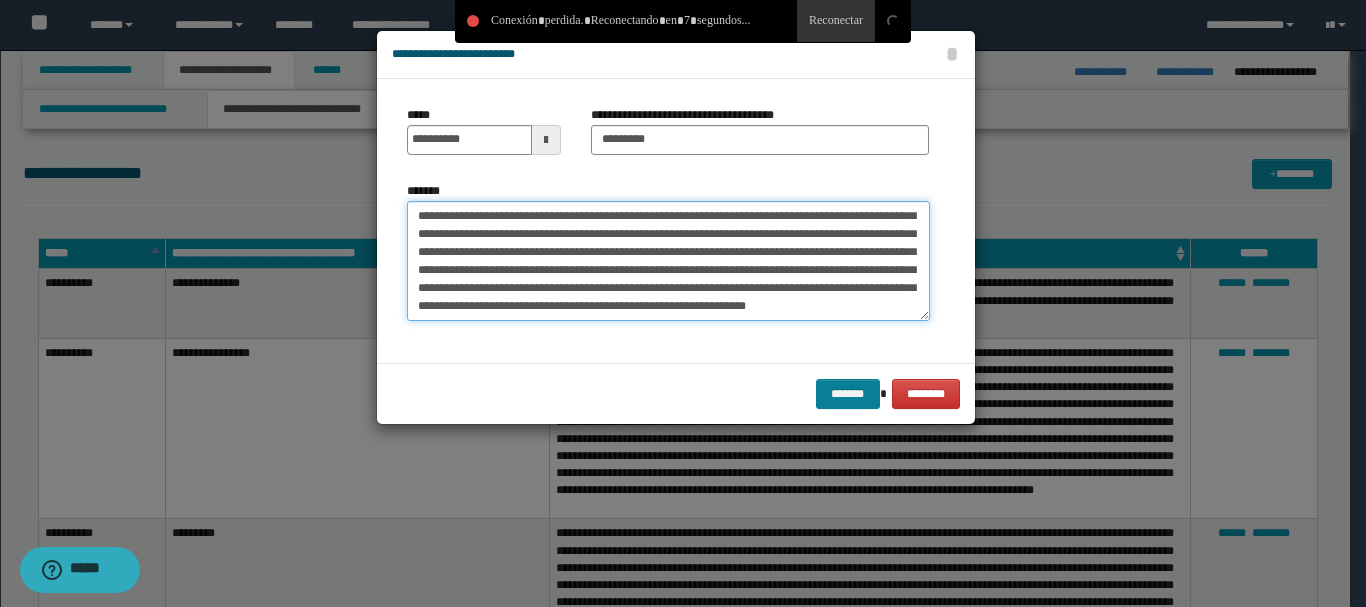 type on "**********" 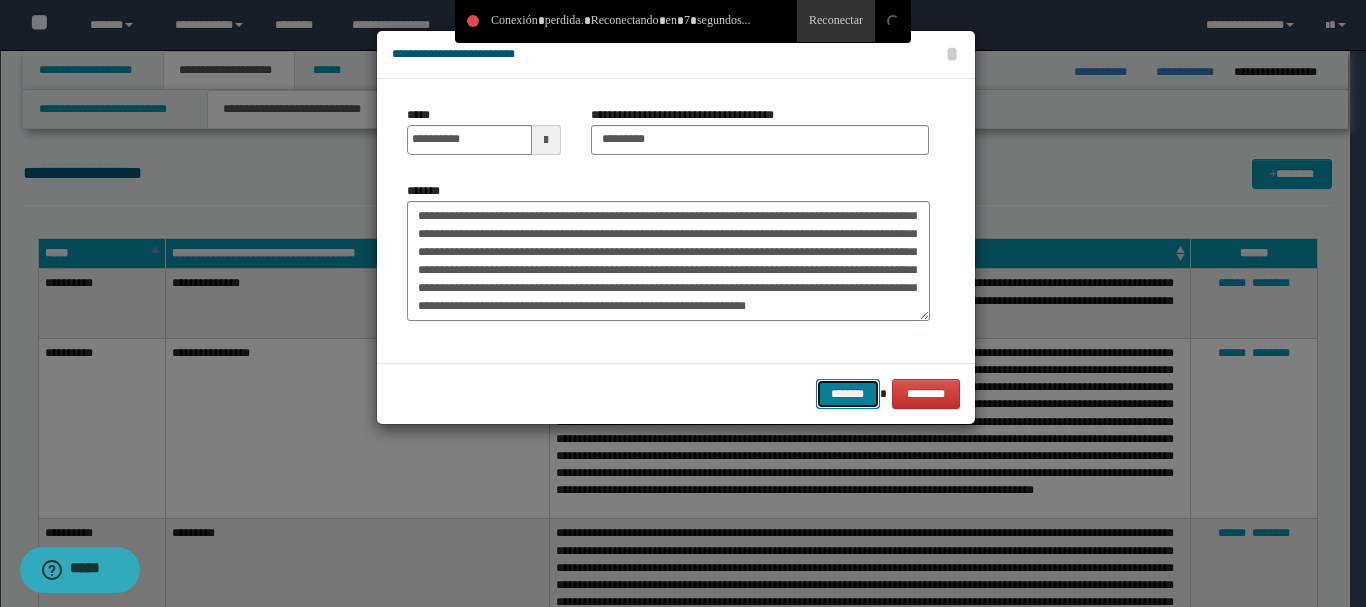 click on "*******" at bounding box center (848, 394) 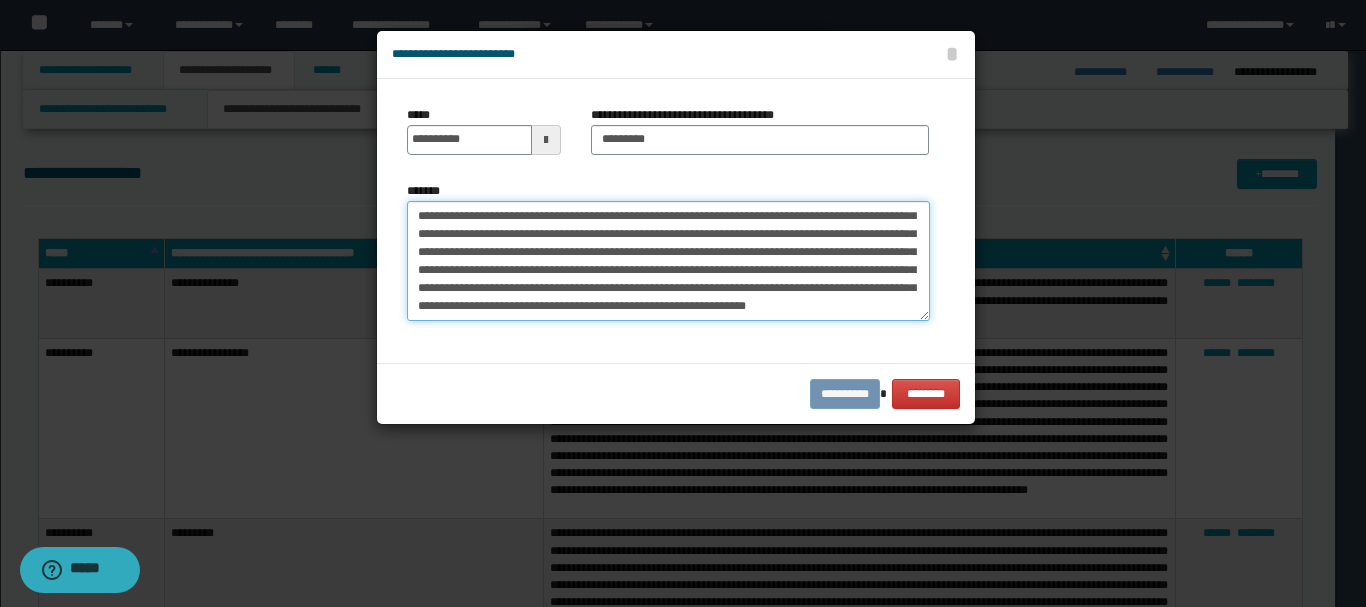 click on "**********" at bounding box center [668, 261] 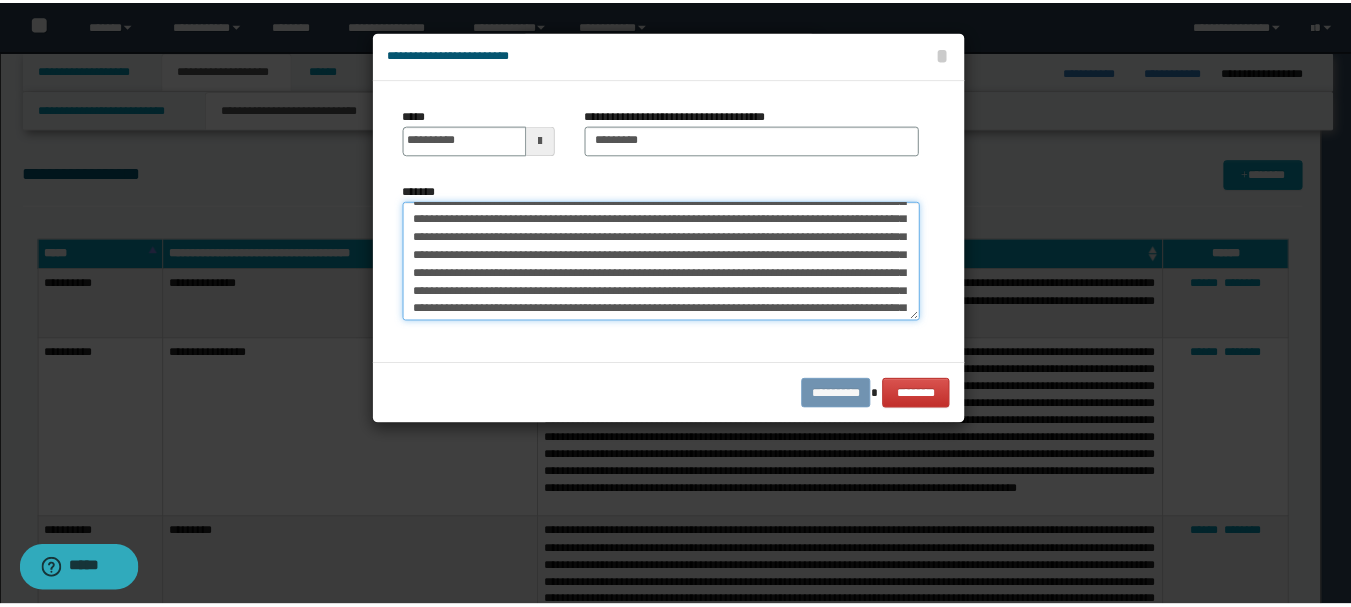 scroll, scrollTop: 0, scrollLeft: 0, axis: both 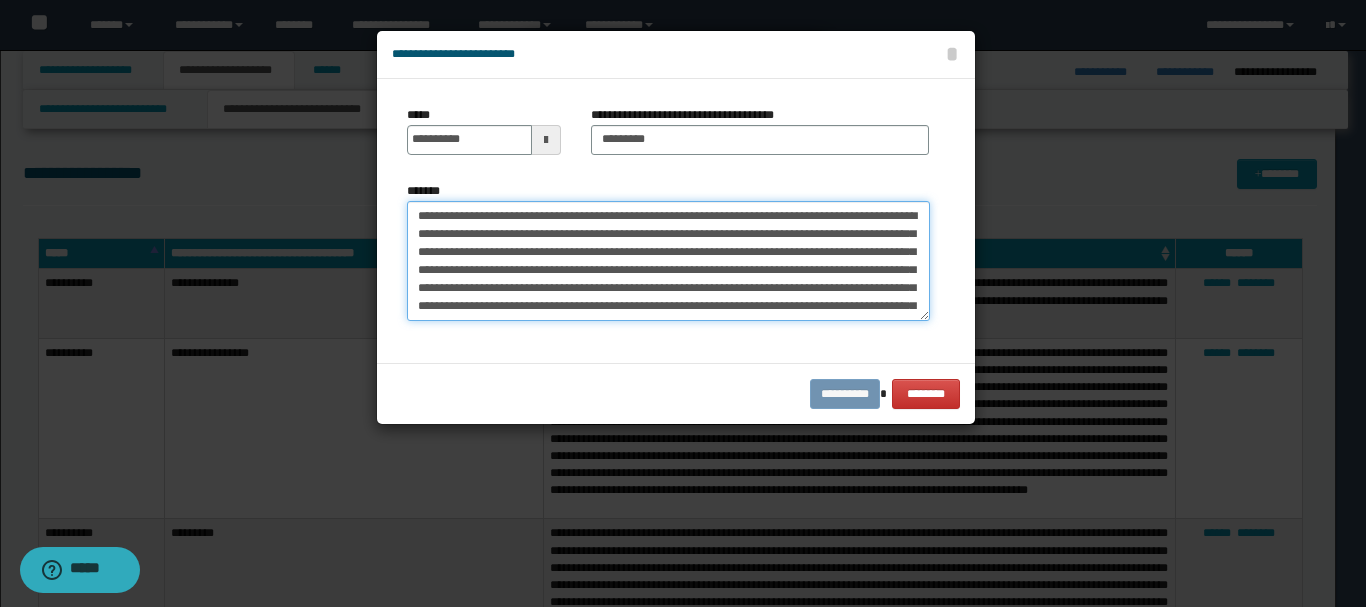drag, startPoint x: 771, startPoint y: 309, endPoint x: 415, endPoint y: 224, distance: 366.00684 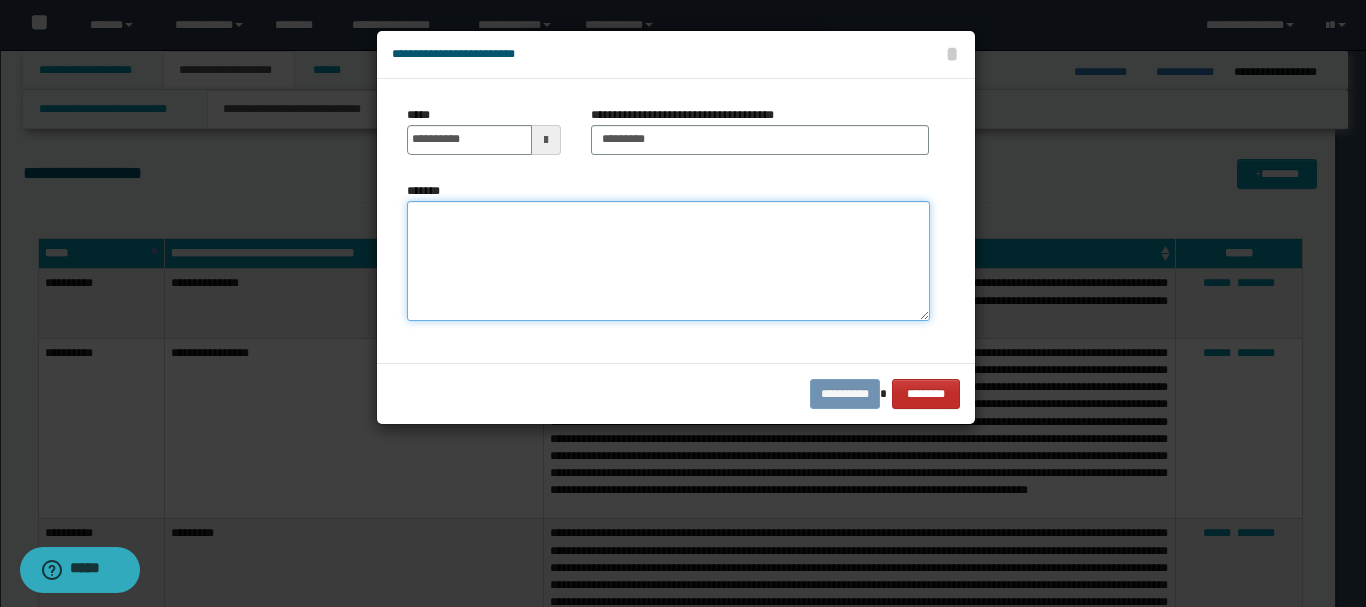 type 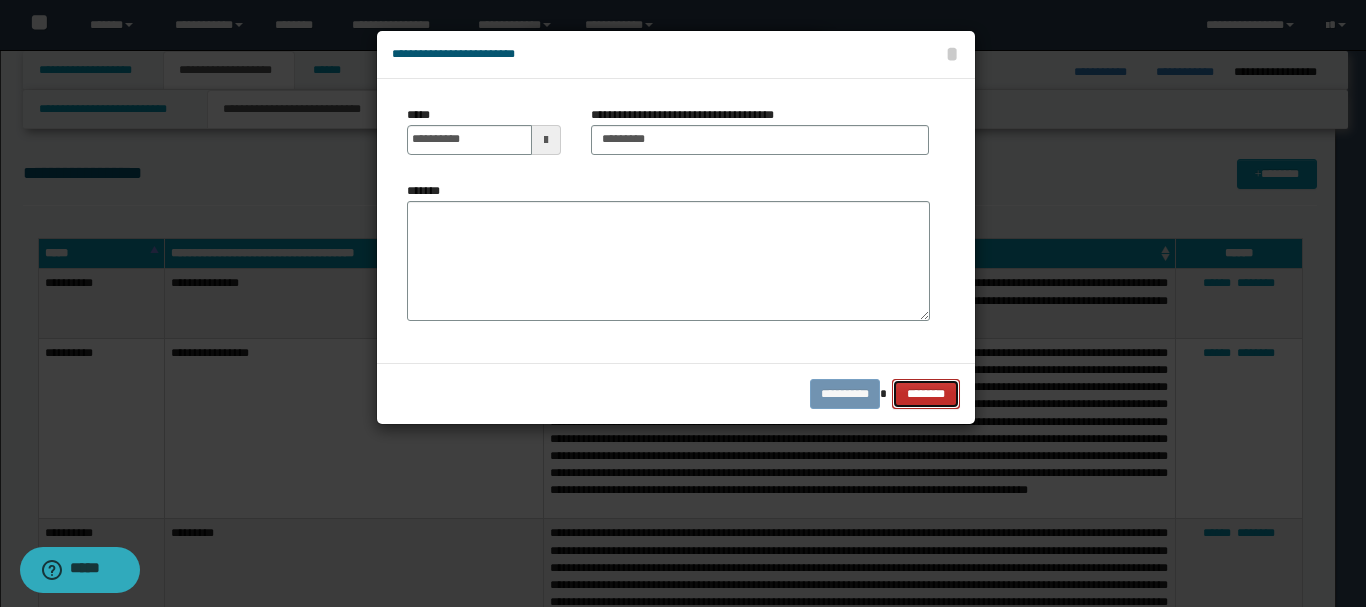 click on "********" at bounding box center (925, 394) 